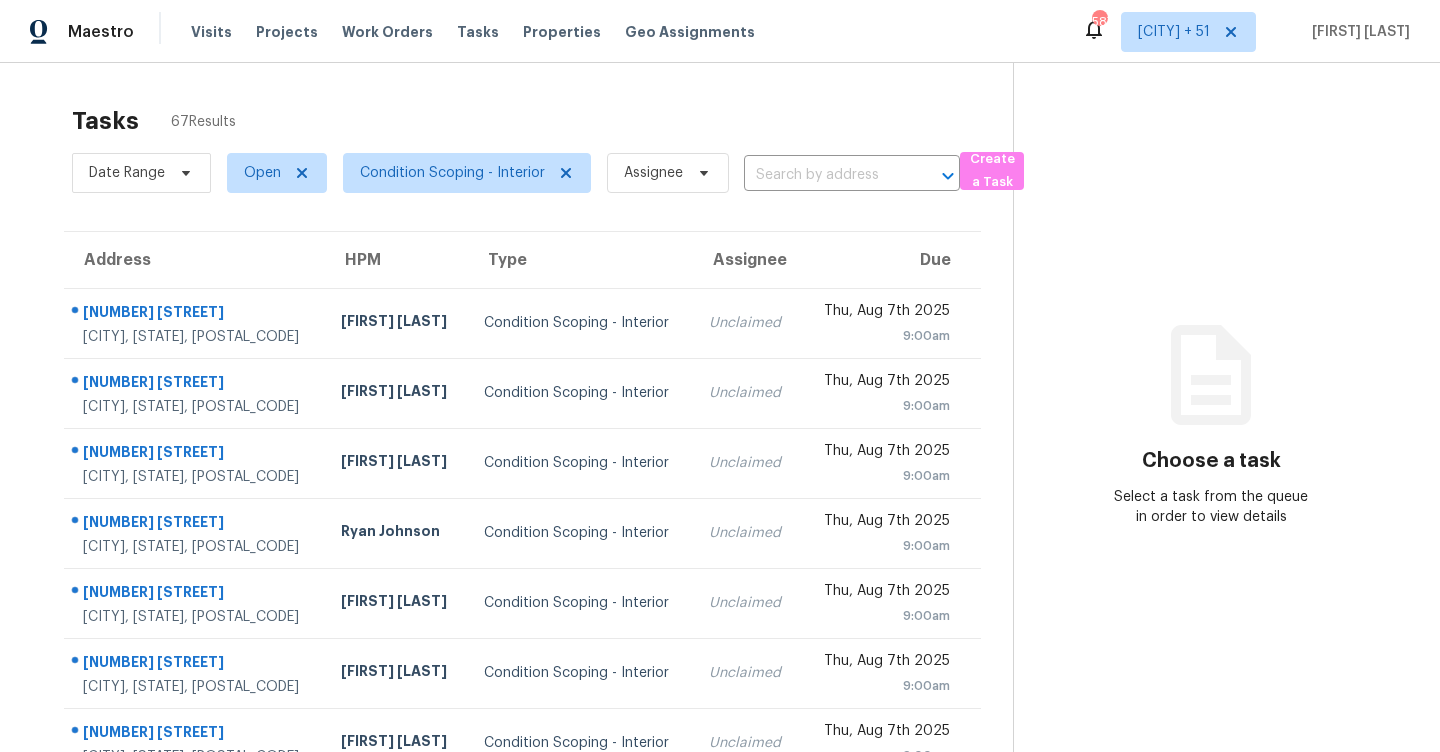 scroll, scrollTop: 0, scrollLeft: 0, axis: both 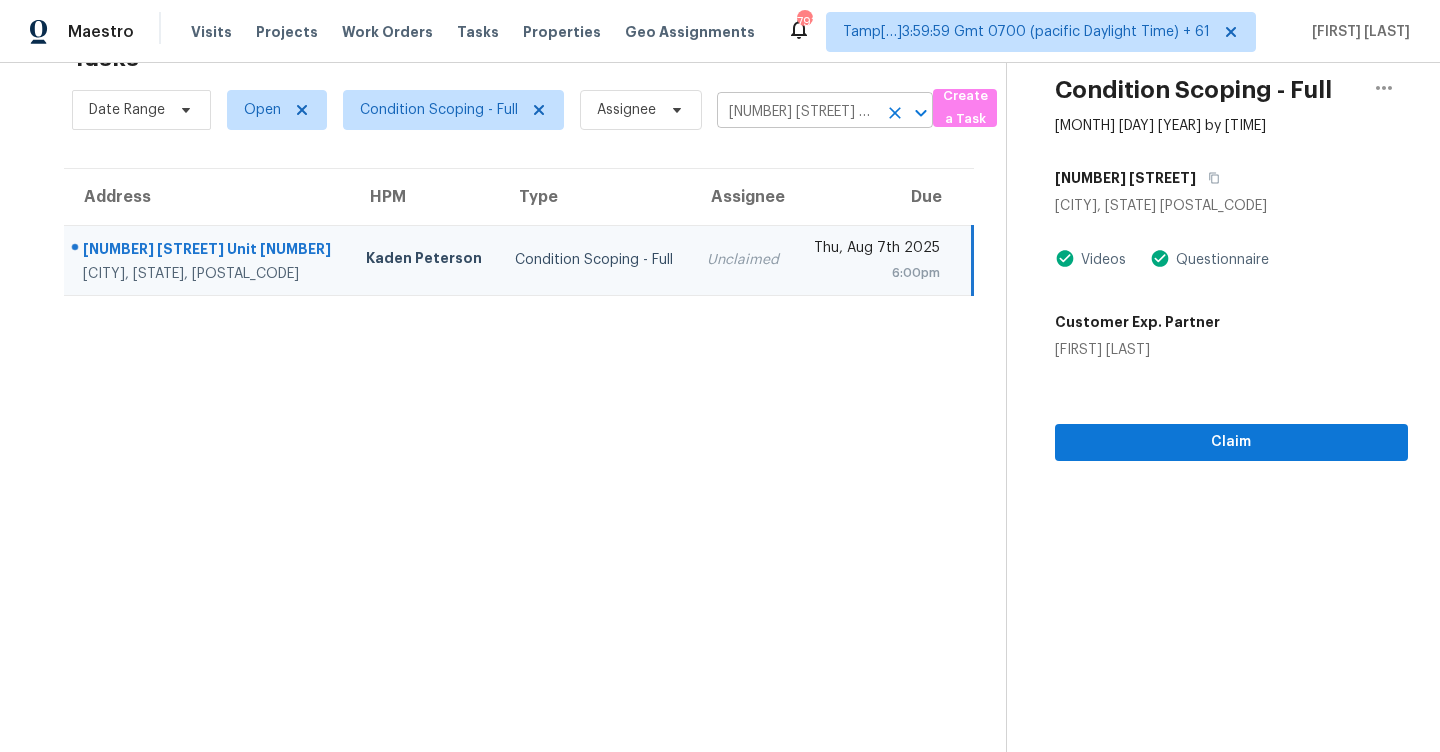 click on "514 62nd St Unit 19, San Diego, CA 92114" at bounding box center (797, 112) 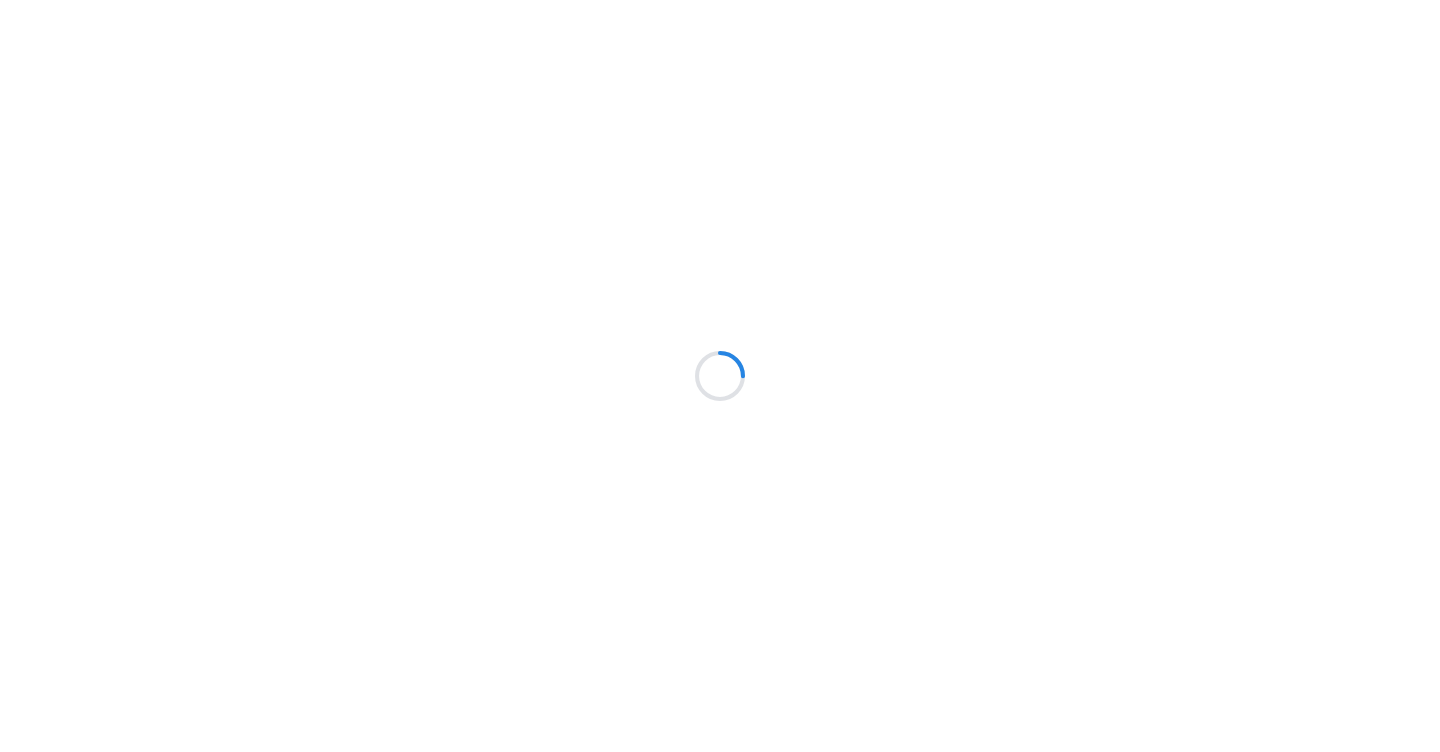 scroll, scrollTop: 0, scrollLeft: 0, axis: both 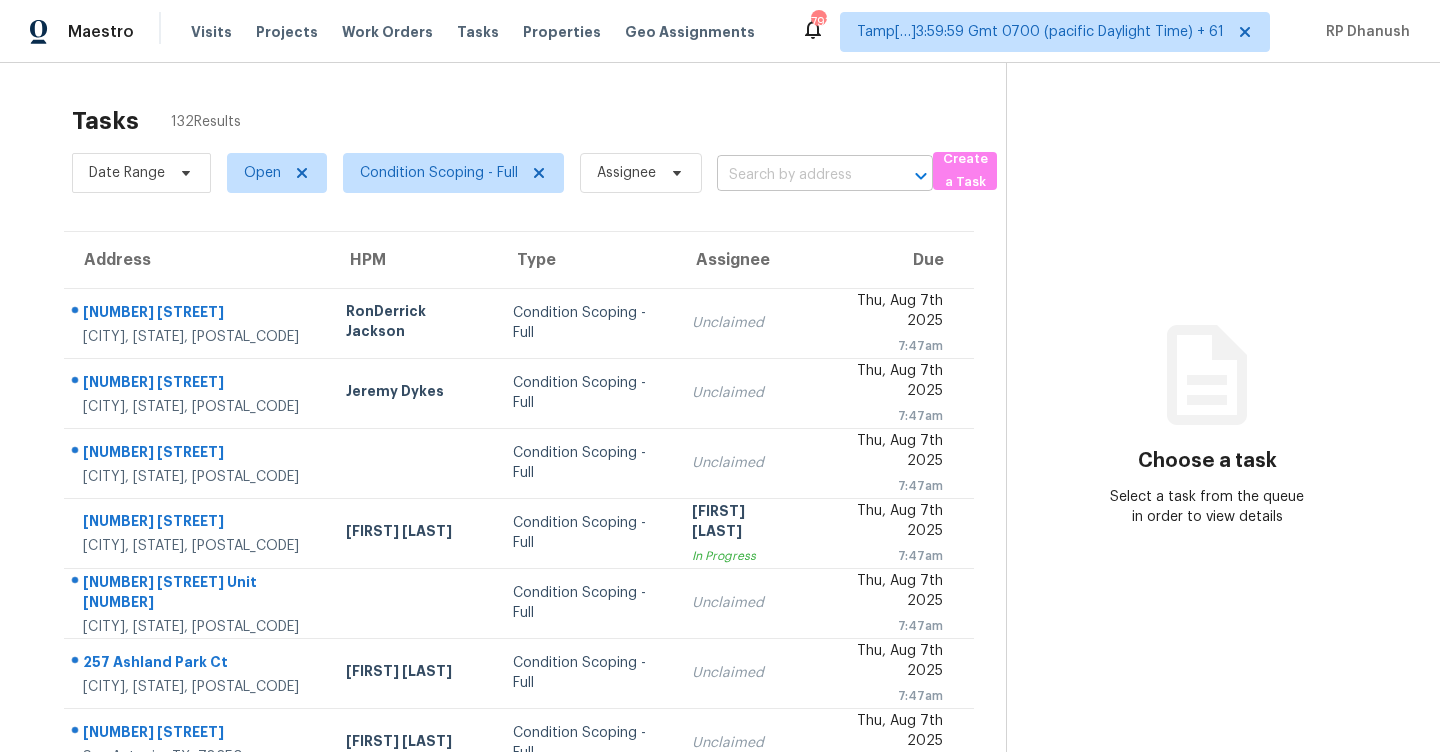 click at bounding box center [797, 175] 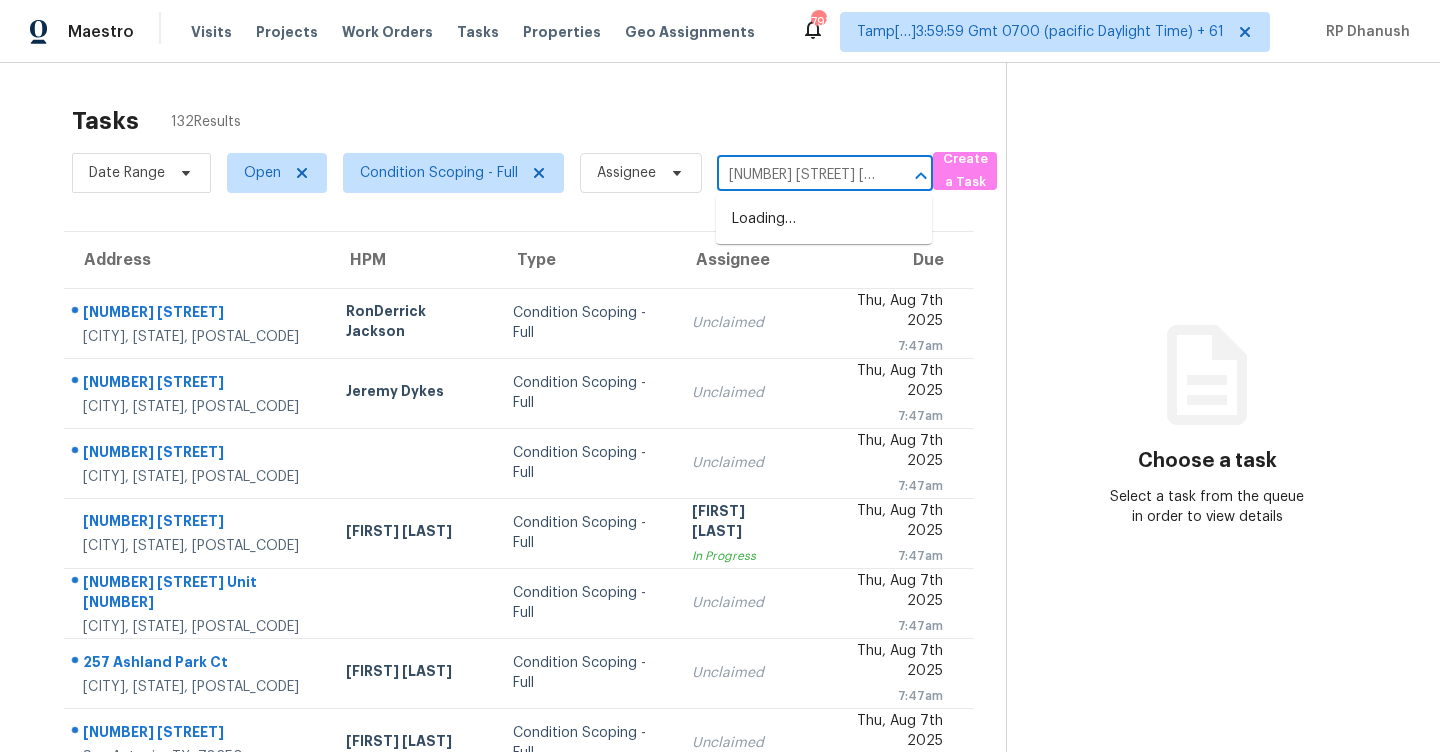 scroll, scrollTop: 0, scrollLeft: 102, axis: horizontal 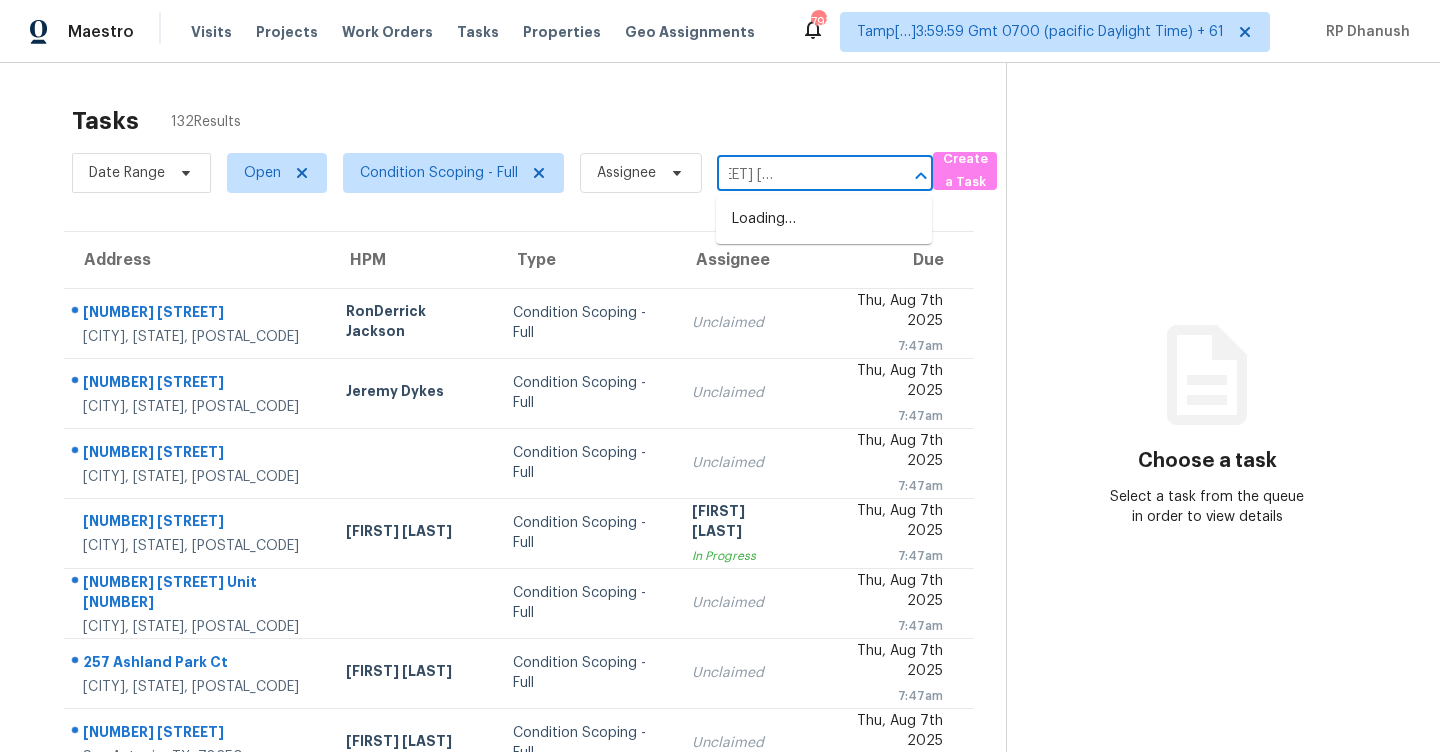 type on "[NUMBER] [STREET] [CITY], [STATE], [POSTAL_CODE]" 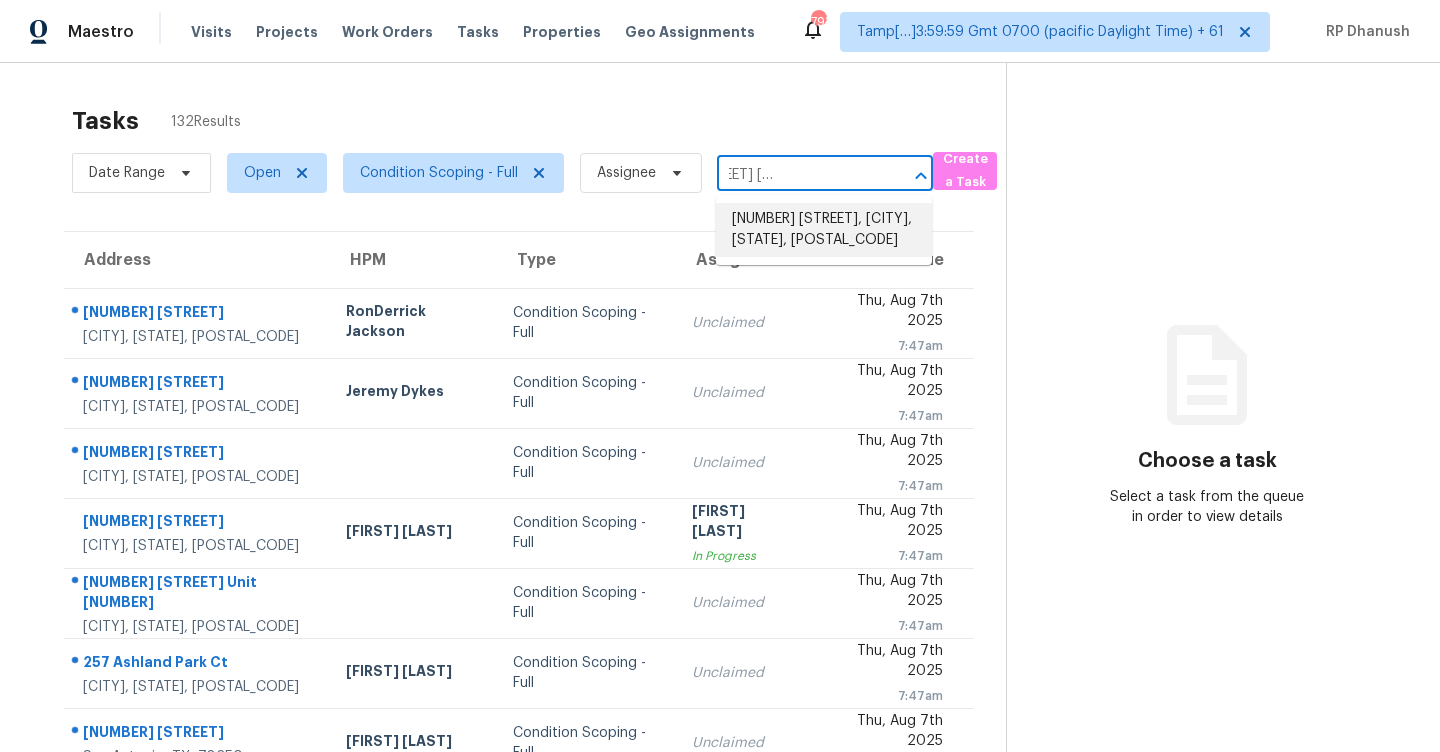 click on "[NUMBER] [STREET], [CITY], [STATE], [POSTAL_CODE]" at bounding box center (824, 230) 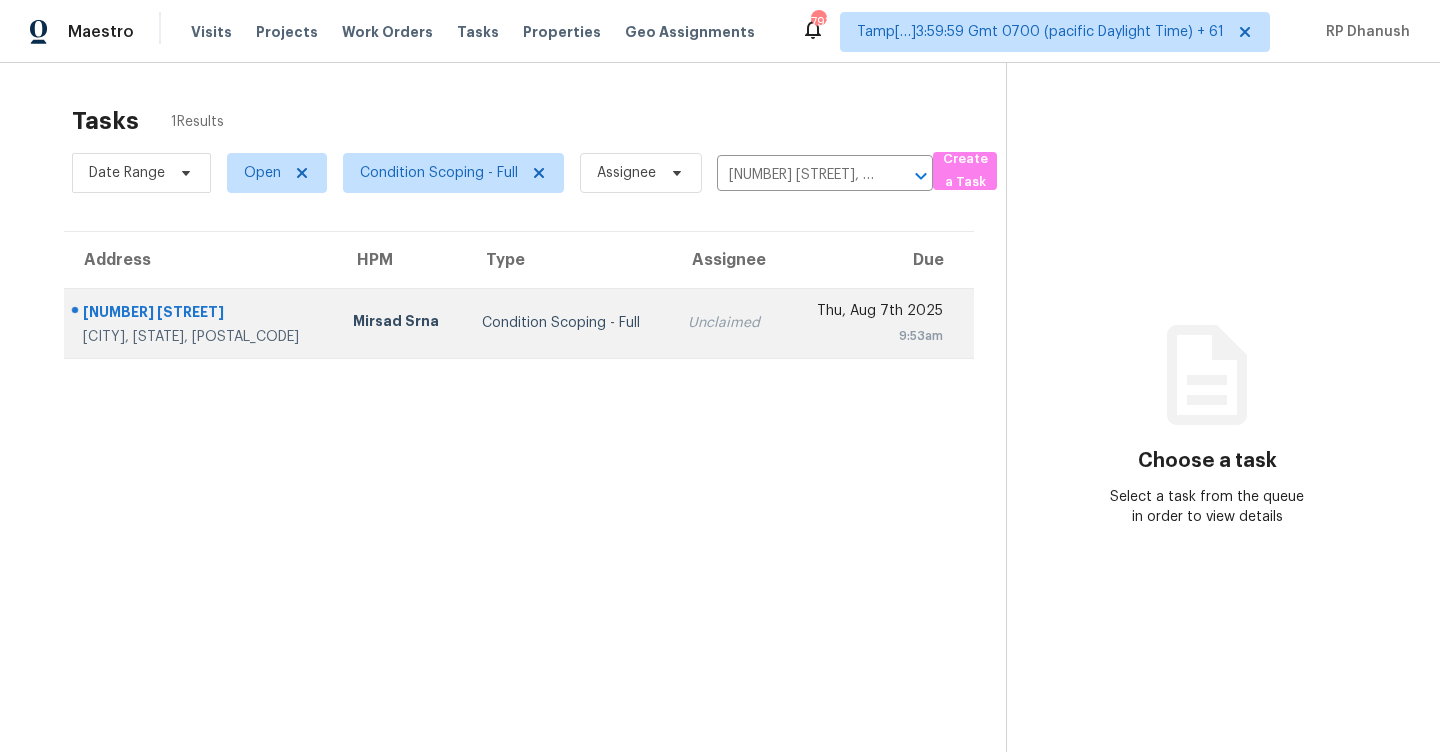 click on "[DAY], [MONTH] [DAY] [YEAR] [TIME]" at bounding box center (880, 323) 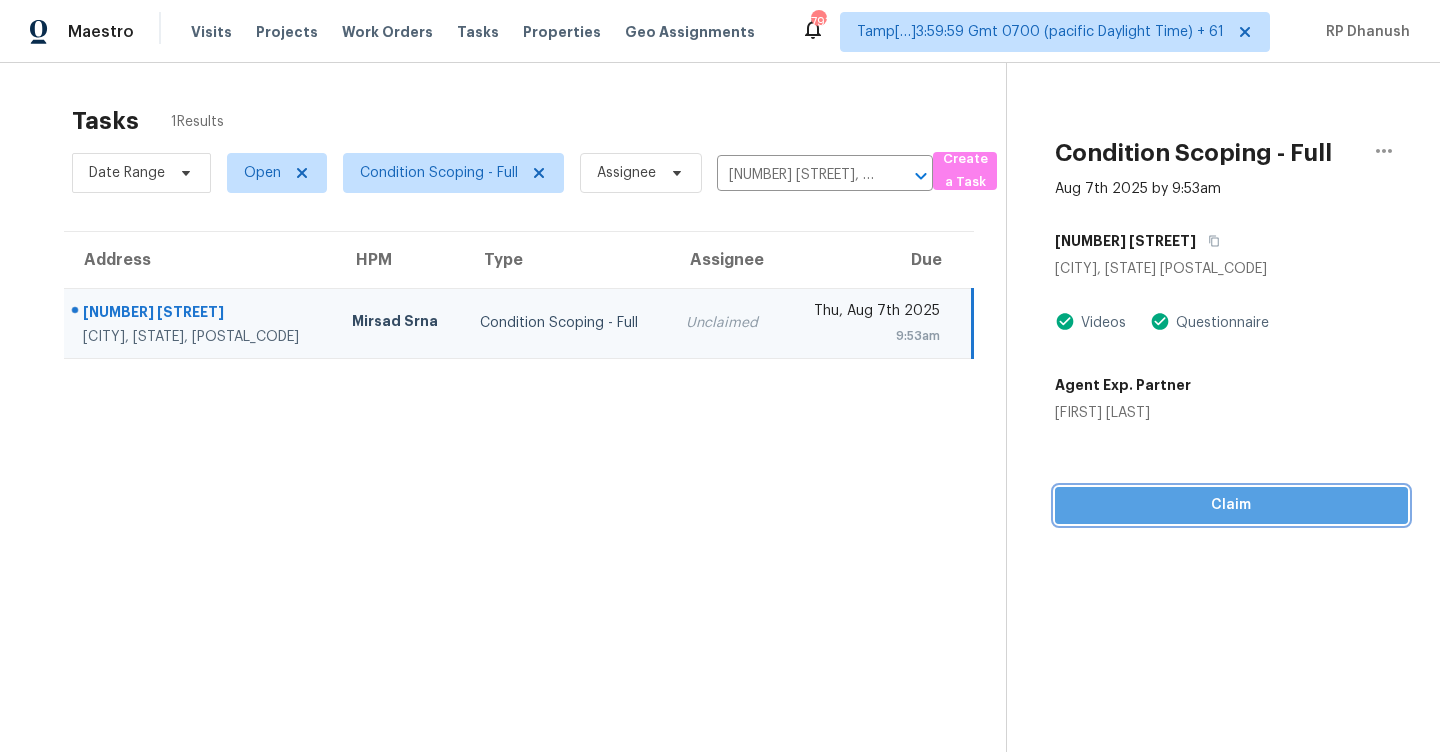 click on "Claim" at bounding box center (1231, 505) 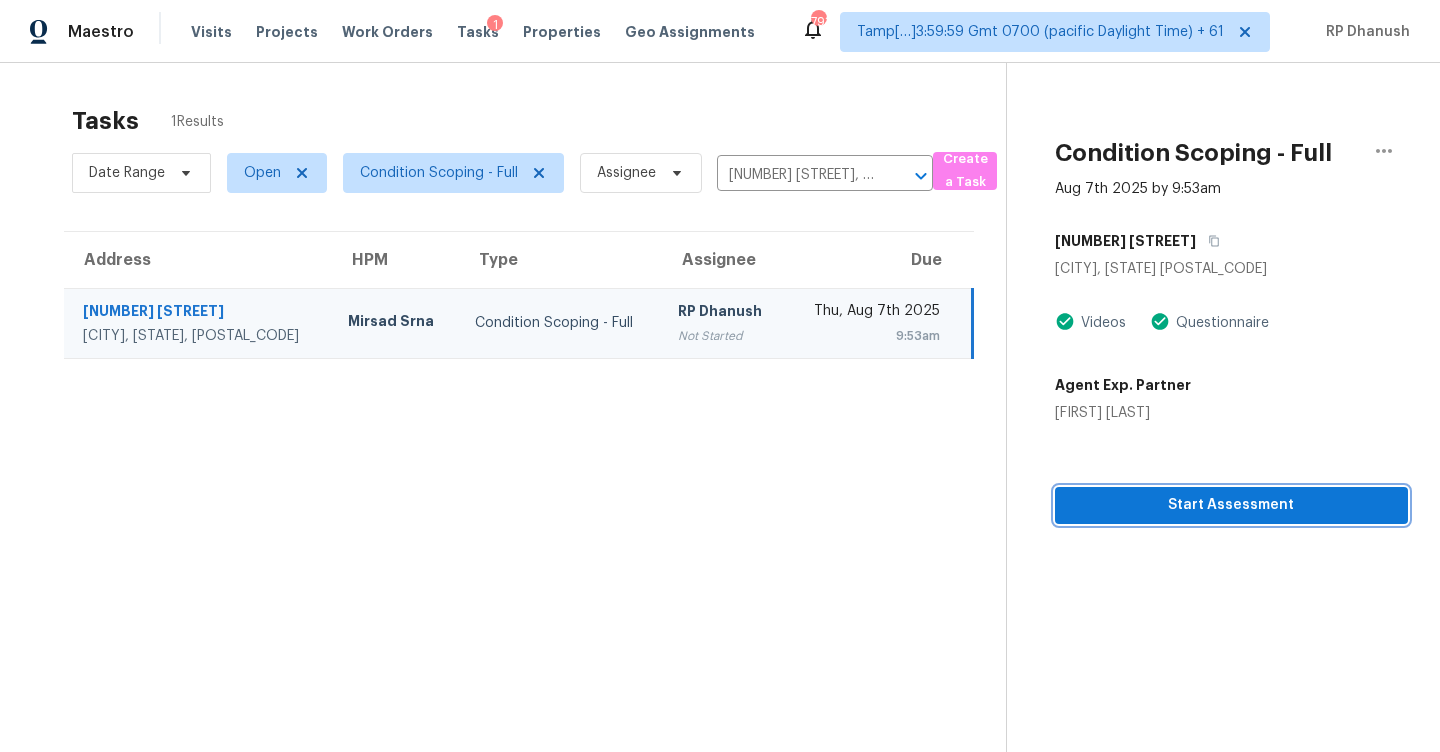 click on "Start Assessment" at bounding box center [1231, 505] 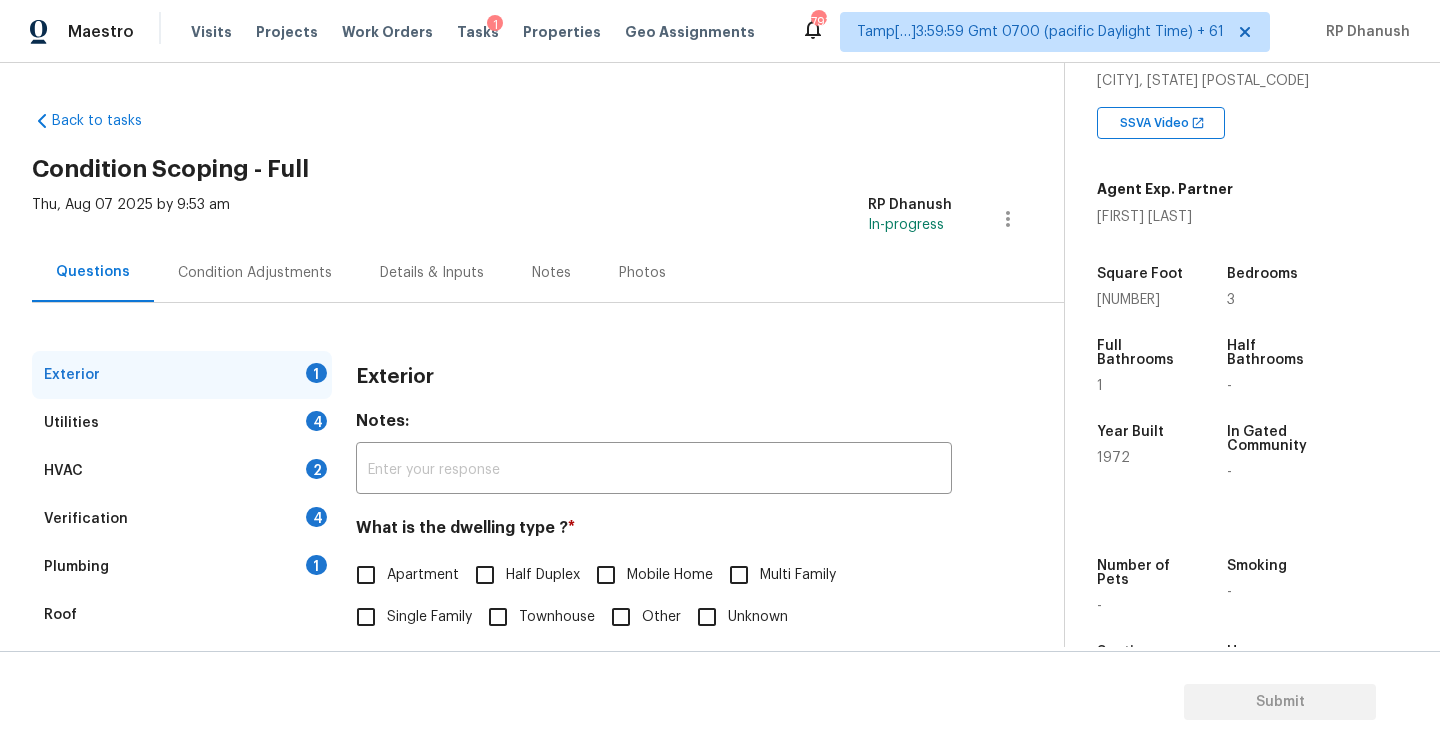 scroll, scrollTop: 387, scrollLeft: 0, axis: vertical 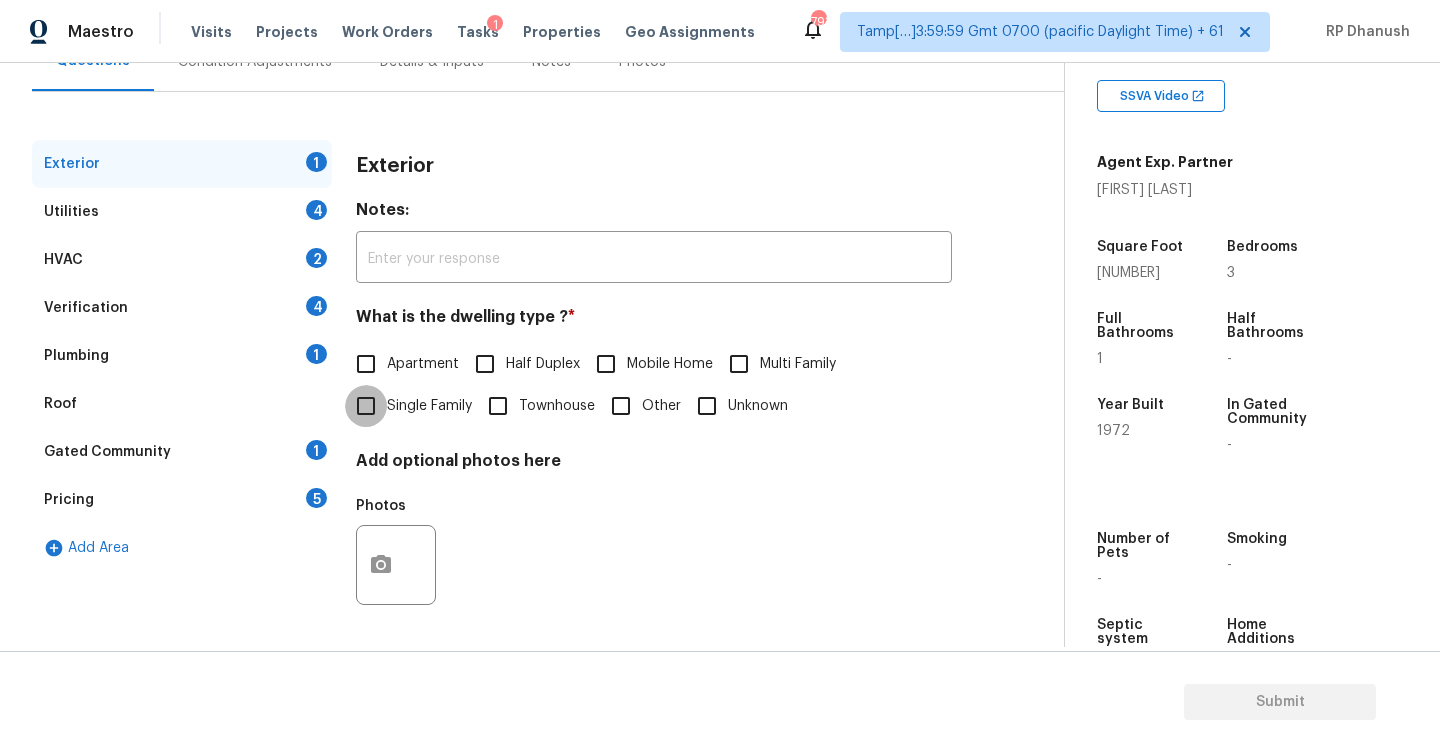 click on "Single Family" at bounding box center [366, 406] 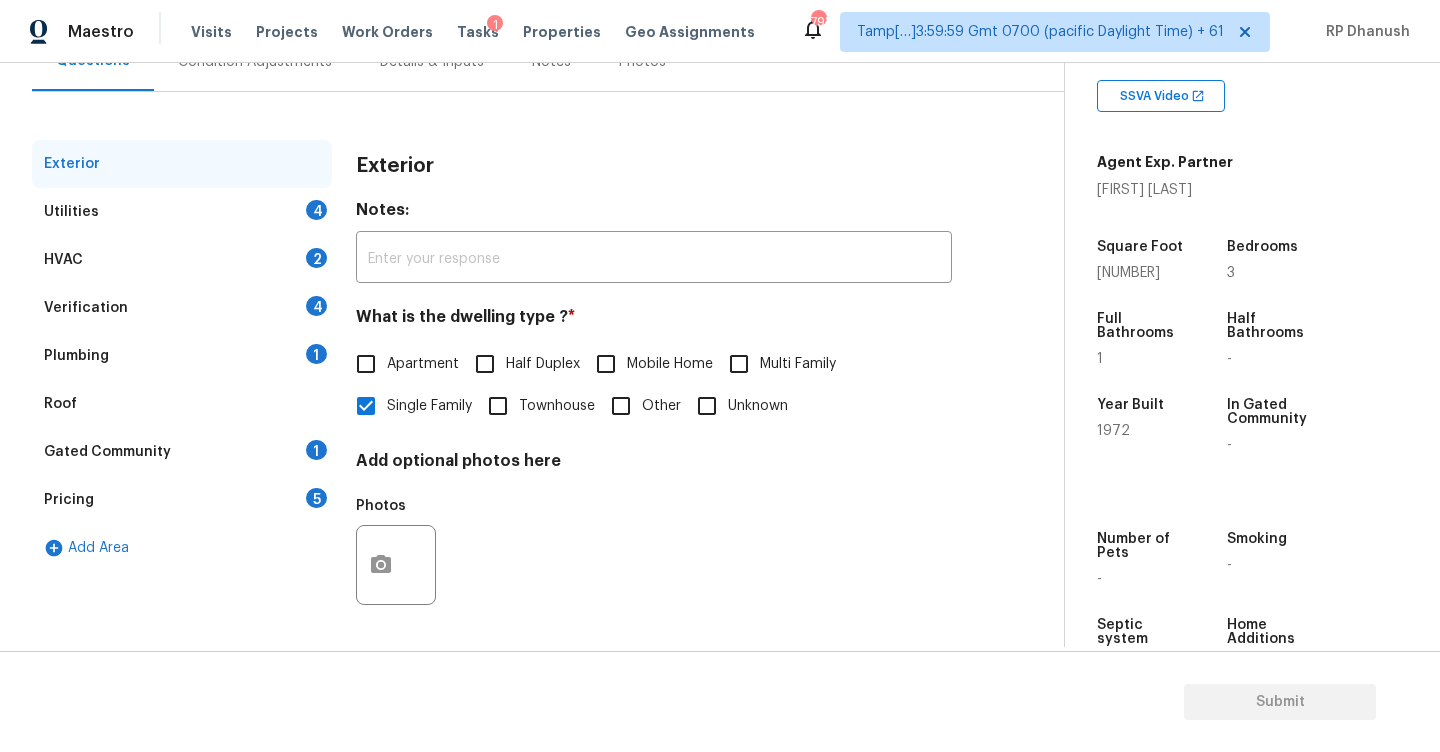 click on "Utilities 4" at bounding box center (182, 212) 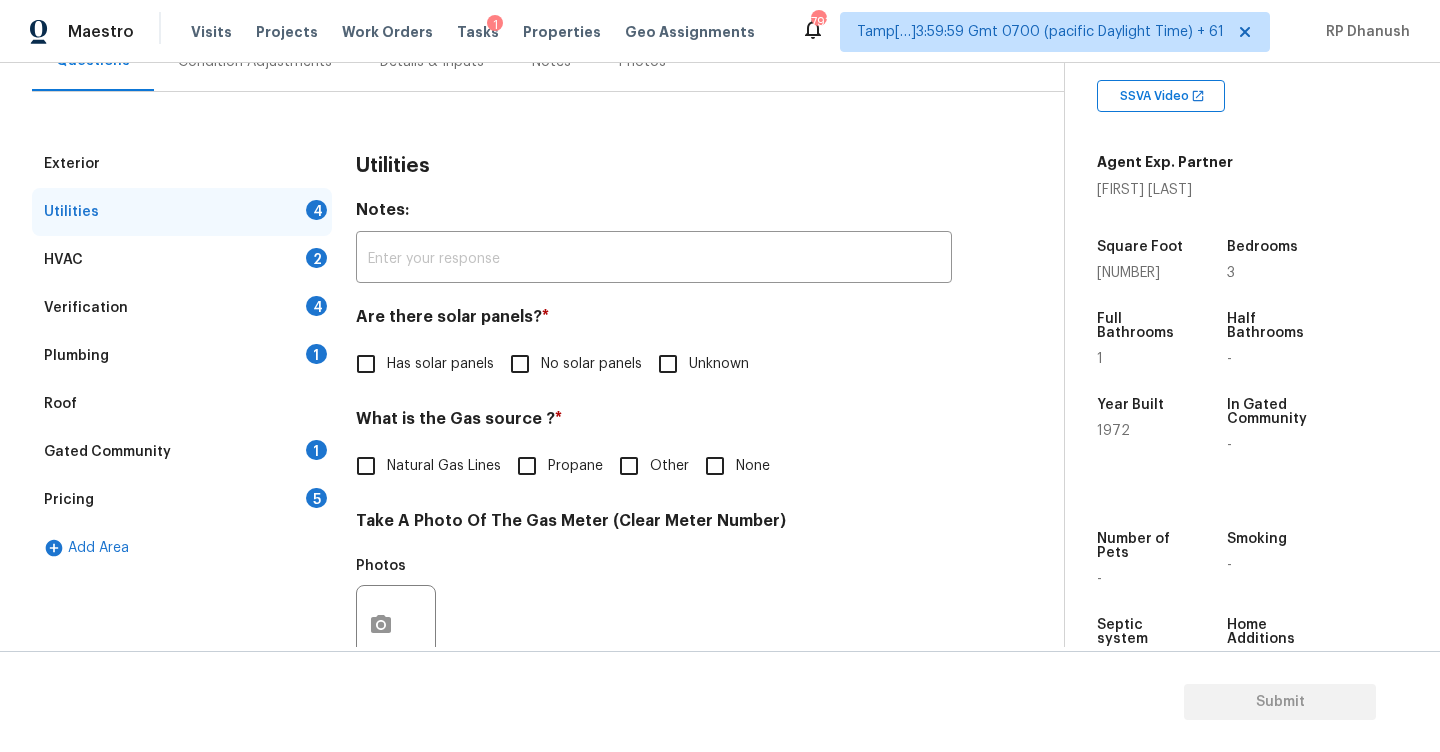 scroll, scrollTop: 353, scrollLeft: 0, axis: vertical 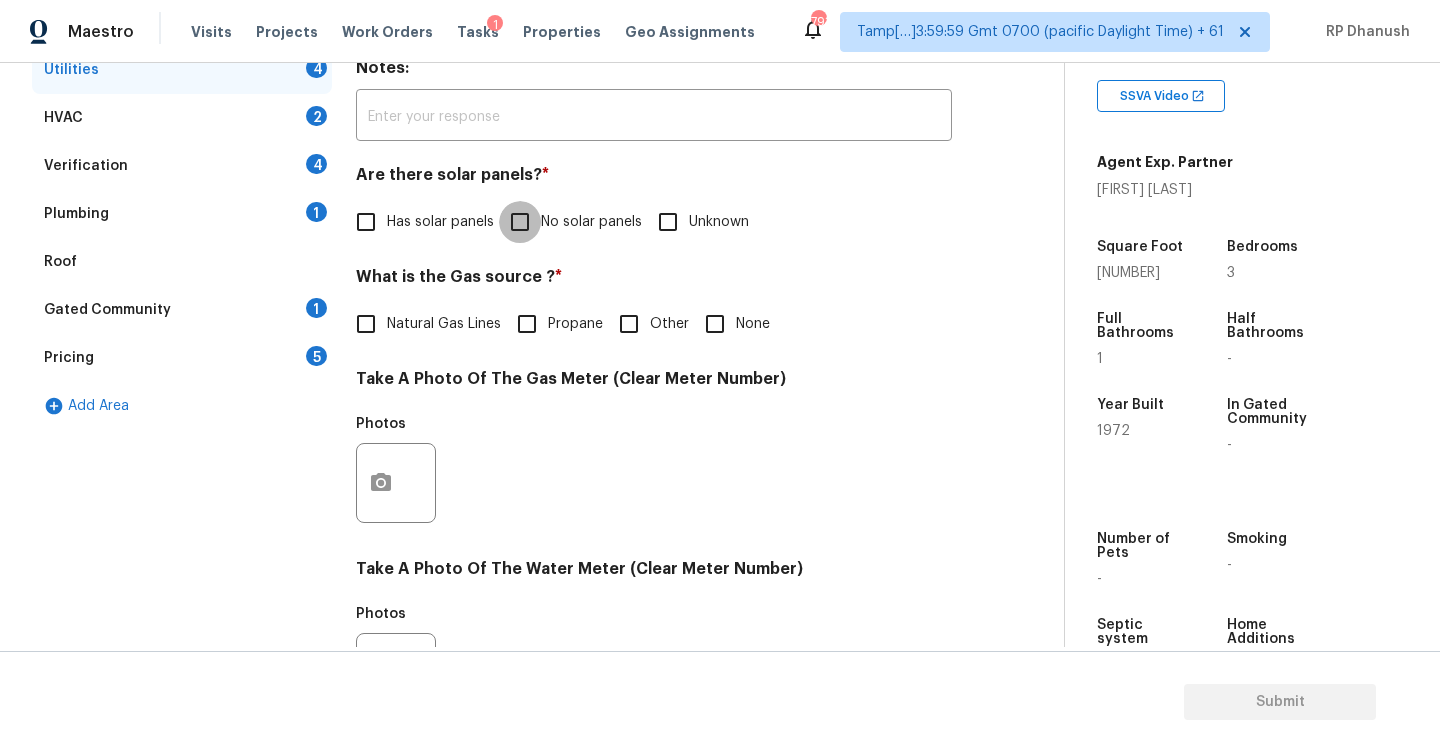 click on "No solar panels" at bounding box center (520, 222) 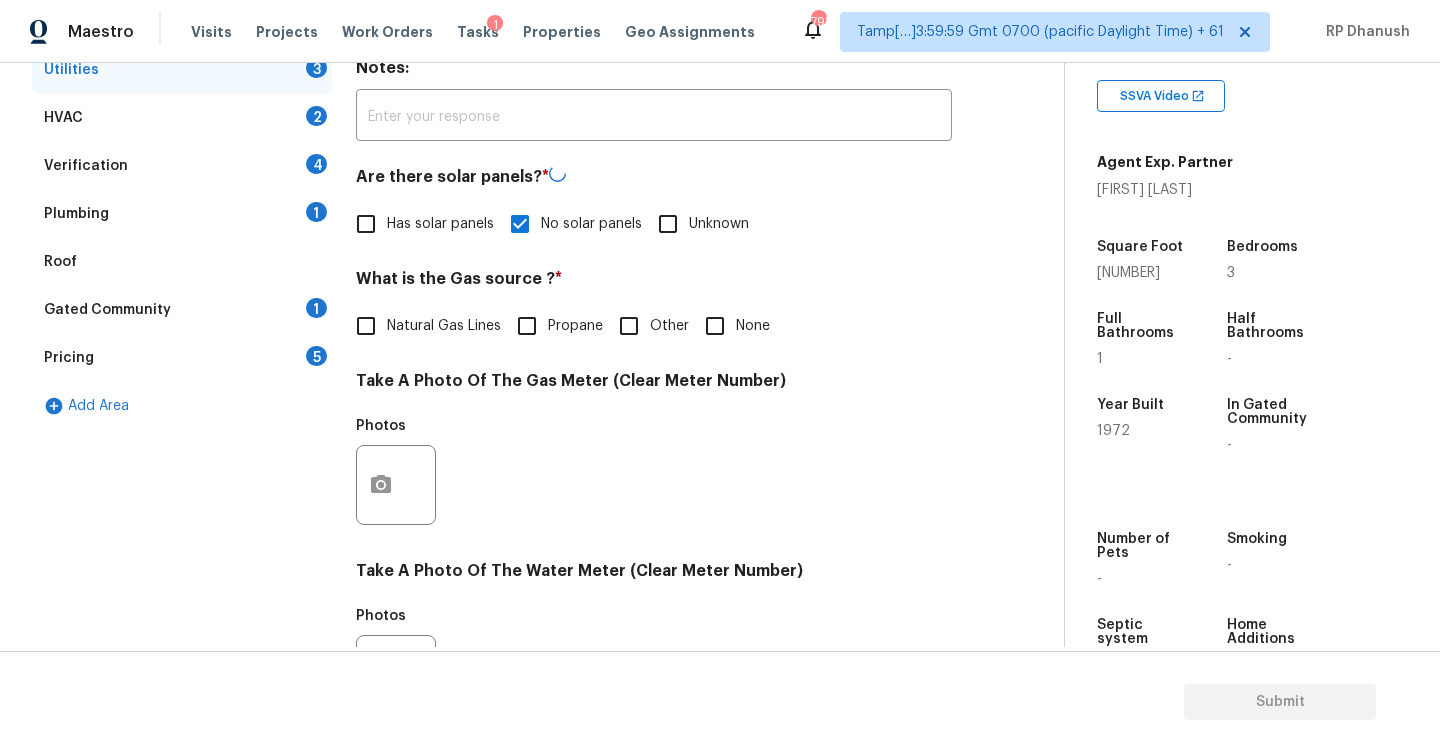 click on "Natural Gas Lines" at bounding box center (444, 326) 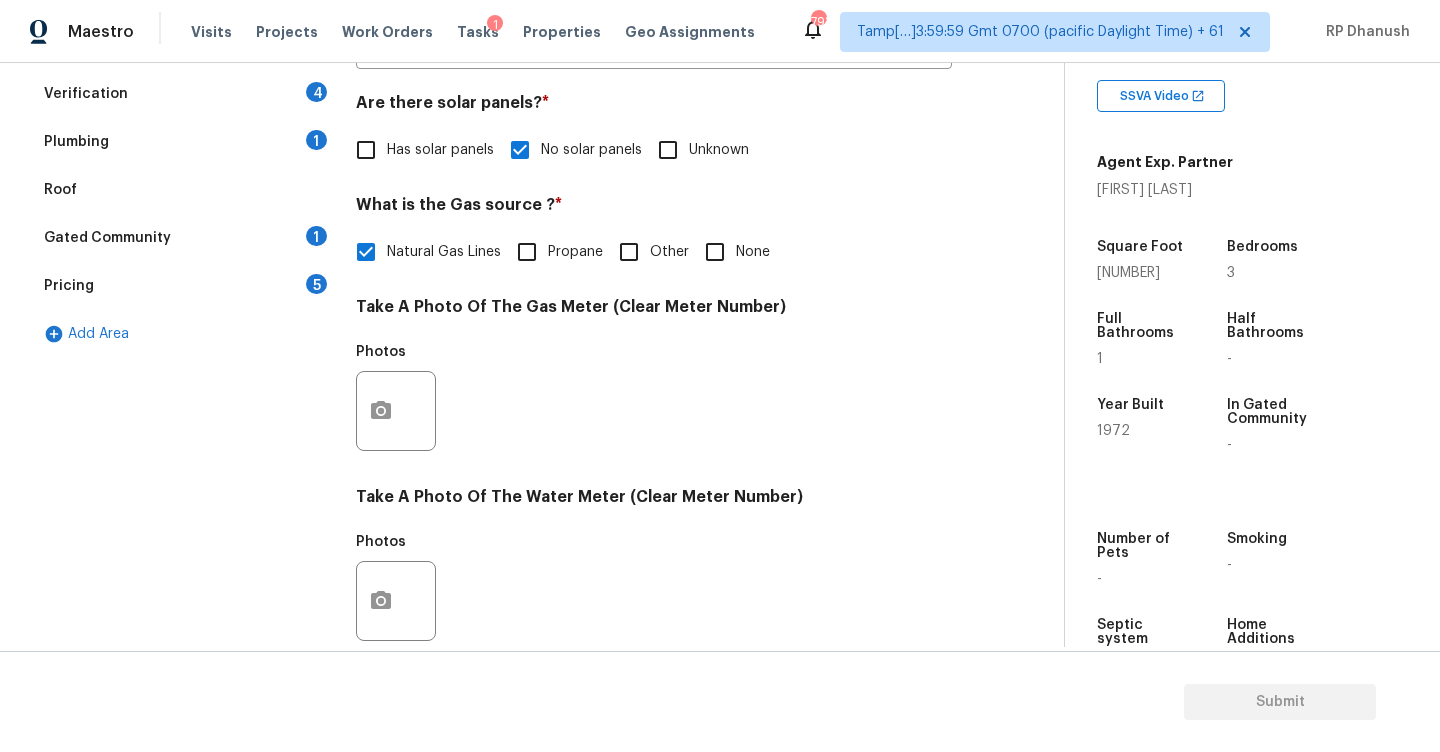 click on "Gated Community 1" at bounding box center [182, 238] 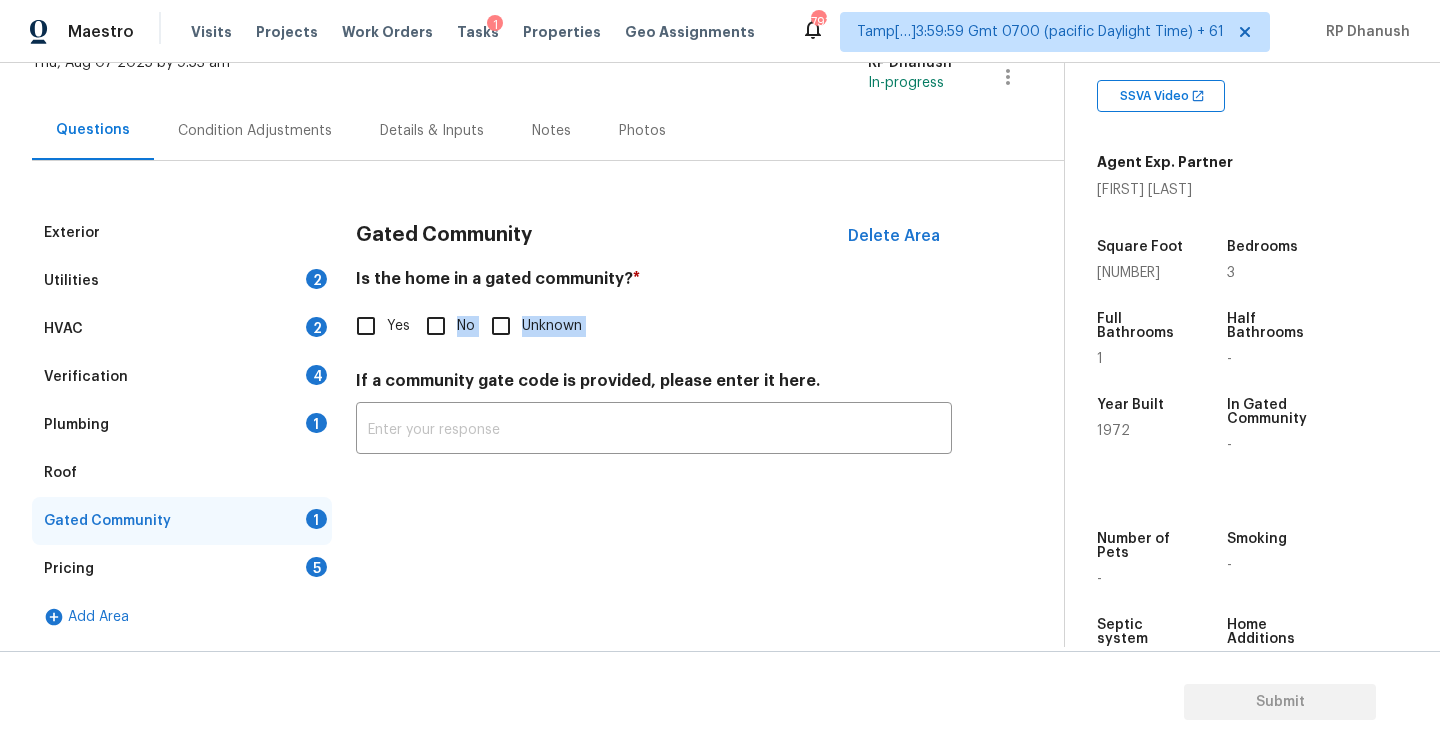click on "Gated Community Delete Area Is the home in a gated community?  * Yes No Unknown If a community gate code is provided, please enter it here. ​" at bounding box center (654, 343) 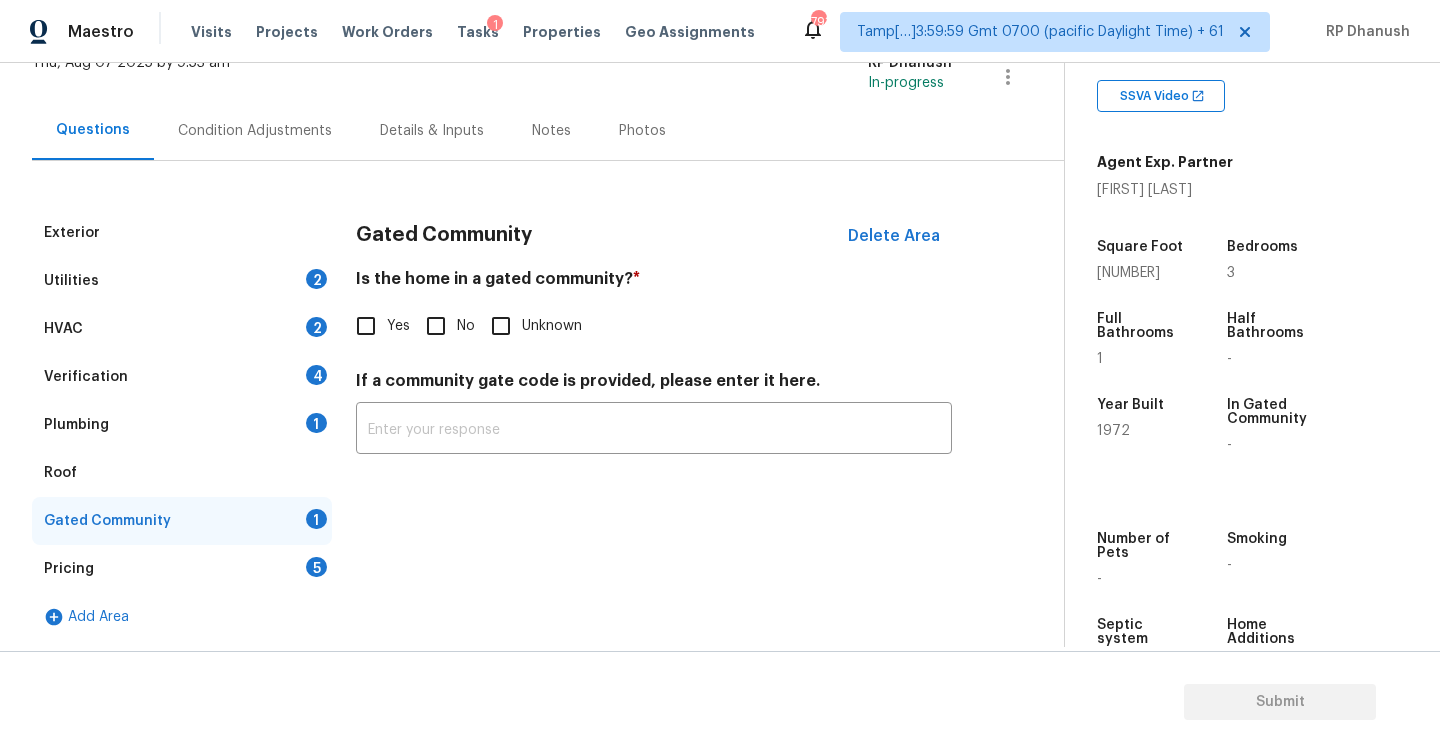 click on "Verification 4" at bounding box center (182, 377) 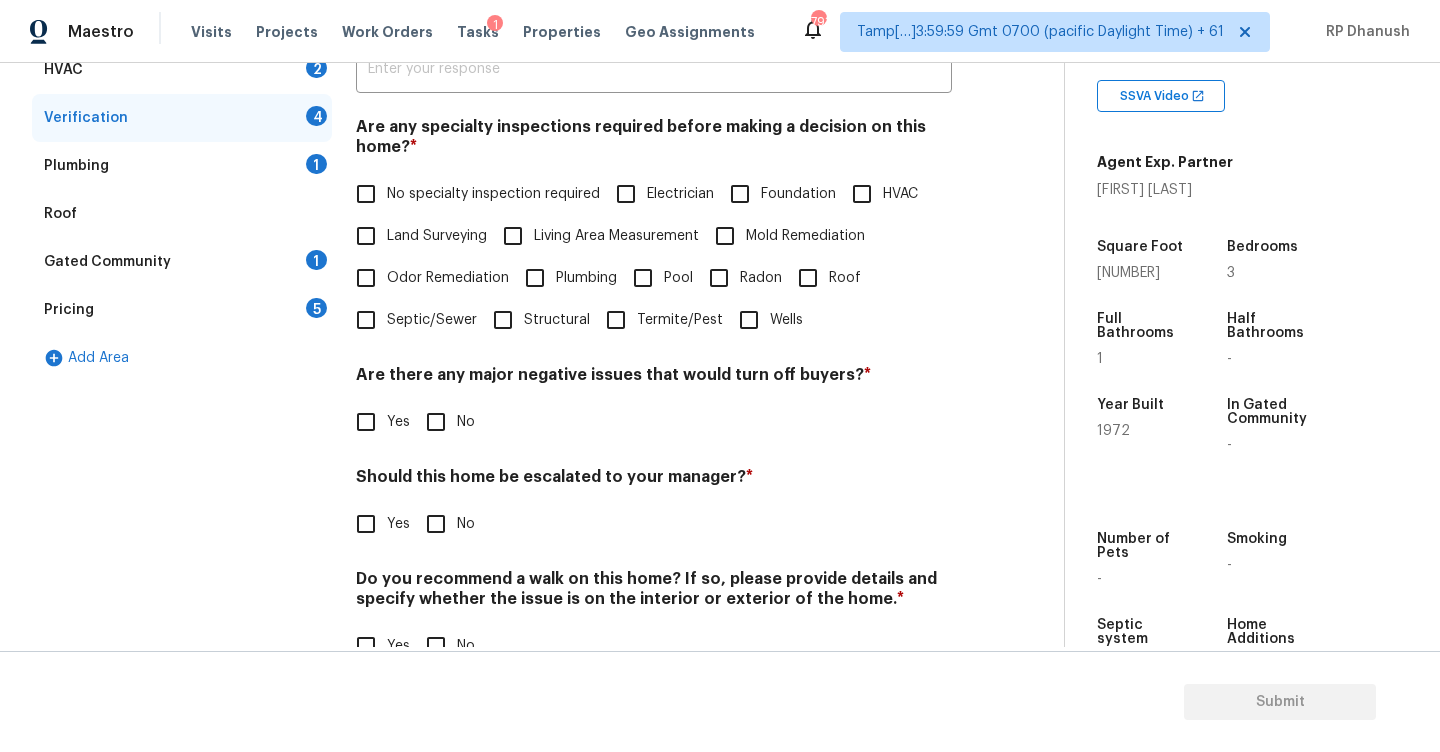 scroll, scrollTop: 328, scrollLeft: 0, axis: vertical 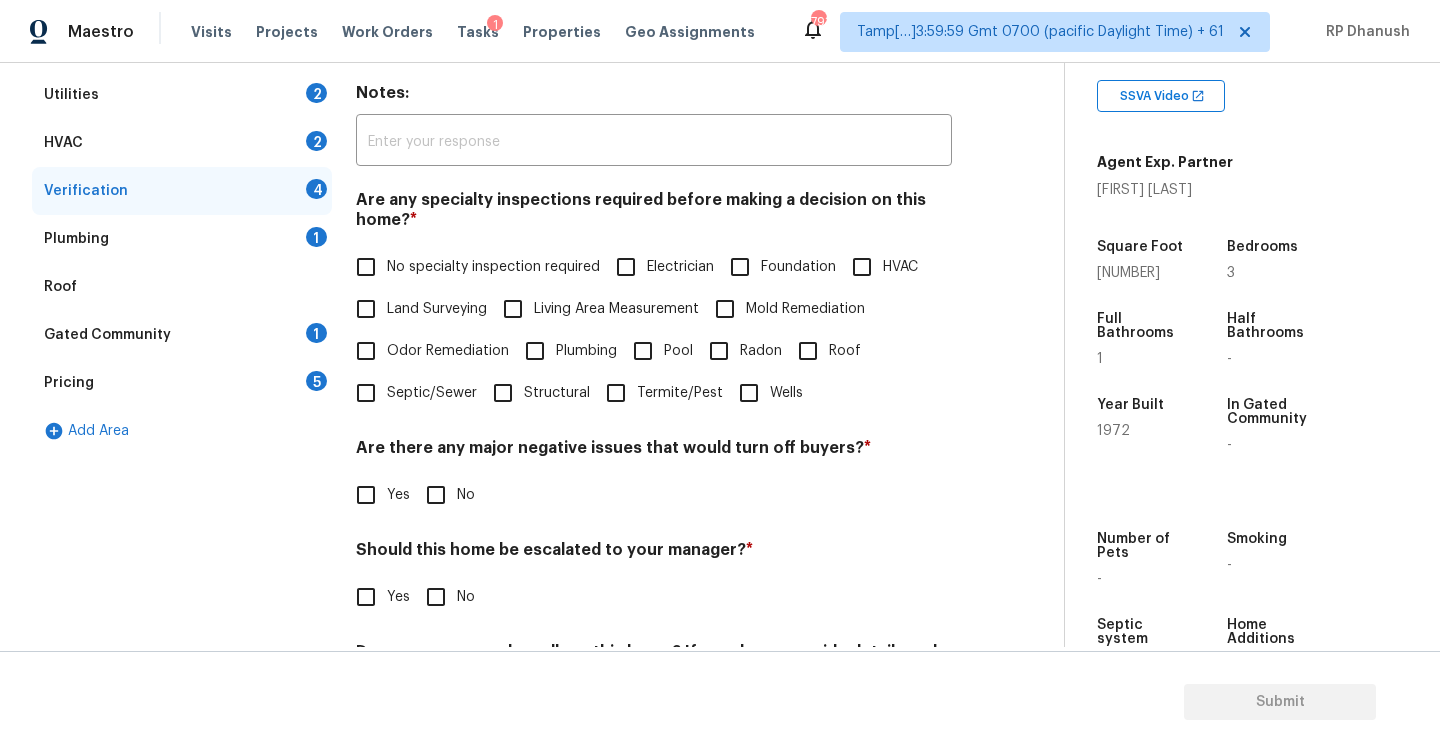 click on "Pricing 5" at bounding box center [182, 383] 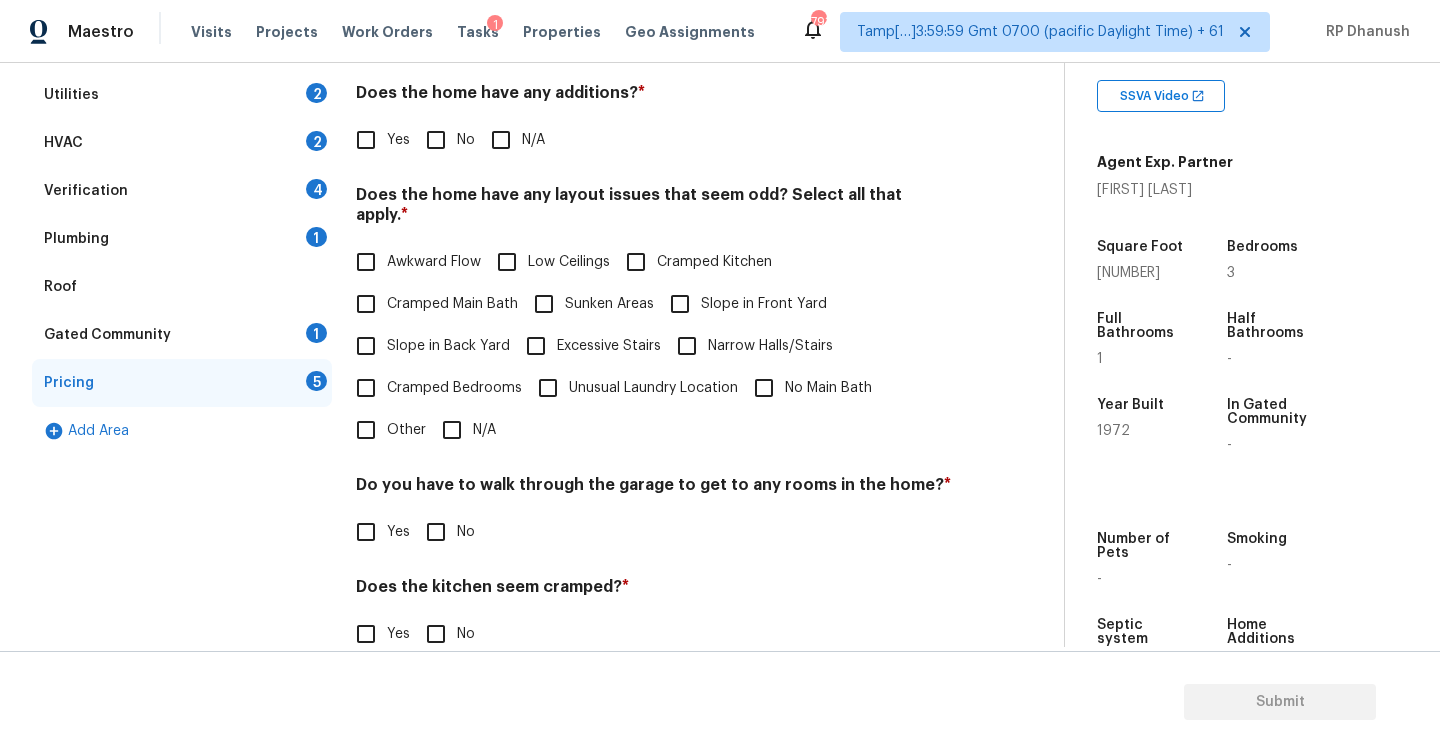 scroll, scrollTop: 448, scrollLeft: 0, axis: vertical 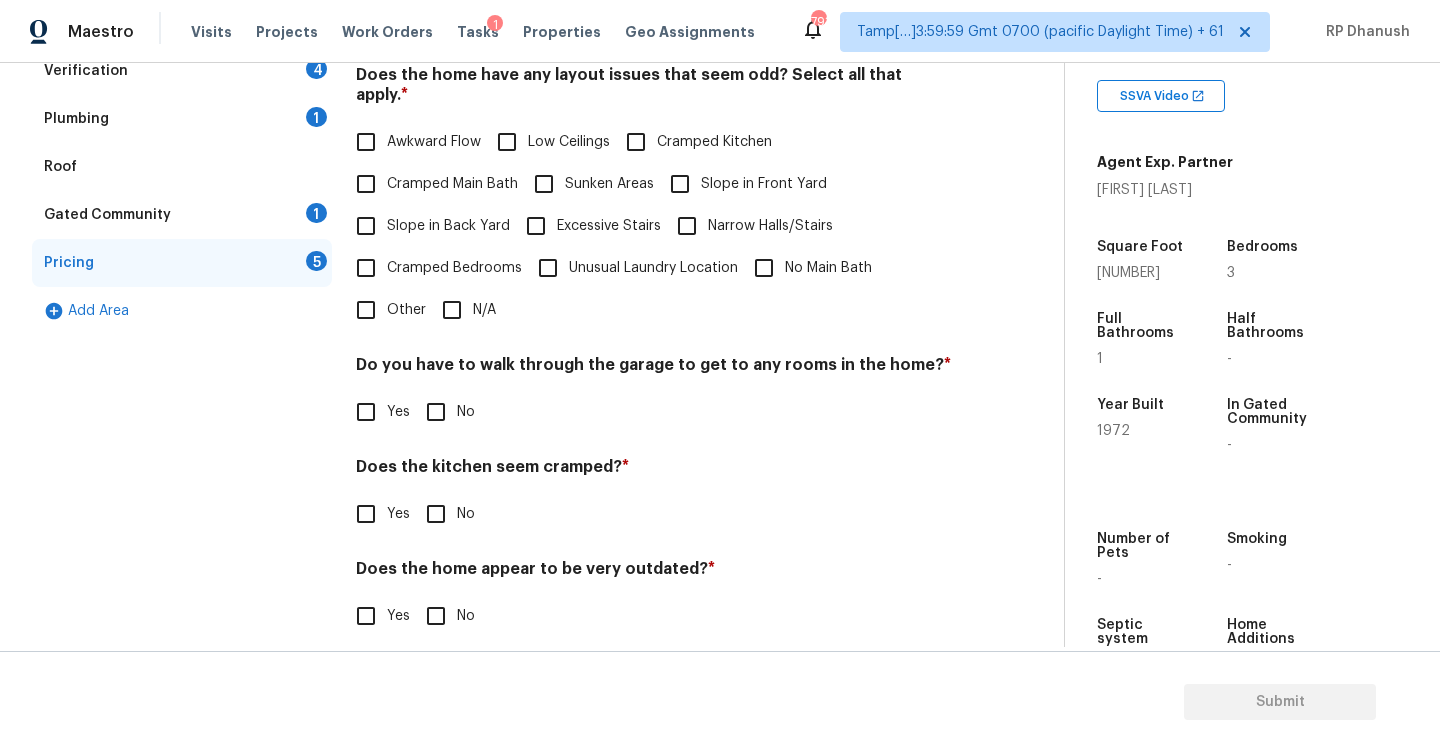 click on "Other" at bounding box center [366, 310] 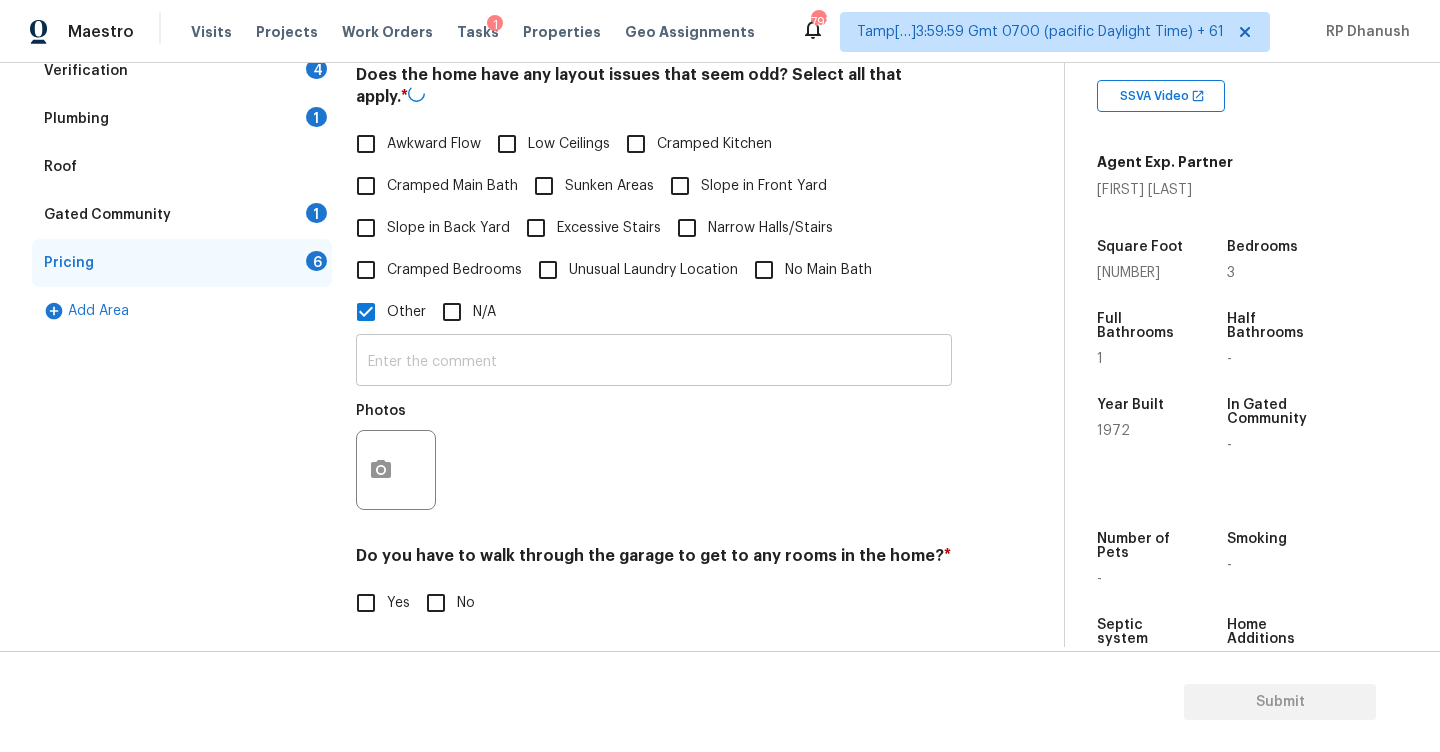 click at bounding box center [654, 362] 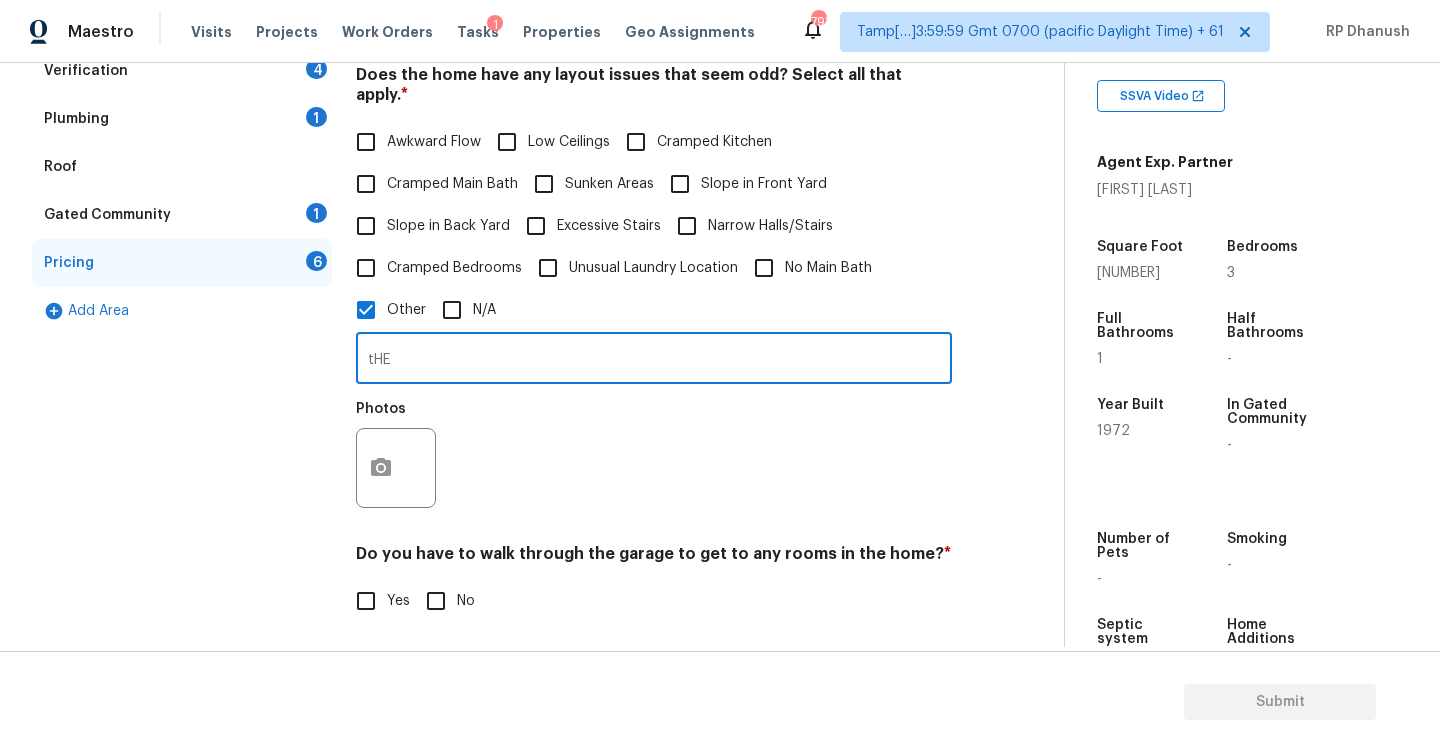 type on "tHE" 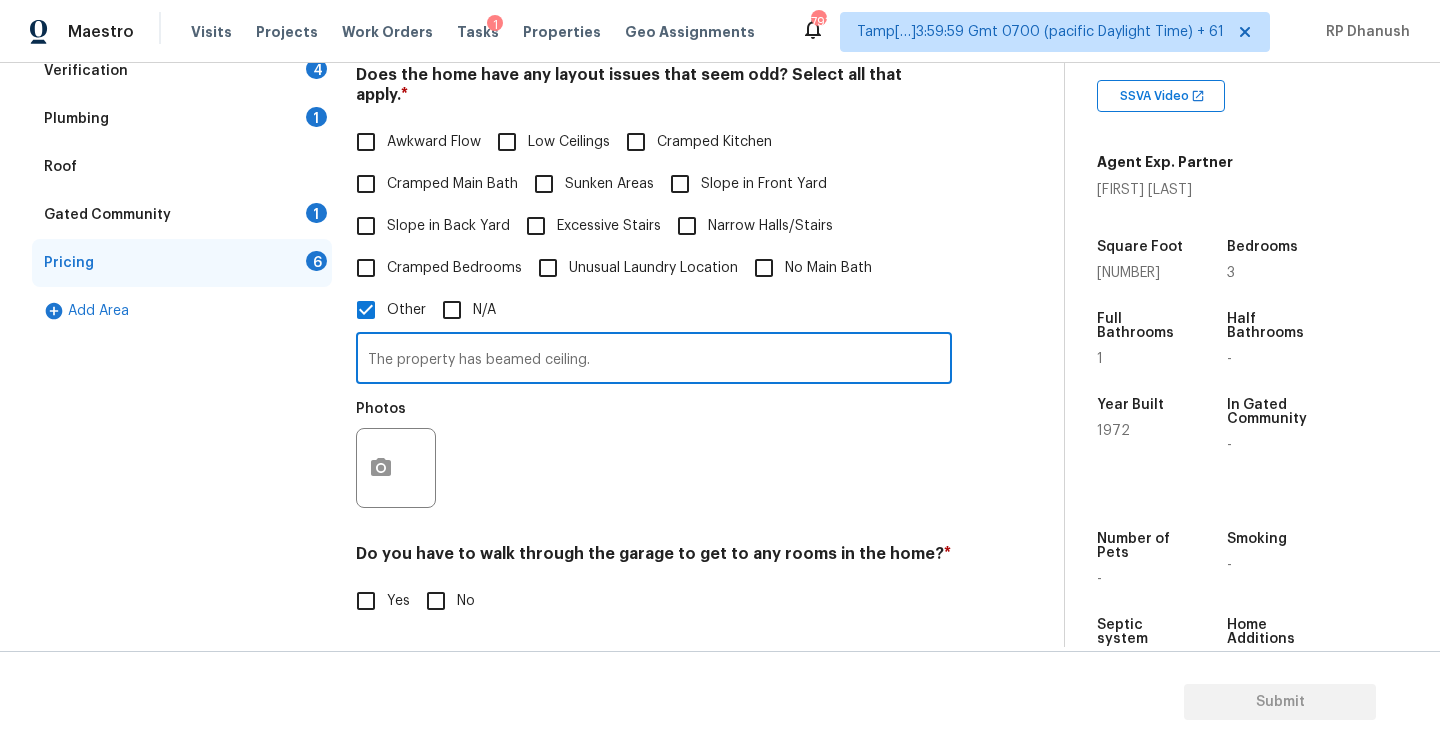 type on "The property has beamed ceiling." 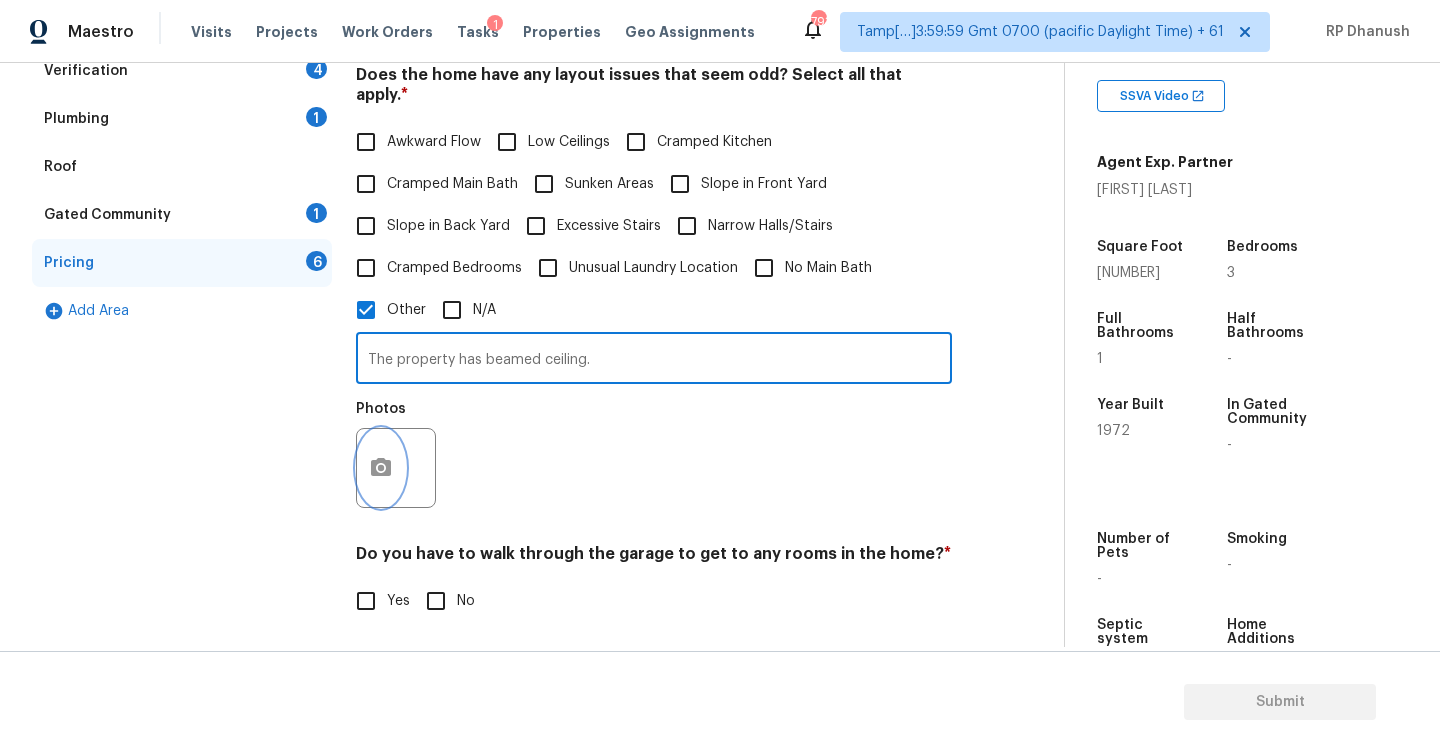click at bounding box center [381, 468] 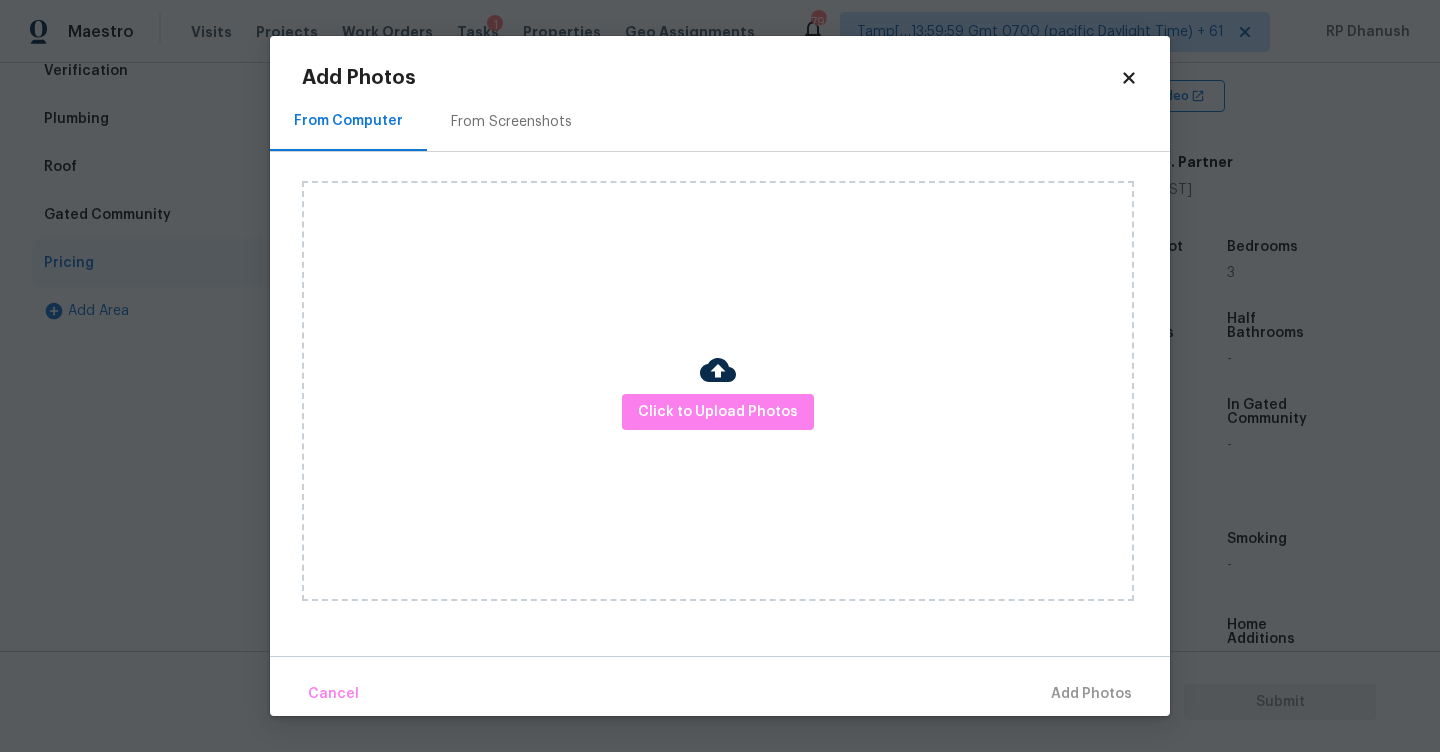 click on "From Screenshots" at bounding box center (511, 122) 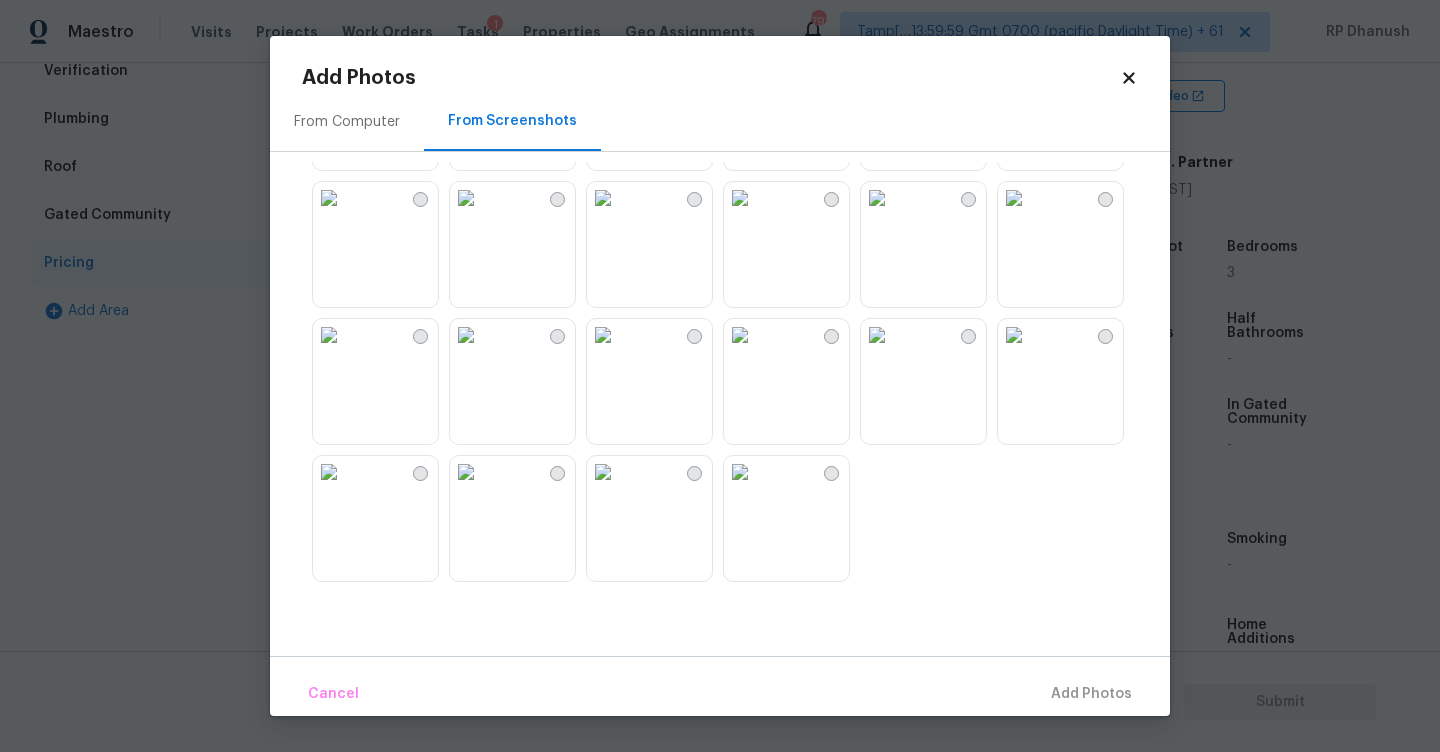 scroll, scrollTop: 909, scrollLeft: 0, axis: vertical 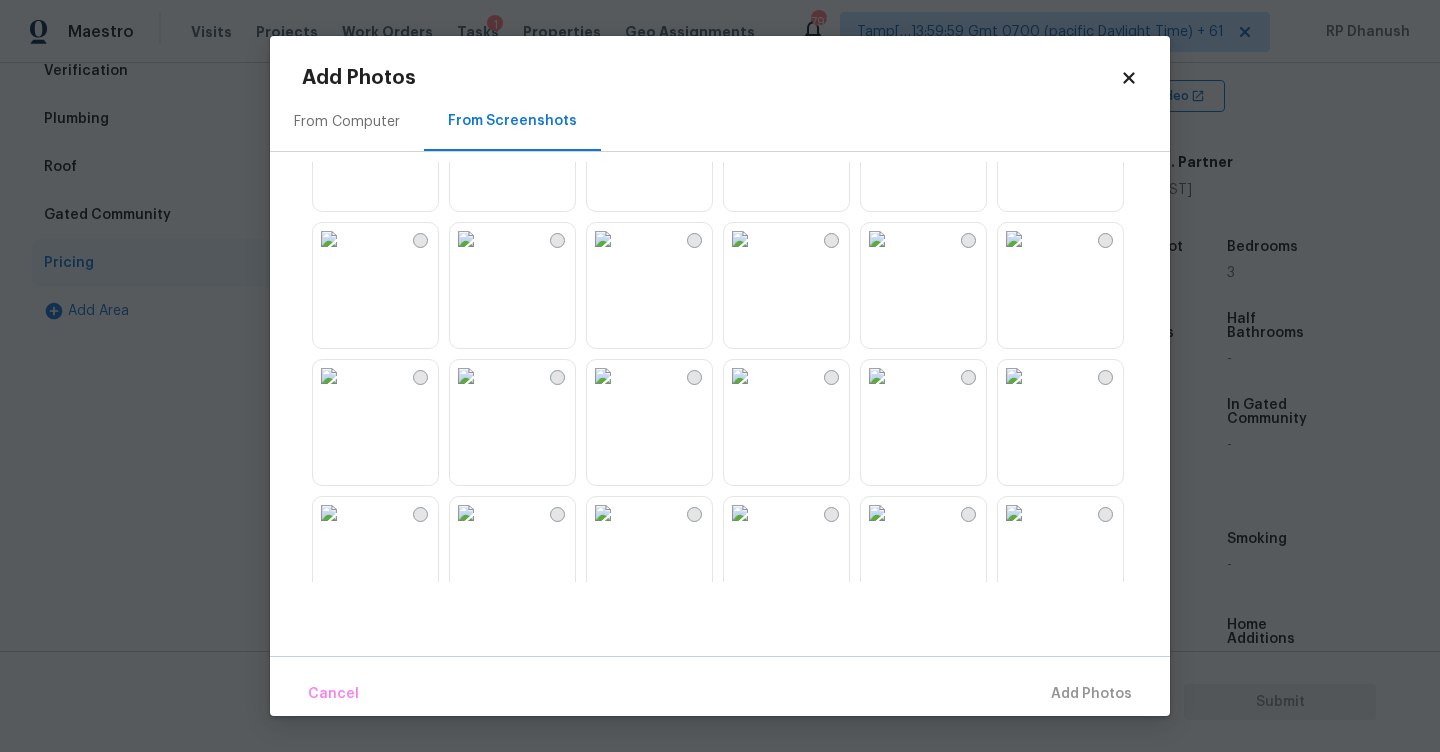click on "From Computer" at bounding box center (347, 122) 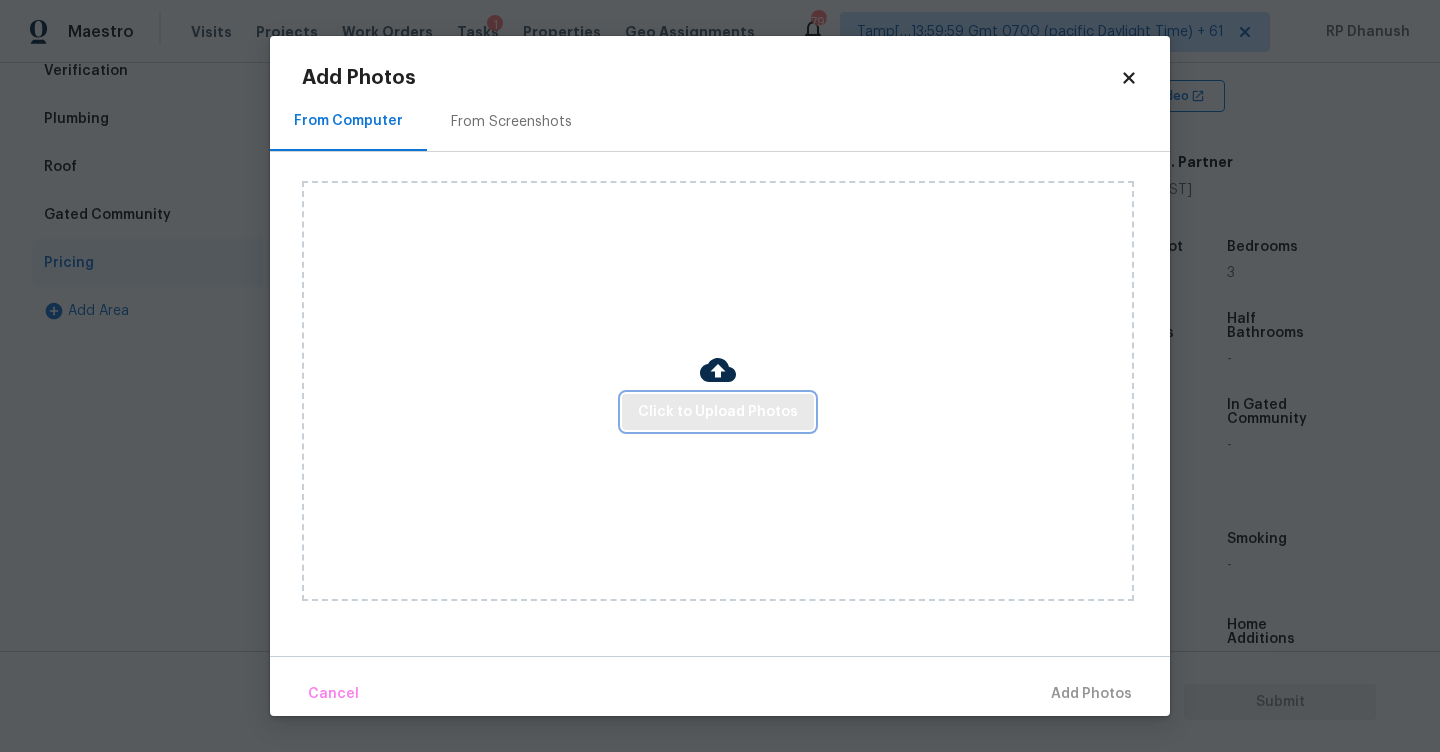 click on "Click to Upload Photos" at bounding box center (718, 412) 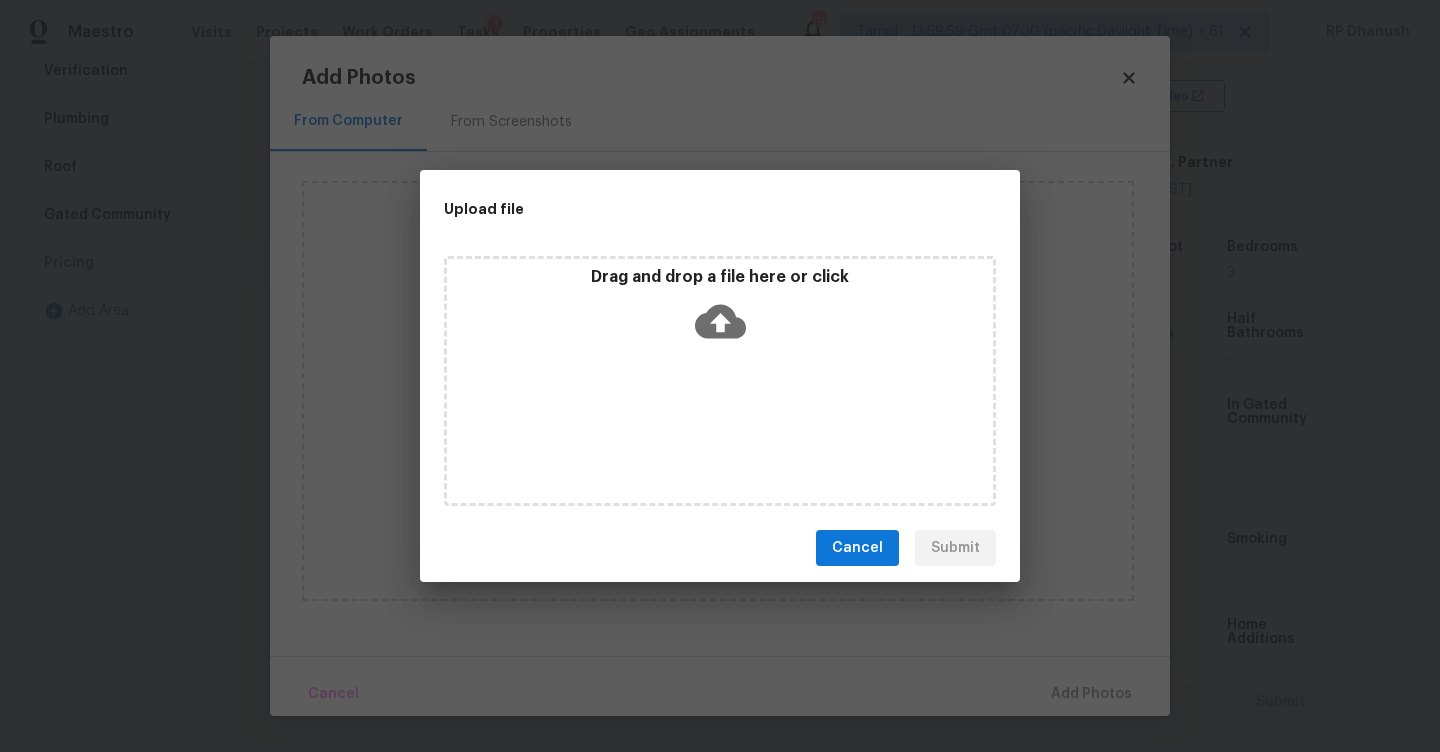 click on "Drag and drop a file here or click" at bounding box center [720, 310] 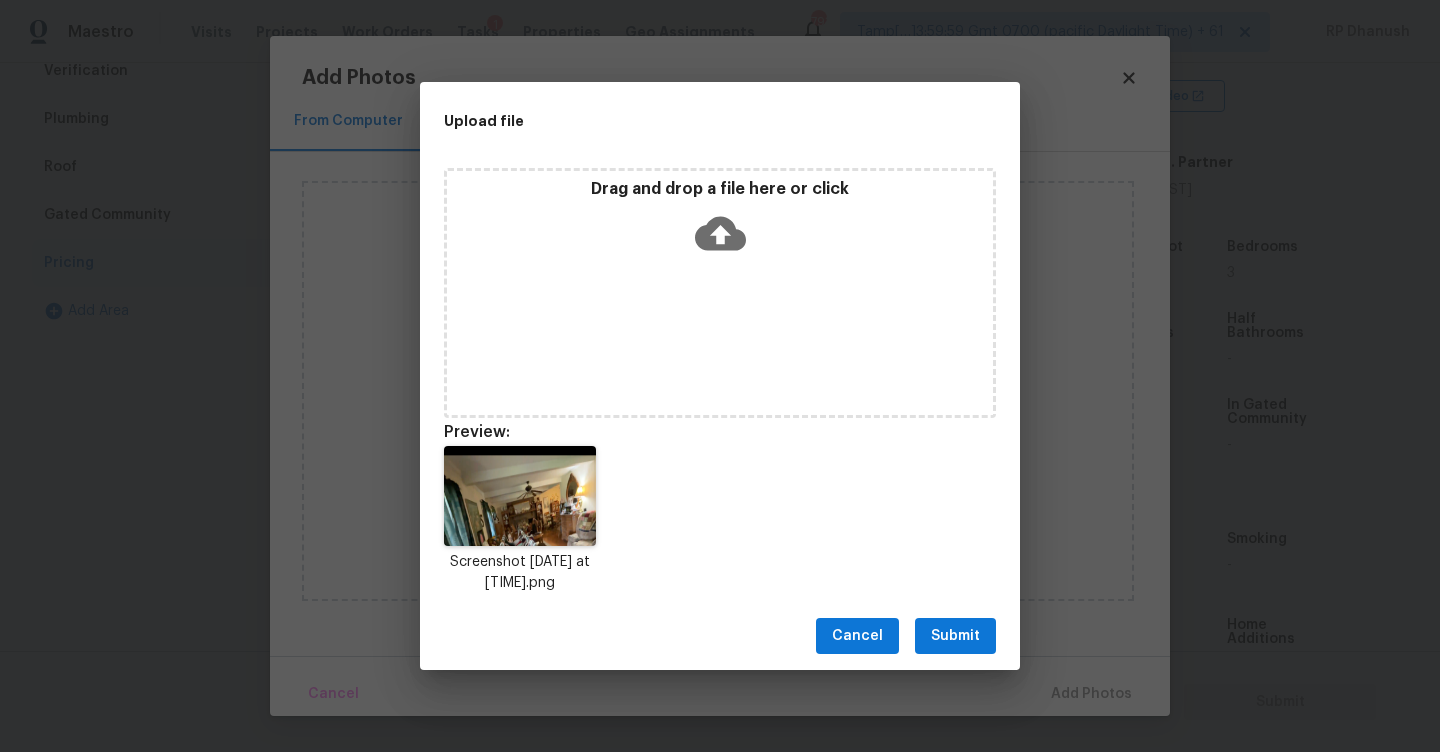 click on "Submit" at bounding box center (955, 636) 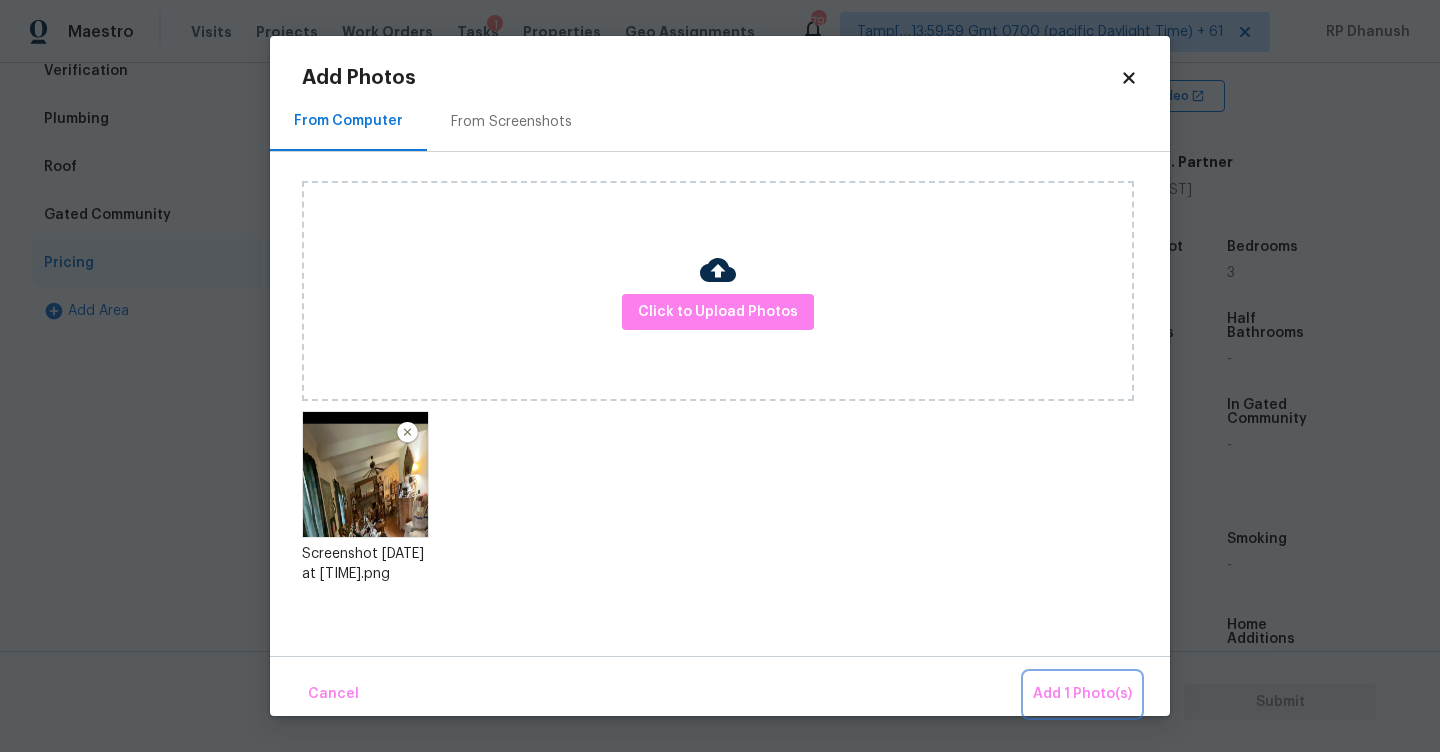 click on "Add 1 Photo(s)" at bounding box center (1082, 694) 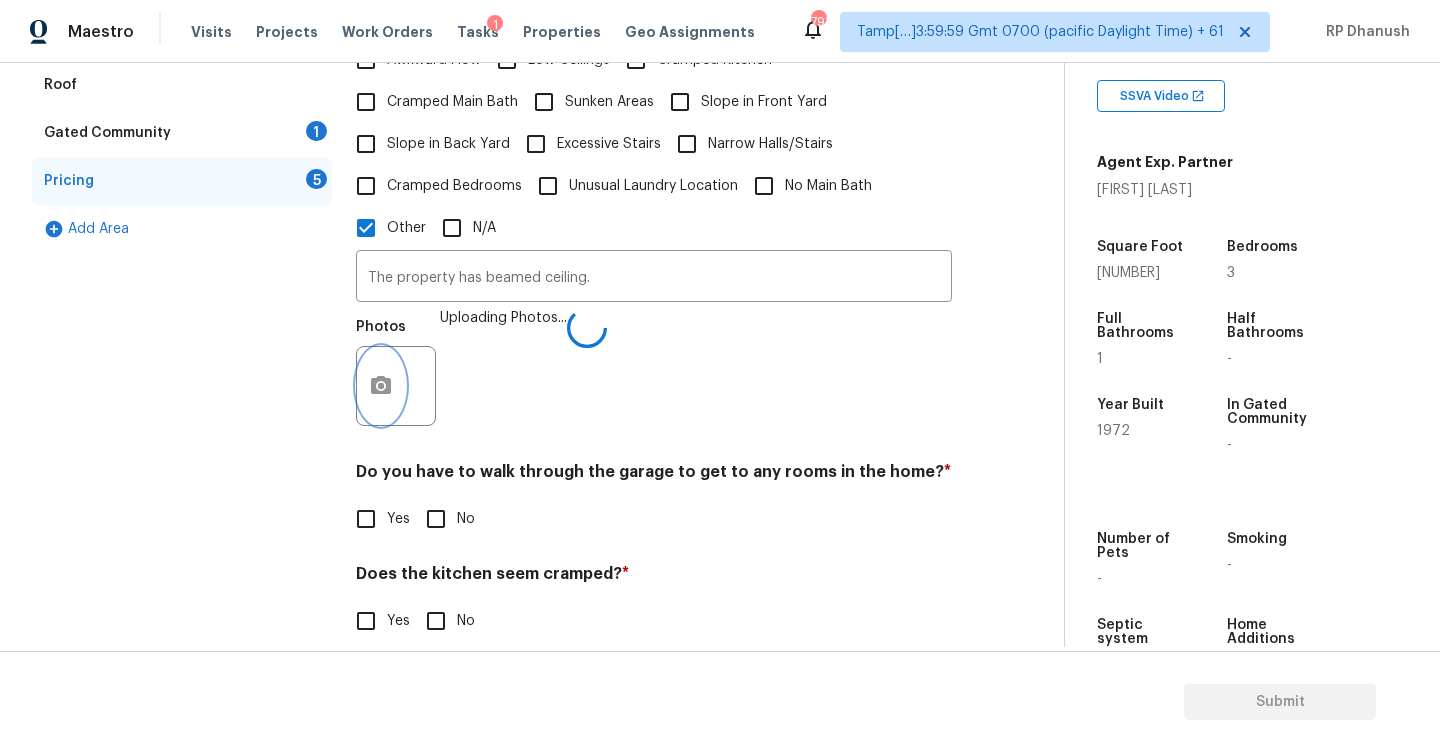 scroll, scrollTop: 637, scrollLeft: 0, axis: vertical 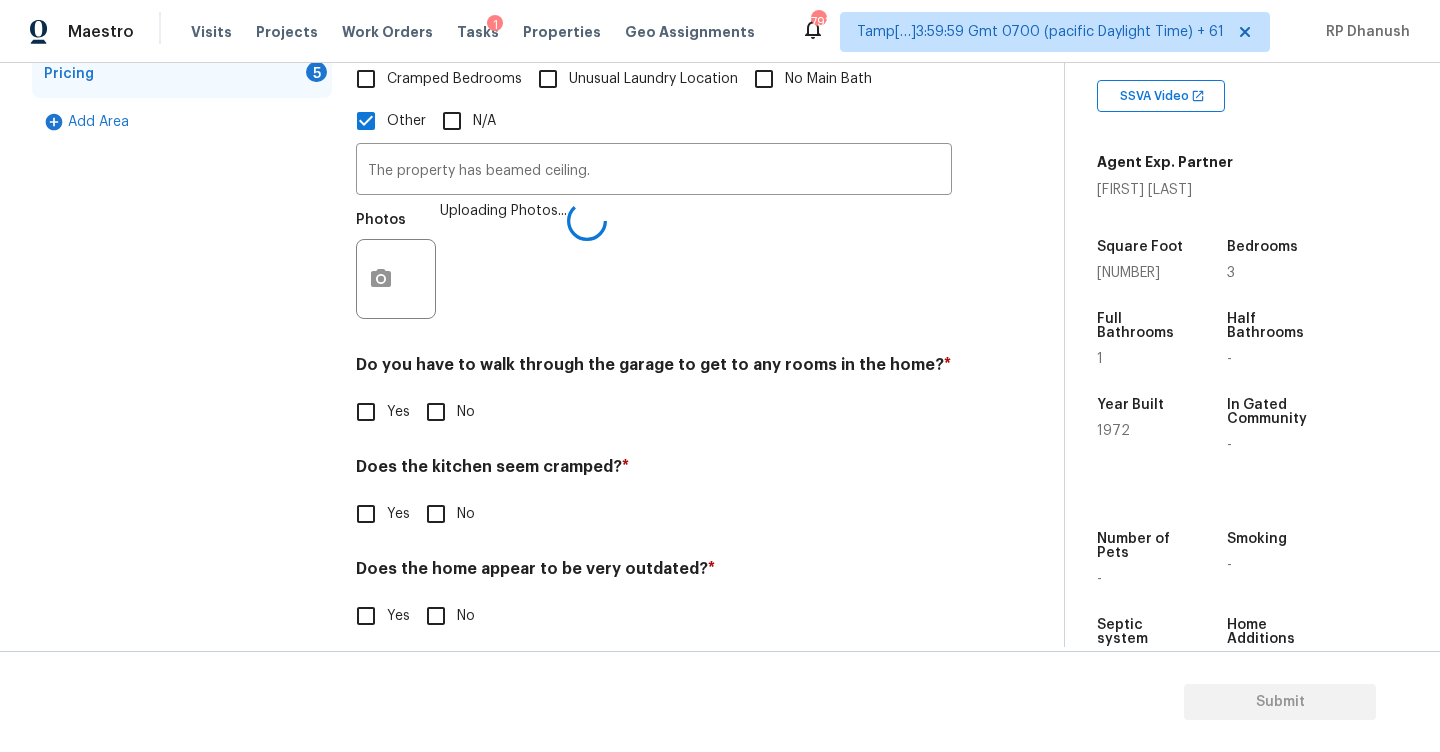 click on "No" at bounding box center [466, 412] 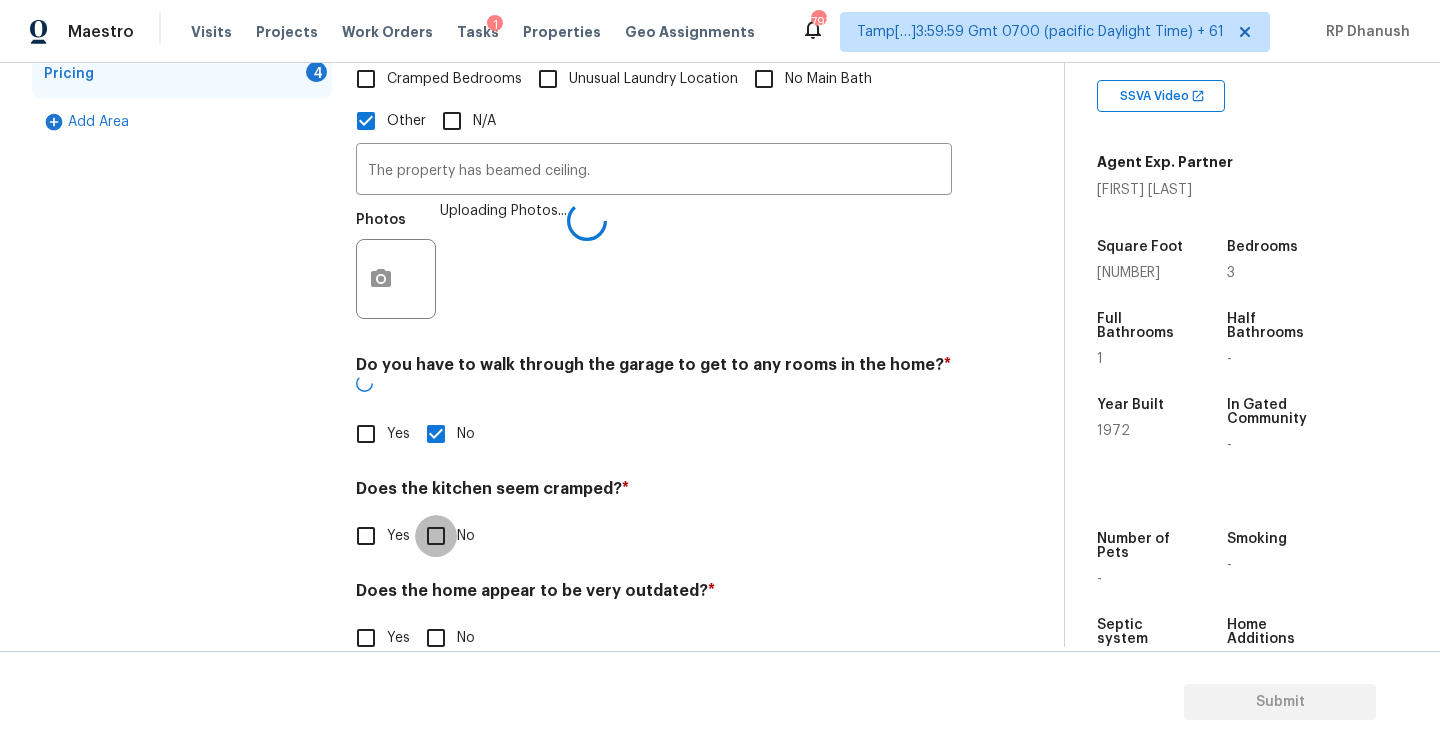 click on "No" at bounding box center (436, 536) 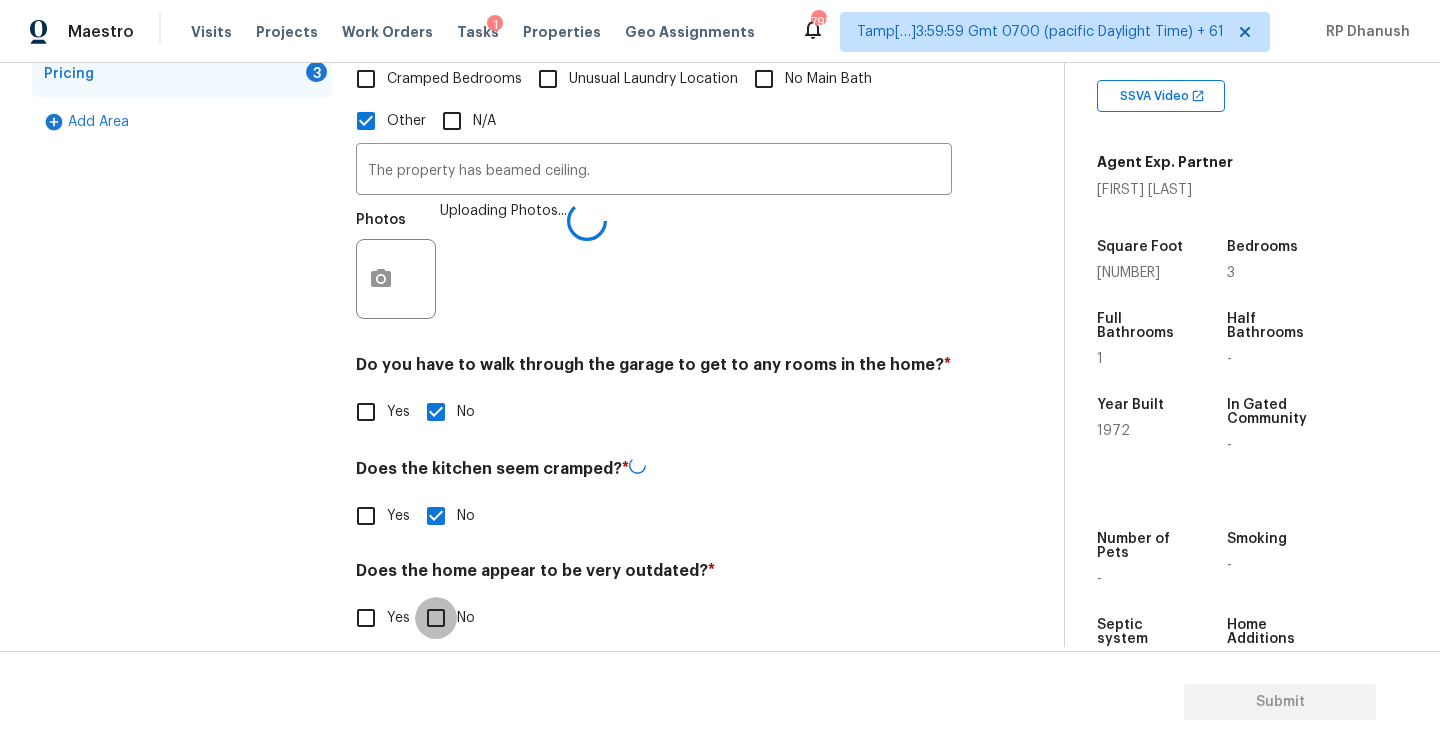 click on "No" at bounding box center (436, 618) 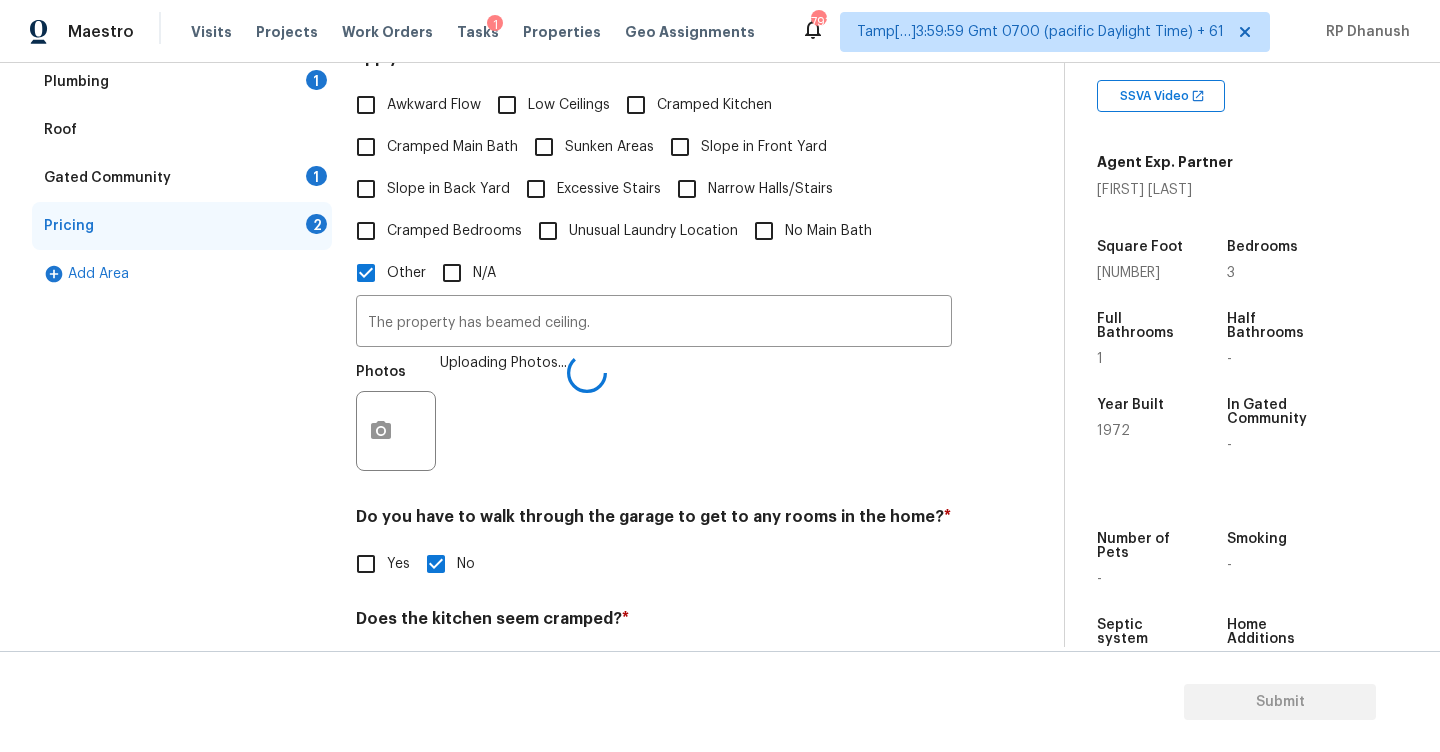 scroll, scrollTop: 417, scrollLeft: 0, axis: vertical 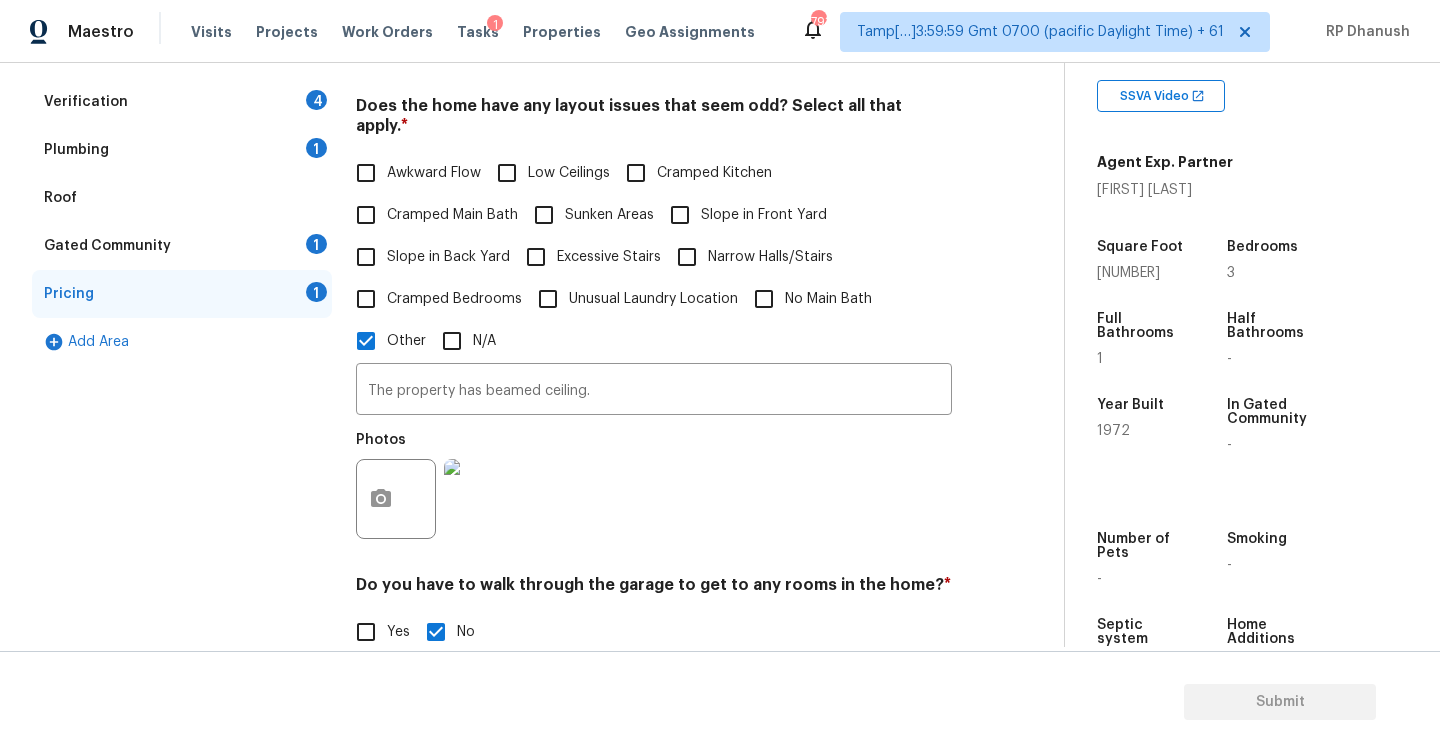 click on "Slope in Back Yard" at bounding box center [448, 257] 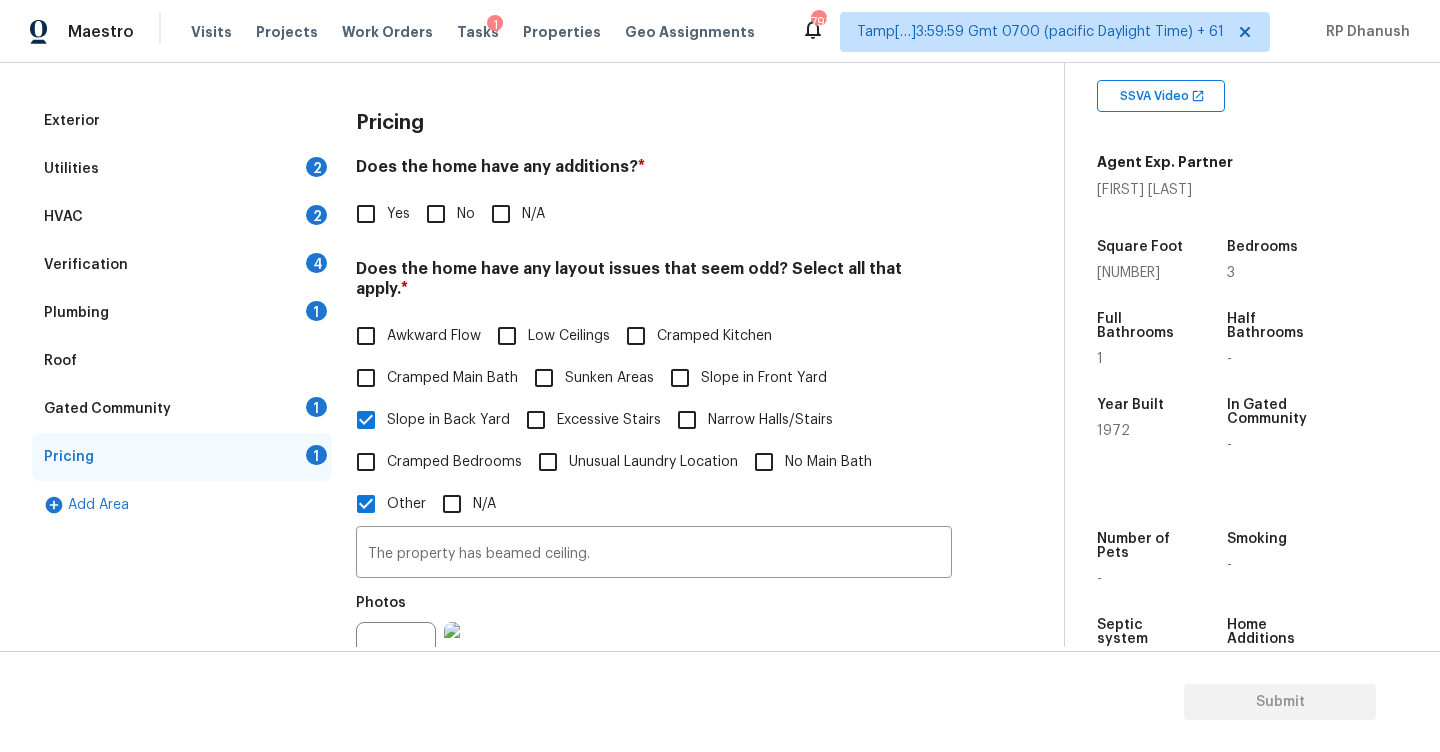 scroll, scrollTop: 0, scrollLeft: 0, axis: both 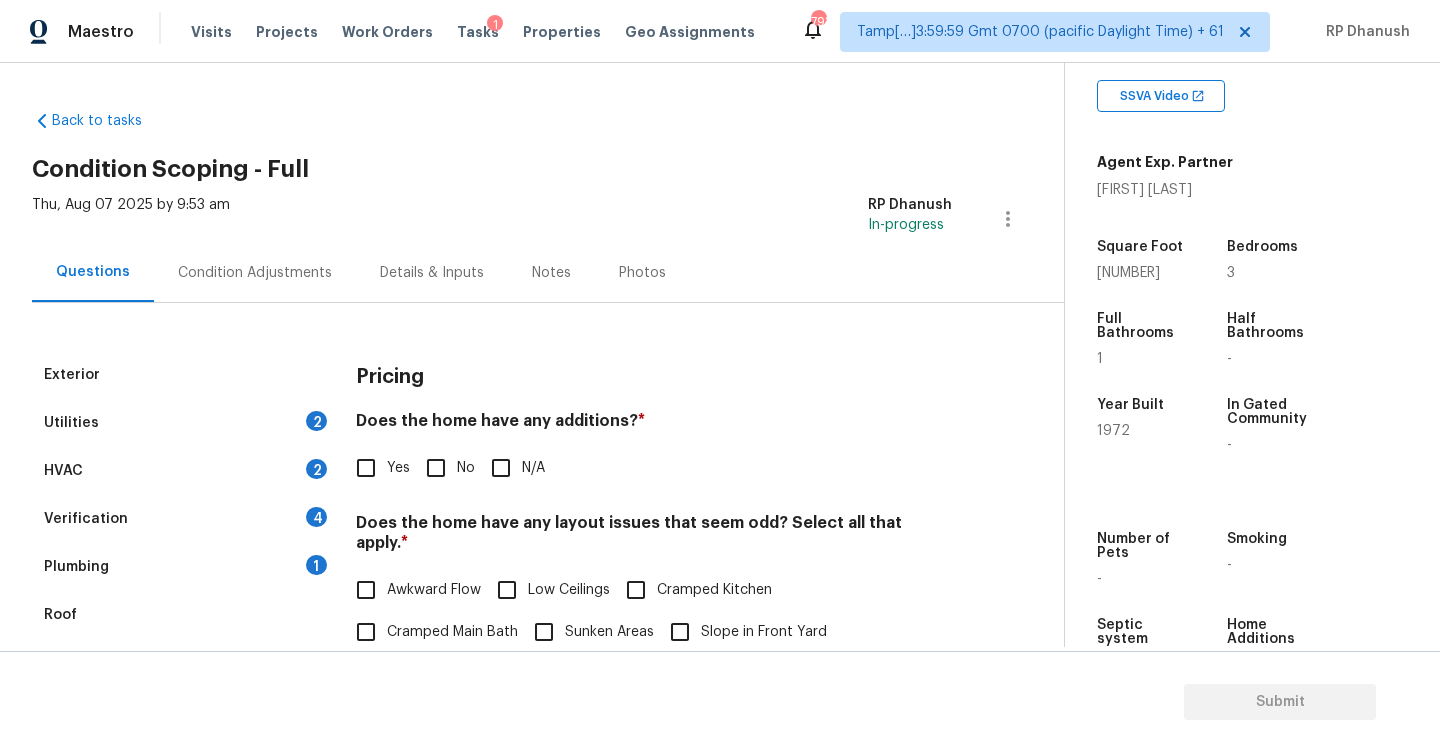 click on "Utilities 2" at bounding box center (182, 423) 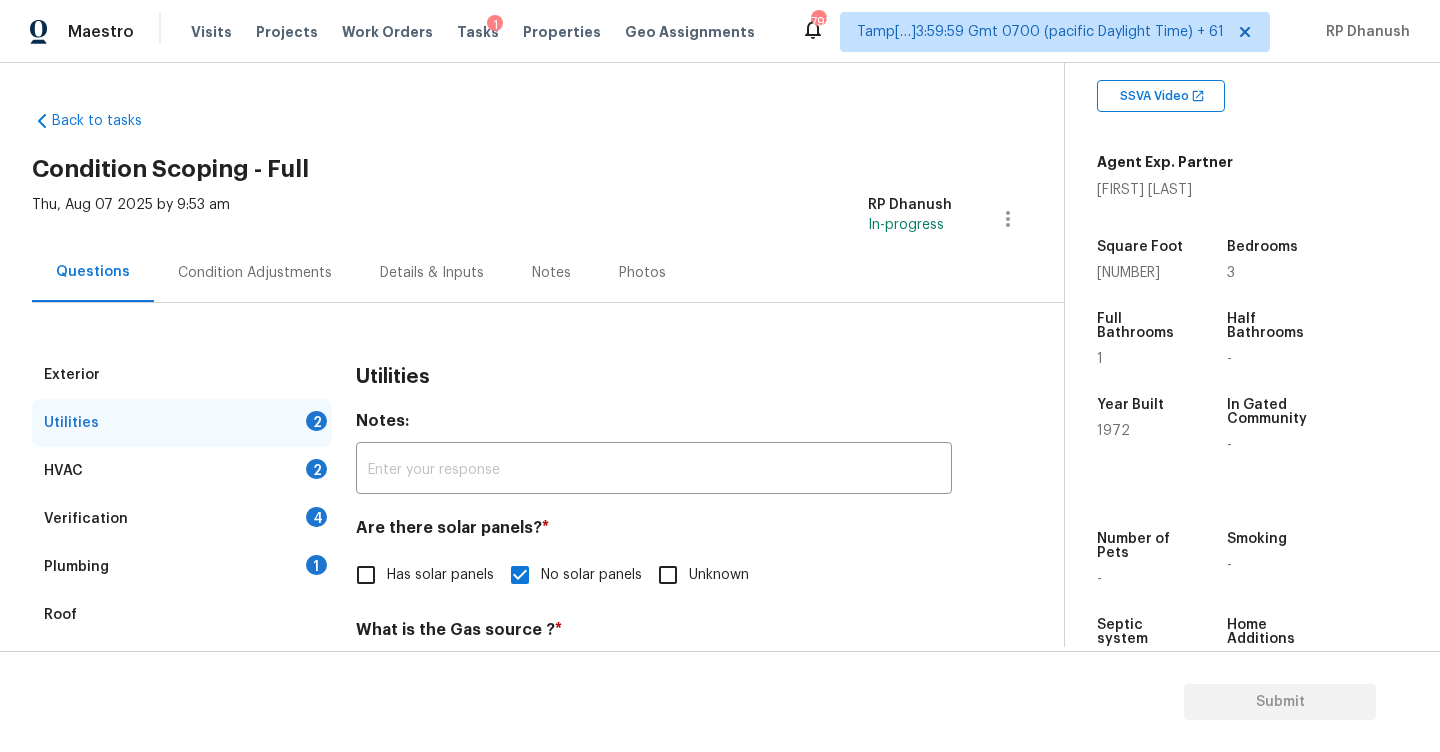click on "Exterior" at bounding box center [182, 375] 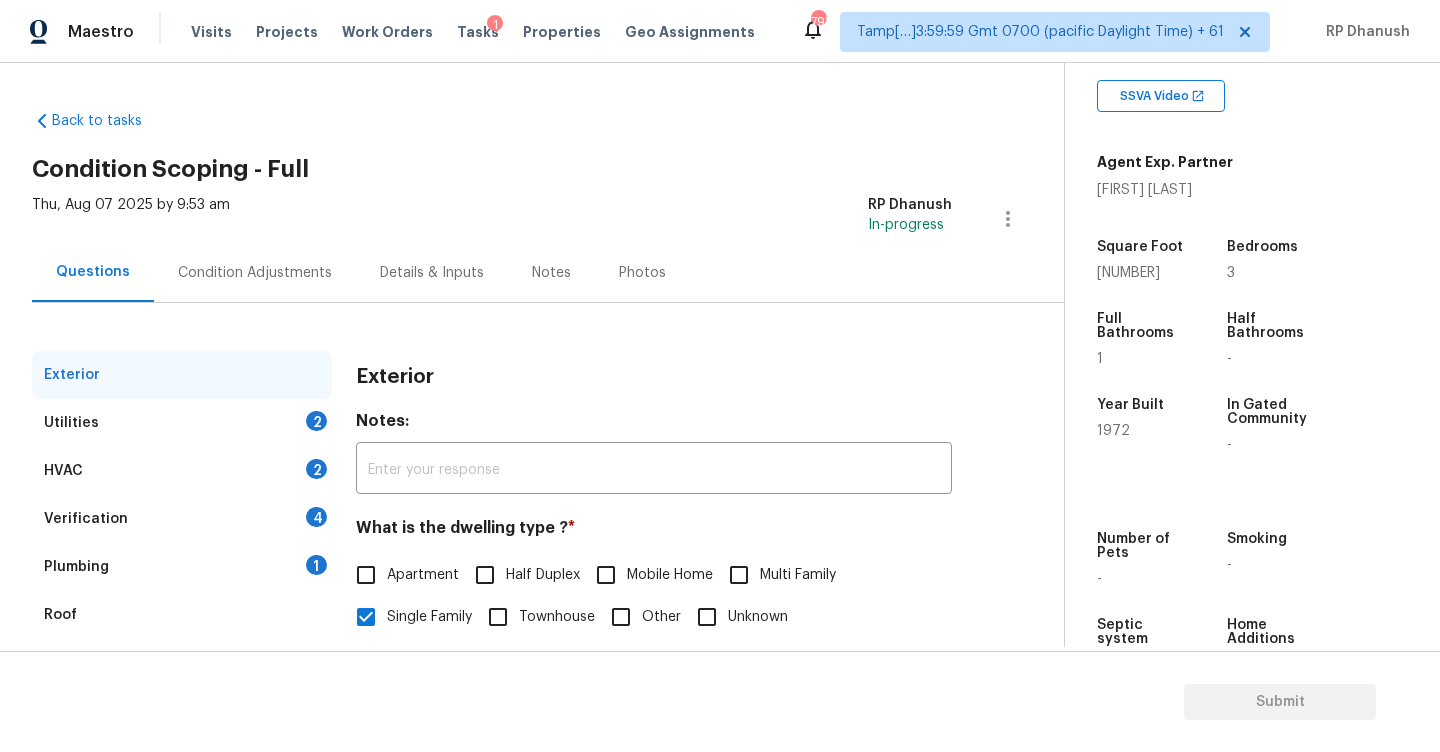 scroll, scrollTop: 211, scrollLeft: 0, axis: vertical 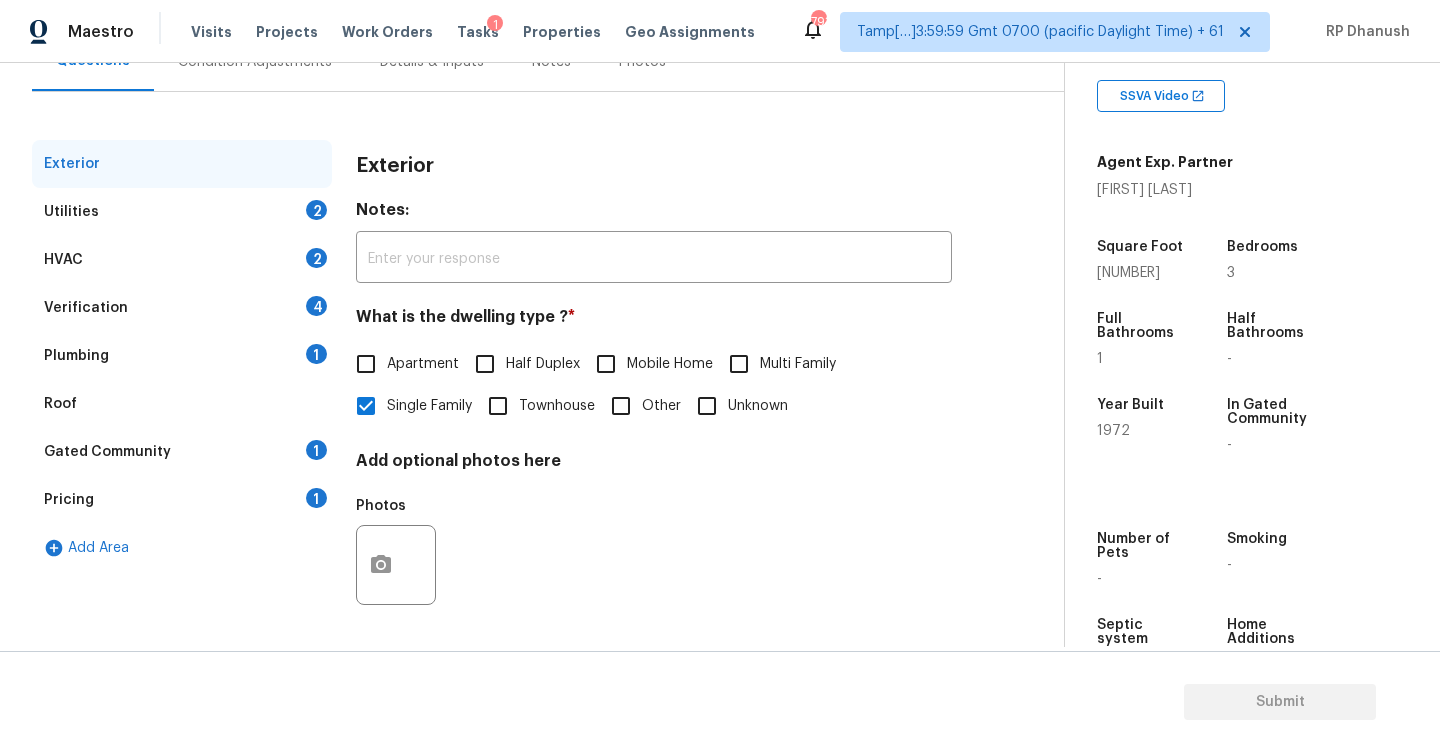 click on "Exterior" at bounding box center (182, 164) 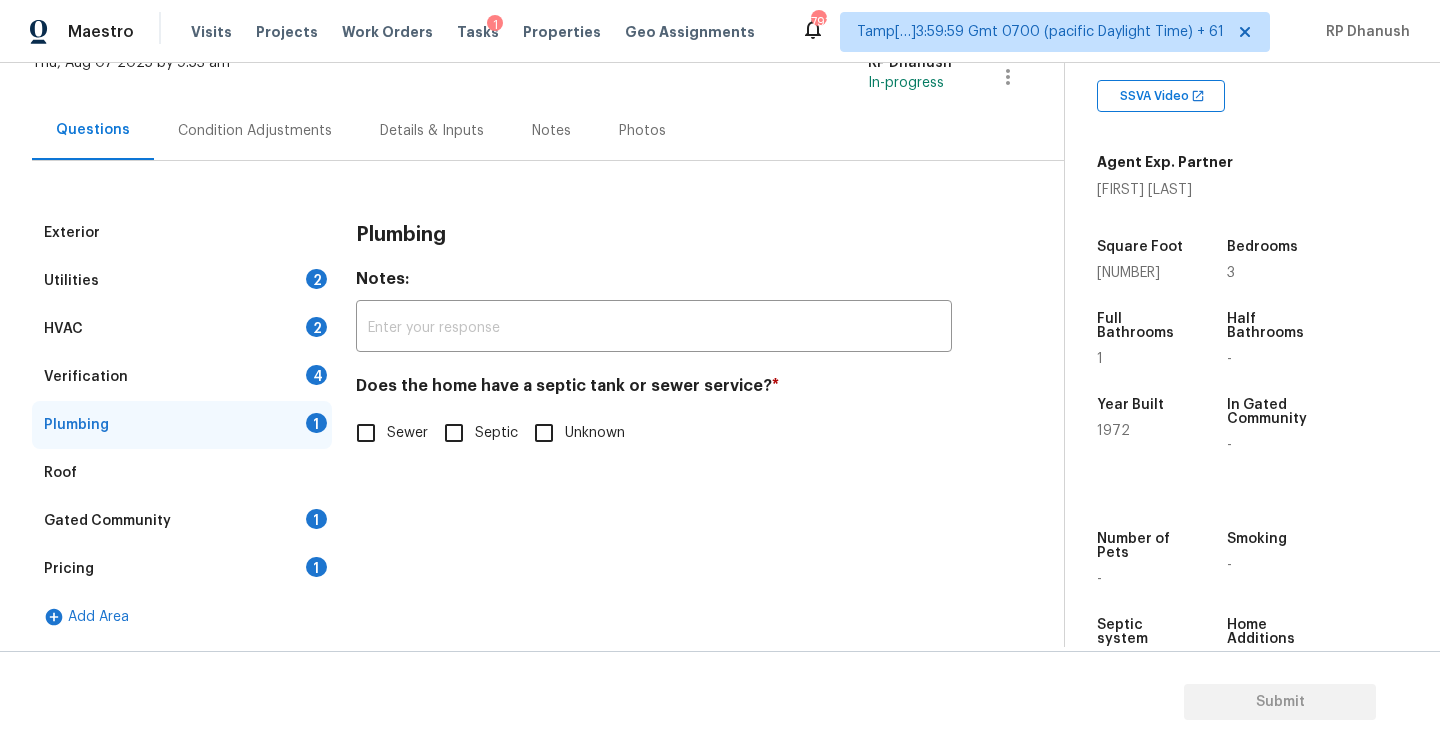 scroll, scrollTop: 142, scrollLeft: 0, axis: vertical 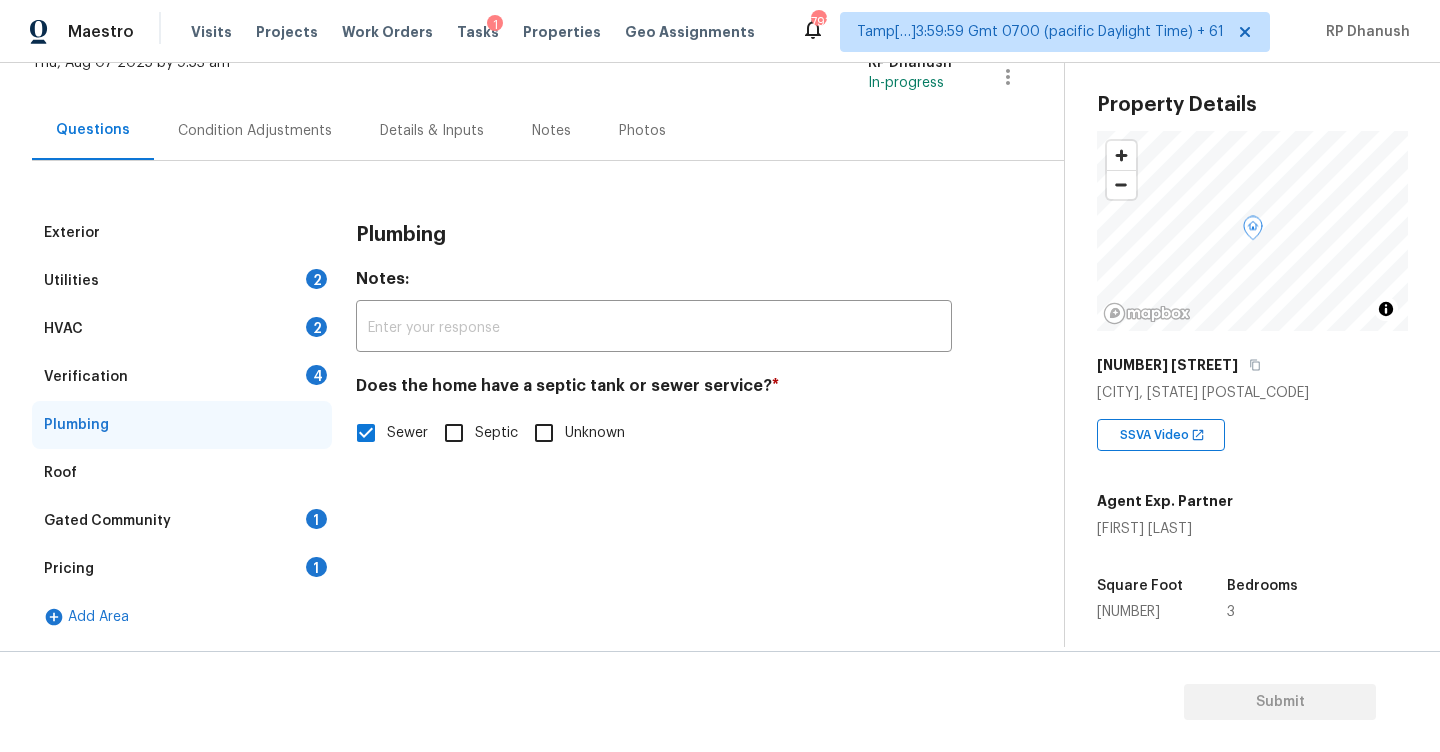 click on "Septic" at bounding box center (454, 433) 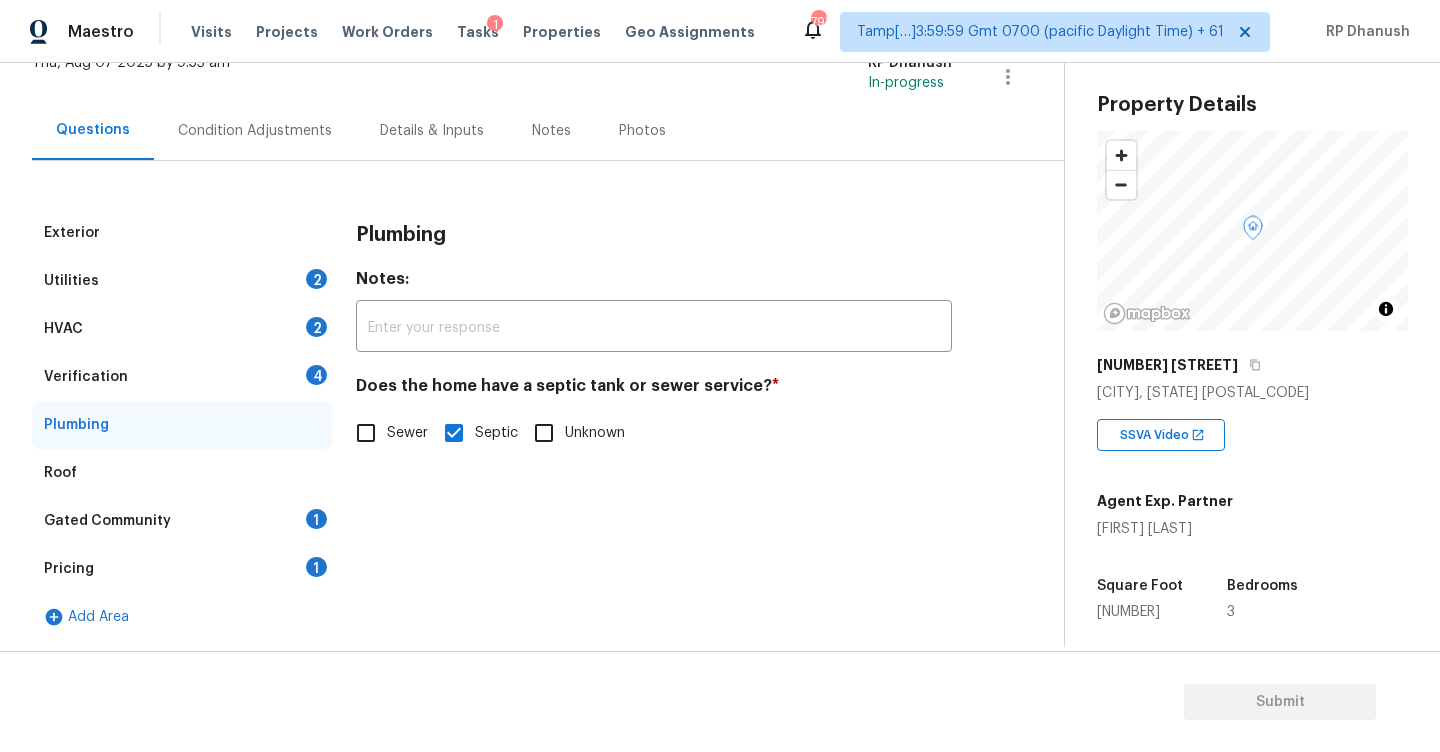 click on "Condition Adjustments" at bounding box center [255, 131] 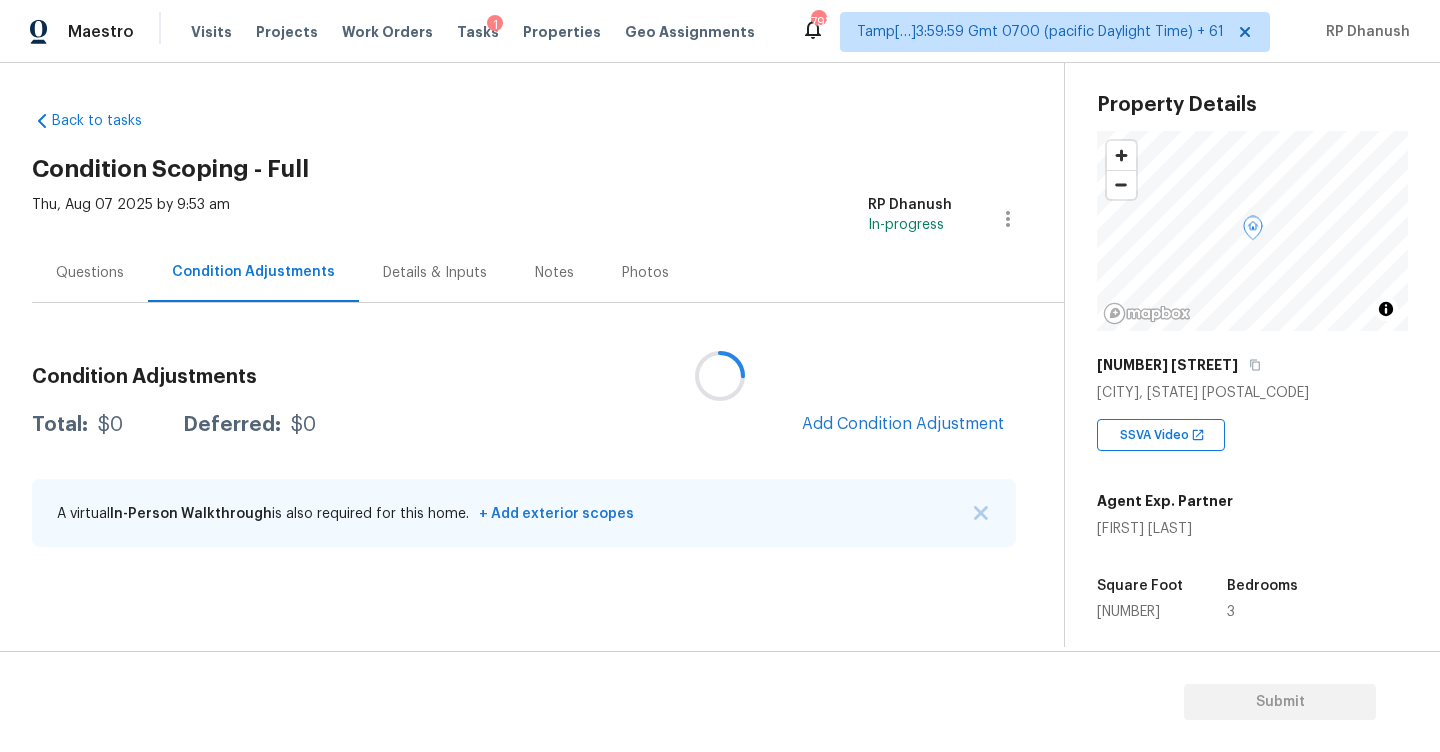 scroll, scrollTop: 0, scrollLeft: 0, axis: both 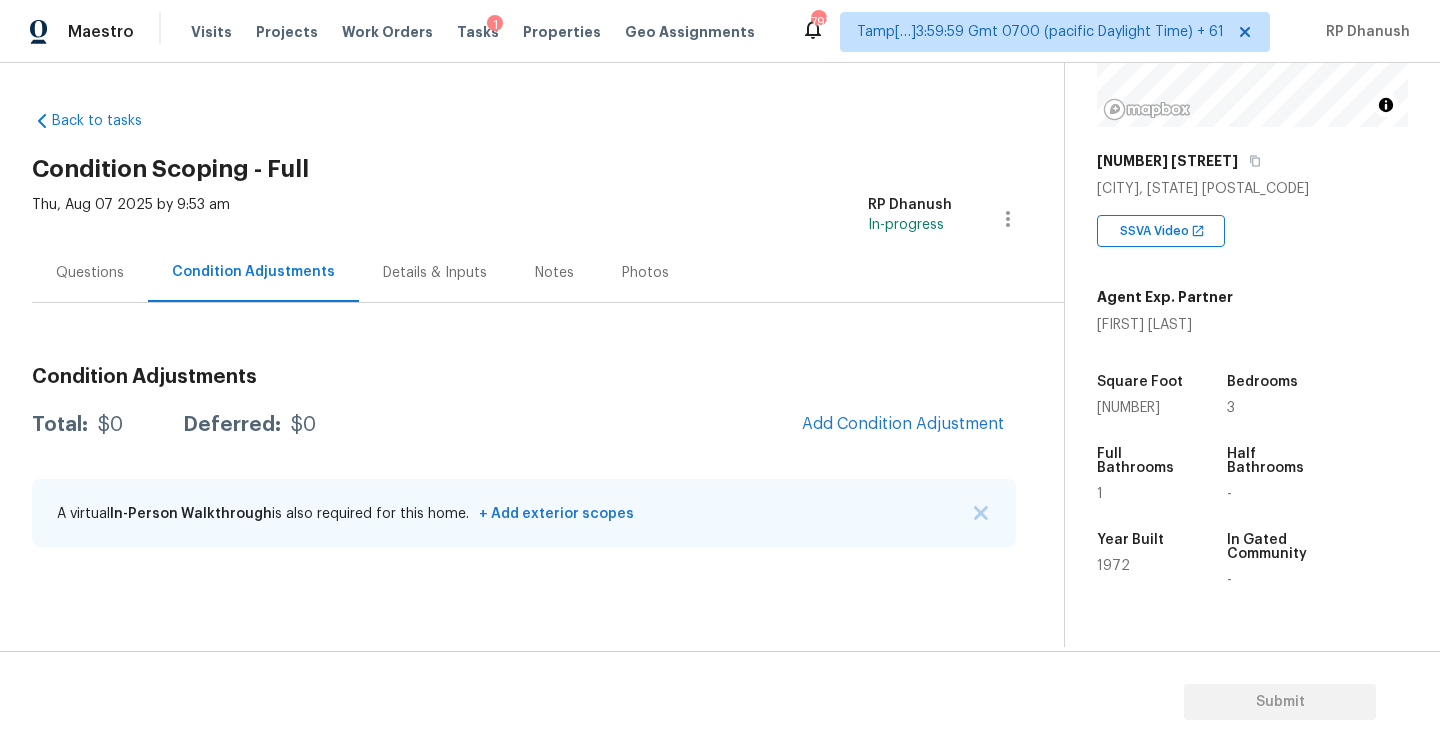 click on "Add Condition Adjustment" at bounding box center (903, 425) 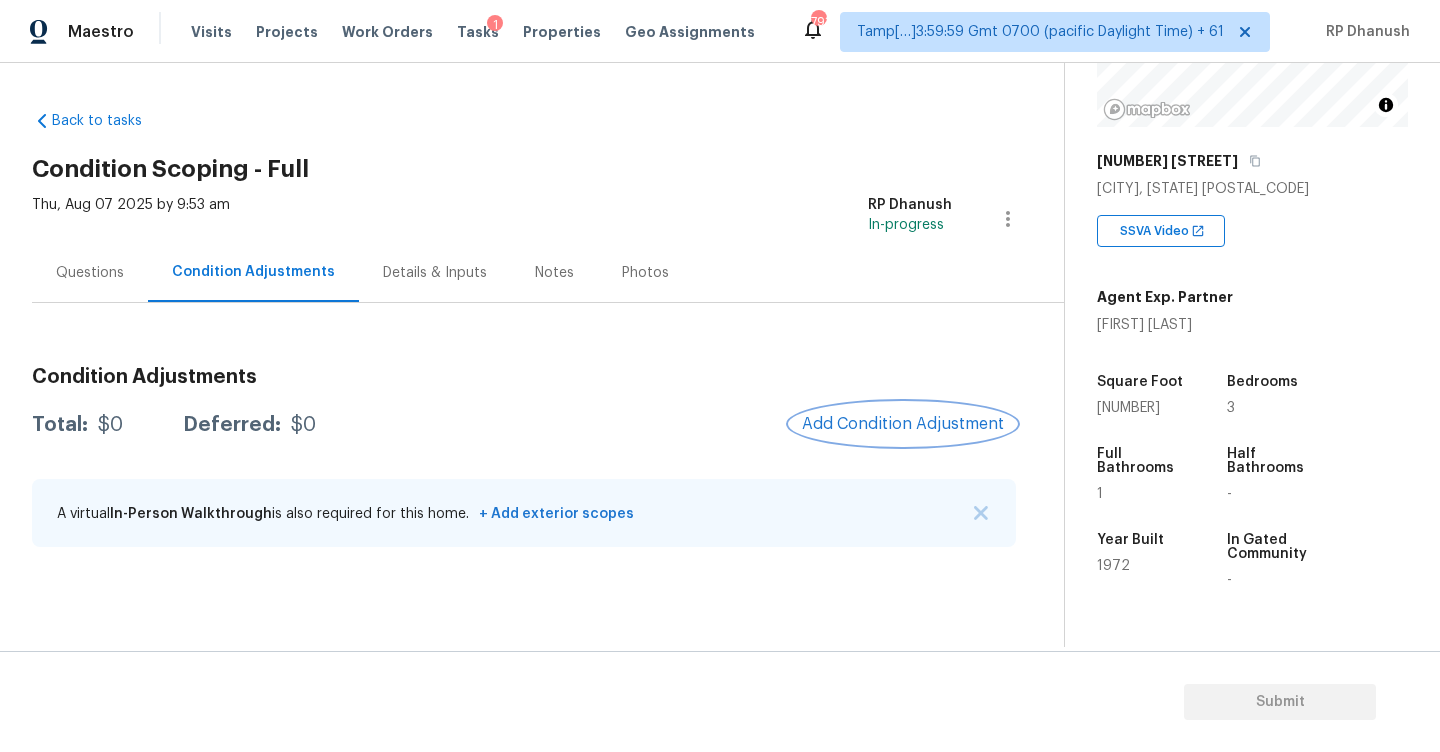 click on "Add Condition Adjustment" at bounding box center (903, 424) 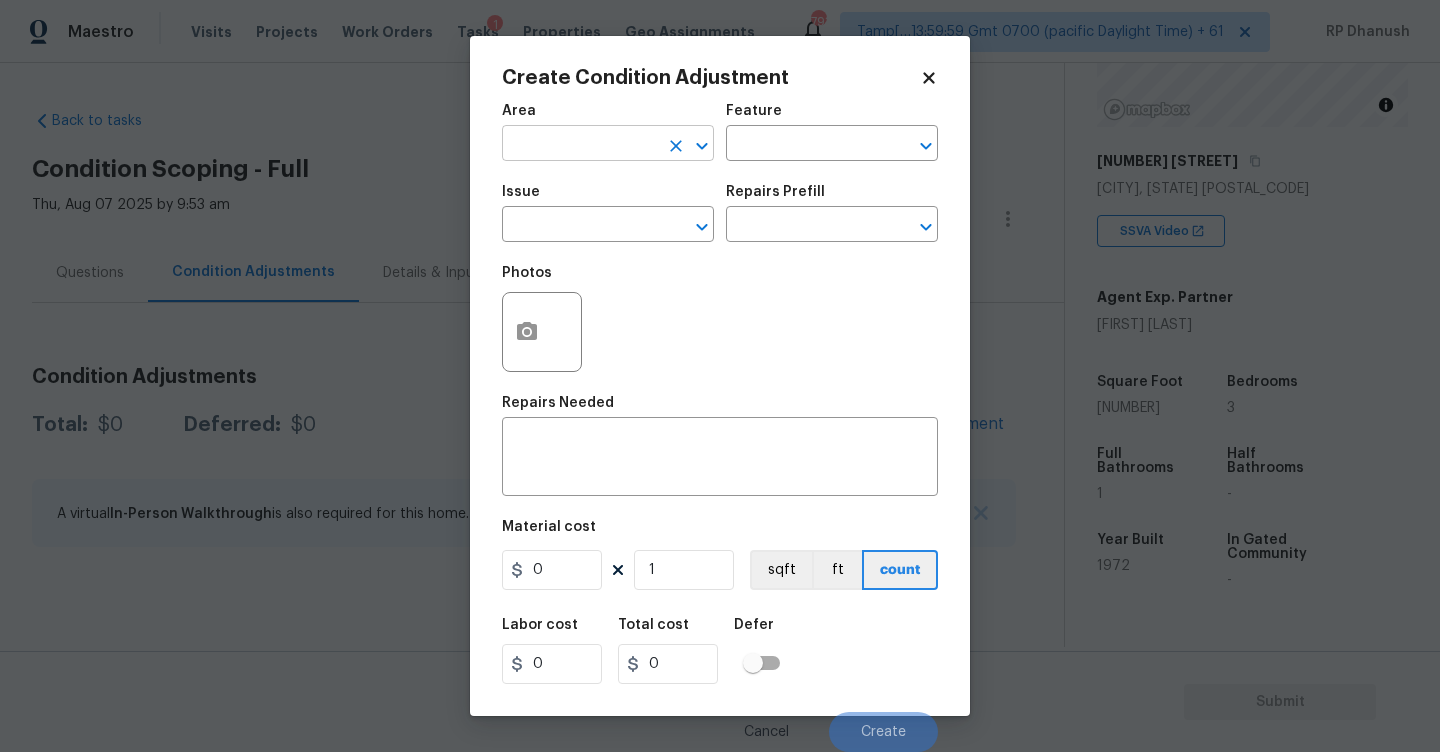 click at bounding box center [580, 145] 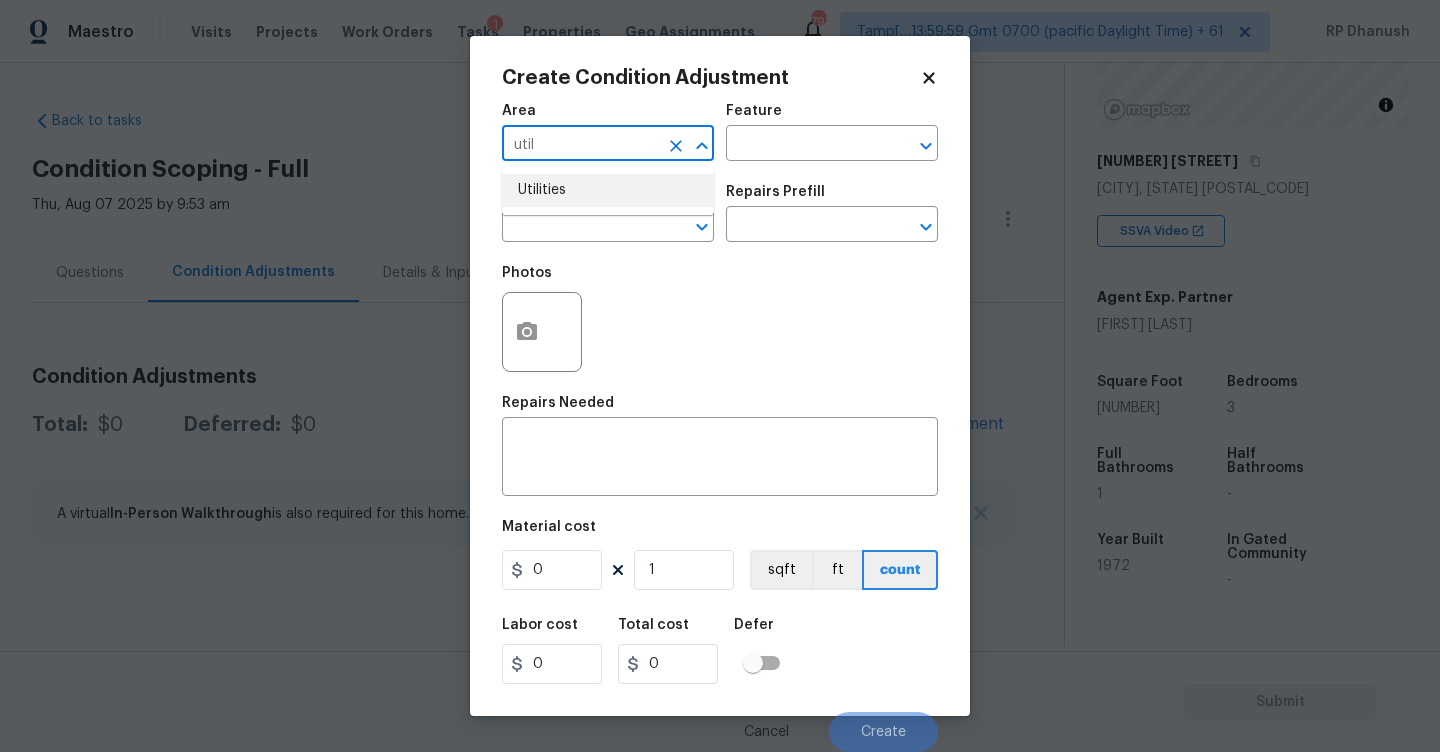 drag, startPoint x: 676, startPoint y: 185, endPoint x: 735, endPoint y: 161, distance: 63.694584 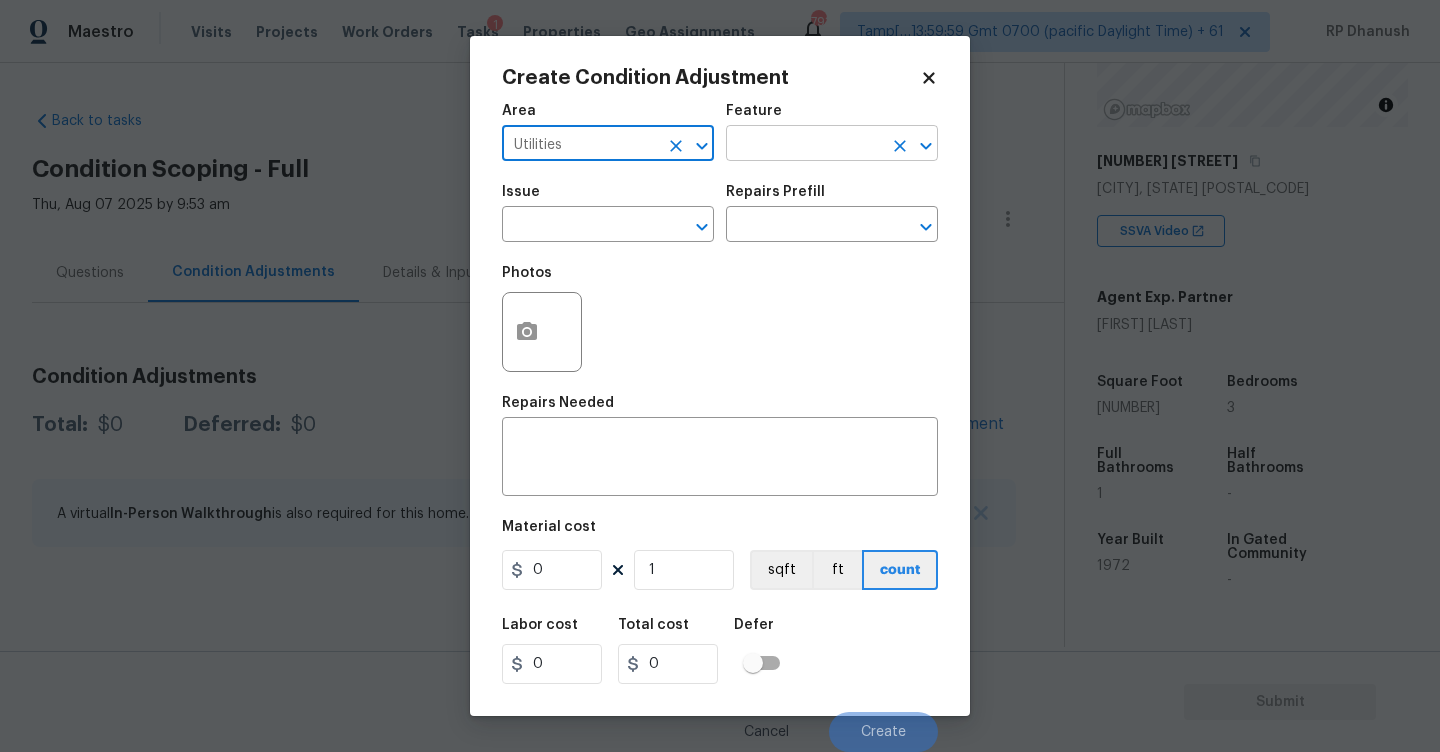 type on "Utilities" 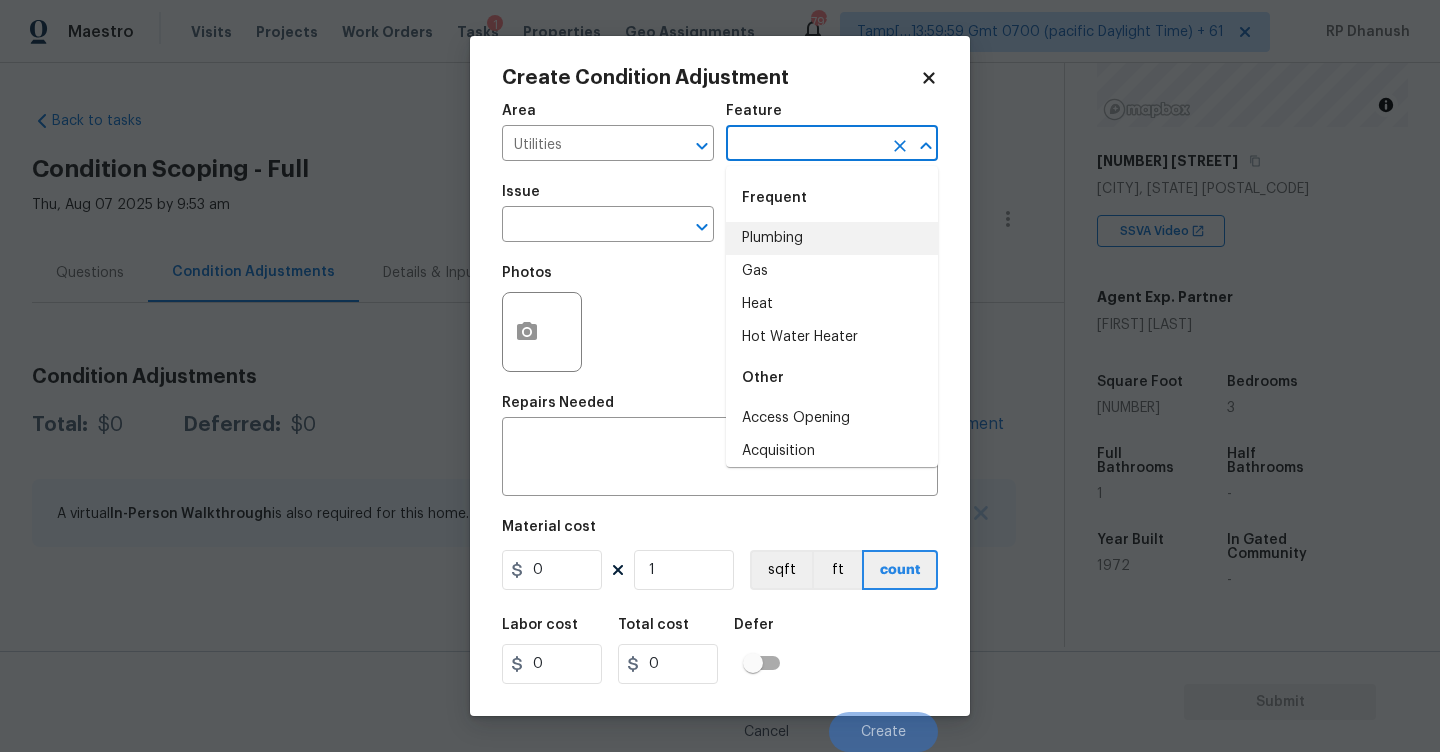 click on "Plumbing" at bounding box center (832, 238) 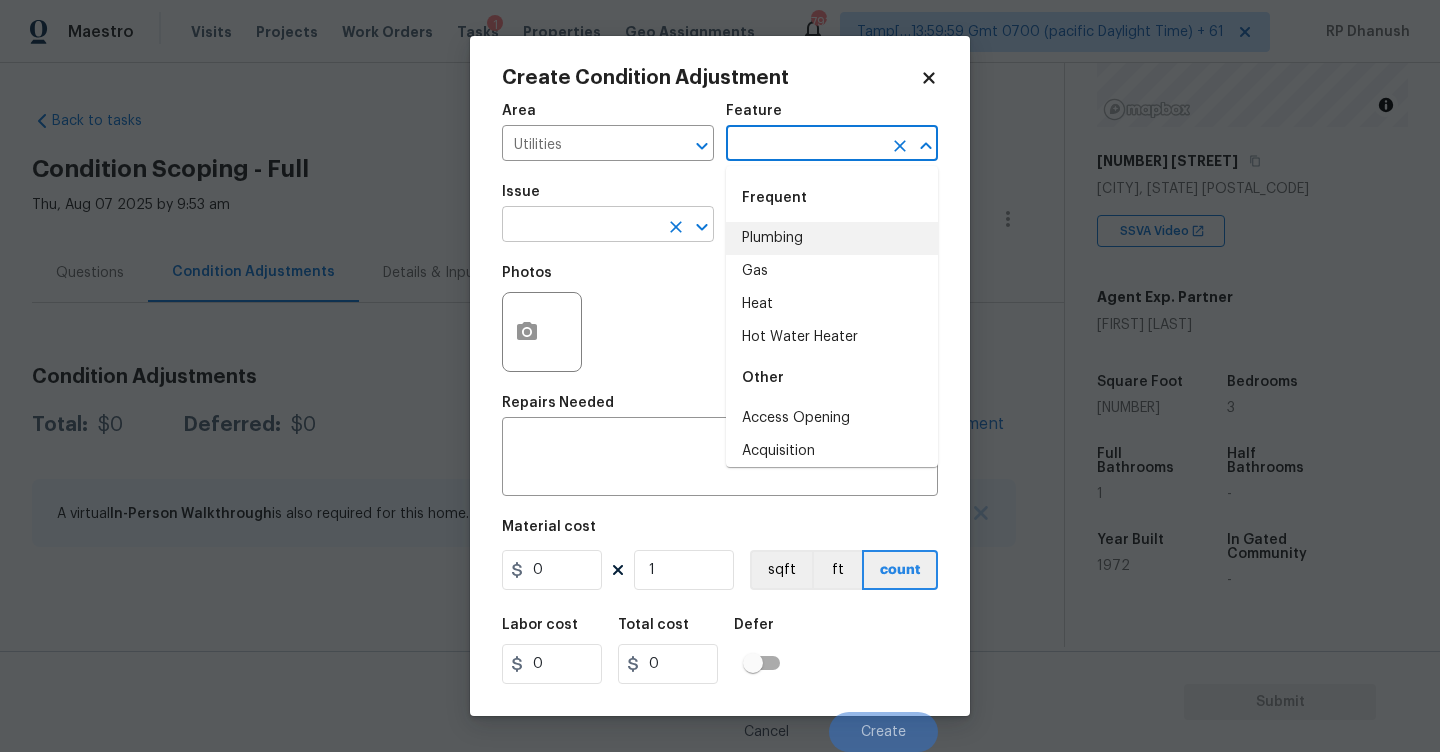 type on "Plumbing" 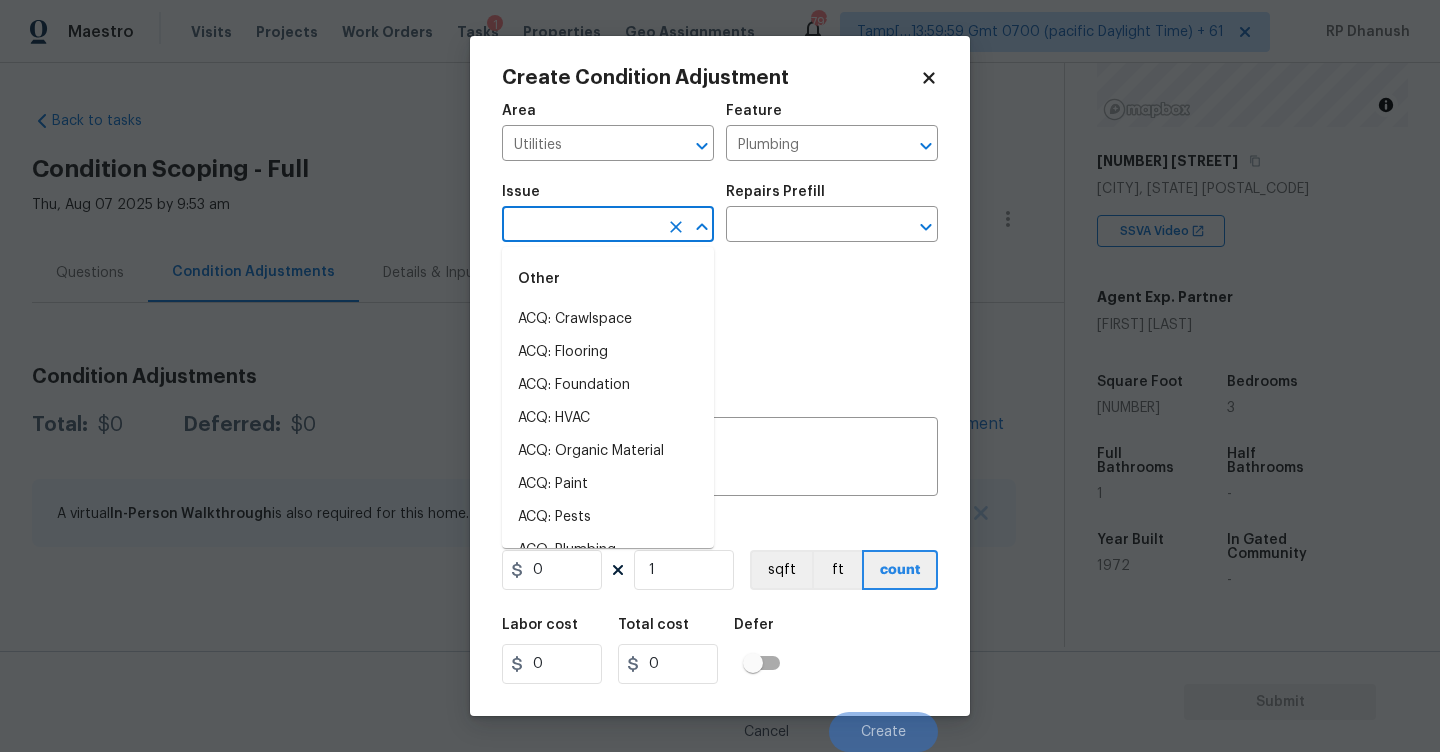 click at bounding box center [580, 226] 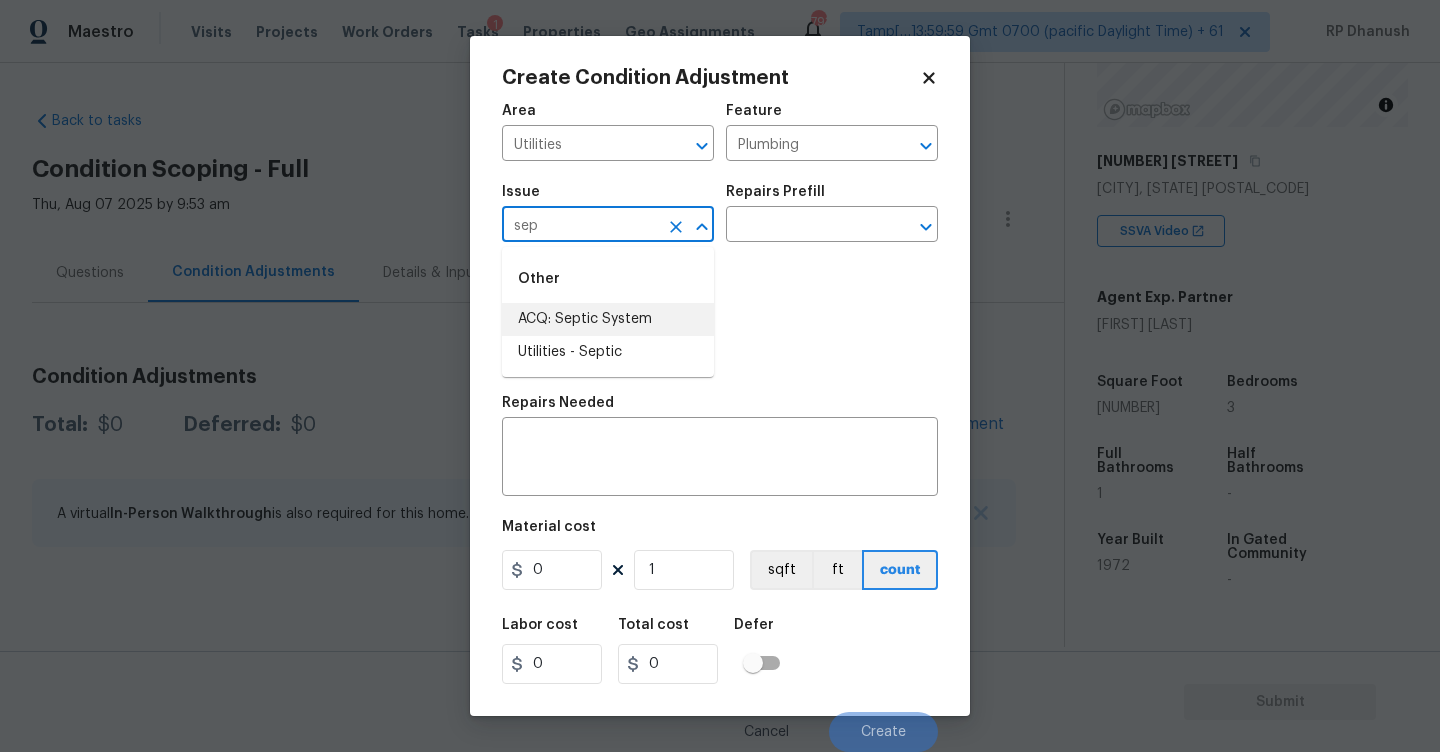 click on "ACQ: Septic System" at bounding box center [608, 319] 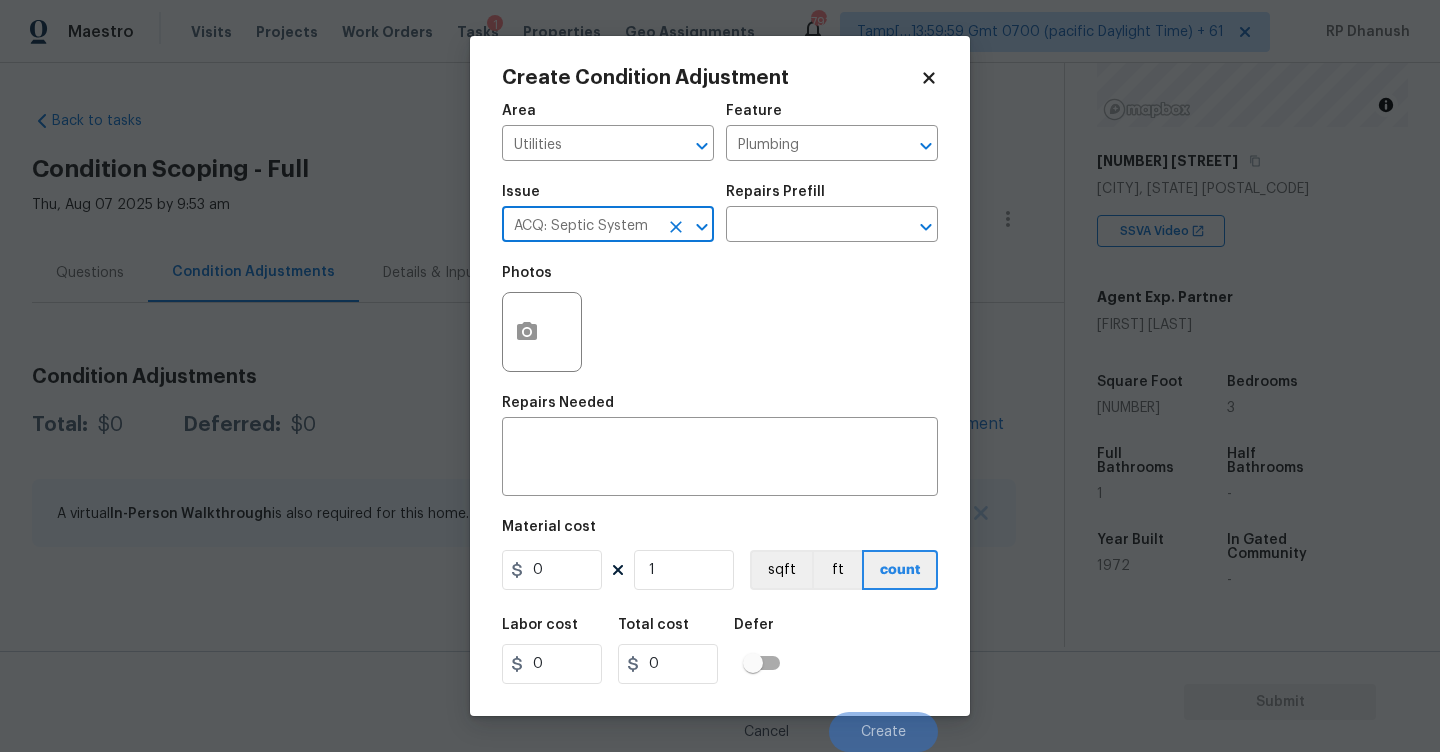 type on "ACQ: Septic System" 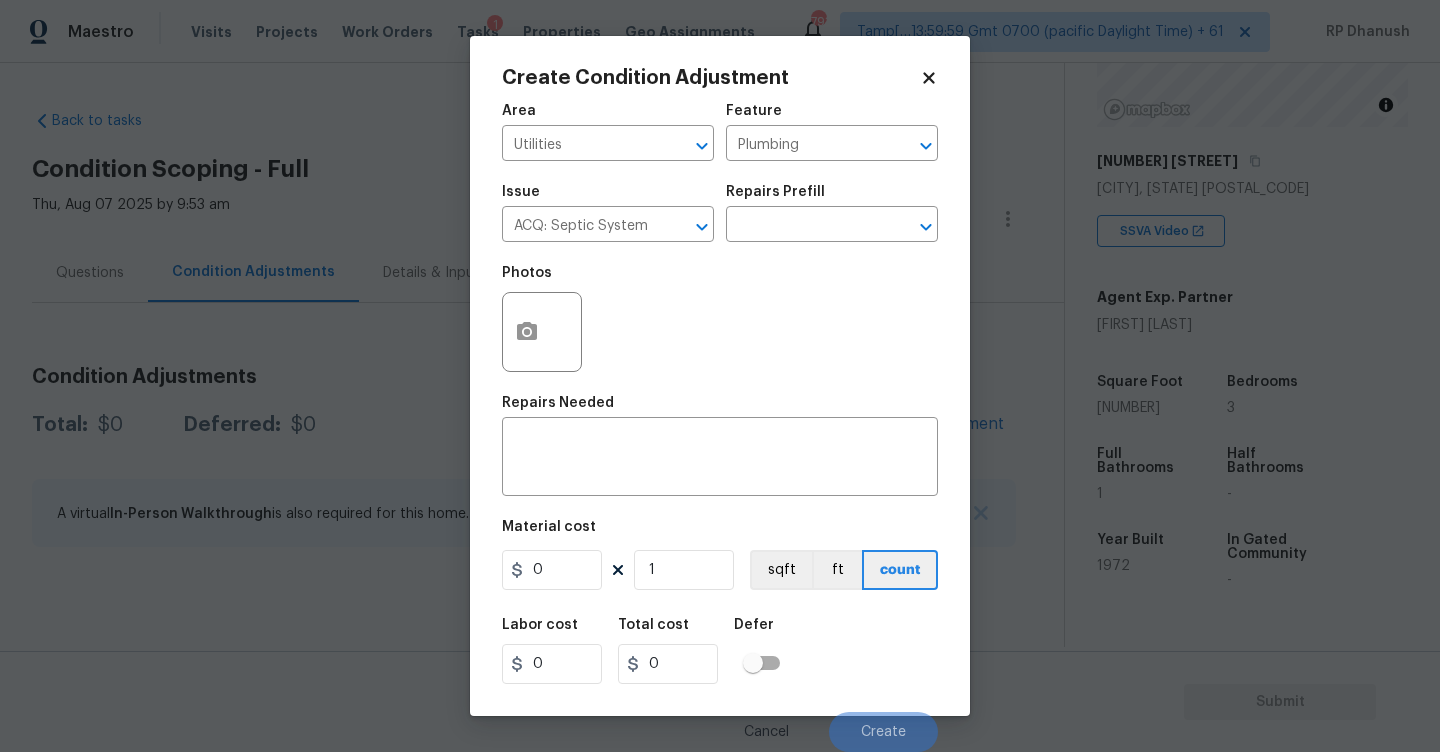 click on "Repairs Prefill" at bounding box center (832, 198) 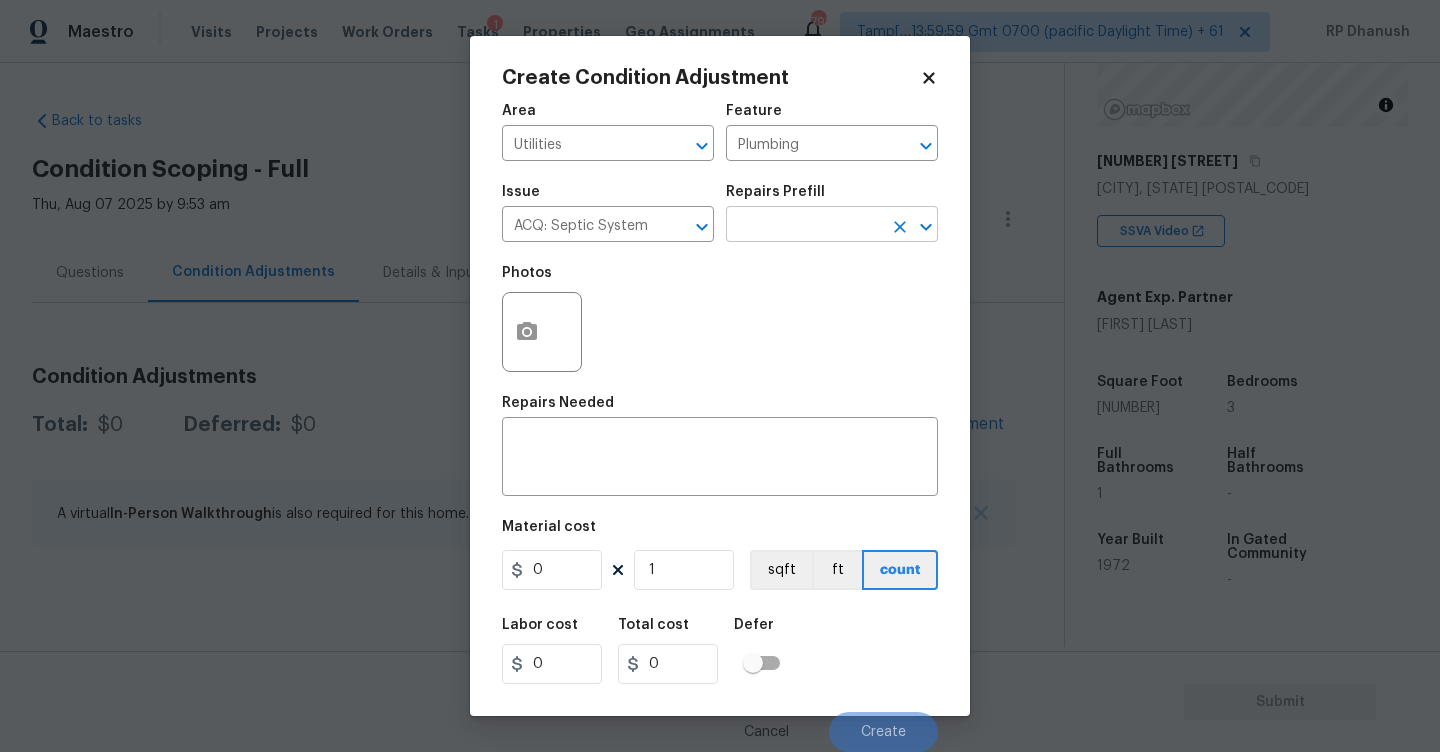 click at bounding box center [804, 226] 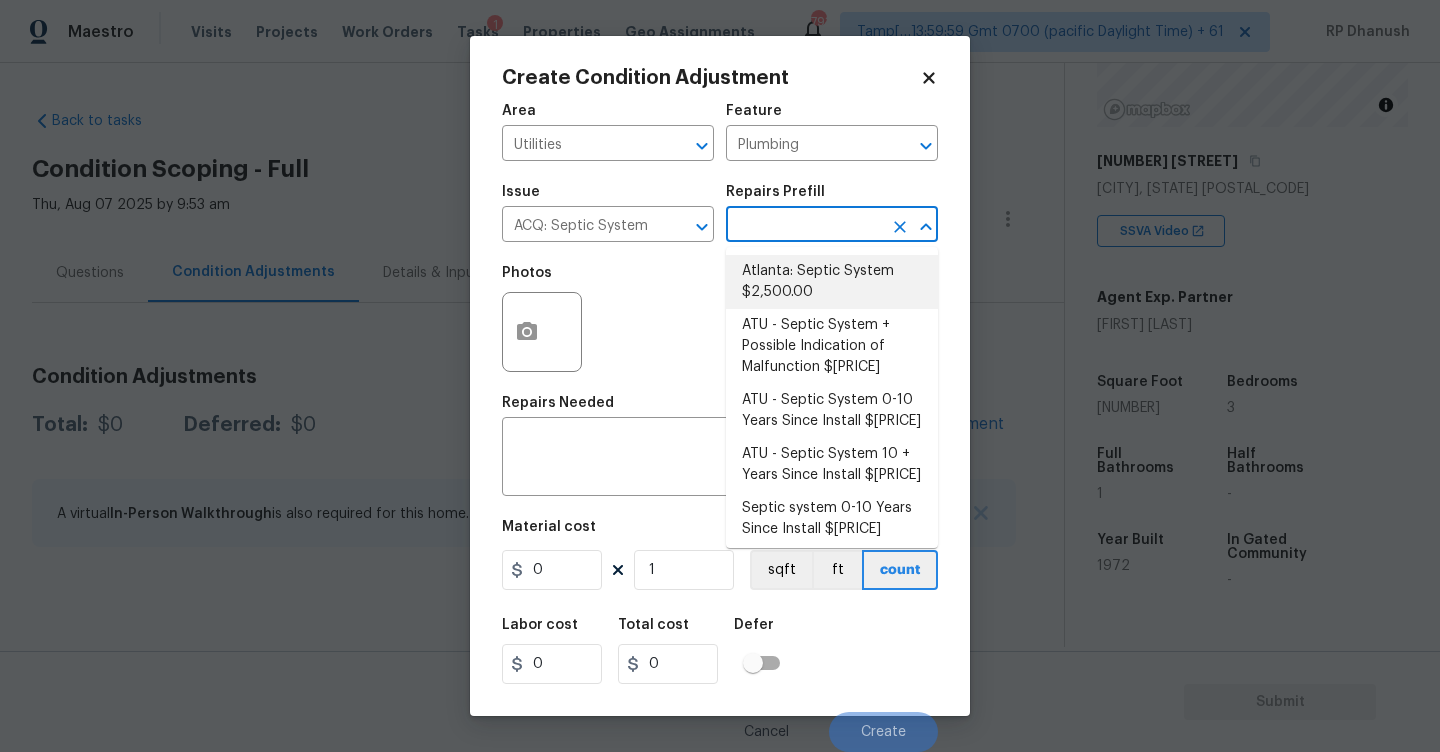 click on "Atlanta: Septic System $2,500.00" at bounding box center (832, 282) 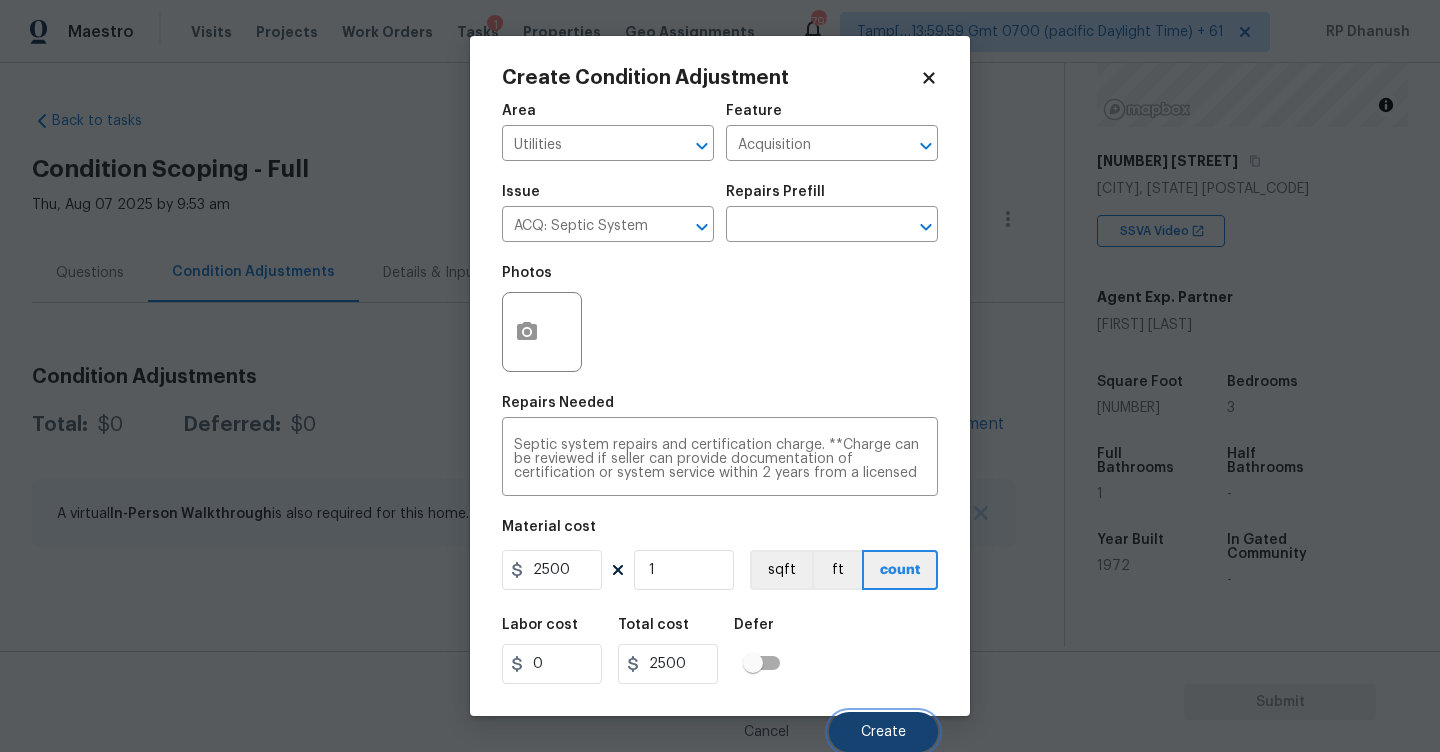 click on "Create" at bounding box center [883, 732] 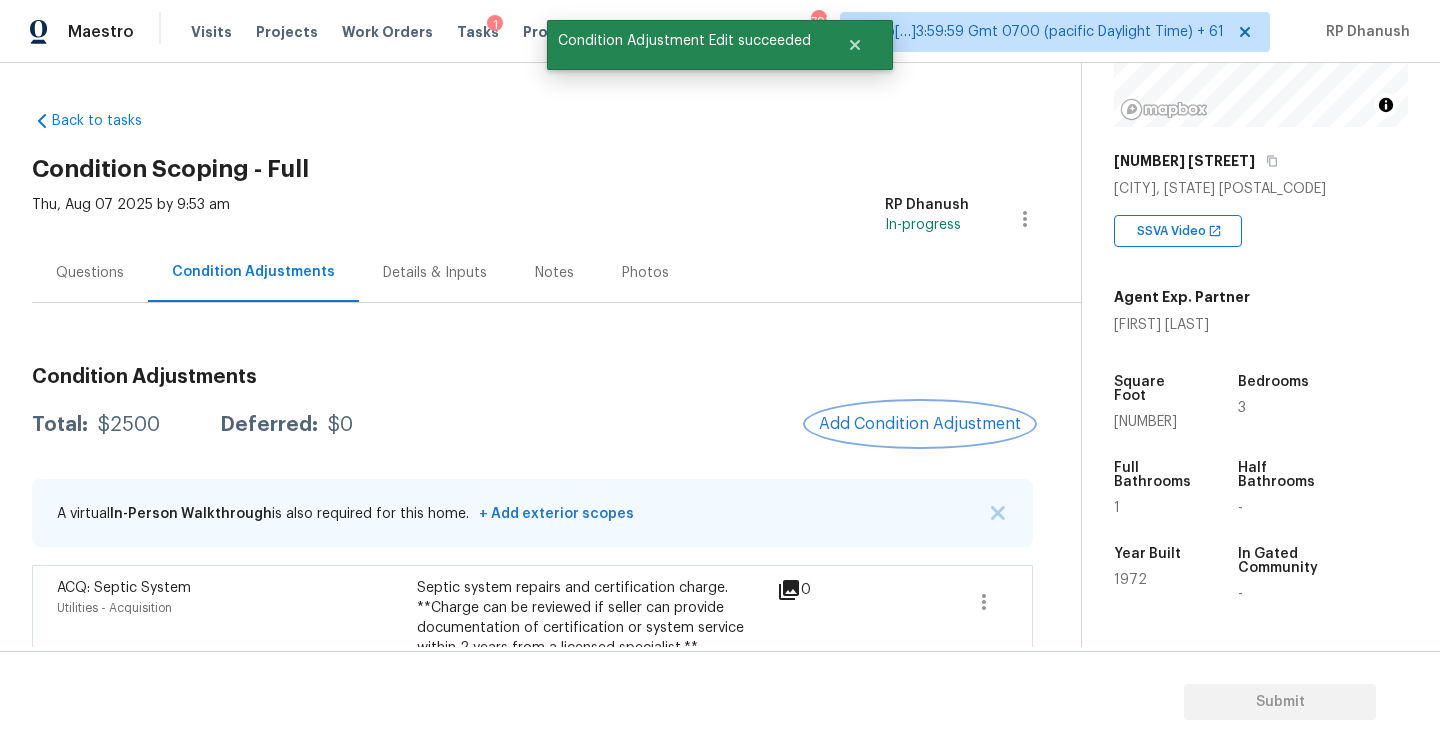 scroll, scrollTop: 50, scrollLeft: 0, axis: vertical 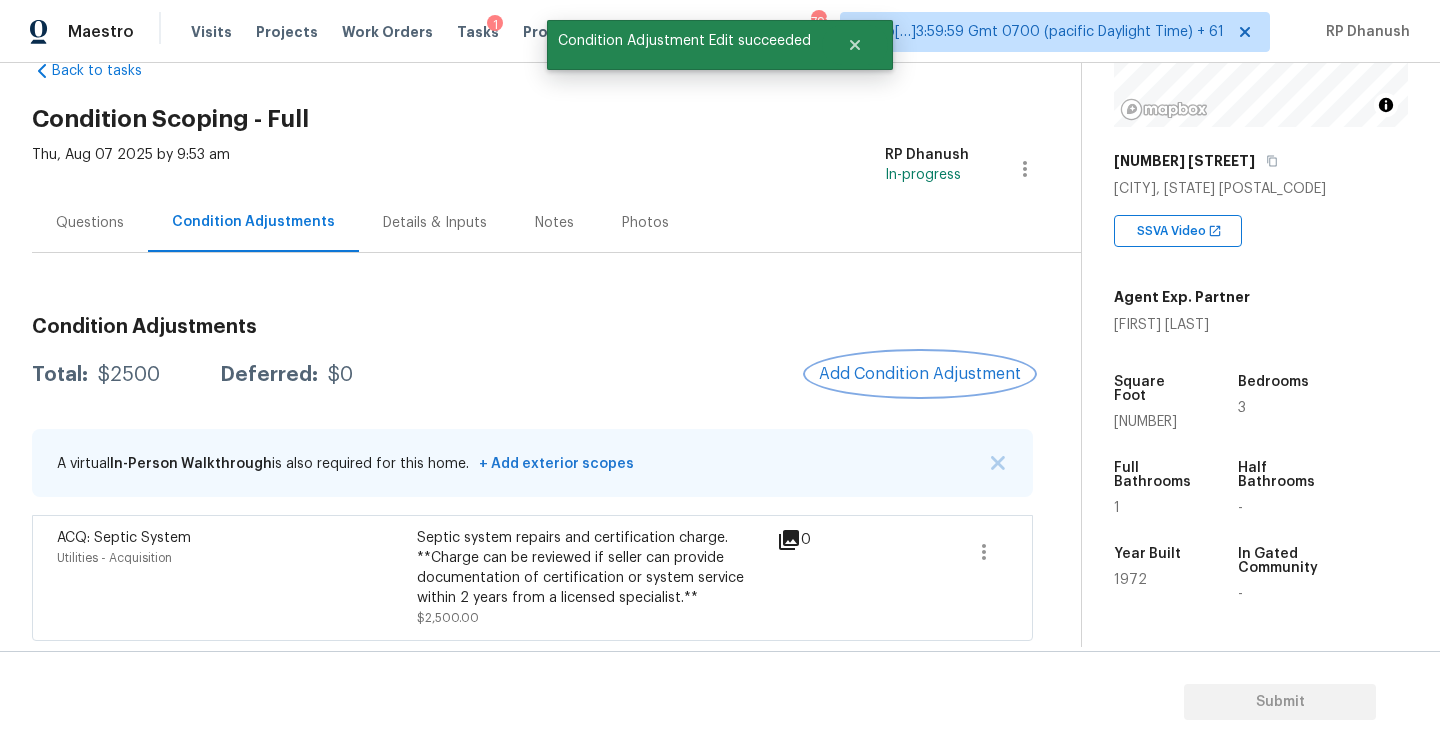 click on "Add Condition Adjustment" at bounding box center (920, 374) 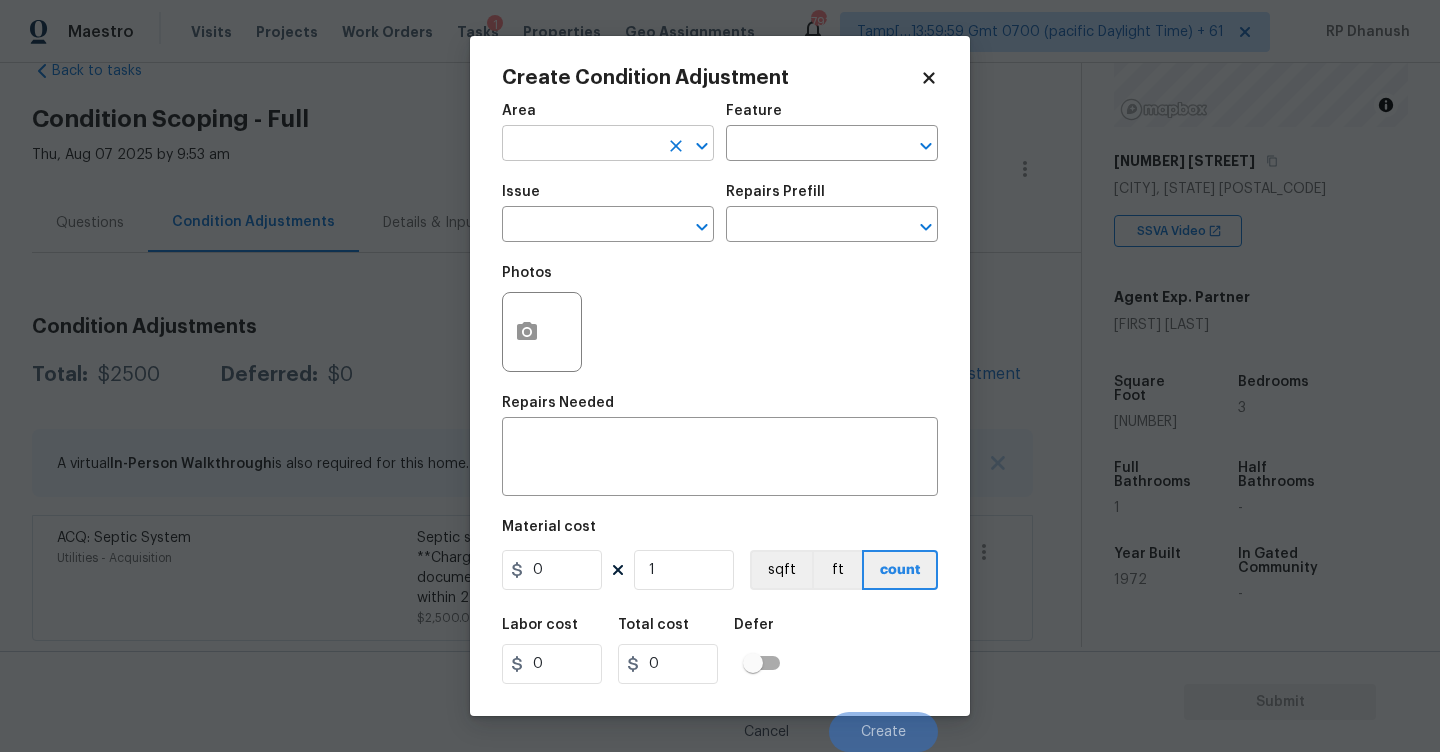 click at bounding box center (580, 145) 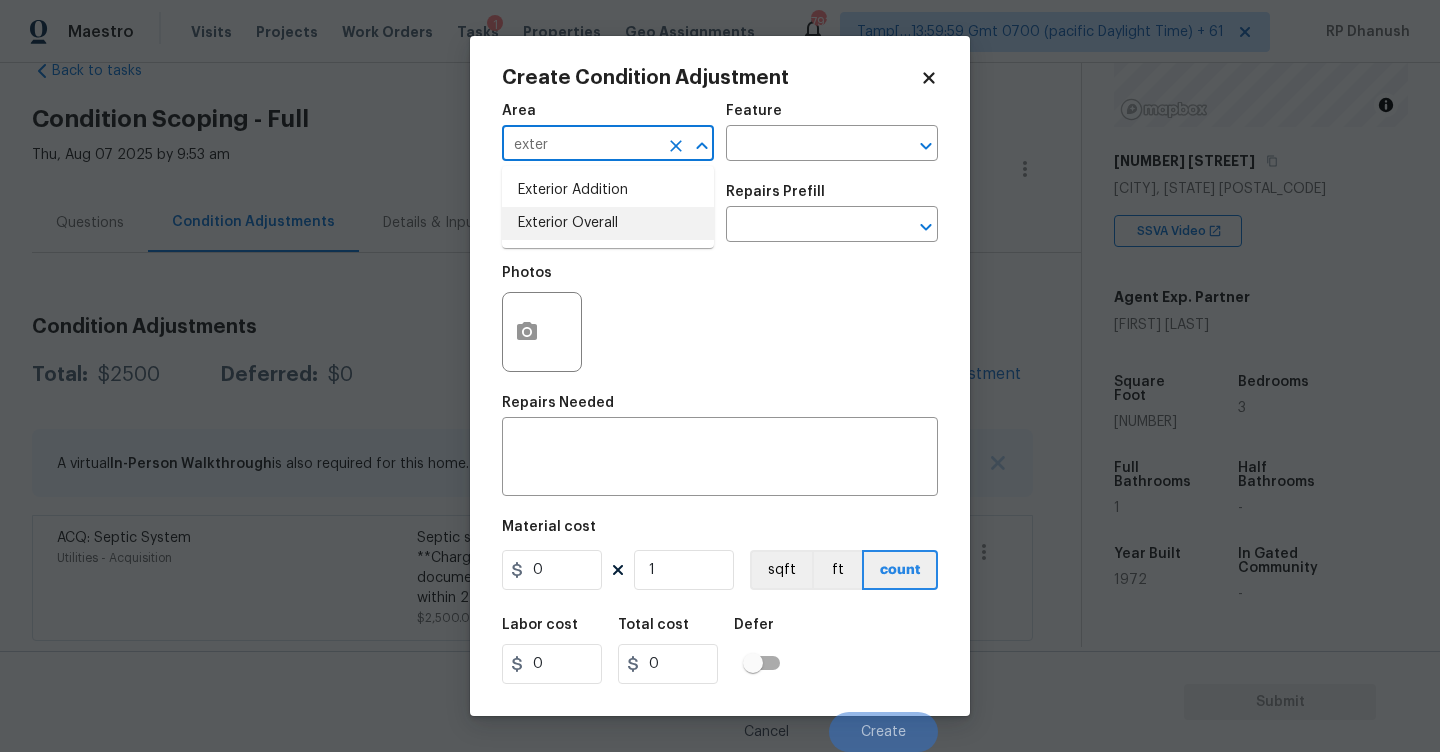 click on "Exterior Overall" at bounding box center [608, 223] 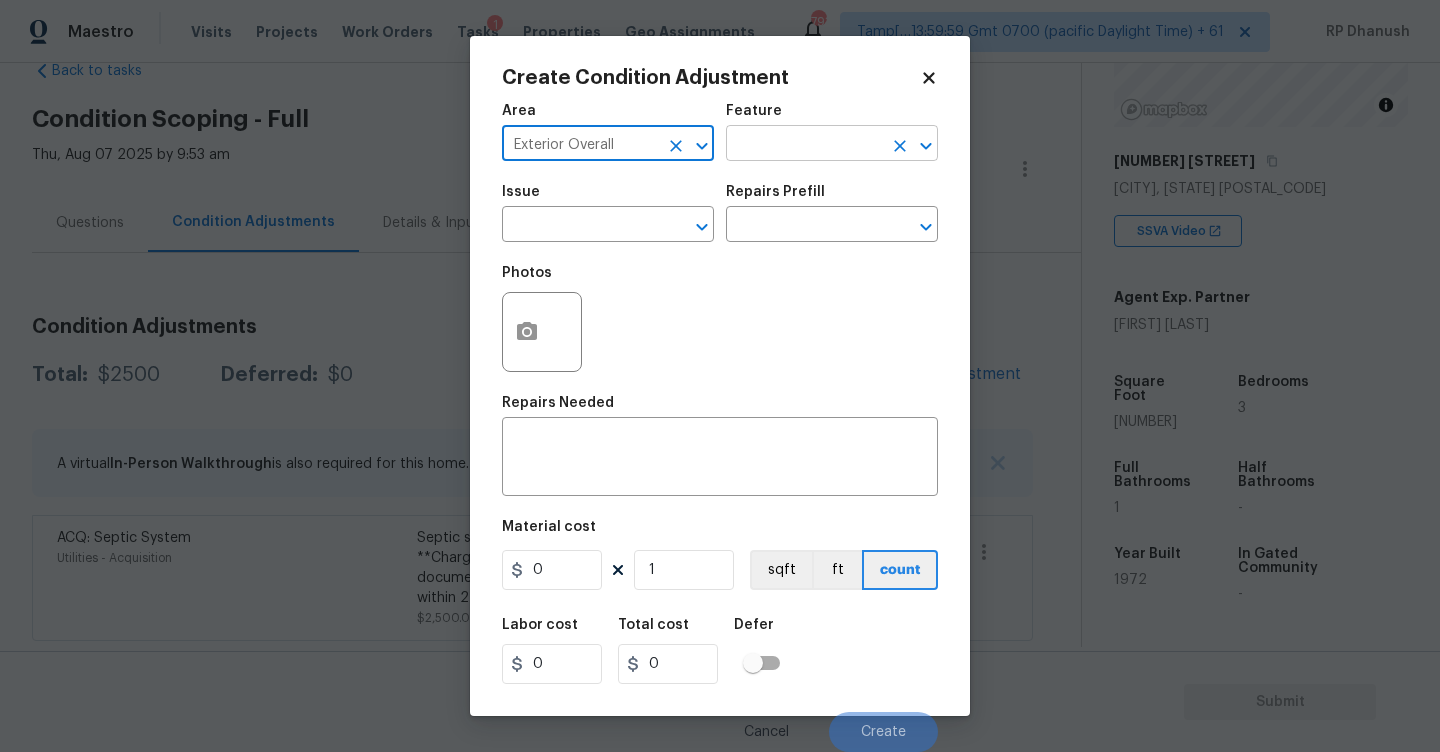 type on "Exterior Overall" 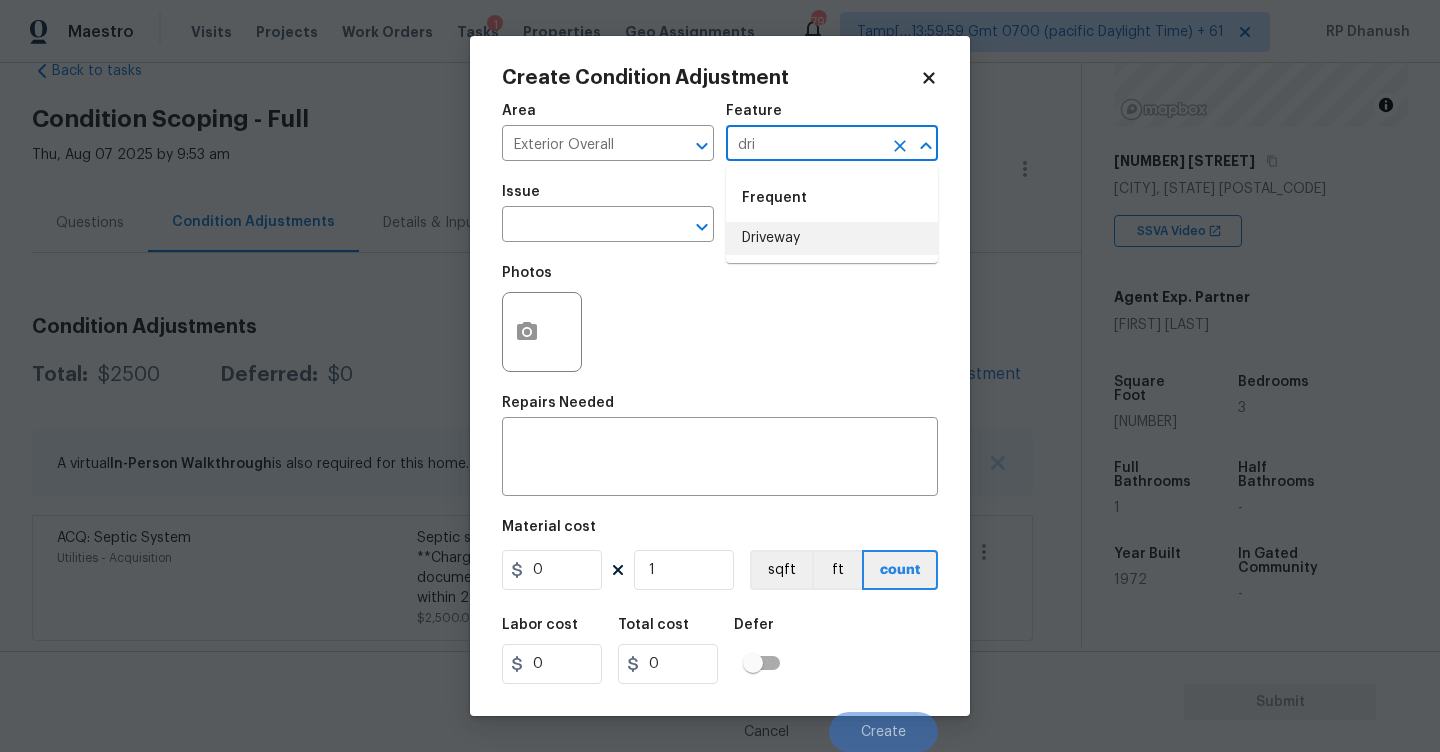 click on "Driveway" at bounding box center (832, 238) 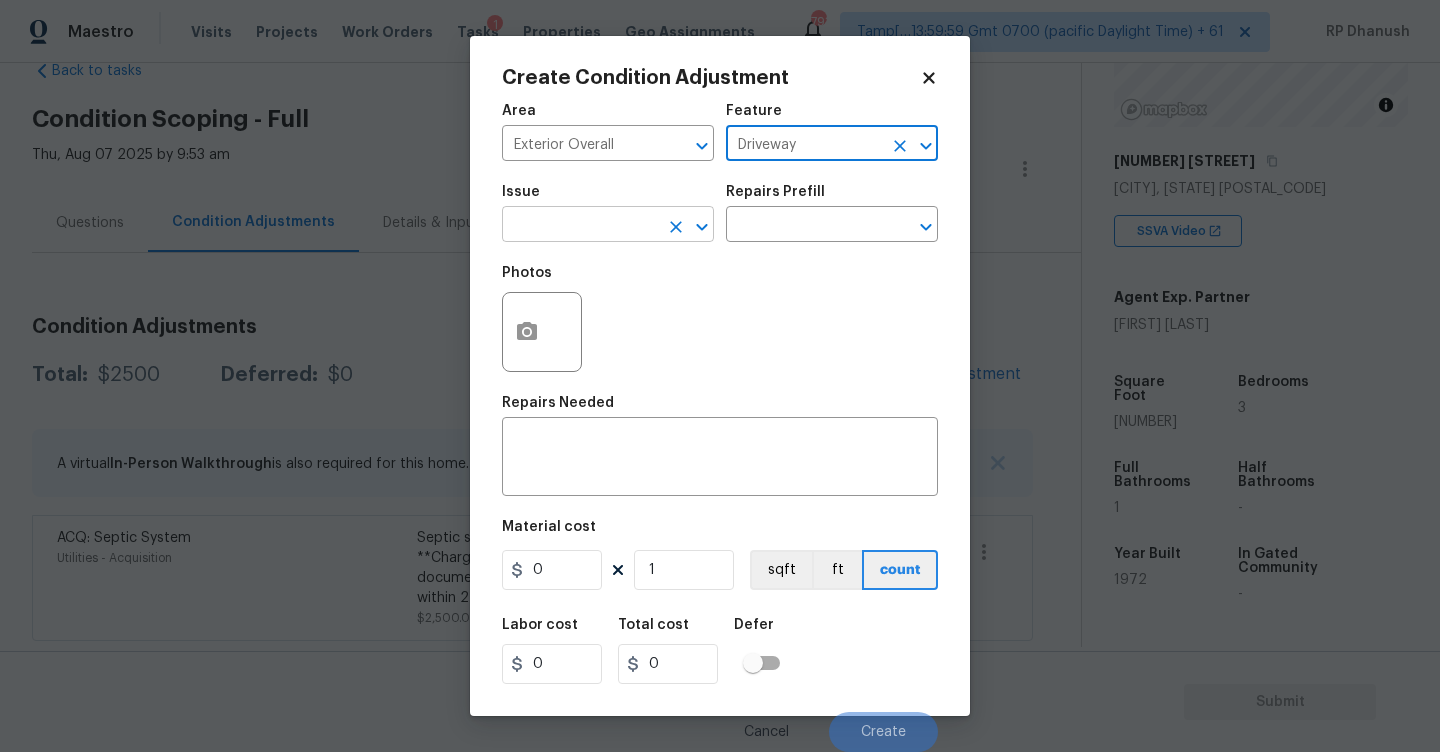 type on "Driveway" 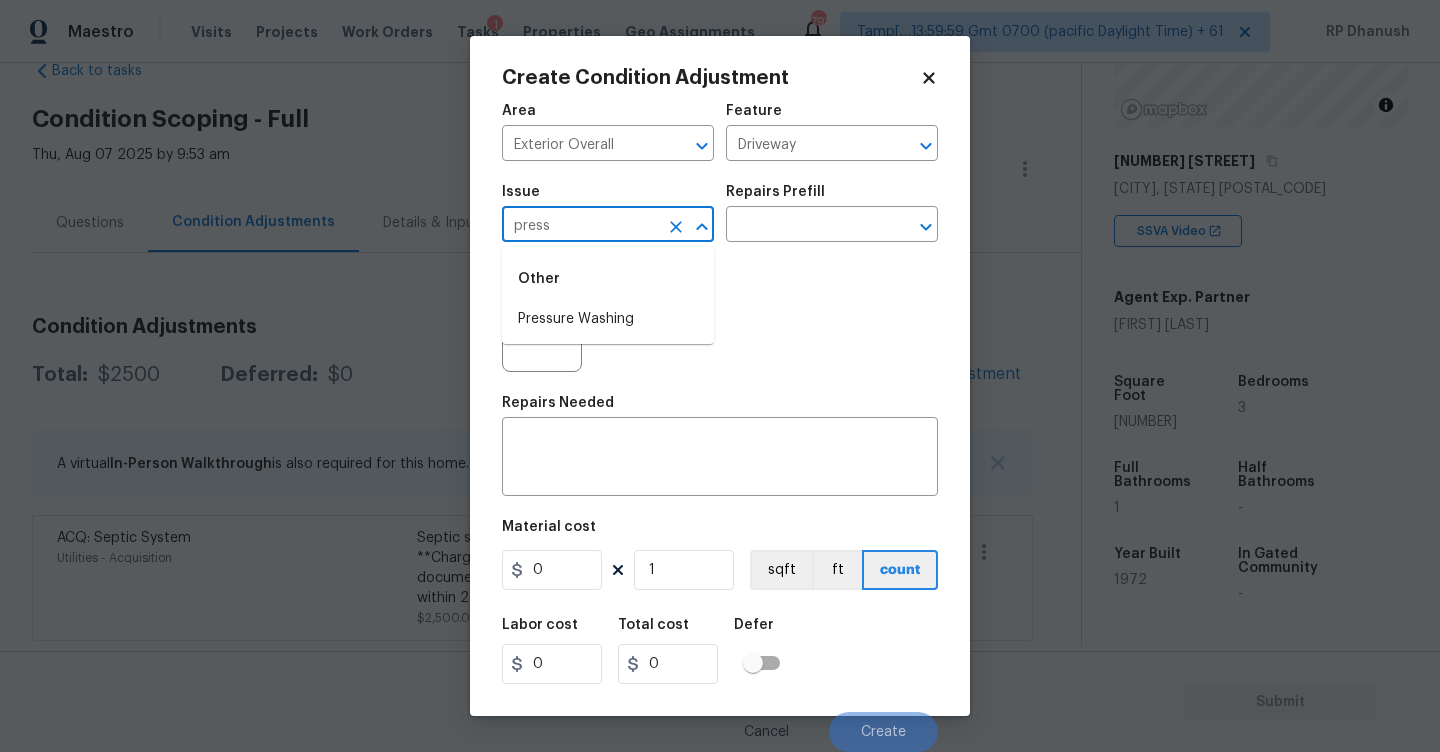 click on "Pressure Washing" at bounding box center [608, 319] 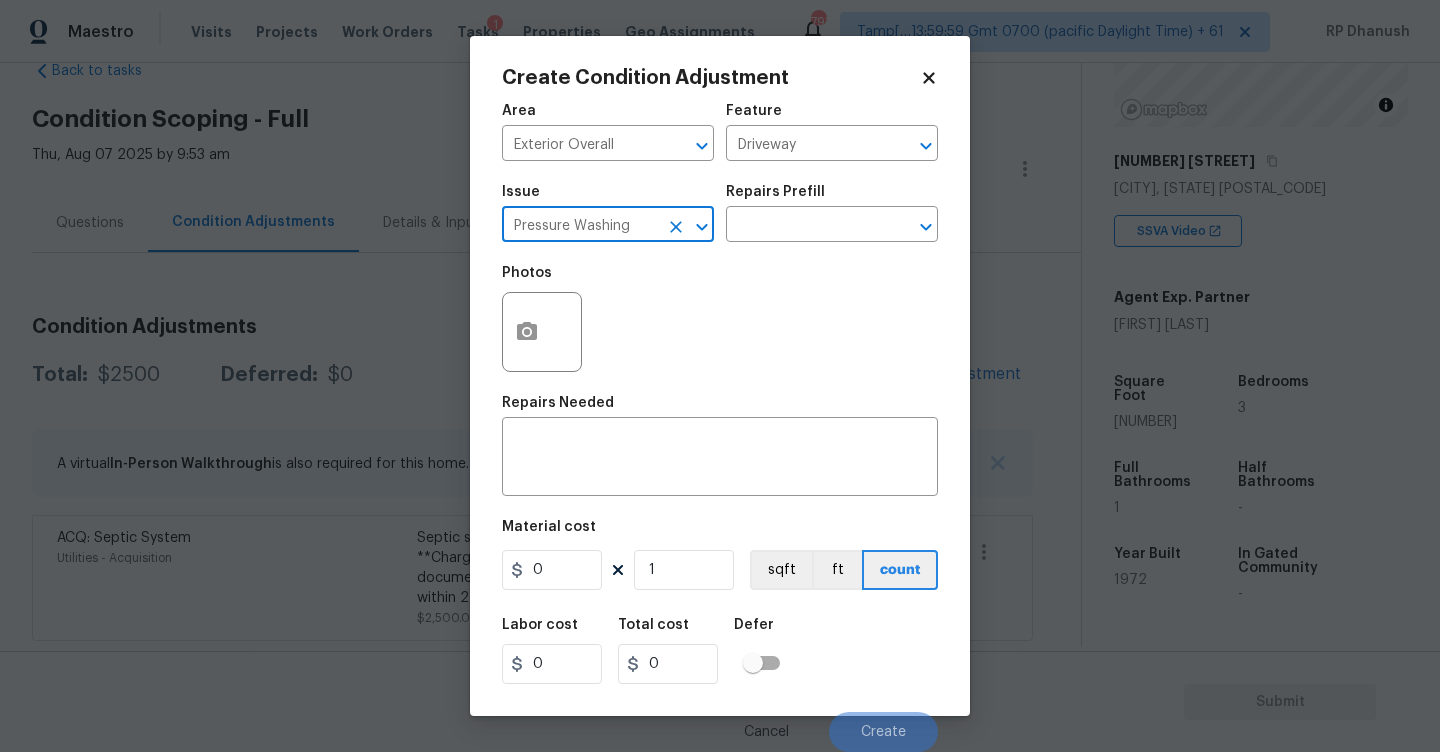 type on "Pressure Washing" 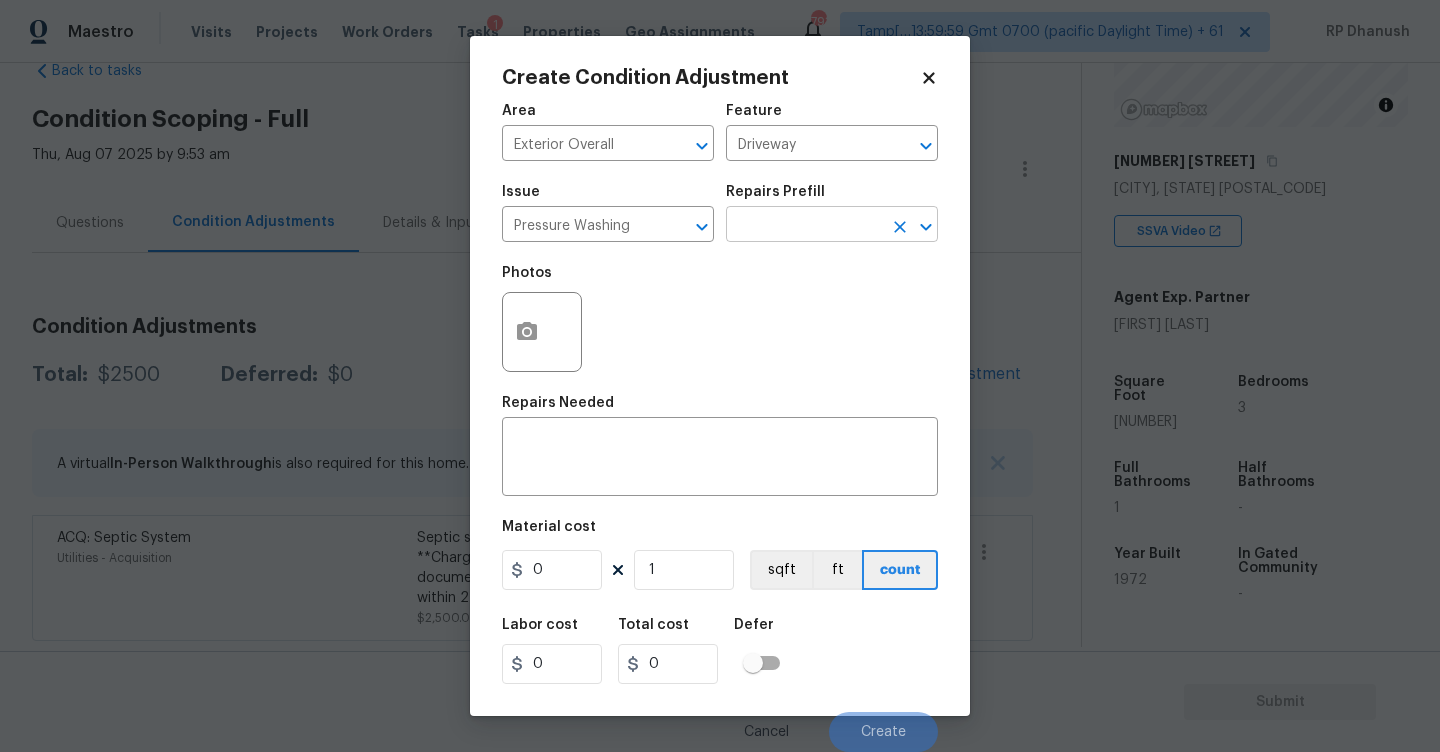 click at bounding box center [804, 226] 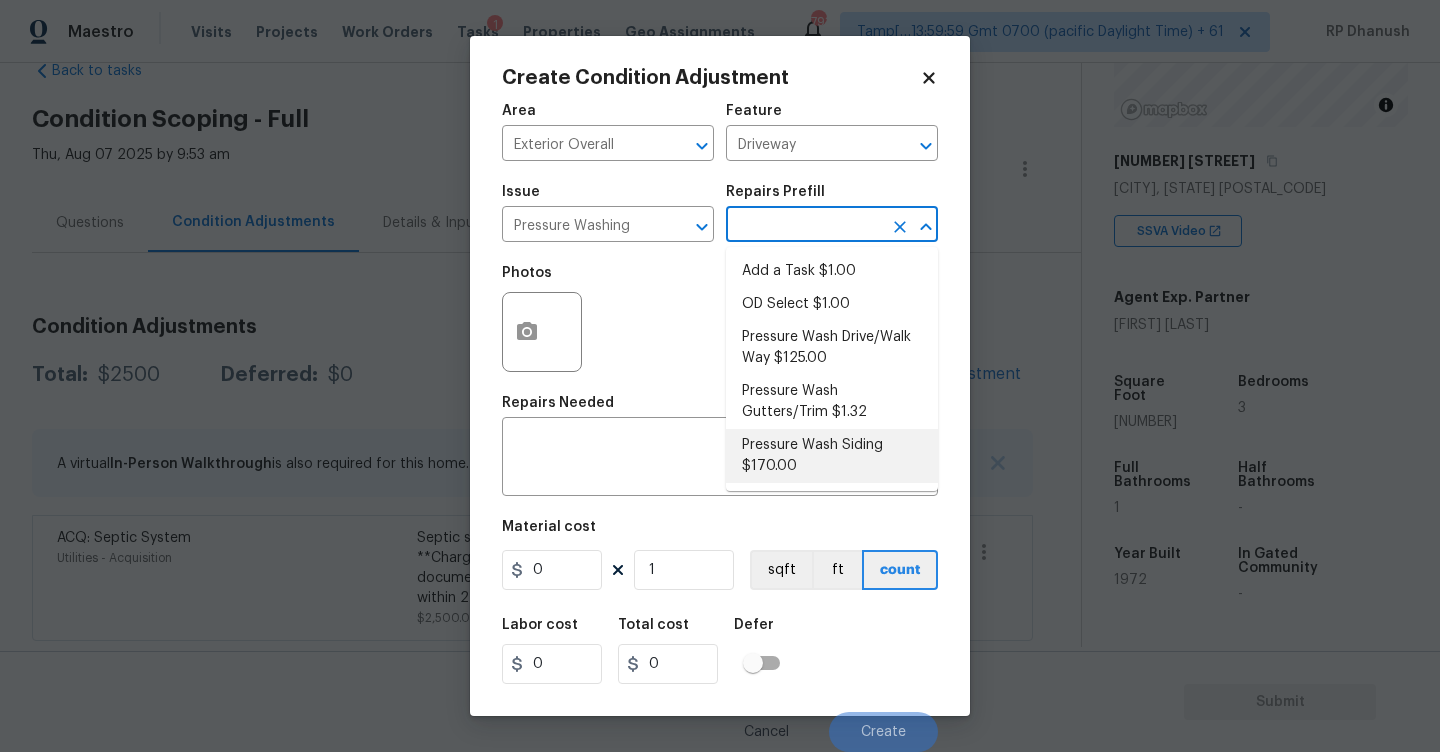 click on "Pressure Wash Siding $170.00" at bounding box center [832, 456] 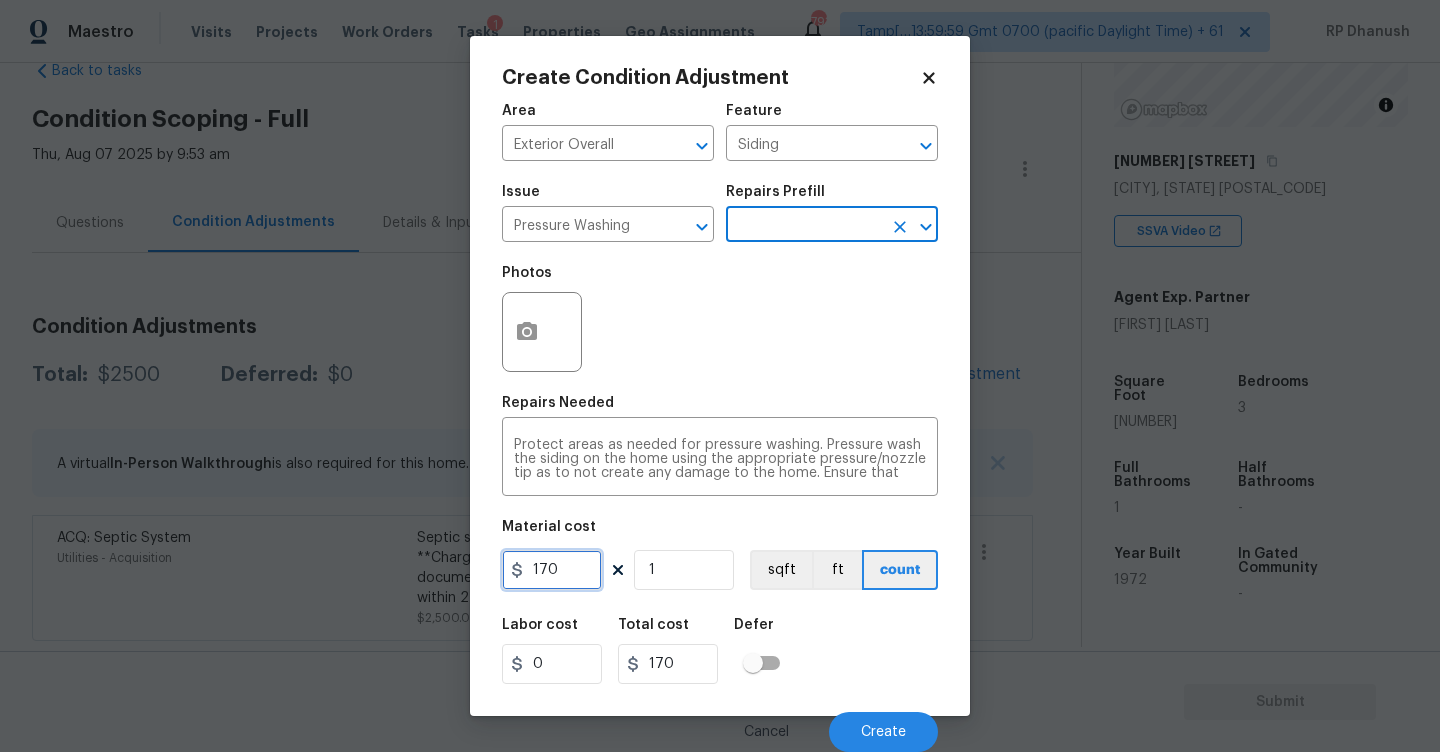click on "170" at bounding box center (552, 570) 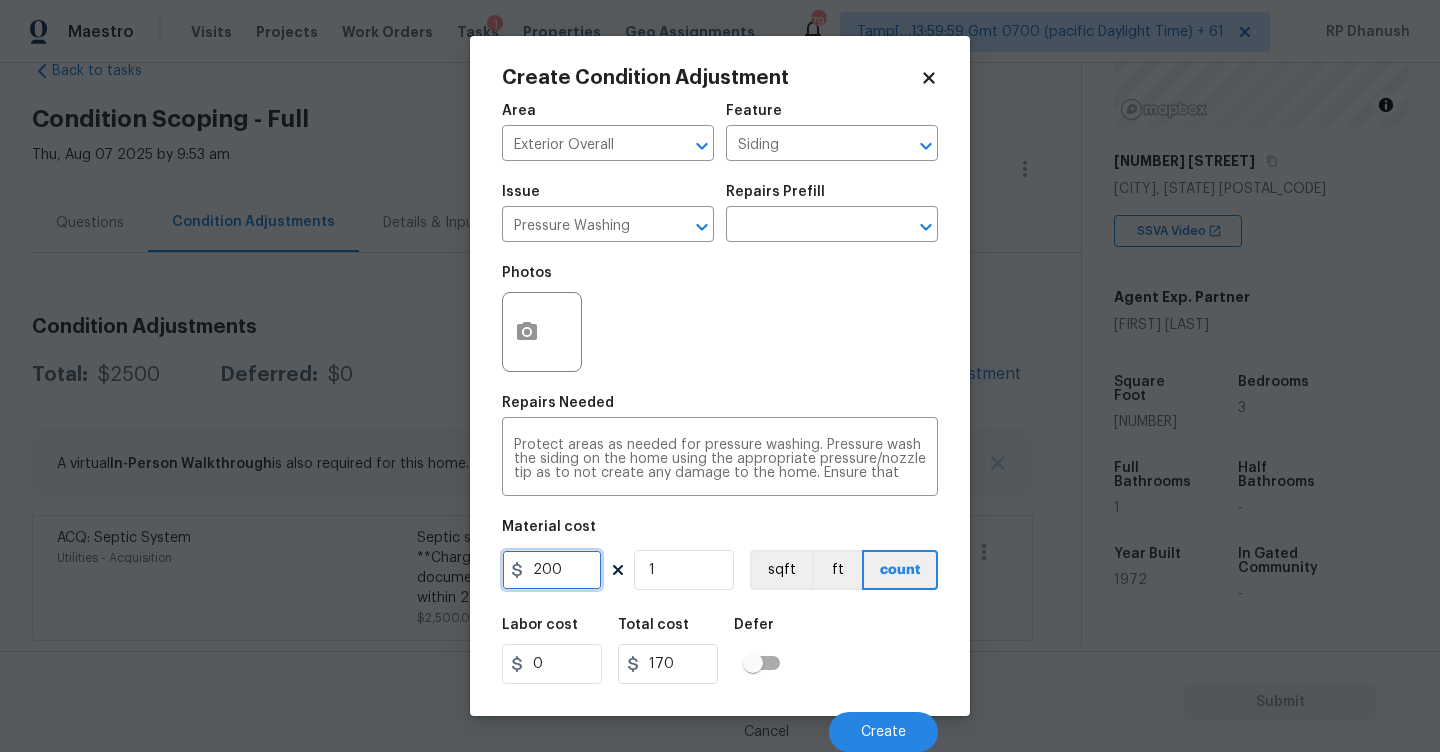 type on "200" 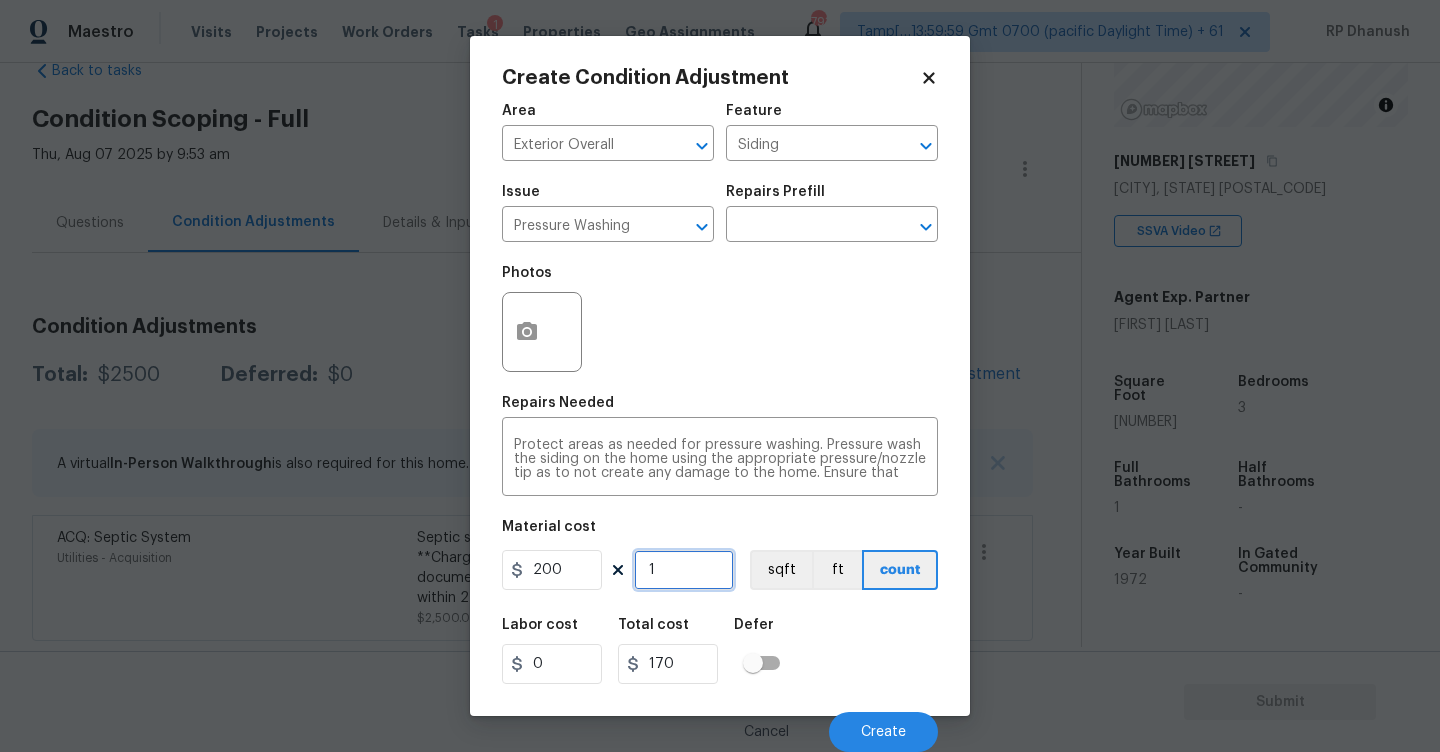 type on "200" 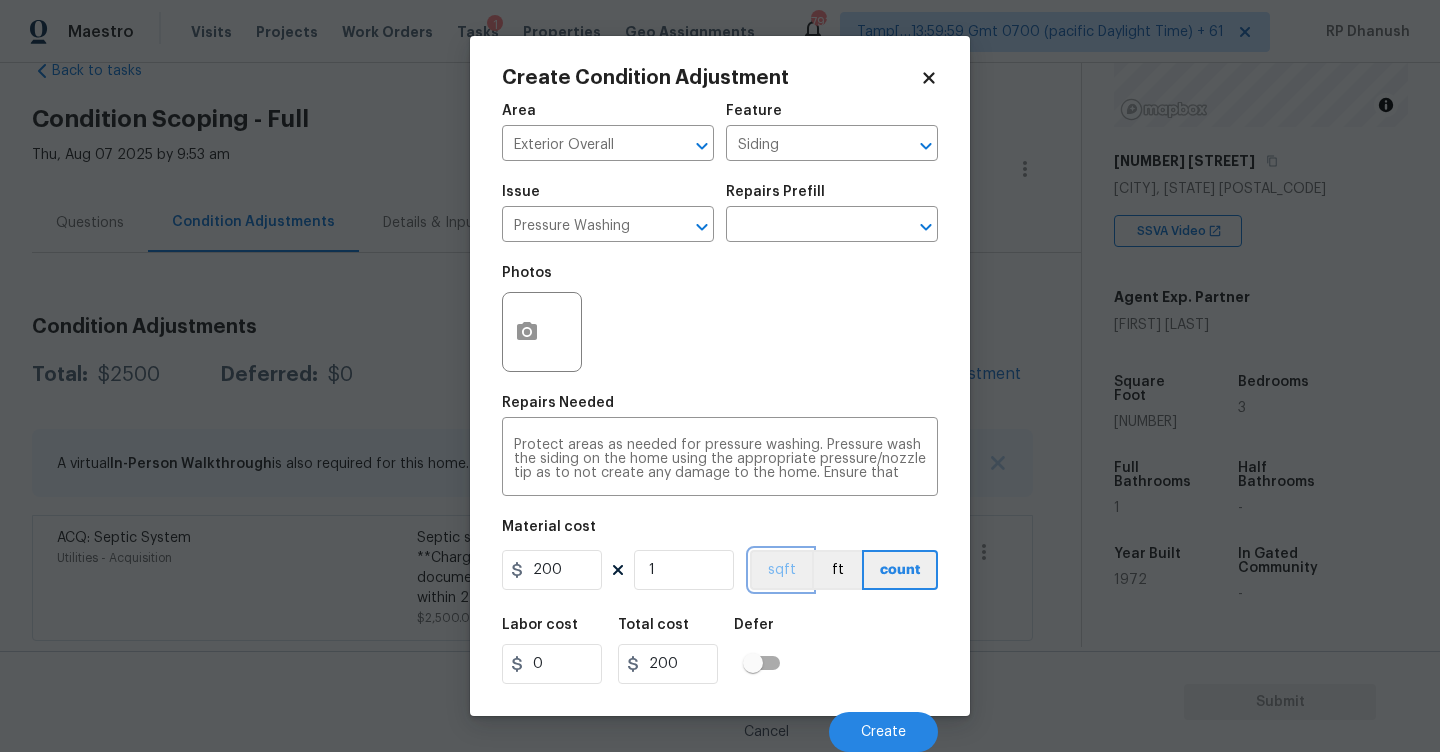 type 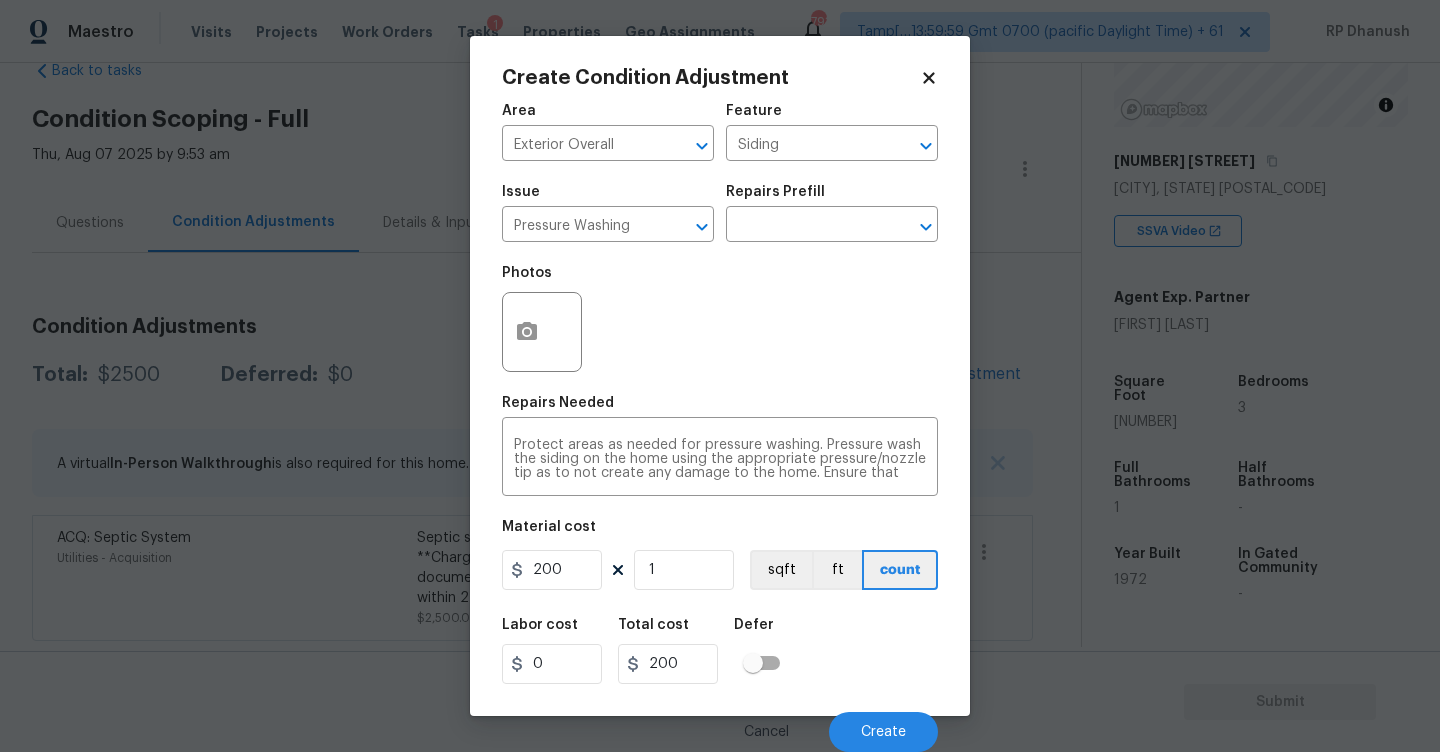 click on "Cancel Create" at bounding box center (720, 724) 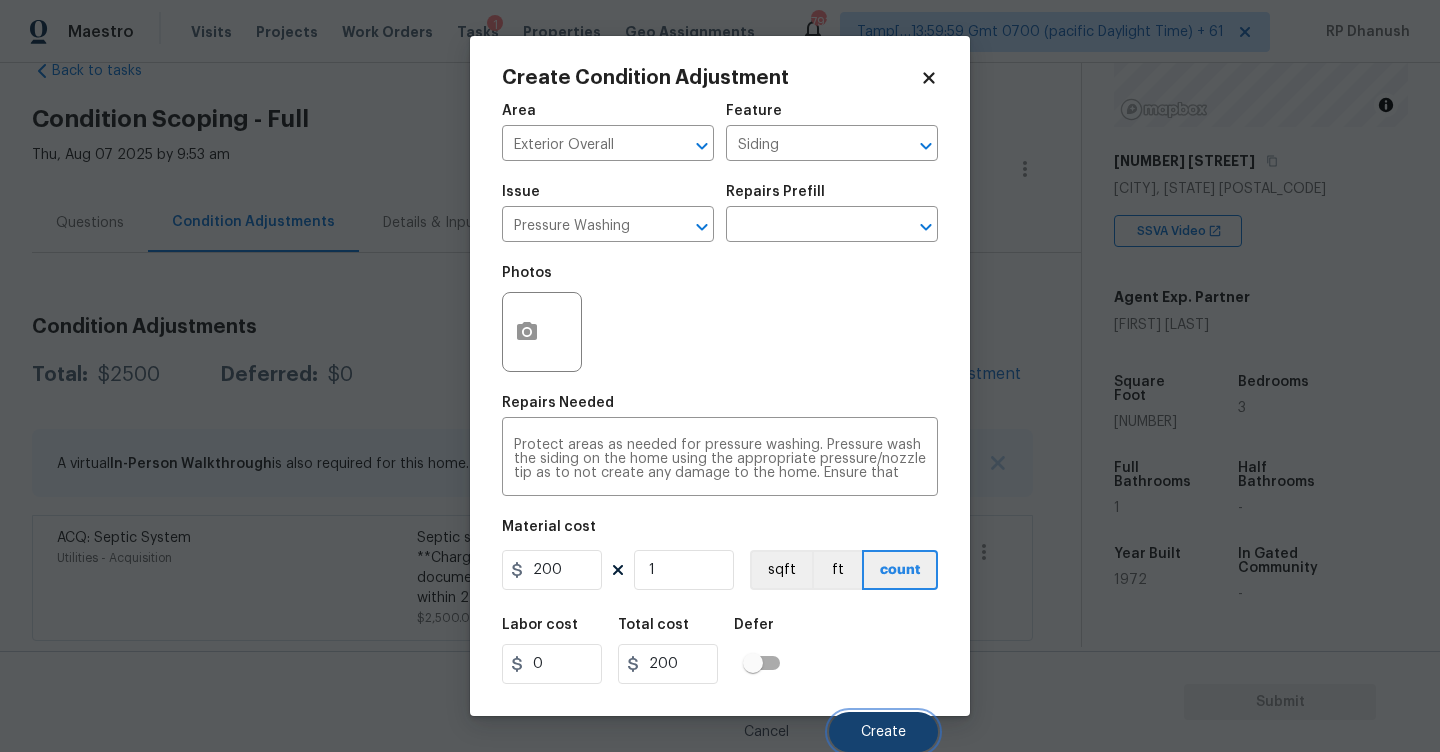click on "Create" at bounding box center [883, 732] 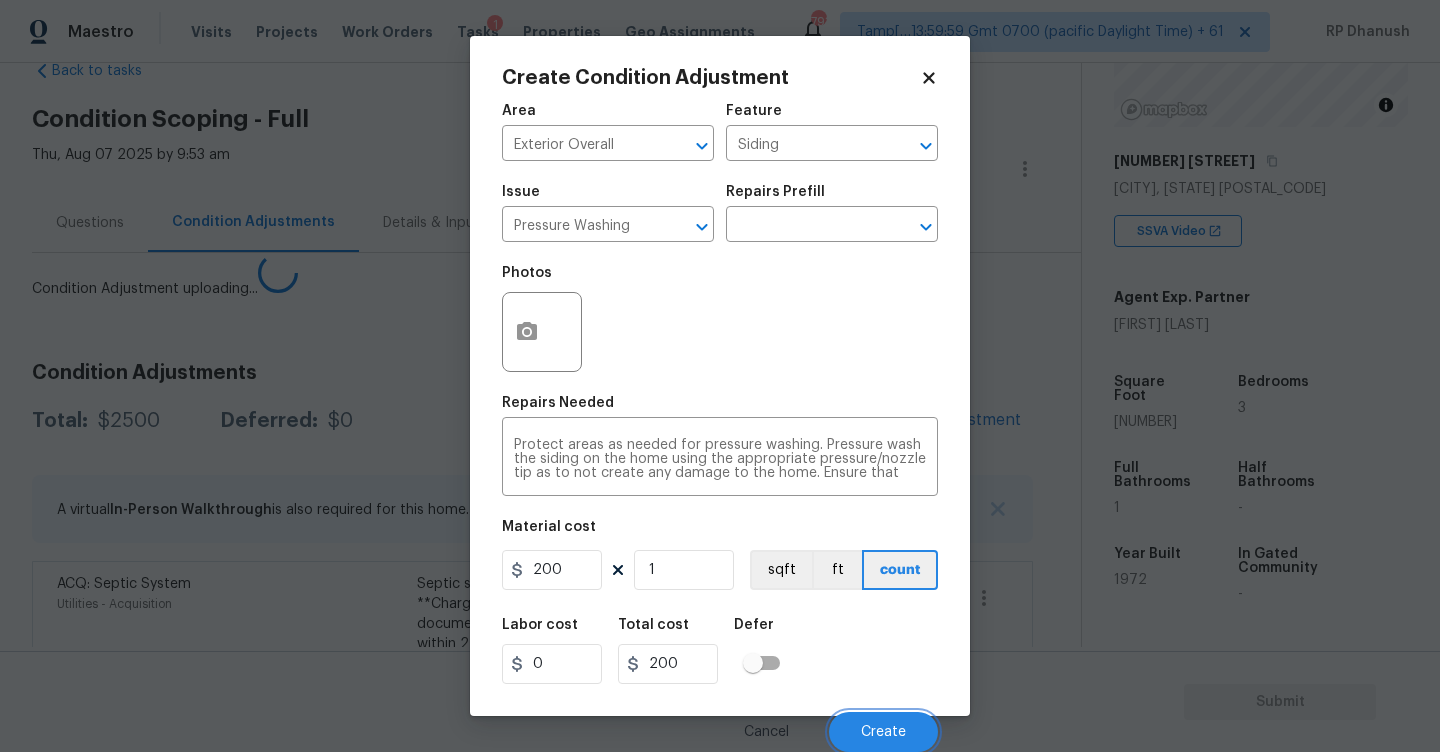 scroll, scrollTop: 0, scrollLeft: 0, axis: both 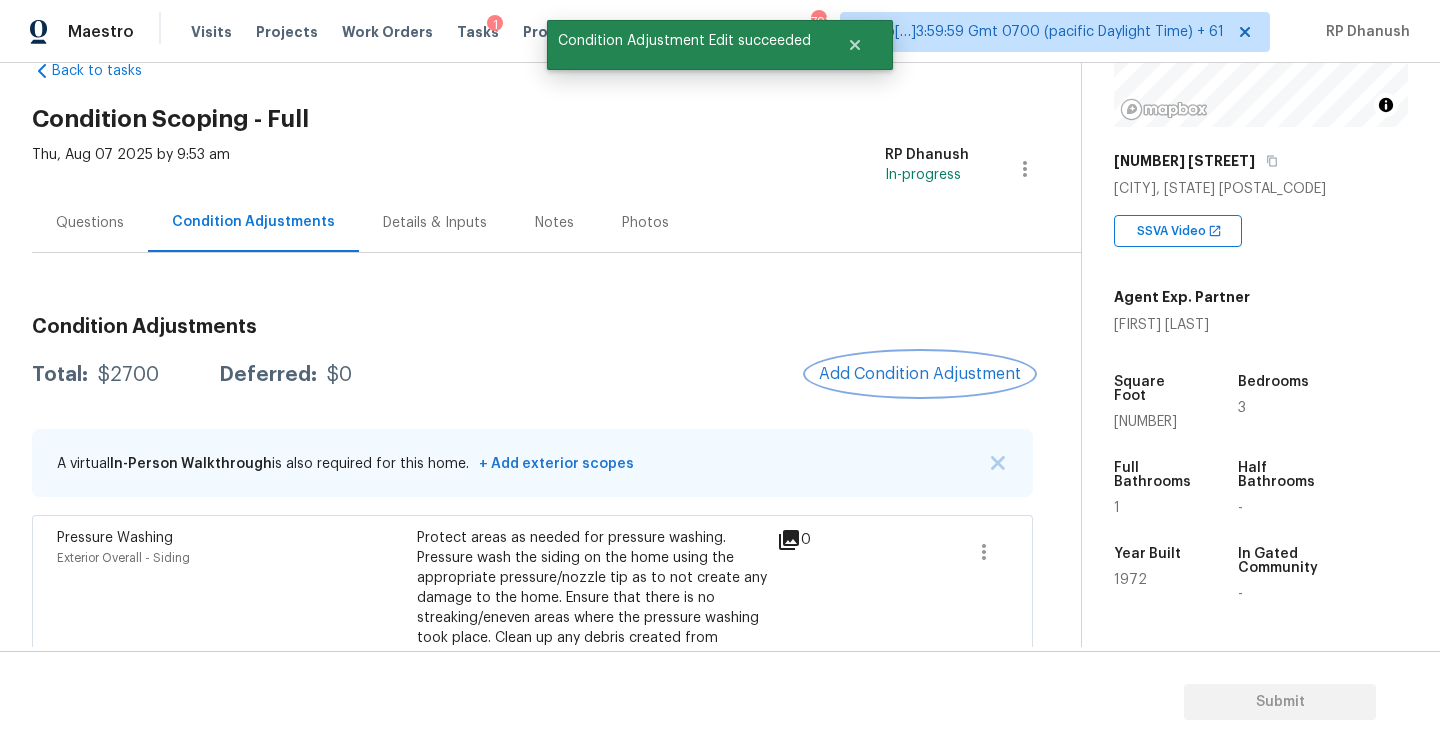 click on "Add Condition Adjustment" at bounding box center [920, 374] 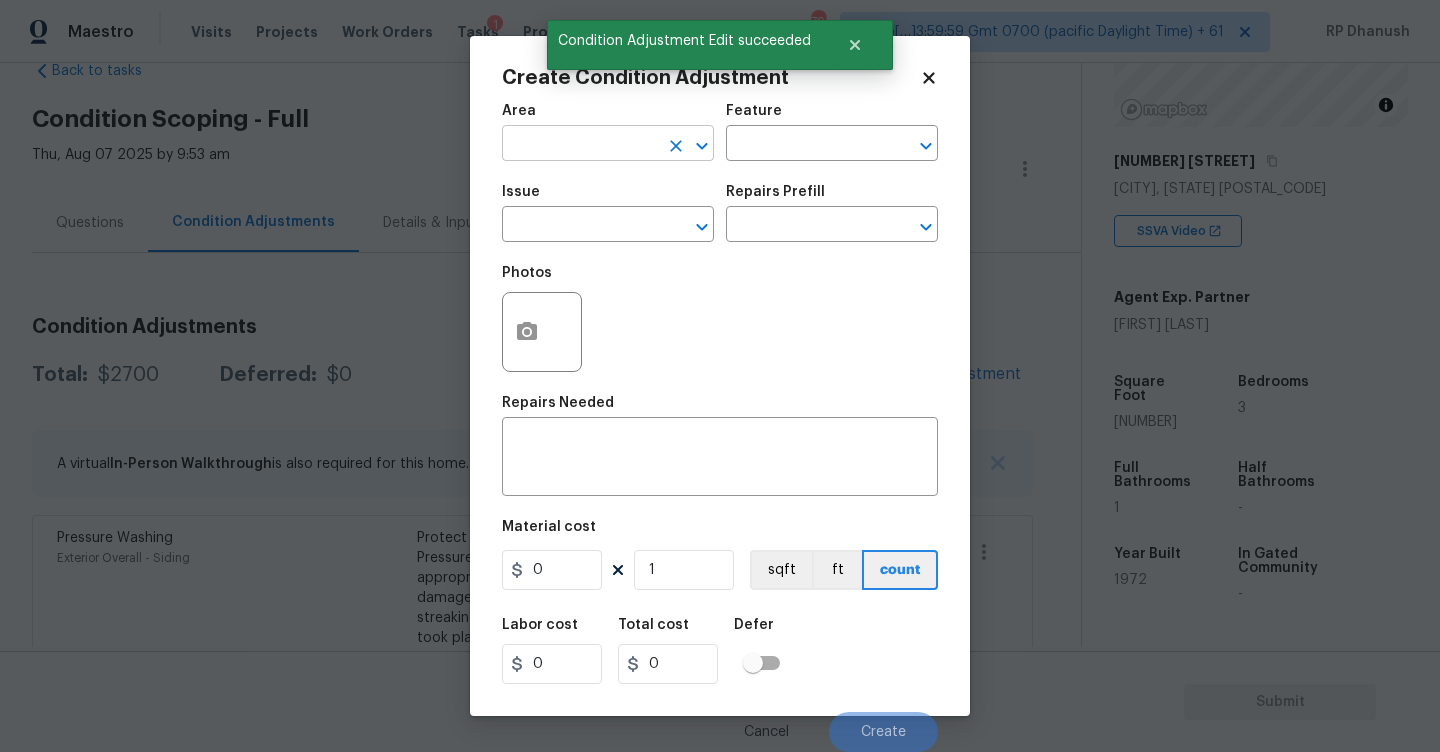 click at bounding box center [580, 145] 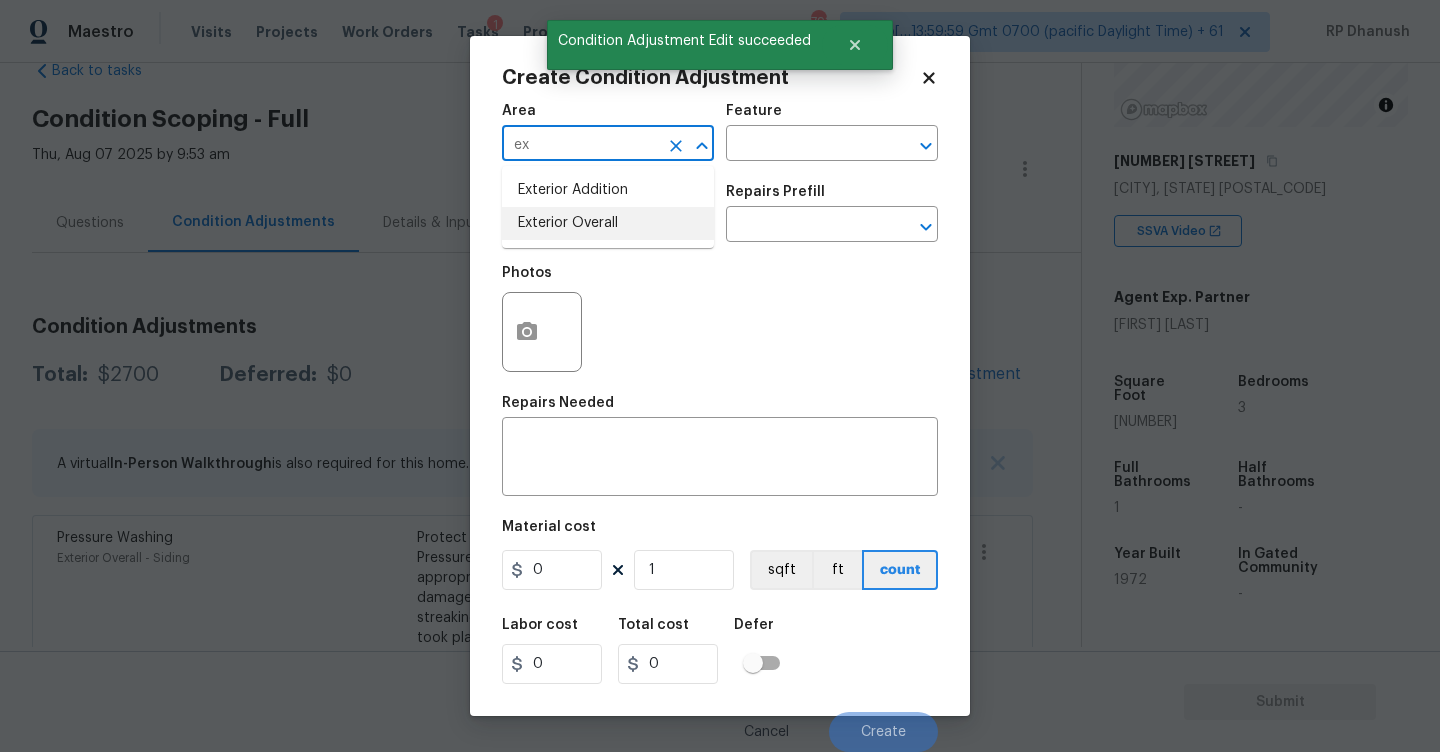 click on "Exterior Overall" at bounding box center (608, 223) 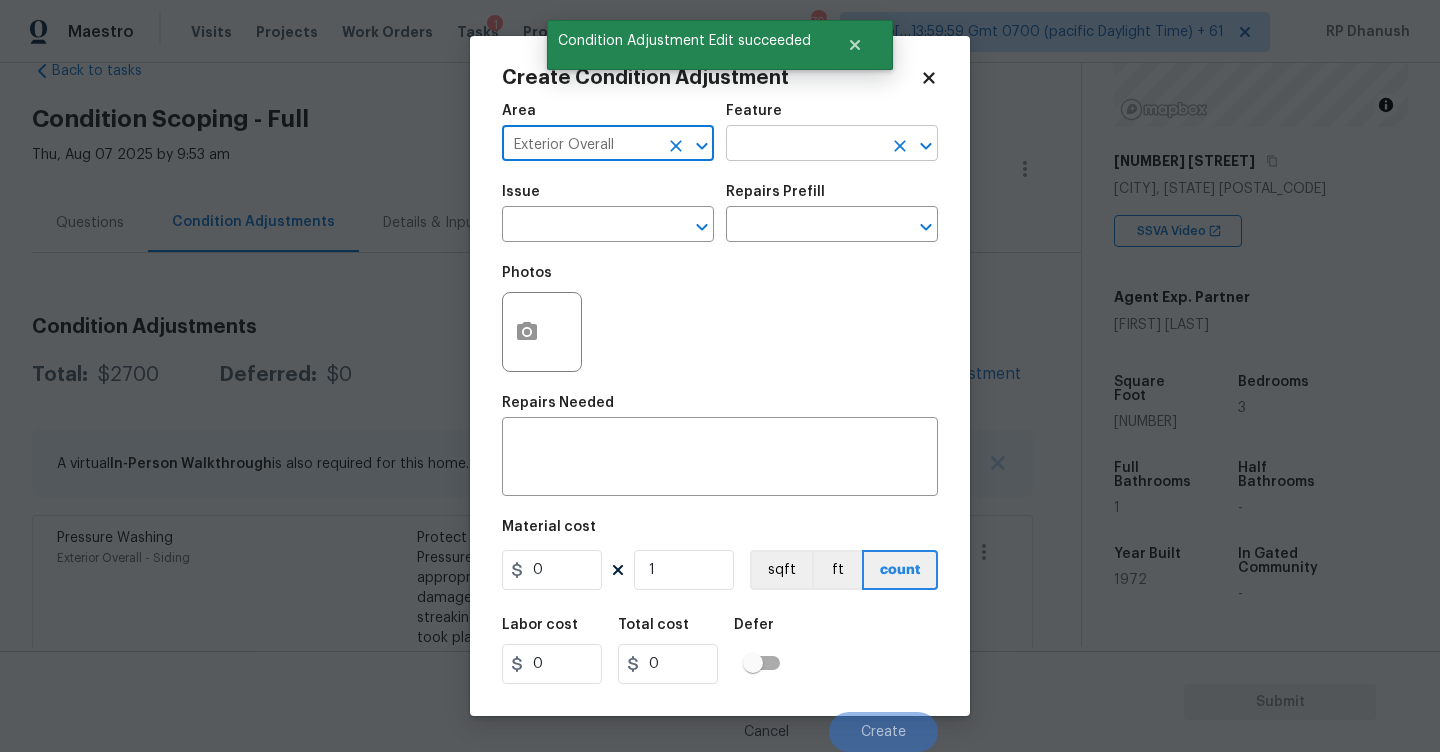 type on "Exterior Overall" 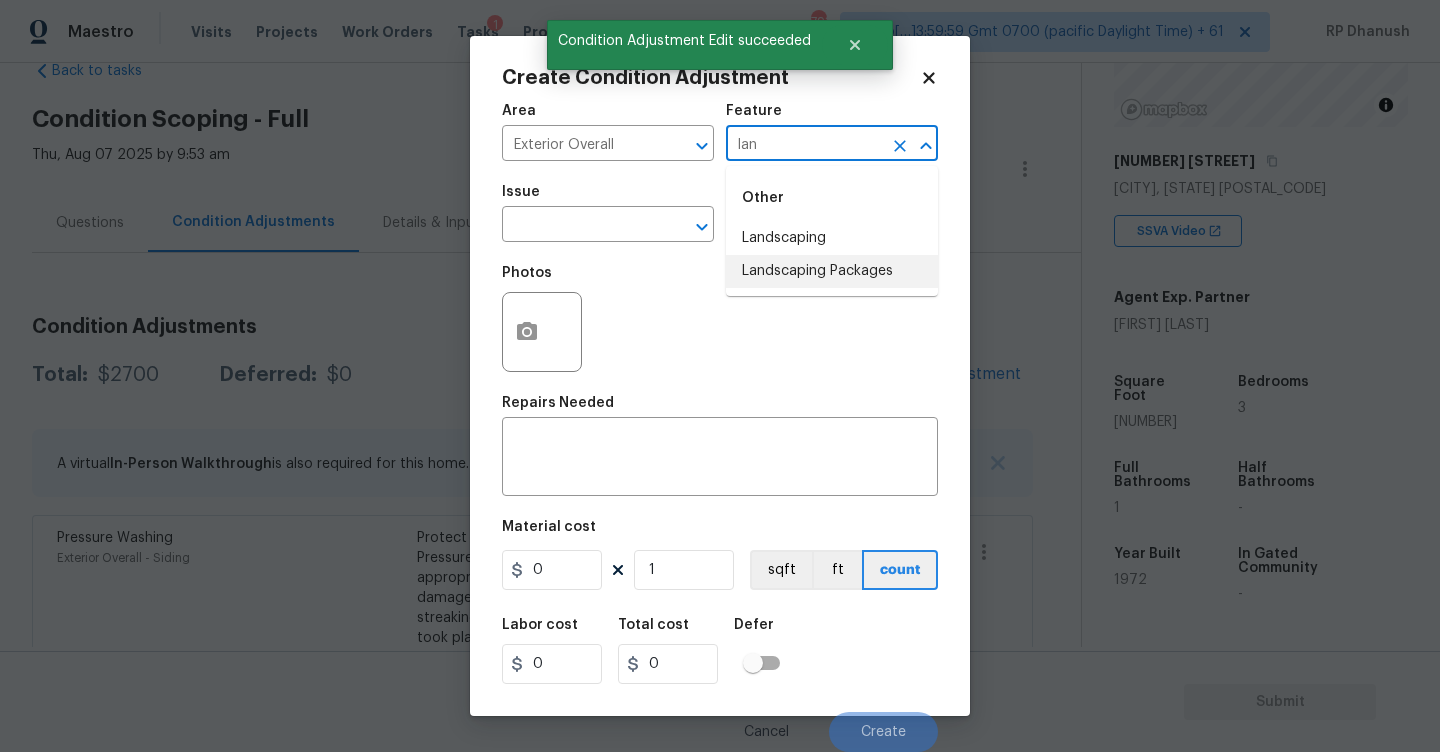 click on "Landscaping Packages" at bounding box center [832, 271] 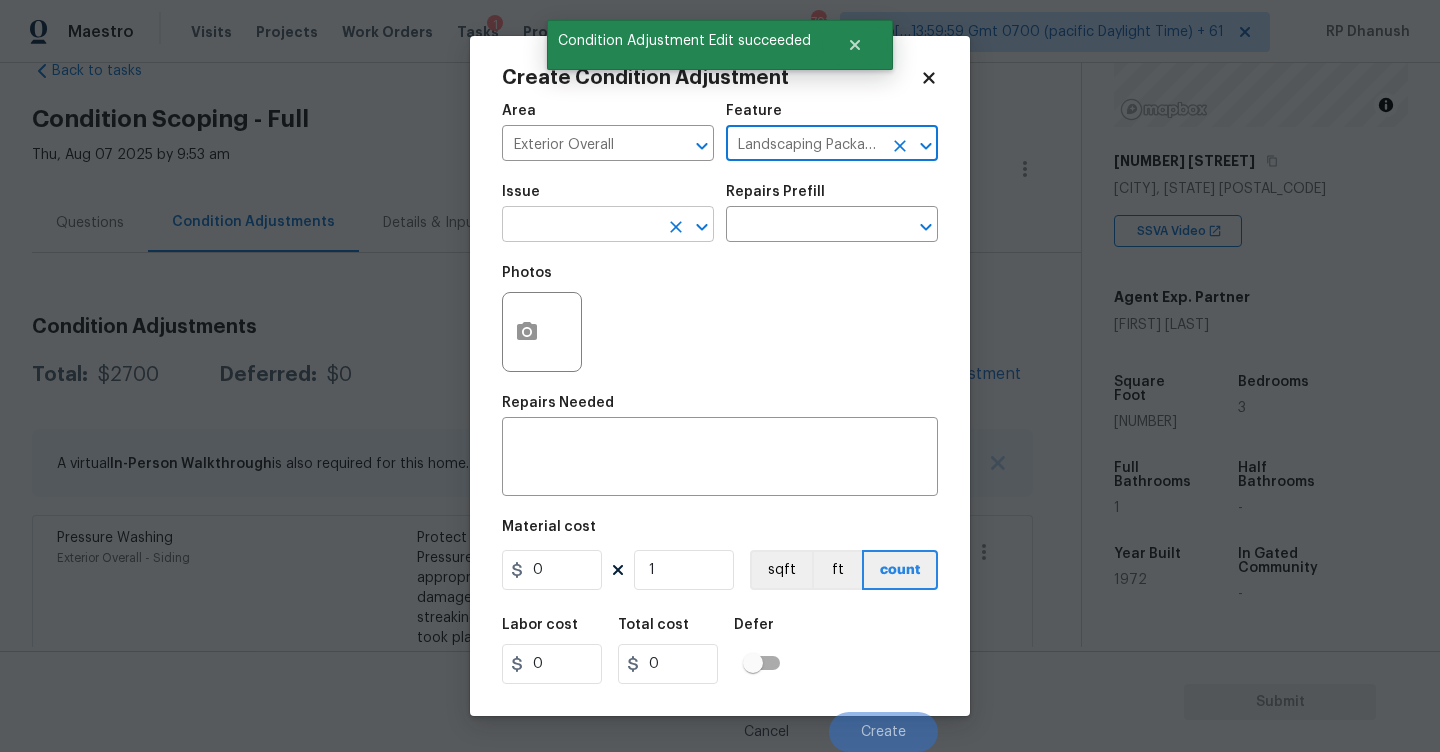type on "Landscaping Packages" 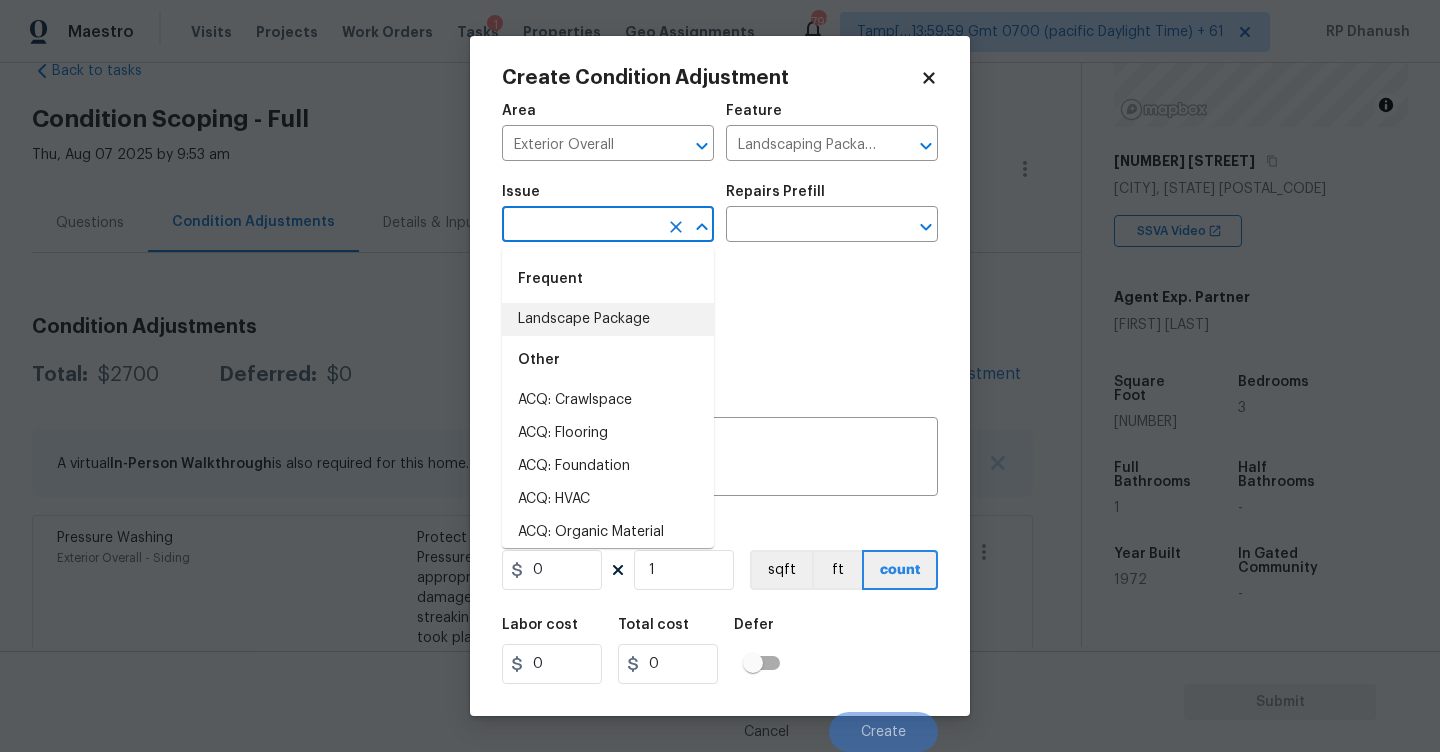 click on "Landscape Package" at bounding box center [608, 319] 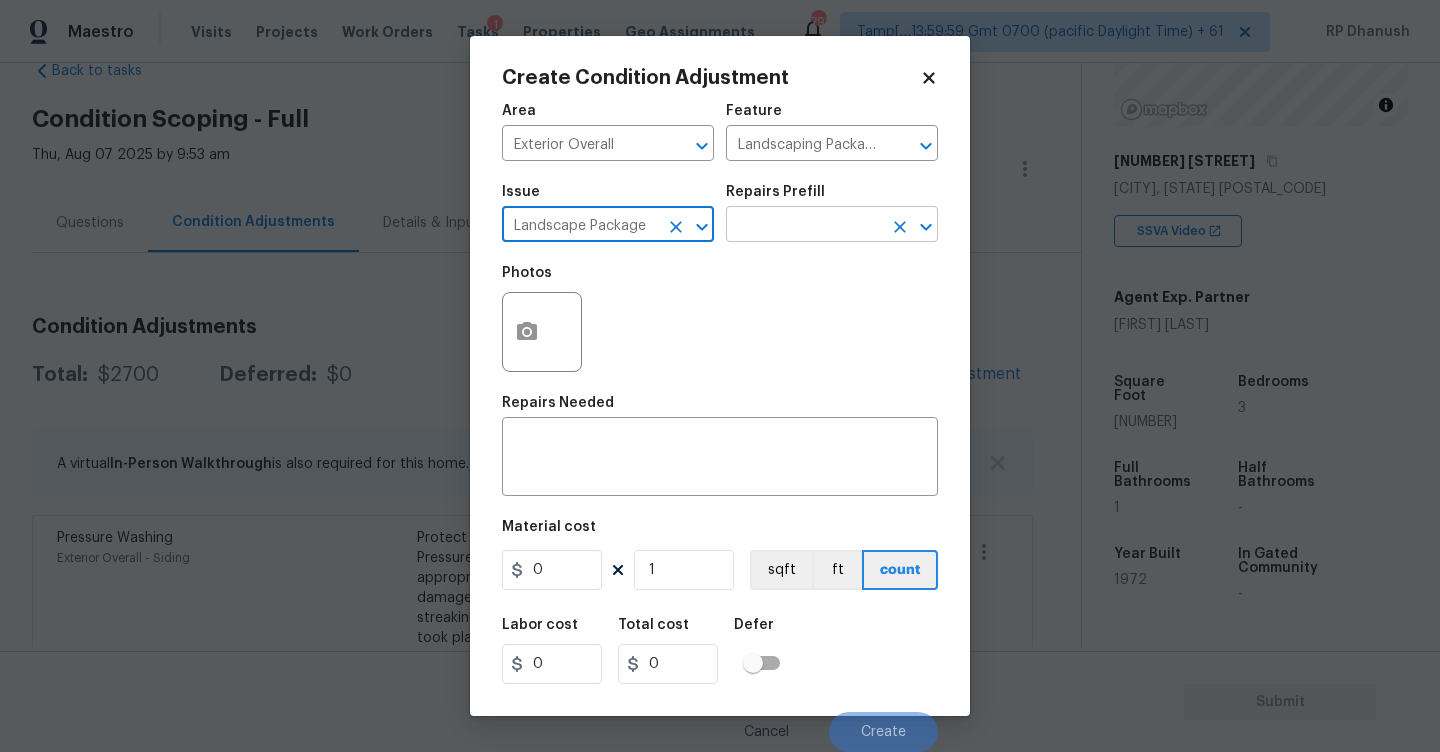 click at bounding box center (804, 226) 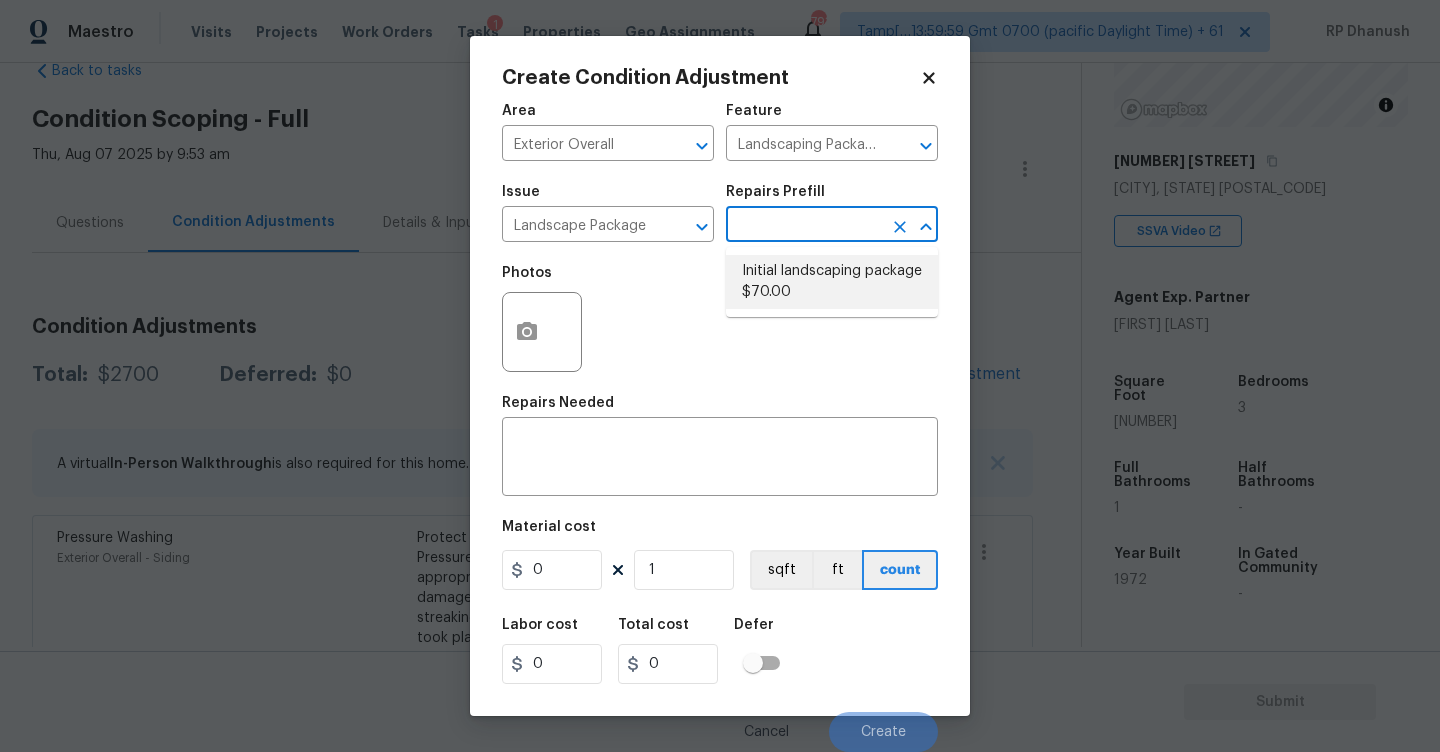 click on "Initial landscaping package $70.00" at bounding box center (832, 282) 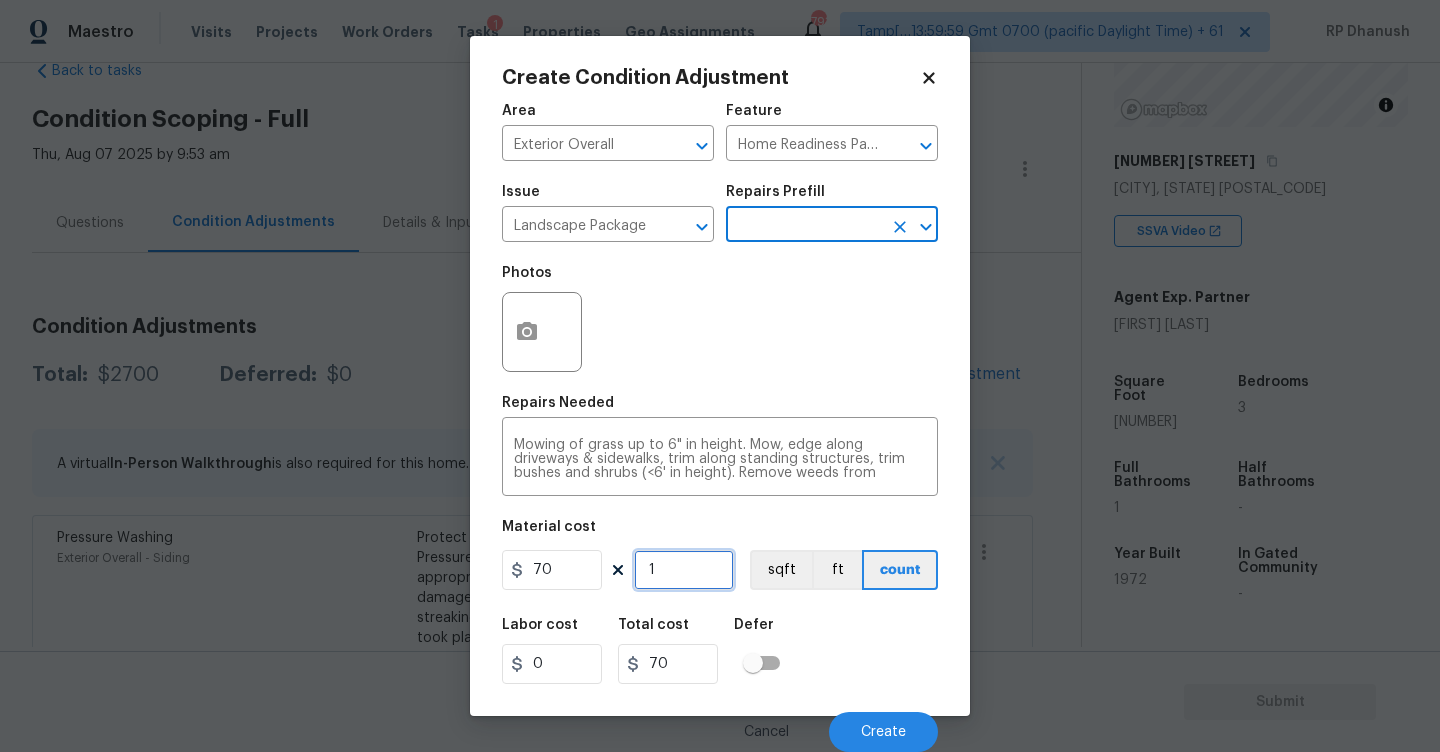 click on "1" at bounding box center (684, 570) 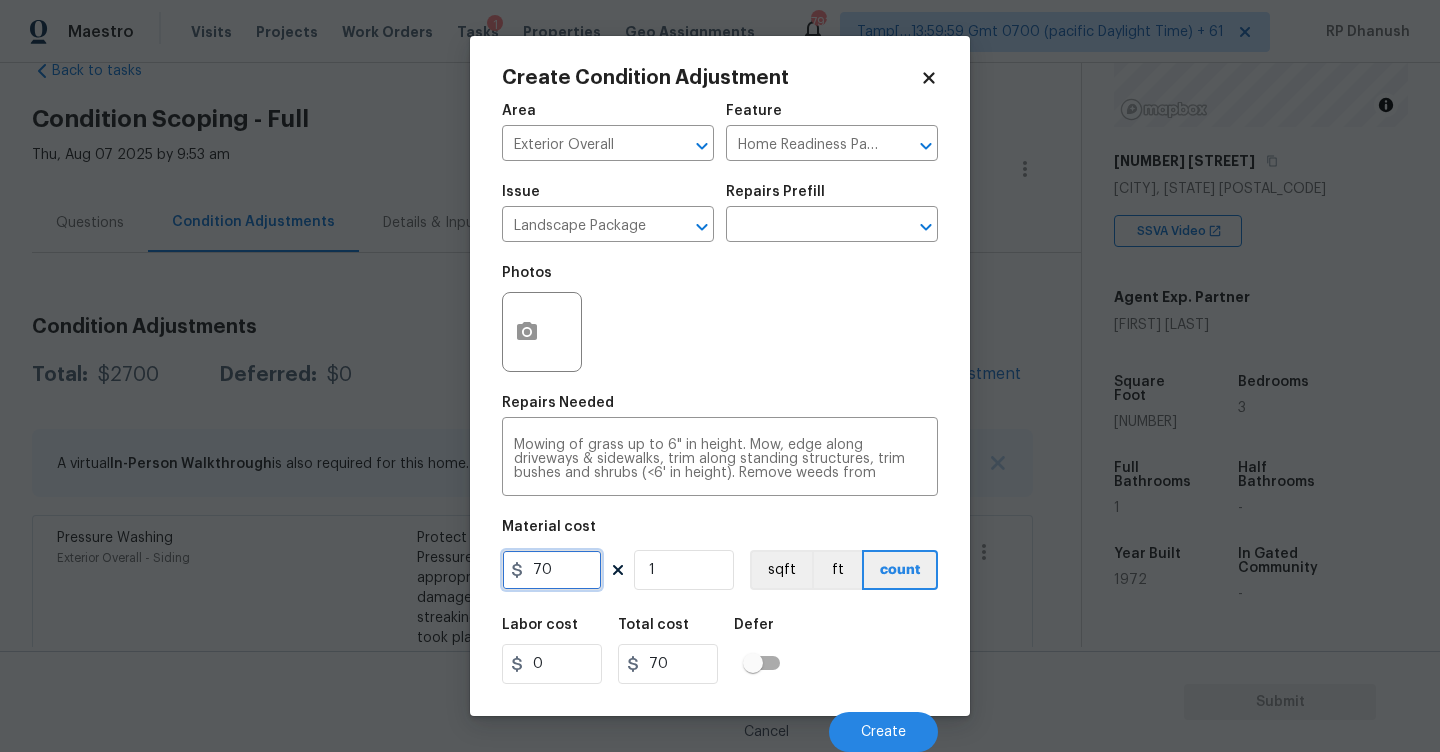 click on "70" at bounding box center (552, 570) 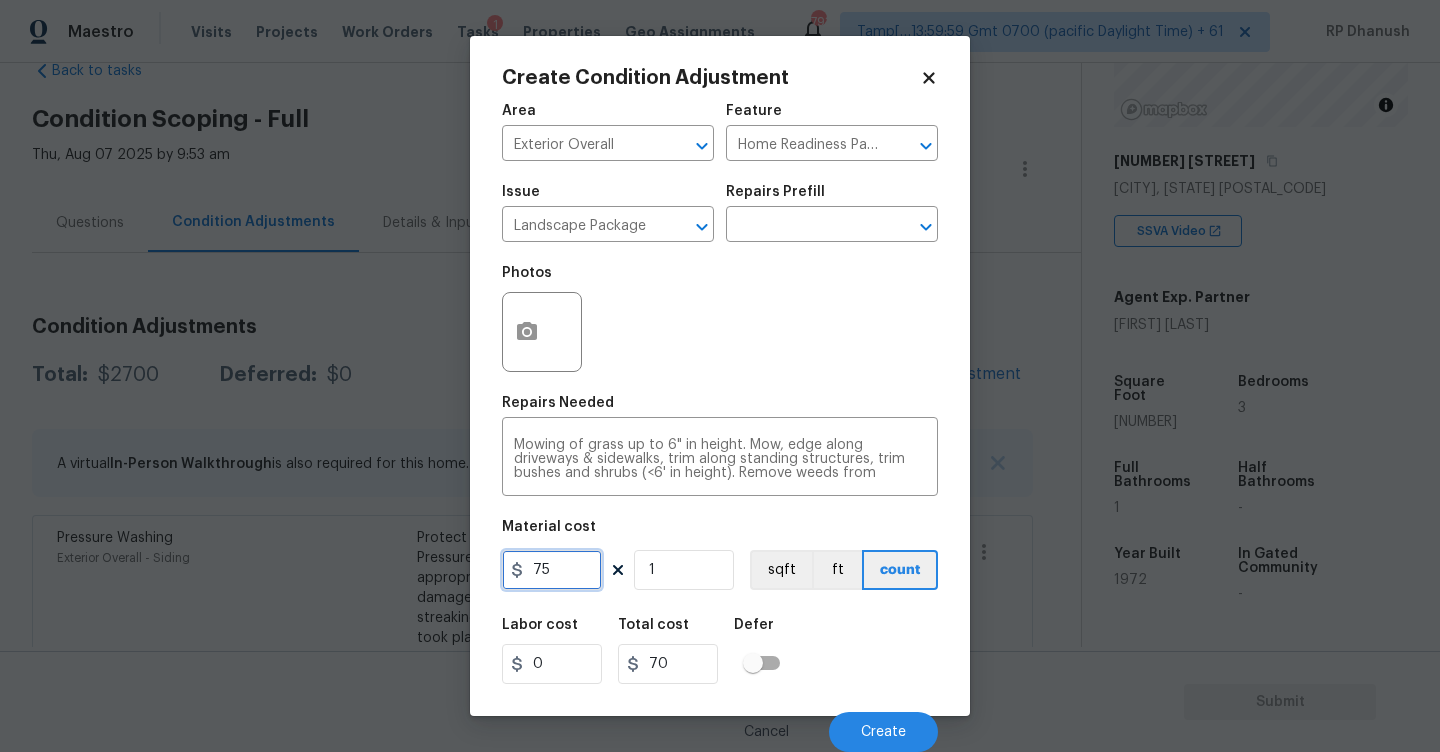 type on "75" 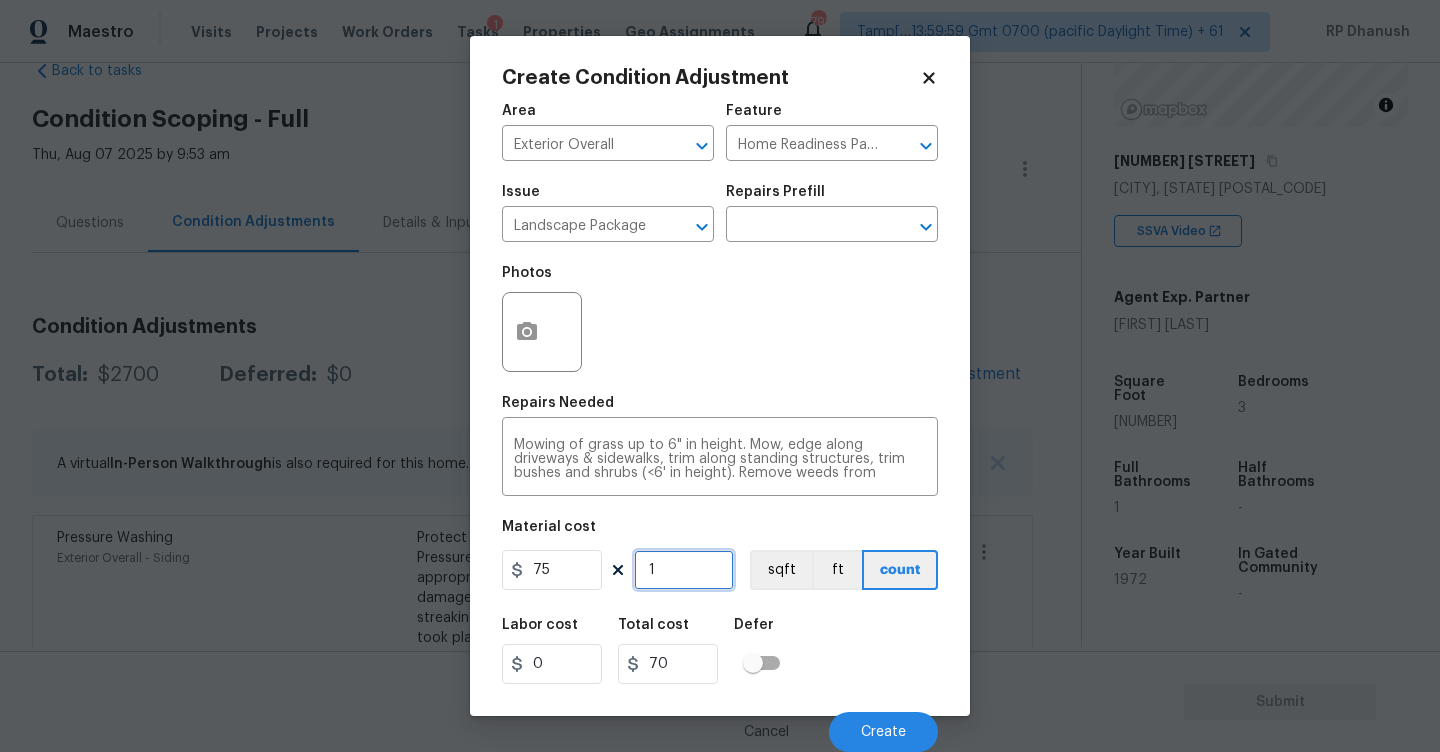 type on "75" 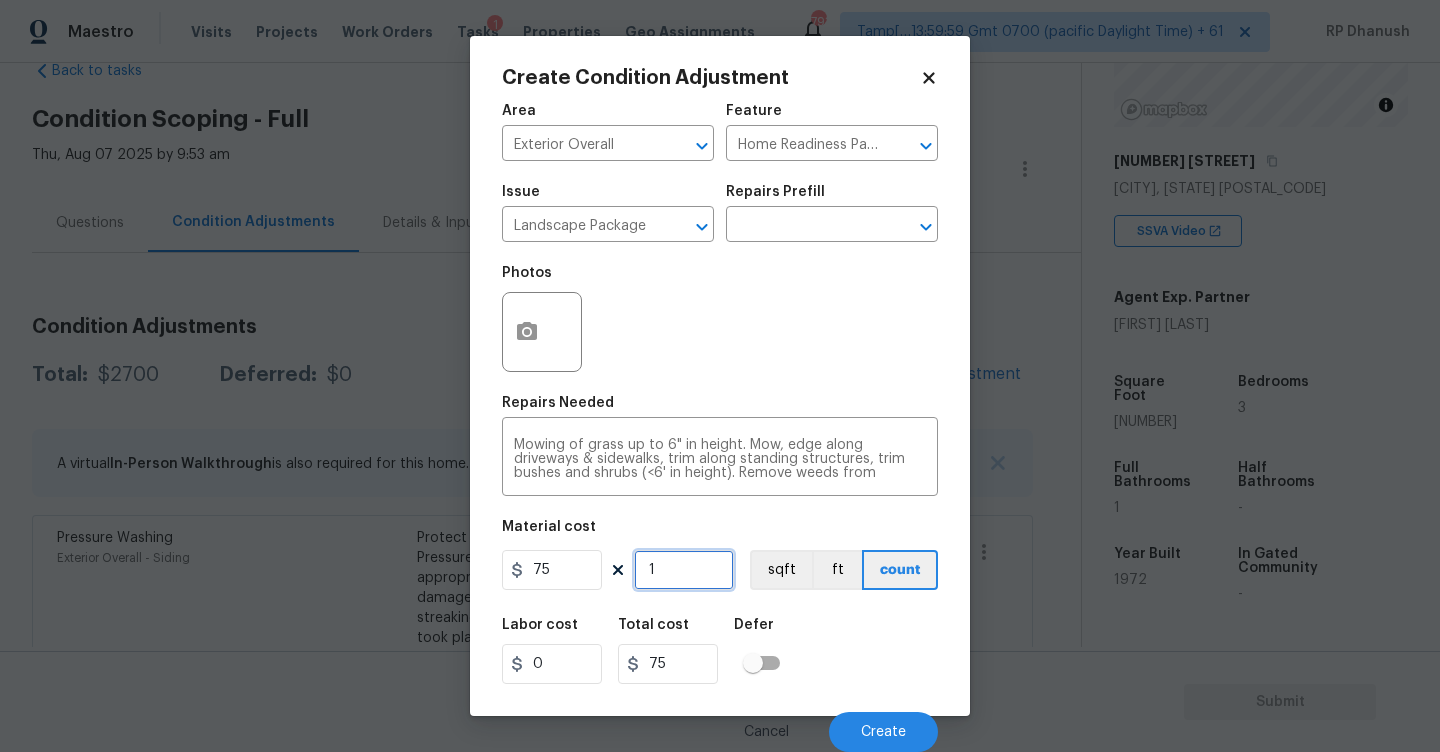 type on "12" 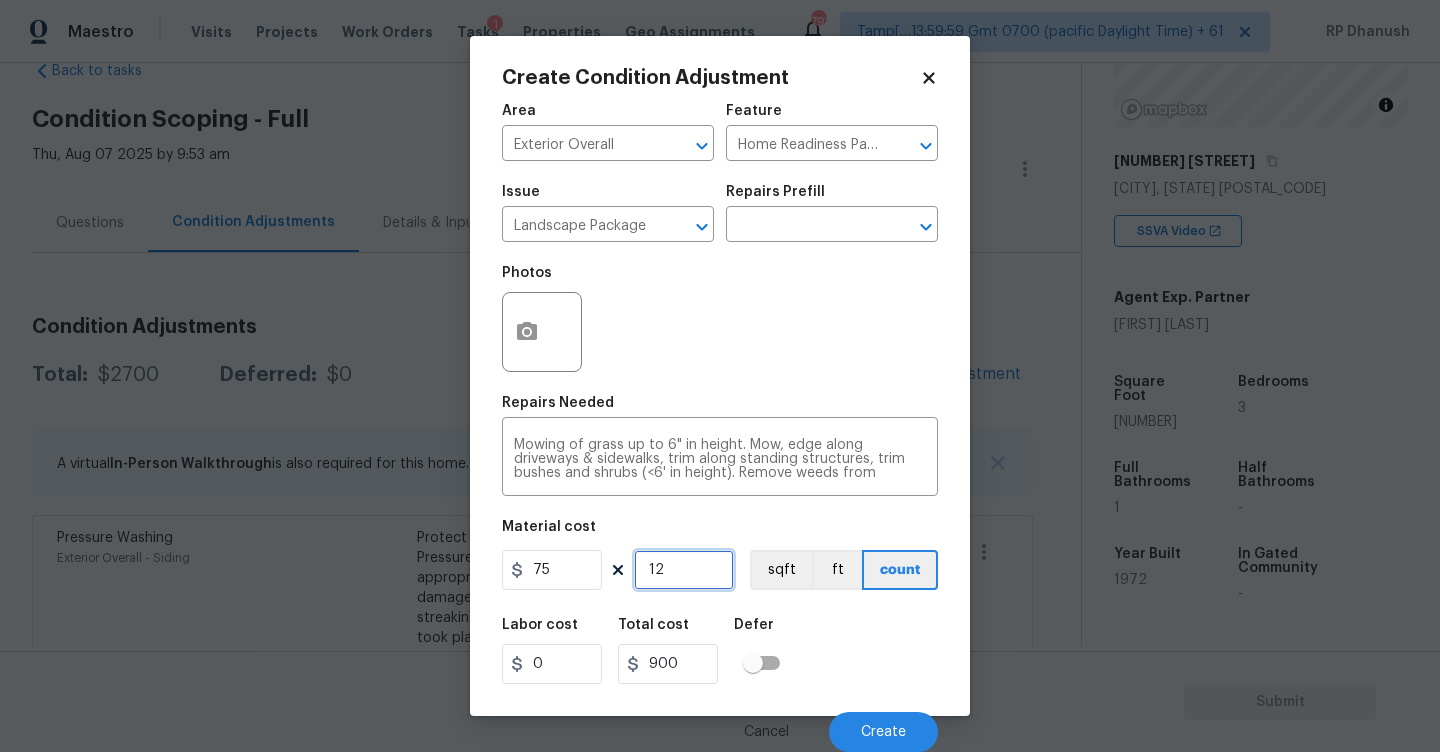 type on "1" 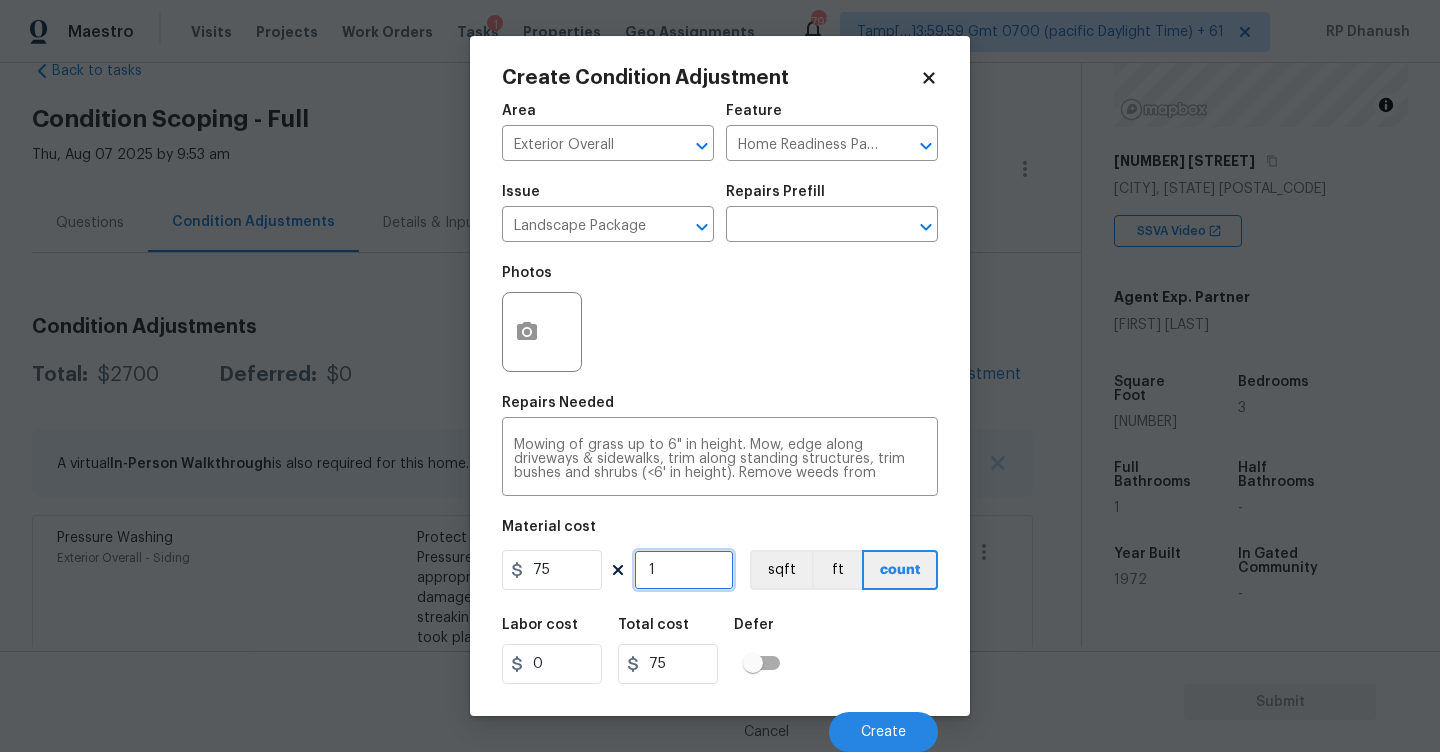 type on "0" 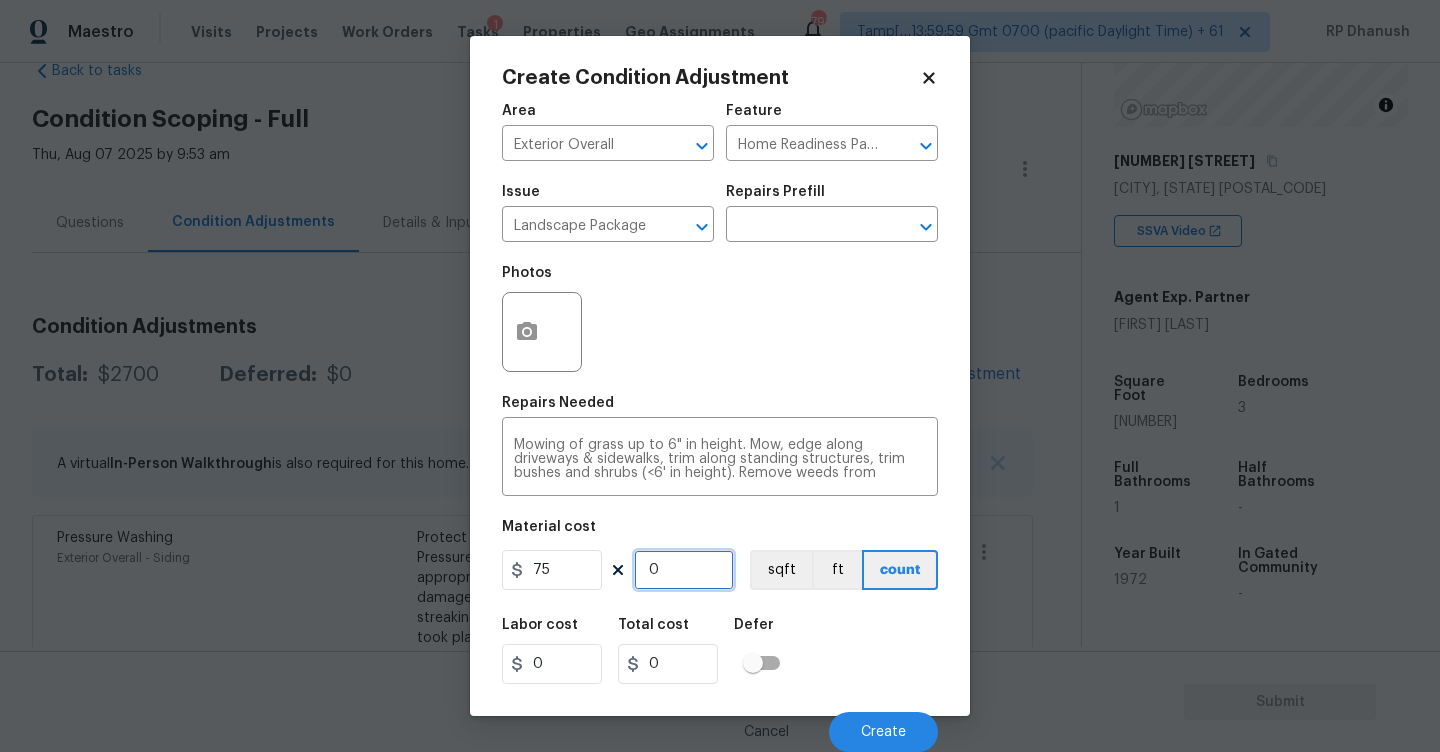 type on "1" 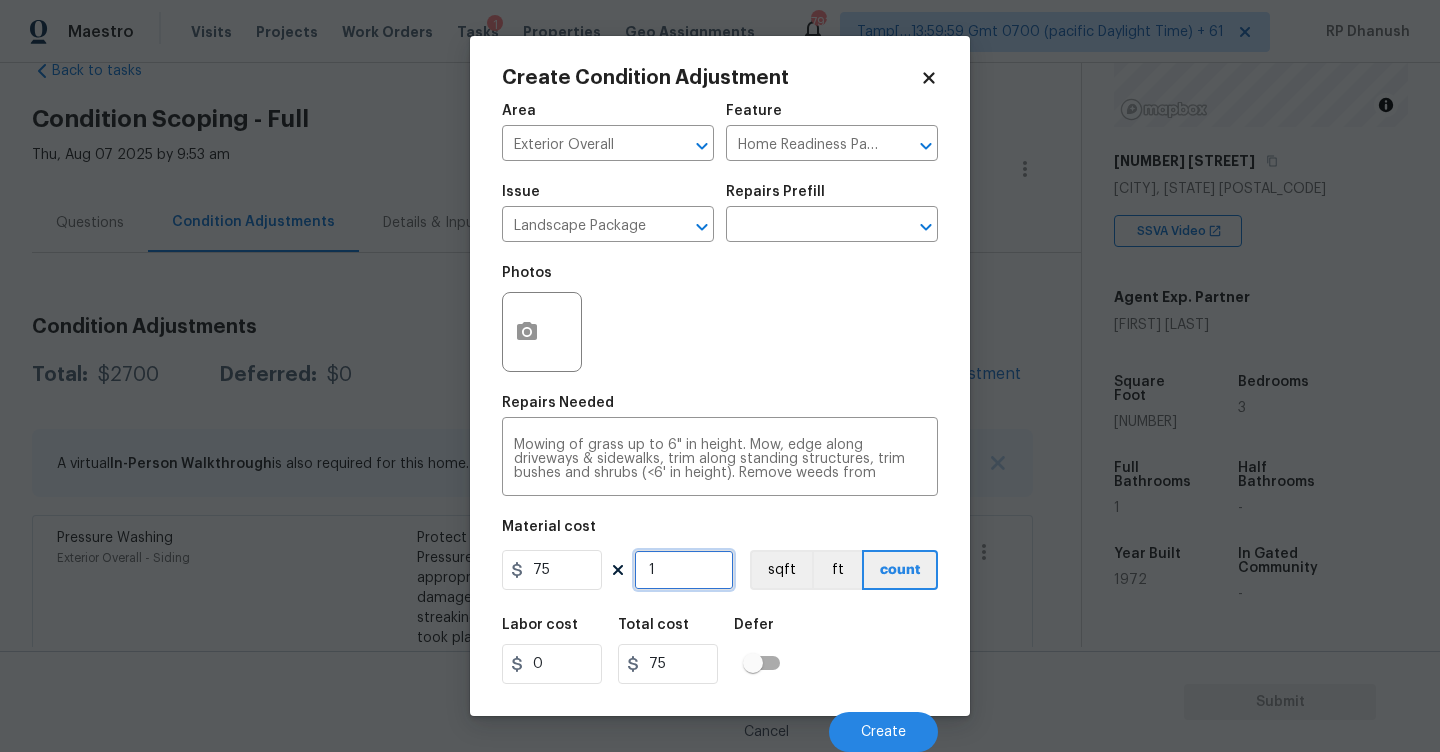 type on "14" 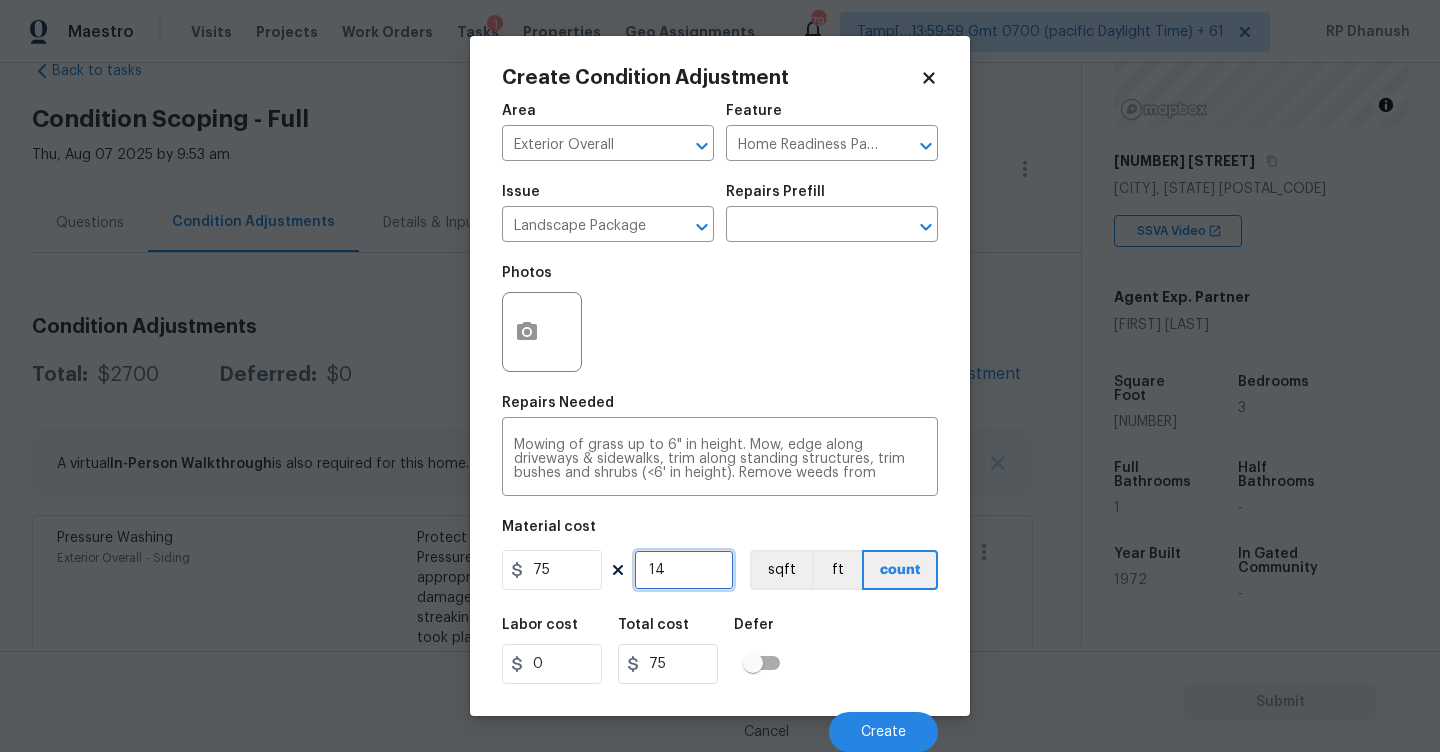 type on "1050" 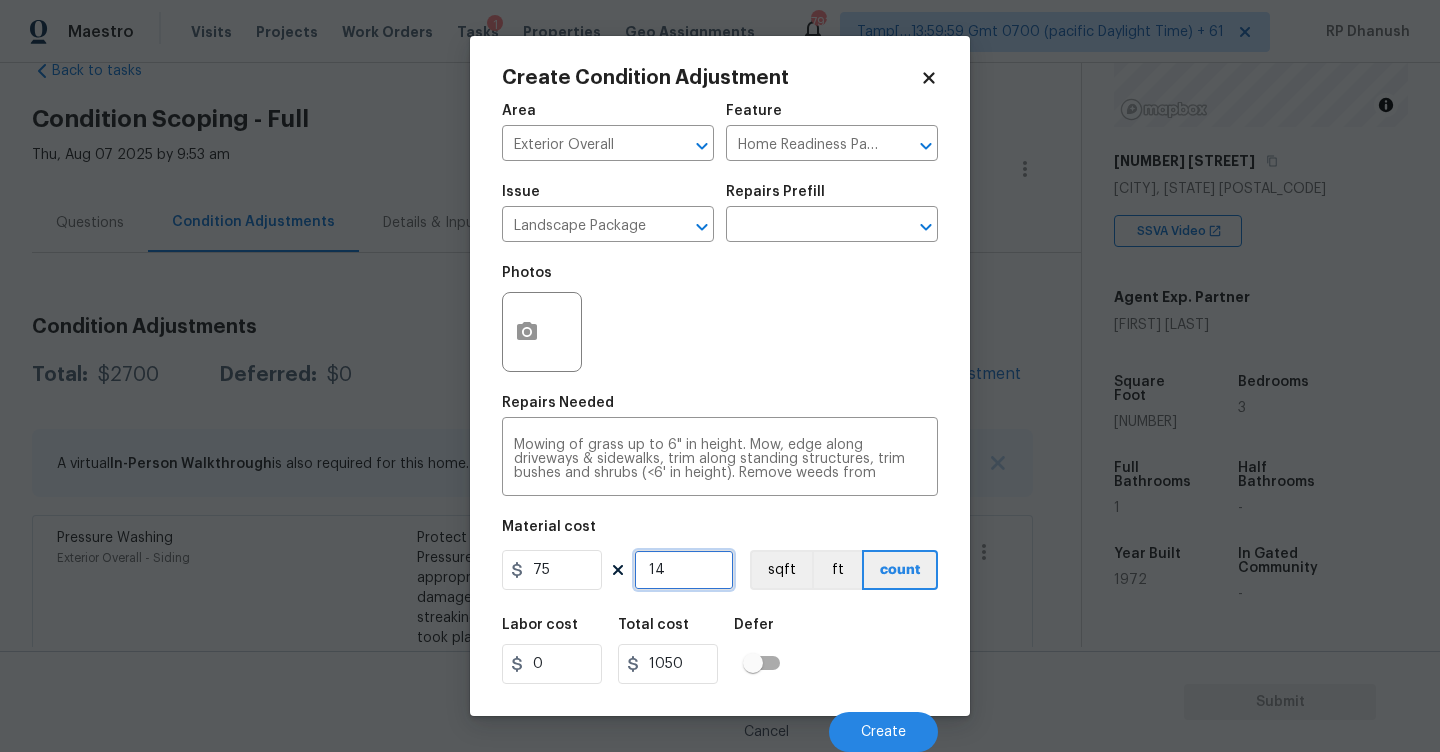 type on "14" 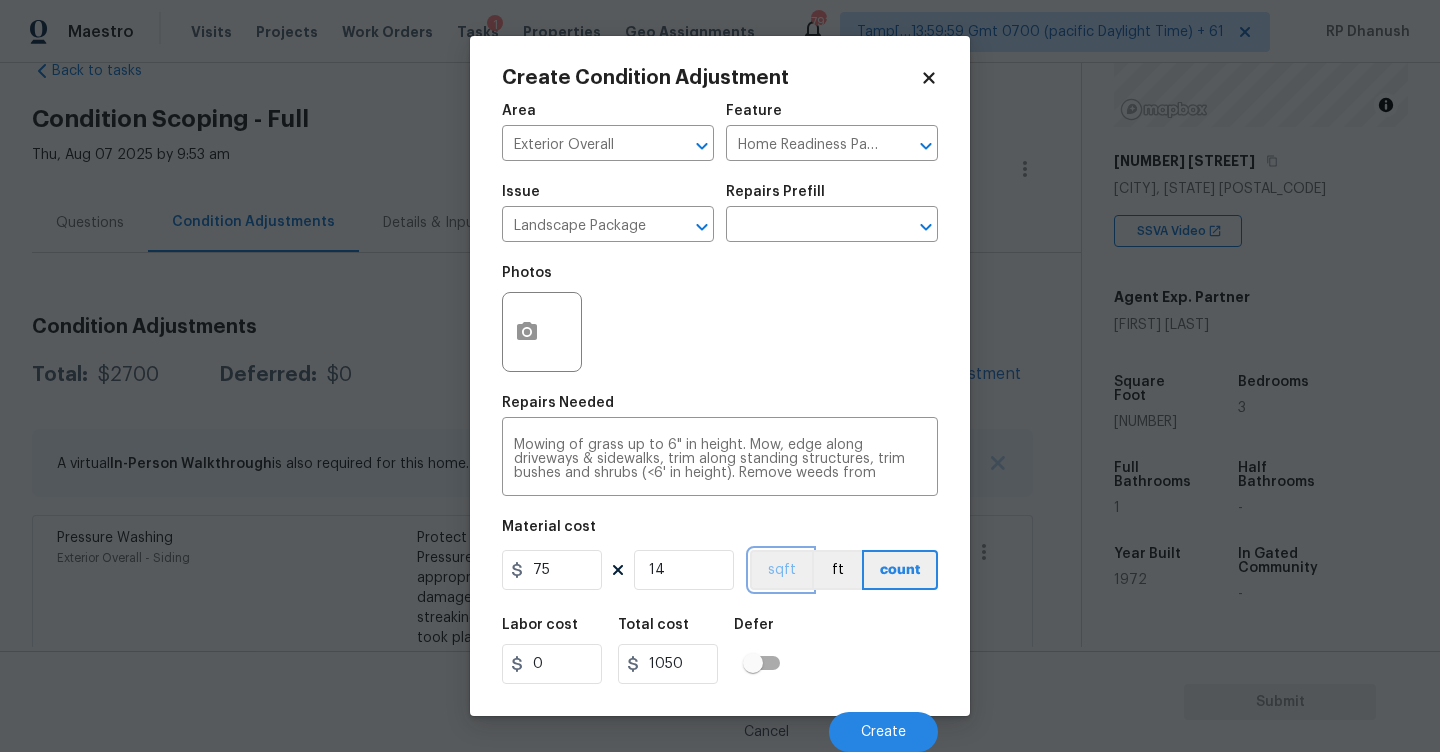 type 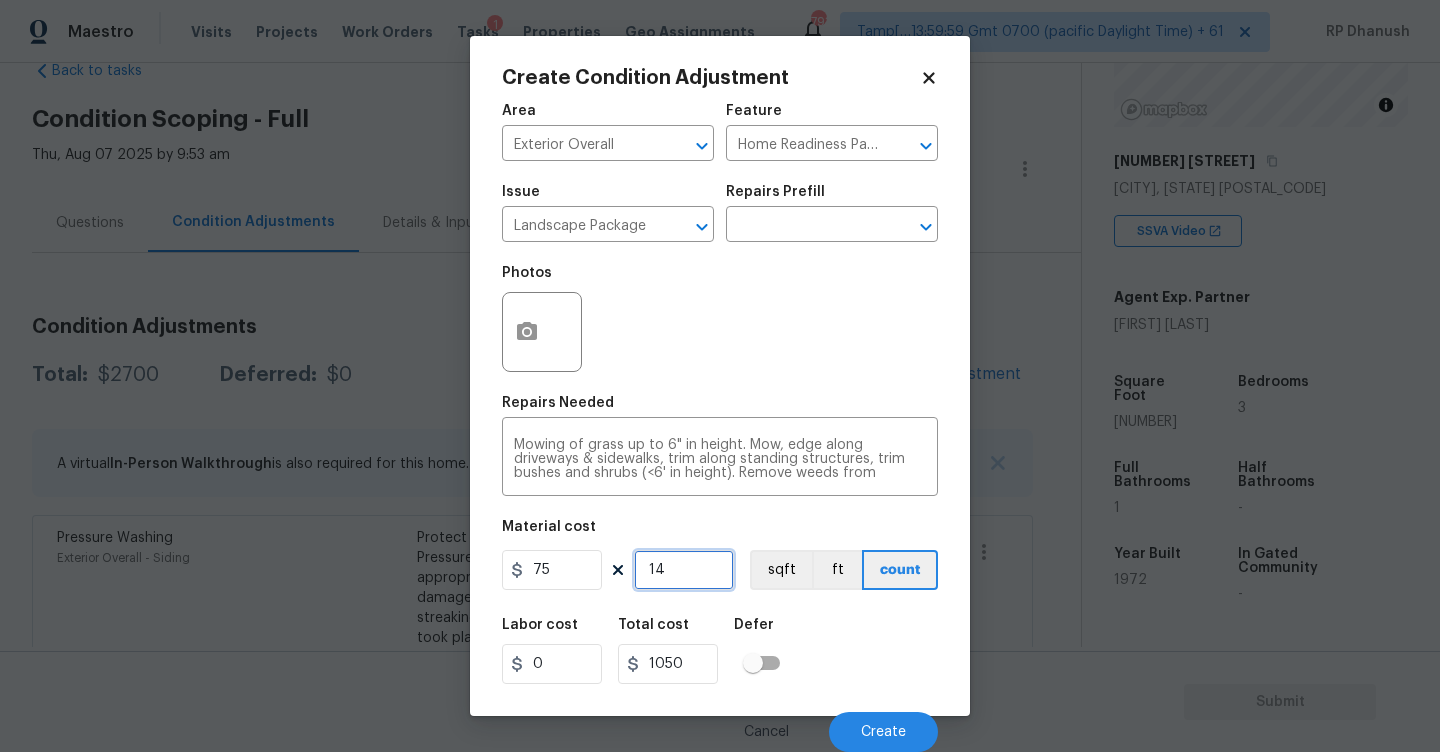 click on "14" at bounding box center [684, 570] 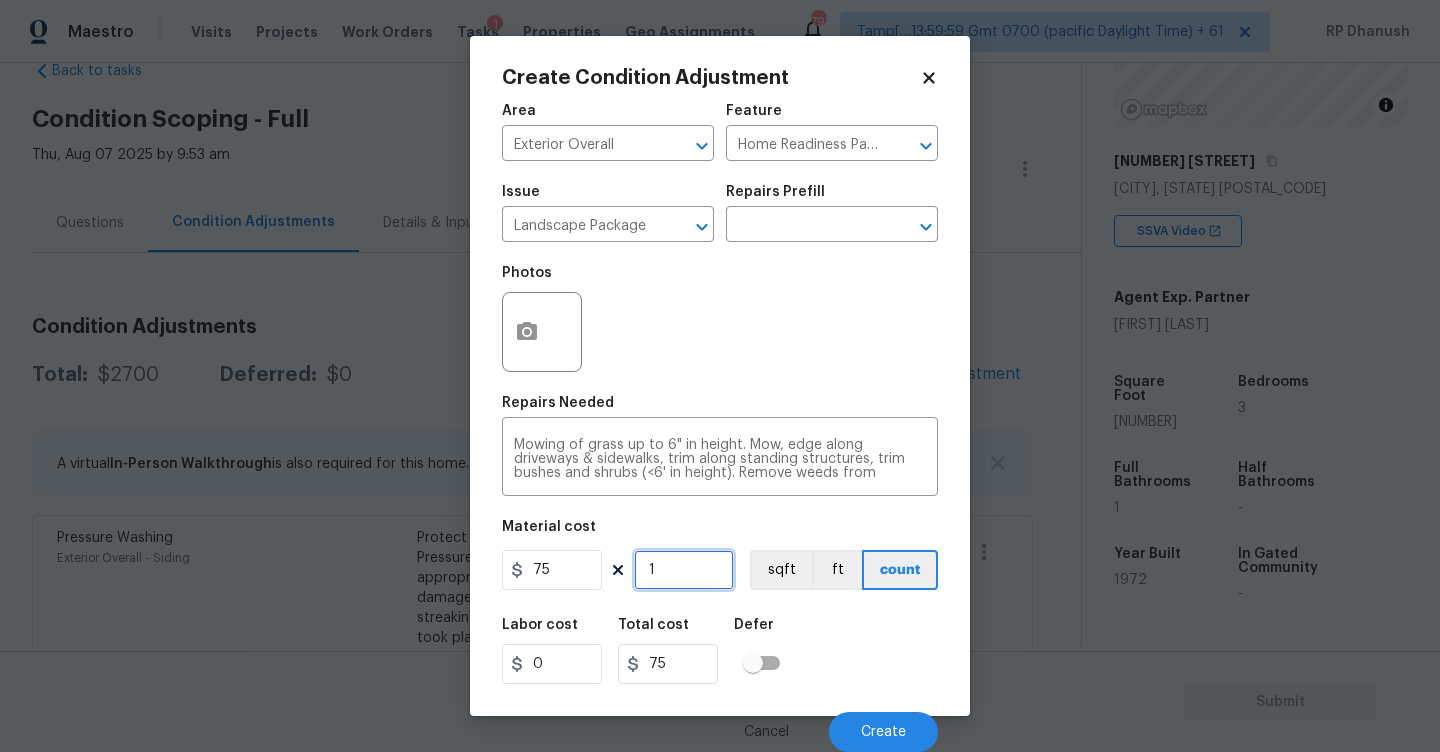 type on "16" 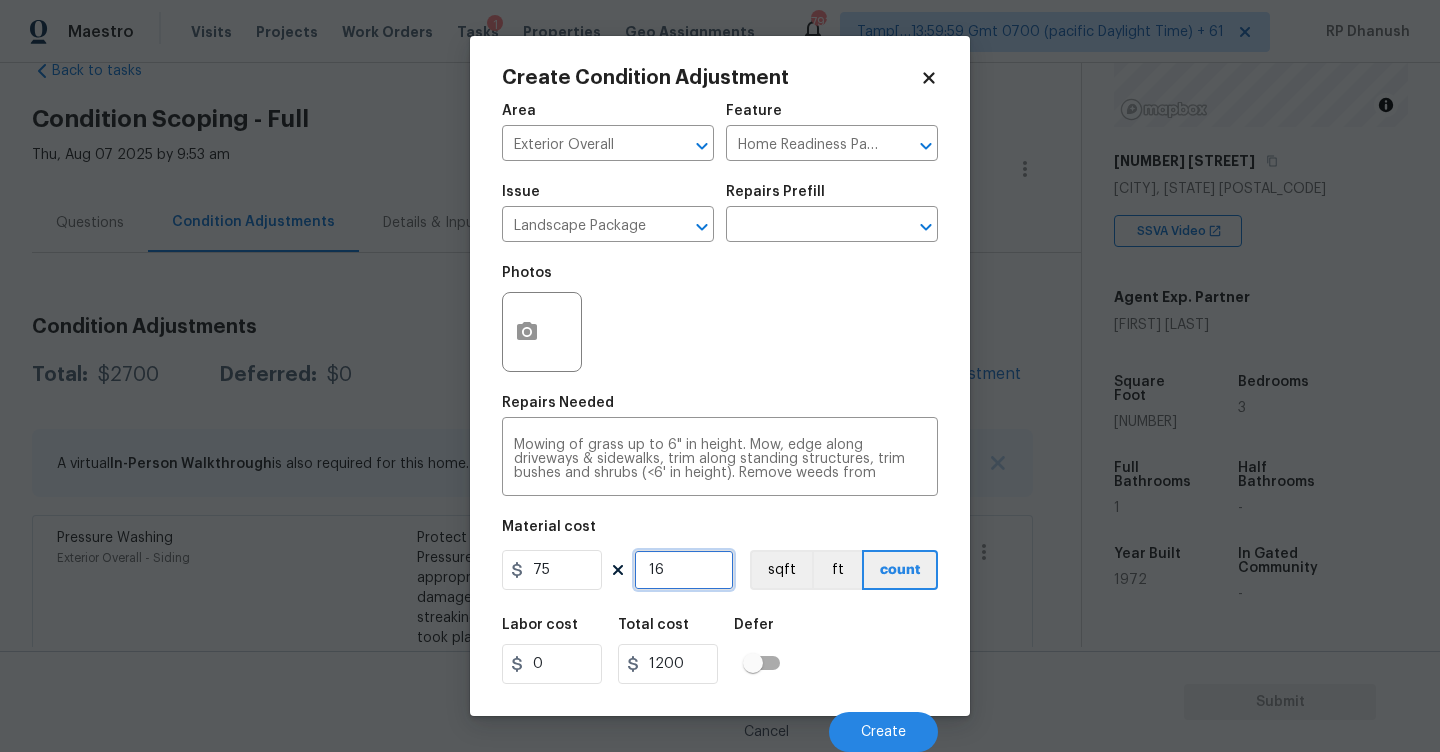 type on "16" 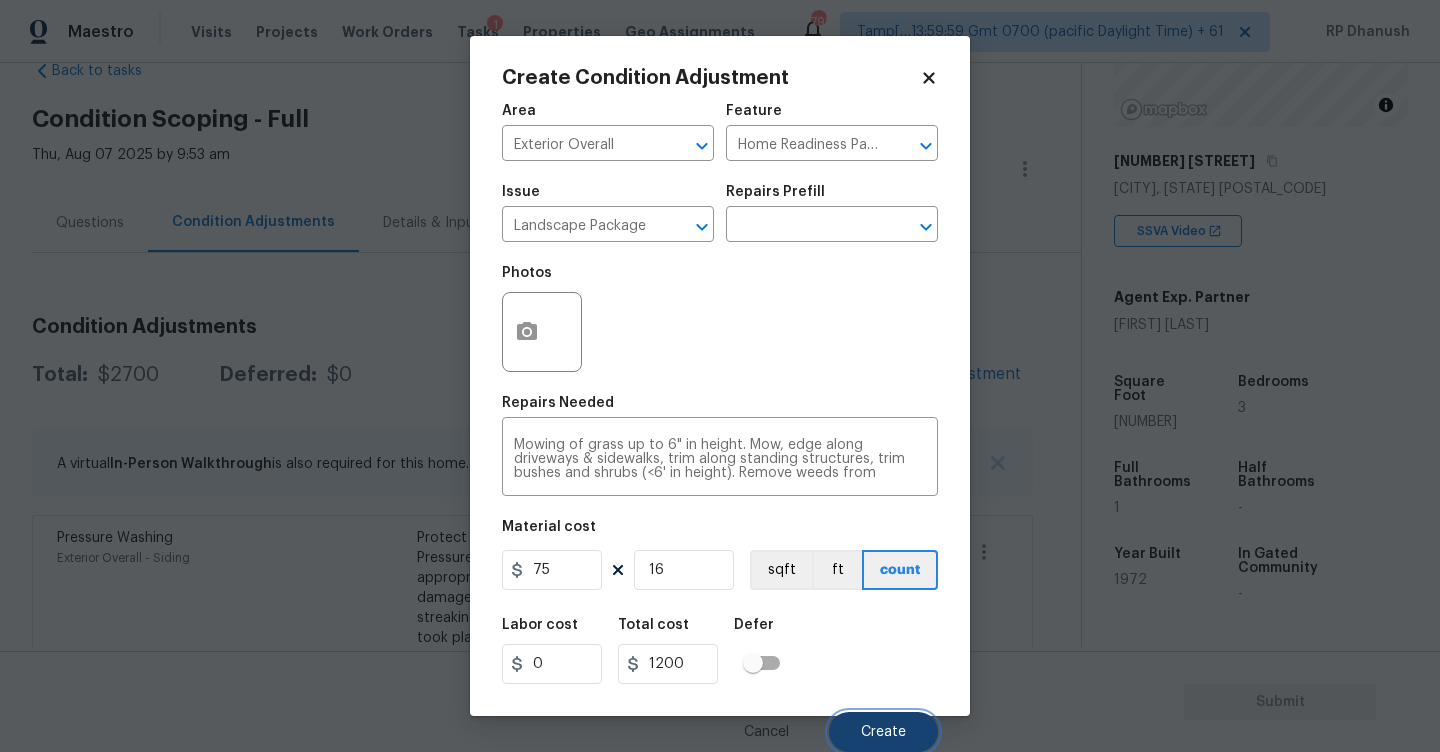 click on "Create" at bounding box center [883, 732] 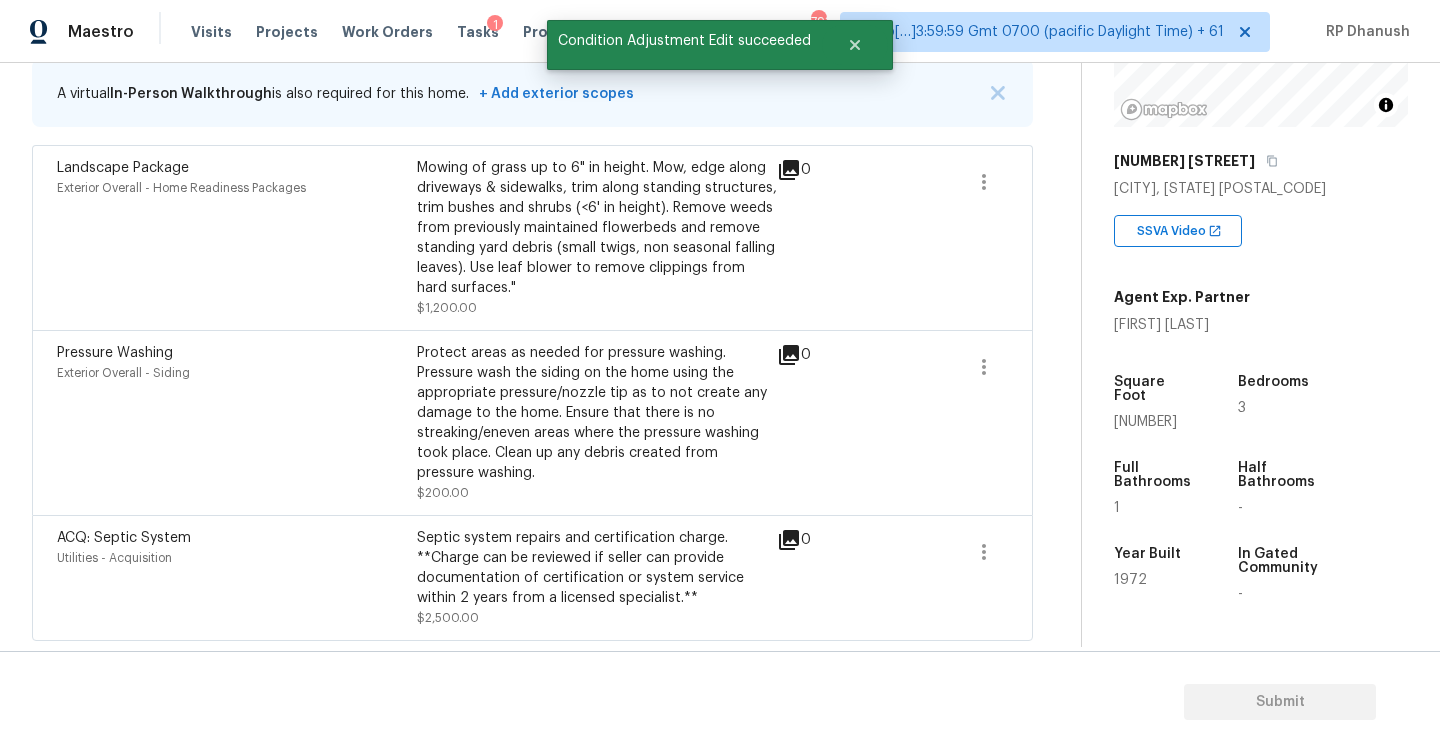 scroll, scrollTop: 325, scrollLeft: 0, axis: vertical 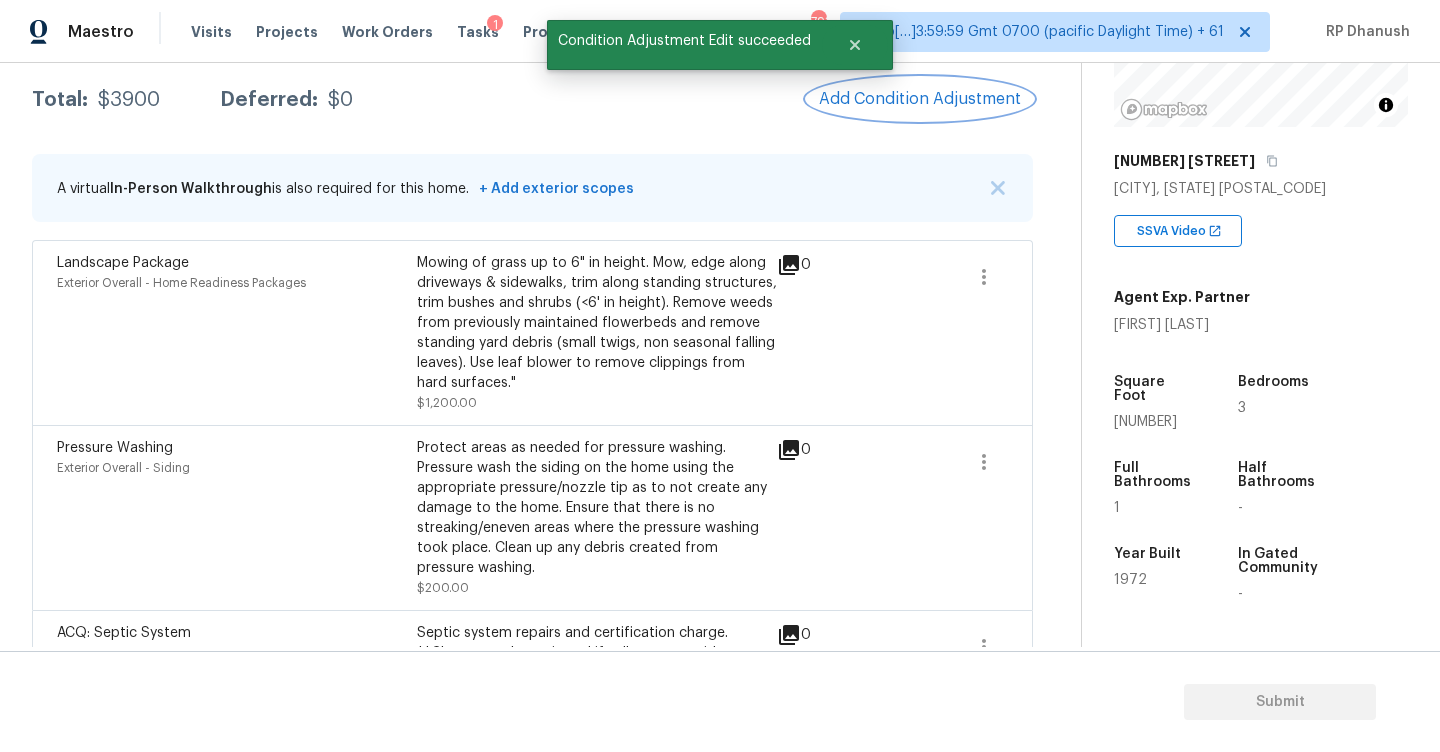 click on "Add Condition Adjustment" at bounding box center [920, 99] 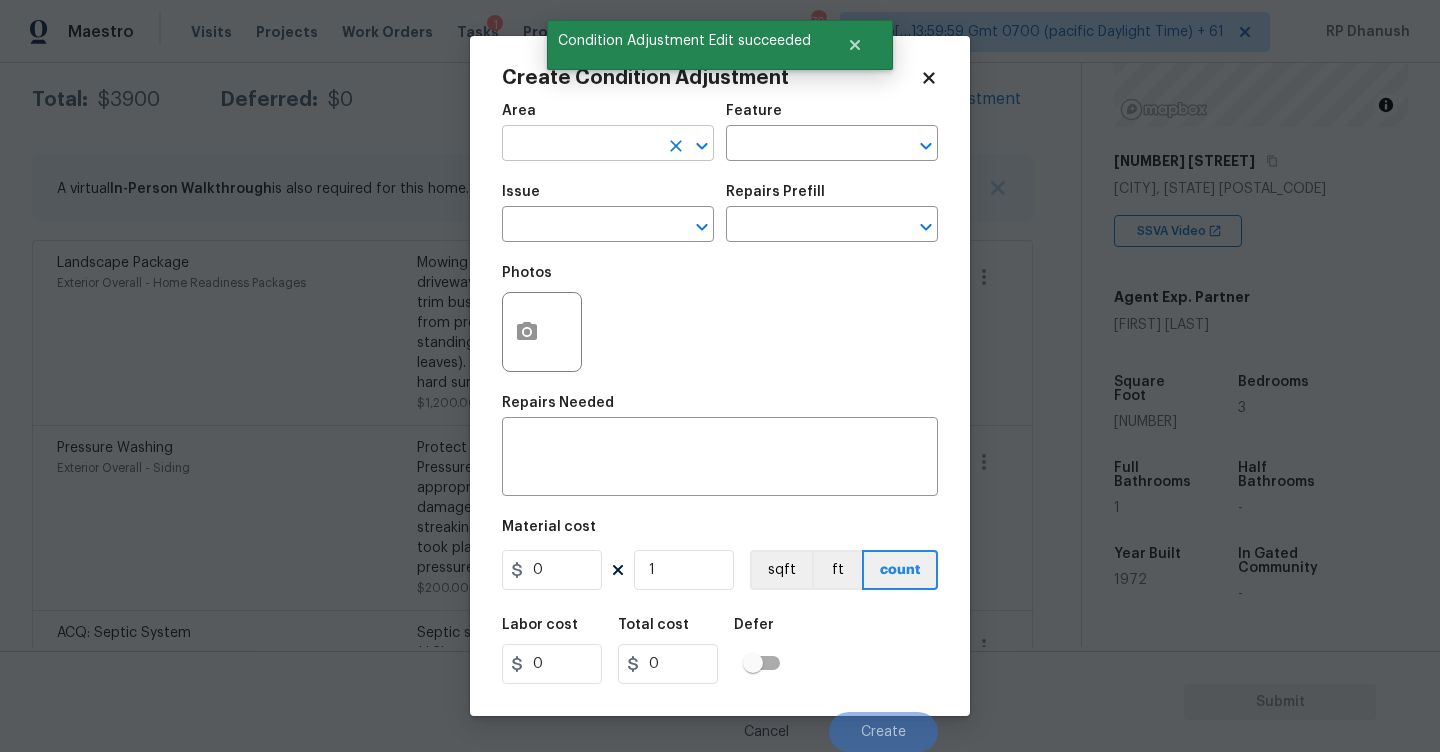 click at bounding box center [580, 145] 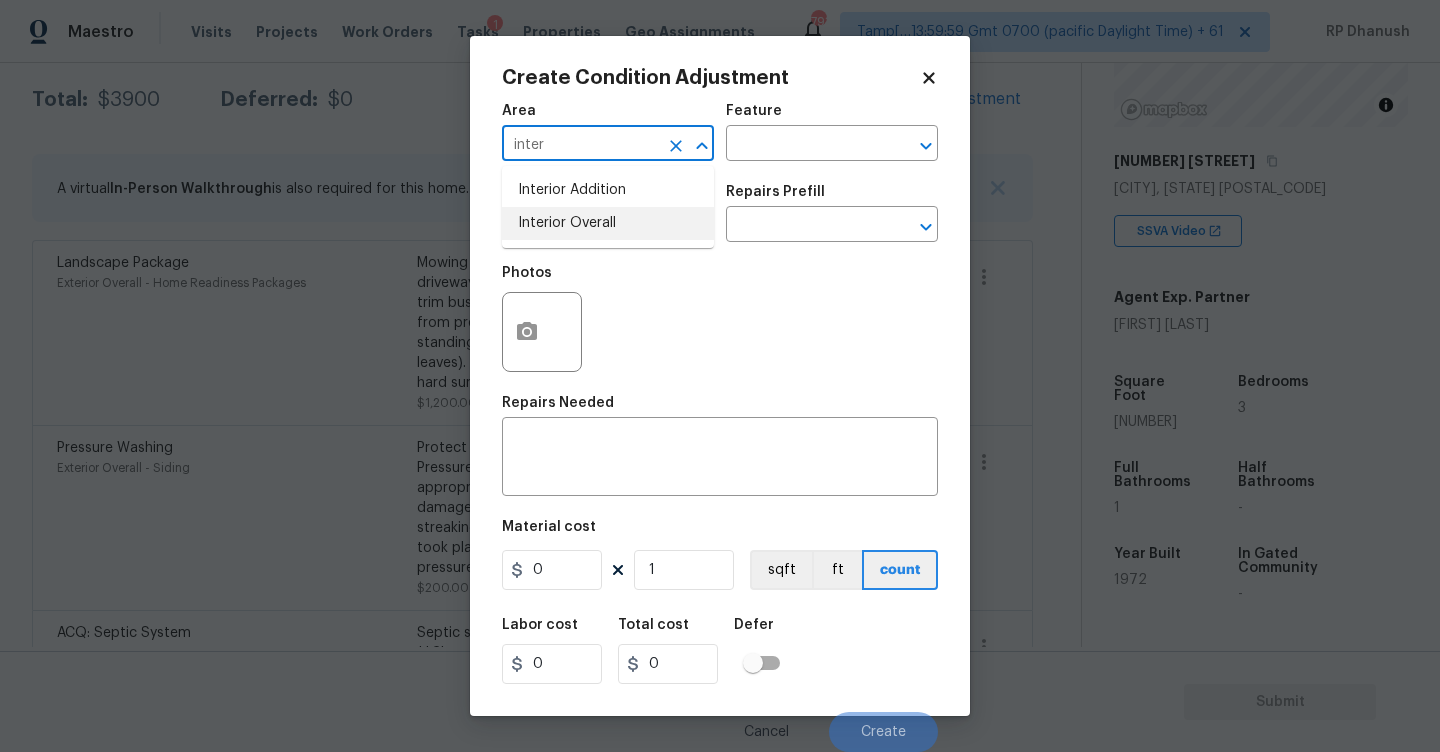 click on "Interior Overall" at bounding box center (608, 223) 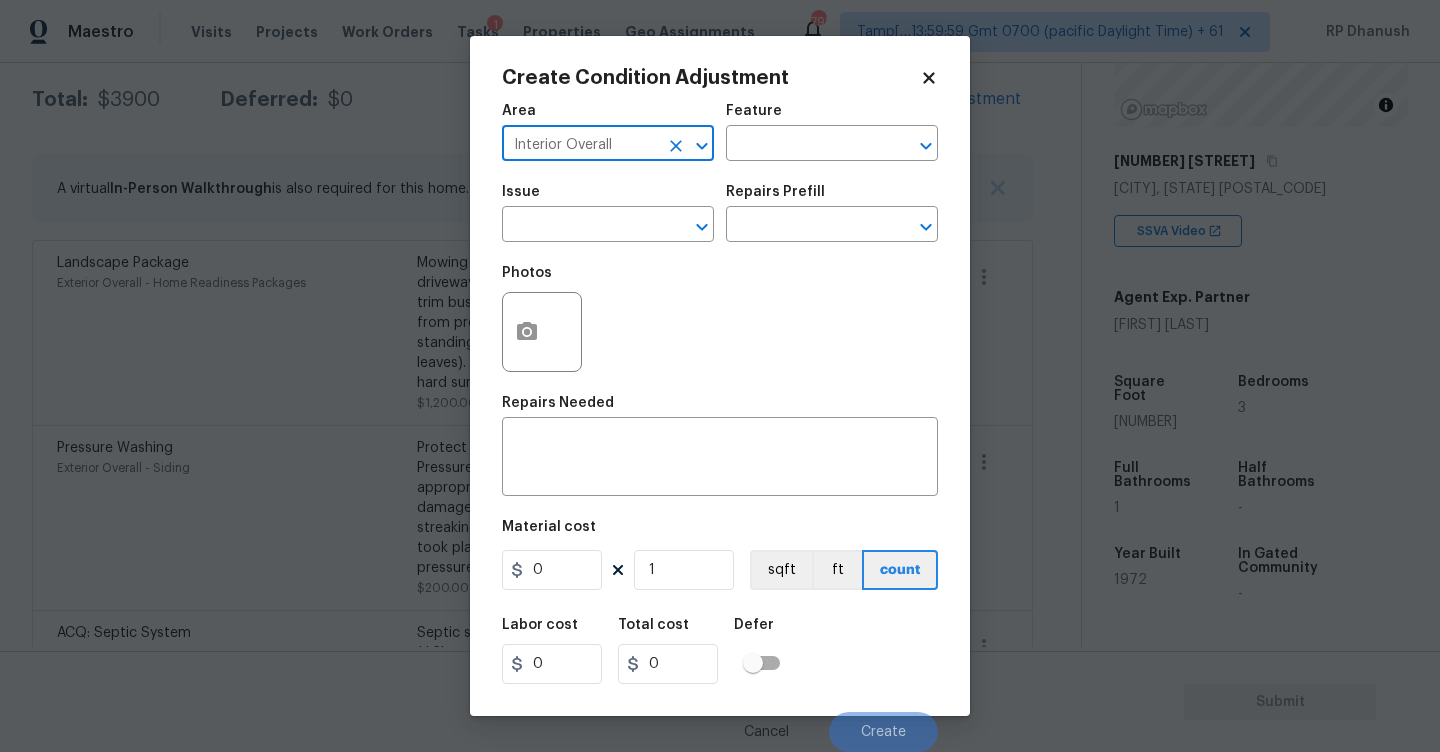 type on "Interior Overall" 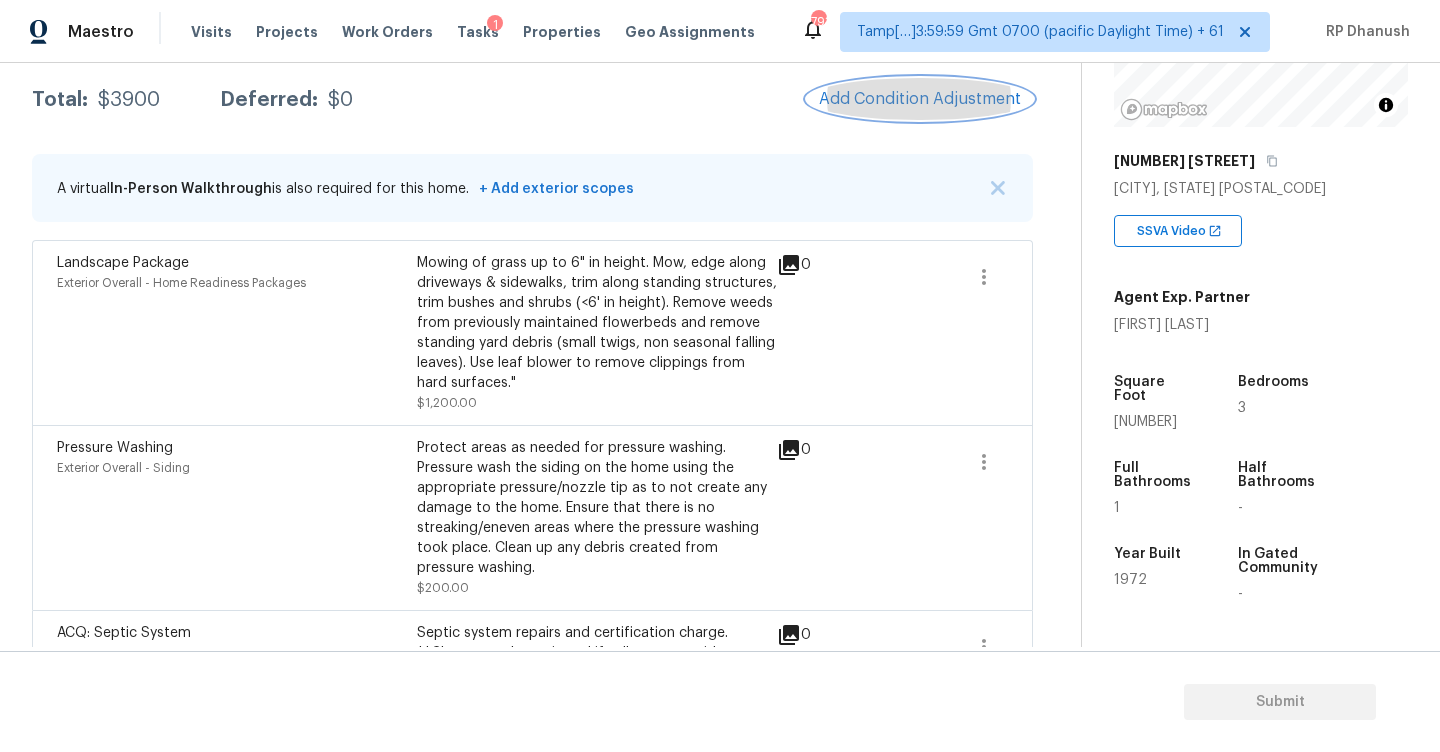 click on "Add Condition Adjustment" at bounding box center (920, 99) 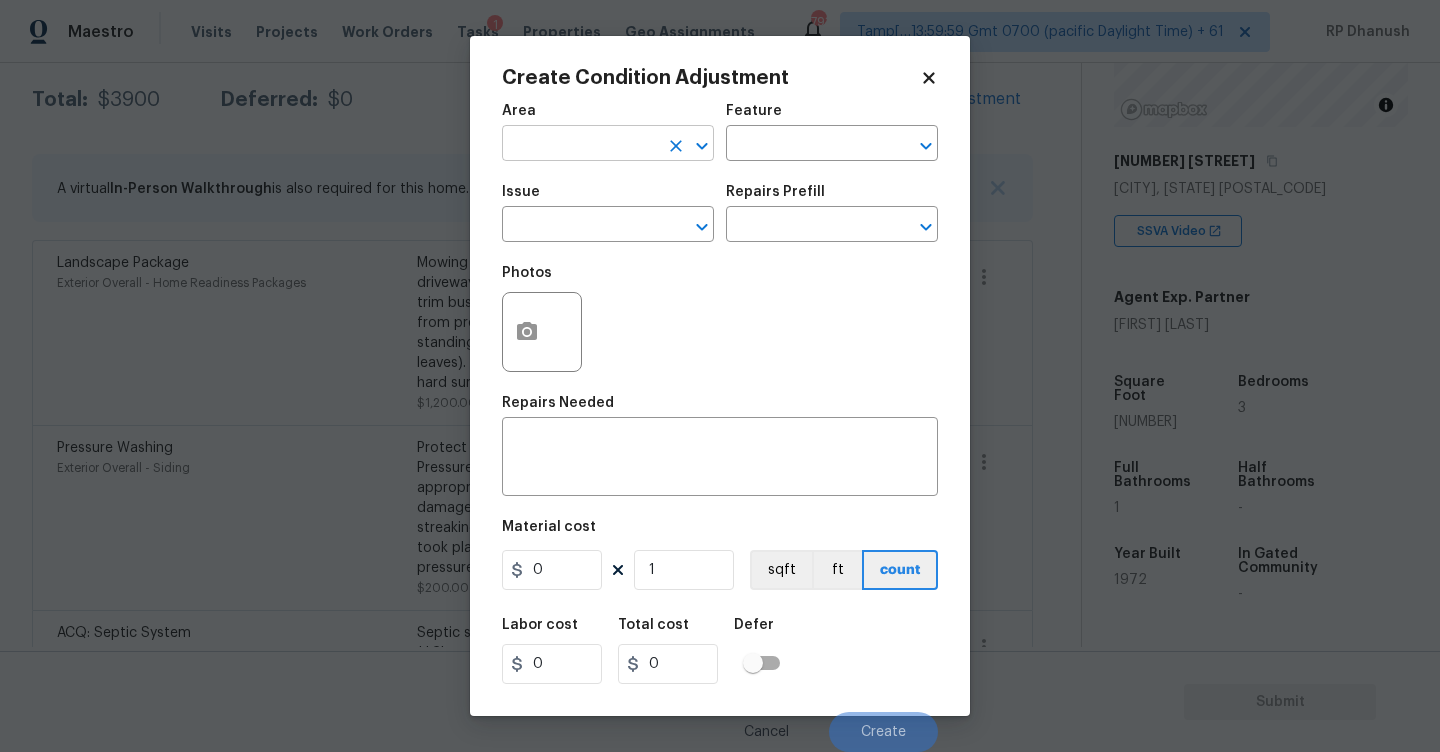 click at bounding box center (580, 145) 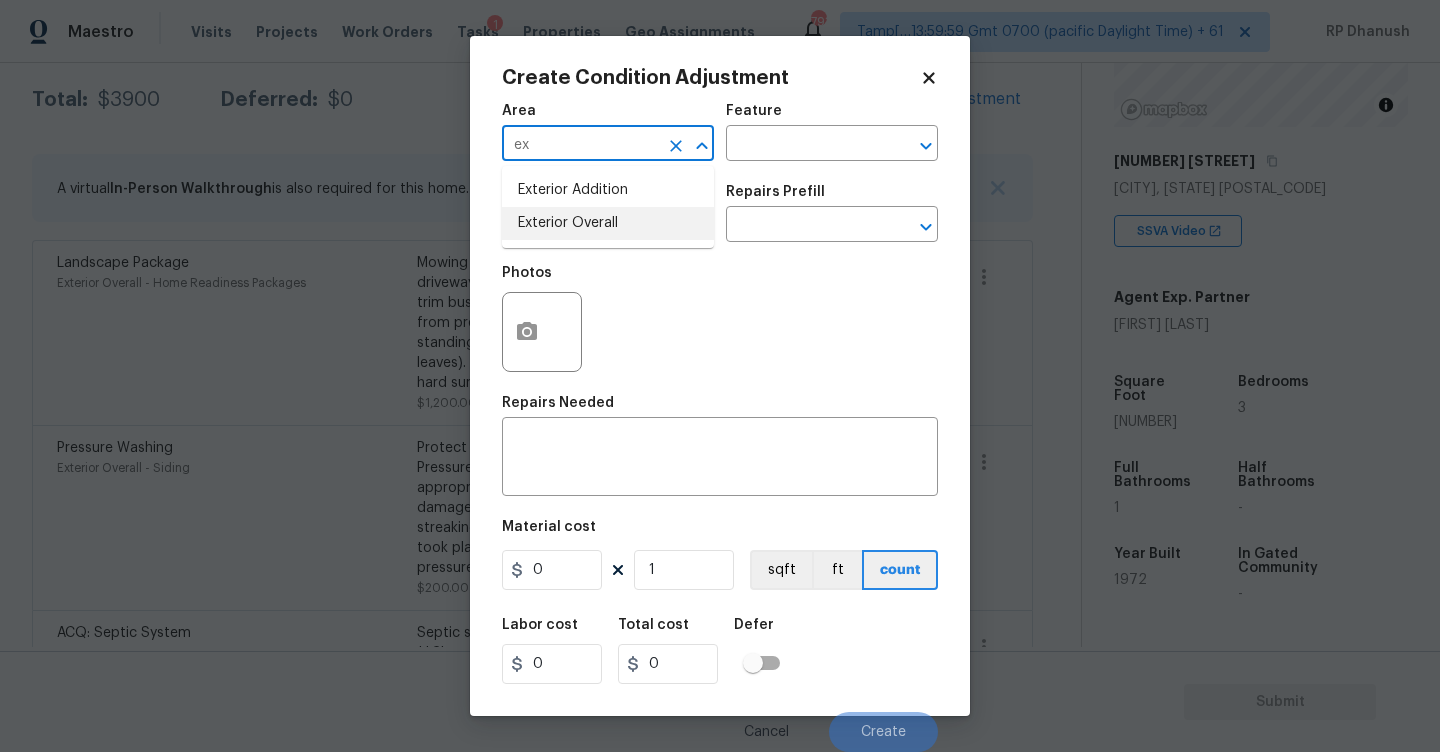 click on "Exterior Overall" at bounding box center [608, 223] 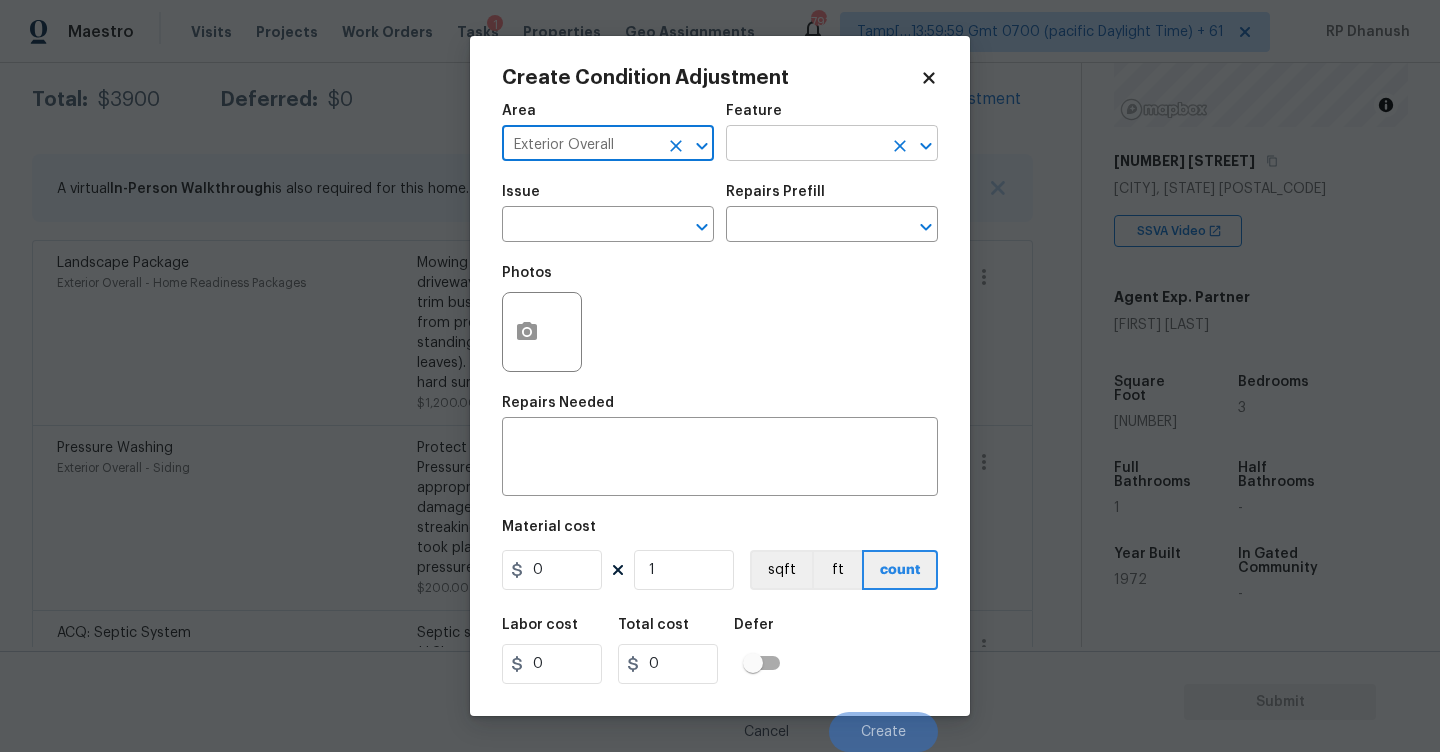 type on "Exterior Overall" 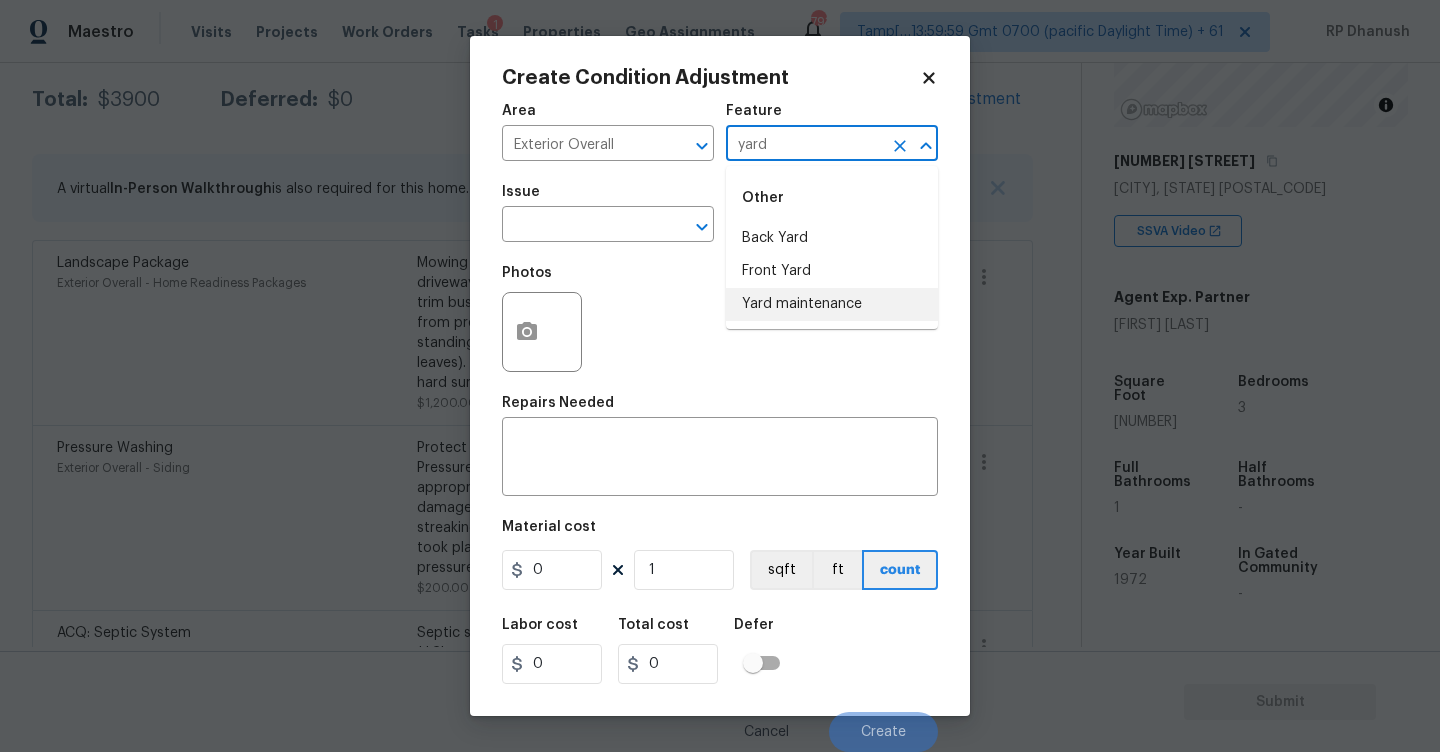 click on "Yard maintenance" at bounding box center [832, 304] 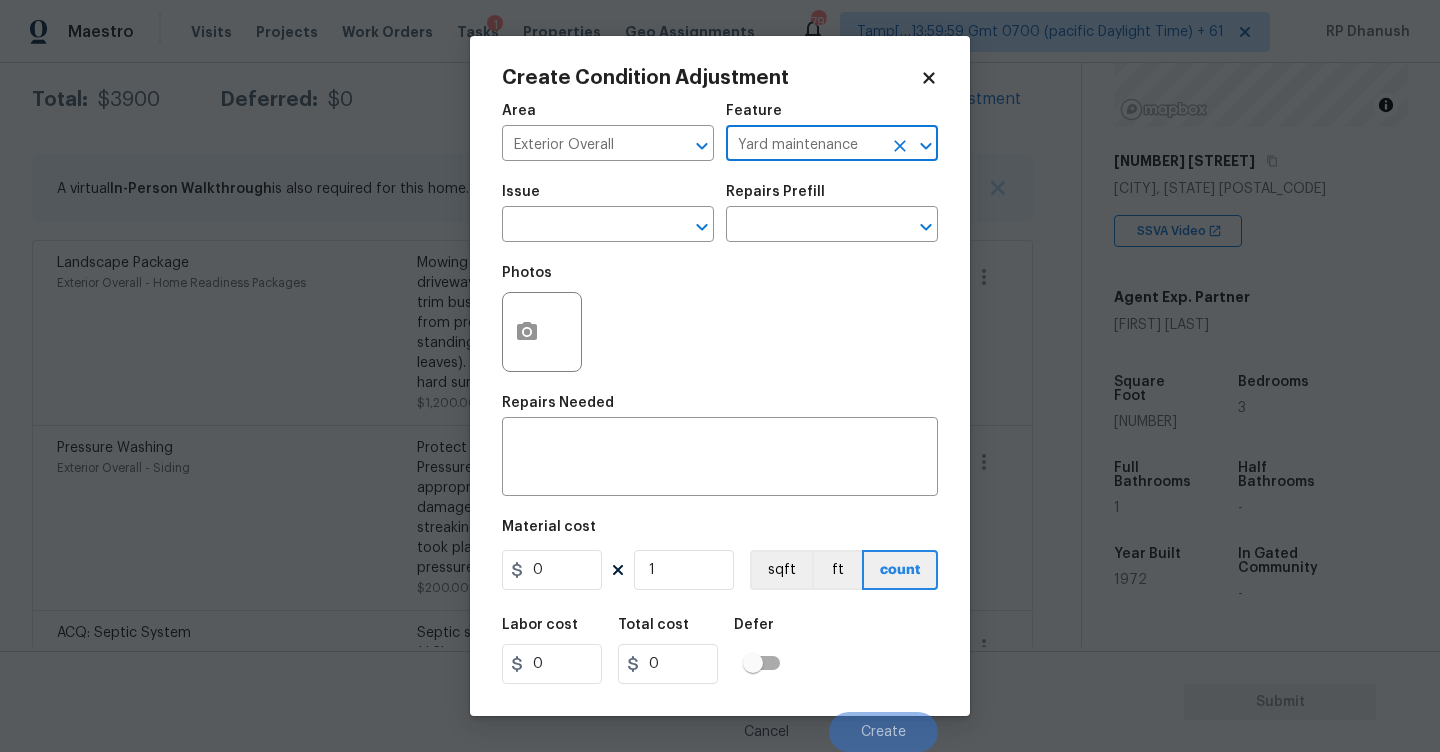 type on "Yard maintenance" 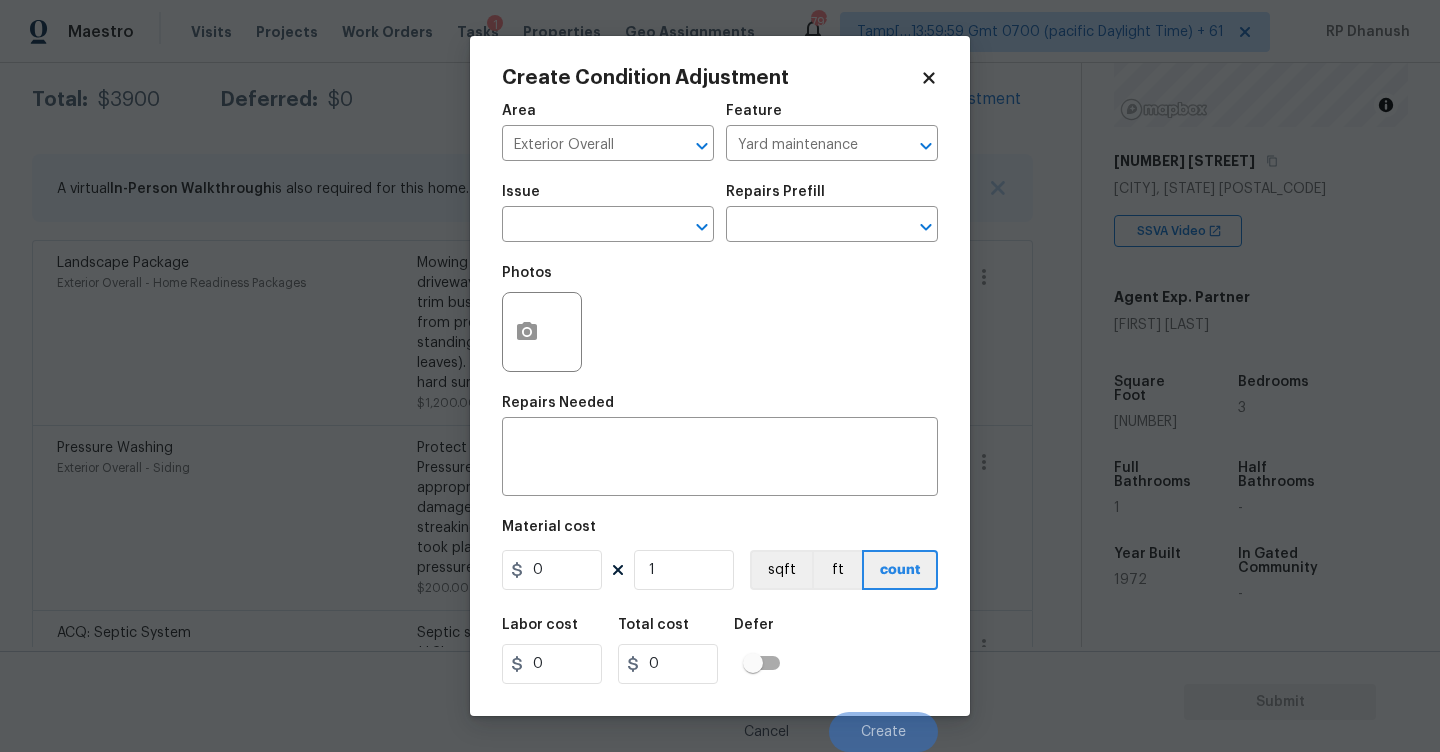 click on "Photos" at bounding box center (720, 319) 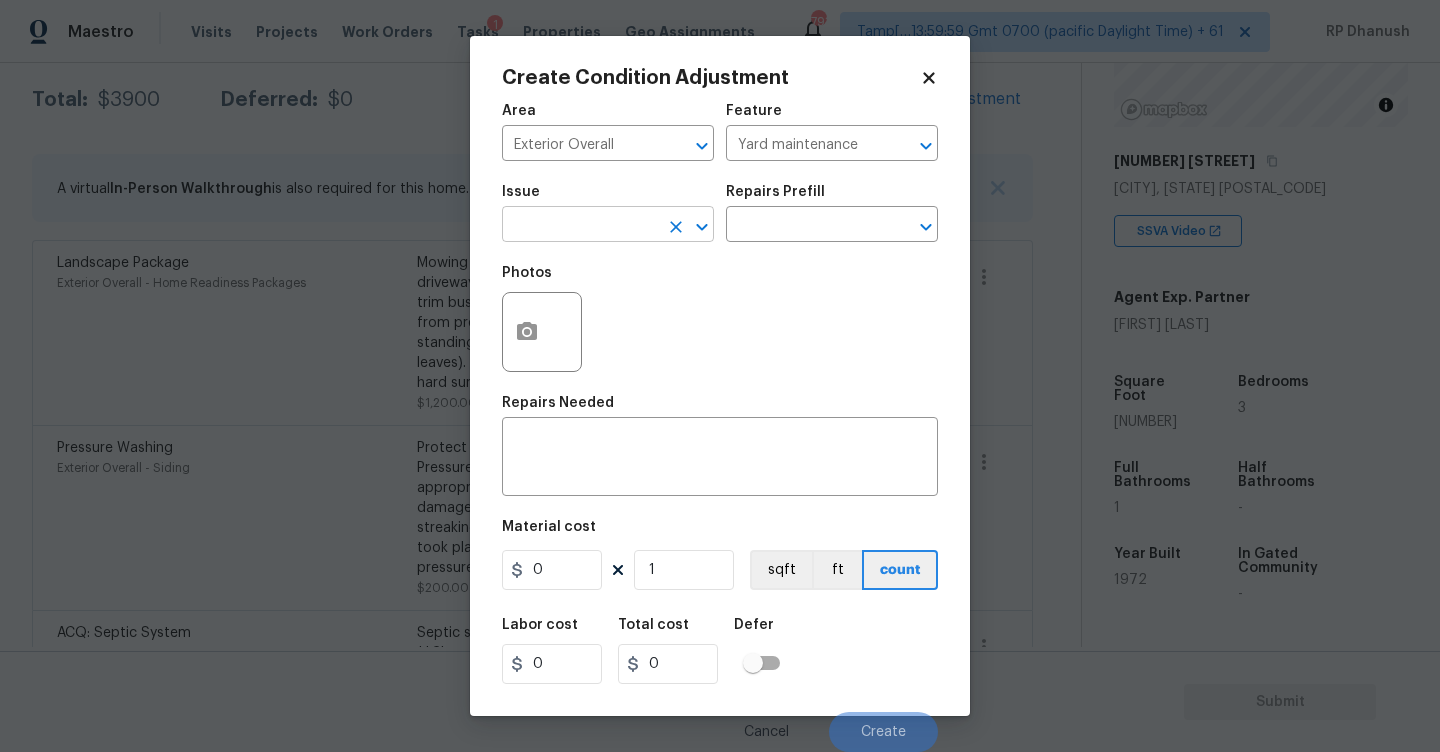 click at bounding box center (580, 226) 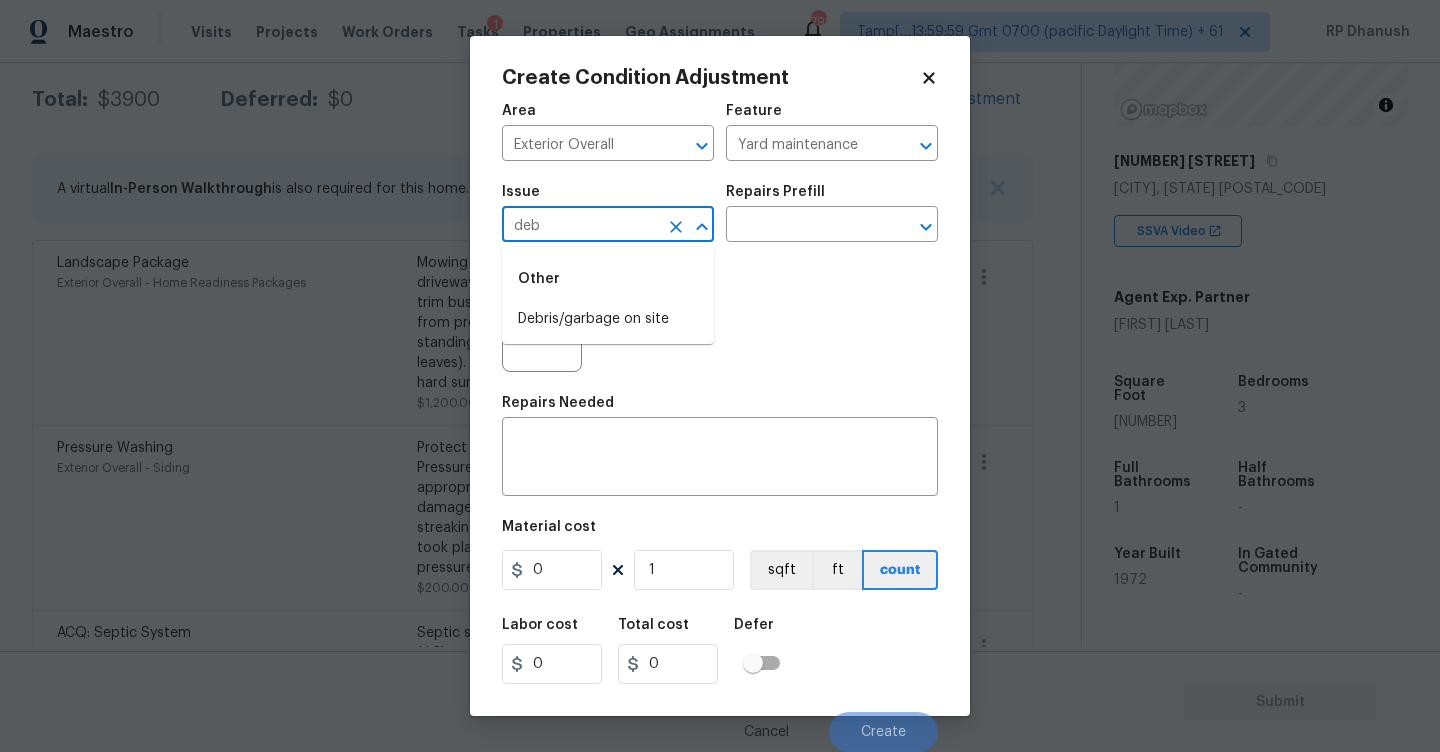 click on "Debris/garbage on site" at bounding box center (608, 319) 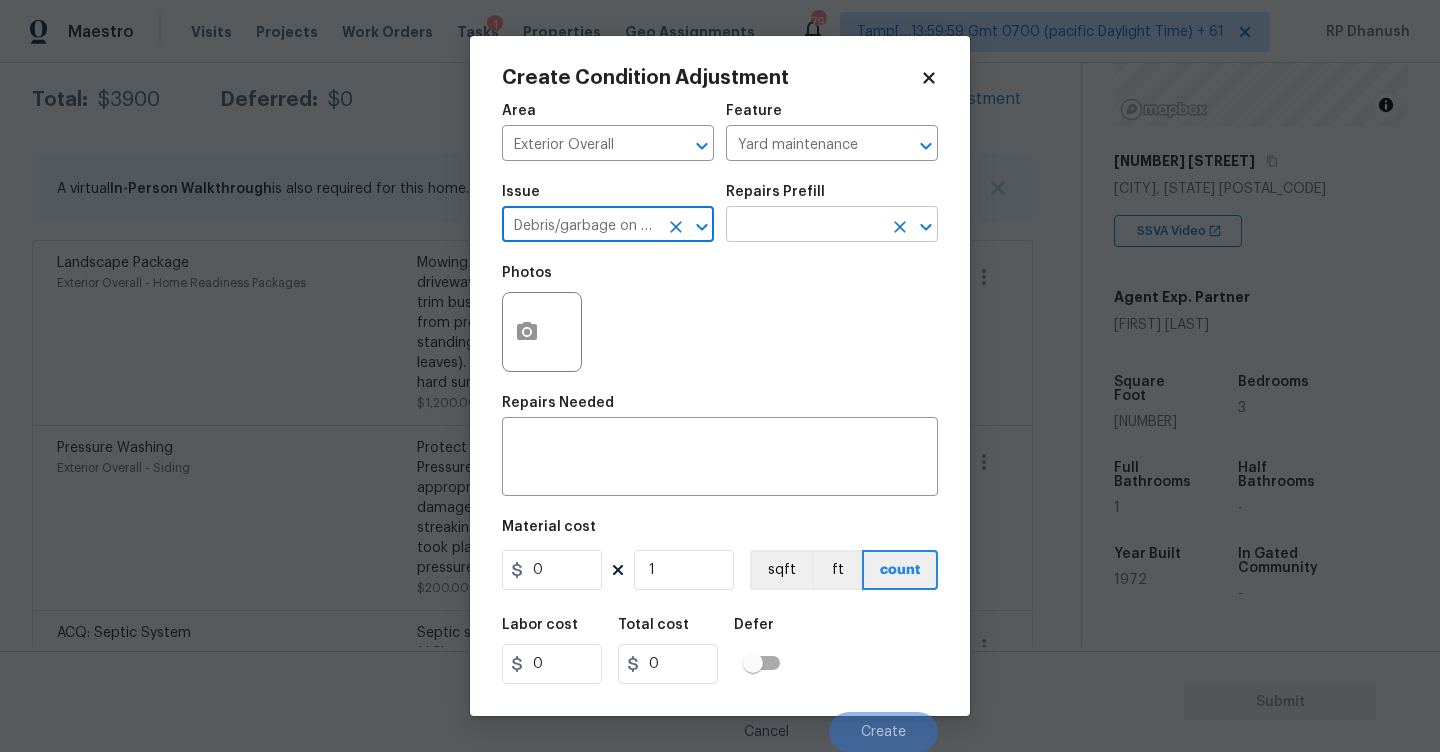 type on "Debris/garbage on site" 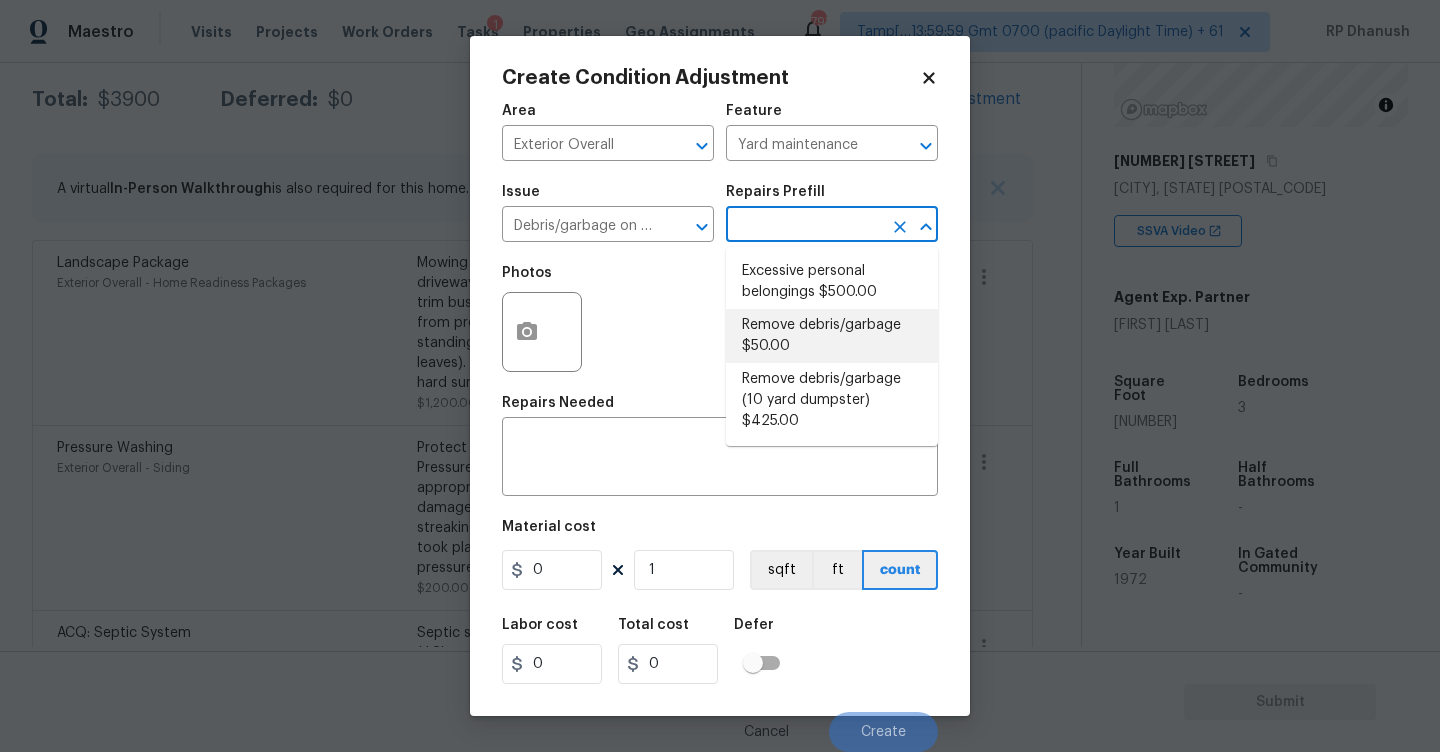click on "Remove debris/garbage $50.00" at bounding box center (832, 336) 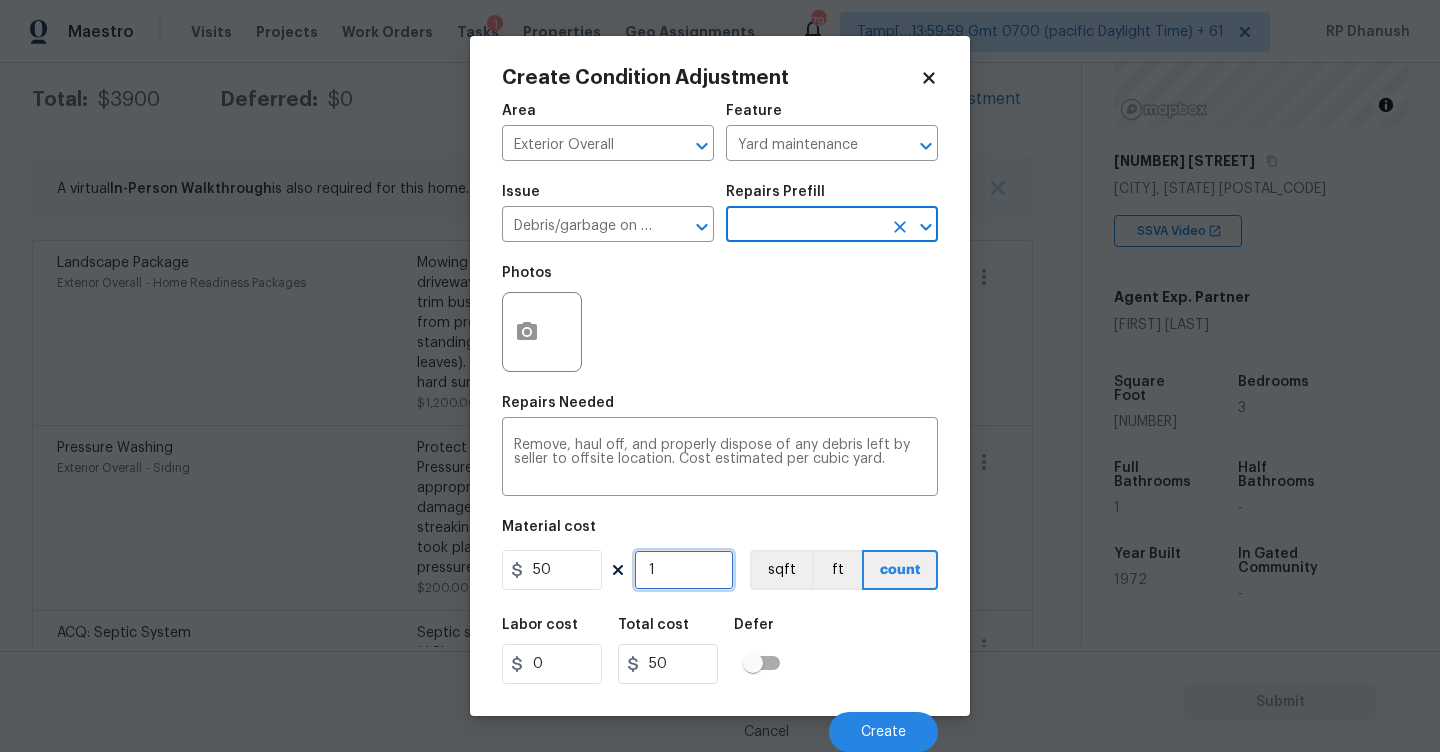 click on "1" at bounding box center (684, 570) 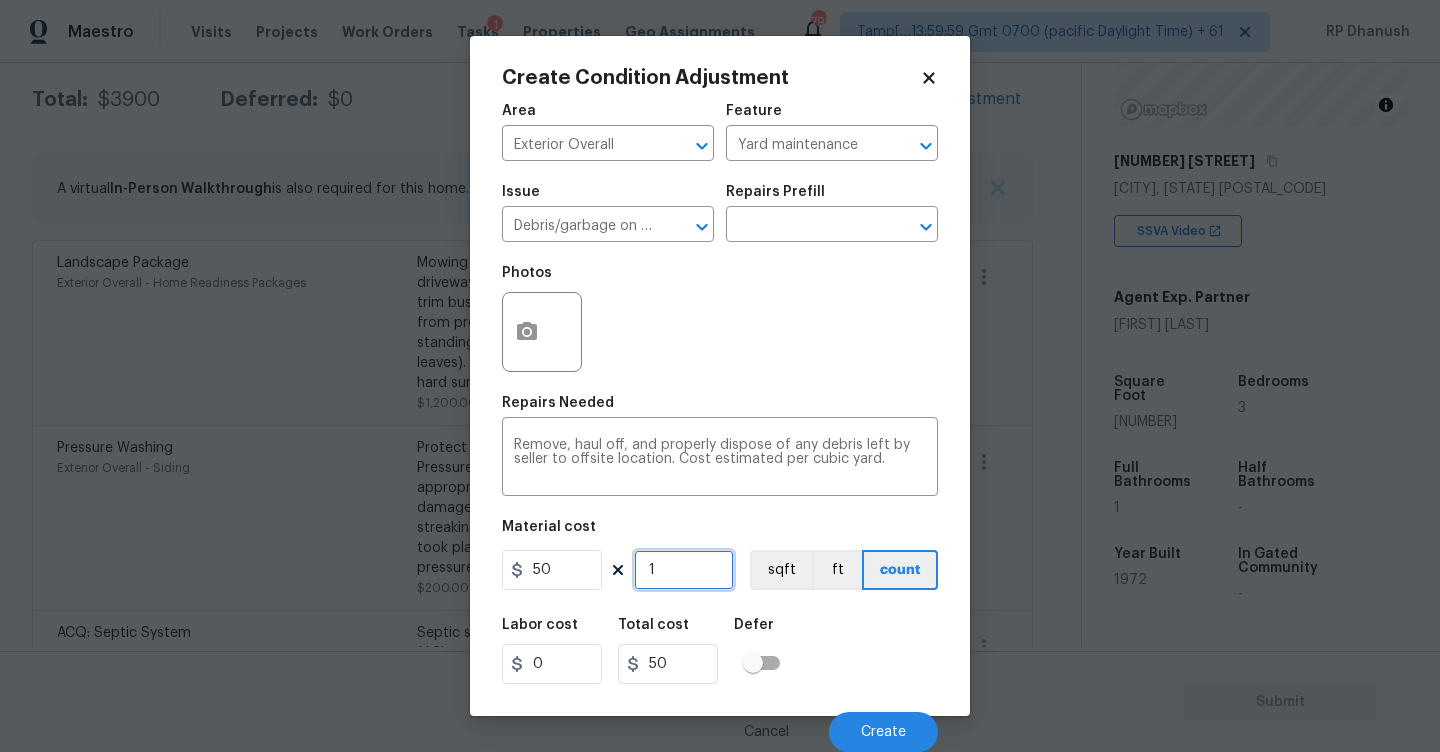 type on "0" 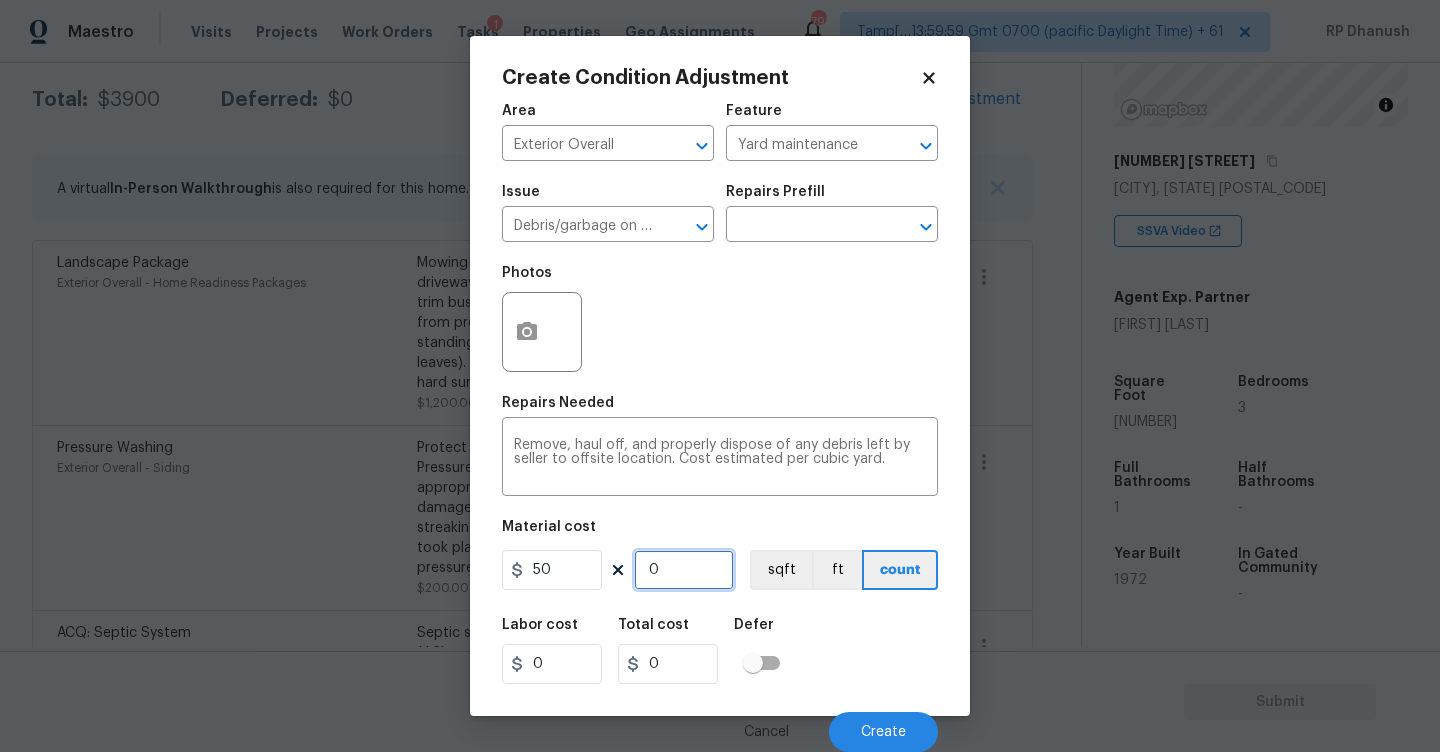 type on "1" 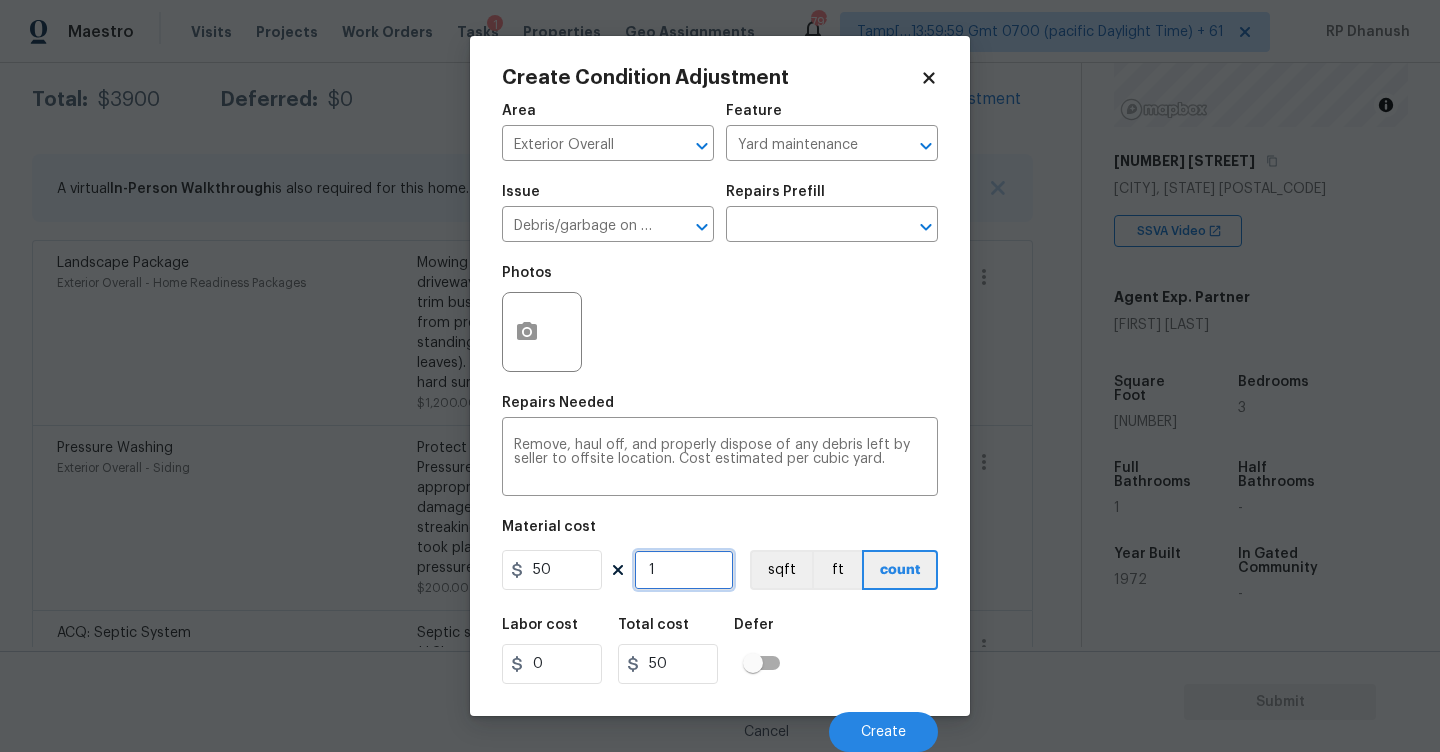type on "19" 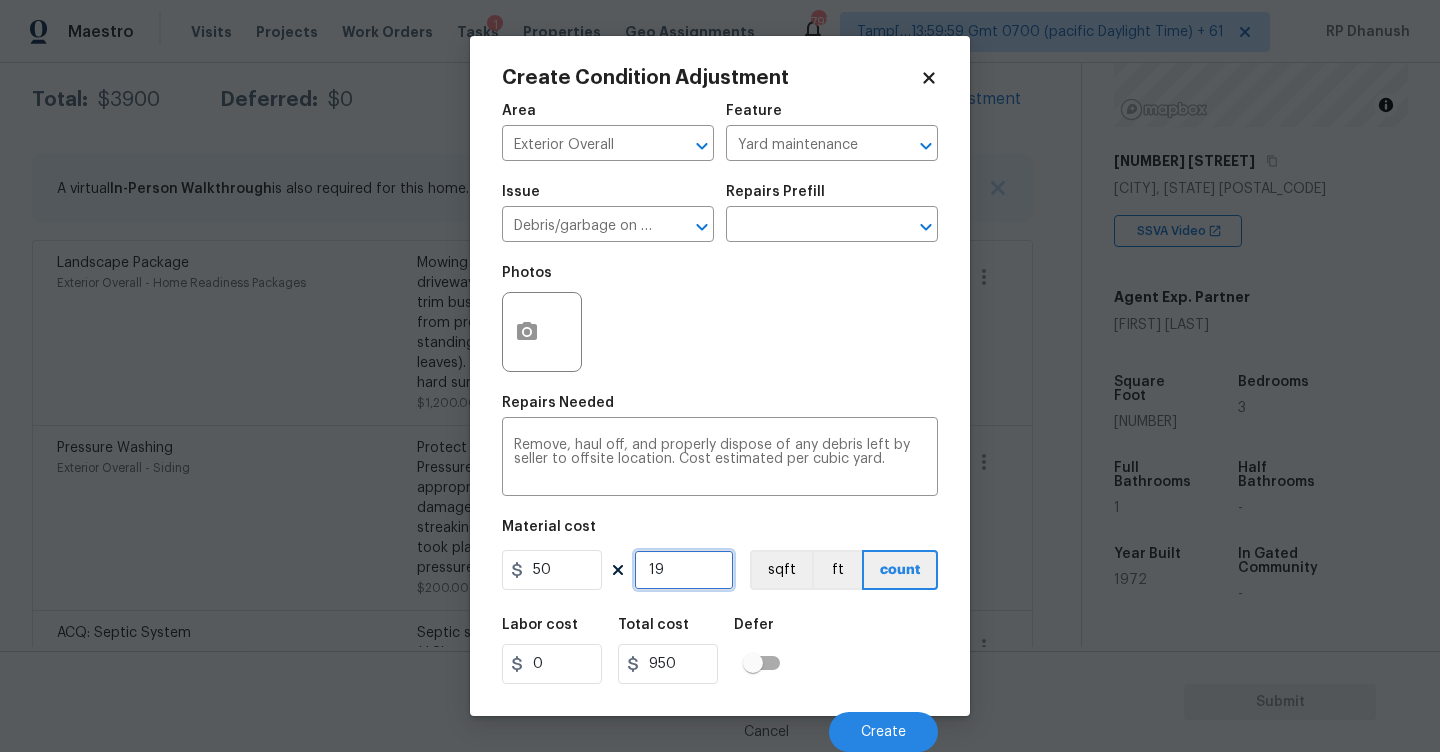 type on "1" 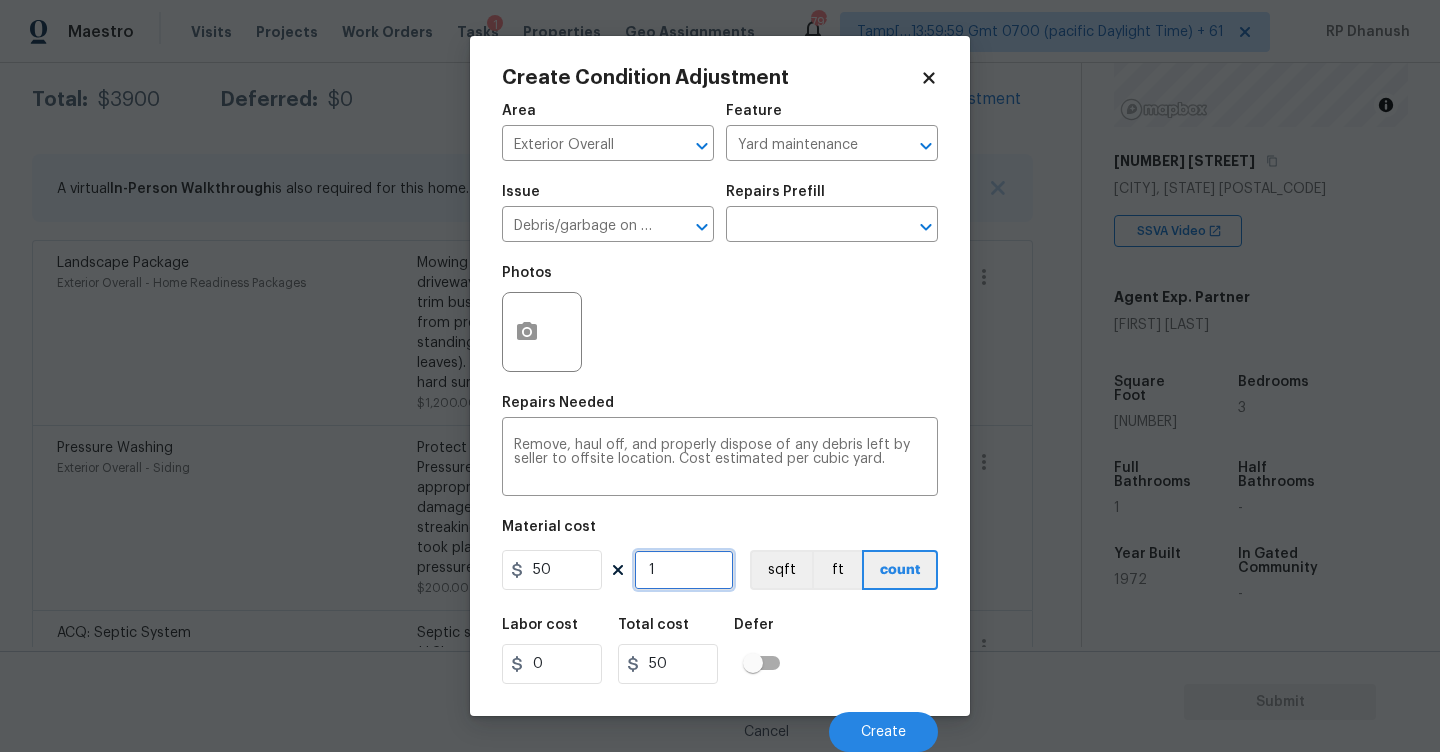 type on "0" 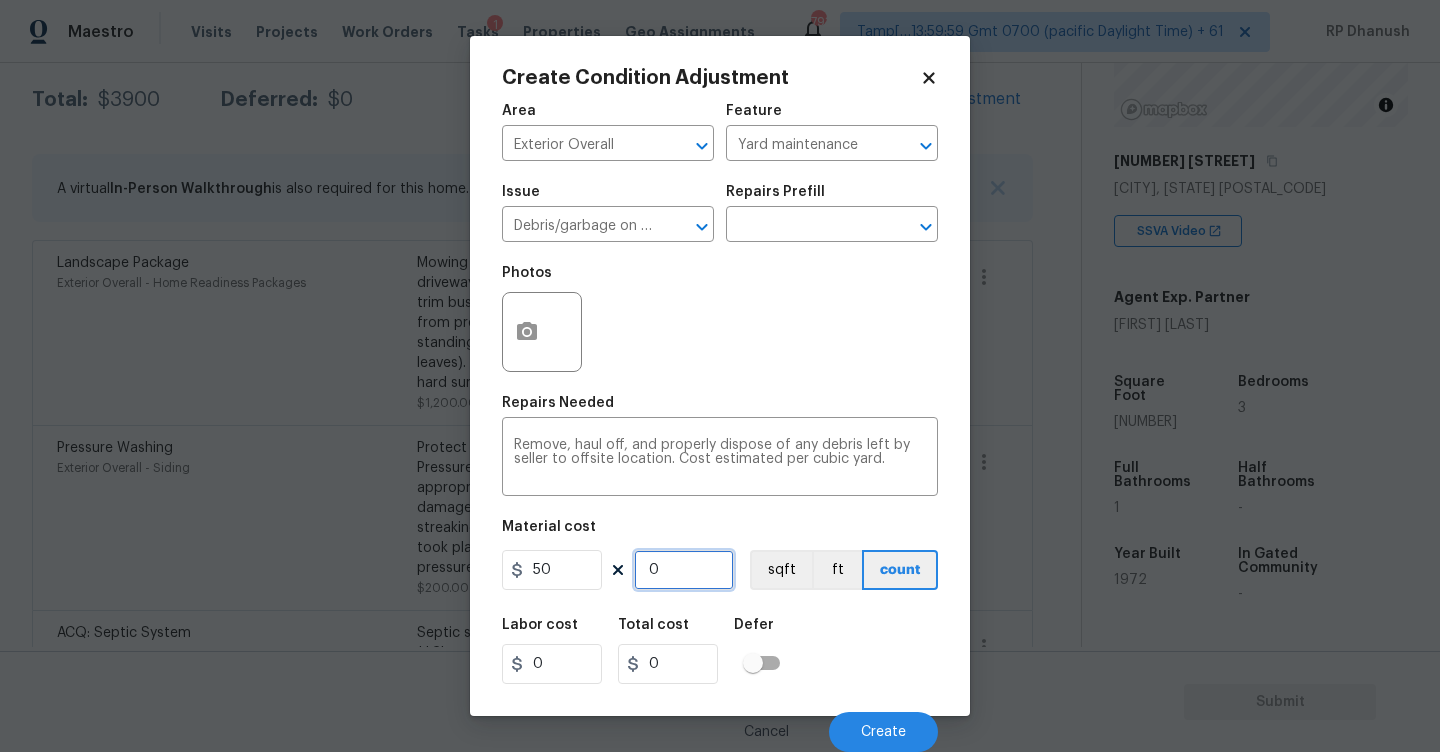 type on "2" 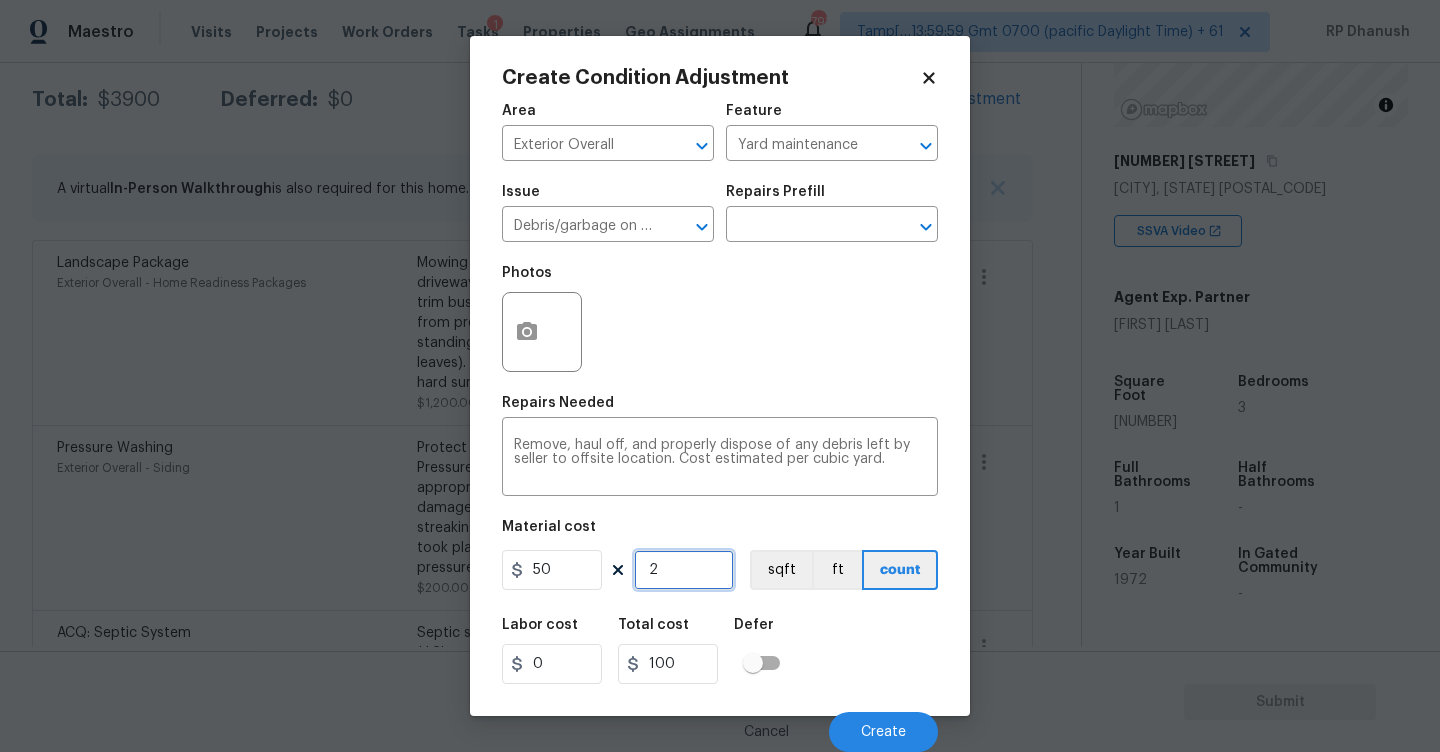 type on "0" 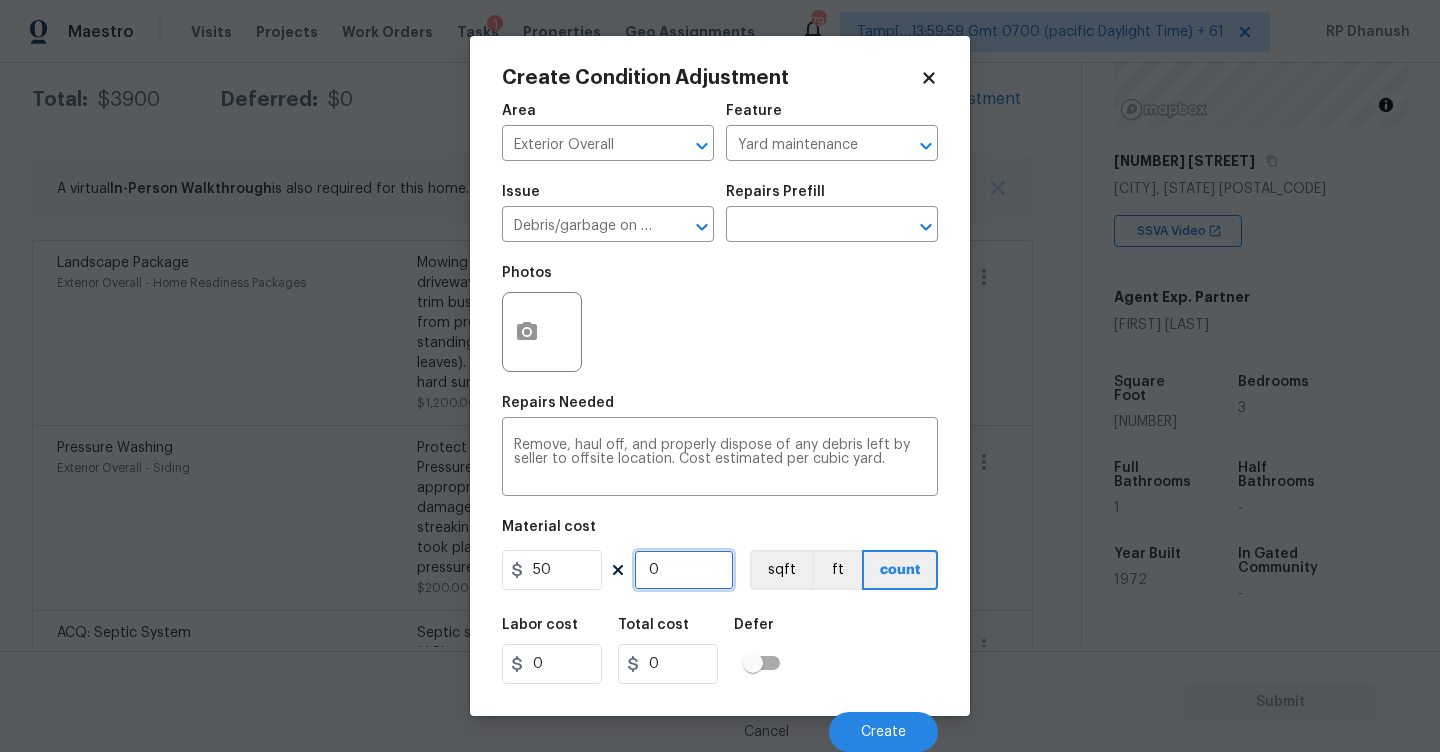 type on "3" 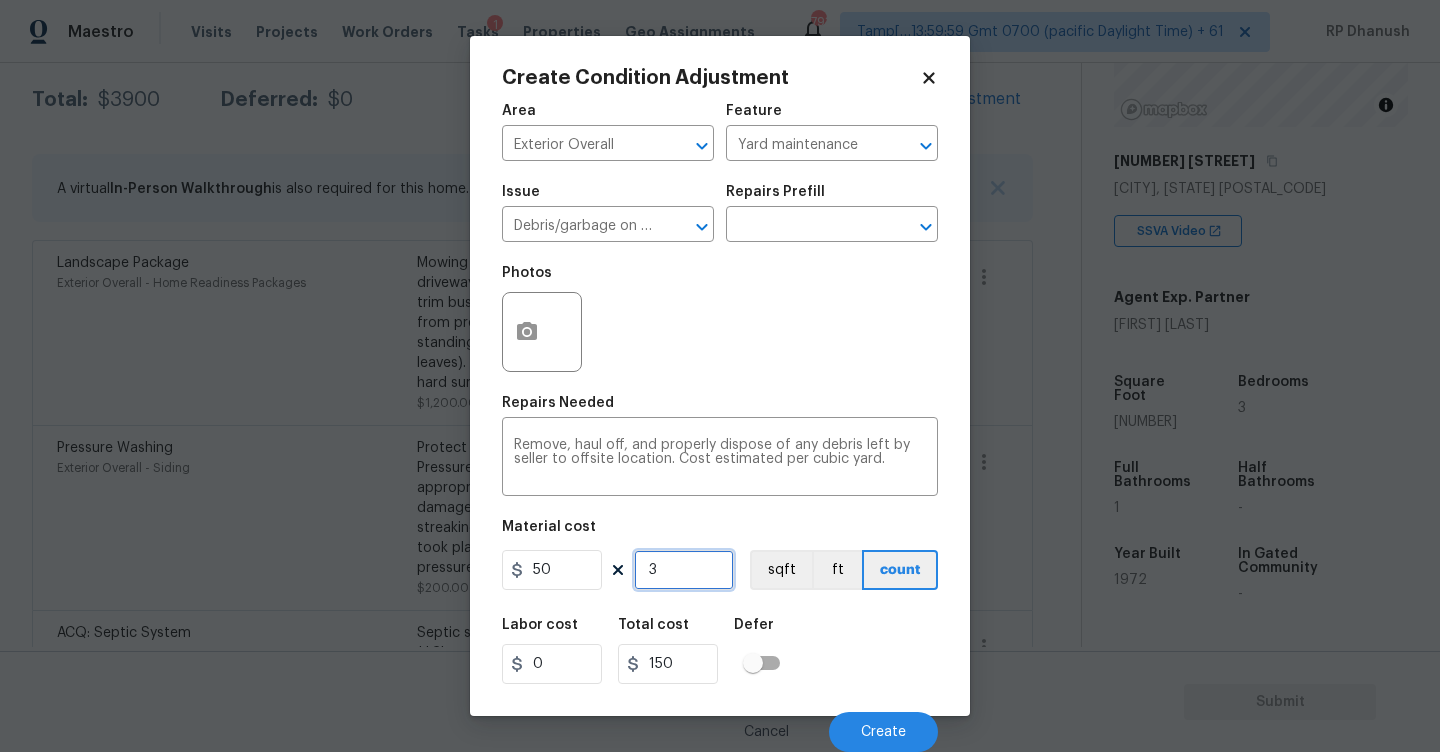 type on "30" 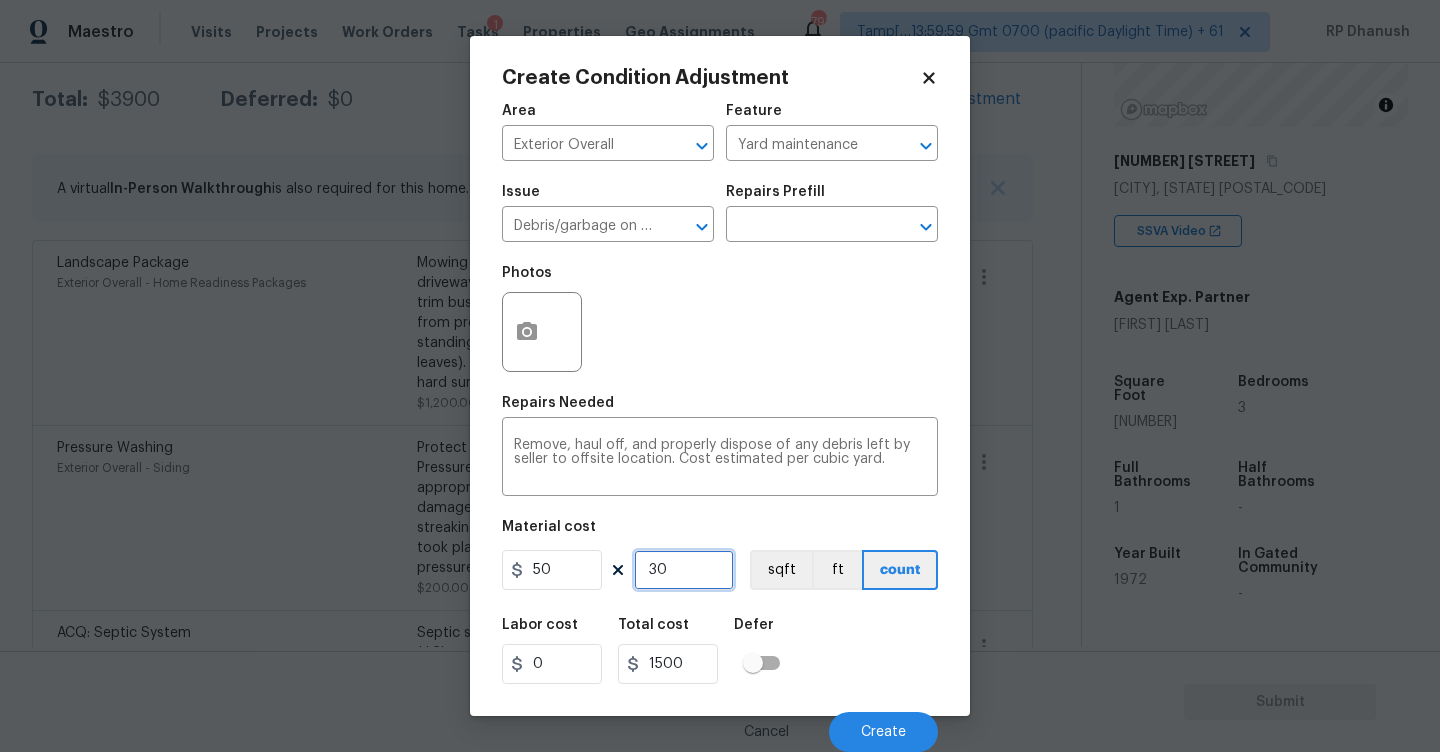 type on "30" 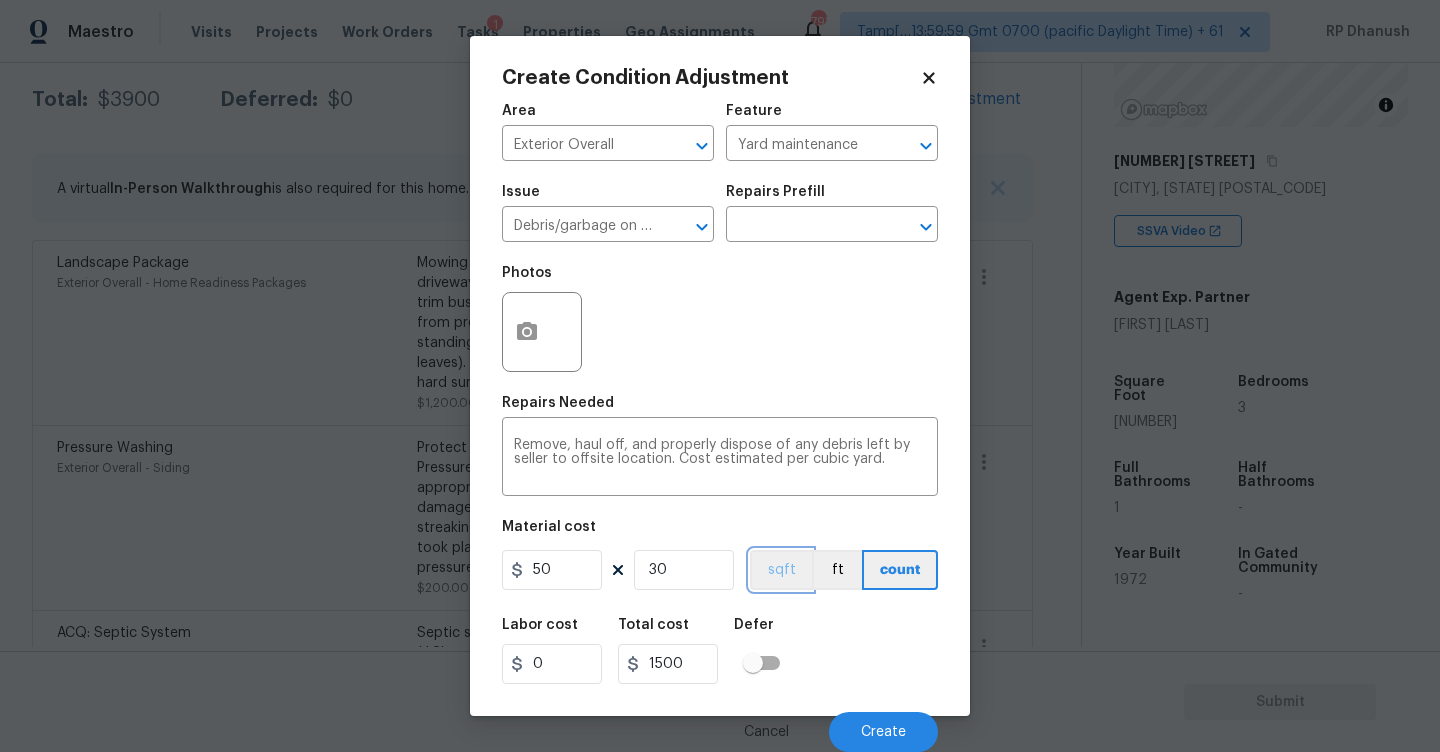 type 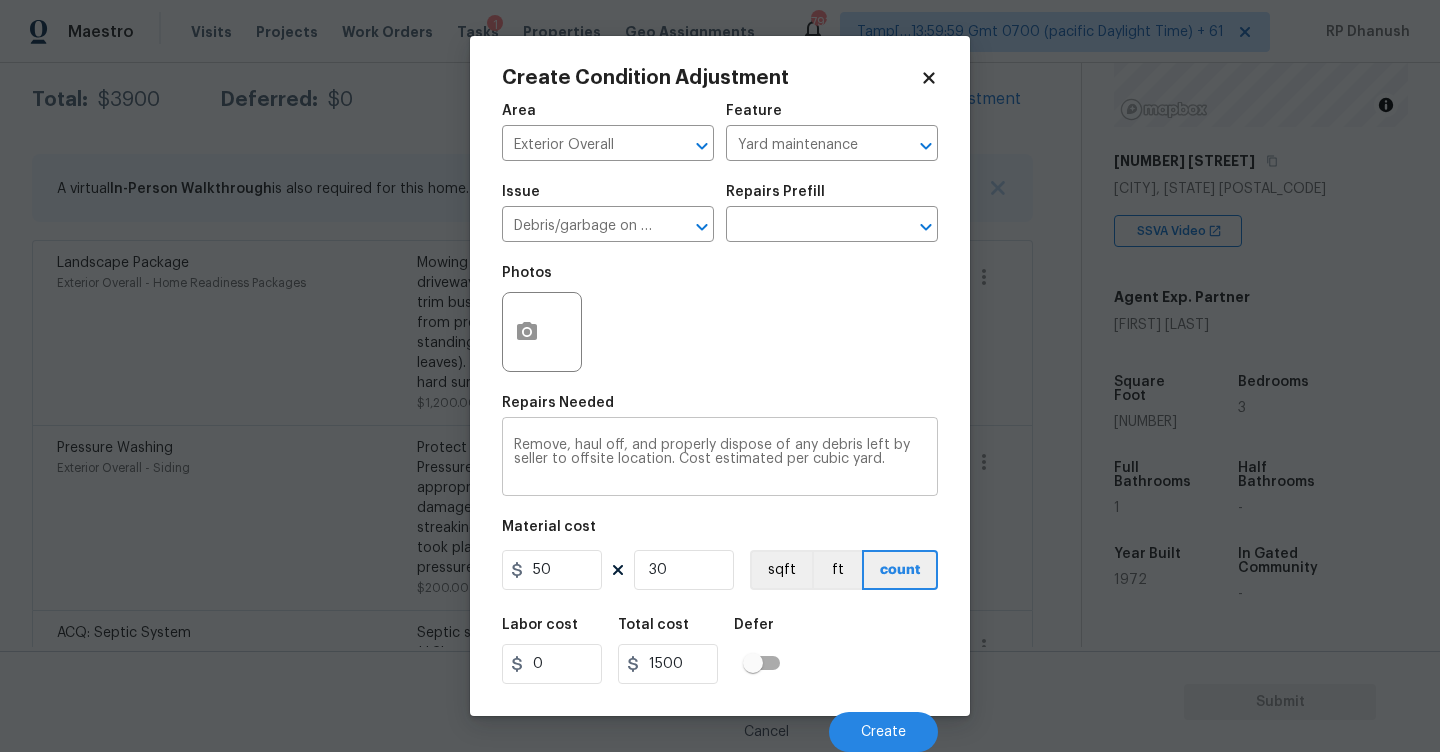click on "Remove, haul off, and properly dispose of any debris left by seller to offsite location. Cost estimated per cubic yard." at bounding box center (720, 459) 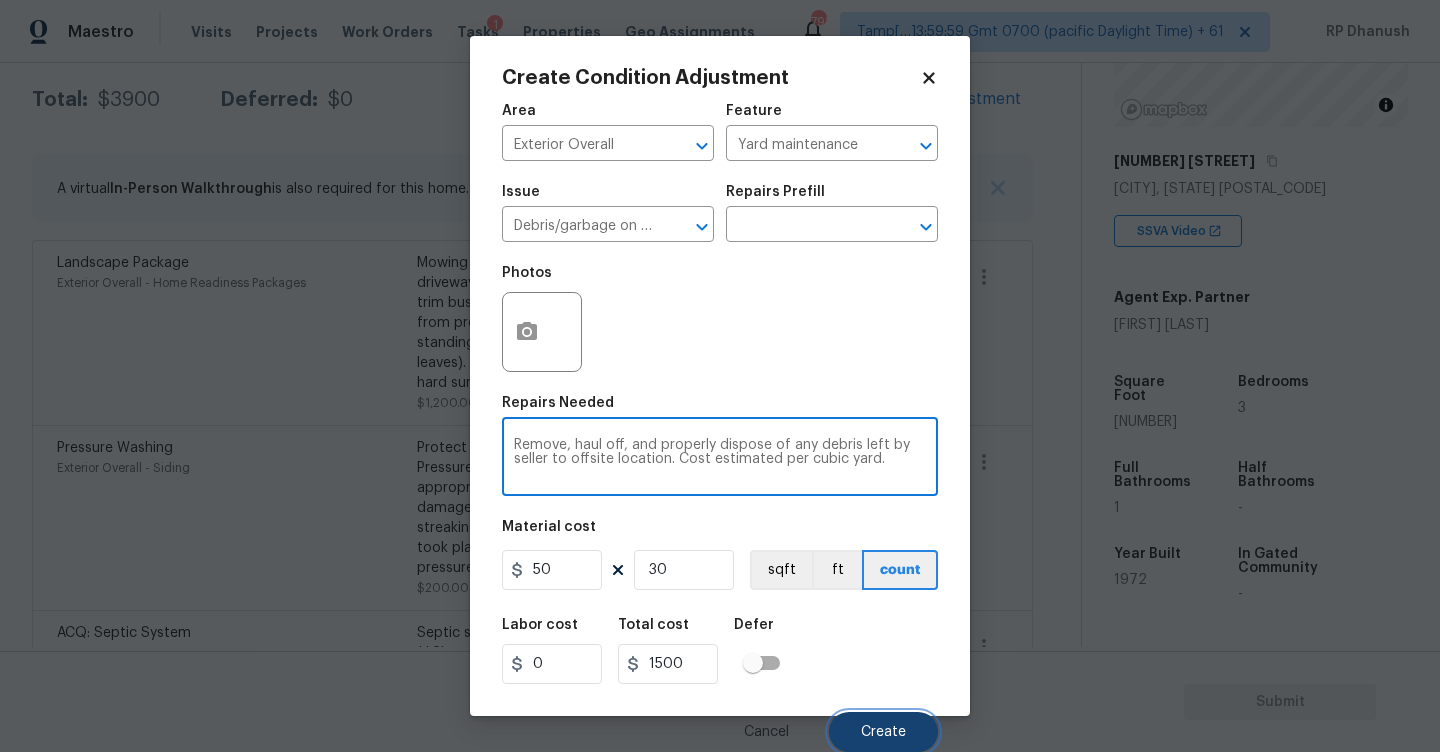 click on "Create" at bounding box center [883, 732] 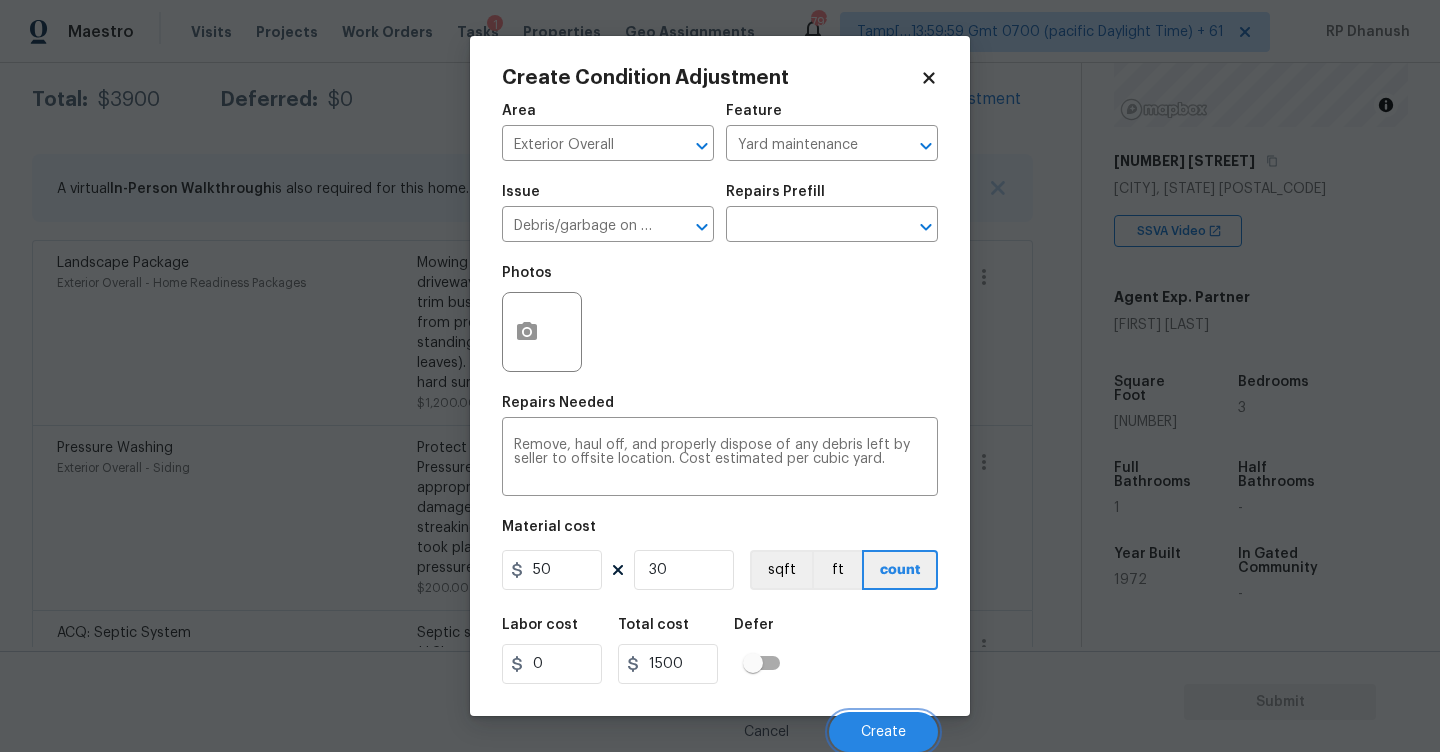 scroll, scrollTop: 325, scrollLeft: 0, axis: vertical 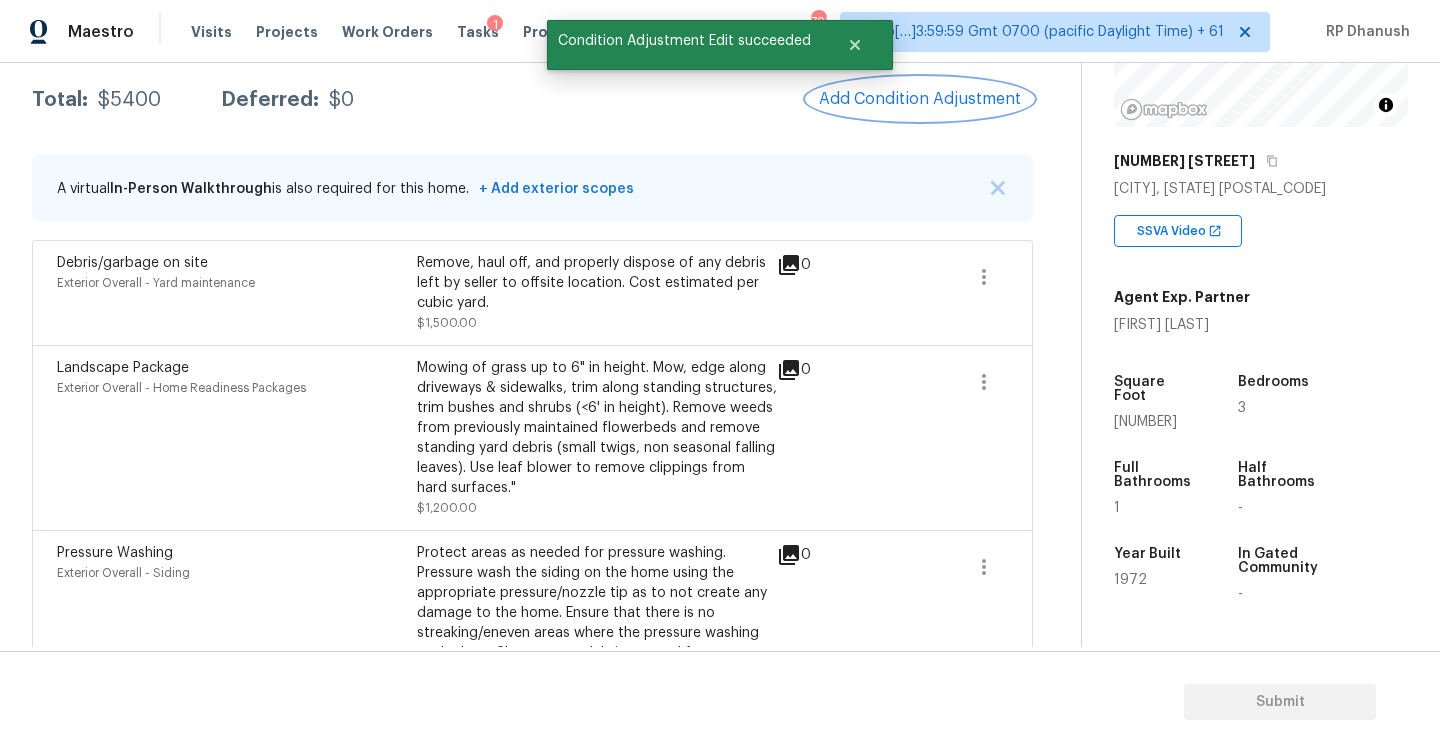 click on "Add Condition Adjustment" at bounding box center (920, 99) 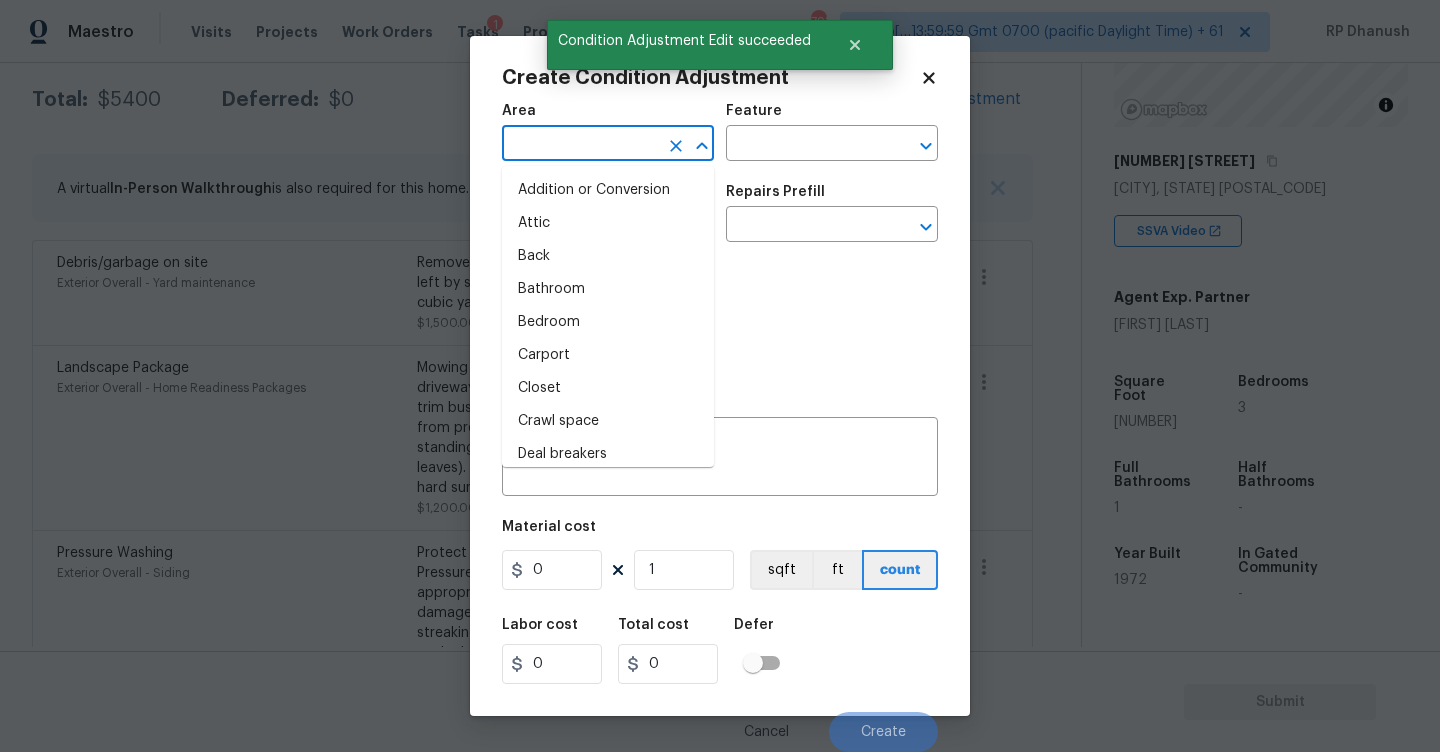 click at bounding box center [580, 145] 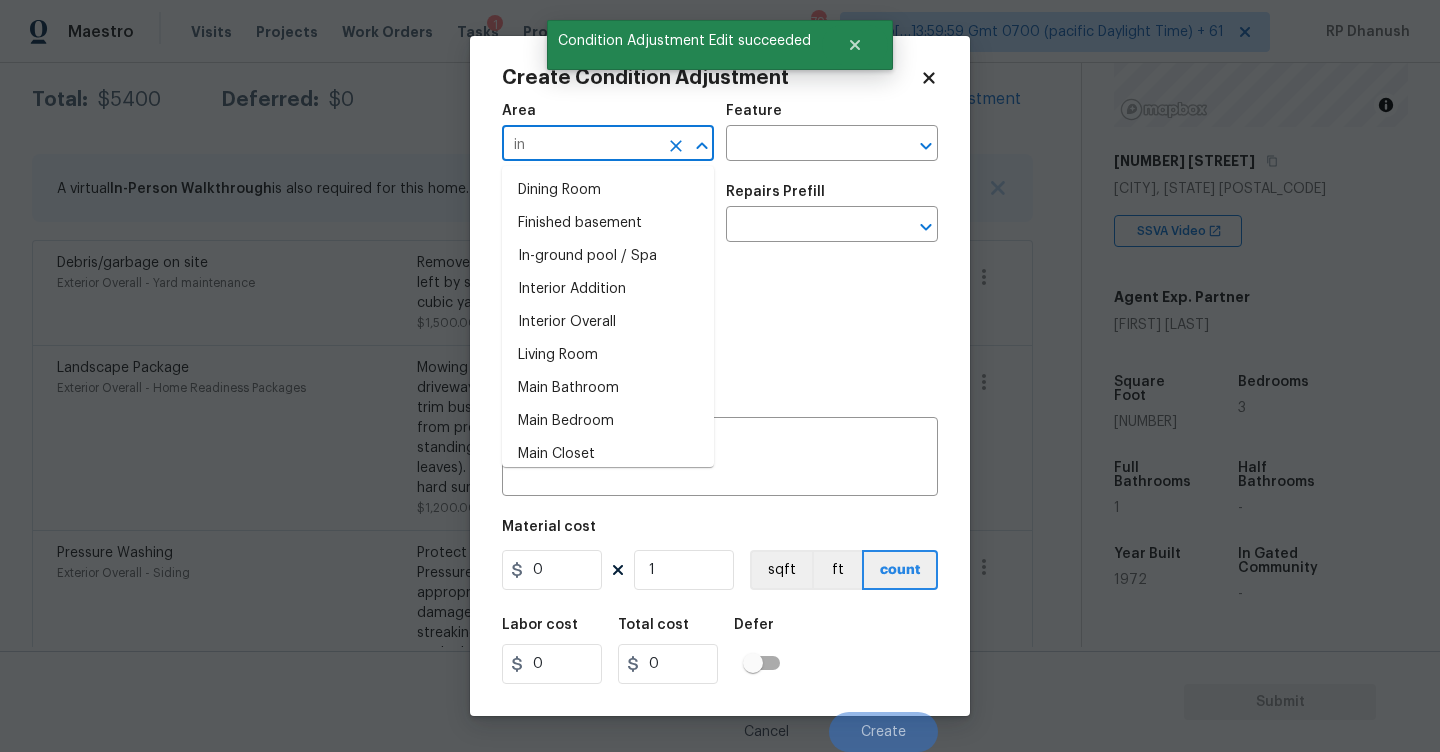 type on "i" 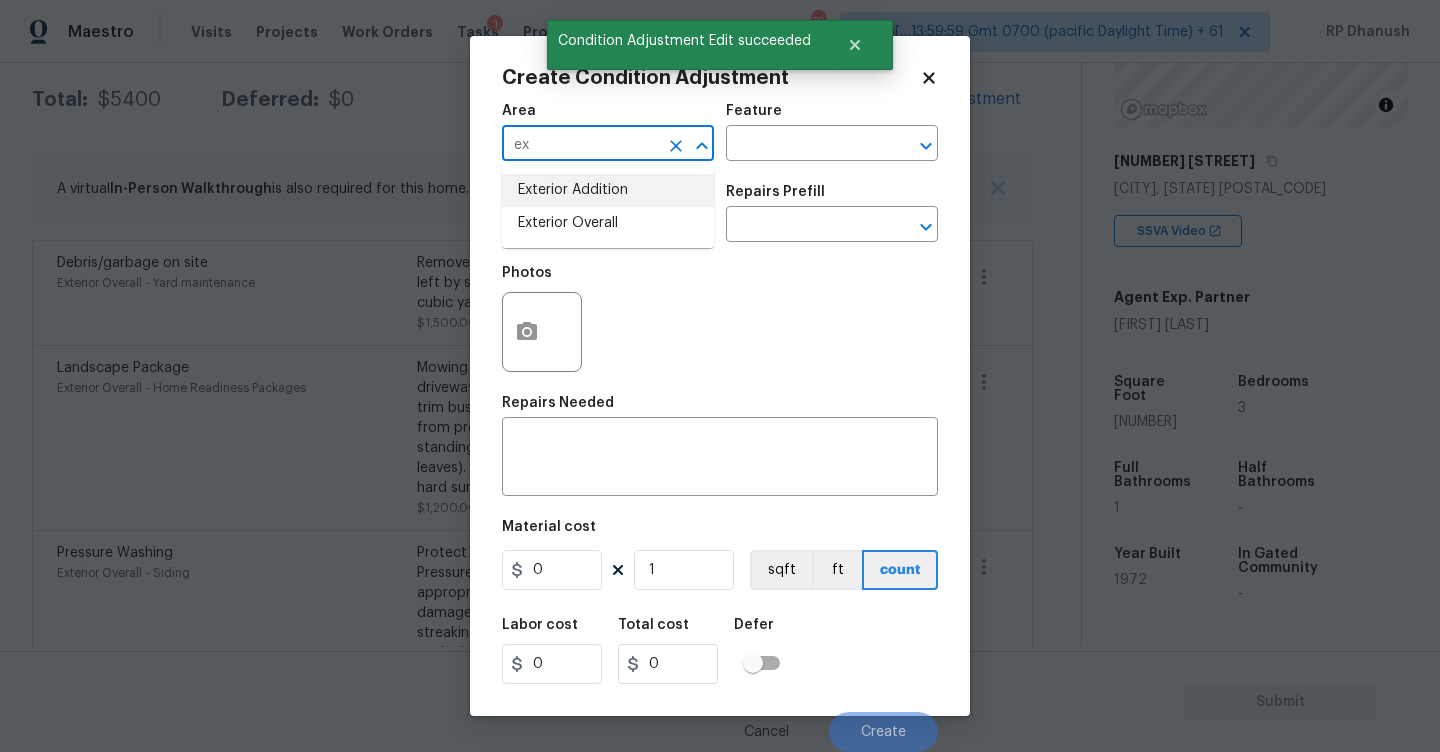 type on "ex" 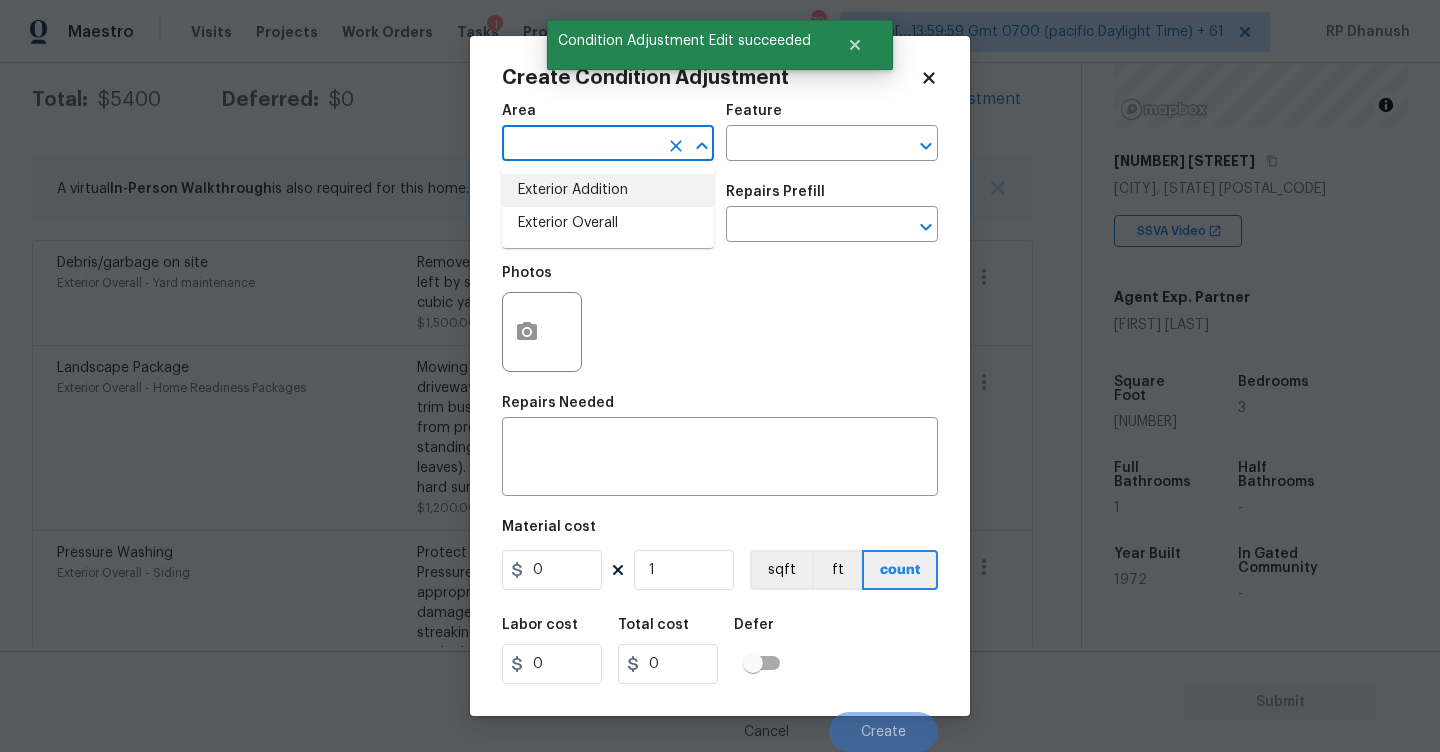 click on "Photos" at bounding box center [544, 319] 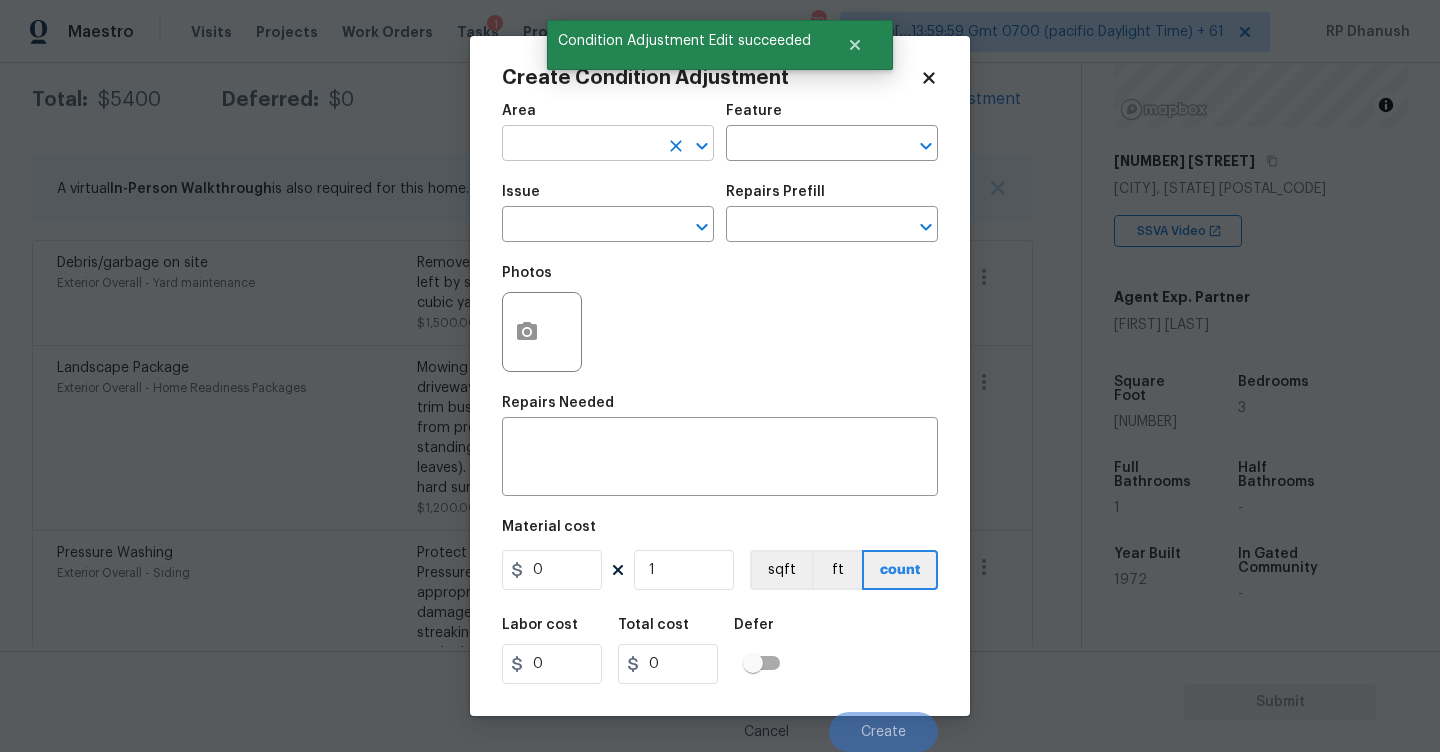 click at bounding box center [580, 145] 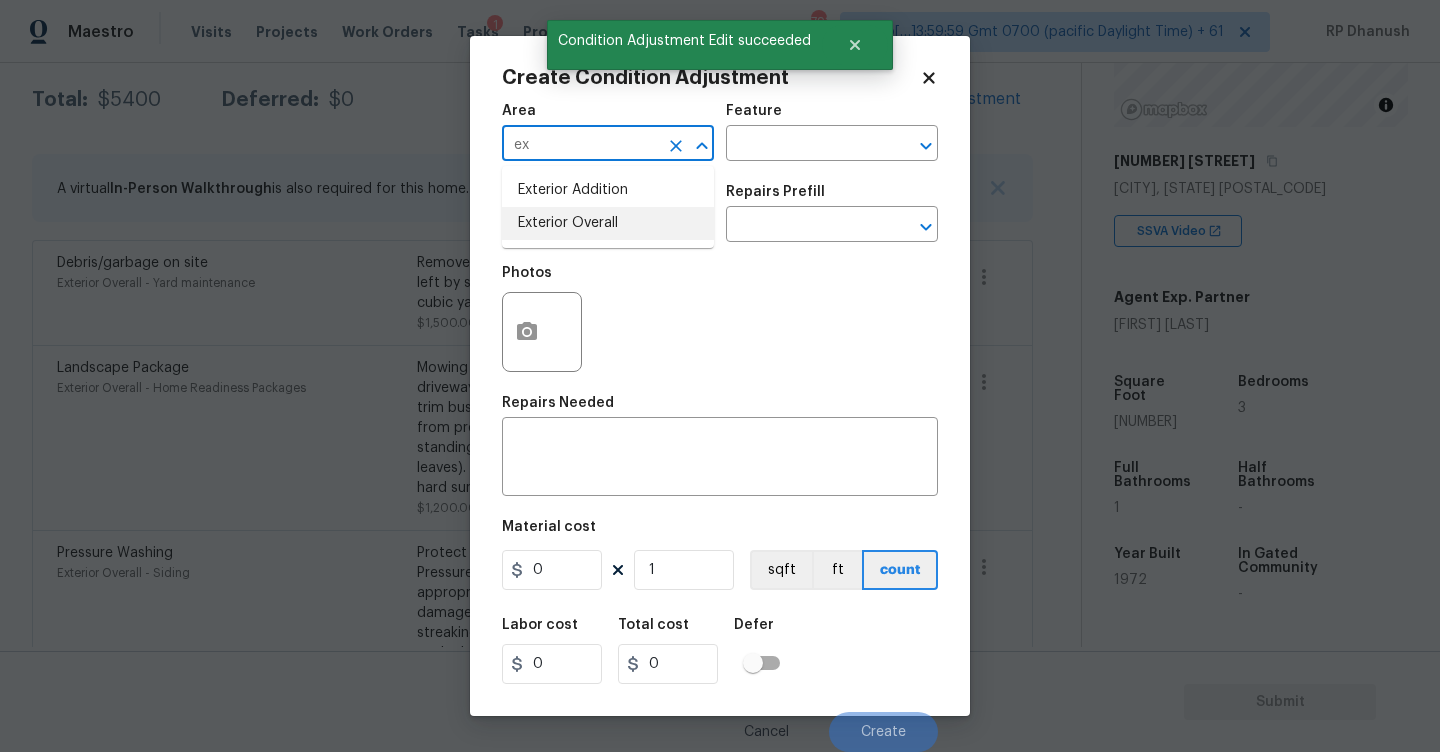 click on "Exterior Overall" at bounding box center (608, 223) 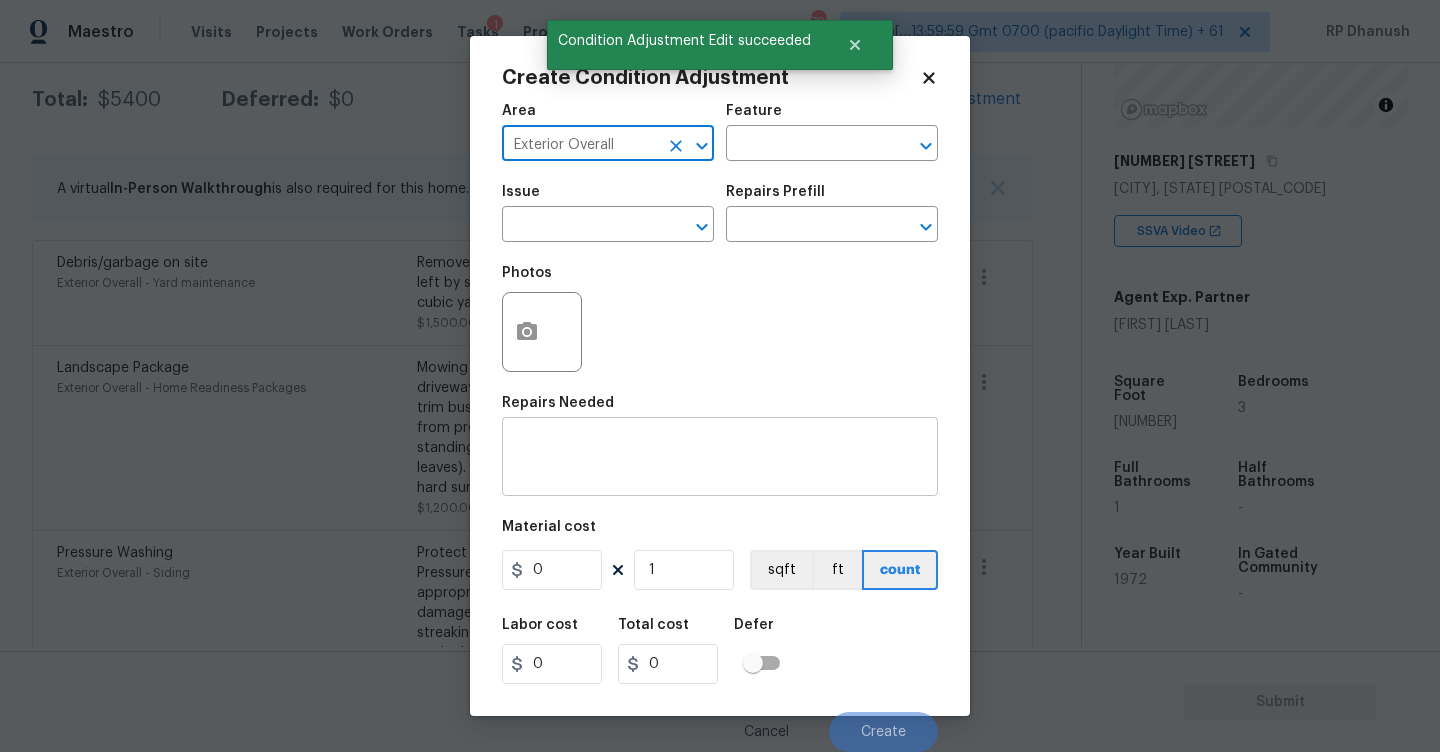 type on "Exterior Overall" 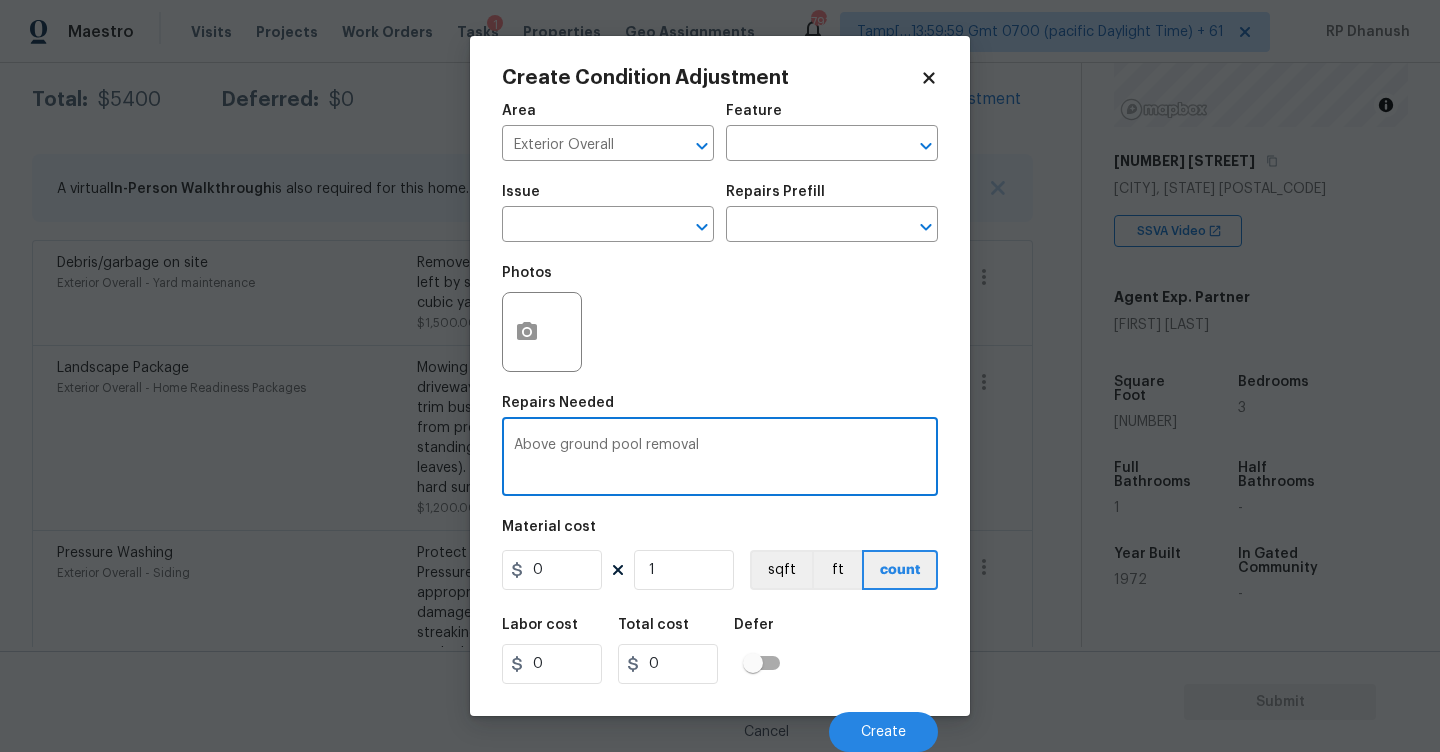 type on "Above ground pool removal" 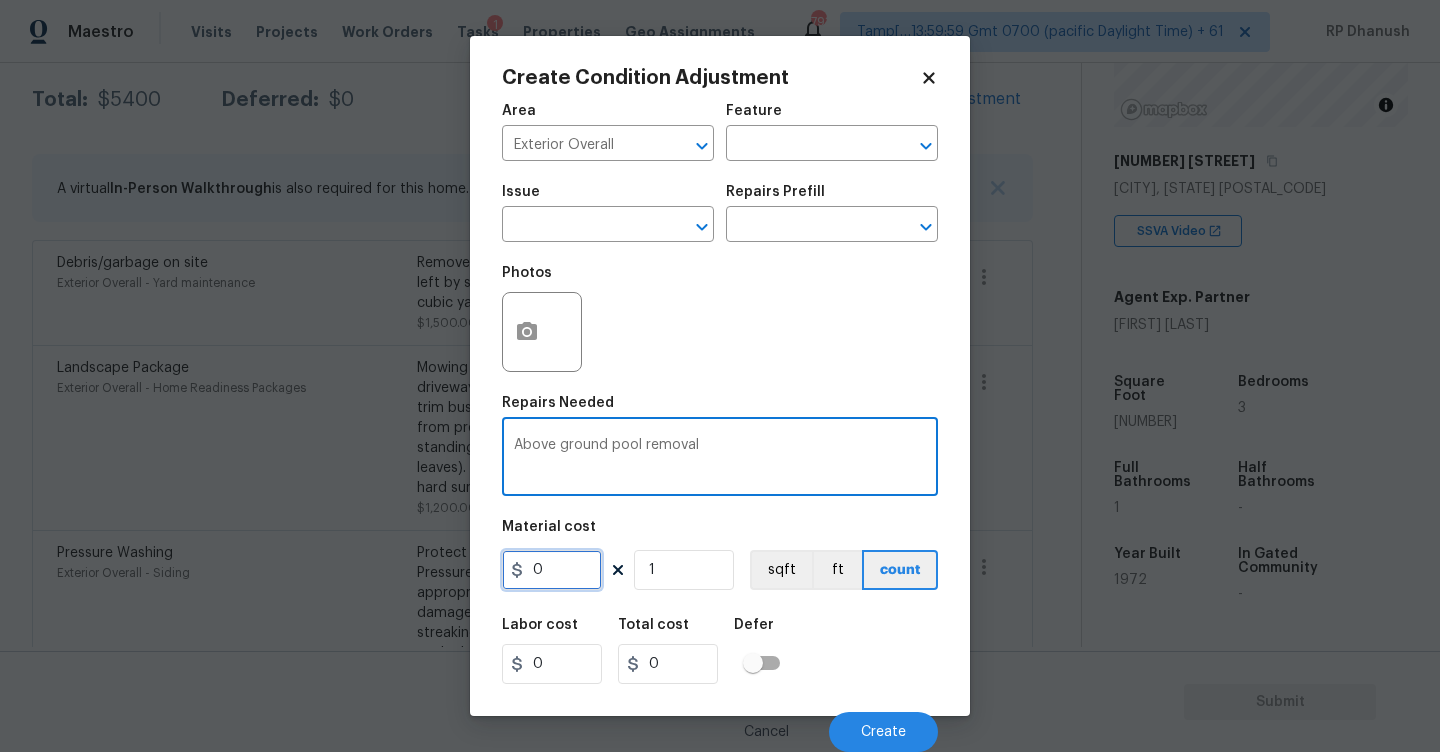 click on "0" at bounding box center (552, 570) 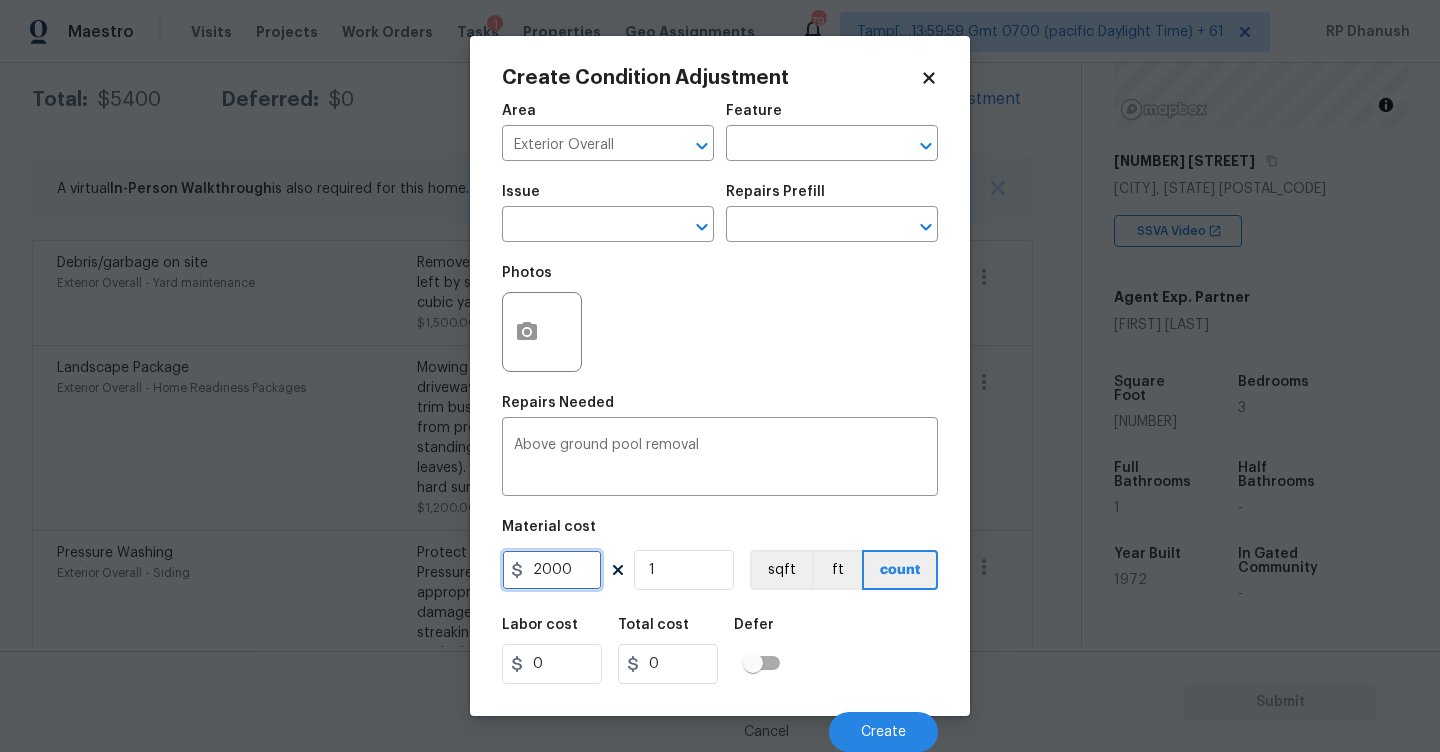 type on "2000" 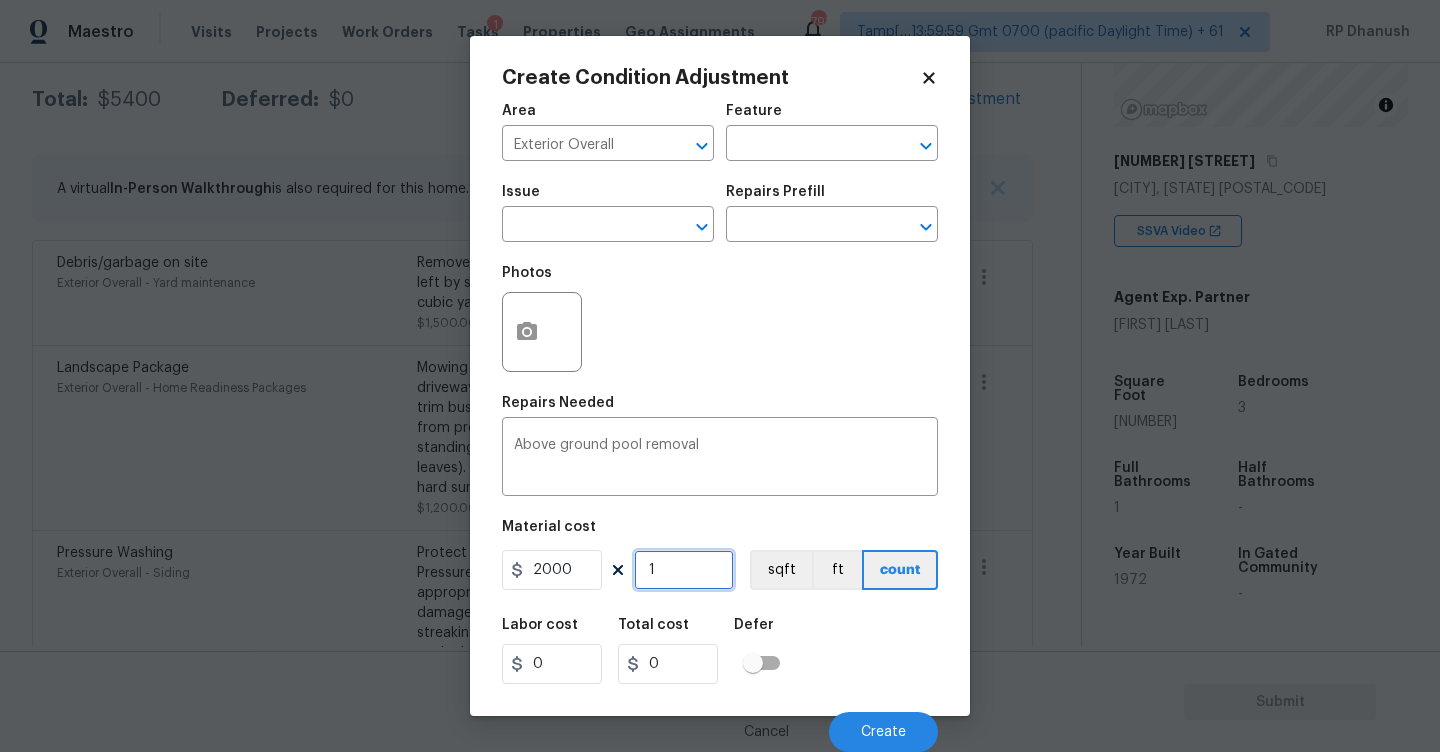 type on "2000" 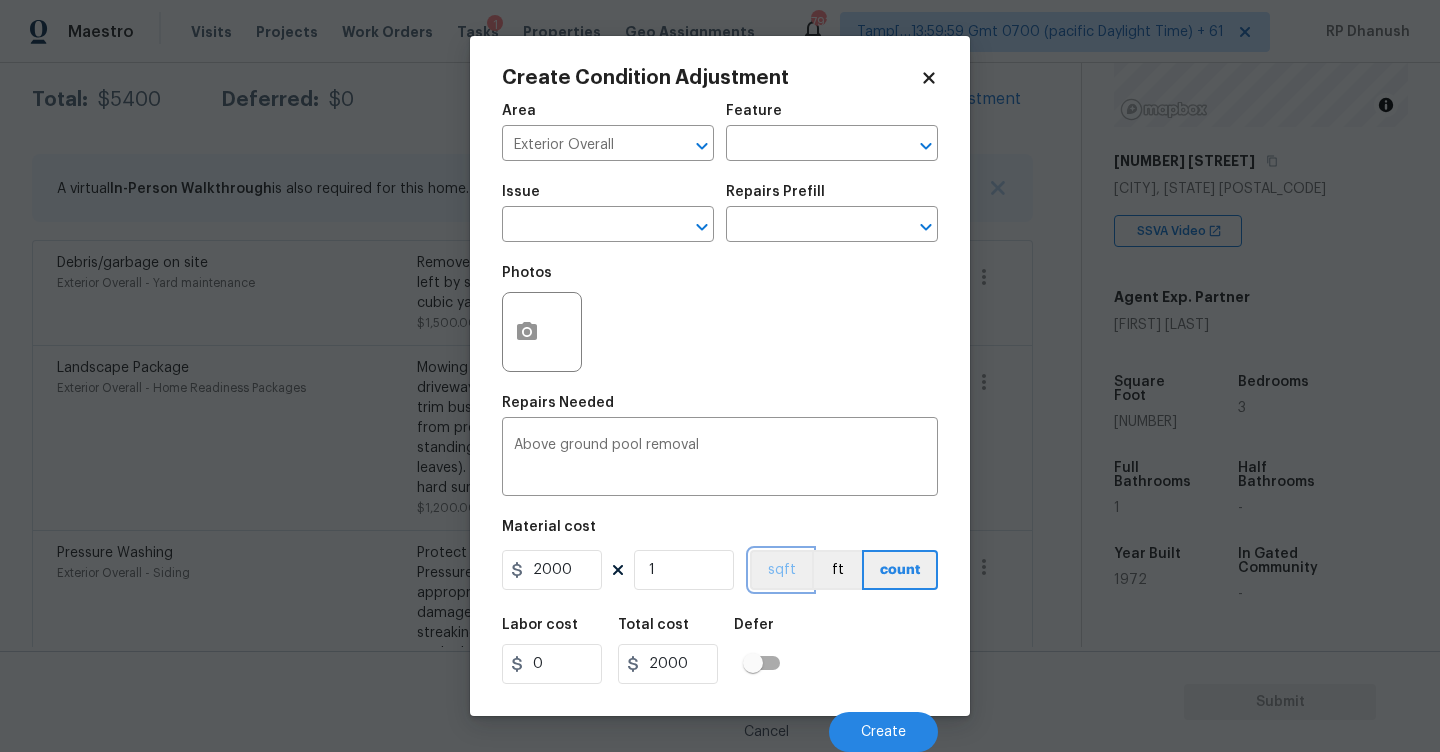 type 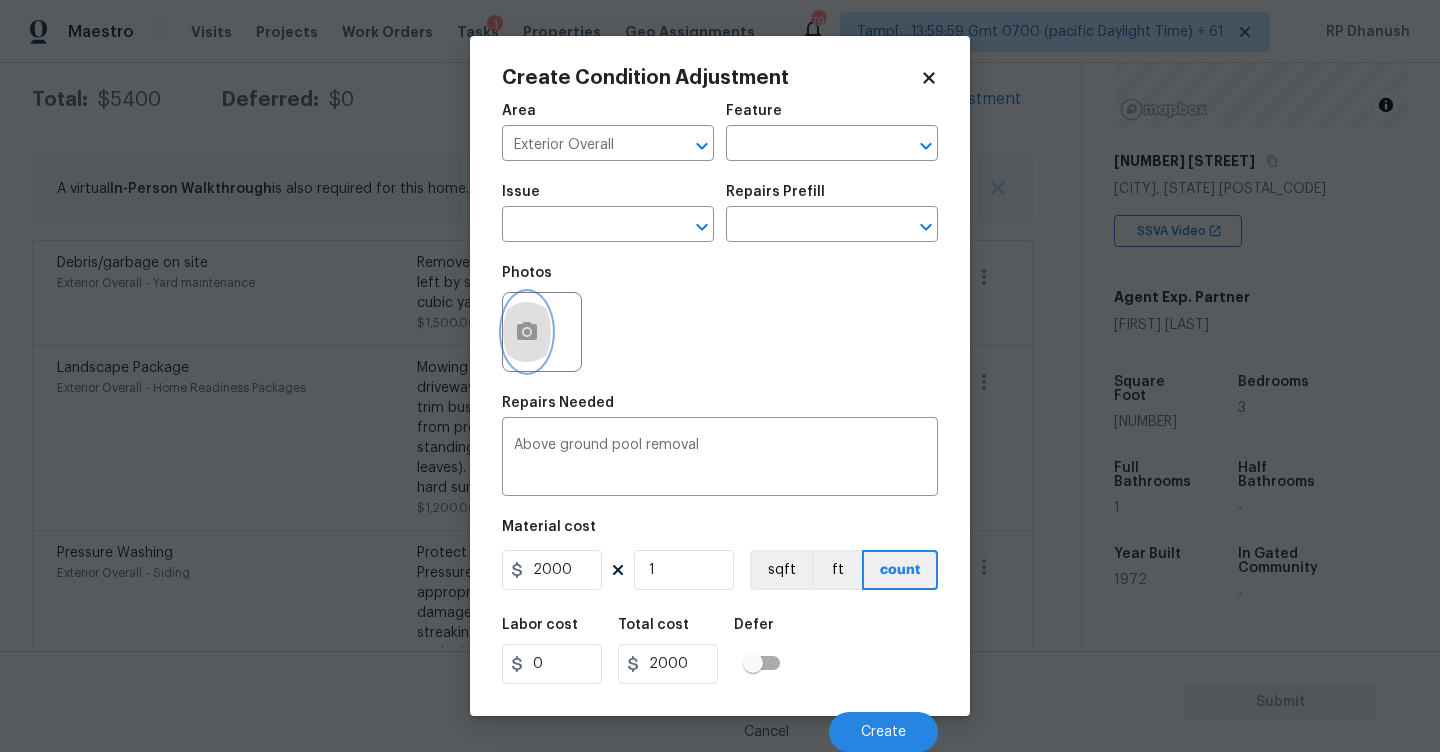 click 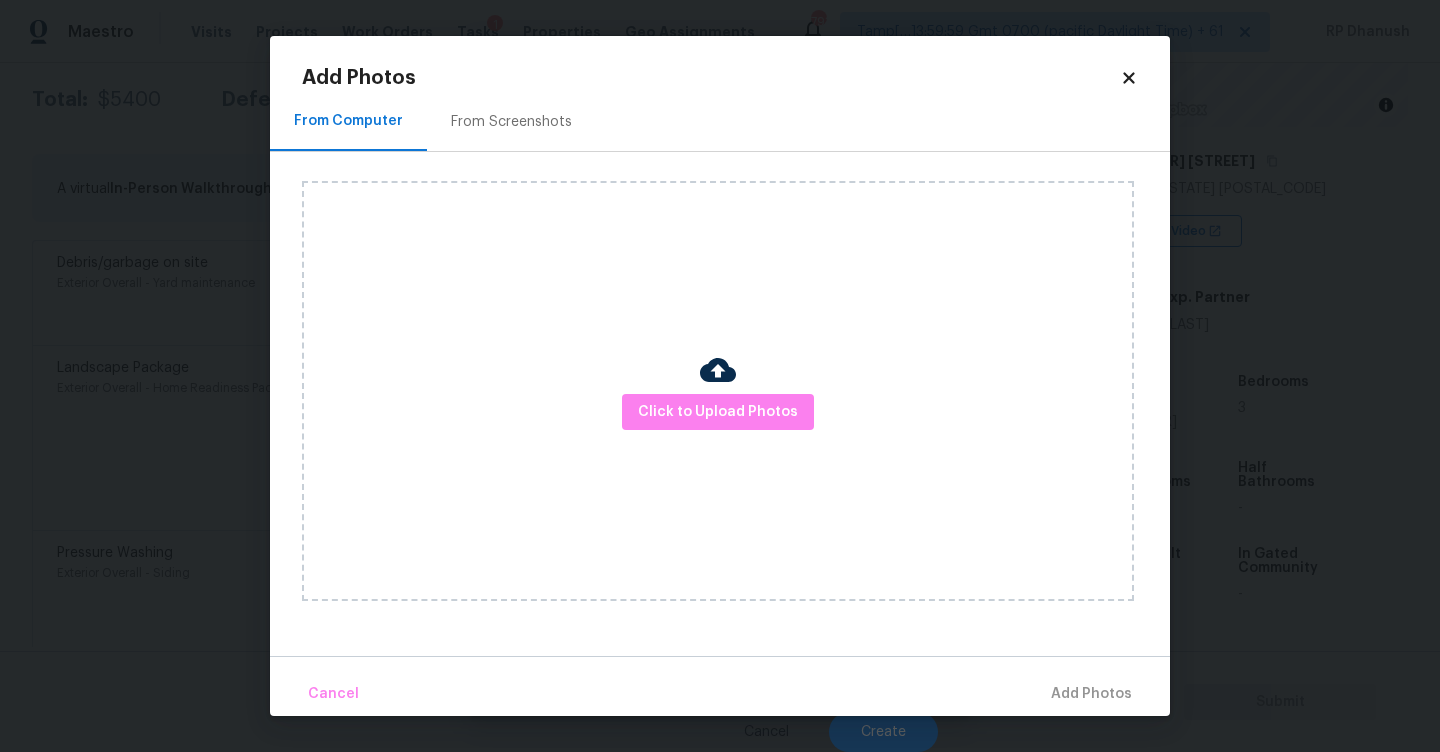 click on "From Screenshots" at bounding box center [511, 121] 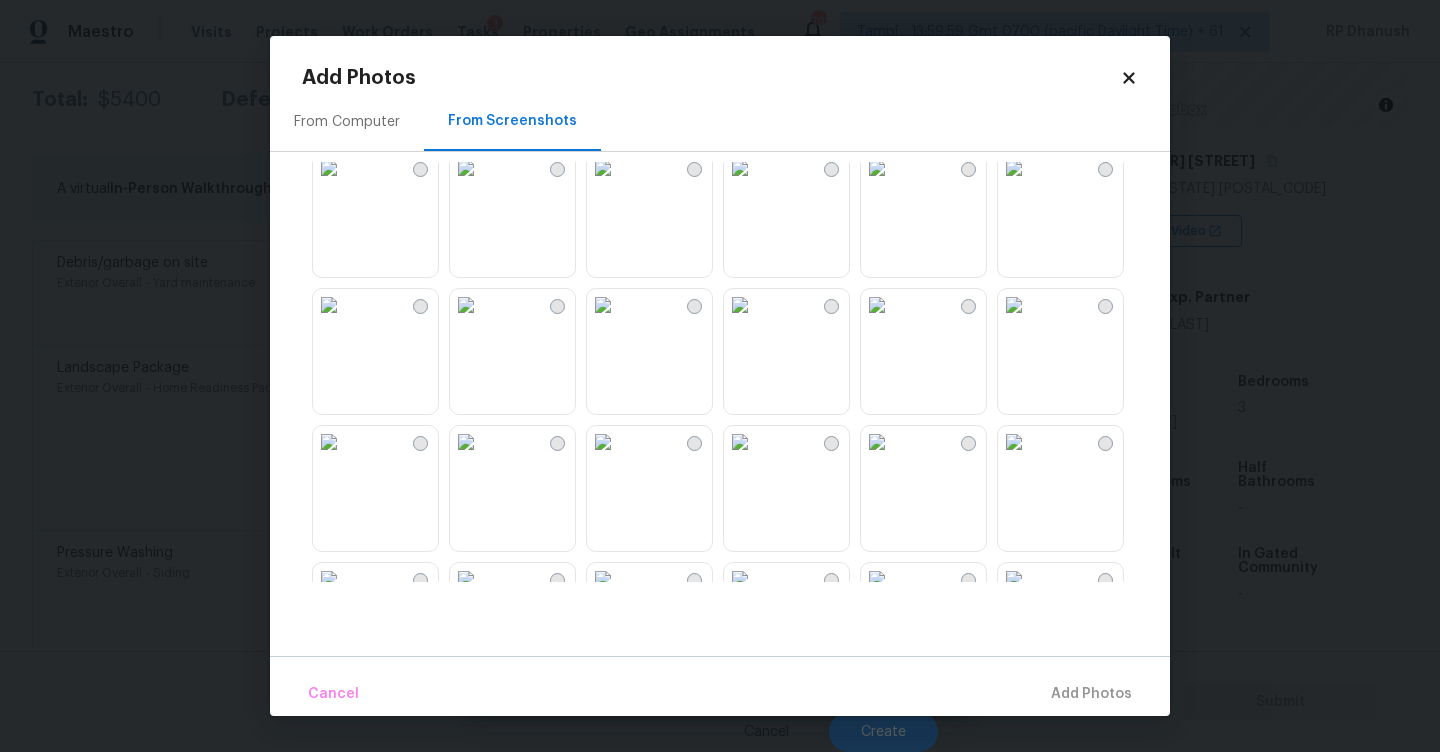 scroll, scrollTop: 569, scrollLeft: 0, axis: vertical 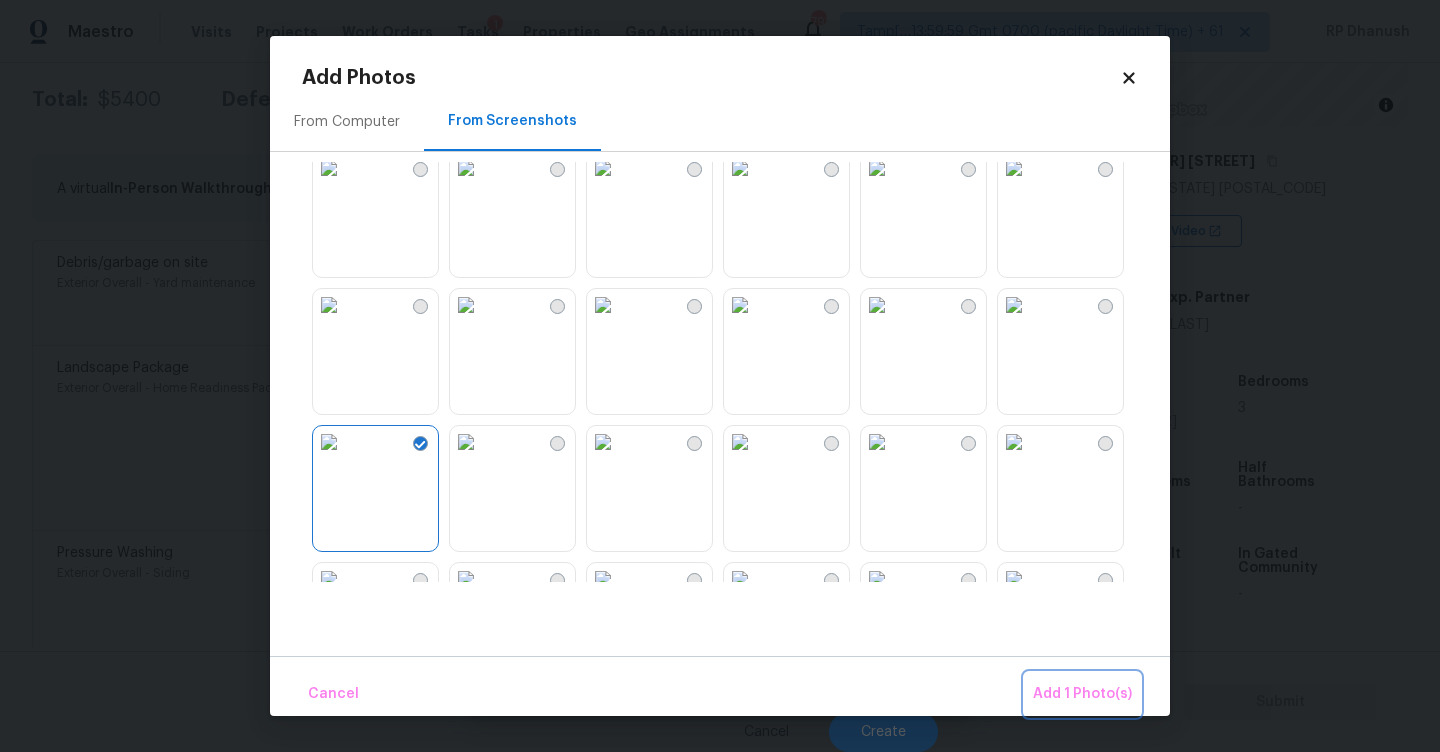 click on "Add 1 Photo(s)" at bounding box center [1082, 694] 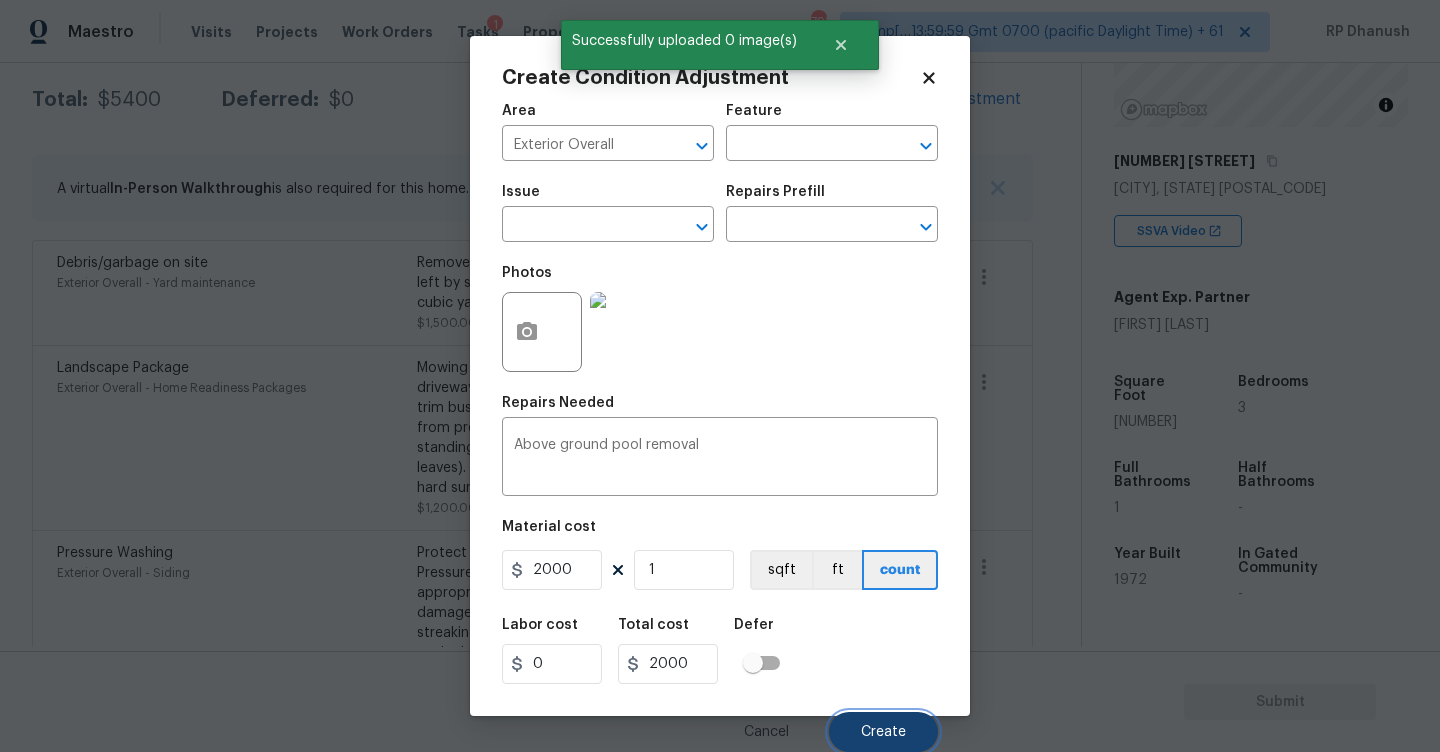 click on "Create" at bounding box center [883, 732] 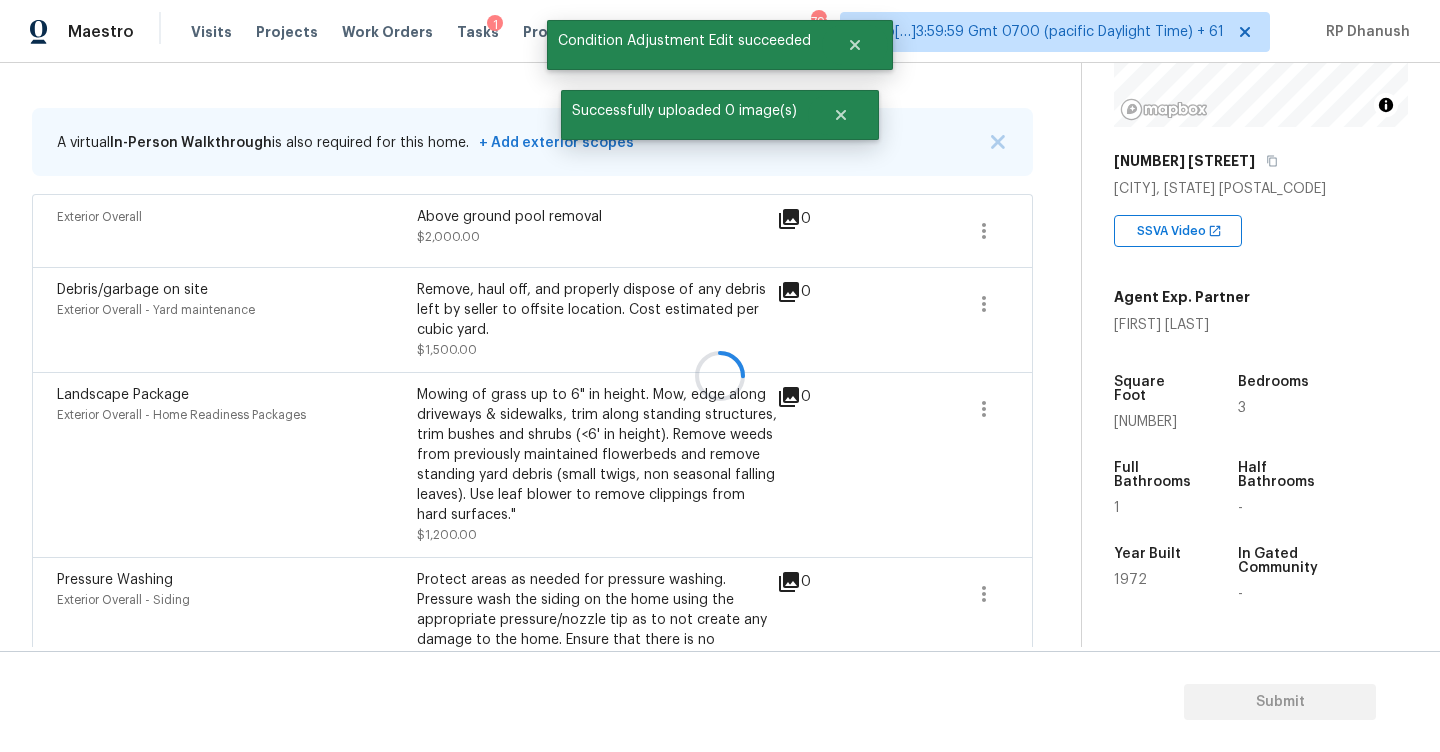 scroll, scrollTop: 325, scrollLeft: 0, axis: vertical 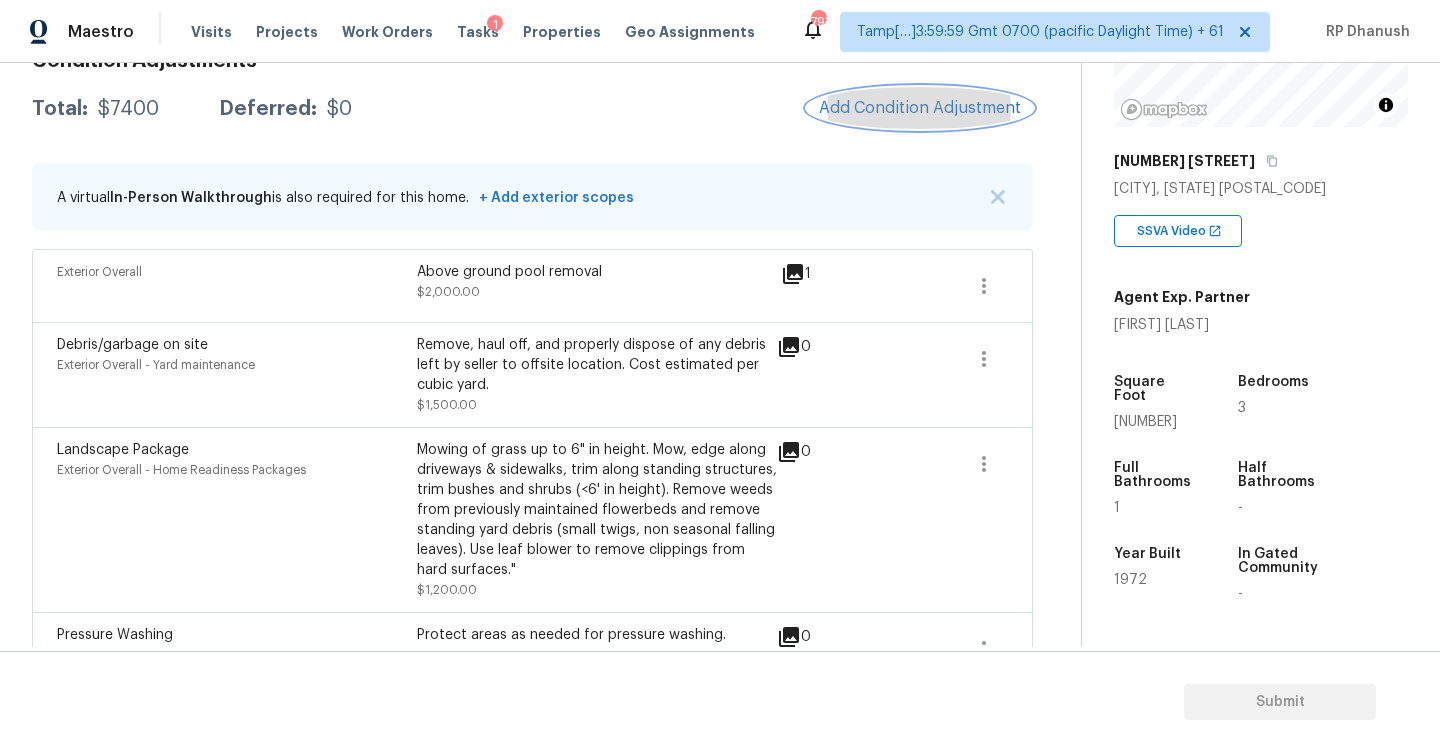 click on "Add Condition Adjustment" at bounding box center (920, 108) 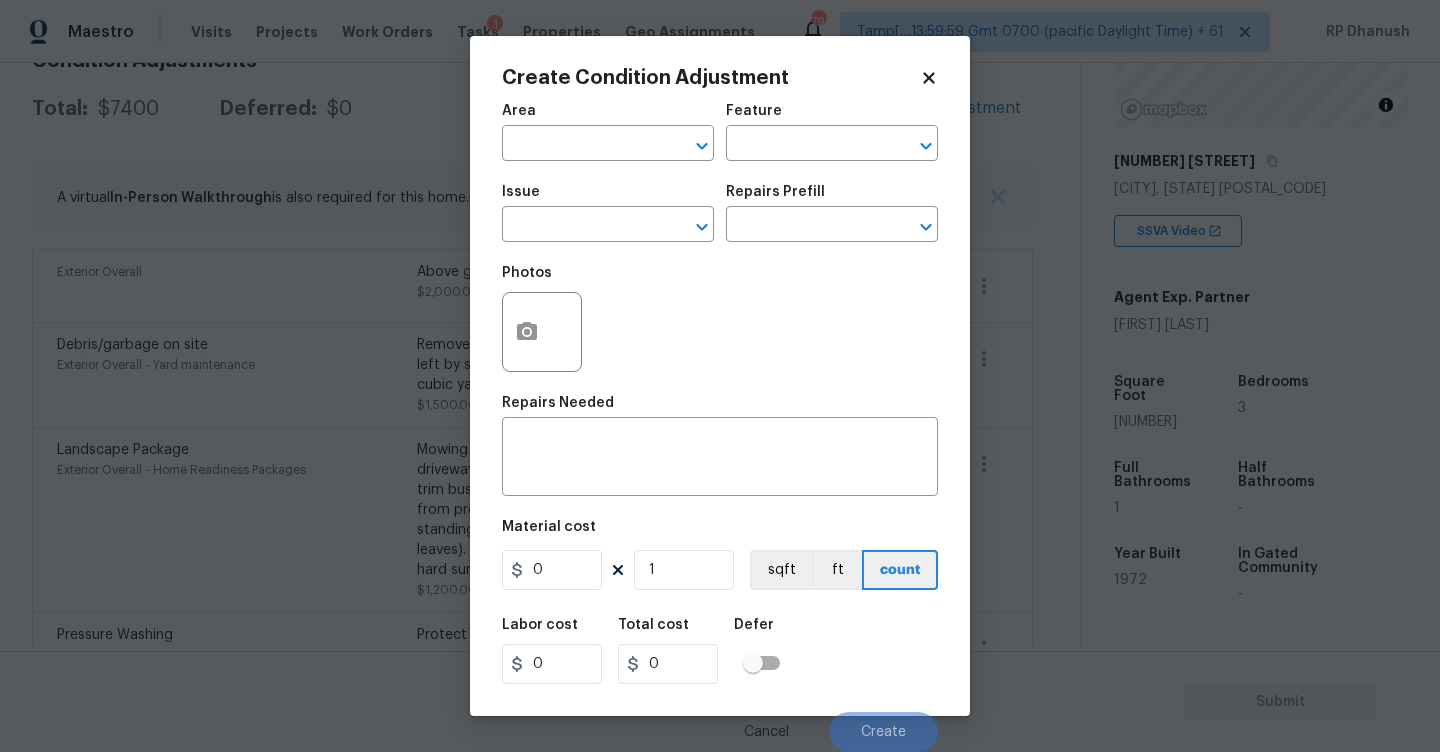 click on "Area" at bounding box center (608, 117) 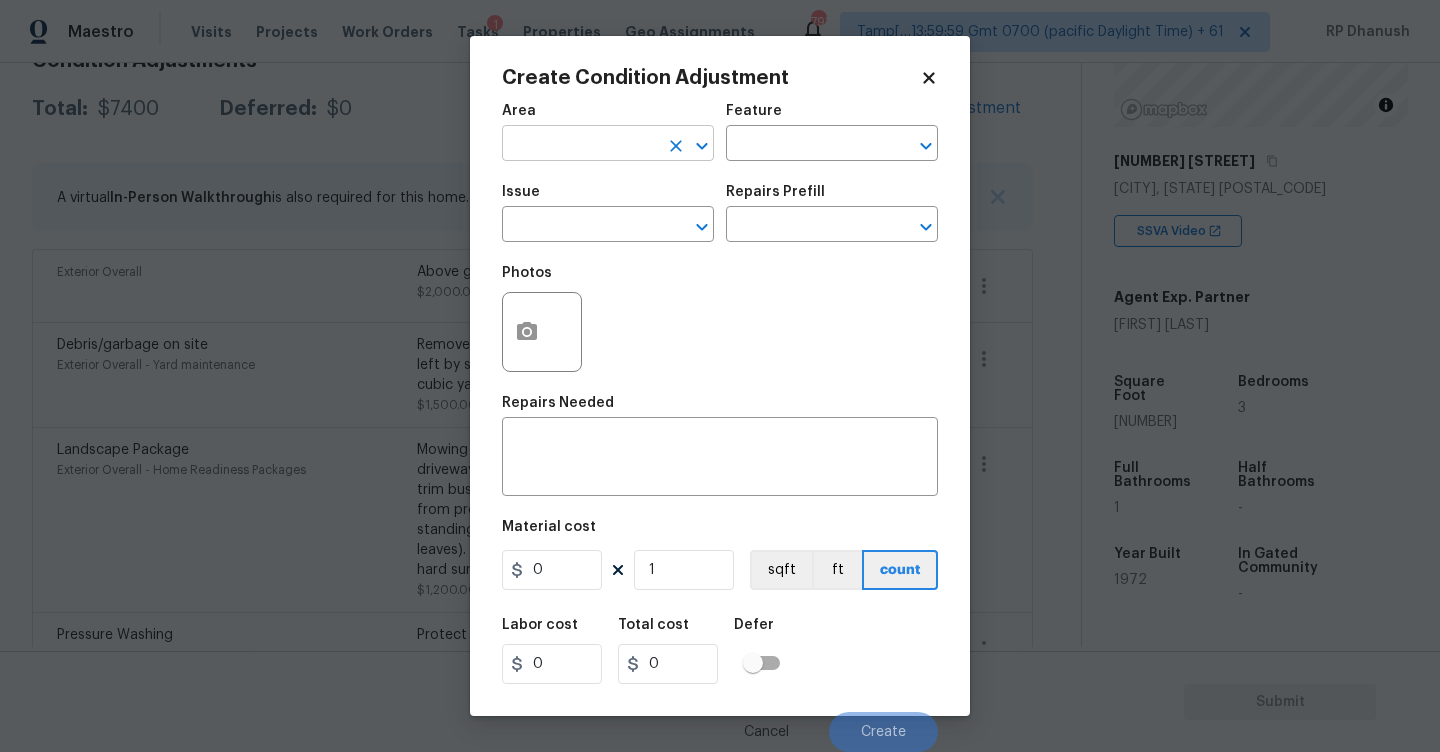 click at bounding box center (580, 145) 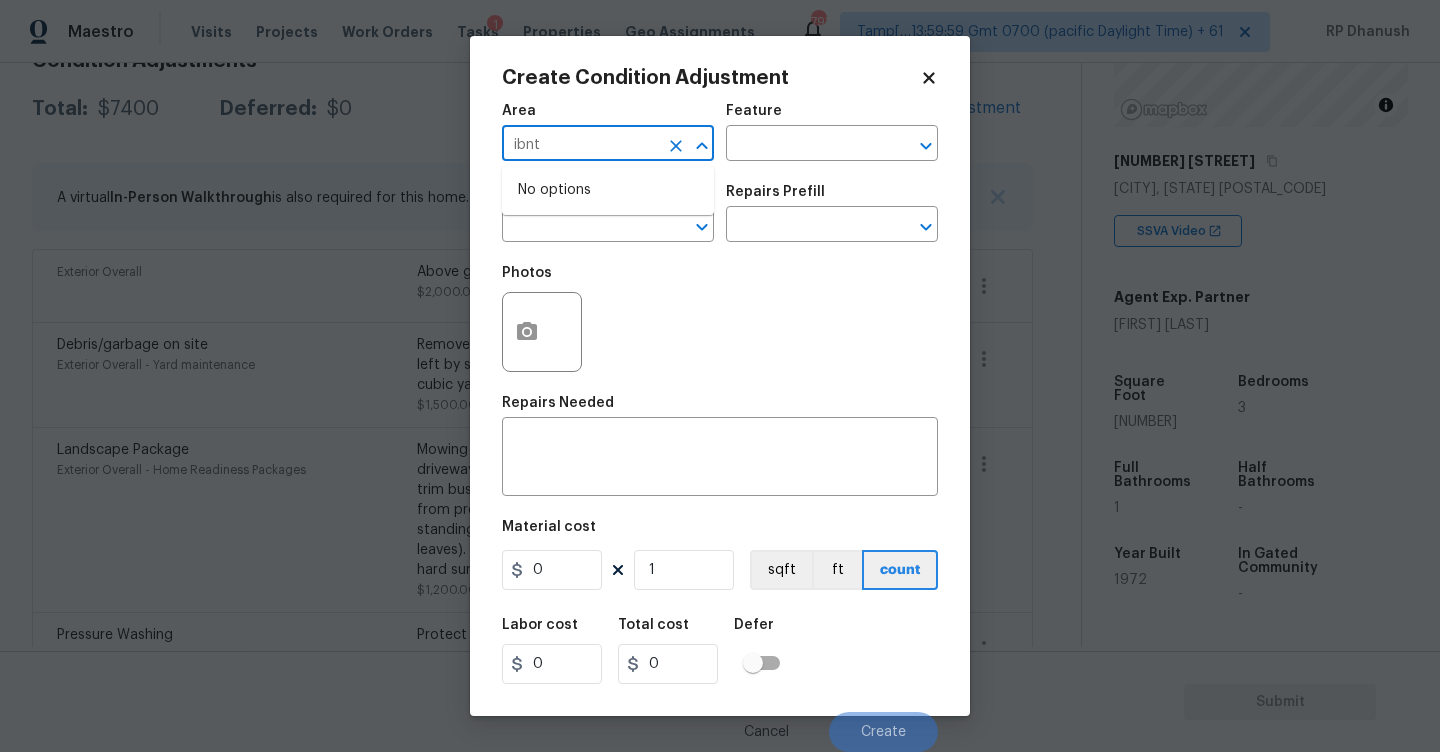 type on "ibnte" 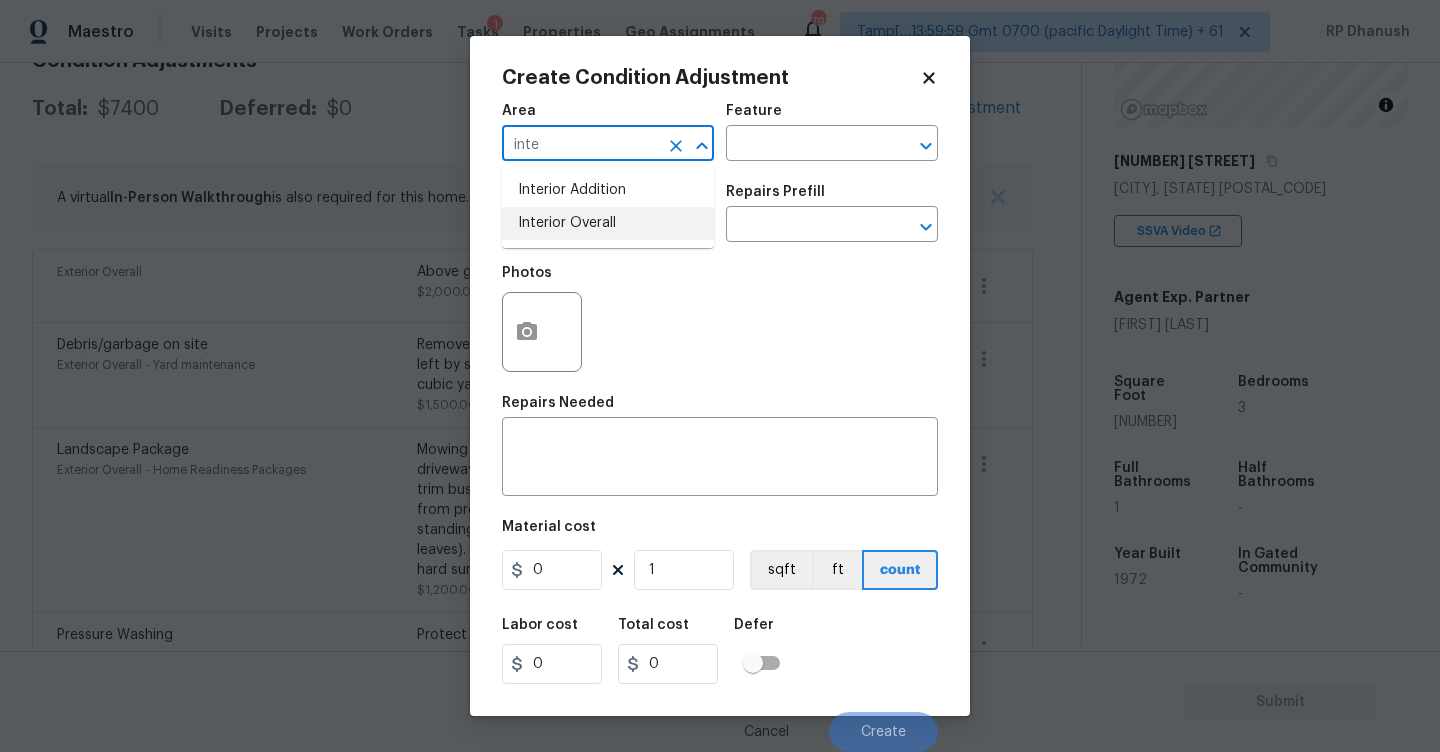 drag, startPoint x: 556, startPoint y: 219, endPoint x: 714, endPoint y: 177, distance: 163.487 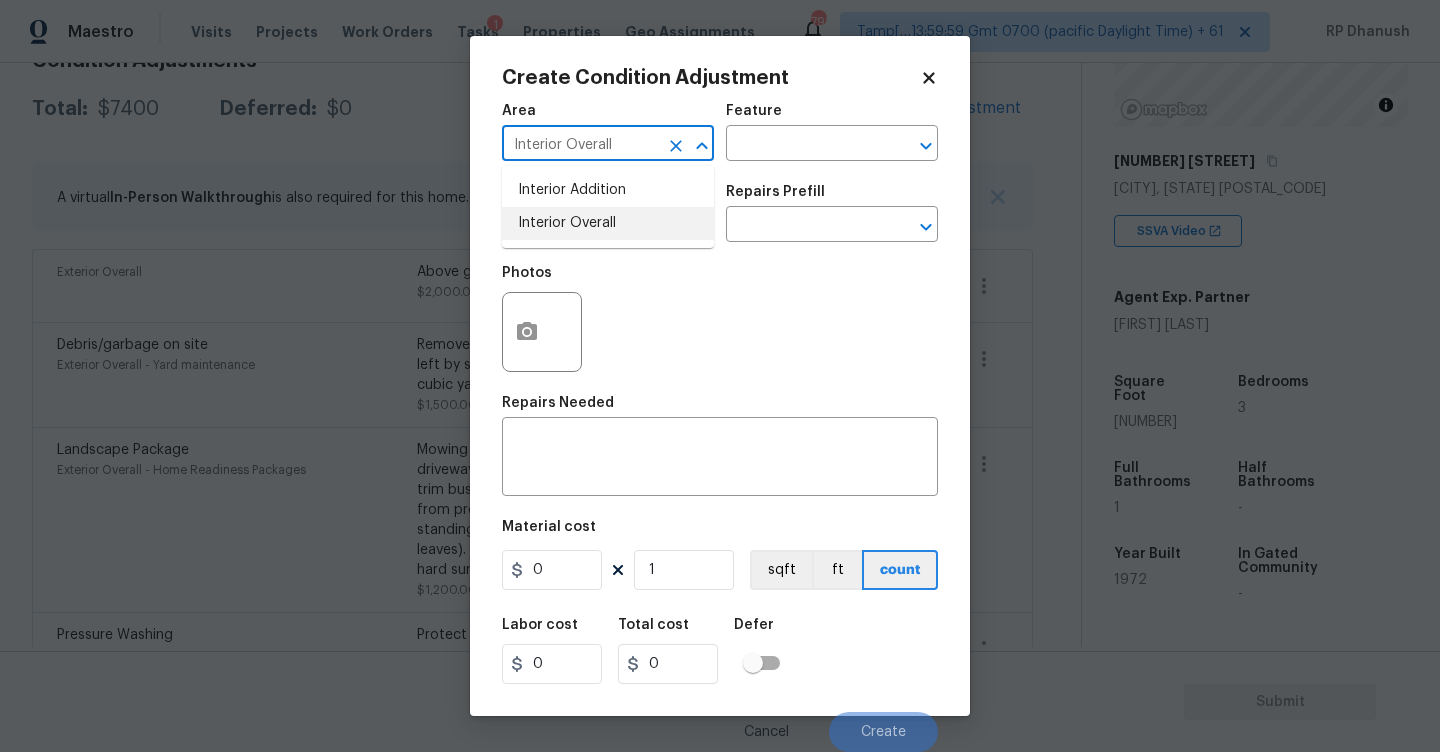 type on "Interior Overall" 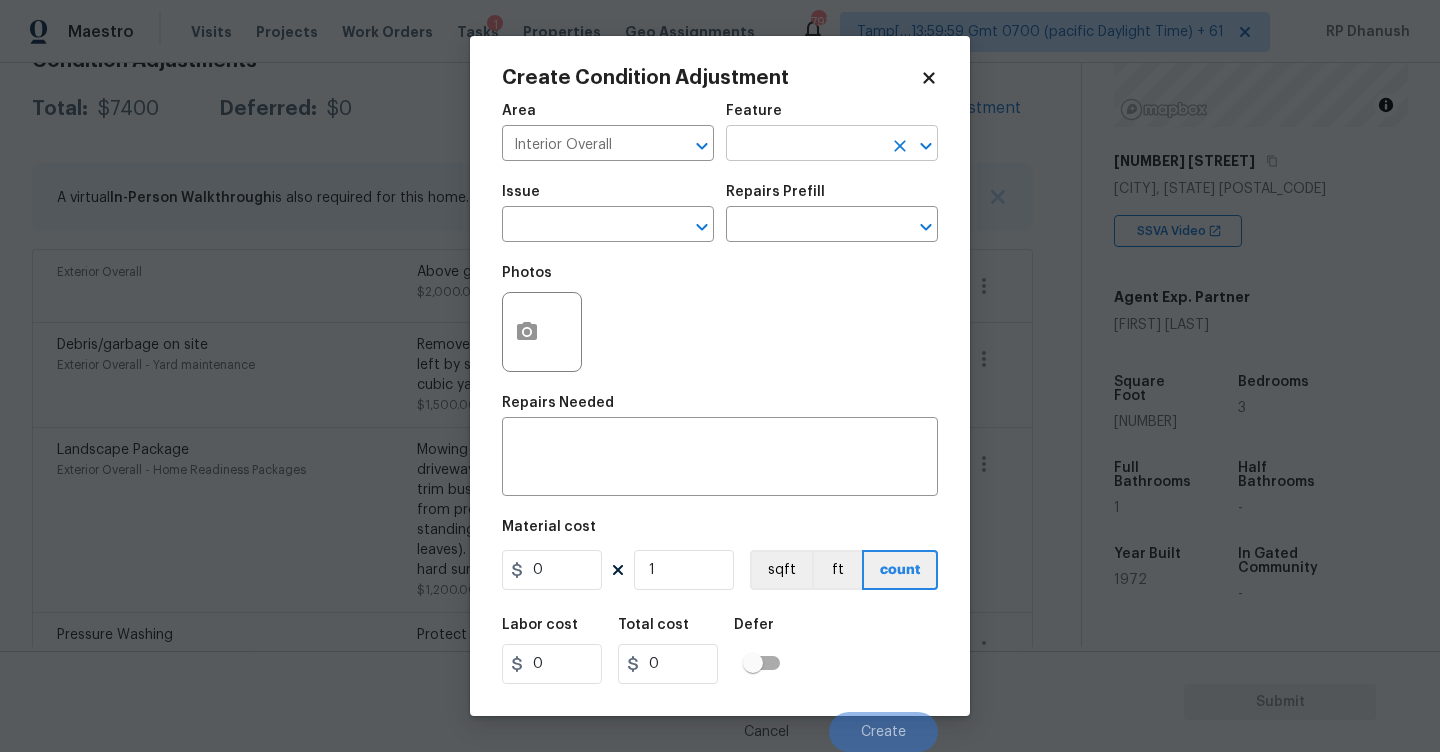 click at bounding box center [804, 145] 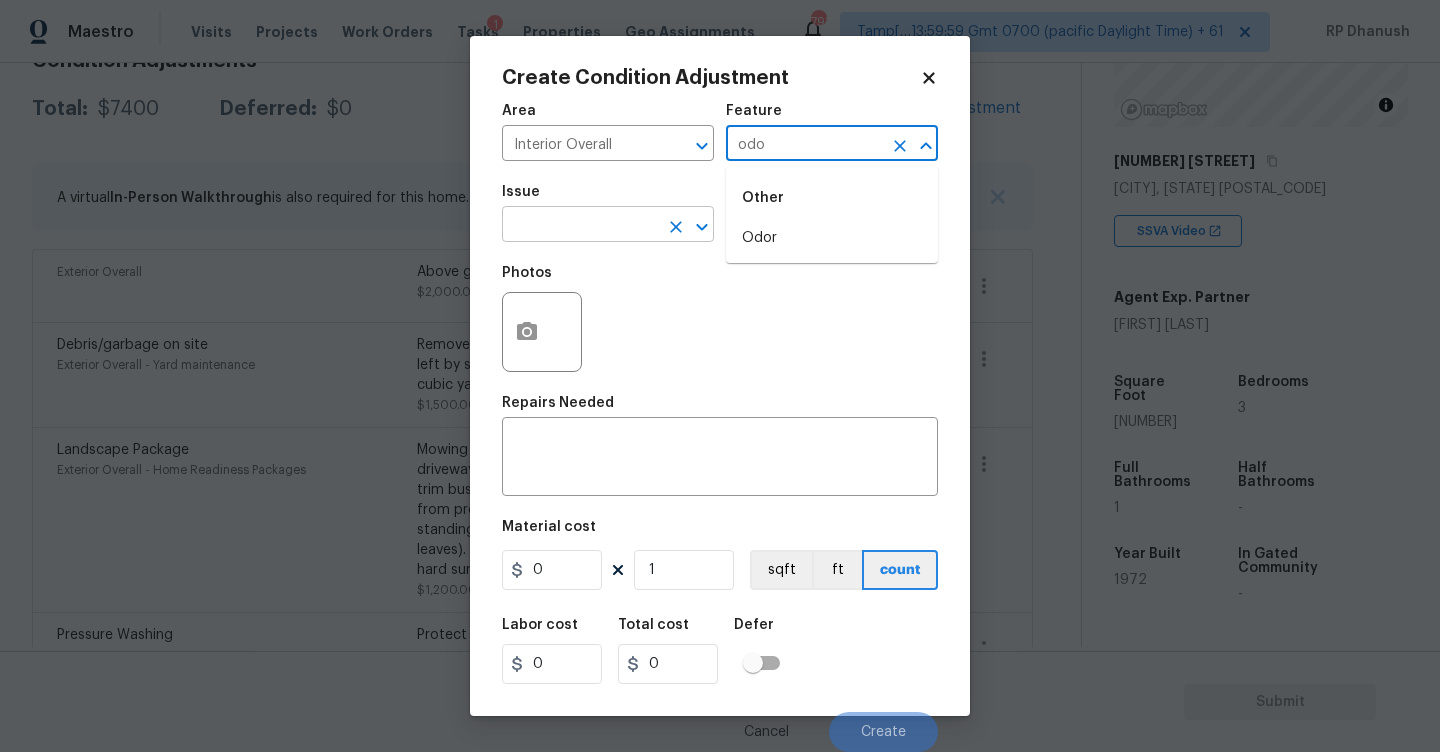 click on "Odor" at bounding box center [832, 238] 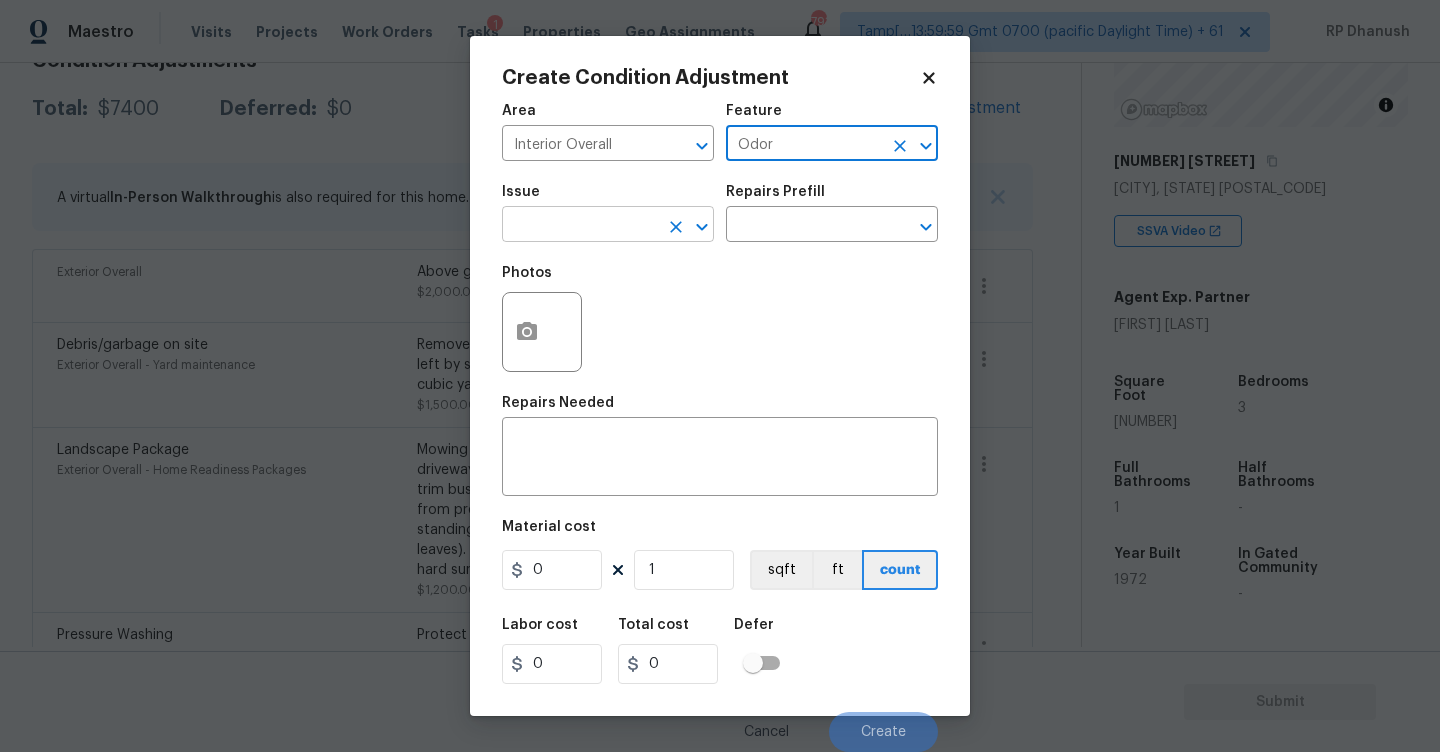 type on "Odor" 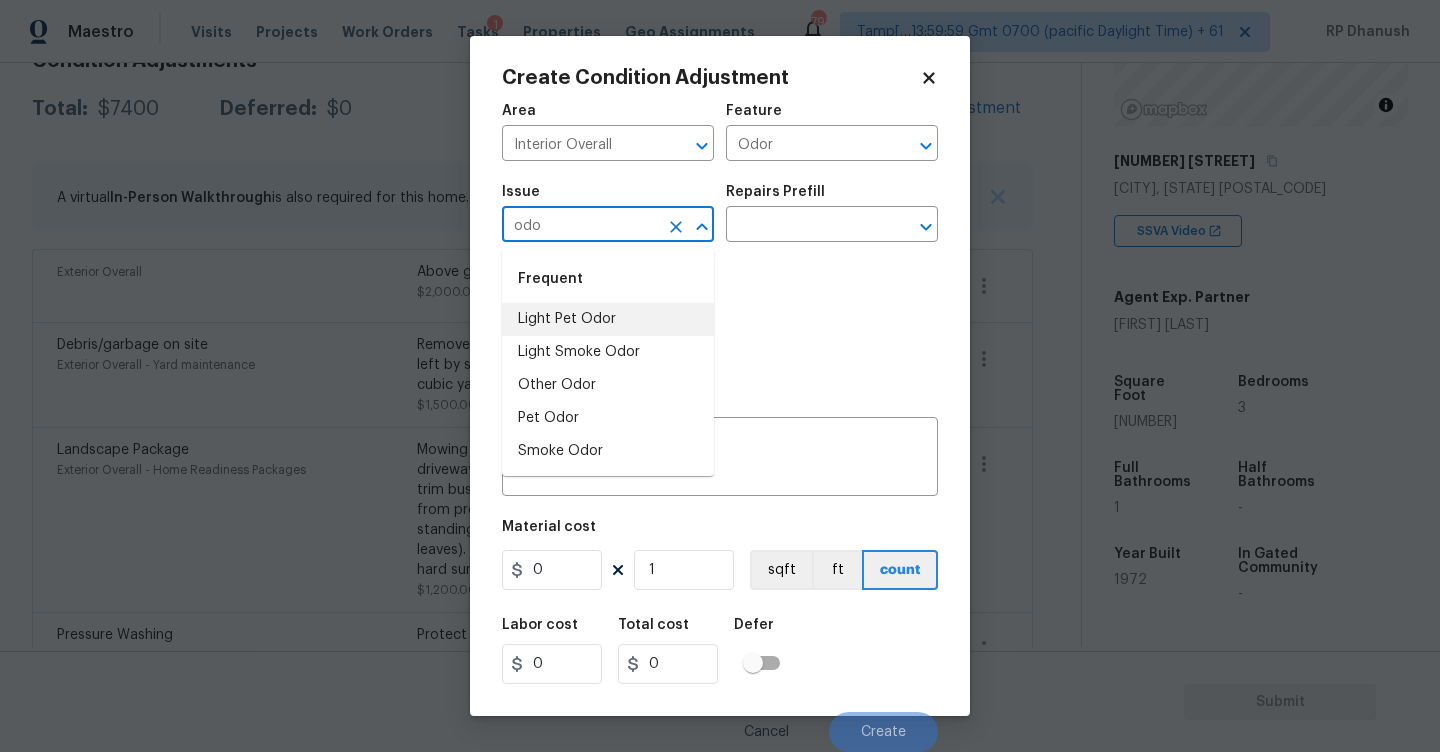 click on "Light Pet Odor" at bounding box center (608, 319) 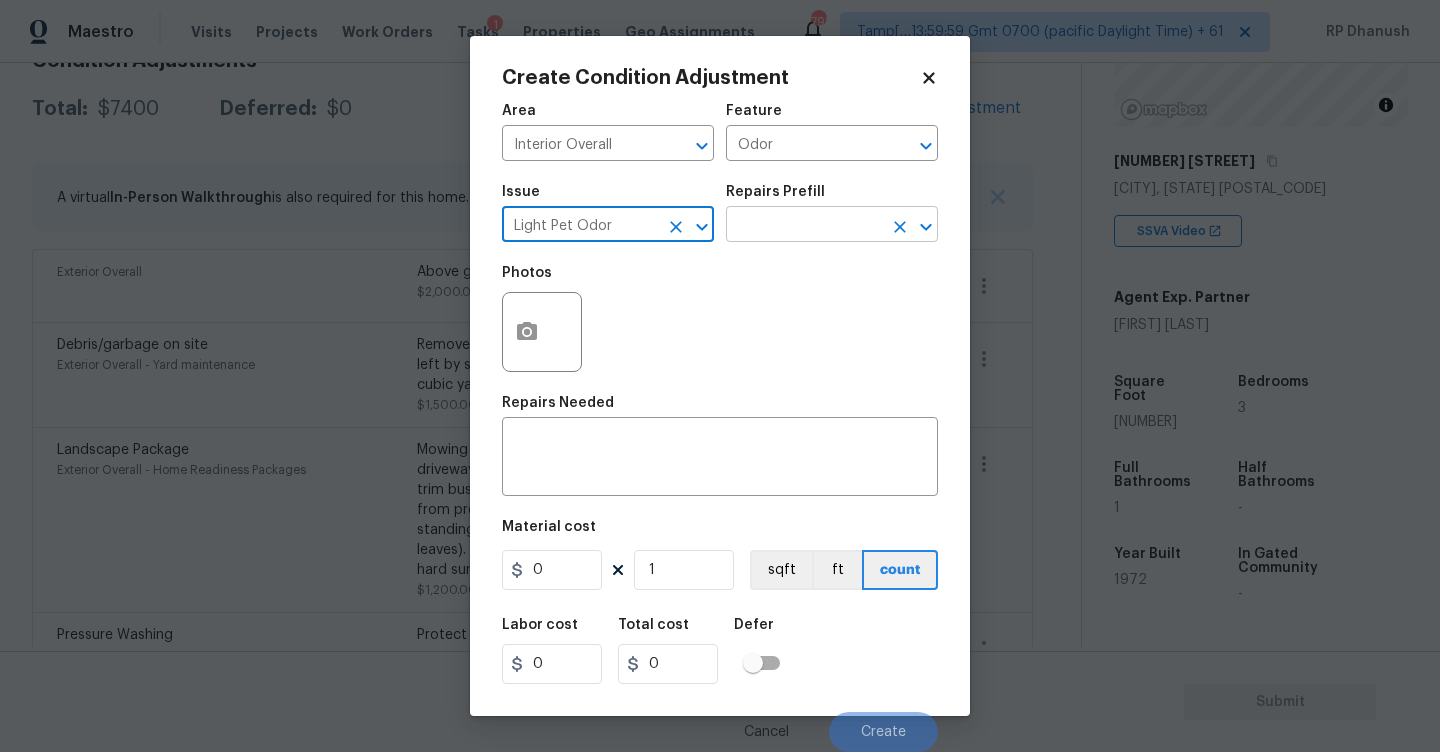 type on "Light Pet Odor" 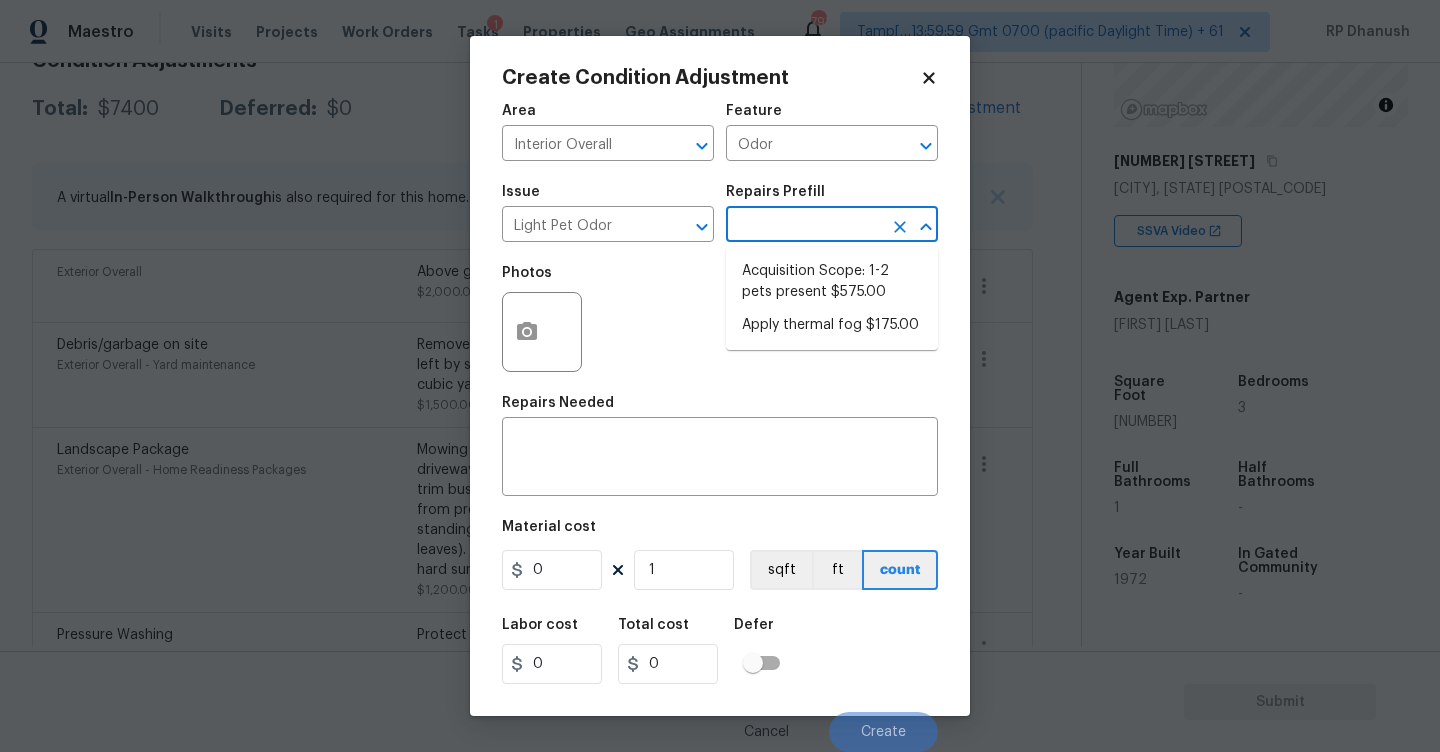 click at bounding box center (804, 226) 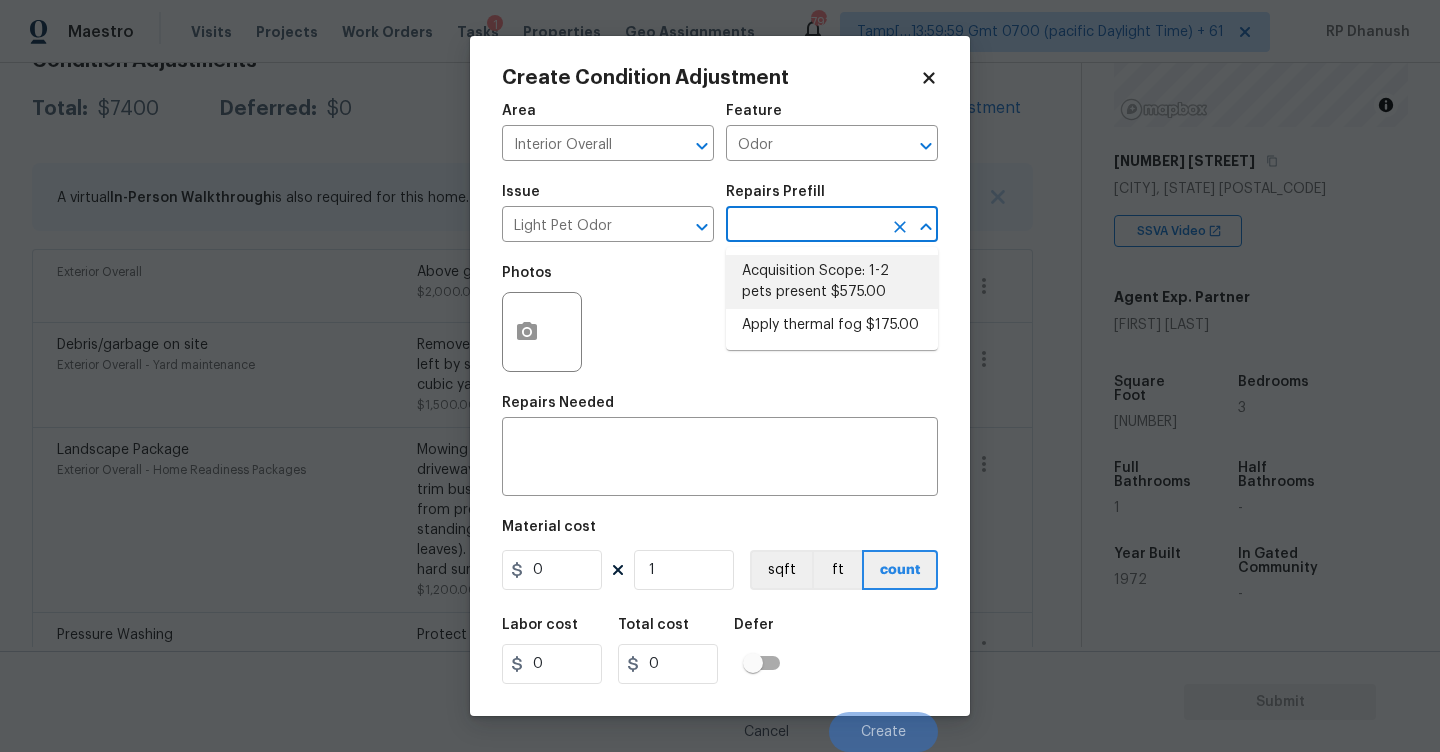 click on "Acquisition Scope: 1-2 pets present $575.00" at bounding box center (832, 282) 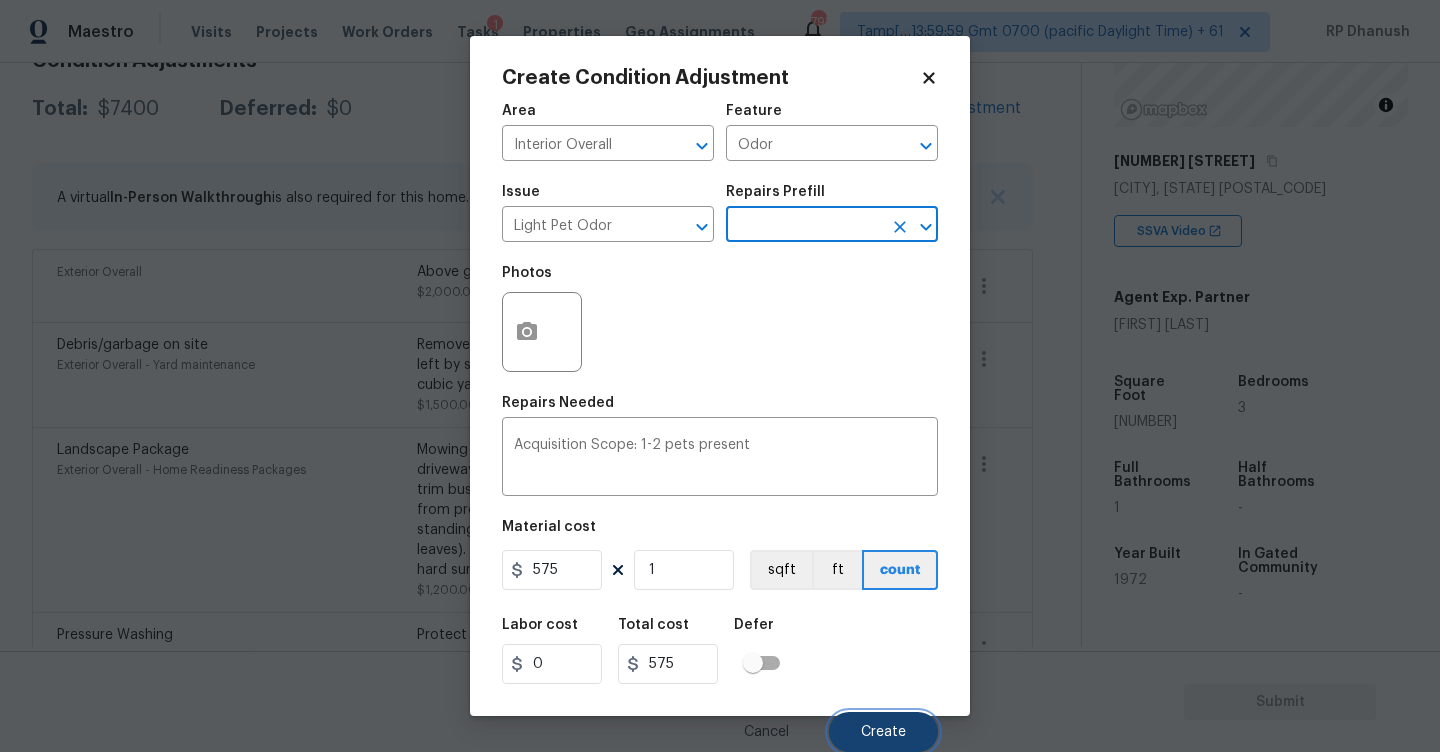 click on "Create" at bounding box center (883, 732) 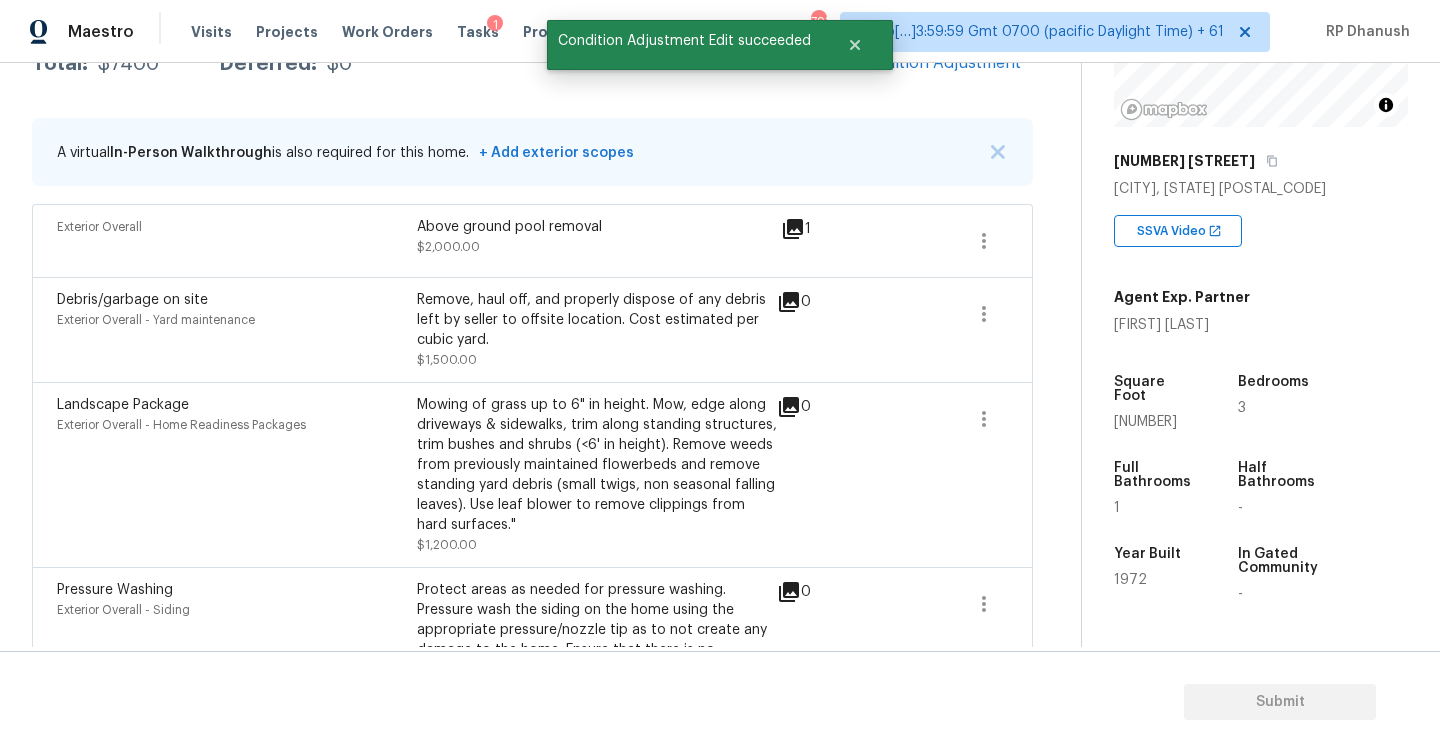 scroll, scrollTop: 316, scrollLeft: 0, axis: vertical 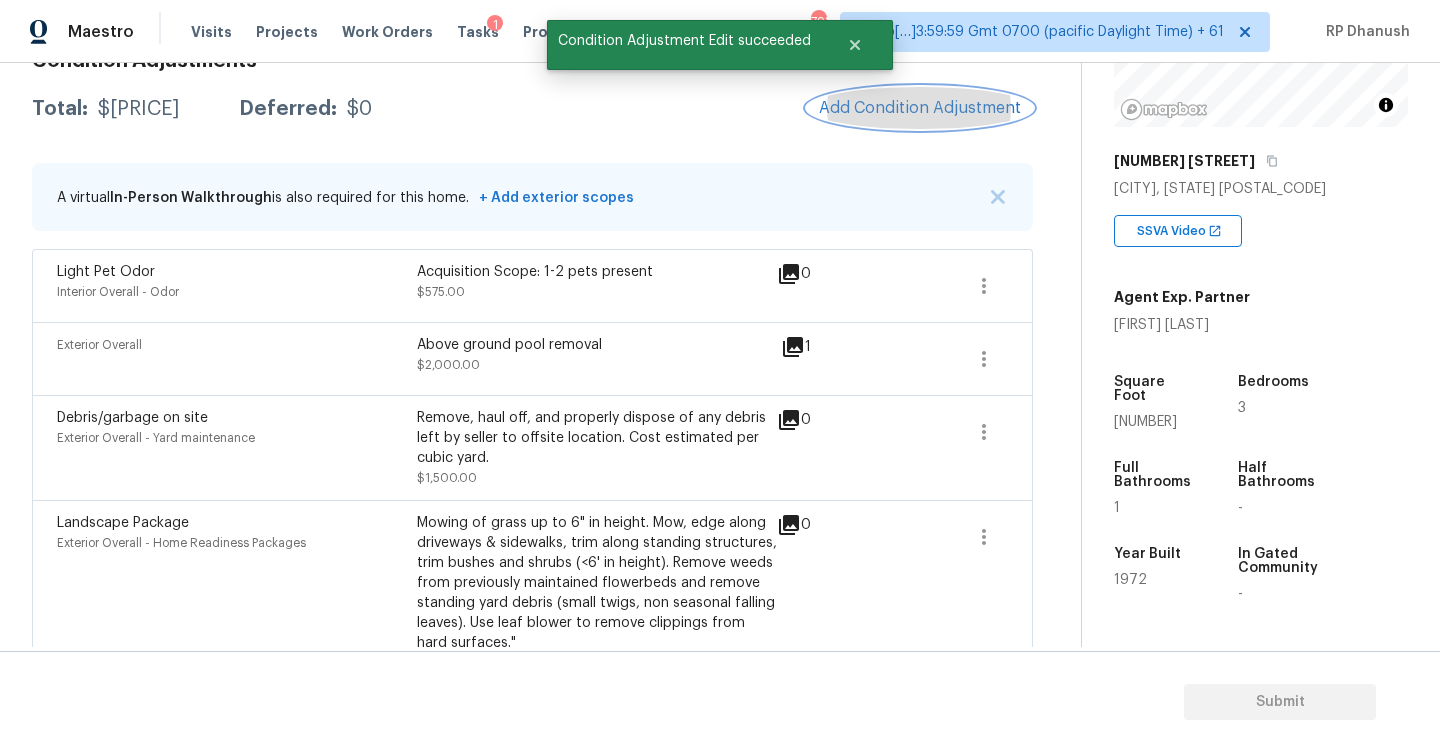 click on "Add Condition Adjustment" at bounding box center (920, 108) 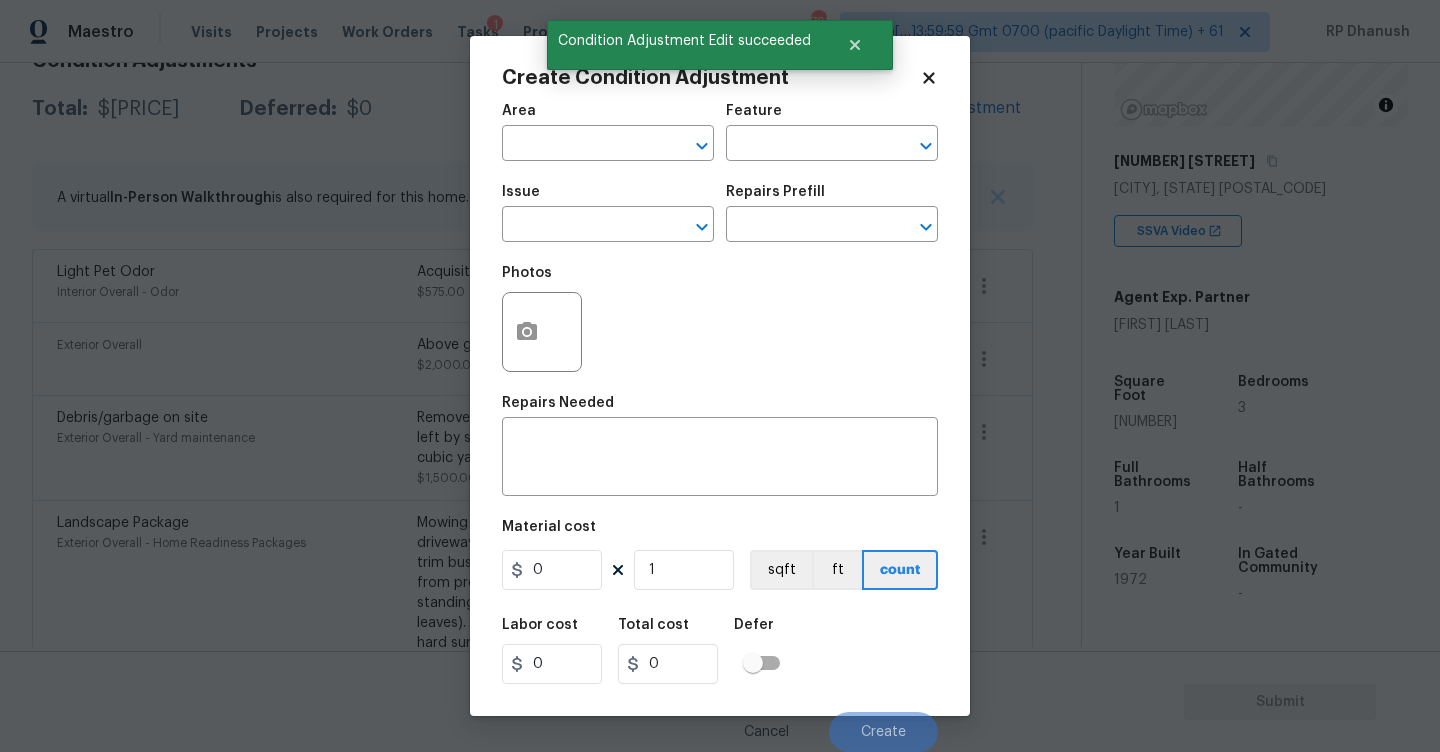 click on "Maestro Visits Projects Work Orders Tasks 1 Properties Geo Assignments 793 Tamp[…]3:59:59 Gmt 0700 (pacific Daylight Time) + 61 RP Dhanush Back to tasks Condition Scoping - Full Thu, Aug 07 2025 by 9:53 am   RP Dhanush In-progress Questions Condition Adjustments Details & Inputs Notes Photos Condition Adjustments Total:  $7975 Deferred:  $0 Add Condition Adjustment A virtual  In-Person Walkthrough  is also required for this home.   + Add exterior scopes Light Pet Odor Interior Overall - Odor Acquisition Scope: 1-2 pets present $575.00   0 Exterior Overall Above ground pool removal $2,000.00   1 Debris/garbage on site Exterior Overall - Yard maintenance Remove, haul off, and properly dispose of any debris left by seller to offsite location. Cost estimated per cubic yard. $1,500.00   0 Landscape Package Exterior Overall - Home Readiness Packages $1,200.00   0 Pressure Washing Exterior Overall - Siding $200.00   0 ACQ: Septic System Utilities - Acquisition $2,500.00   0 Property Details © Mapbox     2709 3 1" at bounding box center (720, 376) 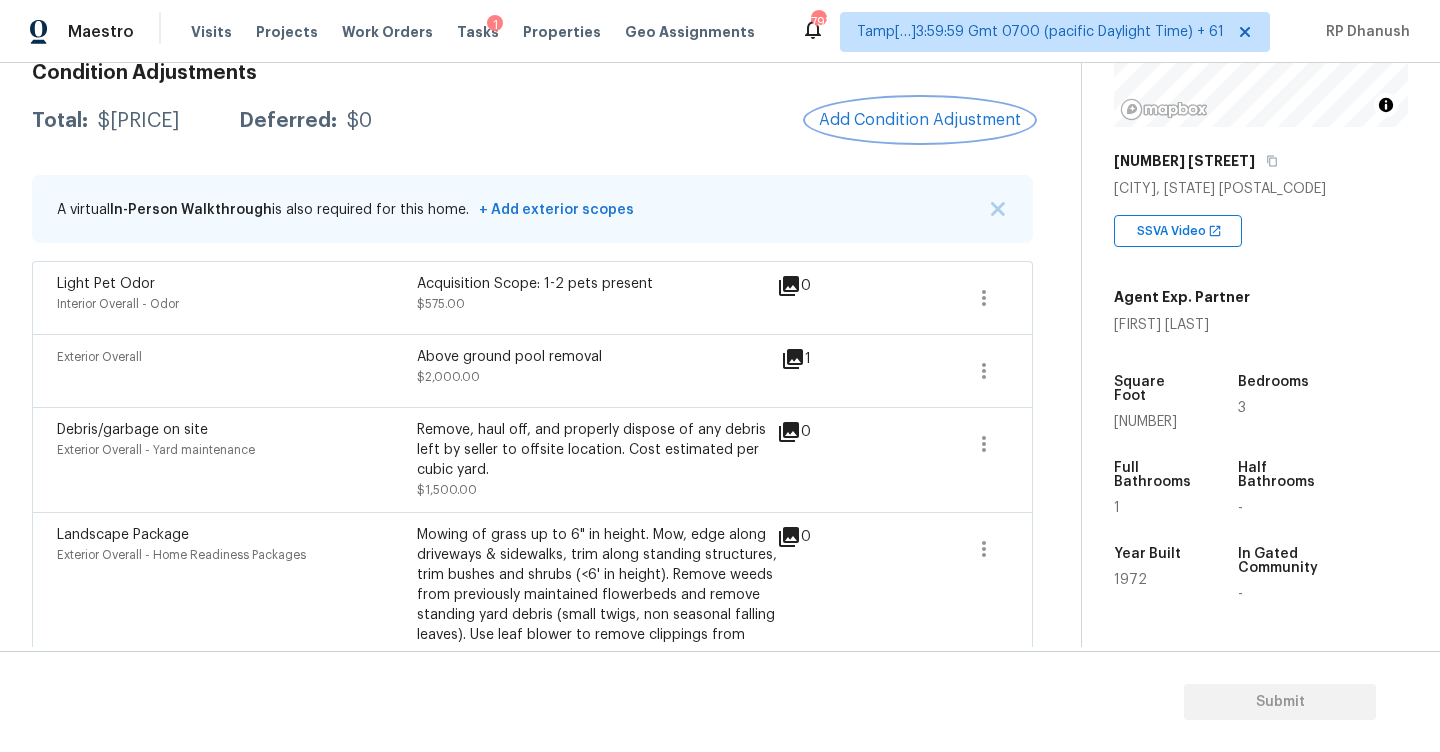 scroll, scrollTop: 288, scrollLeft: 0, axis: vertical 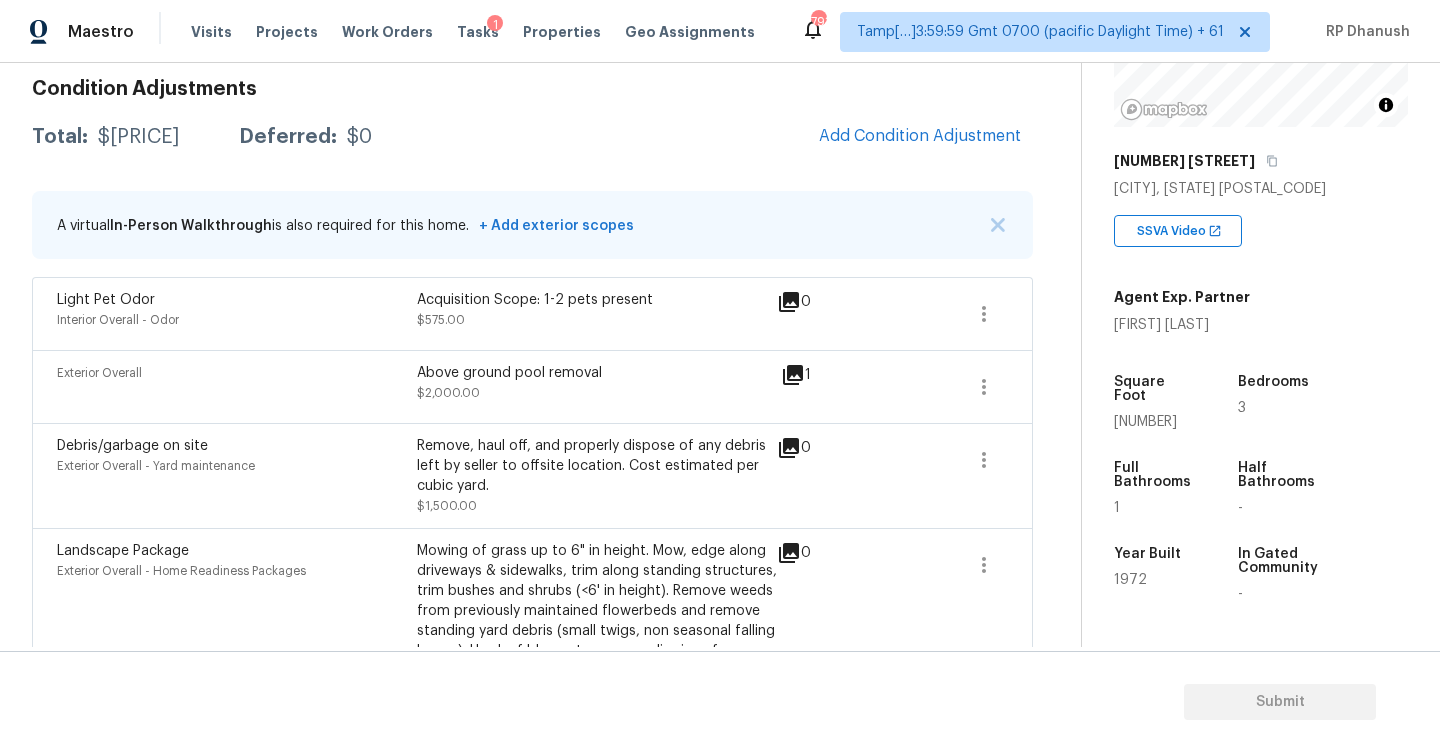 click on "Condition Adjustments Total:  $7975 Deferred:  $0 Add Condition Adjustment A virtual  In-Person Walkthrough  is also required for this home.   + Add exterior scopes Light Pet Odor Interior Overall - Odor Acquisition Scope: 1-2 pets present $575.00   0 Exterior Overall Above ground pool removal $2,000.00   1 Debris/garbage on site Exterior Overall - Yard maintenance Remove, haul off, and properly dispose of any debris left by seller to offsite location. Cost estimated per cubic yard. $1,500.00   0 Landscape Package Exterior Overall - Home Readiness Packages Mowing of grass up to 6" in height. Mow, edge along driveways & sidewalks, trim along standing structures, trim bushes and shrubs (<6' in height). Remove weeds from previously maintained flowerbeds and remove standing yard debris (small twigs, non seasonal falling leaves).  Use leaf blower to remove clippings from hard surfaces." $1,200.00   0 Pressure Washing Exterior Overall - Siding $200.00   0 ACQ: Septic System Utilities - Acquisition $2,500.00   0" at bounding box center [532, 543] 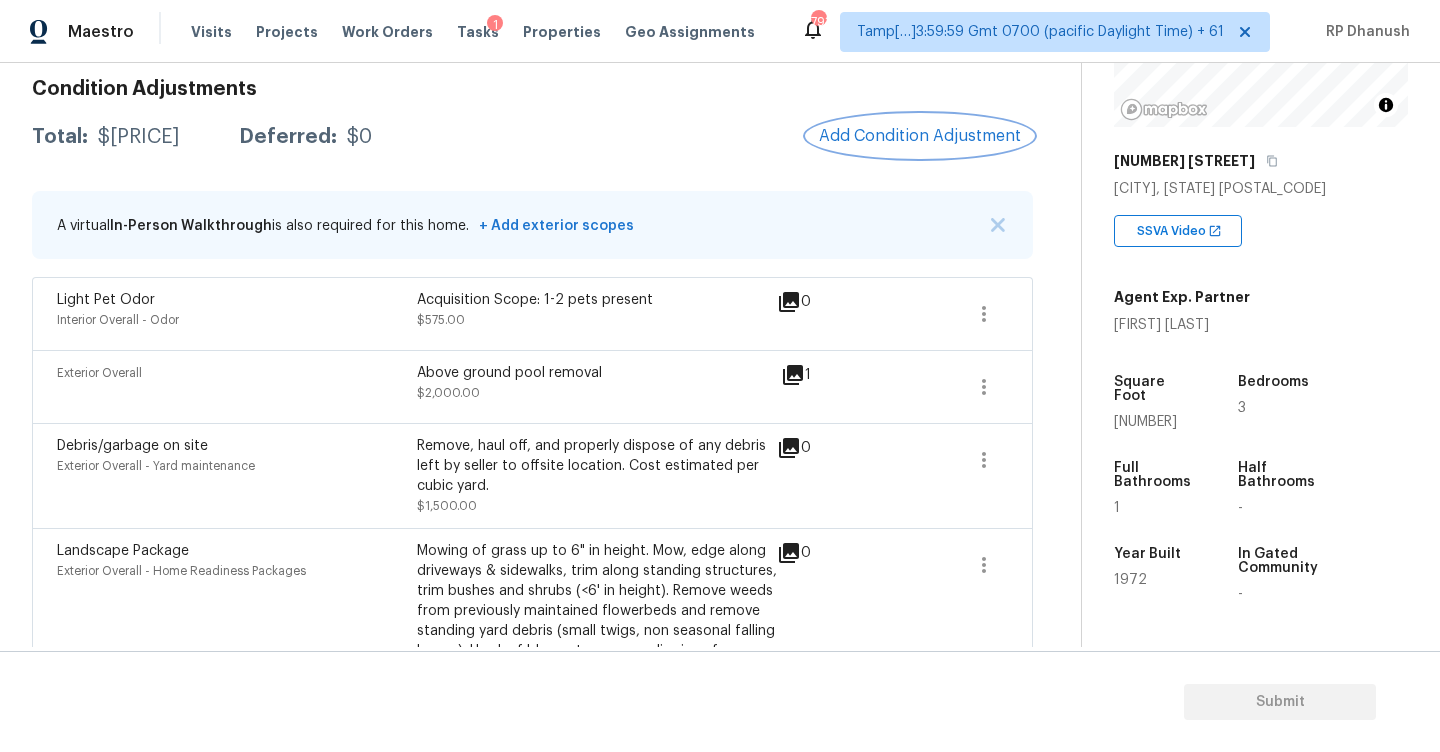 click on "Add Condition Adjustment" at bounding box center (920, 136) 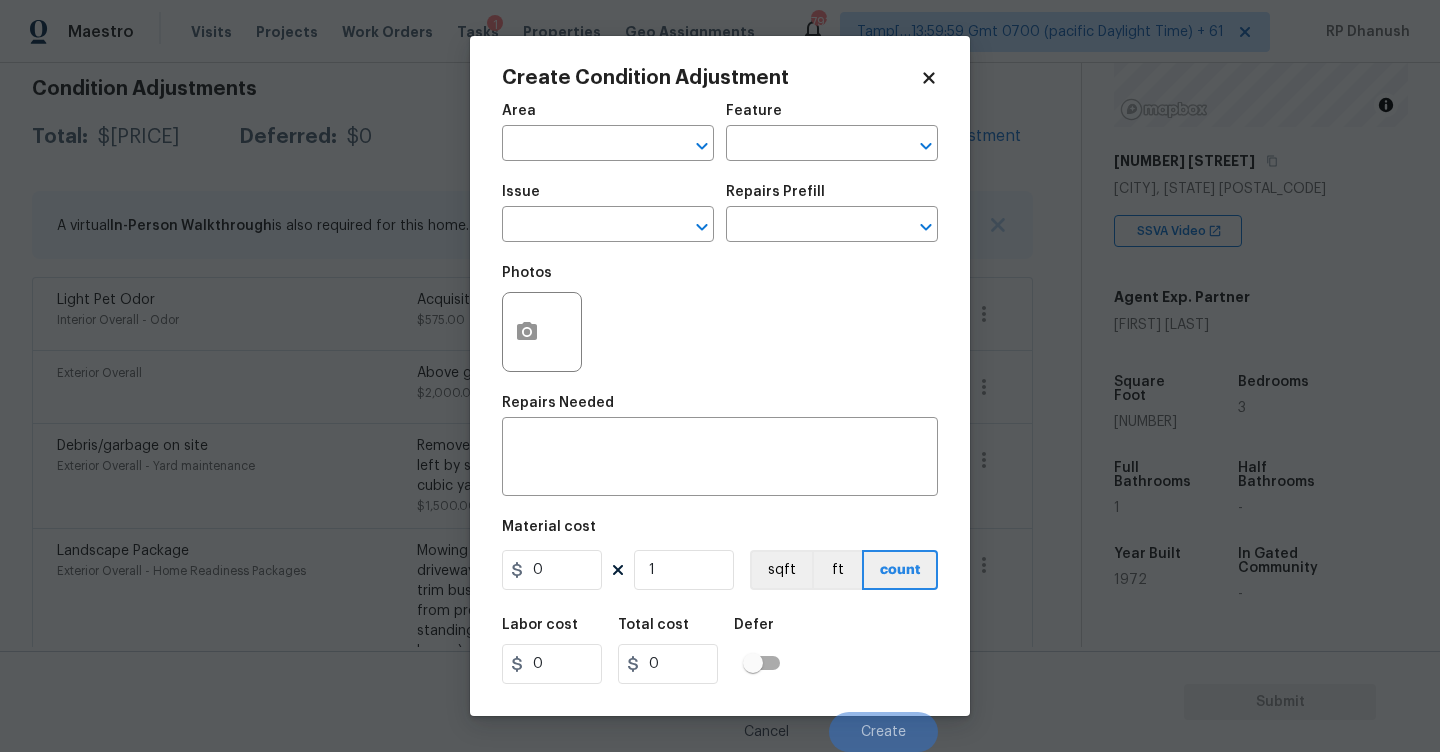 click on "Area ​" at bounding box center (608, 132) 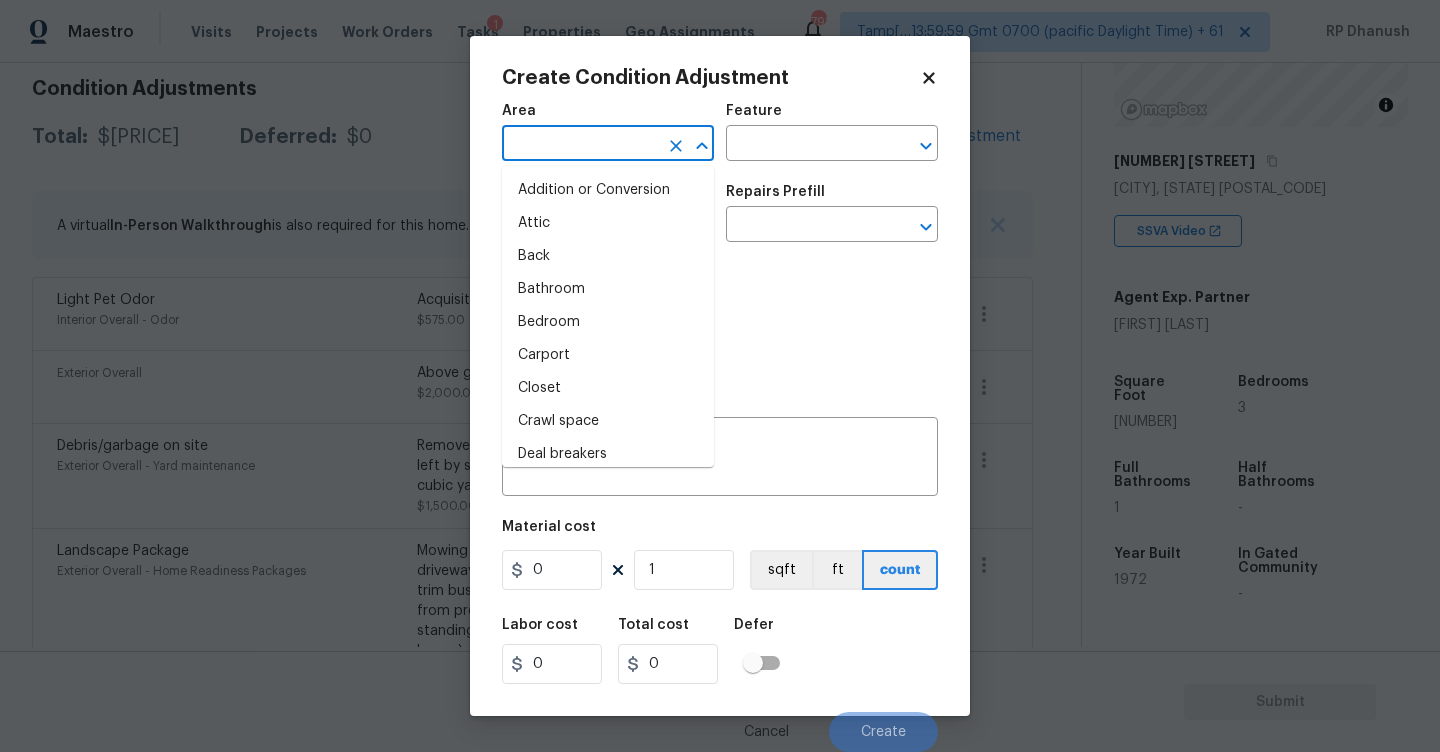 click at bounding box center [580, 145] 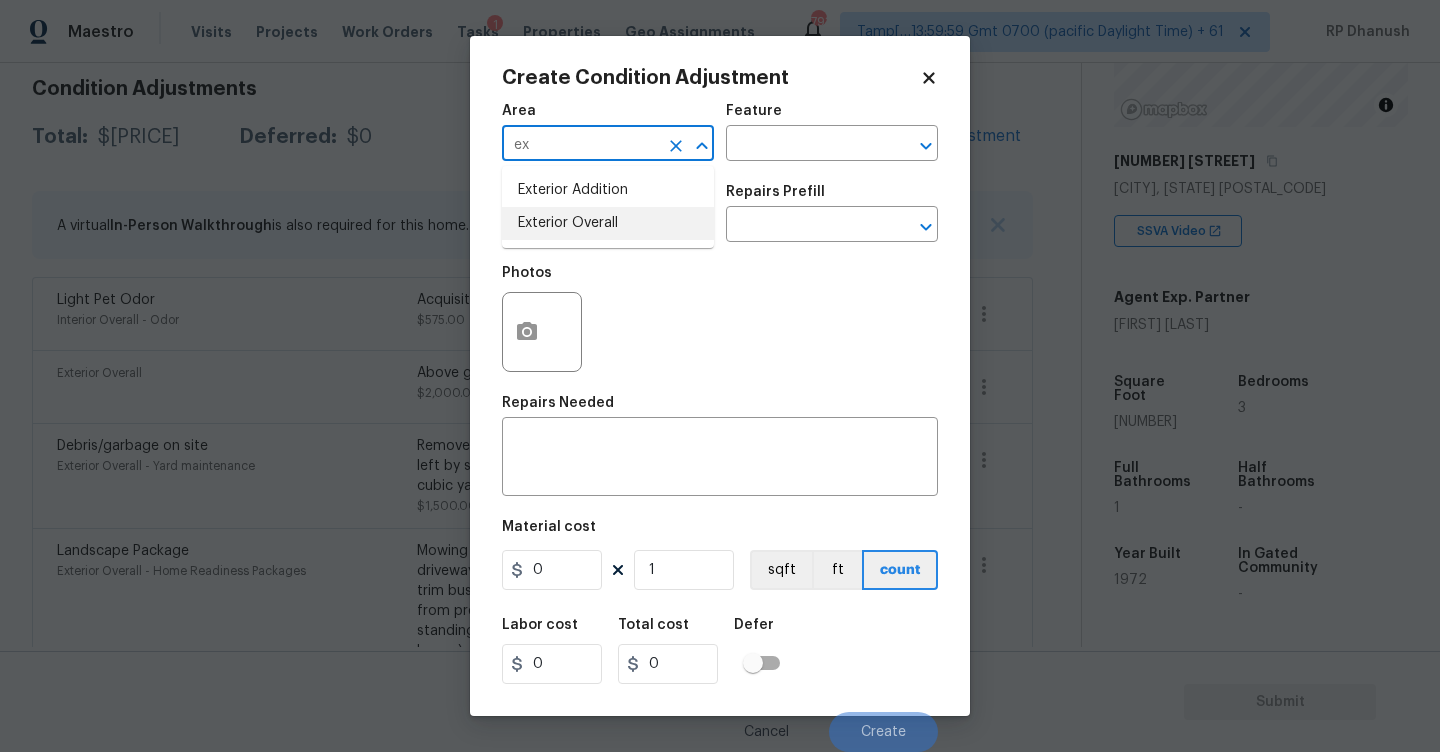 click on "Exterior Overall" at bounding box center (608, 223) 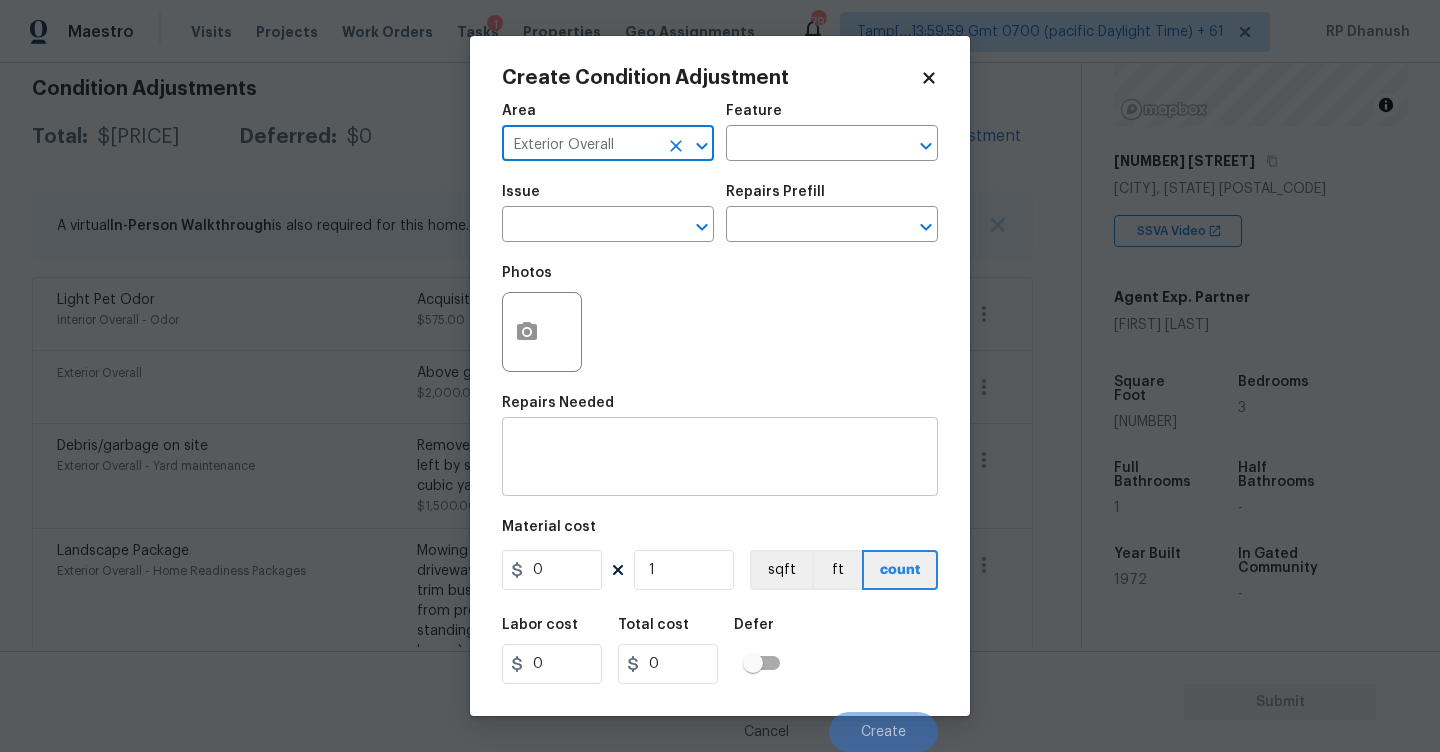type on "Exterior Overall" 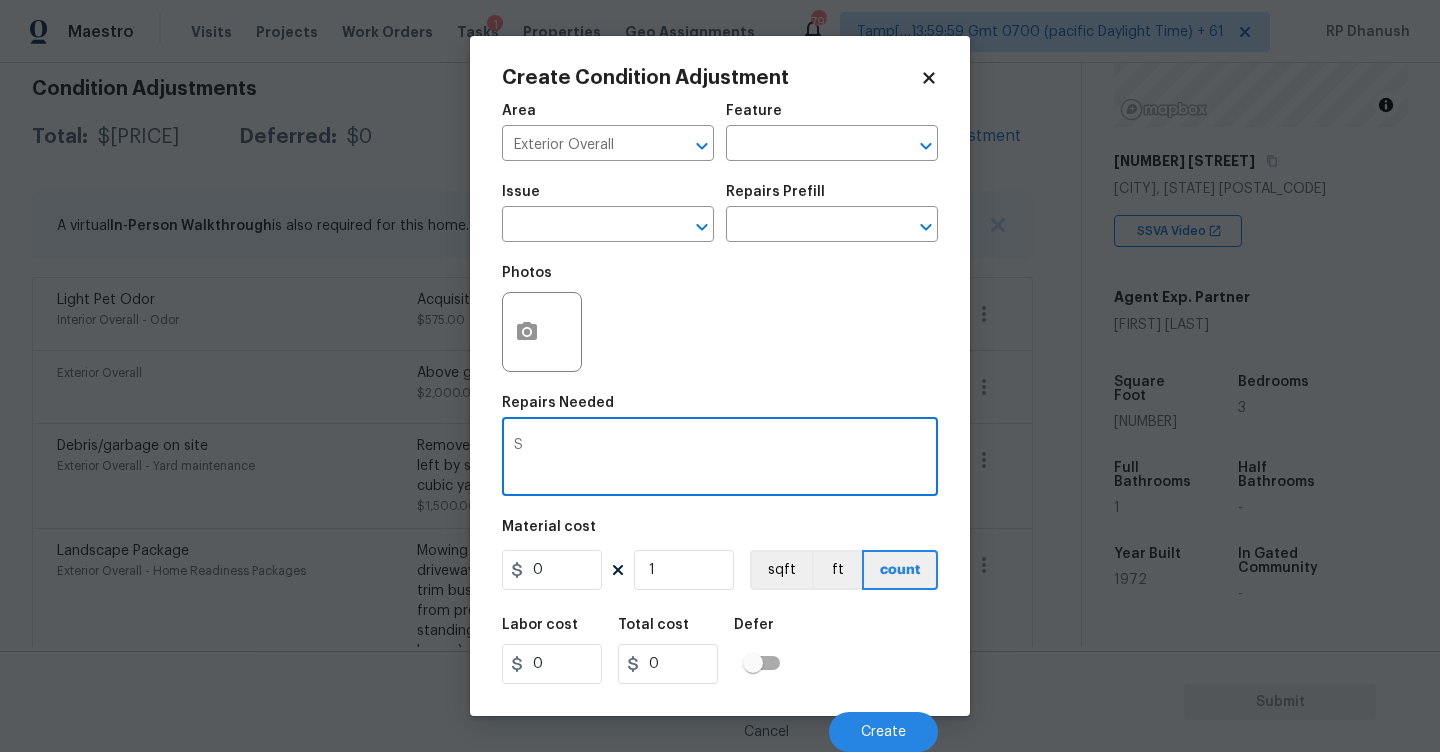 paste on "Vinyl siding is cracked, misaligned, and separated." 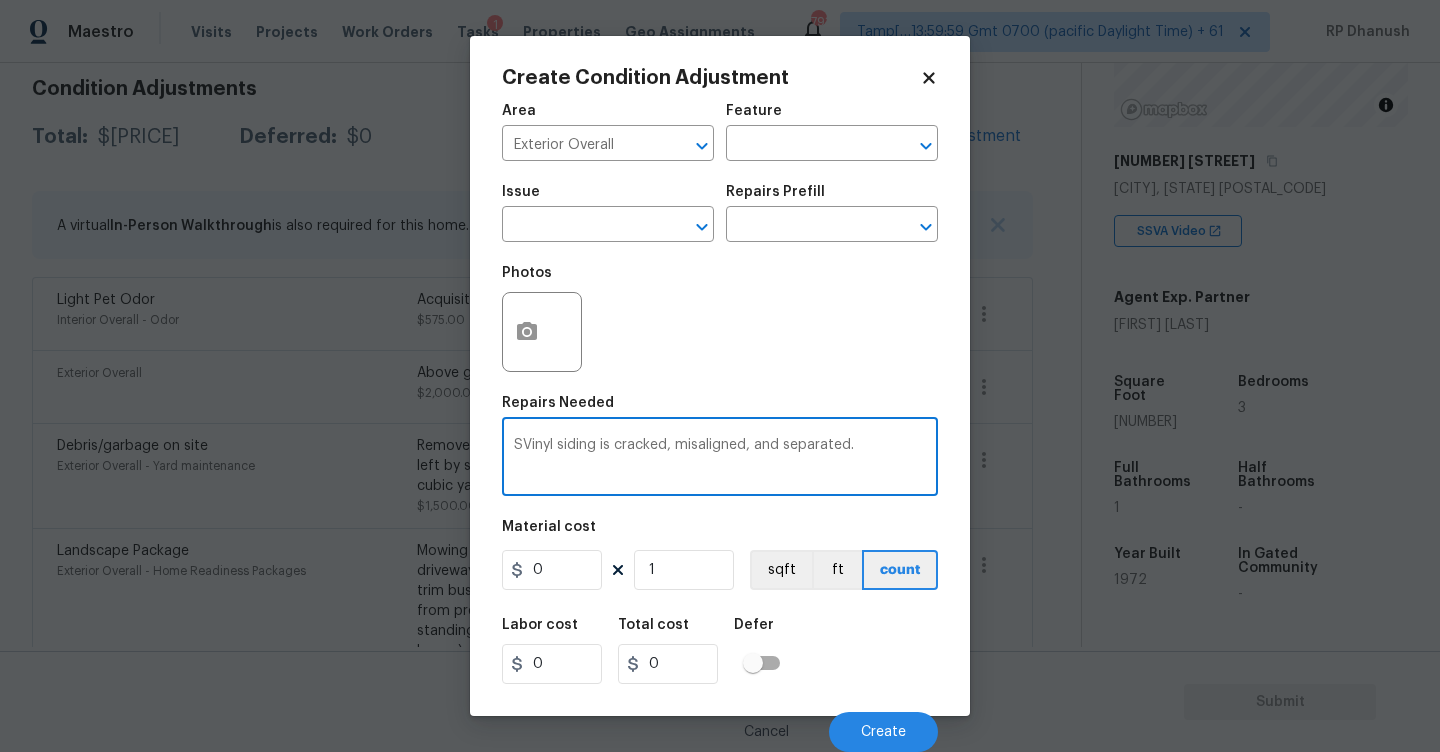click on "SVinyl siding is cracked, misaligned, and separated." at bounding box center (720, 459) 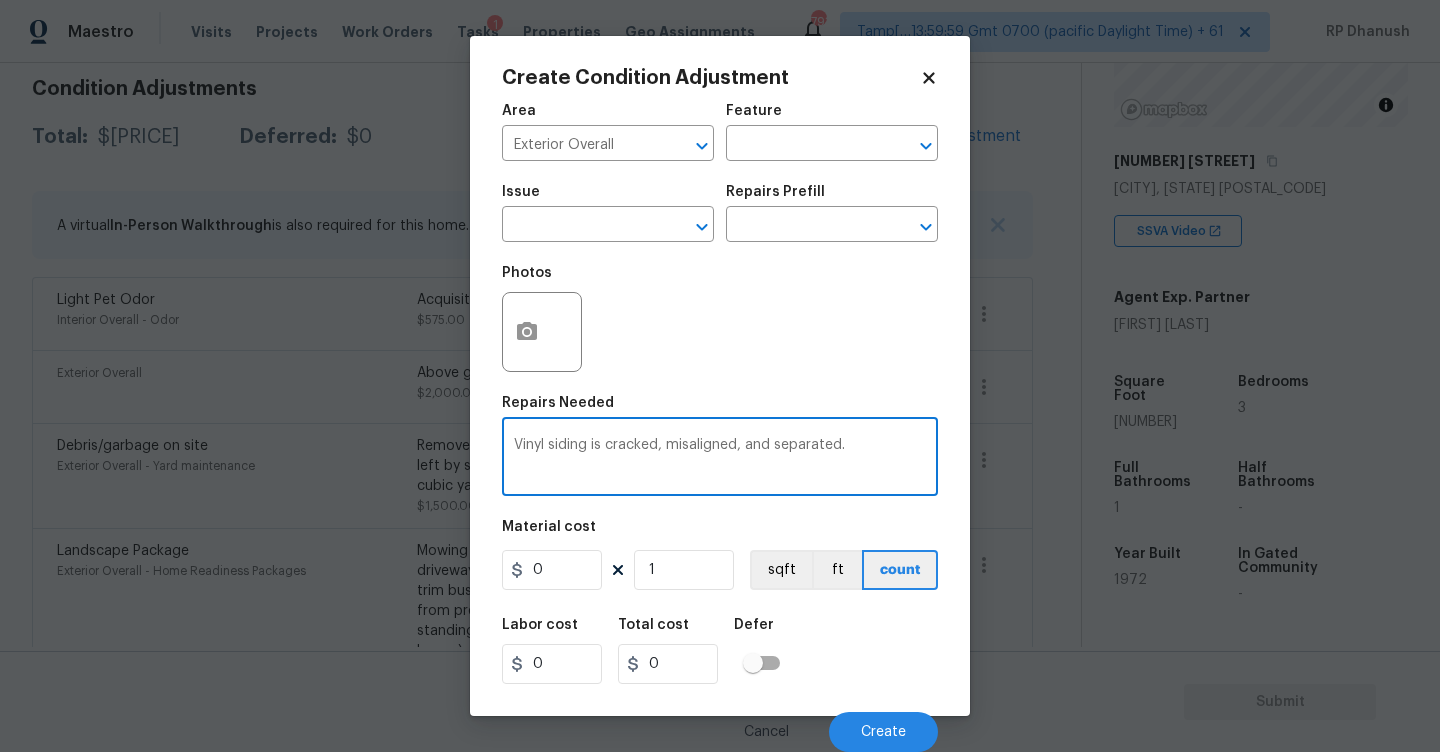 type on "Vinyl siding is cracked, misaligned, and separated." 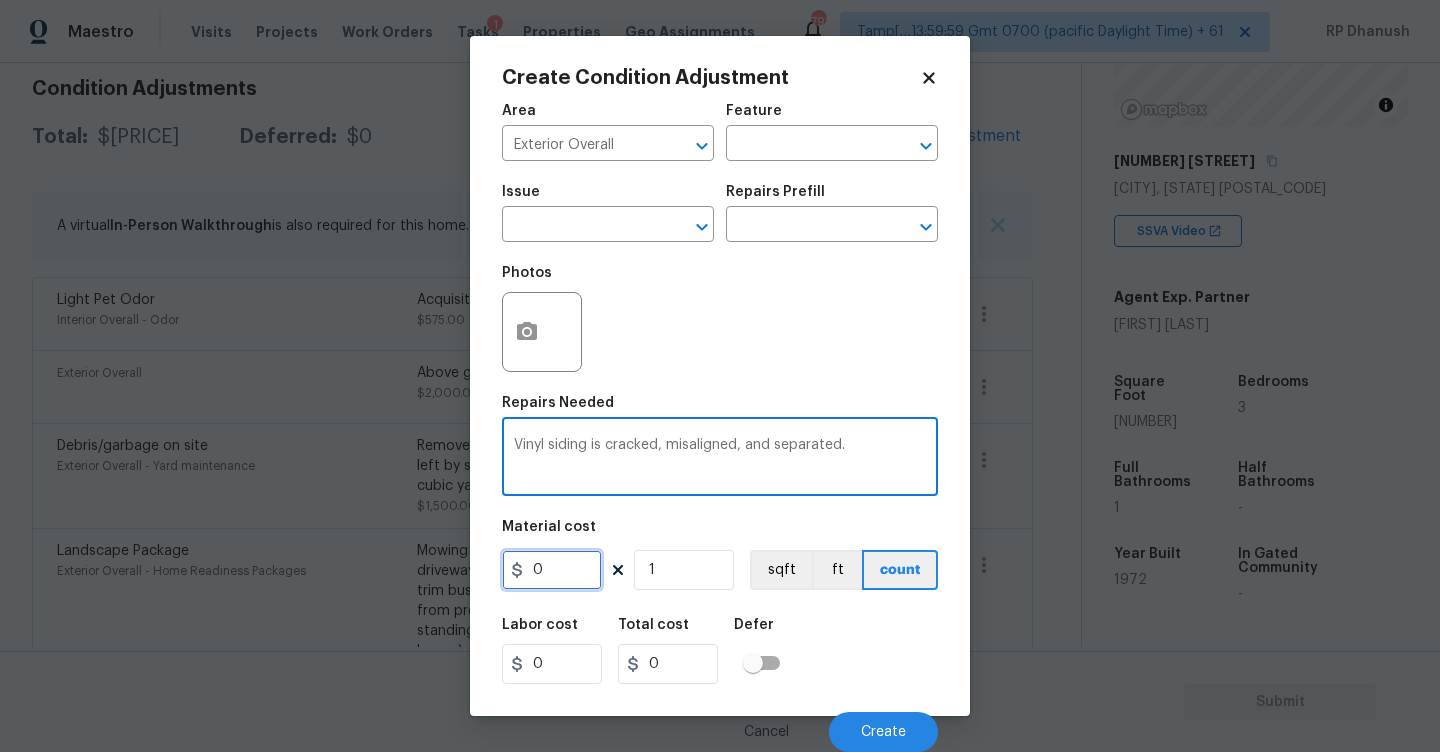 click on "0" at bounding box center [552, 570] 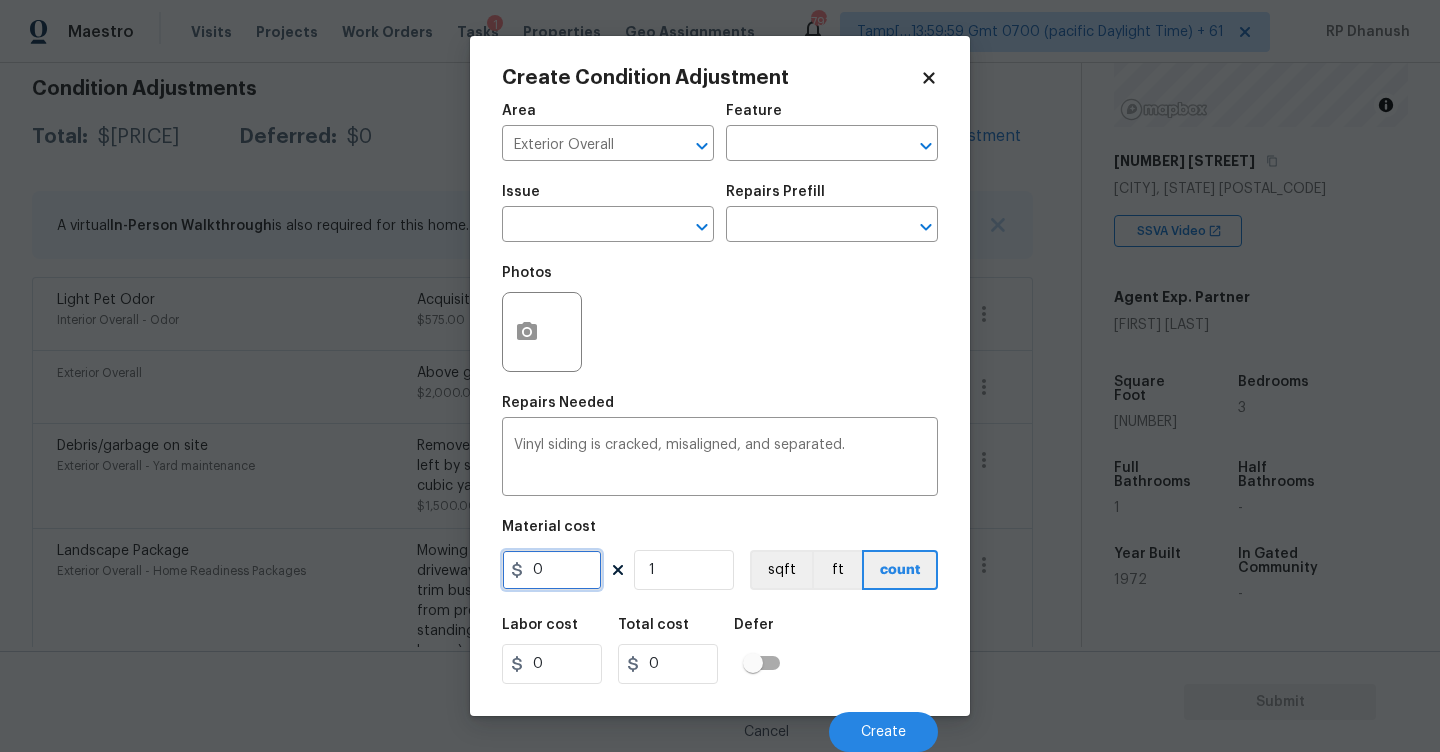 type on "0" 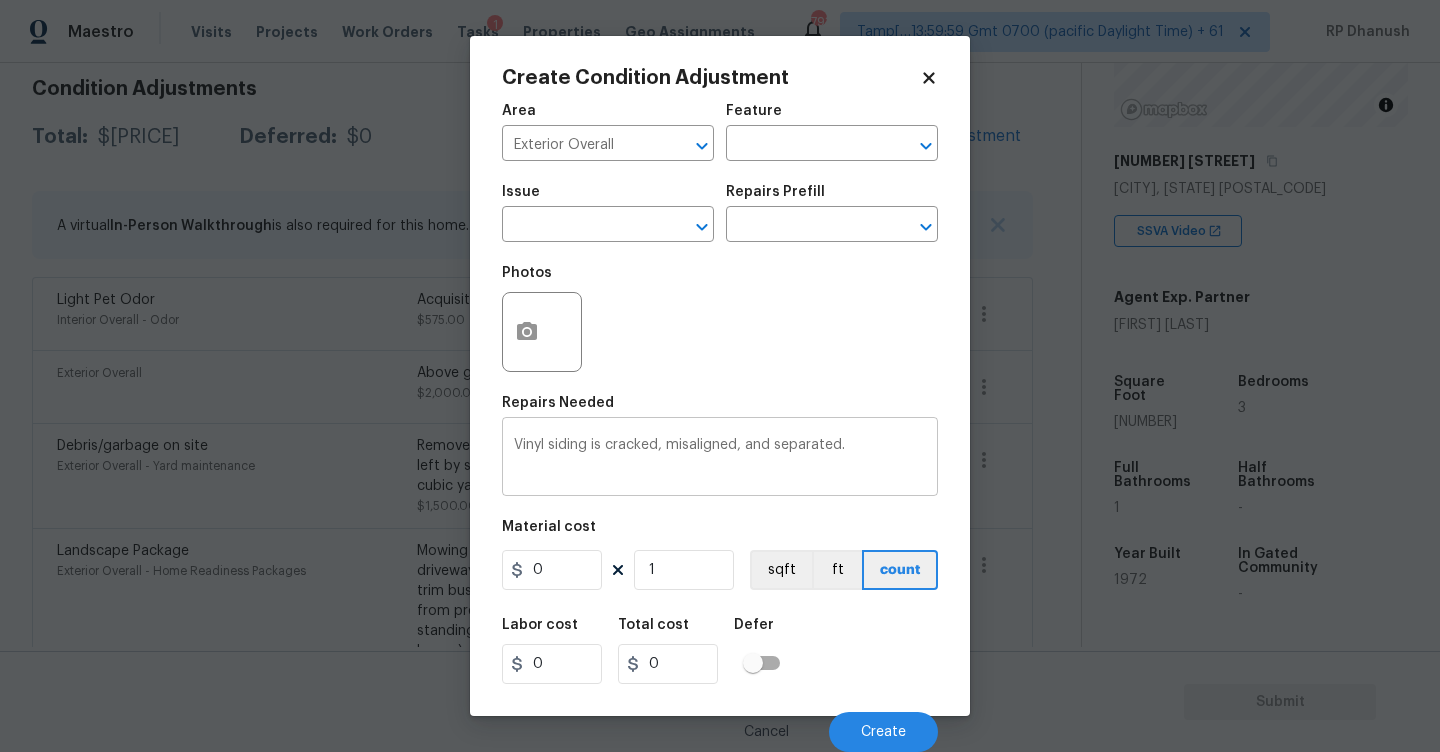 click on "Vinyl siding is cracked, misaligned, and separated." at bounding box center (720, 459) 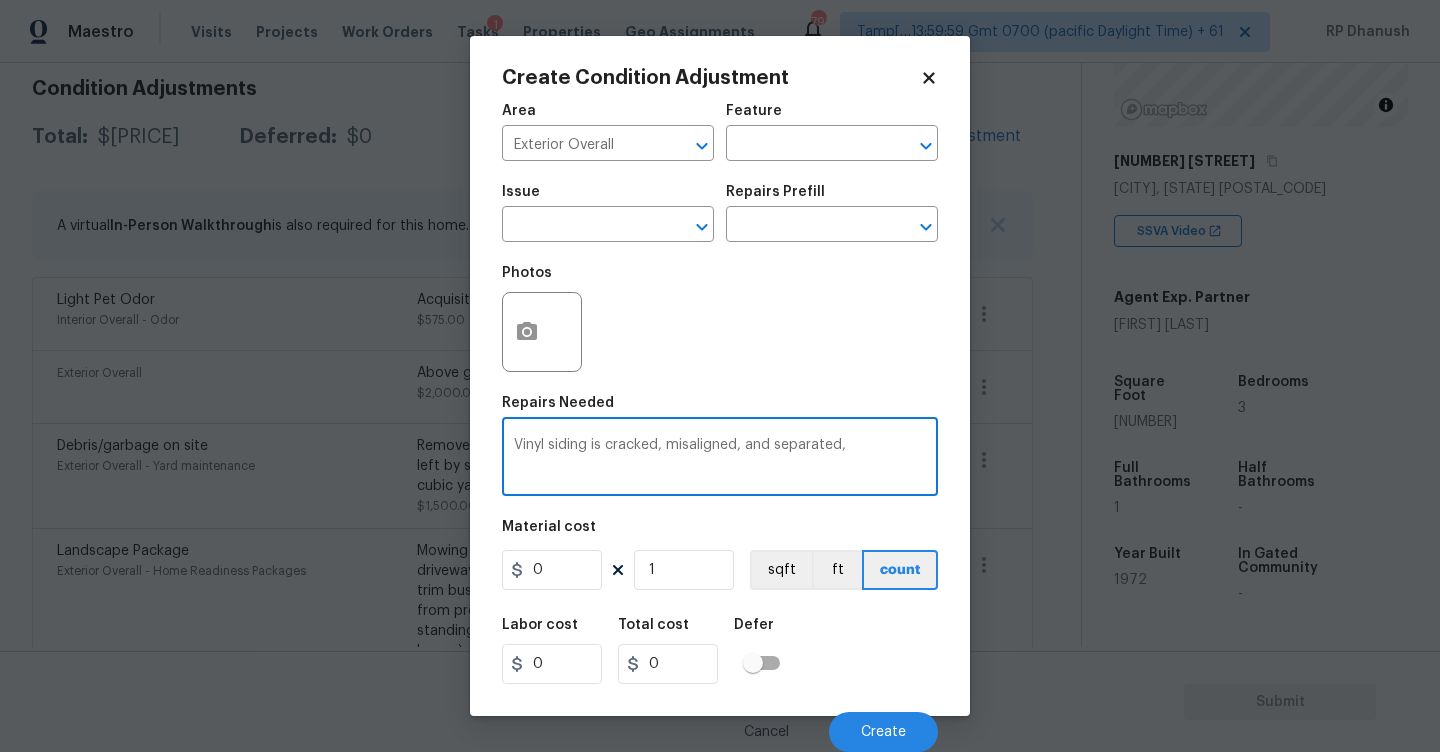 click on "Vinyl siding is cracked, misaligned, and separated,
x ​" at bounding box center [720, 459] 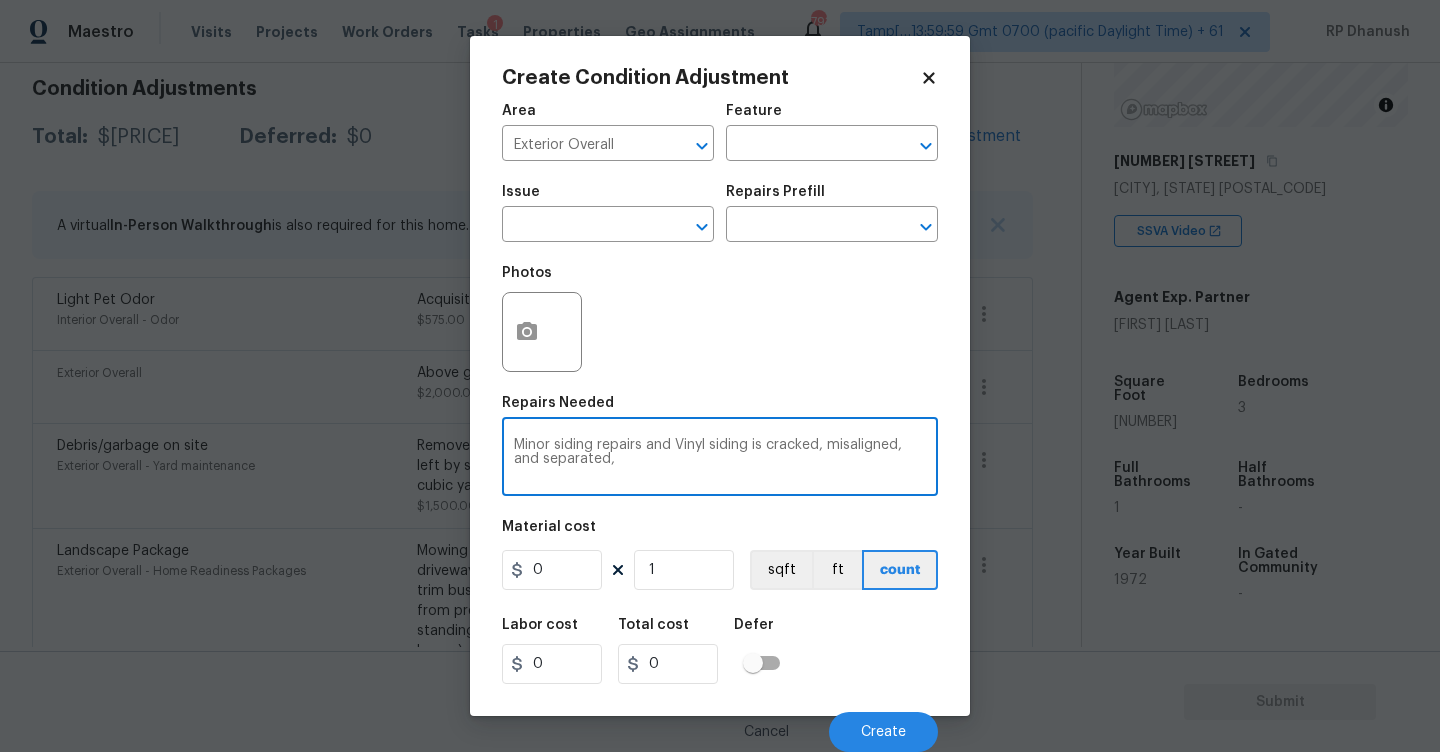 click on "Minor siding repairs and Vinyl siding is cracked, misaligned, and separated," at bounding box center (720, 459) 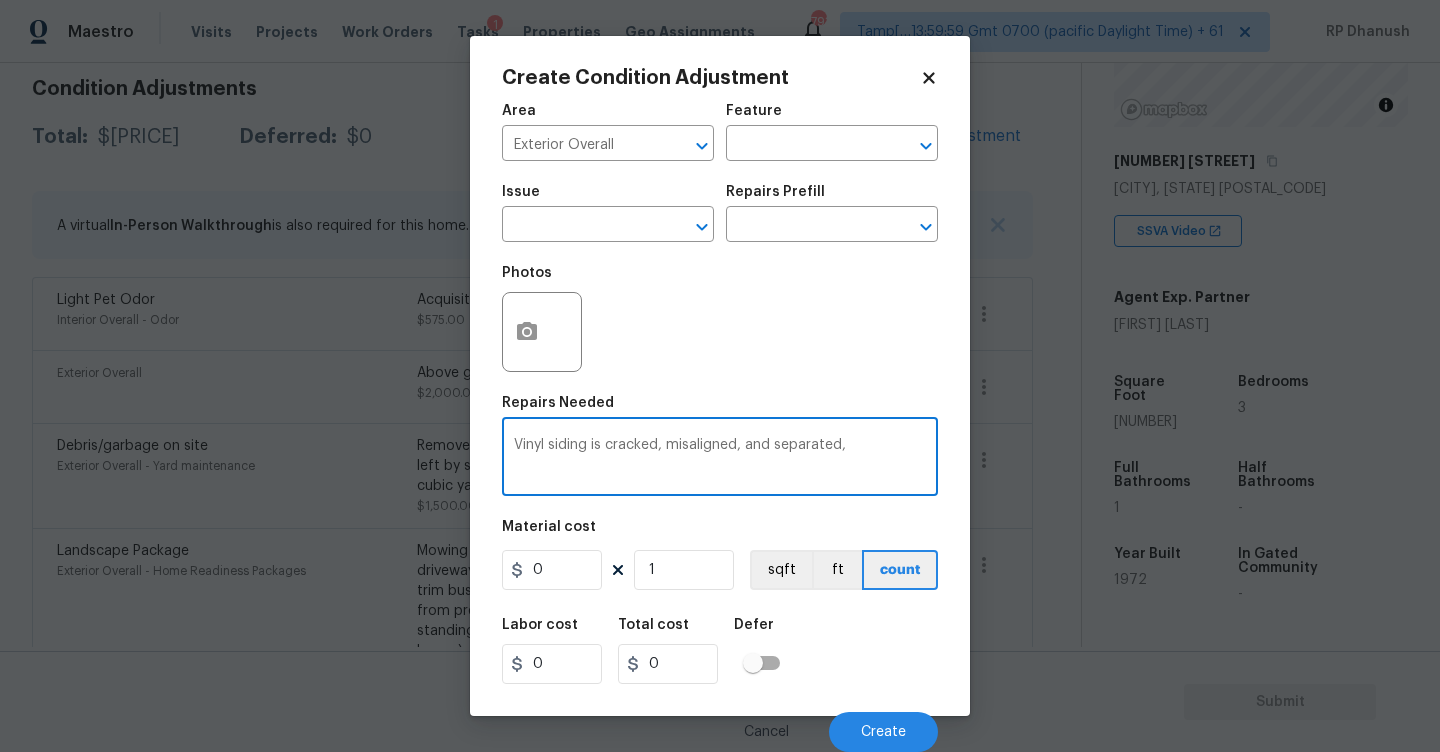click on "Minor siding repairs, Decking repairs and Vinyl siding is cracked, misaligned, and separated," at bounding box center (720, 459) 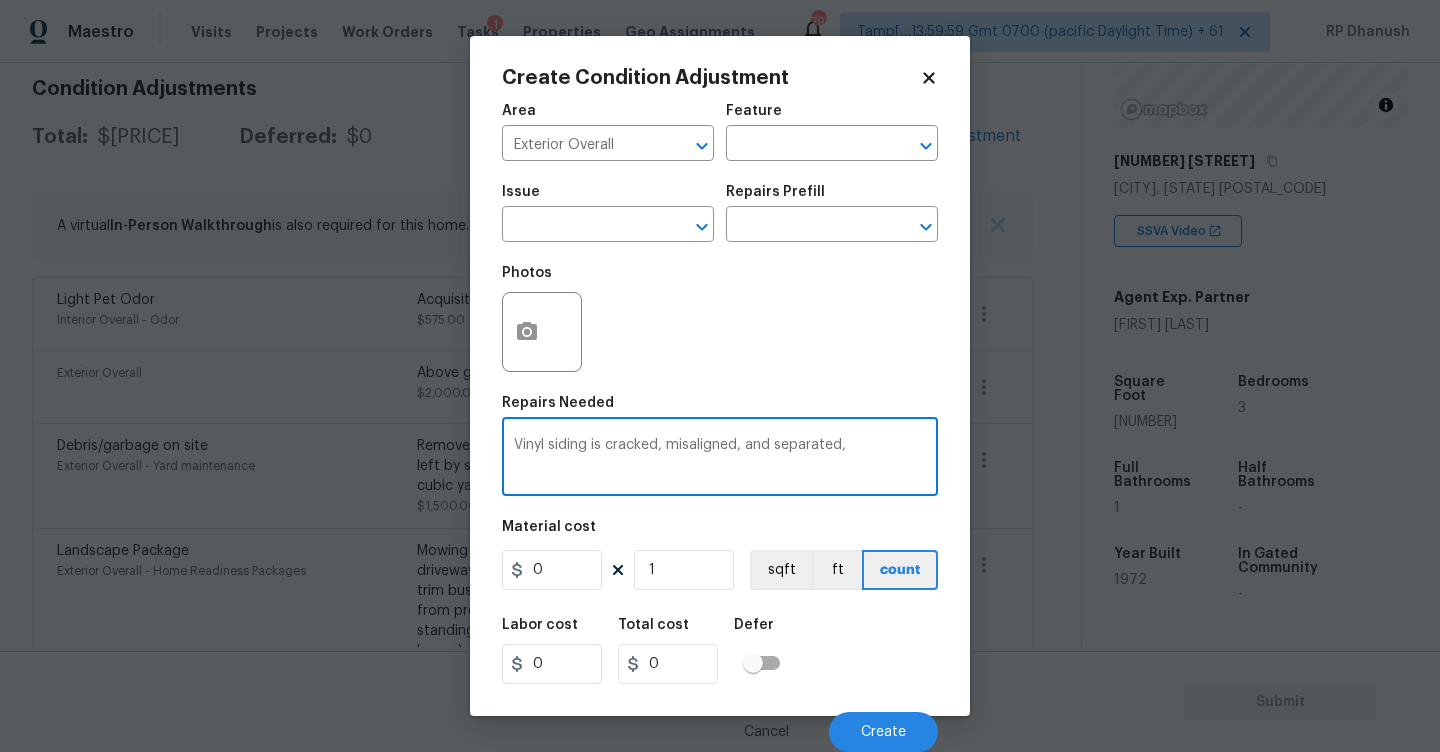 click on "Minor siding repairs, Decking repairs and Vinyl siding is cracked, misaligned, and separated," at bounding box center (720, 459) 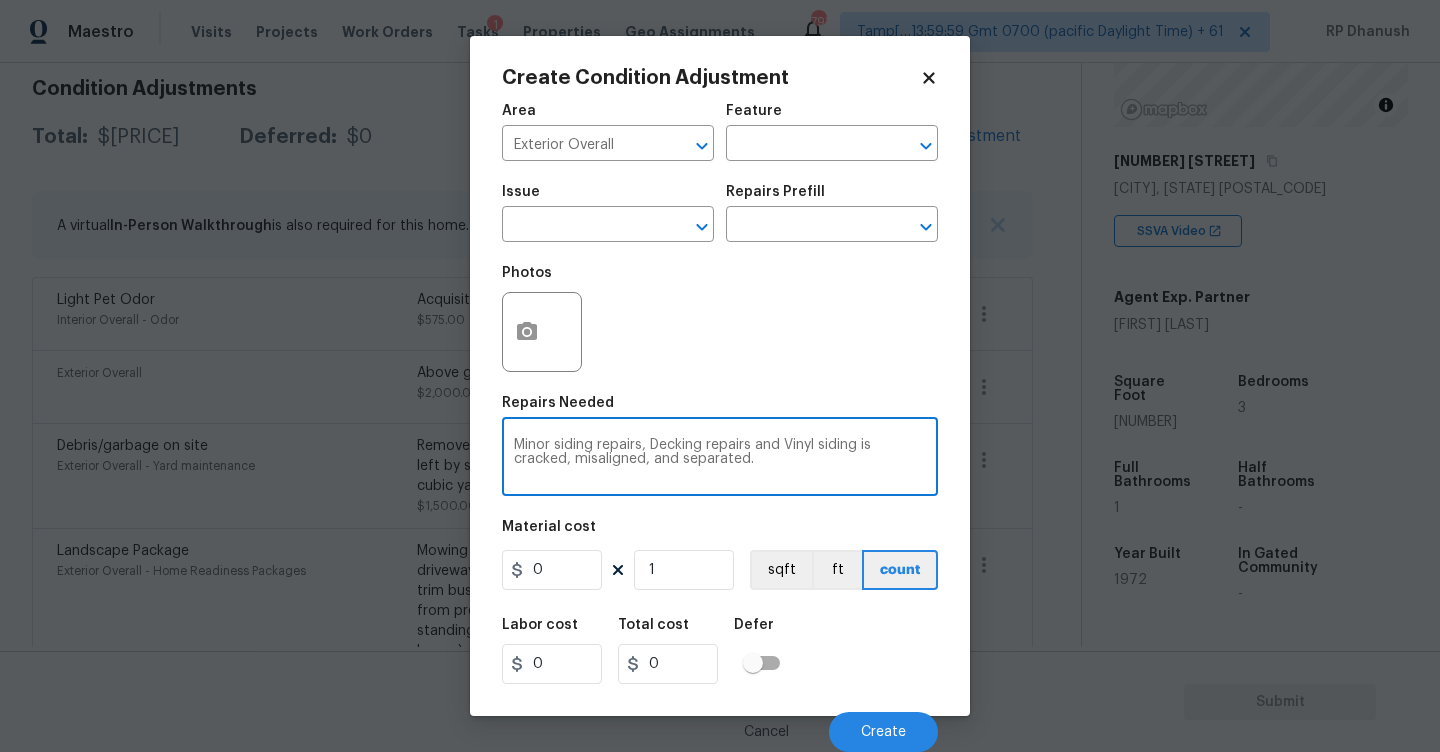 type on "Minor siding repairs, Decking repairs and Vinyl siding is cracked, misaligned, and separated." 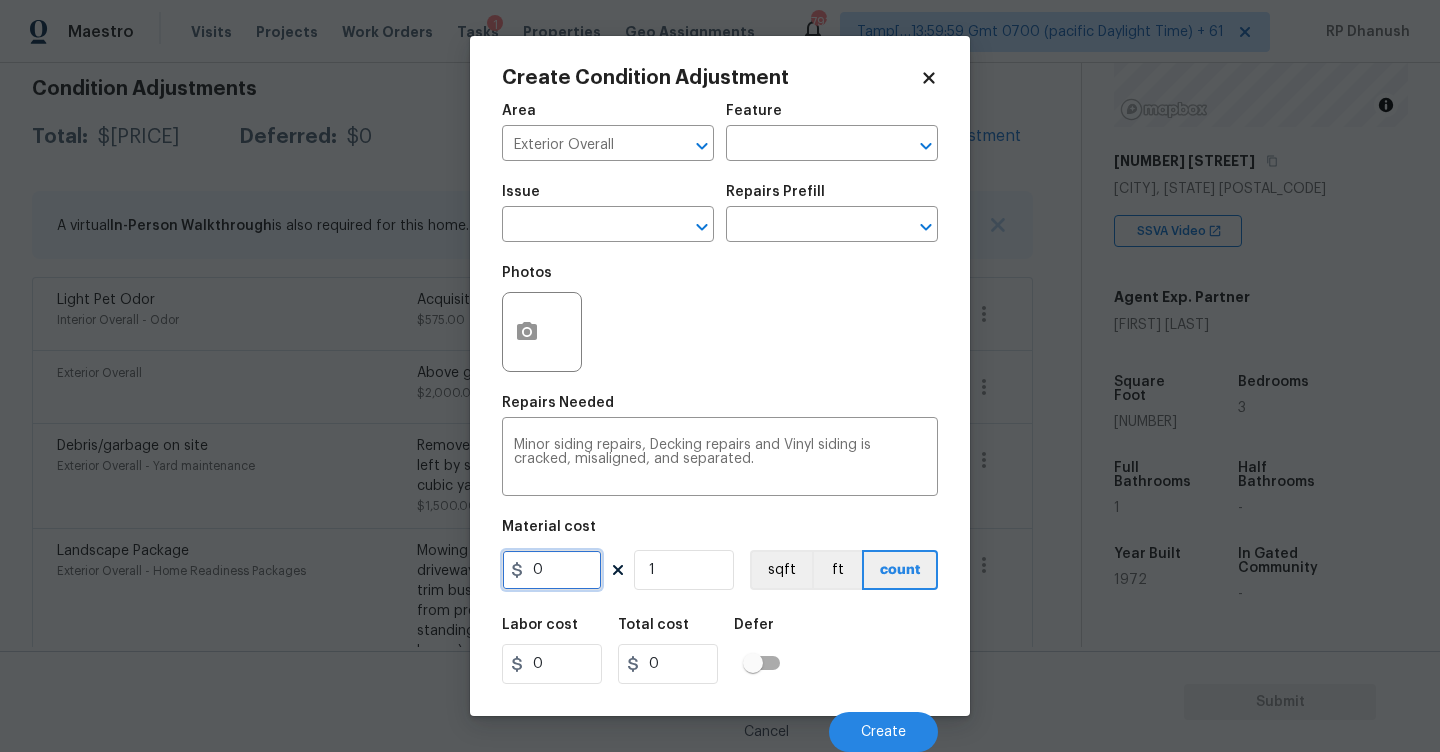 click on "0" at bounding box center (552, 570) 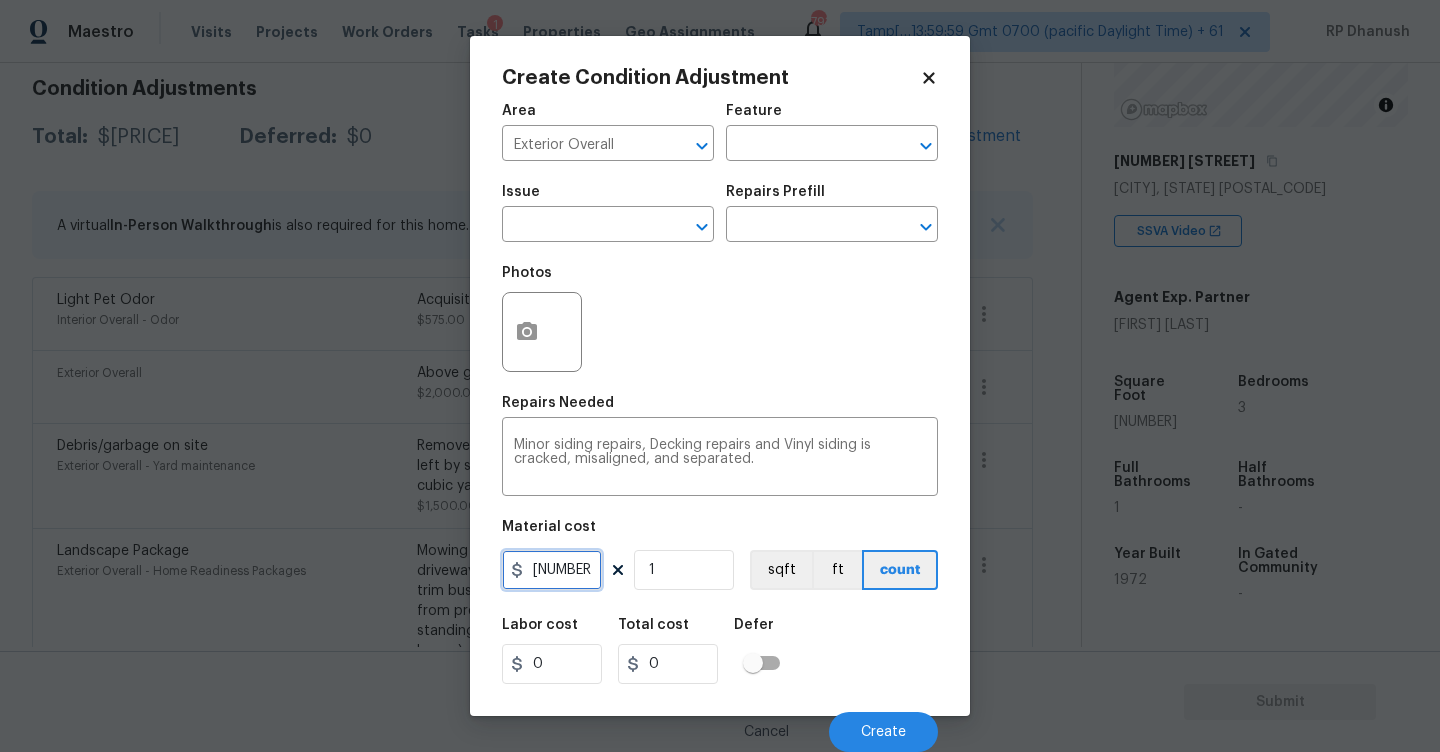 type on "5675" 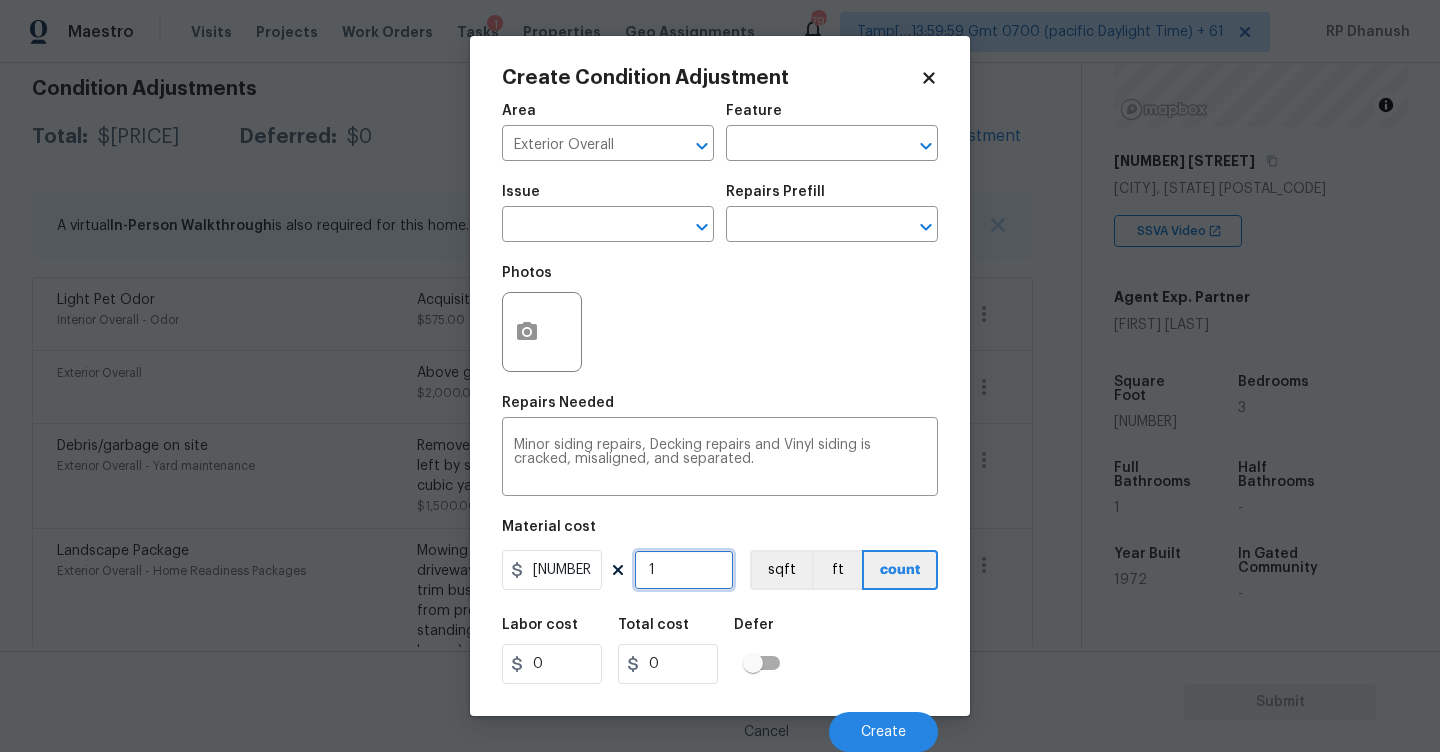 type on "5675" 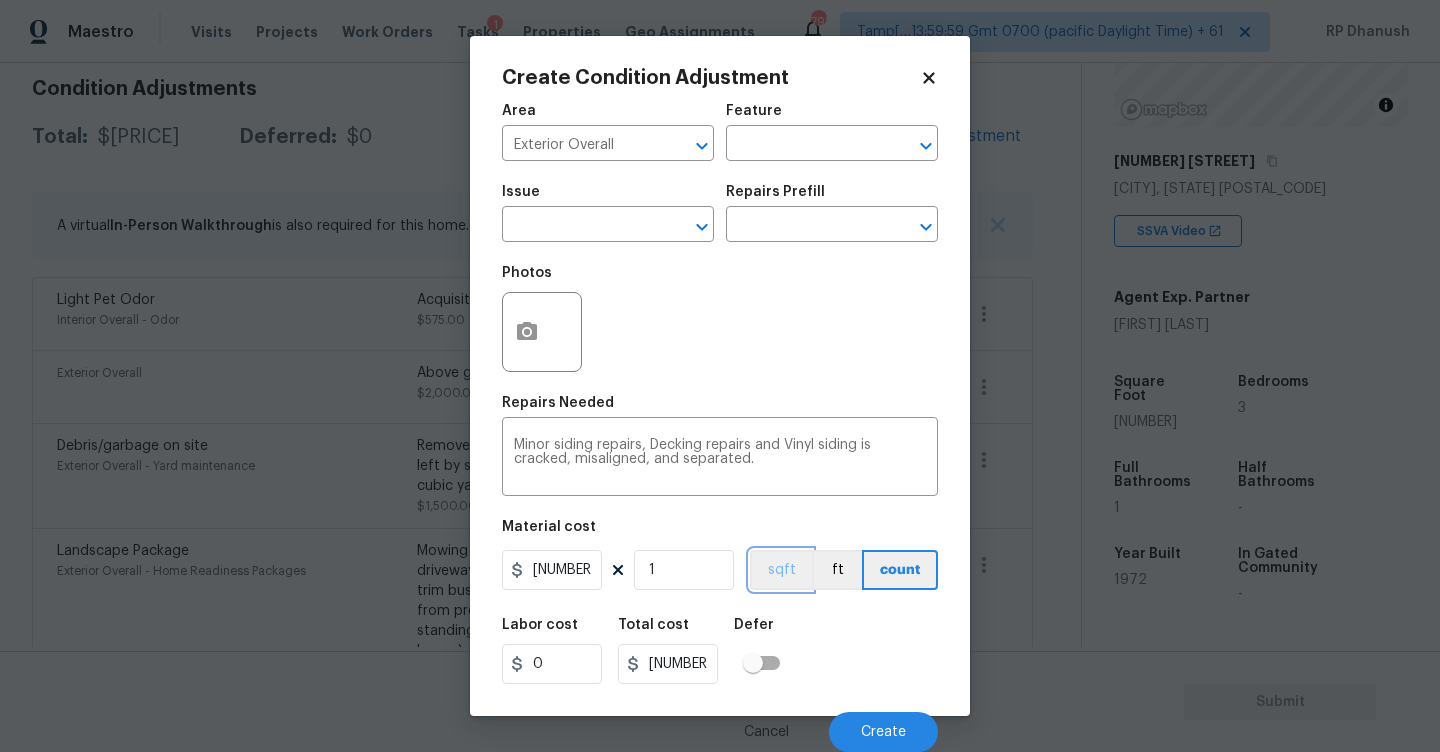 type 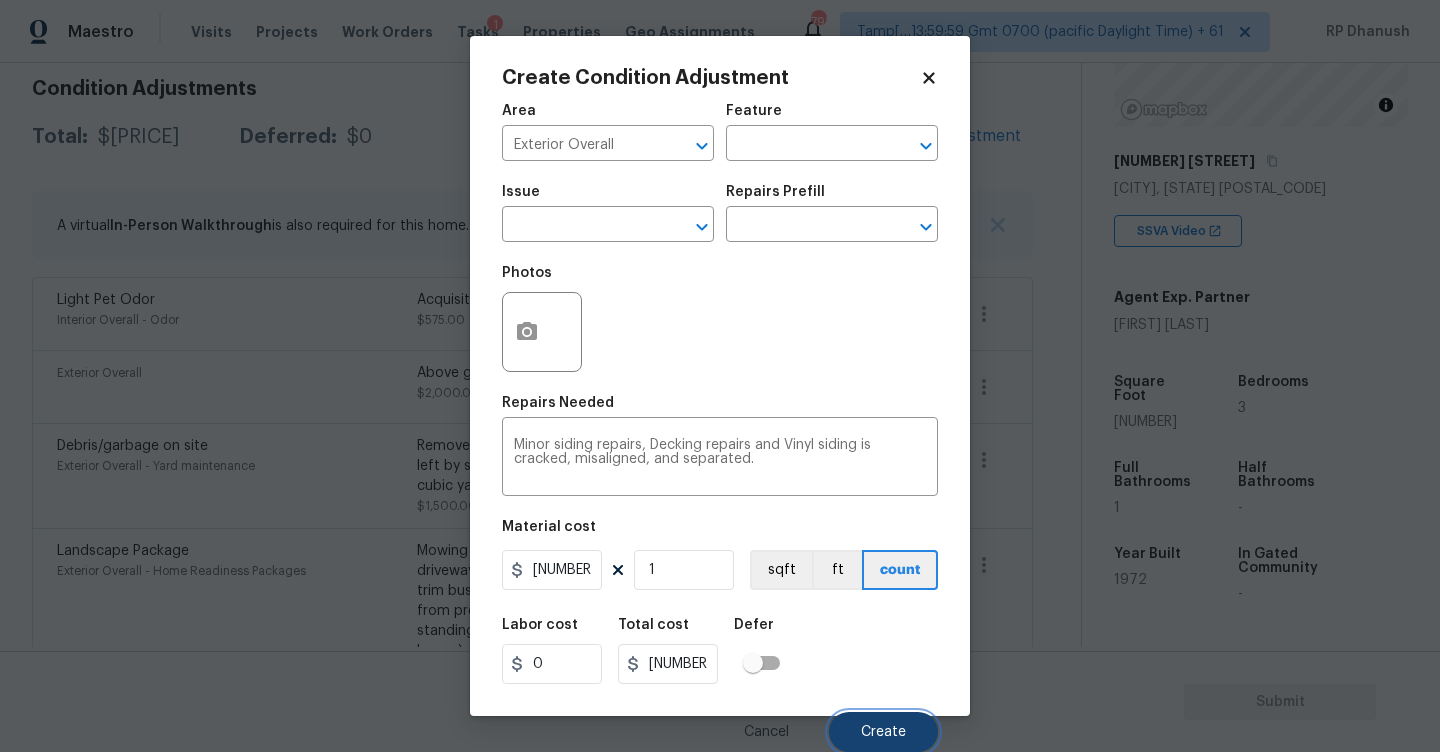 click on "Create" at bounding box center [883, 732] 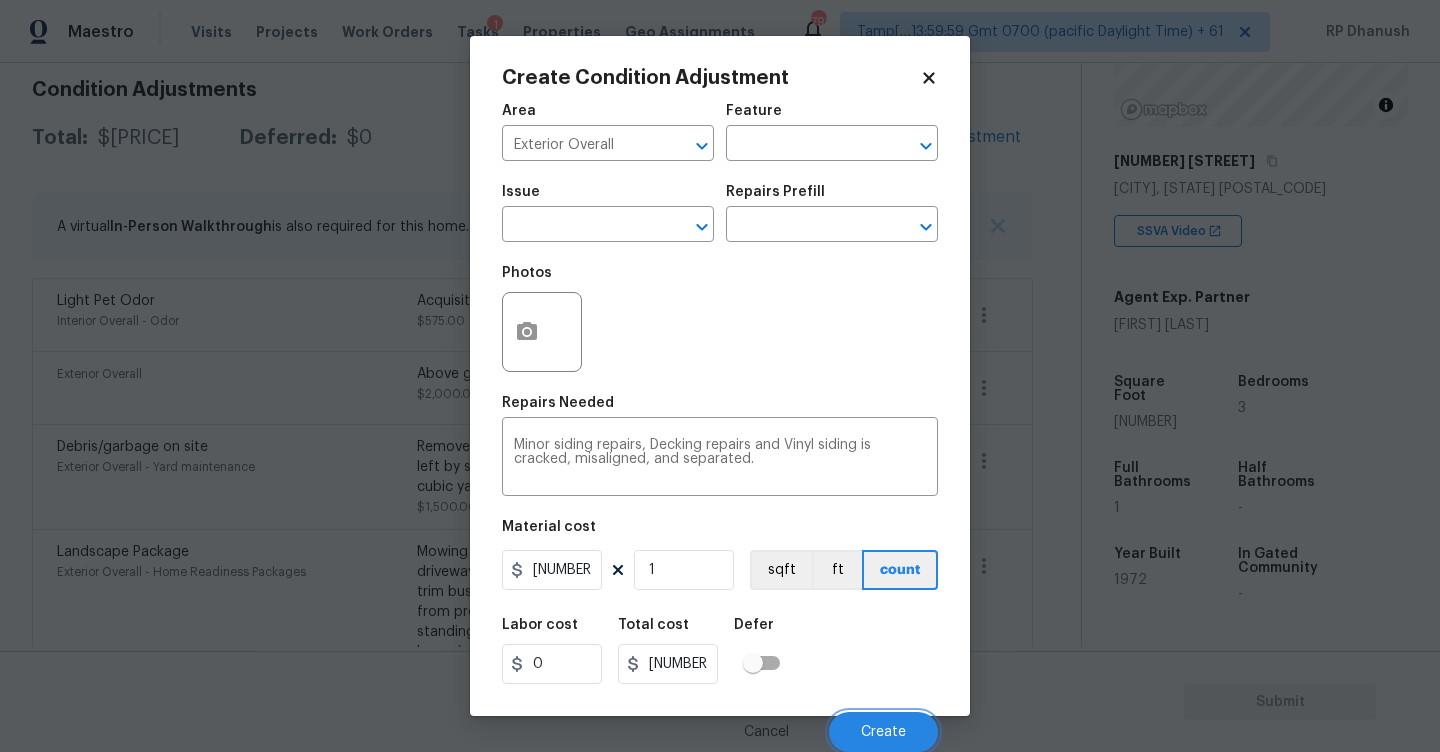 scroll, scrollTop: 288, scrollLeft: 0, axis: vertical 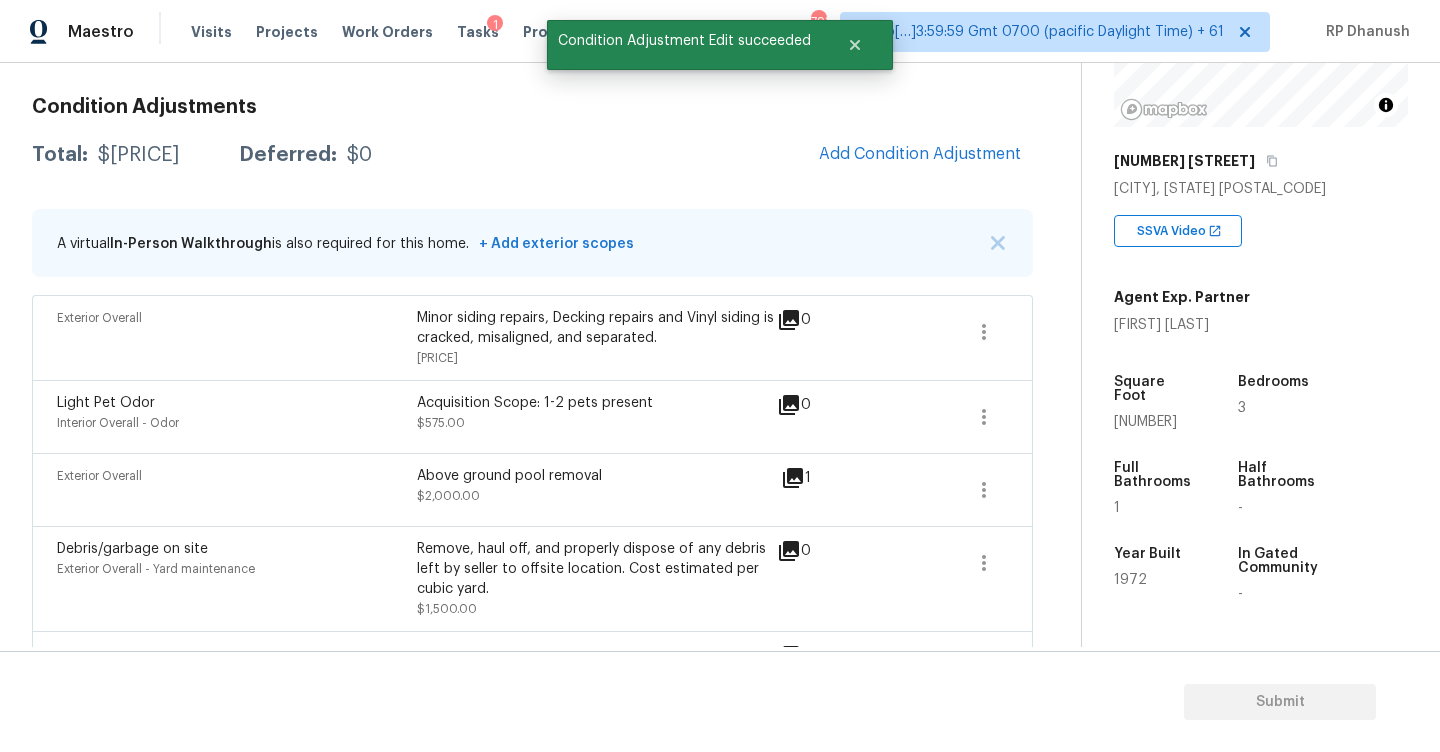 click on "Condition Adjustments Total:  $13650 Deferred:  $0 Add Condition Adjustment A virtual  In-Person Walkthrough  is also required for this home.   + Add exterior scopes Exterior Overall Minor siding repairs, Decking repairs and Vinyl siding is cracked, misaligned, and separated.
$5,675.00   0 Light Pet Odor Interior Overall - Odor Acquisition Scope: 1-2 pets present $575.00   0 Exterior Overall Above ground pool removal $2,000.00   1 Debris/garbage on site Exterior Overall - Yard maintenance Remove, haul off, and properly dispose of any debris left by seller to offsite location. Cost estimated per cubic yard. $1,500.00   0 Landscape Package Exterior Overall - Home Readiness Packages Mowing of grass up to 6" in height. Mow, edge along driveways & sidewalks, trim along standing structures, trim bushes and shrubs (<6' in height). Remove weeds from previously maintained flowerbeds and remove standing yard debris (small twigs, non seasonal falling leaves).  Use leaf blower to remove clippings from hard surfaces."" at bounding box center [532, 604] 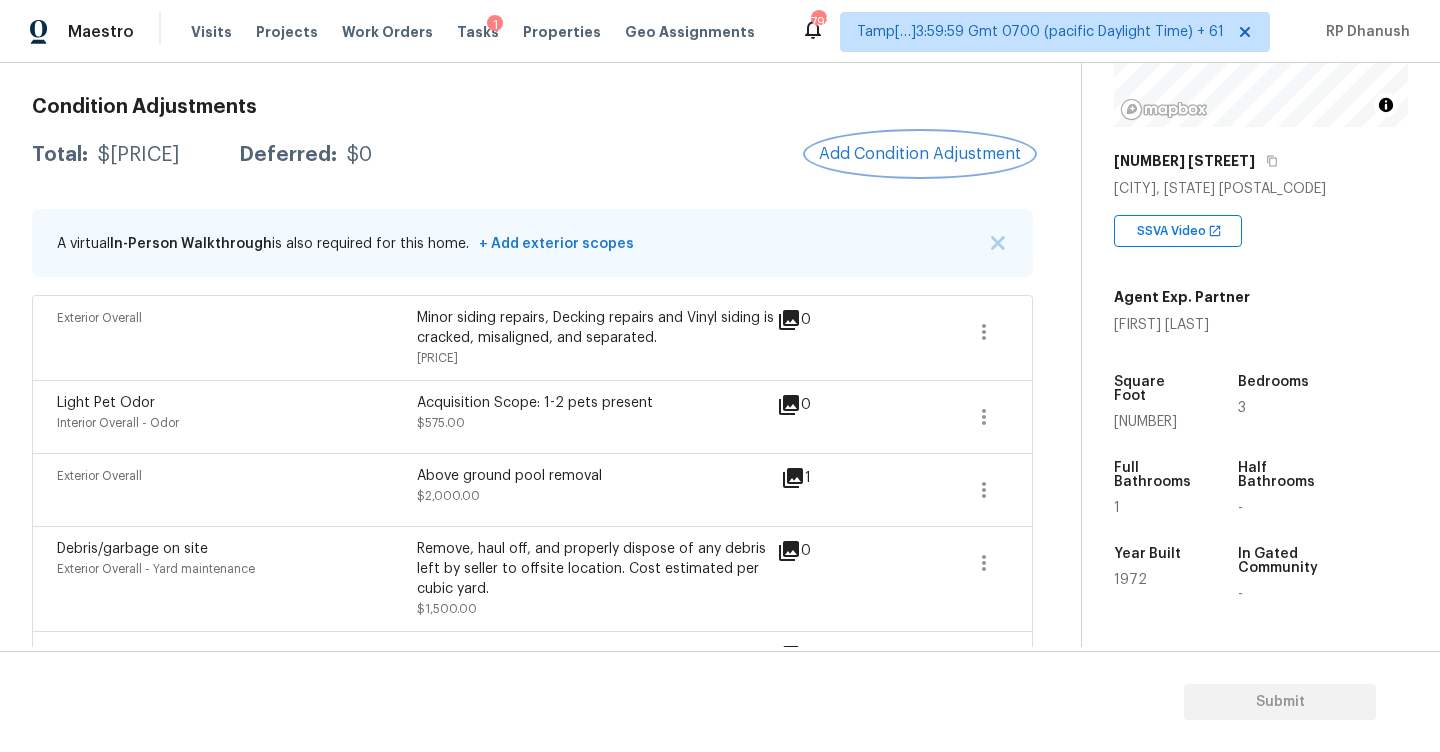 click on "Add Condition Adjustment" at bounding box center [920, 154] 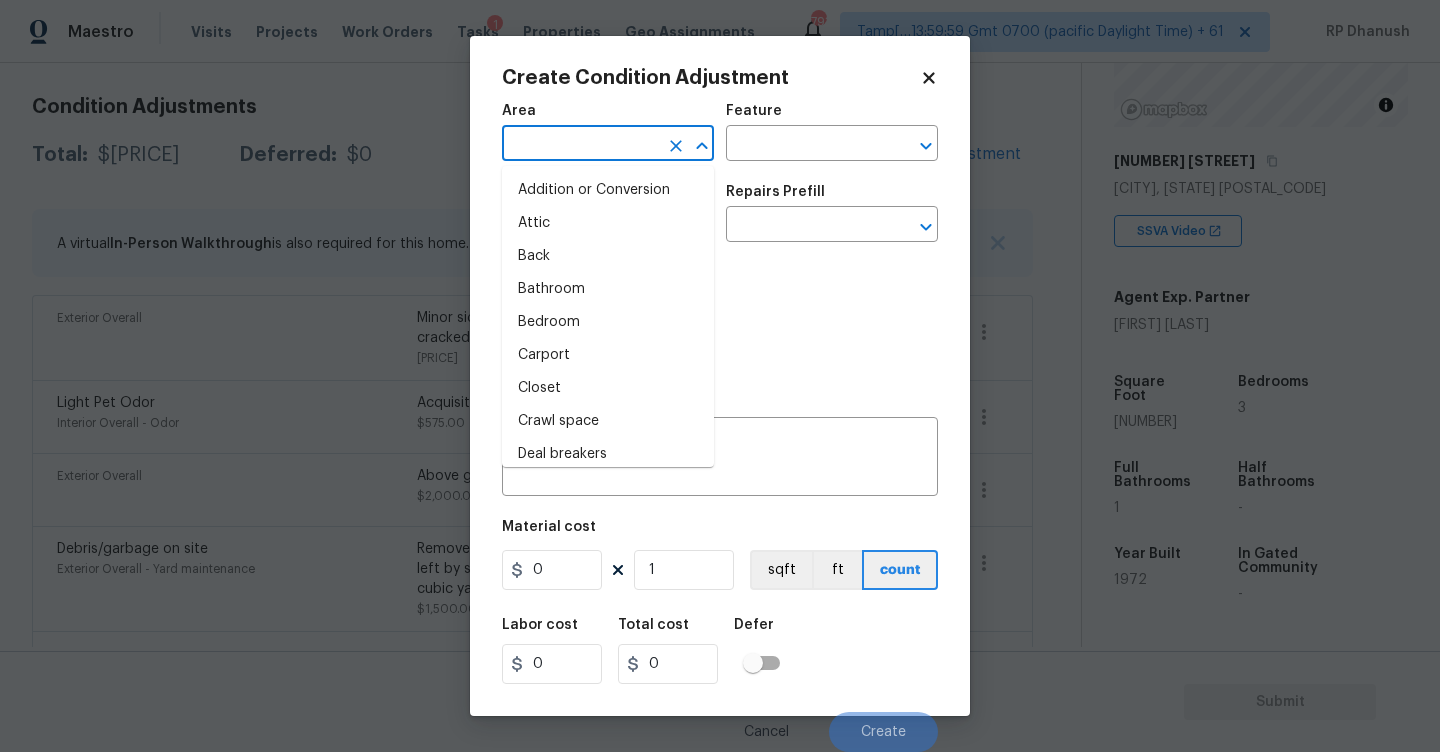 click at bounding box center (580, 145) 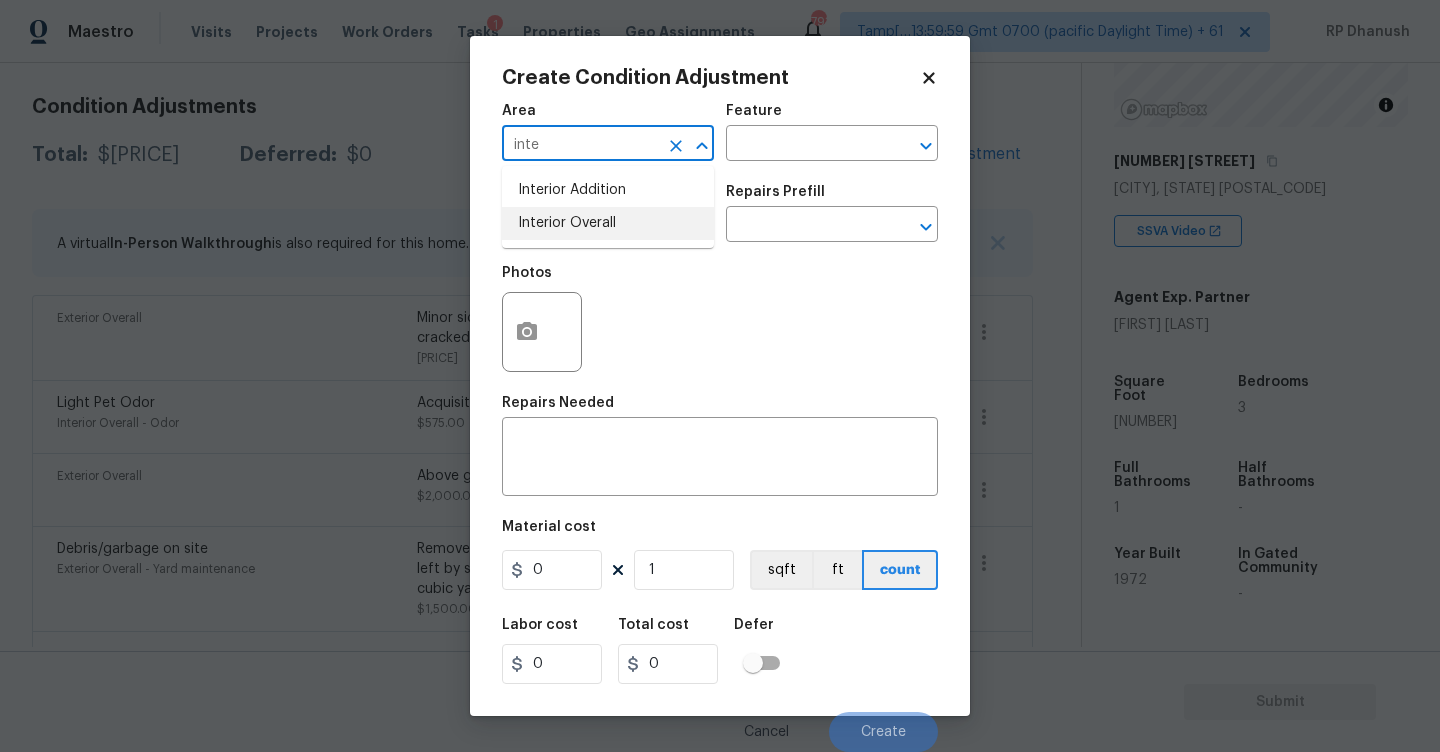 click on "Interior Overall" at bounding box center (608, 223) 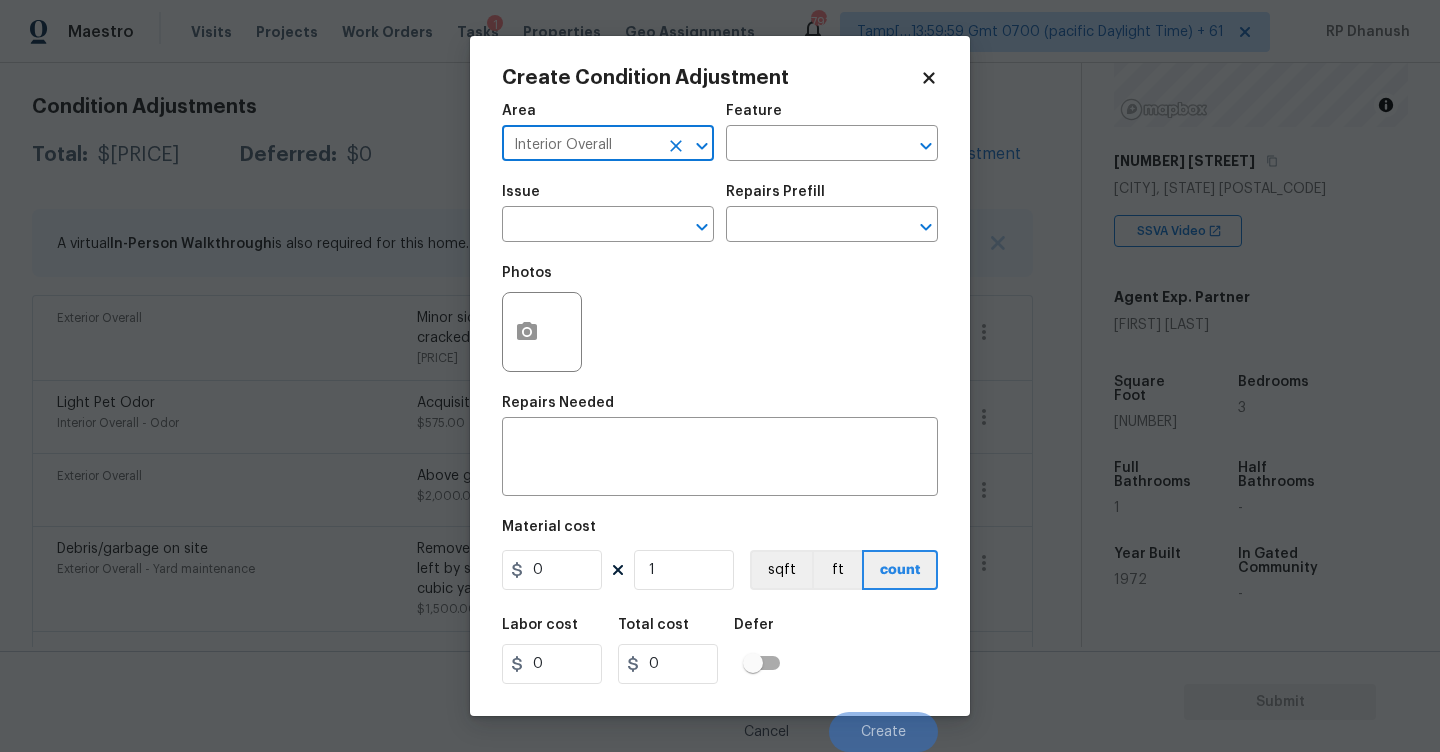 type on "Interior Overall" 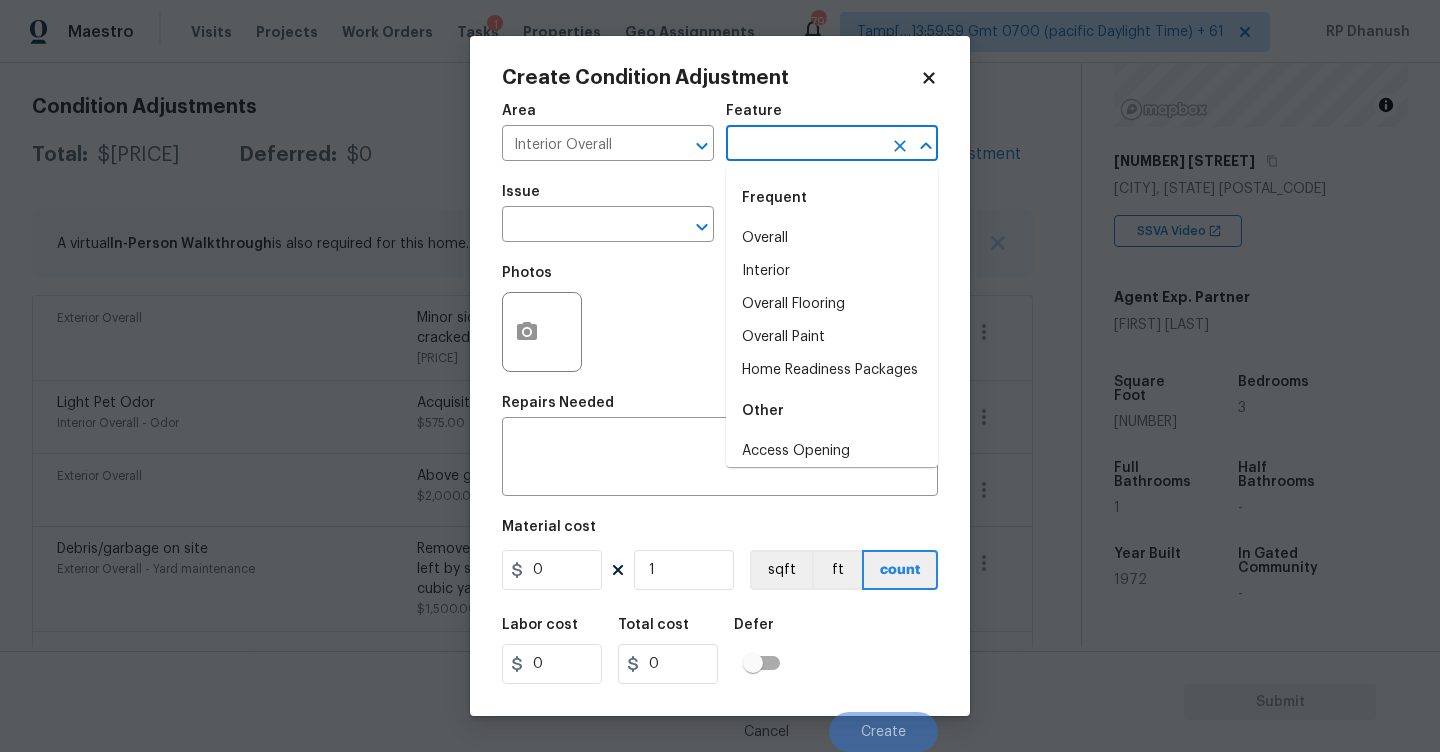 click at bounding box center [804, 145] 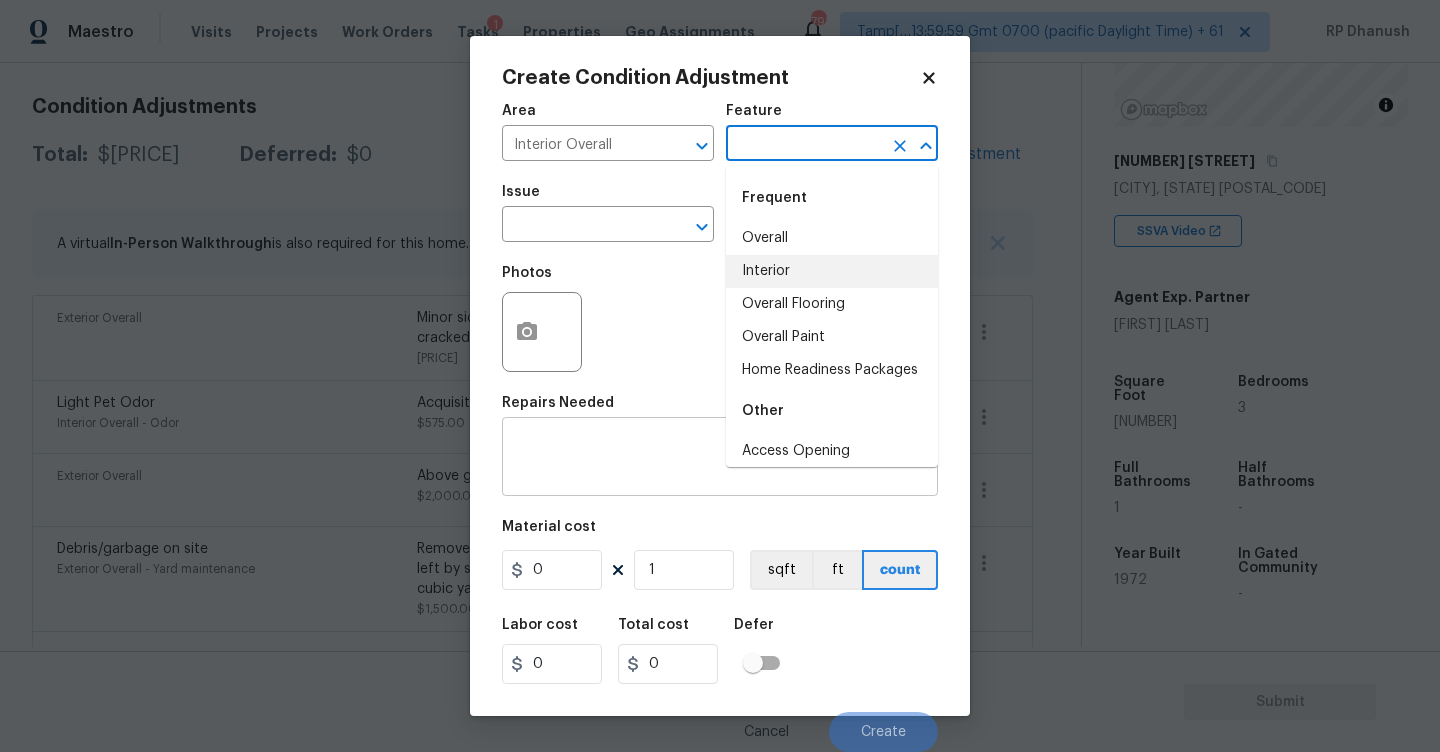 click at bounding box center (720, 459) 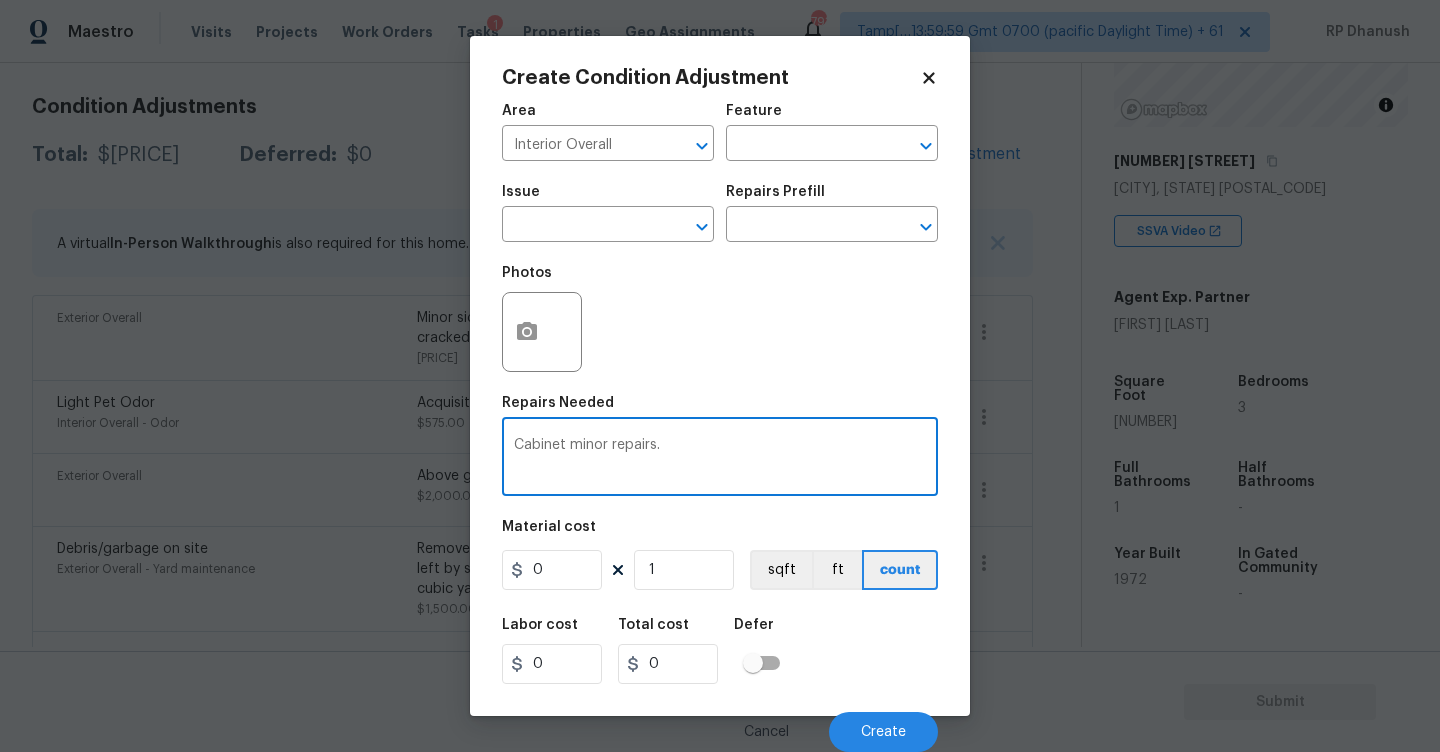 type on "Cabinet minor repairs." 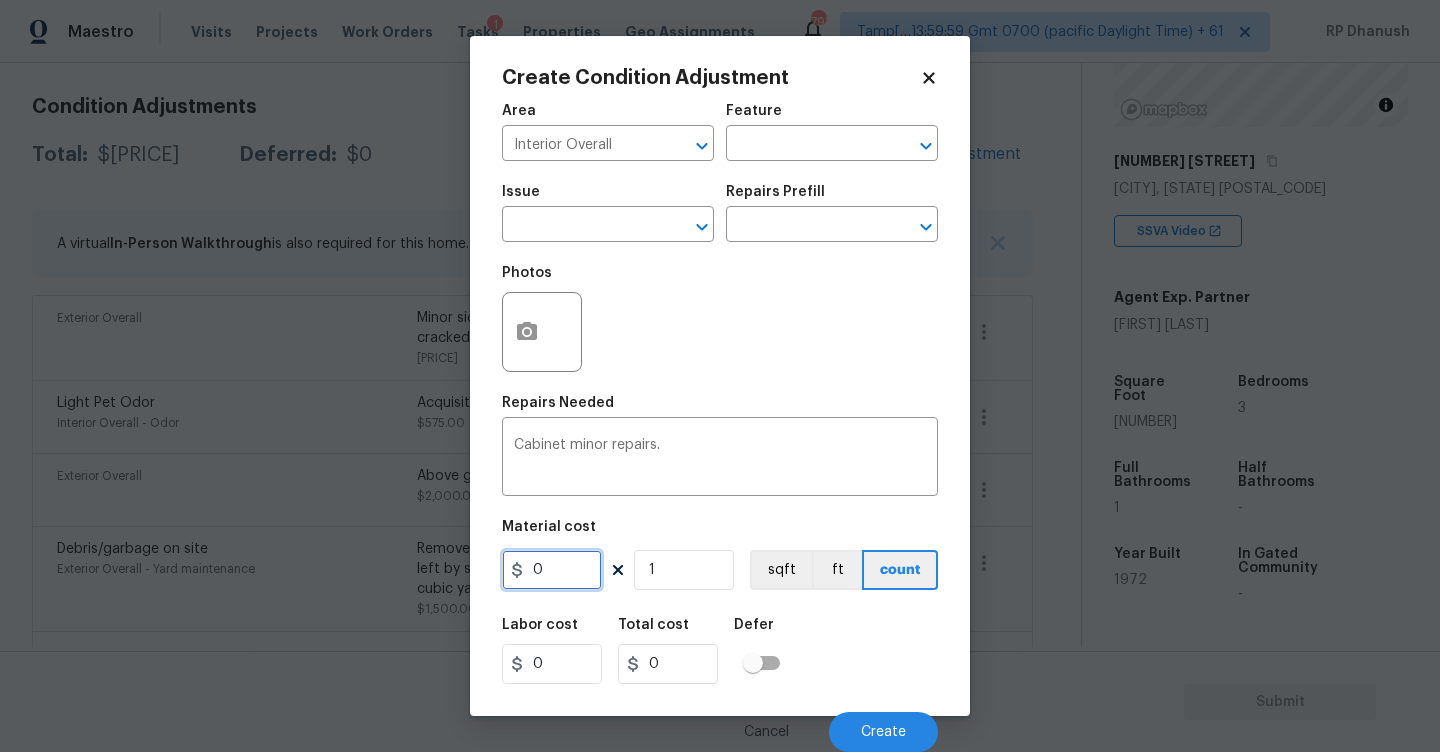 click on "0" at bounding box center (552, 570) 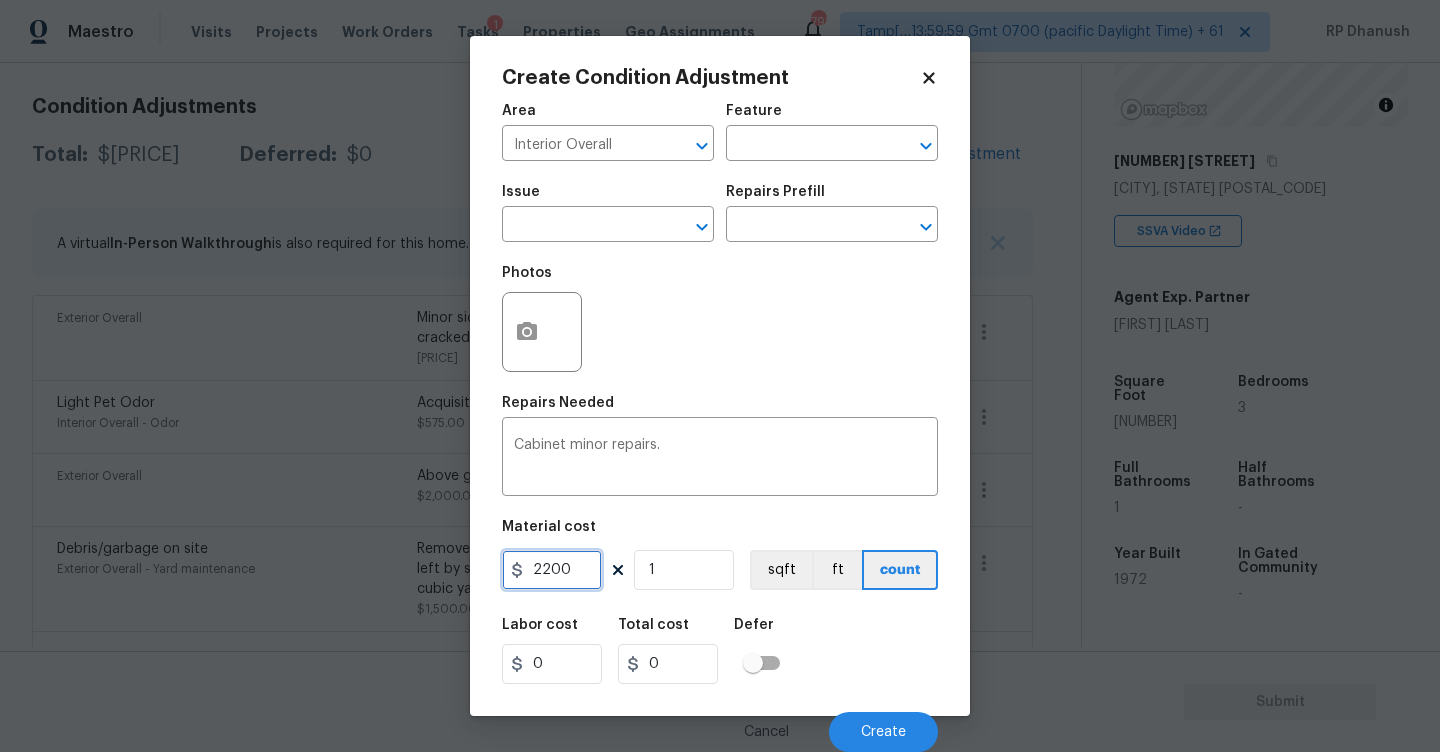 type on "2200" 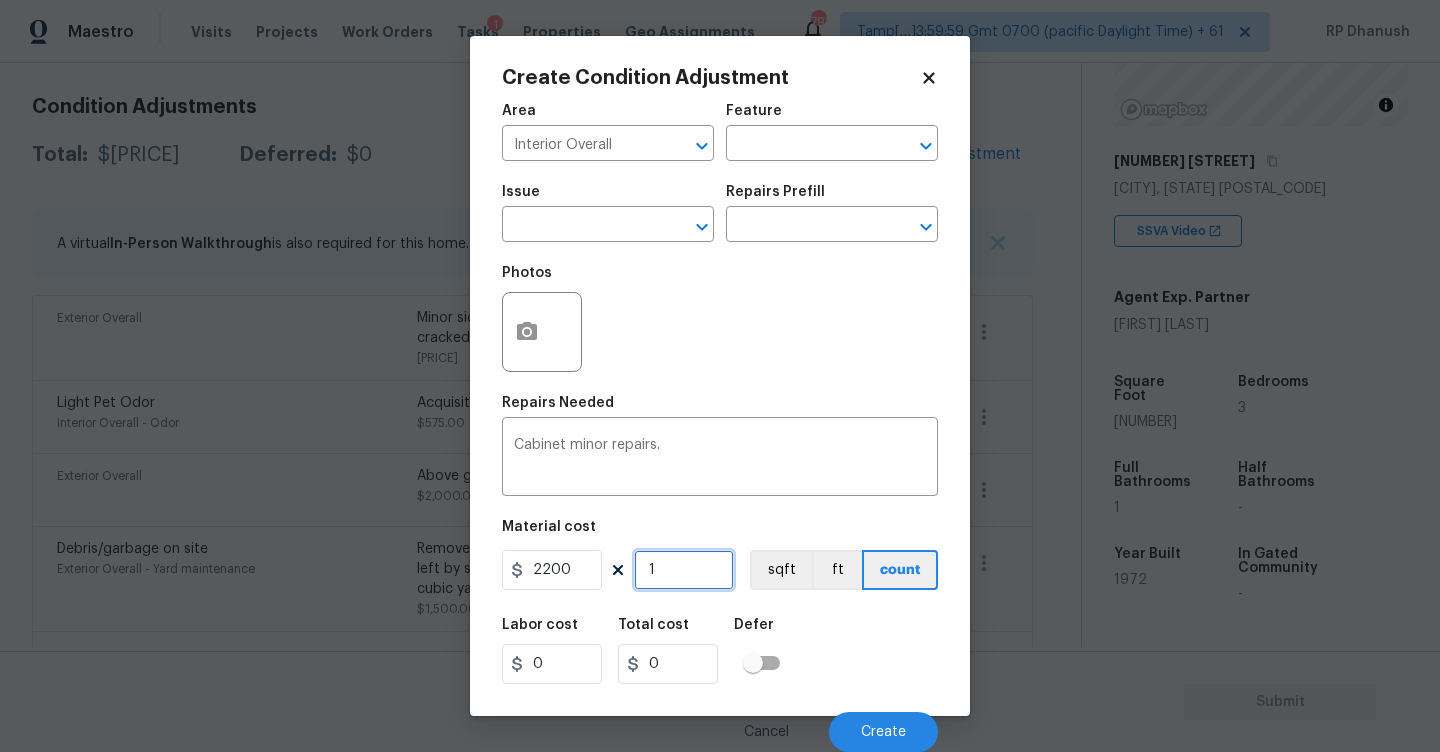 type on "2200" 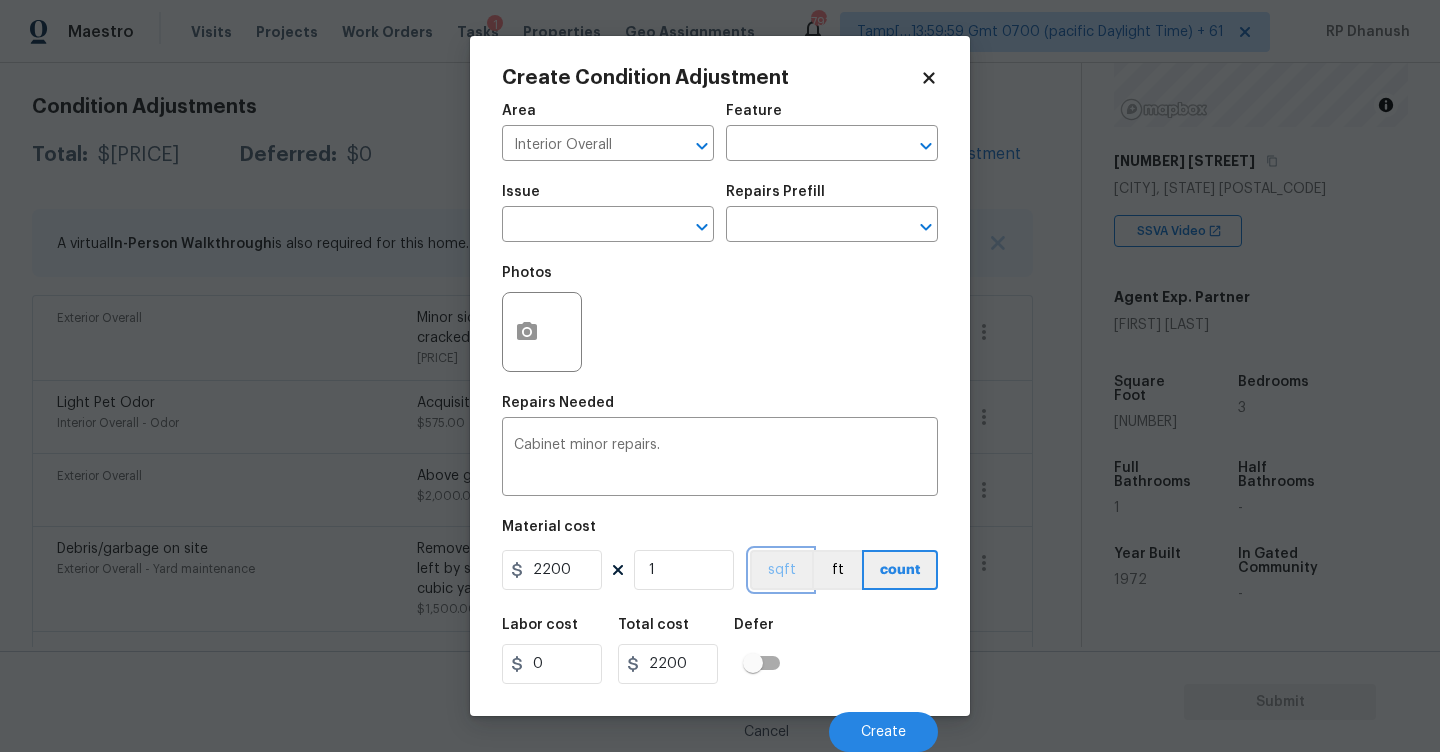 type 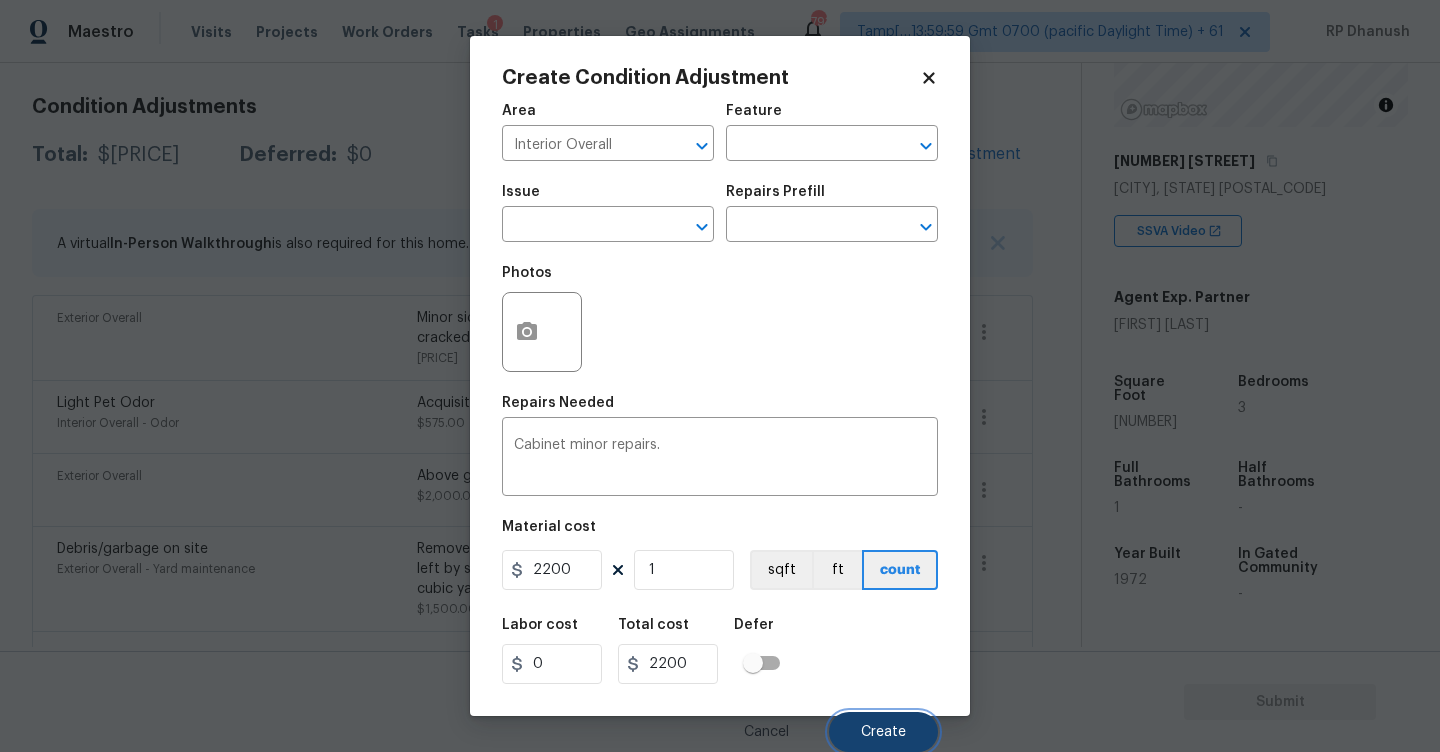 click on "Create" at bounding box center (883, 732) 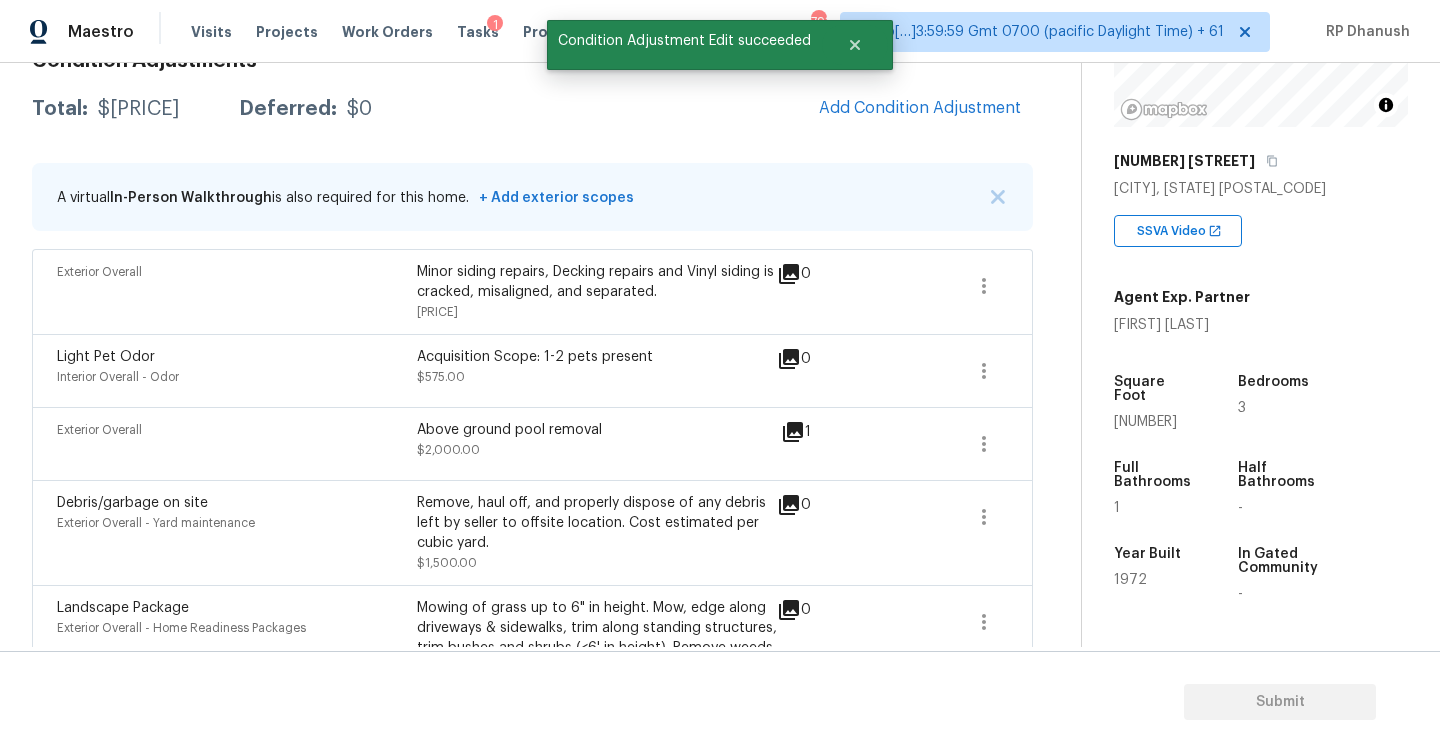 scroll, scrollTop: 270, scrollLeft: 0, axis: vertical 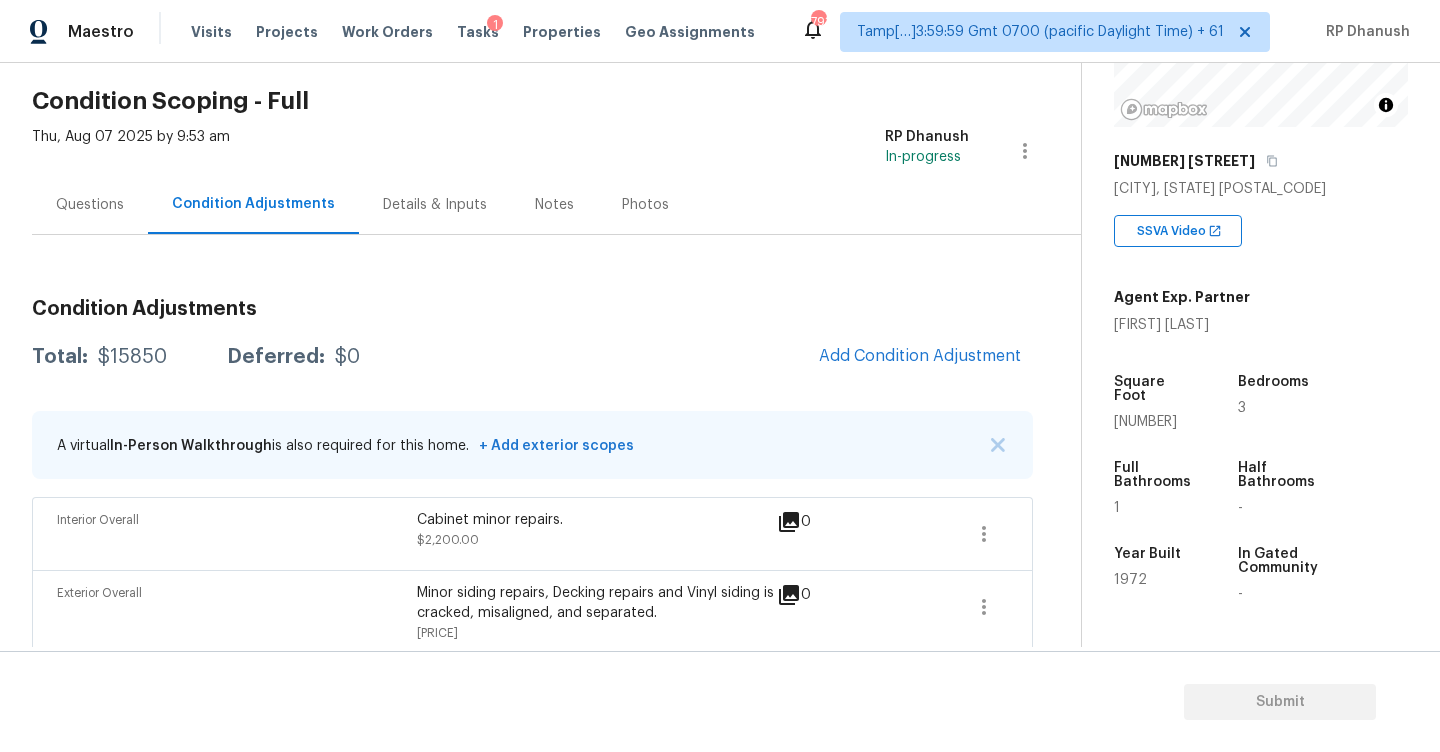 click on "Questions" at bounding box center [90, 204] 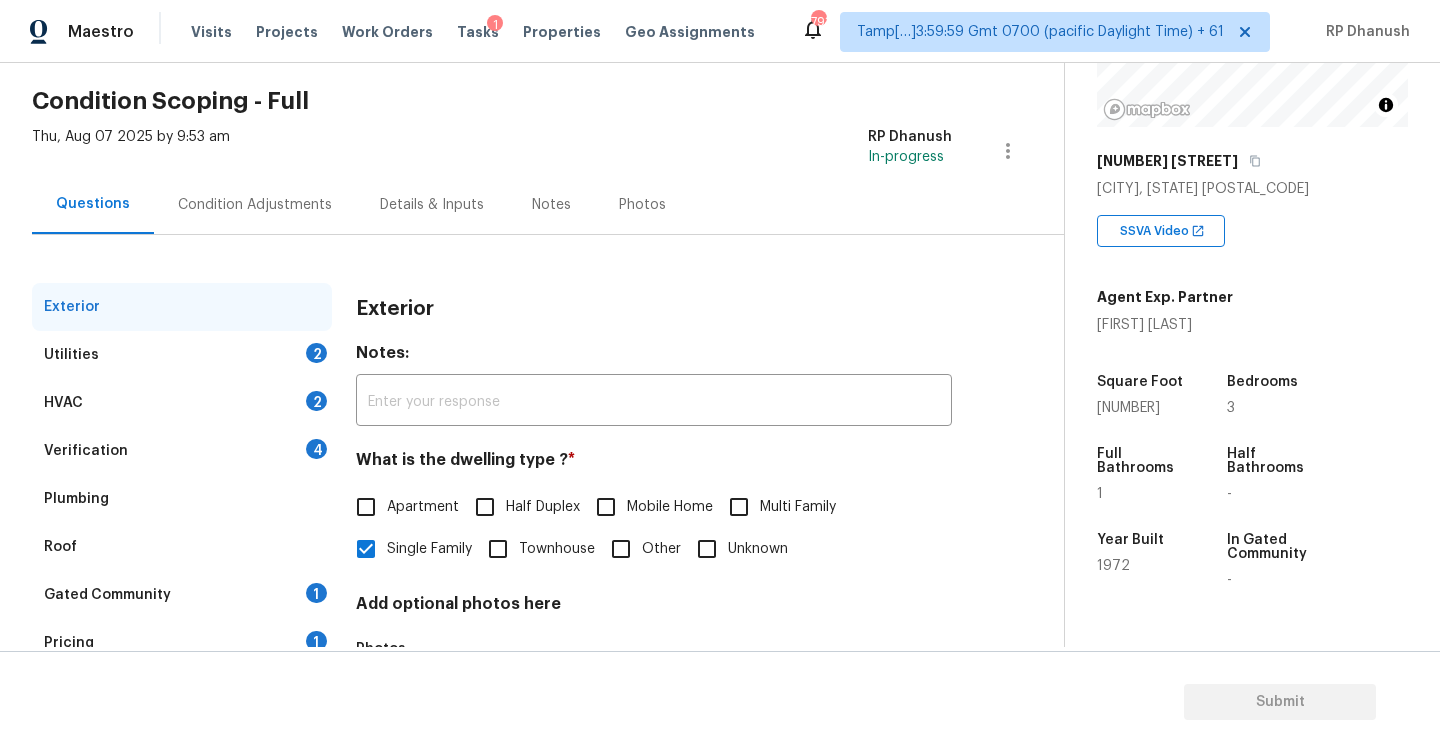 scroll, scrollTop: 211, scrollLeft: 0, axis: vertical 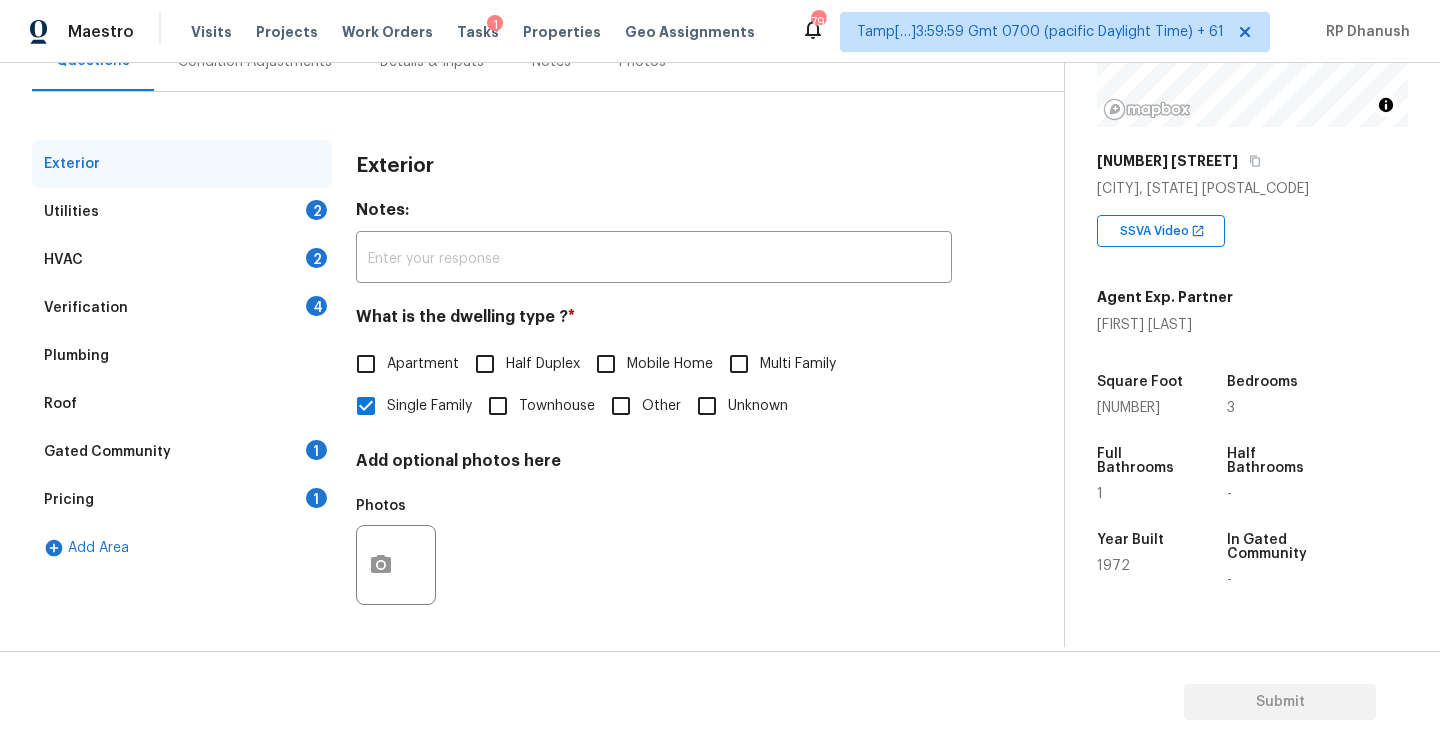 click on "Verification 4" at bounding box center (182, 308) 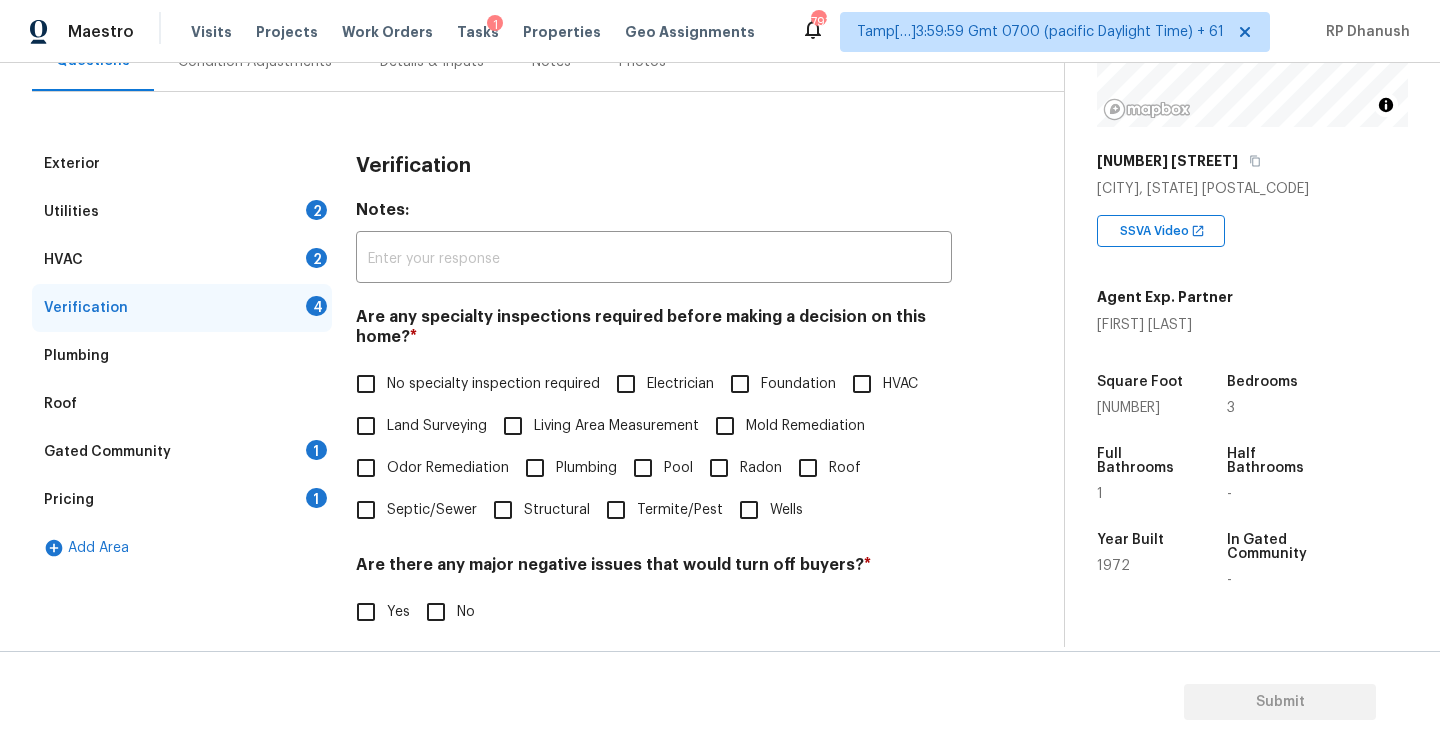scroll, scrollTop: 451, scrollLeft: 0, axis: vertical 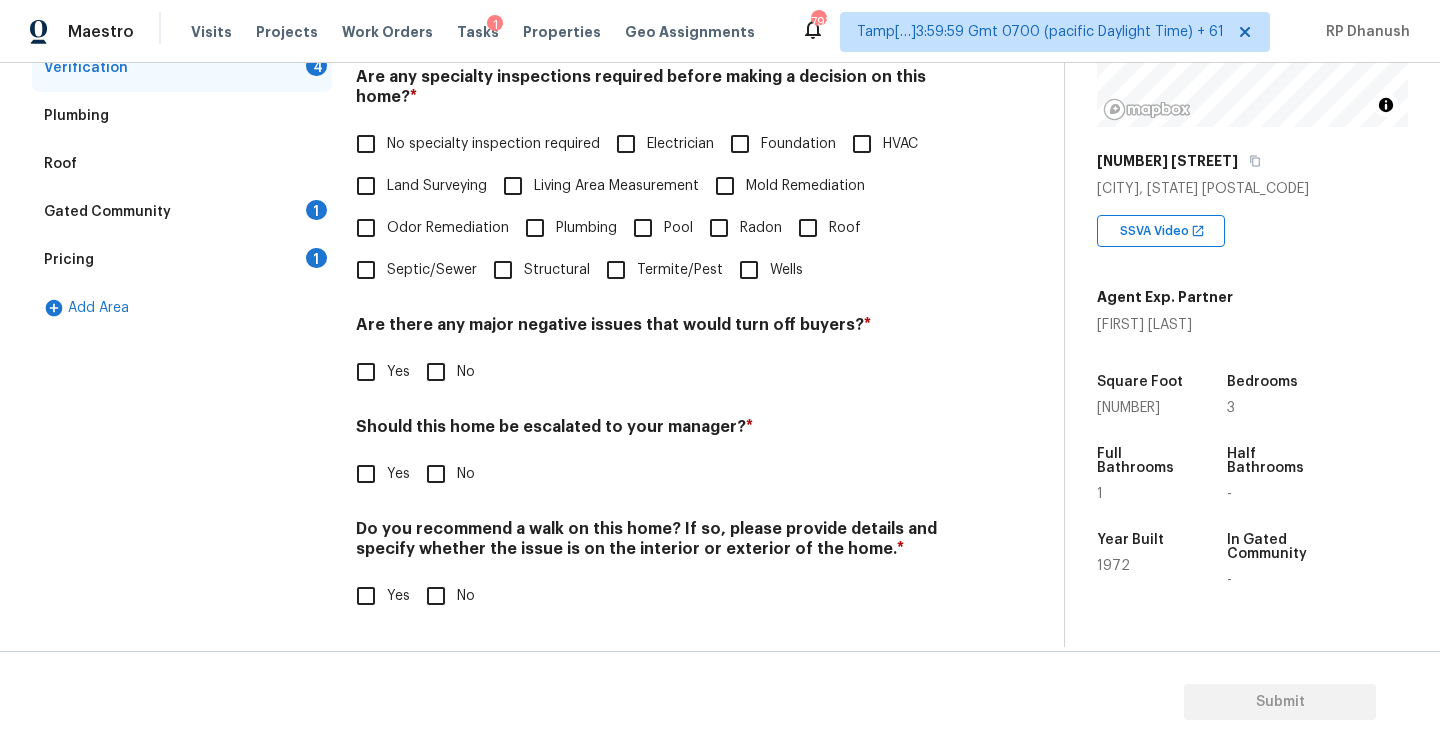 click on "Yes" at bounding box center (366, 474) 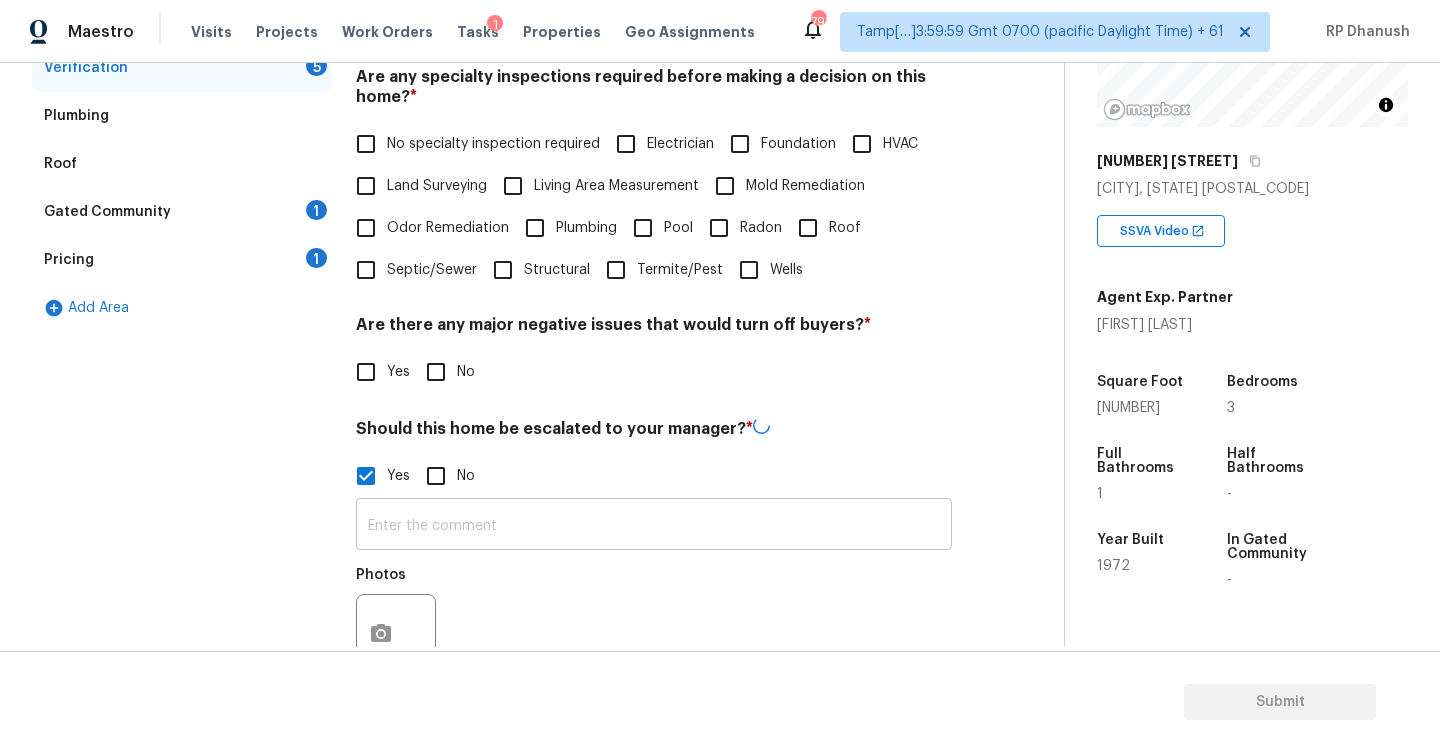 click at bounding box center (654, 526) 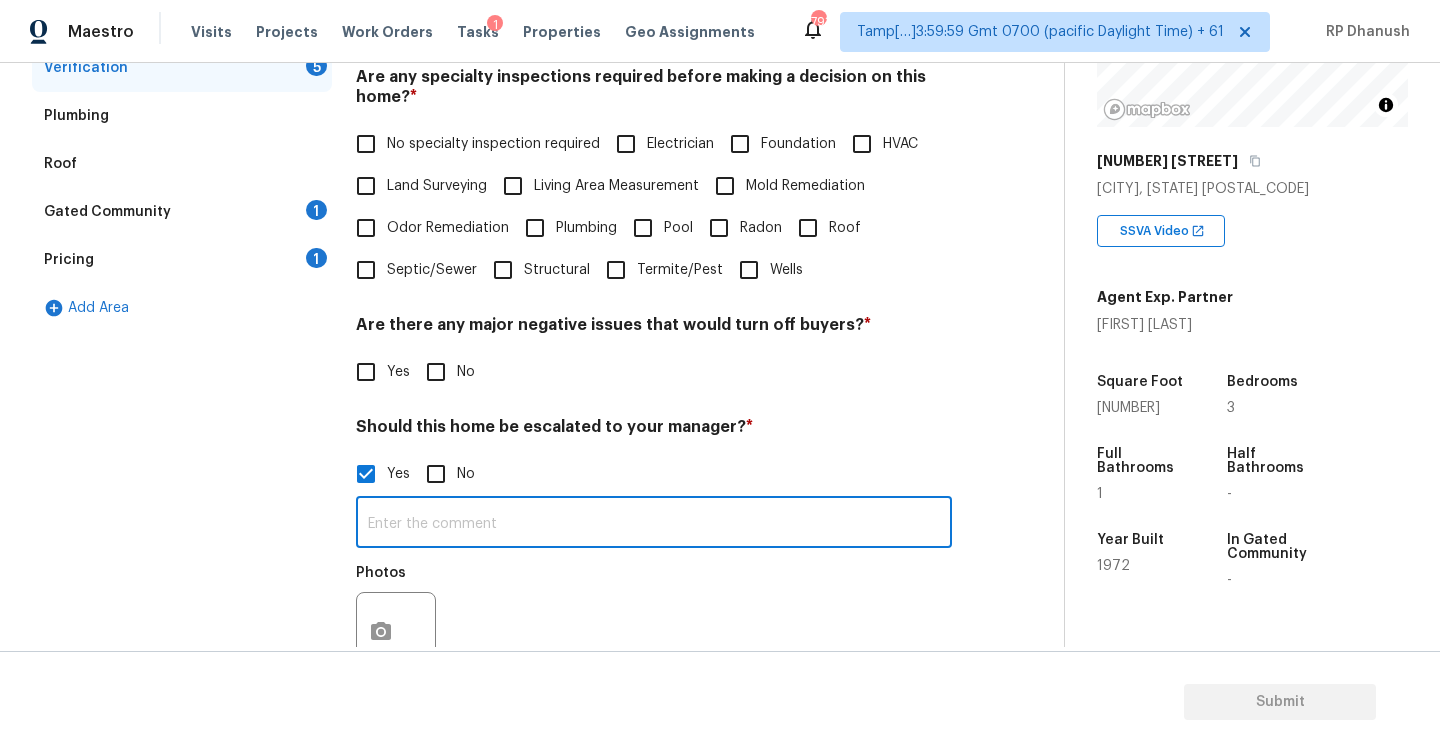 paste on "Vinyl siding is cracked, misaligned, and separated" 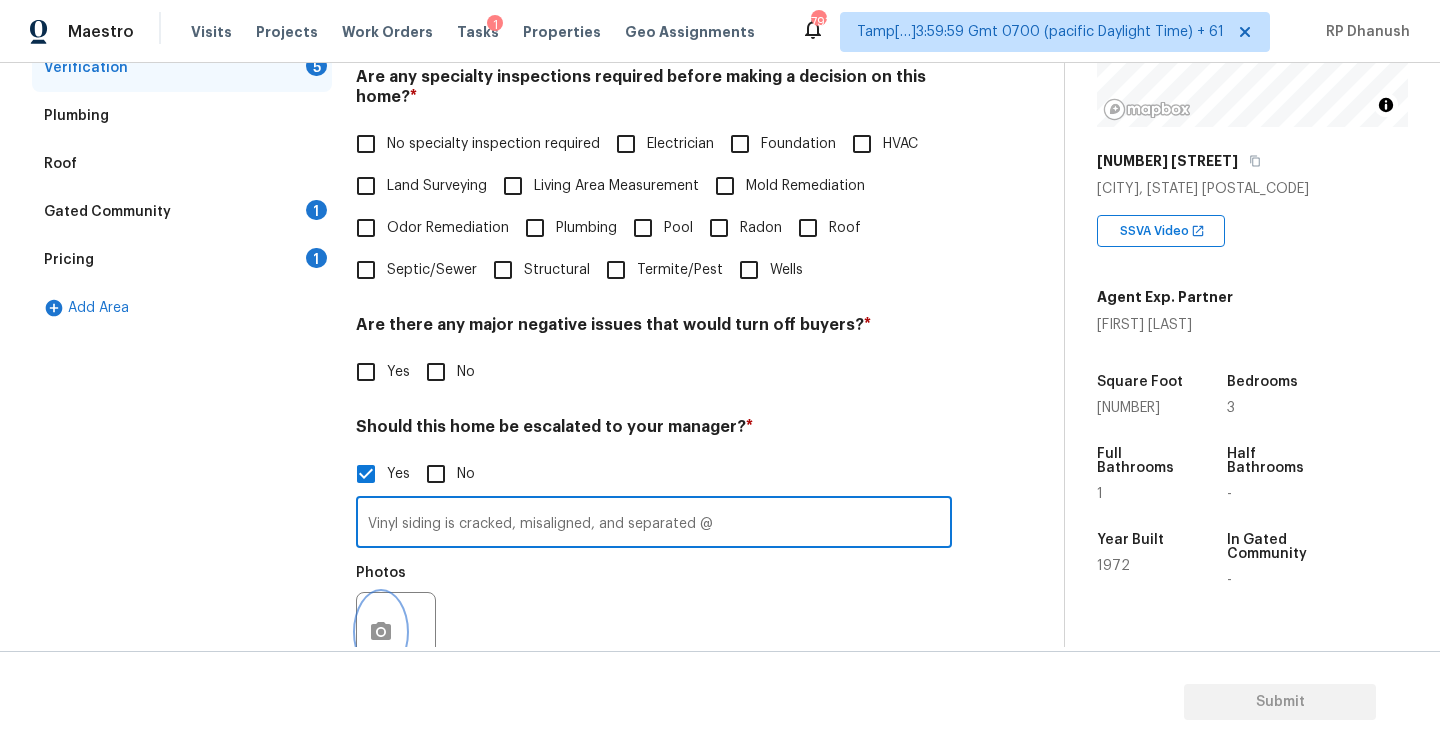 click 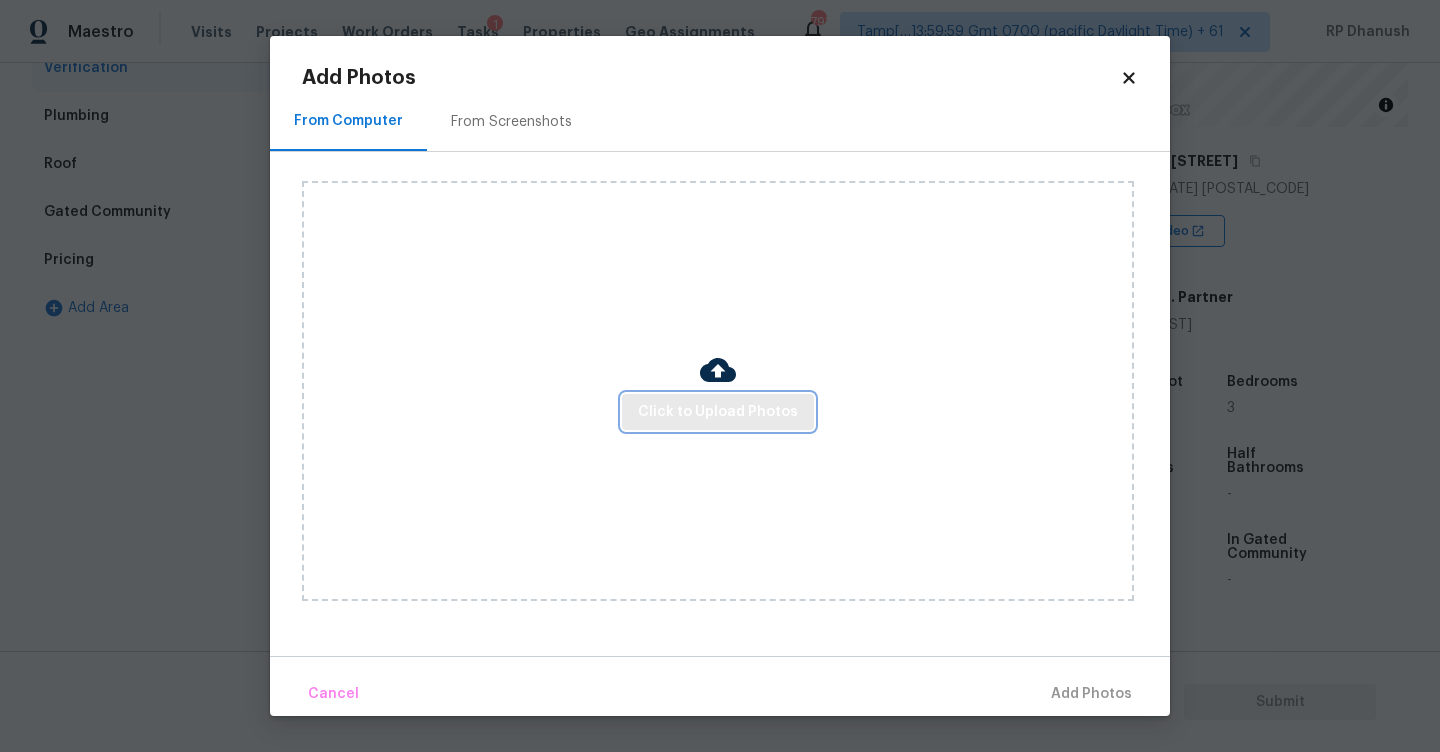 click on "Click to Upload Photos" at bounding box center (718, 412) 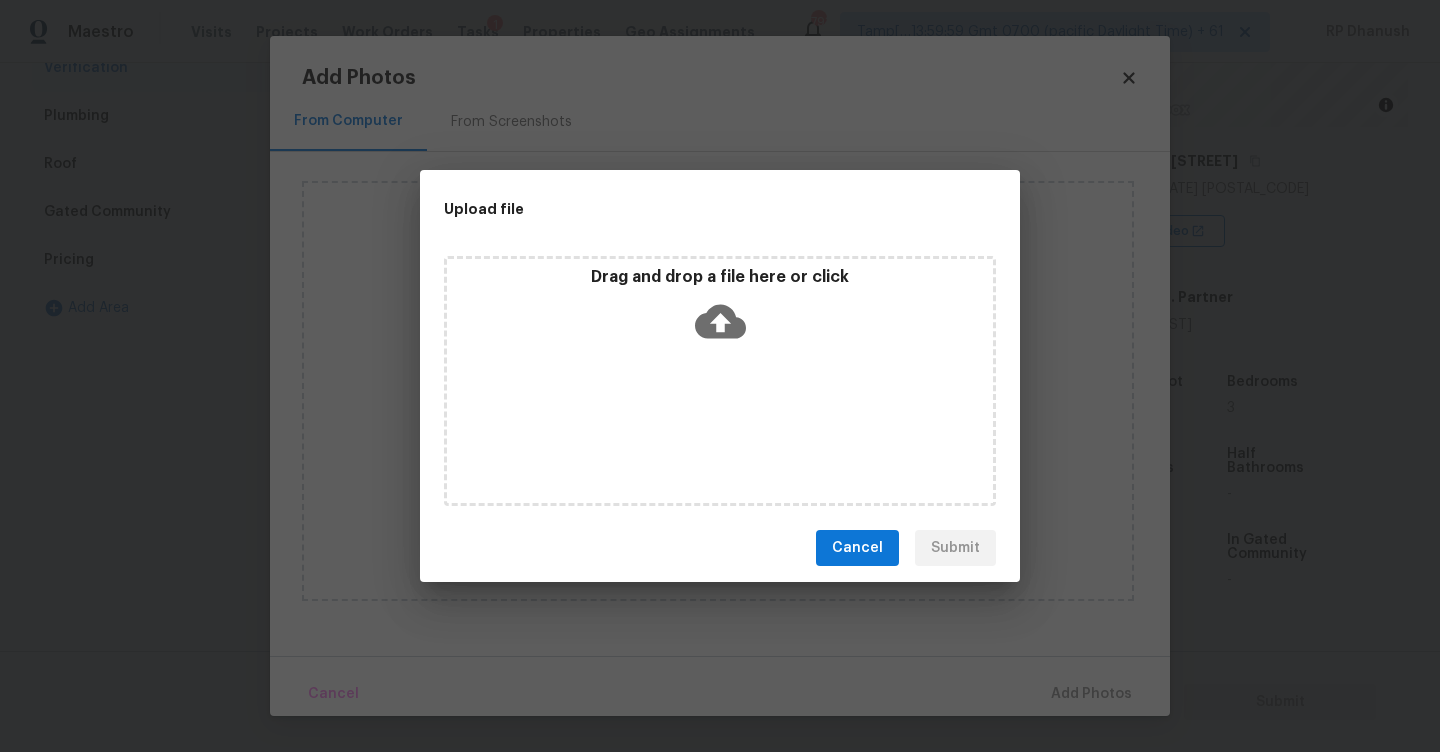 click 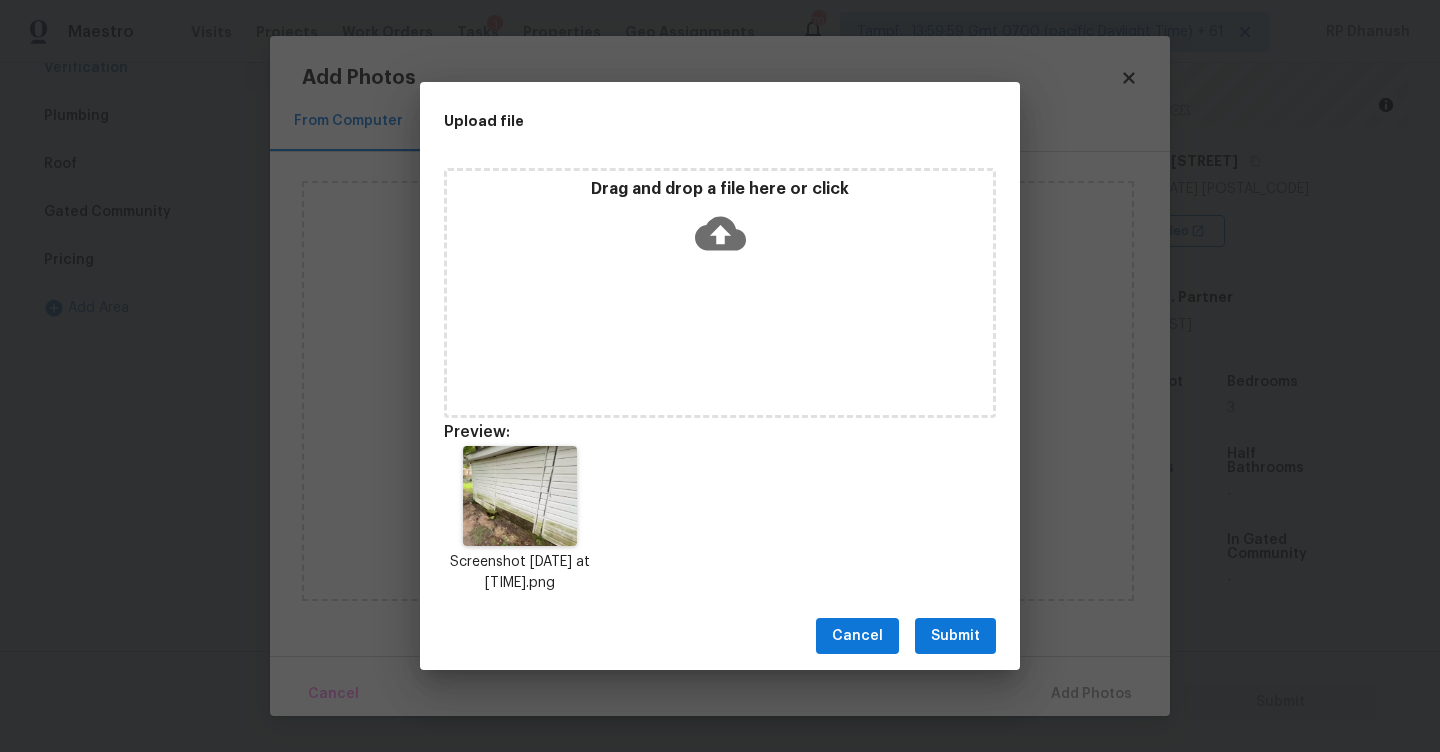click on "Submit" at bounding box center [955, 636] 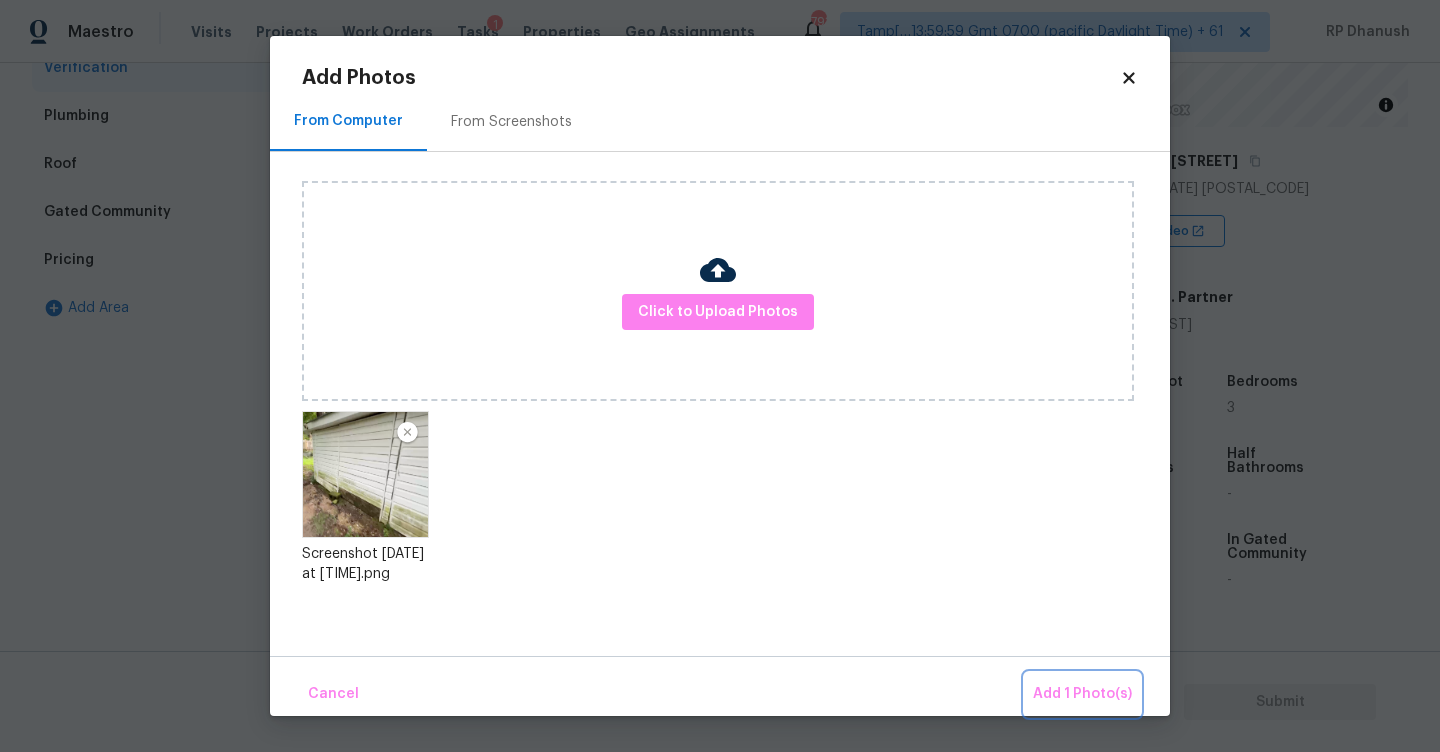 click on "Add 1 Photo(s)" at bounding box center (1082, 694) 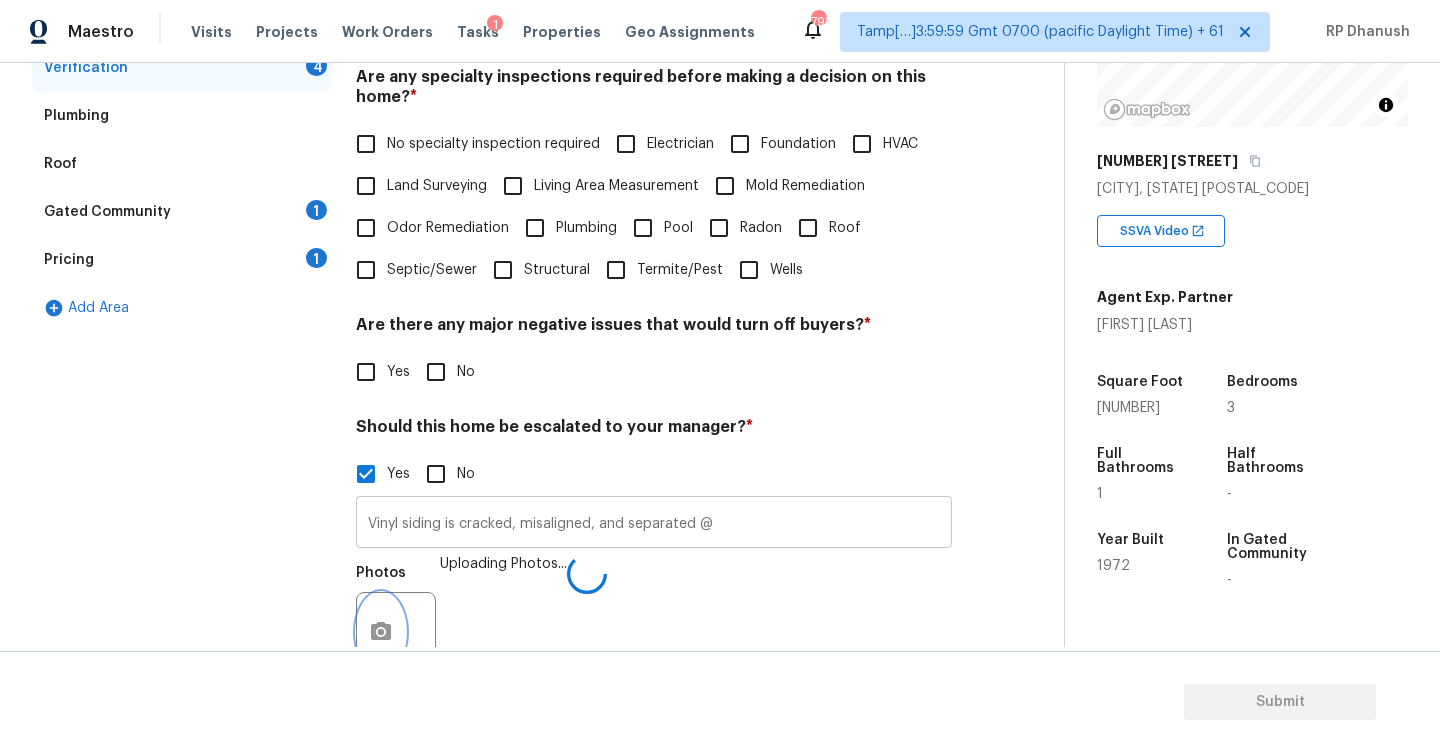 scroll, scrollTop: 476, scrollLeft: 0, axis: vertical 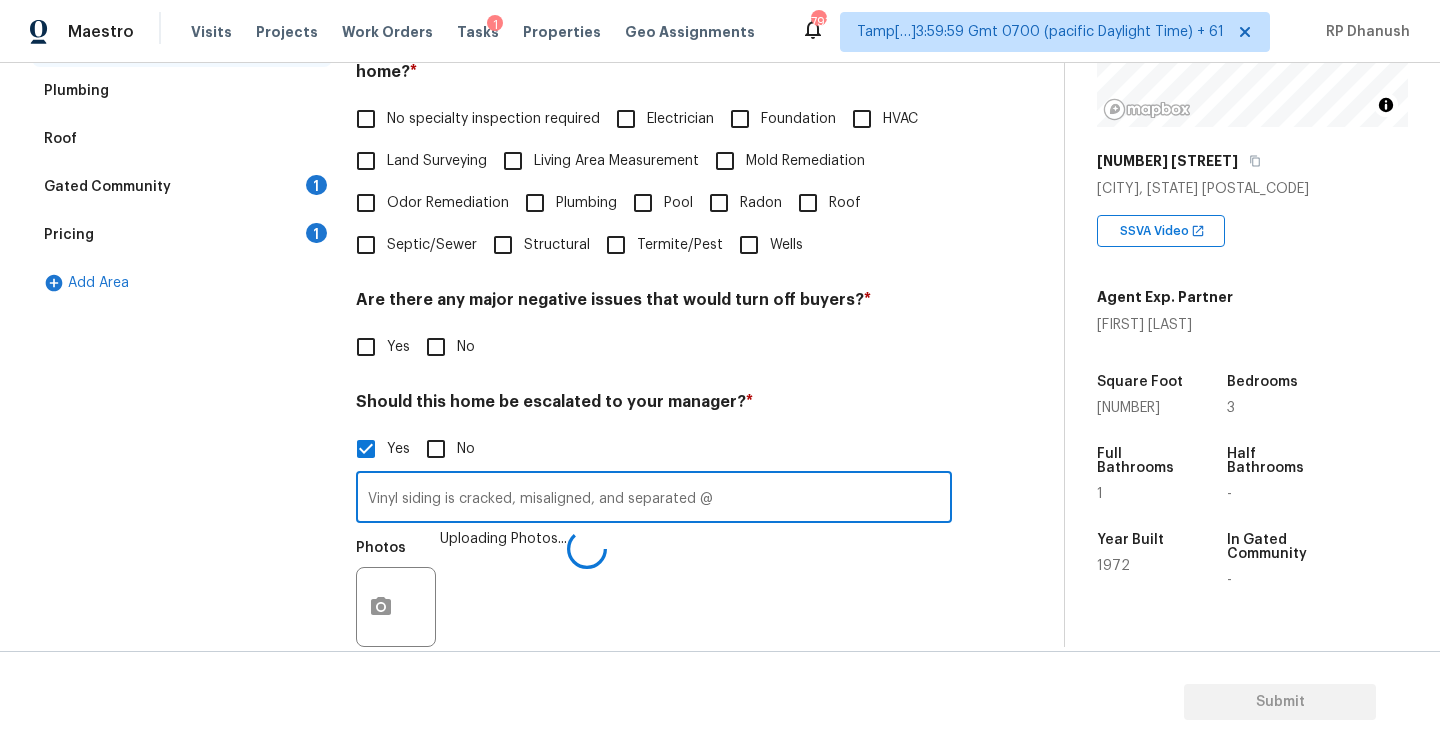 click on "Vinyl siding is cracked, misaligned, and separated @" at bounding box center (654, 499) 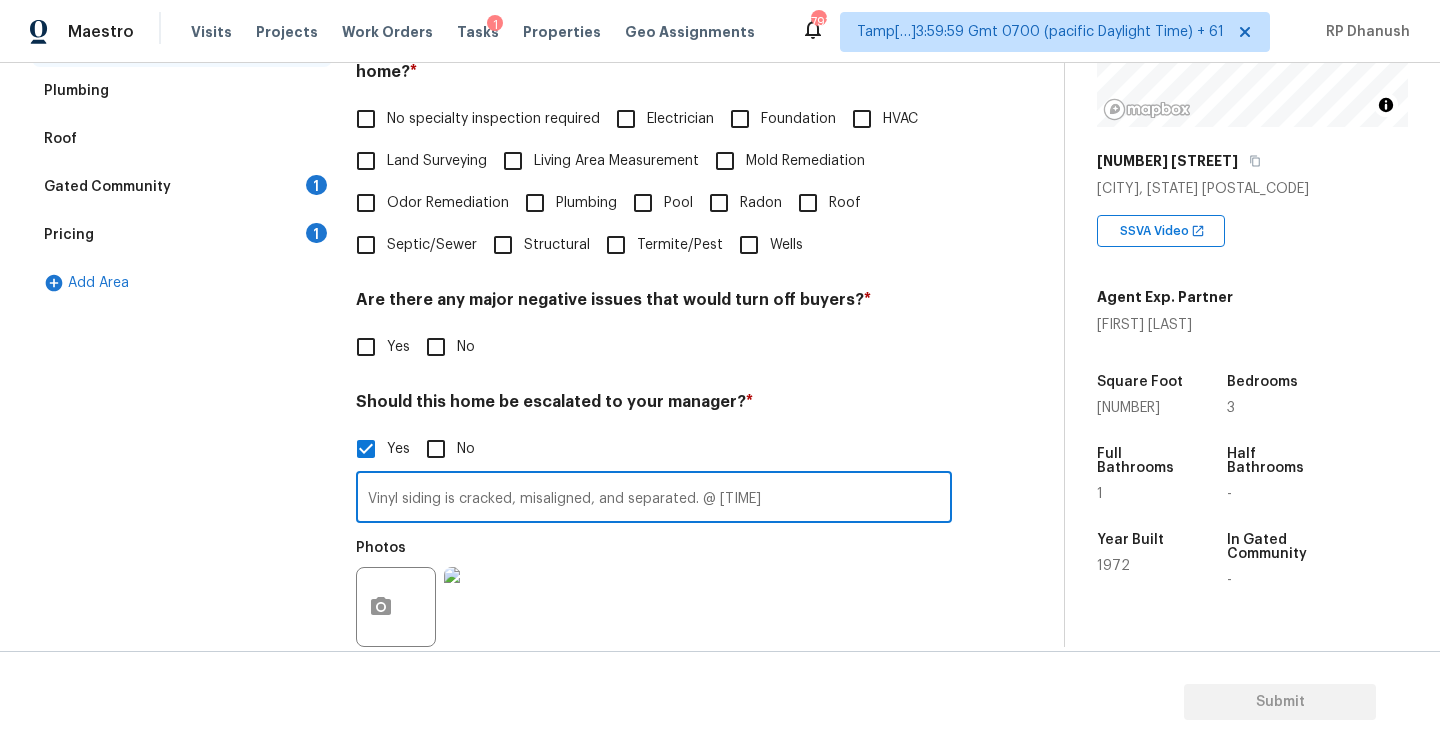 click on "Vinyl siding is cracked, misaligned, and separated @ 2:09" at bounding box center [654, 499] 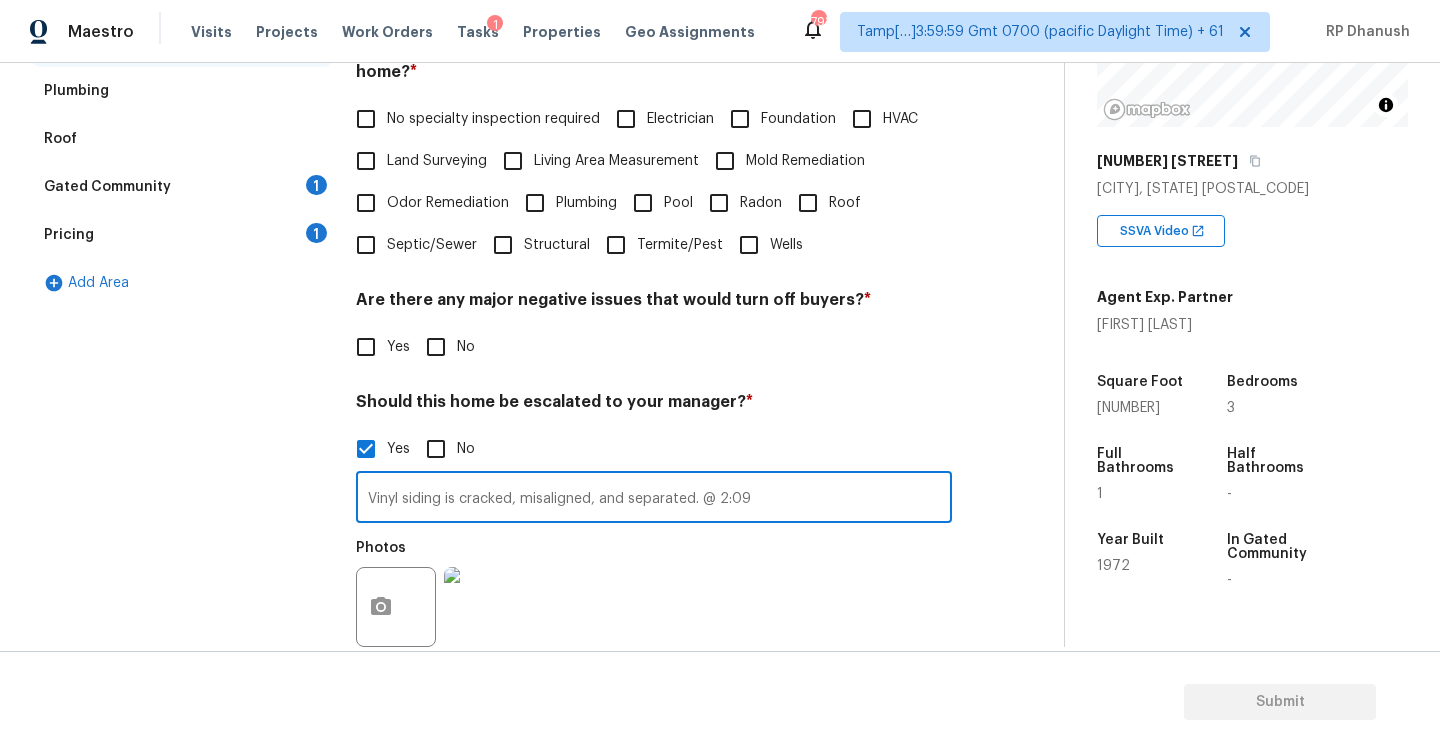 paste on "Visible algae/mold growth at the bottom, indicating excess moisture or shade" 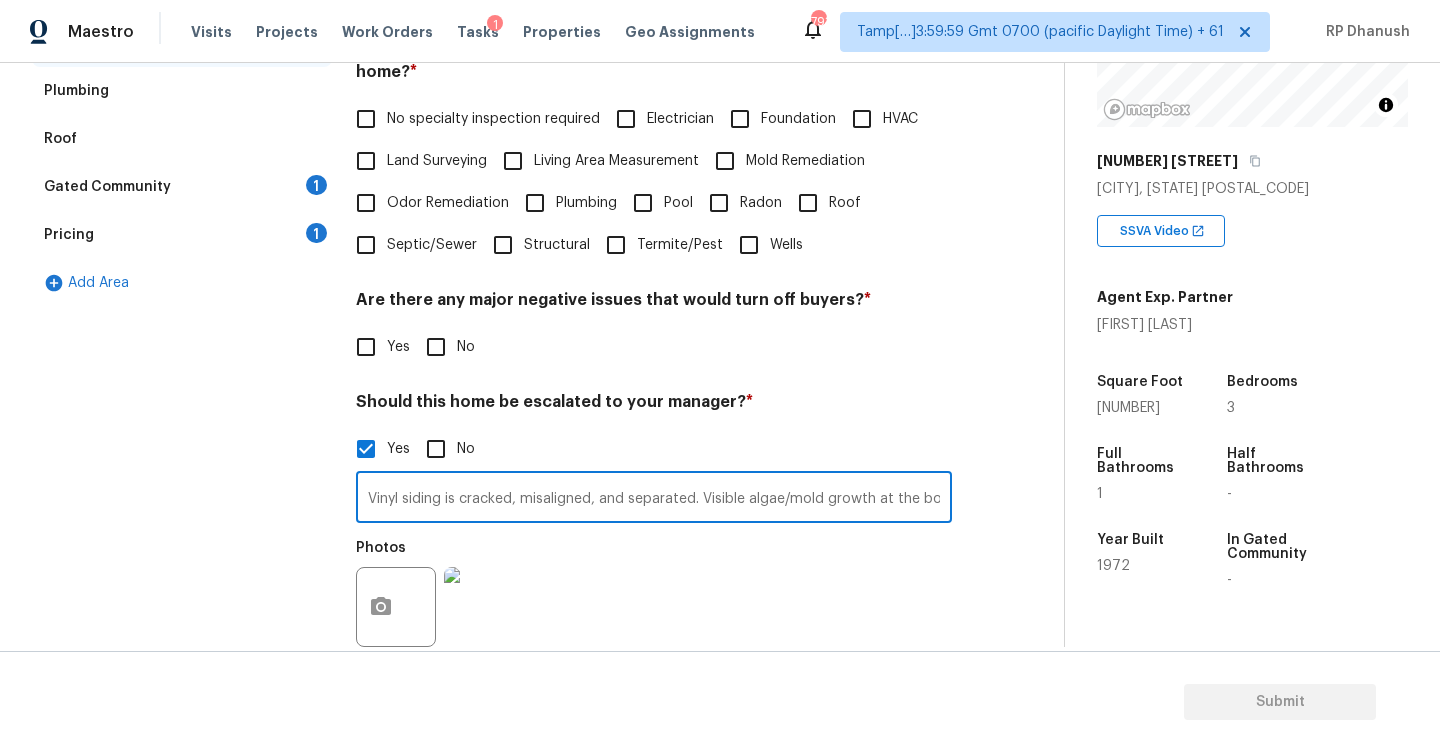 scroll, scrollTop: 0, scrollLeft: 270, axis: horizontal 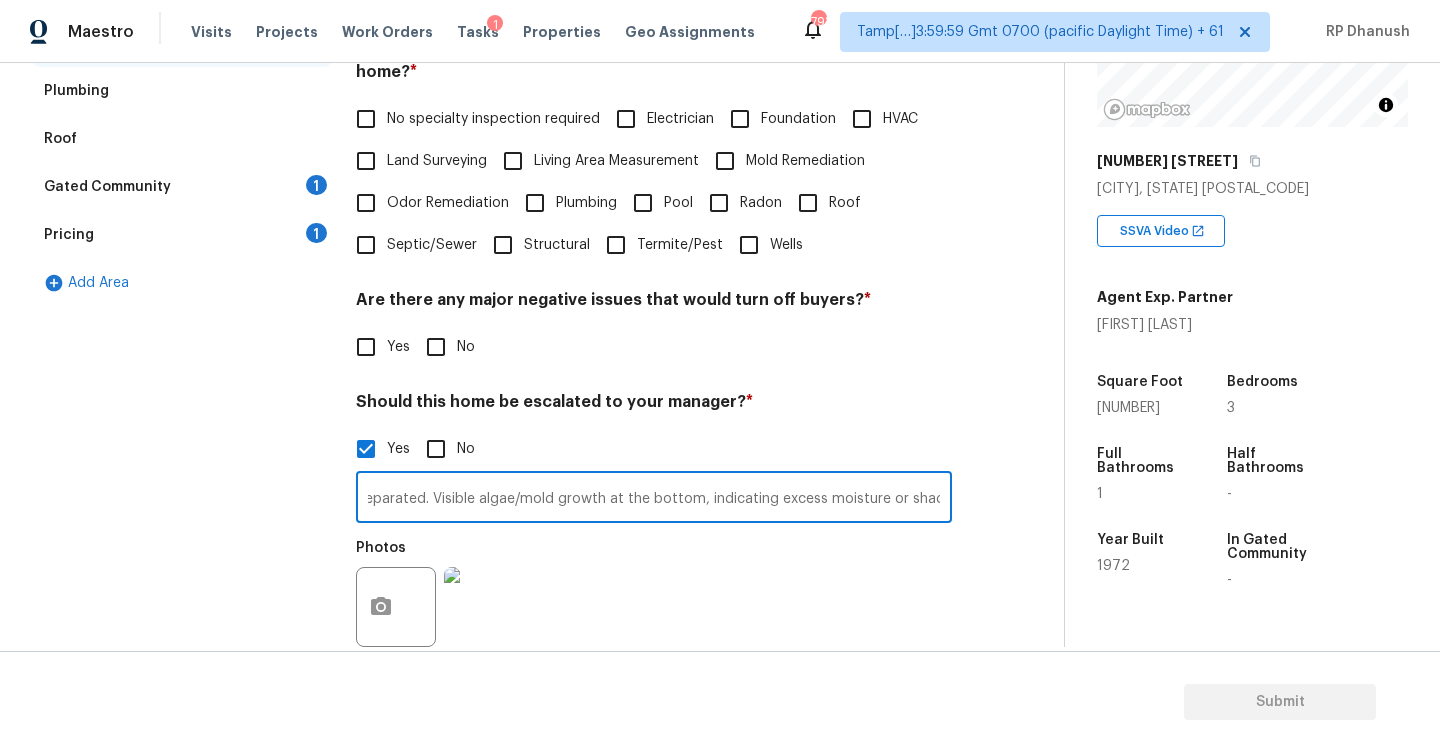 click on "Vinyl siding is cracked, misaligned, and separated. Visible algae/mold growth at the bottom, indicating excess moisture or shade @ 2:09" at bounding box center (654, 499) 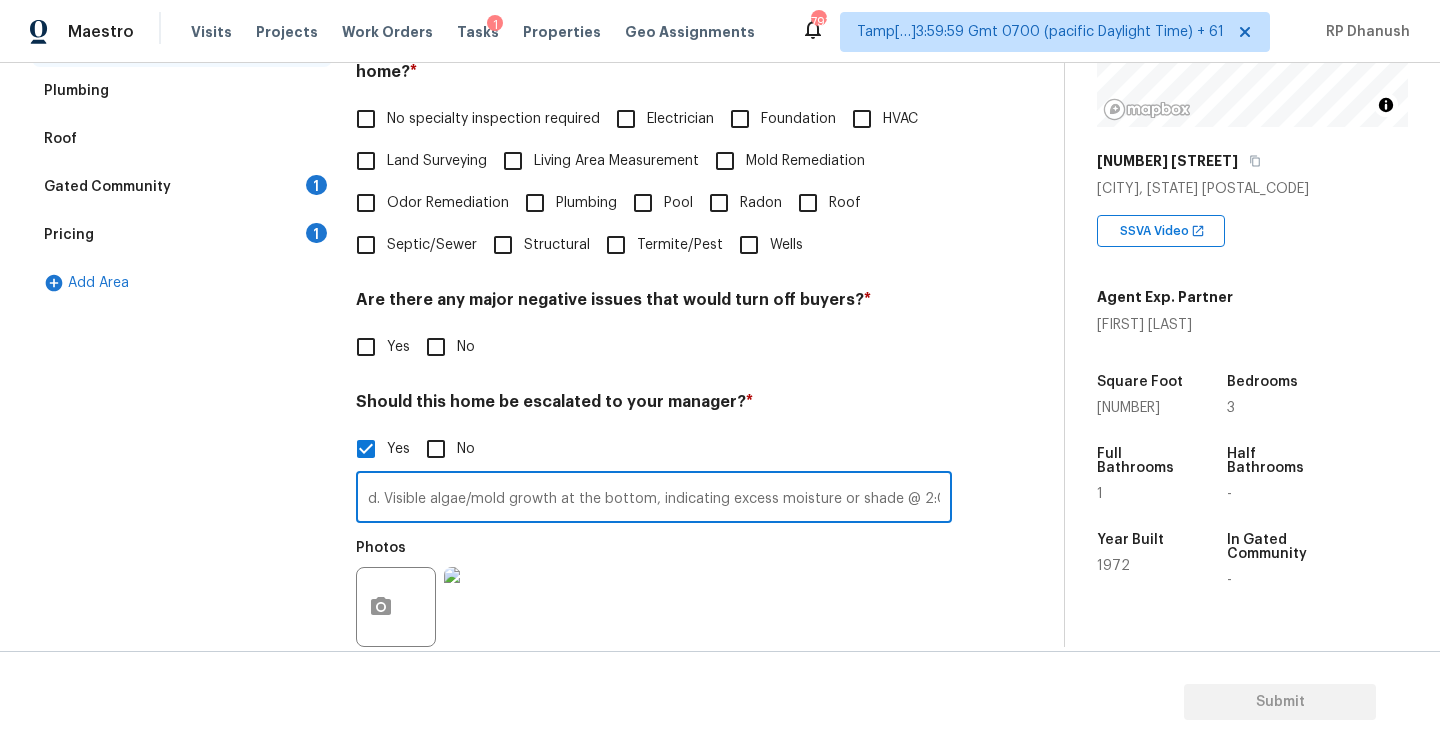 click on "Vinyl siding is cracked, misaligned, and separated. Visible algae/mold growth at the bottom, indicating excess moisture or shade @ 2:09" at bounding box center (654, 499) 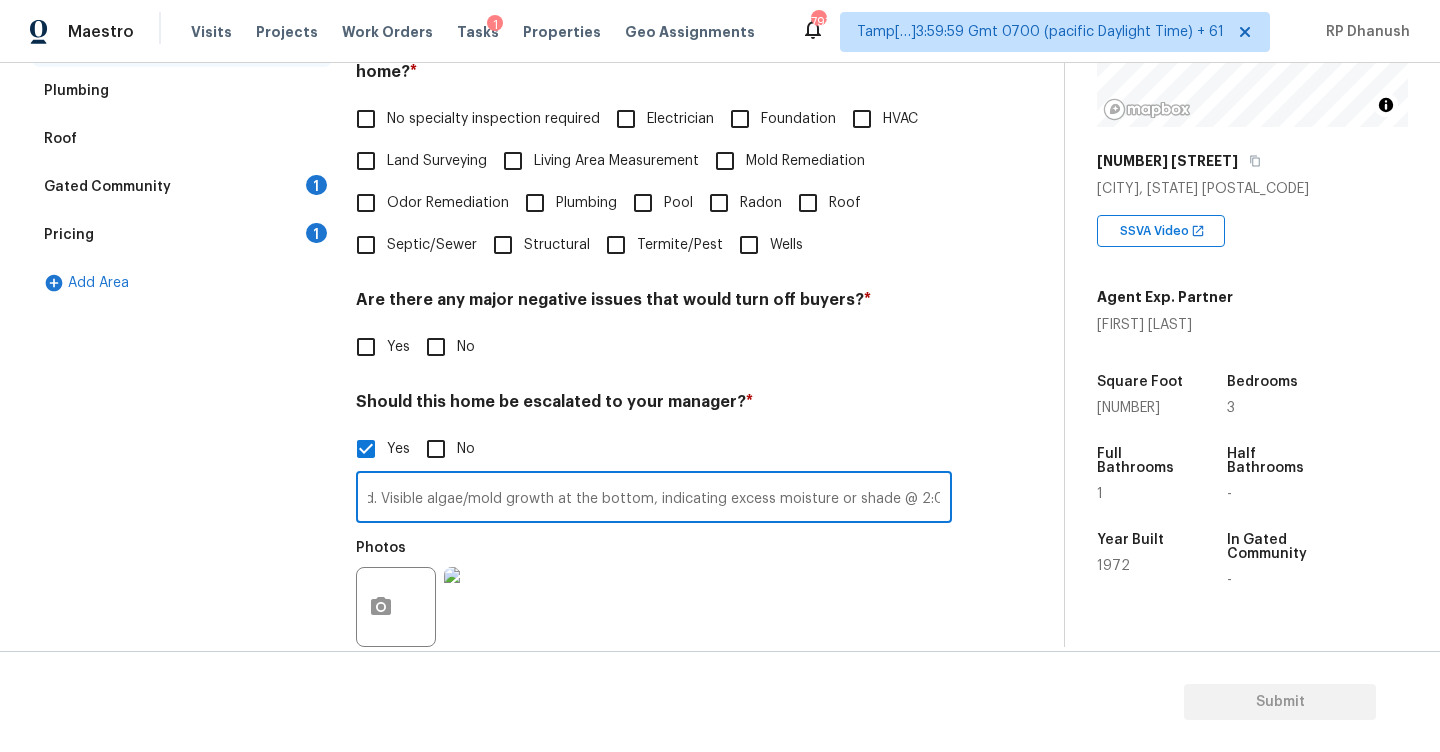 scroll, scrollTop: 0, scrollLeft: 326, axis: horizontal 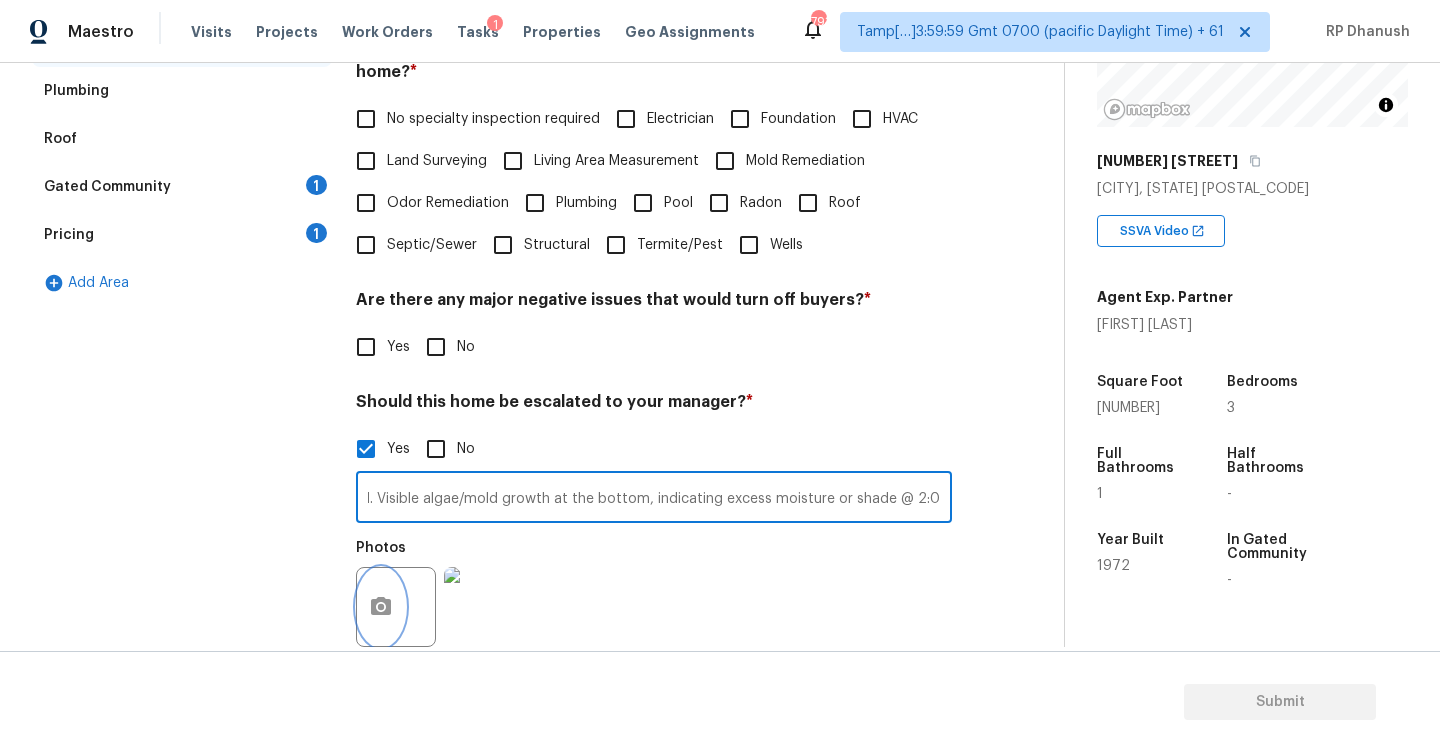 click 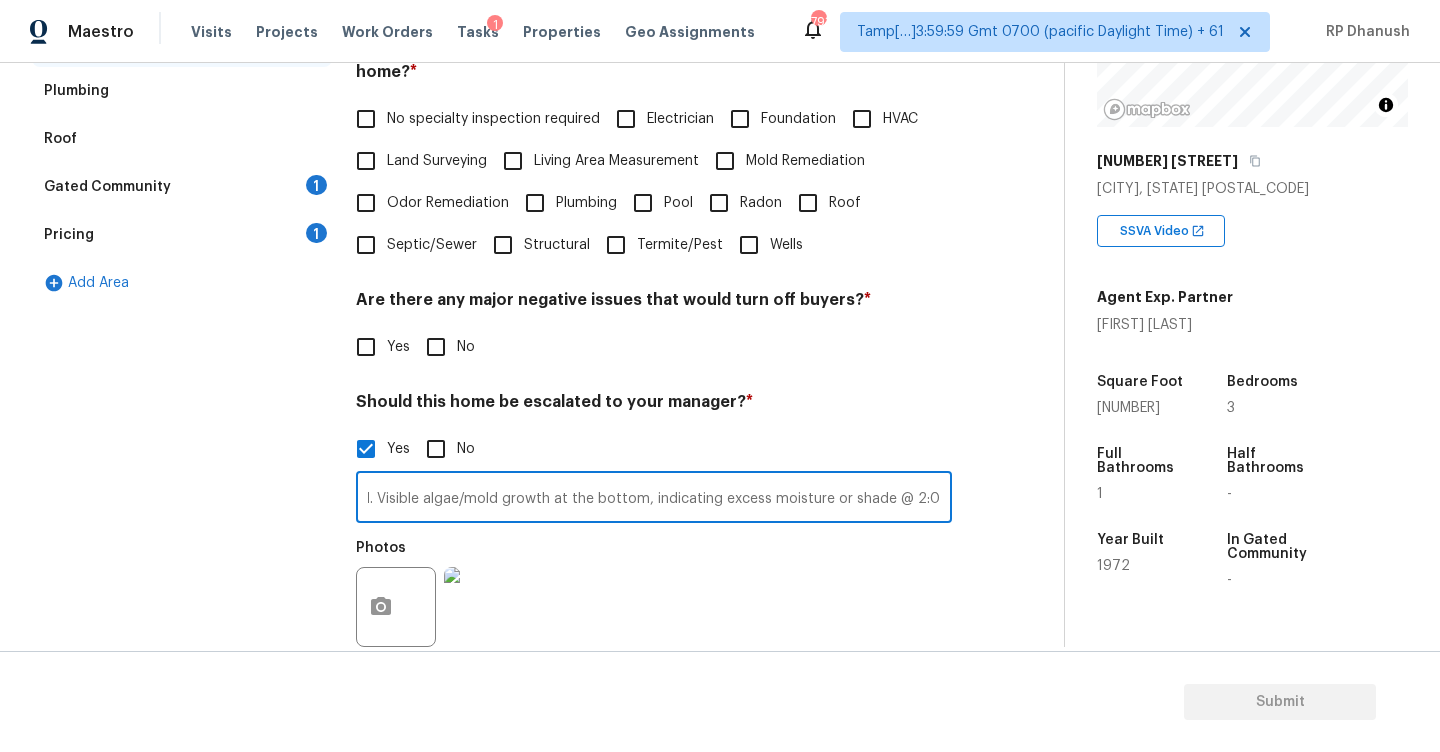 scroll, scrollTop: 0, scrollLeft: 0, axis: both 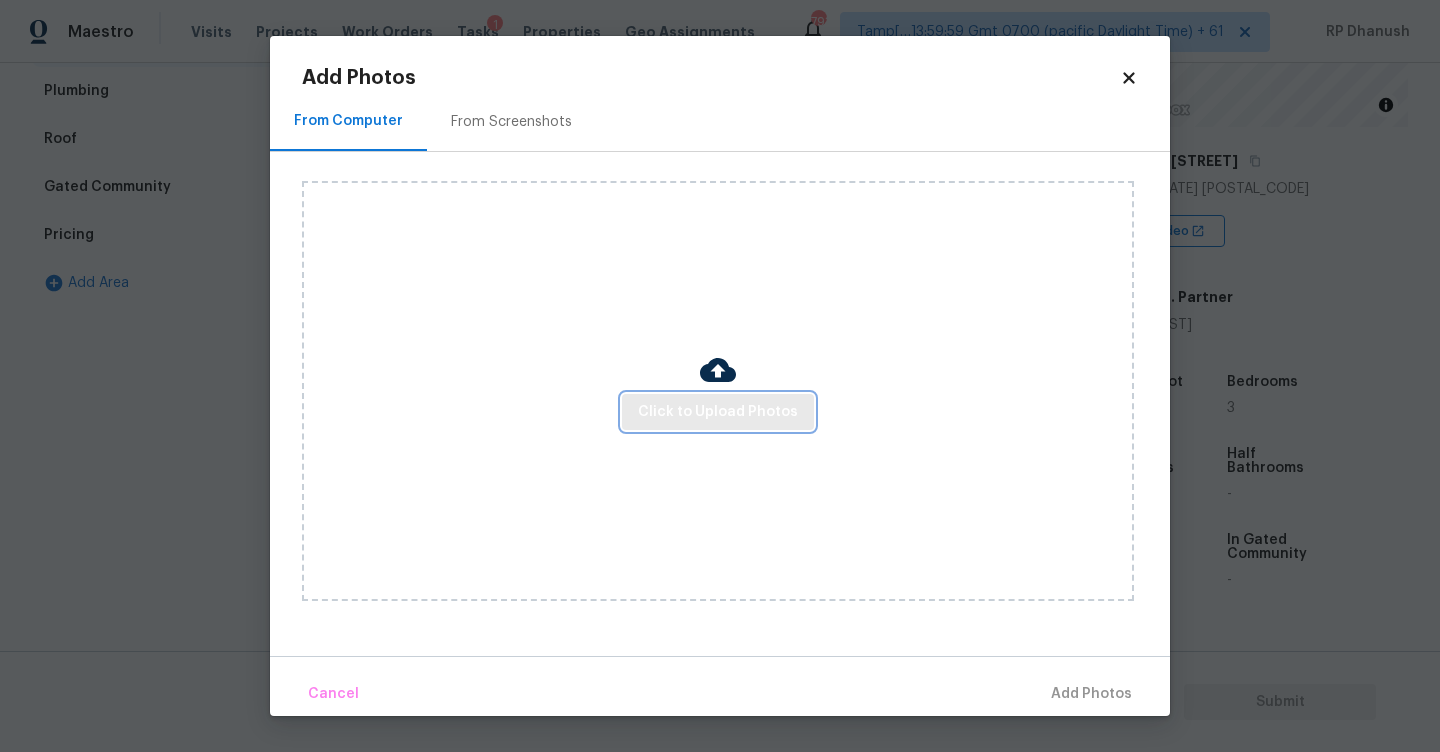 click on "Click to Upload Photos" at bounding box center [718, 412] 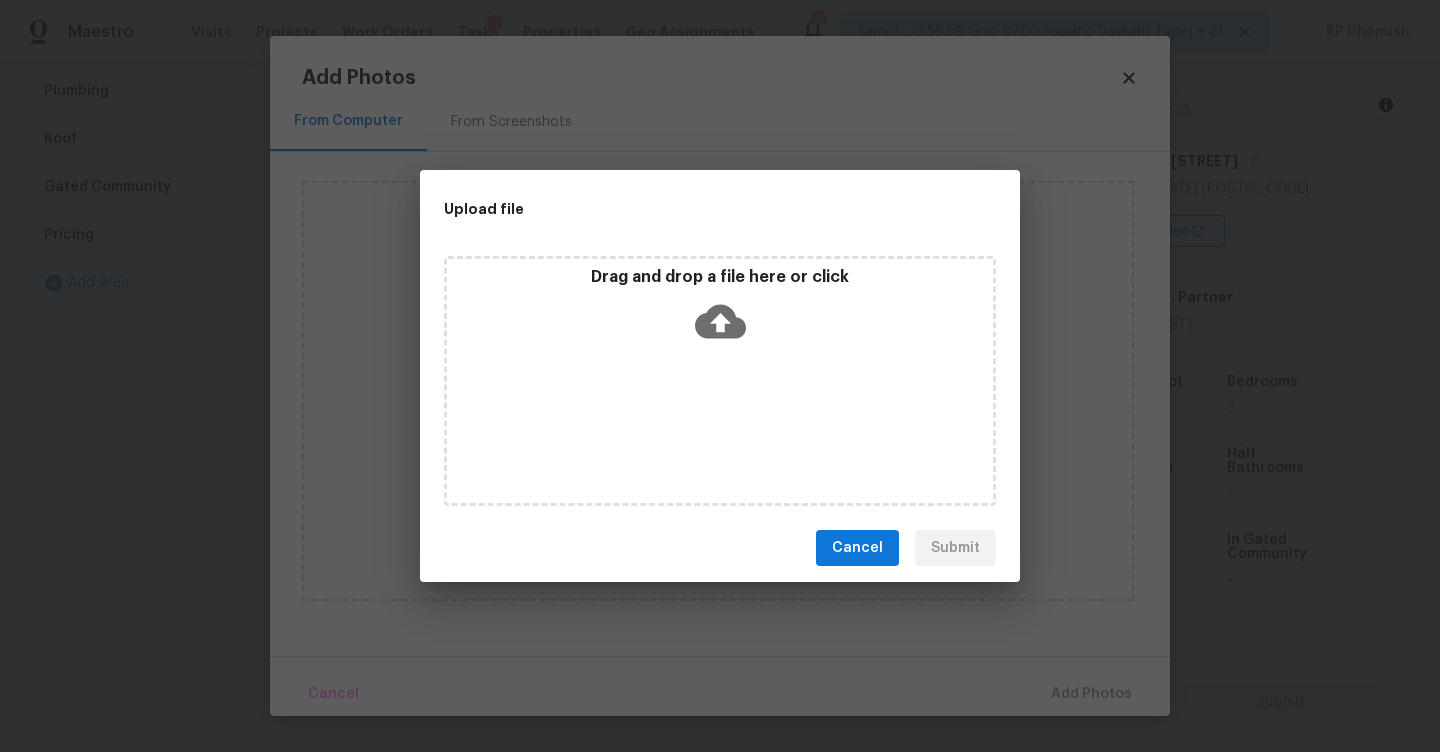 click 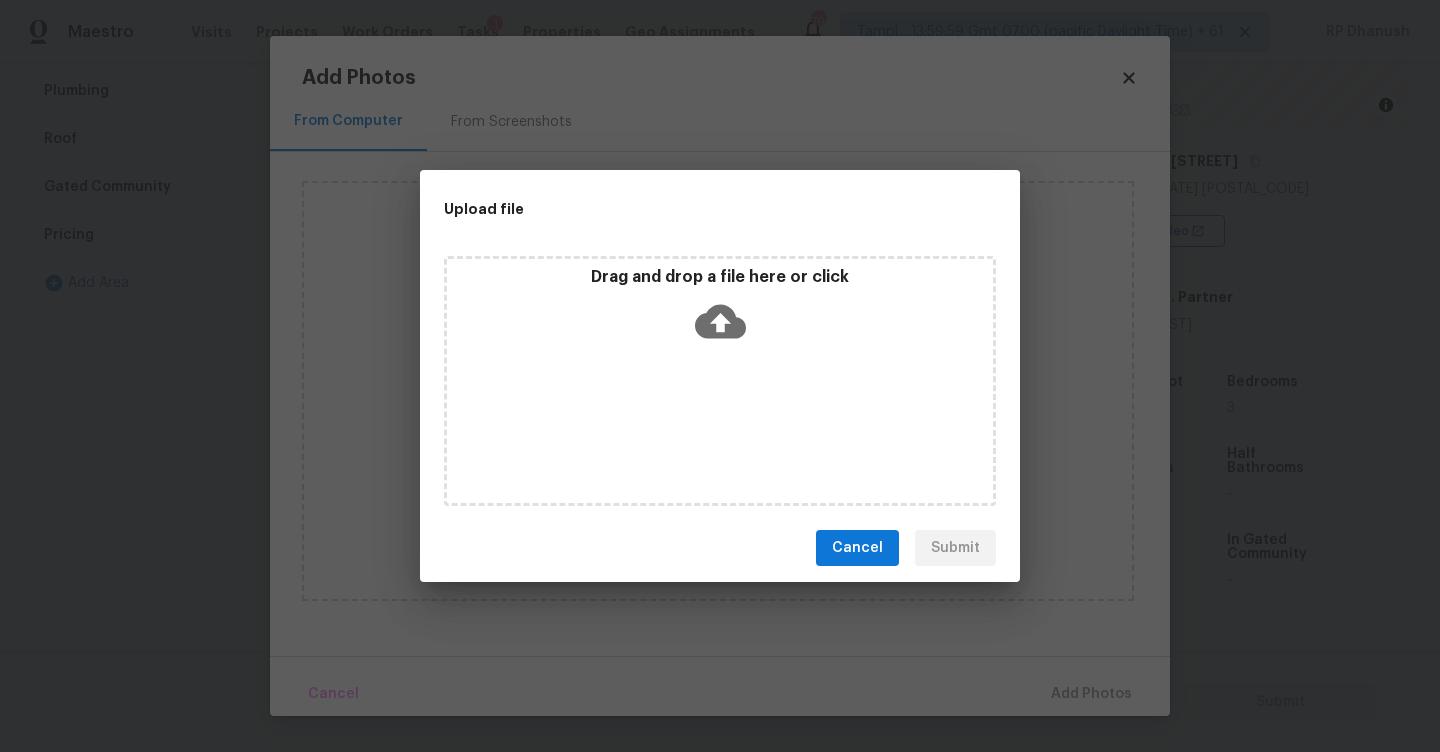 click on "Upload file Drag and drop a file here or click Cancel Submit" at bounding box center (720, 376) 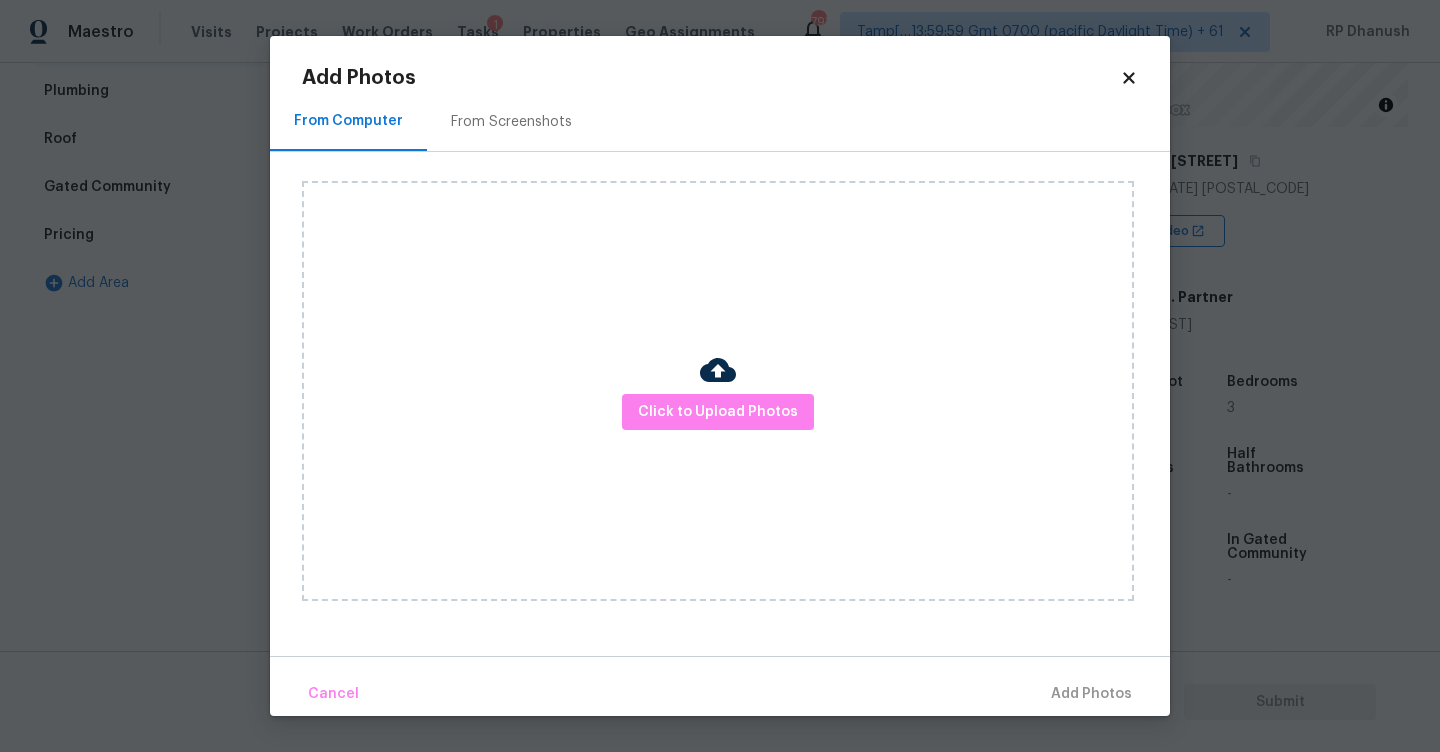 click on "Maestro Visits Projects Work Orders Tasks 1 Properties Geo Assignments 793 Tamp[…]3:59:59 Gmt 0700 (pacific Daylight Time) + 61 RP Dhanush Back to tasks Condition Scoping - Full Thu, Aug 07 2025 by 9:53 am   RP Dhanush In-progress Questions Condition Adjustments Details & Inputs Notes Photos Exterior Utilities 2 HVAC 2 Verification 3 Plumbing Roof Gated Community 1 Pricing 1 Add Area Verification Notes: ​ Are any specialty inspections required before making a decision on this home?  * No specialty inspection required Electrician Foundation HVAC Land Surveying Living Area Measurement Mold Remediation Odor Remediation Plumbing Pool Radon Roof Septic/Sewer Structural Termite/Pest Wells Are there any major negative issues that would turn off buyers?  * Yes No Should this home be escalated to your manager?  * Yes No Vinyl siding is cracked, misaligned, and separated. Visible algae/mold growth at the bottom, indicating excess moisture or shade @ 2:09. ​ Photos  * Yes No Property Details © Mapbox     2709 3 1" at bounding box center [720, 376] 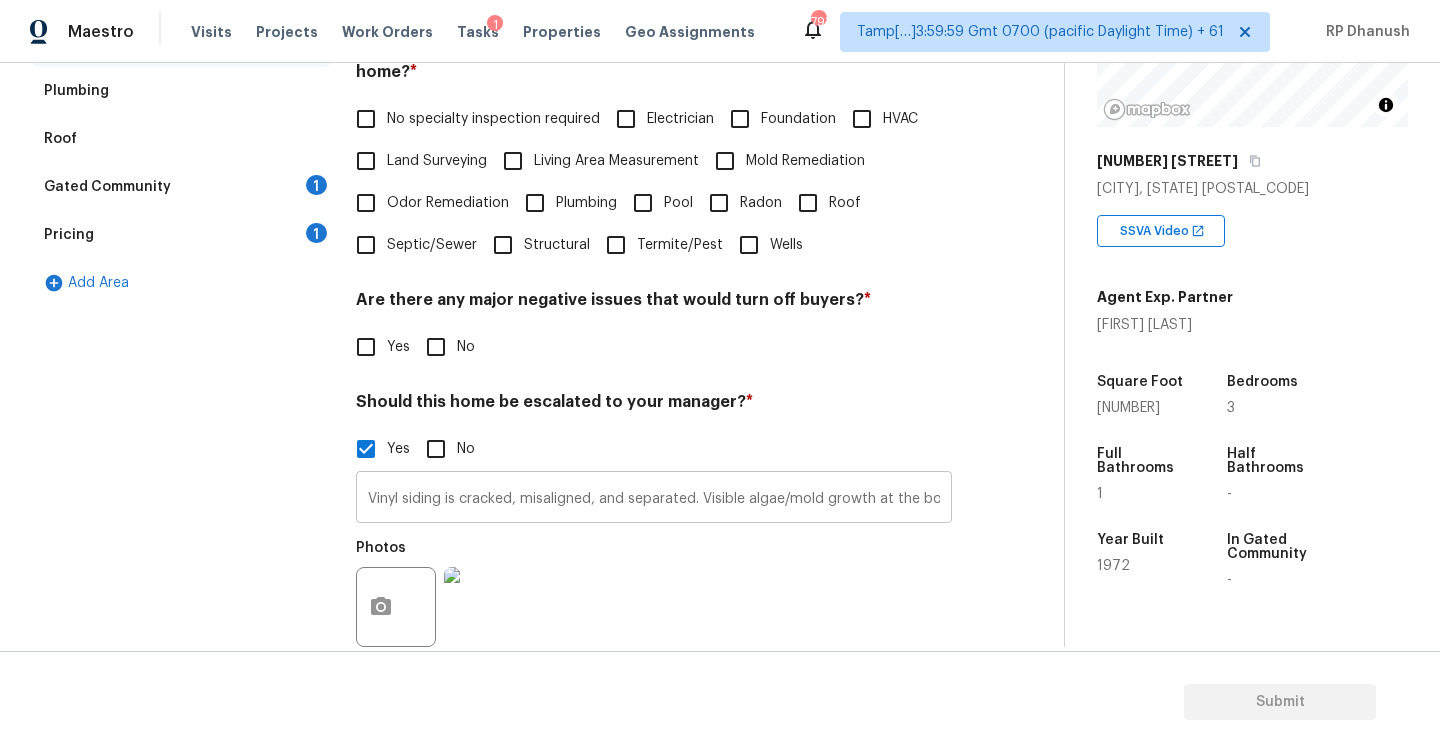 click on "Vinyl siding is cracked, misaligned, and separated. Visible algae/mold growth at the bottom, indicating excess moisture or shade @ 2:09." at bounding box center (654, 499) 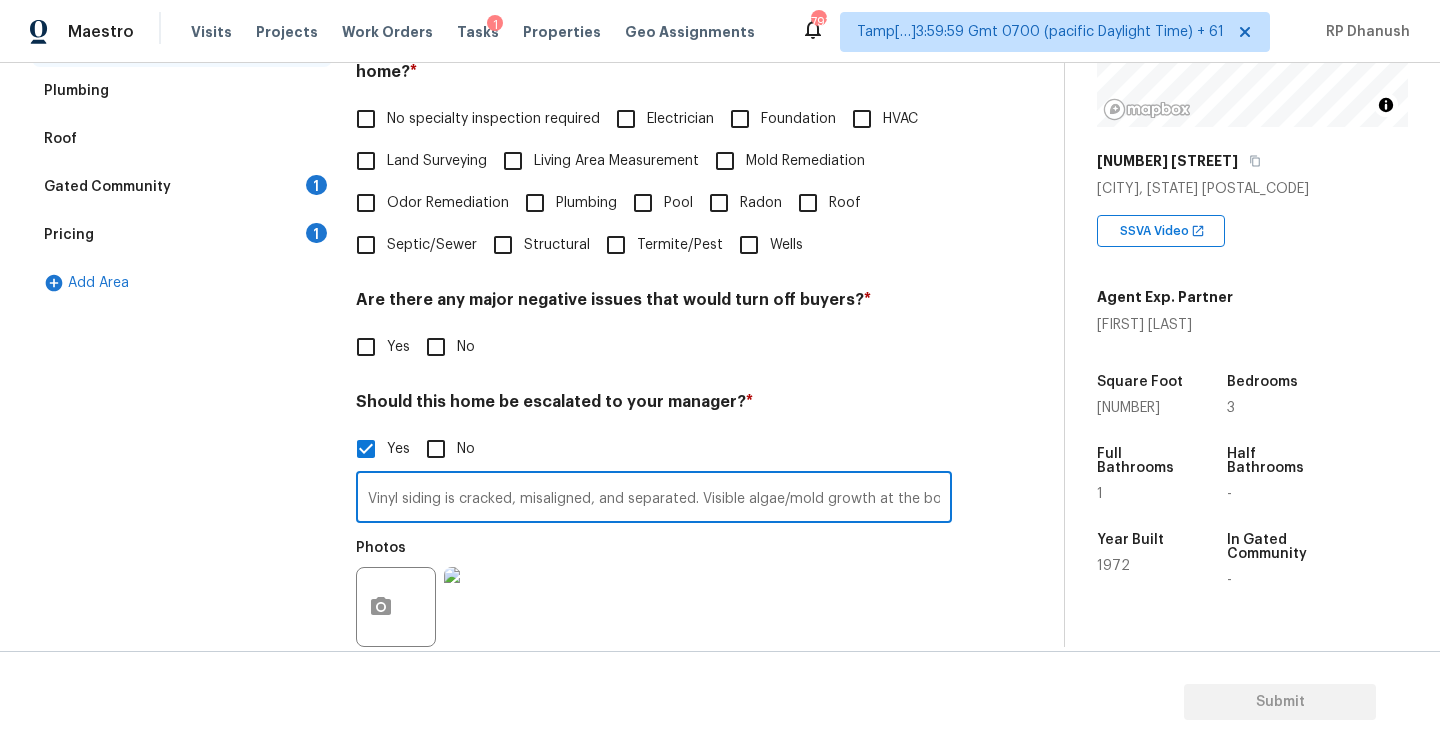 scroll, scrollTop: 0, scrollLeft: 326, axis: horizontal 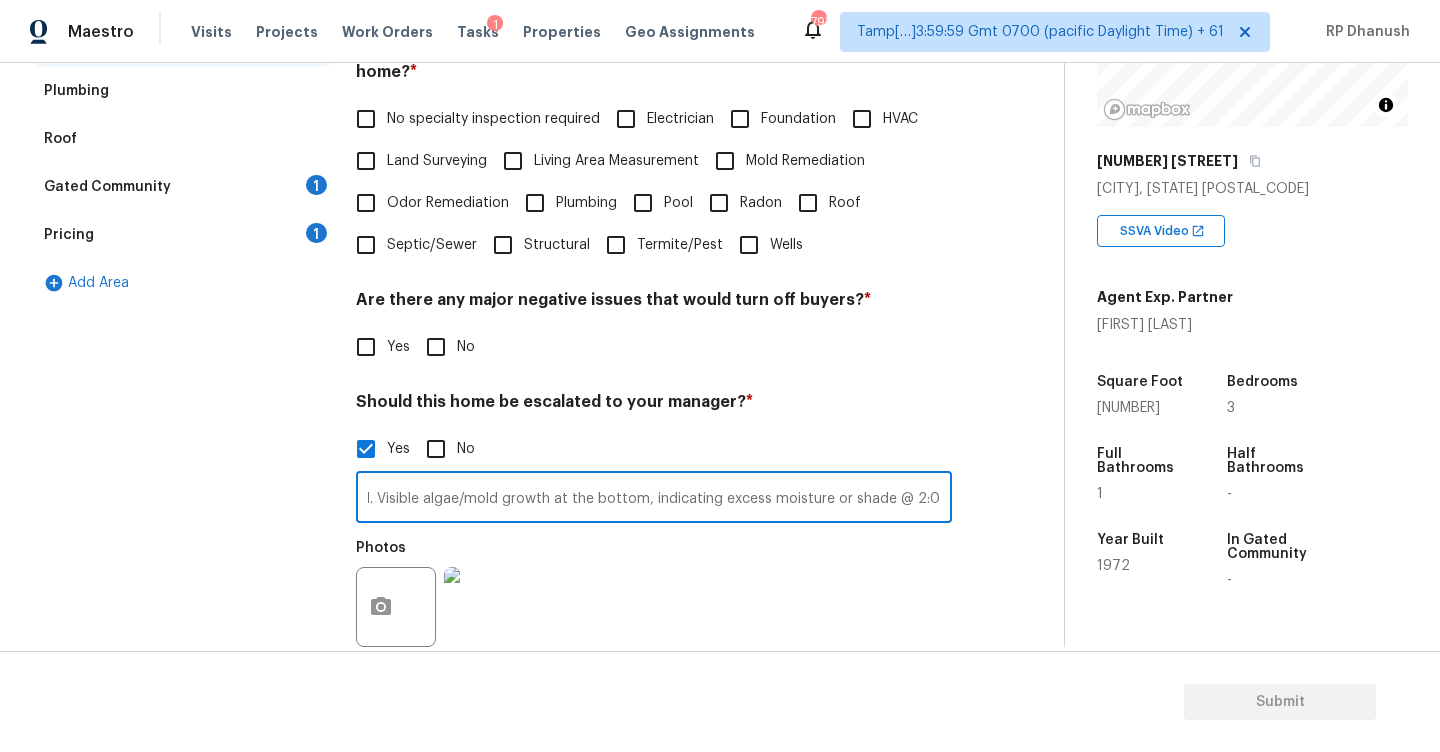 click on "Vinyl siding is cracked, misaligned, and separated. Visible algae/mold growth at the bottom, indicating excess moisture or shade @ 2:09." at bounding box center [654, 499] 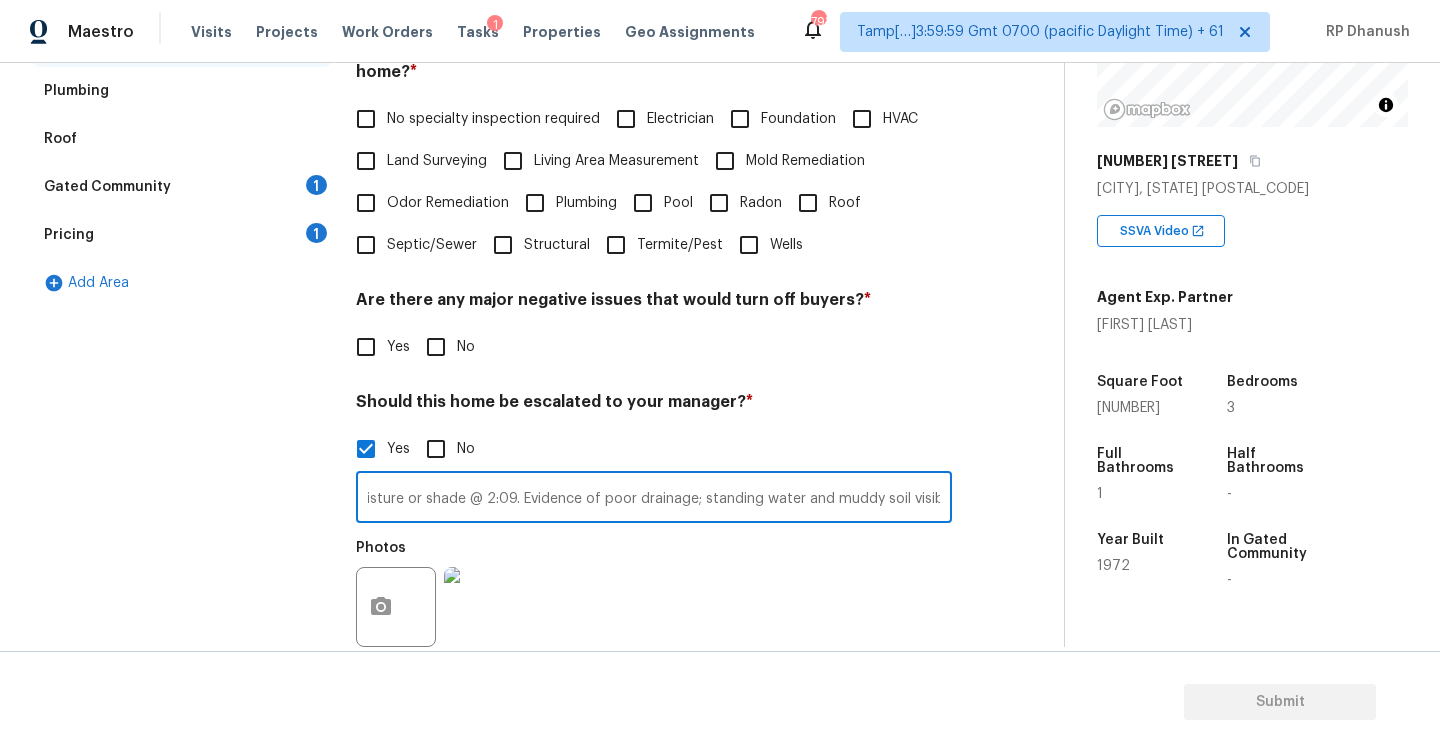 scroll, scrollTop: 0, scrollLeft: 774, axis: horizontal 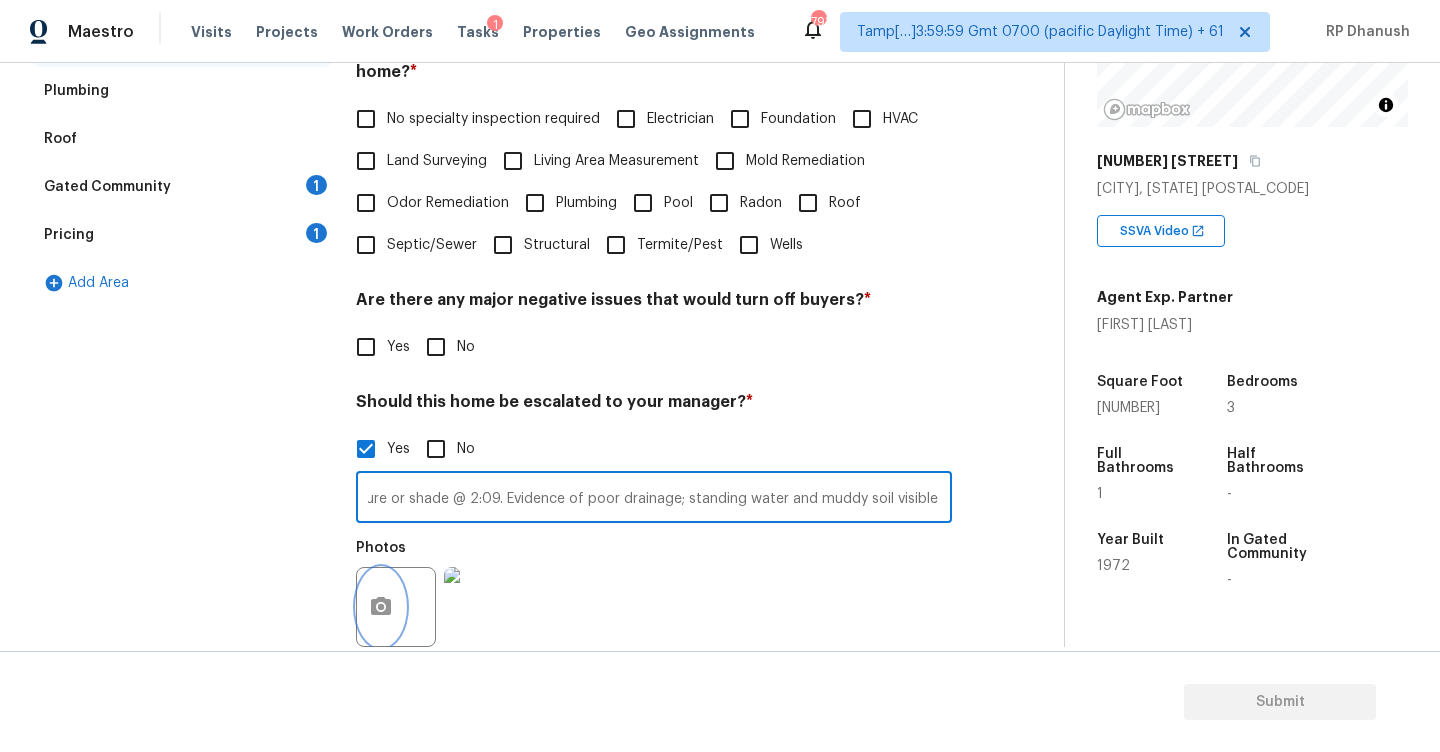 click at bounding box center (381, 607) 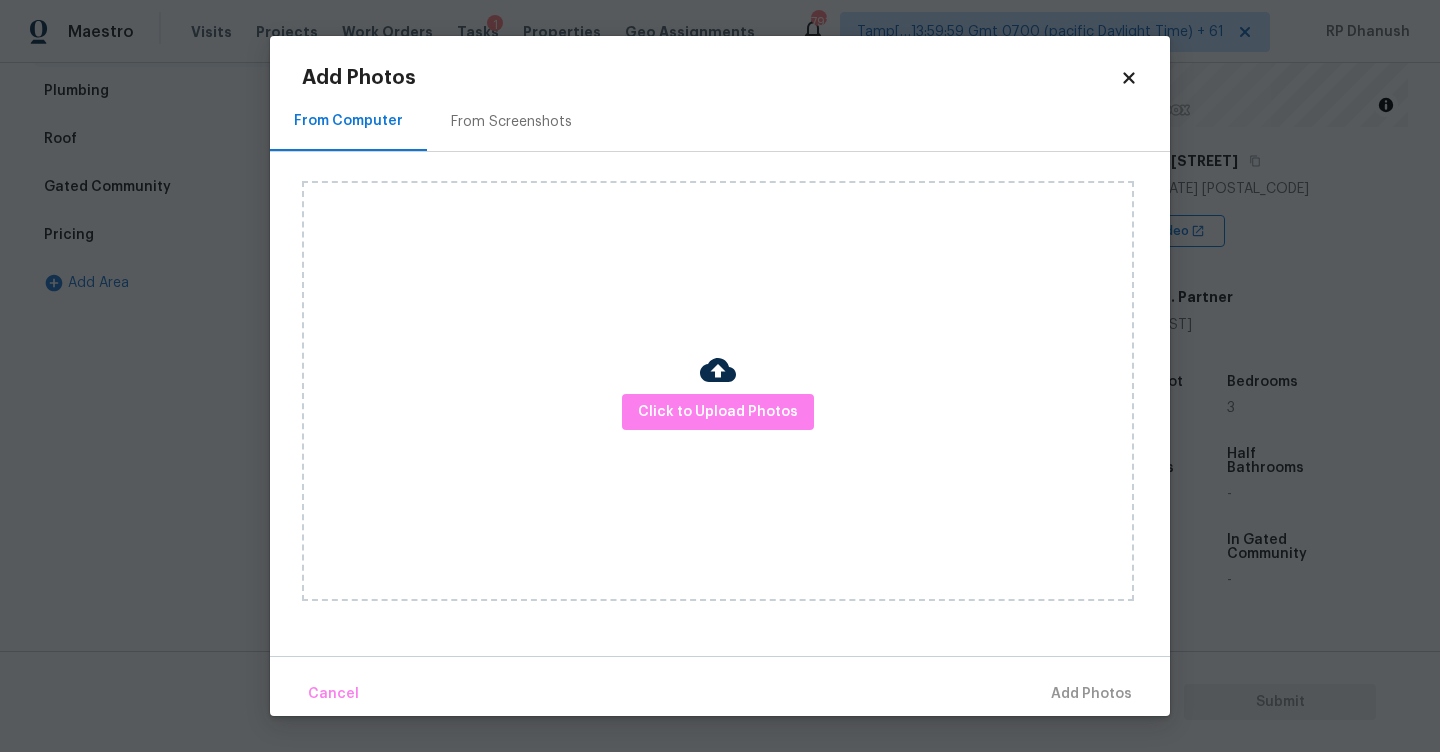 scroll, scrollTop: 0, scrollLeft: 0, axis: both 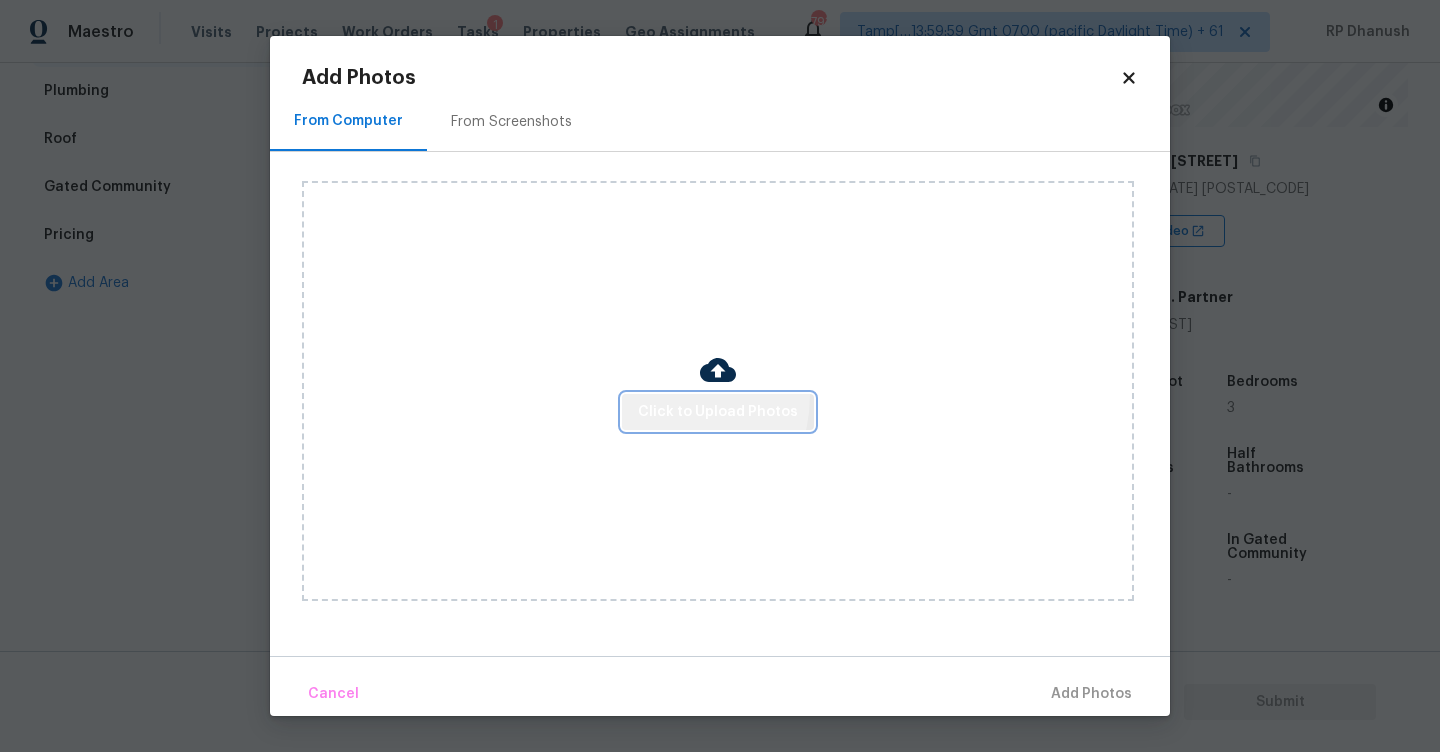 click on "Click to Upload Photos" at bounding box center (718, 412) 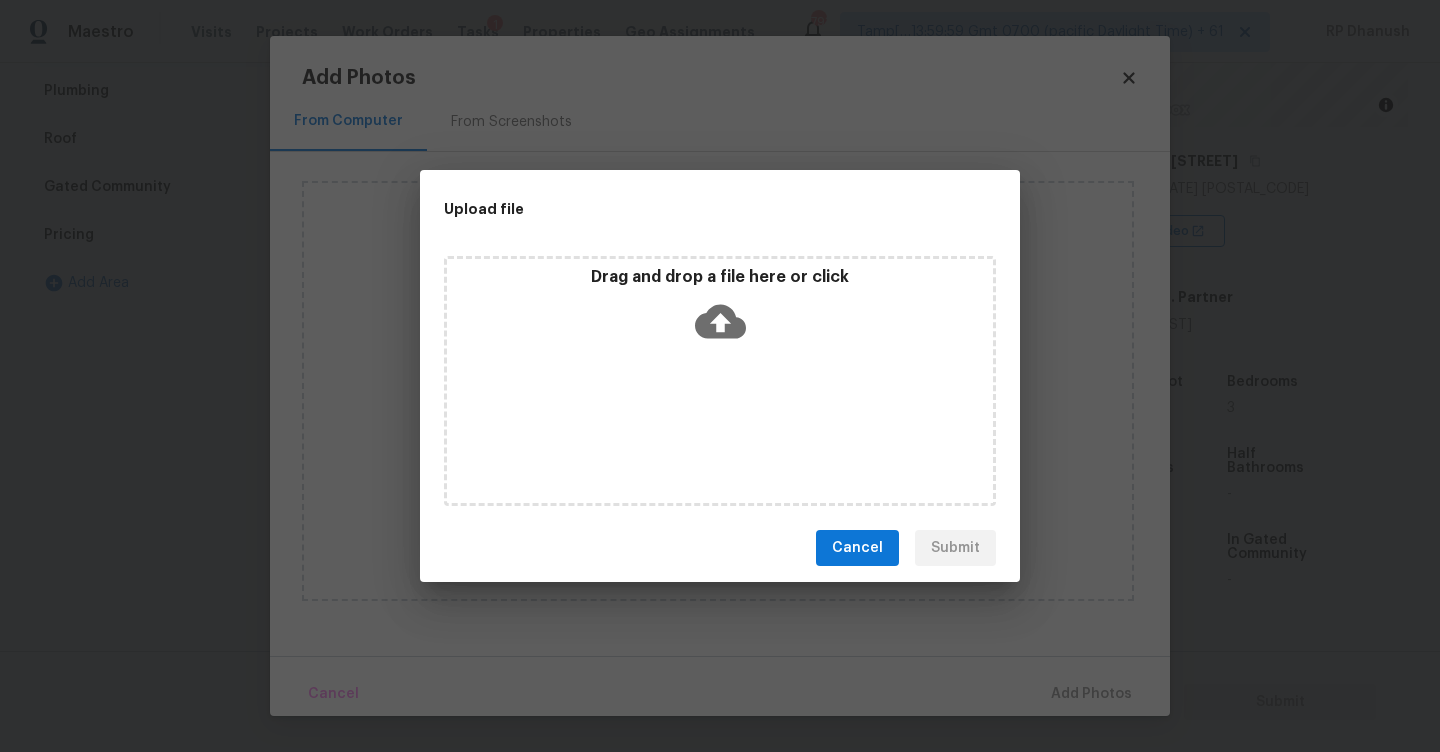 click 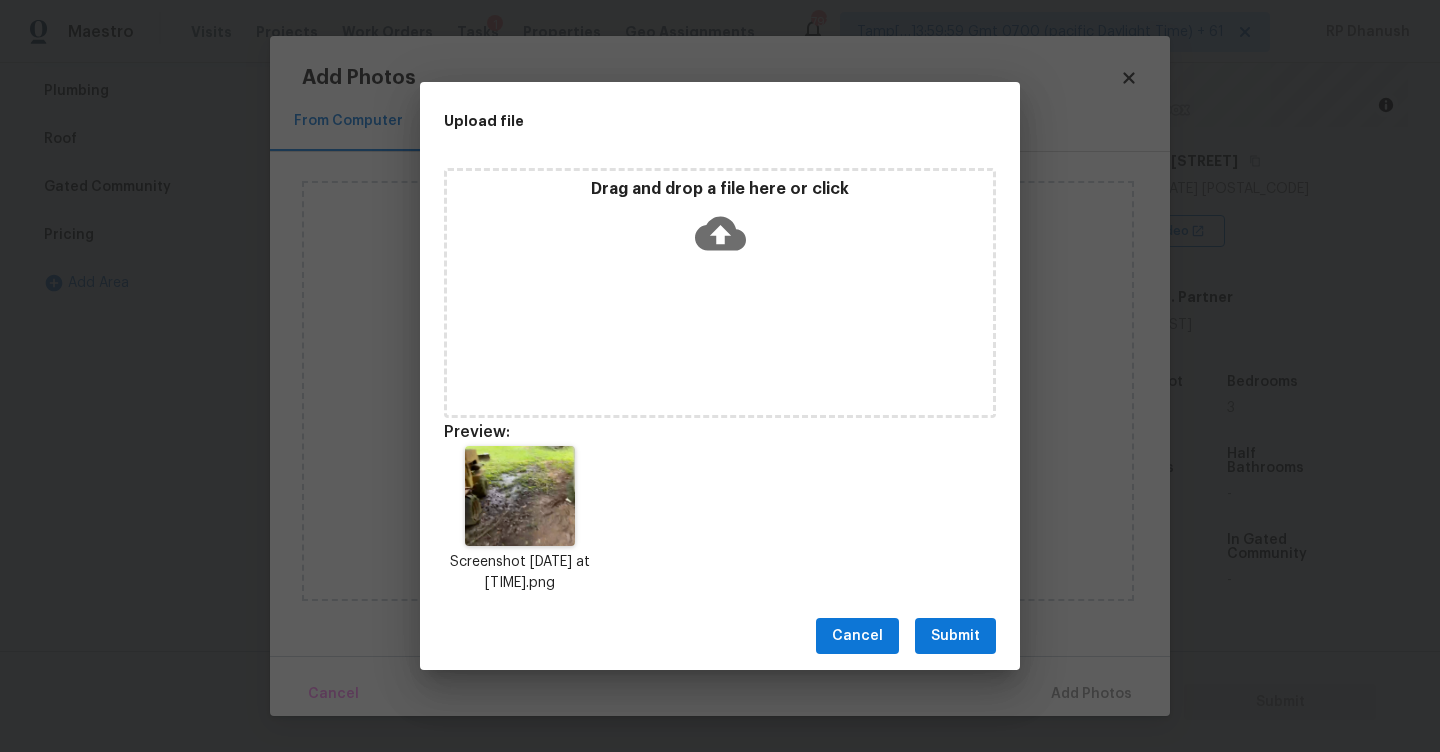 click on "Submit" at bounding box center (955, 636) 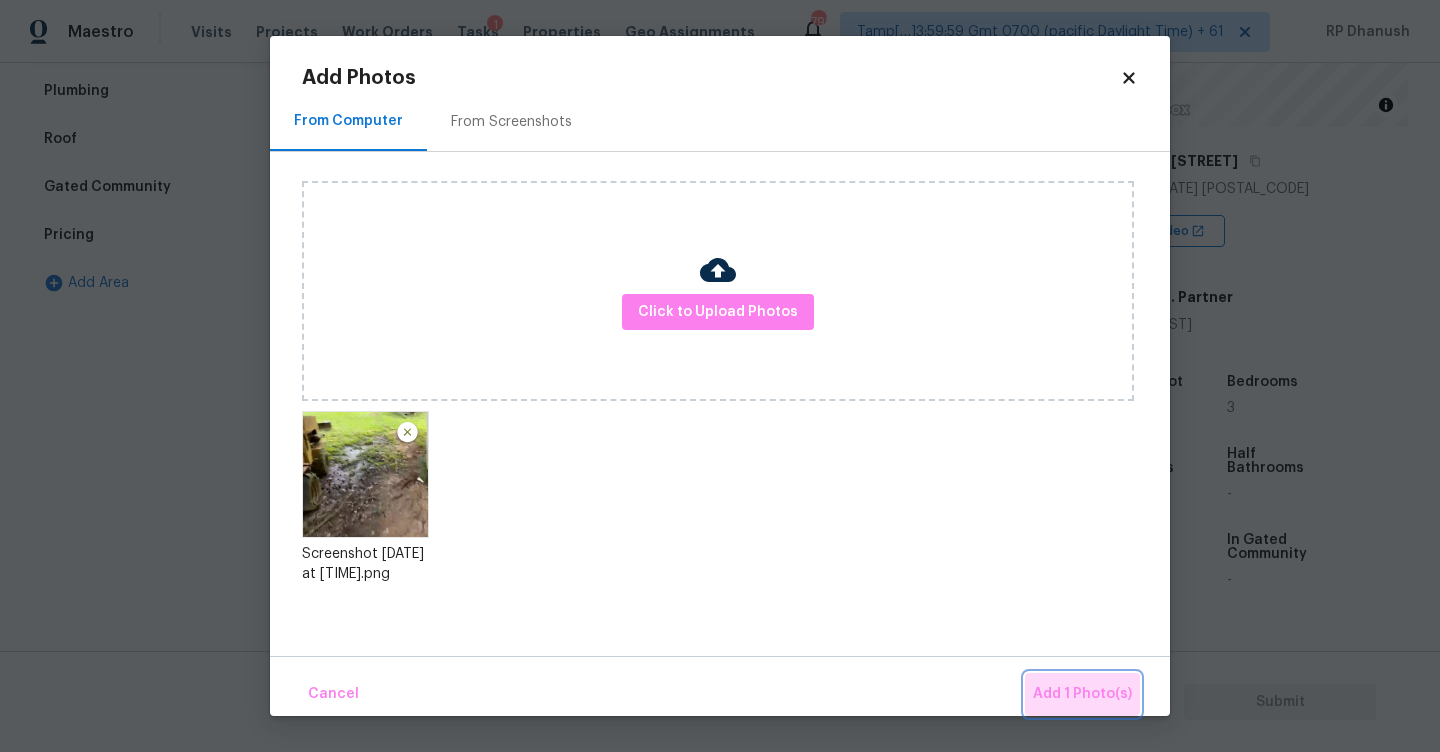 click on "Add 1 Photo(s)" at bounding box center [1082, 694] 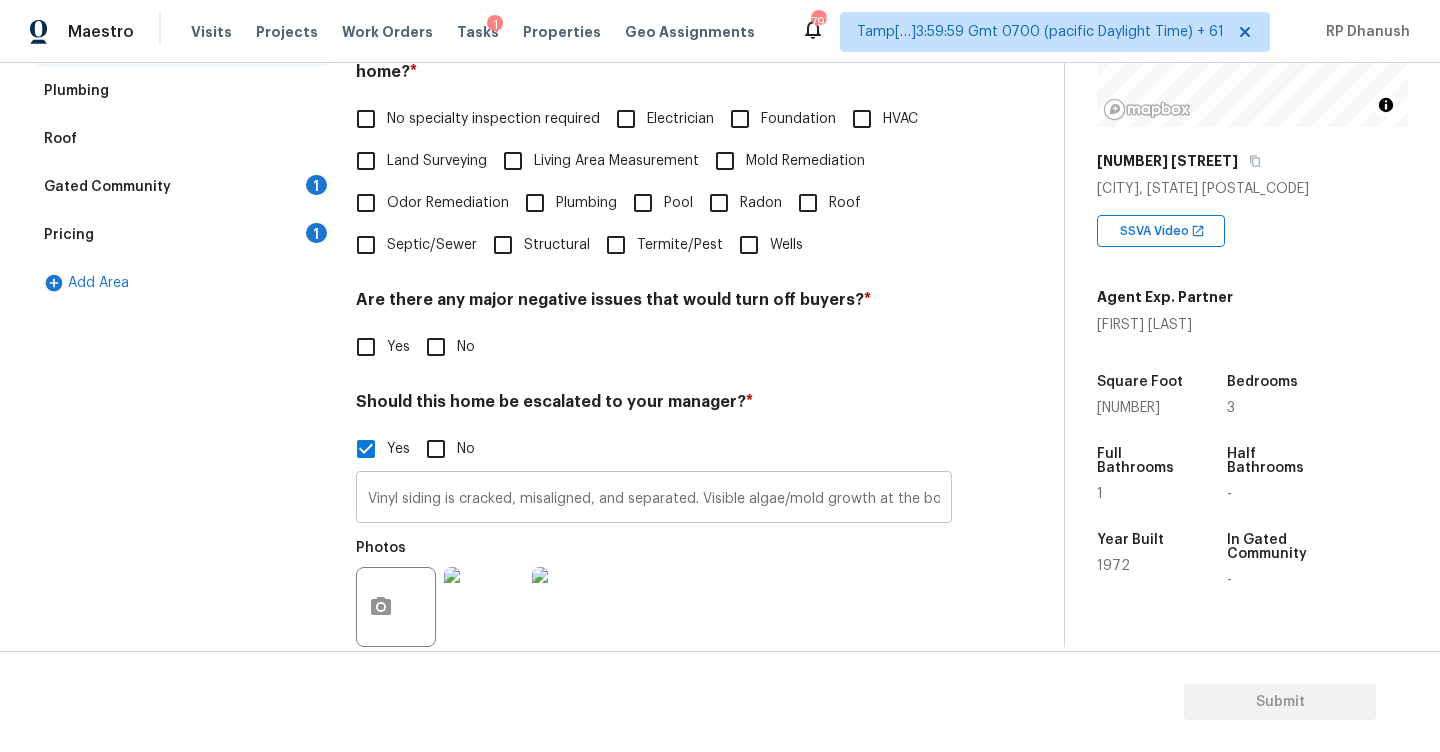click on "Vinyl siding is cracked, misaligned, and separated. Visible algae/mold growth at the bottom, indicating excess moisture or shade @ 2:09. Evidence of poor drainage; standing water and muddy soil visible @" at bounding box center (654, 499) 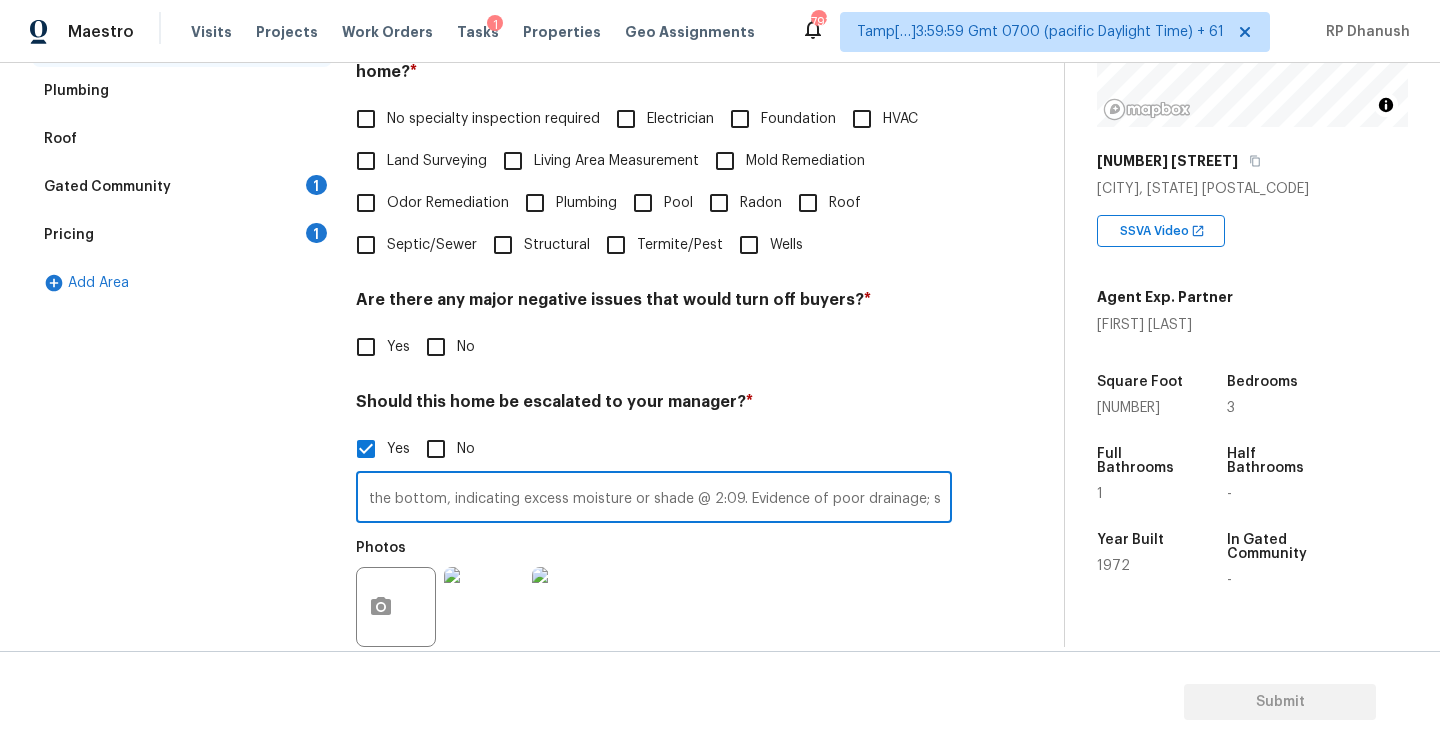 scroll, scrollTop: 0, scrollLeft: 774, axis: horizontal 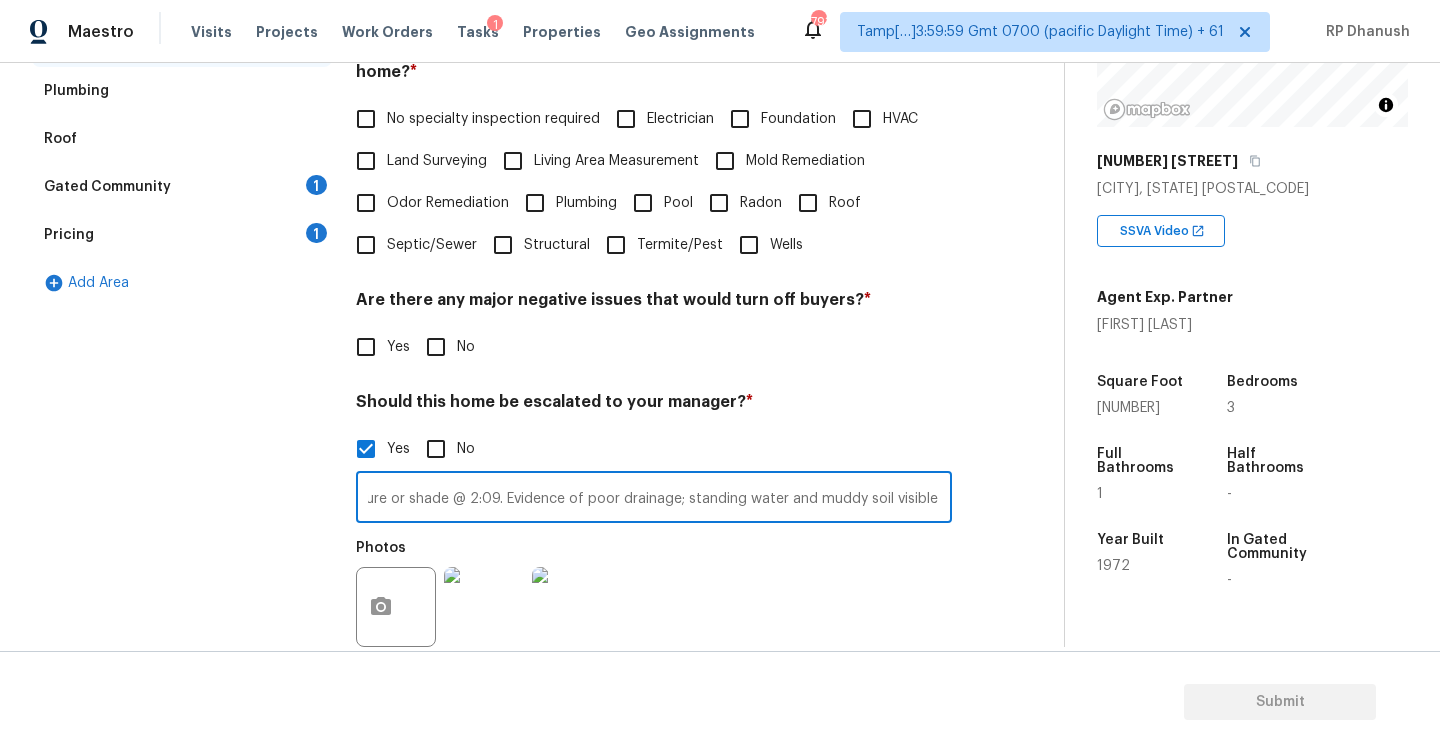 drag, startPoint x: 940, startPoint y: 502, endPoint x: 982, endPoint y: 618, distance: 123.36936 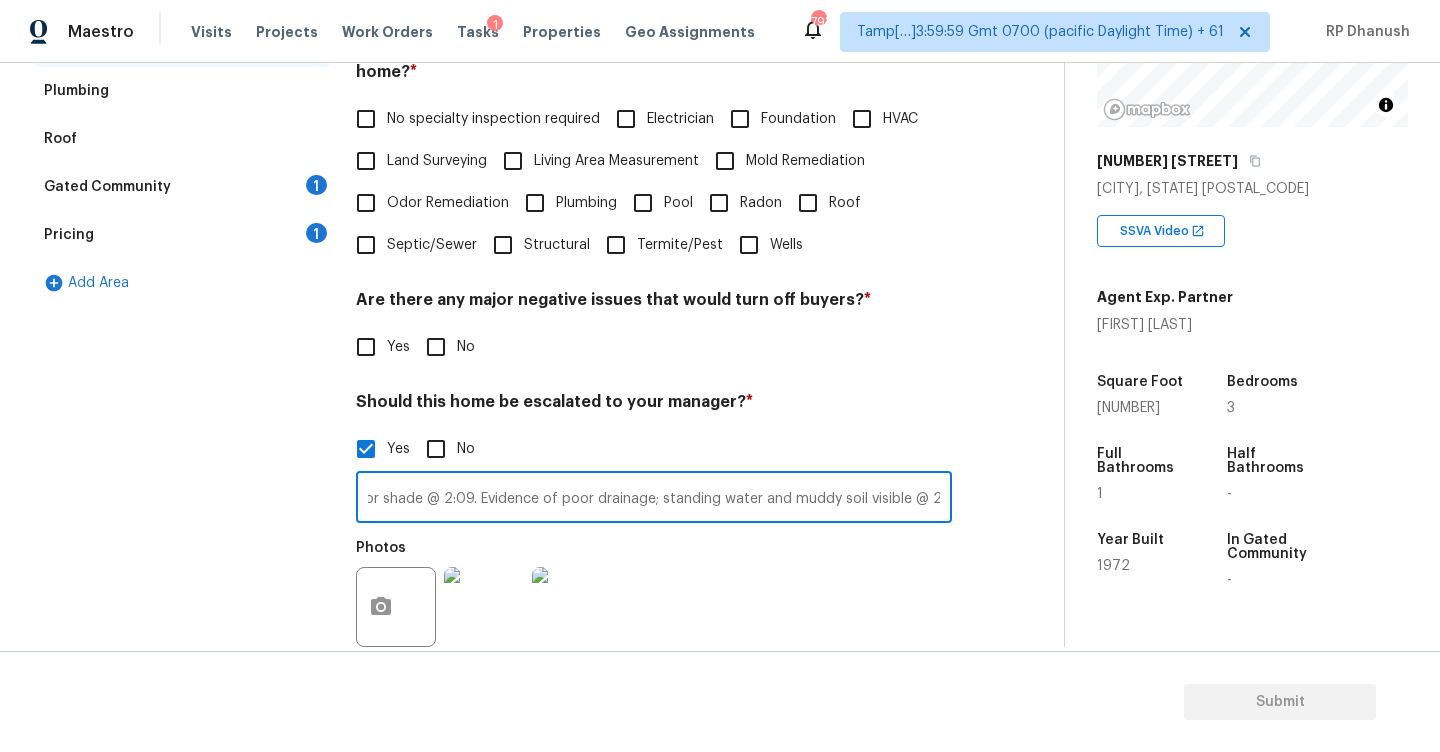 scroll, scrollTop: 0, scrollLeft: 804, axis: horizontal 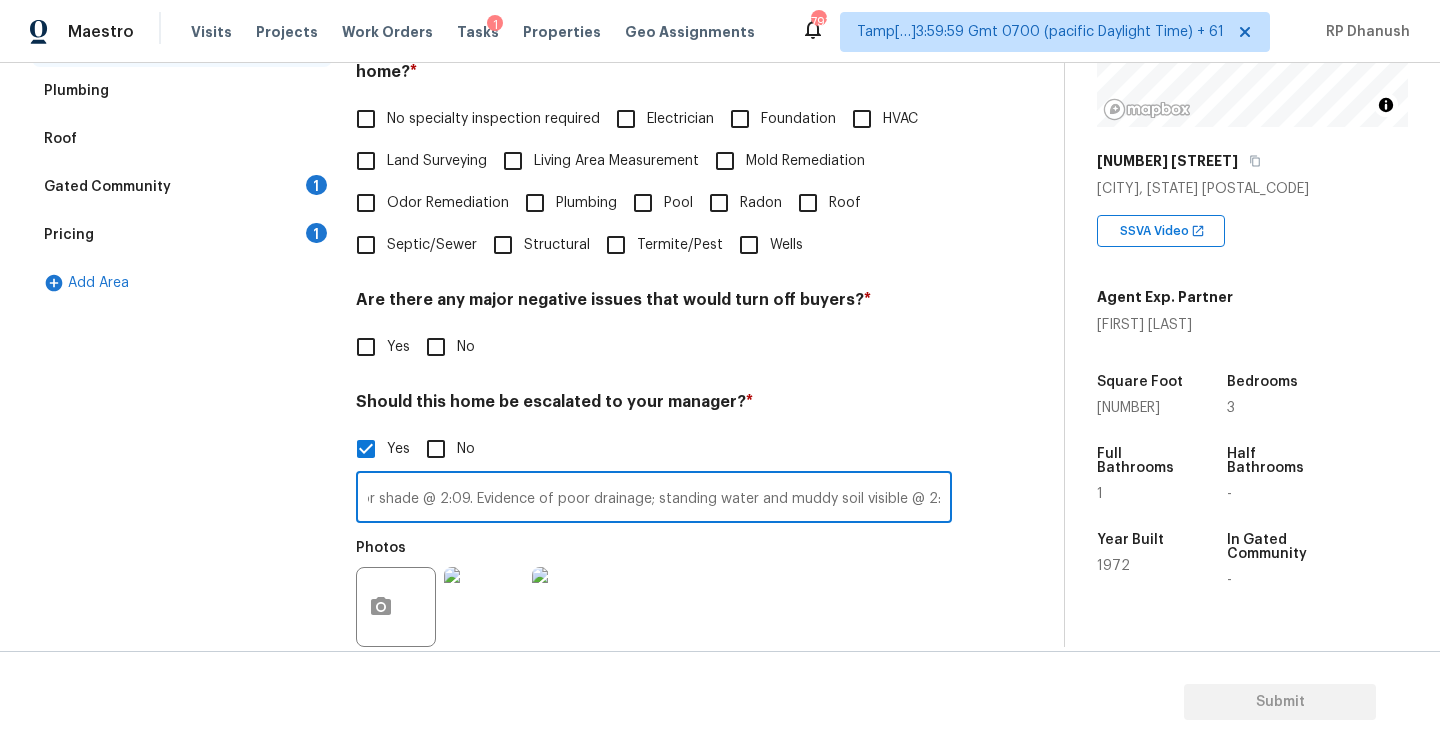 click on "Vinyl siding is cracked, misaligned, and separated. Visible algae/mold growth at the bottom, indicating excess moisture or shade @ 2:09. Evidence of poor drainage; standing water and muddy soil visible @ 2:11." at bounding box center (654, 499) 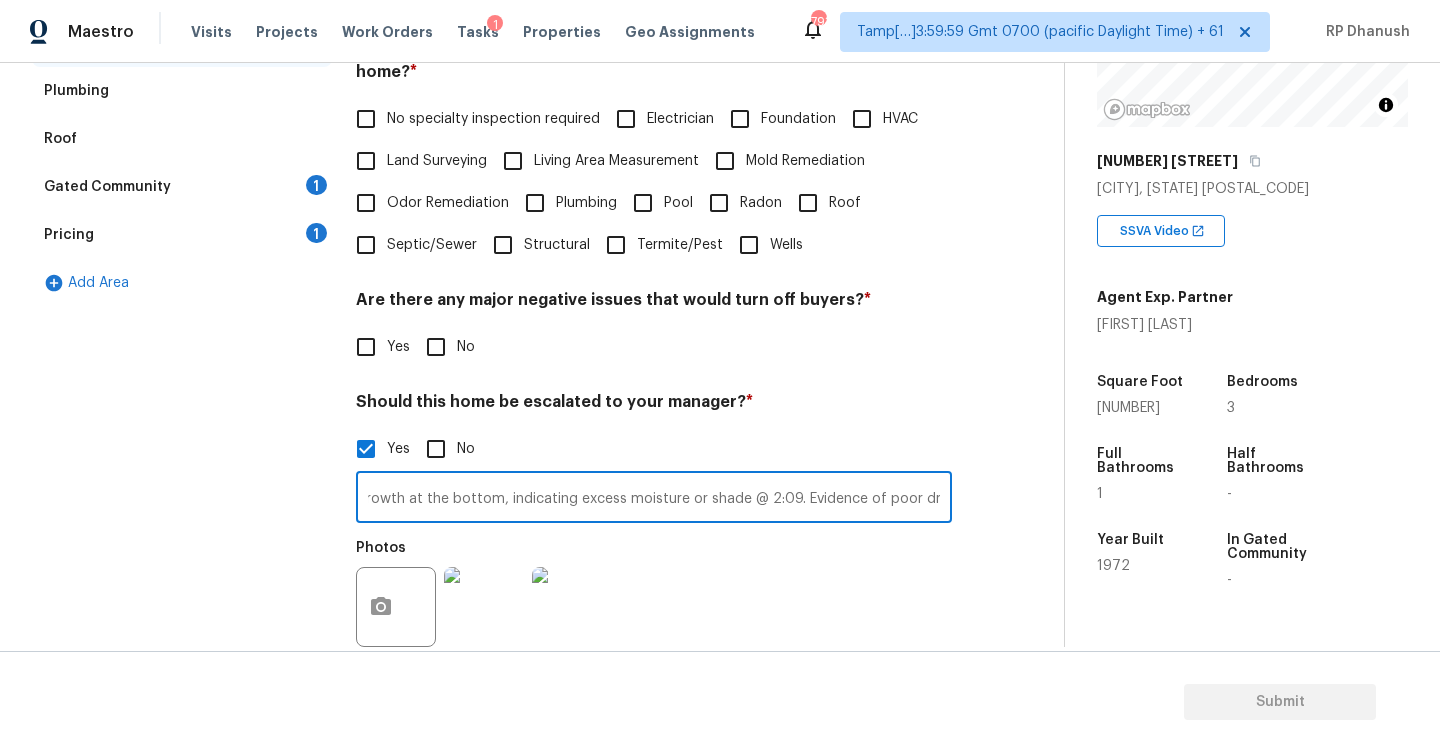 scroll, scrollTop: 0, scrollLeft: 0, axis: both 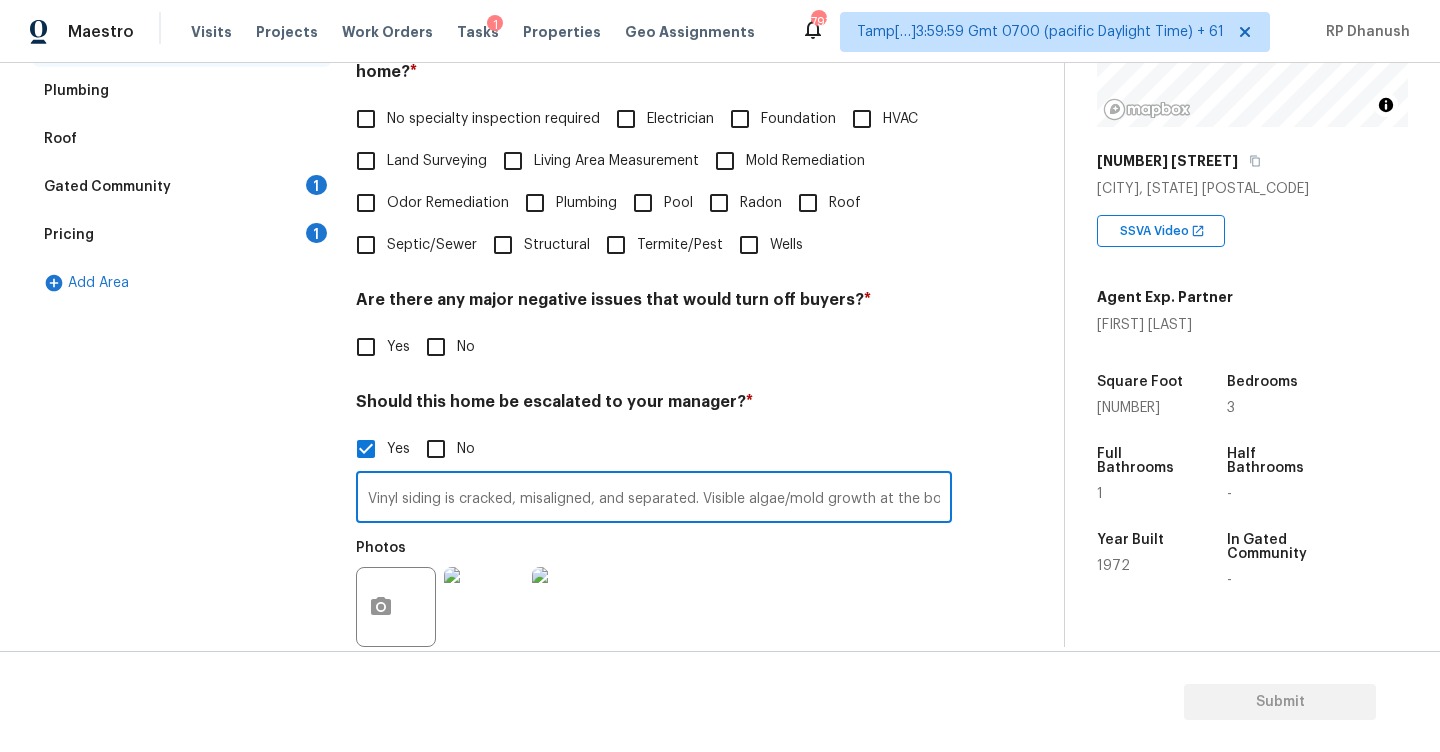 click on "Vinyl siding is cracked, misaligned, and separated. Visible algae/mold growth at the bottom, indicating excess moisture or shade @ 2:09. Evidence of poor drainage; standing water and muddy soil visible @ 2:11." at bounding box center (654, 499) 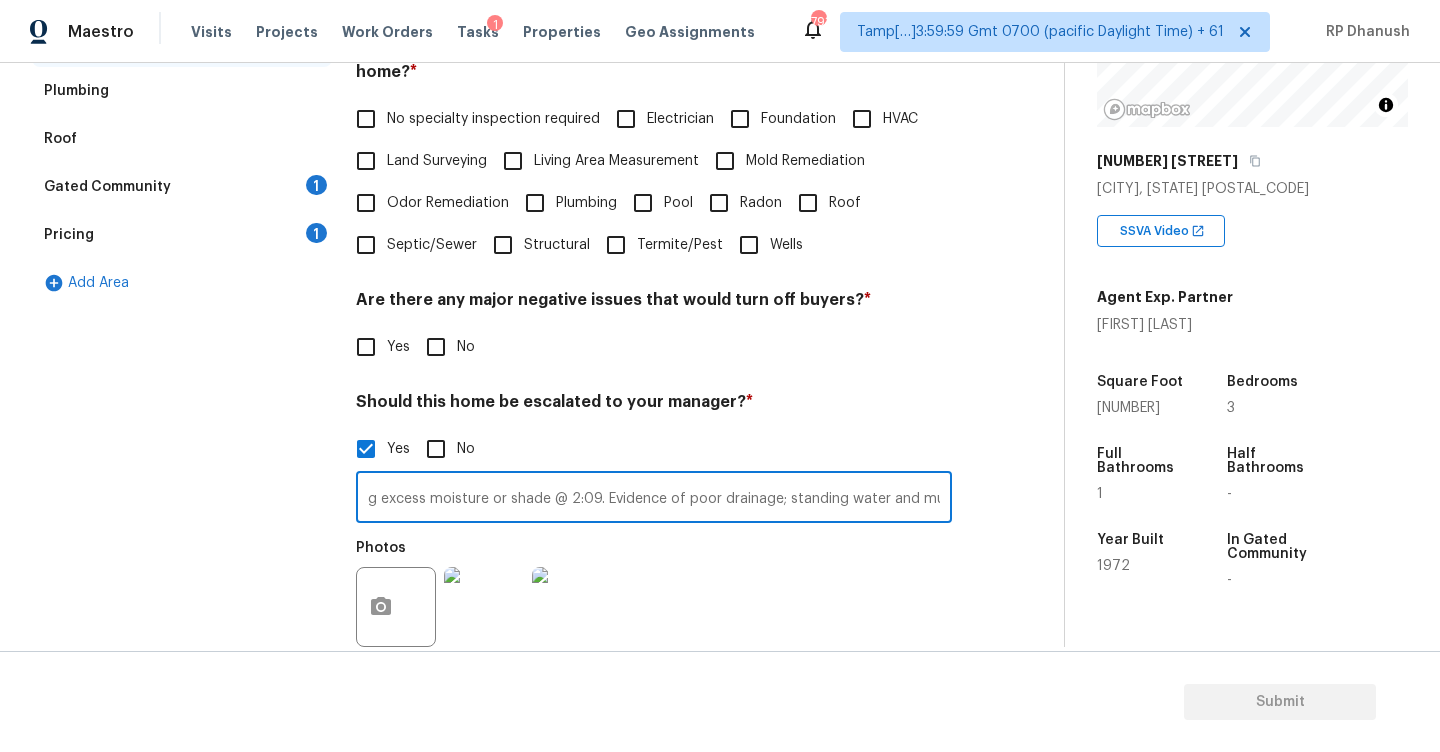 scroll, scrollTop: 0, scrollLeft: 804, axis: horizontal 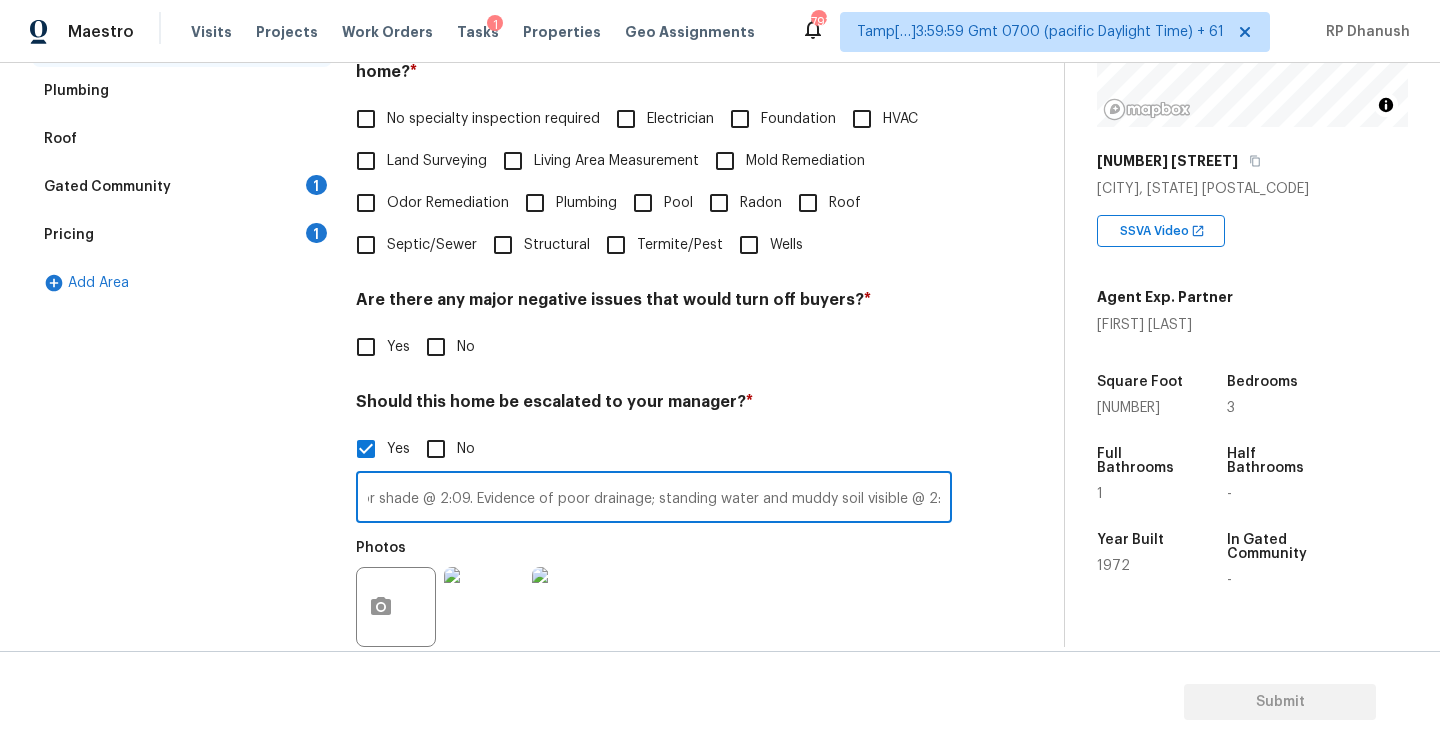 drag, startPoint x: 938, startPoint y: 502, endPoint x: 1047, endPoint y: 726, distance: 249.11243 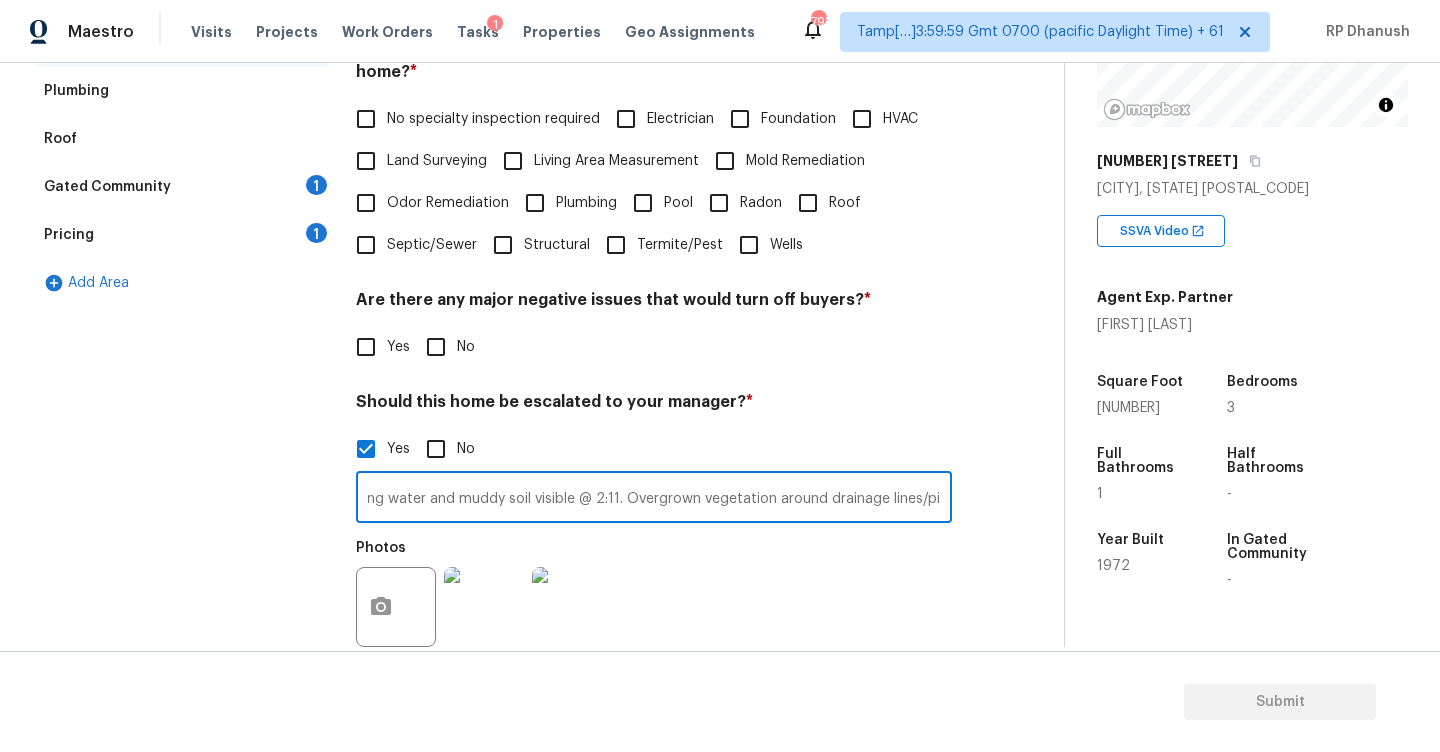 scroll, scrollTop: 0, scrollLeft: 1141, axis: horizontal 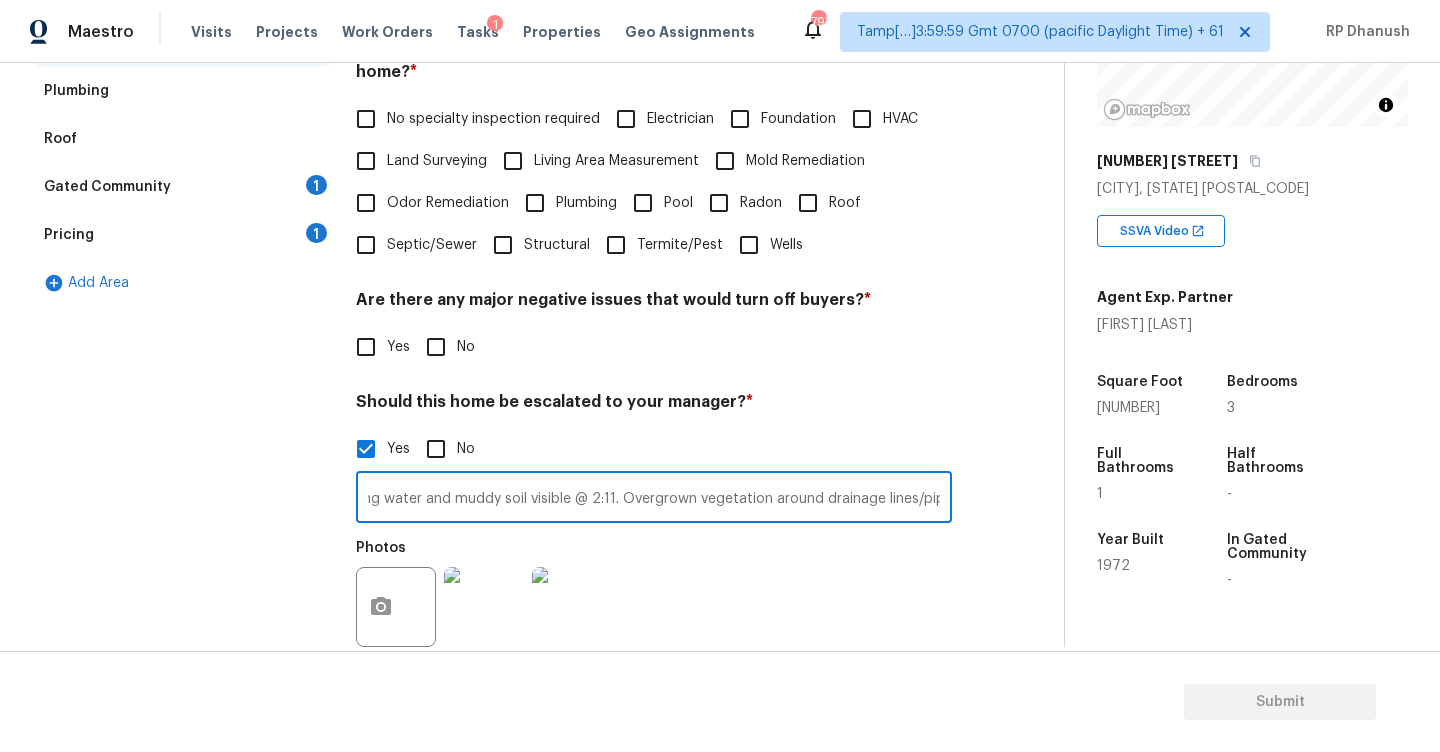 type on "Vinyl siding is cracked, misaligned, and separated. Visible algae/mold growth at the bottom, indicating excess moisture or shade @ 2:09. Evidence of poor drainage; standing water and muddy soil visible @ 2:11. Overgrown vegetation around drainage lines/pipes." 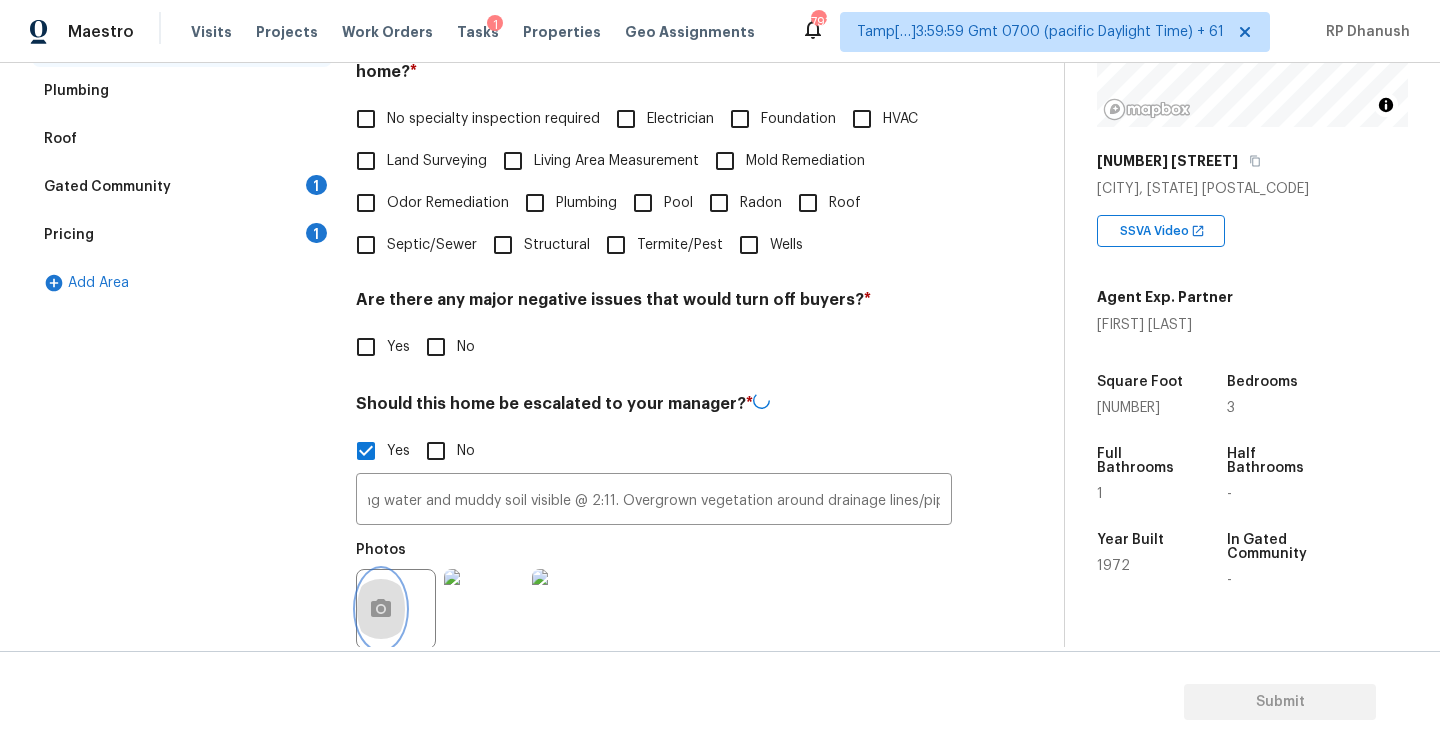click at bounding box center [381, 609] 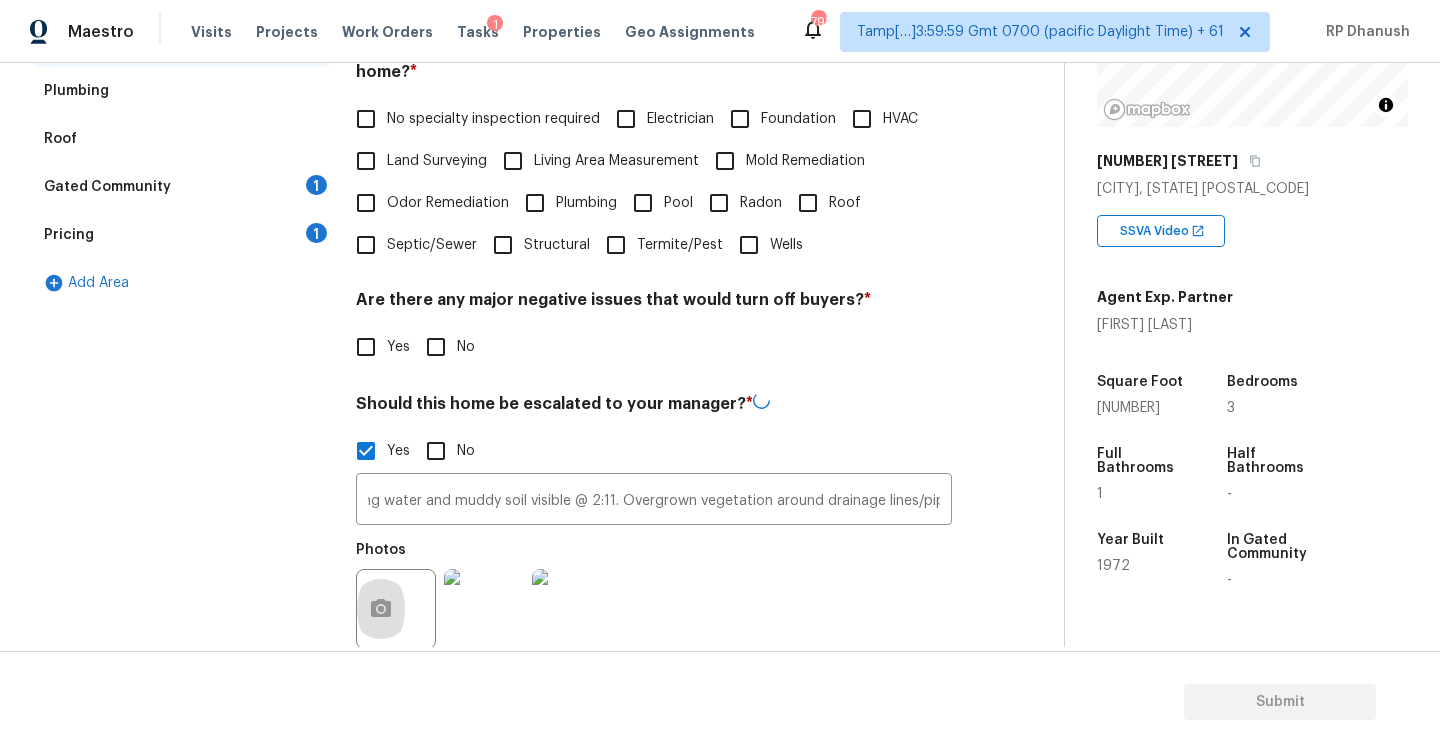 scroll, scrollTop: 0, scrollLeft: 0, axis: both 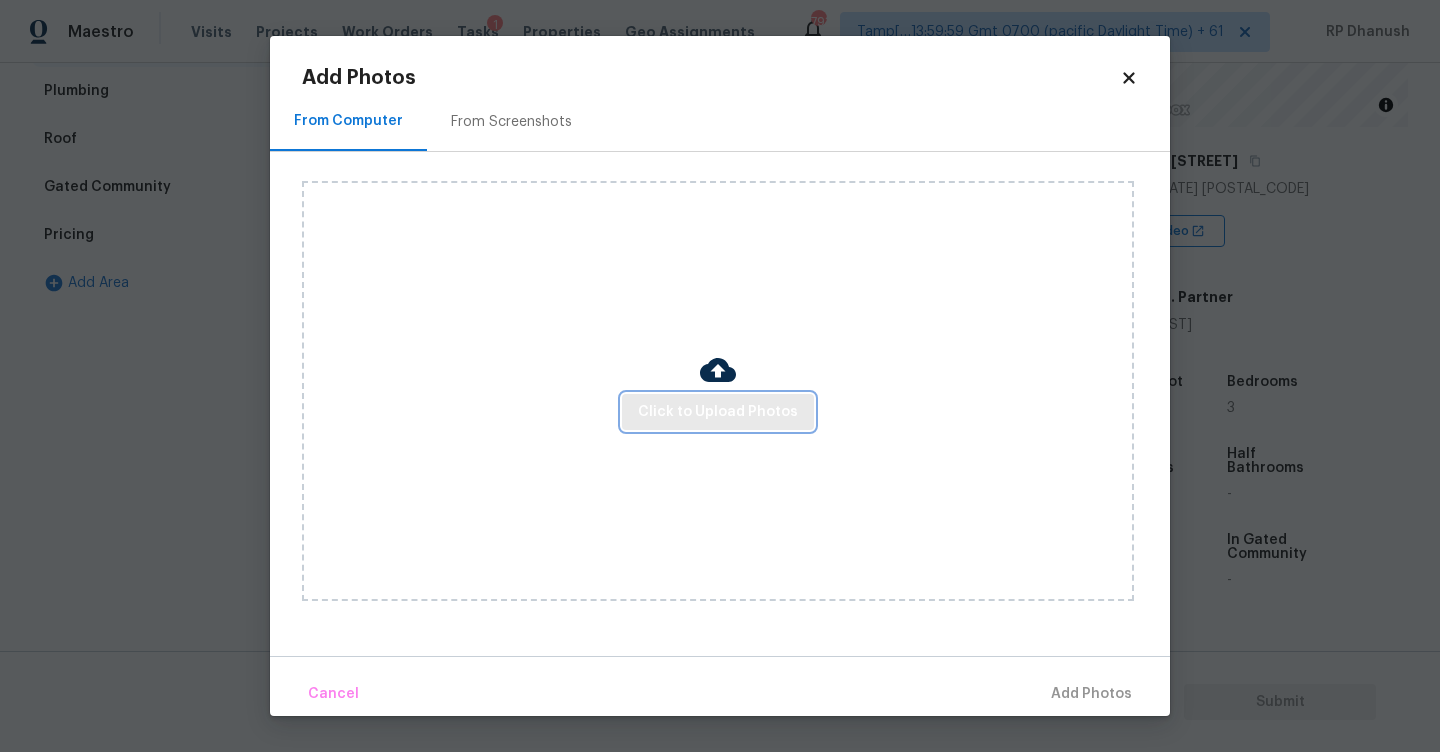 click on "Click to Upload Photos" at bounding box center (718, 412) 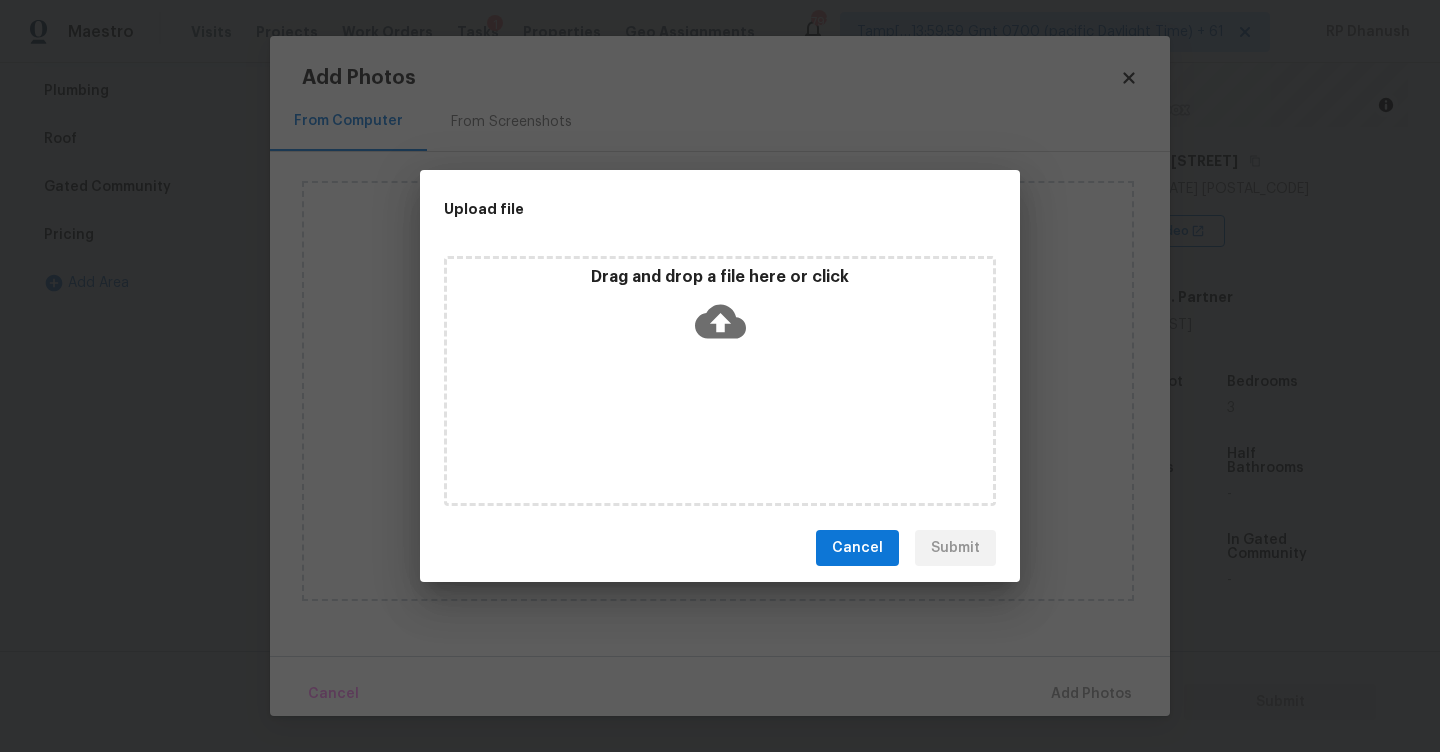 click on "Drag and drop a file here or click" at bounding box center [720, 381] 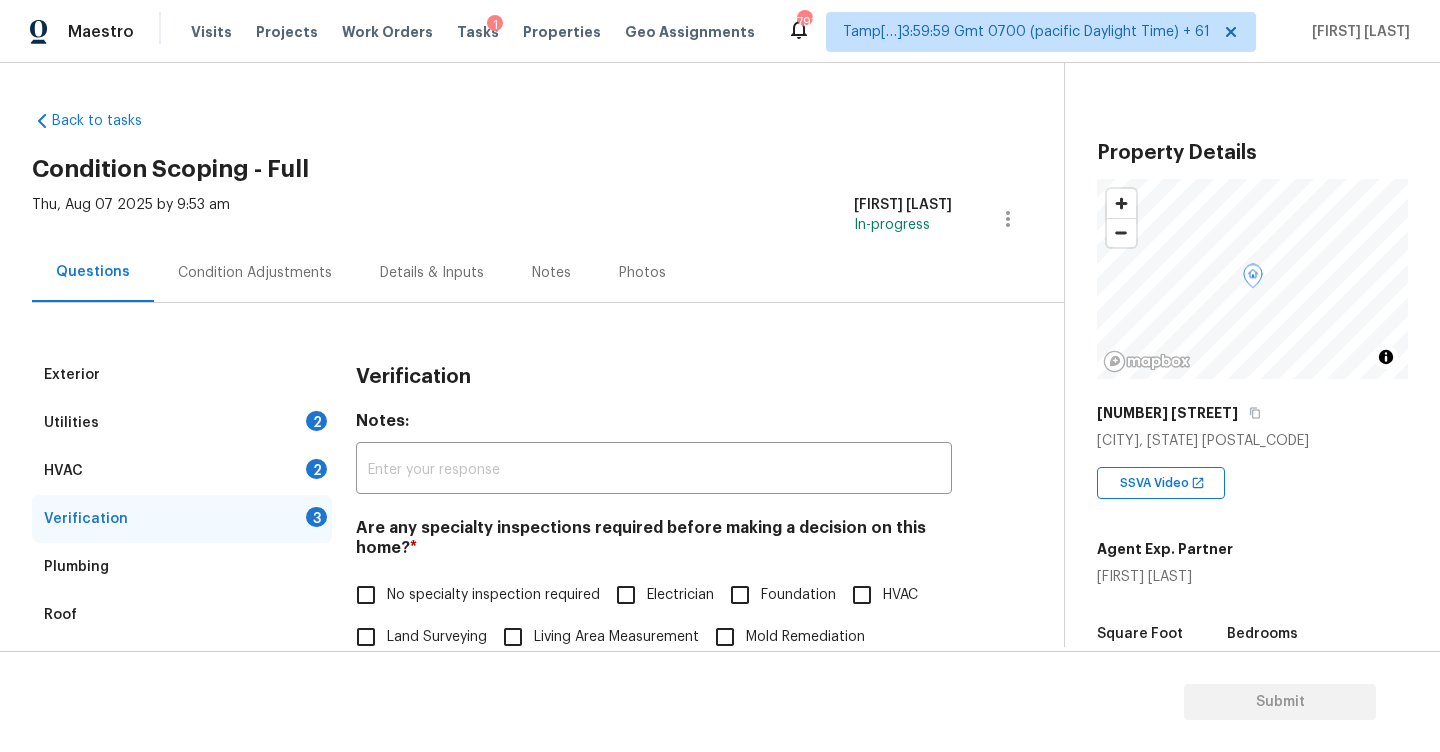 scroll, scrollTop: 0, scrollLeft: 0, axis: both 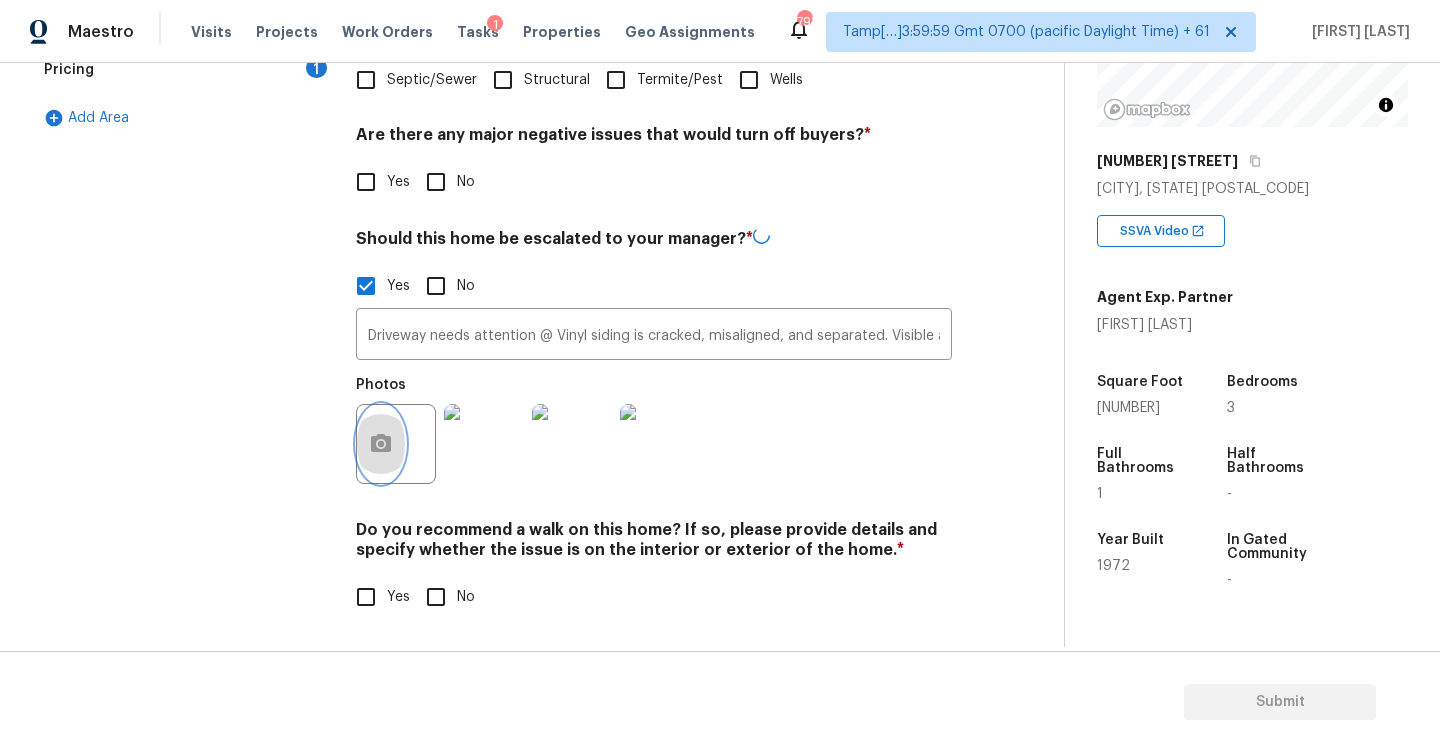 click 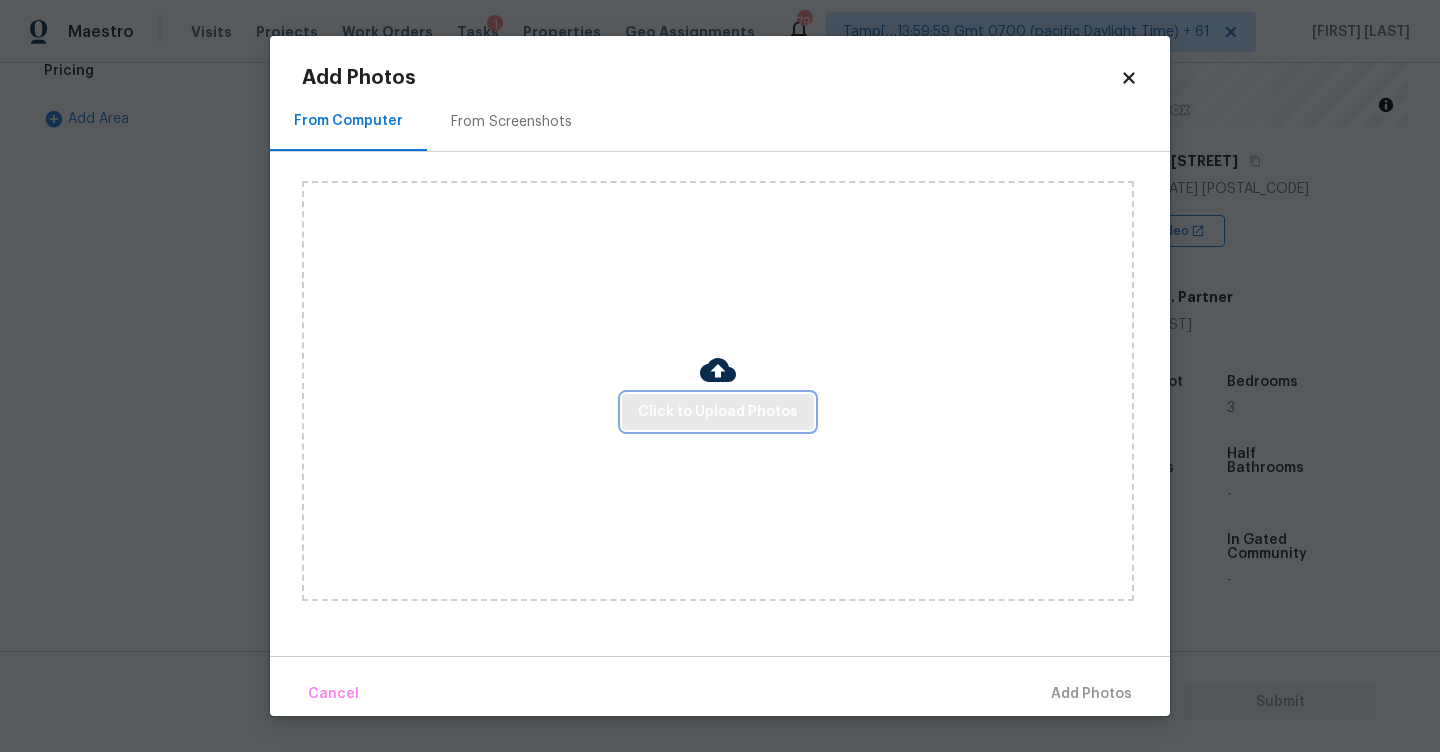click on "Click to Upload Photos" at bounding box center (718, 412) 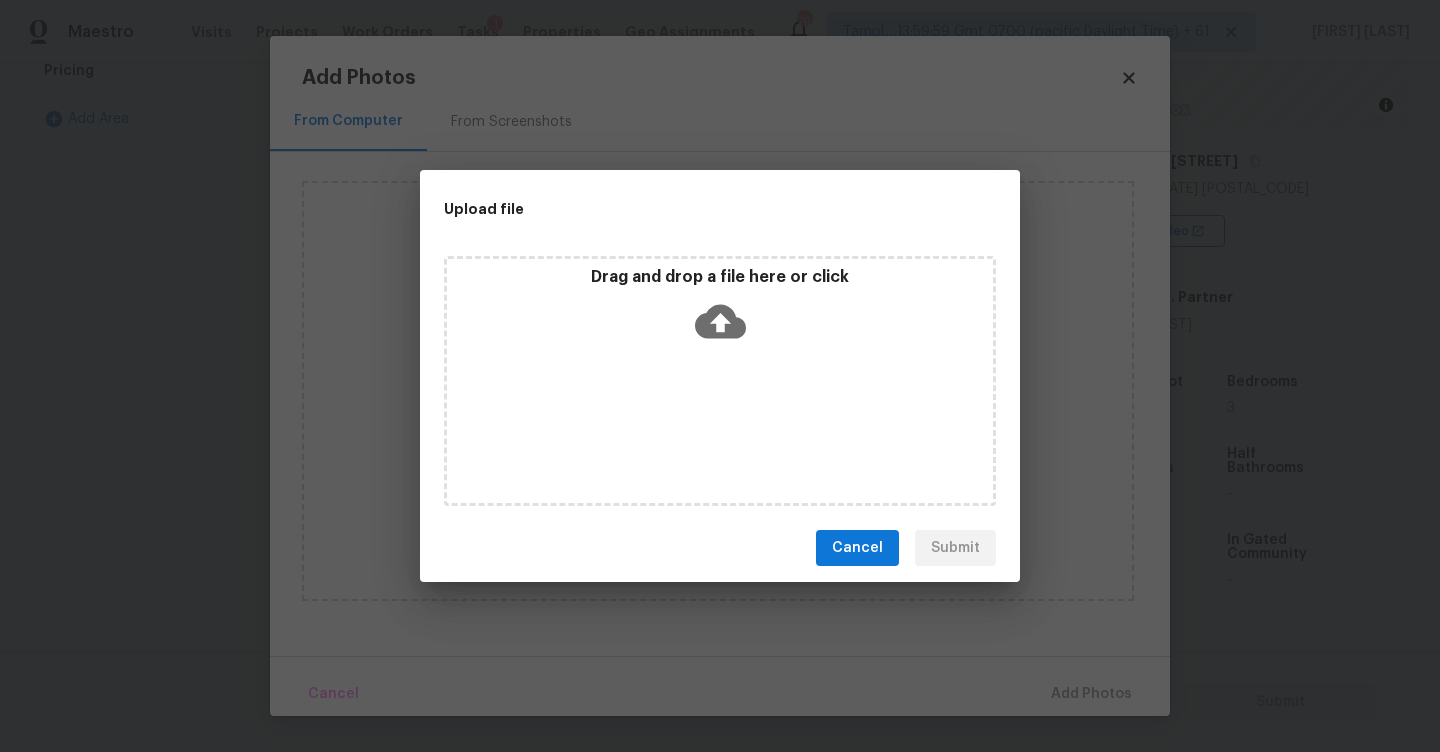 click 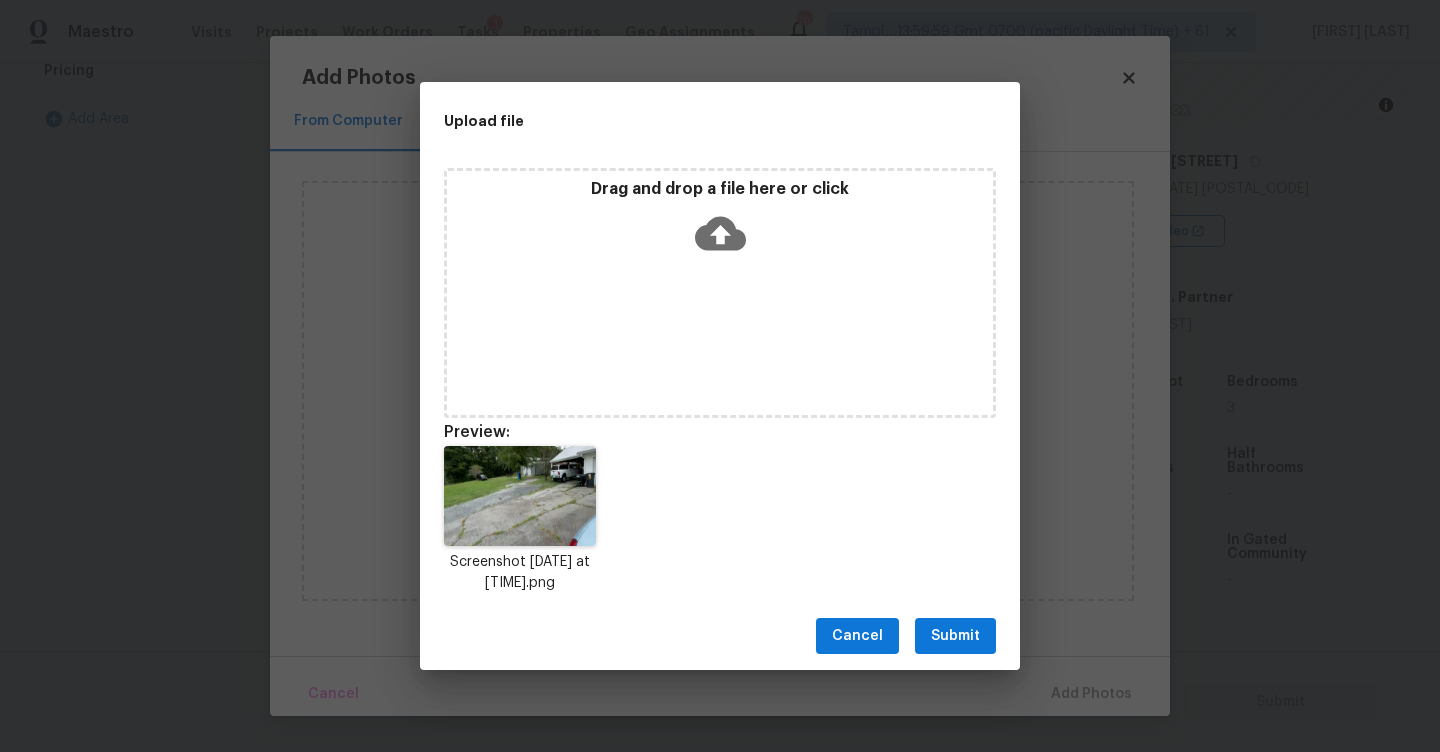 click on "Submit" at bounding box center (955, 636) 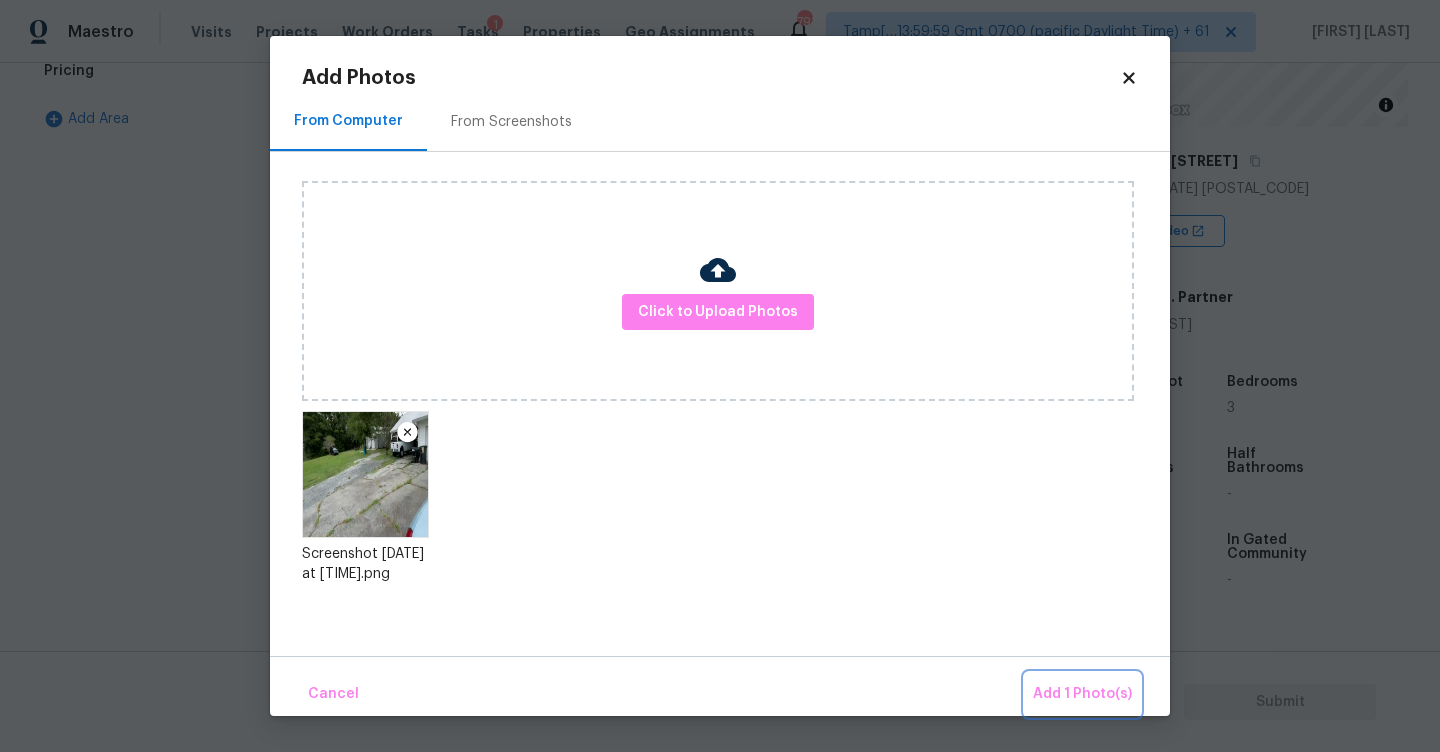 click on "Add 1 Photo(s)" at bounding box center (1082, 694) 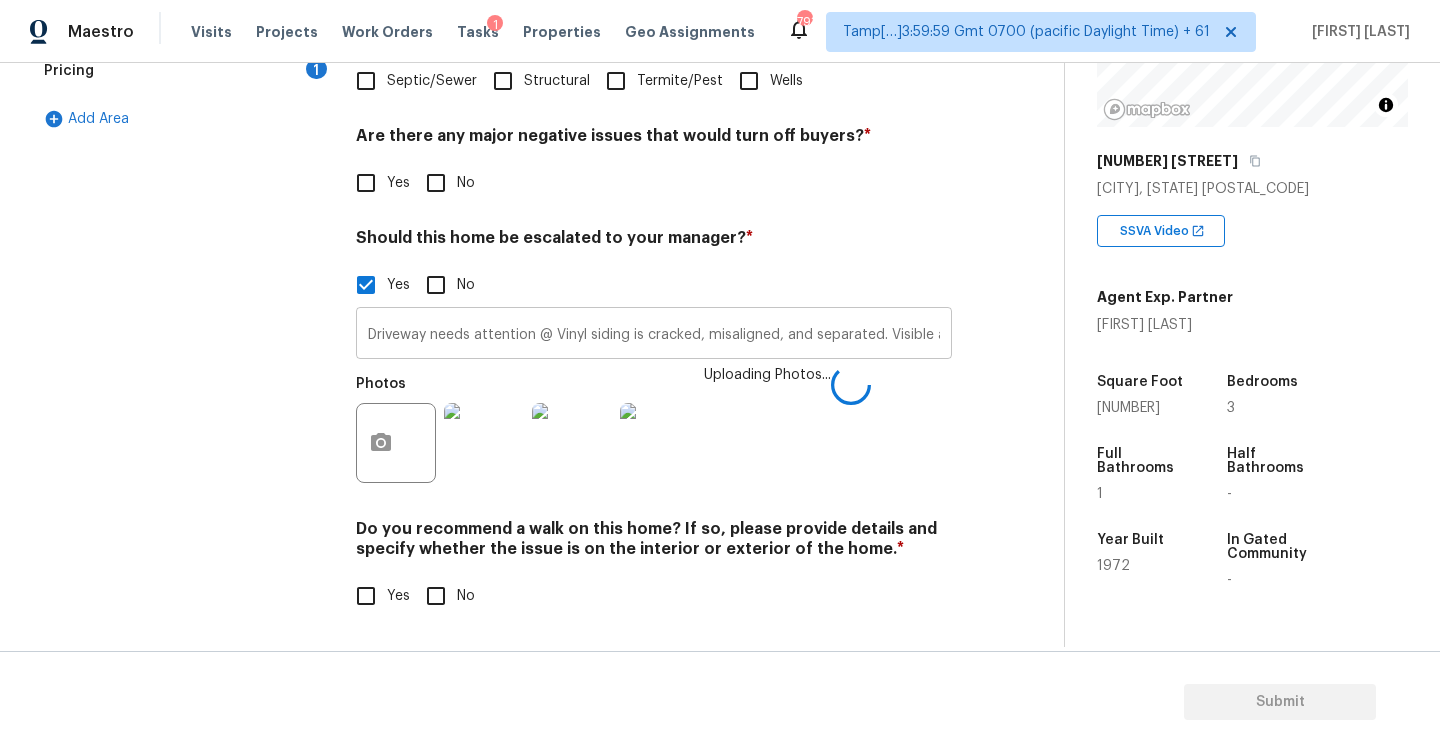 click on "Driveway needs attention @ Vinyl siding is cracked, misaligned, and separated. Visible algae/mold growth at the bottom, indicating excess moisture or shade @ 2:09. Evidence of poor drainage; standing water and muddy soil visible @ 2:11. Overgrown vegetation around drainage lines/pipes." at bounding box center [654, 335] 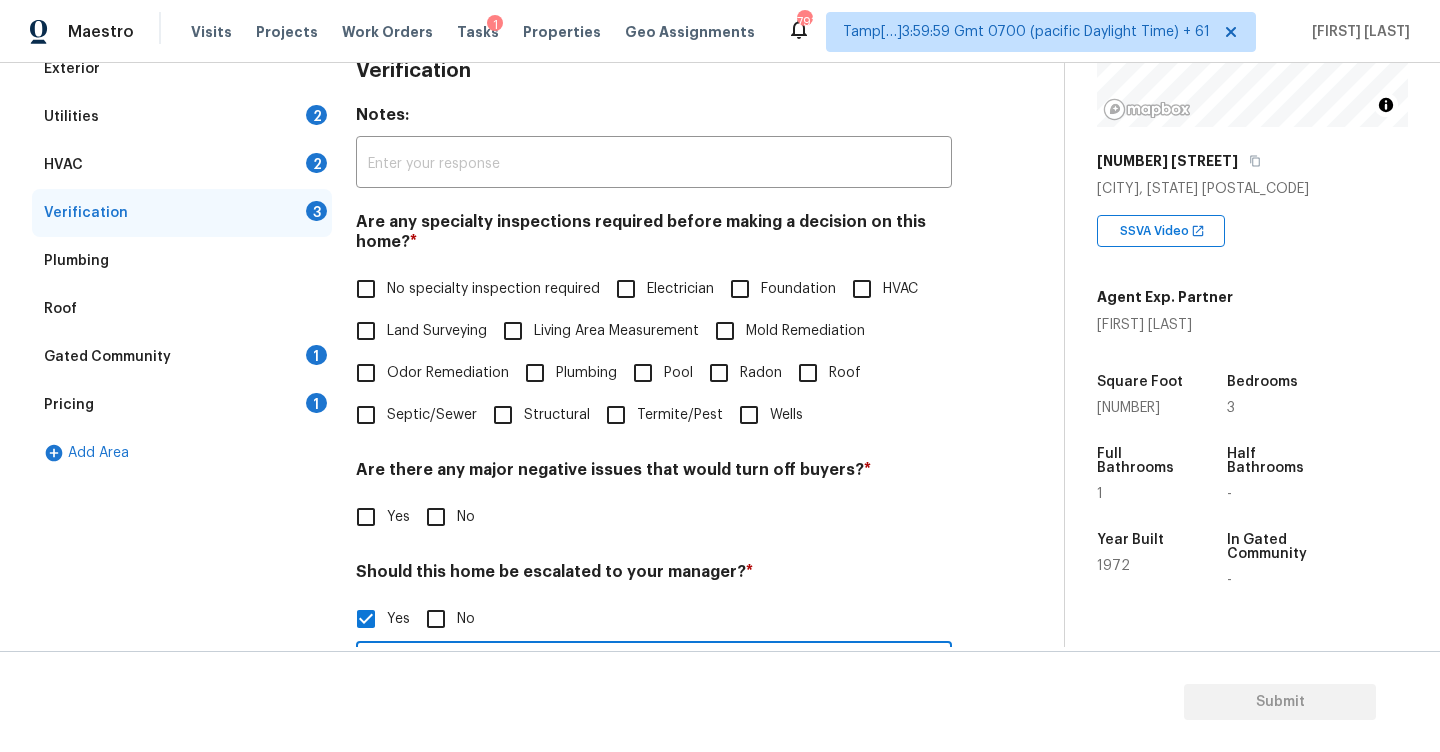 scroll, scrollTop: 296, scrollLeft: 0, axis: vertical 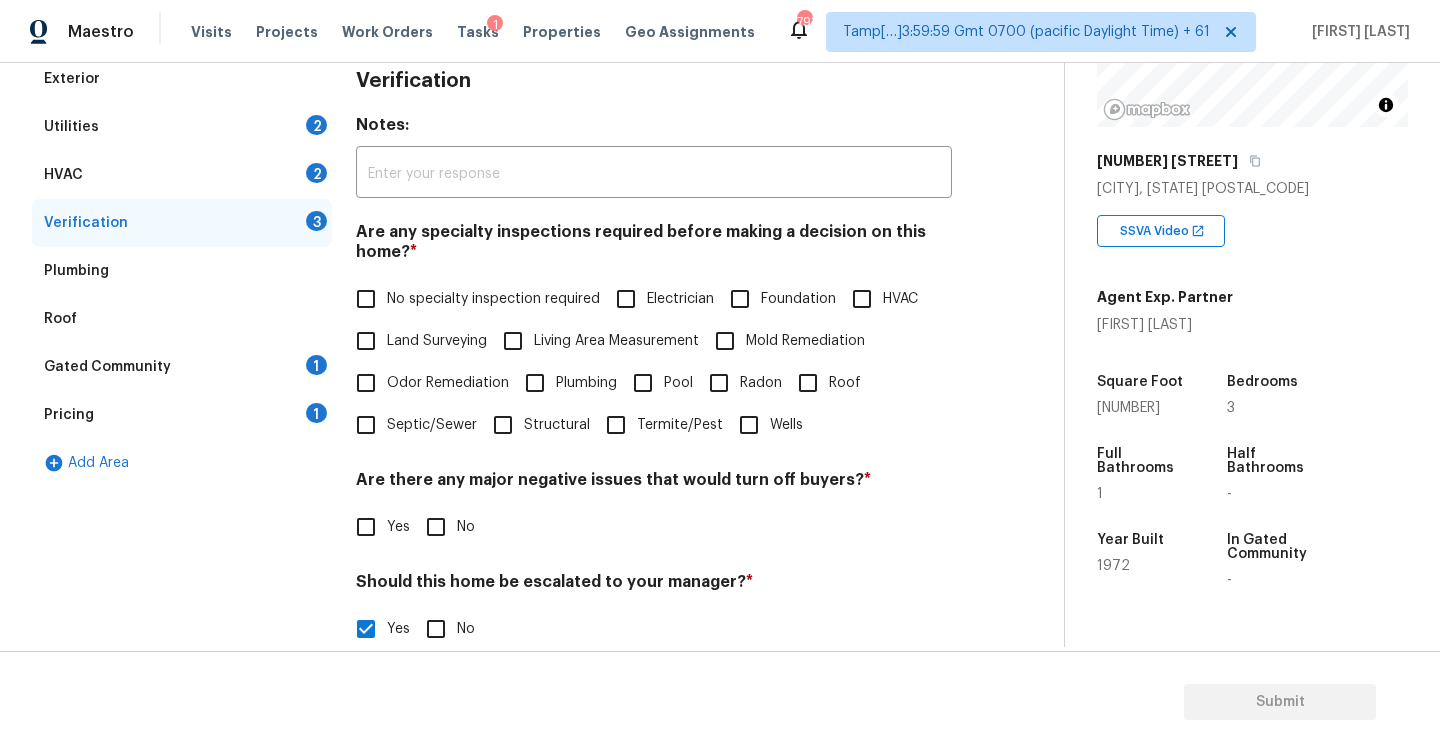 type on "Driveway needs attention @ 1:06. Vinyl siding is cracked, misaligned, and separated. Visible algae/mold growth at the bottom, indicating excess moisture or shade @ 2:09. Evidence of poor drainage; standing water and muddy soil visible @ 2:11. Overgrown vegetation around drainage lines/pipes." 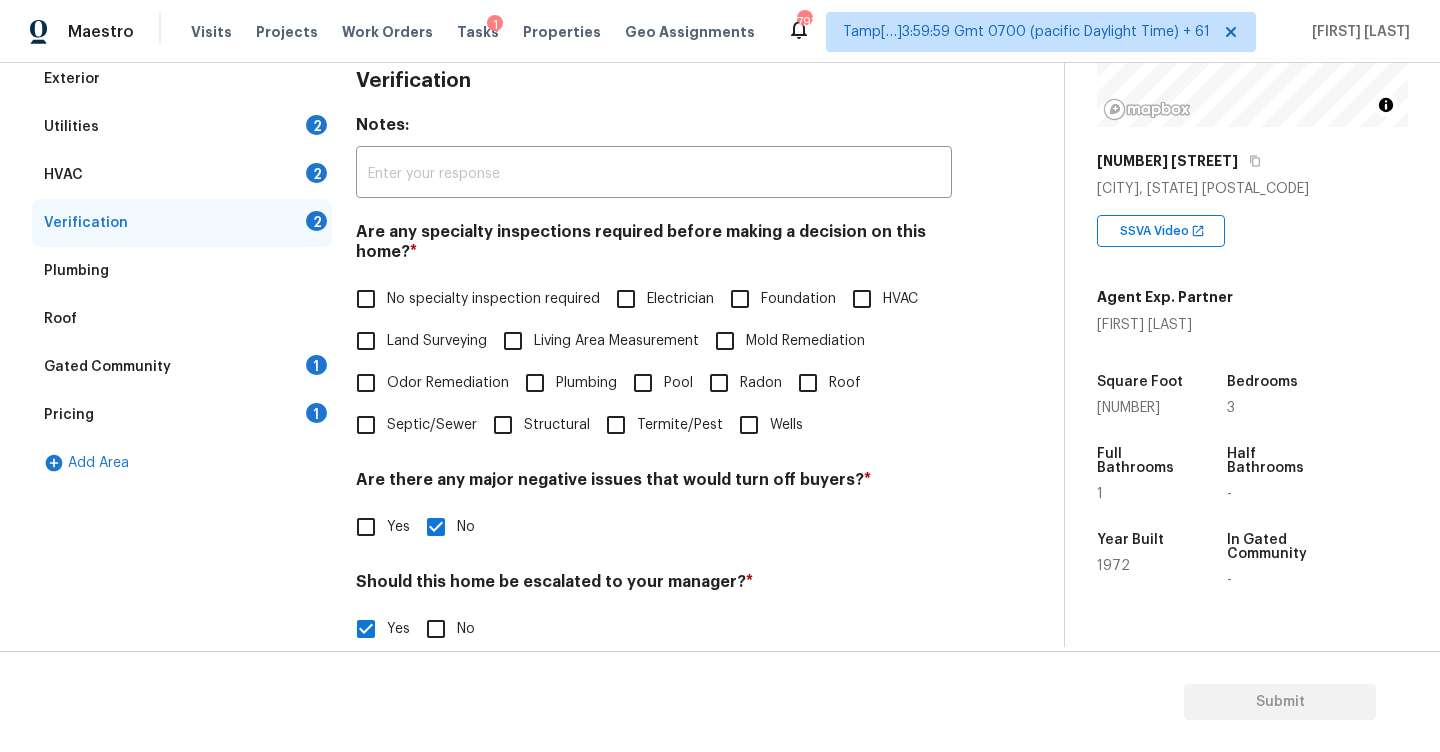 click on "Gated Community 1" at bounding box center [182, 367] 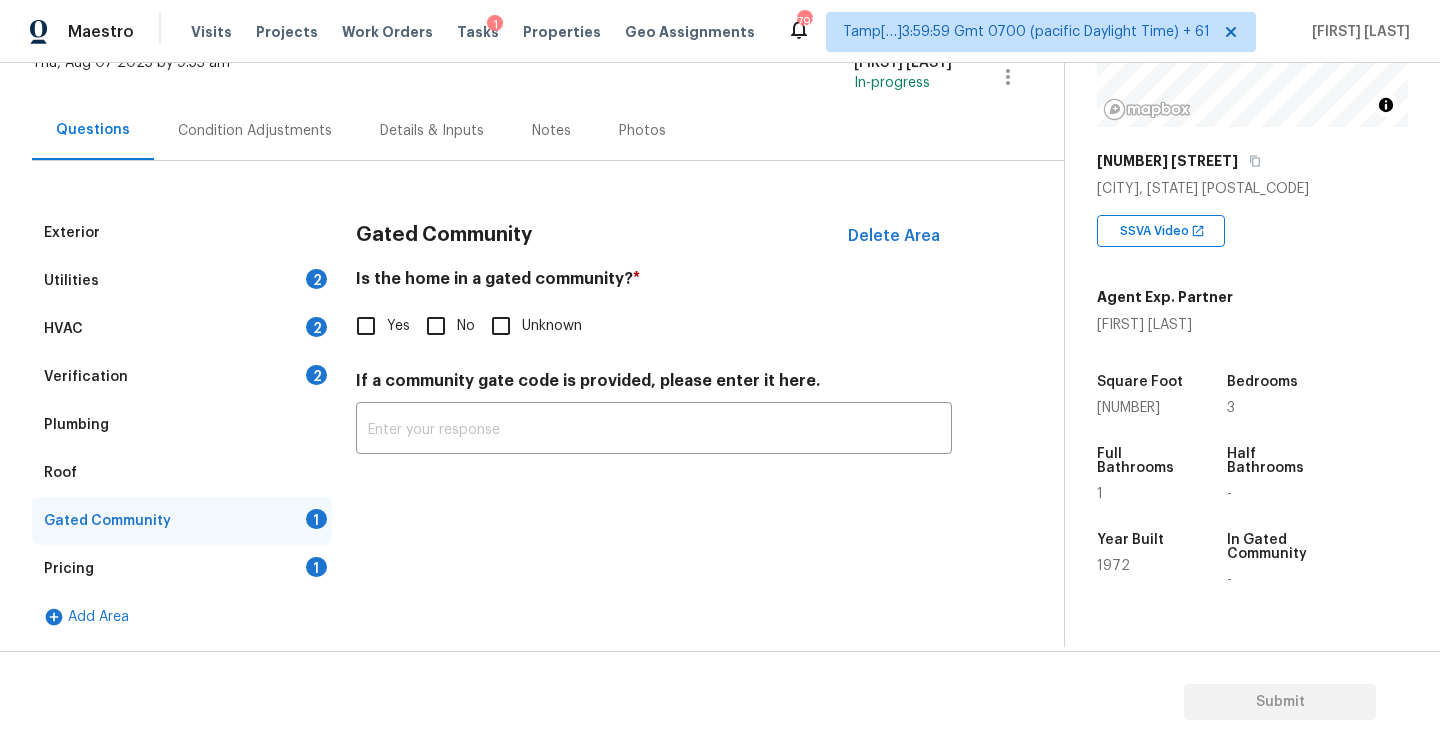 click on "No" at bounding box center [436, 326] 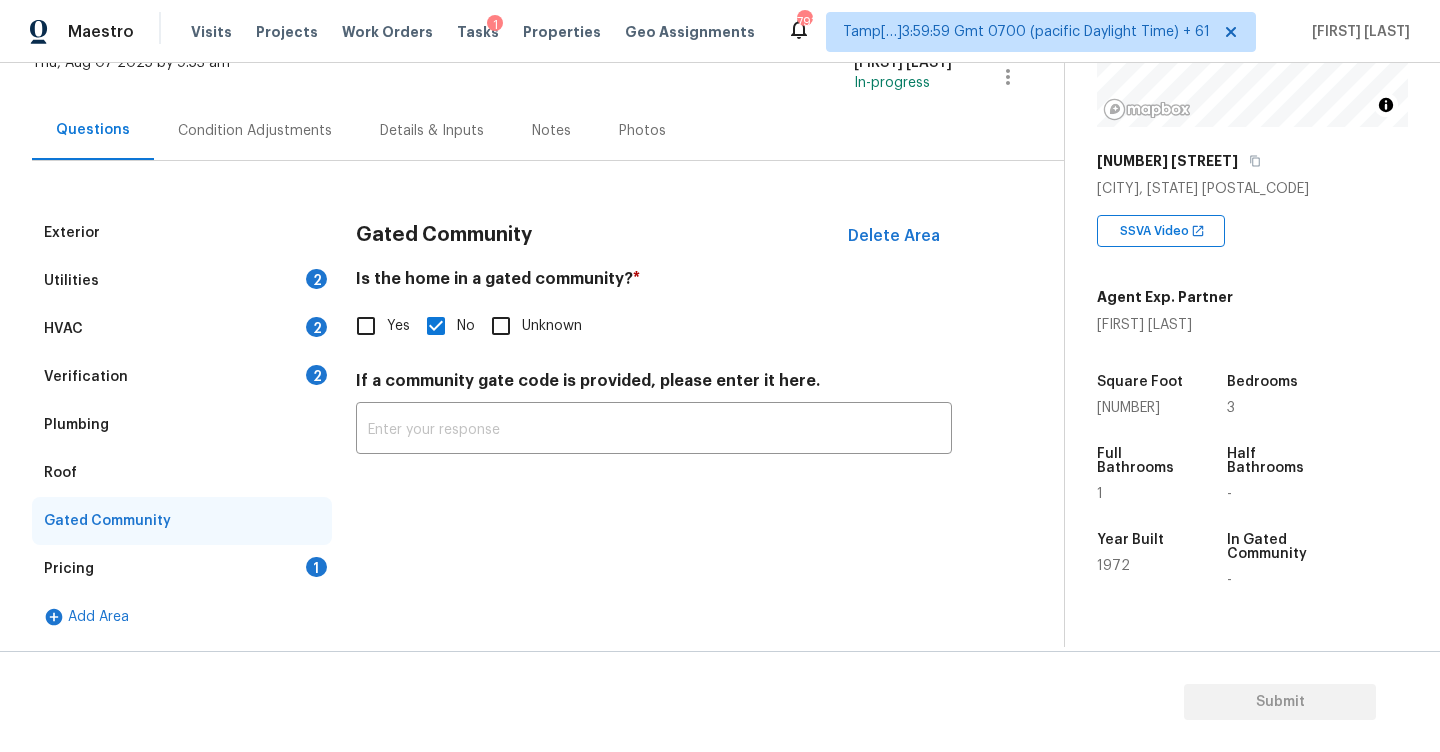 click on "Pricing 1" at bounding box center [182, 569] 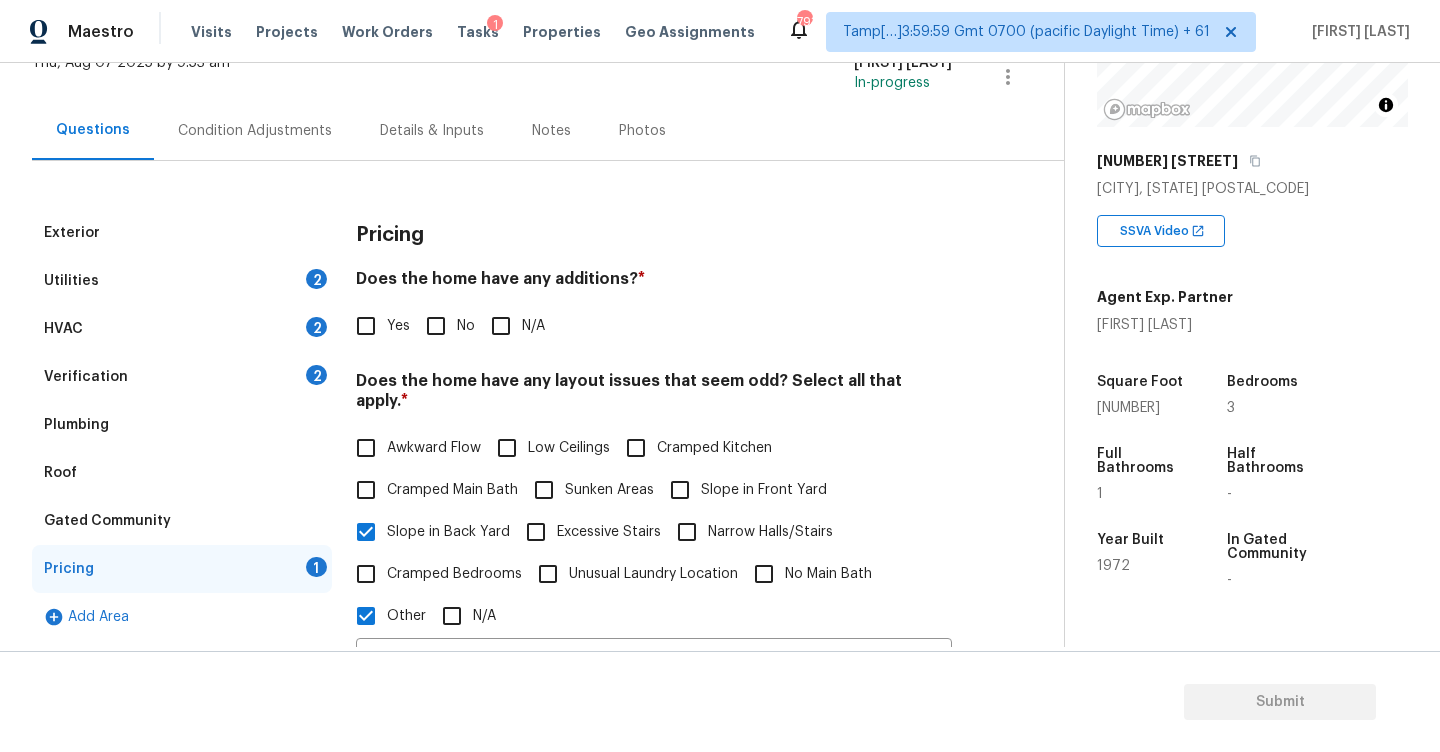 click on "No" at bounding box center [436, 326] 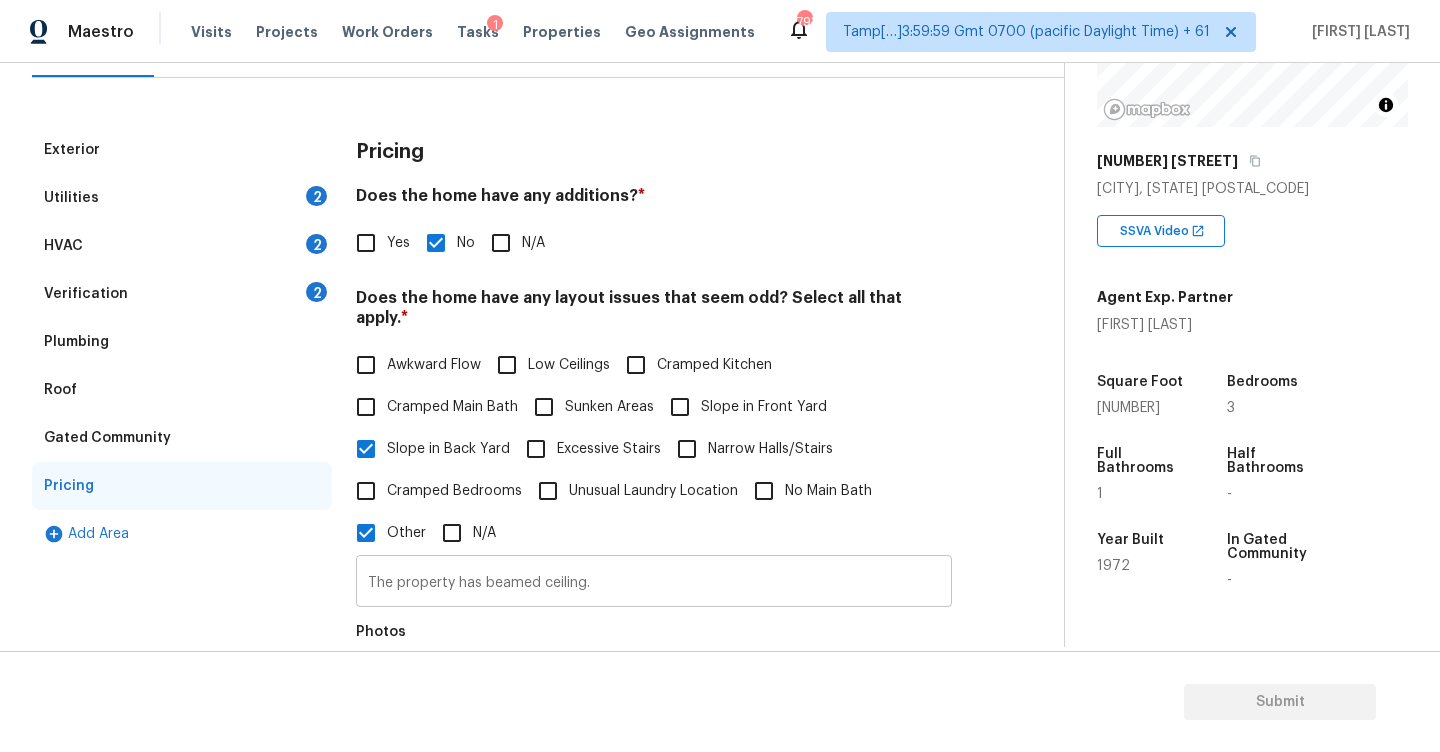 scroll, scrollTop: 195, scrollLeft: 0, axis: vertical 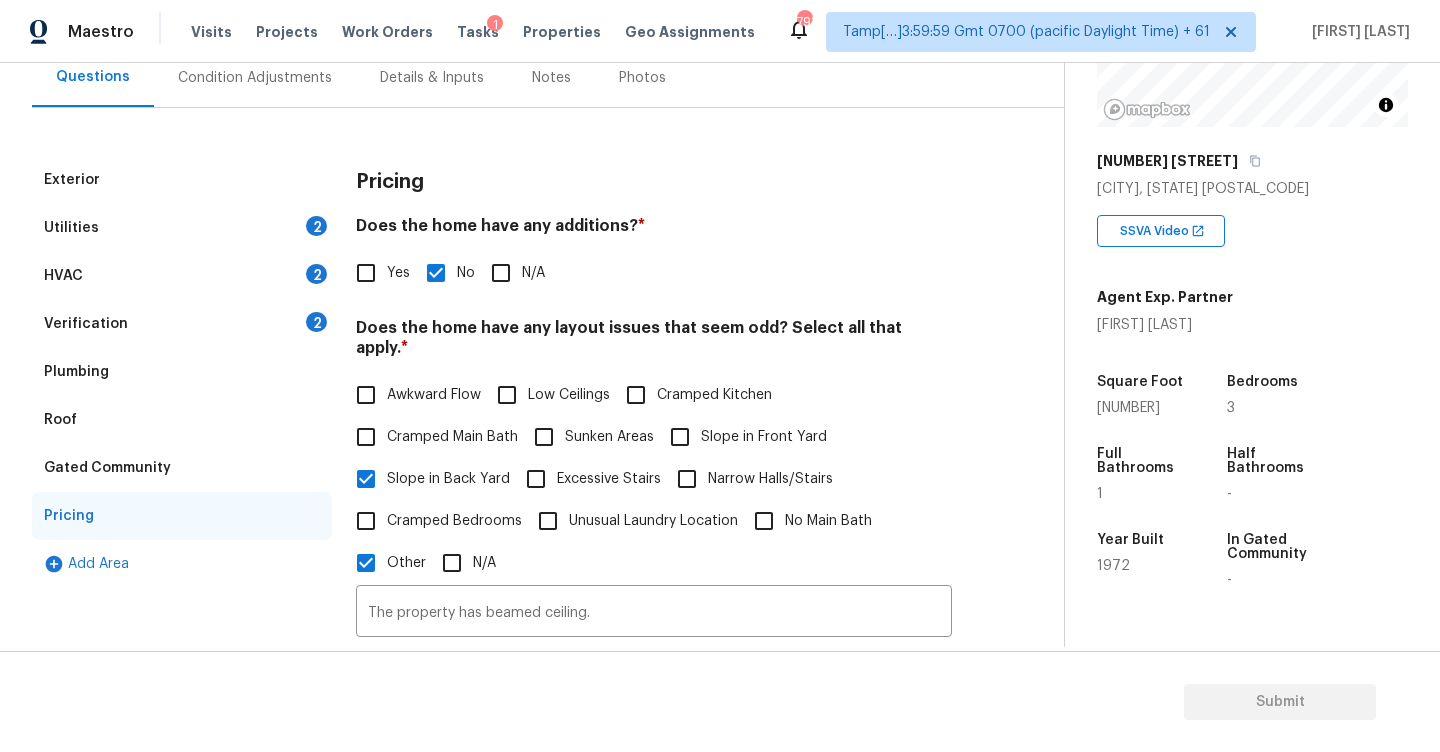 click on "Verification 2" at bounding box center (182, 324) 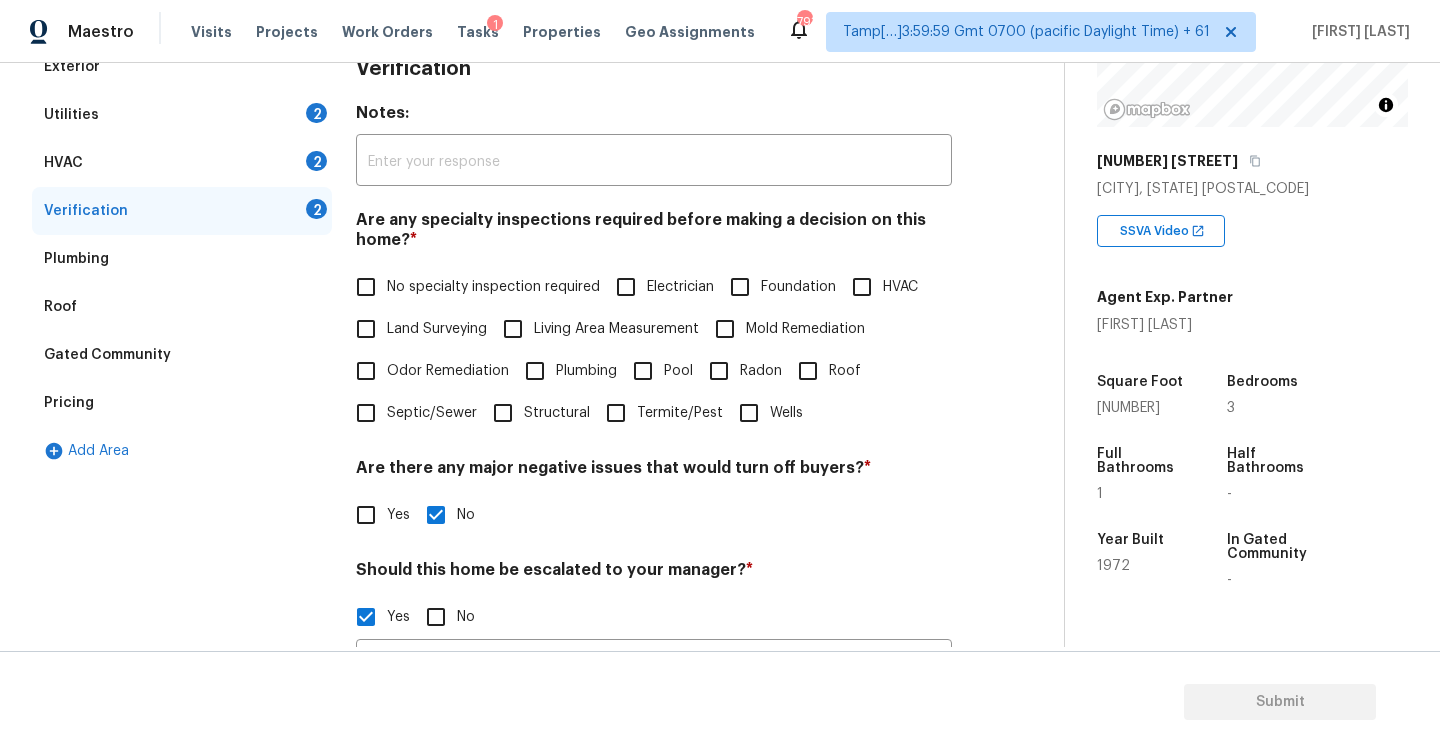 scroll, scrollTop: 378, scrollLeft: 0, axis: vertical 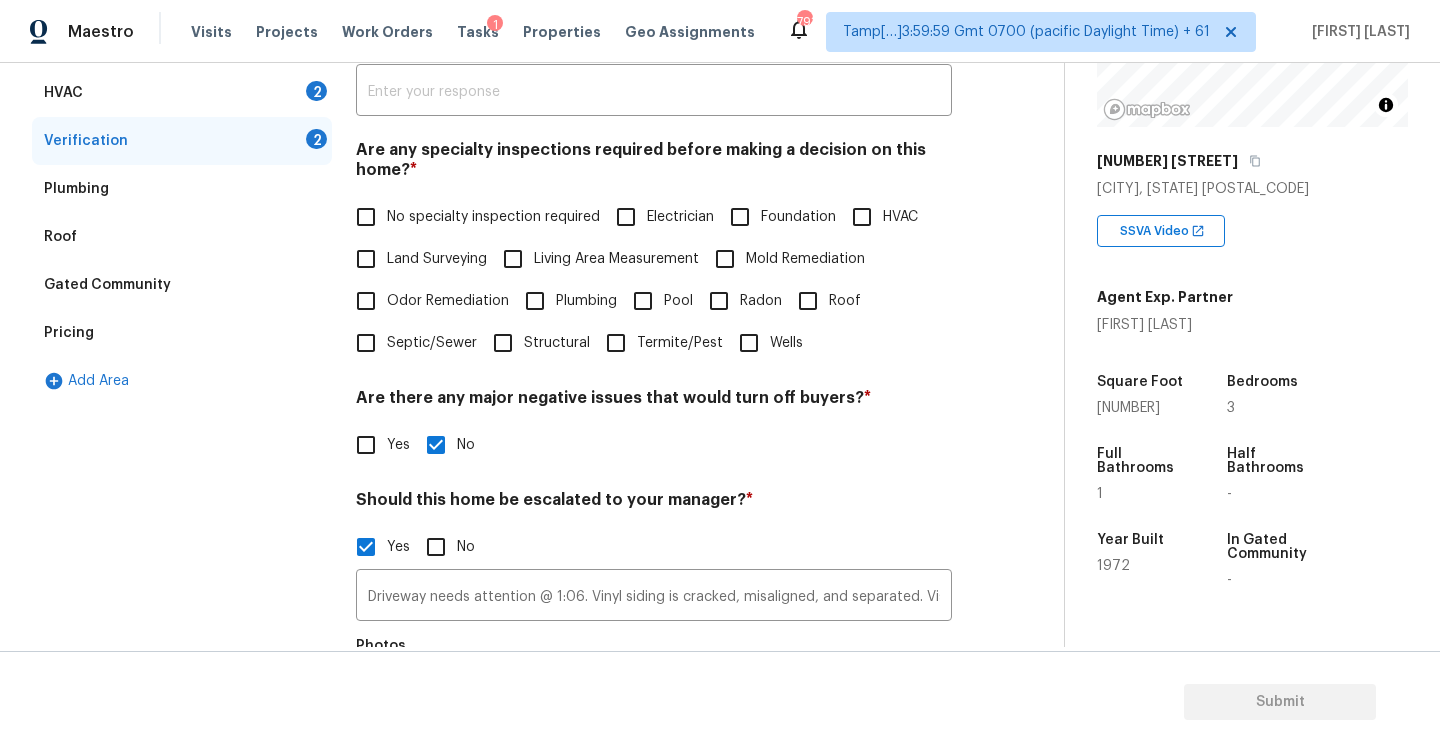 drag, startPoint x: 433, startPoint y: 218, endPoint x: 448, endPoint y: 244, distance: 30.016663 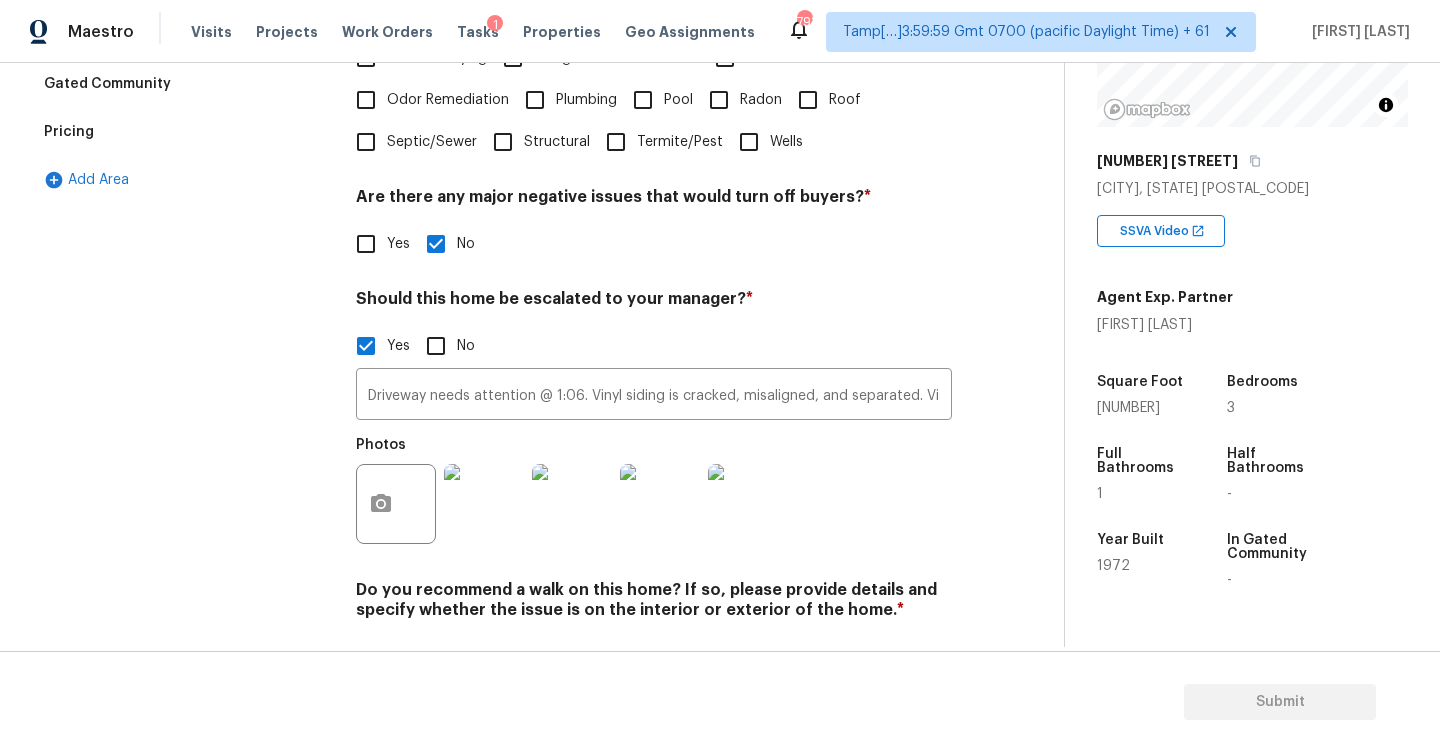 scroll, scrollTop: 641, scrollLeft: 0, axis: vertical 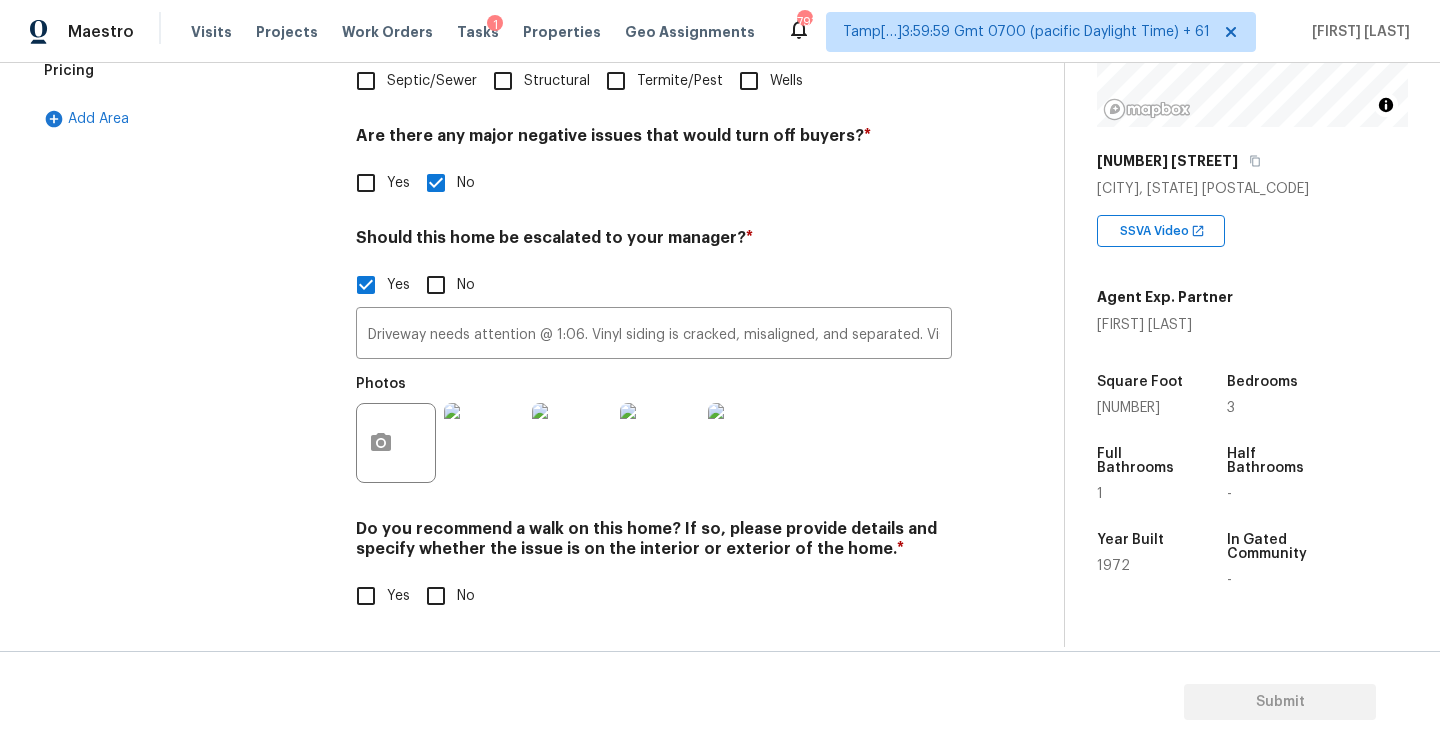 click on "No" at bounding box center (436, 596) 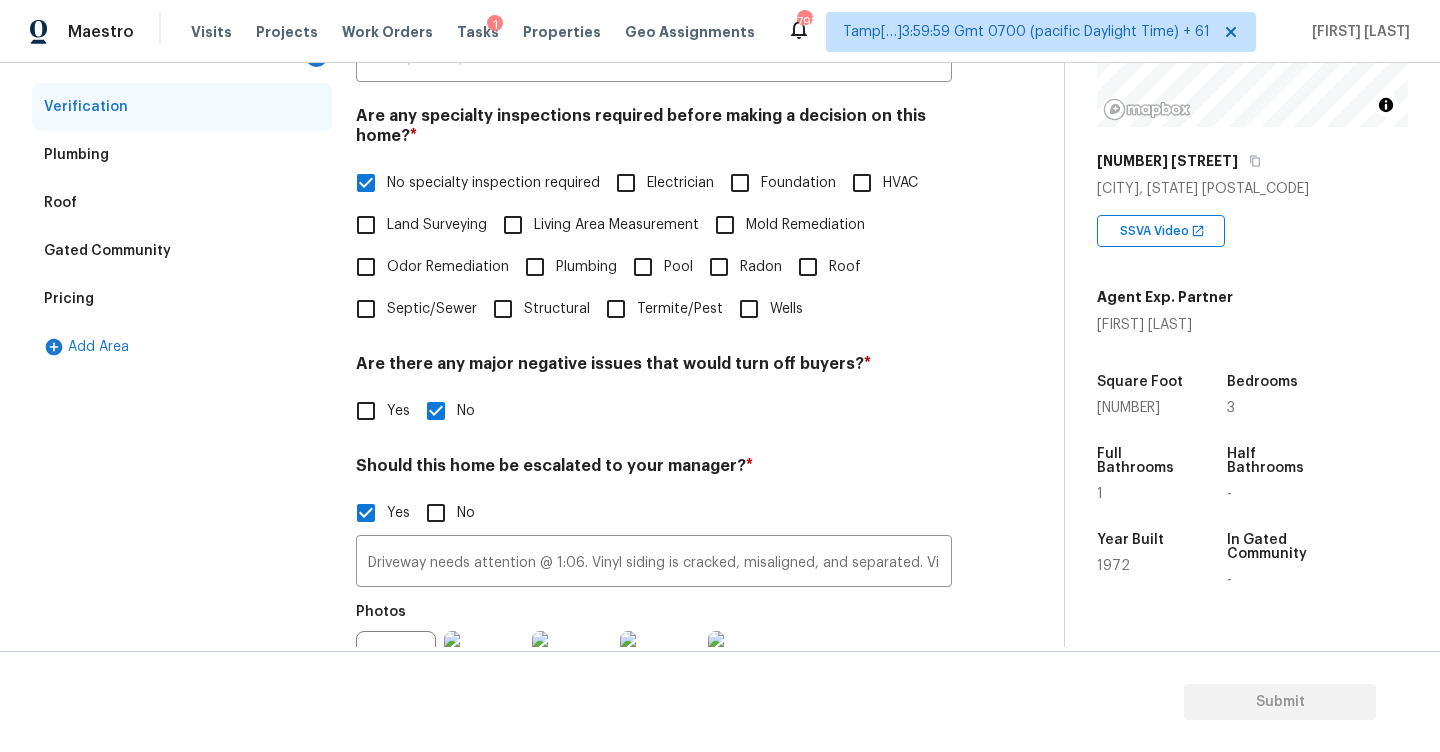 click on "Plumbing" at bounding box center [182, 155] 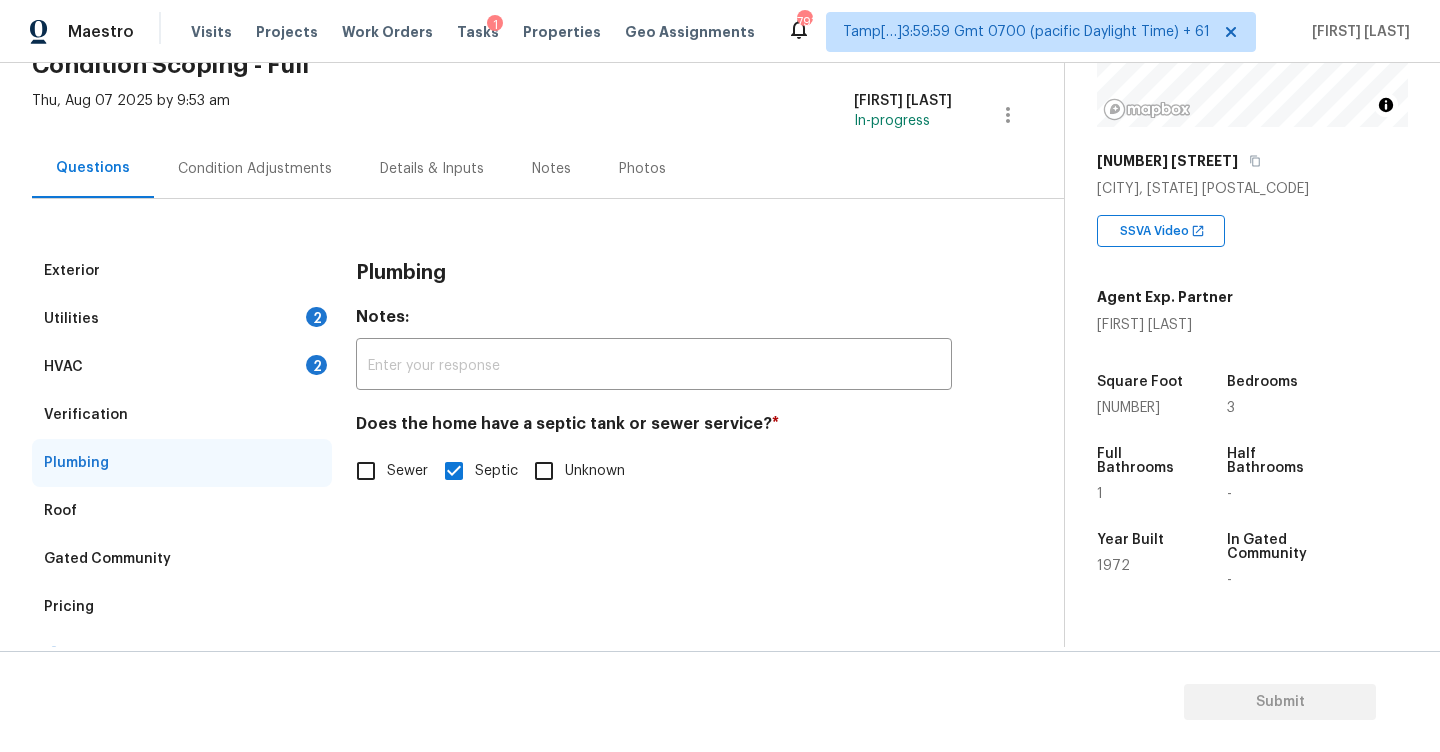 click on "Utilities 2" at bounding box center (182, 319) 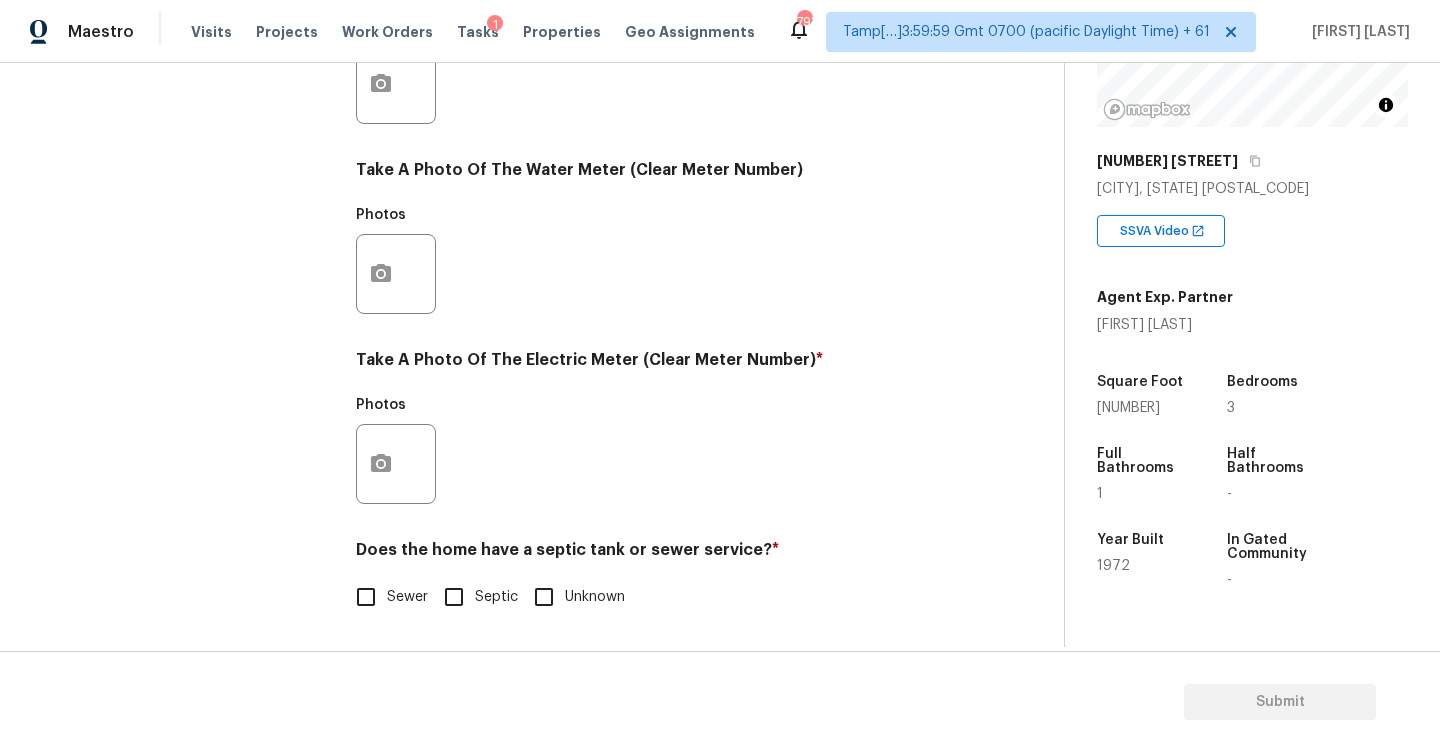 scroll, scrollTop: 753, scrollLeft: 0, axis: vertical 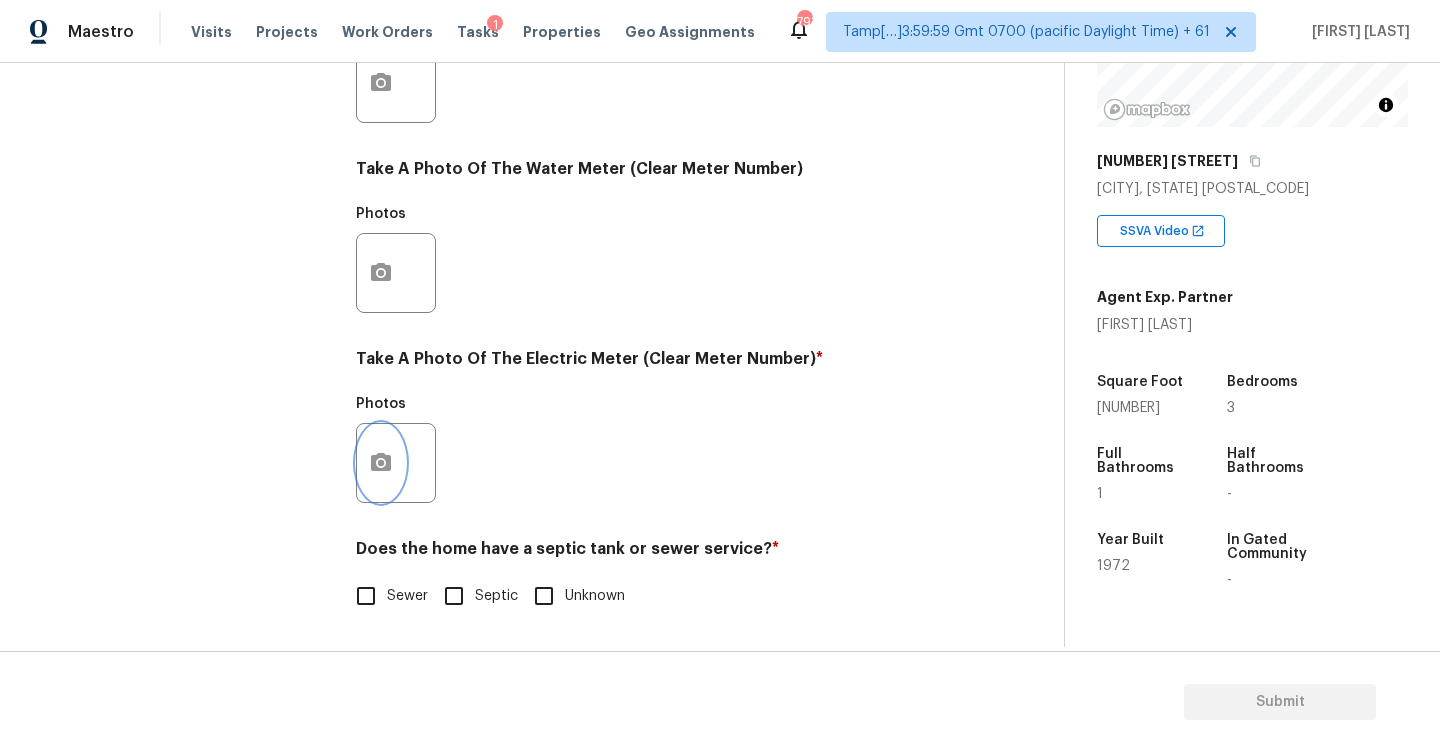 click 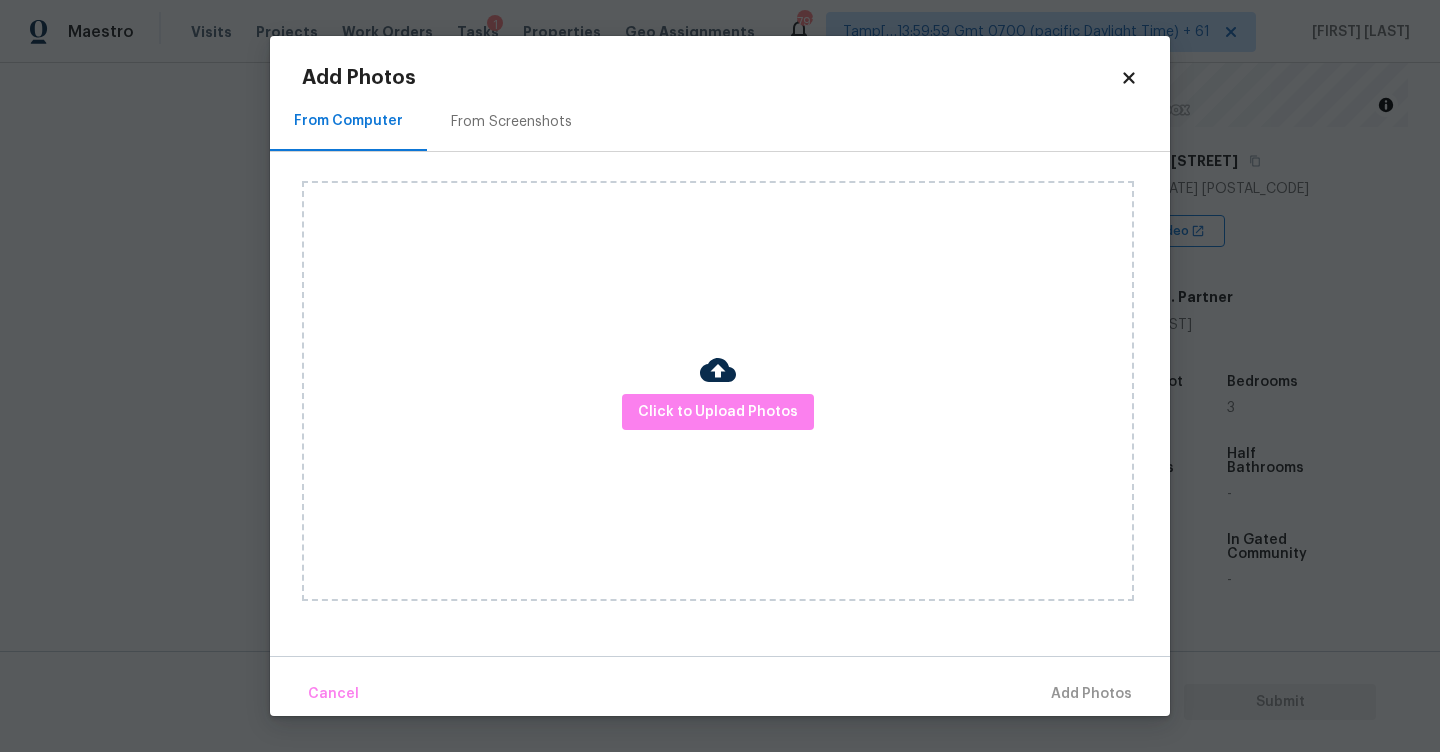 click on "From Screenshots" at bounding box center (511, 122) 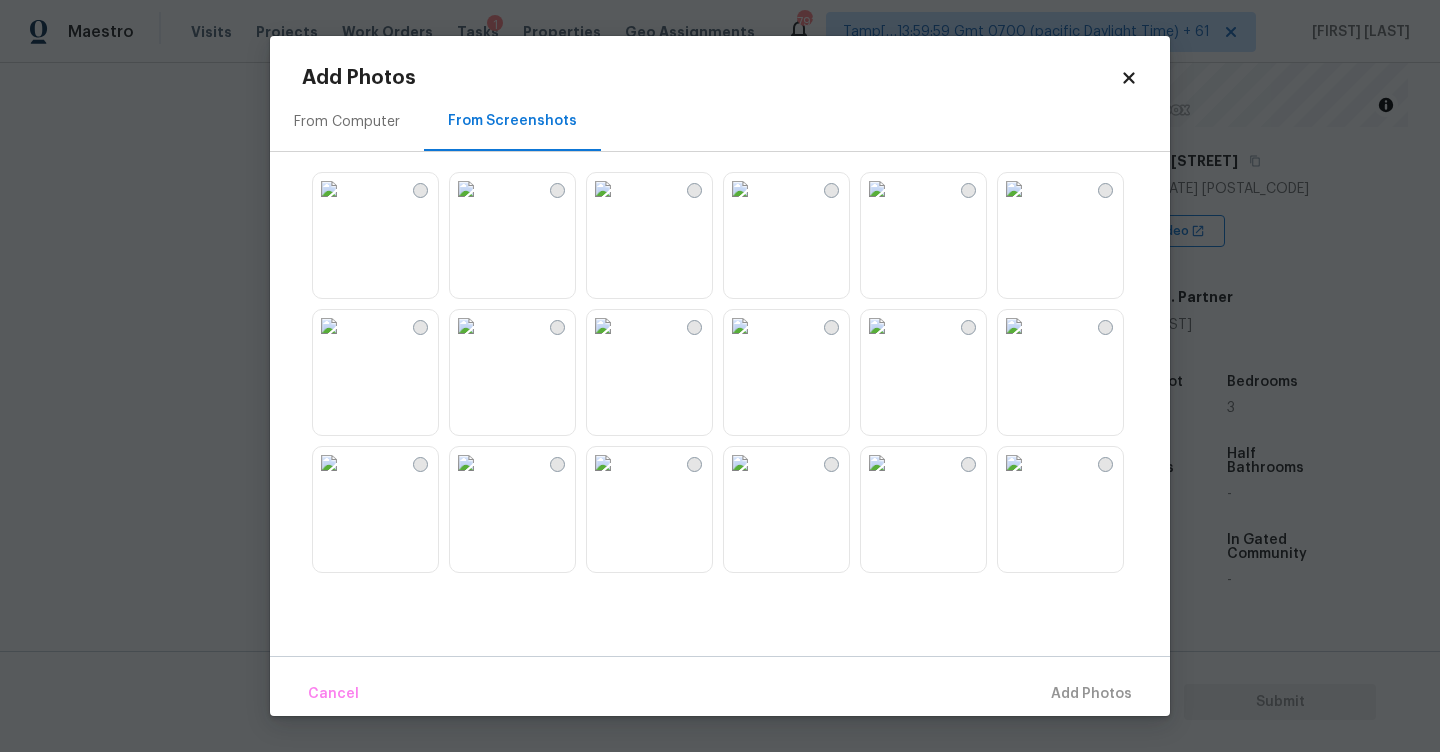 click at bounding box center (877, 326) 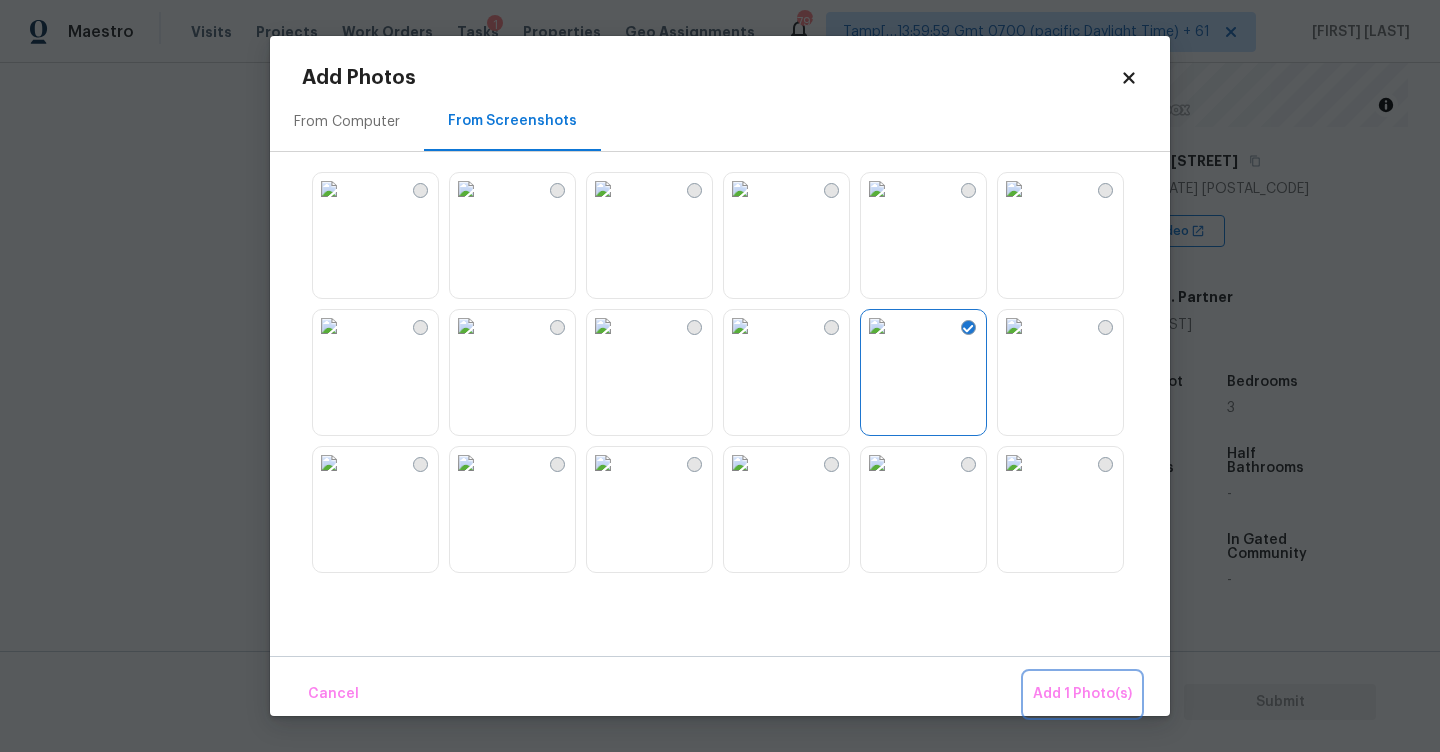 click on "Add 1 Photo(s)" at bounding box center [1082, 694] 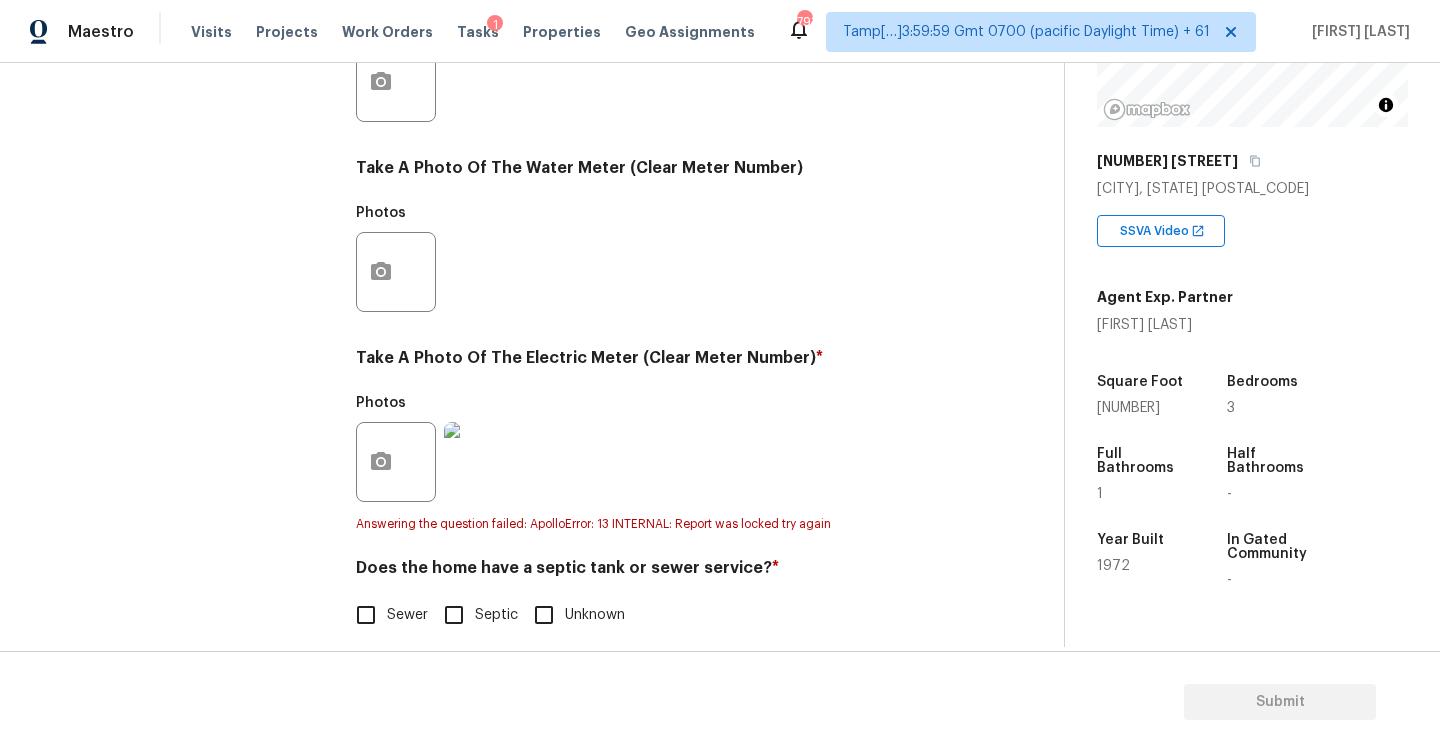 click on "Septic" at bounding box center [454, 615] 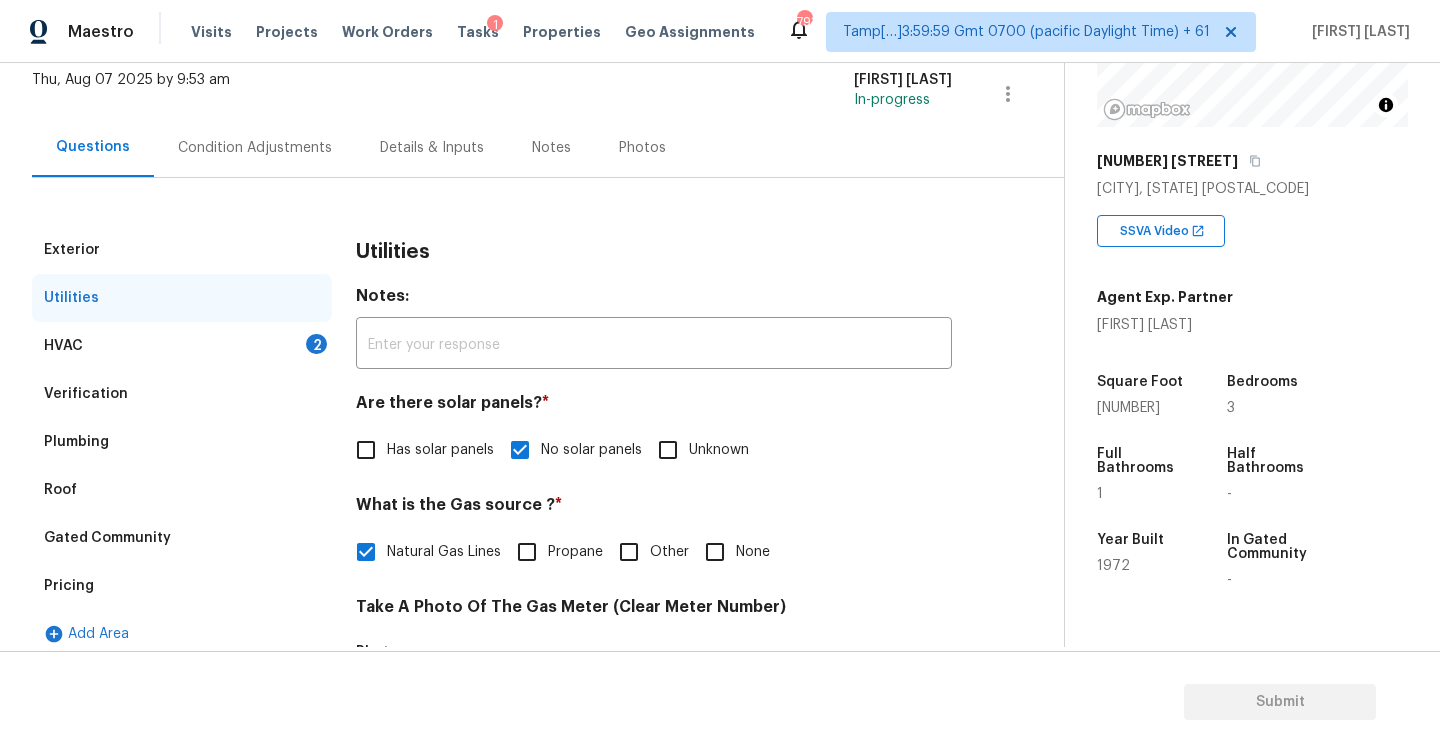 scroll, scrollTop: 0, scrollLeft: 0, axis: both 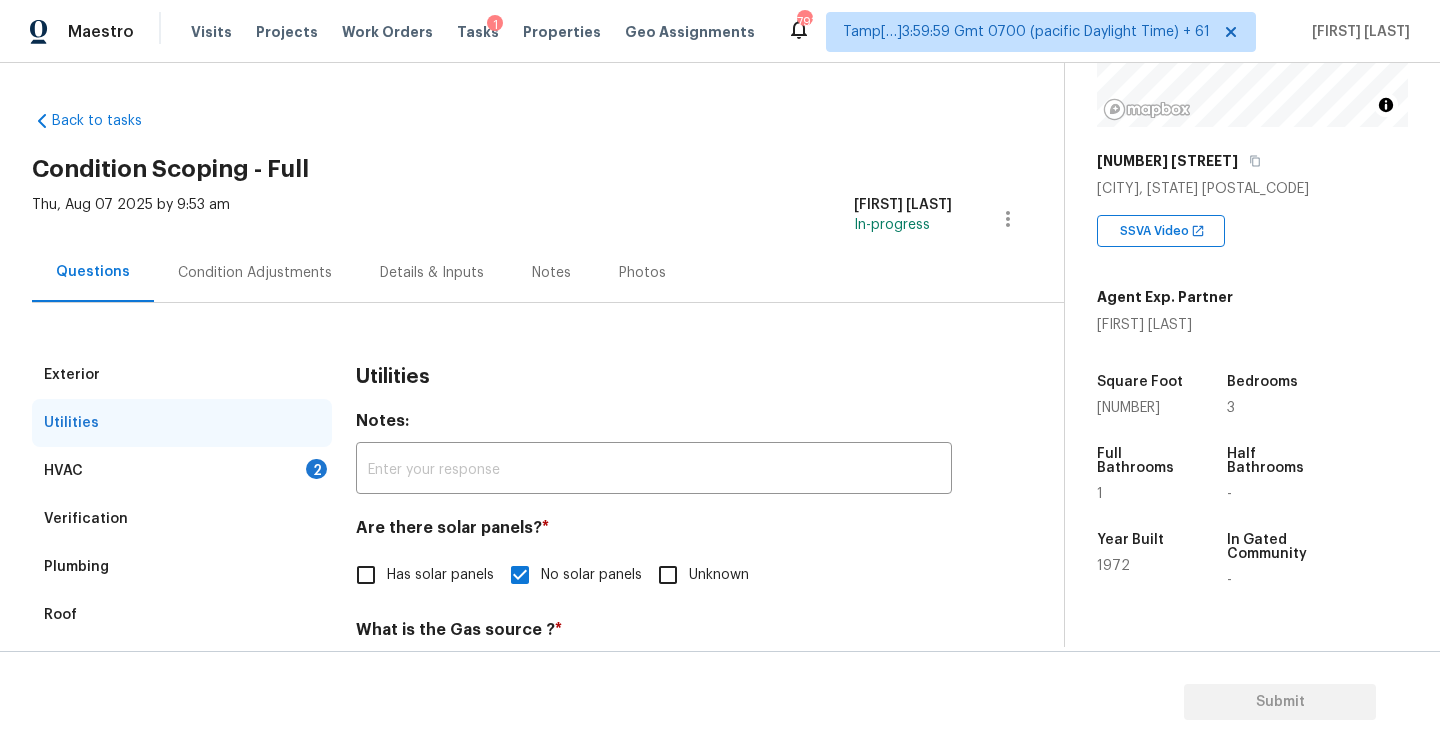 click on "Condition Adjustments" at bounding box center [255, 273] 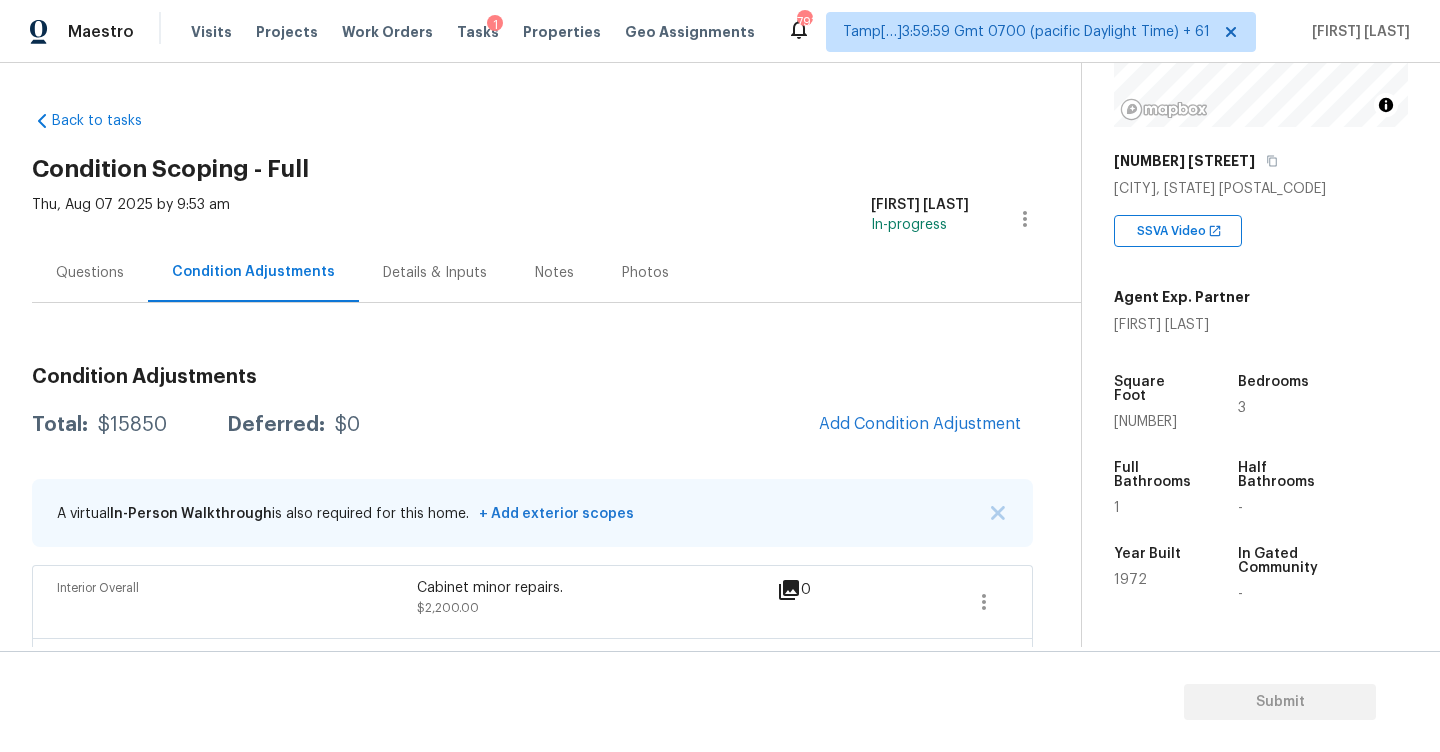 drag, startPoint x: 111, startPoint y: 259, endPoint x: 277, endPoint y: 339, distance: 184.27155 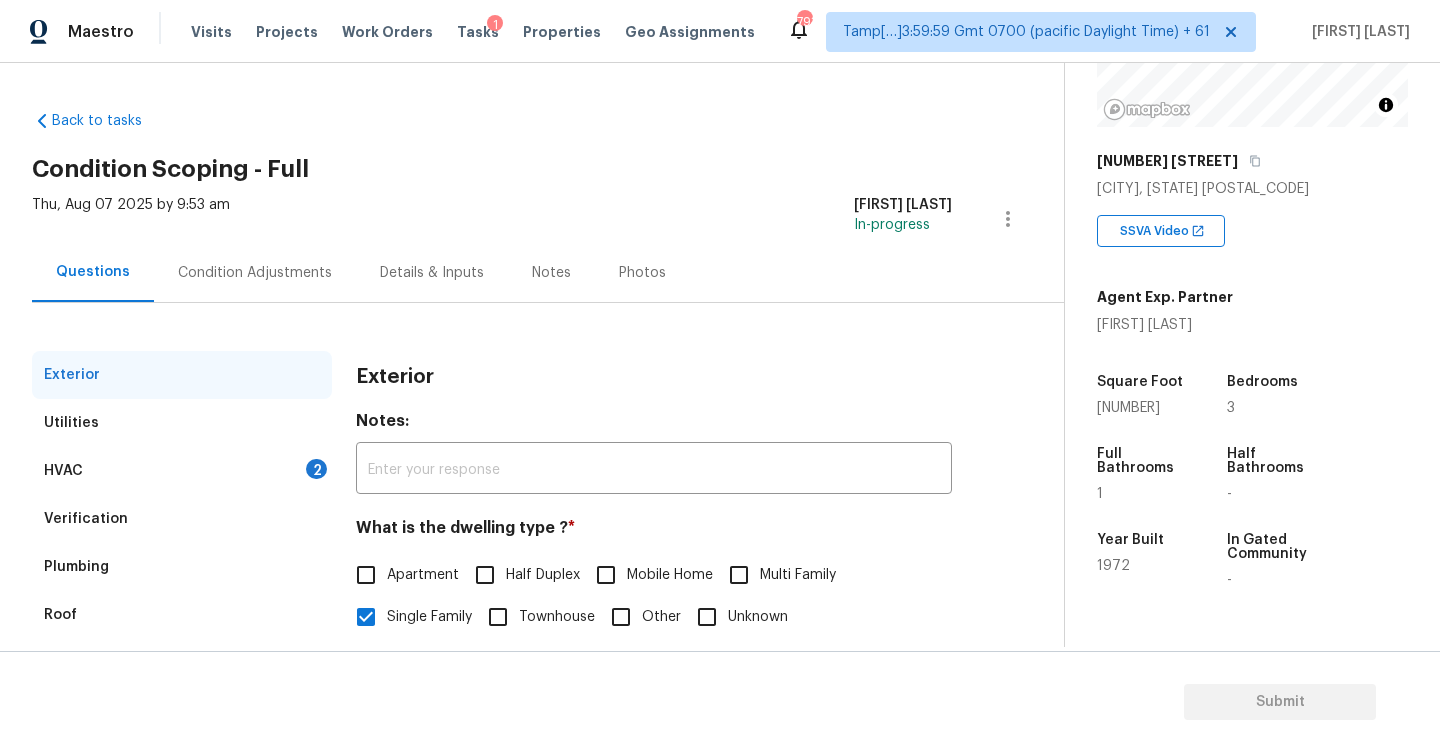 click on "HVAC 2" at bounding box center (182, 471) 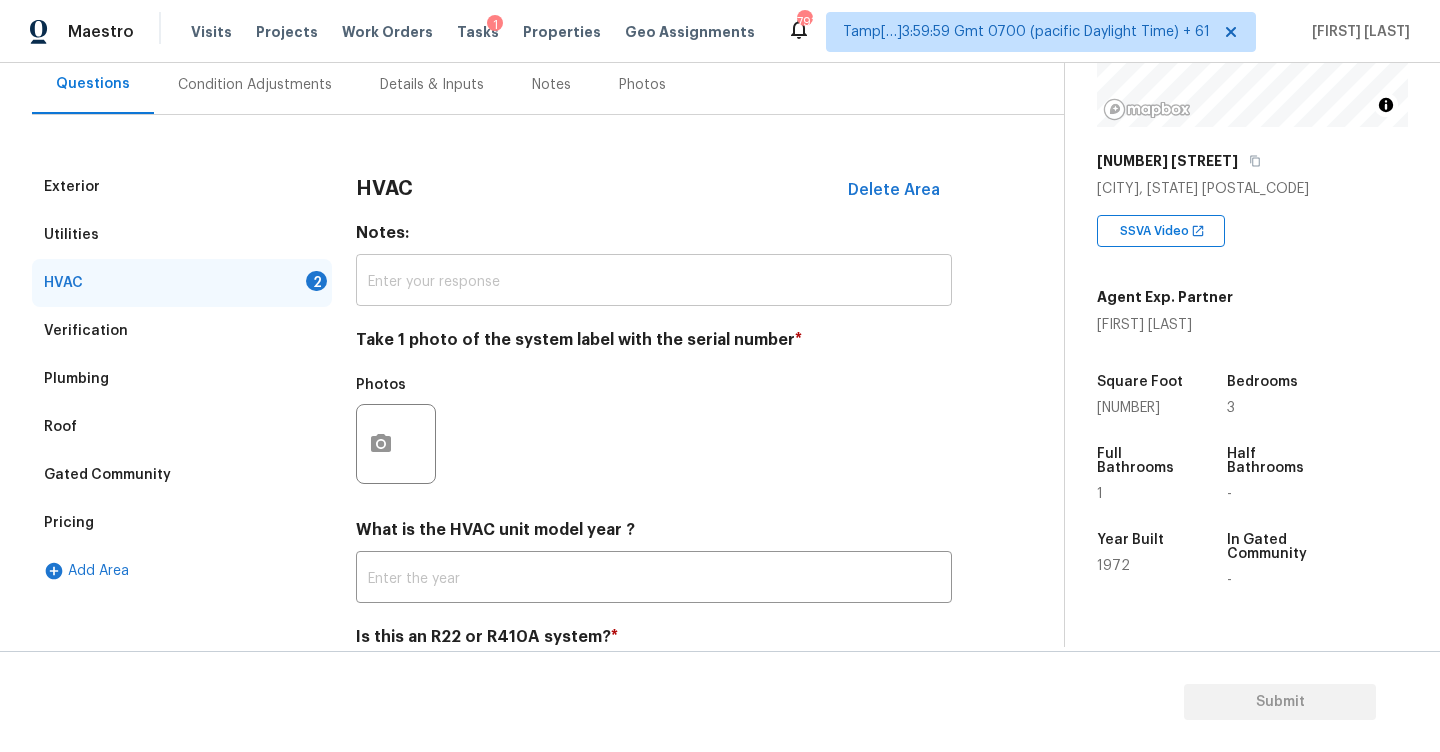 scroll, scrollTop: 277, scrollLeft: 0, axis: vertical 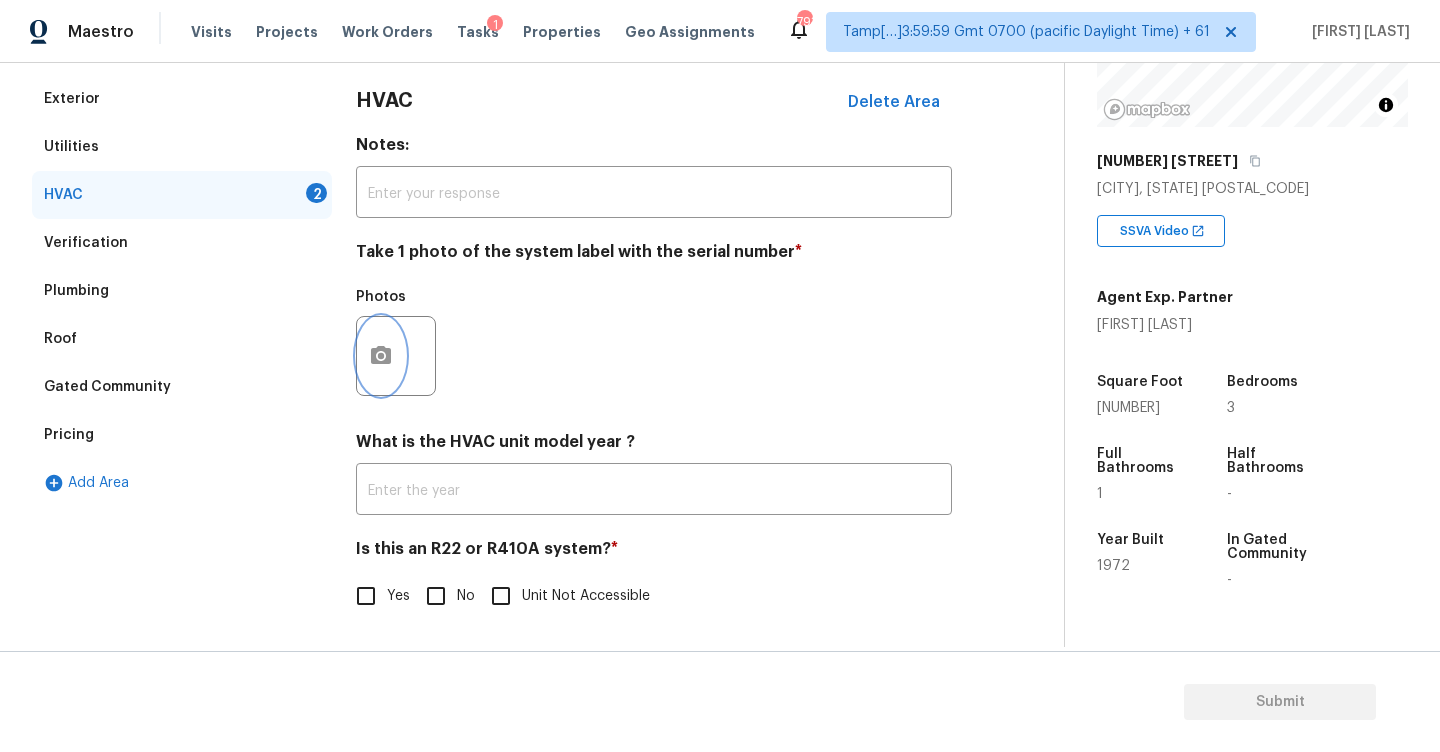 click at bounding box center [381, 356] 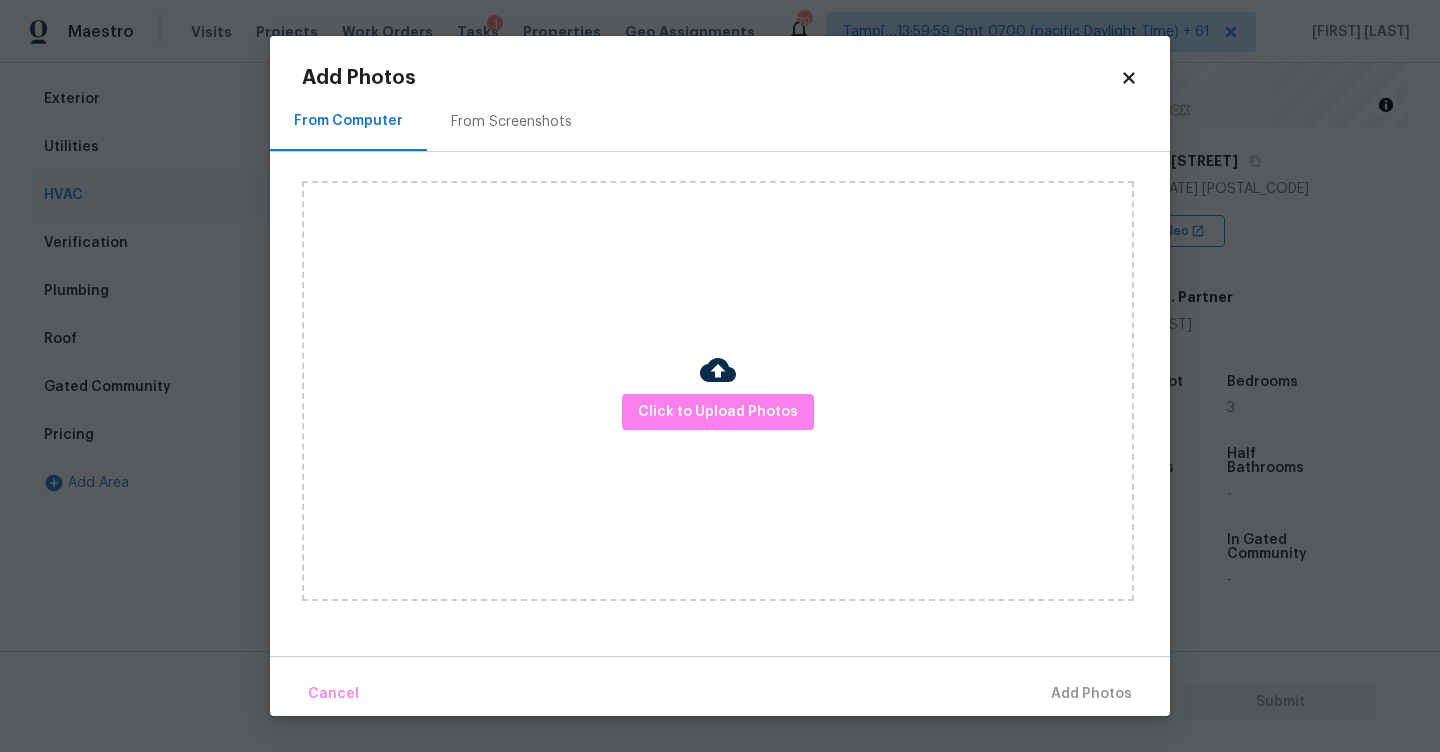 click on "From Screenshots" at bounding box center (511, 121) 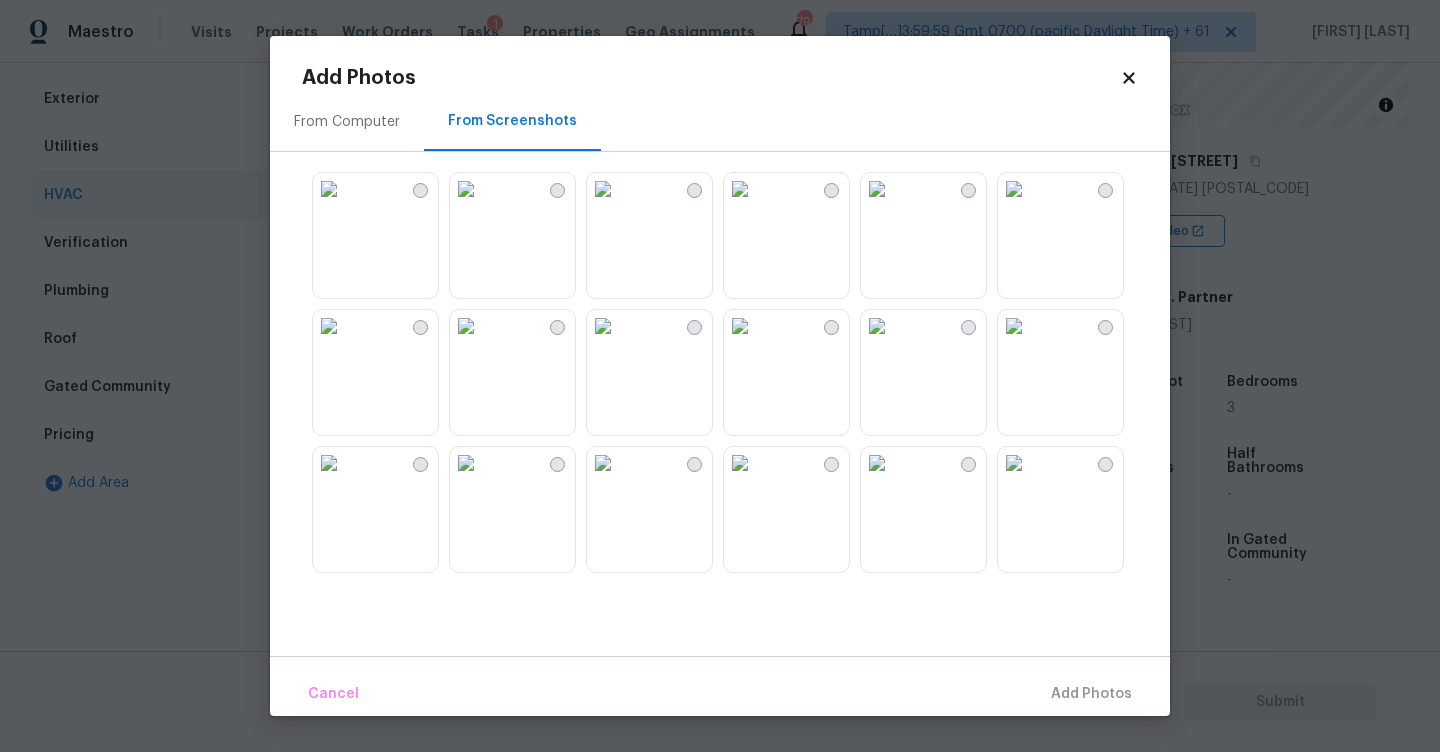 click at bounding box center (877, 326) 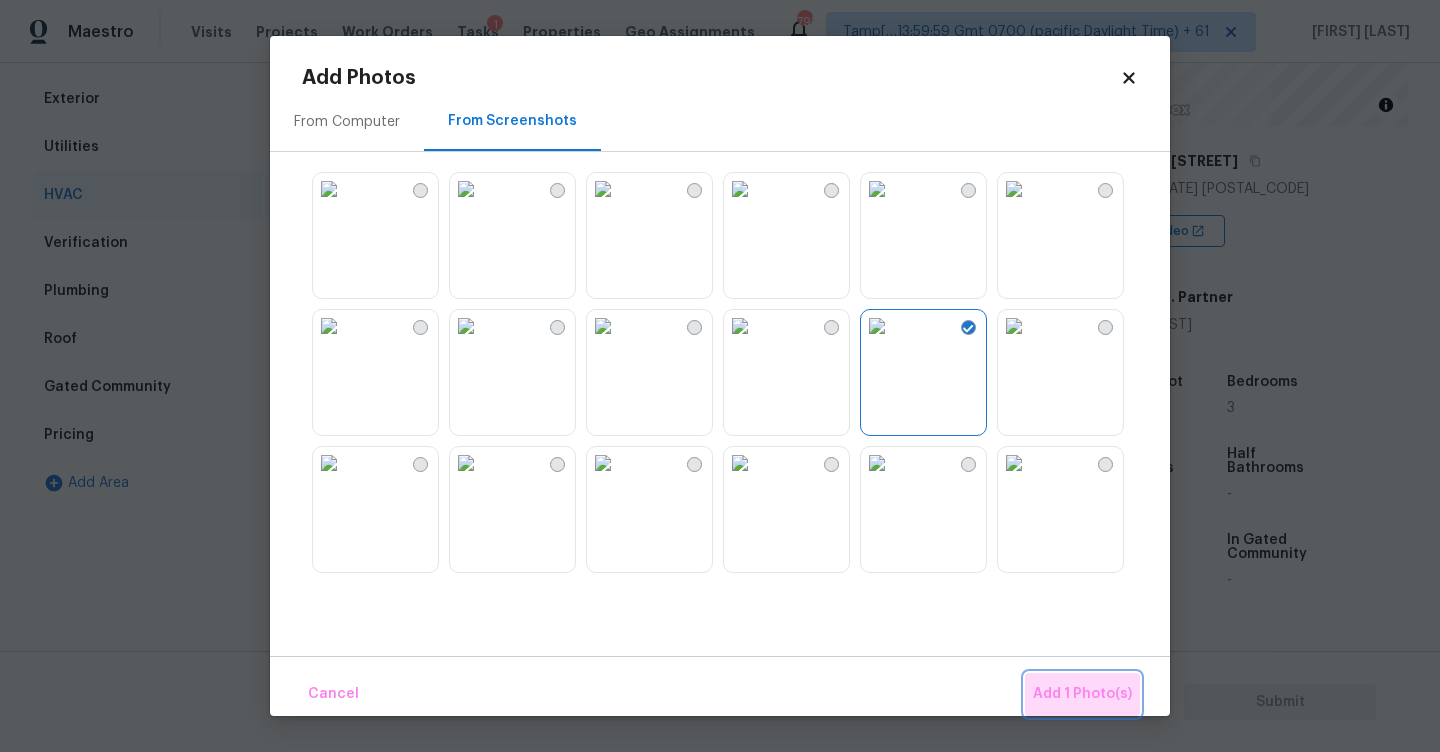 click on "Add 1 Photo(s)" at bounding box center (1082, 694) 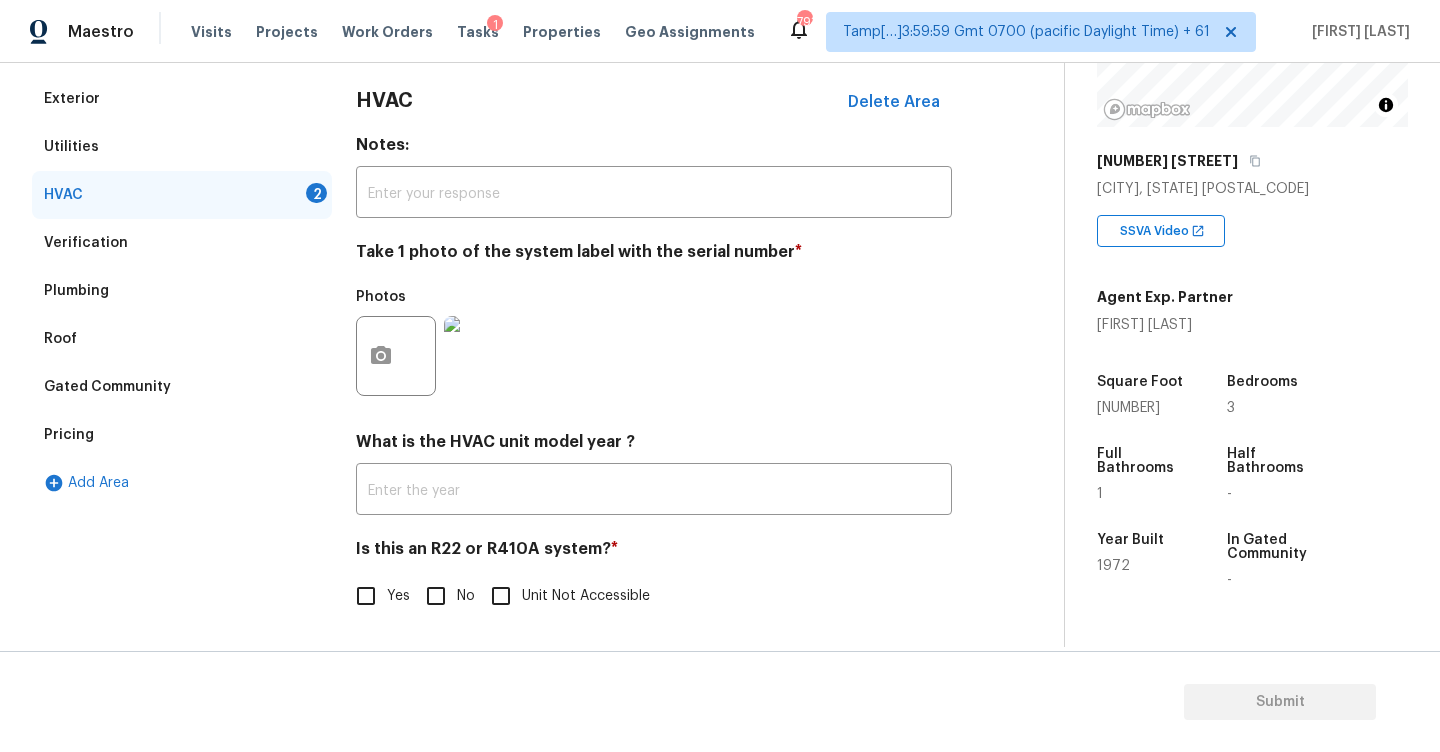 click on "No" at bounding box center (436, 596) 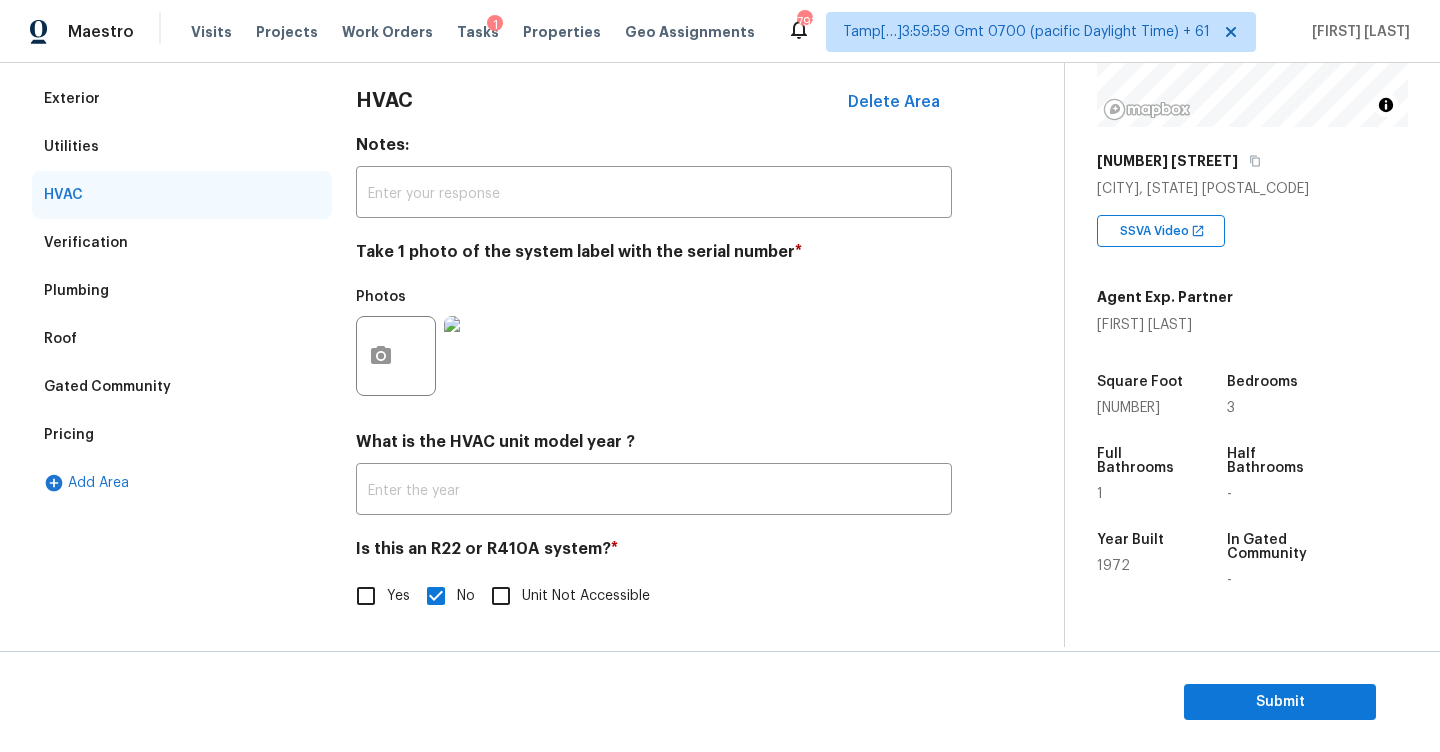 scroll, scrollTop: 0, scrollLeft: 0, axis: both 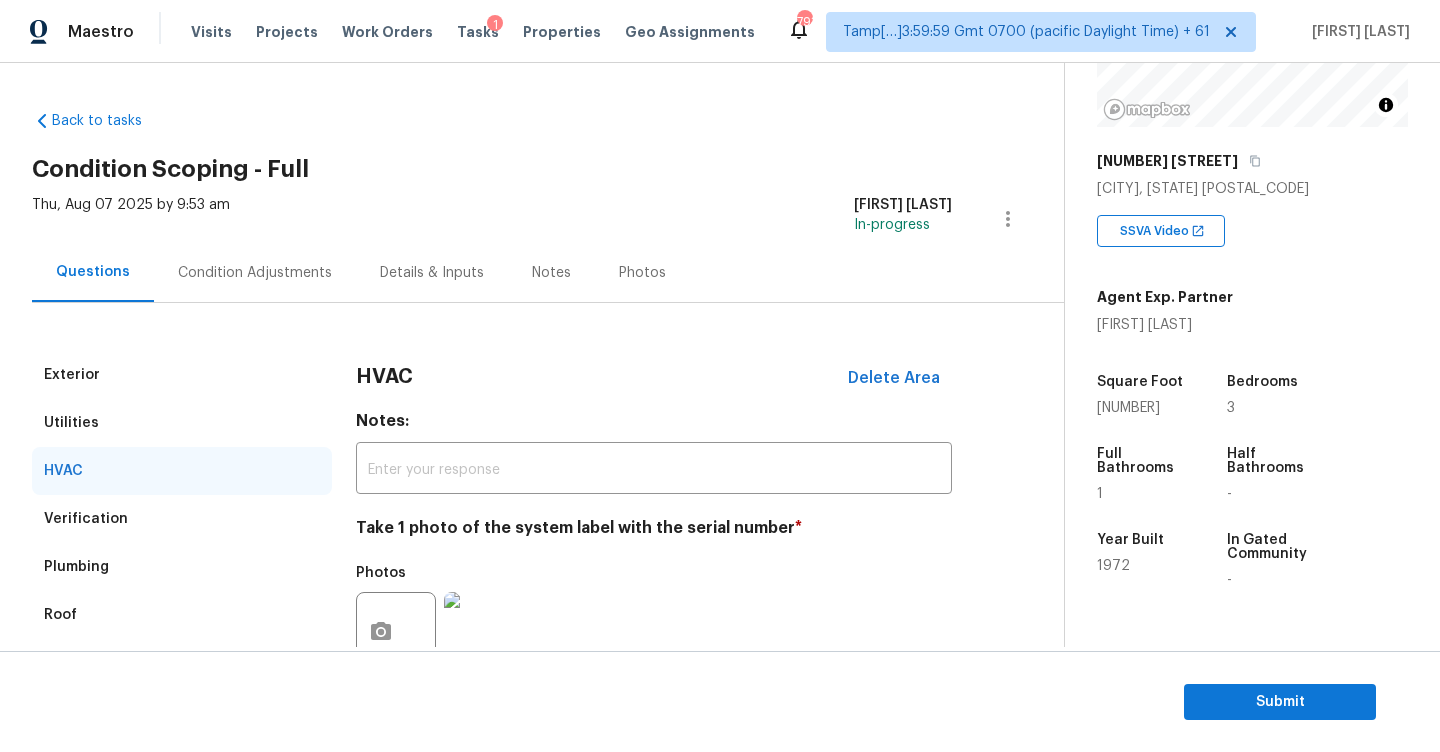 click on "Condition Adjustments" at bounding box center (255, 272) 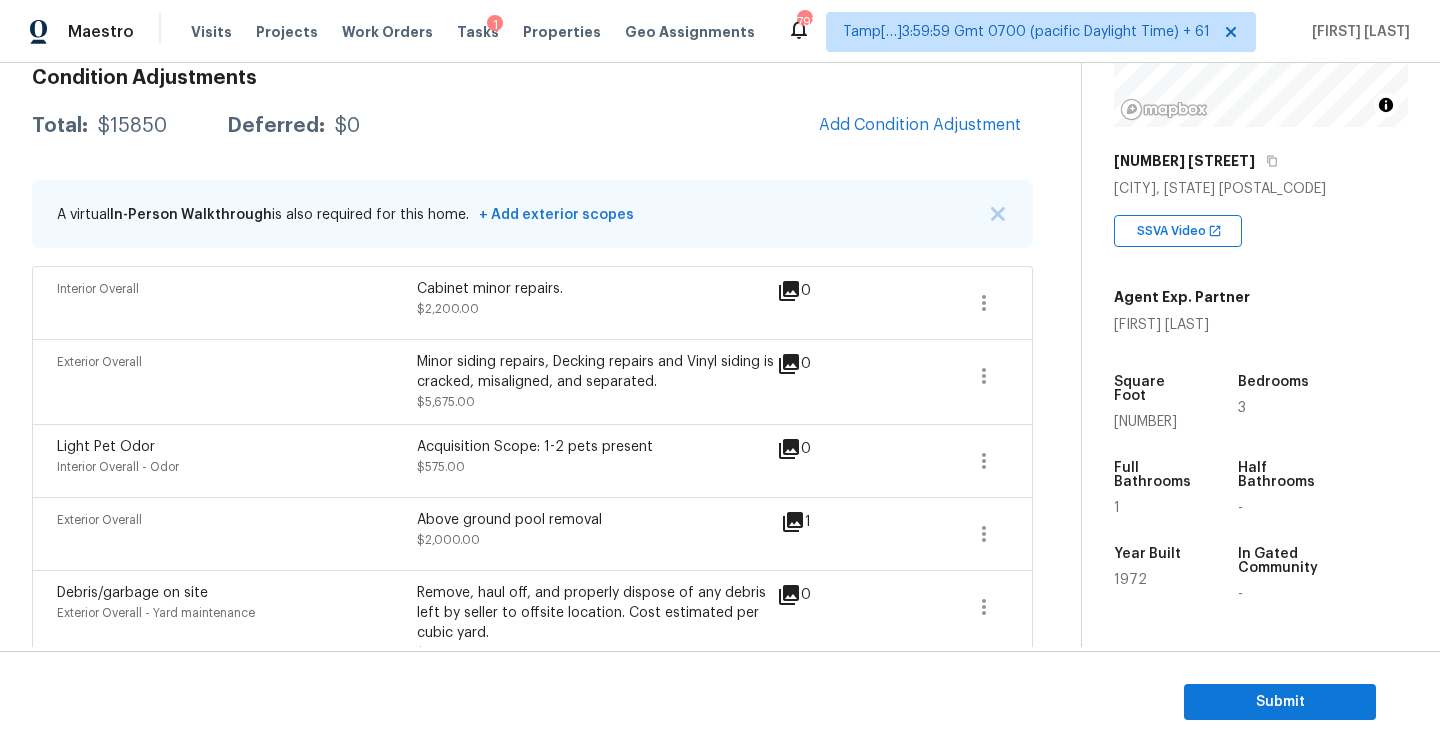 scroll, scrollTop: 295, scrollLeft: 0, axis: vertical 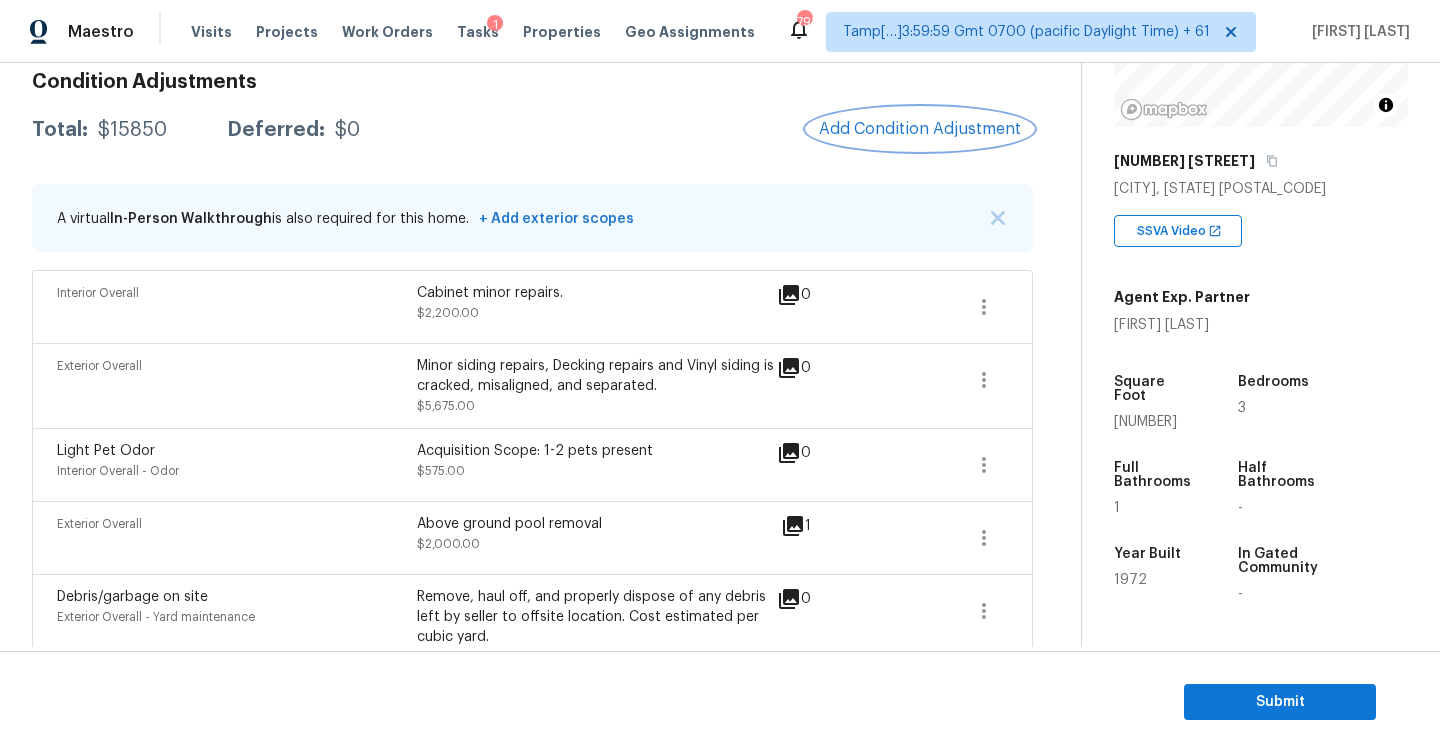 click on "Add Condition Adjustment" at bounding box center [920, 129] 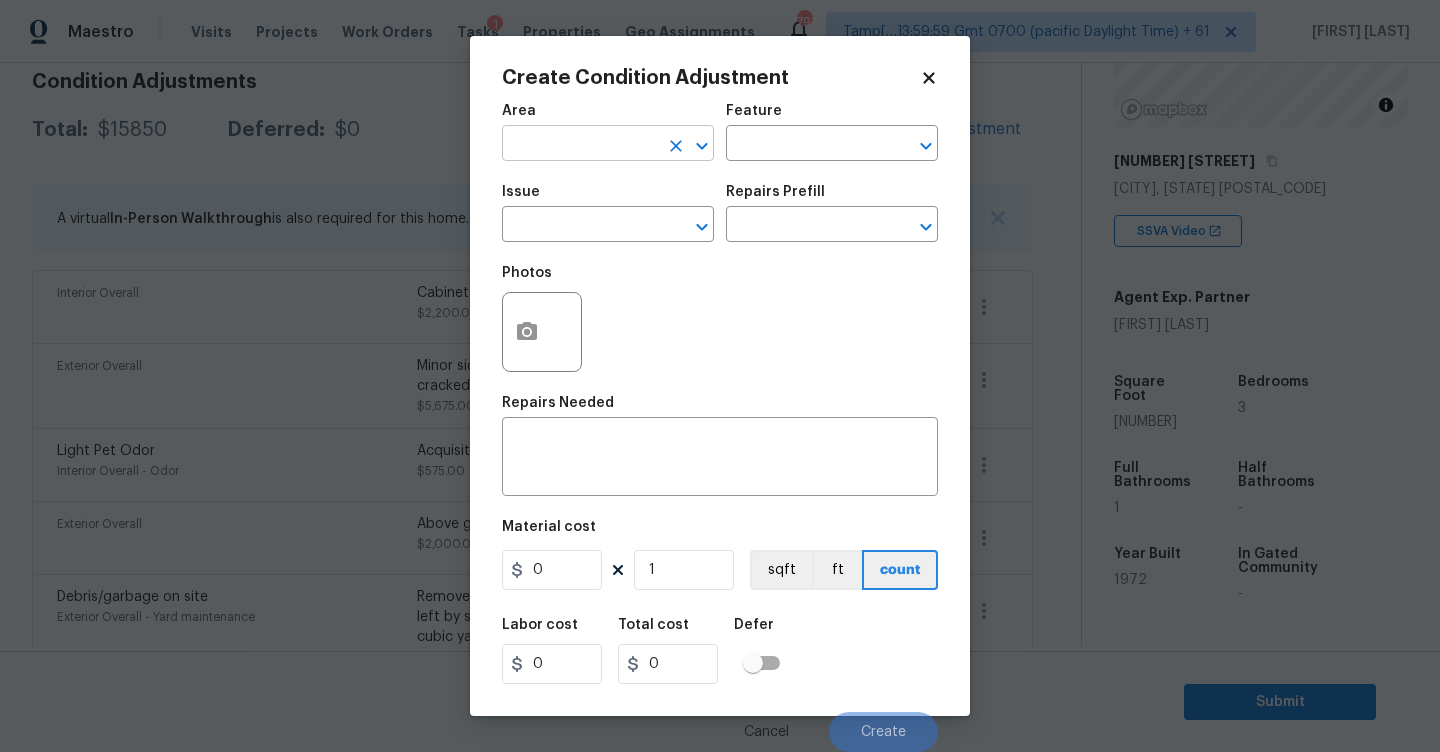 click at bounding box center [580, 145] 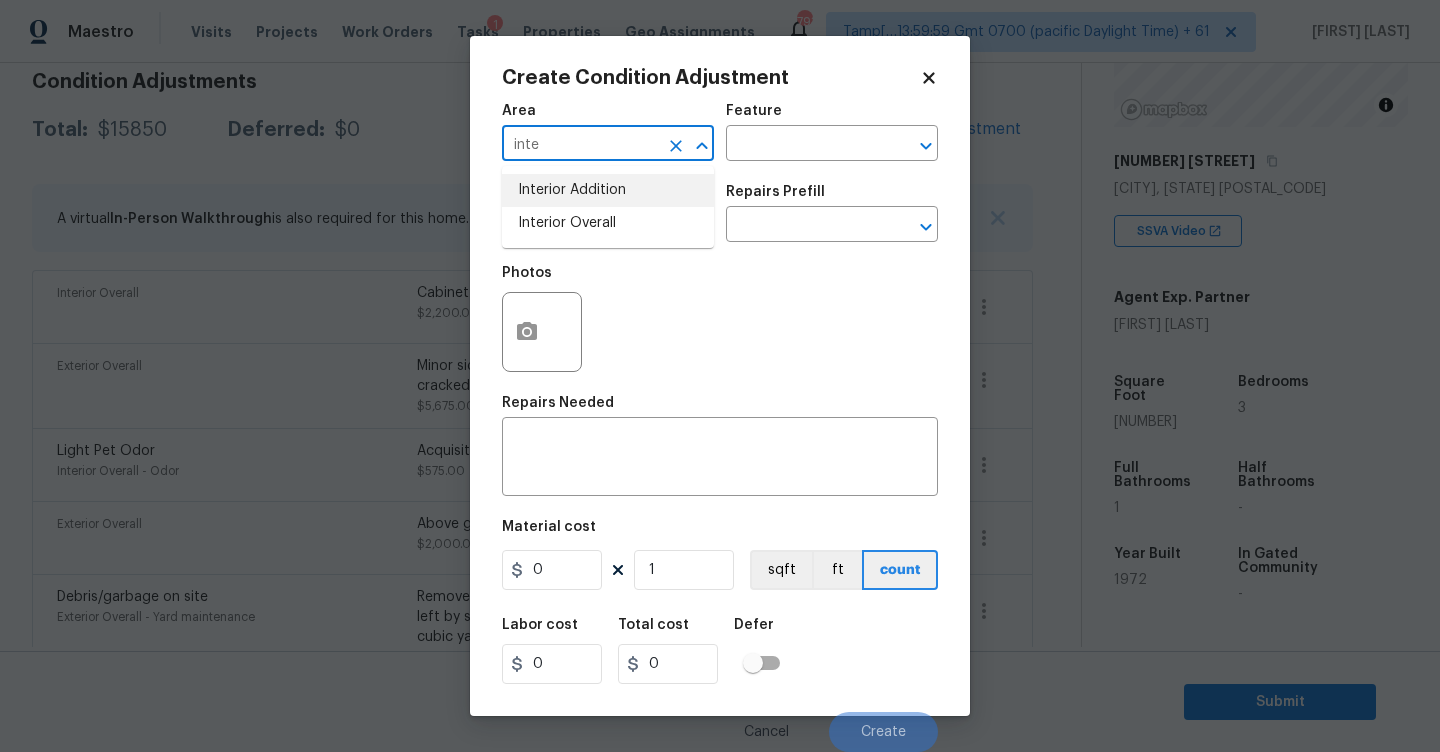 click on "Interior Addition" at bounding box center (608, 190) 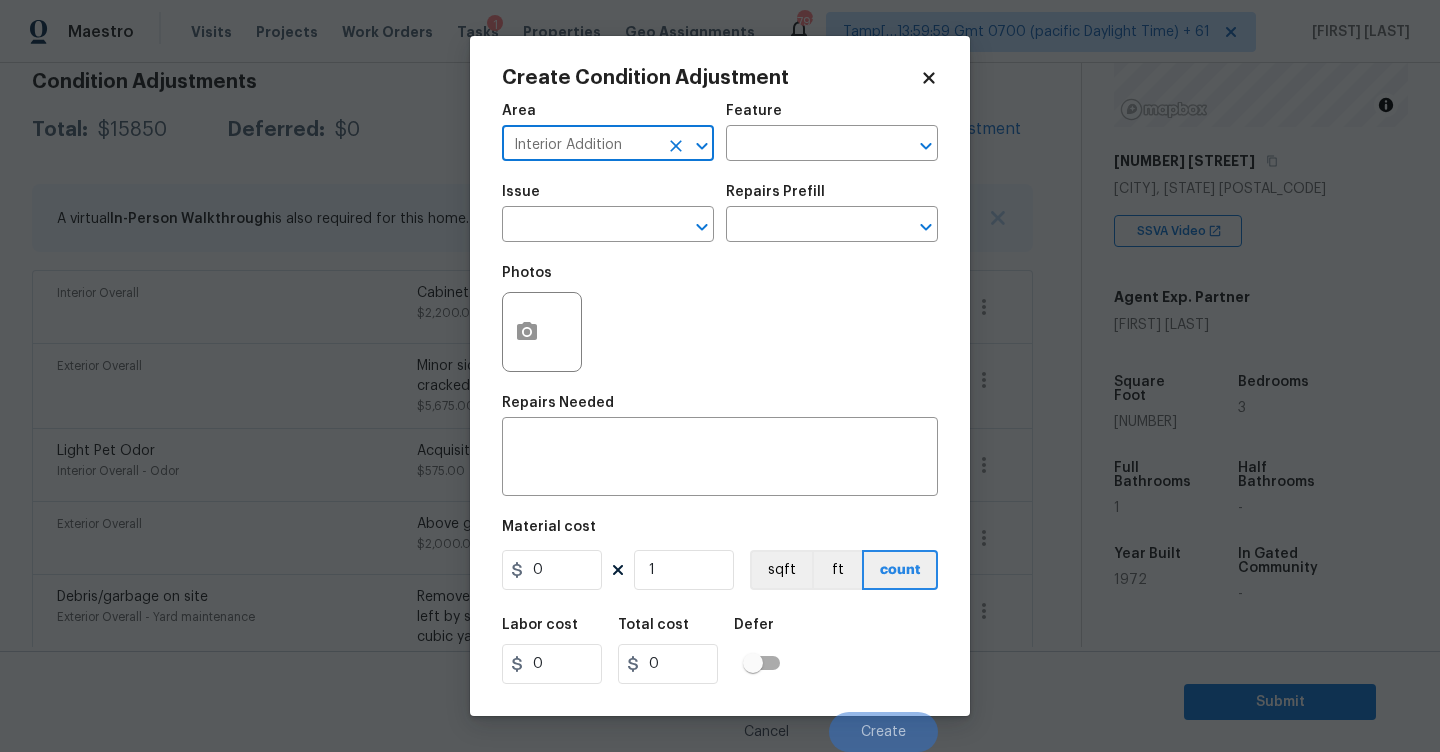 click 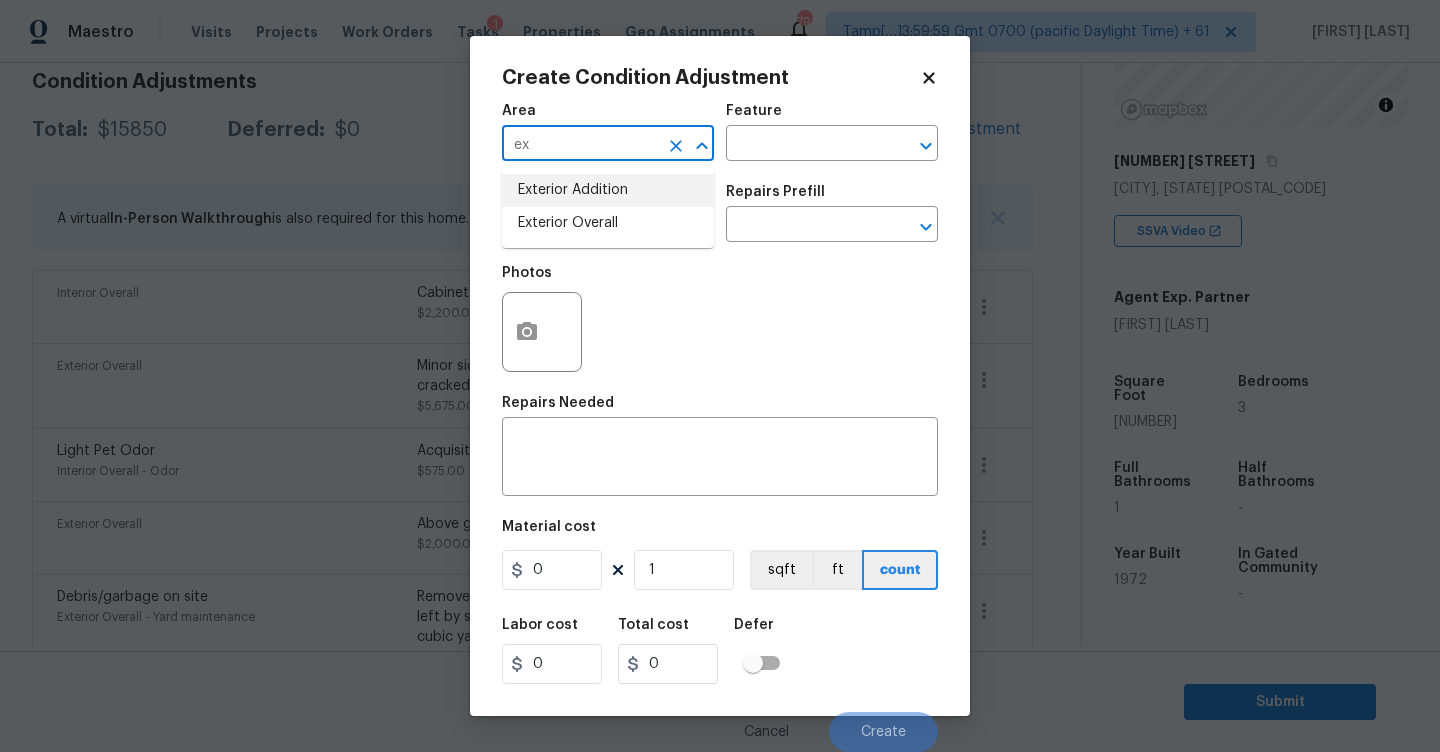 click on "Exterior Overall" at bounding box center (608, 223) 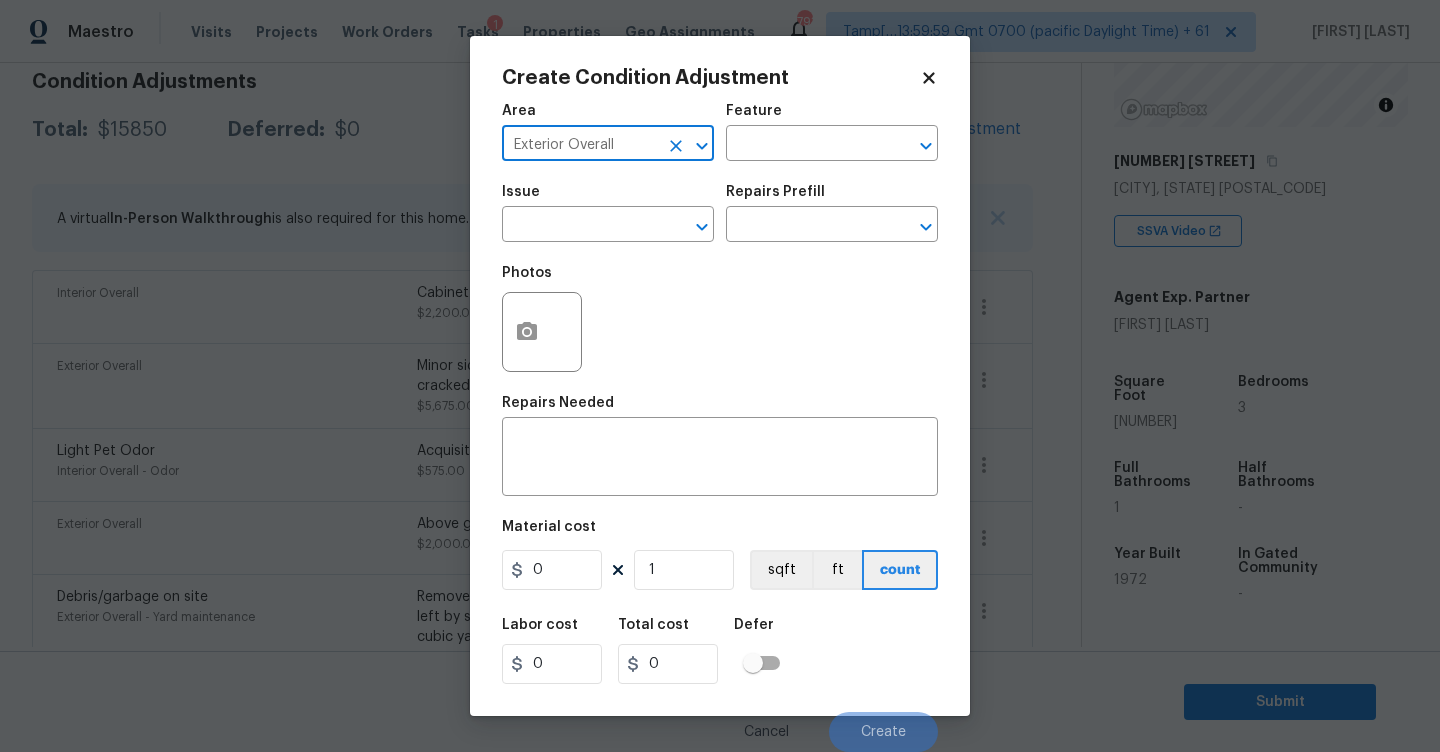 type on "Exterior Overall" 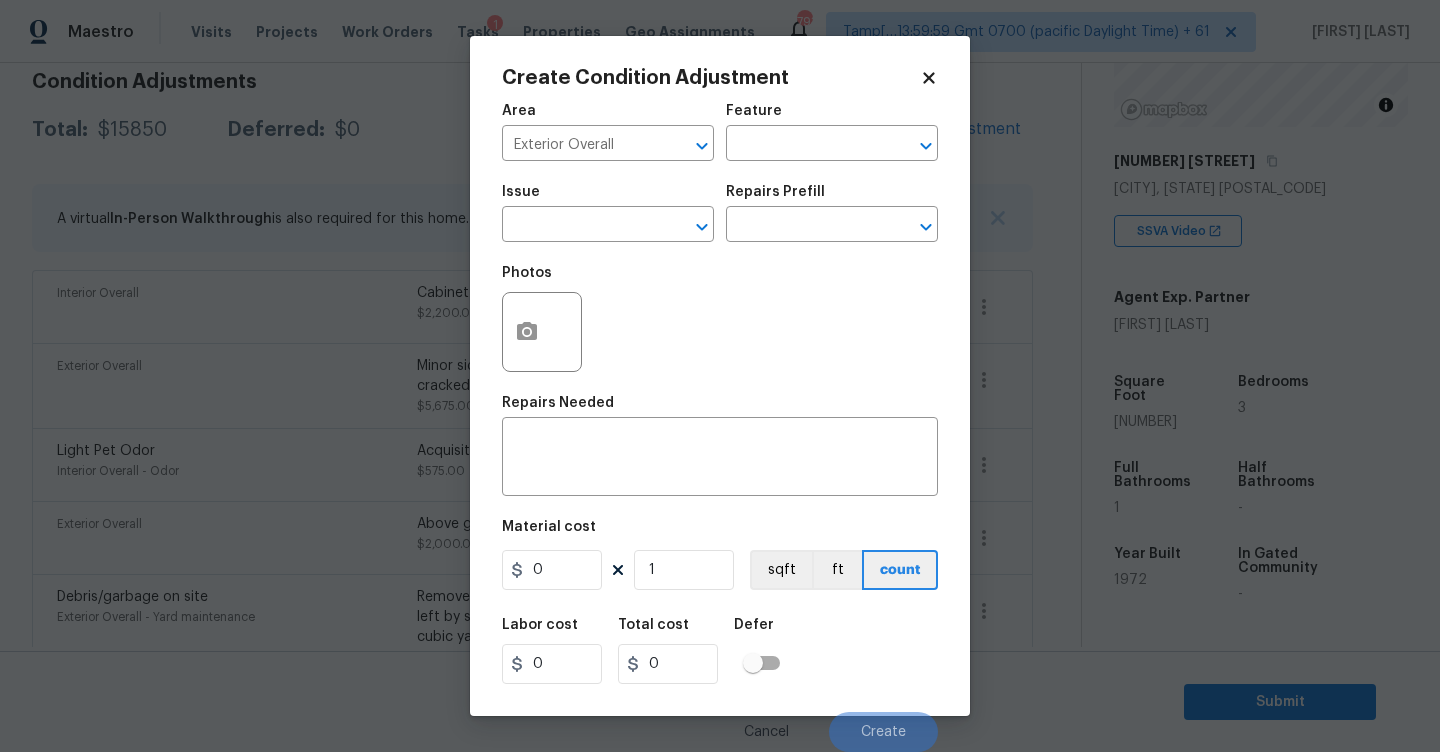 click on "Feature" at bounding box center [832, 117] 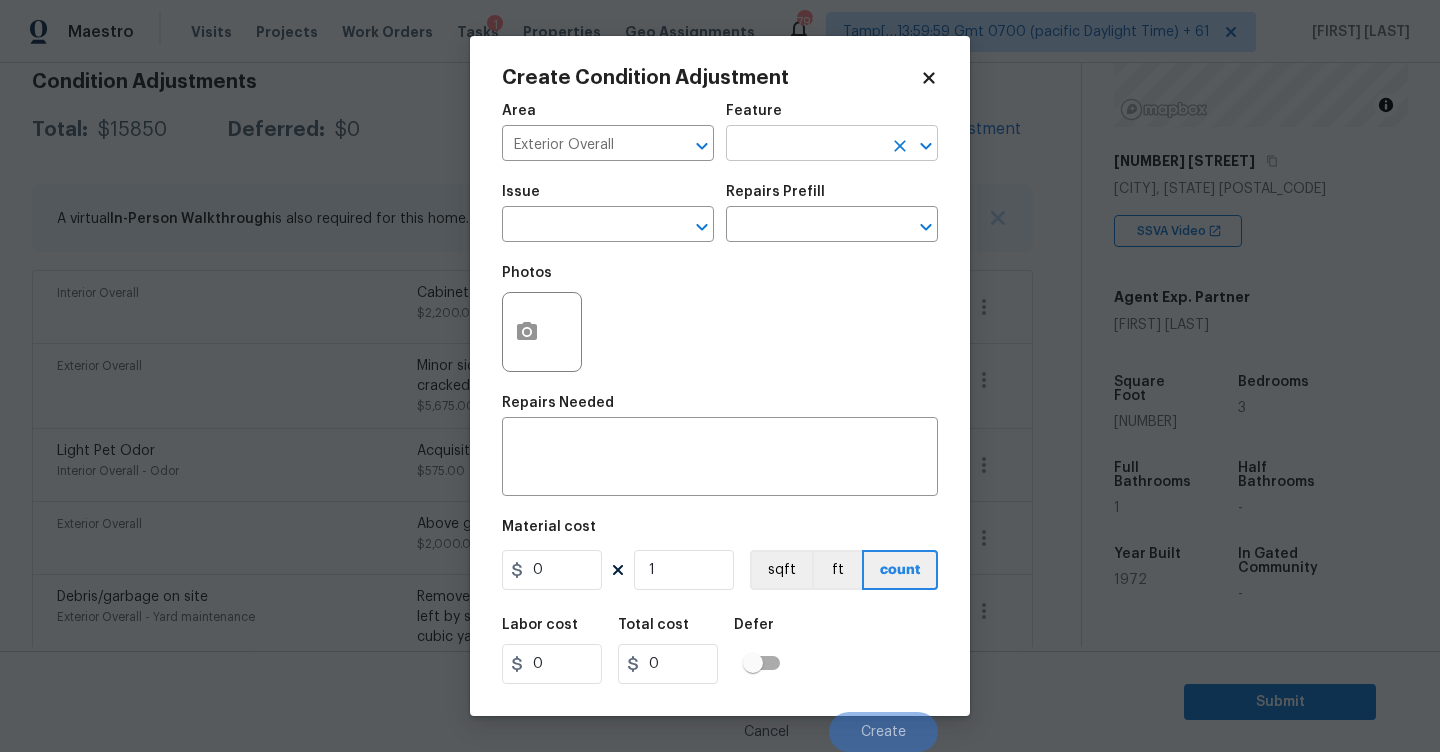 click at bounding box center (804, 145) 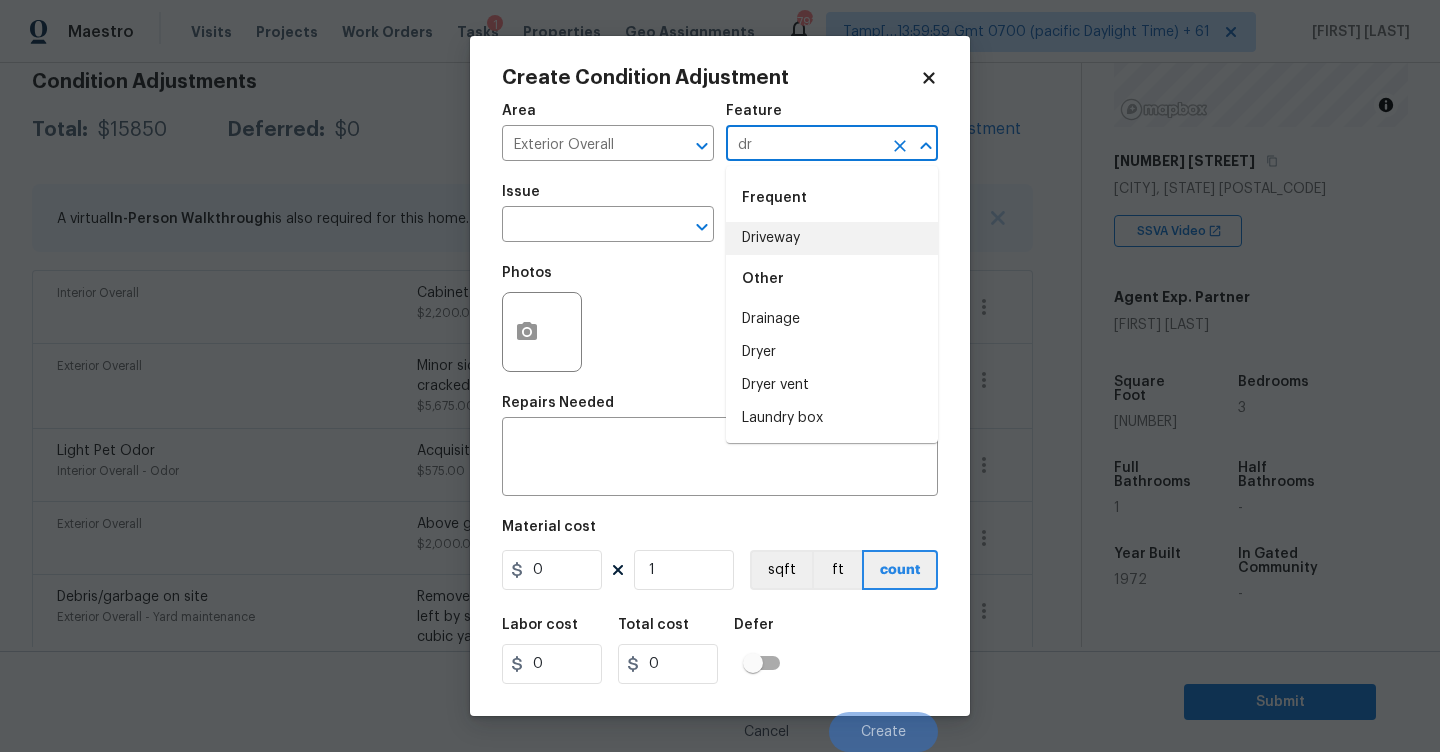 click on "Driveway" at bounding box center (832, 238) 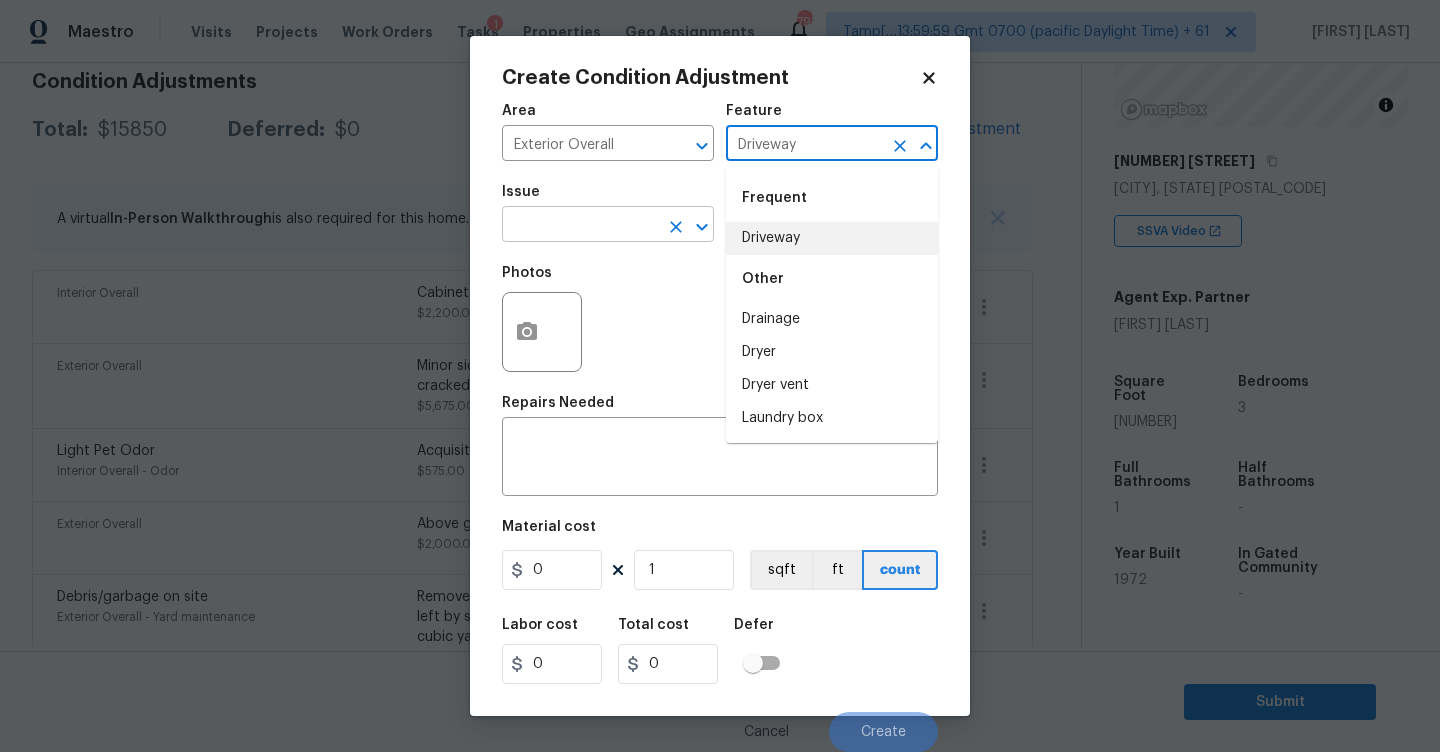 type on "Driveway" 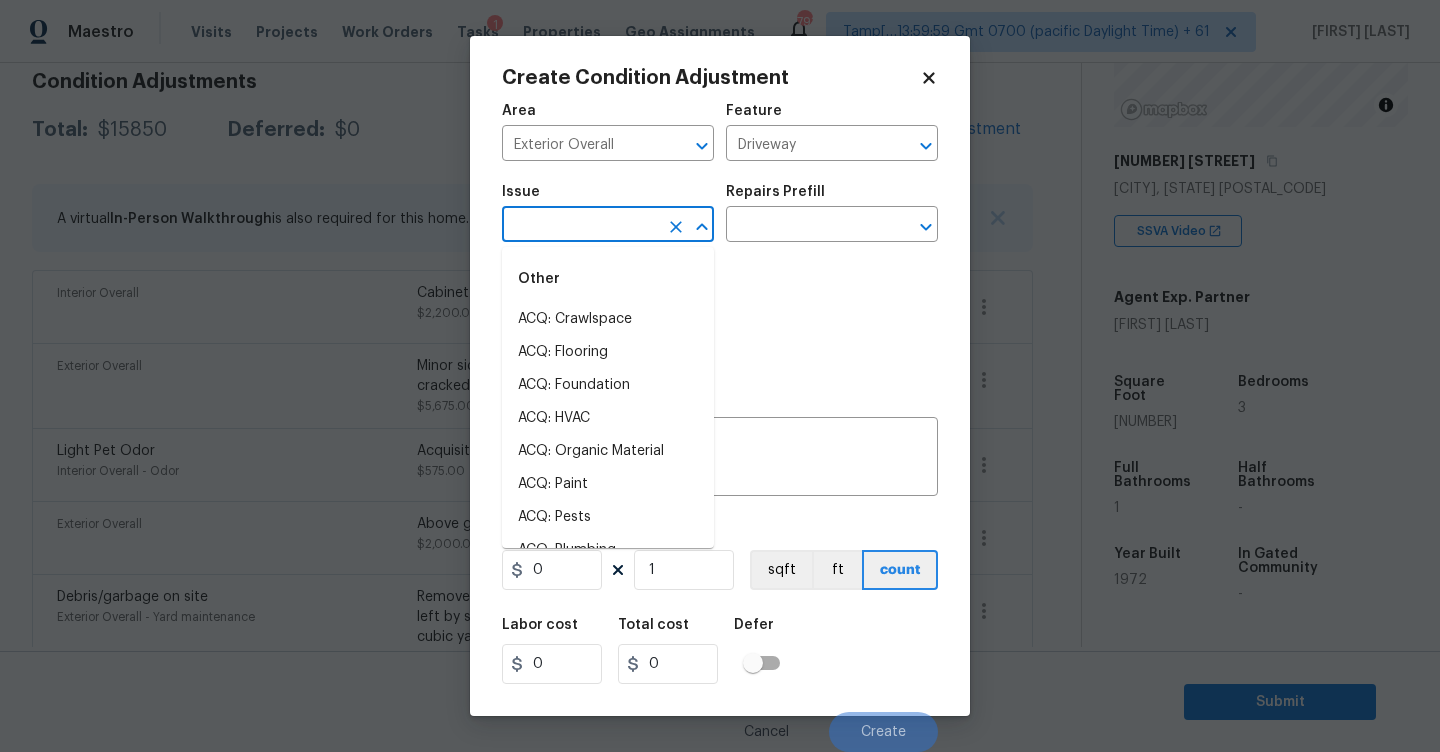 click at bounding box center (580, 226) 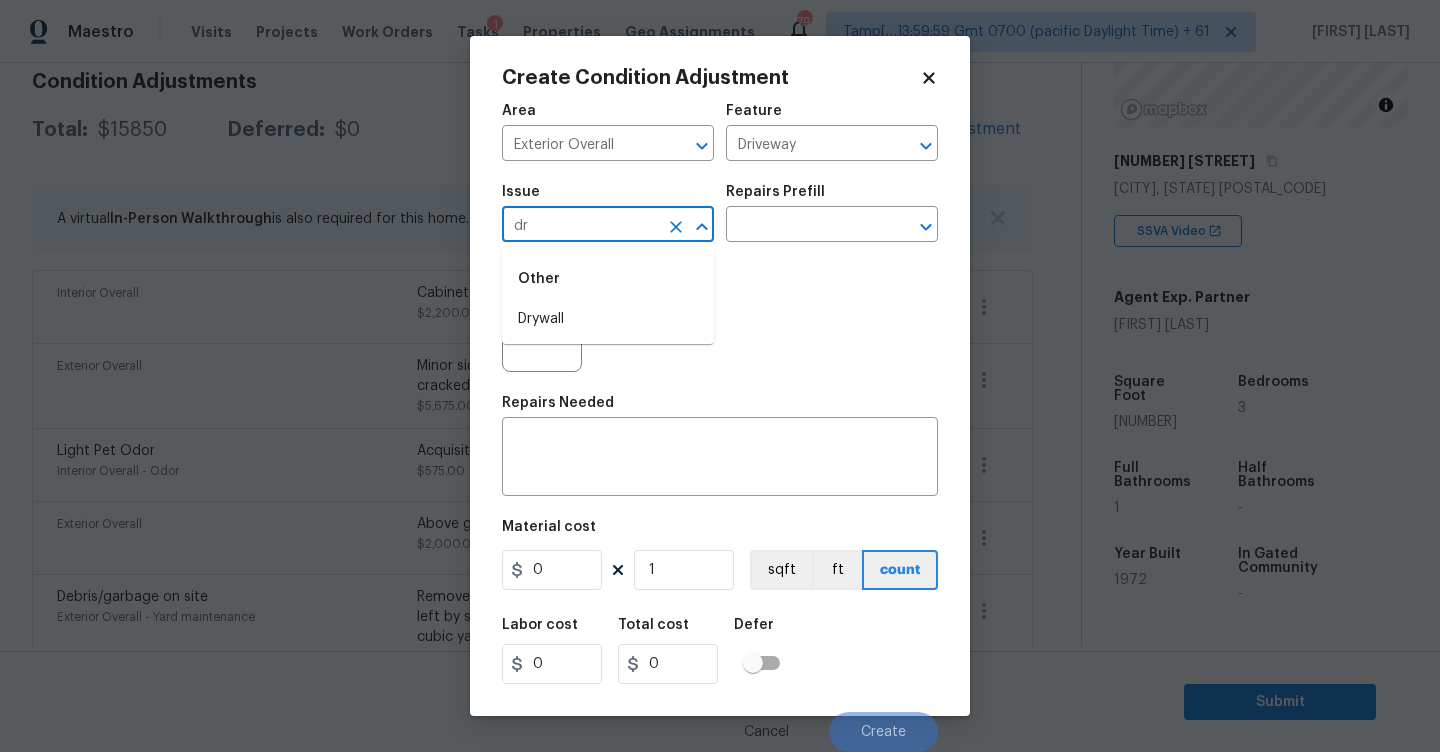type on "dri" 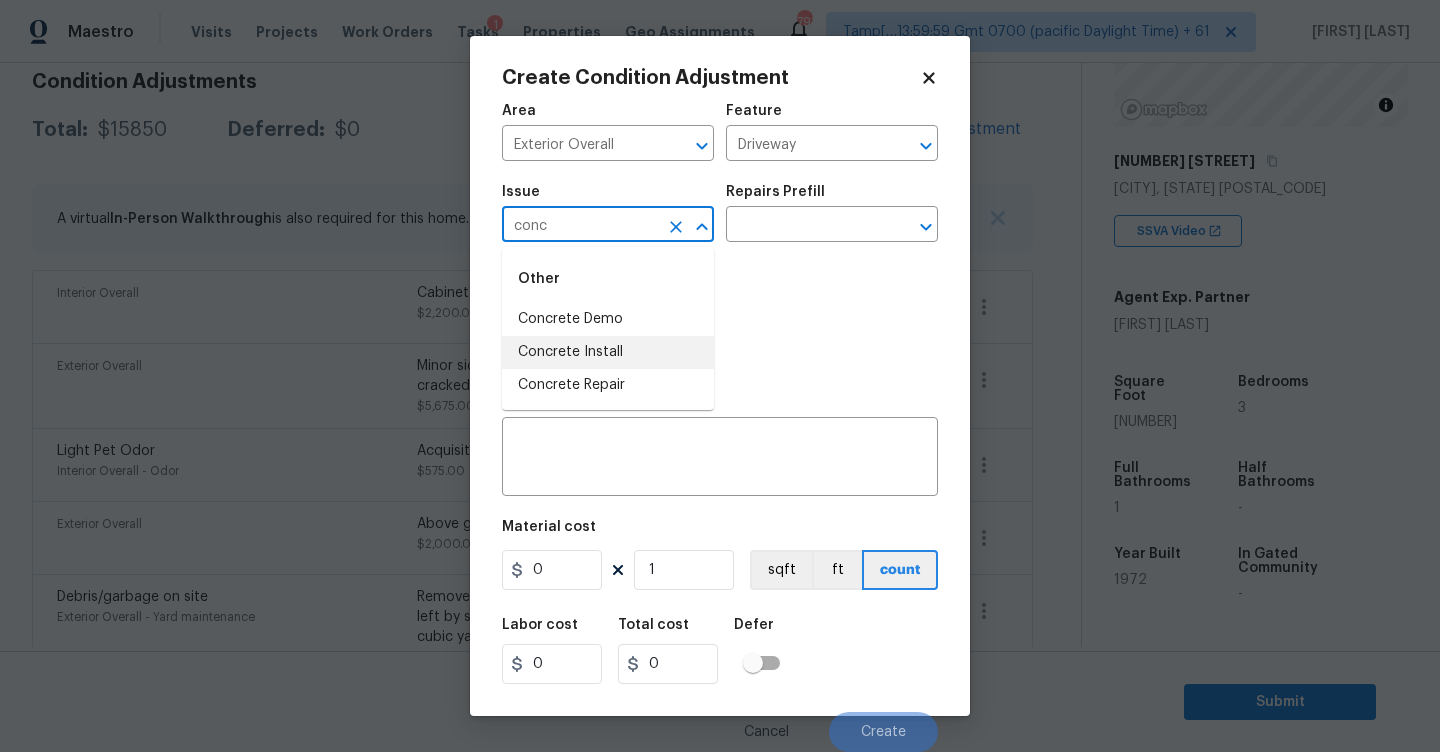 click on "Concrete Install" at bounding box center (608, 352) 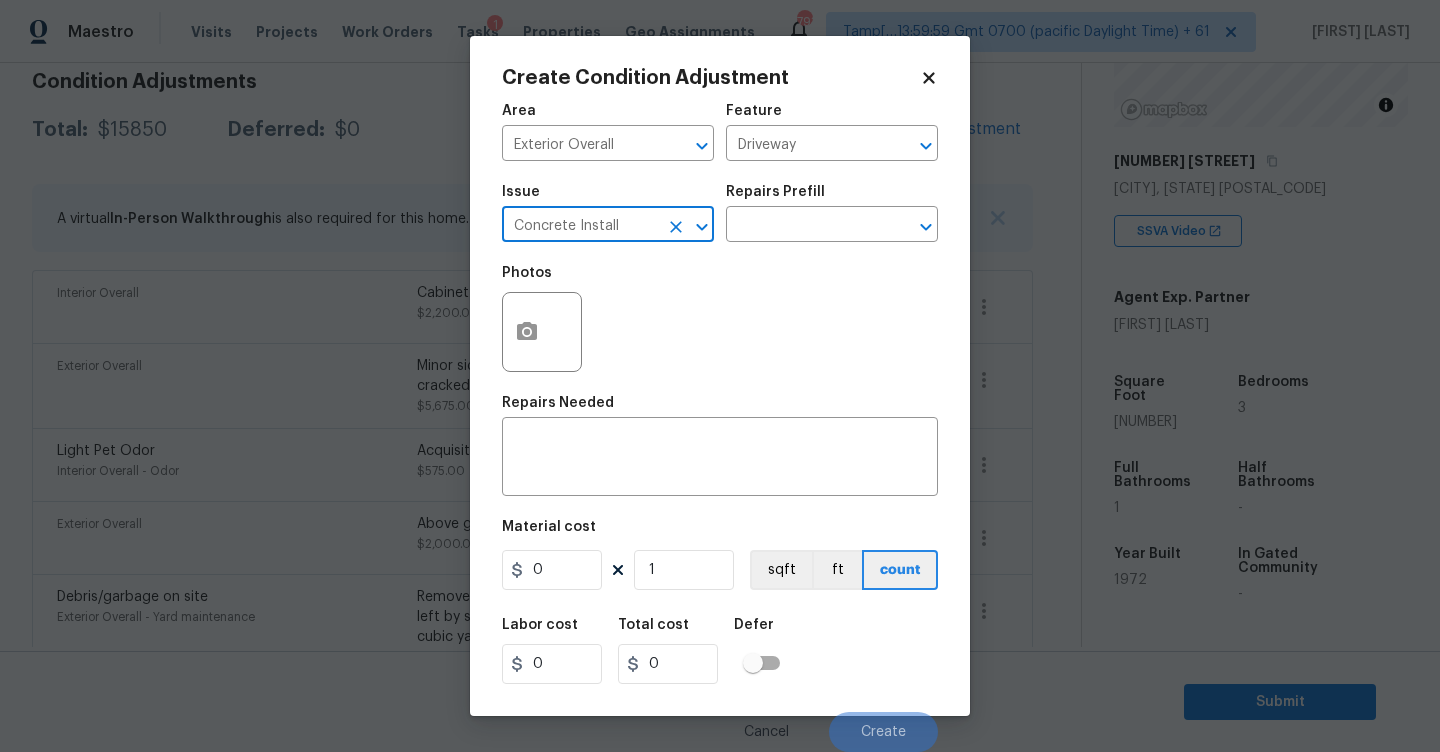 type on "Concrete Install" 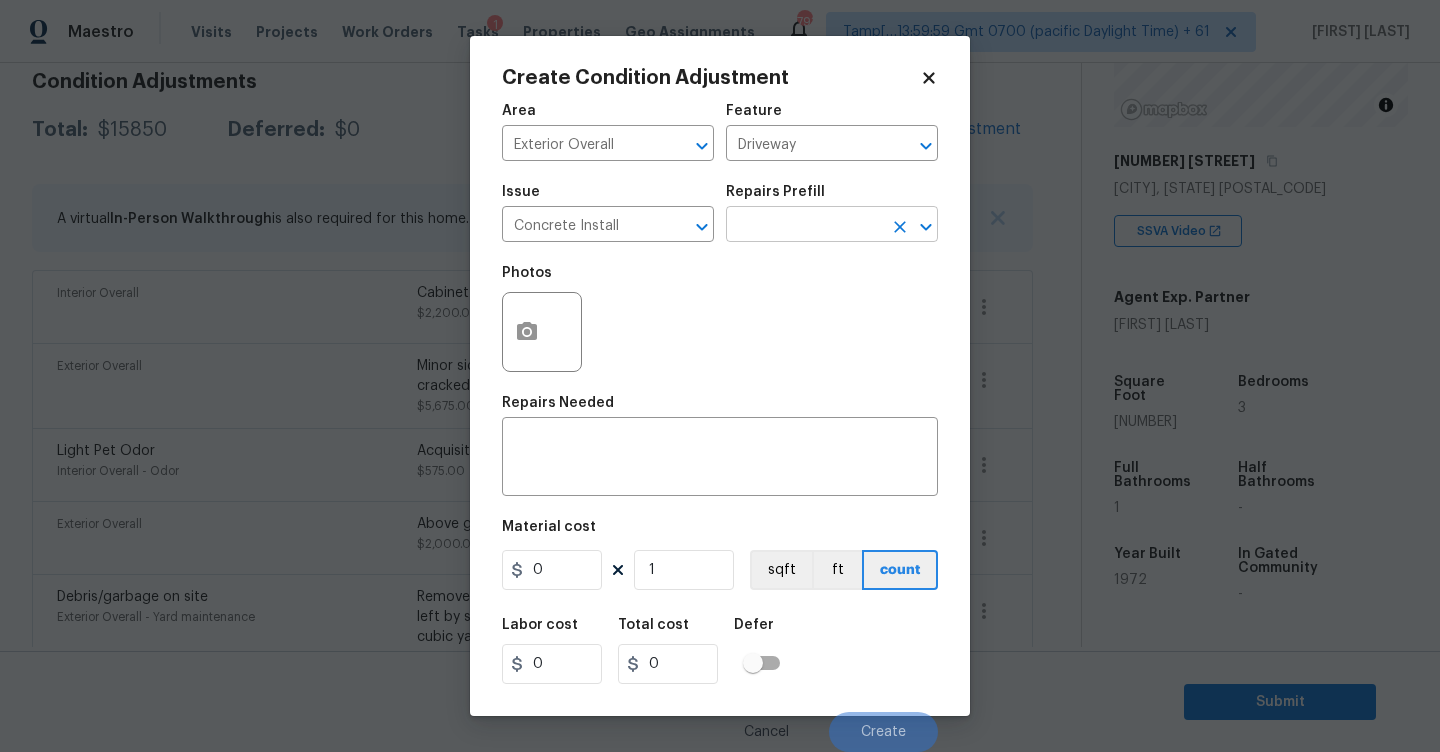 click at bounding box center [804, 226] 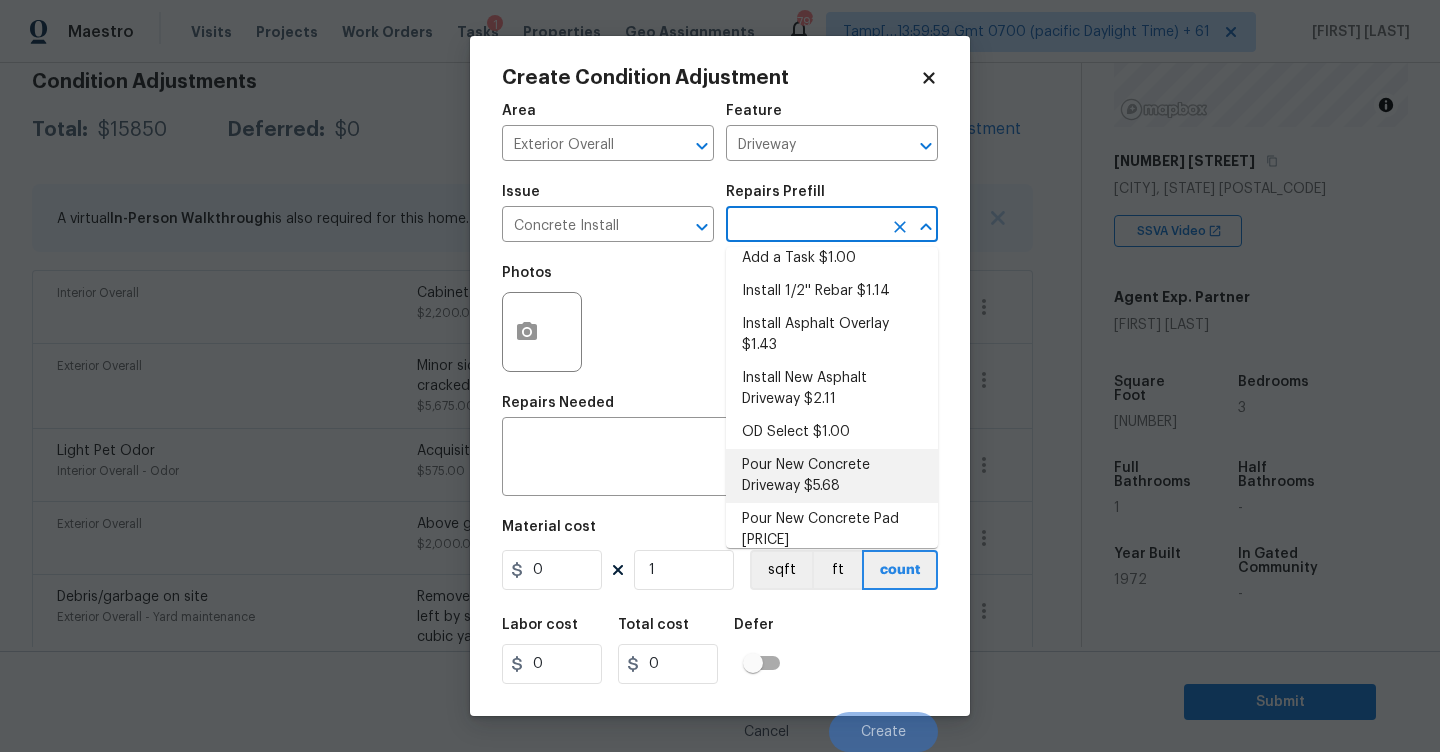 scroll, scrollTop: 20, scrollLeft: 0, axis: vertical 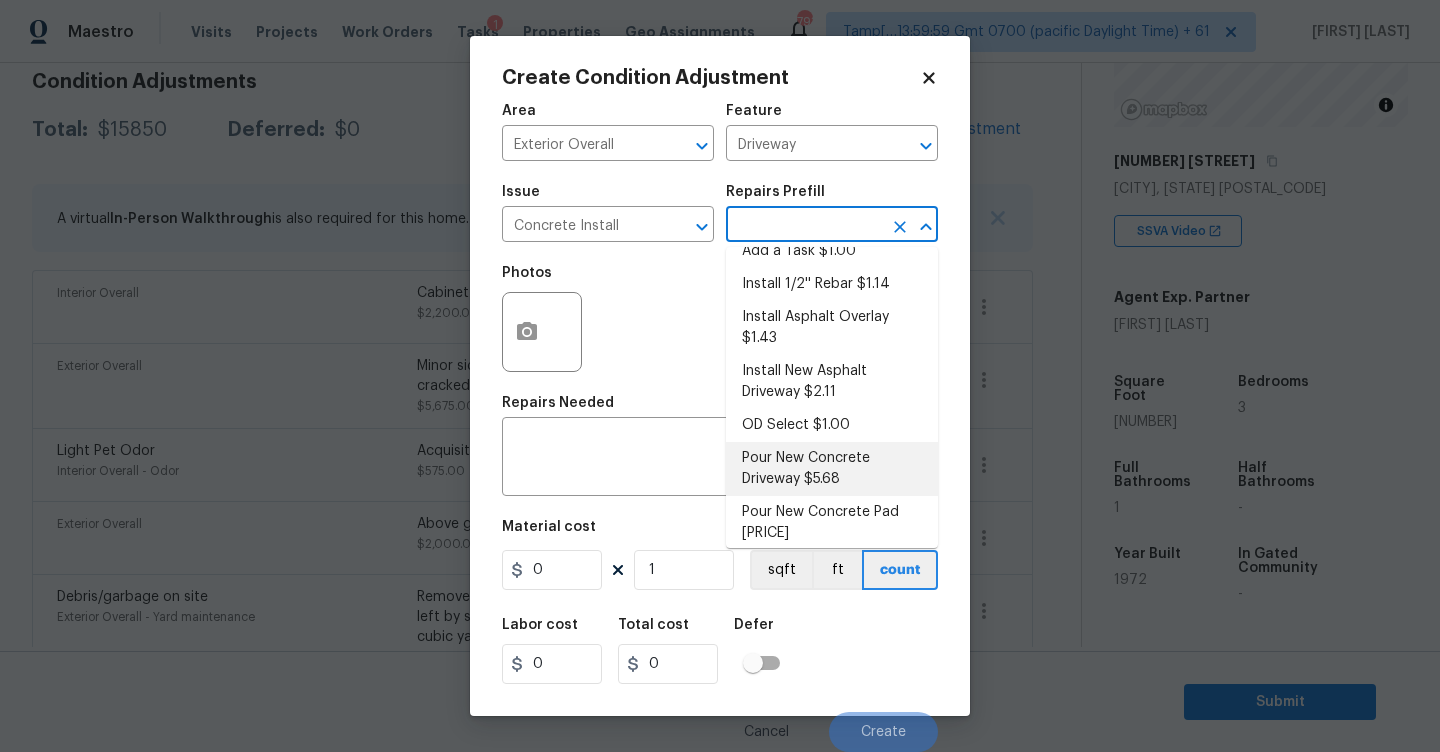click on "Pour New Concrete Driveway $5.68" at bounding box center (832, 469) 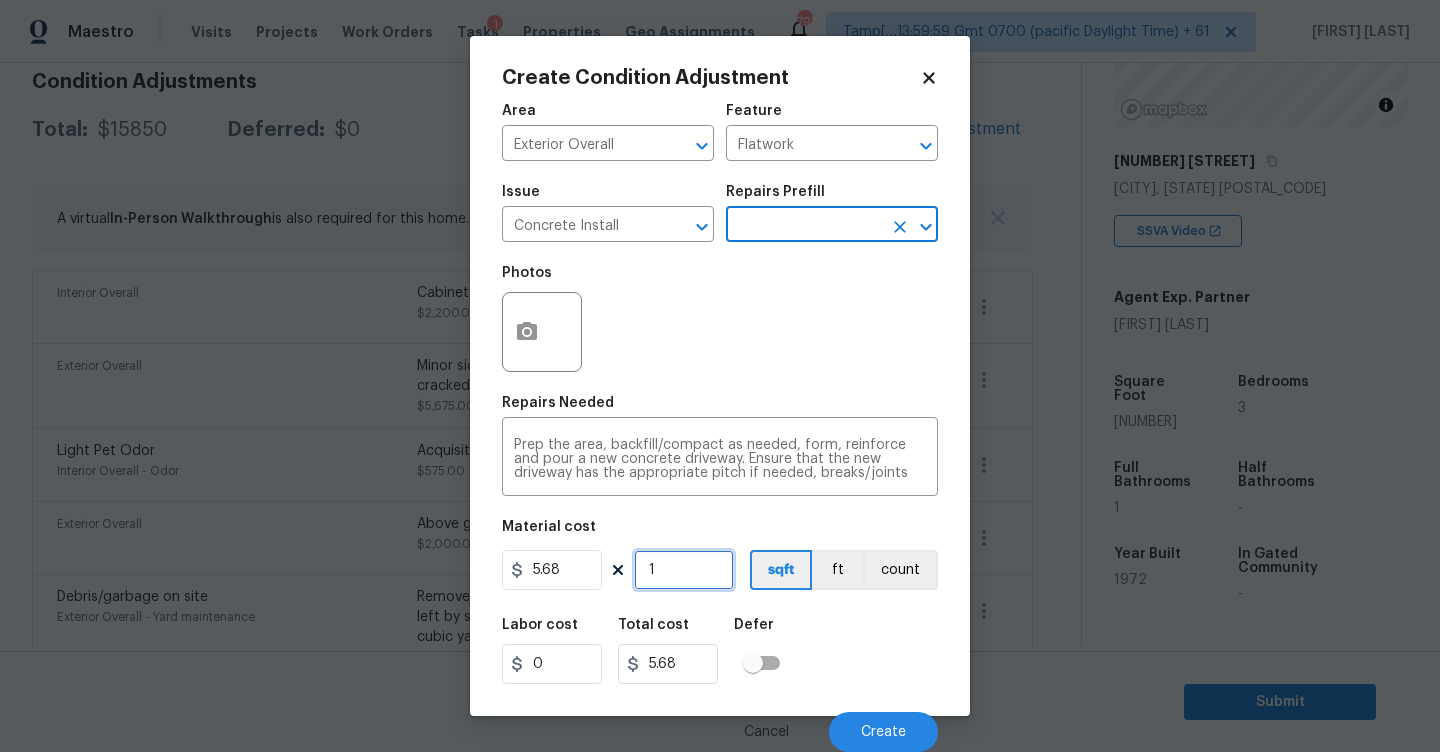 click on "1" at bounding box center [684, 570] 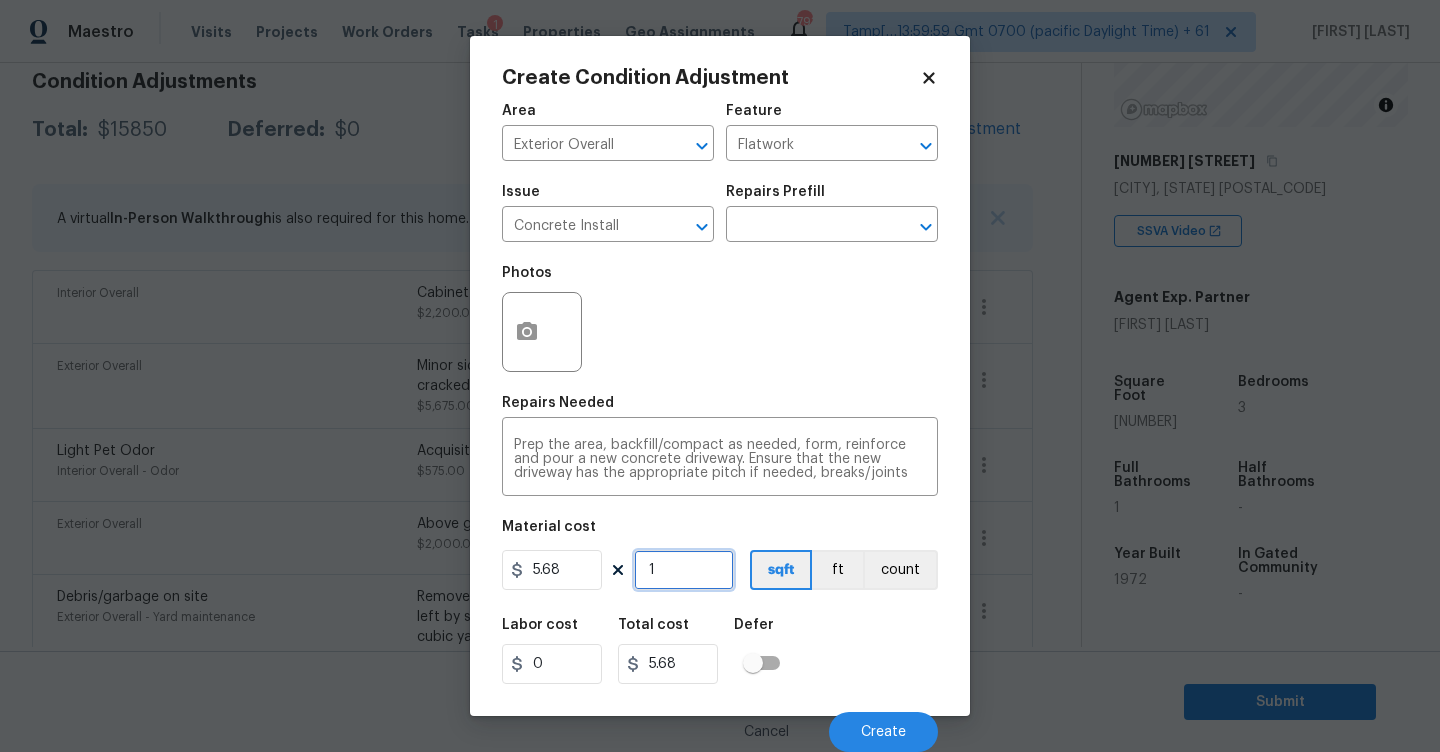 type on "0" 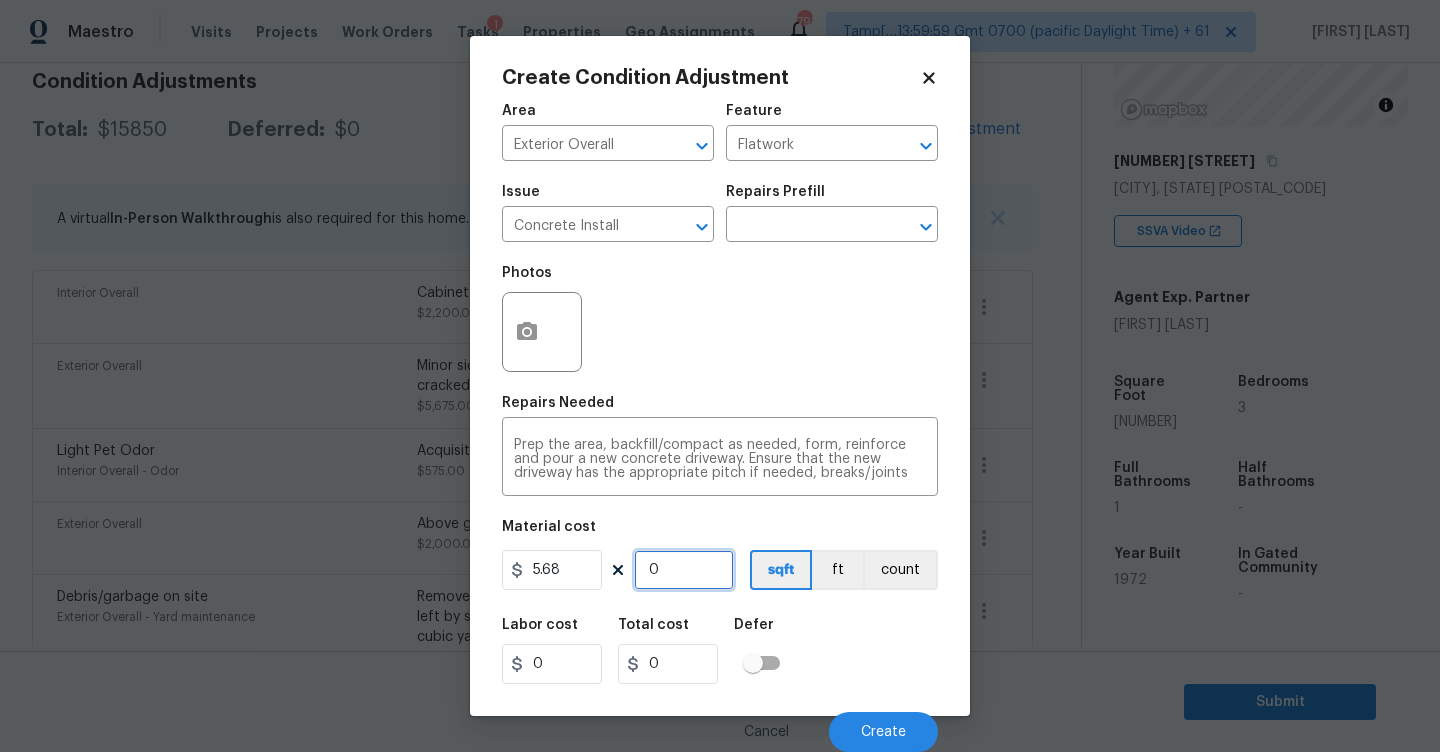 type on "1" 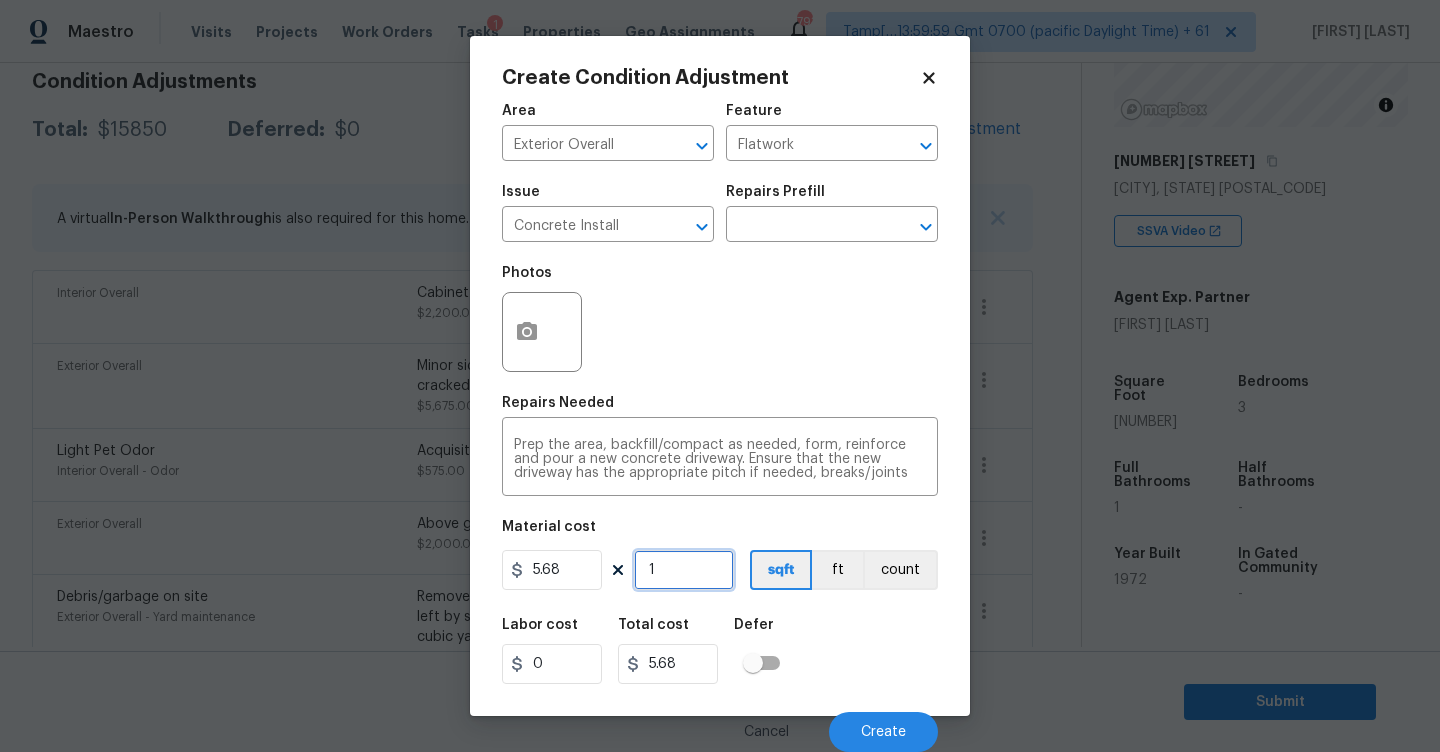 type on "10" 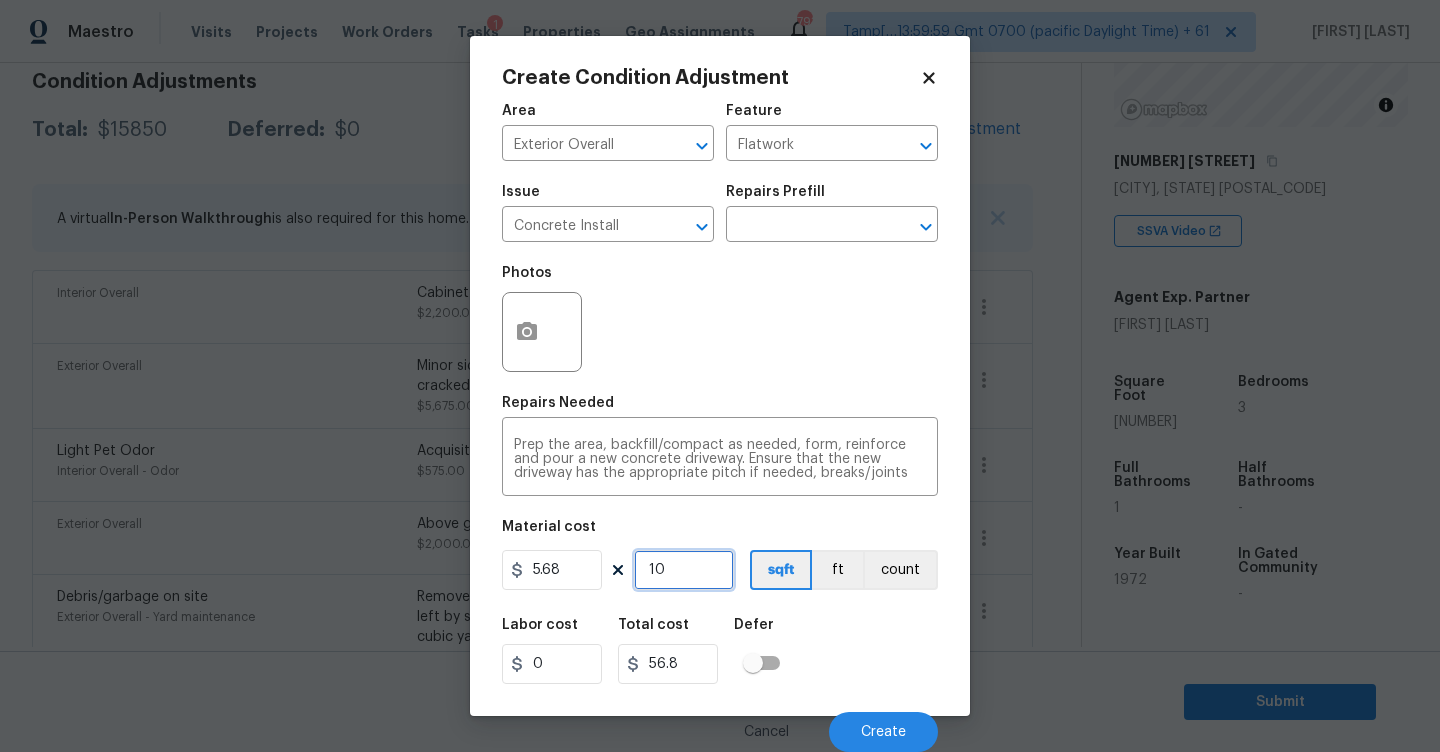 type on "100" 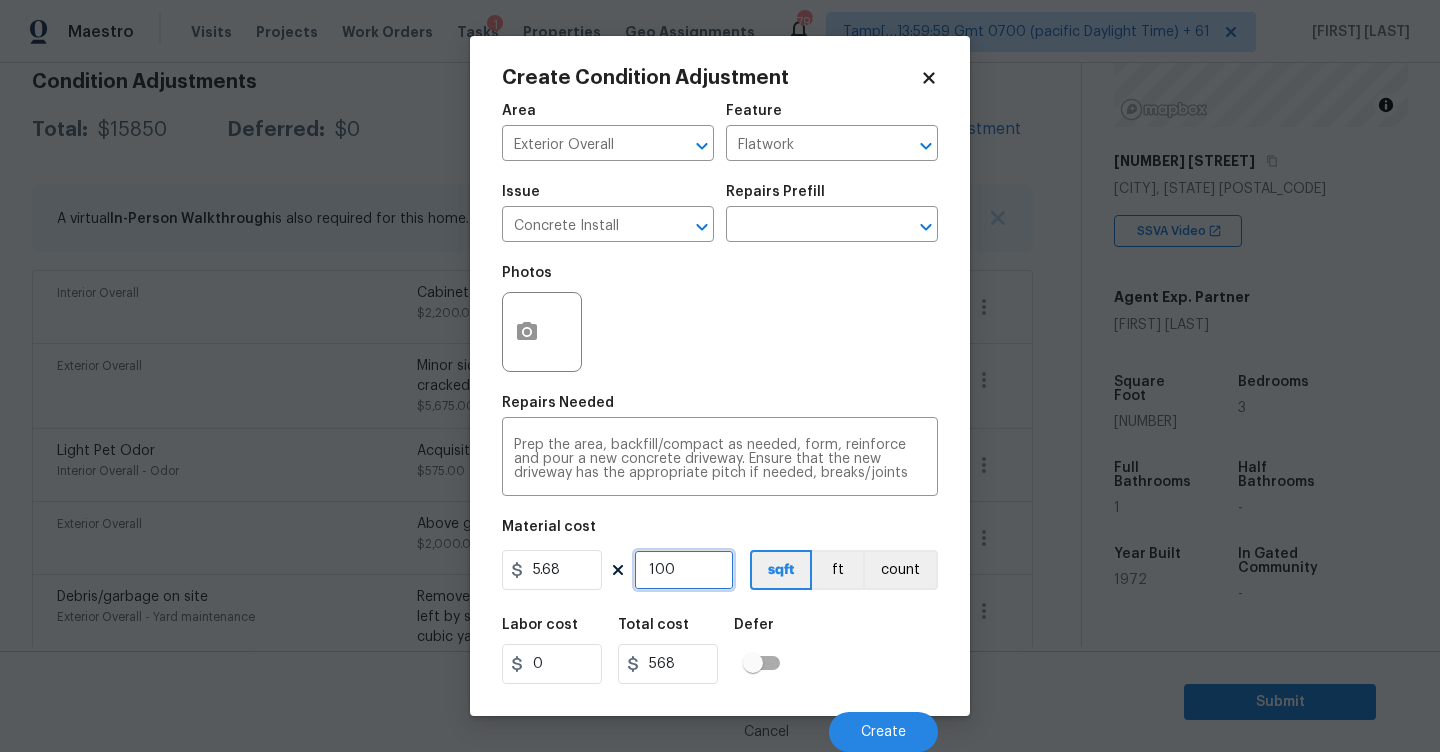 type on "10" 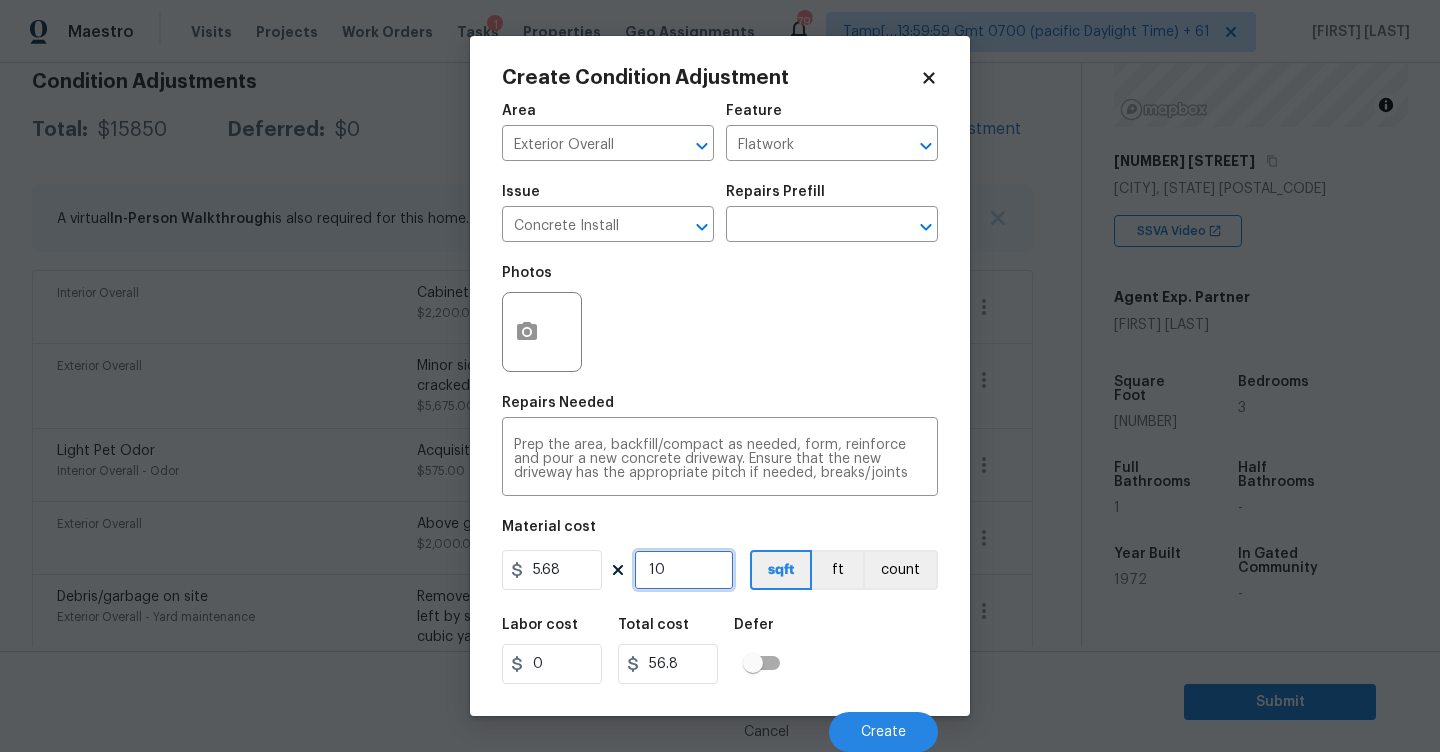 type on "1" 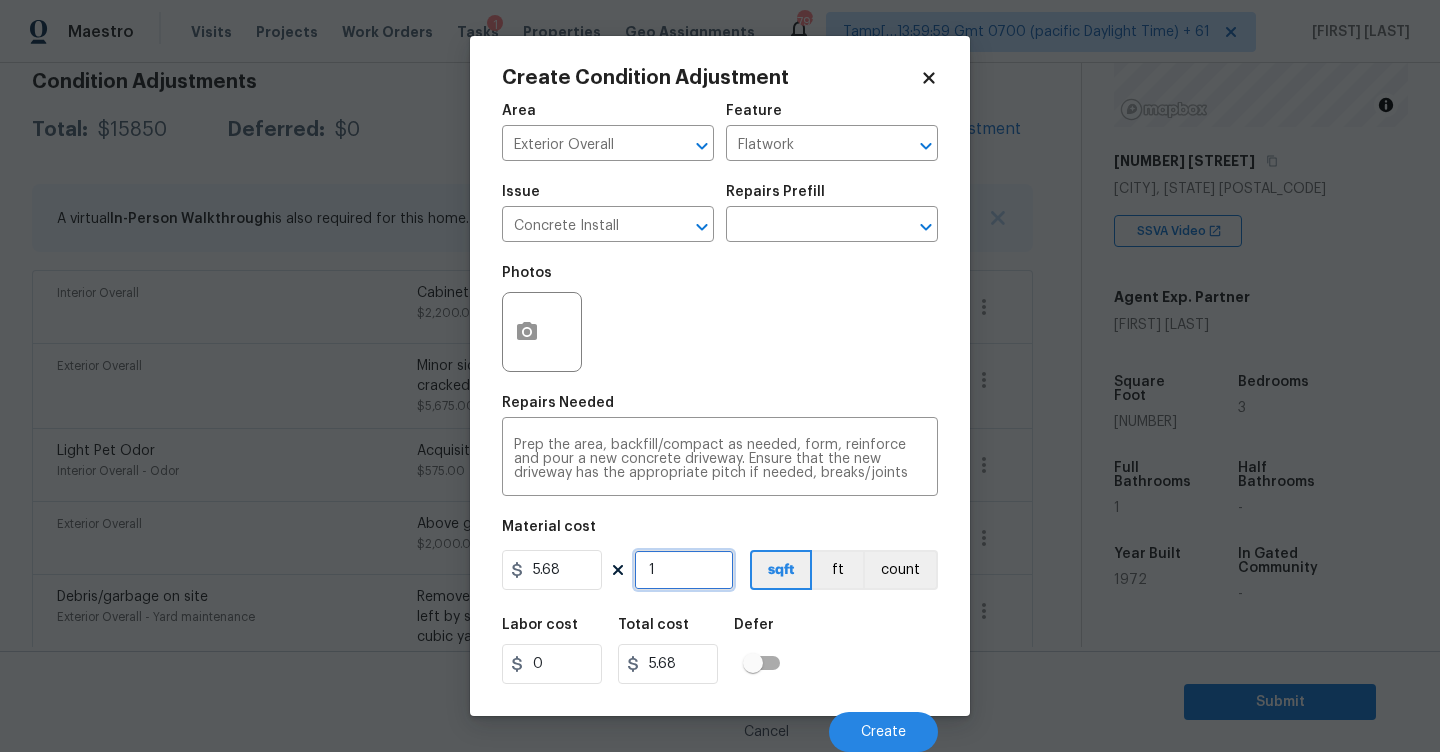 type on "0" 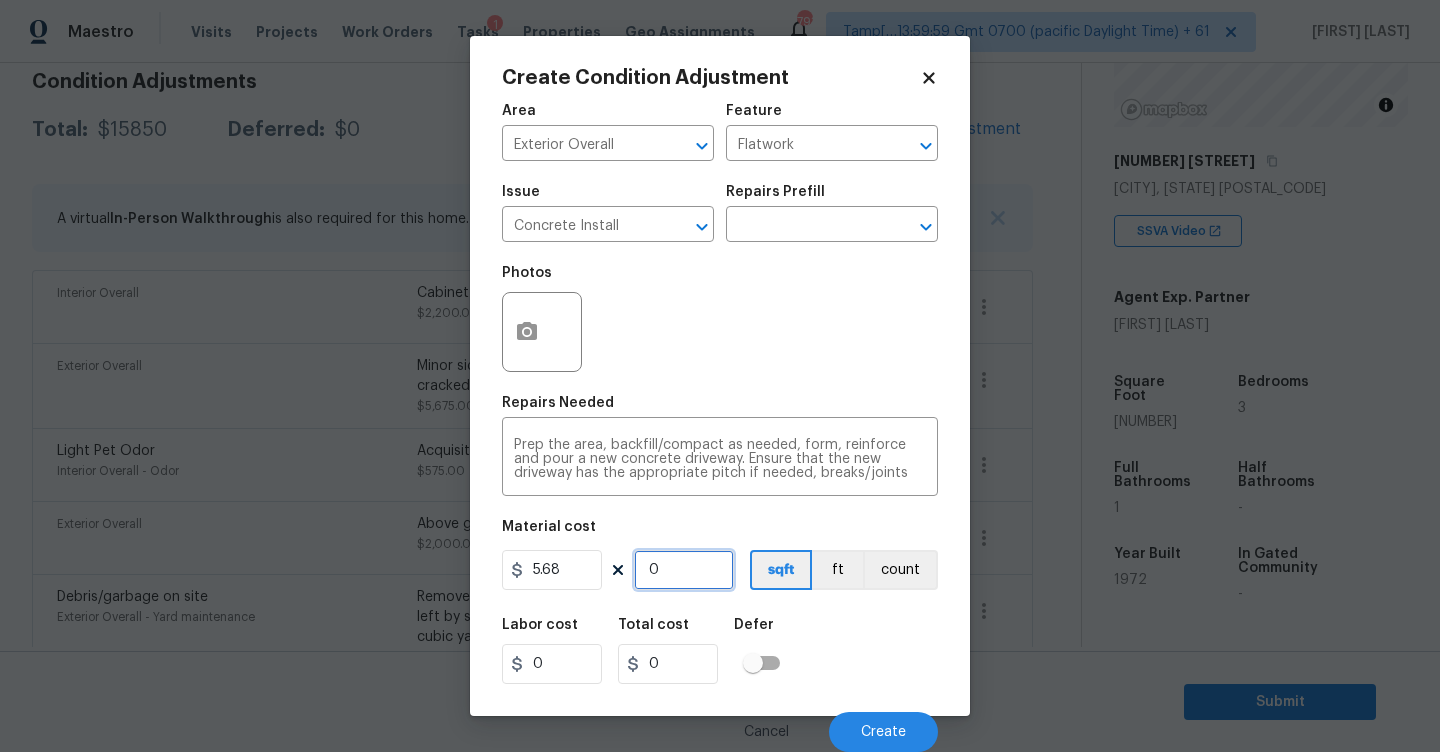 type on "2" 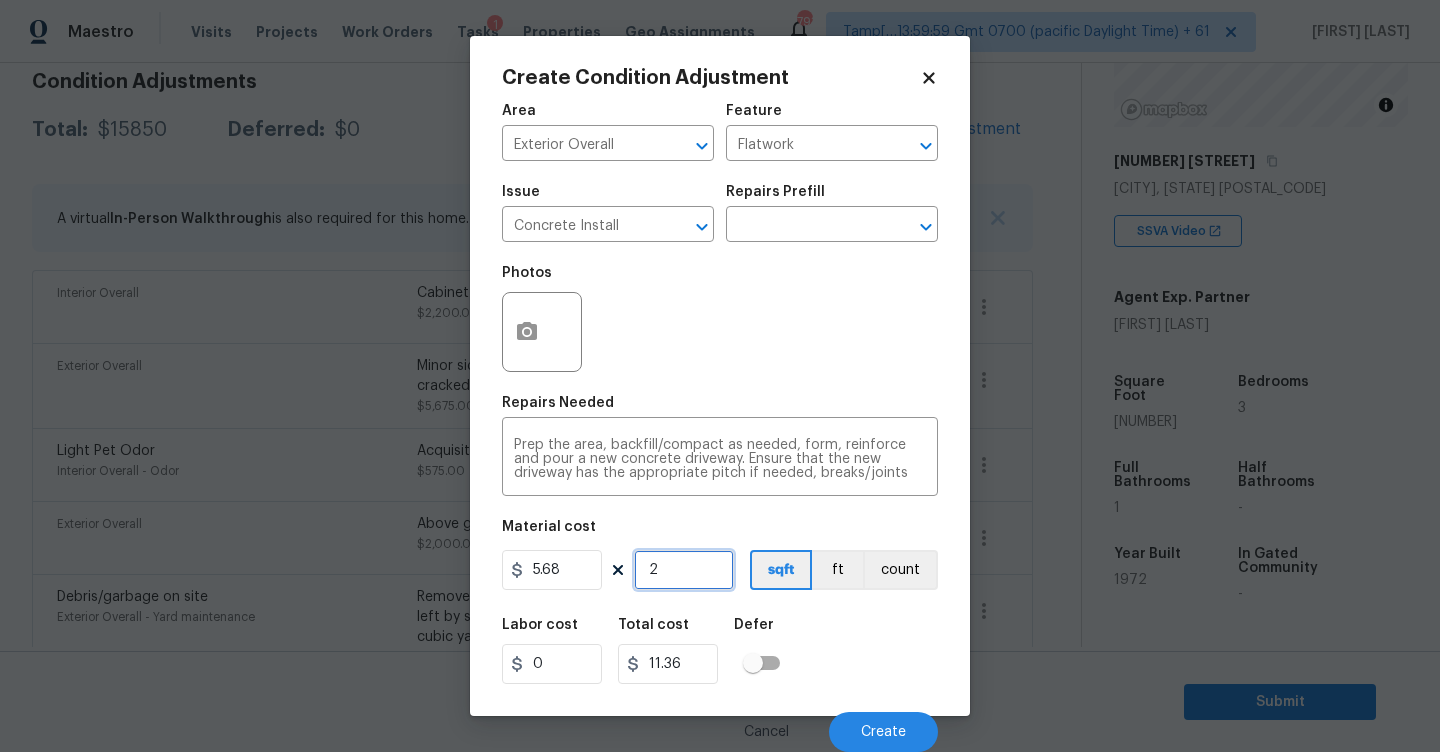 type on "20" 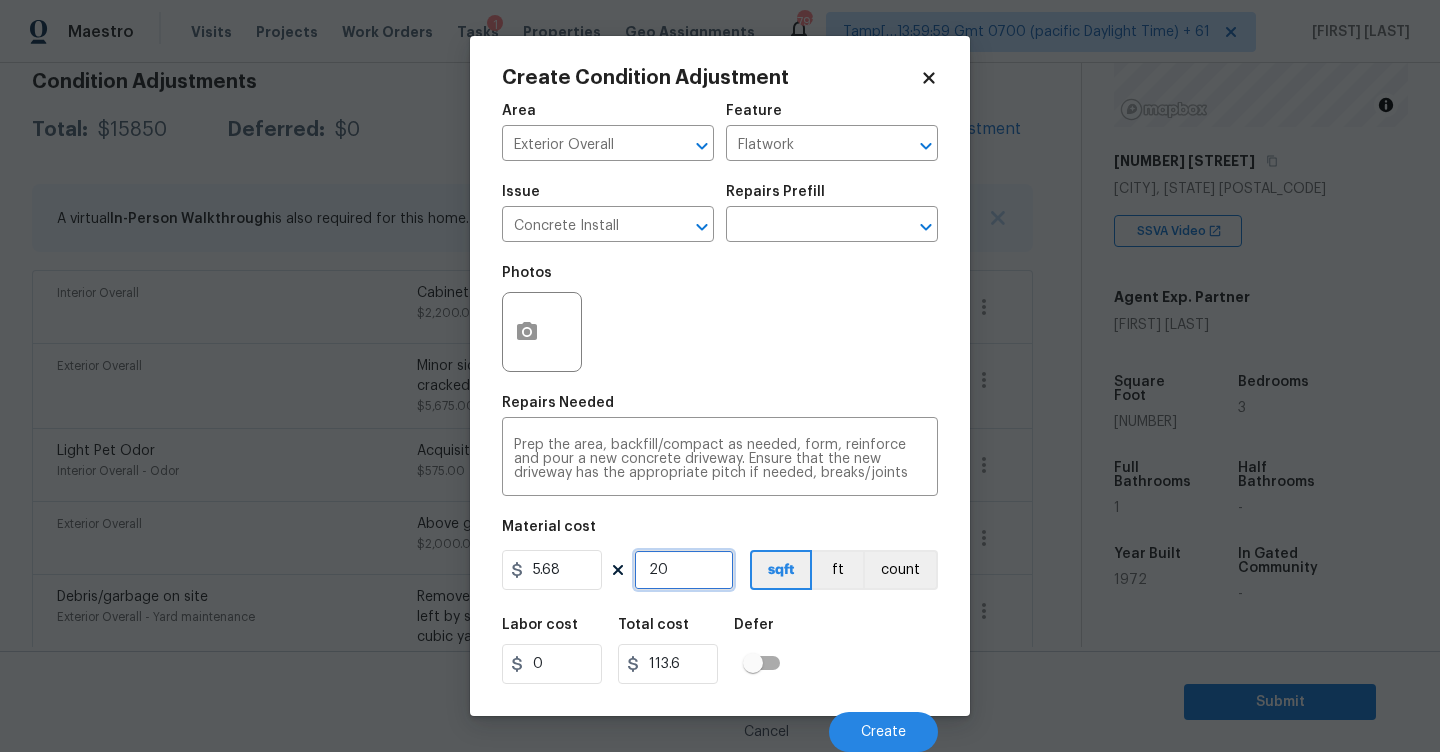 type on "200" 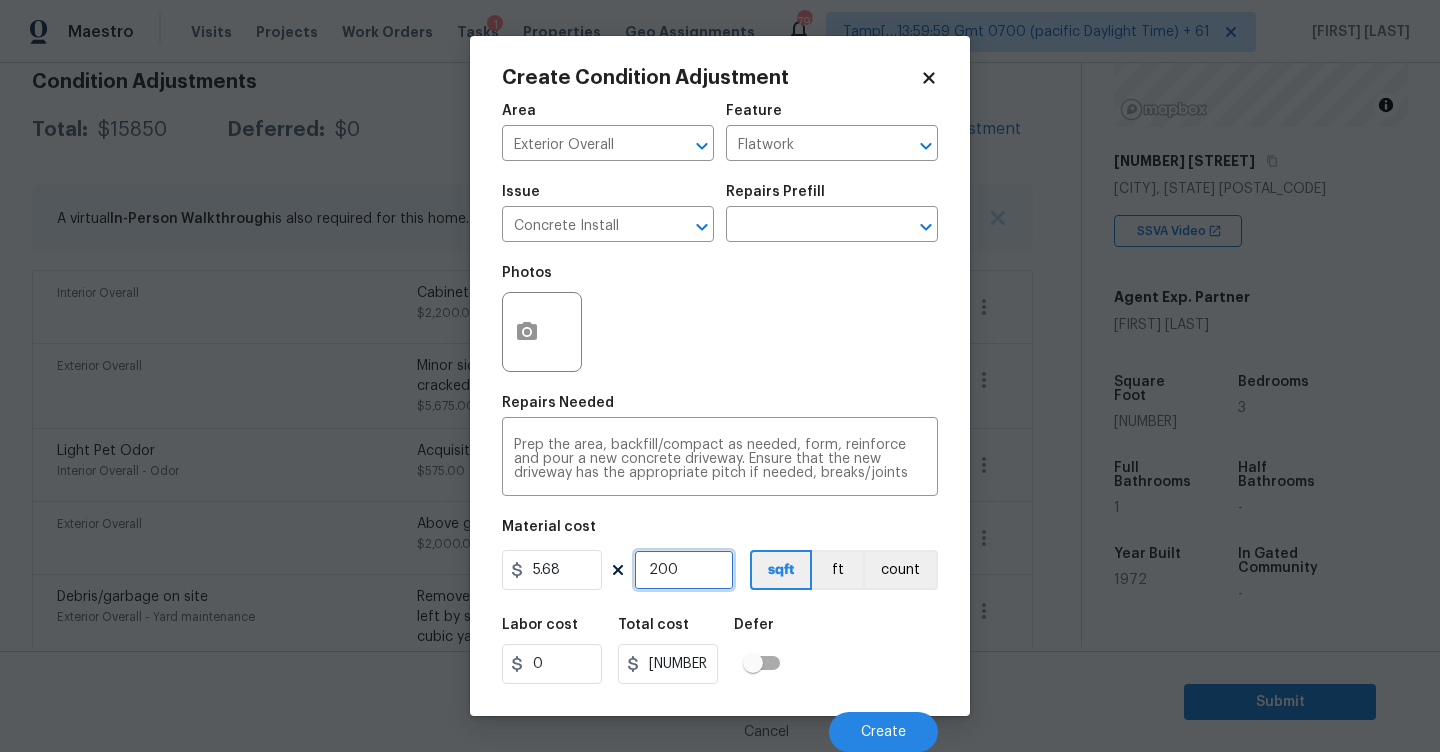 type on "20" 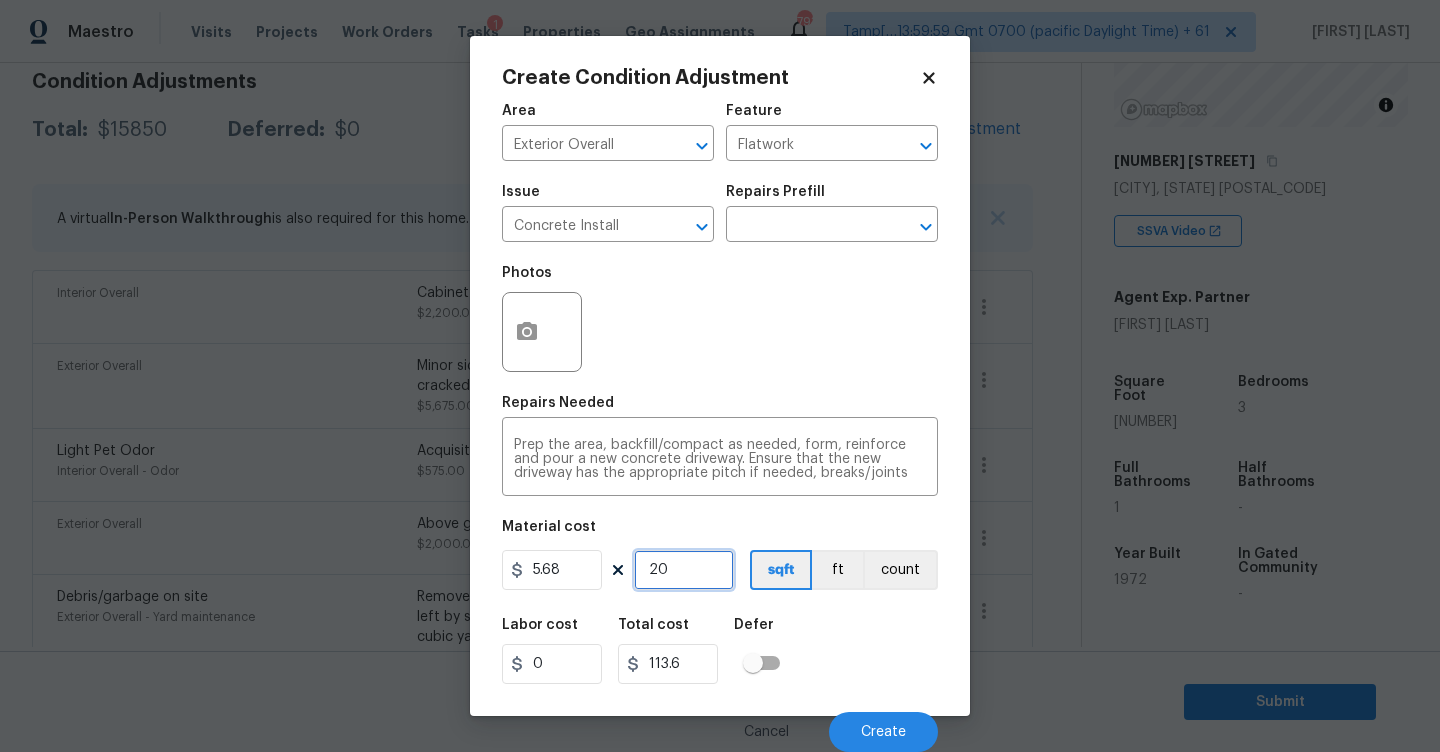 type on "2" 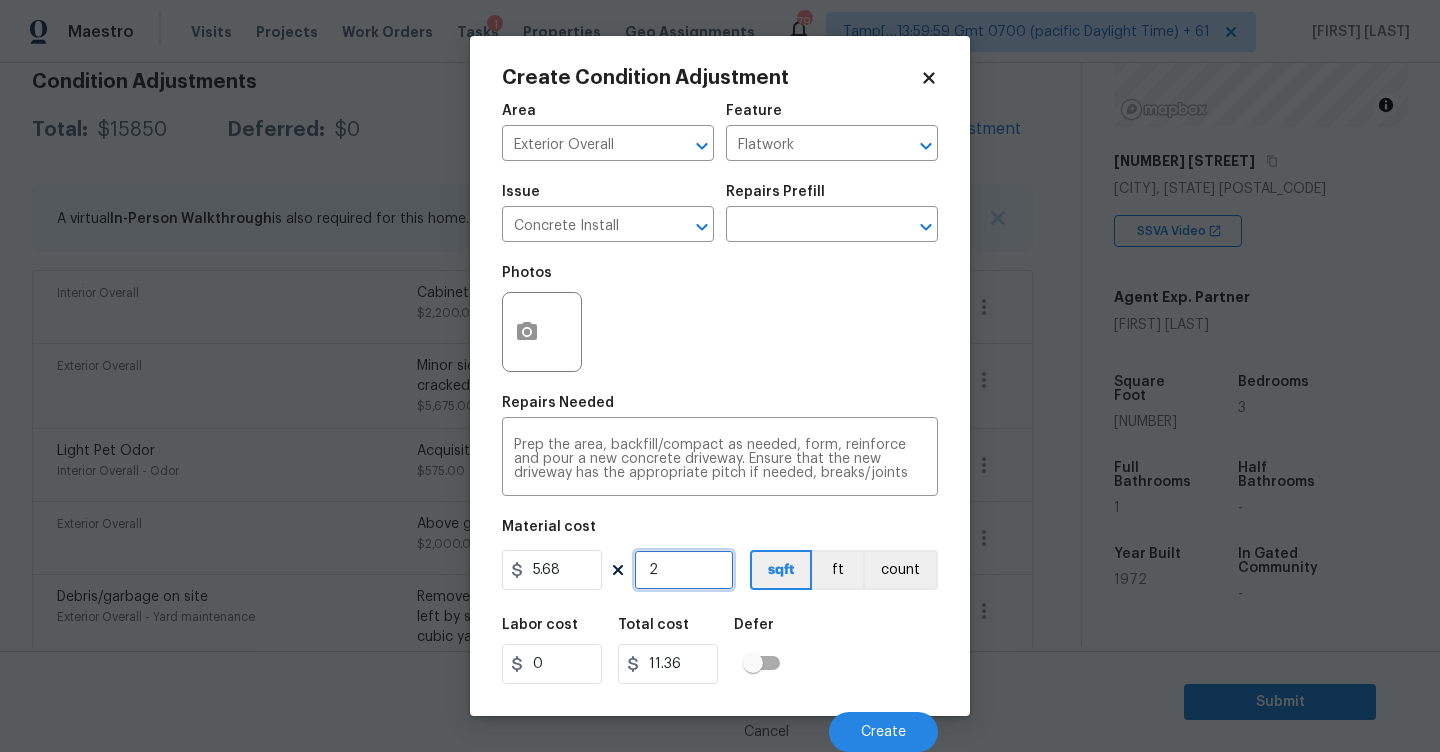 type on "0" 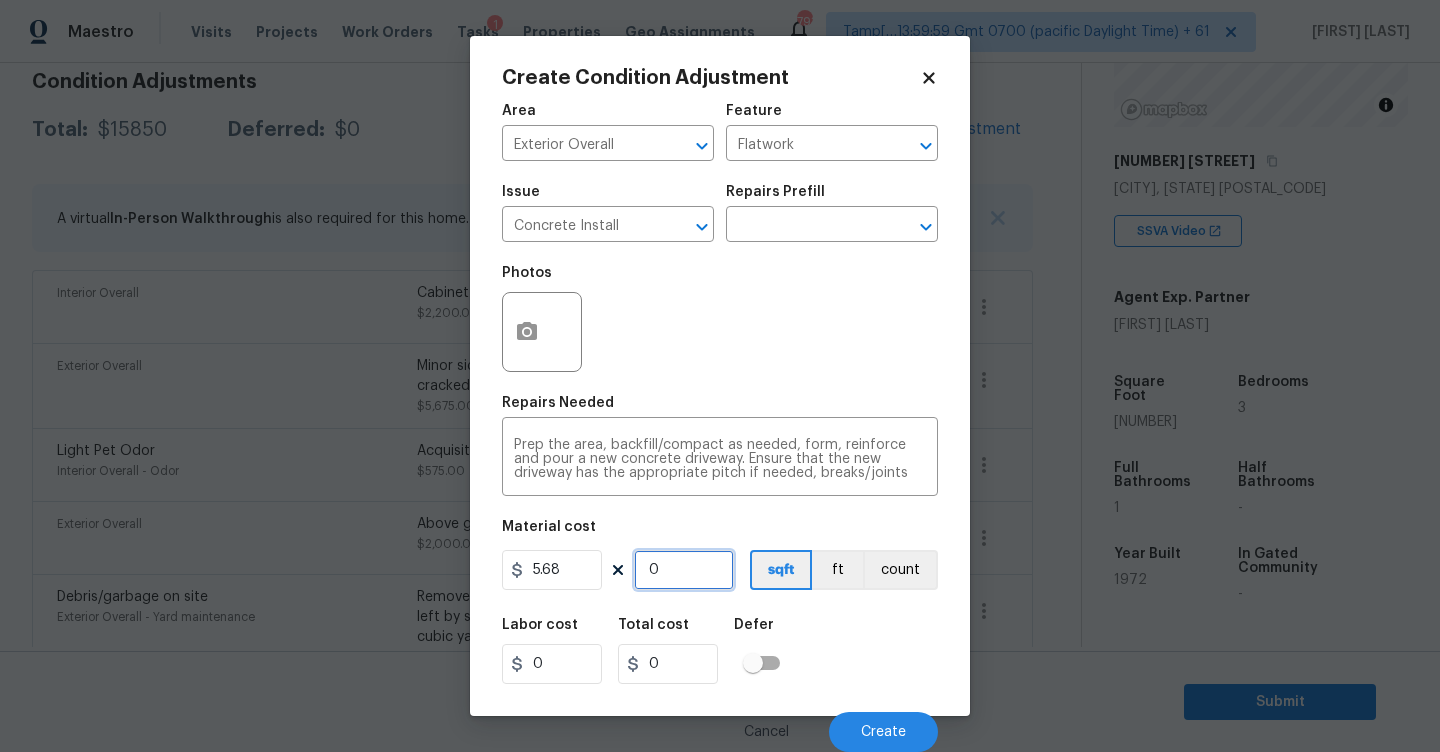 type on "3" 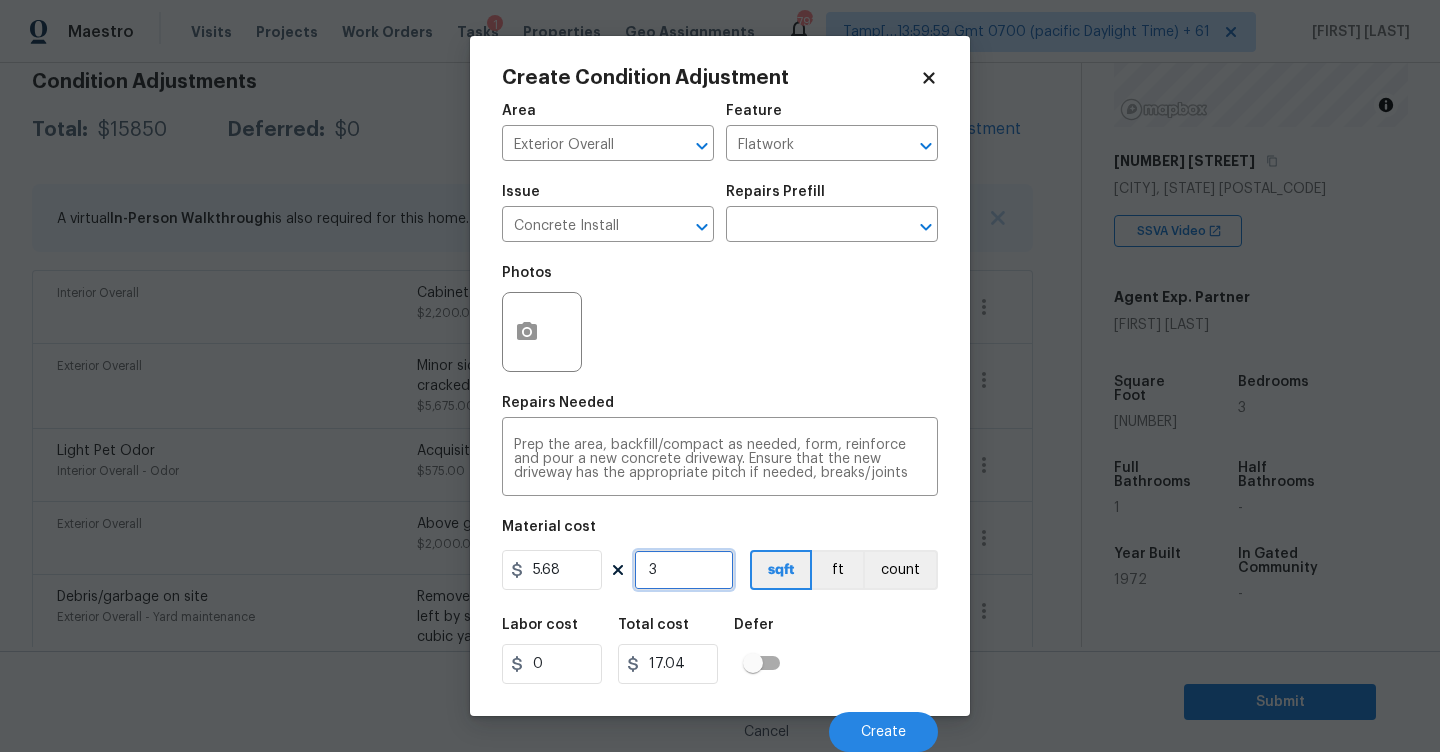 type on "30" 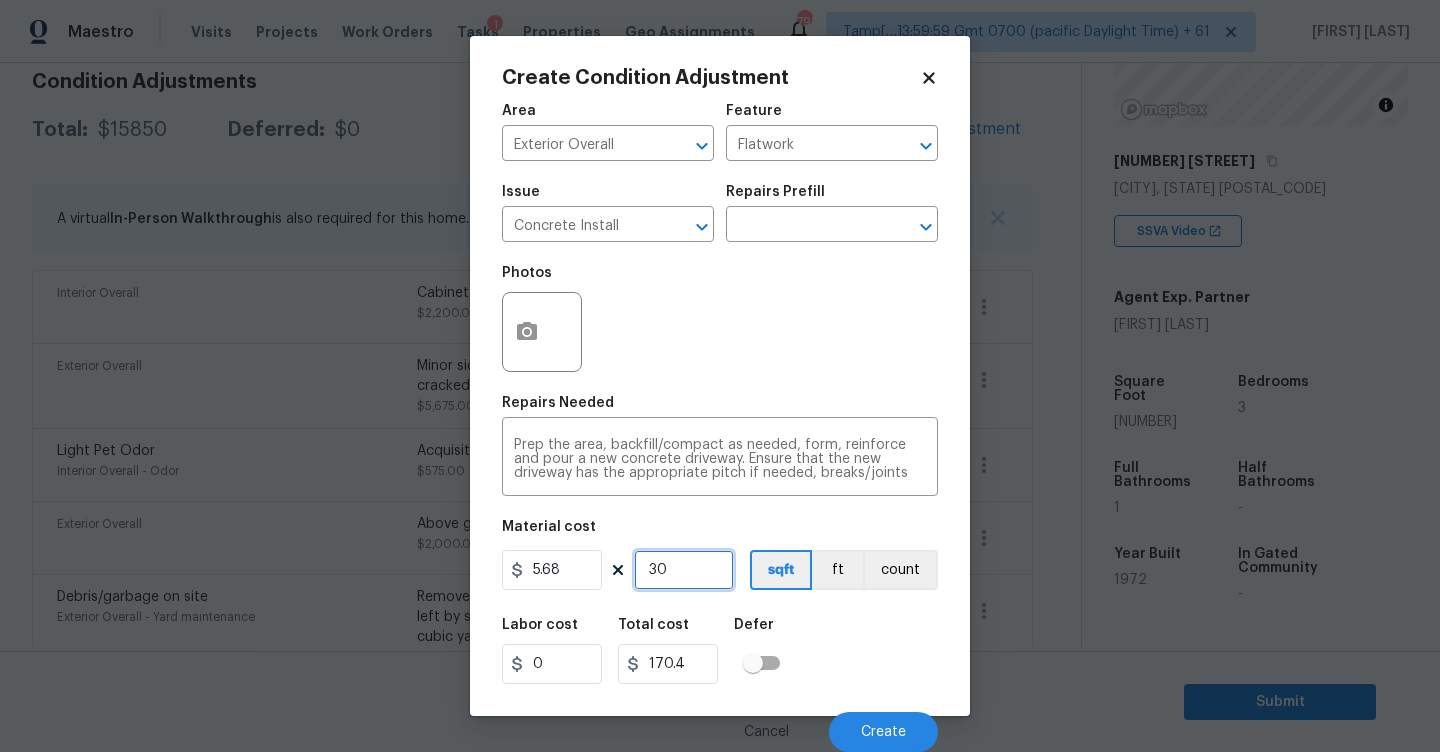 type on "300" 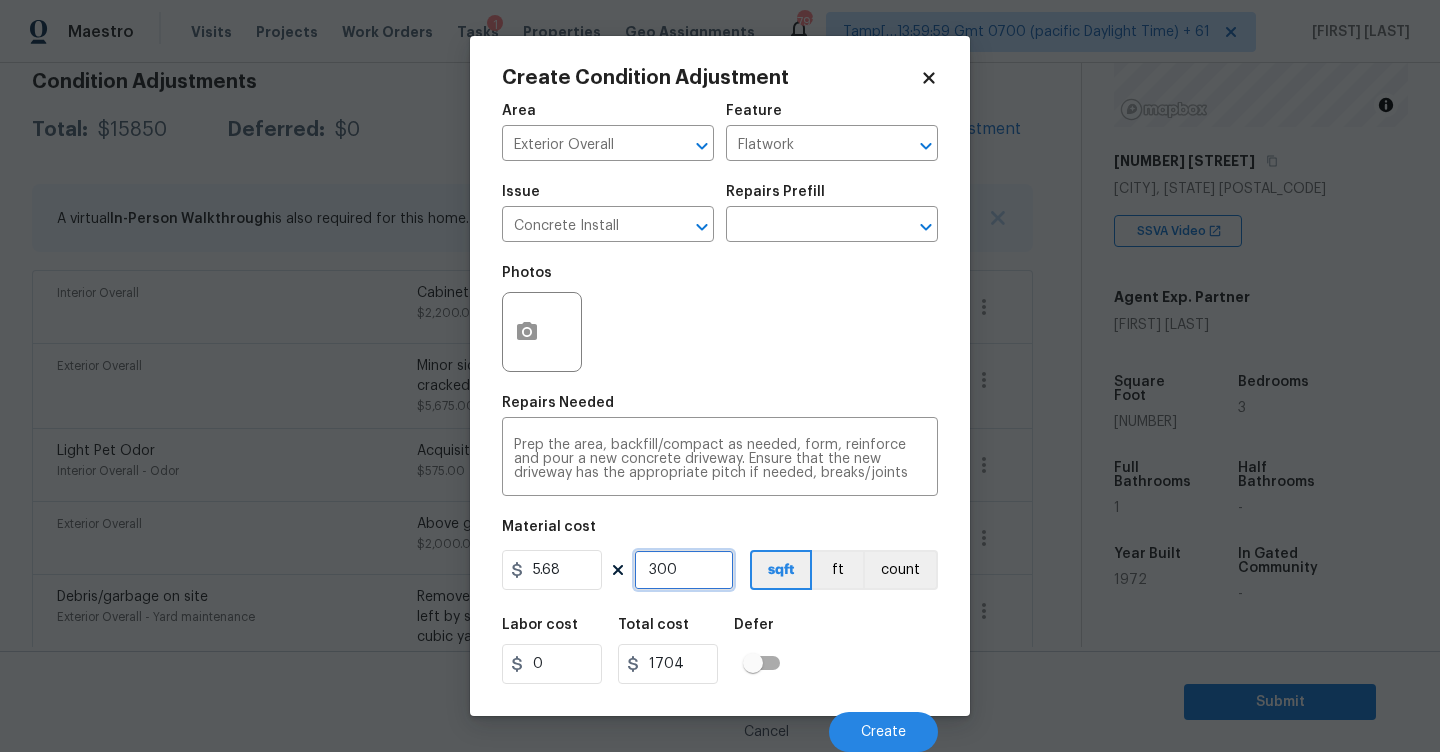type on "300" 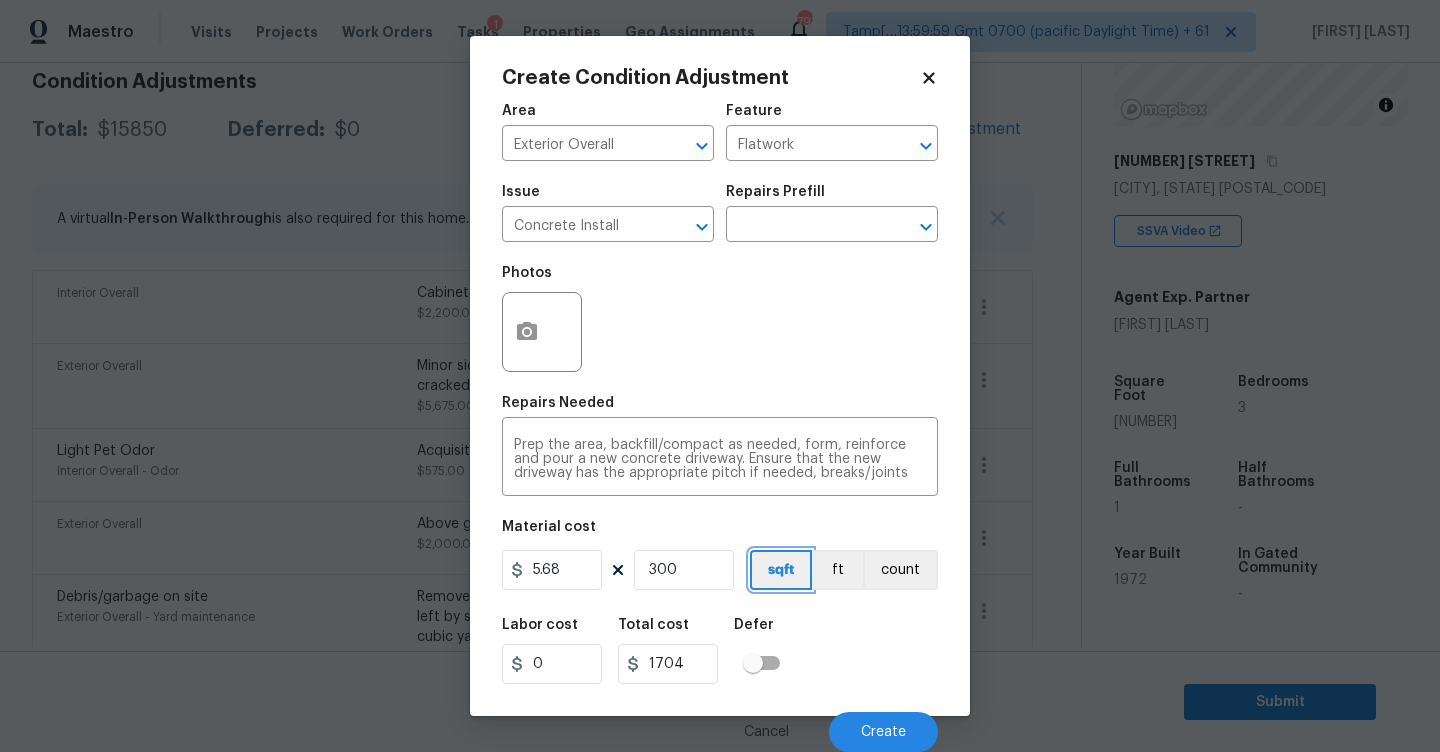type 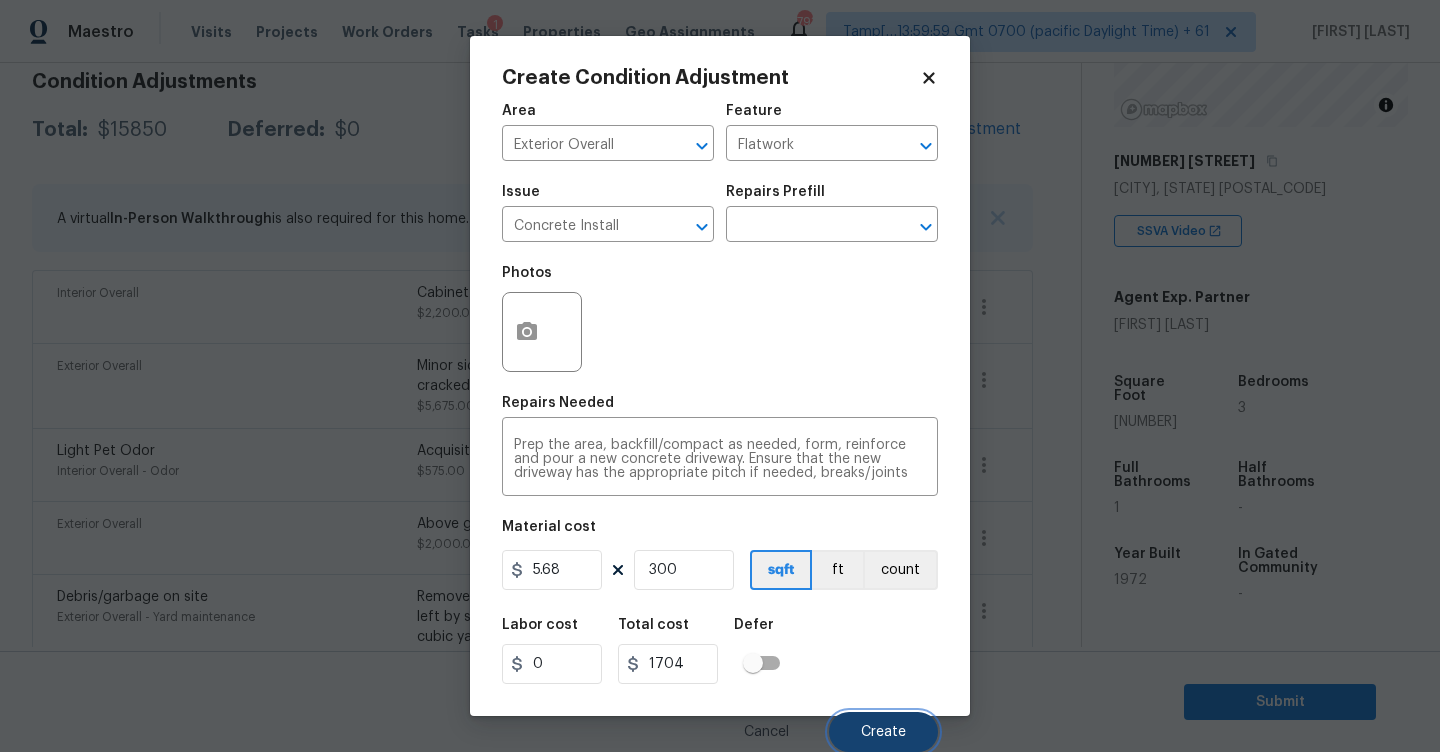 click on "Create" at bounding box center [883, 732] 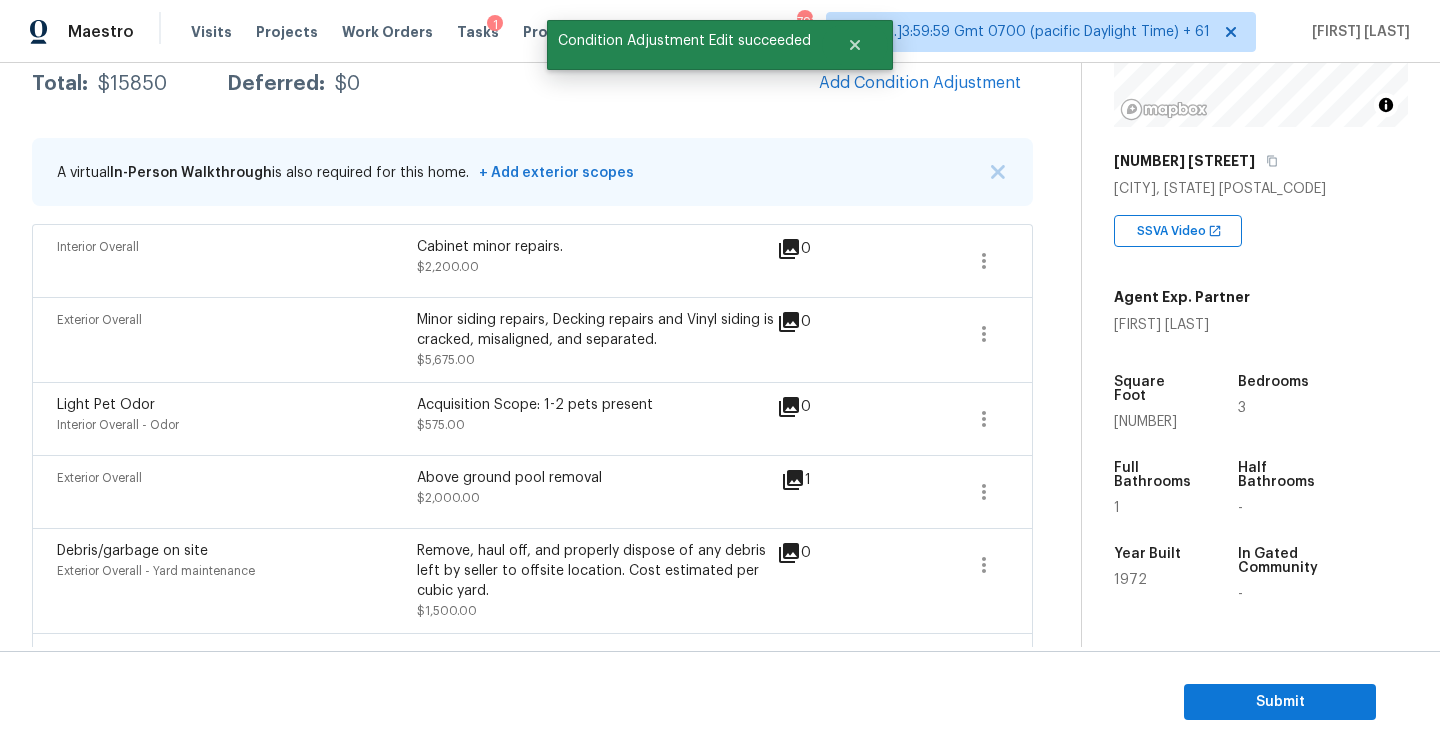 scroll, scrollTop: 295, scrollLeft: 0, axis: vertical 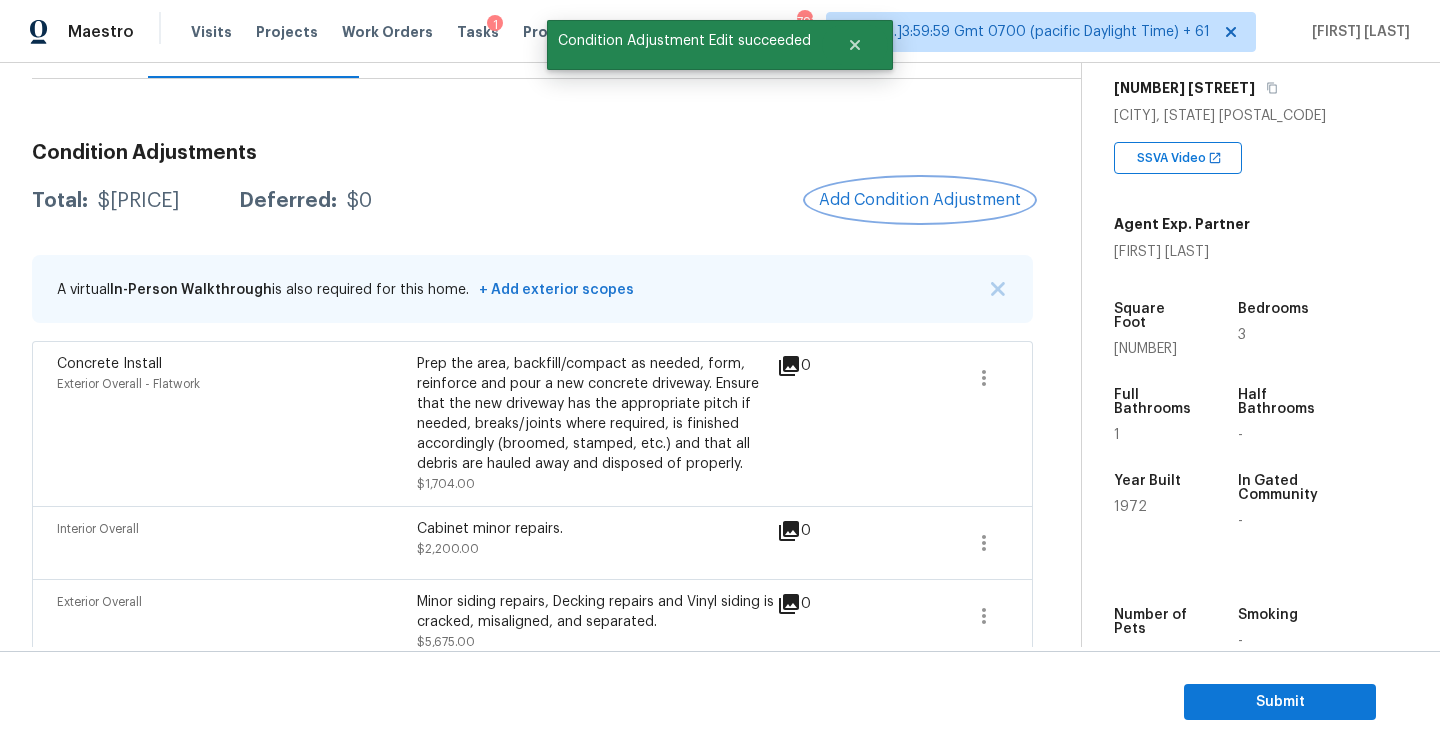 click on "Add Condition Adjustment" at bounding box center (920, 200) 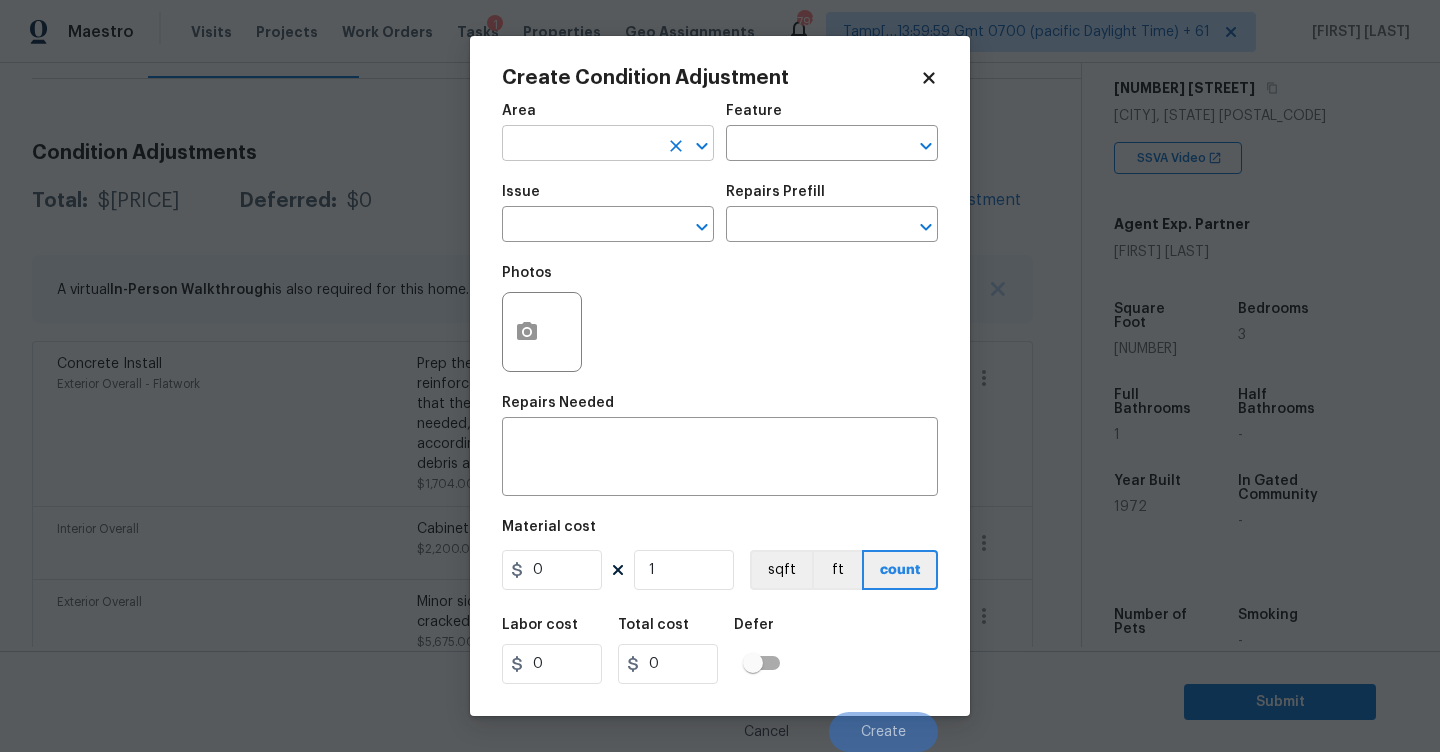 click at bounding box center [580, 145] 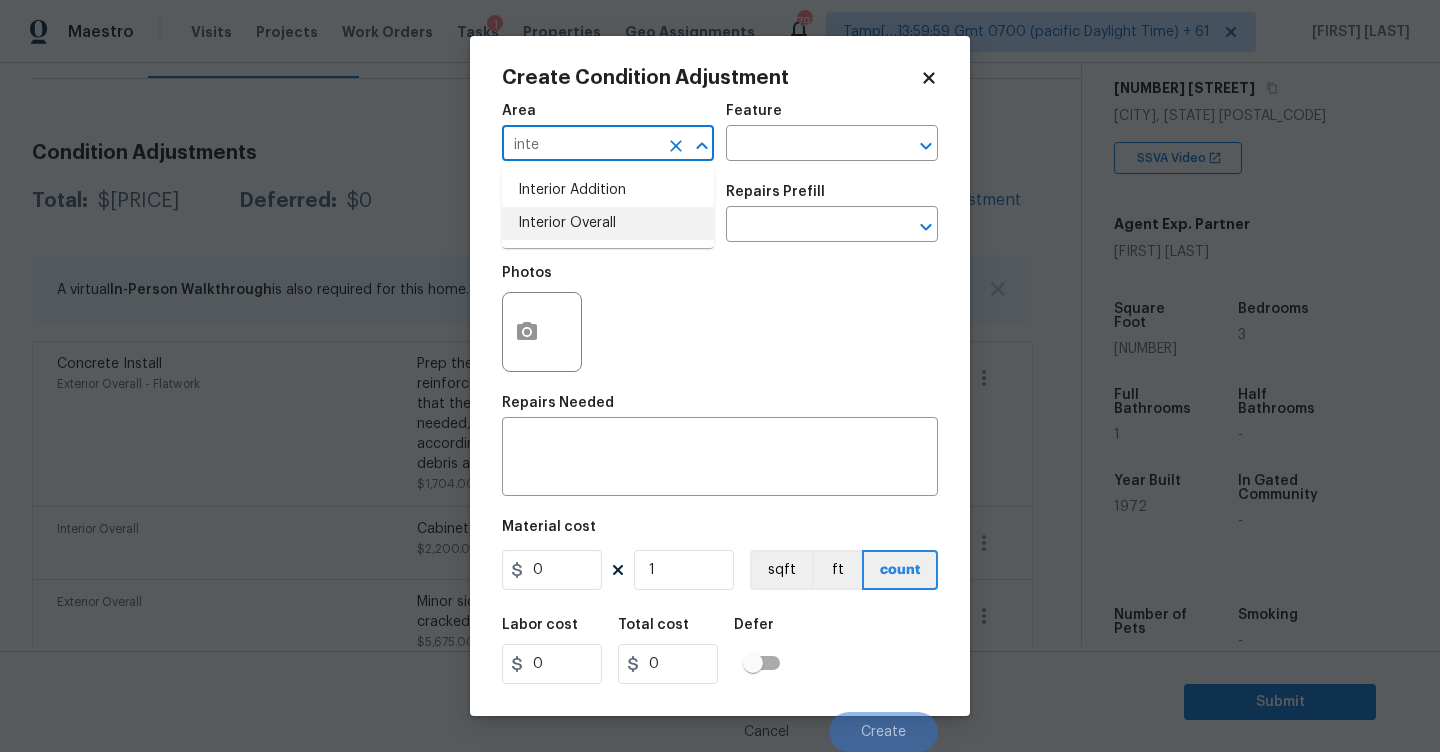 click on "Interior Overall" at bounding box center [608, 223] 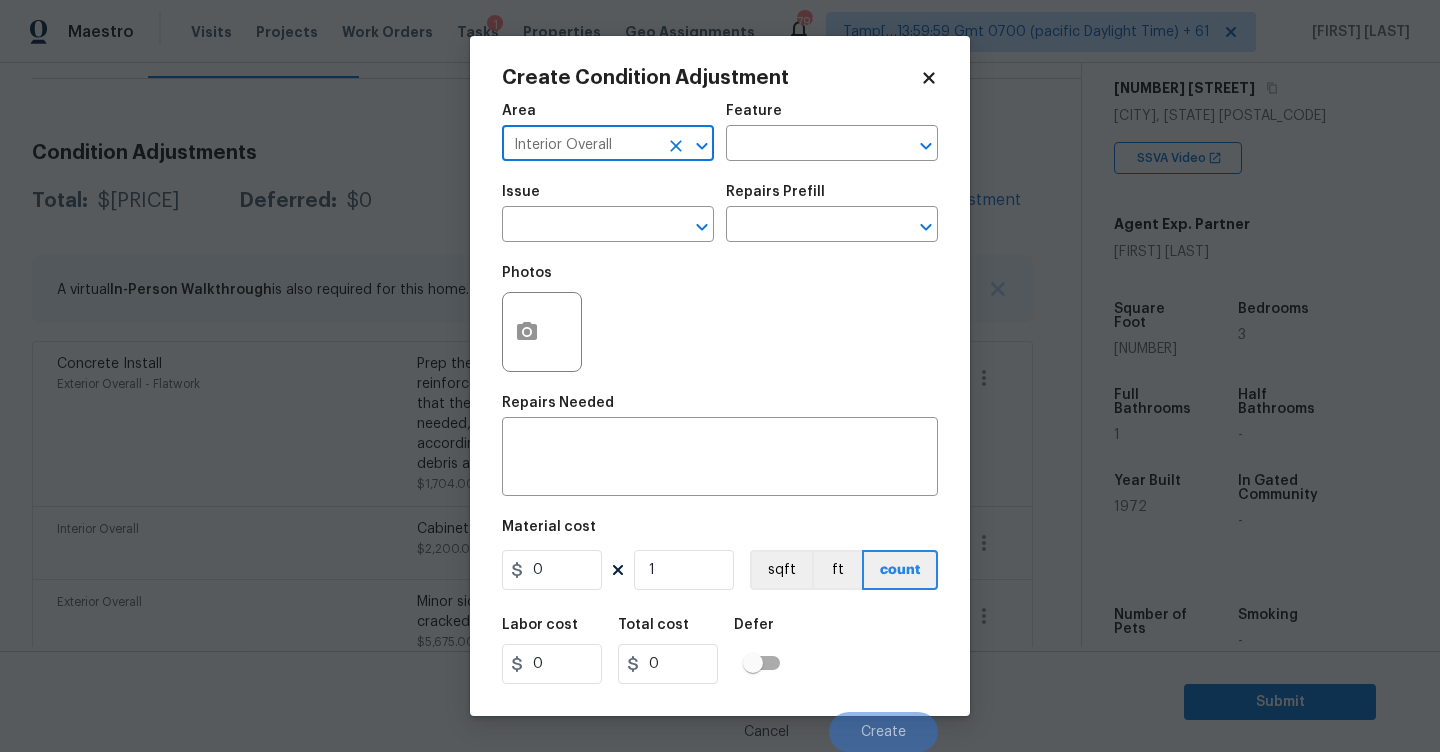 type on "Interior Overall" 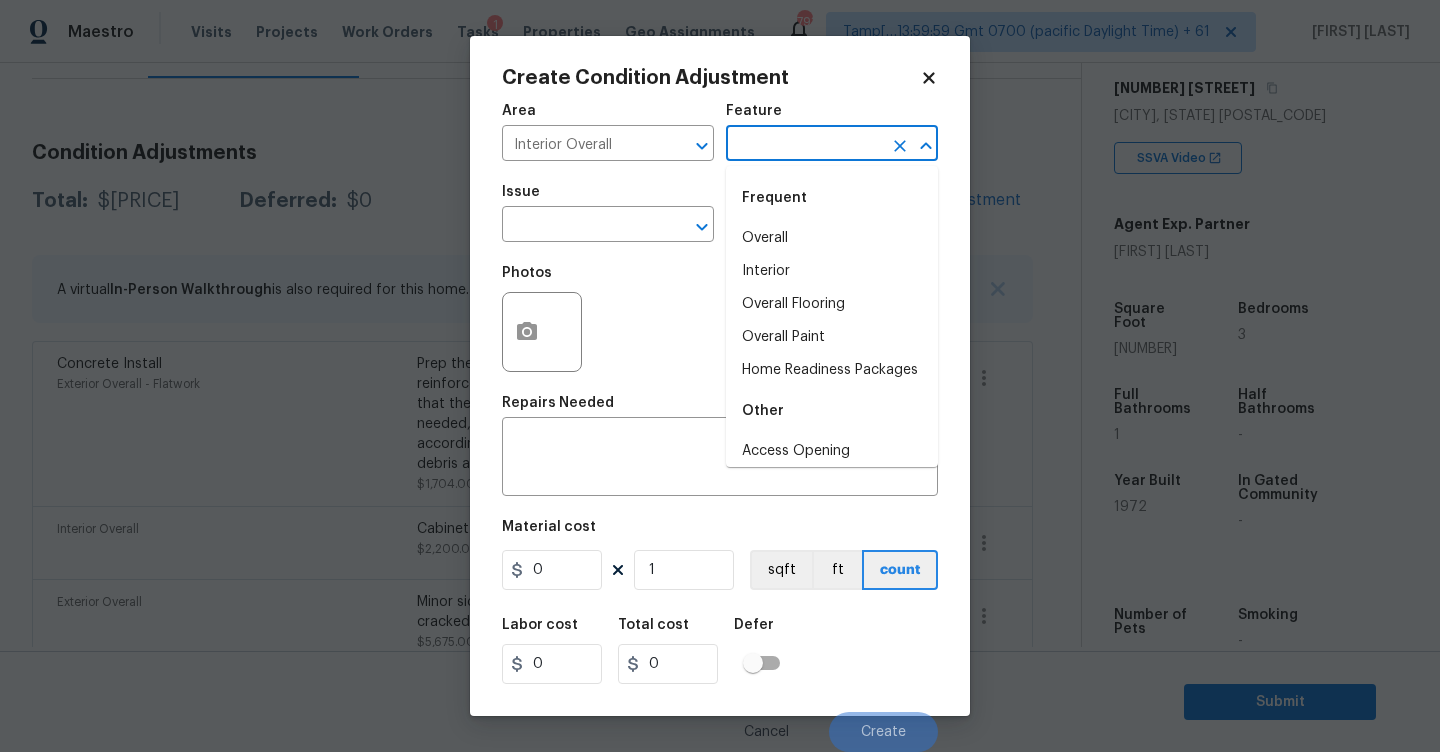 click at bounding box center [804, 145] 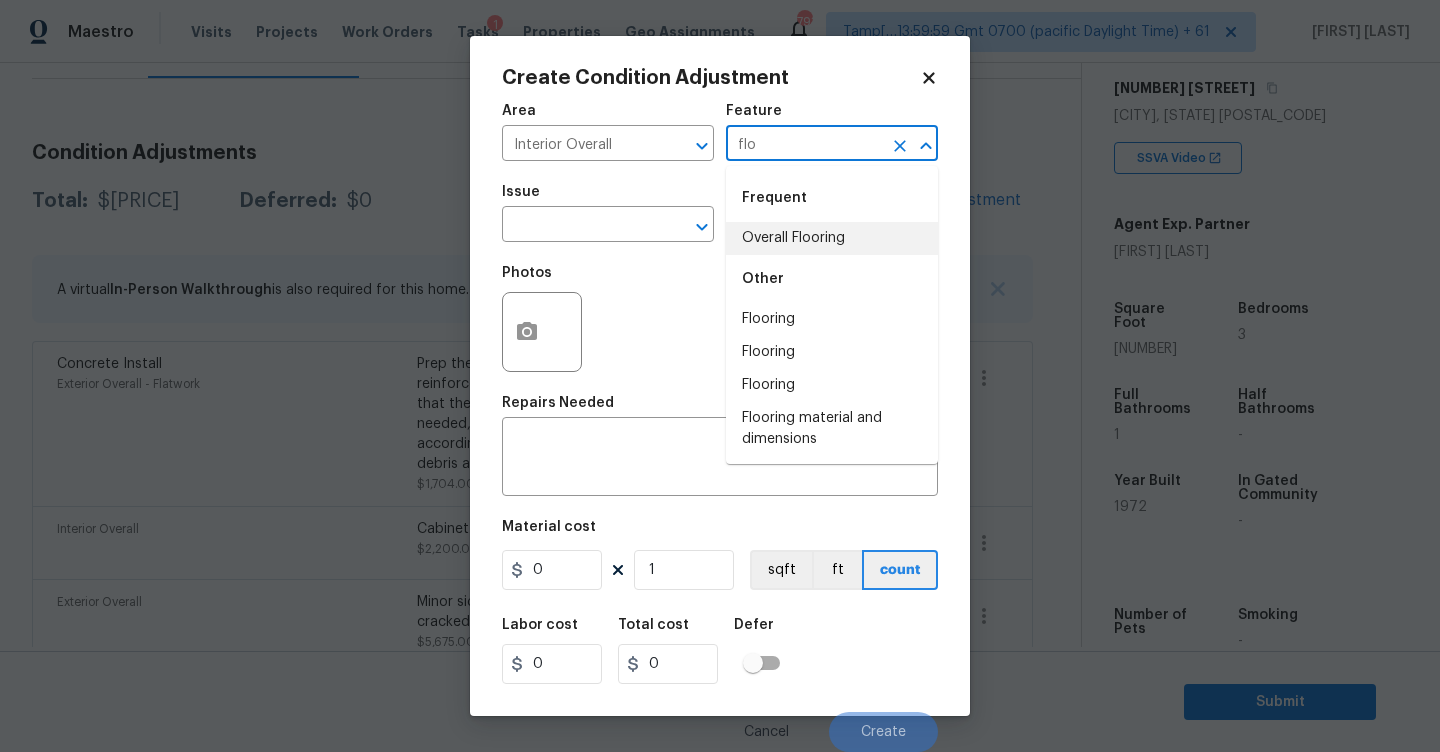 click on "Overall Flooring" at bounding box center (832, 238) 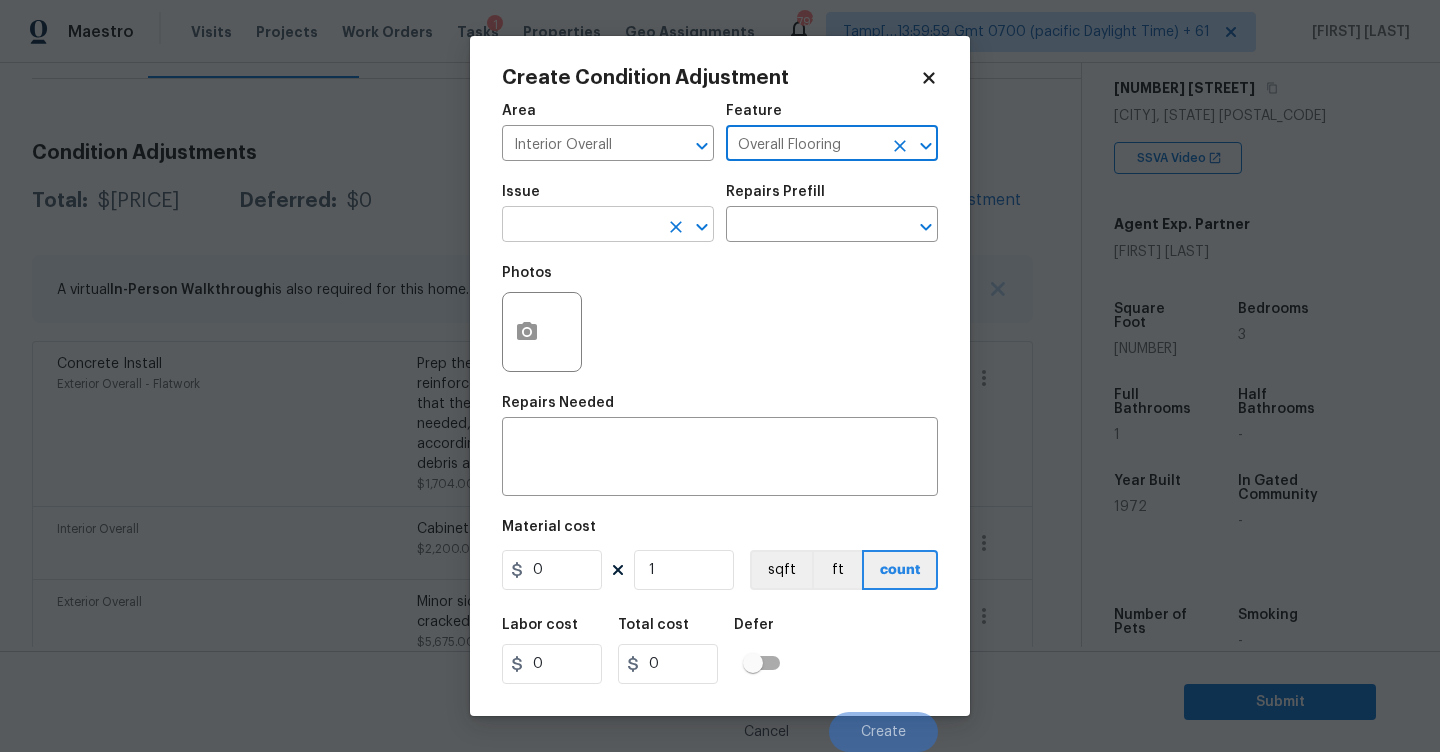 type on "Overall Flooring" 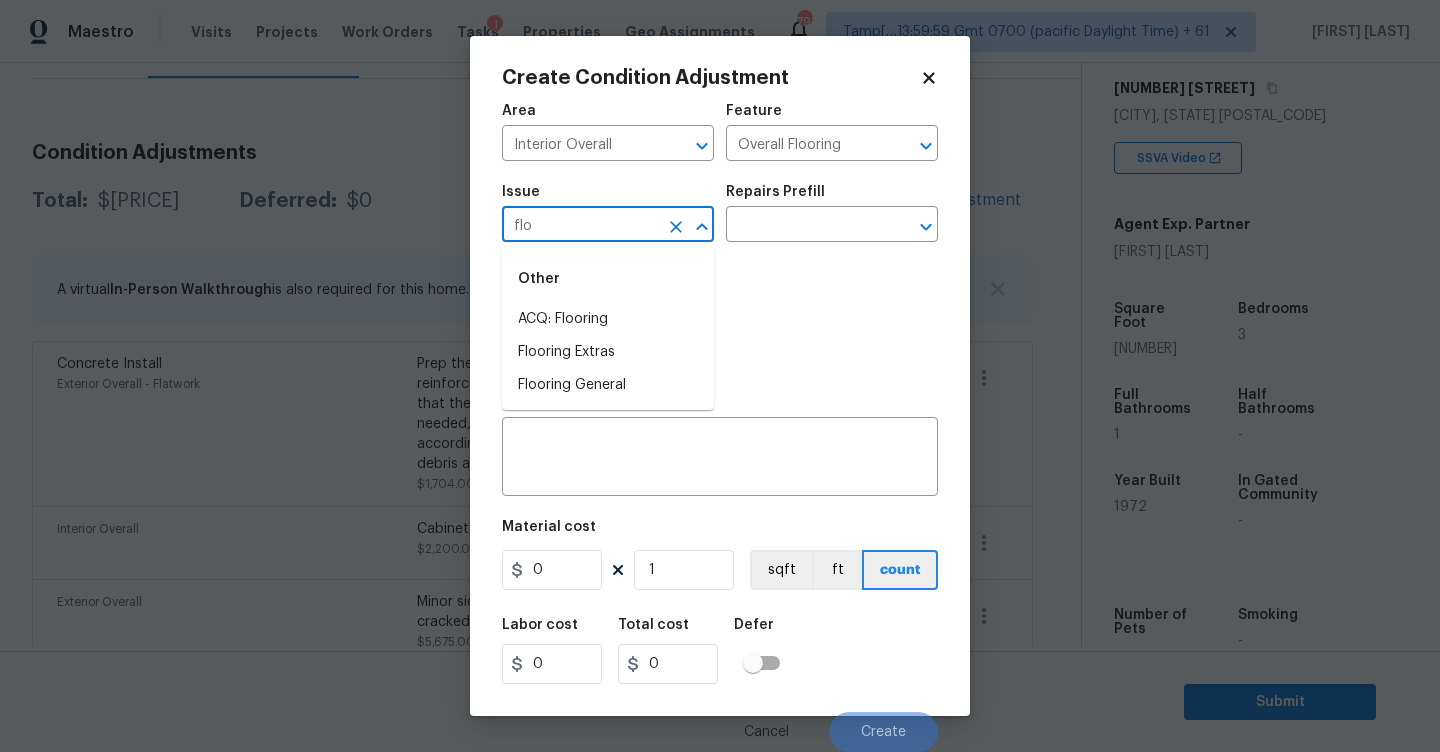 click on "Other" at bounding box center (608, 279) 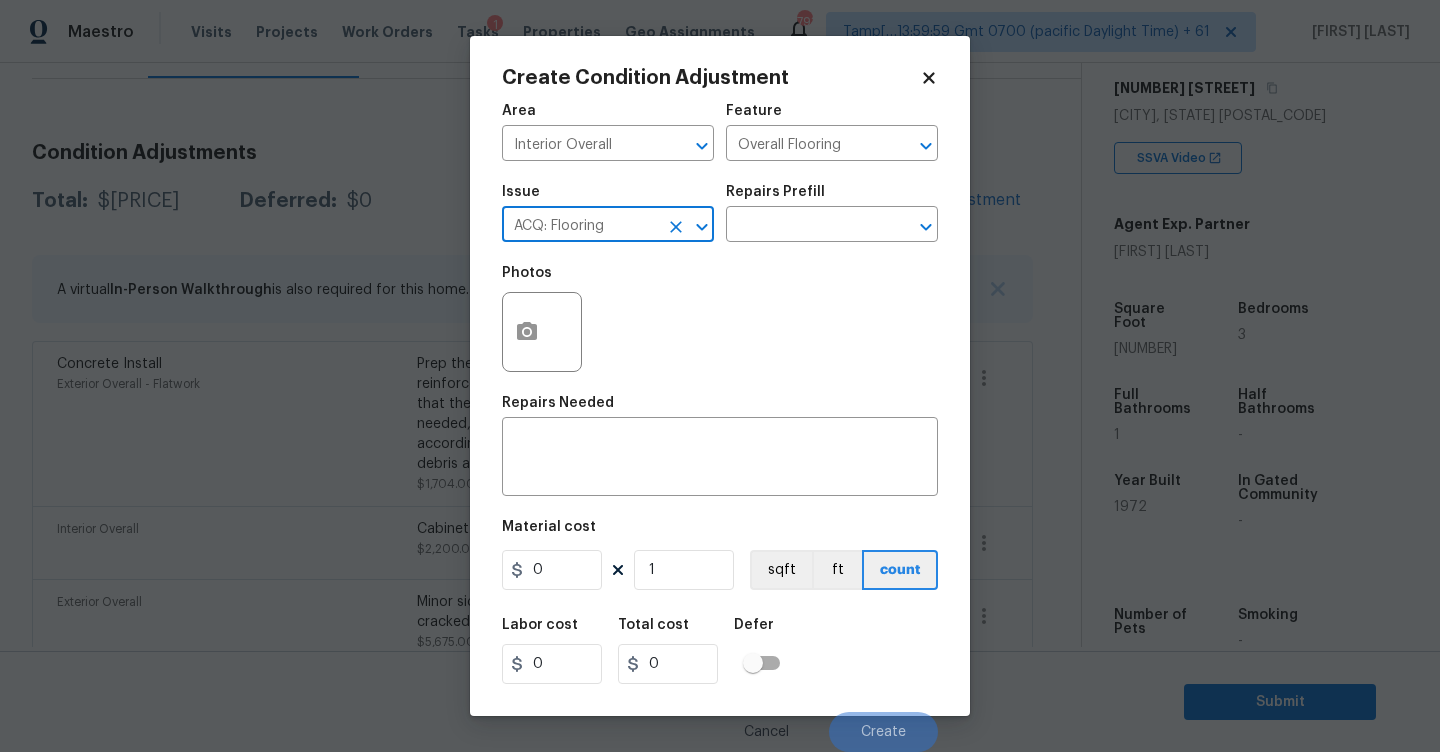 type on "ACQ: Flooring" 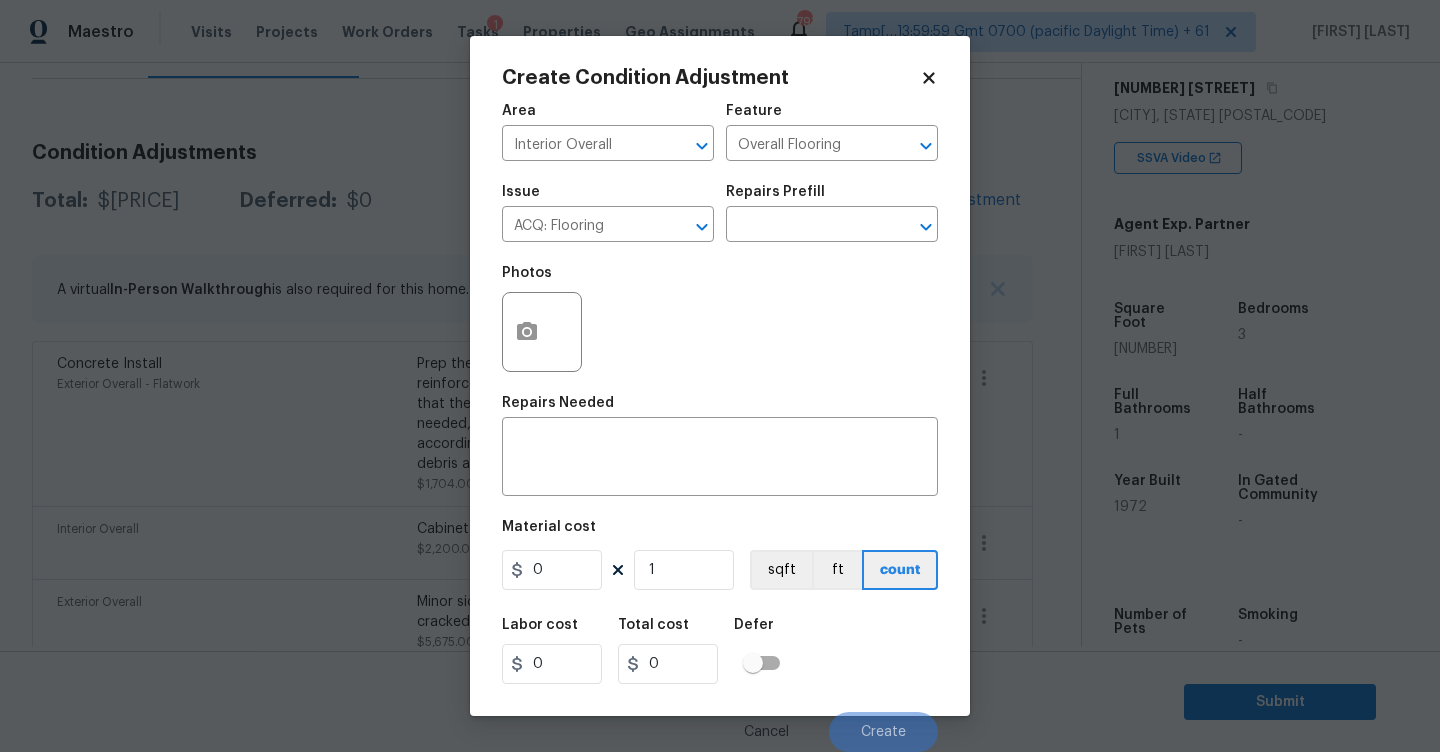 click on "Repairs Prefill" at bounding box center [832, 198] 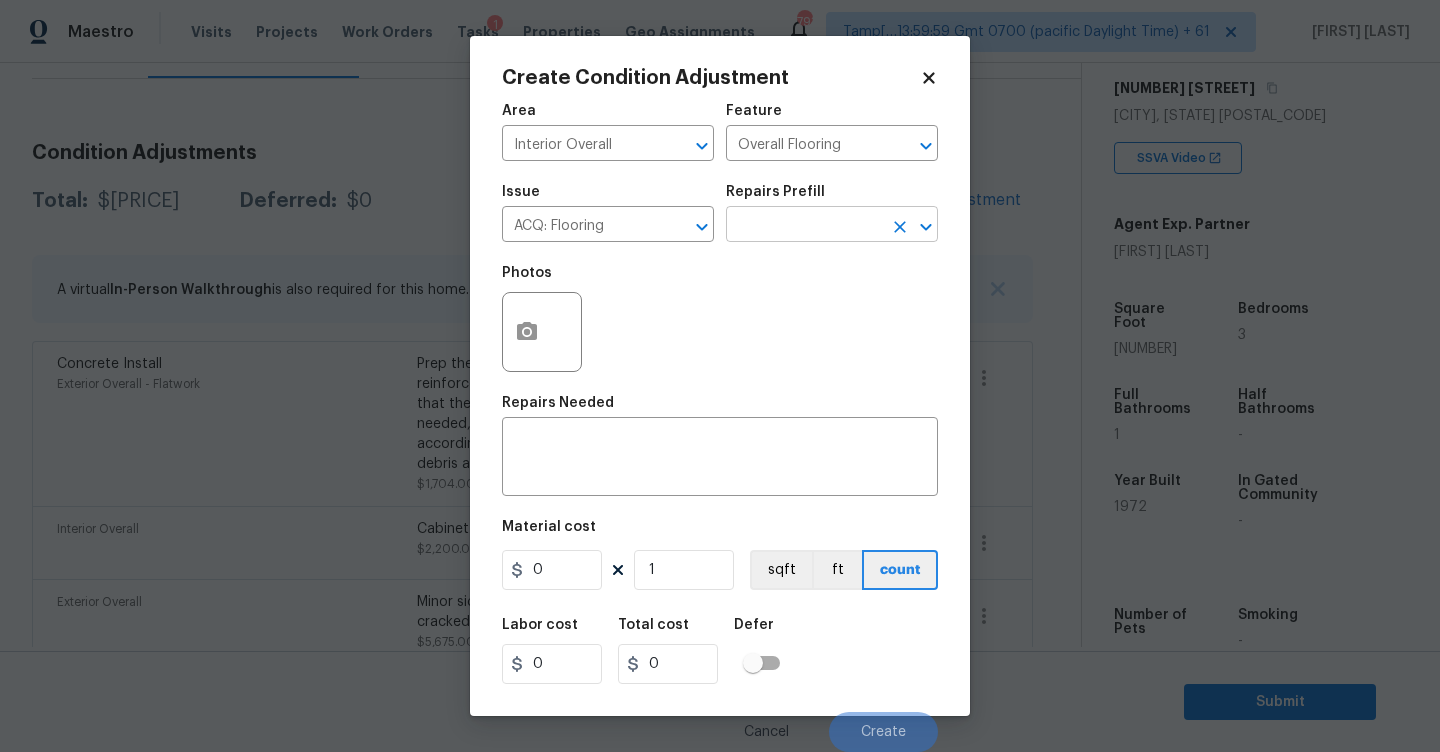 click at bounding box center [804, 226] 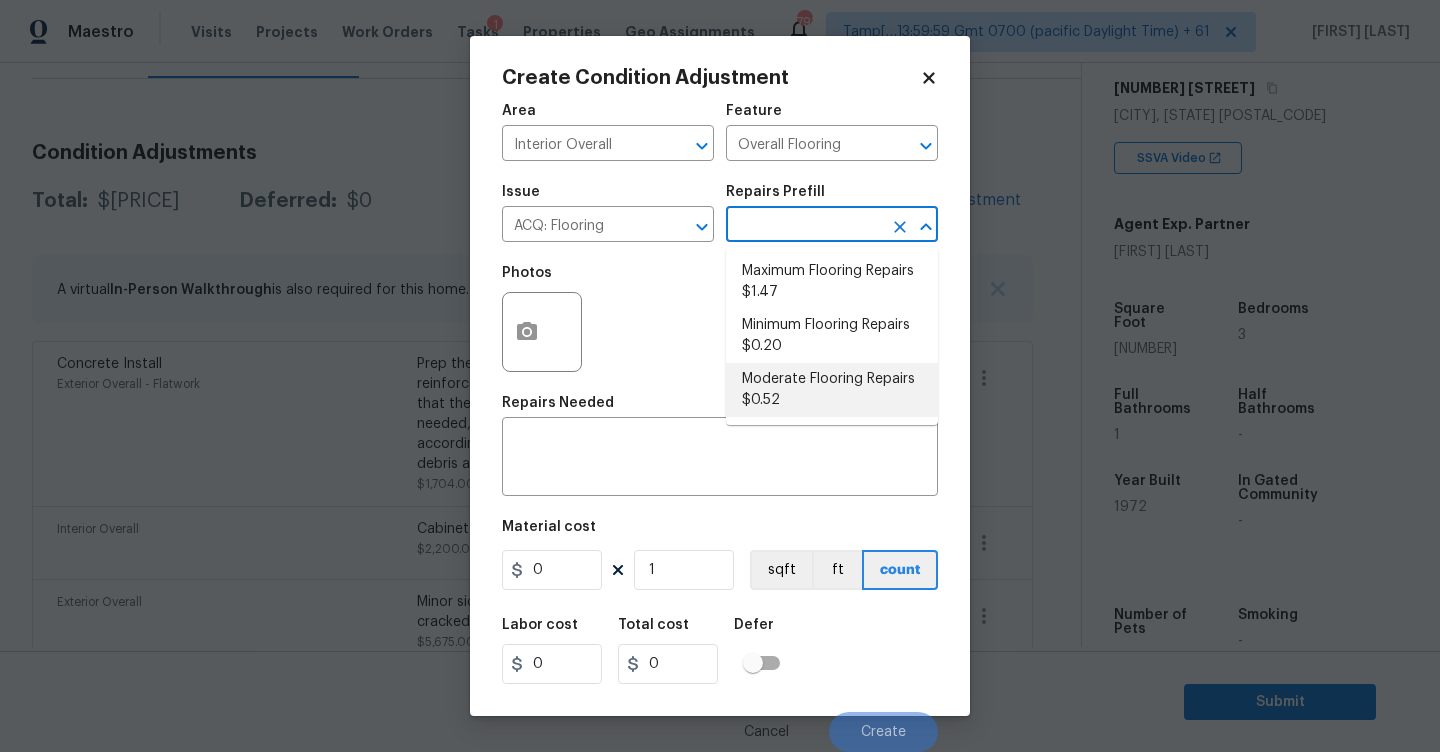 click on "Maximum Flooring Repairs $1.47 Minimum Flooring Repairs $0.20 Moderate Flooring Repairs $0.52" at bounding box center [832, 336] 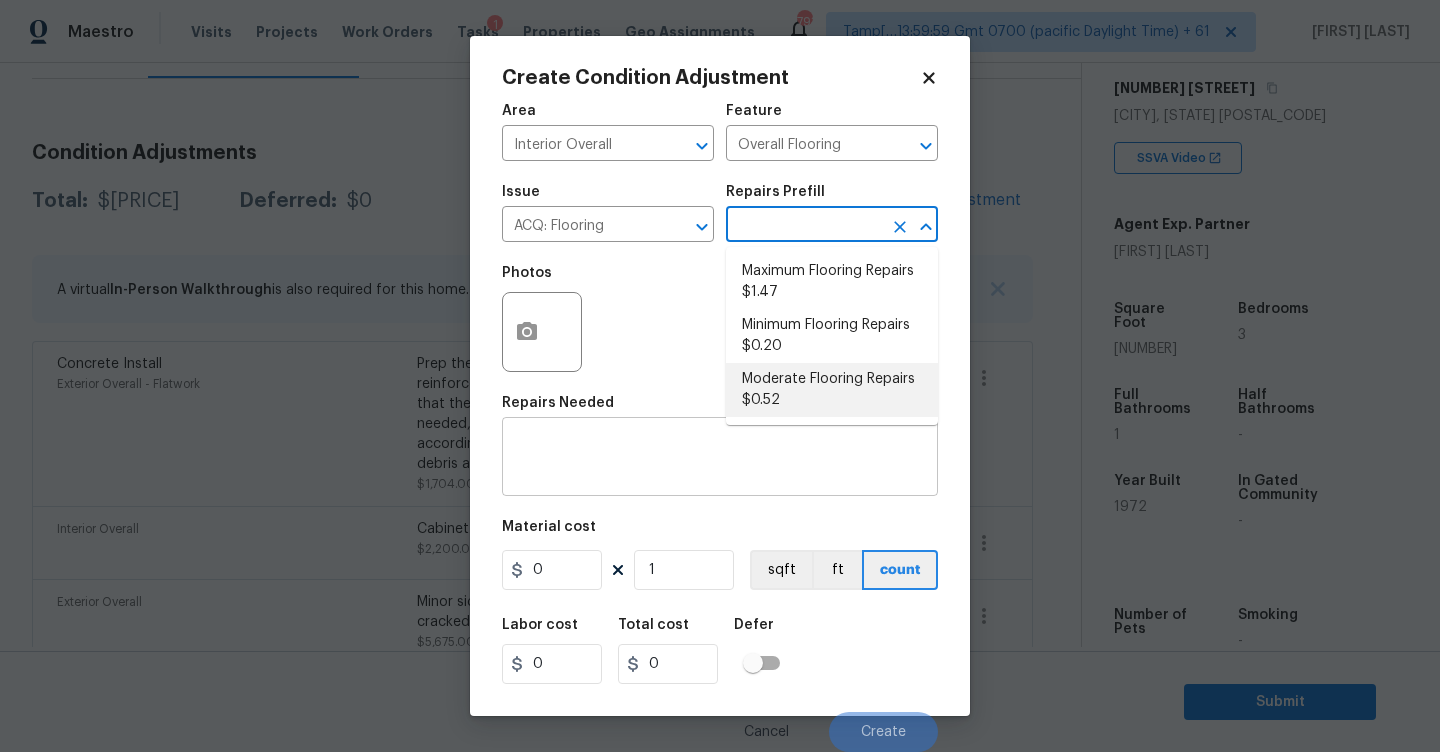 type on "Acquisition" 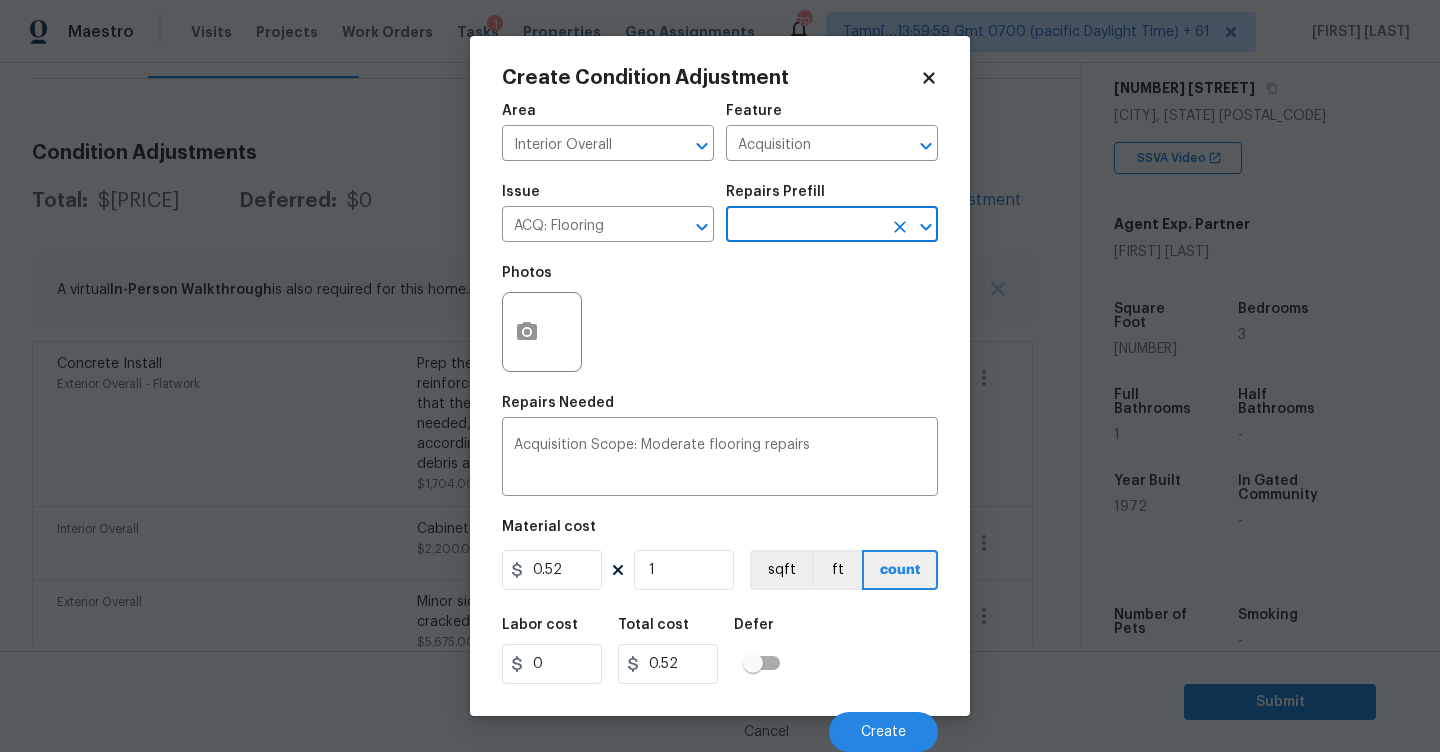 click on "Material cost 0.52 1 sqft ft count" at bounding box center [720, 557] 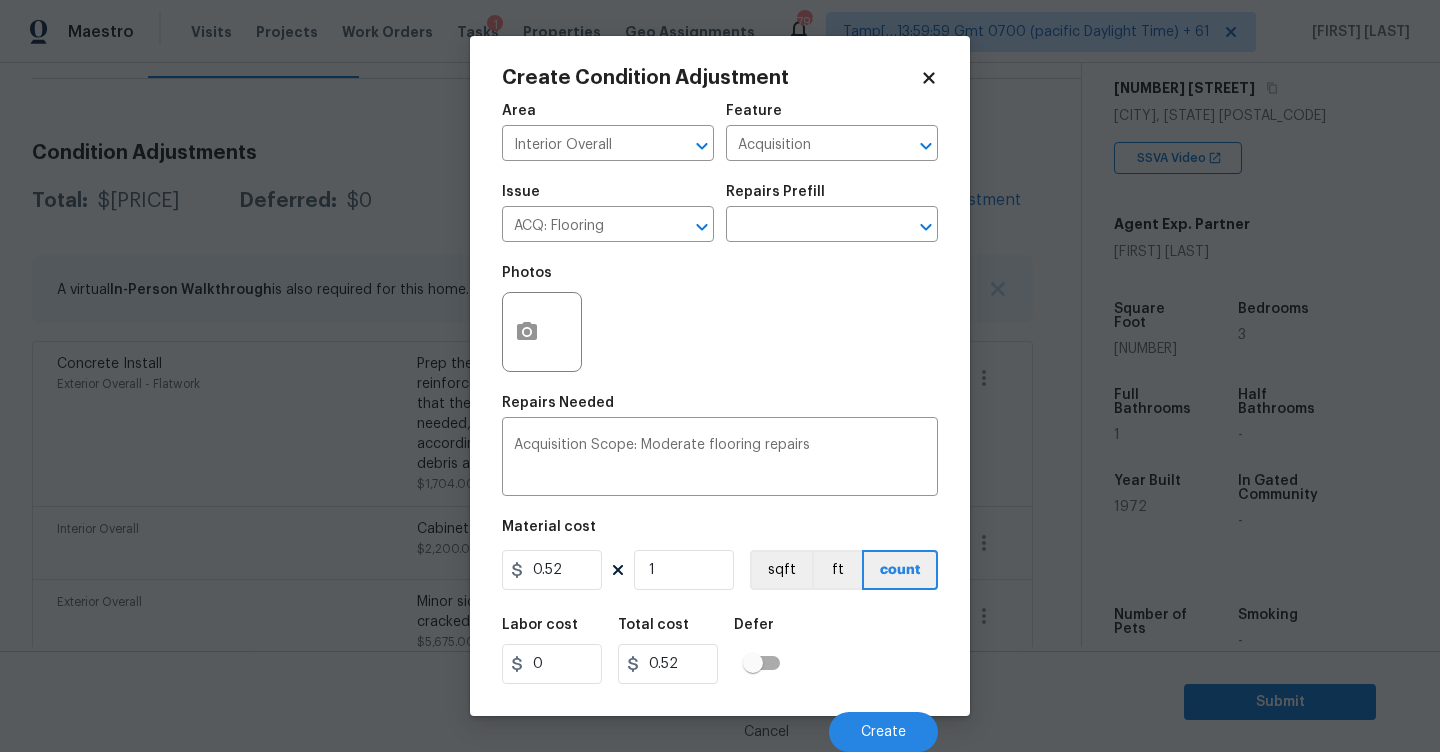 click on "Area Interior Overall ​ Feature Acquisition ​ Issue ACQ: Flooring ​ Repairs Prefill ​ Photos Repairs Needed Acquisition Scope: Moderate flooring repairs x ​ Material cost 0.52 1 sqft ft count Labor cost 0 Total cost 0.52 Defer Cancel Create" at bounding box center (720, 422) 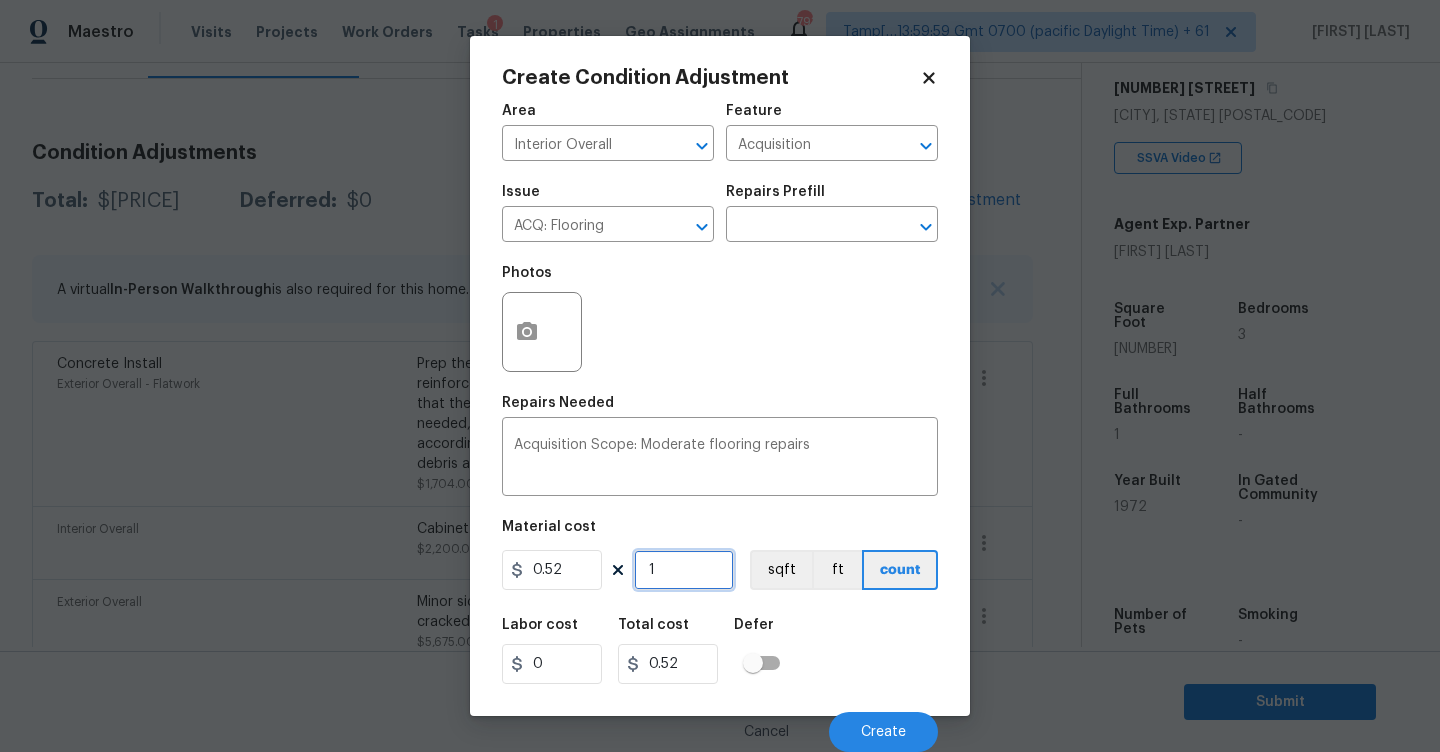 click on "1" at bounding box center (684, 570) 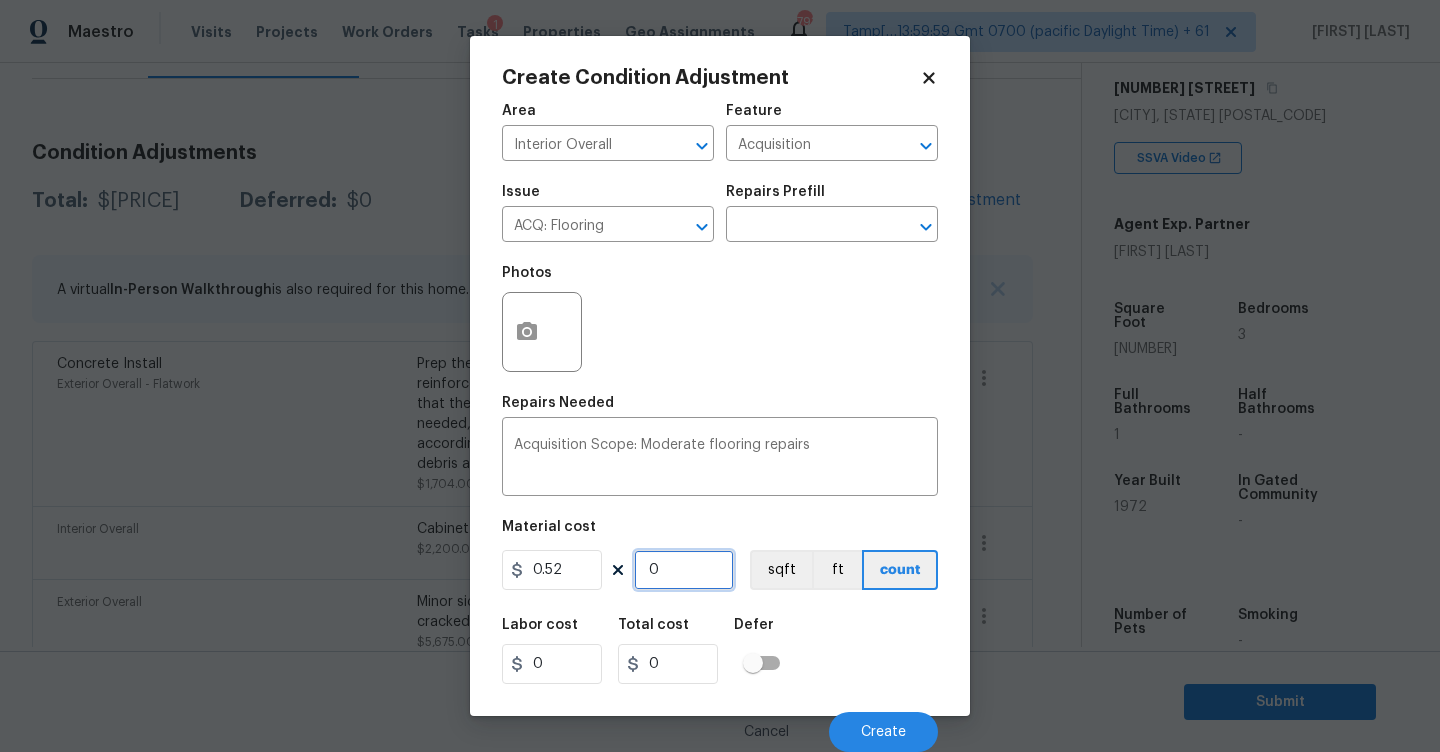 type on "2" 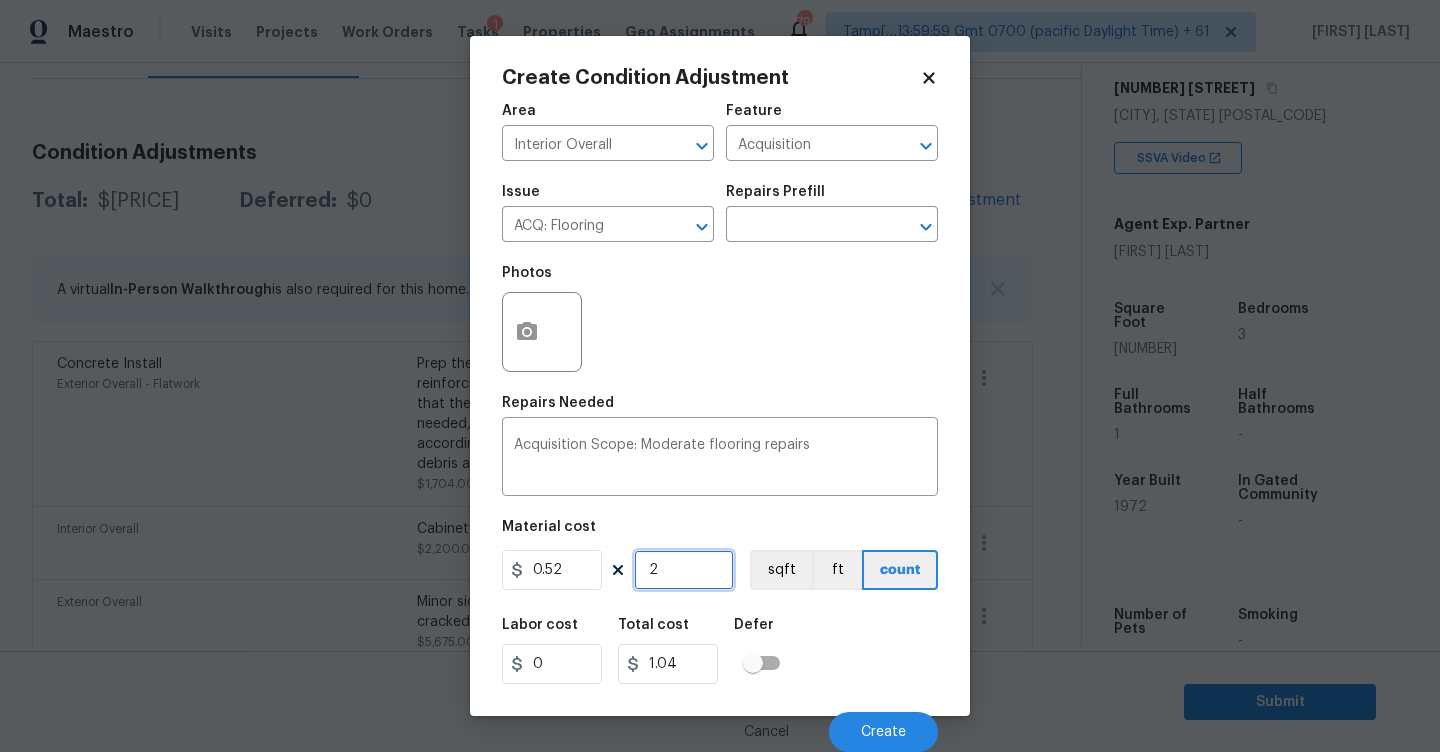 type on "27" 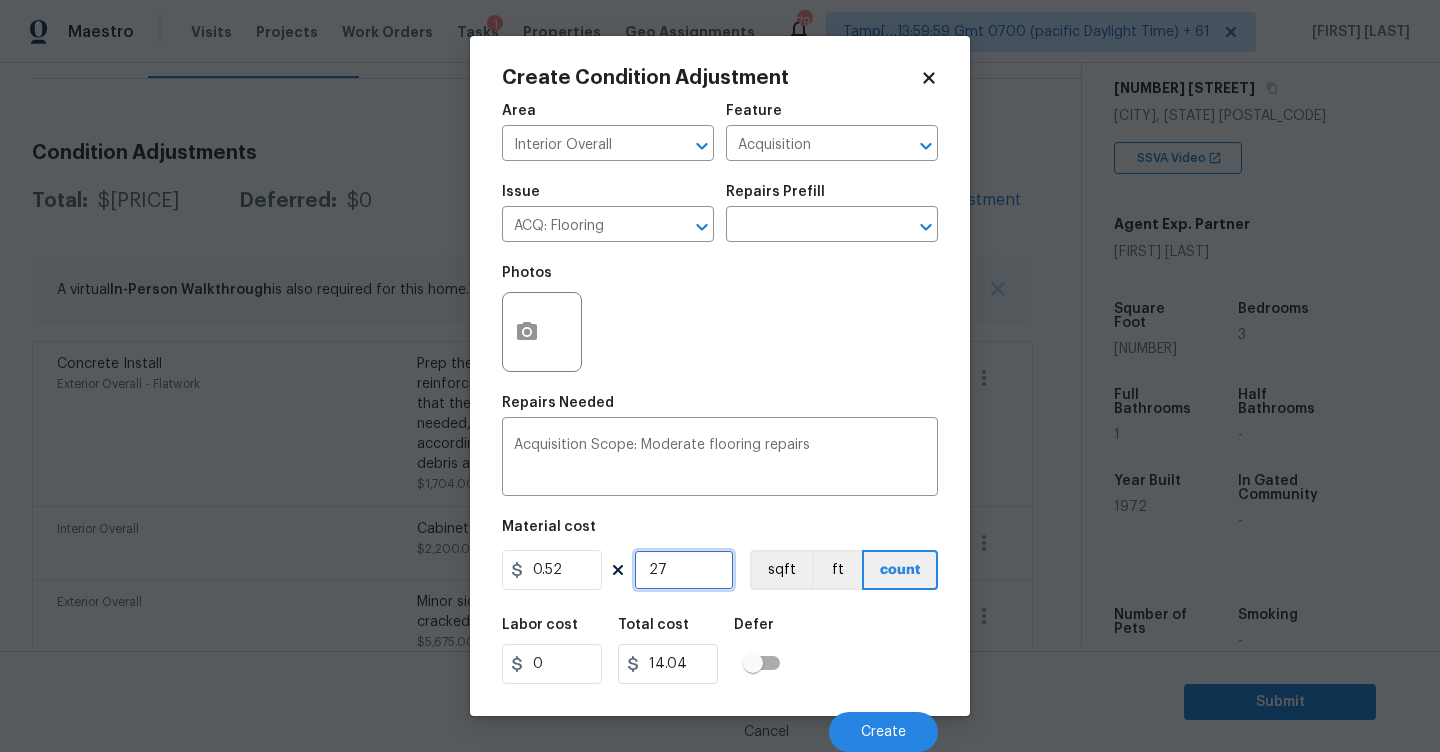 type on "270" 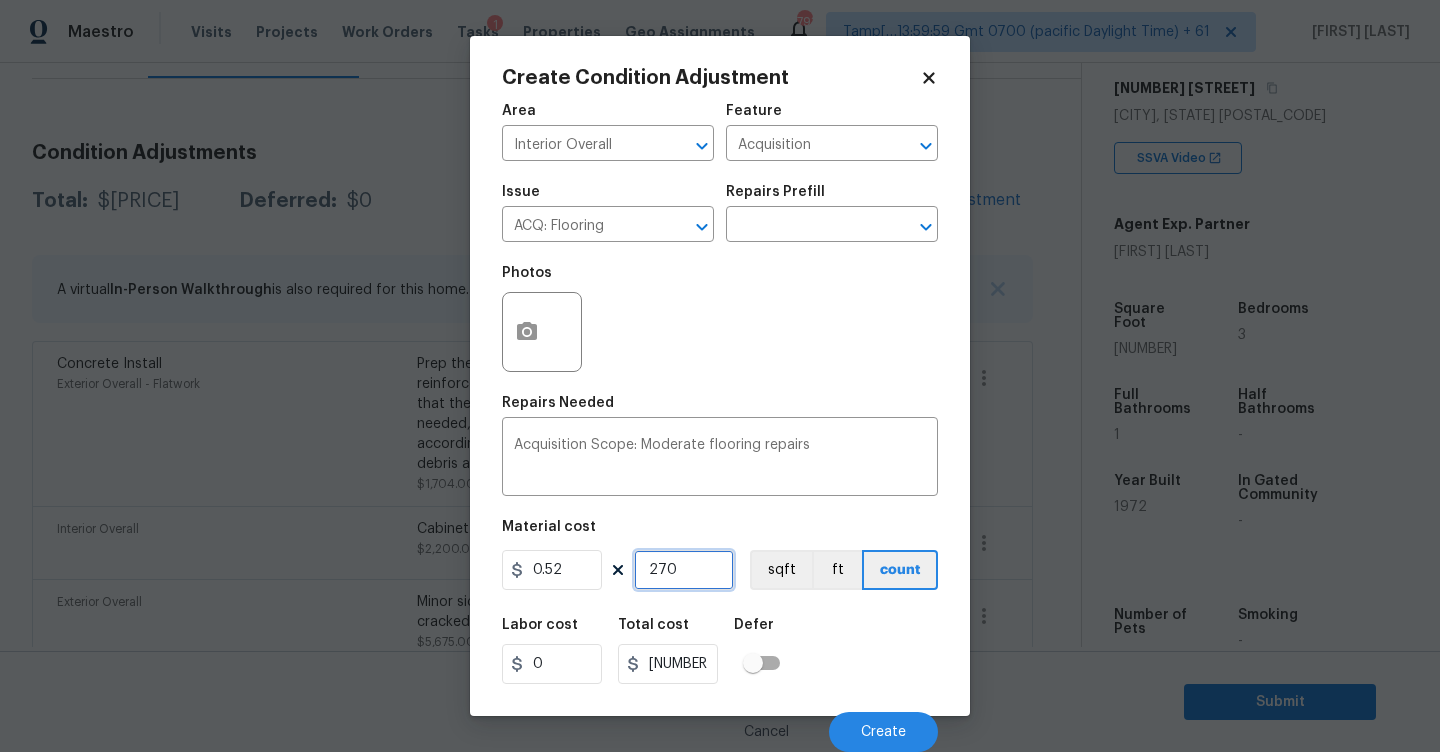 type on "2709" 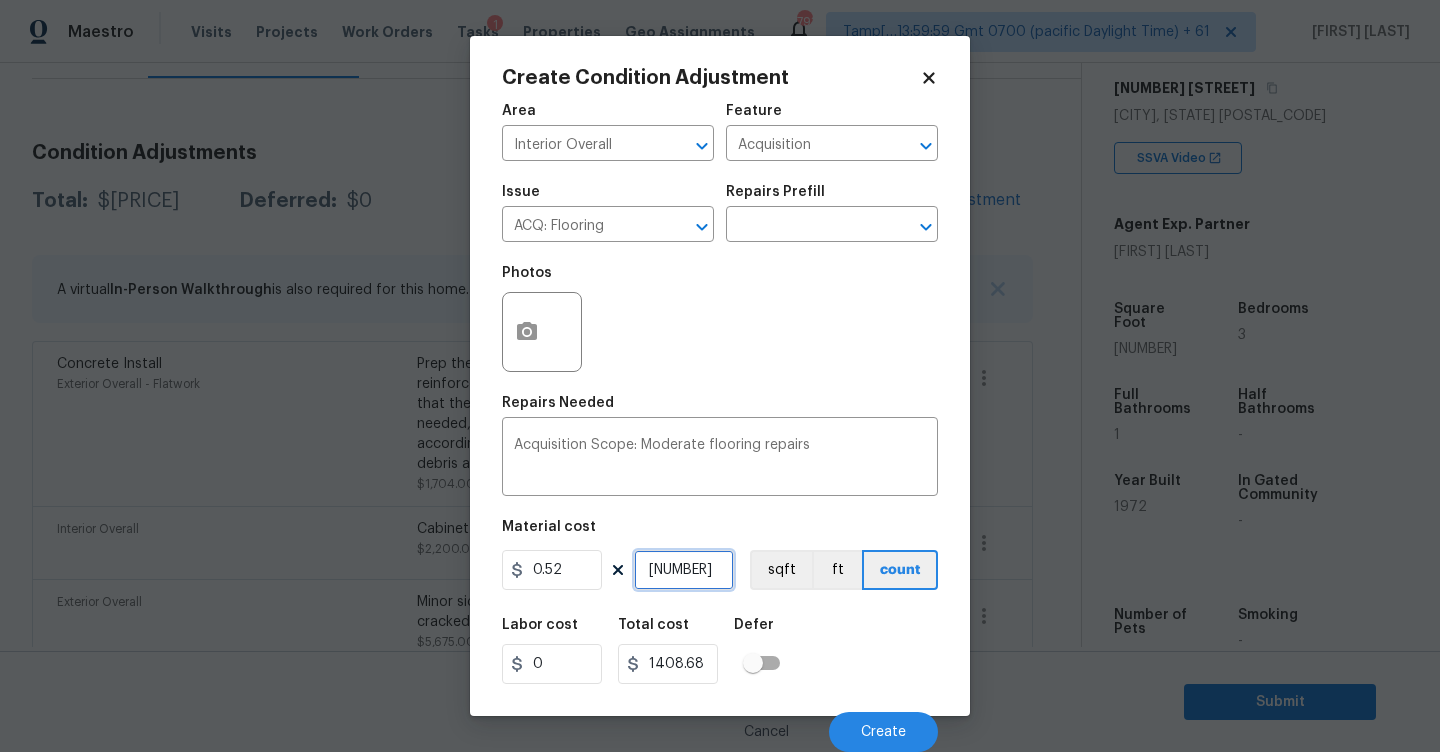 type on "2709" 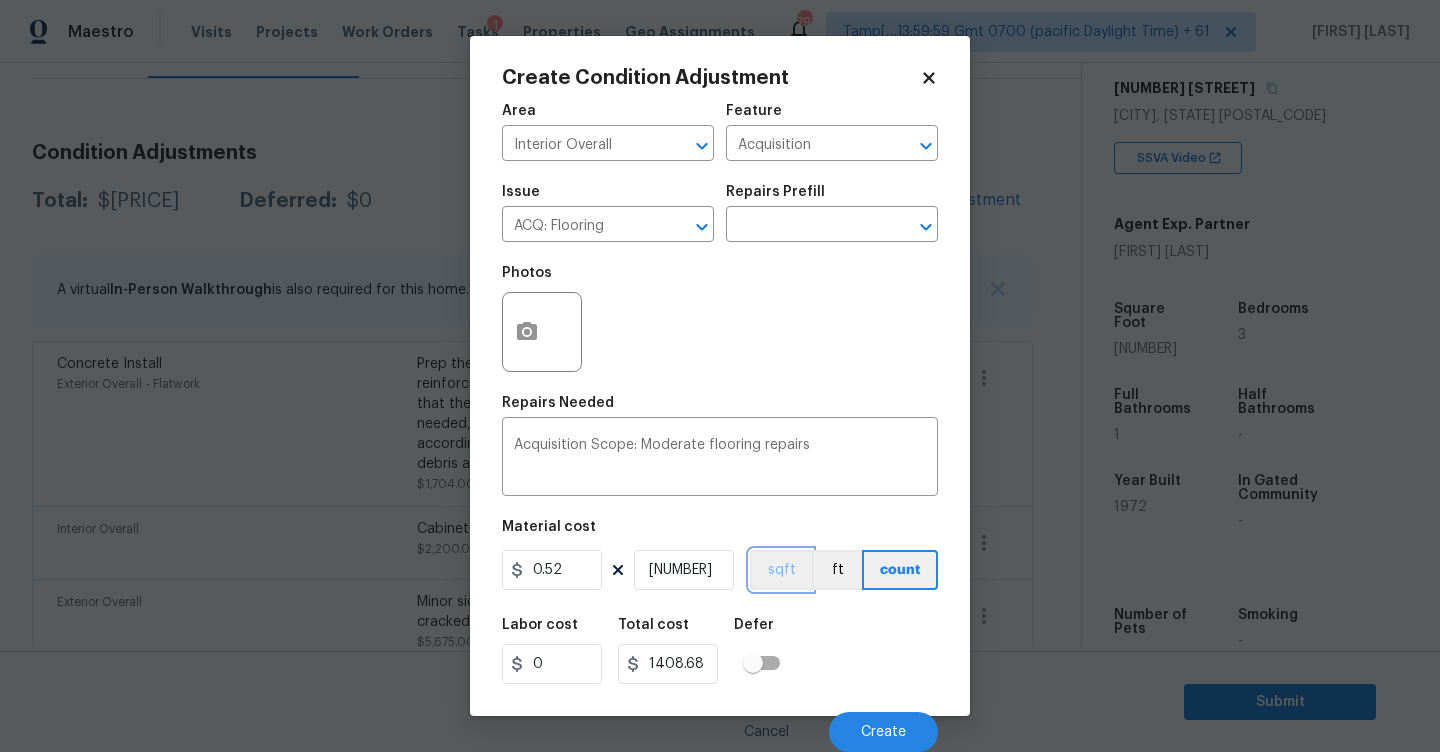 type 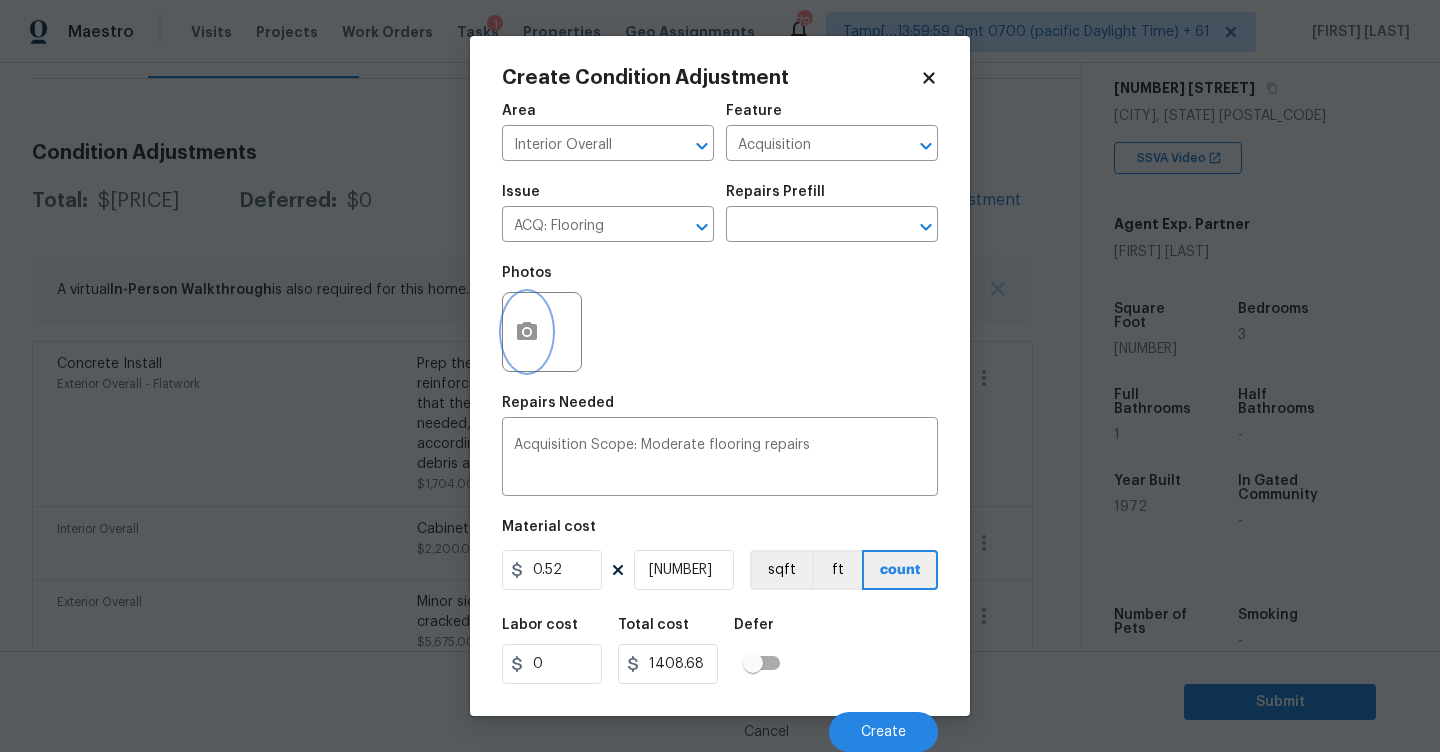 click at bounding box center [527, 332] 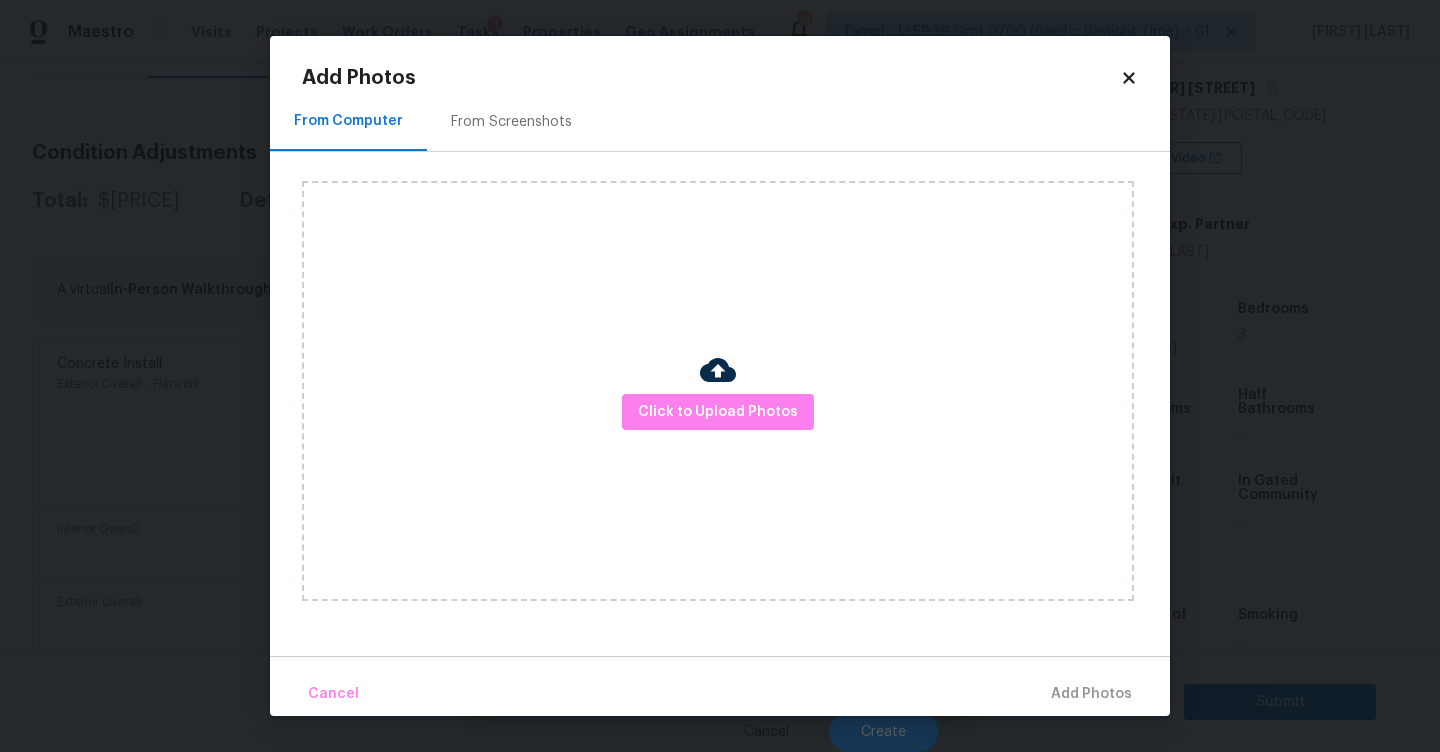 click on "From Screenshots" at bounding box center (511, 122) 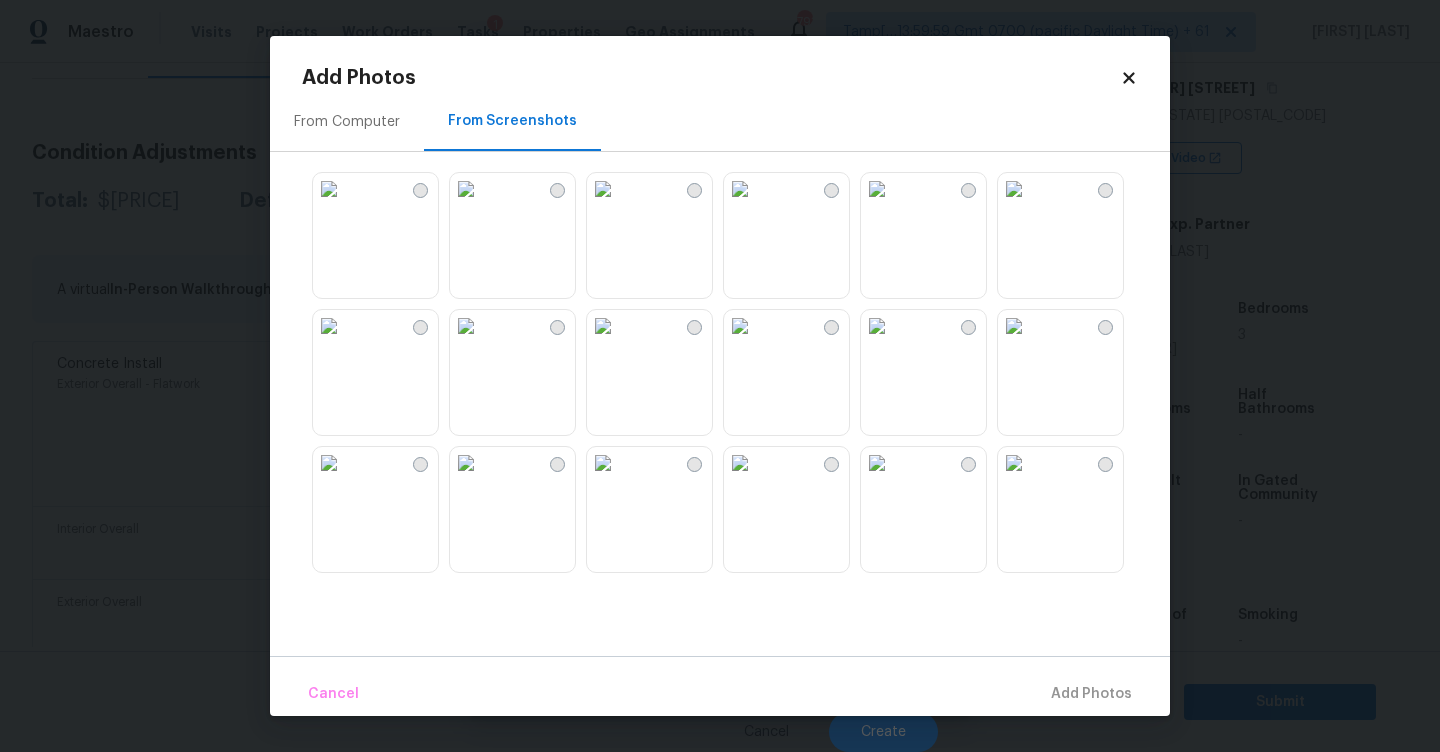 click at bounding box center [603, 326] 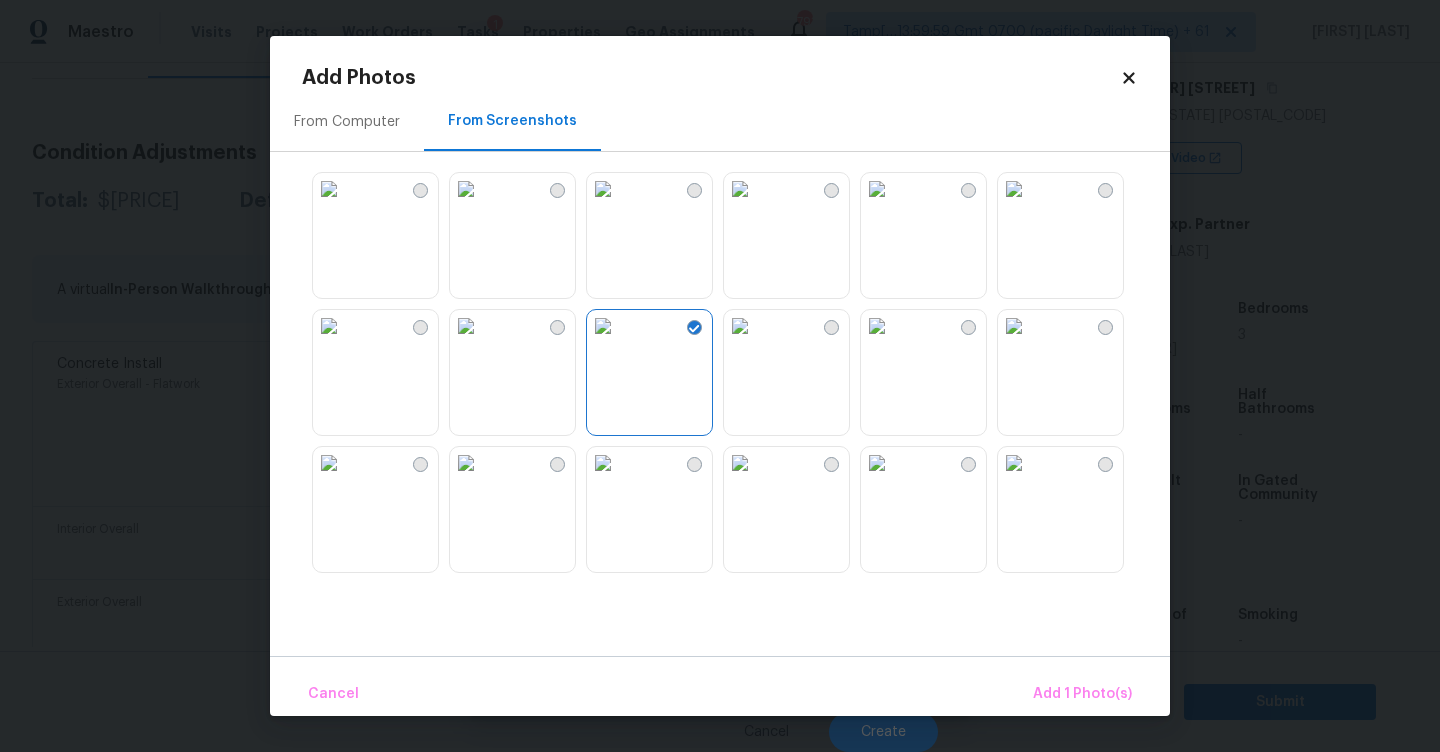 click at bounding box center [877, 463] 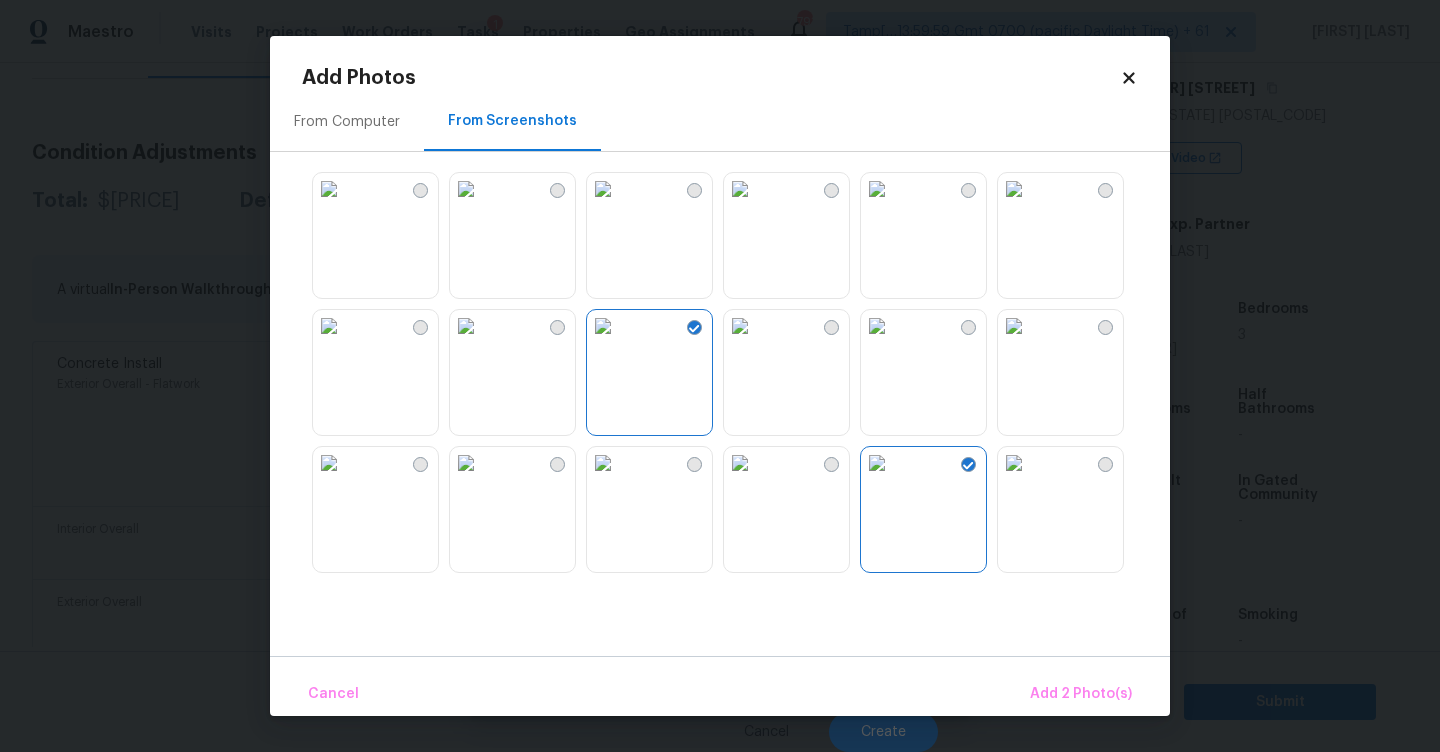 click at bounding box center (877, 463) 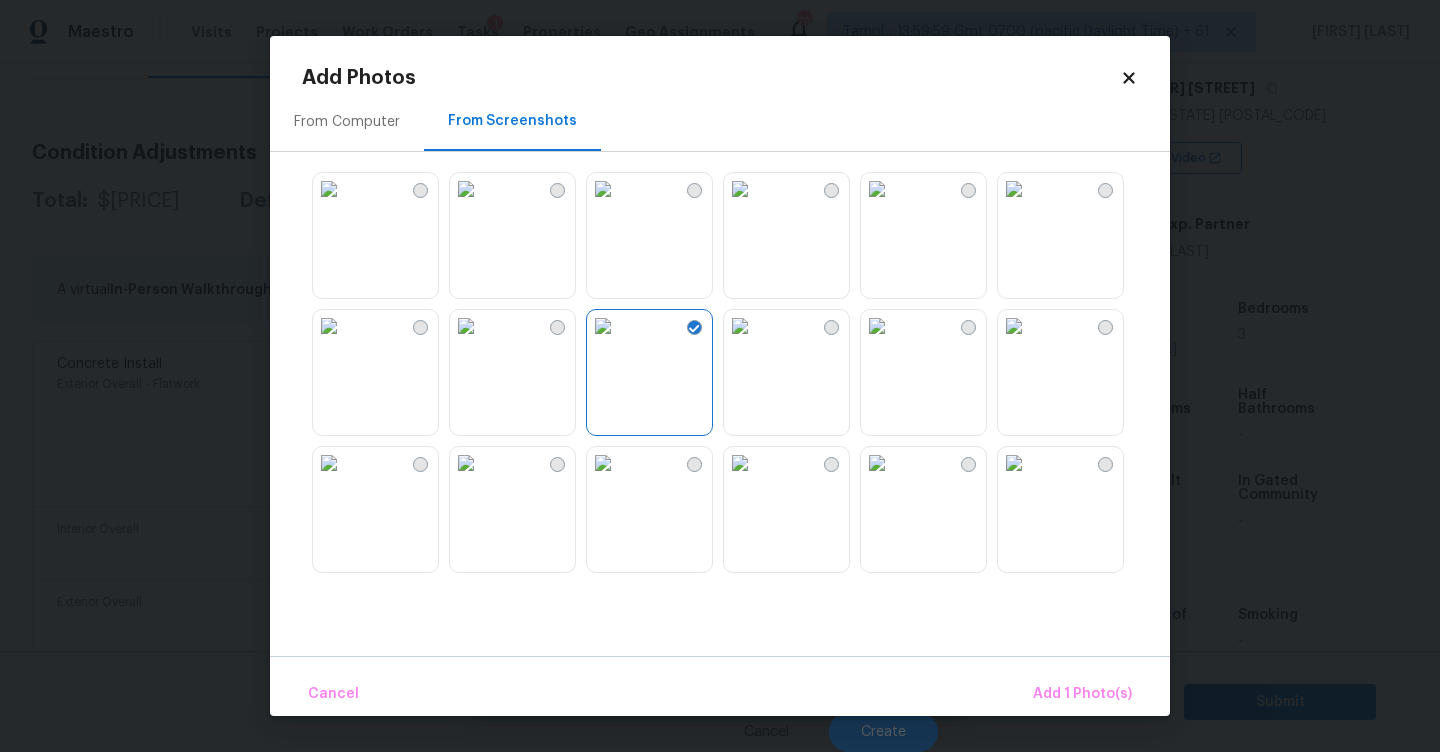 click at bounding box center [329, 189] 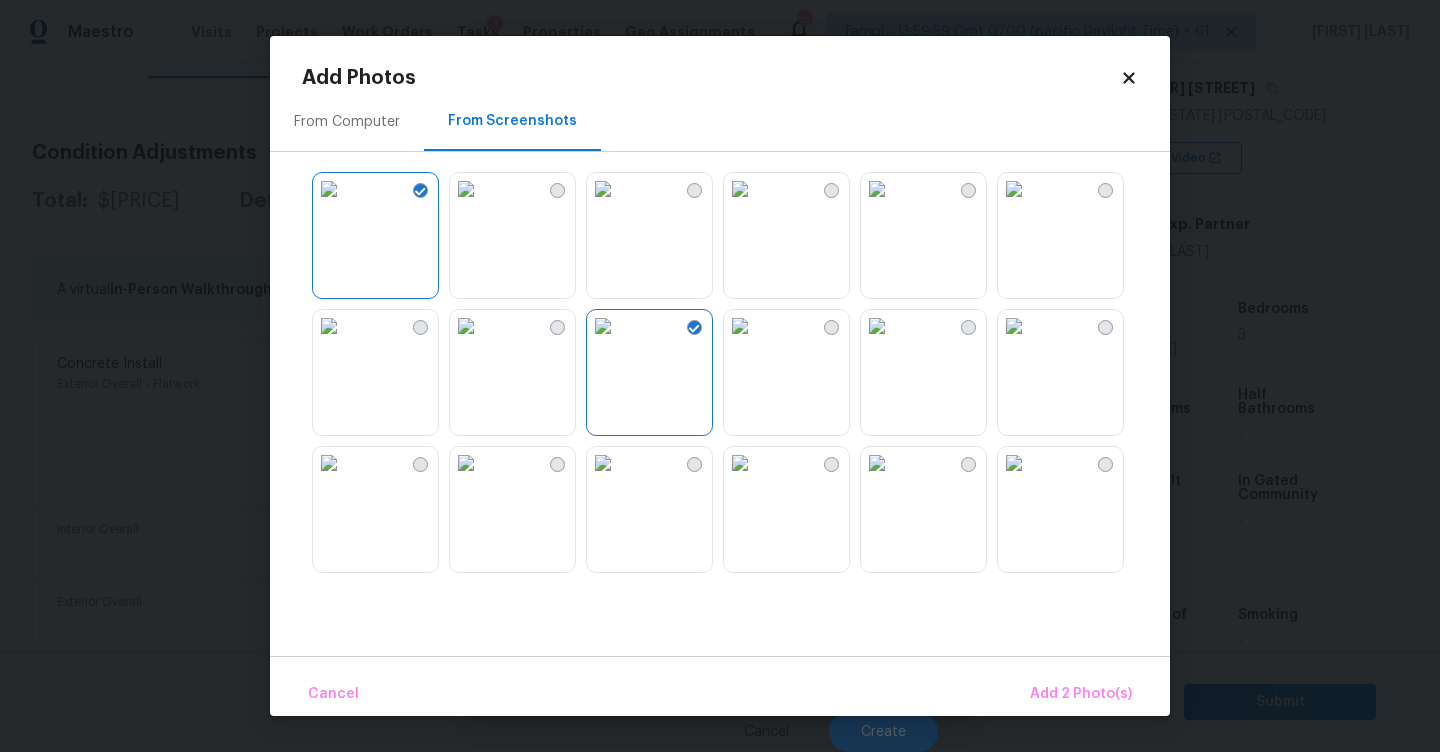click at bounding box center (329, 326) 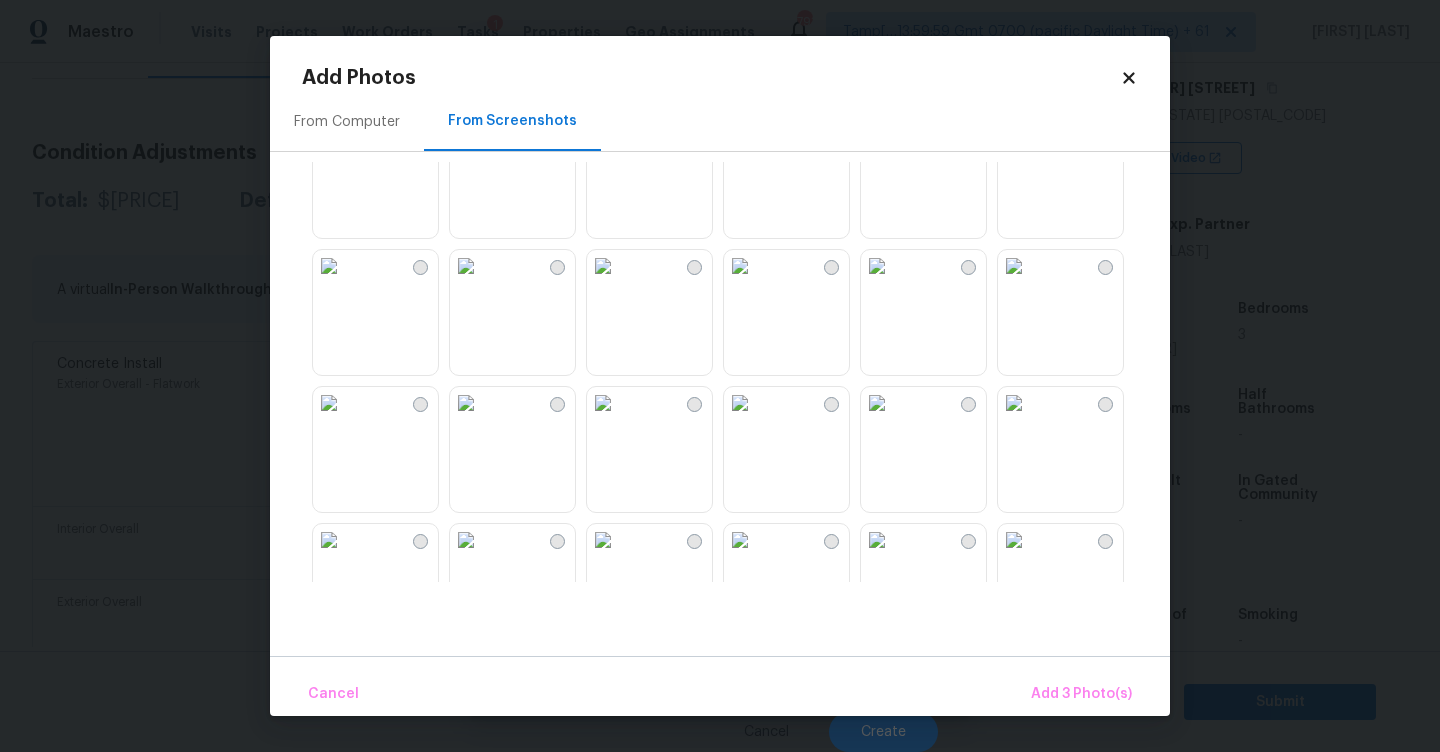 click at bounding box center [329, 266] 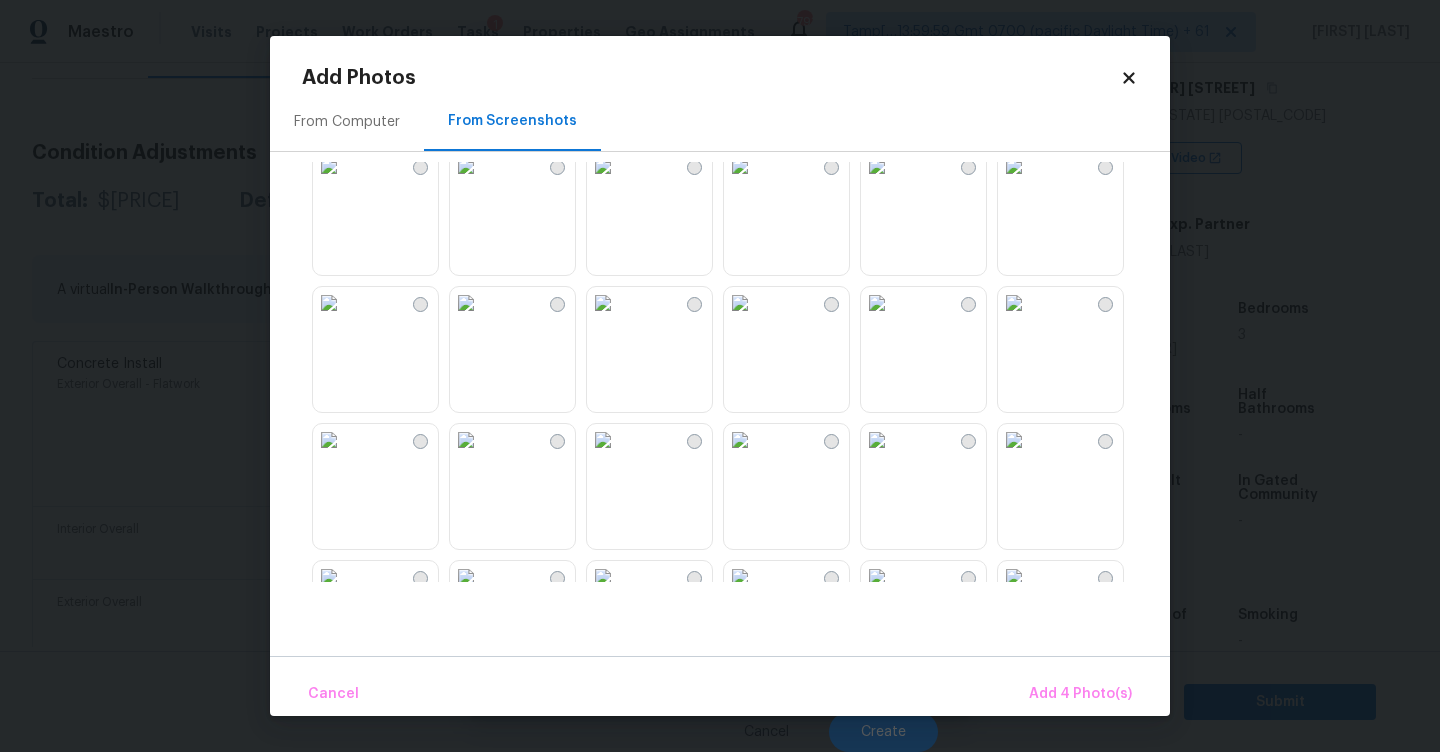 scroll, scrollTop: 670, scrollLeft: 0, axis: vertical 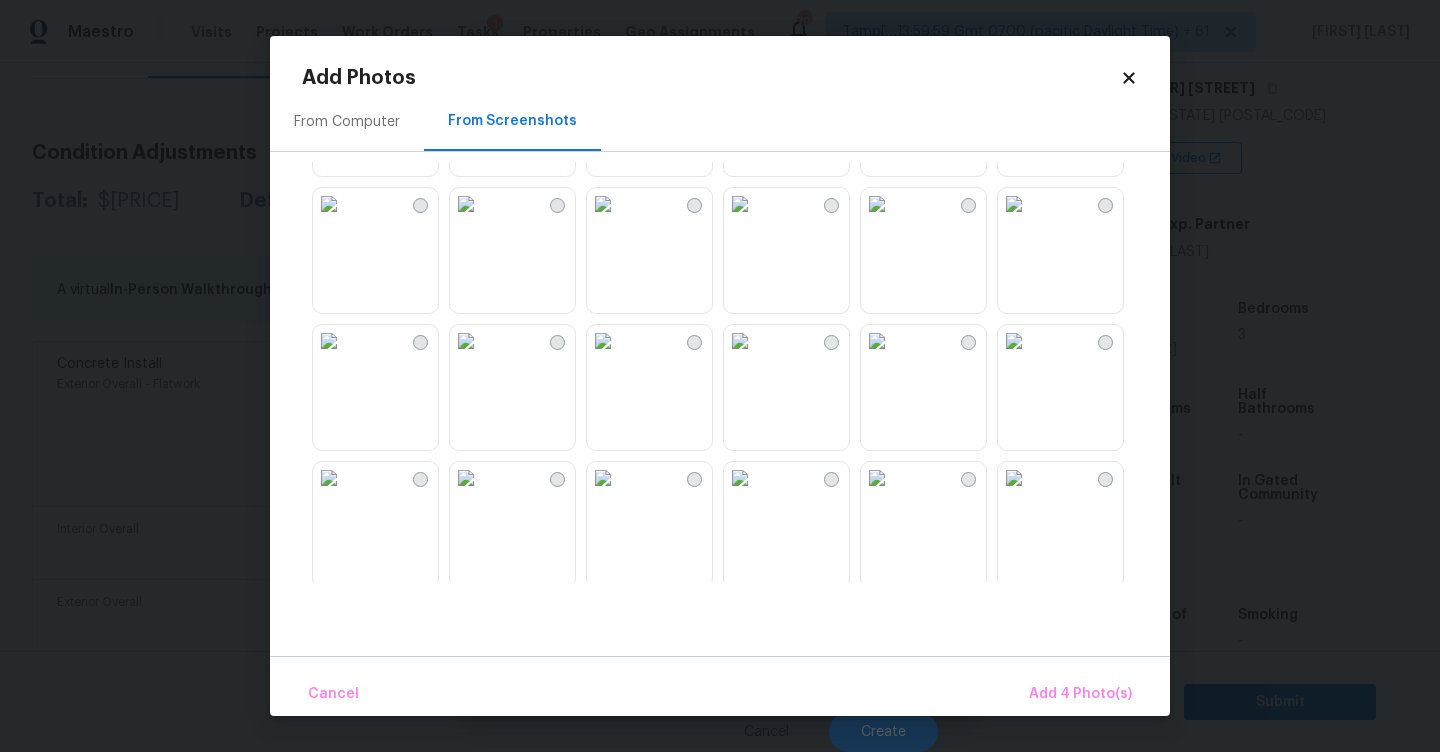 click at bounding box center (603, 341) 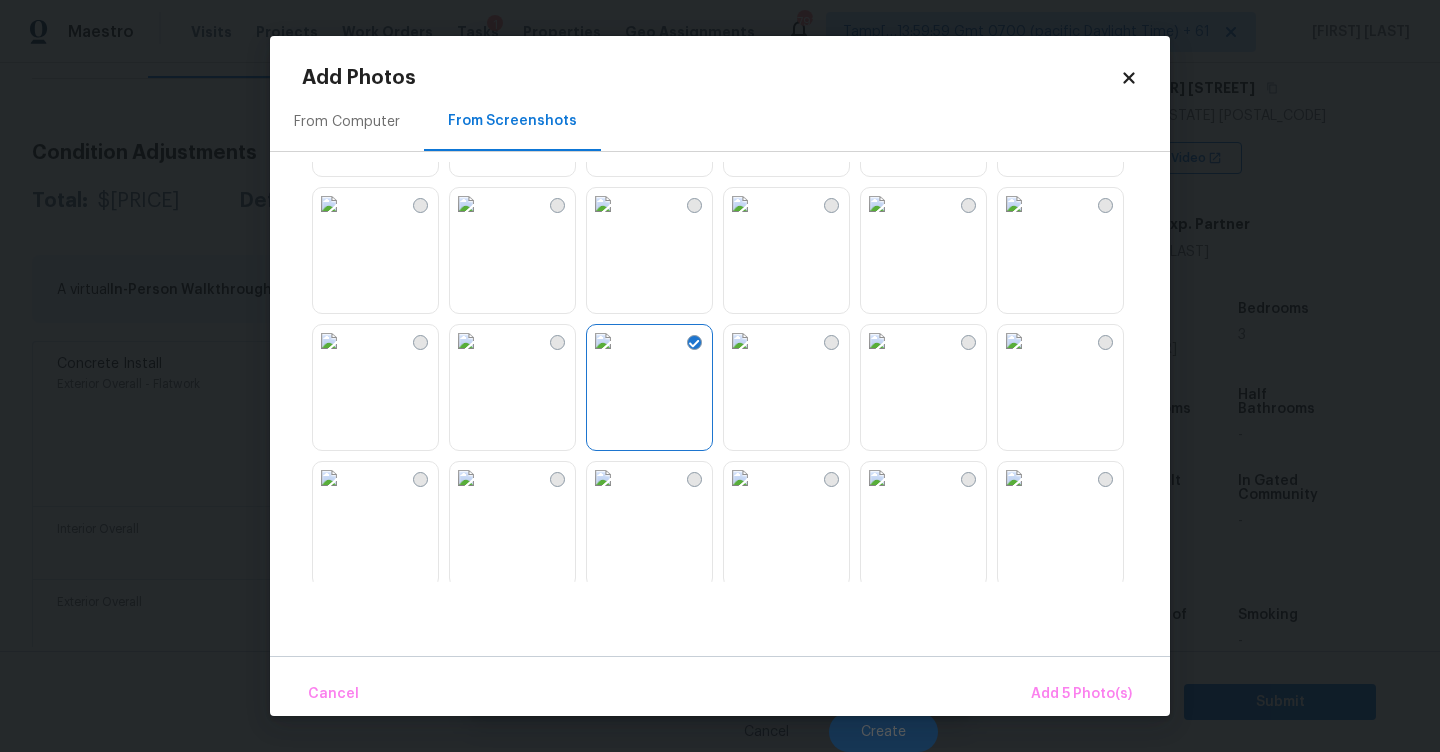 scroll, scrollTop: 820, scrollLeft: 0, axis: vertical 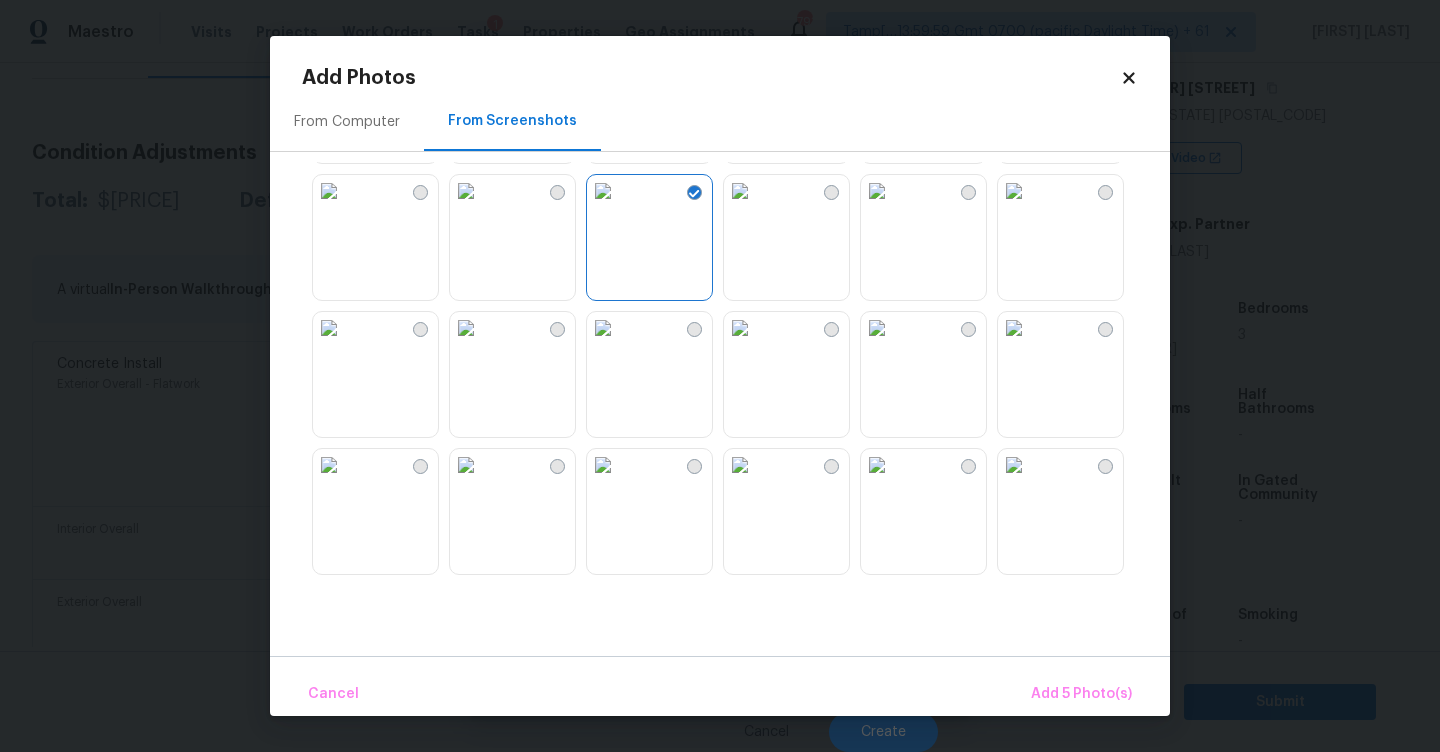 click at bounding box center [877, 328] 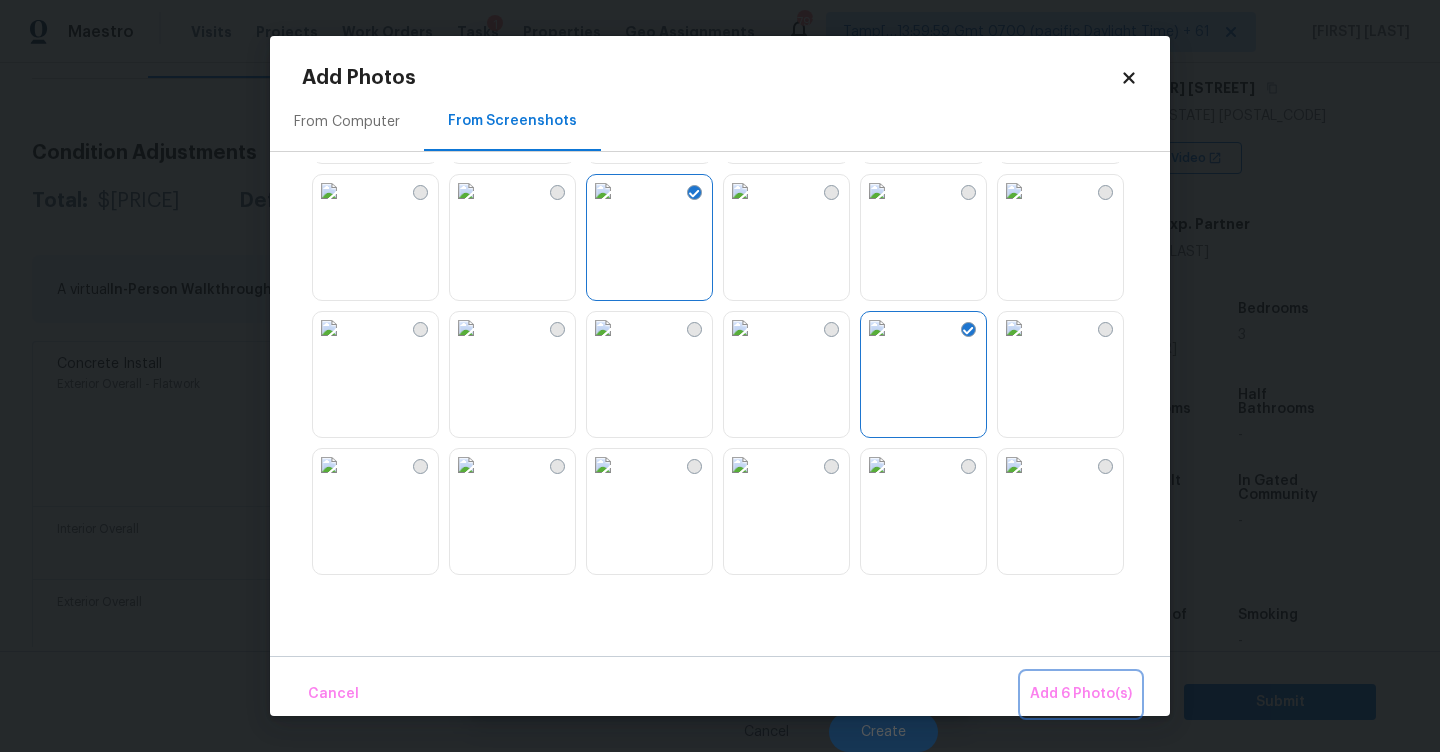 click on "Add 6 Photo(s)" at bounding box center [1081, 694] 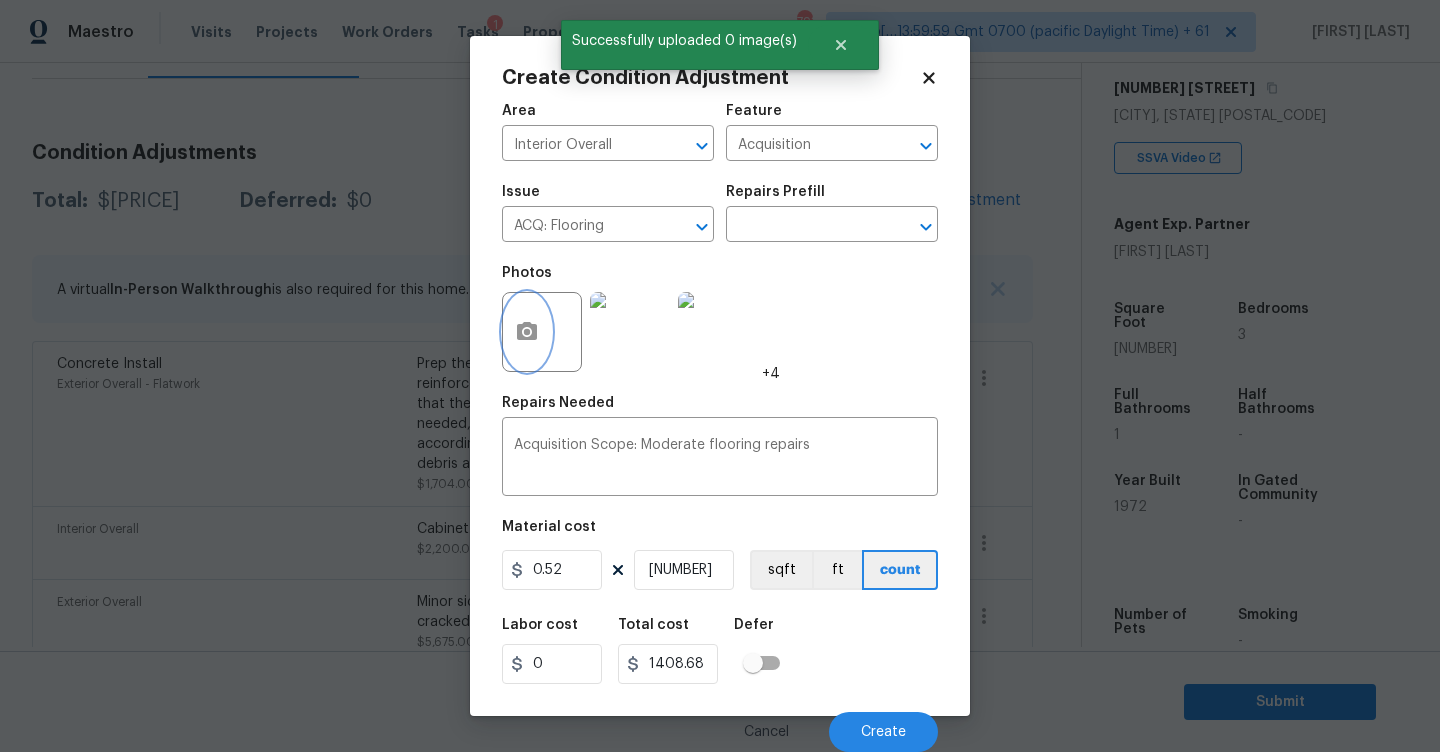 scroll, scrollTop: 1, scrollLeft: 0, axis: vertical 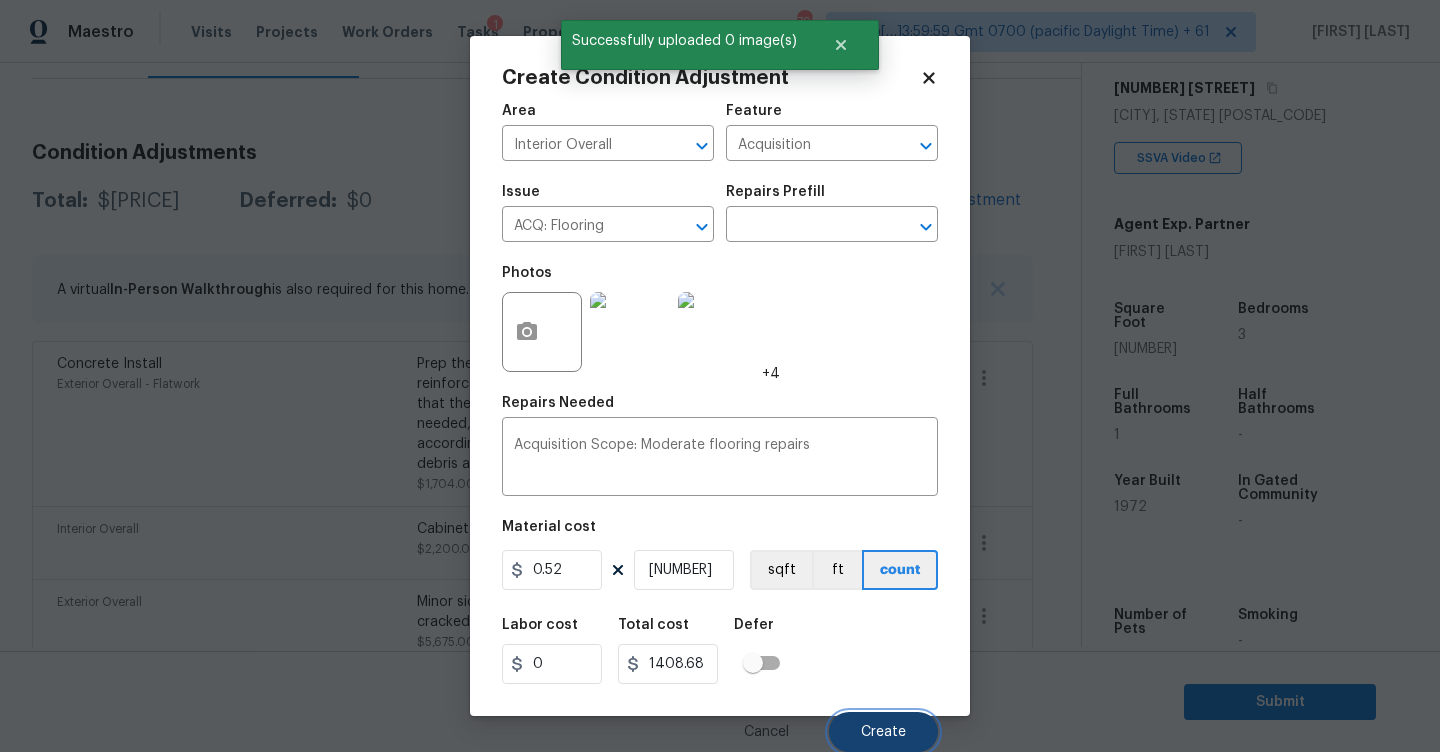 click on "Create" at bounding box center [883, 732] 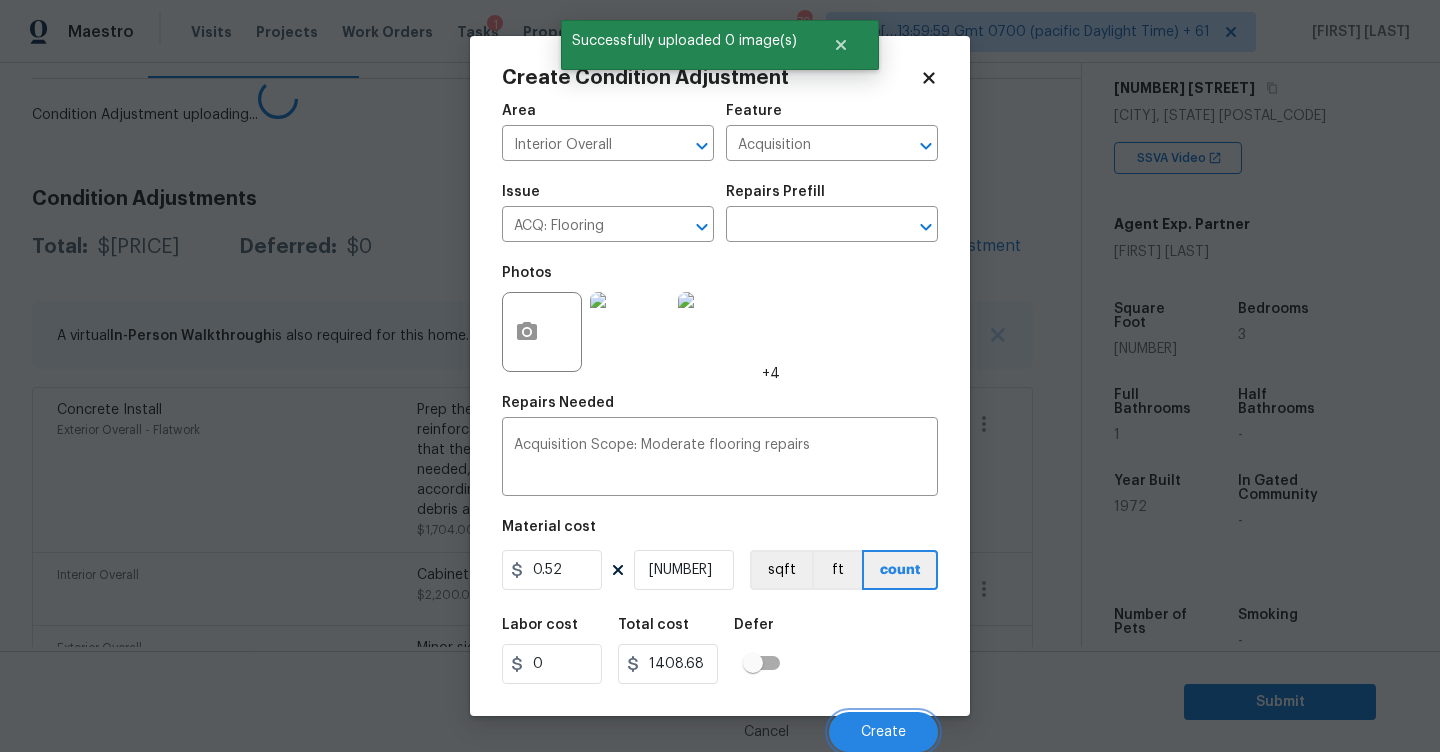 scroll, scrollTop: 0, scrollLeft: 0, axis: both 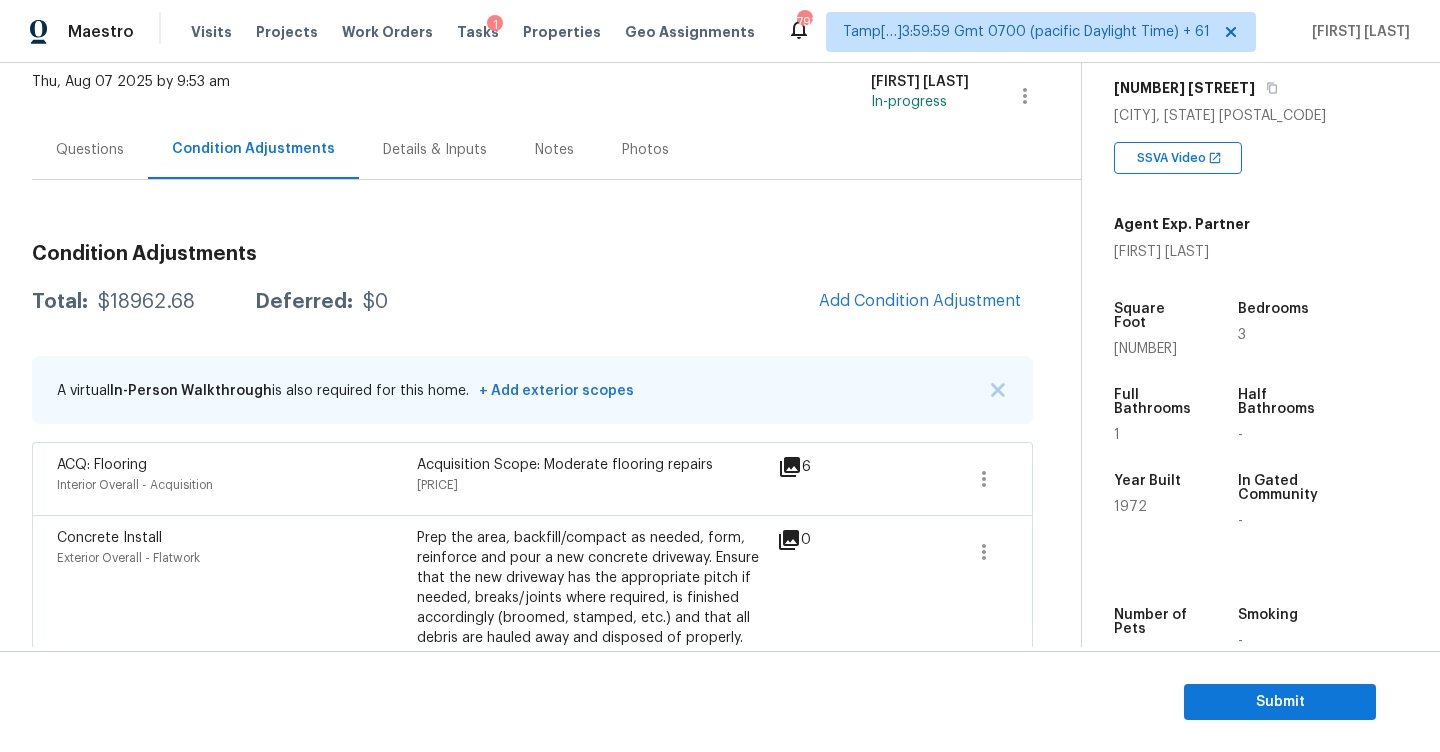 click on "Questions" at bounding box center (90, 150) 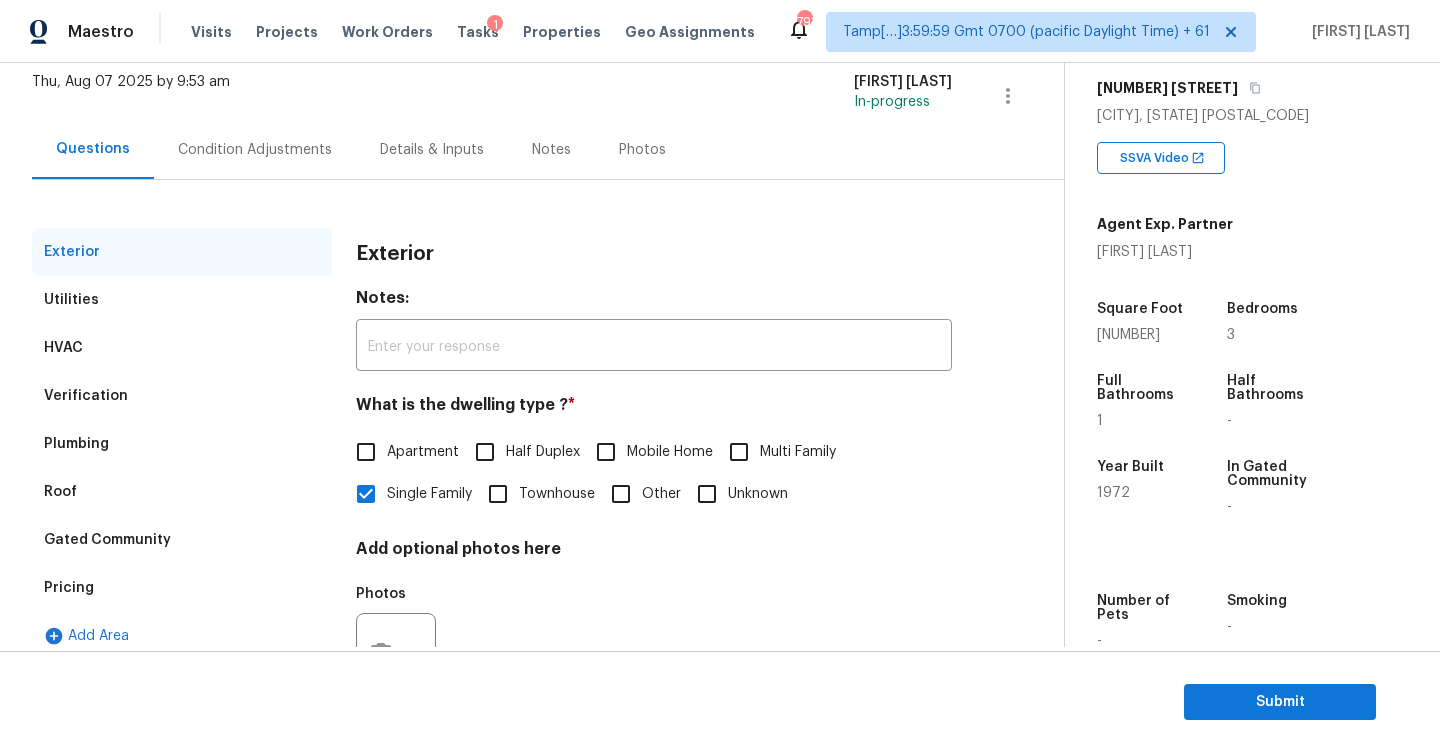scroll, scrollTop: 211, scrollLeft: 0, axis: vertical 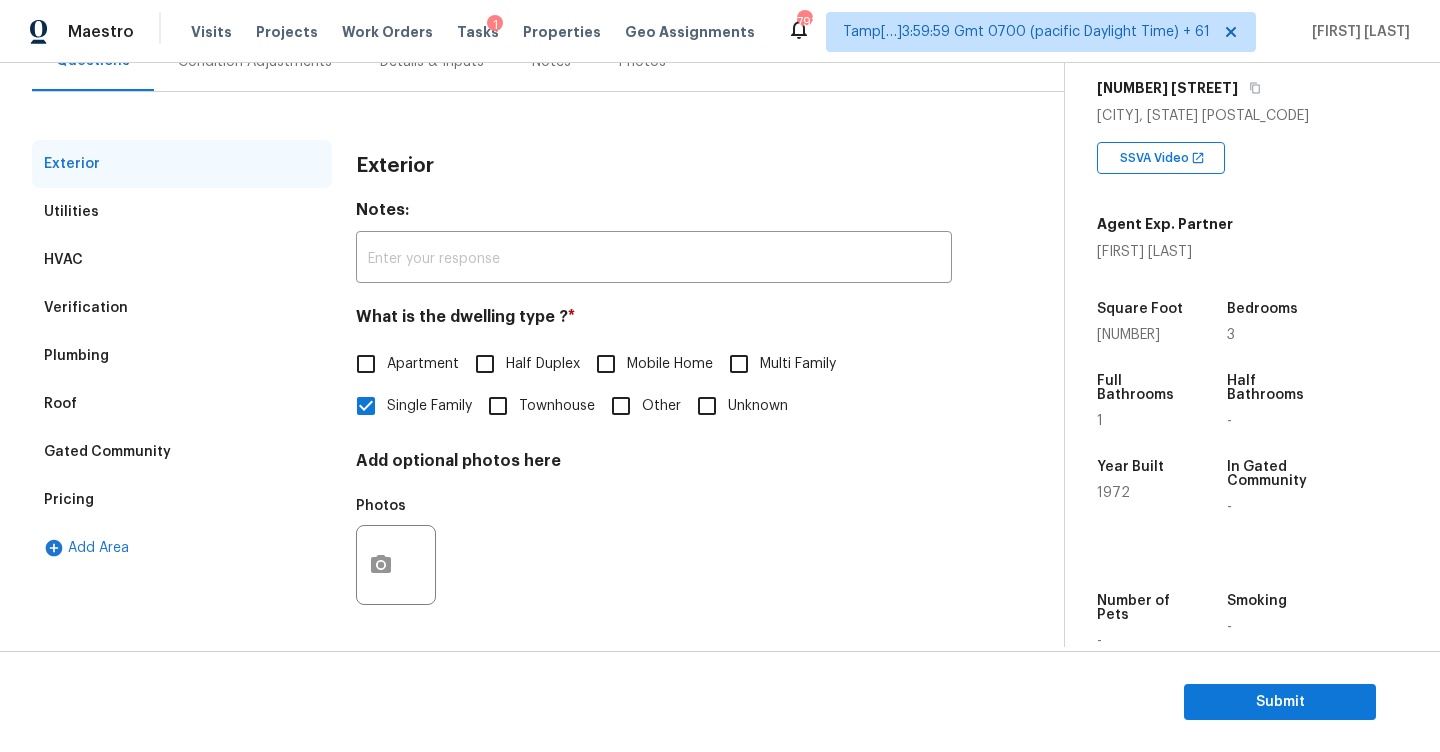 click on "Verification" at bounding box center [86, 308] 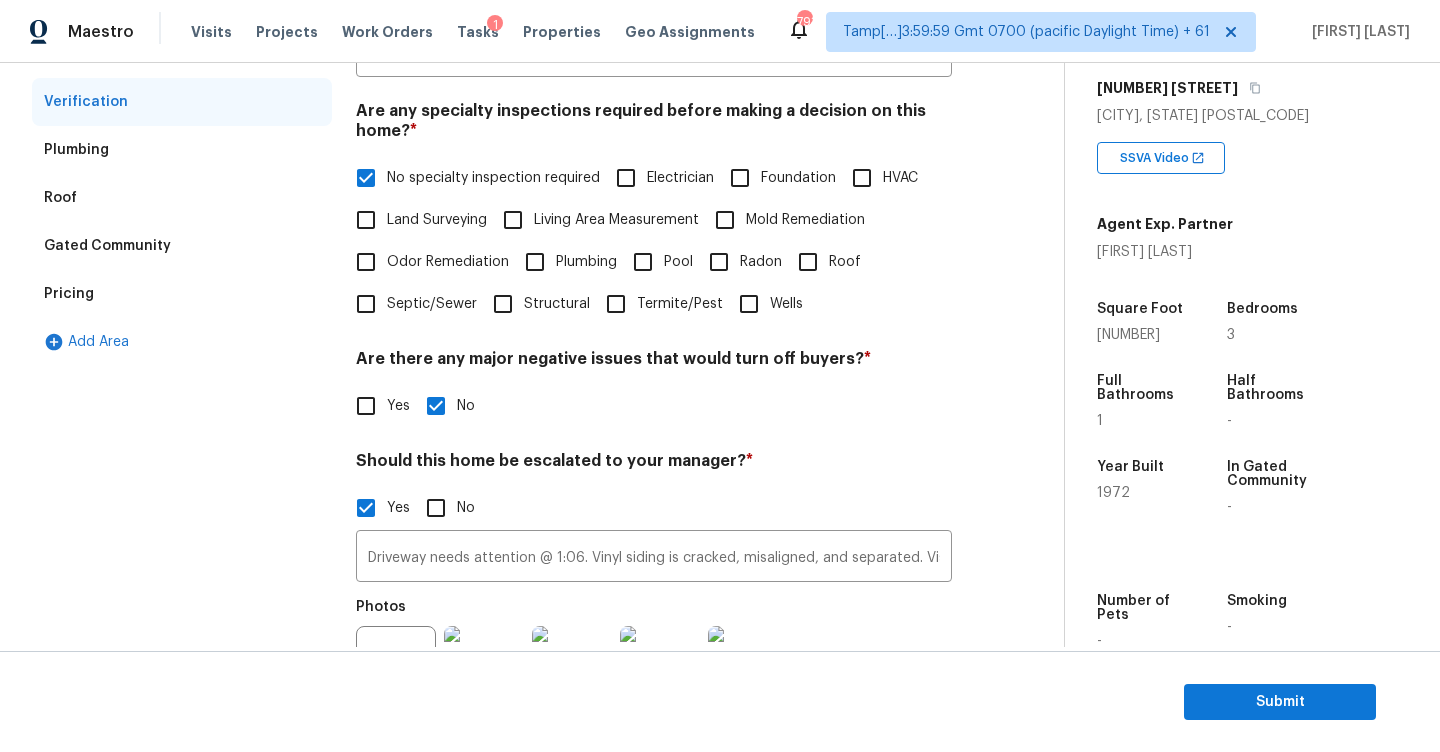 scroll, scrollTop: 641, scrollLeft: 0, axis: vertical 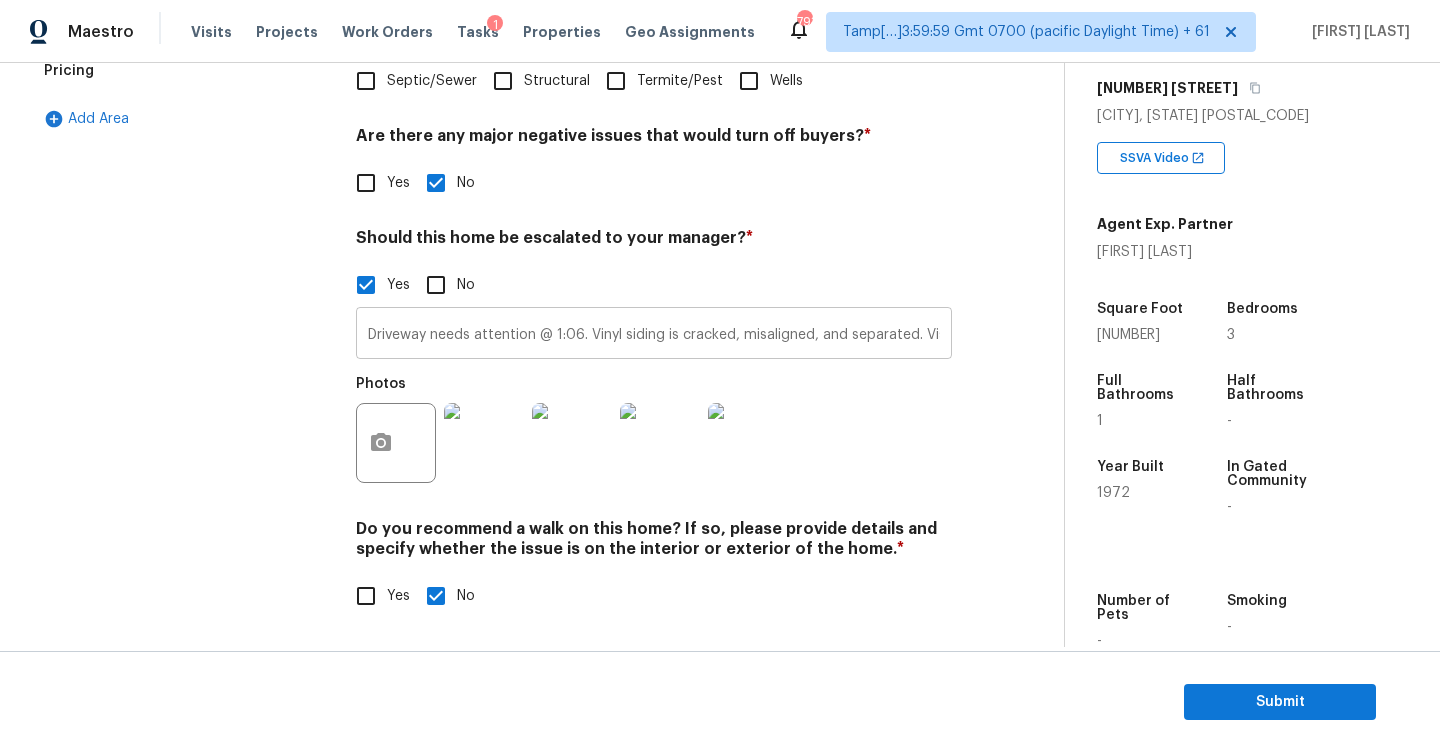 click on "Driveway needs attention @ 1:06. Vinyl siding is cracked, misaligned, and separated. Visible algae/mold growth at the bottom, indicating excess moisture or shade @ 2:09. Evidence of poor drainage; standing water and muddy soil visible @ 2:11. Overgrown vegetation around drainage lines/pipes." at bounding box center [654, 335] 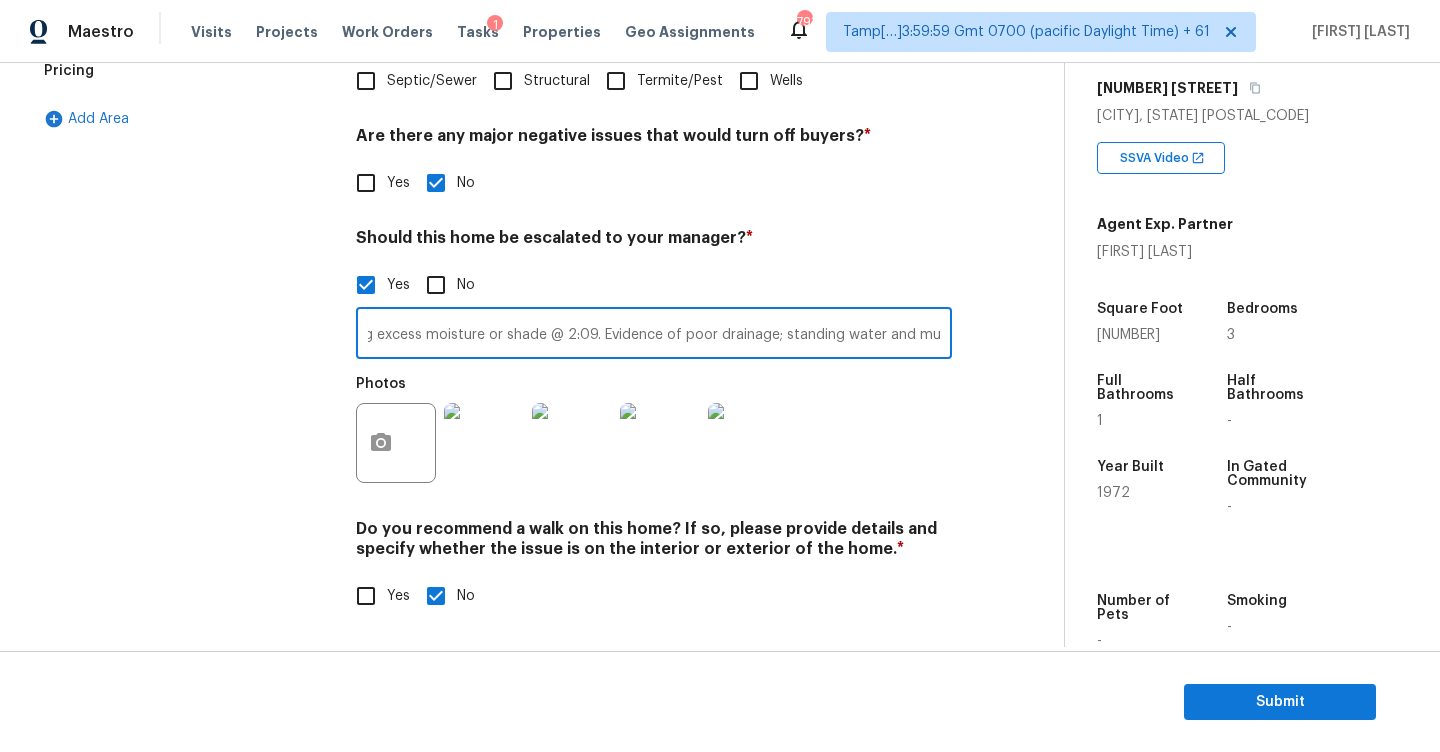scroll, scrollTop: 0, scrollLeft: 1363, axis: horizontal 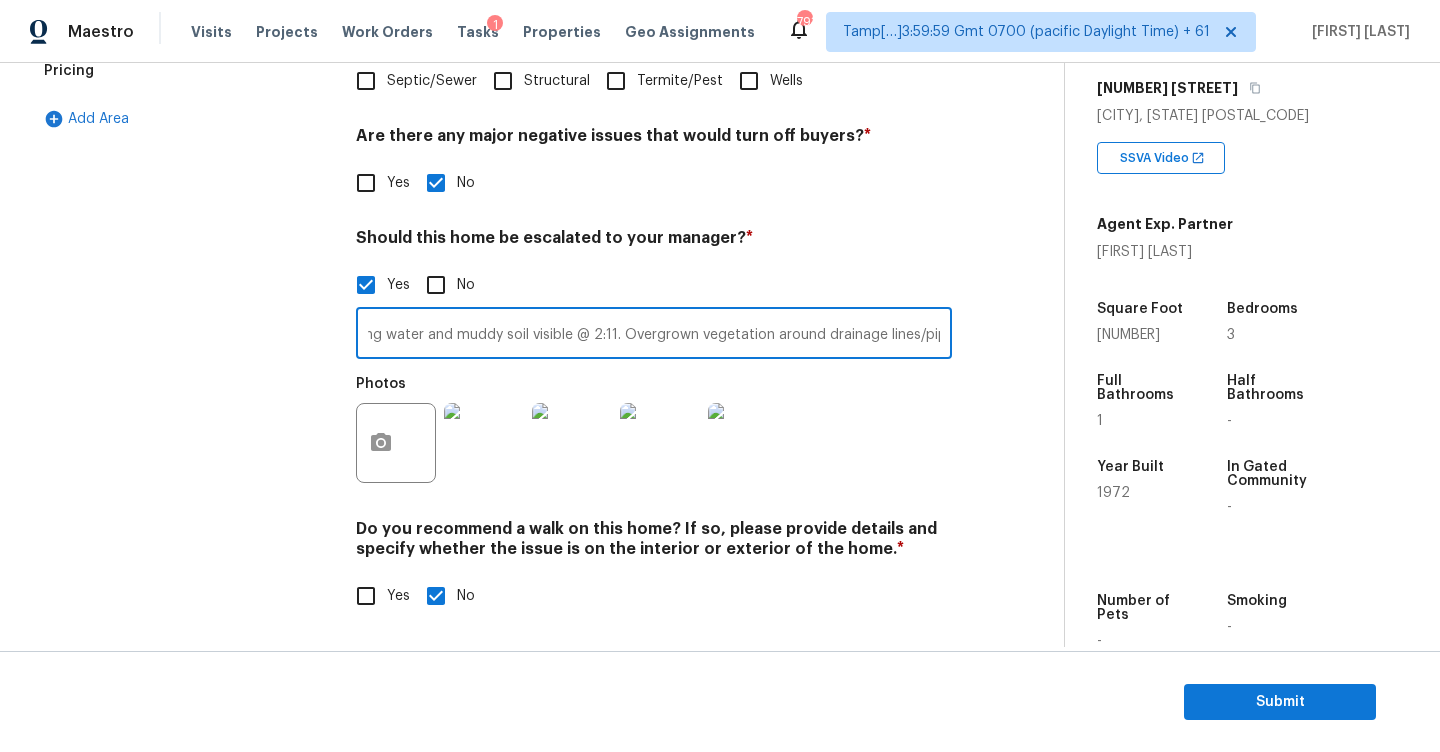 click on "Driveway needs attention @ 1:06. Vinyl siding is cracked, misaligned, and separated. Visible algae/mold growth at the bottom, indicating excess moisture or shade @ 2:09. Evidence of poor drainage; standing water and muddy soil visible @ 2:11. Overgrown vegetation around drainage lines/pipes." at bounding box center [654, 335] 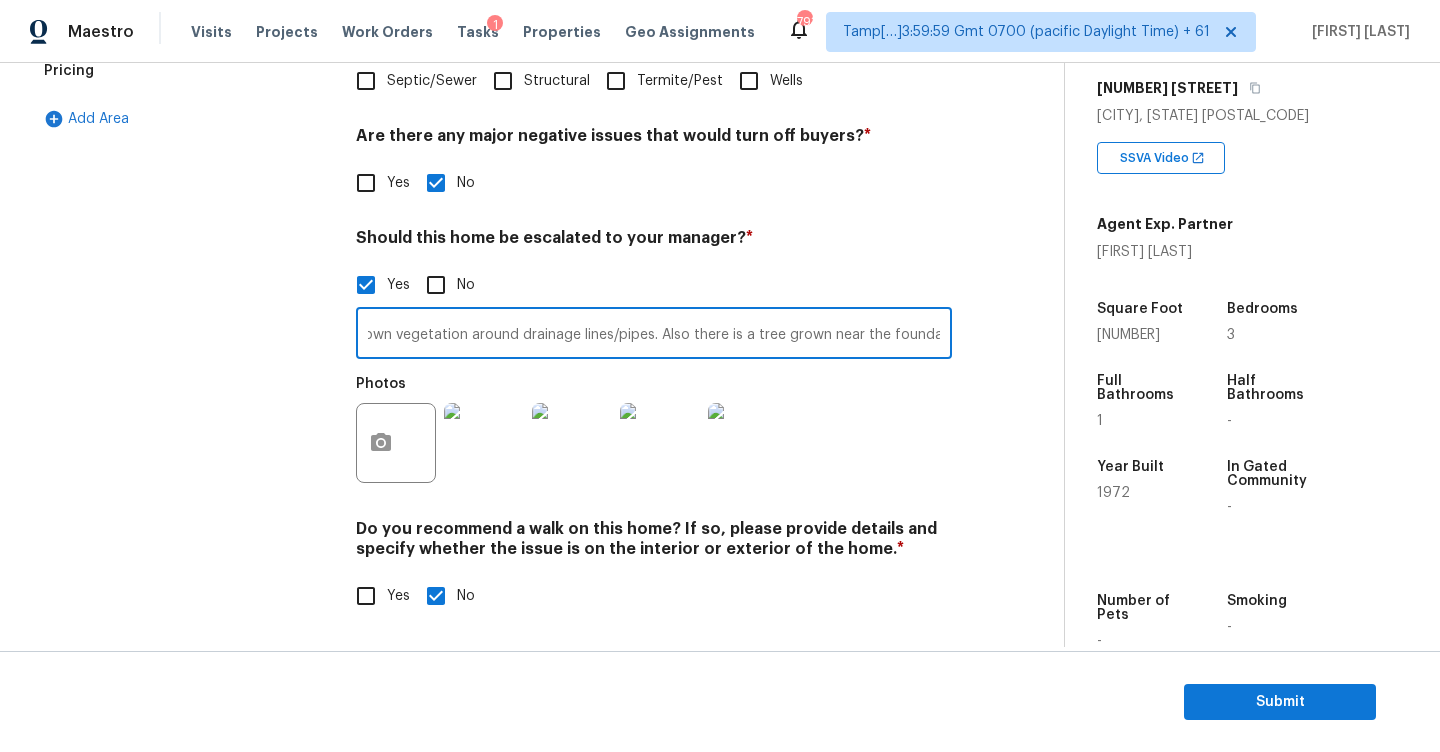 scroll, scrollTop: 0, scrollLeft: 1715, axis: horizontal 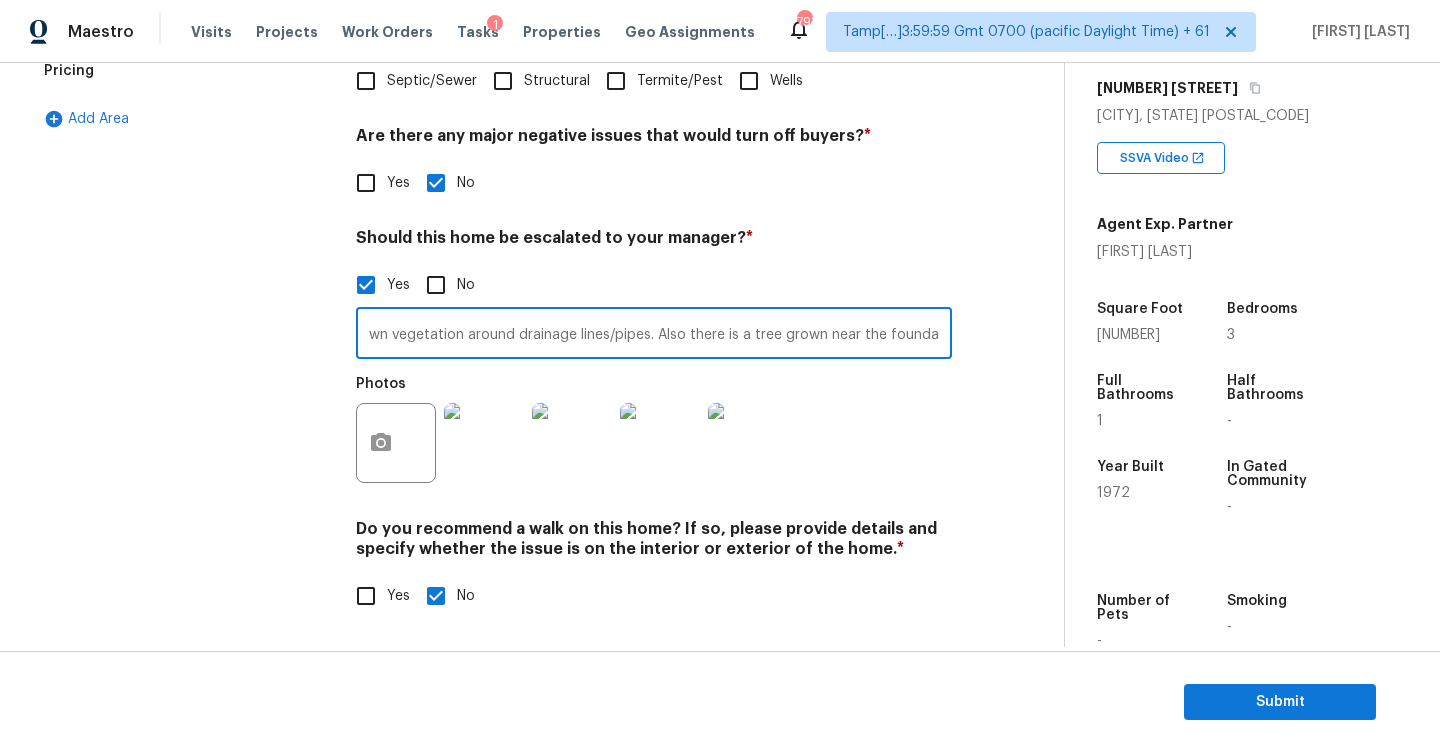 type on "Driveway needs attention @ 1:06. Vinyl siding is cracked, misaligned, and separated. Visible algae/mold growth at the bottom, indicating excess moisture or shade @ 2:09. Evidence of poor drainage; standing water and muddy soil visible @ 2:11. Overgrown vegetation around drainage lines/pipes. Also there is a tree grown near the foundation @ 2:13." 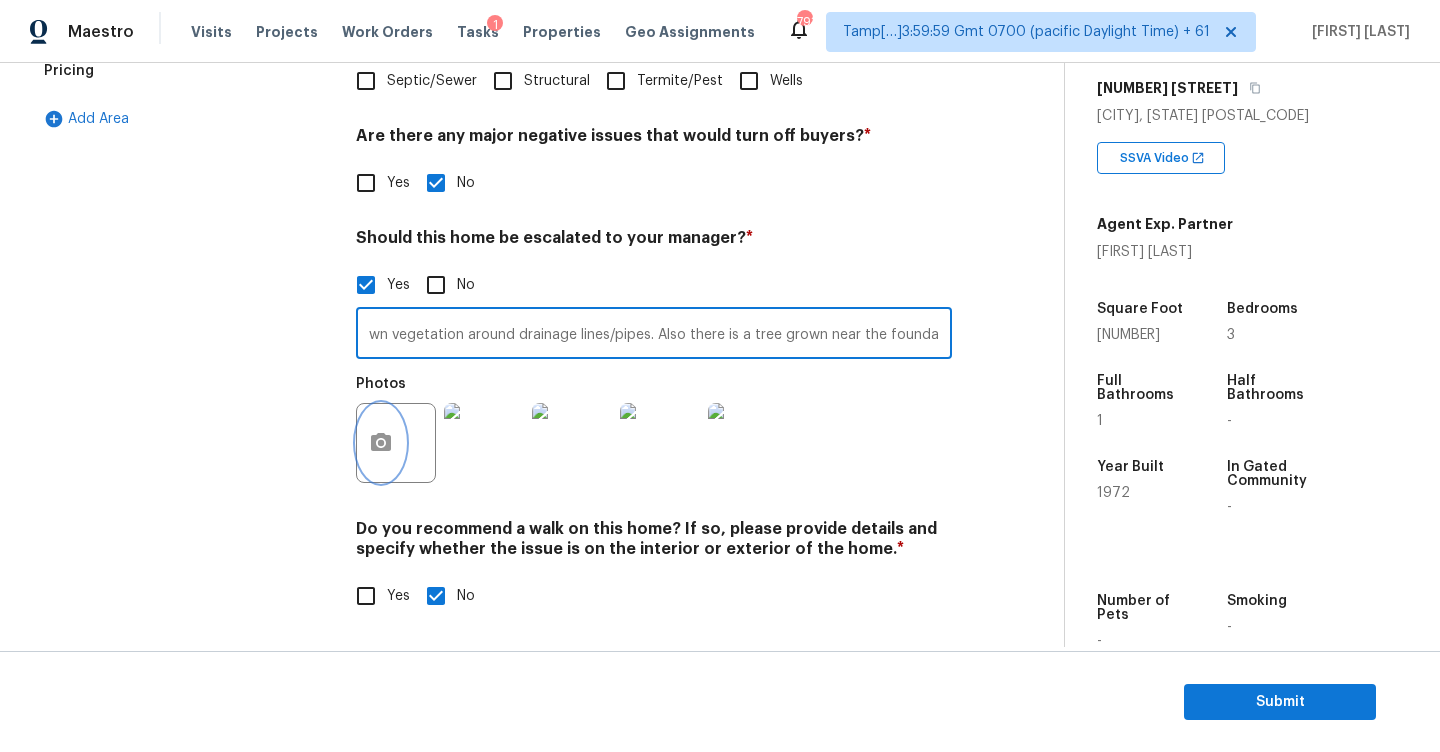 click 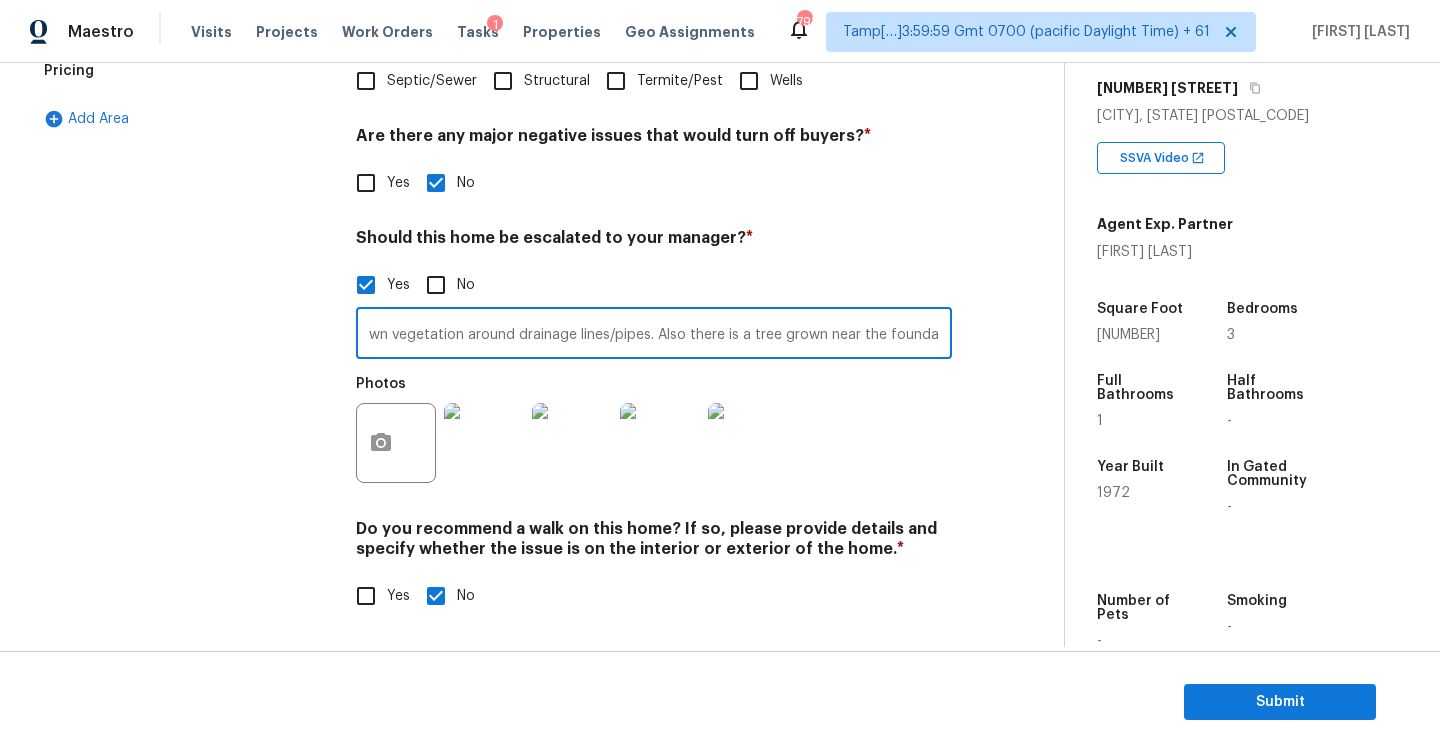 scroll, scrollTop: 0, scrollLeft: 0, axis: both 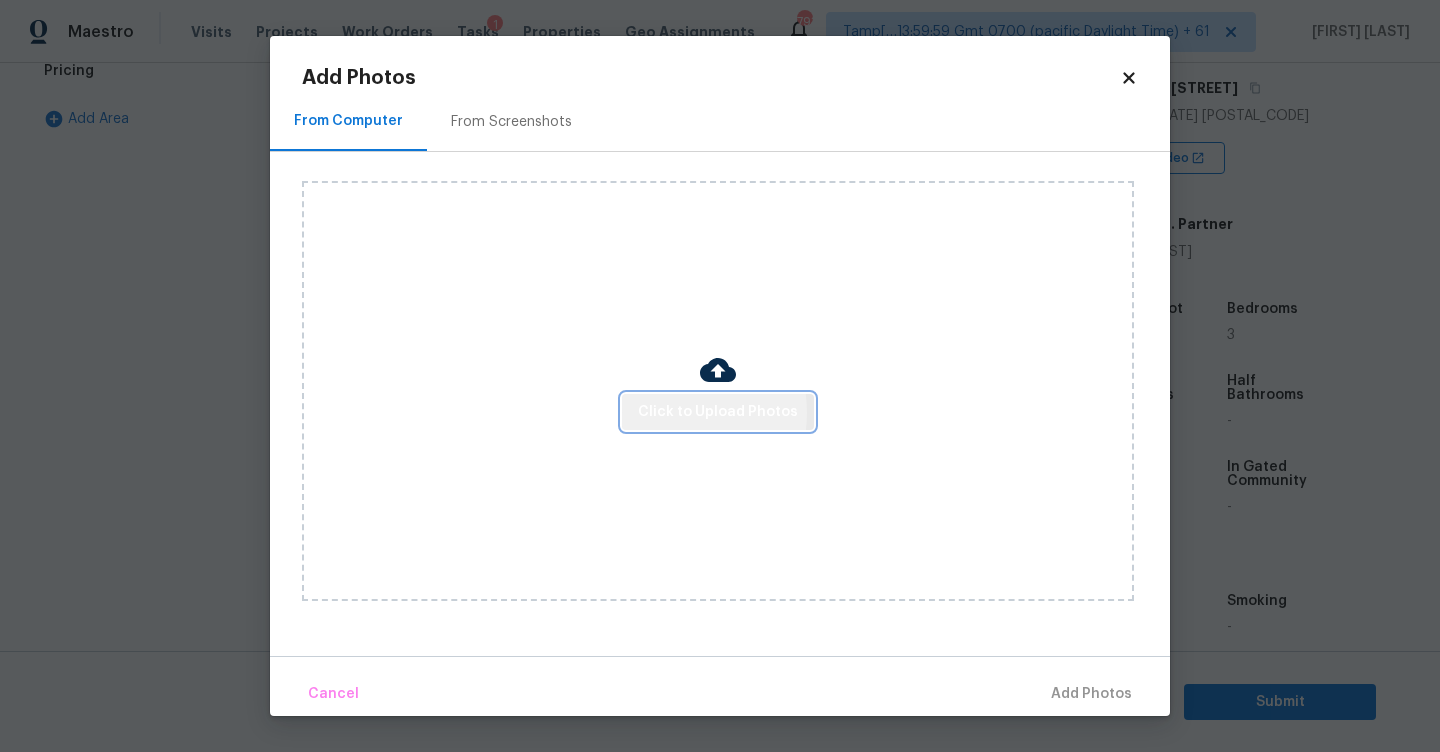 click on "Click to Upload Photos" at bounding box center (718, 412) 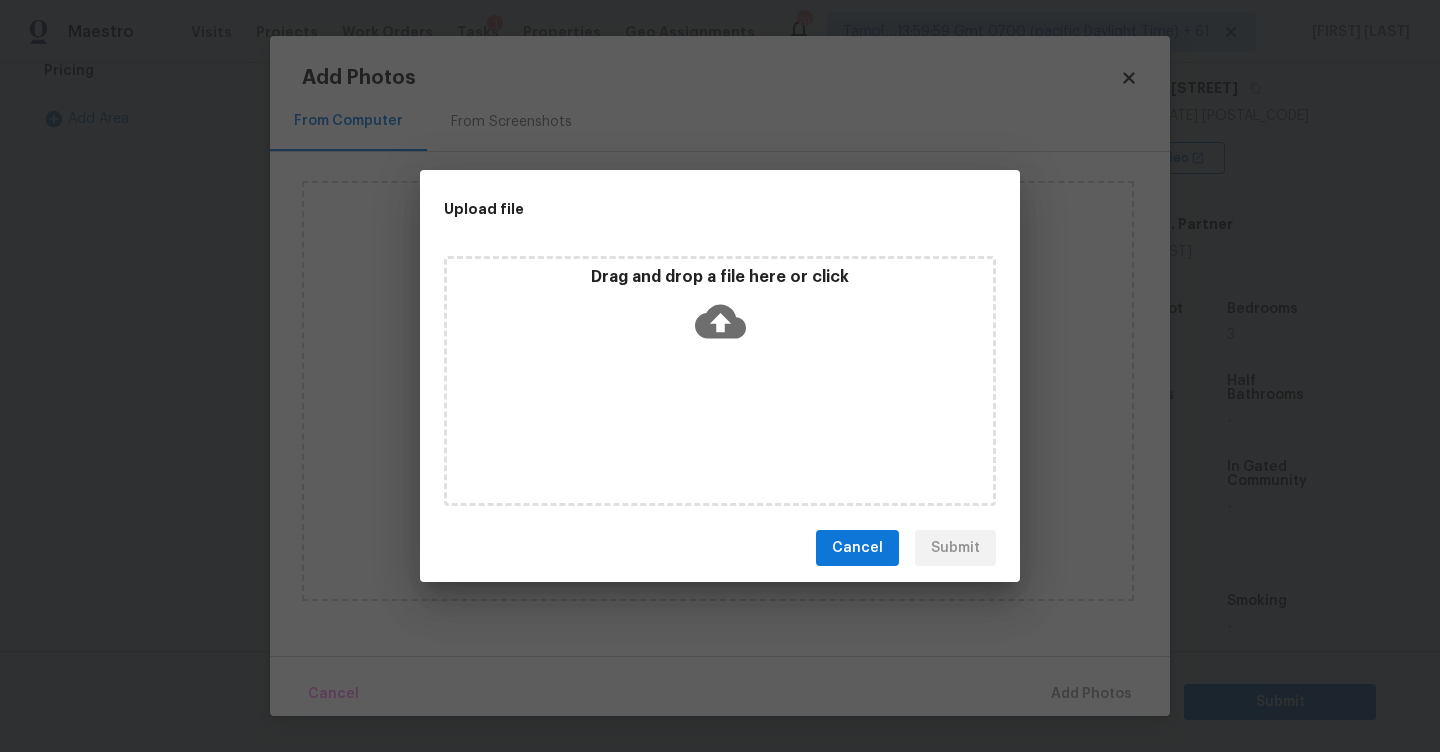 type 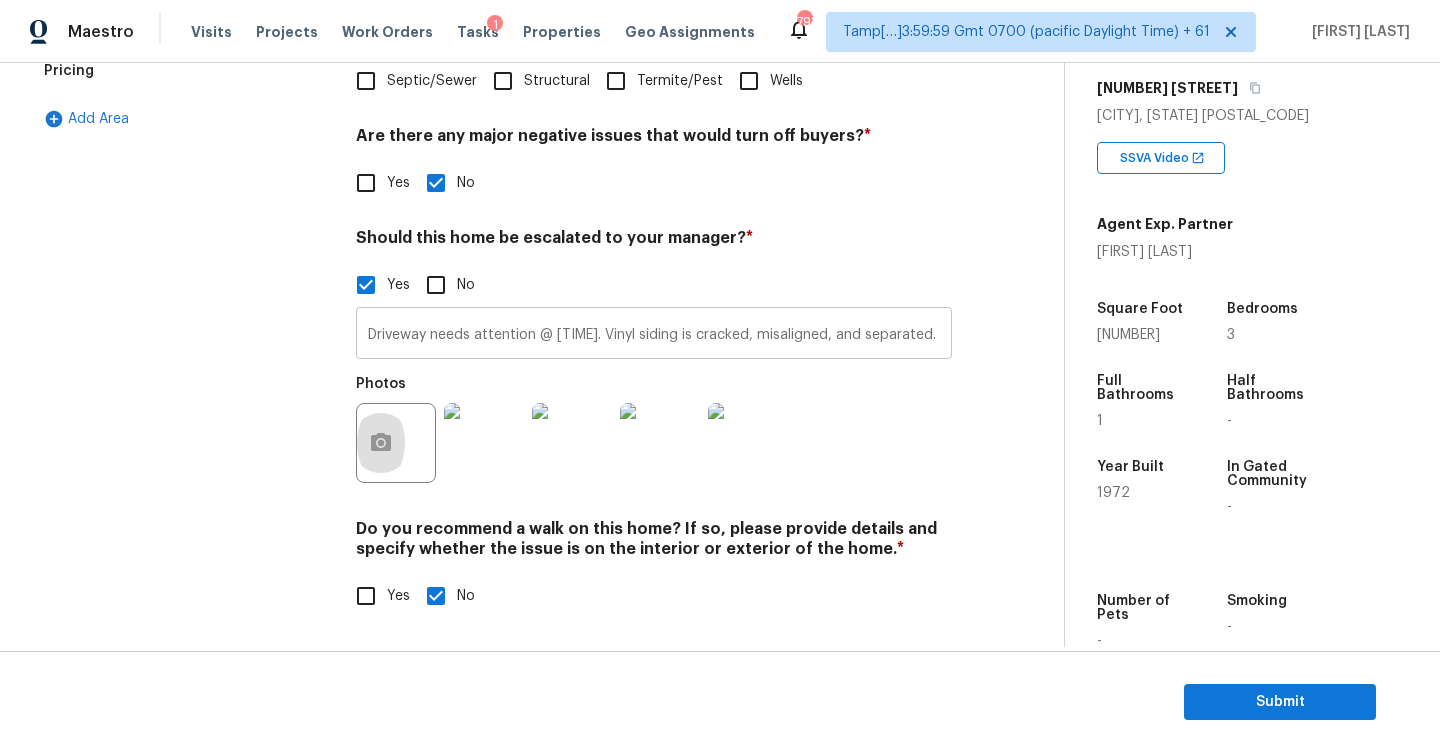 click on "Driveway needs attention @ 1:06. Vinyl siding is cracked, misaligned, and separated. Visible algae/mold growth at the bottom, indicating excess moisture or shade @ 2:09. Evidence of poor drainage; standing water and muddy soil visible @ 2:11. Overgrown vegetation around drainage lines/pipes. Also there is a tree grown near the foundation @ 2:13." at bounding box center [654, 335] 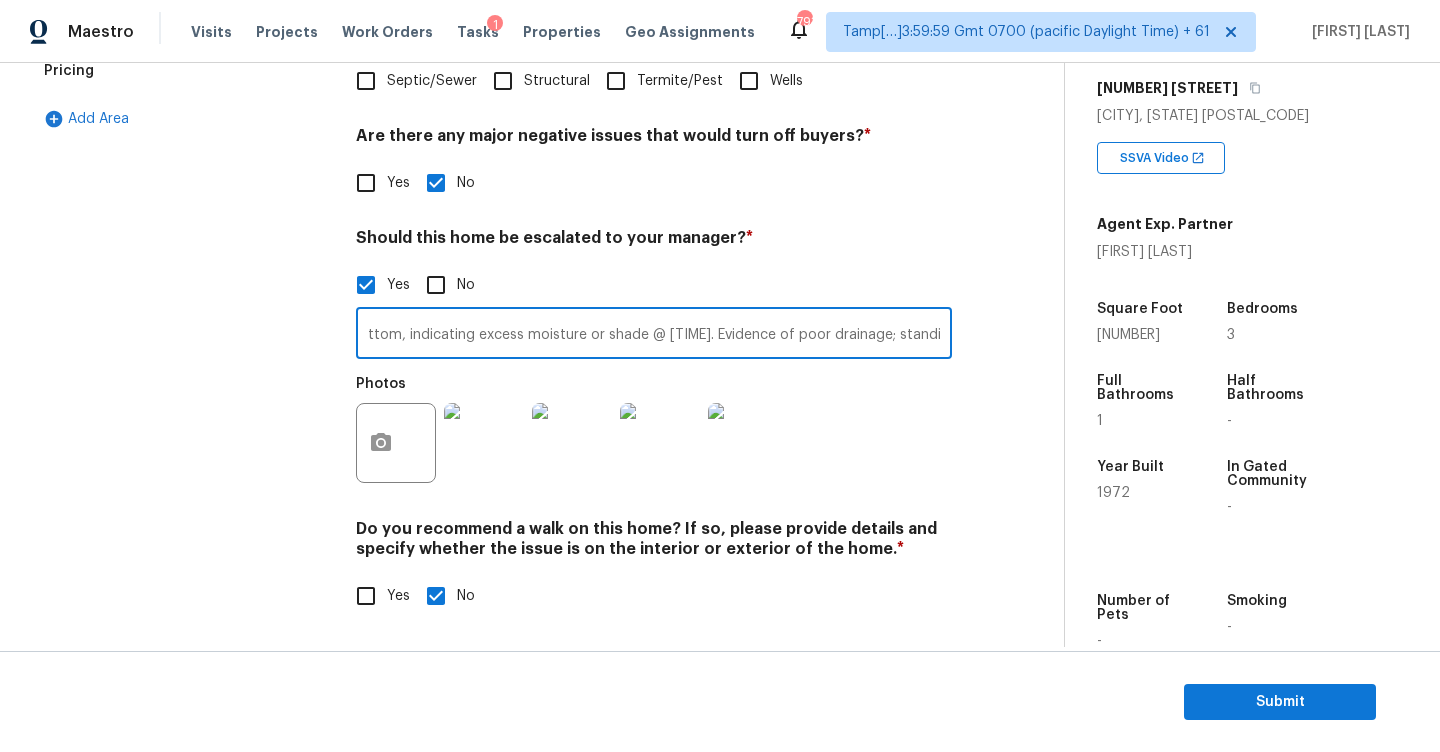 scroll, scrollTop: 0, scrollLeft: 1715, axis: horizontal 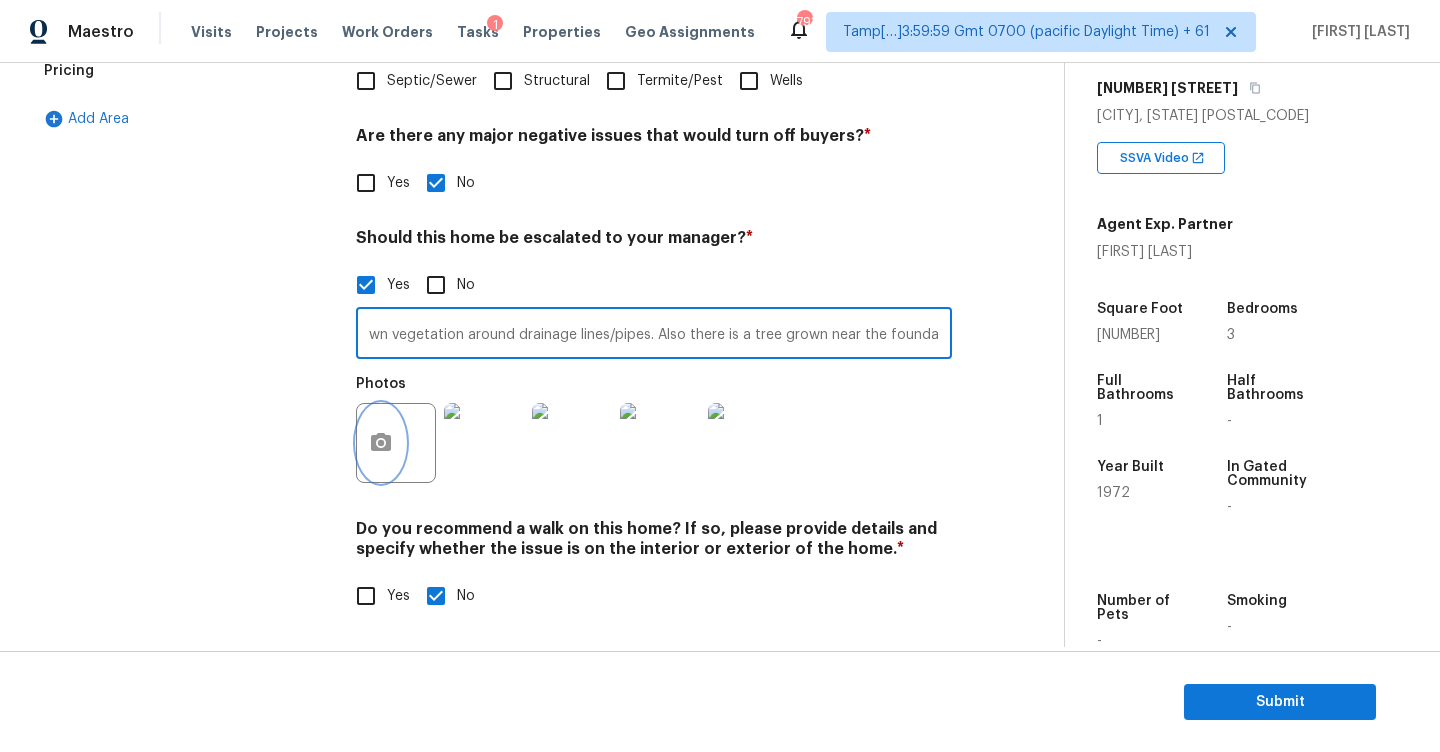 click at bounding box center [381, 443] 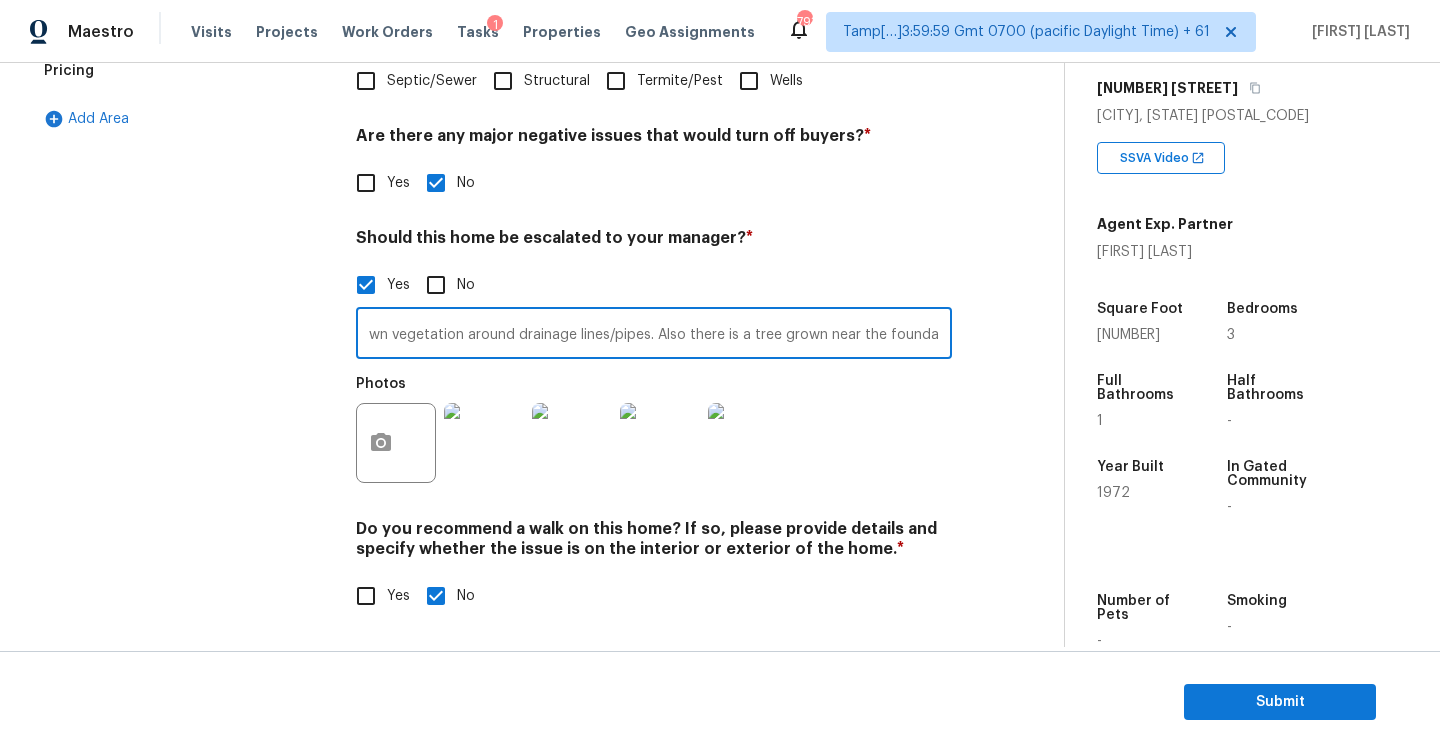 scroll, scrollTop: 0, scrollLeft: 0, axis: both 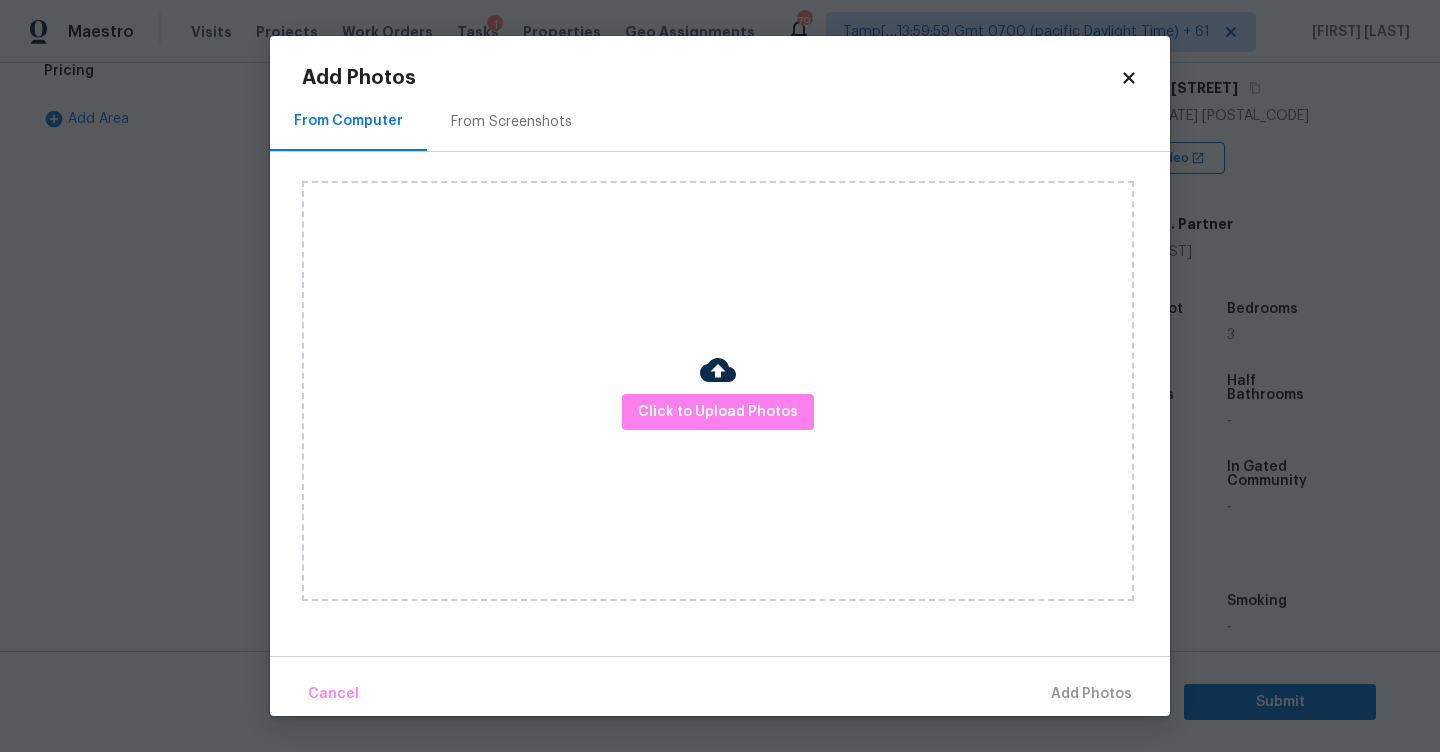 click on "Click to Upload Photos" at bounding box center [718, 391] 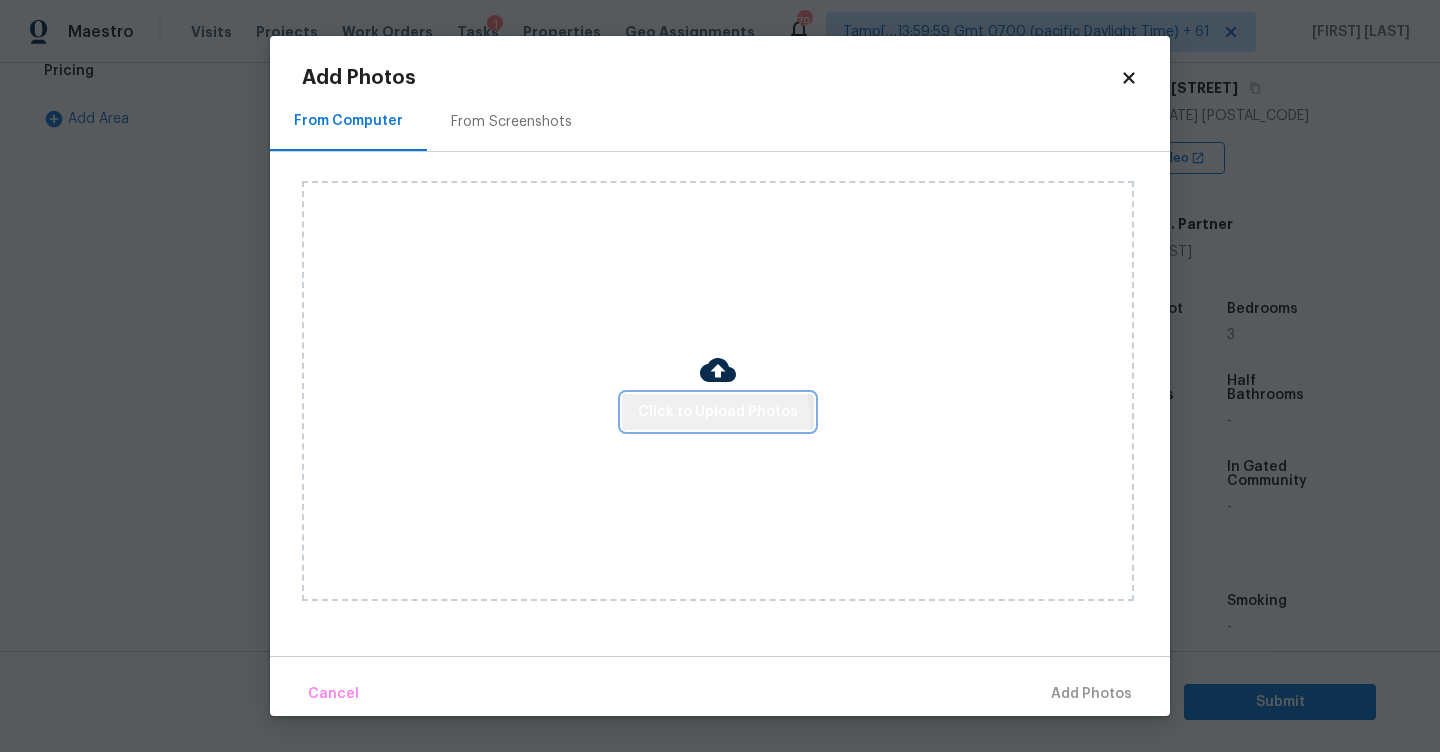 click on "Click to Upload Photos" at bounding box center (718, 412) 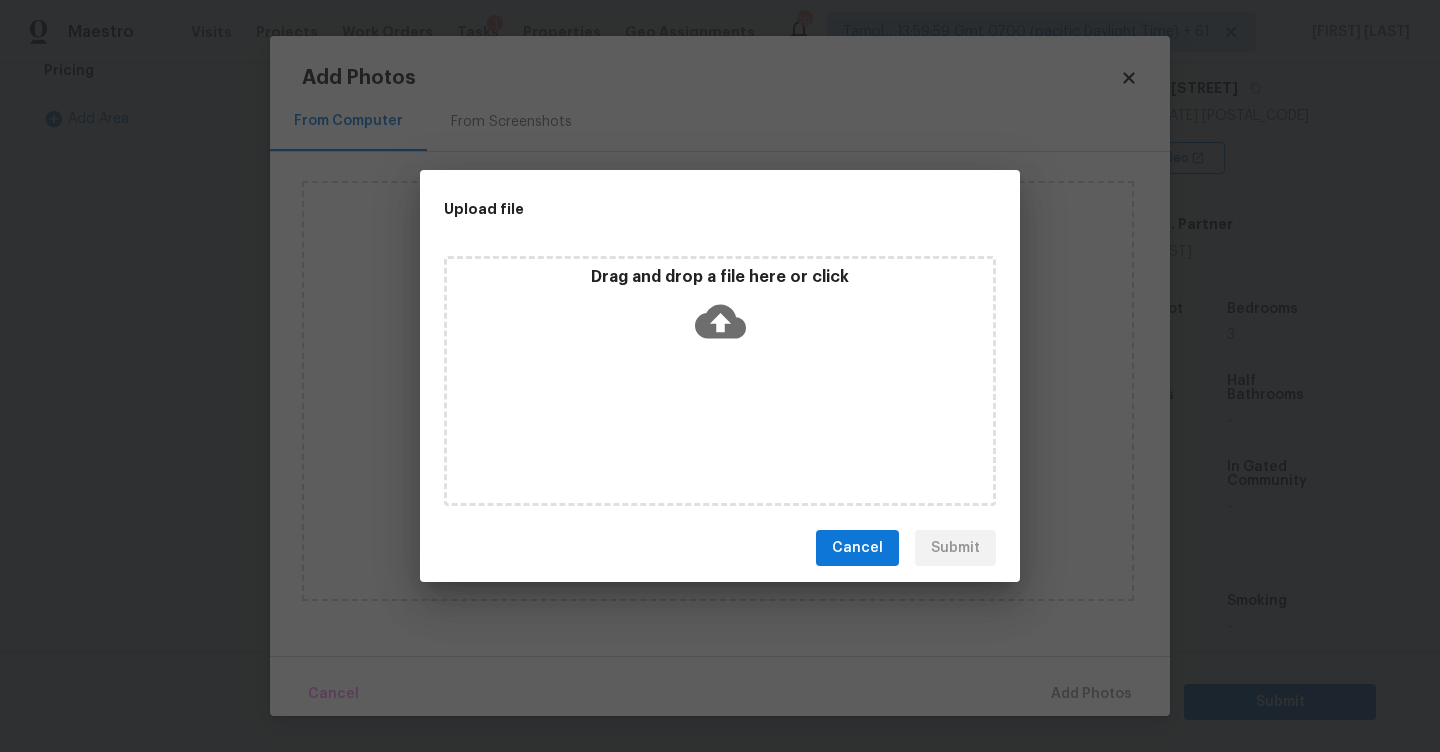 click on "Drag and drop a file here or click" at bounding box center [720, 381] 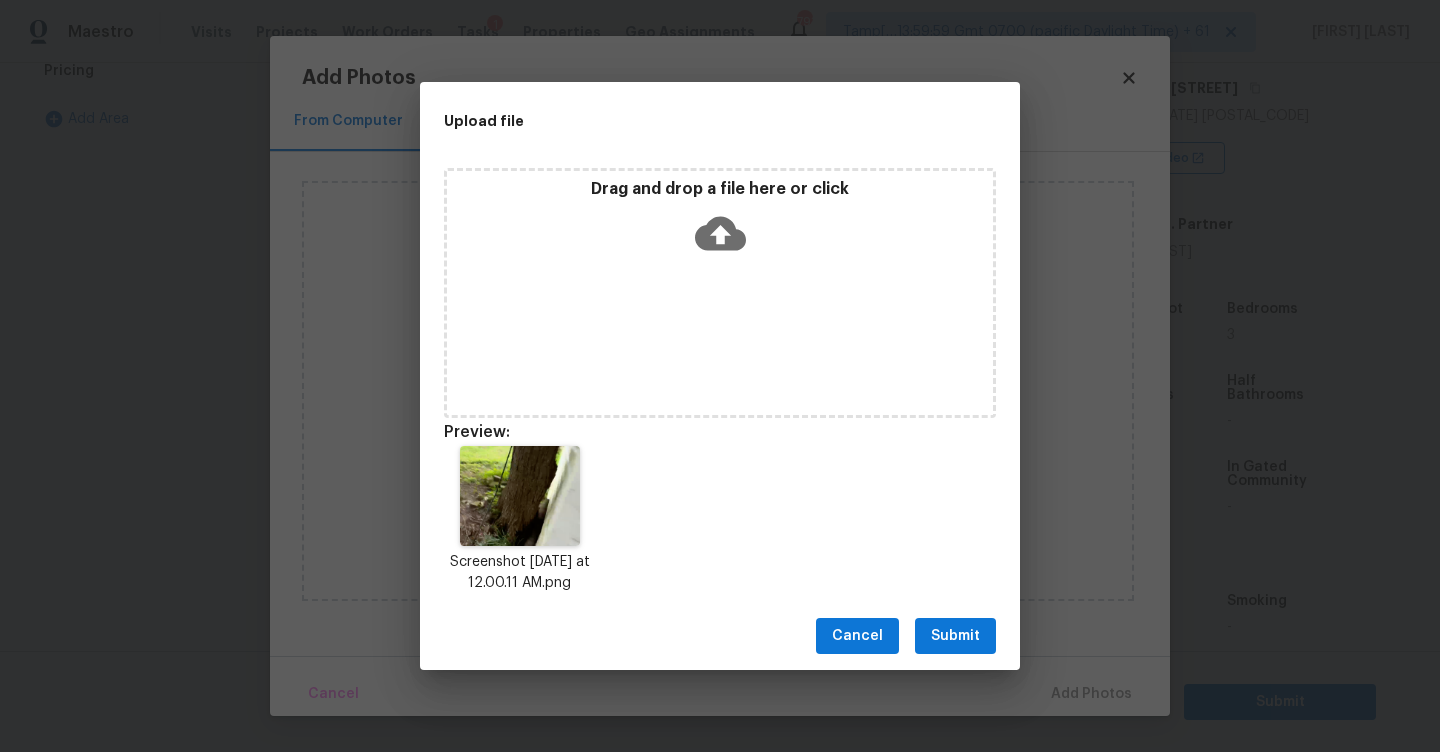 click on "Submit" at bounding box center [955, 636] 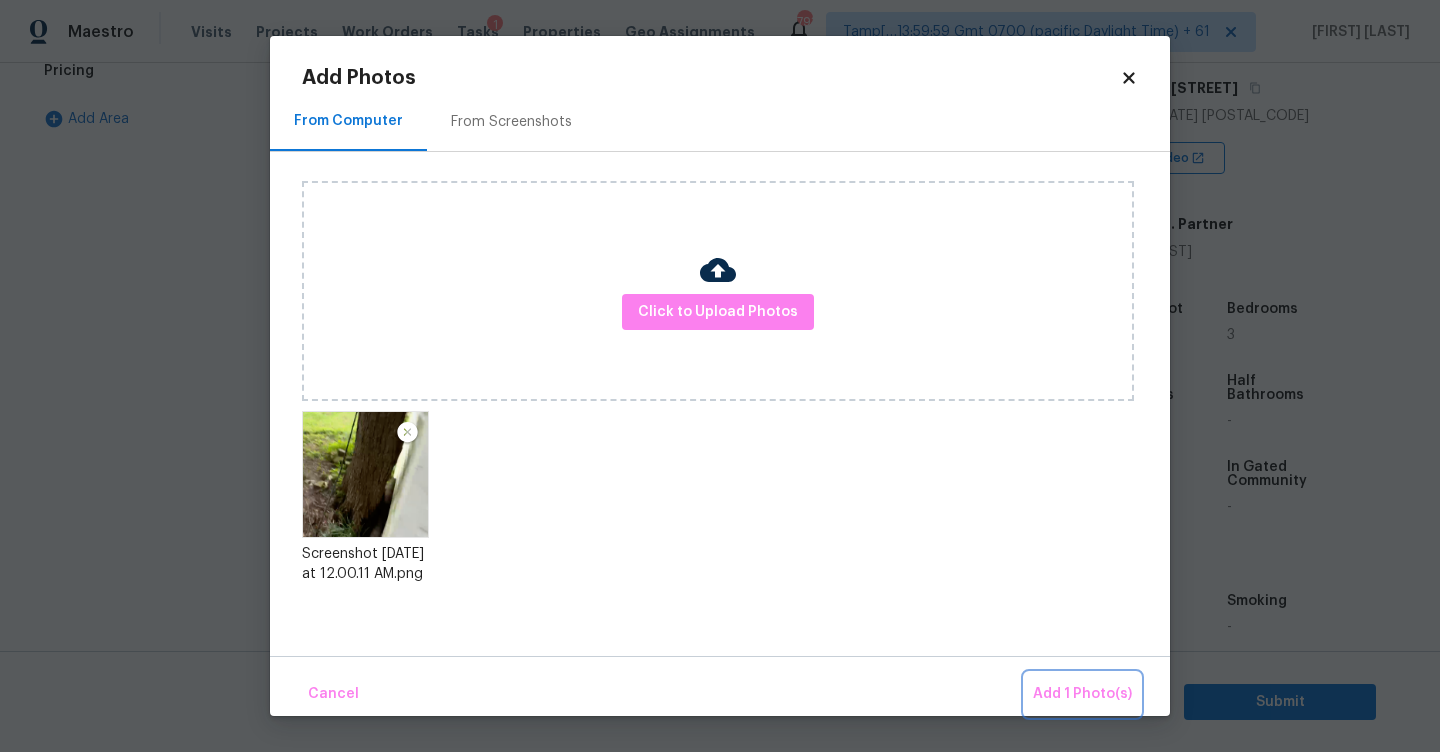 click on "Add 1 Photo(s)" at bounding box center [1082, 694] 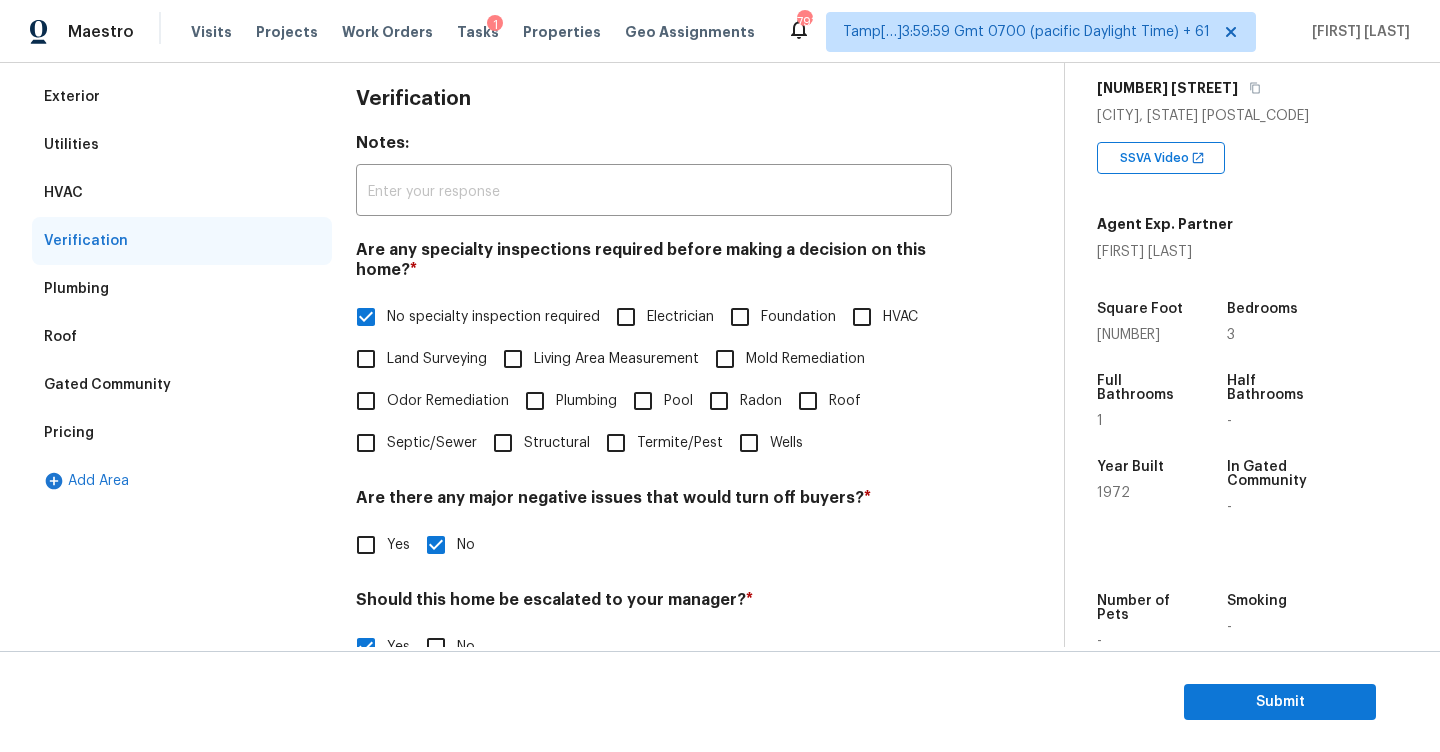 scroll, scrollTop: 182, scrollLeft: 0, axis: vertical 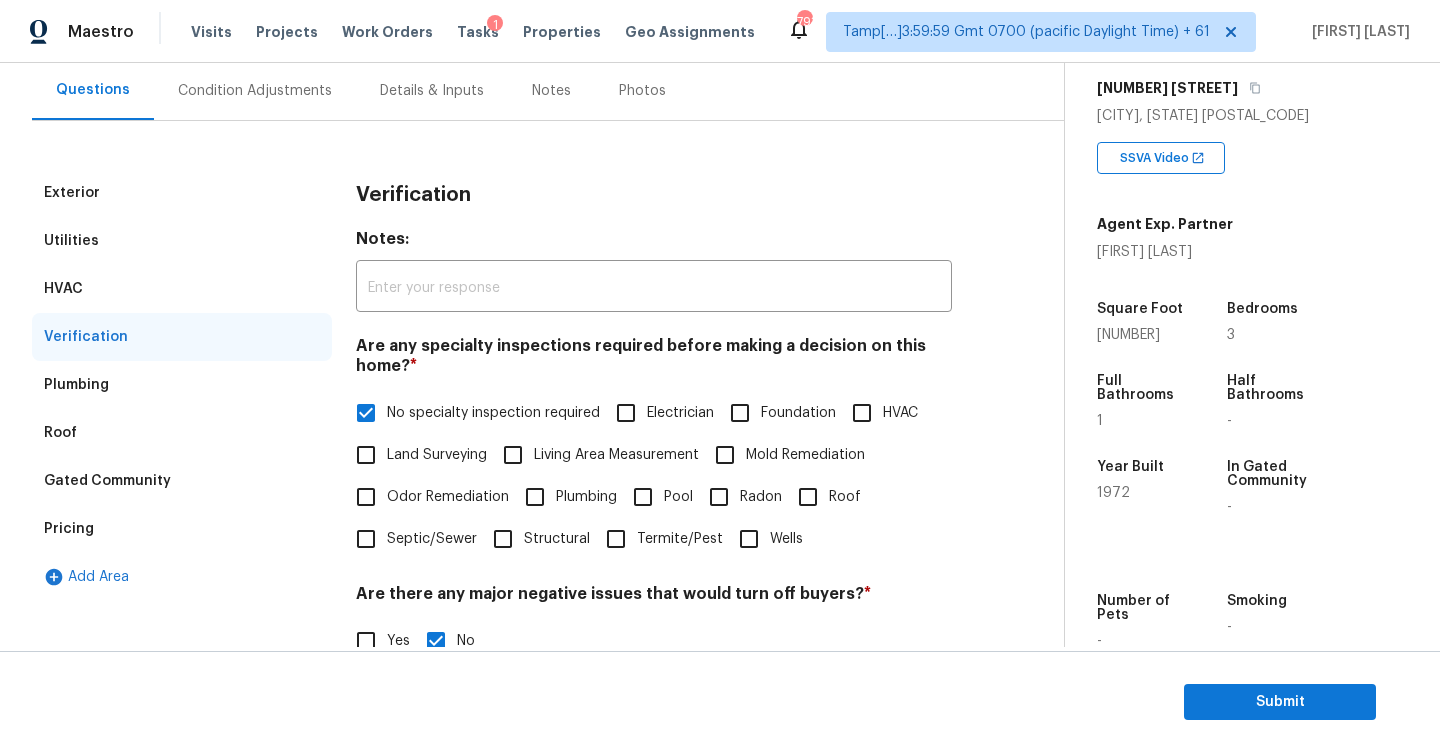 click on "Condition Adjustments" at bounding box center [255, 90] 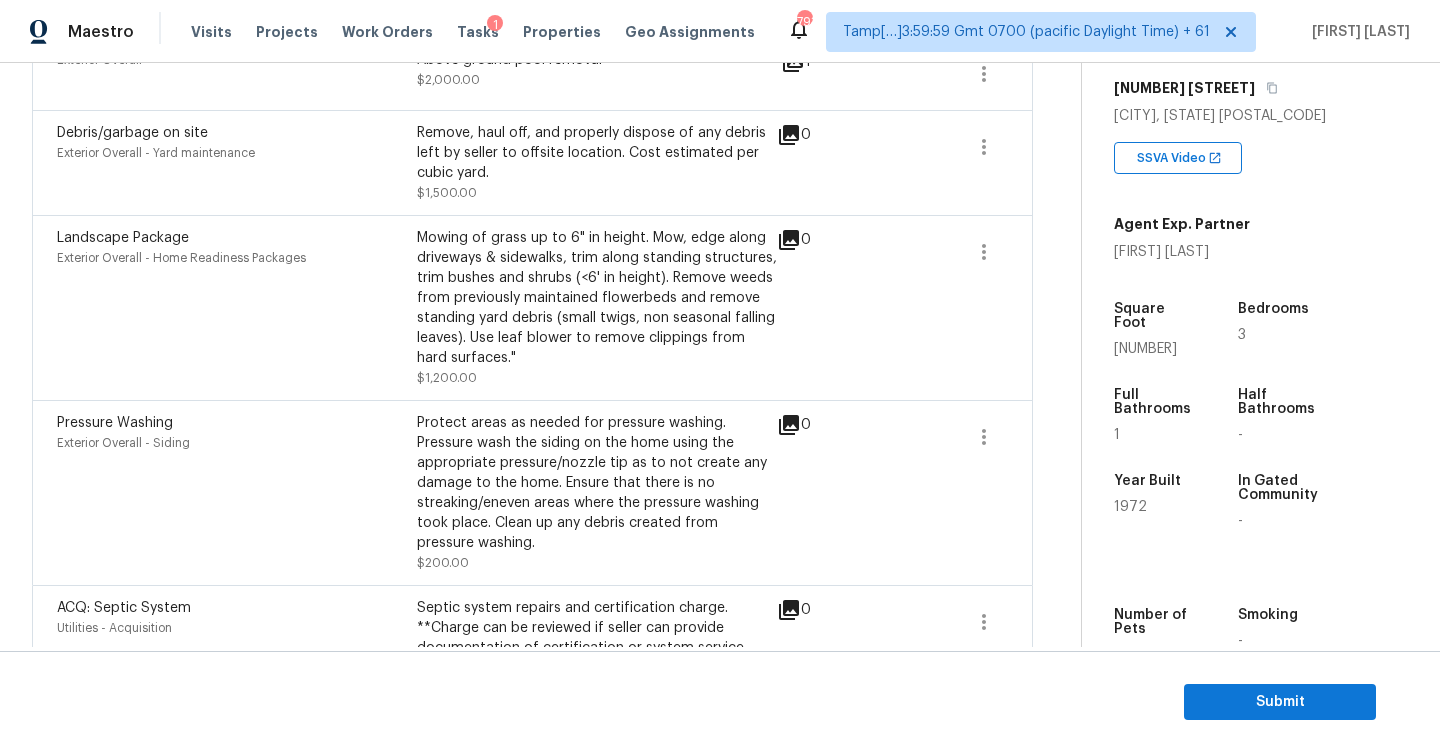 scroll, scrollTop: 1070, scrollLeft: 0, axis: vertical 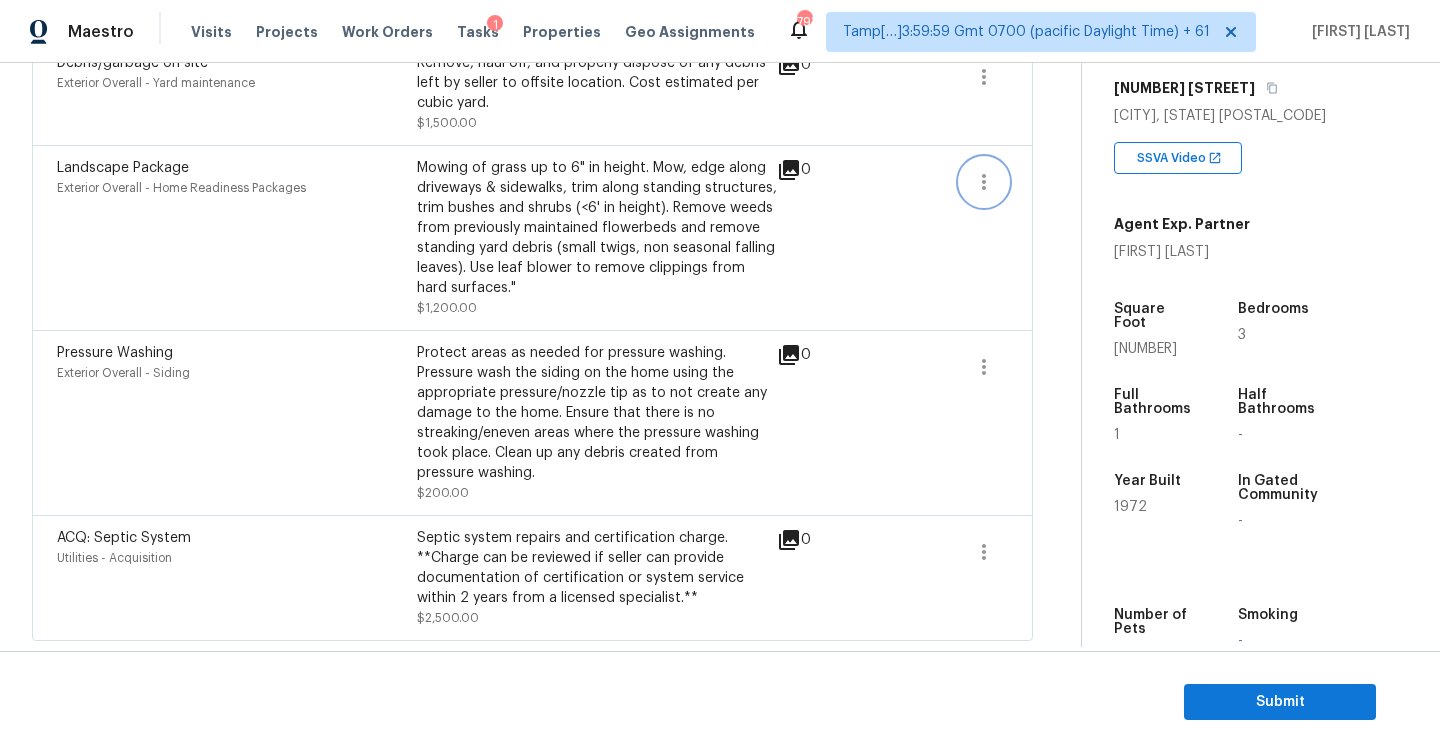 click at bounding box center (984, 182) 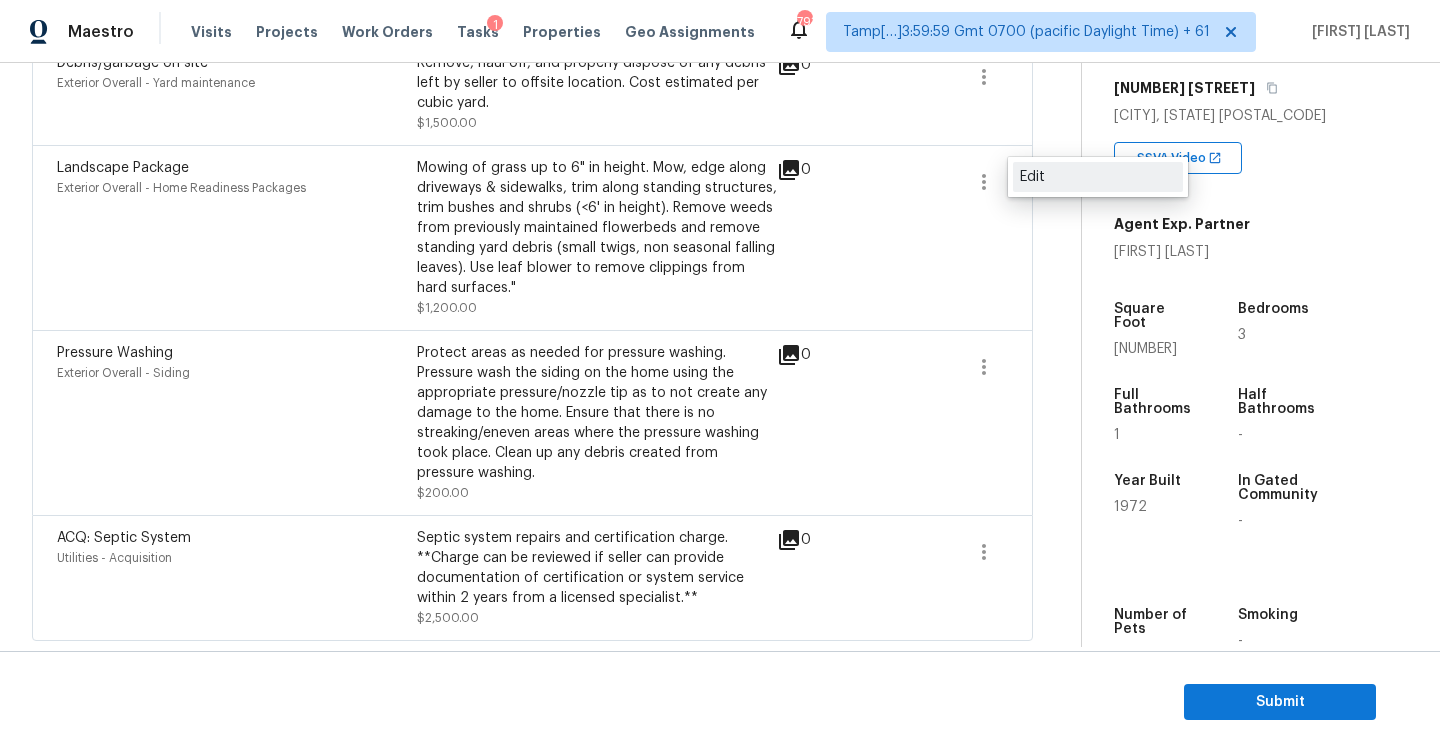 click on "Edit" at bounding box center (1098, 177) 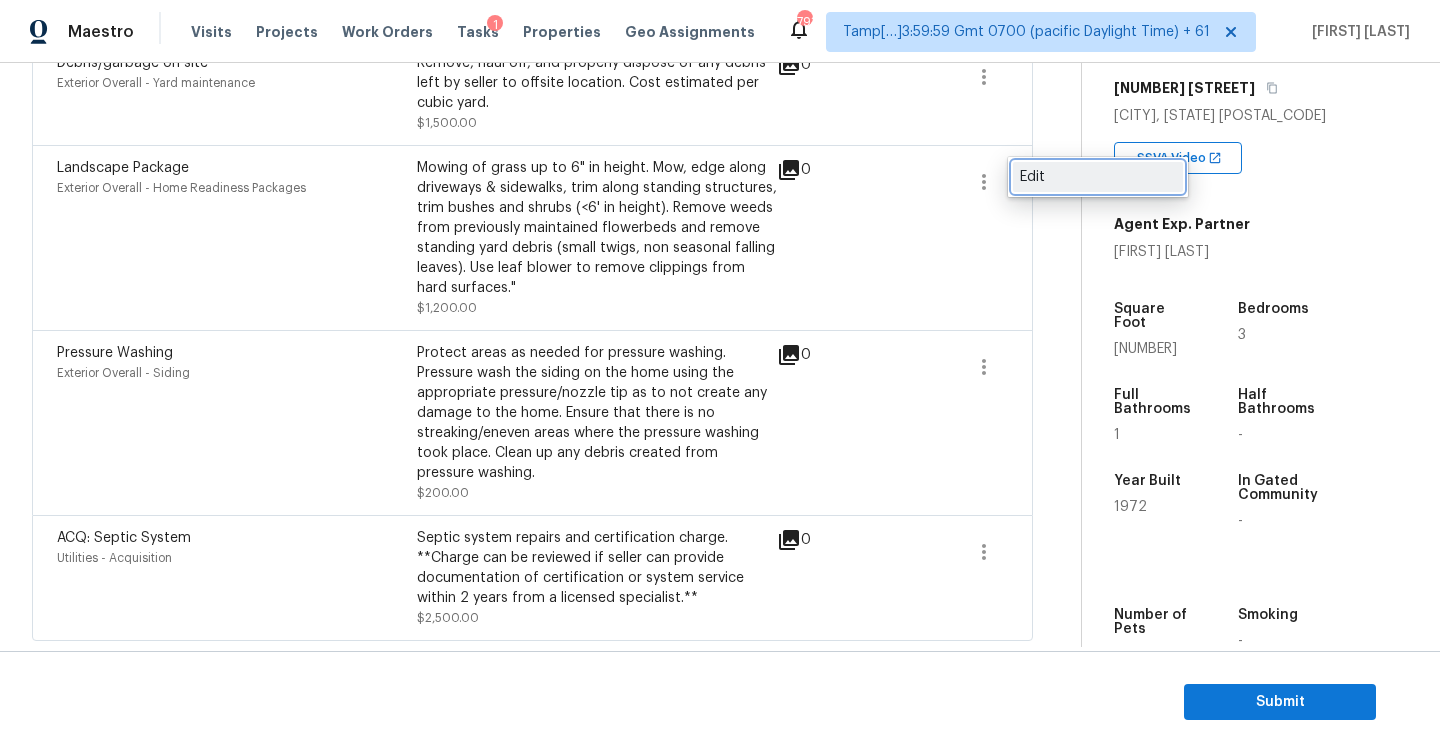 click on "Edit" at bounding box center [1098, 177] 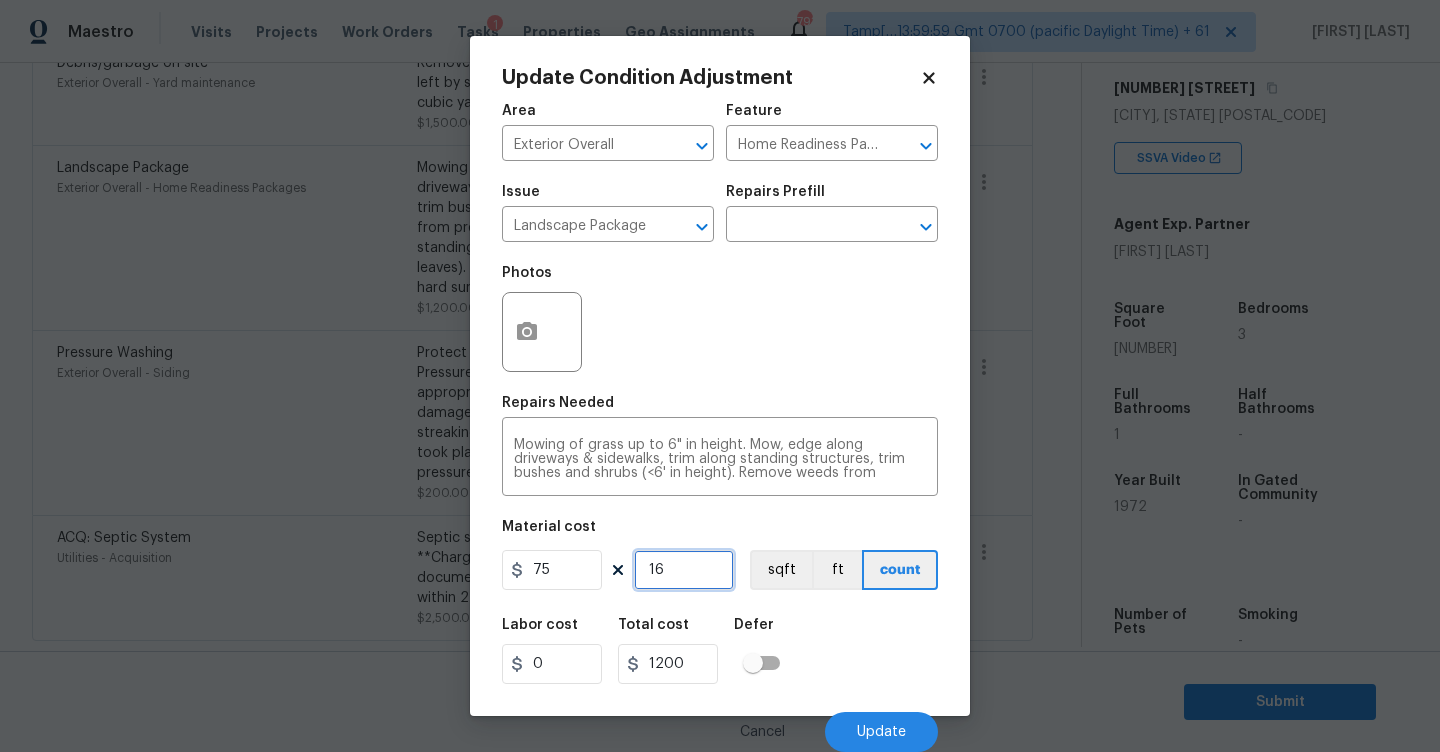 click on "16" at bounding box center (684, 570) 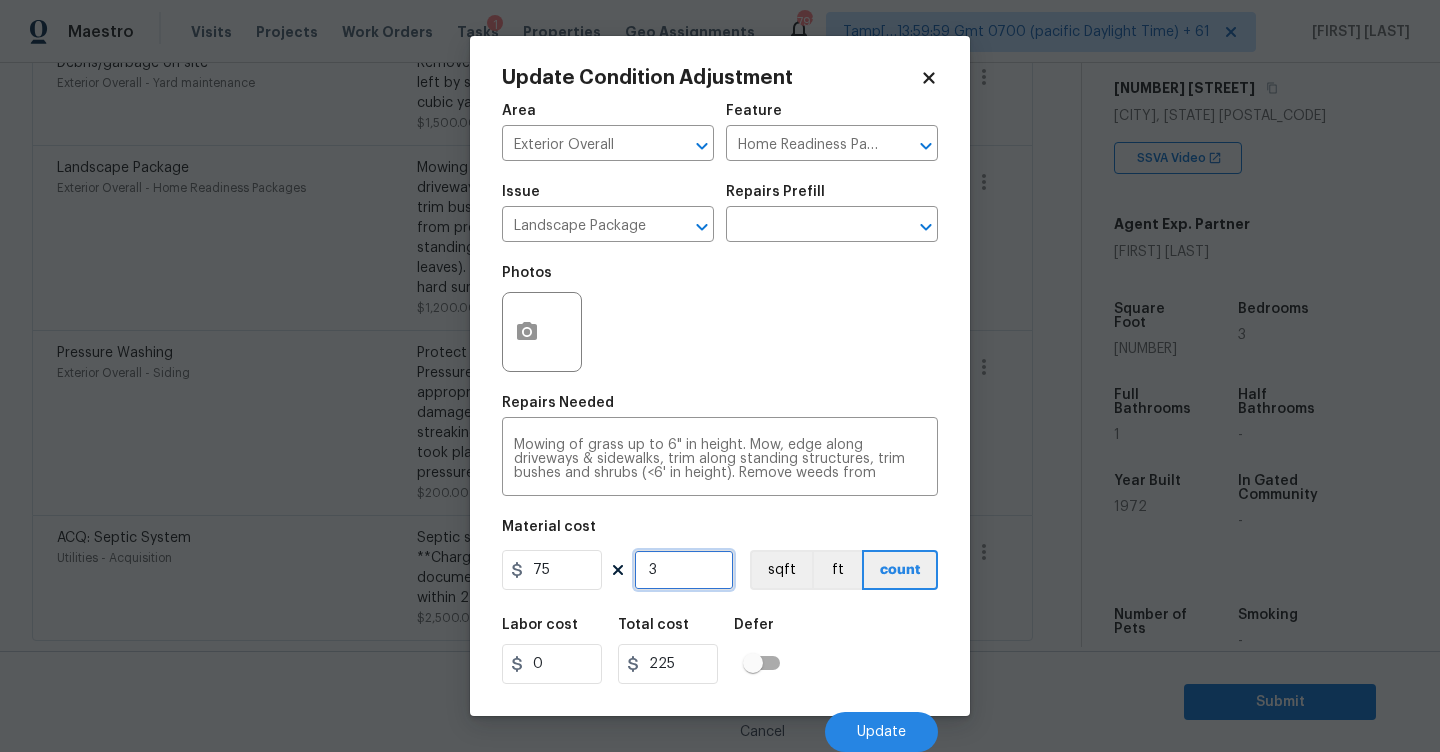 type on "30" 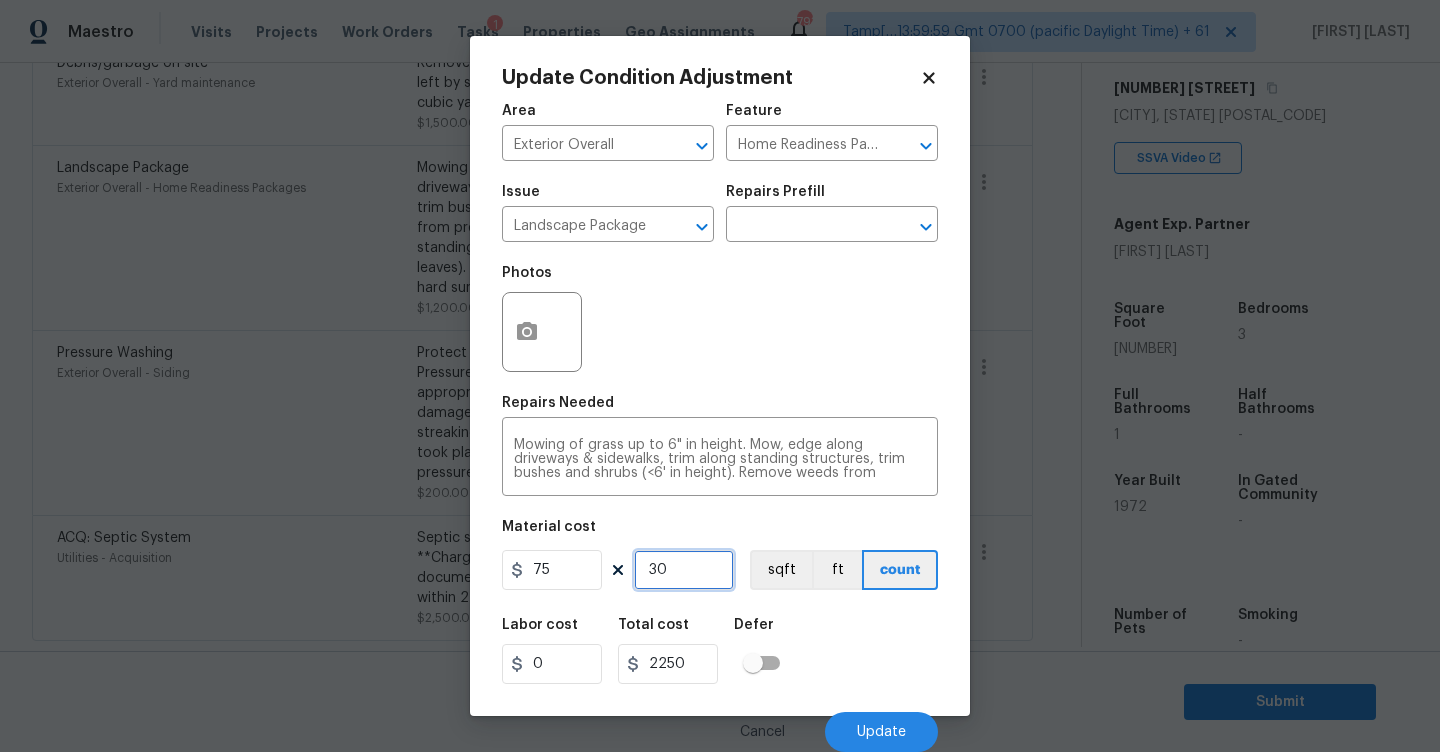 type on "30" 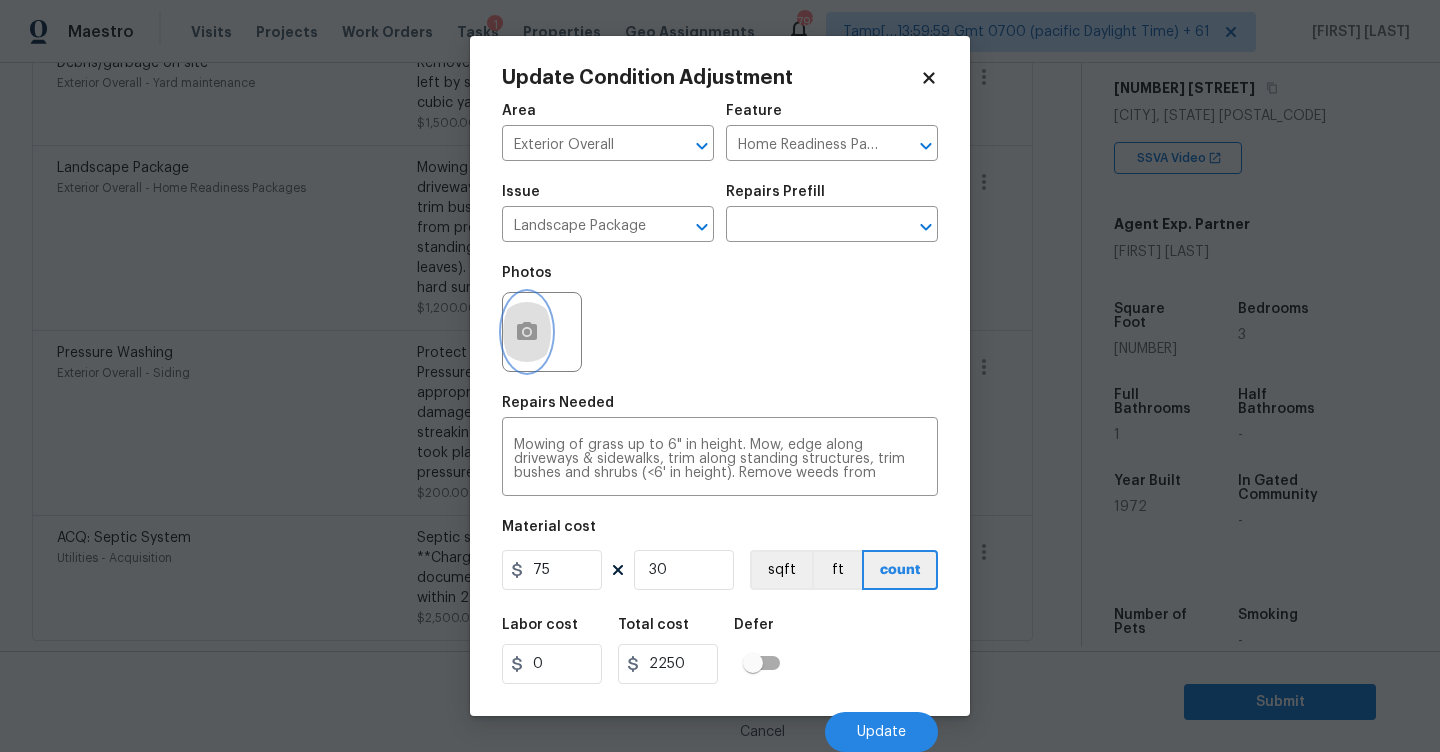 click at bounding box center (527, 332) 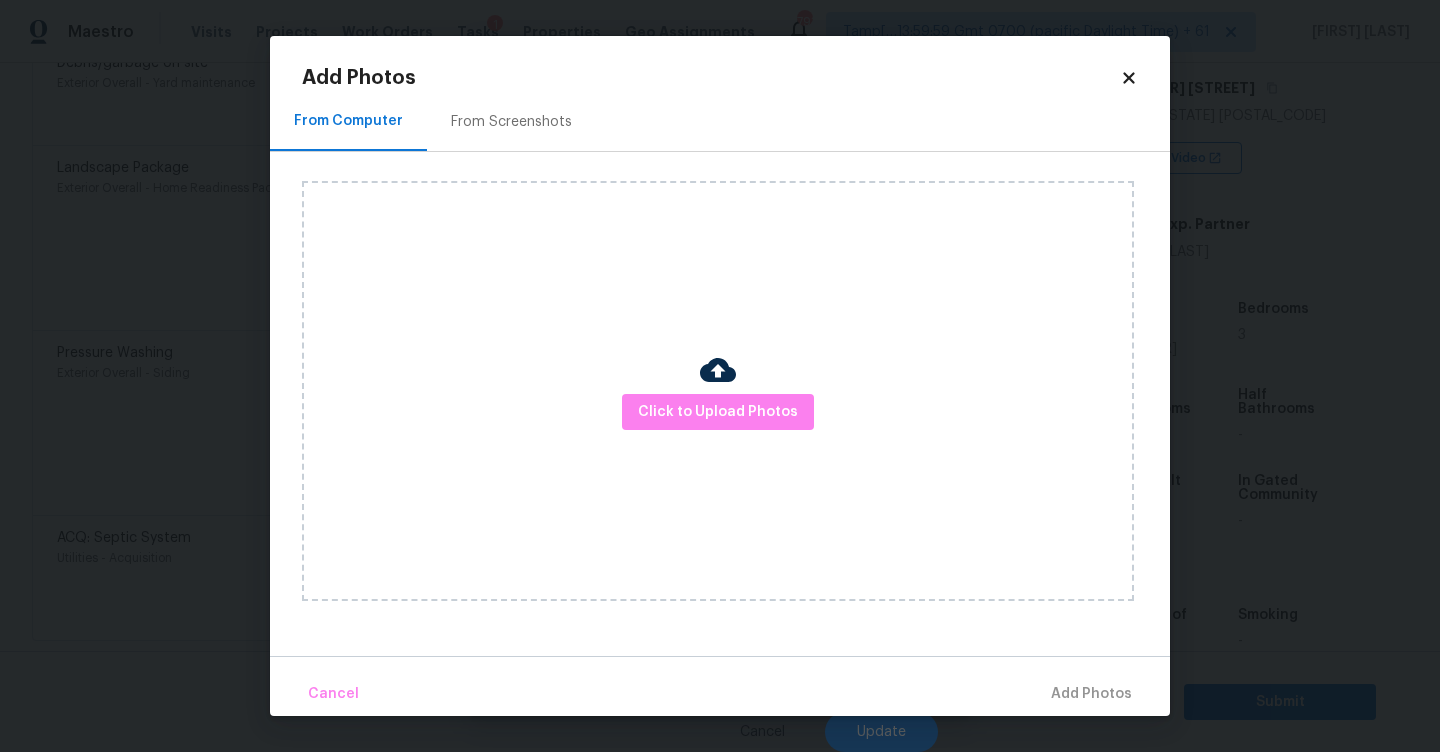 click on "Click to Upload Photos" at bounding box center [718, 391] 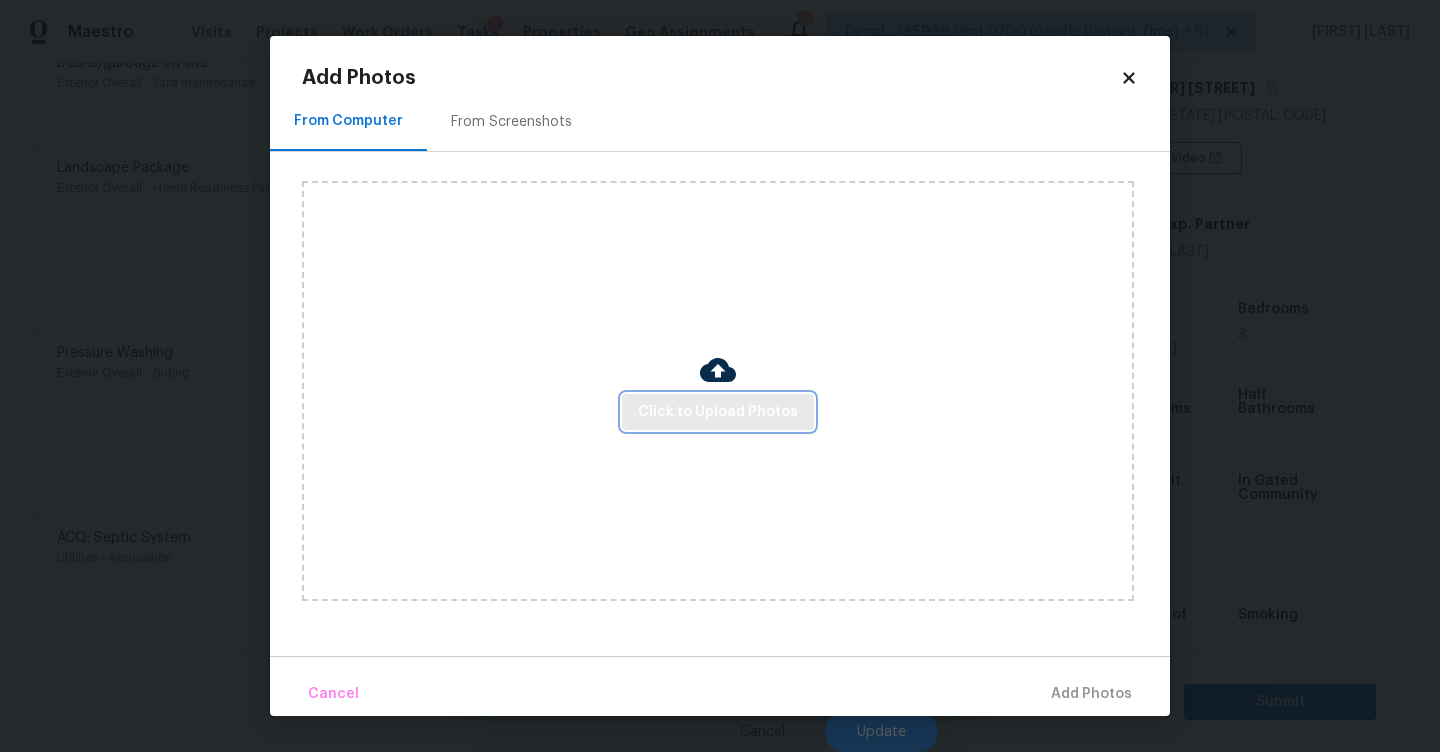 click on "Click to Upload Photos" at bounding box center [718, 412] 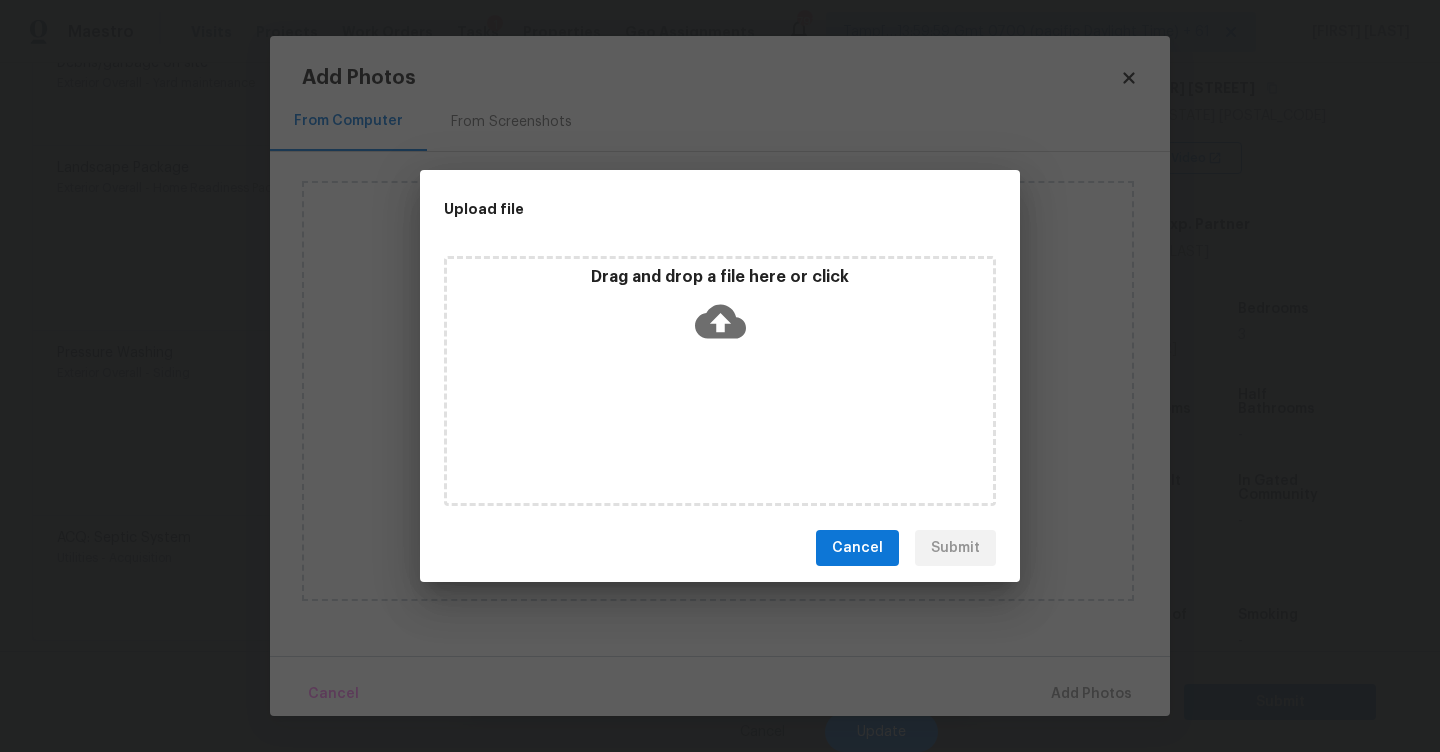 click on "Drag and drop a file here or click" at bounding box center [720, 381] 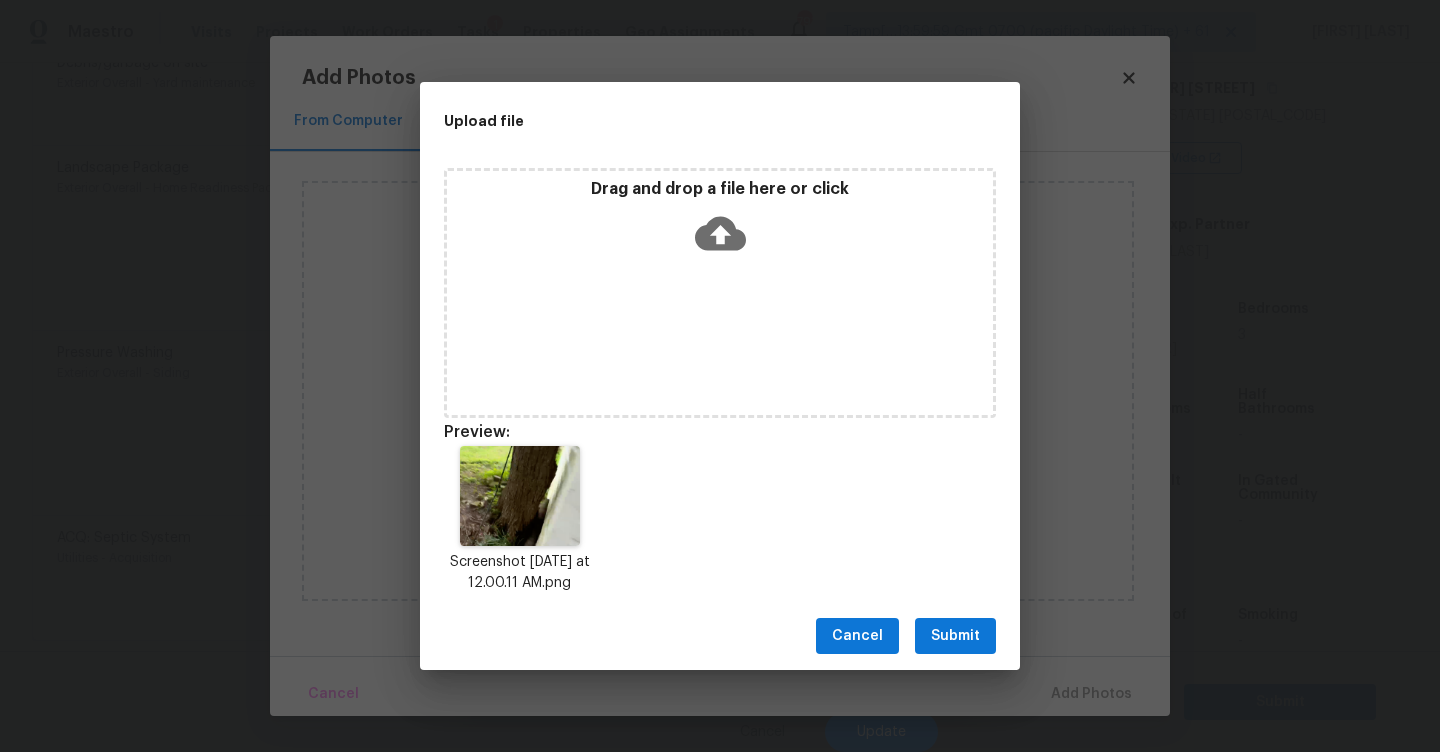 click on "Submit" at bounding box center [955, 636] 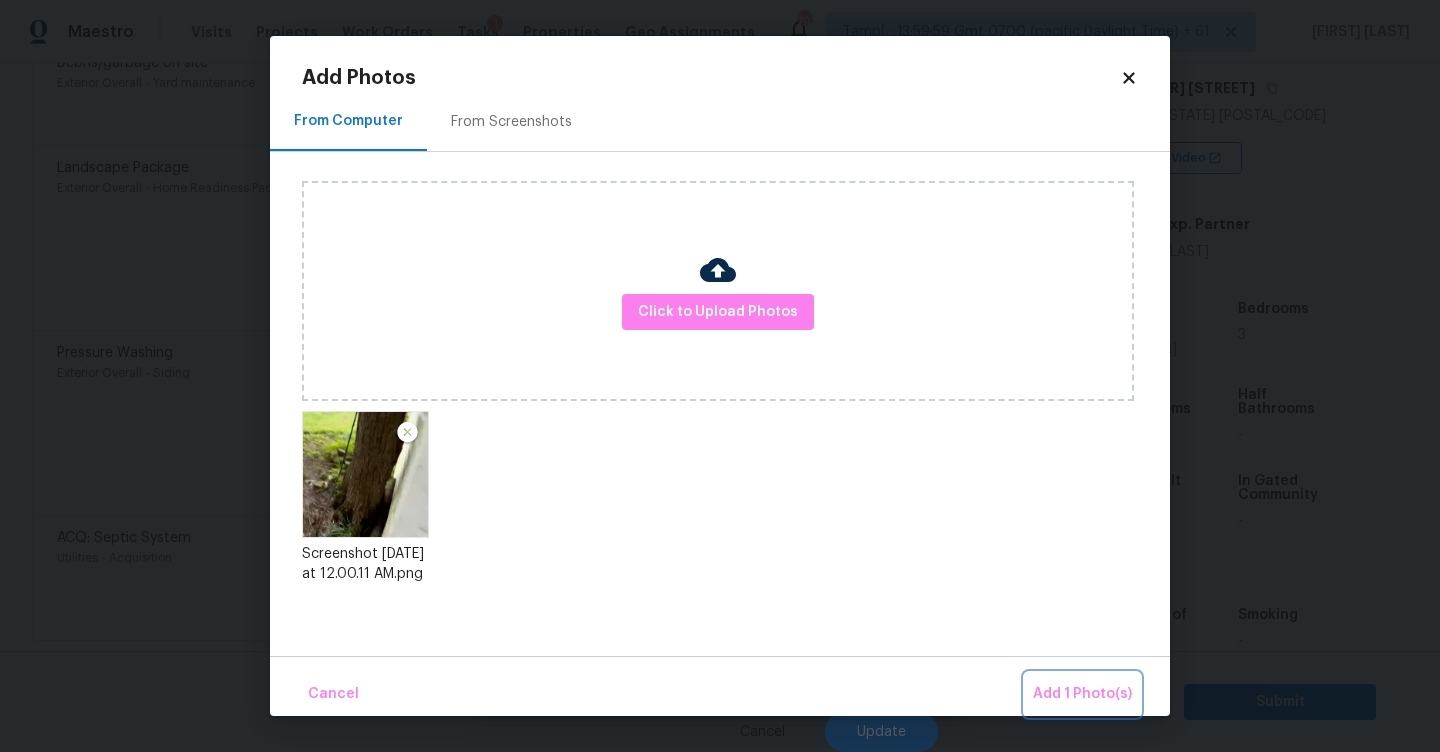 click on "Add 1 Photo(s)" at bounding box center (1082, 694) 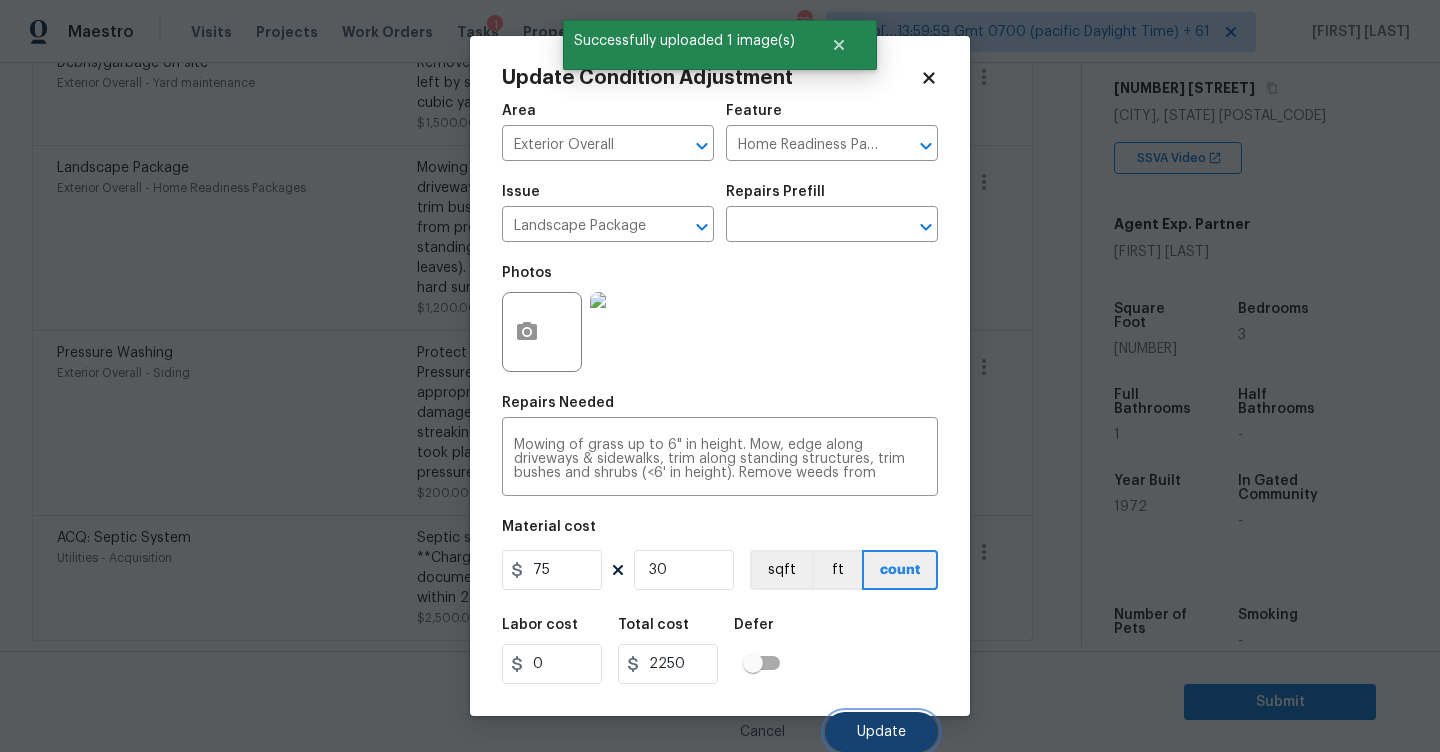 click on "Update" at bounding box center (881, 732) 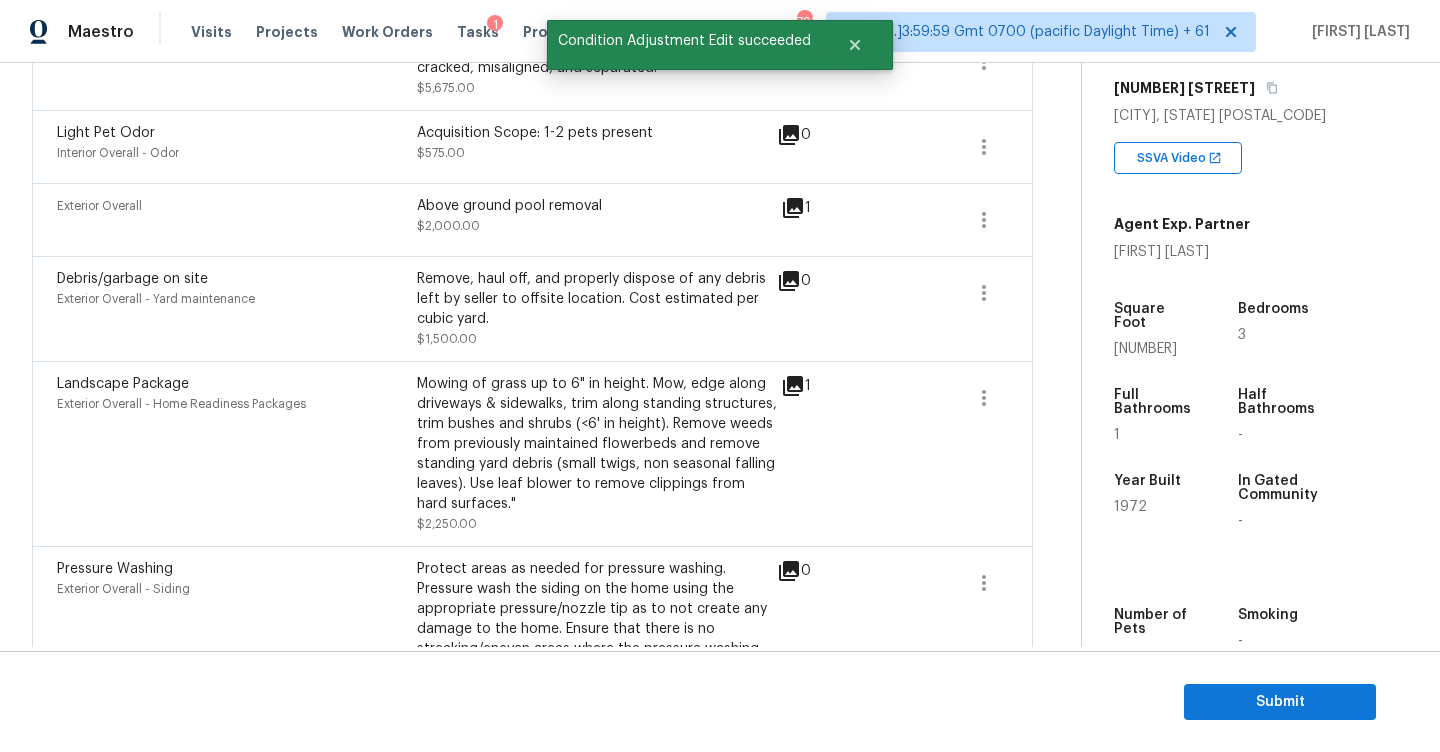 scroll, scrollTop: 837, scrollLeft: 0, axis: vertical 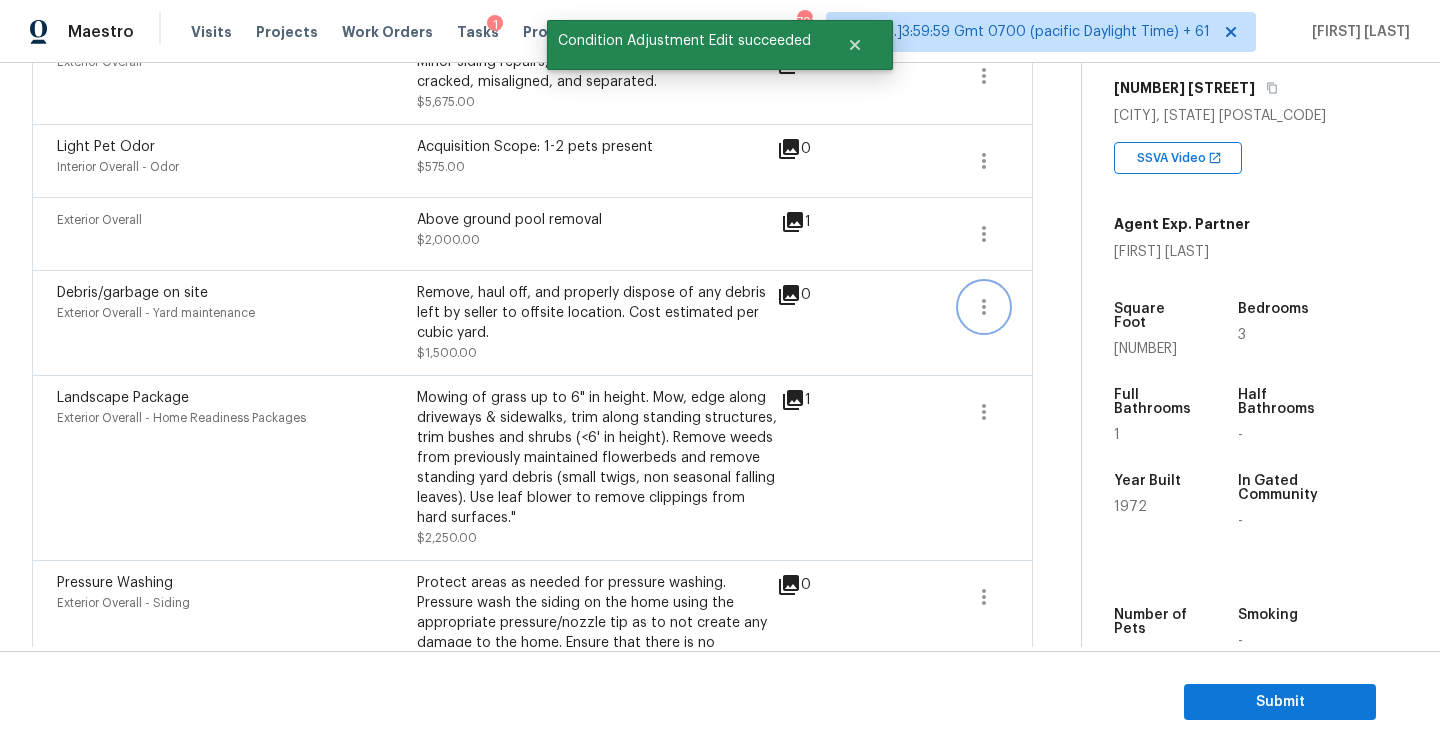 click at bounding box center (984, 307) 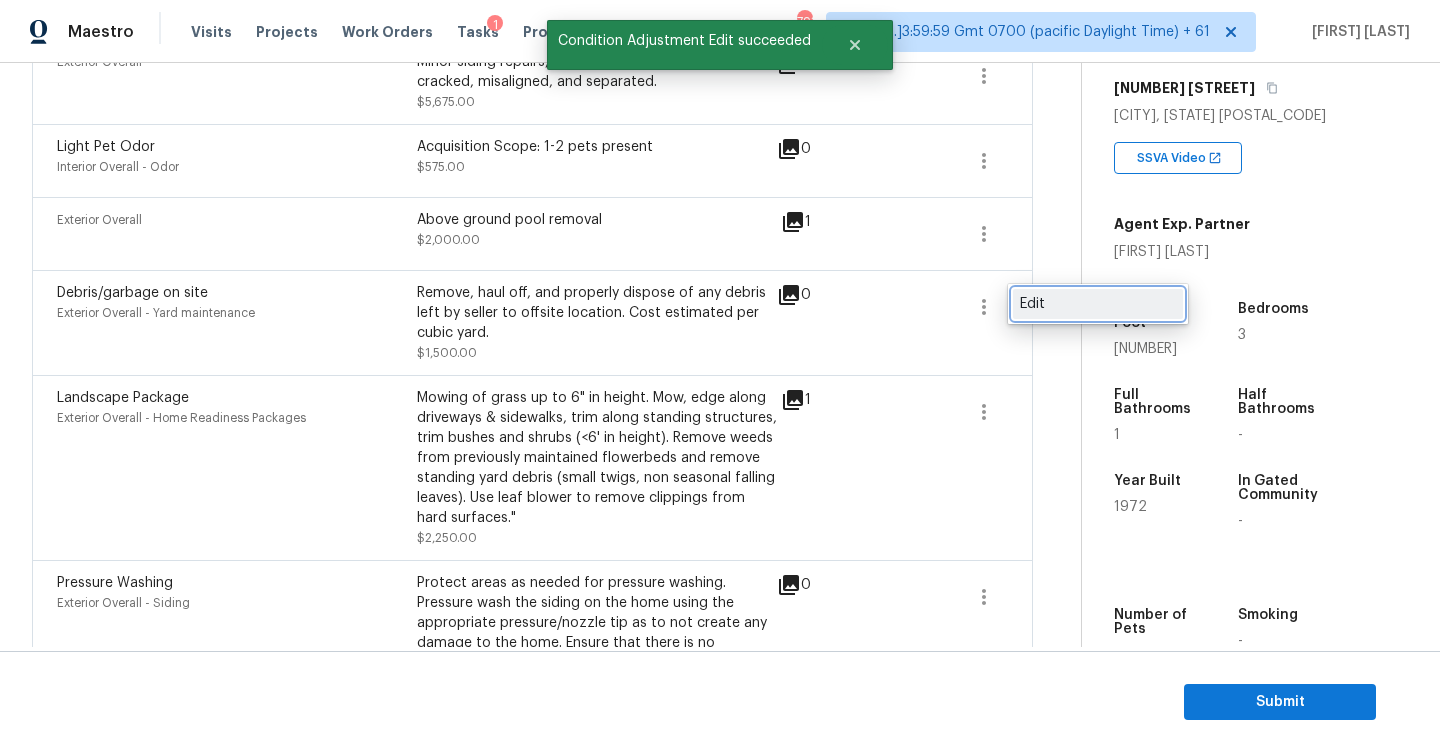 click on "Edit" at bounding box center (1098, 304) 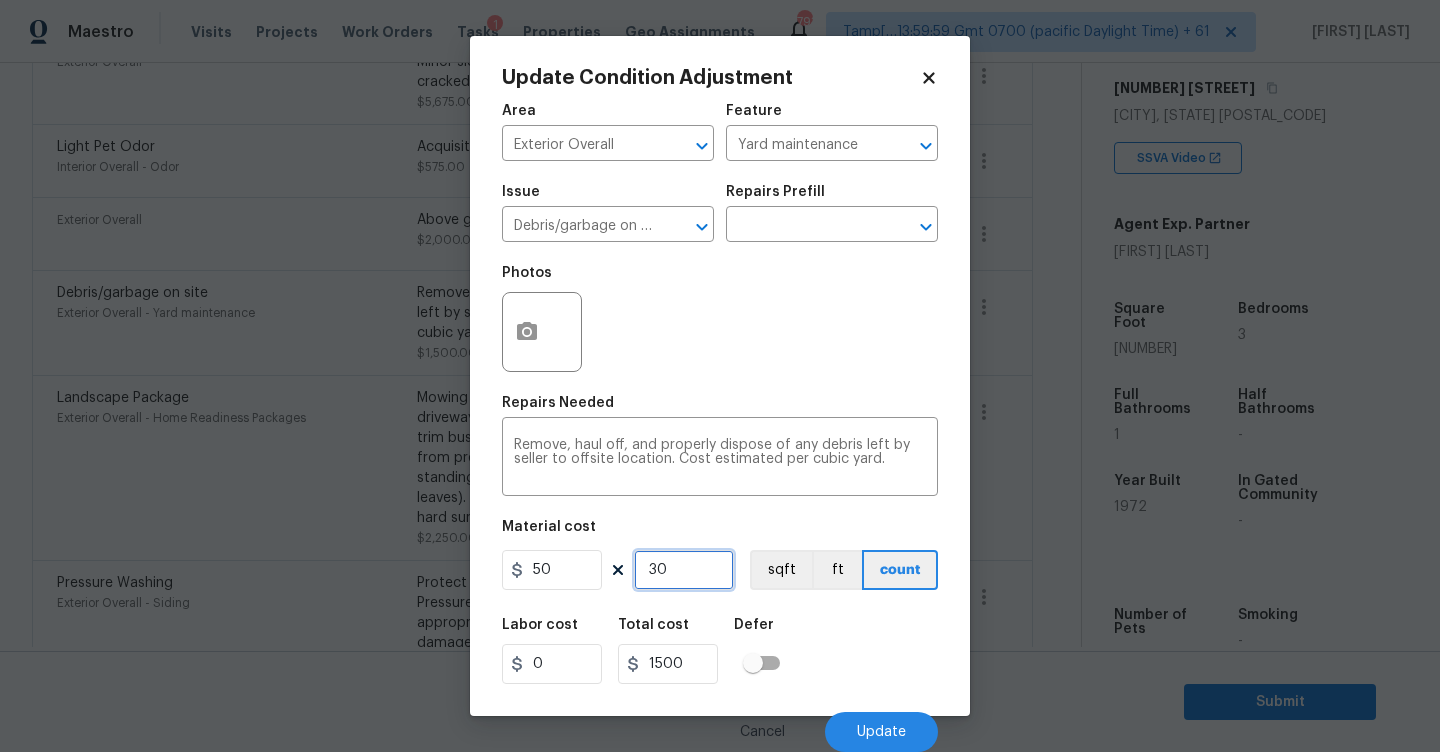 click on "30" at bounding box center [684, 570] 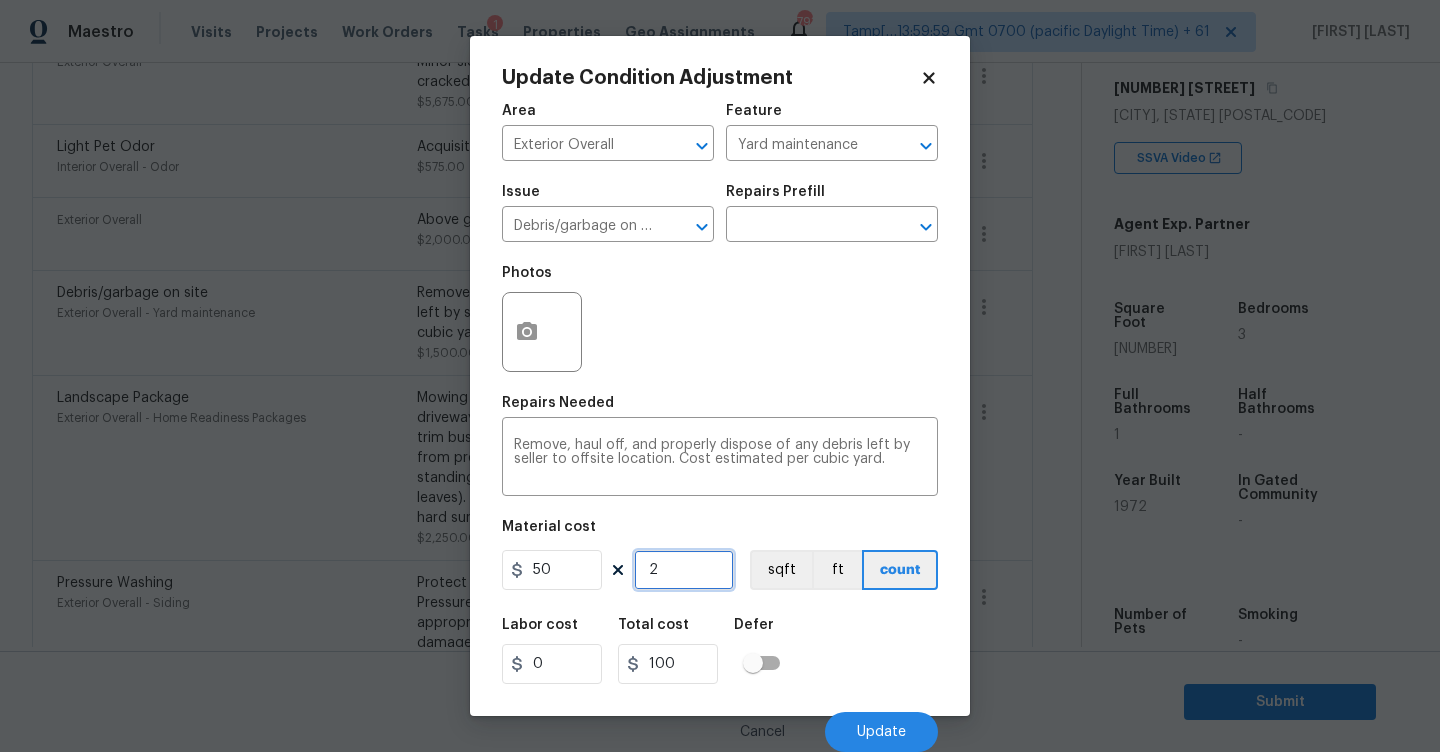 type on "25" 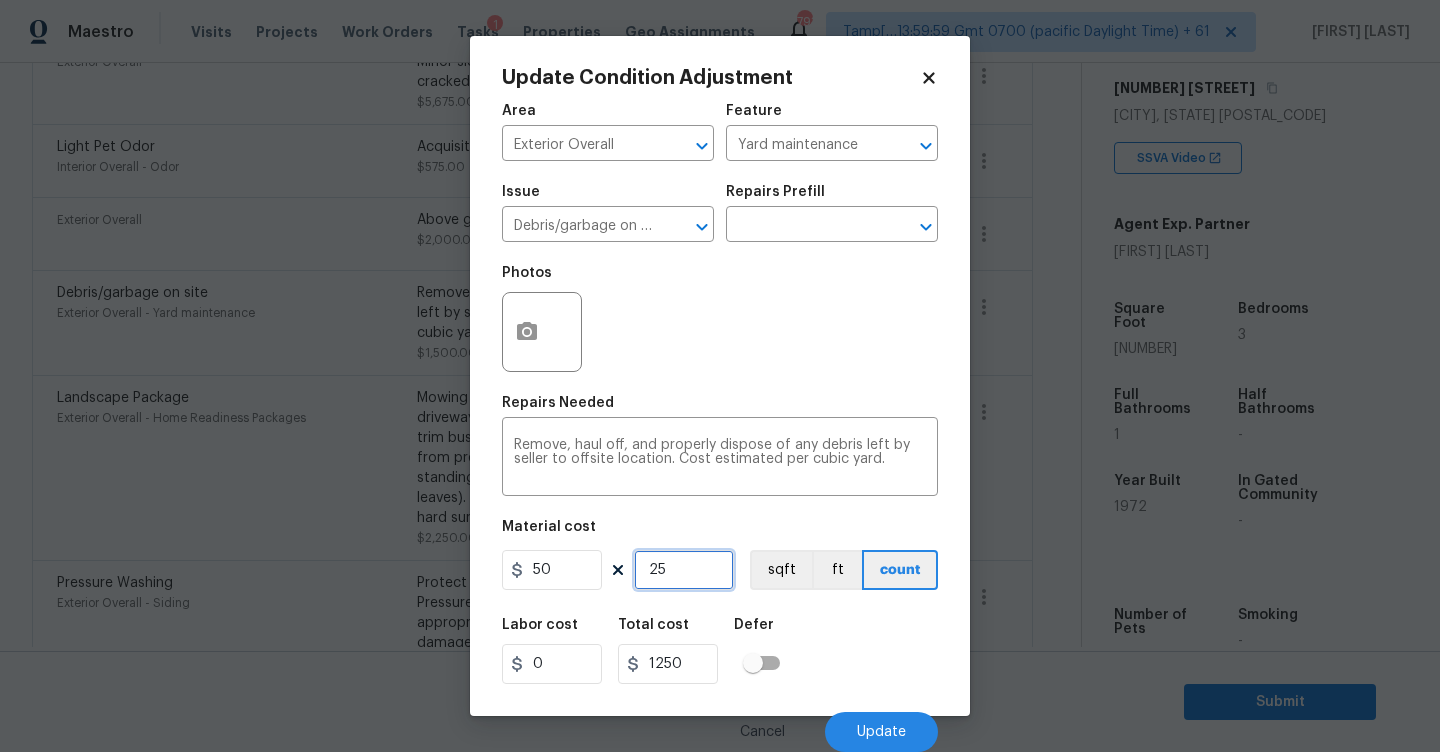 type on "25" 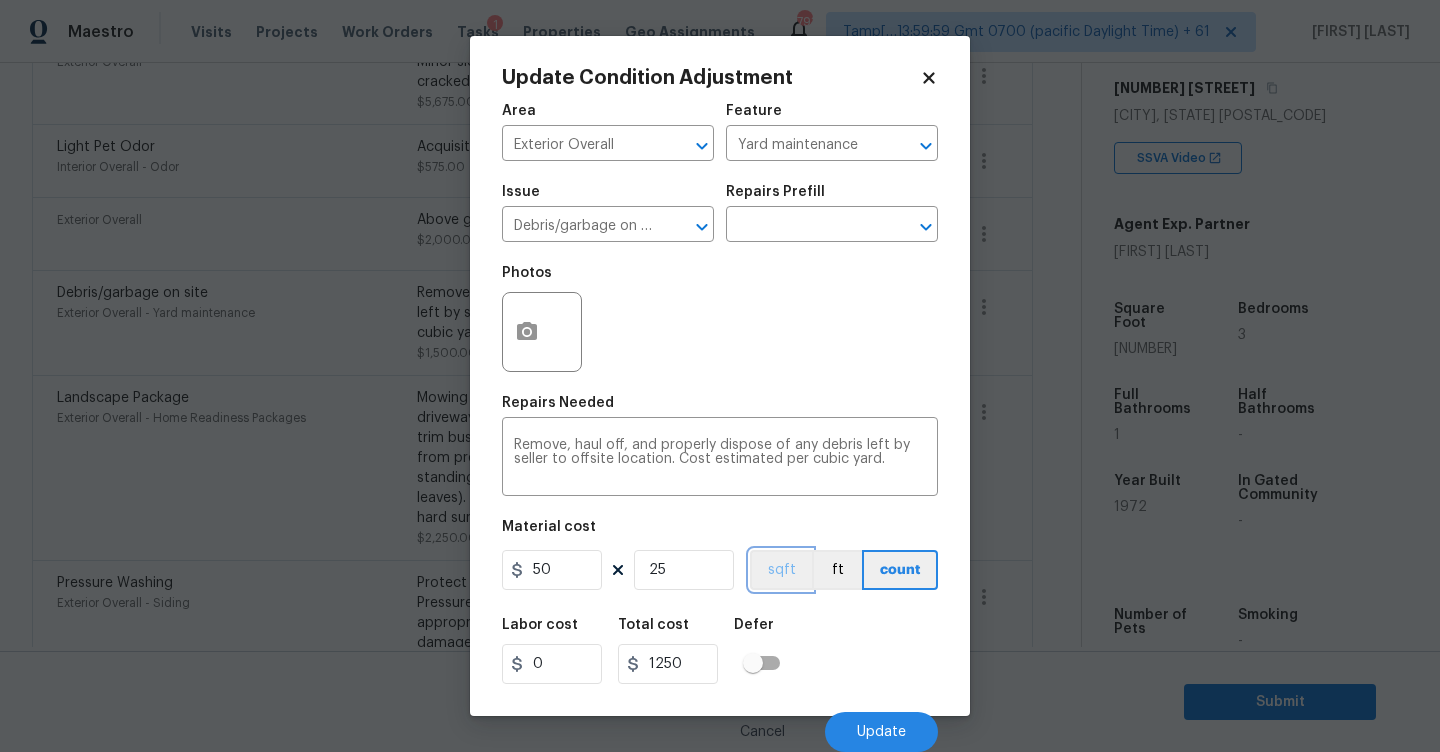 type 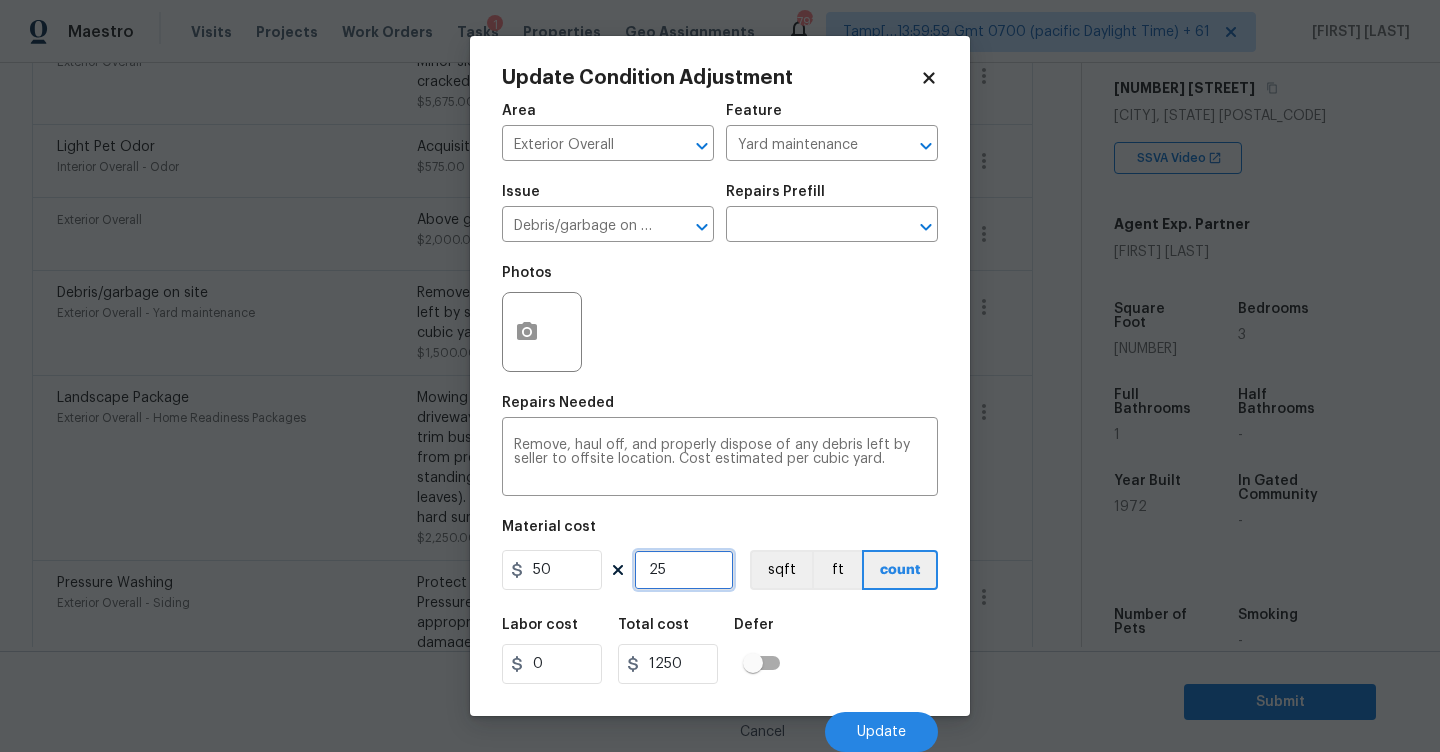 click on "25" at bounding box center [684, 570] 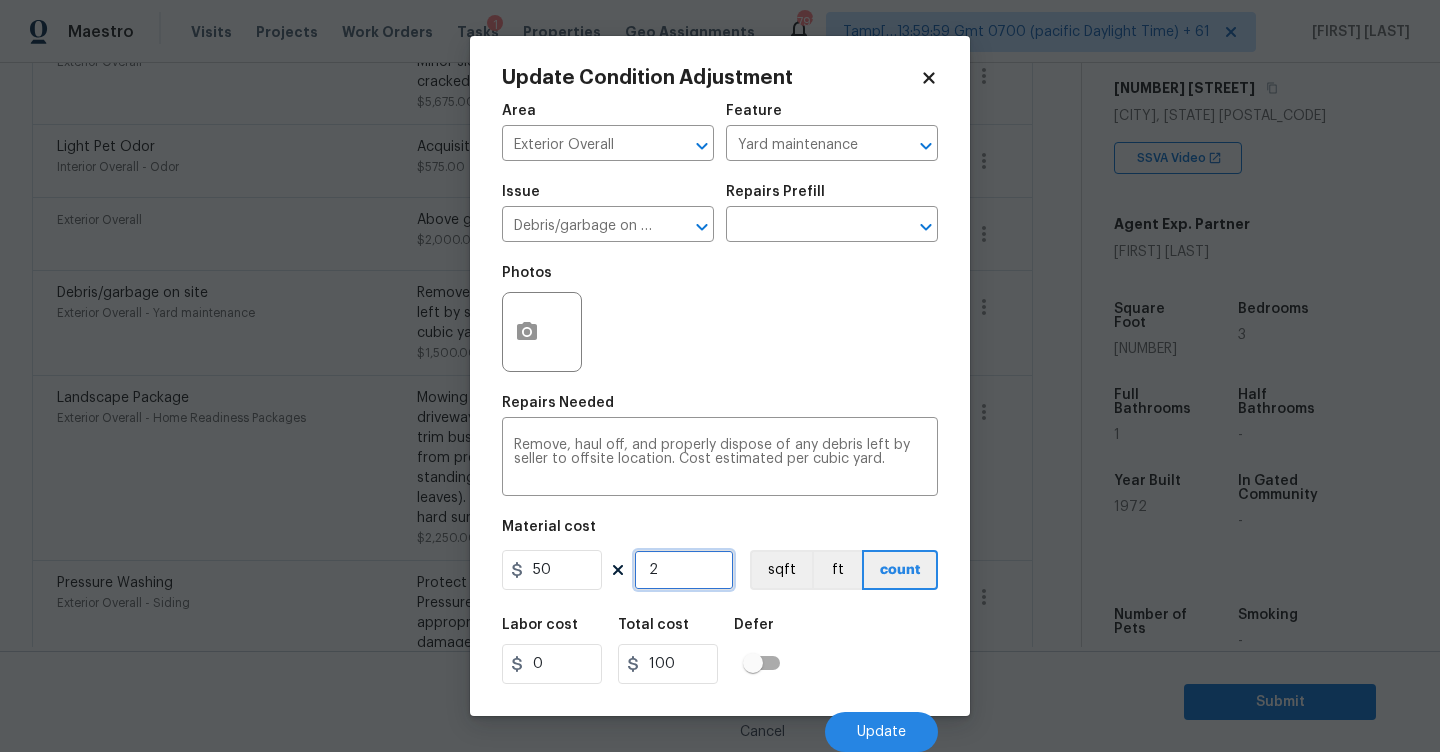 type on "0" 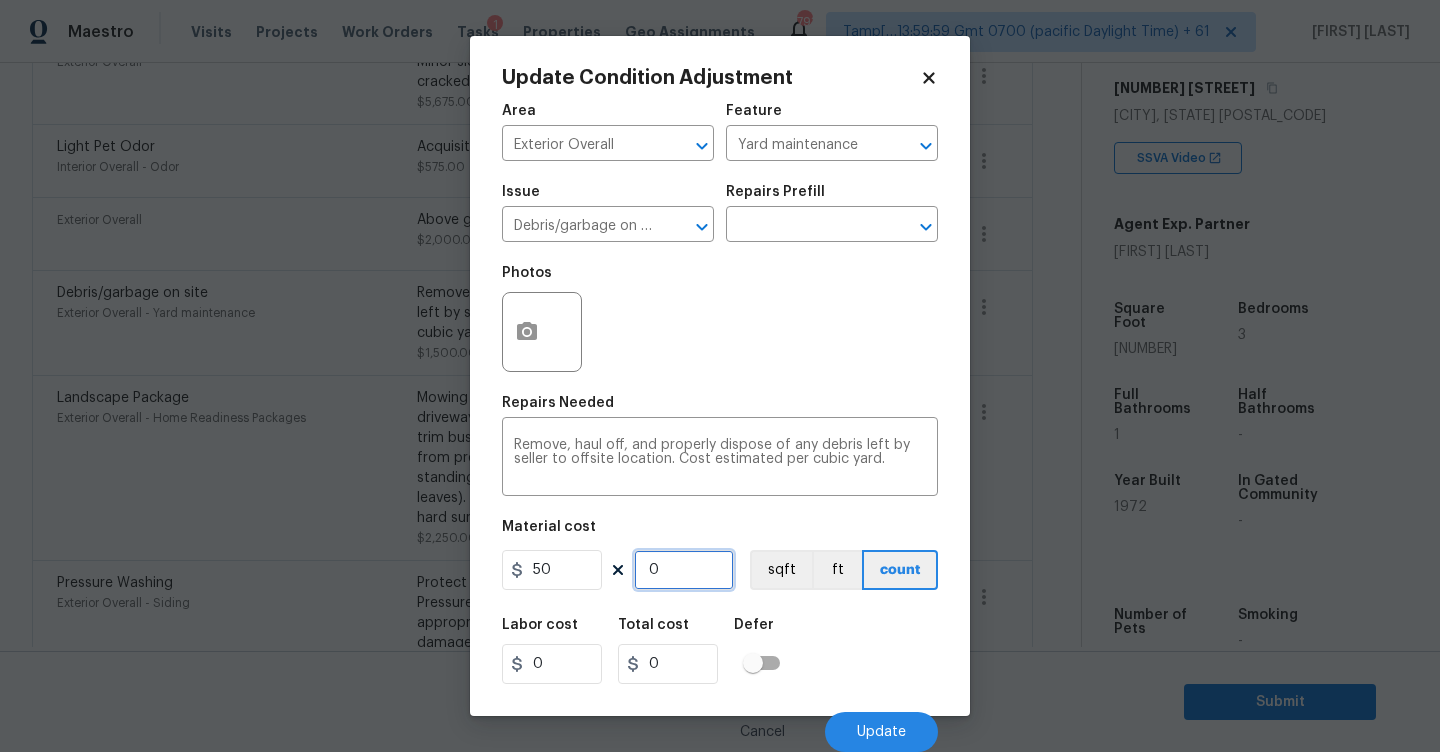 type on "3" 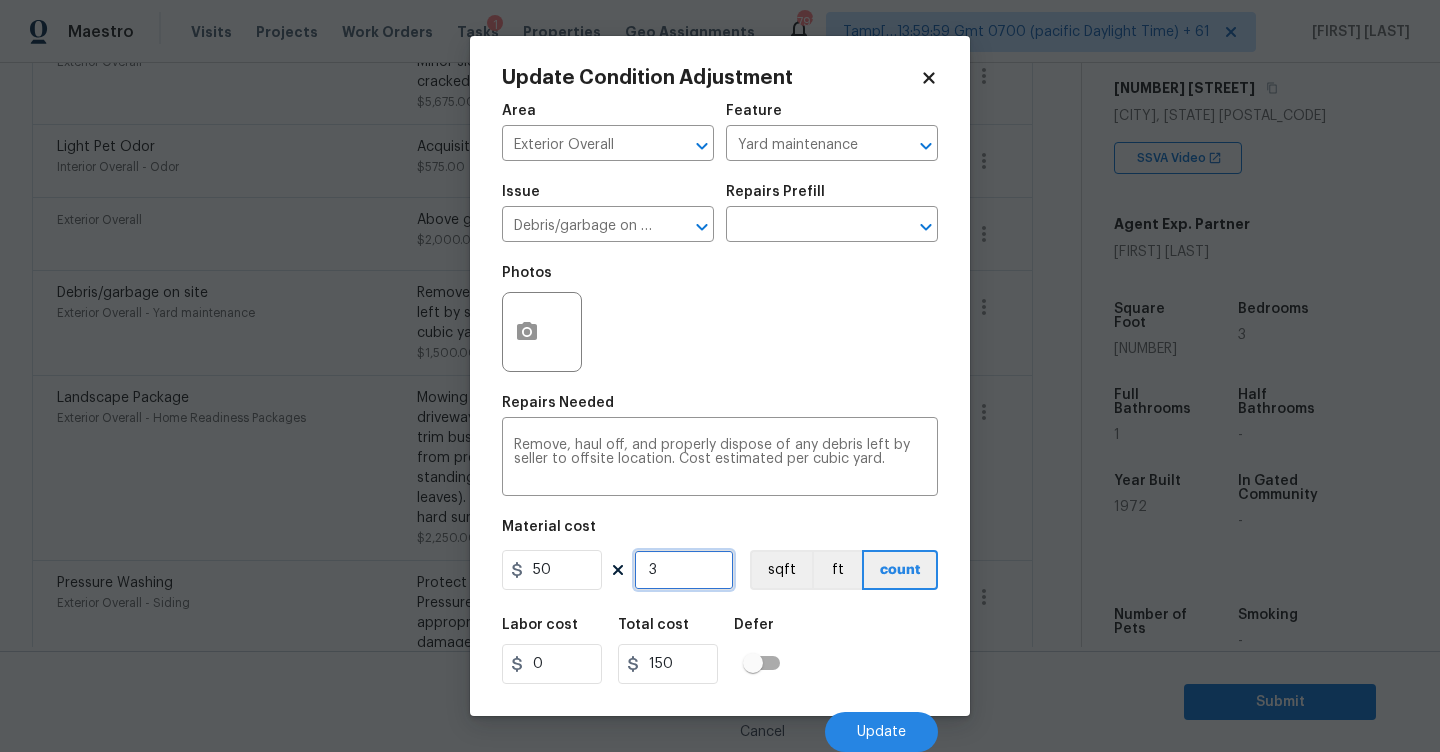 type on "30" 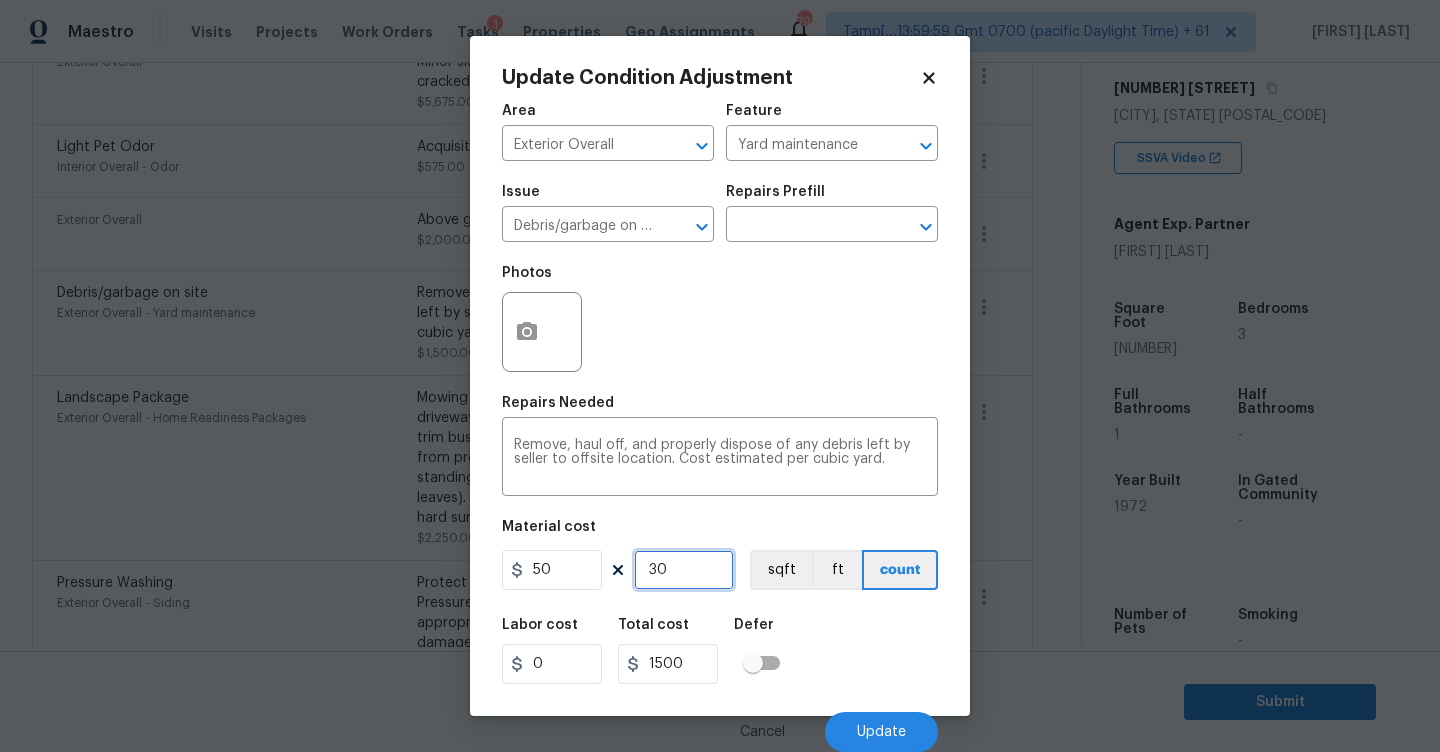 type on "3" 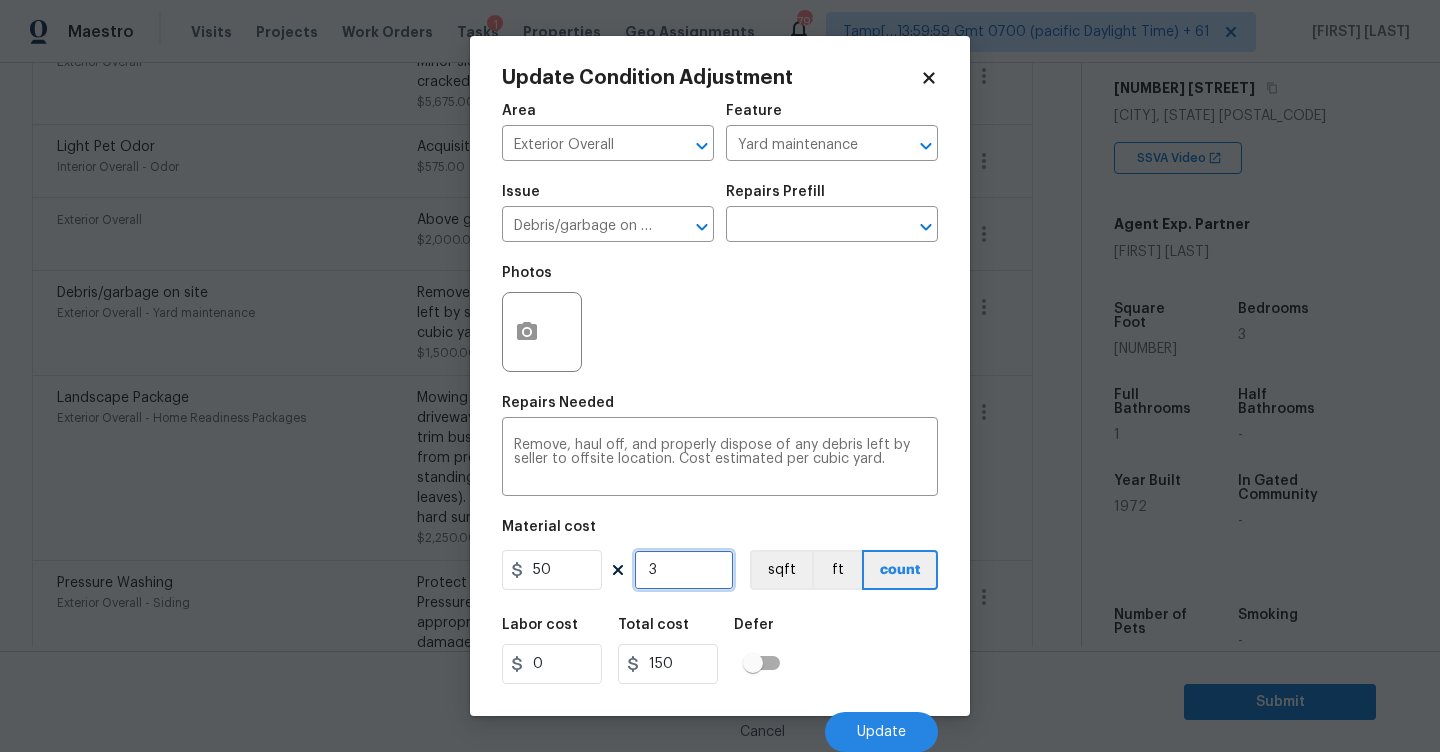 type on "0" 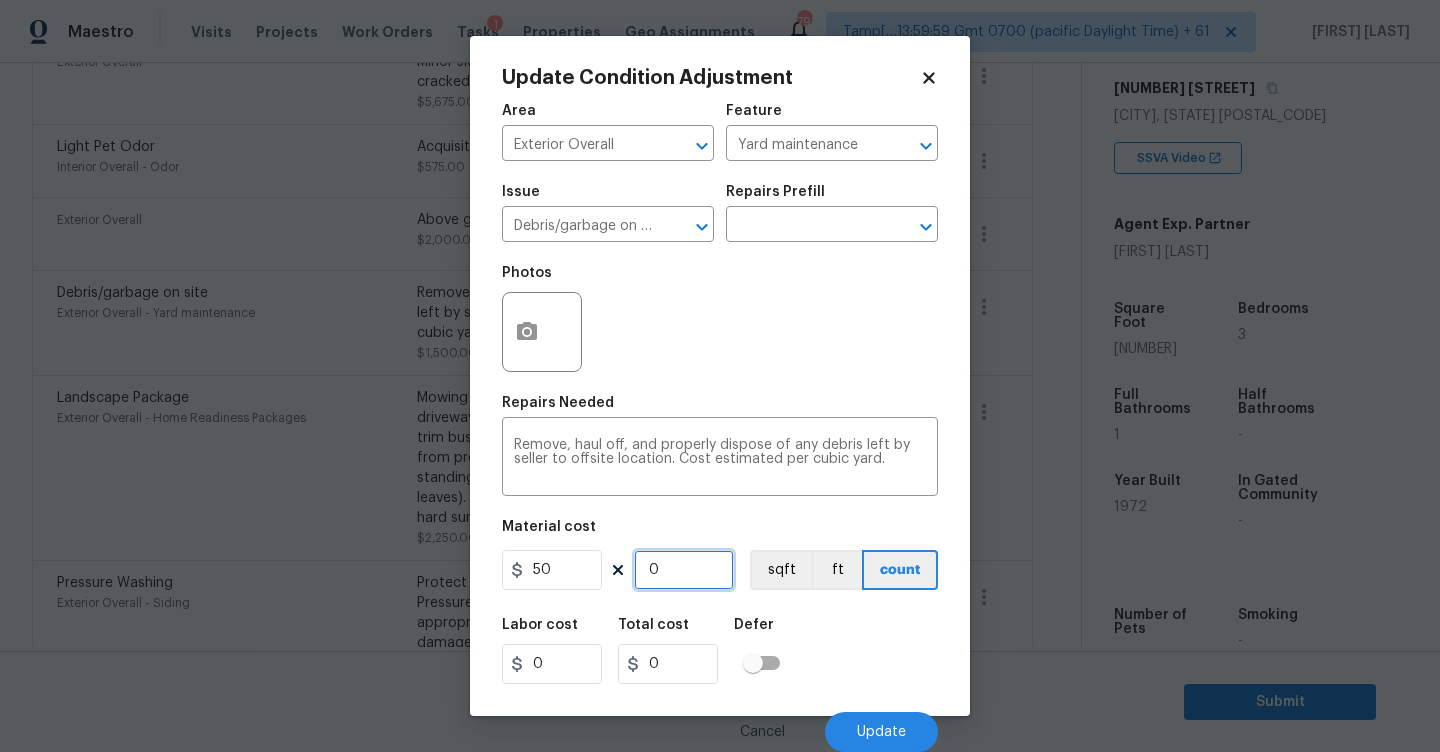 type on "3" 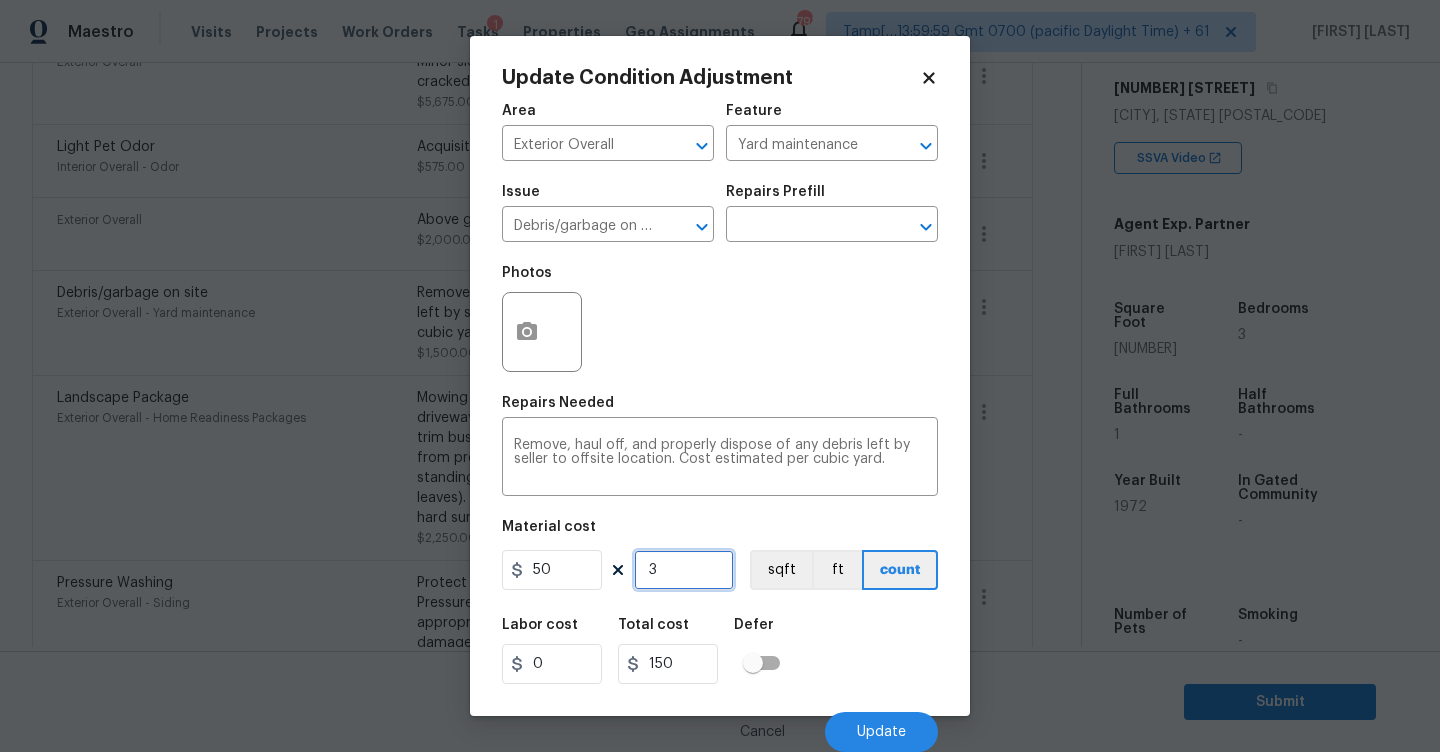 type on "38" 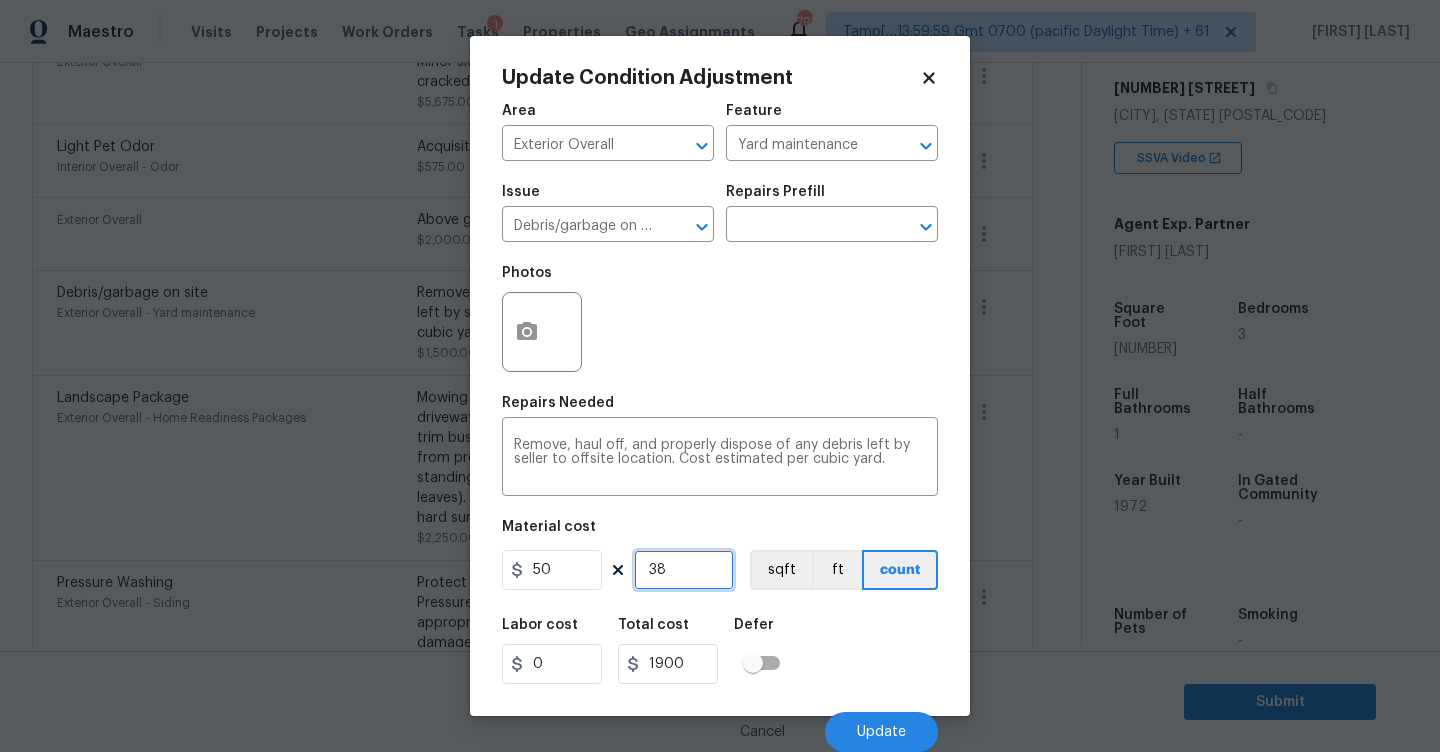 click on "38" at bounding box center (684, 570) 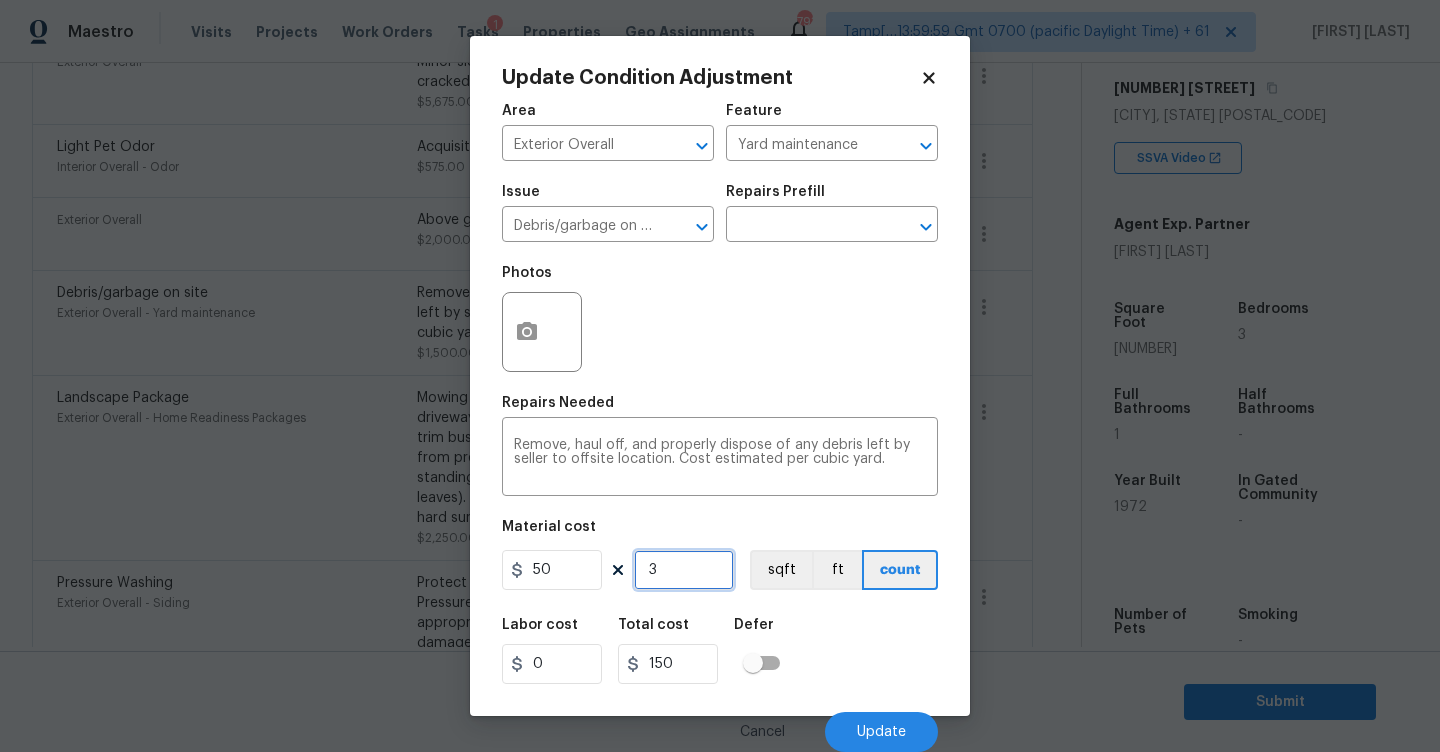 type on "34" 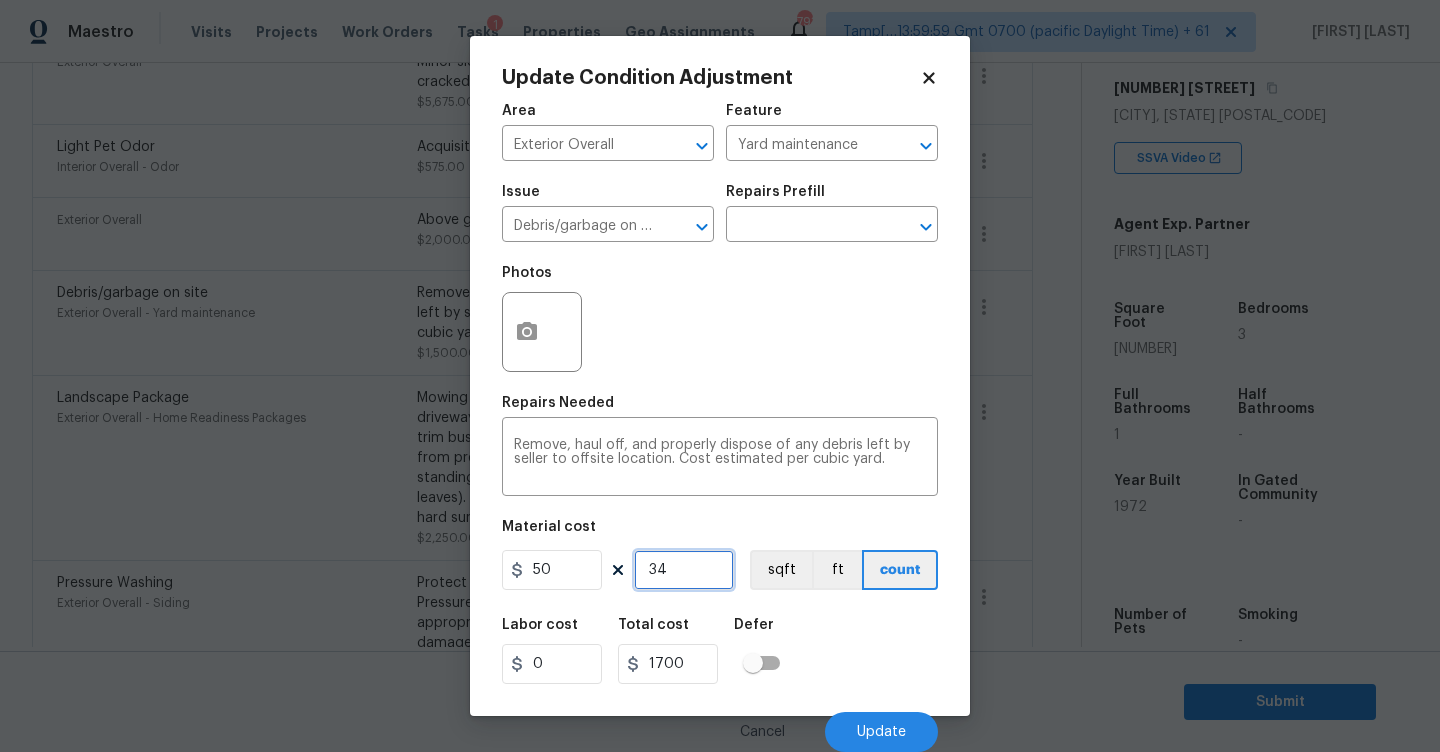 type on "34" 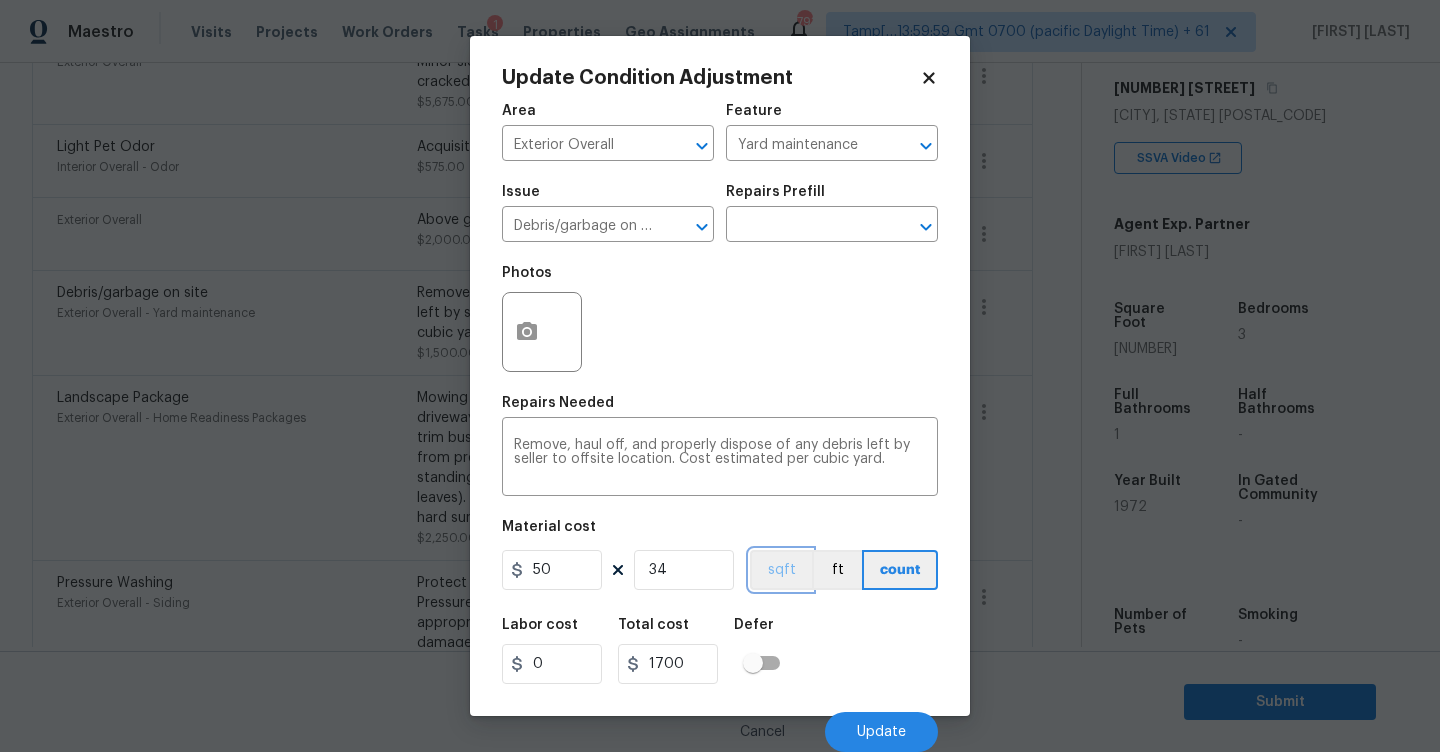 scroll, scrollTop: 1, scrollLeft: 0, axis: vertical 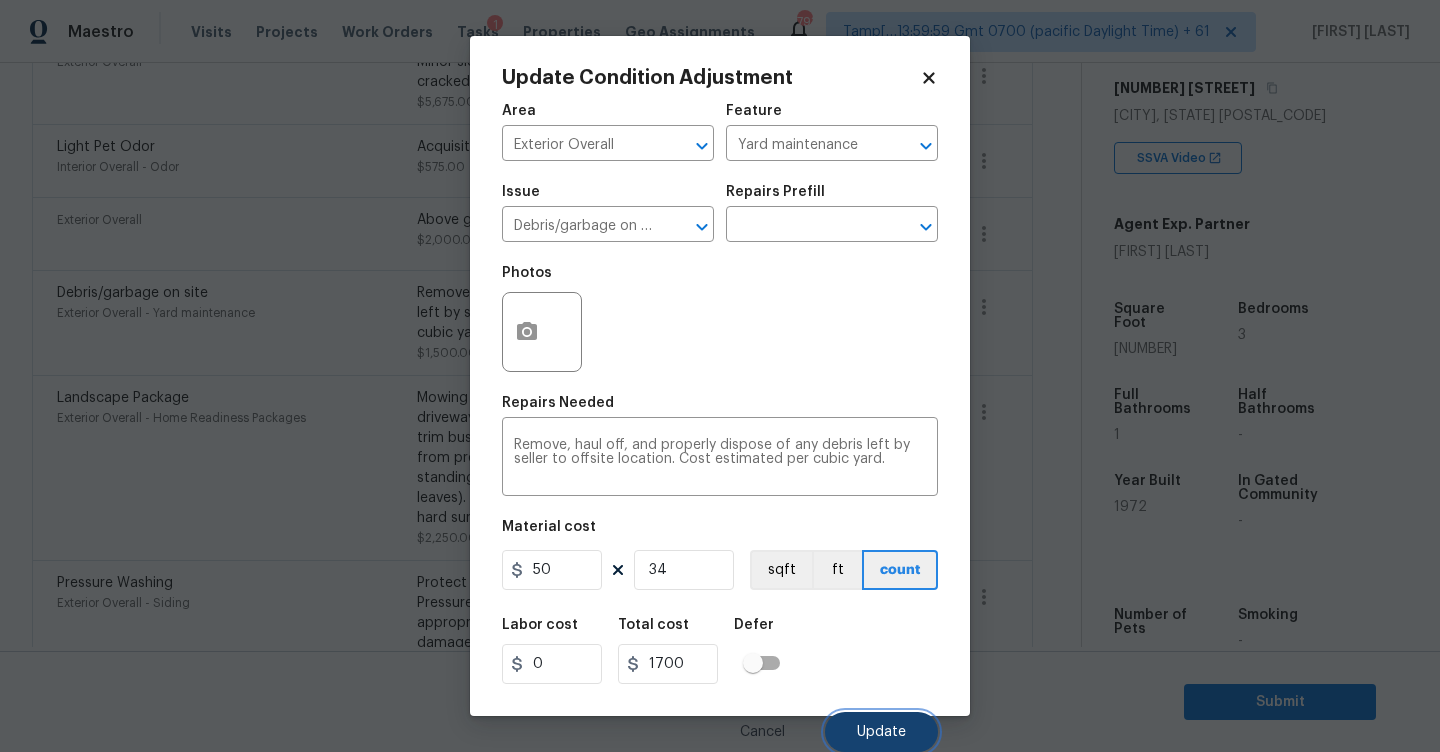 click on "Update" at bounding box center (881, 732) 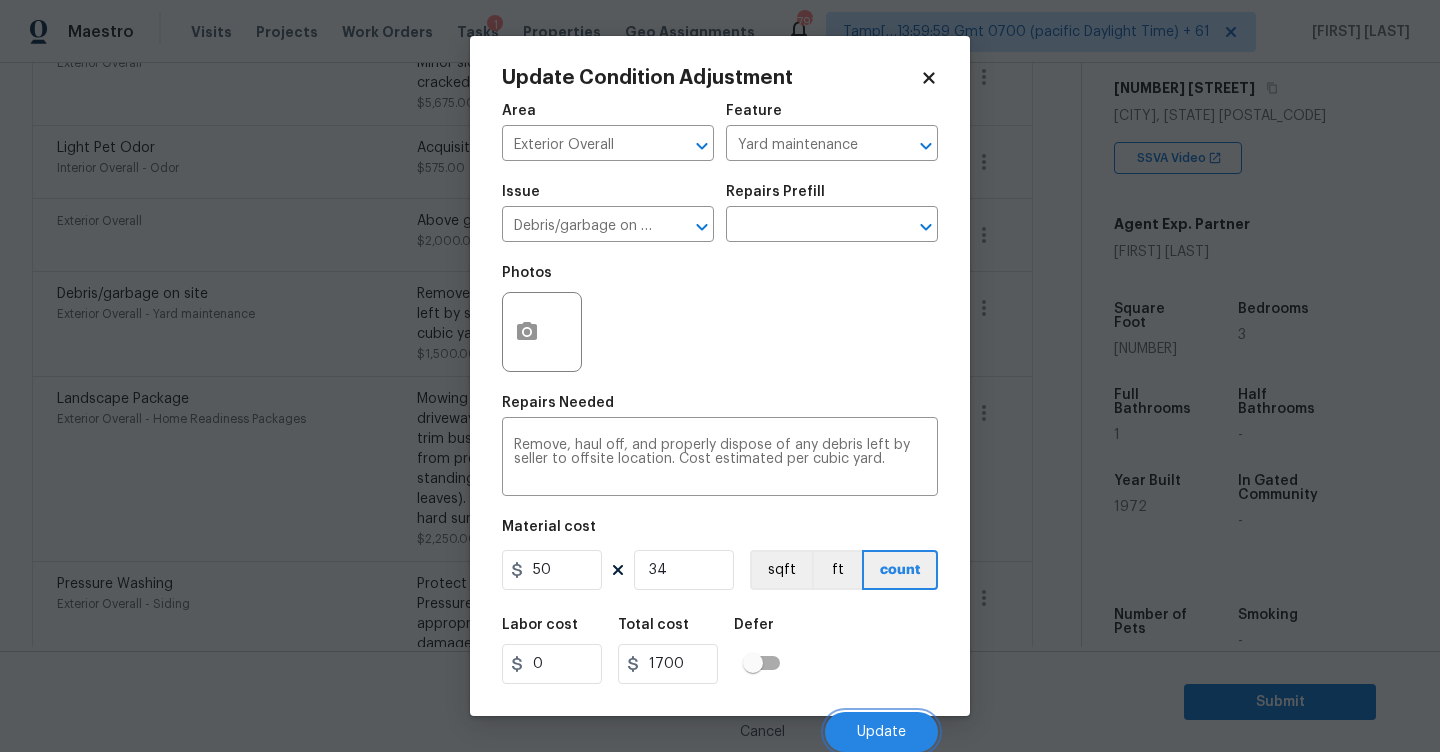 scroll, scrollTop: 837, scrollLeft: 0, axis: vertical 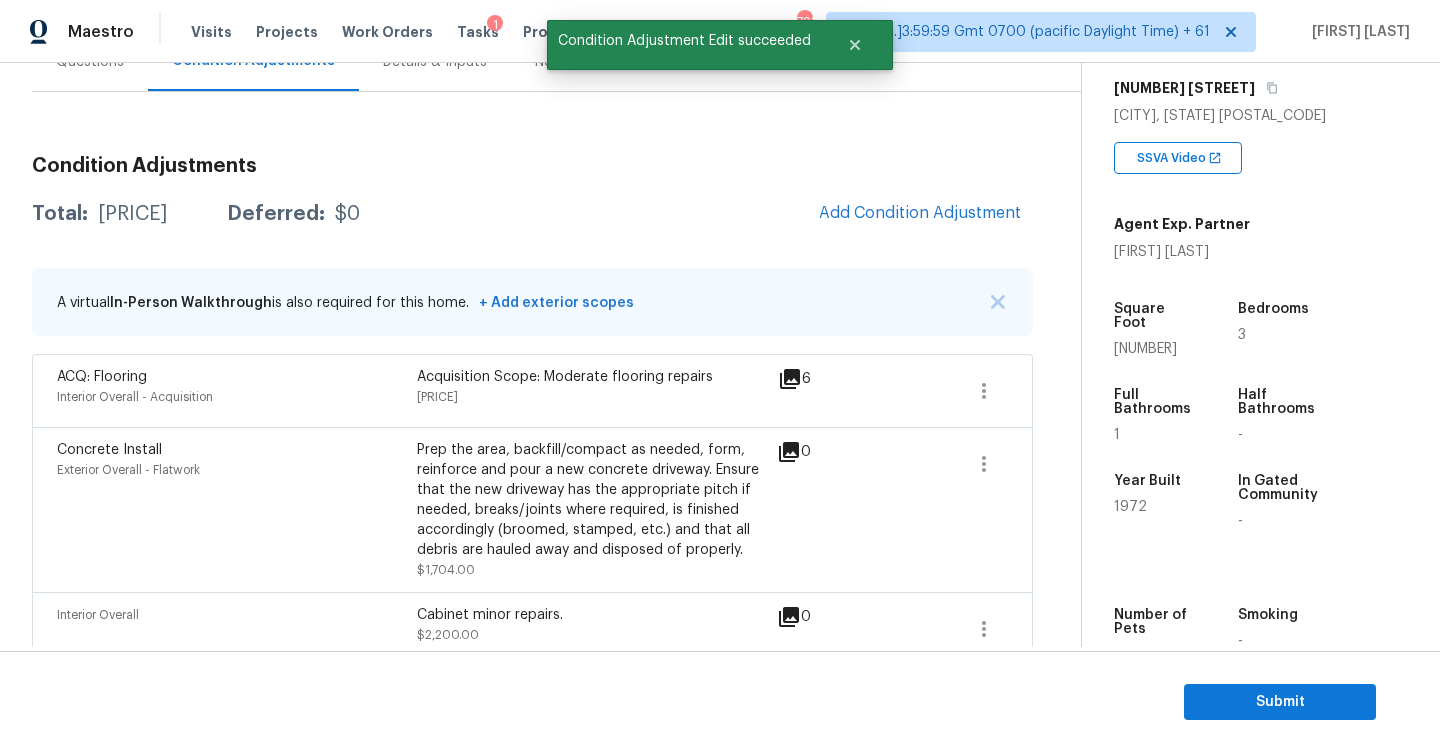 click on "Condition Adjustments Total:  $20212.68 Deferred:  $0 Add Condition Adjustment A virtual  In-Person Walkthrough  is also required for this home.   + Add exterior scopes ACQ: Flooring Interior Overall - Acquisition Acquisition Scope: Moderate flooring repairs $1,408.68   6 Concrete Install Exterior Overall - Flatwork Prep the area, backfill/compact as needed, form, reinforce and pour a new concrete driveway. Ensure that the new driveway has the appropriate pitch if needed, breaks/joints where required, is finished accordingly (broomed, stamped, etc.) and that all debris are hauled away and disposed of properly. $1,704.00   0 Interior Overall Cabinet minor repairs. $2,200.00   0 Exterior Overall Minor siding repairs, Decking repairs and Vinyl siding is cracked, misaligned, and separated.
$5,675.00   0 Light Pet Odor Interior Overall - Odor Acquisition Scope: 1-2 pets present $575.00   0 Exterior Overall Above ground pool removal $2,000.00   1 Debris/garbage on site Exterior Overall - Yard maintenance   0   1" at bounding box center [532, 818] 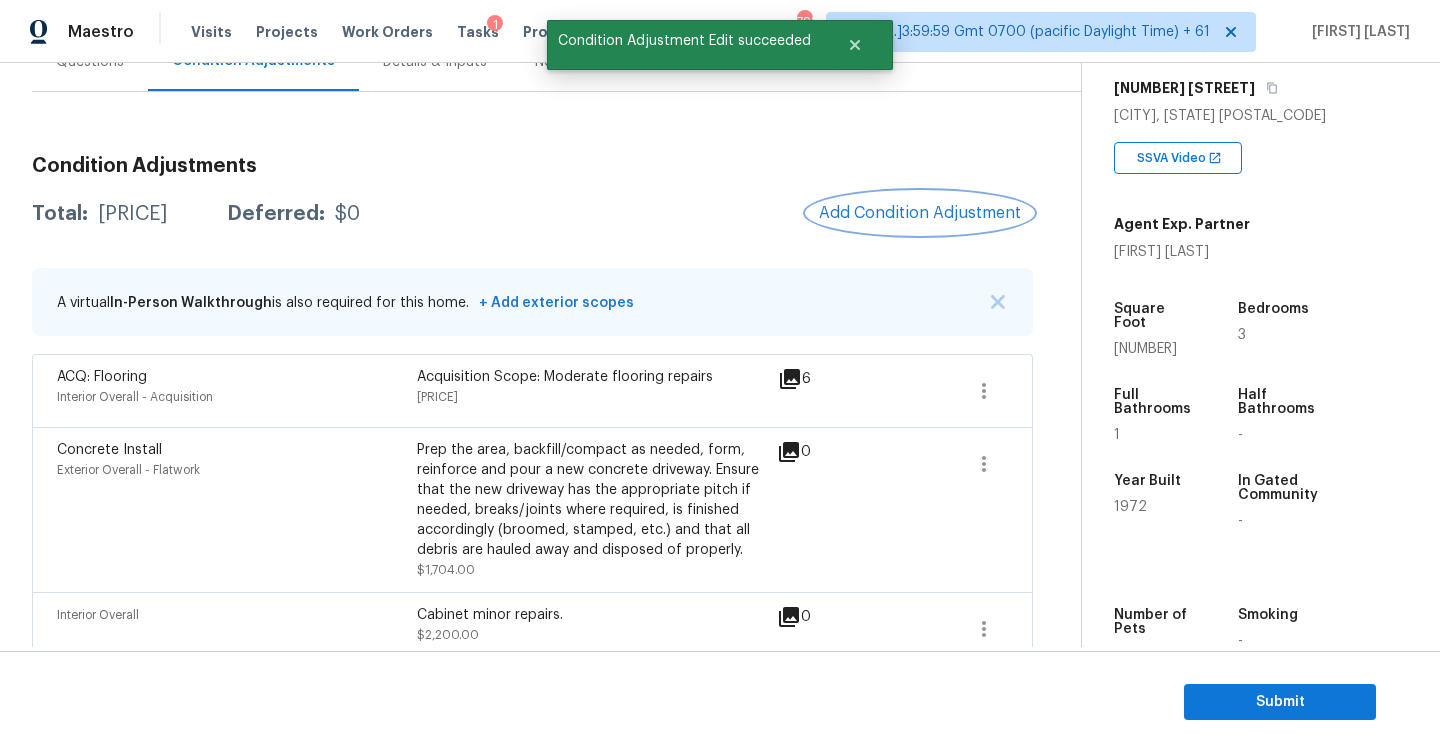 click on "Add Condition Adjustment" at bounding box center [920, 213] 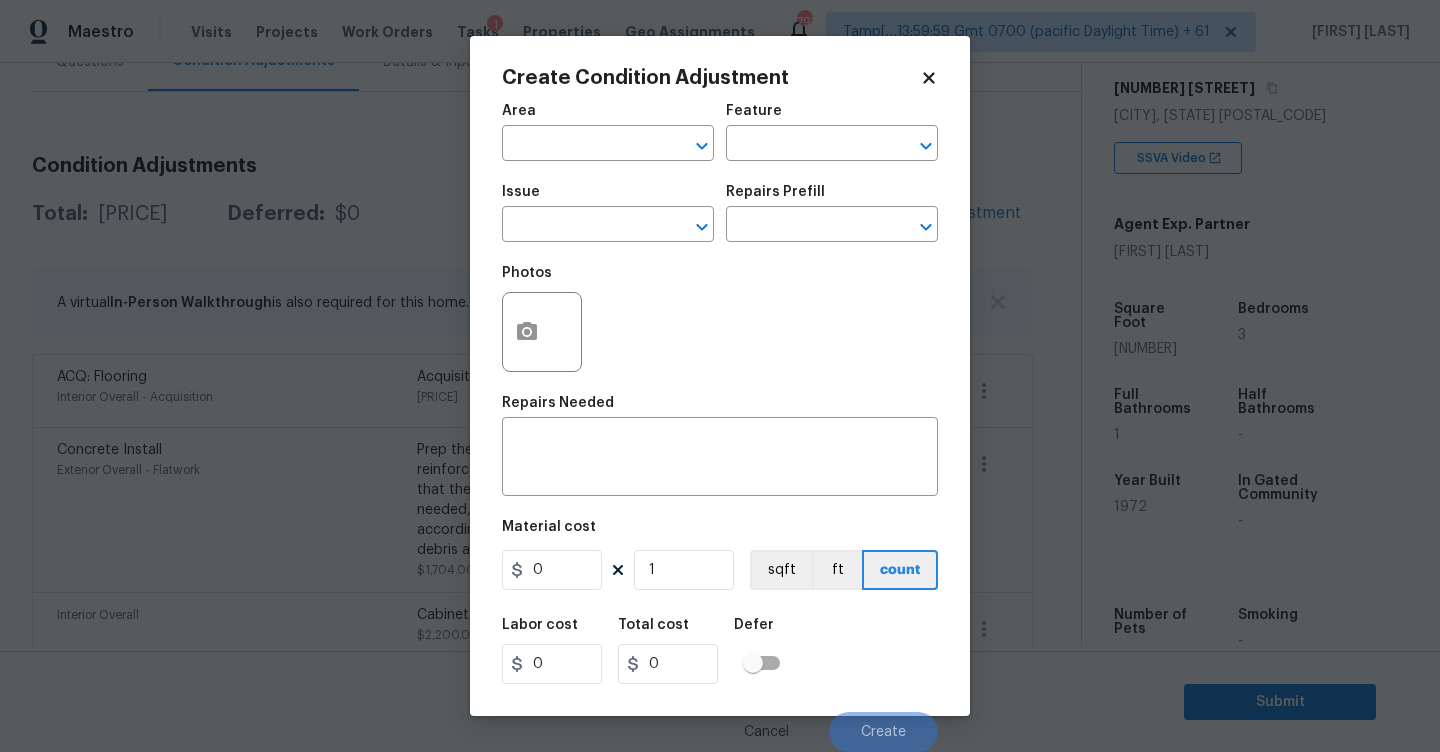 drag, startPoint x: 575, startPoint y: 182, endPoint x: 575, endPoint y: 162, distance: 20 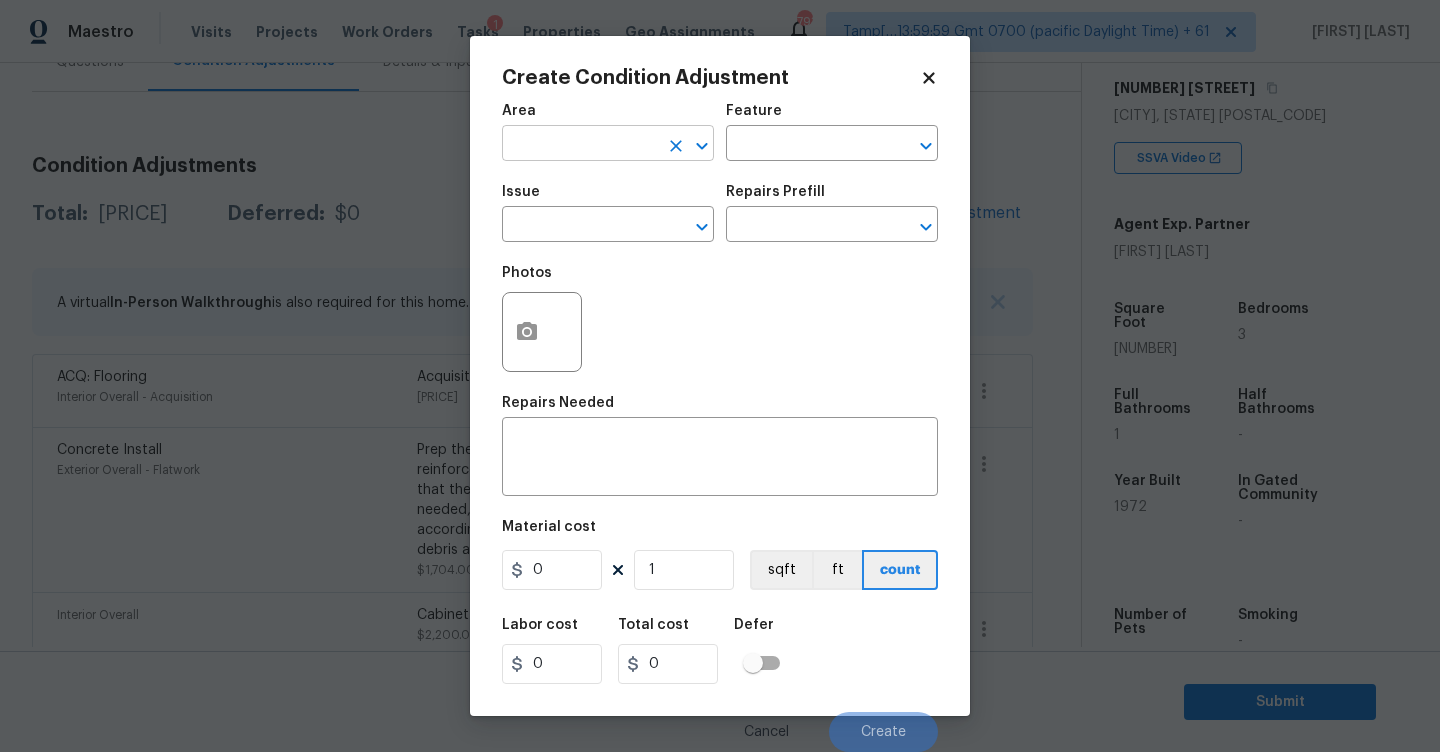 click at bounding box center (580, 145) 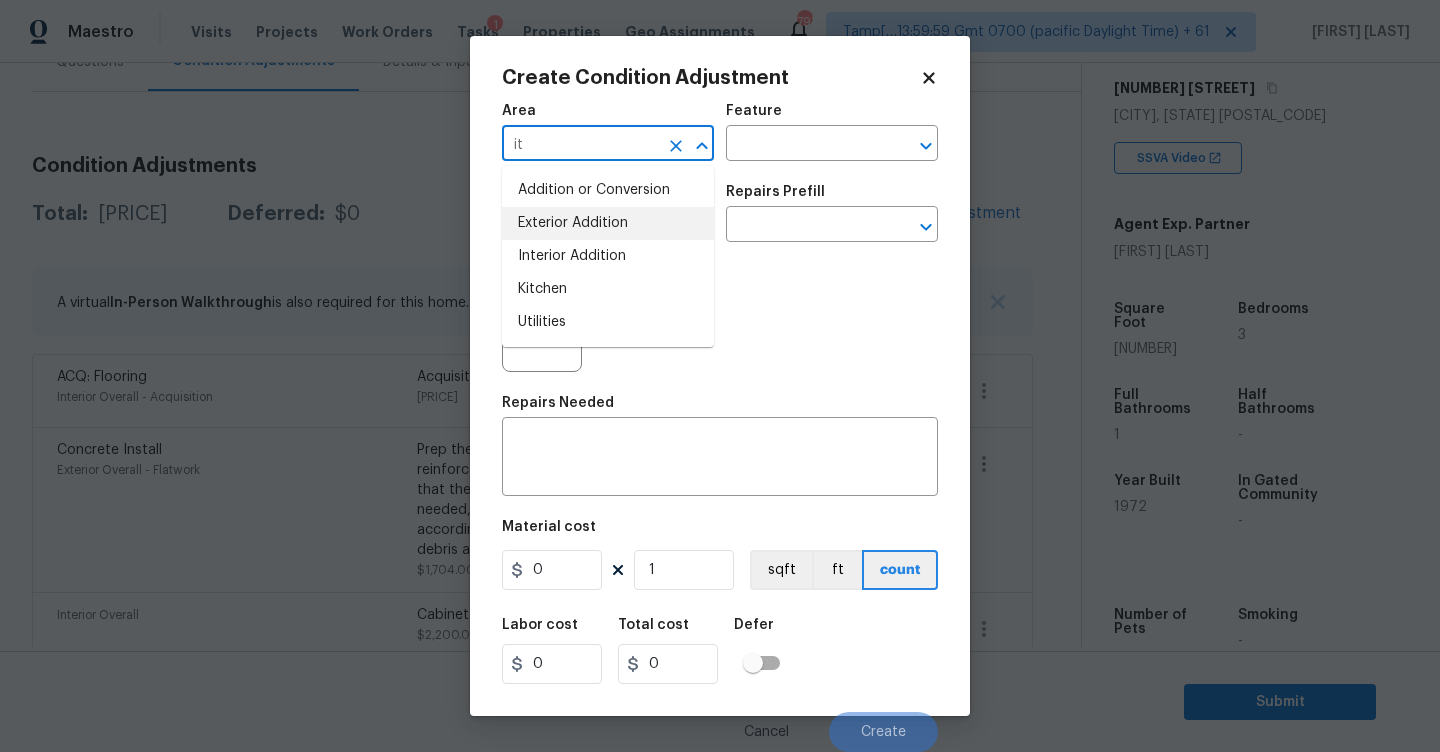 type on "i" 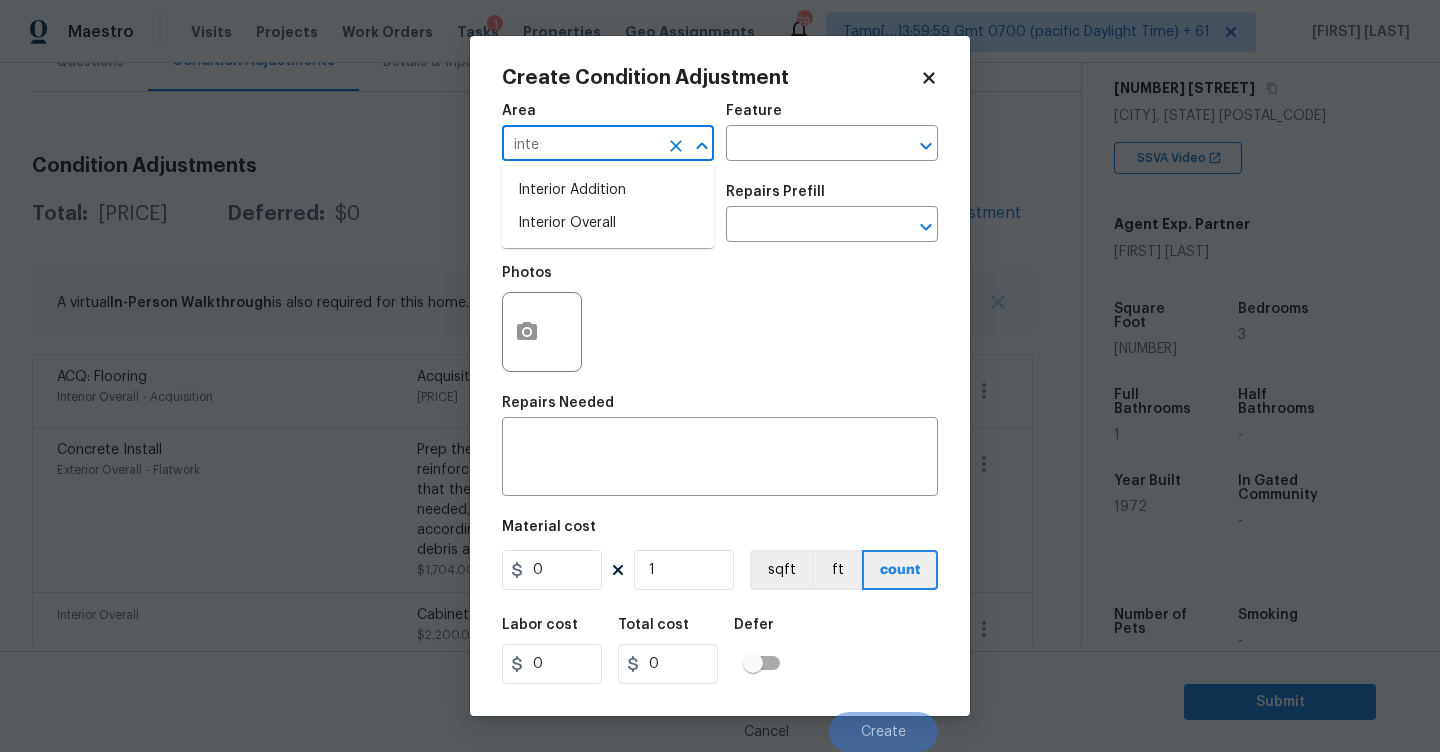 click on "Interior Overall" at bounding box center [608, 223] 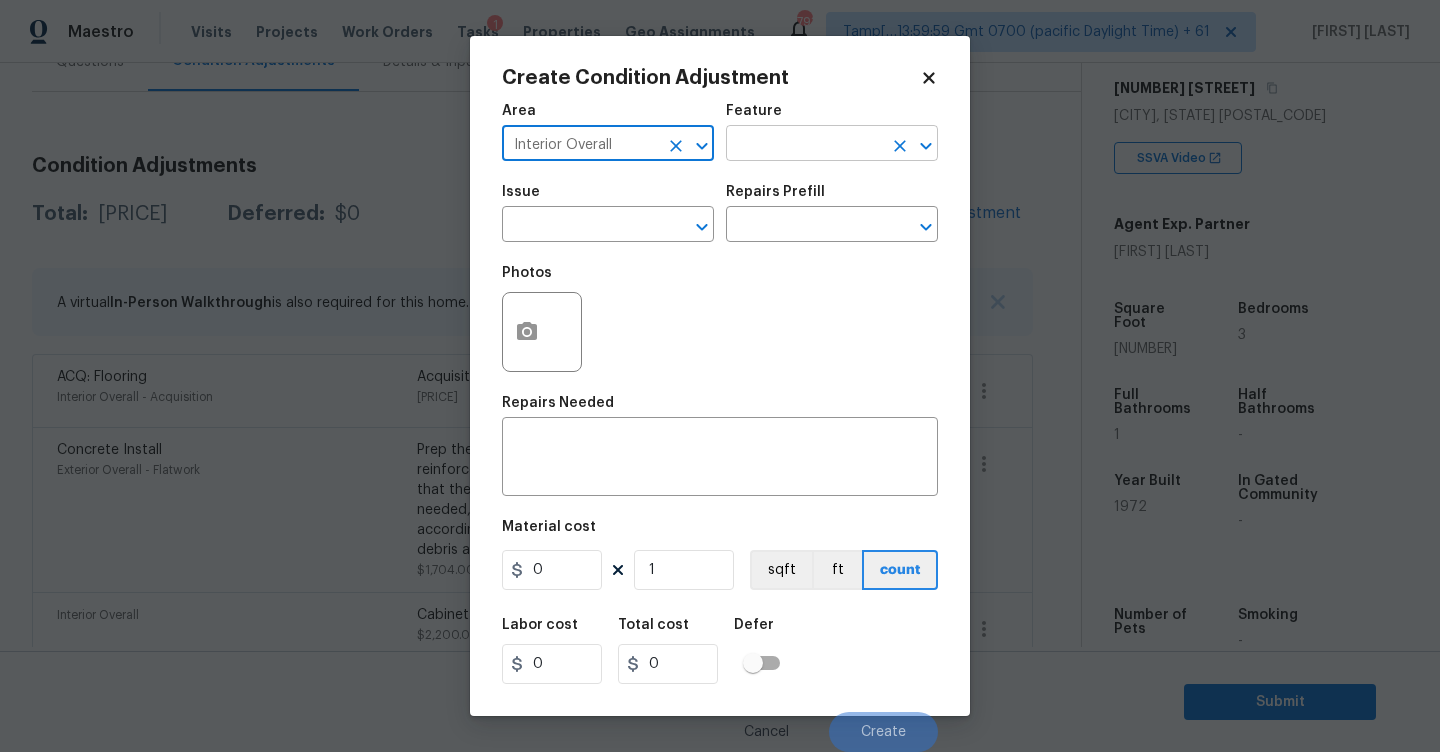 type on "Interior Overall" 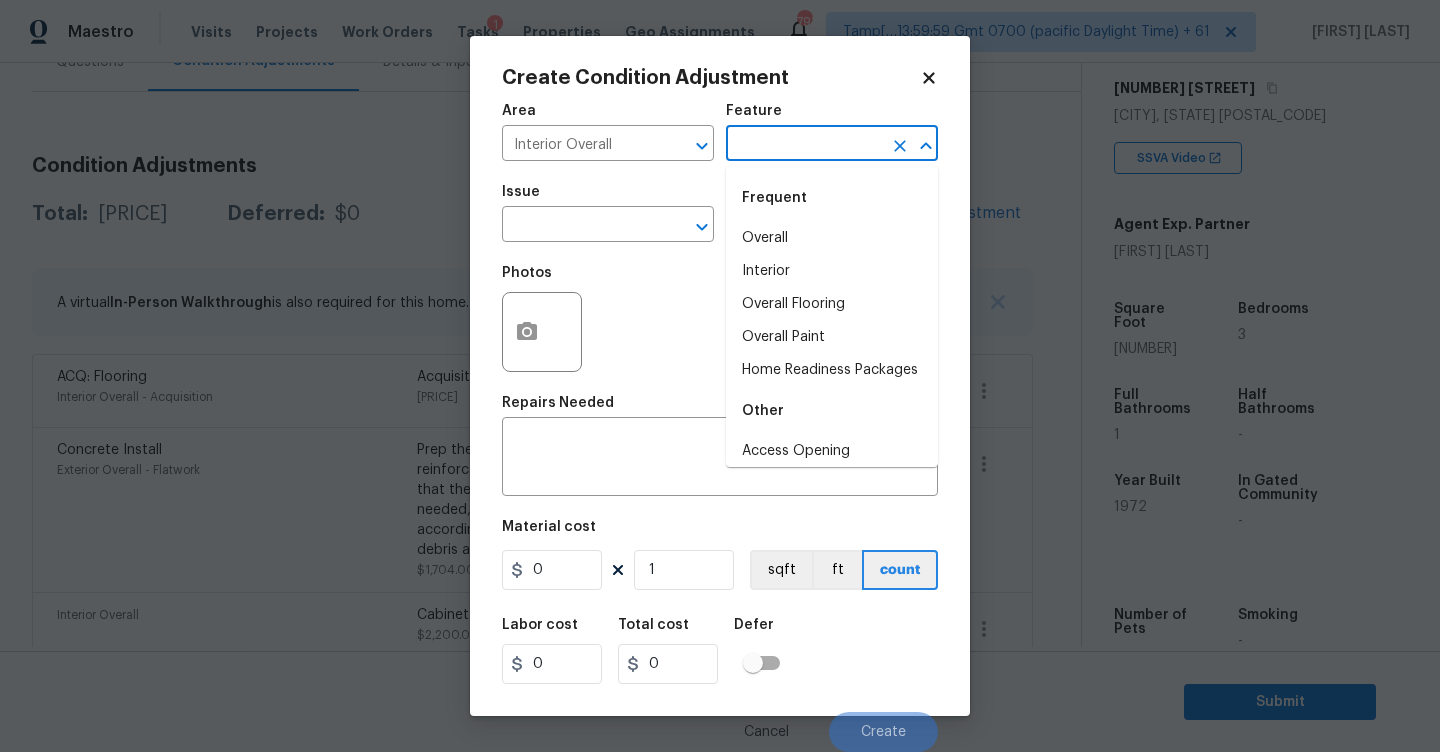 click at bounding box center (804, 145) 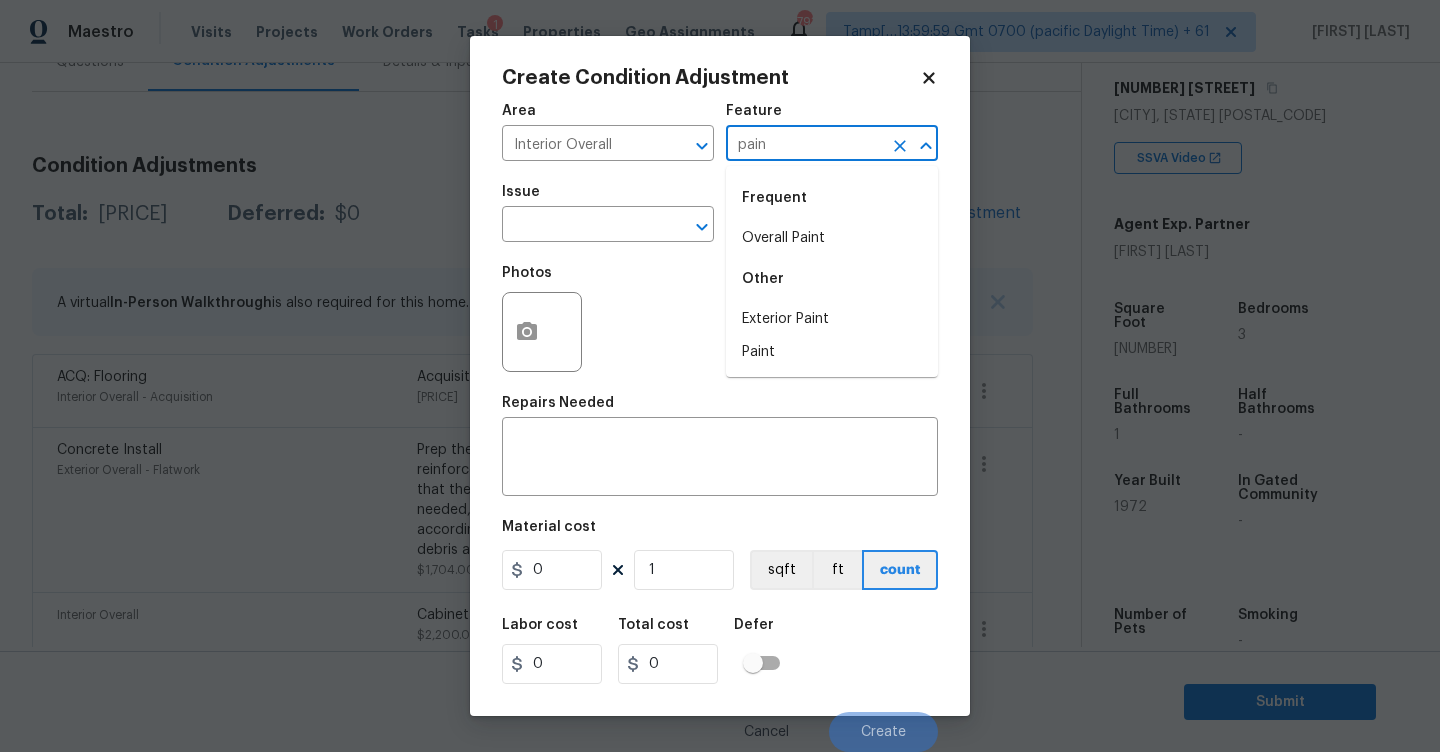 click on "Frequent" at bounding box center (832, 198) 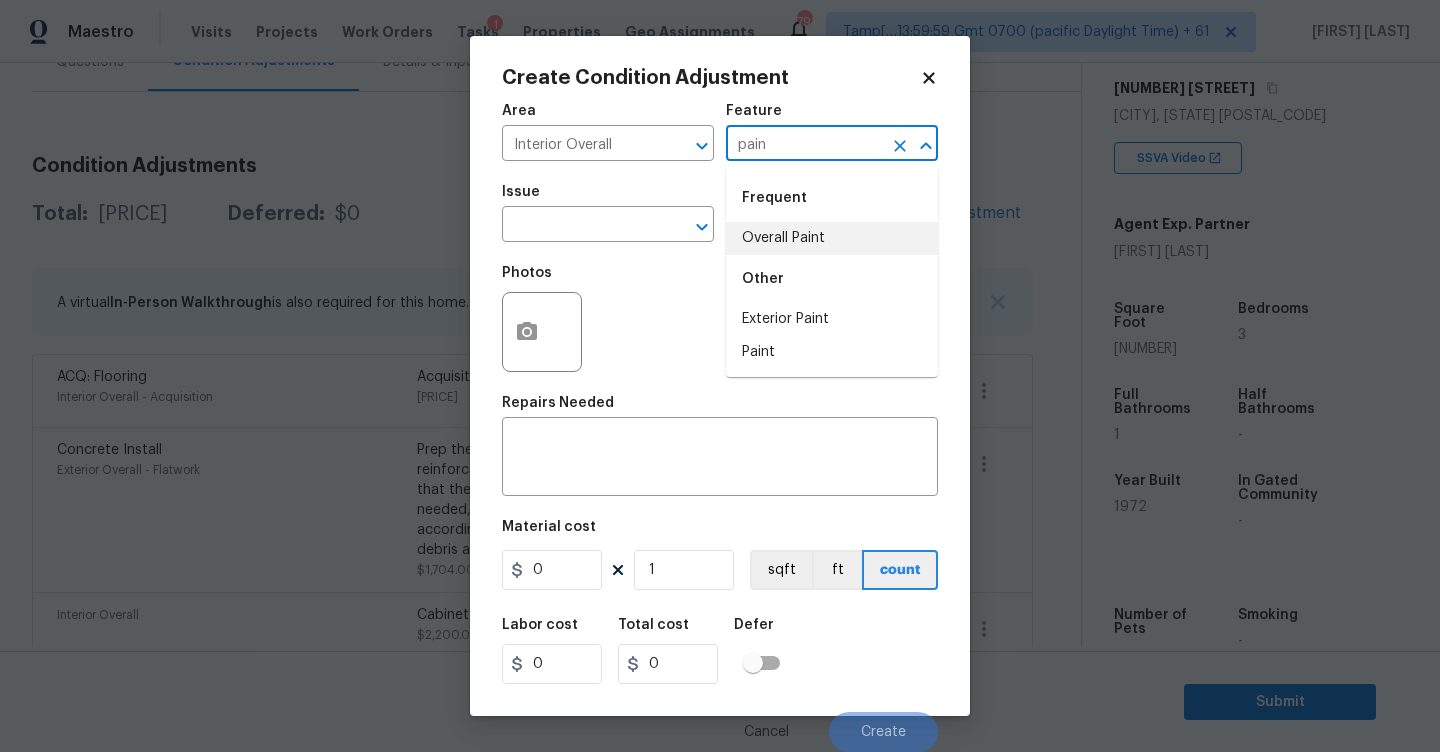 click on "Overall Paint" at bounding box center (832, 238) 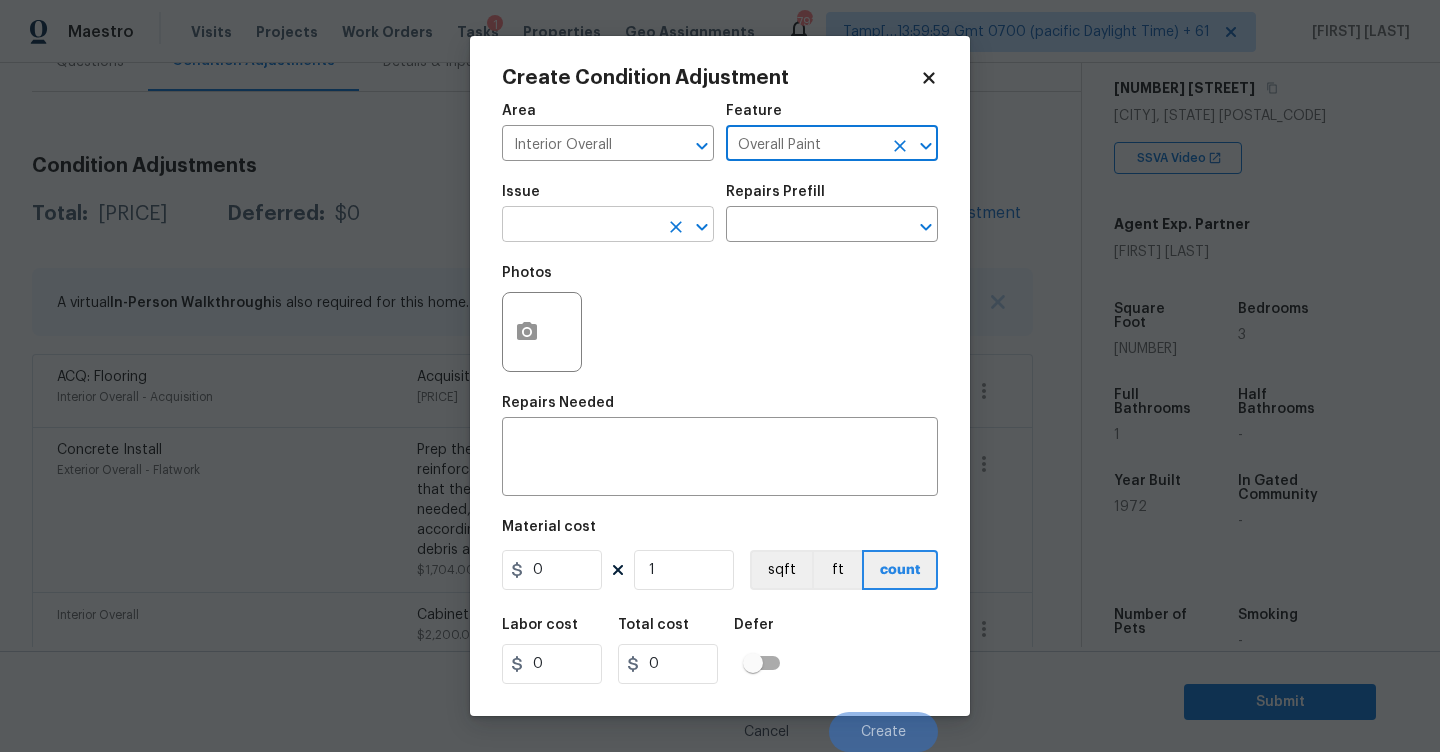 type on "Overall Paint" 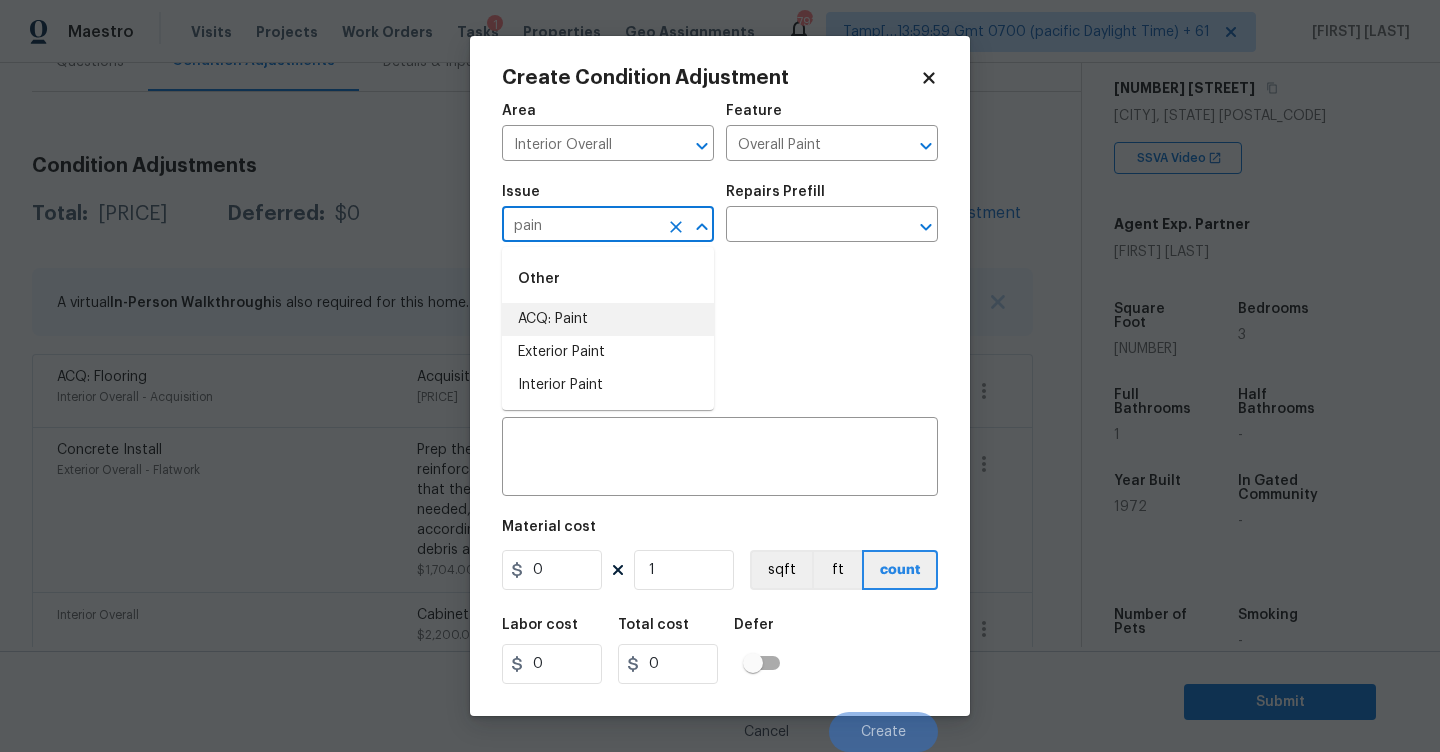 click on "ACQ: Paint" at bounding box center [608, 319] 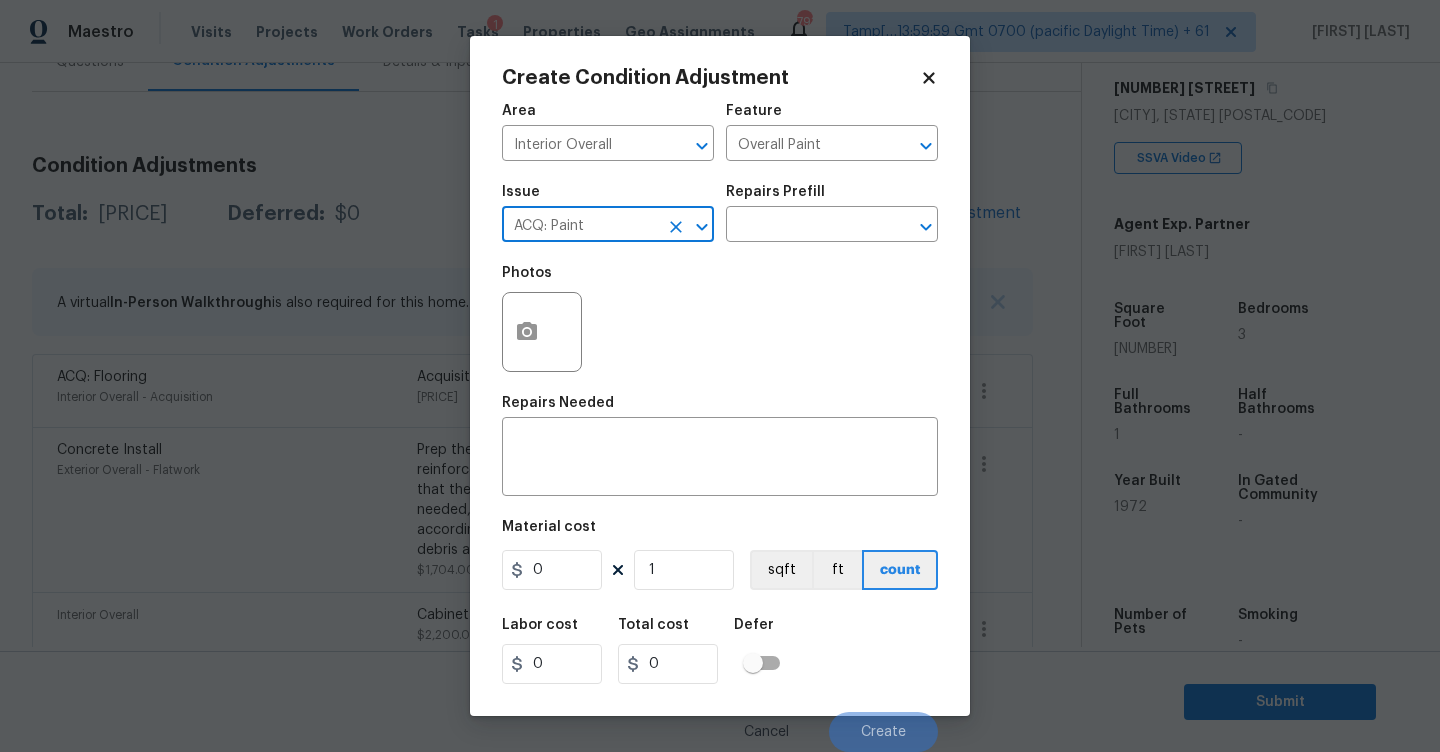 type on "ACQ: Paint" 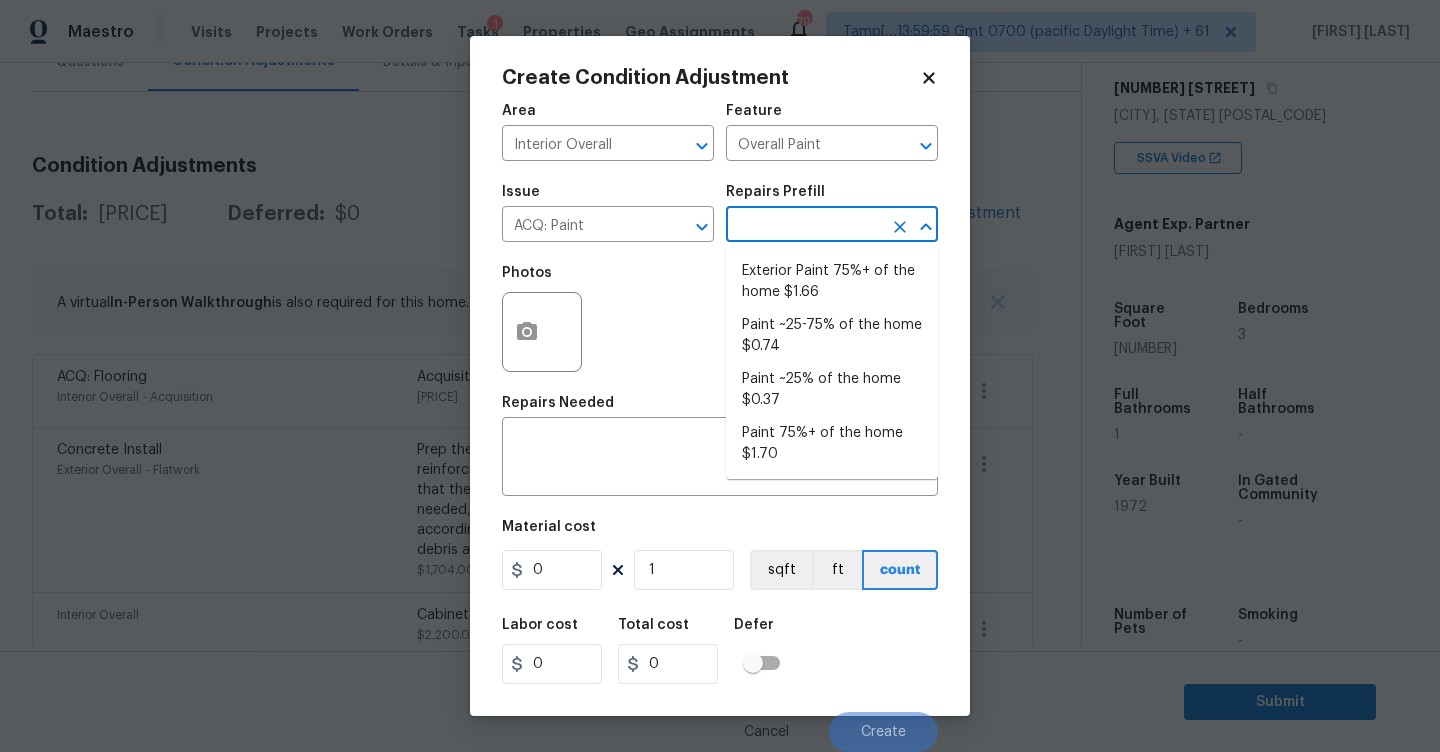 click at bounding box center [804, 226] 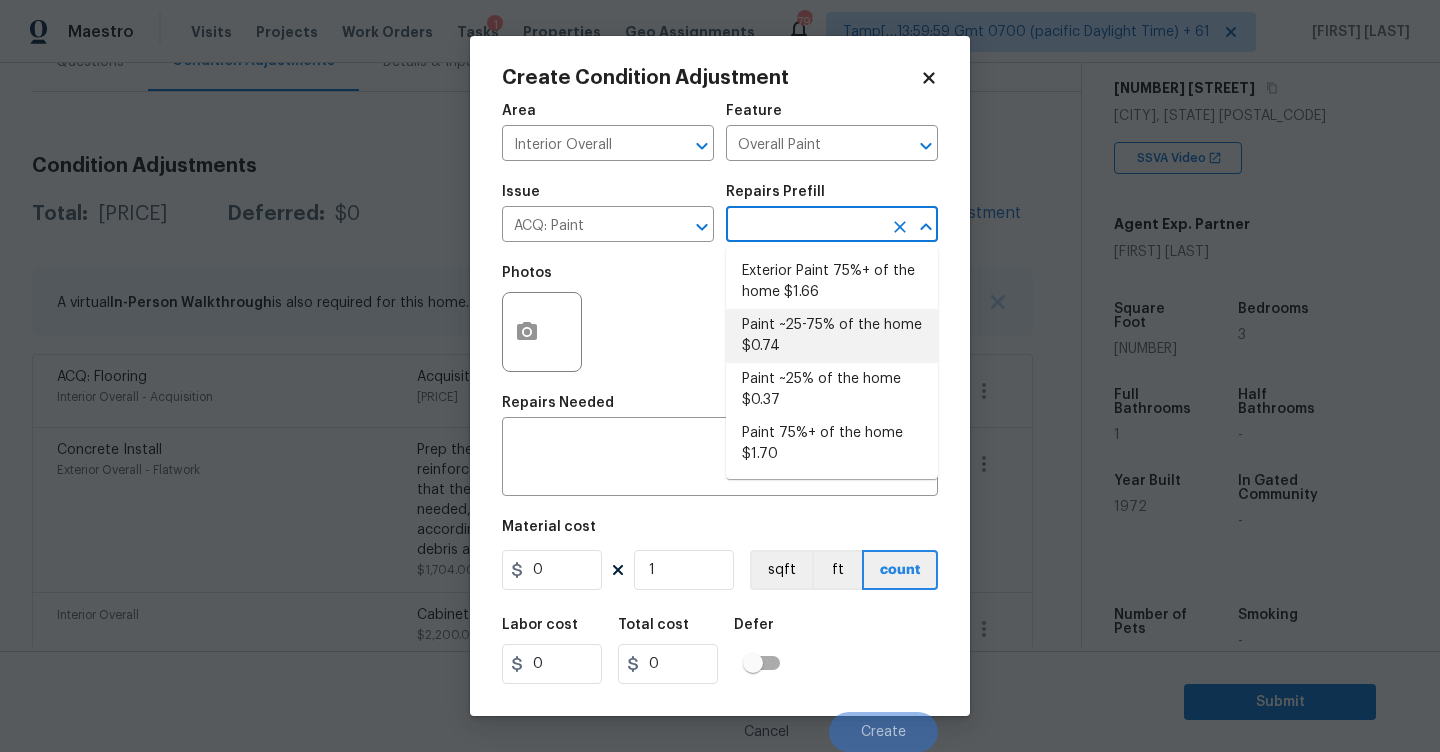 click on "Paint ~25-75% of the home $0.74" at bounding box center (832, 336) 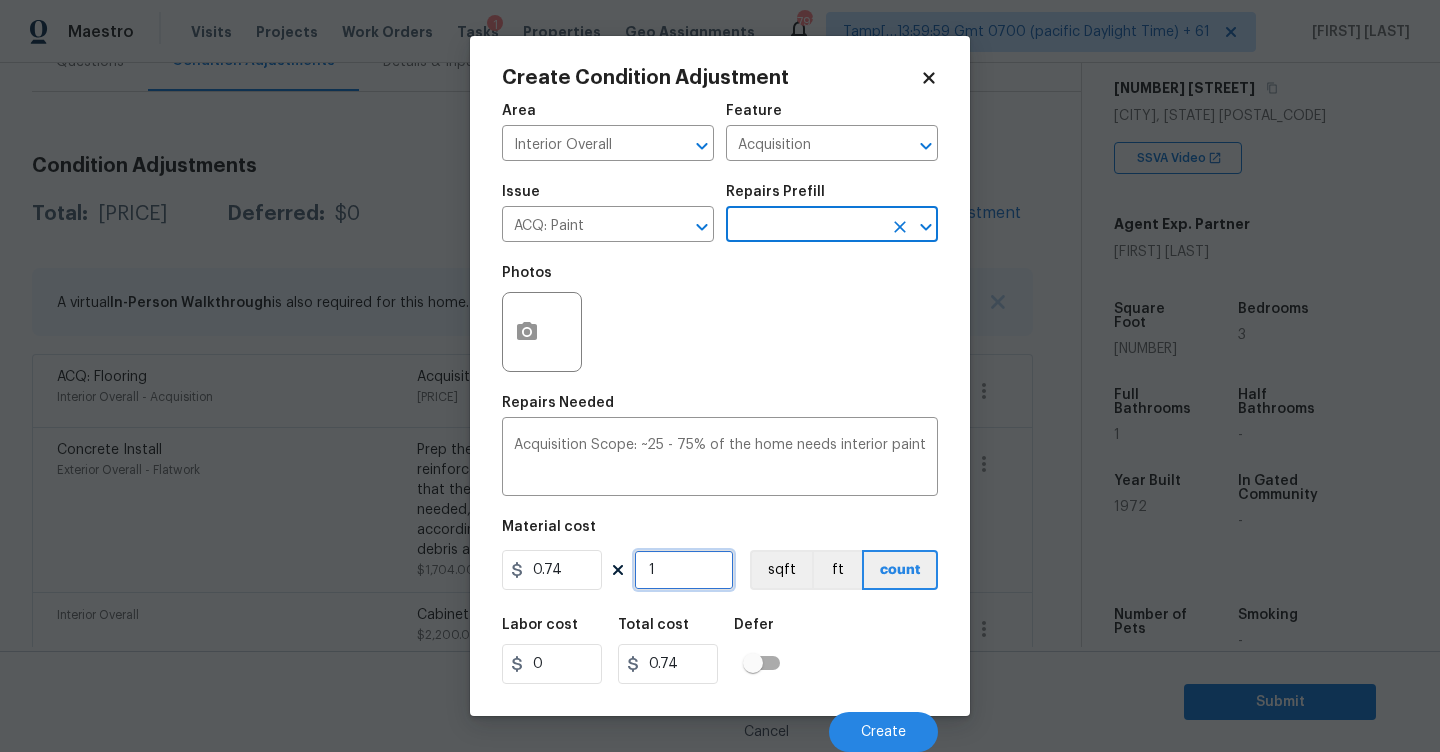 click on "1" at bounding box center (684, 570) 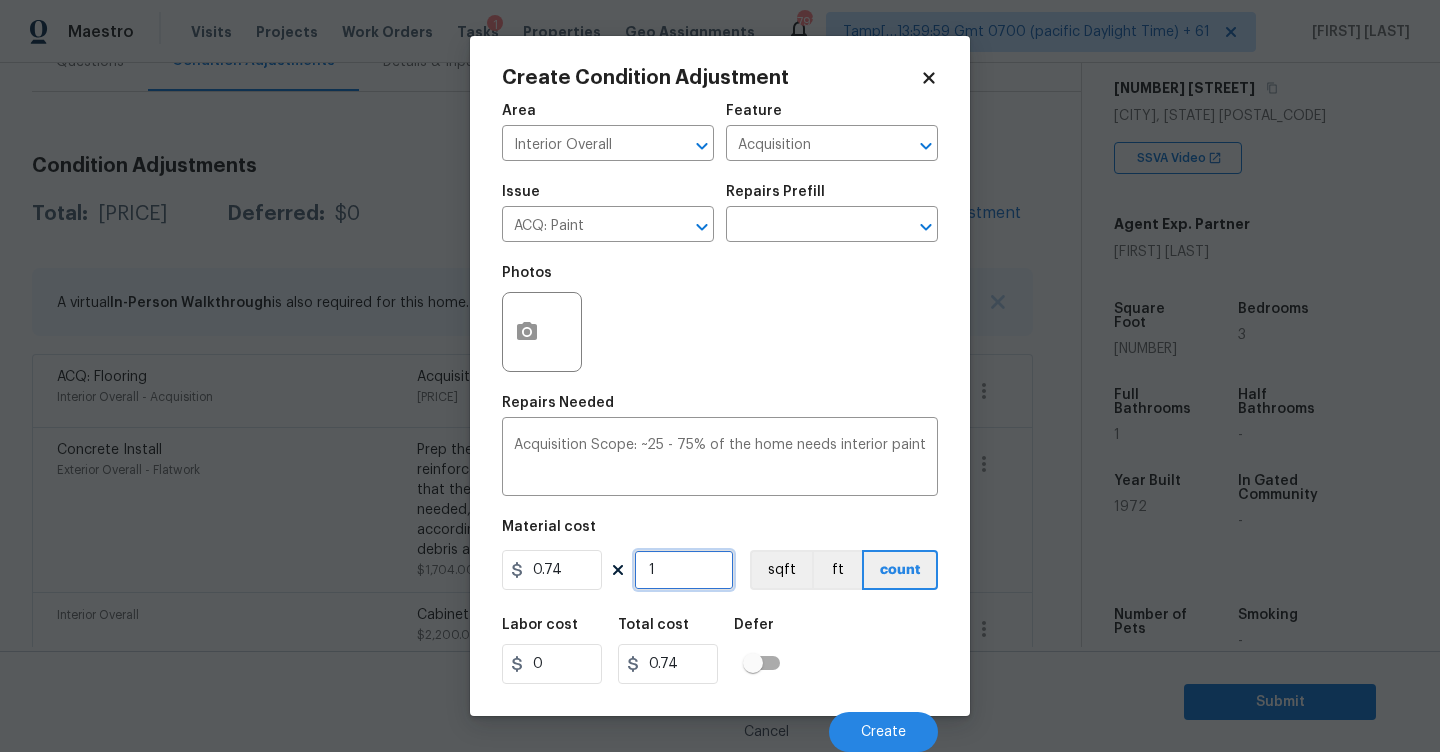 type on "12" 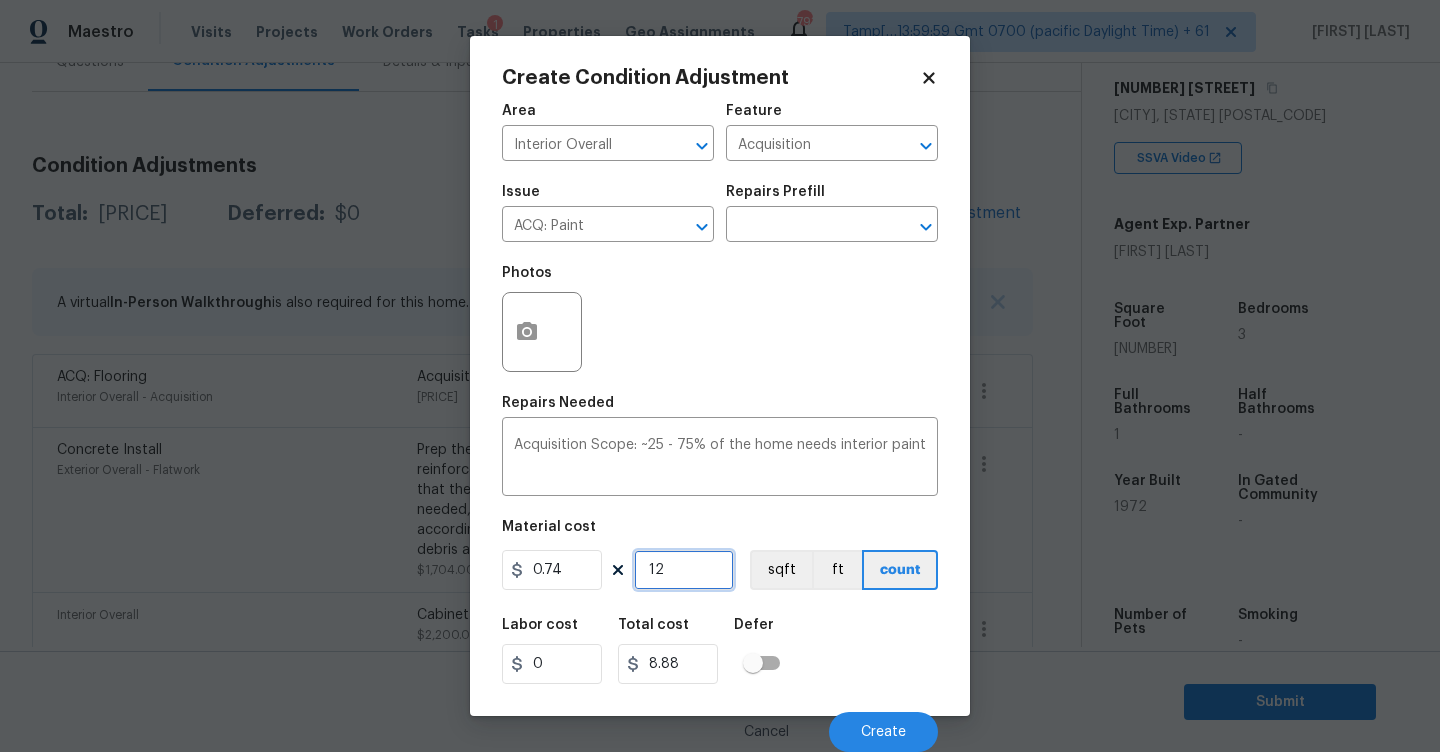 type on "127" 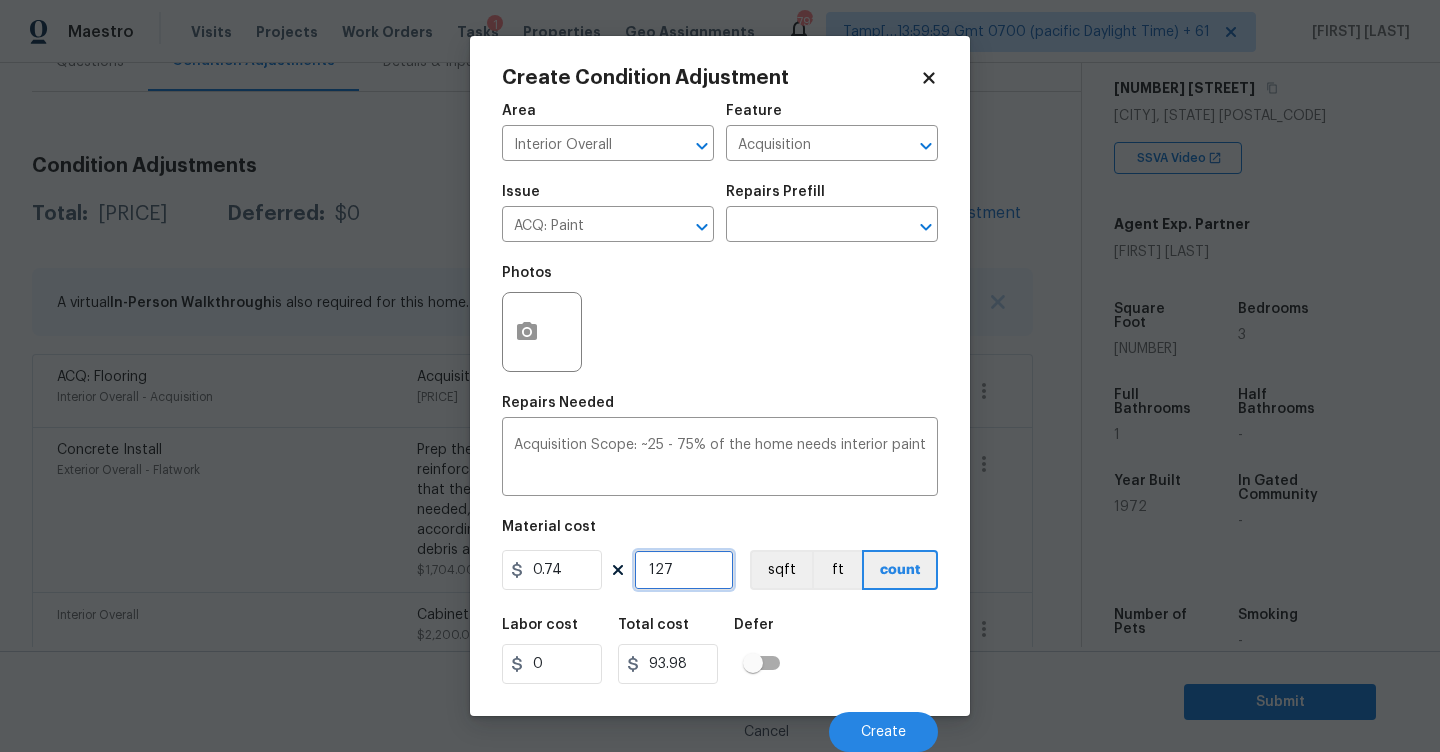 type on "1270" 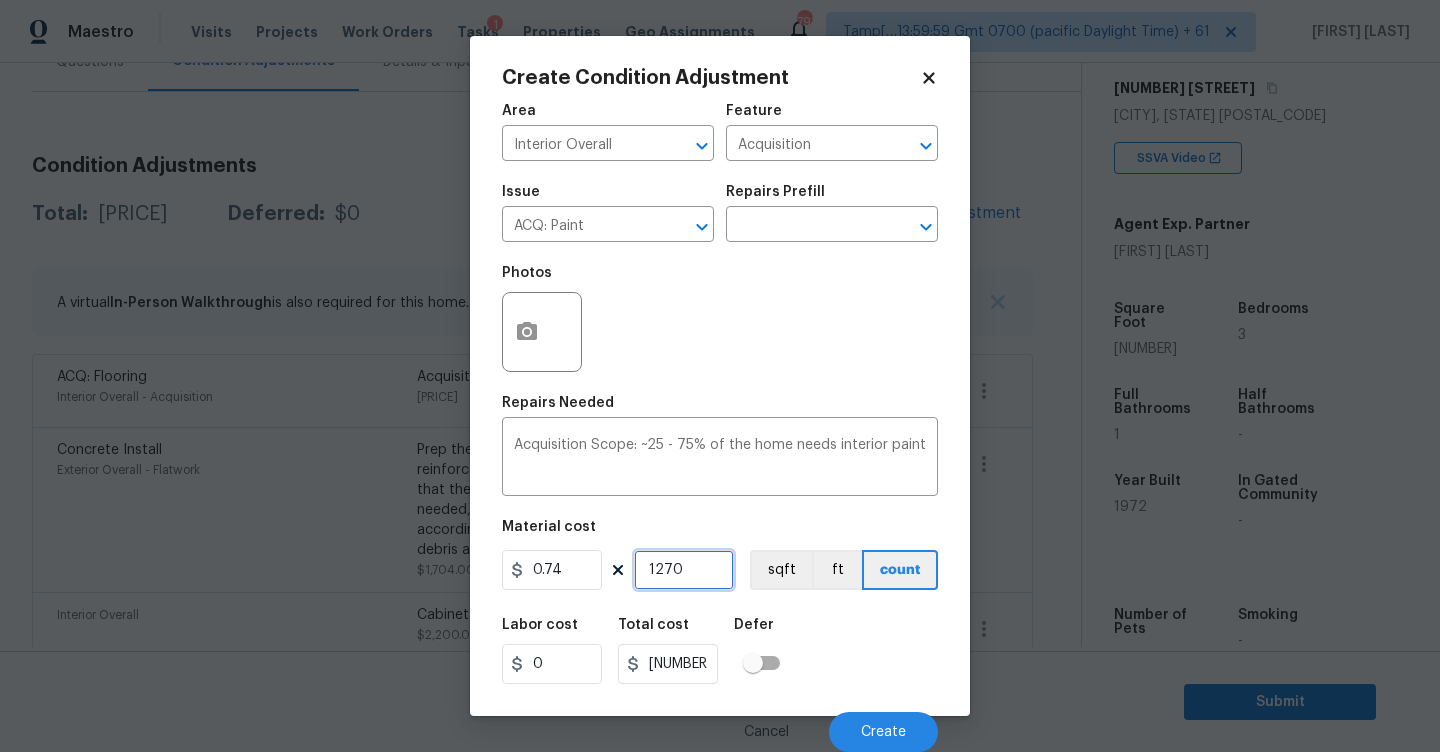 type on "12709" 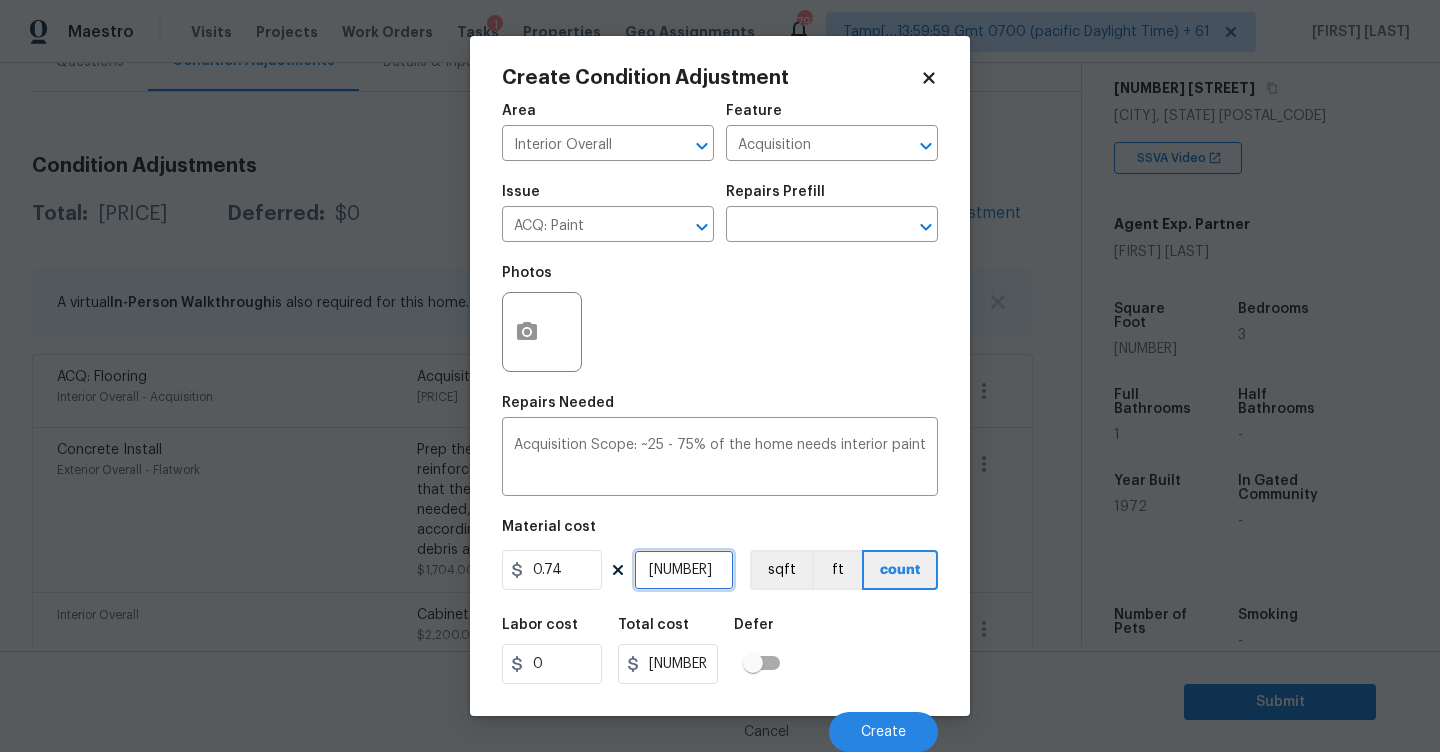 type on "1270" 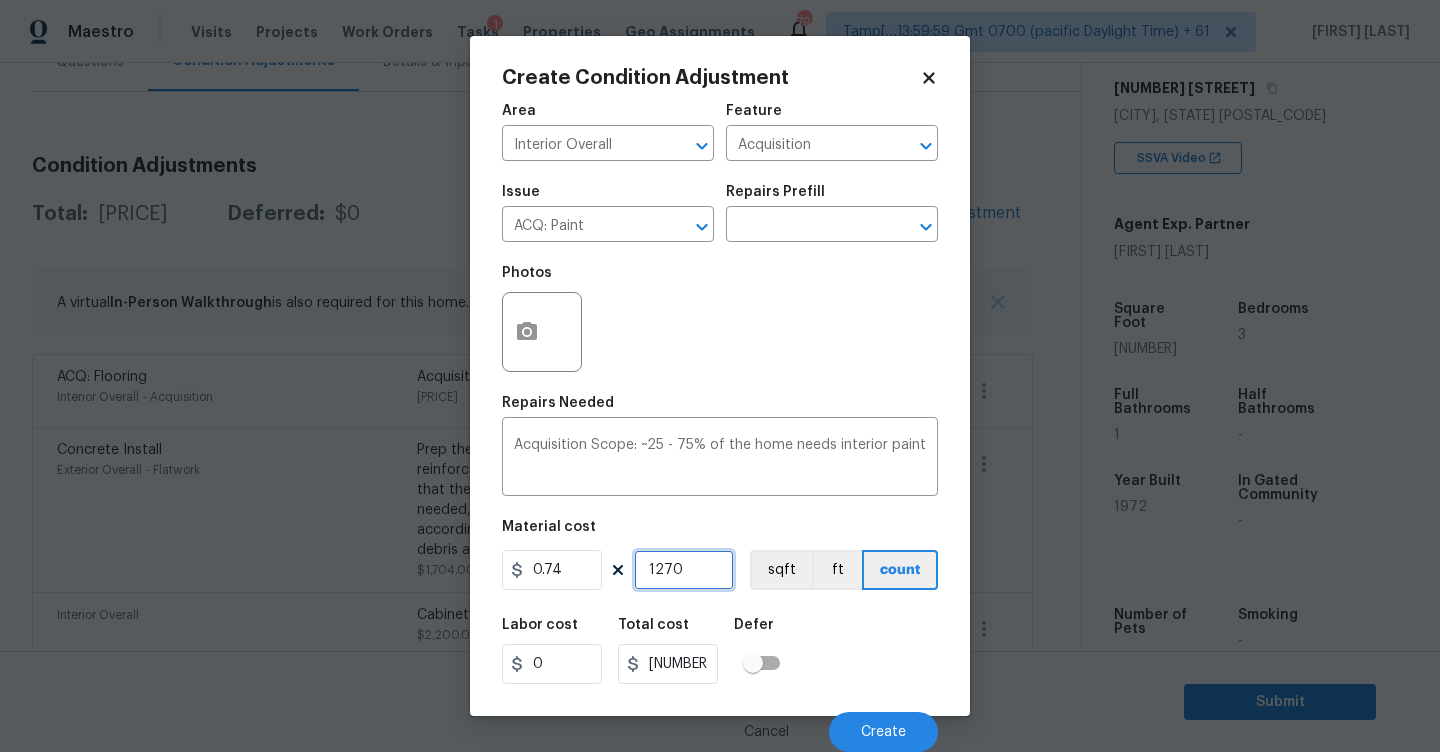 type on "127" 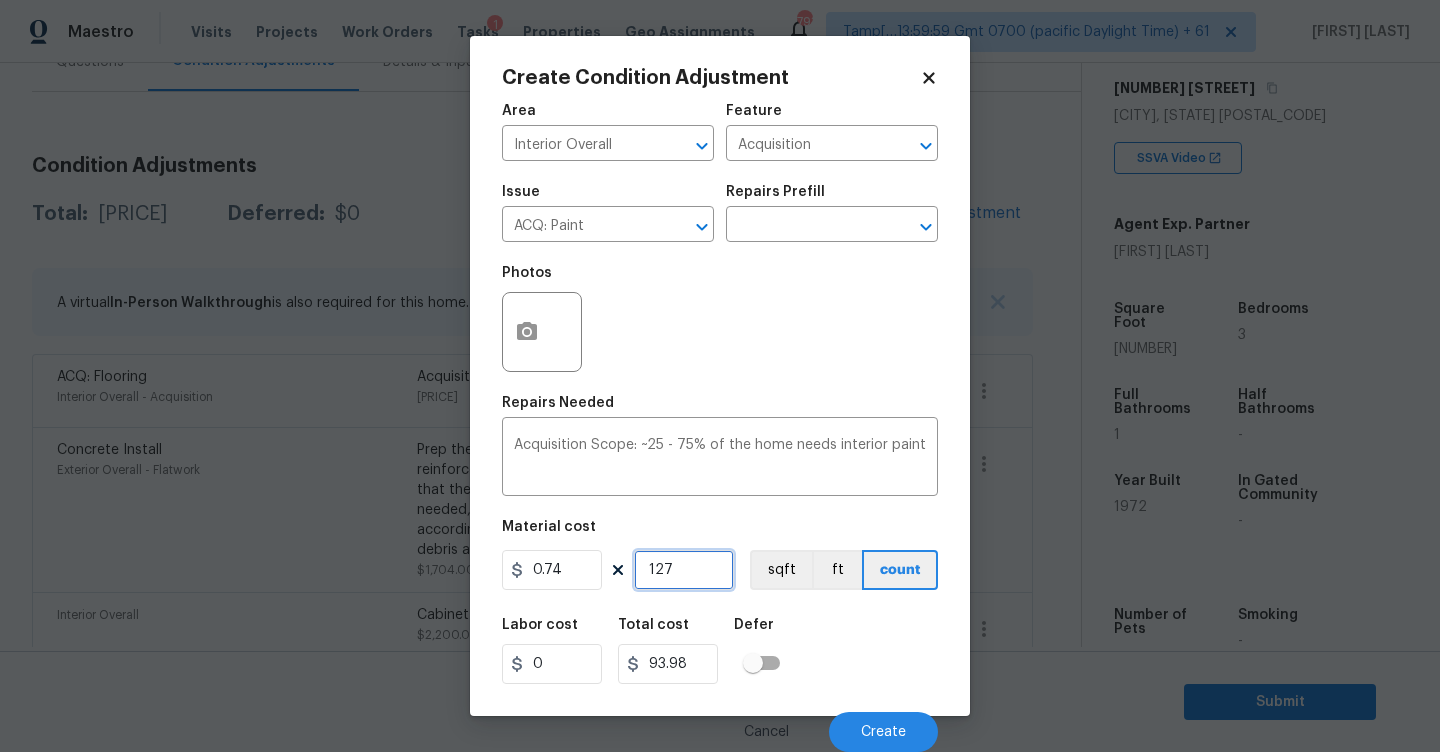 type on "12" 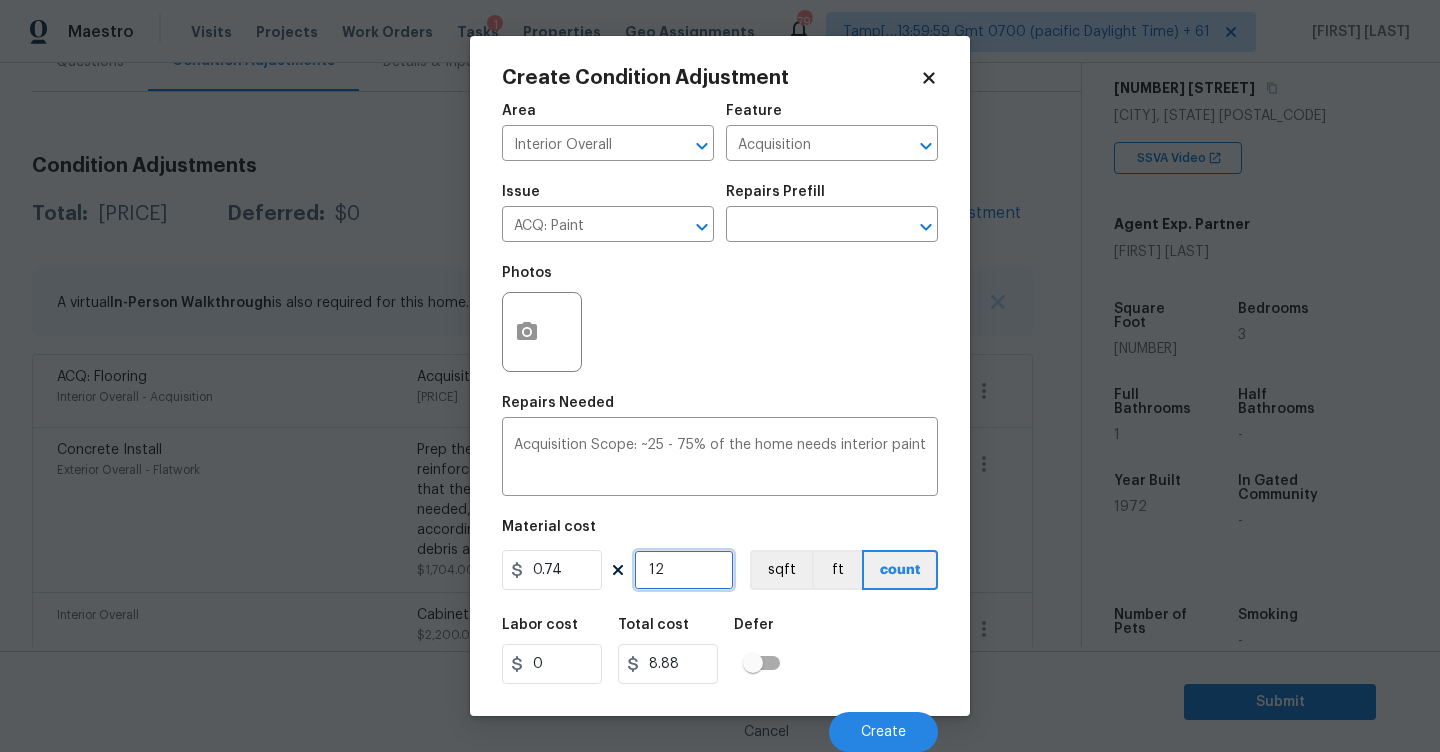 type on "1" 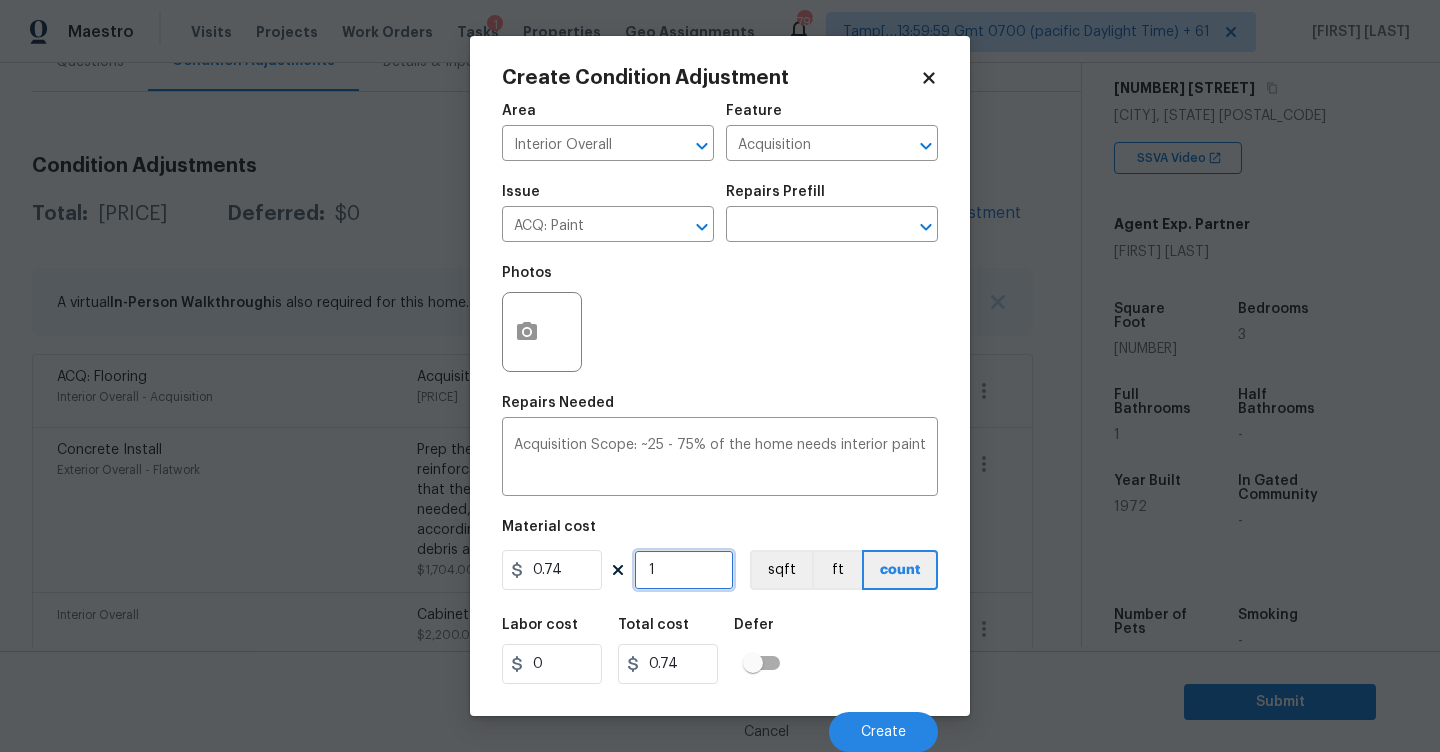 type on "0" 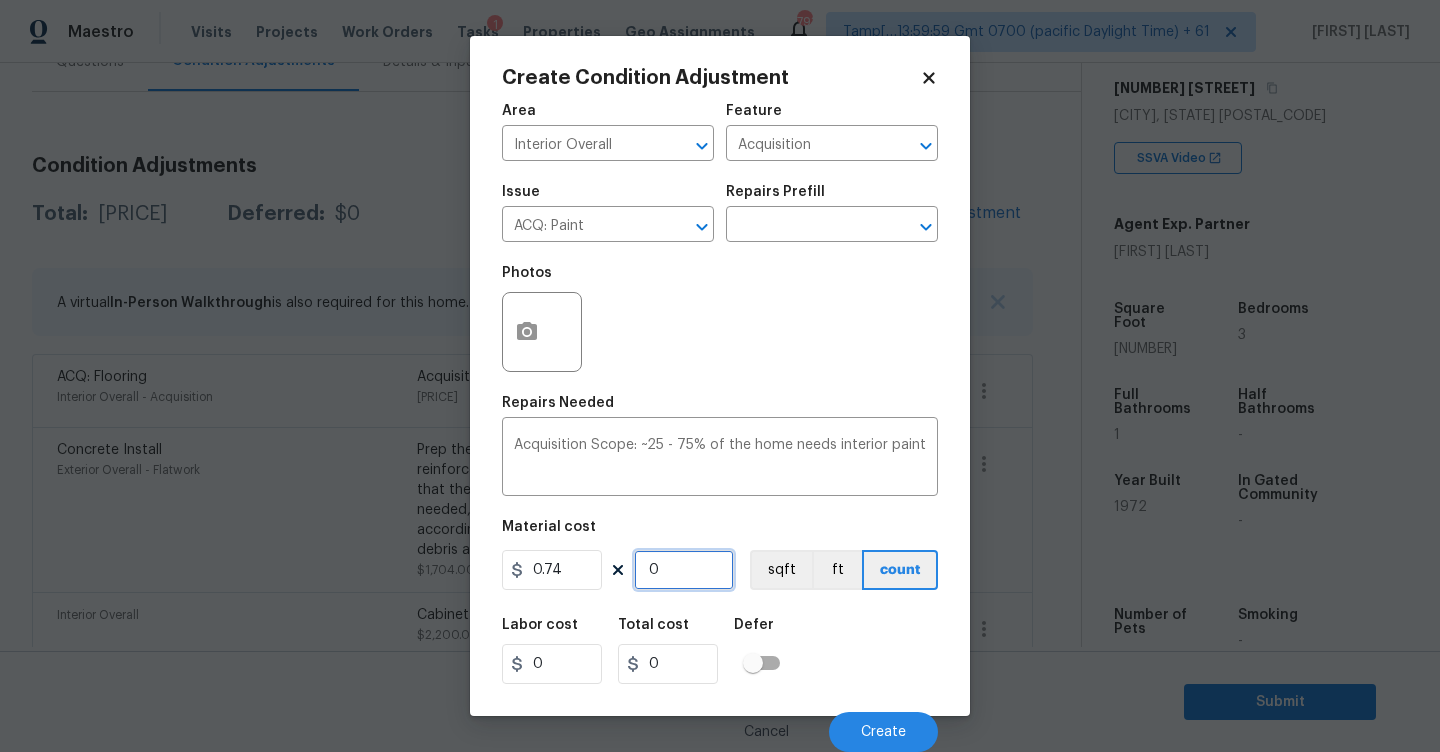 type on "2" 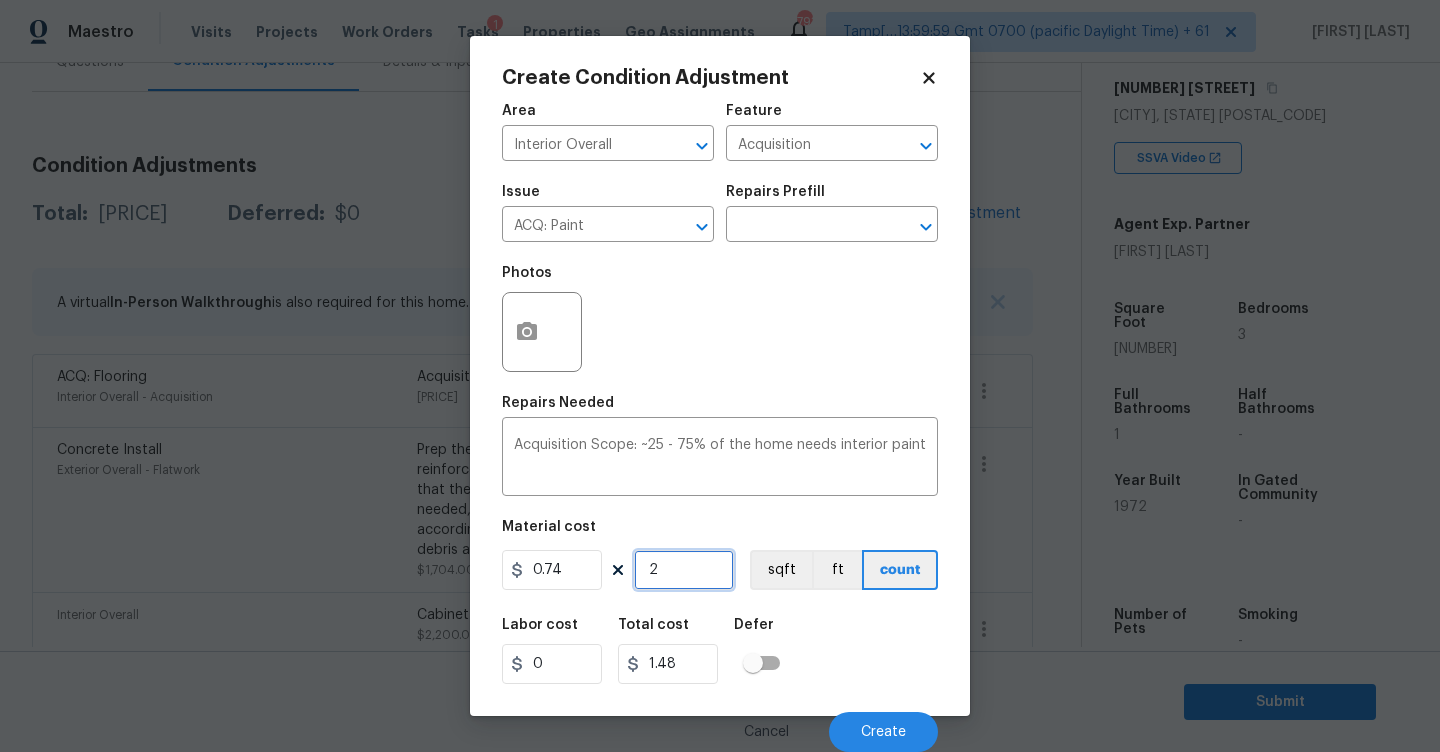 type on "27" 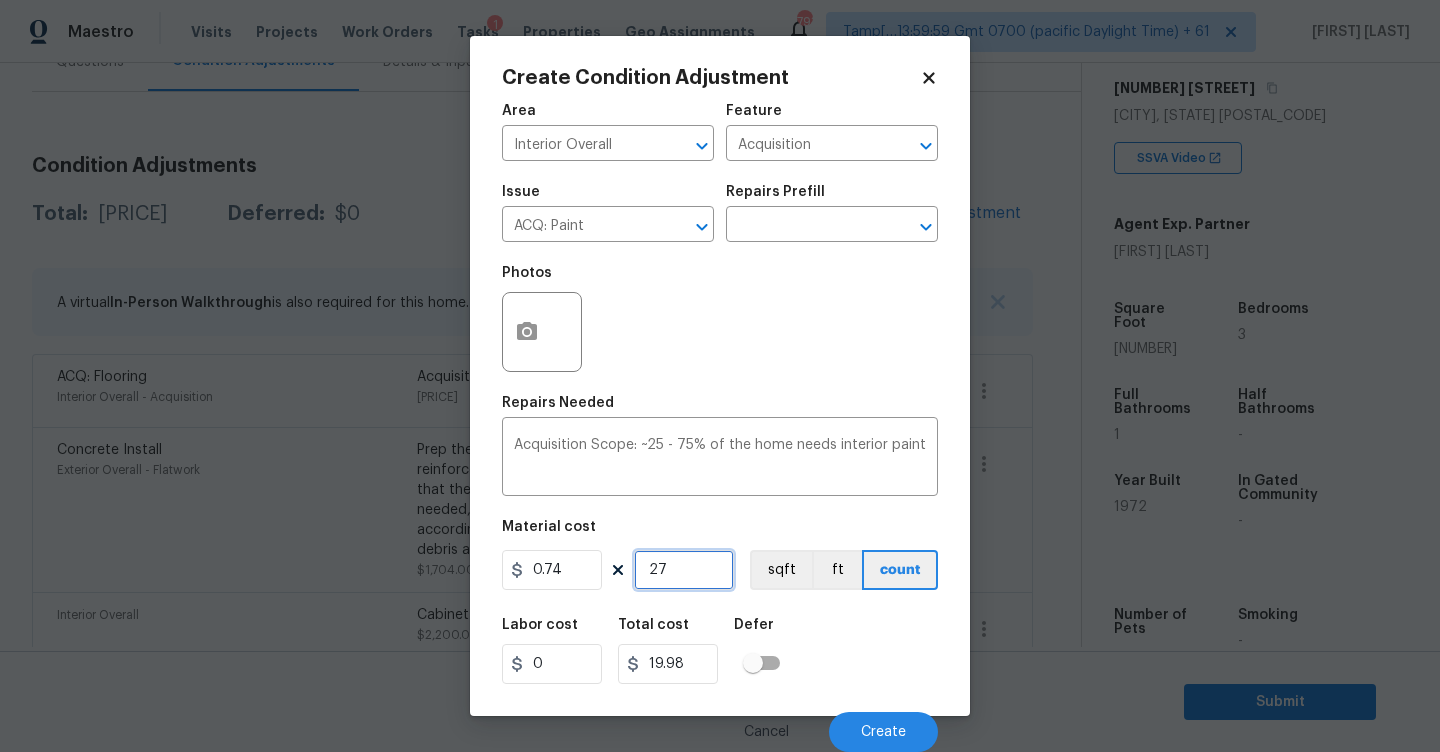 type on "270" 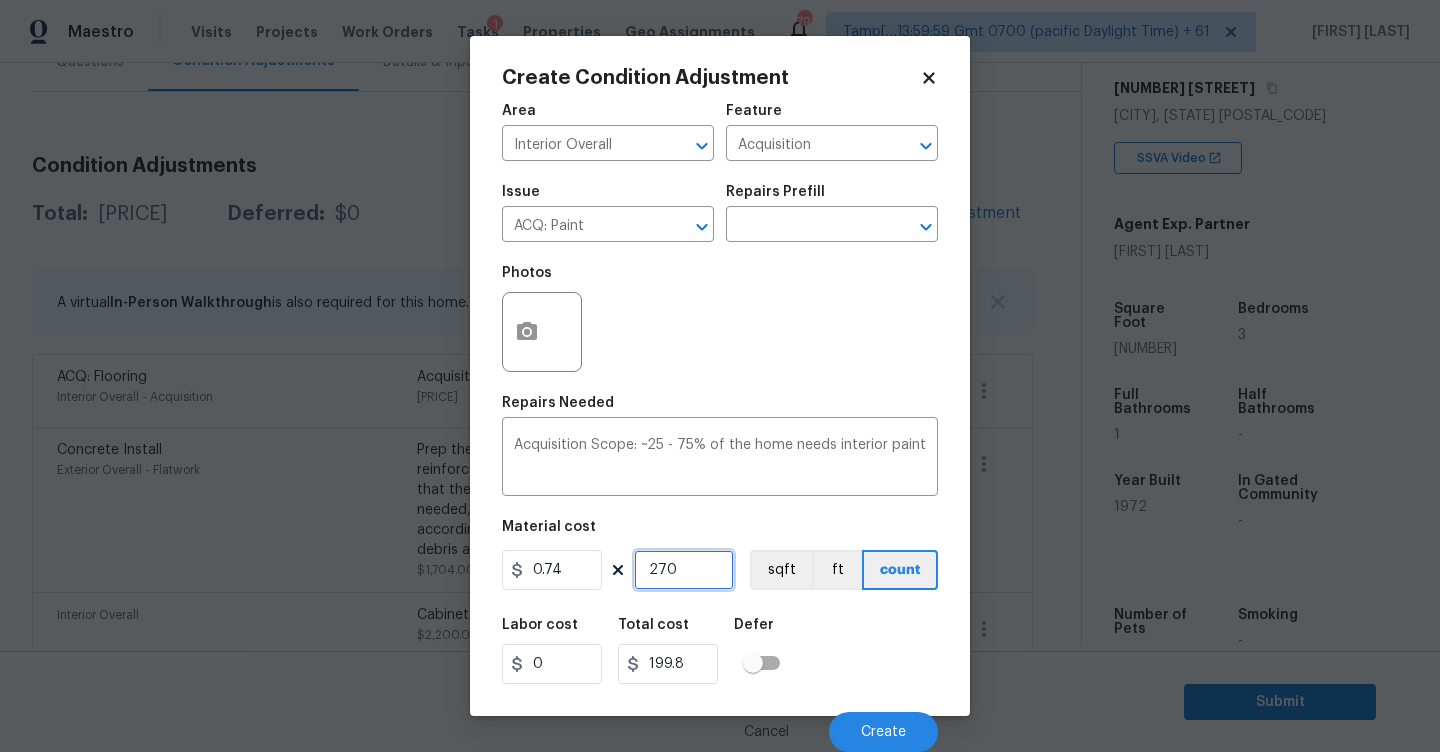 type on "2709" 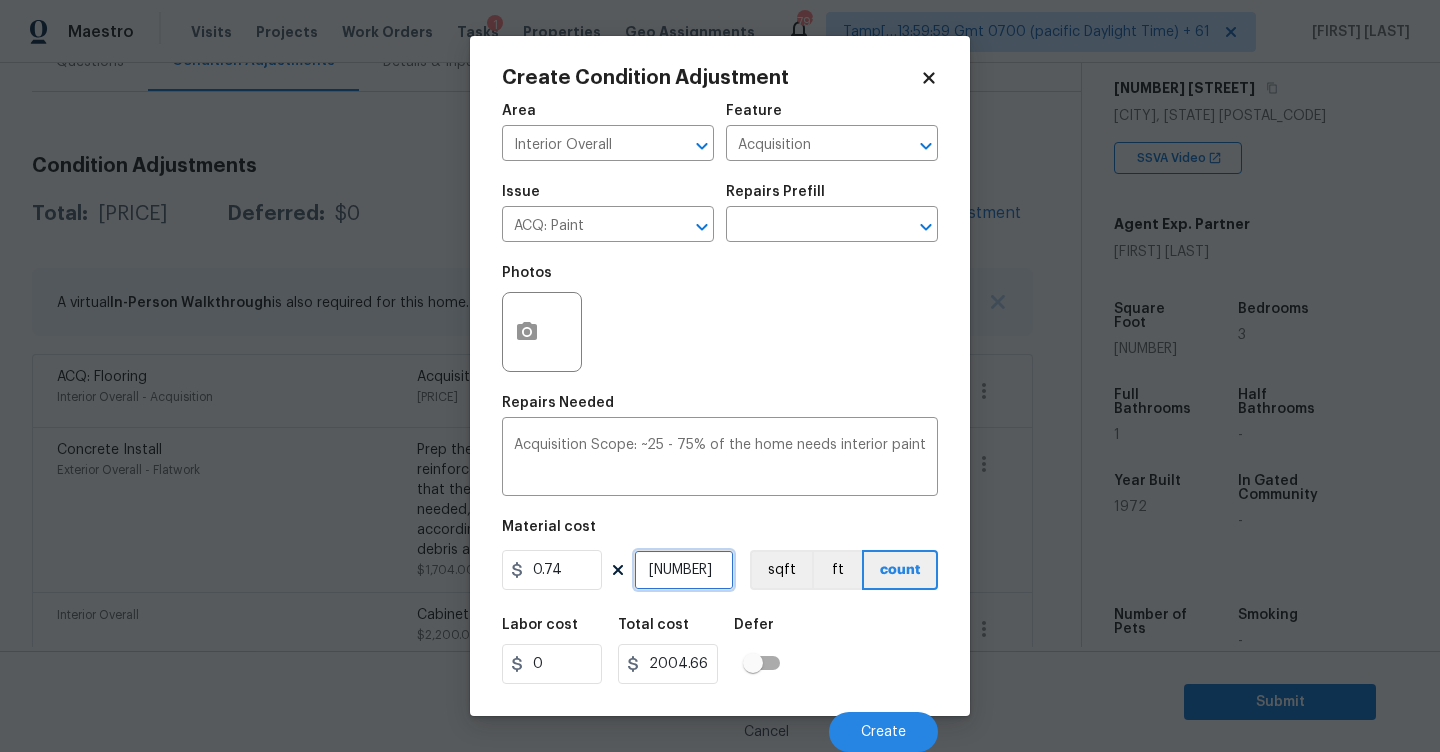 type on "2709" 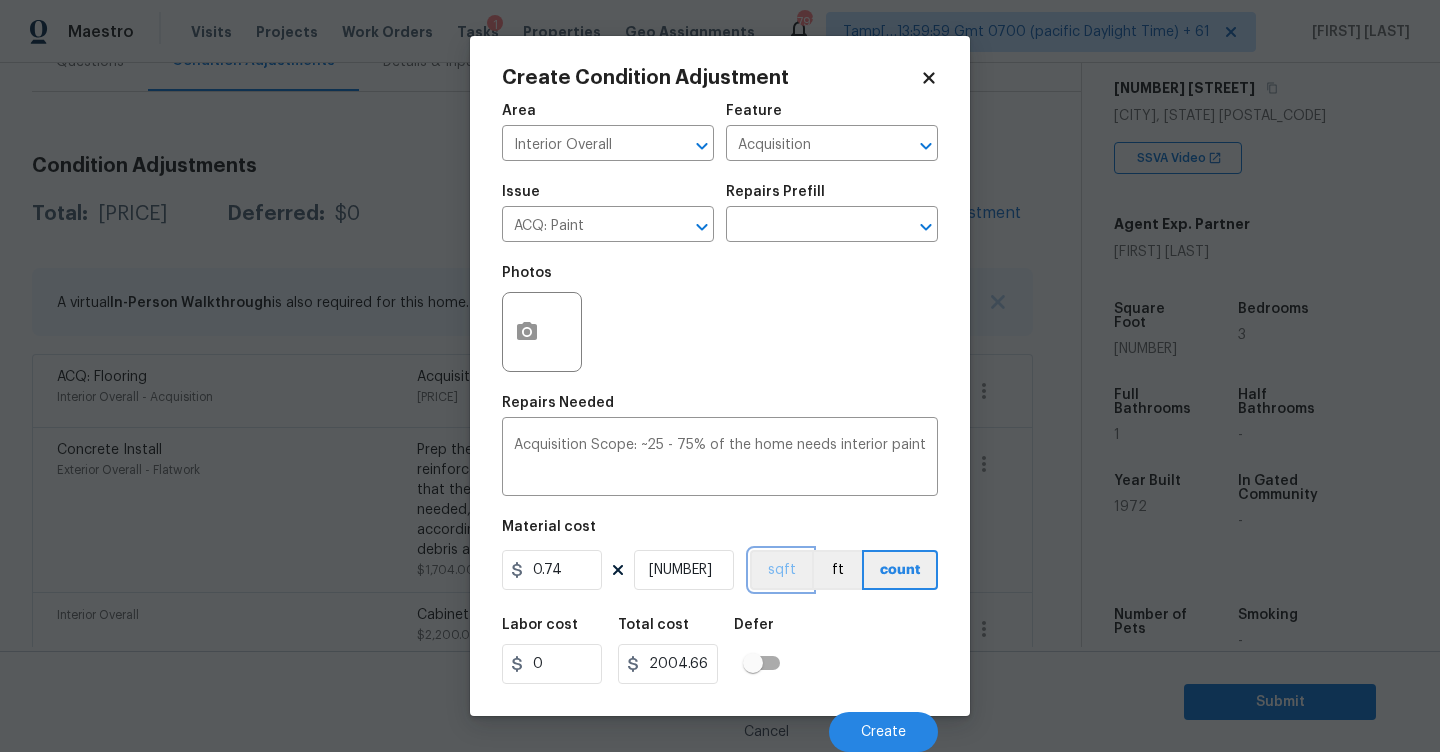 type 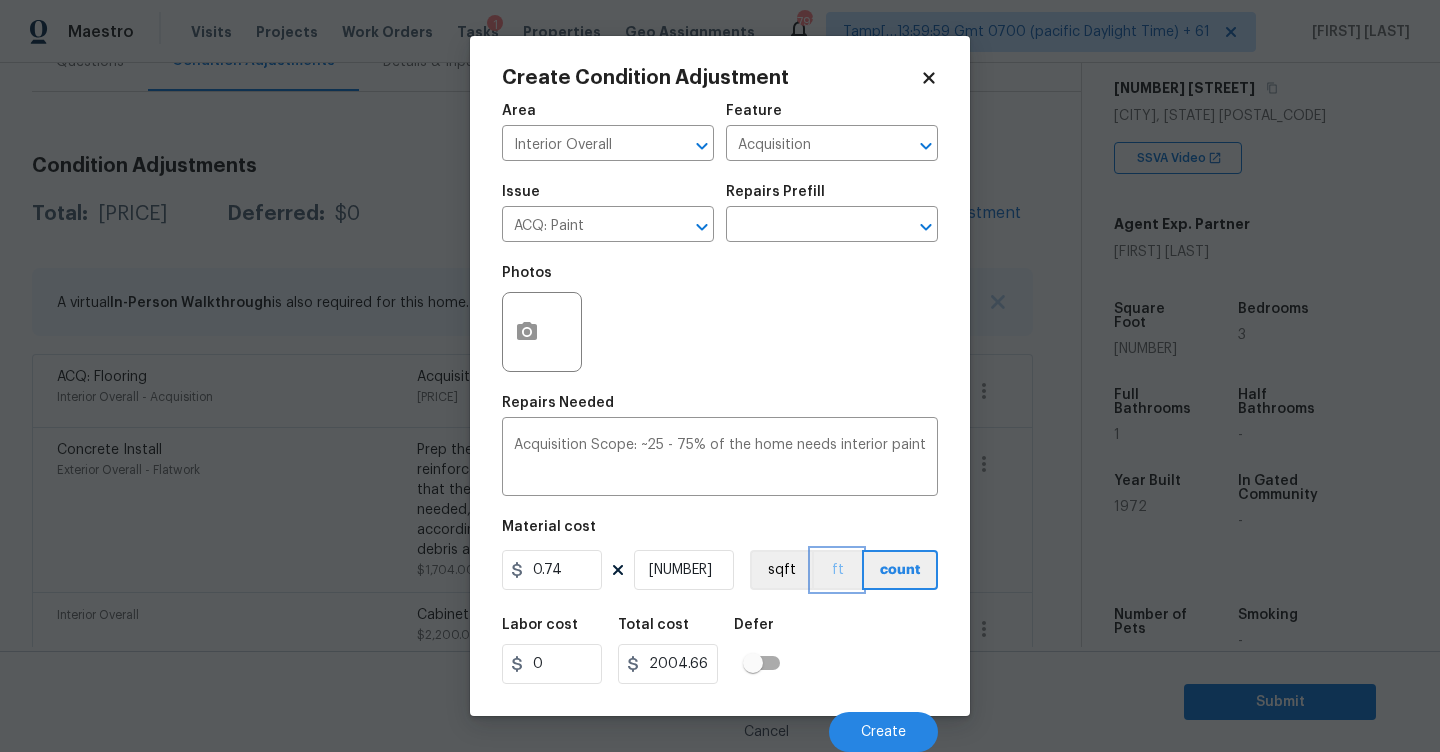 type 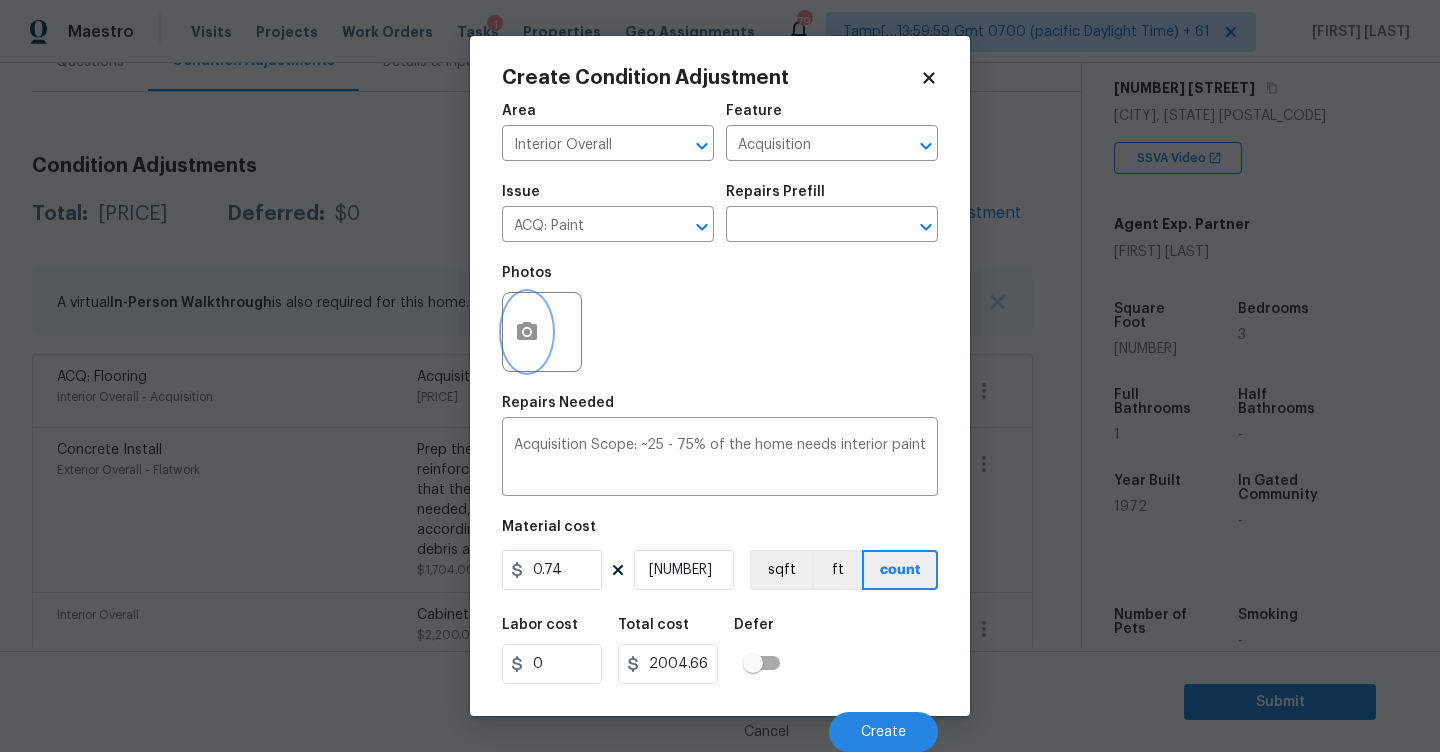 click 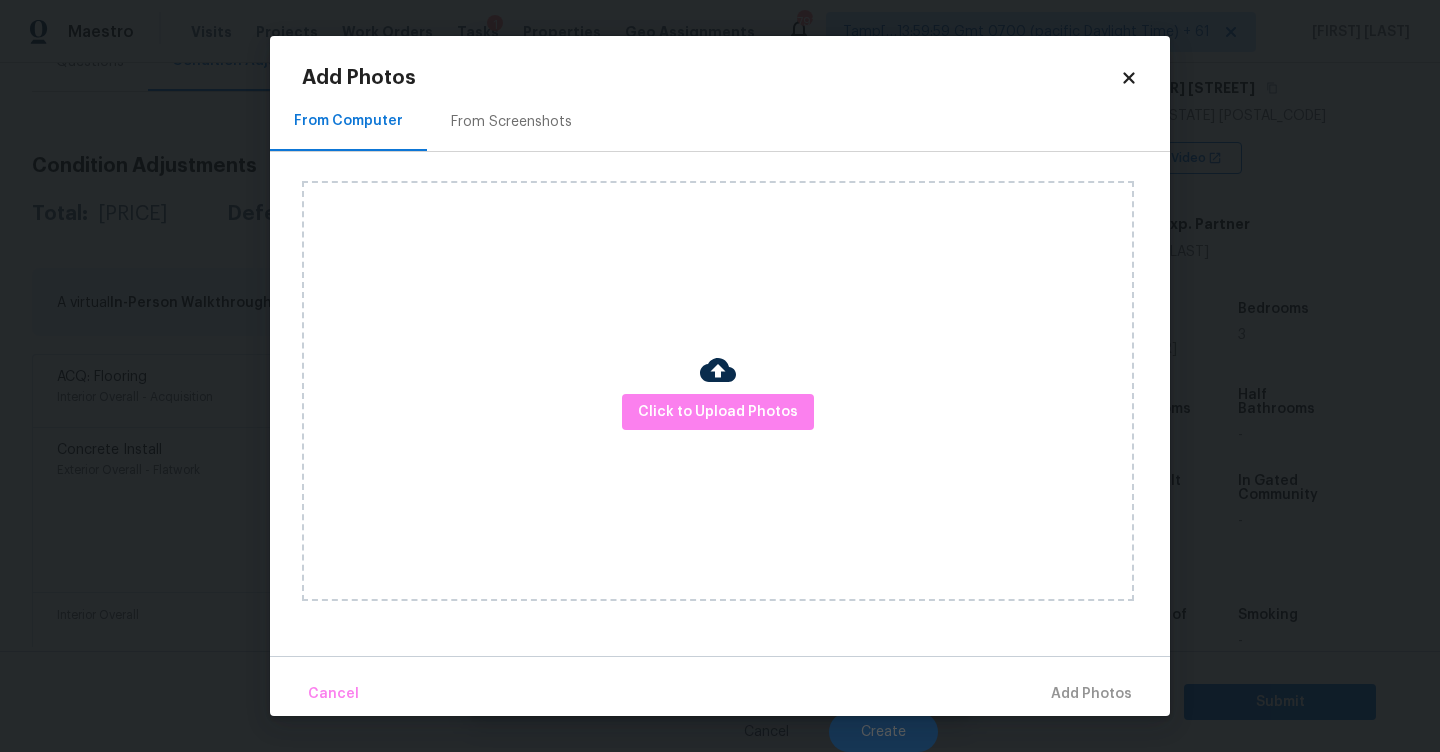 click on "From Screenshots" at bounding box center (511, 121) 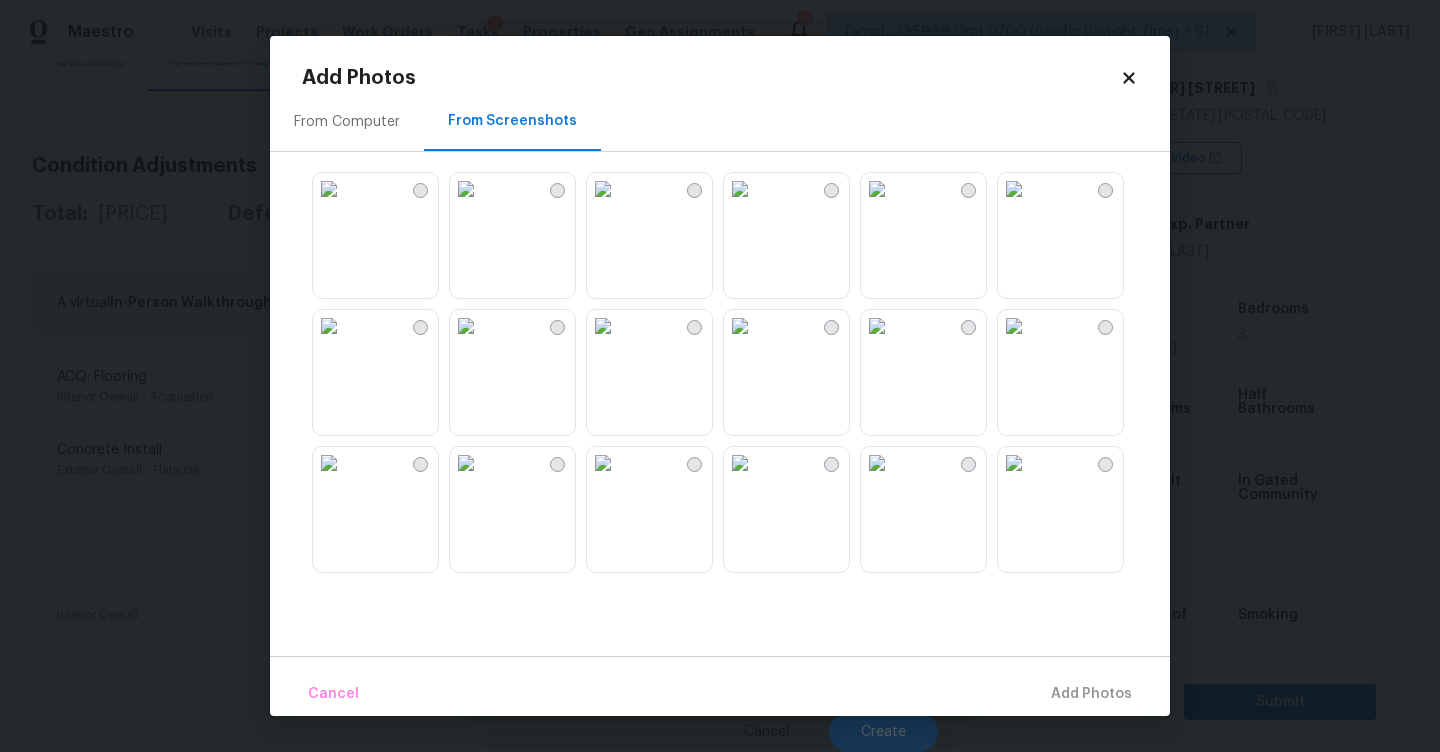 click at bounding box center (603, 189) 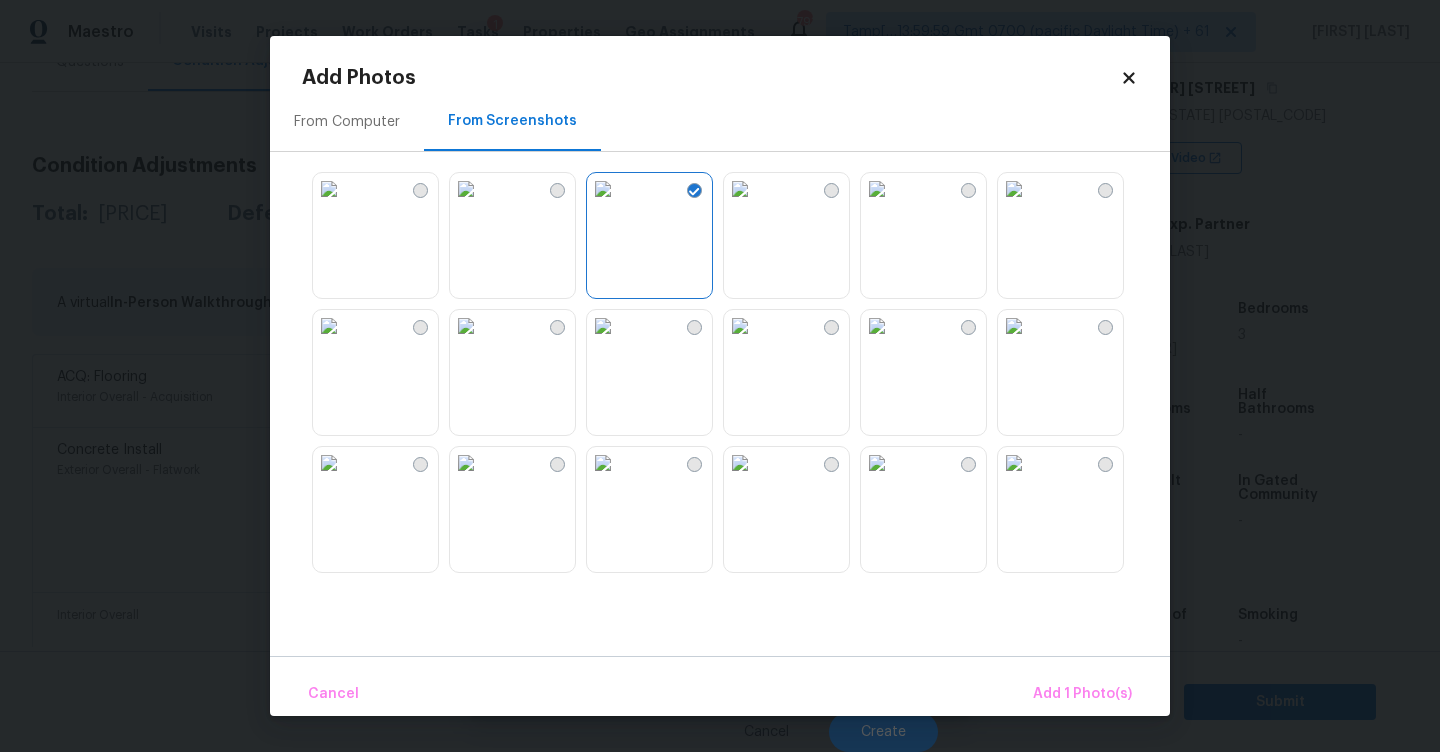 click at bounding box center (466, 326) 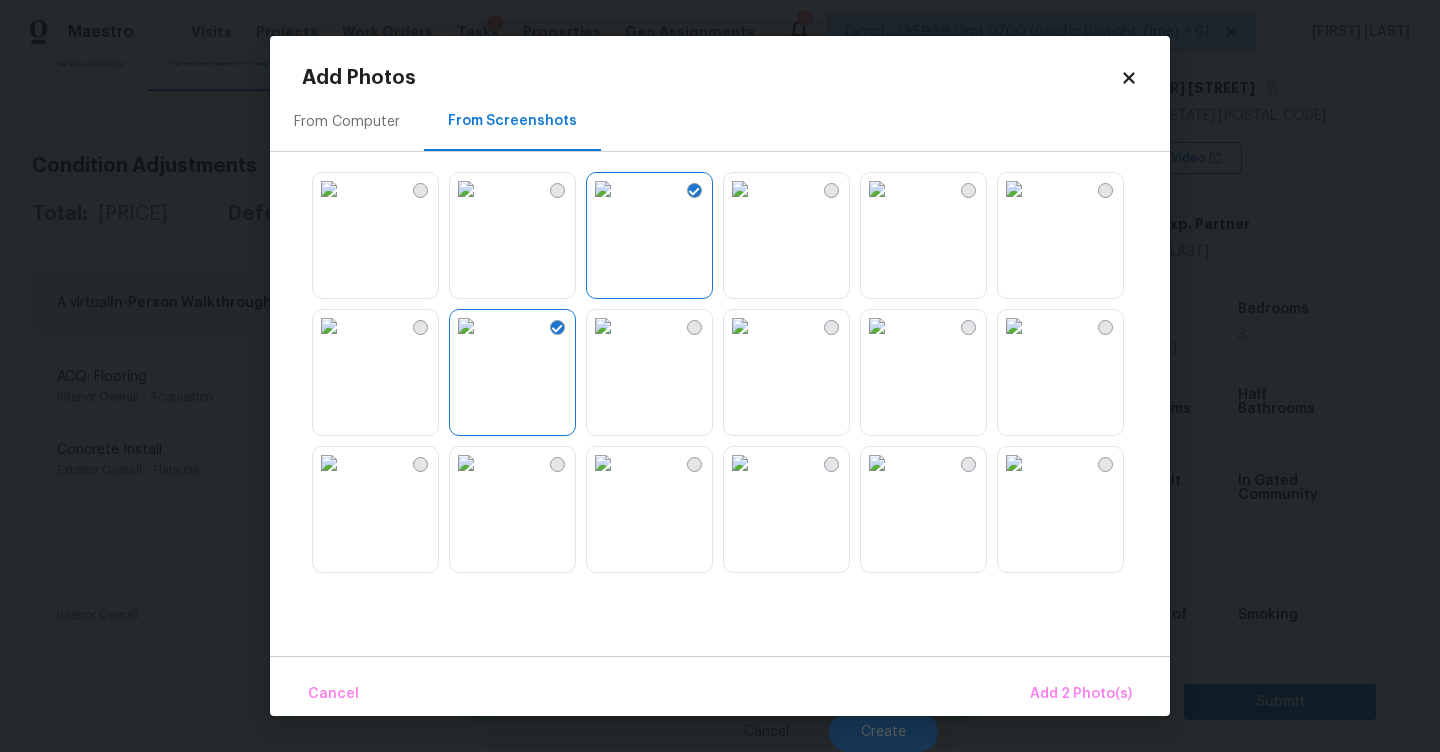 scroll, scrollTop: 43, scrollLeft: 0, axis: vertical 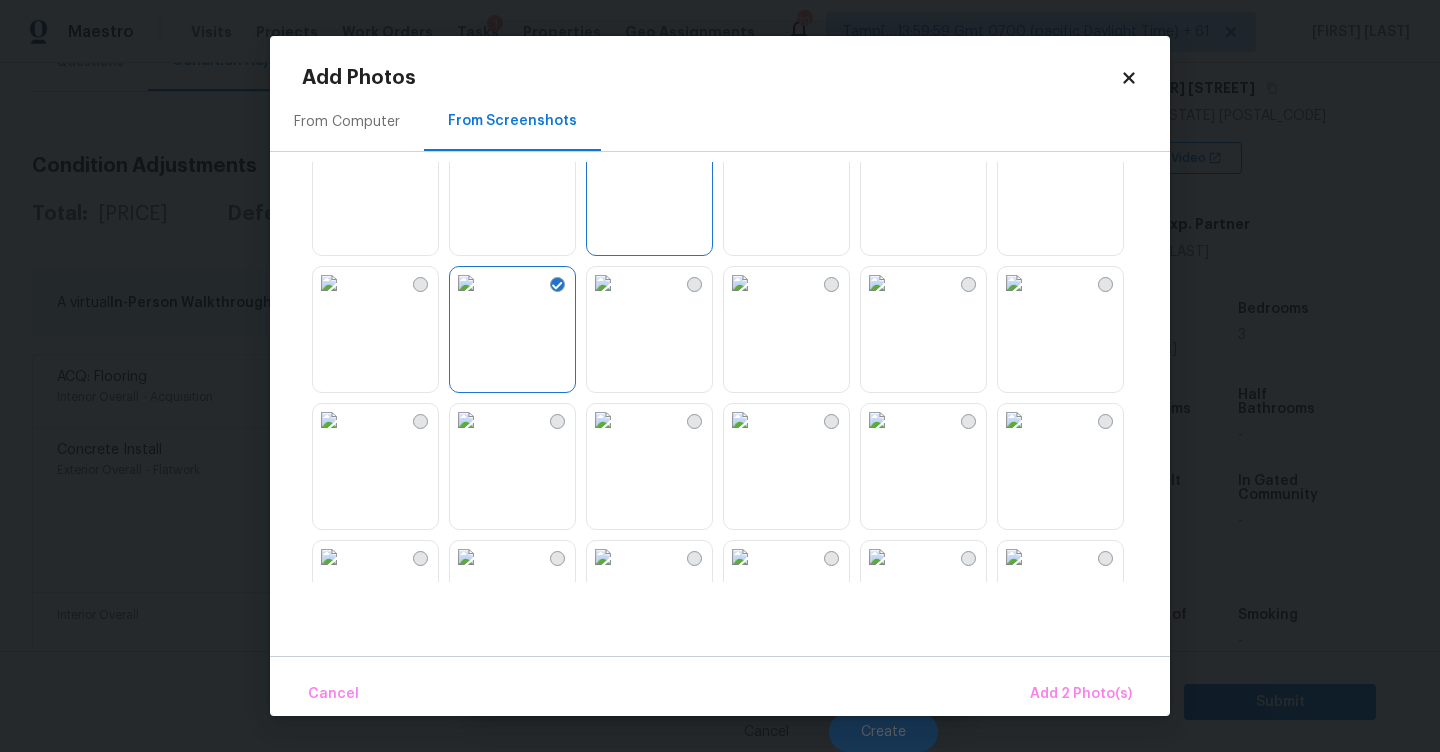 click at bounding box center [603, 420] 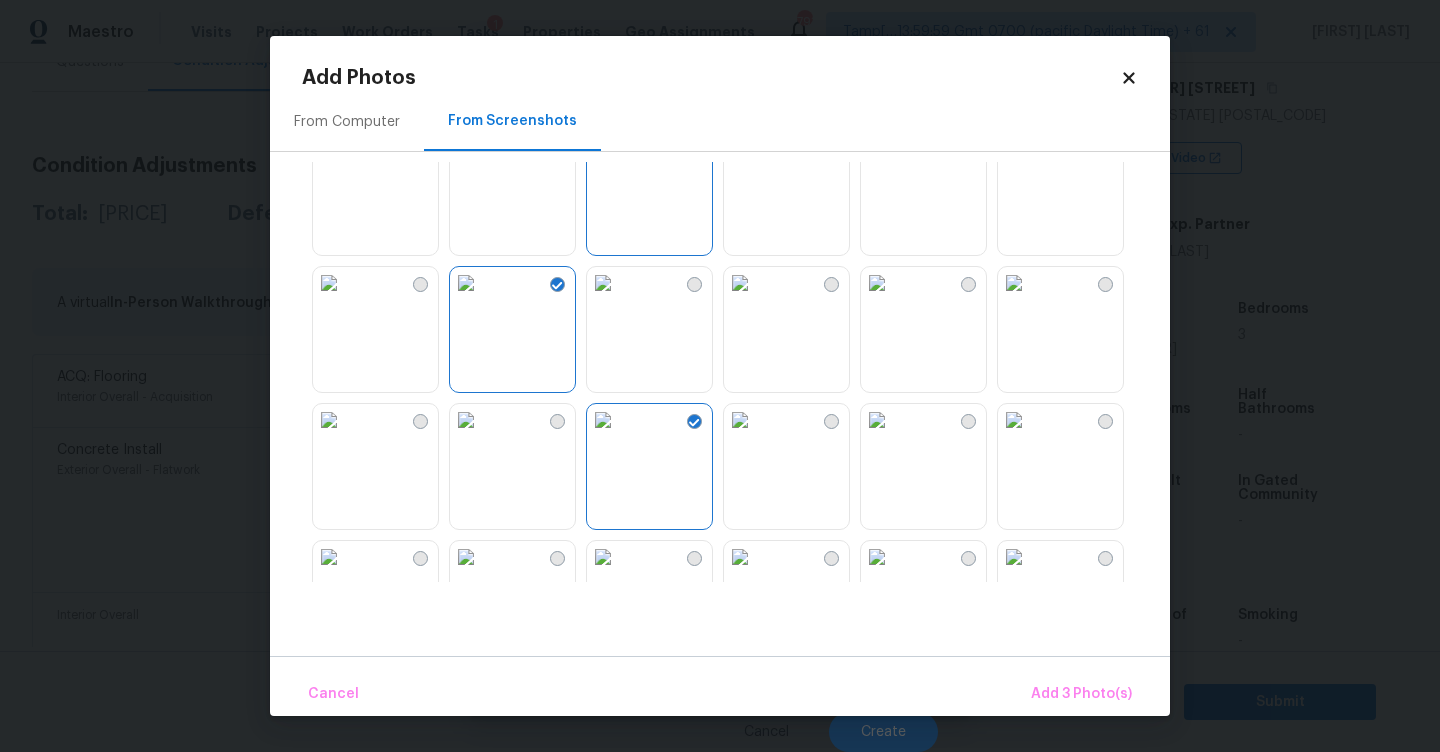 click at bounding box center (603, 420) 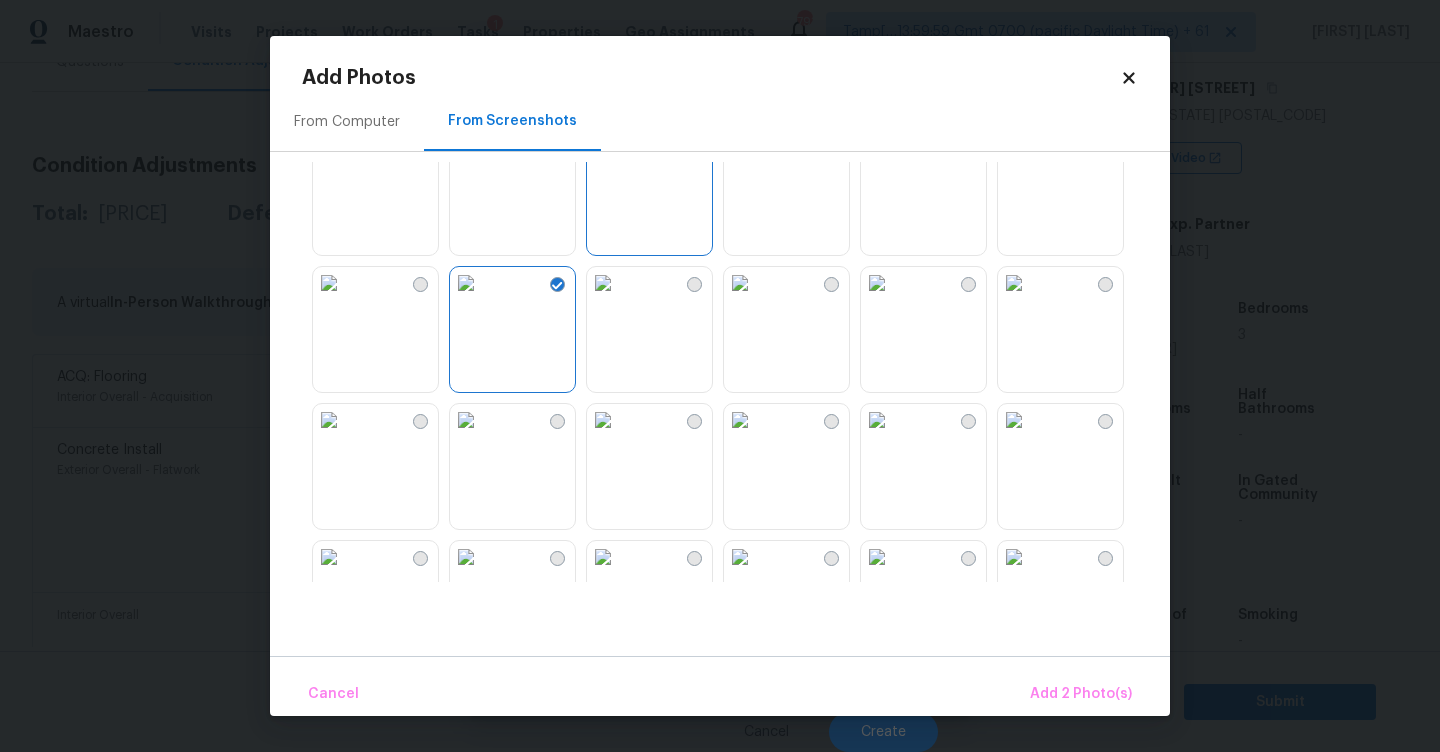 click at bounding box center [740, 420] 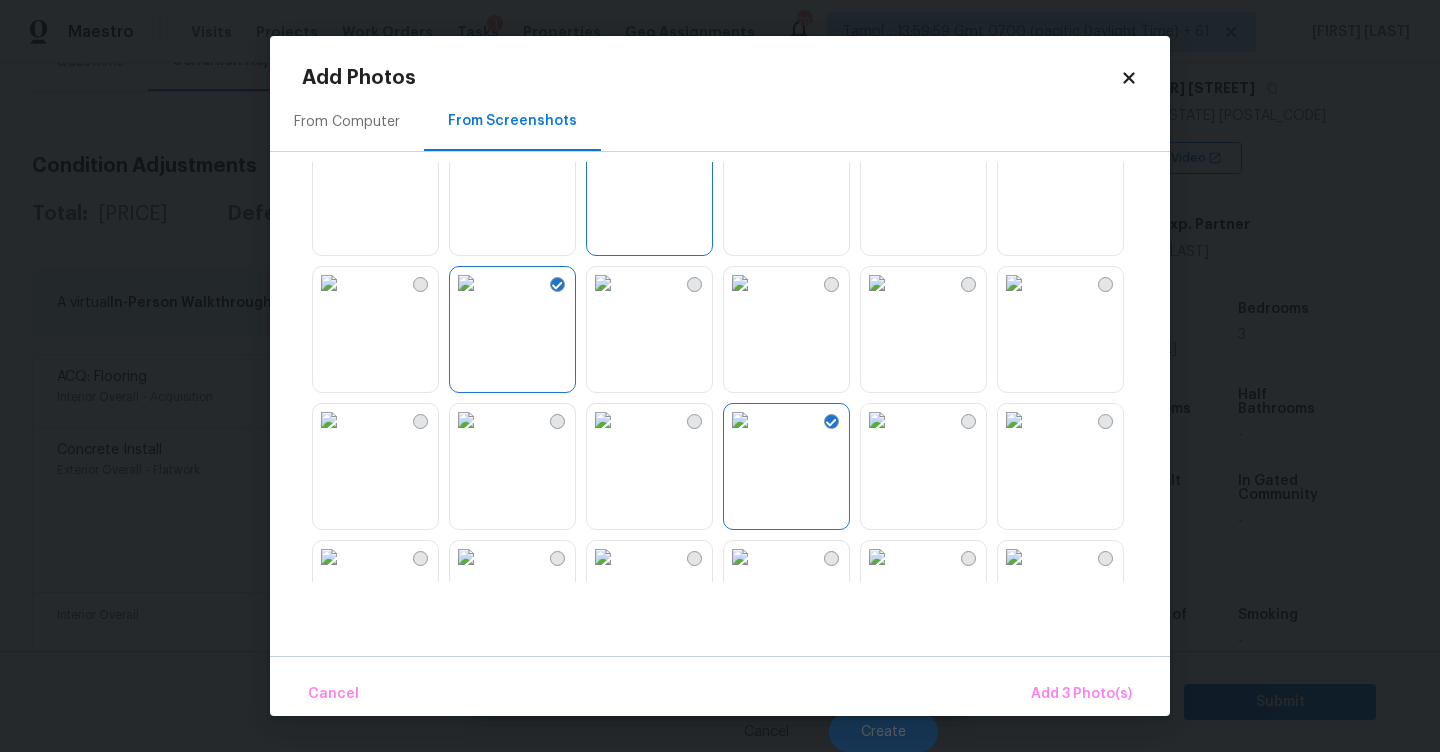 scroll, scrollTop: 194, scrollLeft: 0, axis: vertical 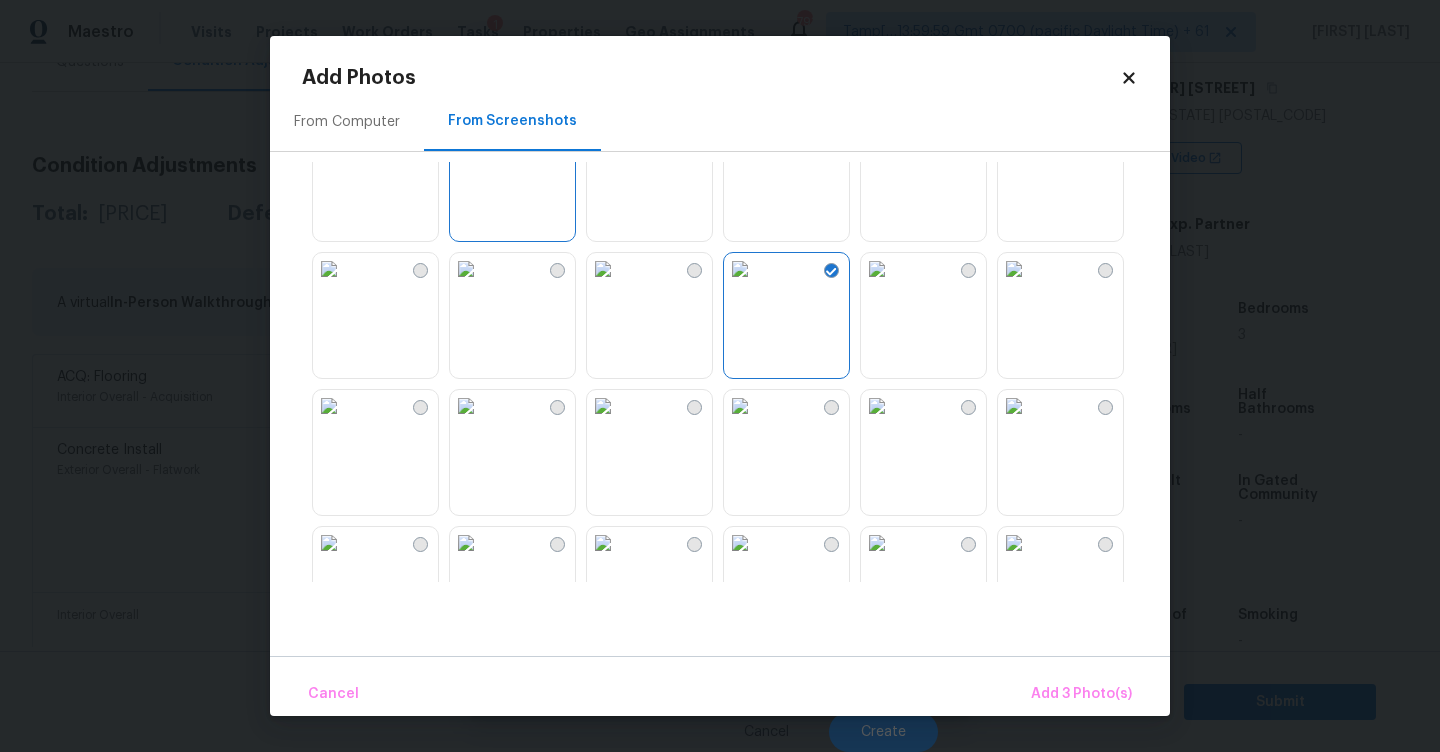 click at bounding box center (603, 406) 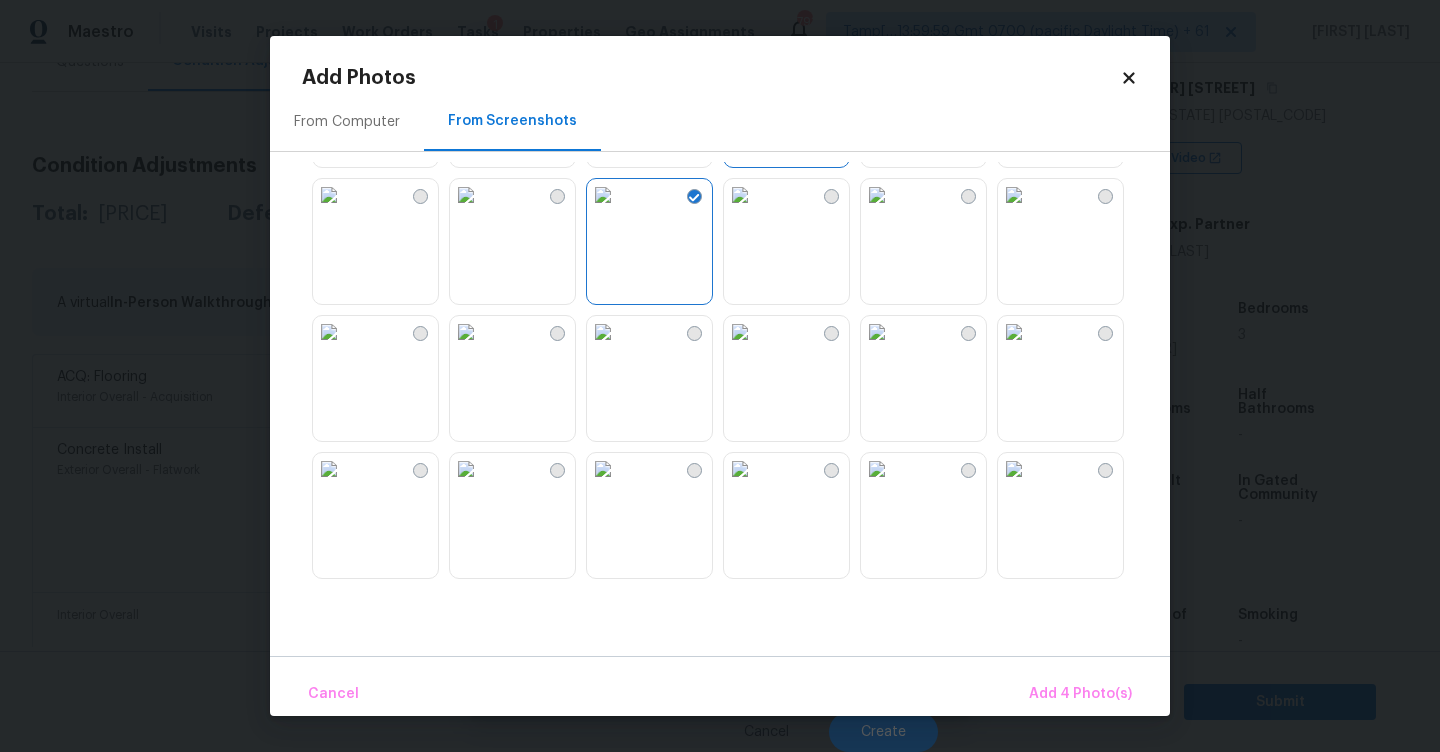 scroll, scrollTop: 430, scrollLeft: 0, axis: vertical 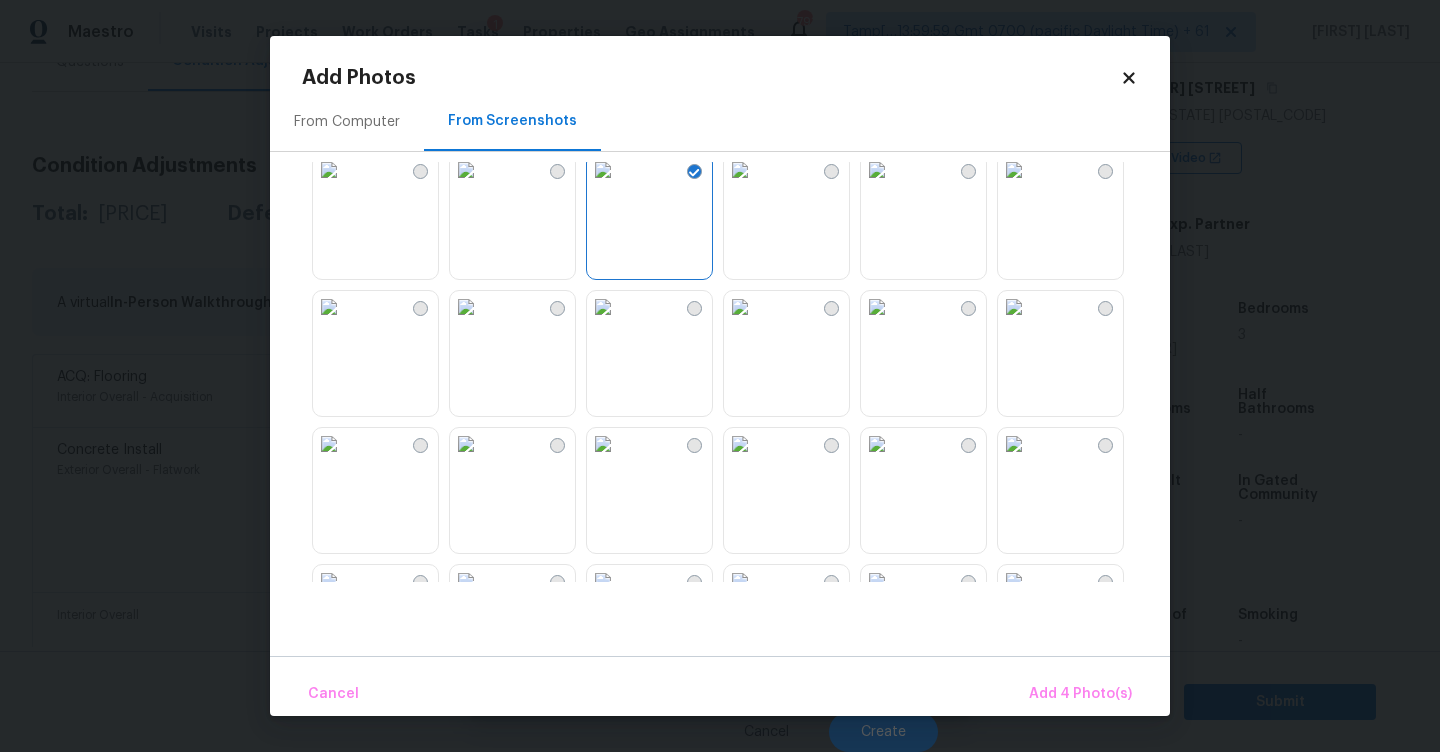 click at bounding box center [877, 444] 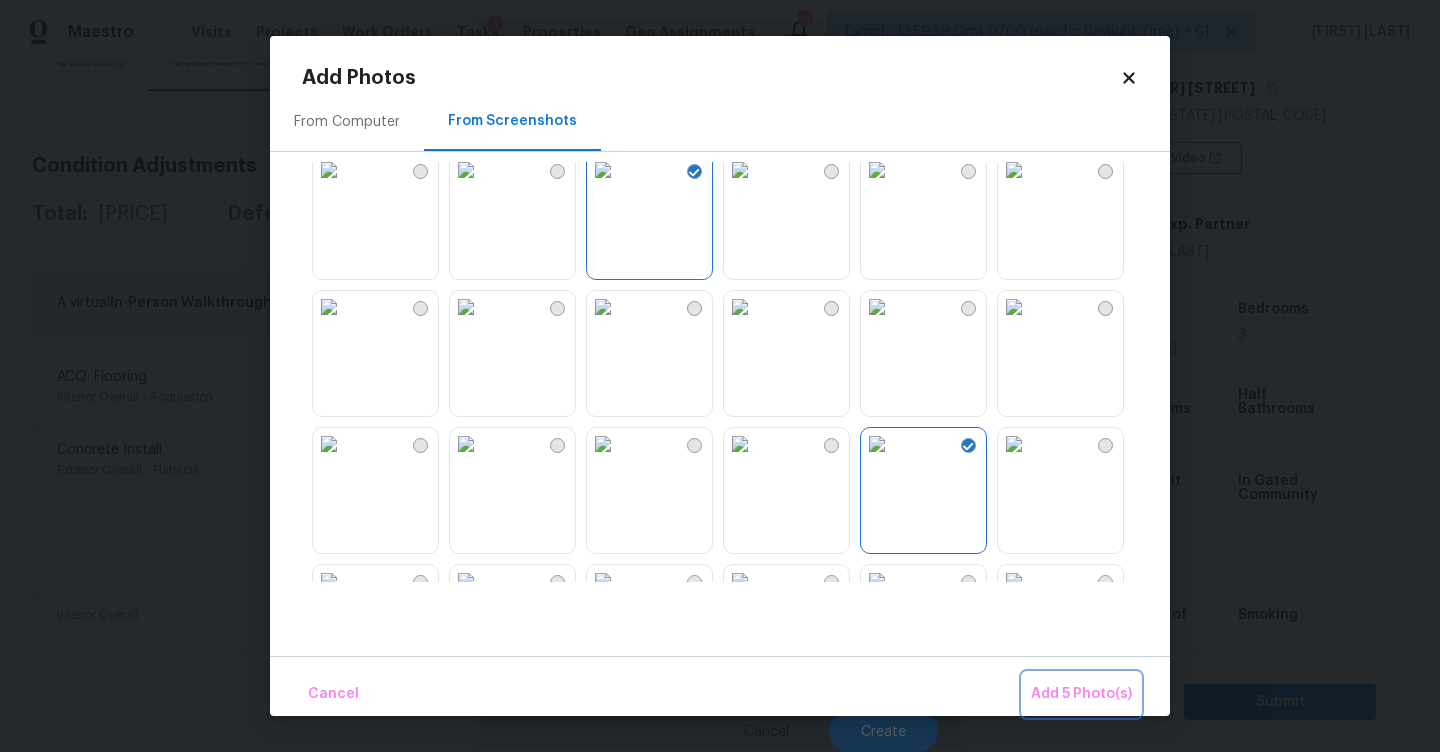 click on "Add 5 Photo(s)" at bounding box center [1081, 694] 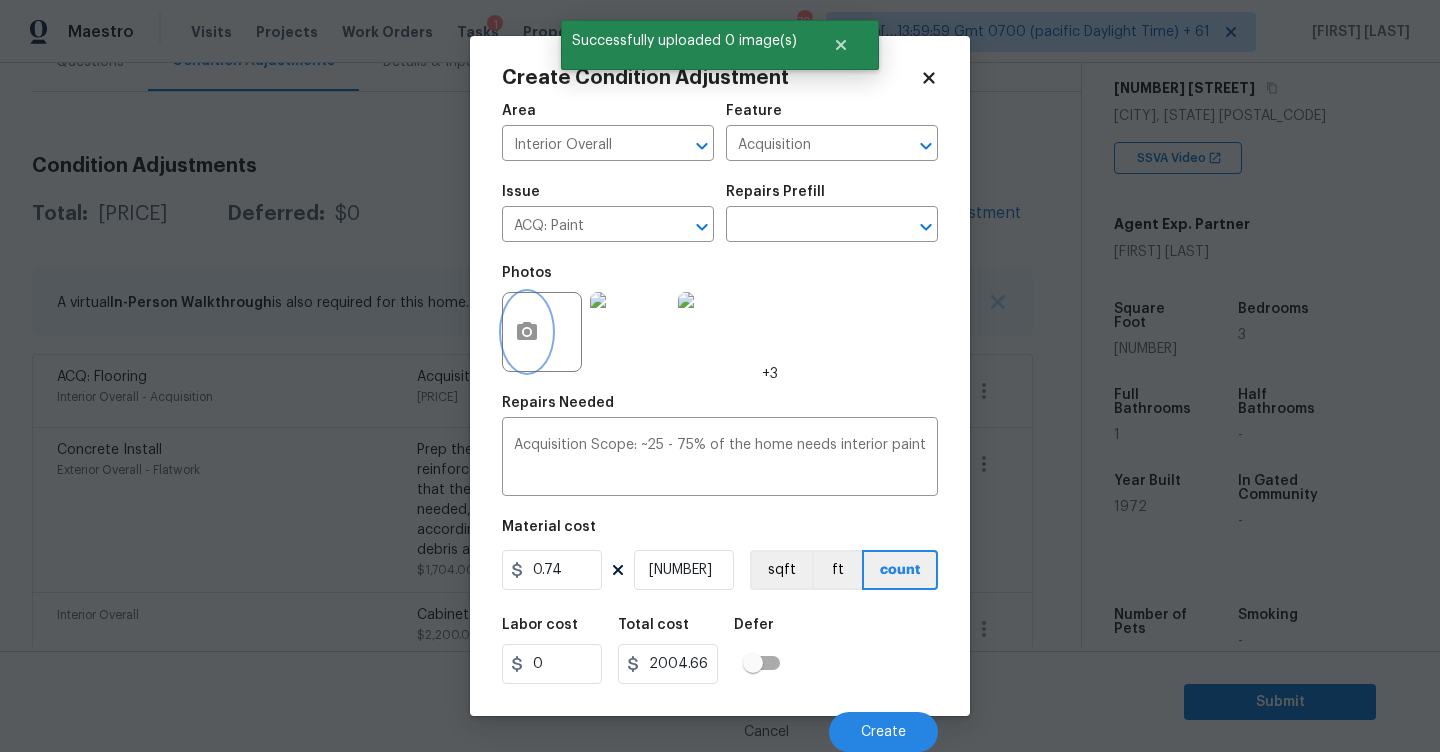 scroll, scrollTop: 1, scrollLeft: 0, axis: vertical 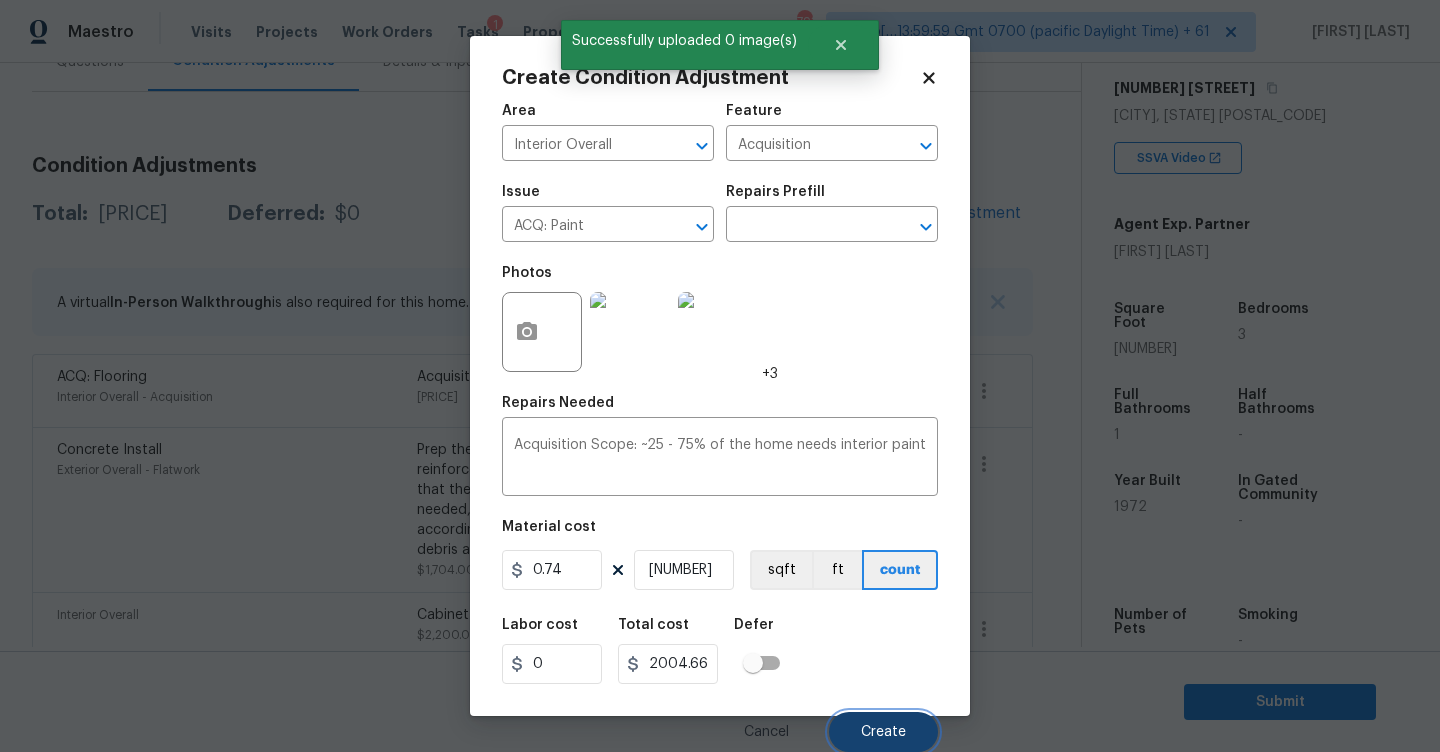 click on "Create" at bounding box center [883, 732] 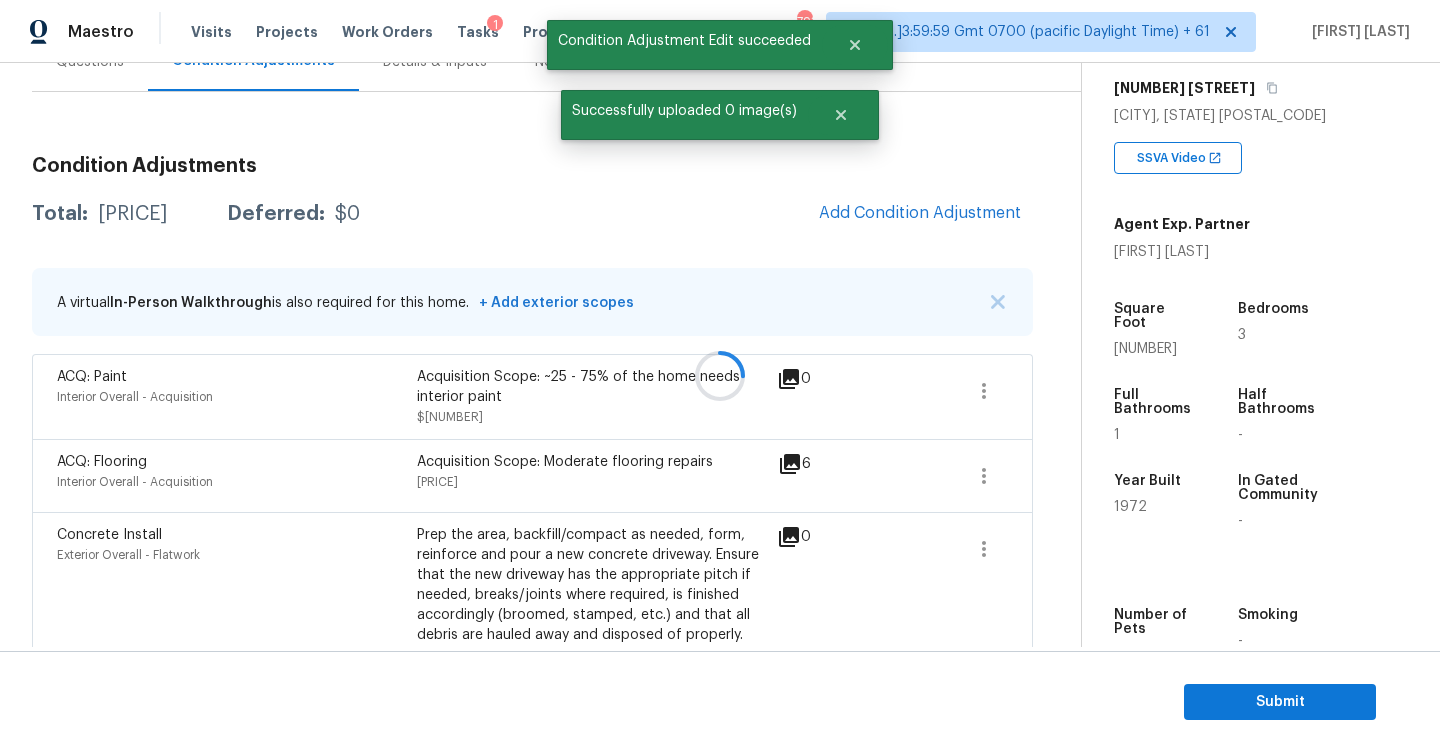 scroll, scrollTop: 0, scrollLeft: 0, axis: both 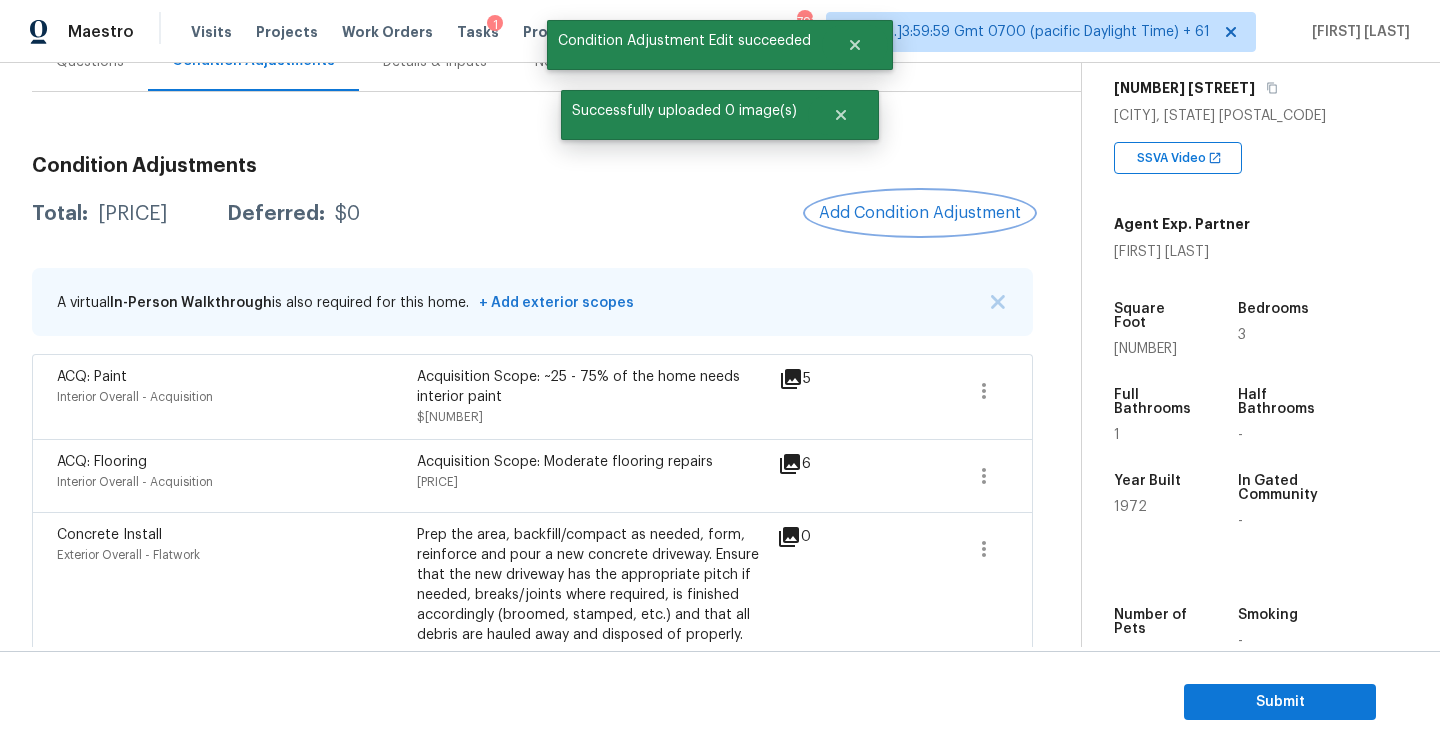 click on "Add Condition Adjustment" at bounding box center [920, 213] 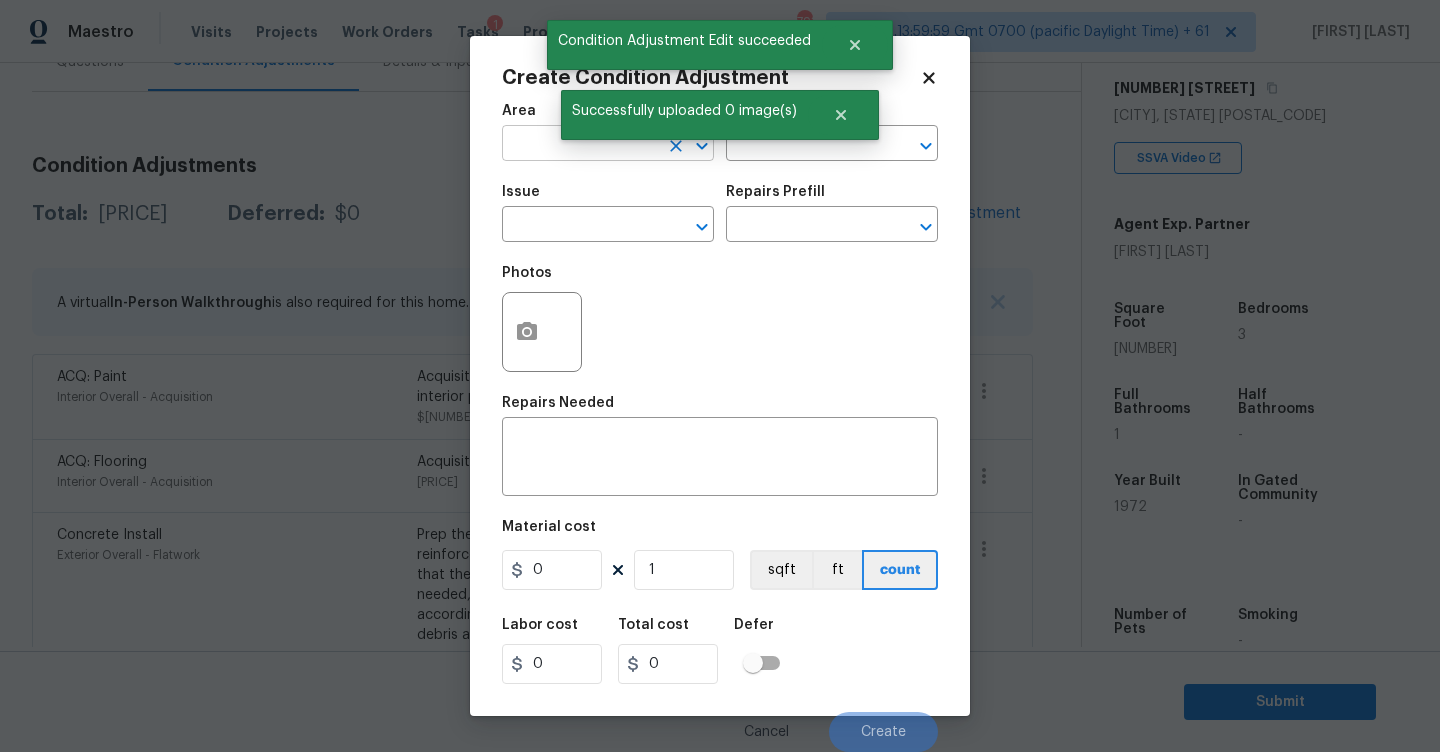 click at bounding box center (580, 145) 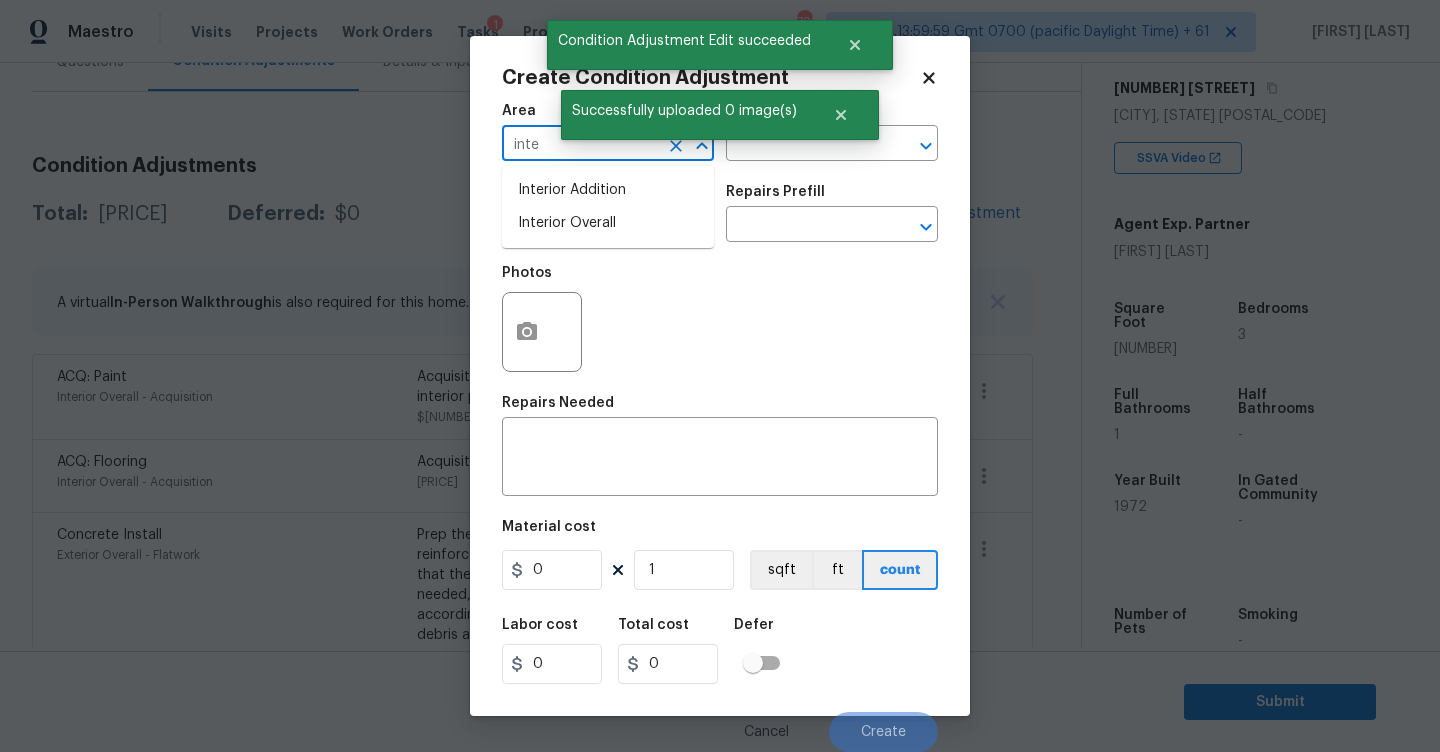 click on "Interior Overall" at bounding box center [608, 223] 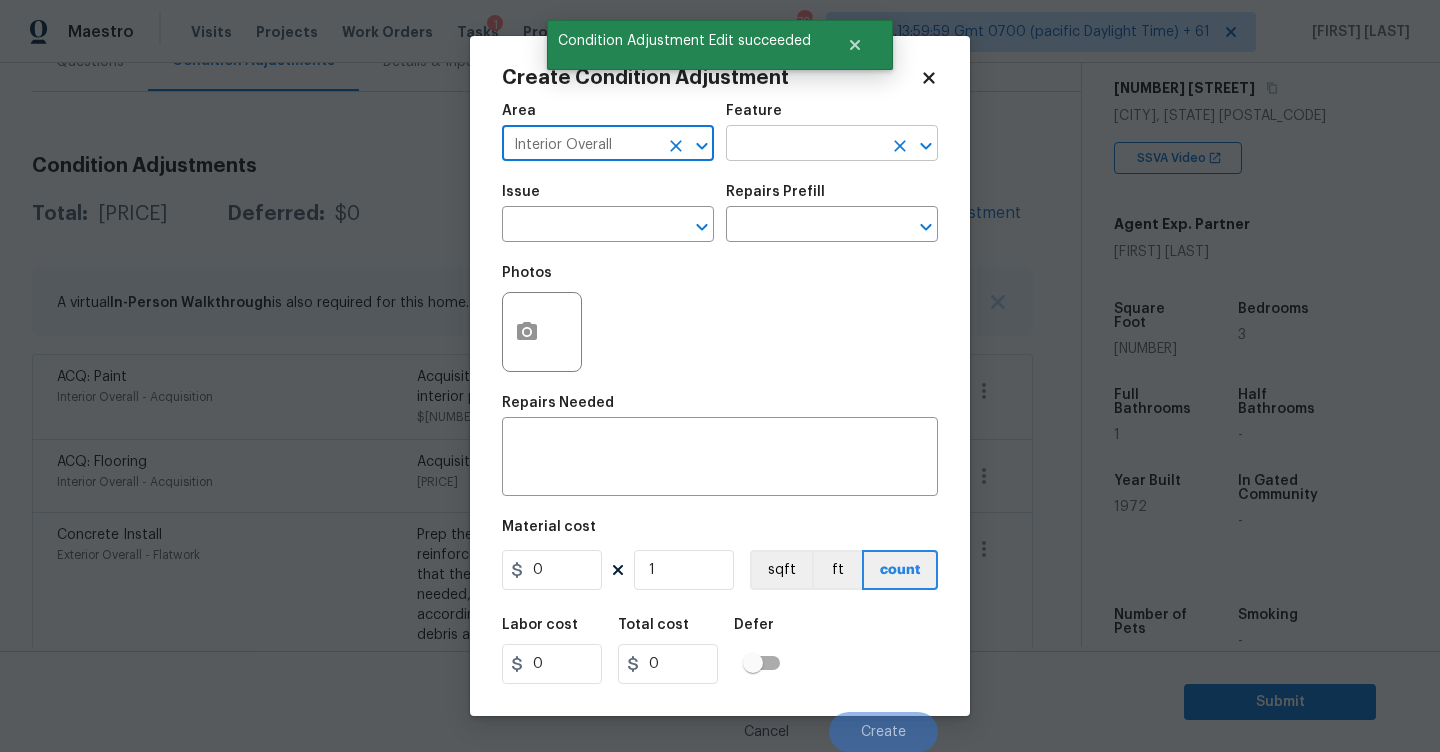 type on "Interior Overall" 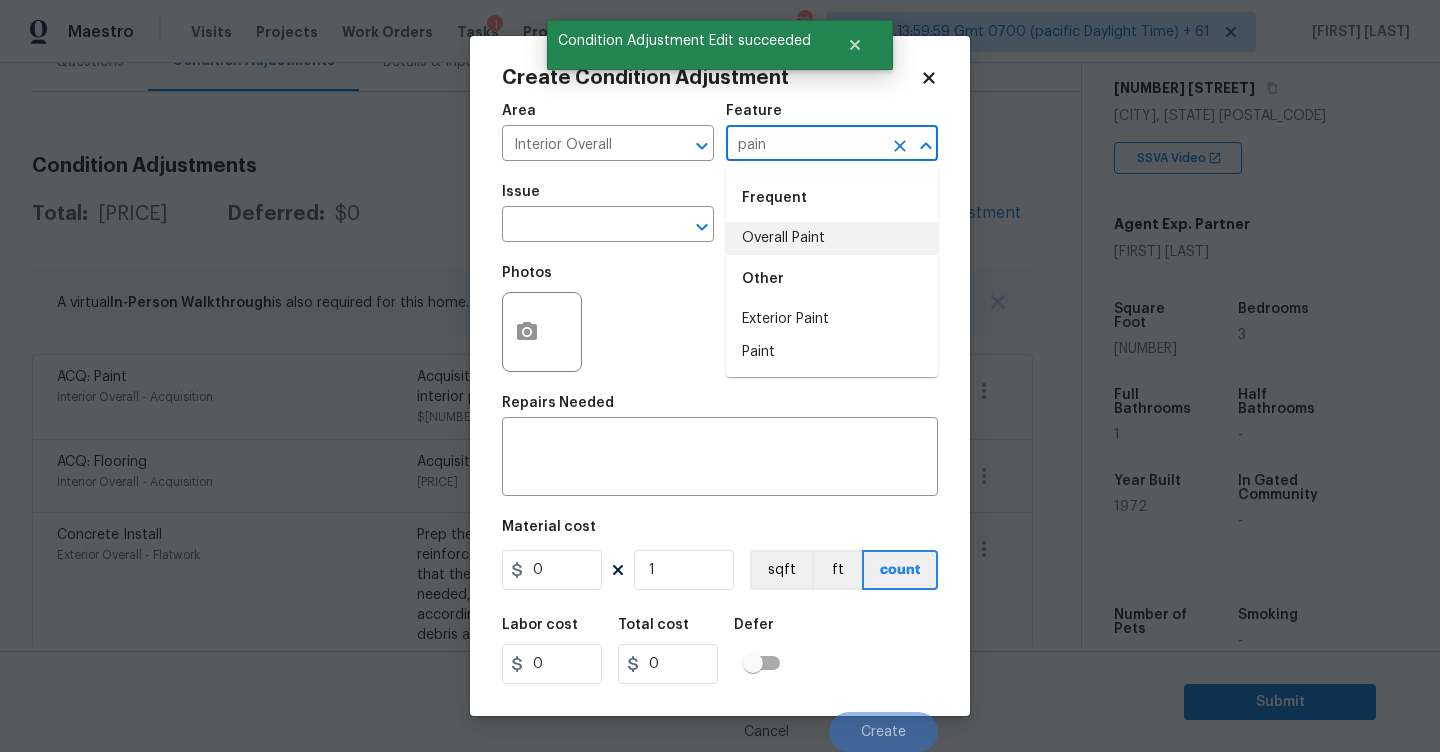 click on "Overall Paint" at bounding box center (832, 238) 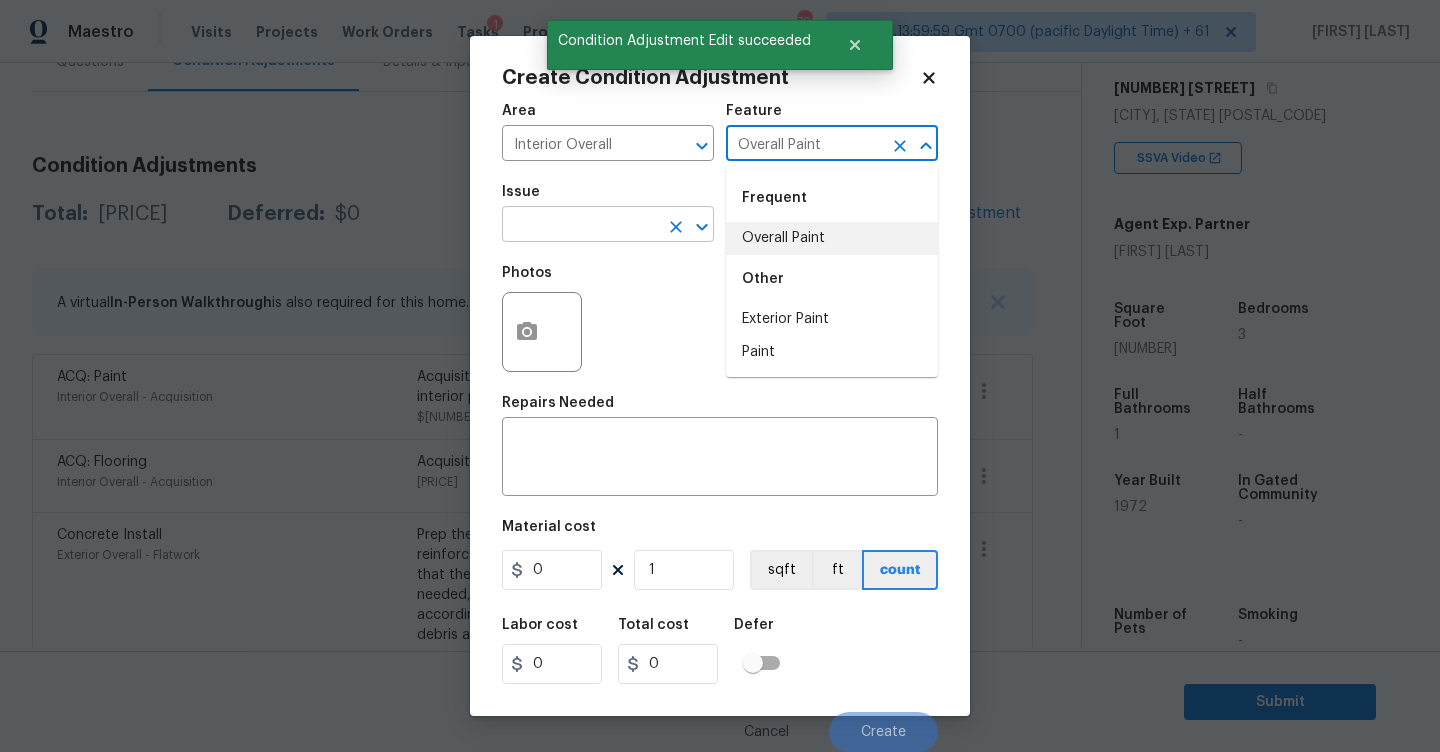 type on "Overall Paint" 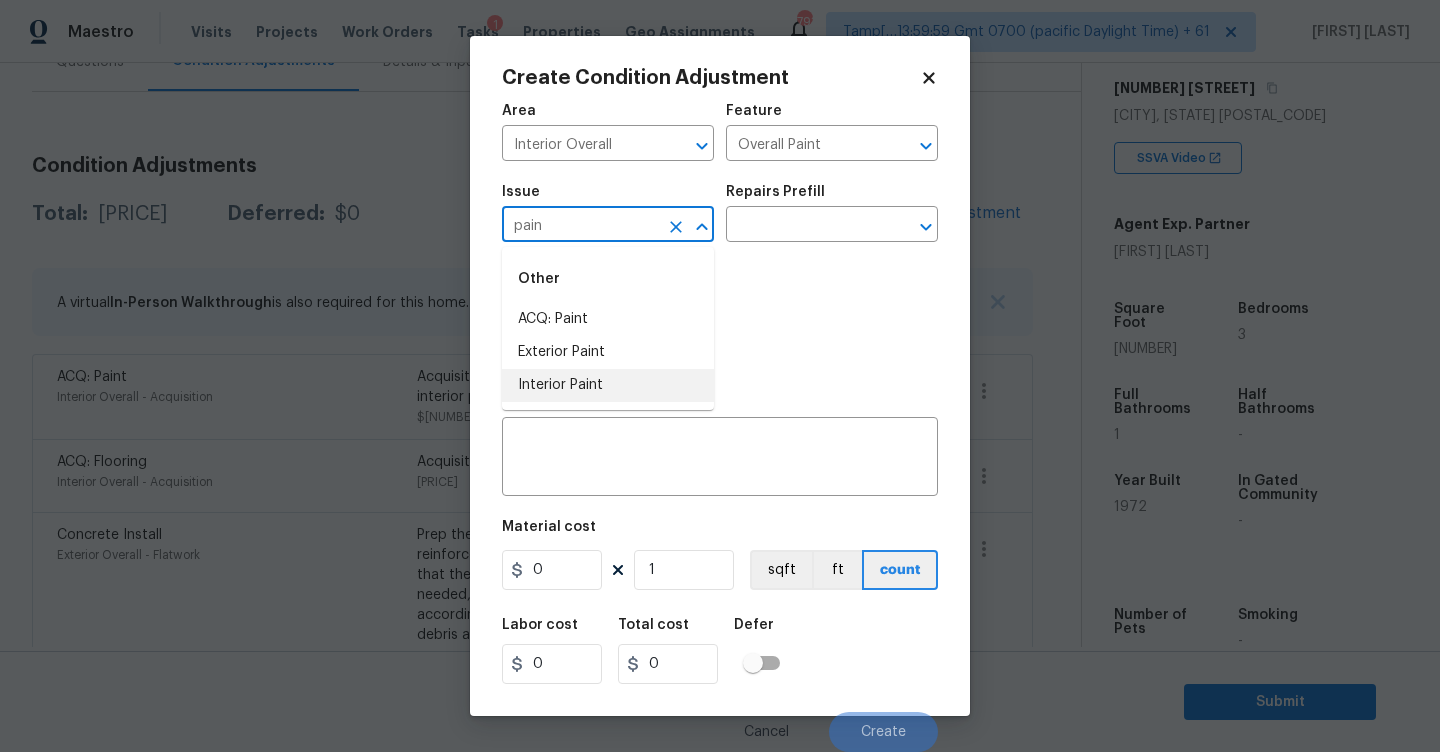 click on "Interior Paint" at bounding box center [608, 385] 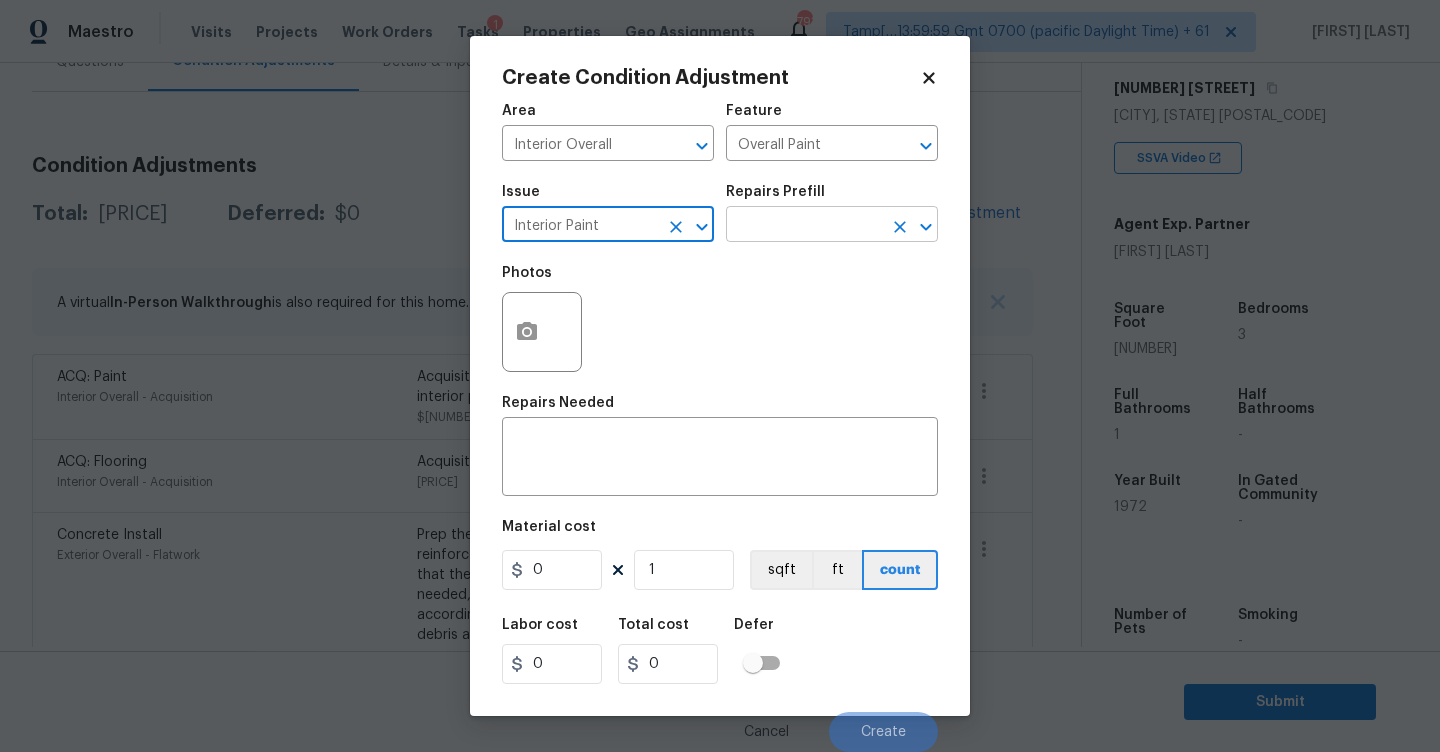 type on "Interior Paint" 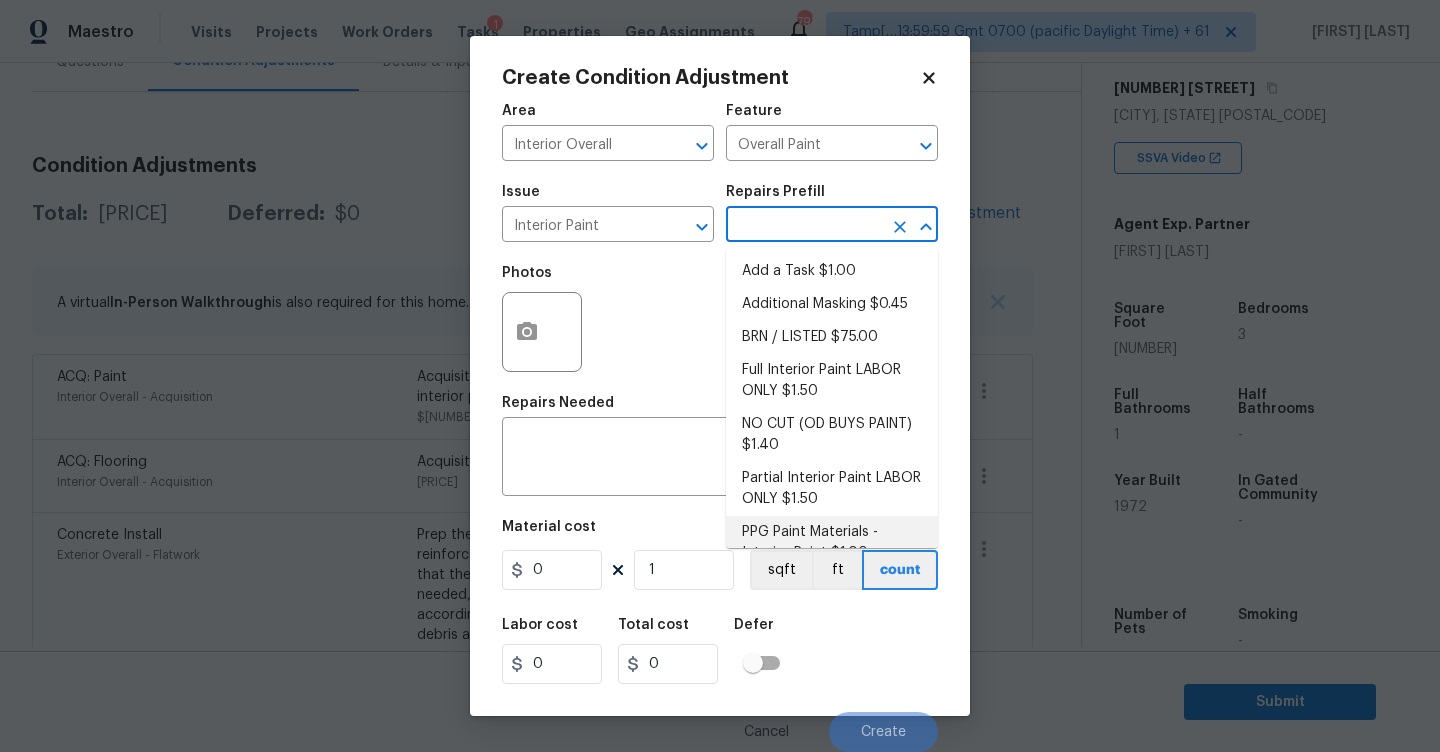 scroll, scrollTop: 63, scrollLeft: 0, axis: vertical 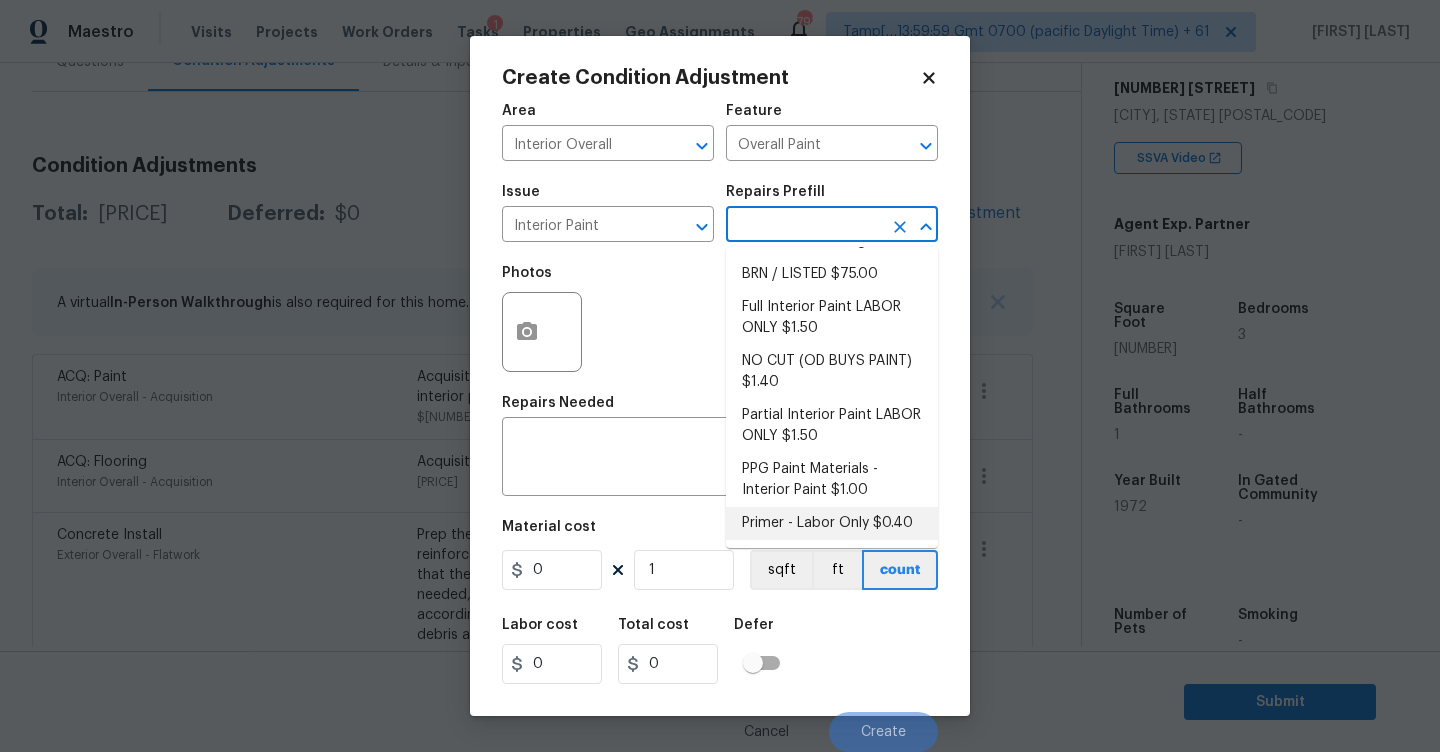 click on "Primer - Labor Only $0.40" at bounding box center [832, 523] 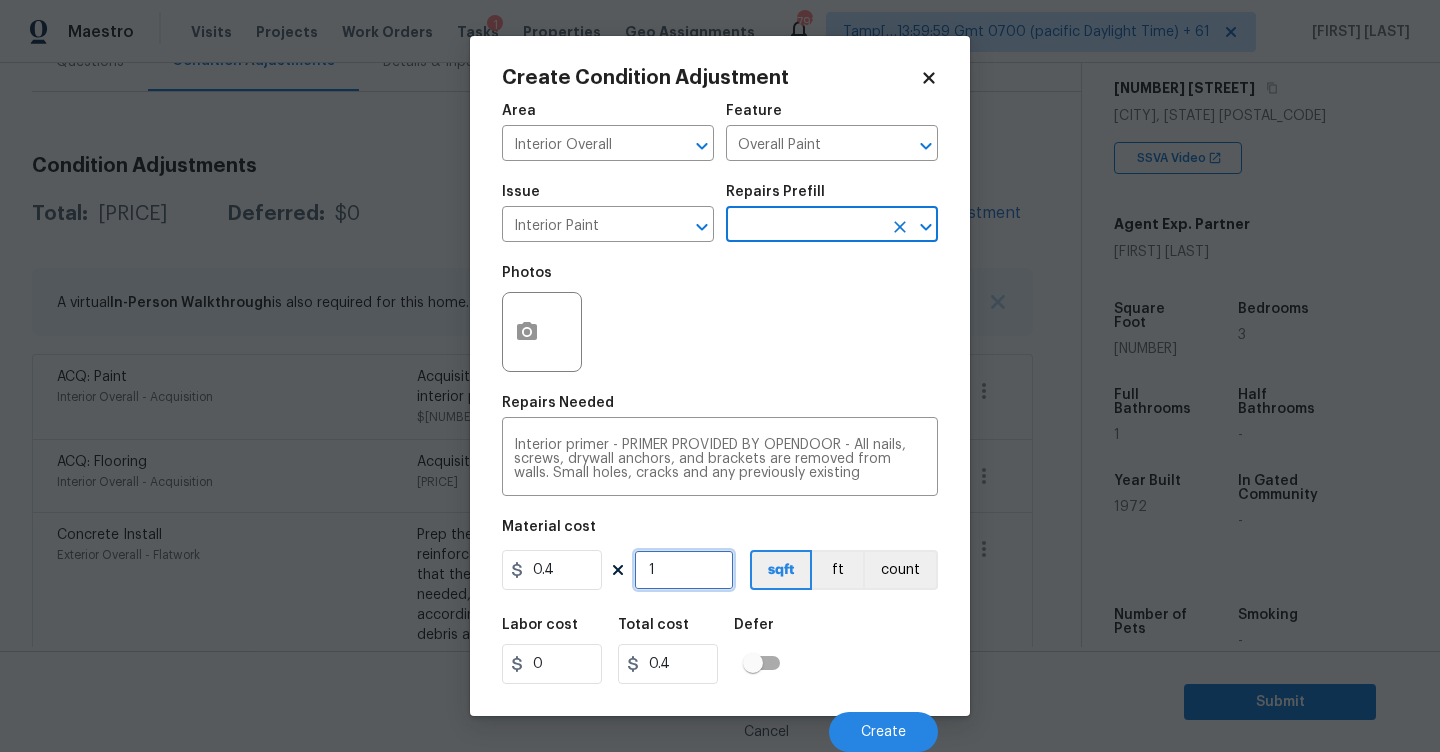 click on "1" at bounding box center (684, 570) 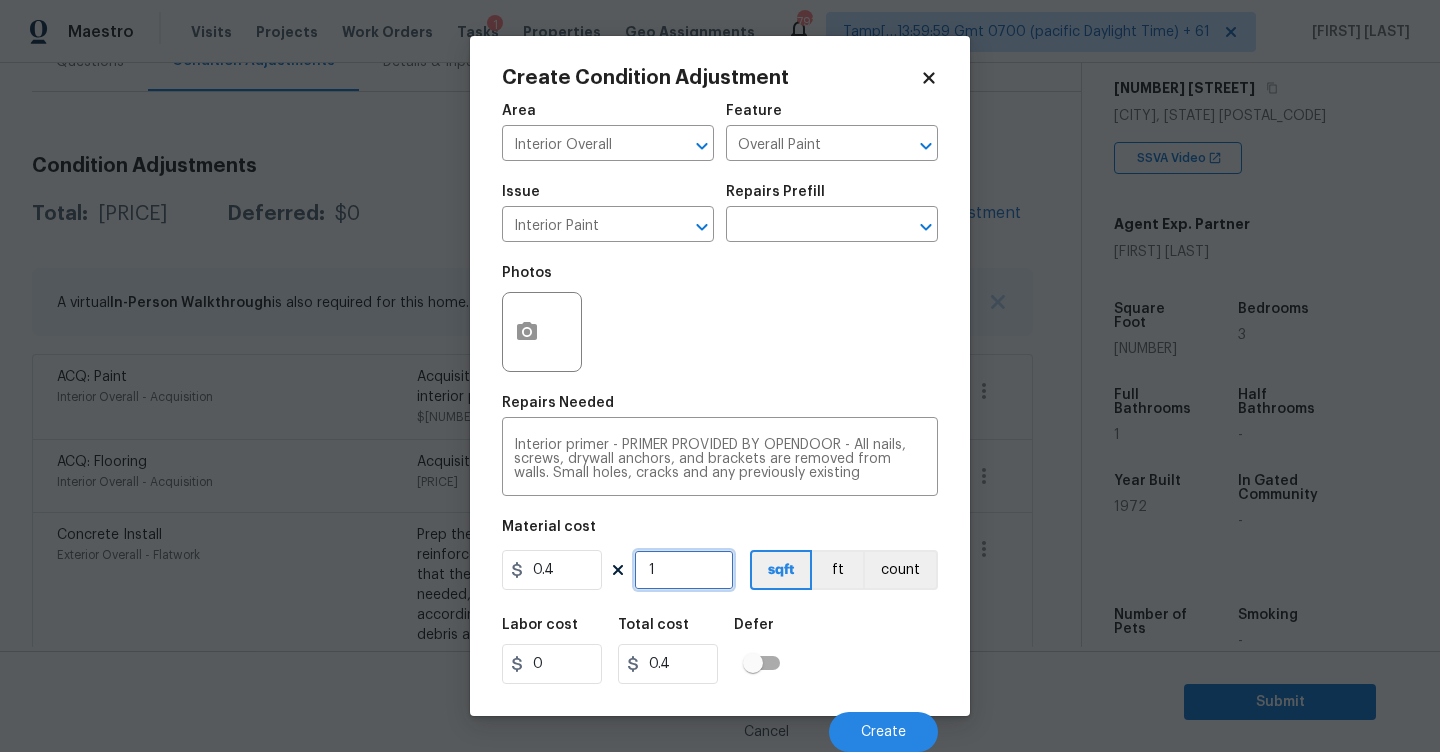 type on "0" 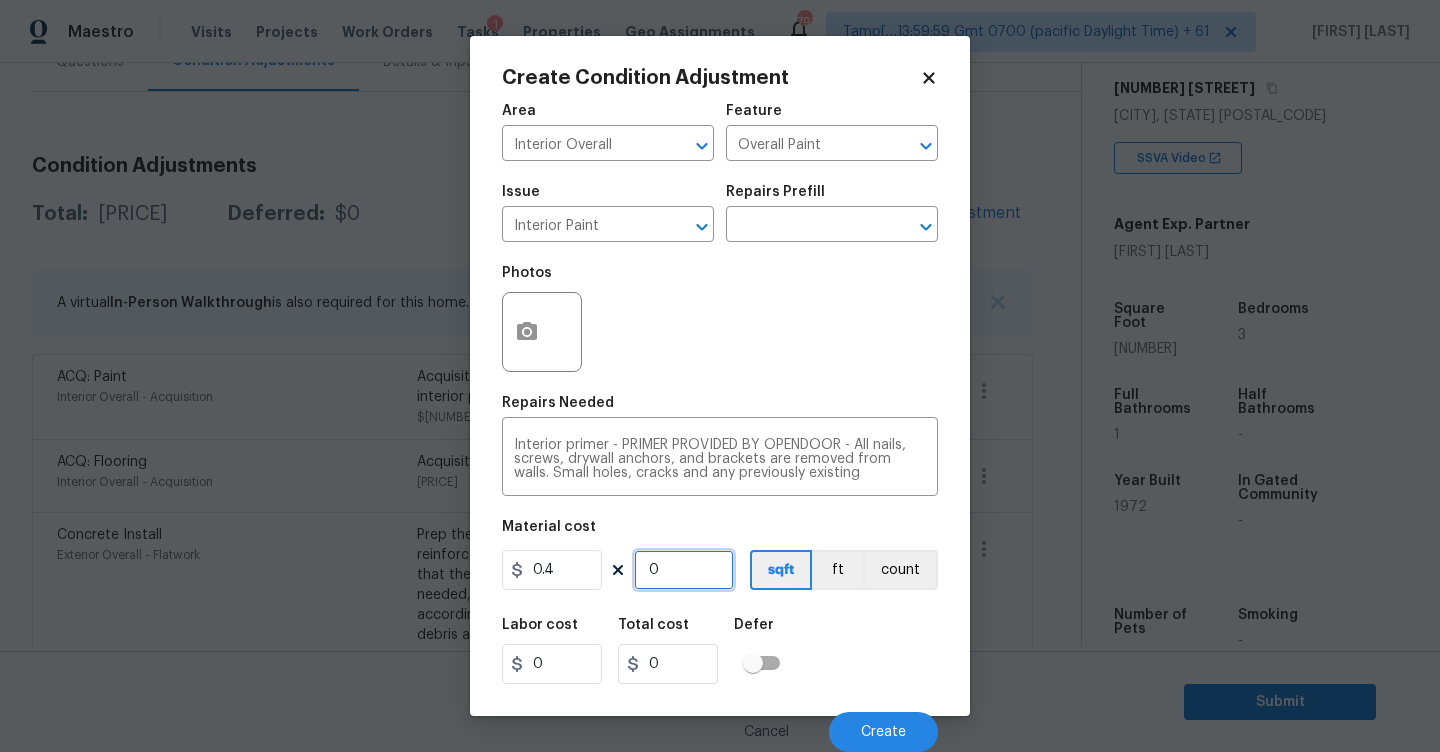 type on "5" 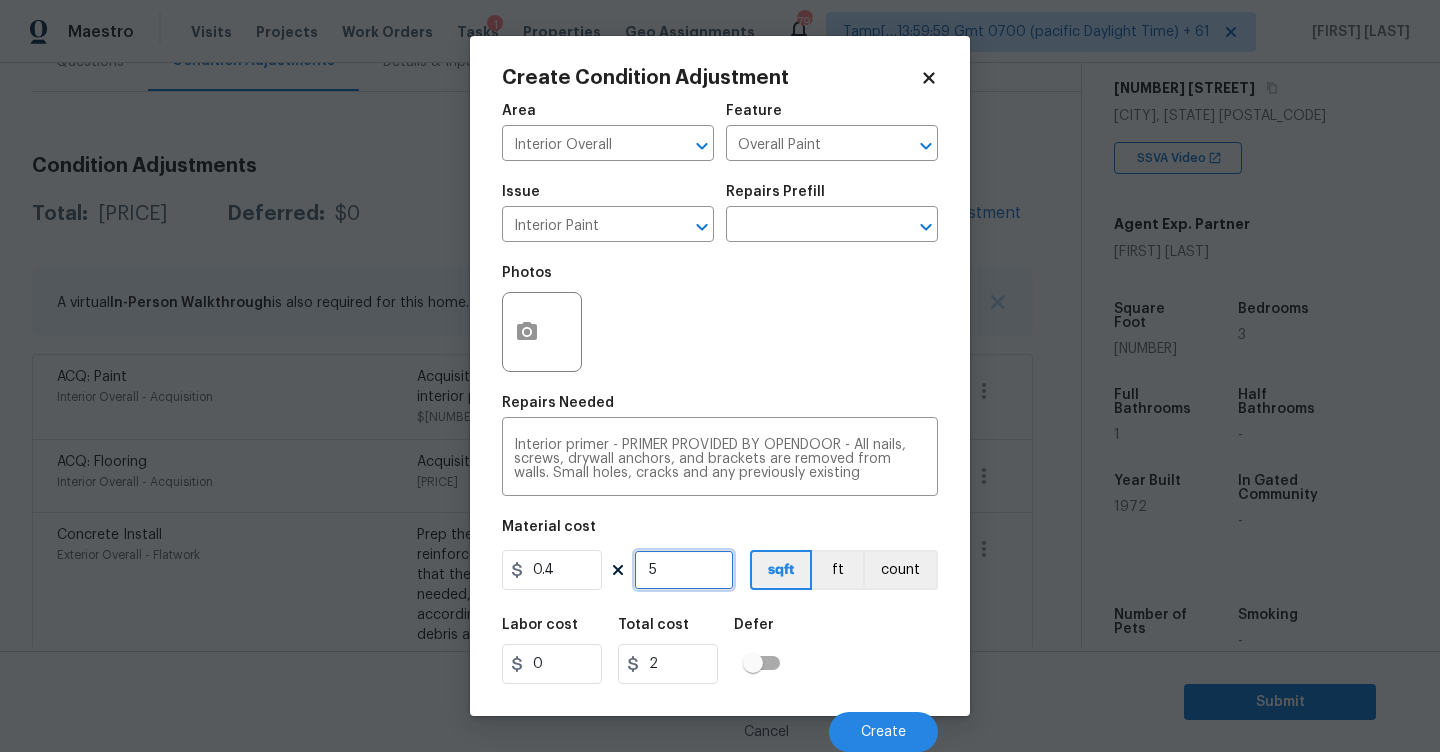 type on "50" 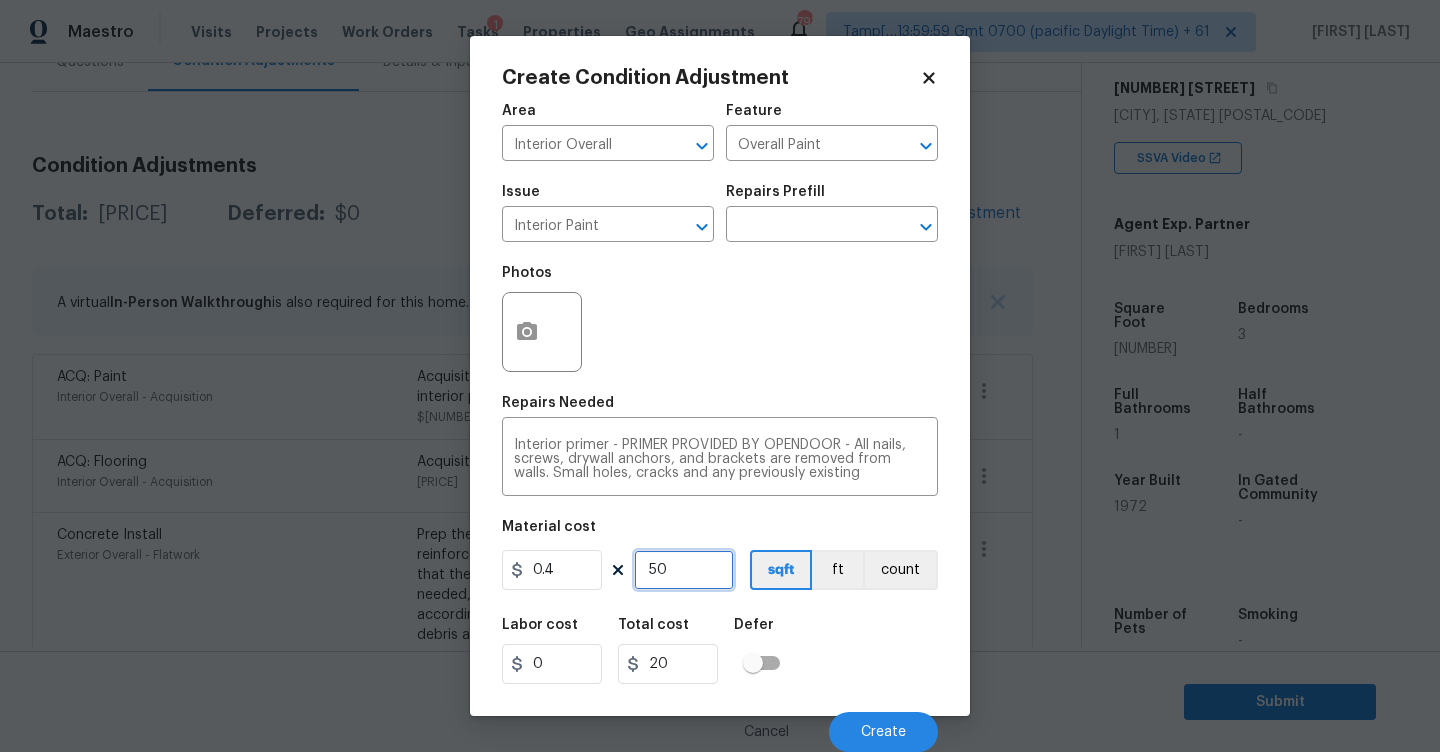 type on "500" 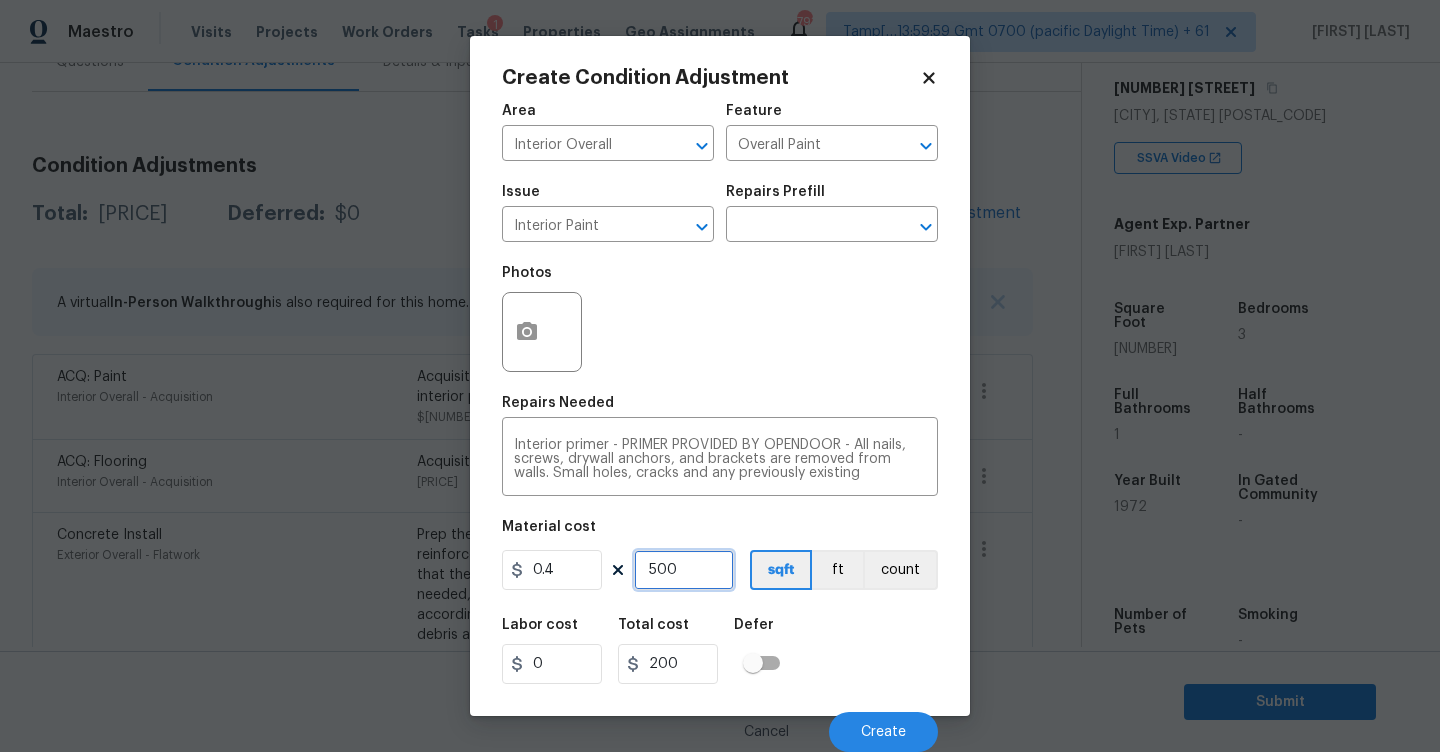 type on "500" 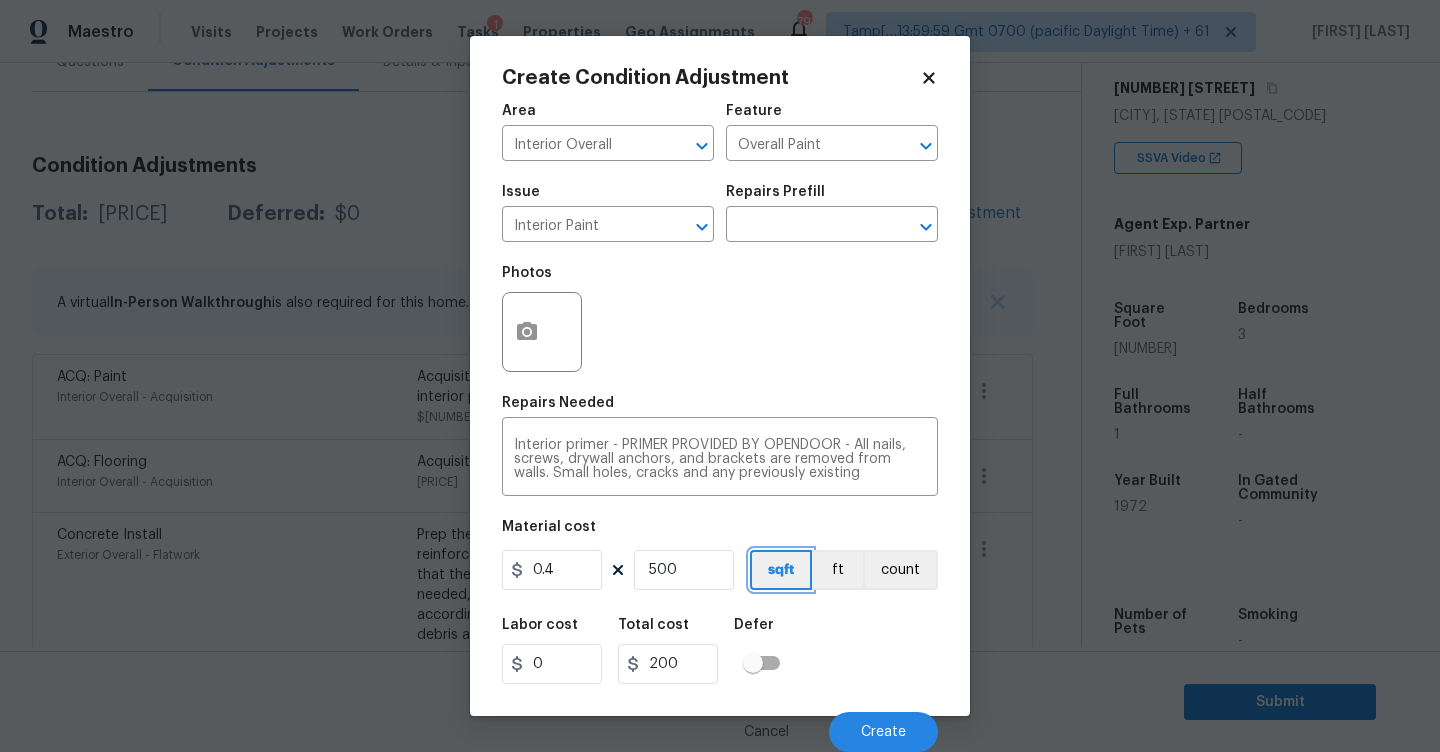 type 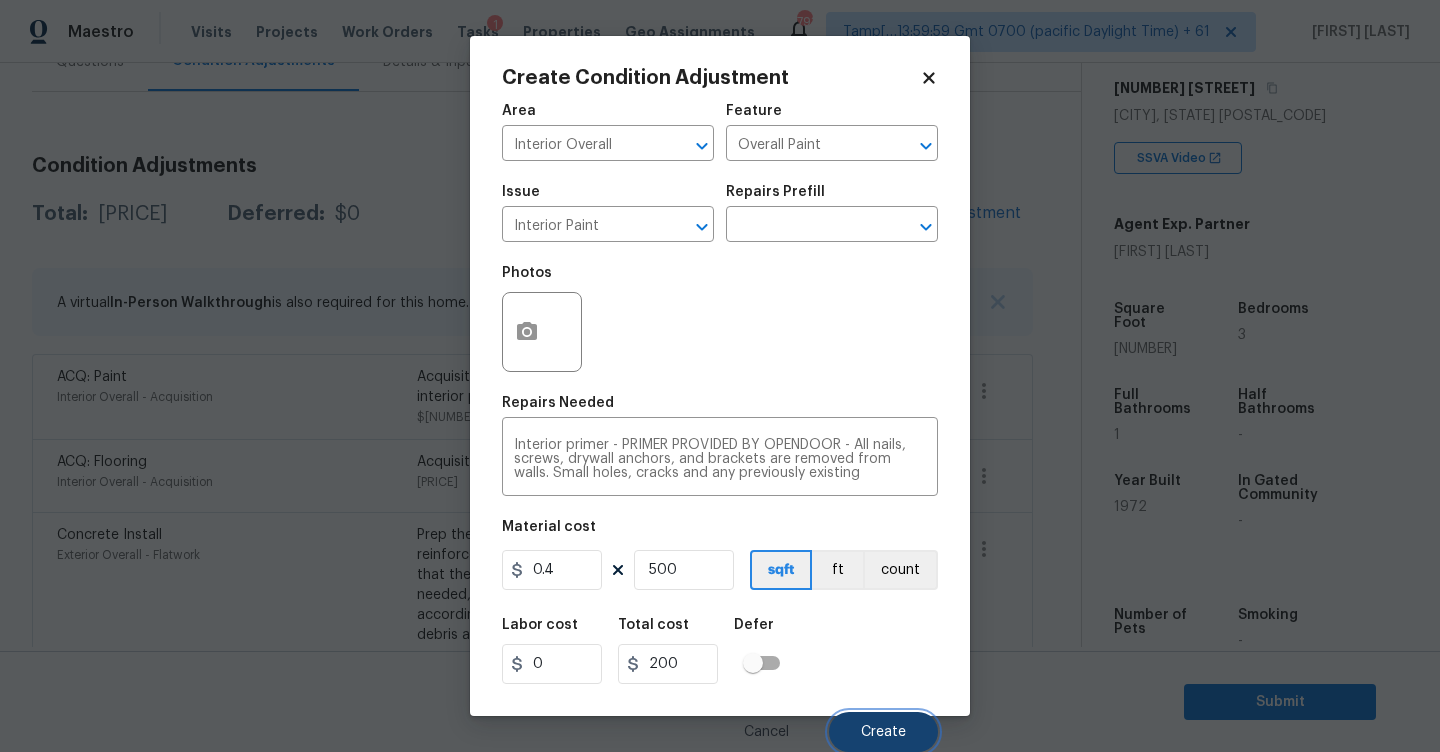 click on "Create" at bounding box center (883, 732) 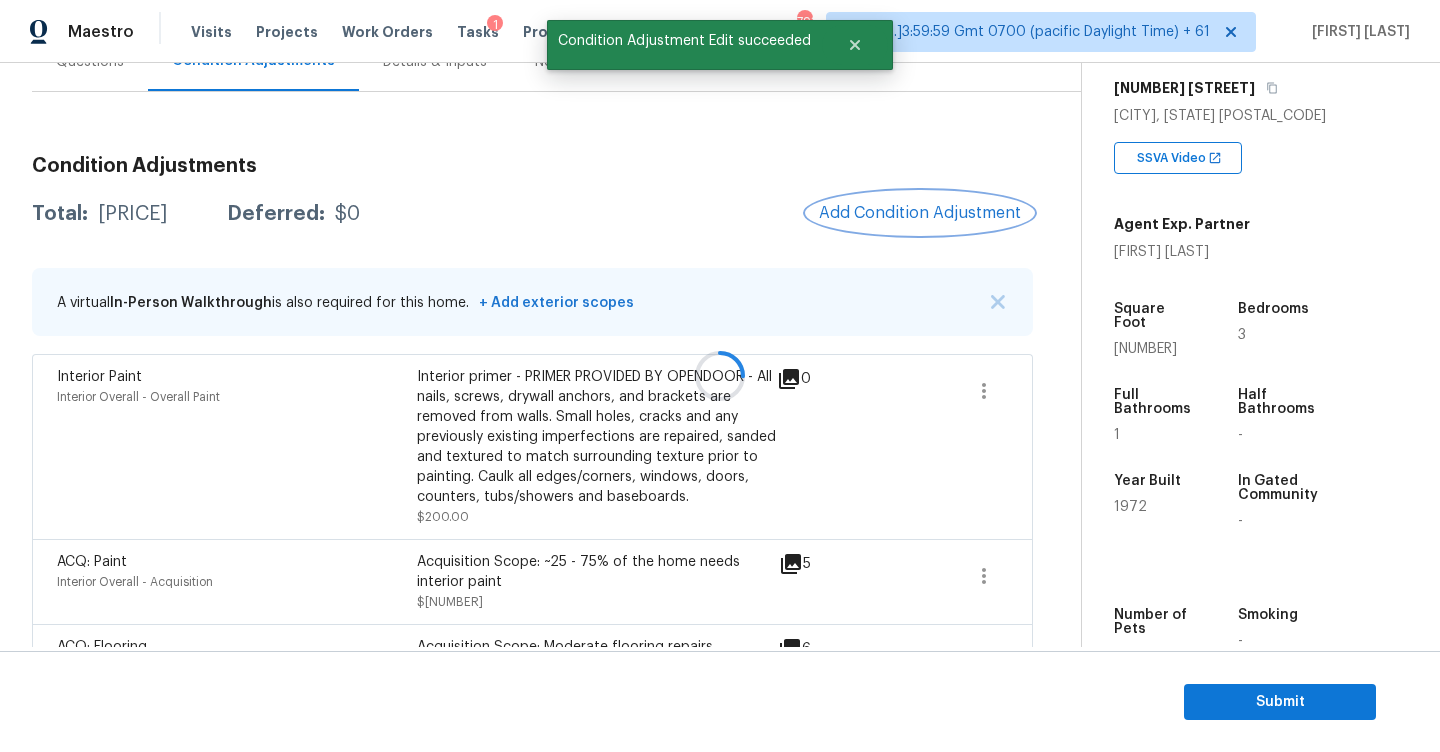 click on "Add Condition Adjustment" at bounding box center (920, 213) 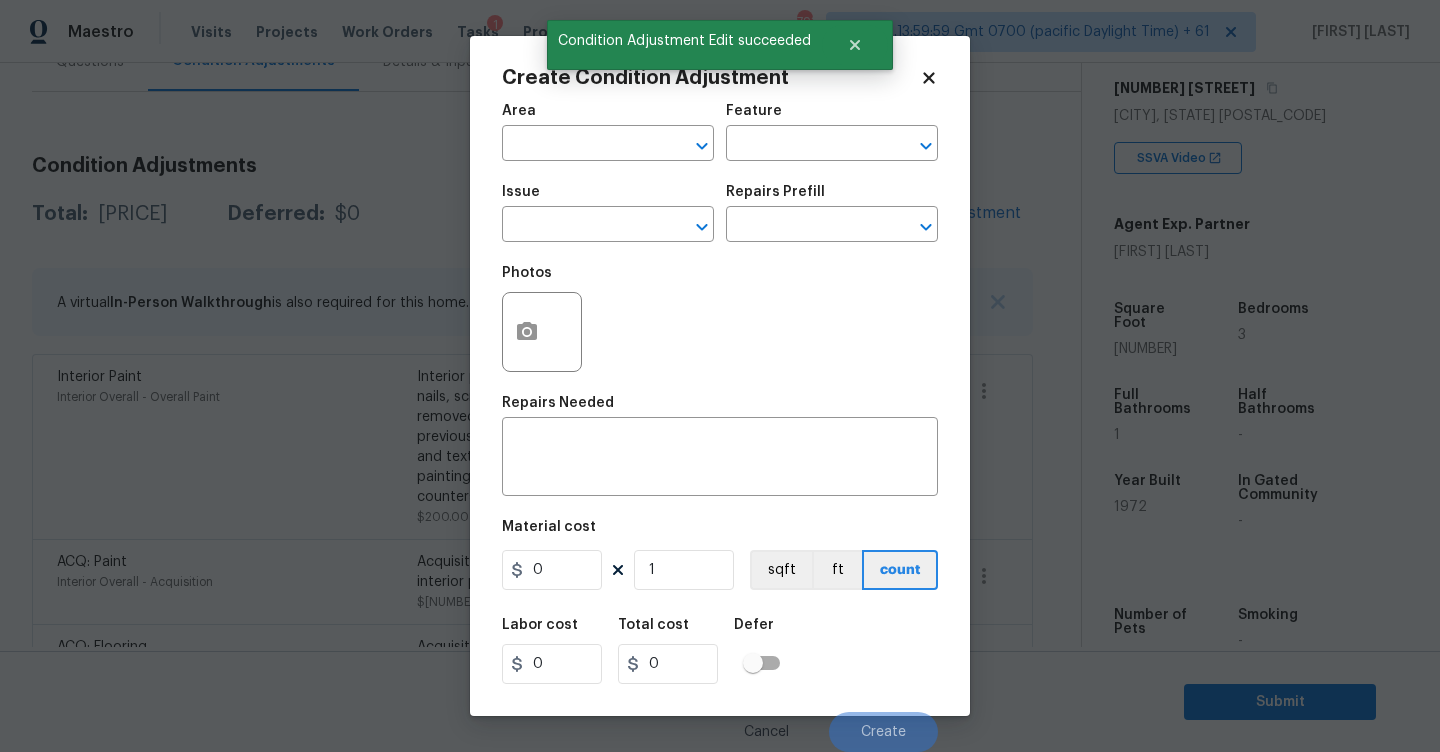 click on "Repairs Prefill" at bounding box center (832, 198) 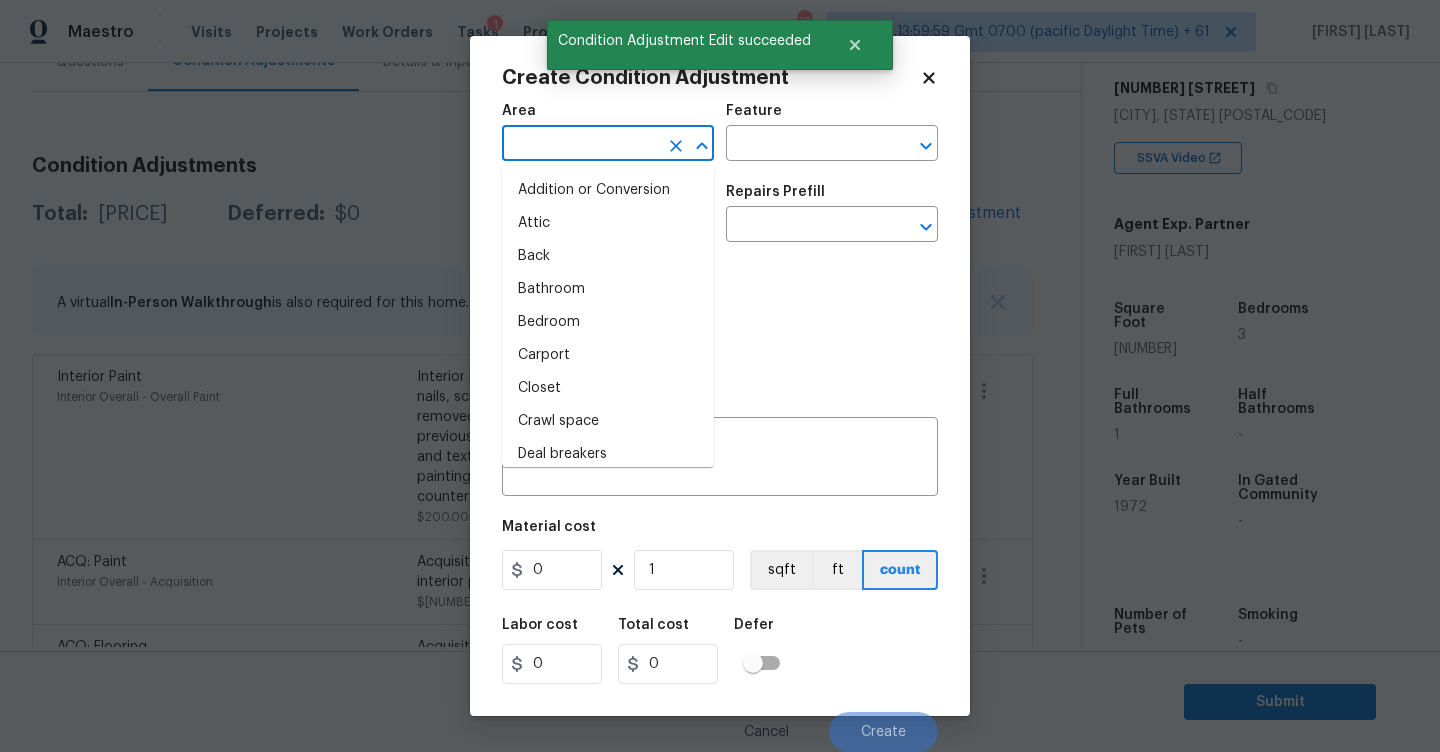 click at bounding box center (580, 145) 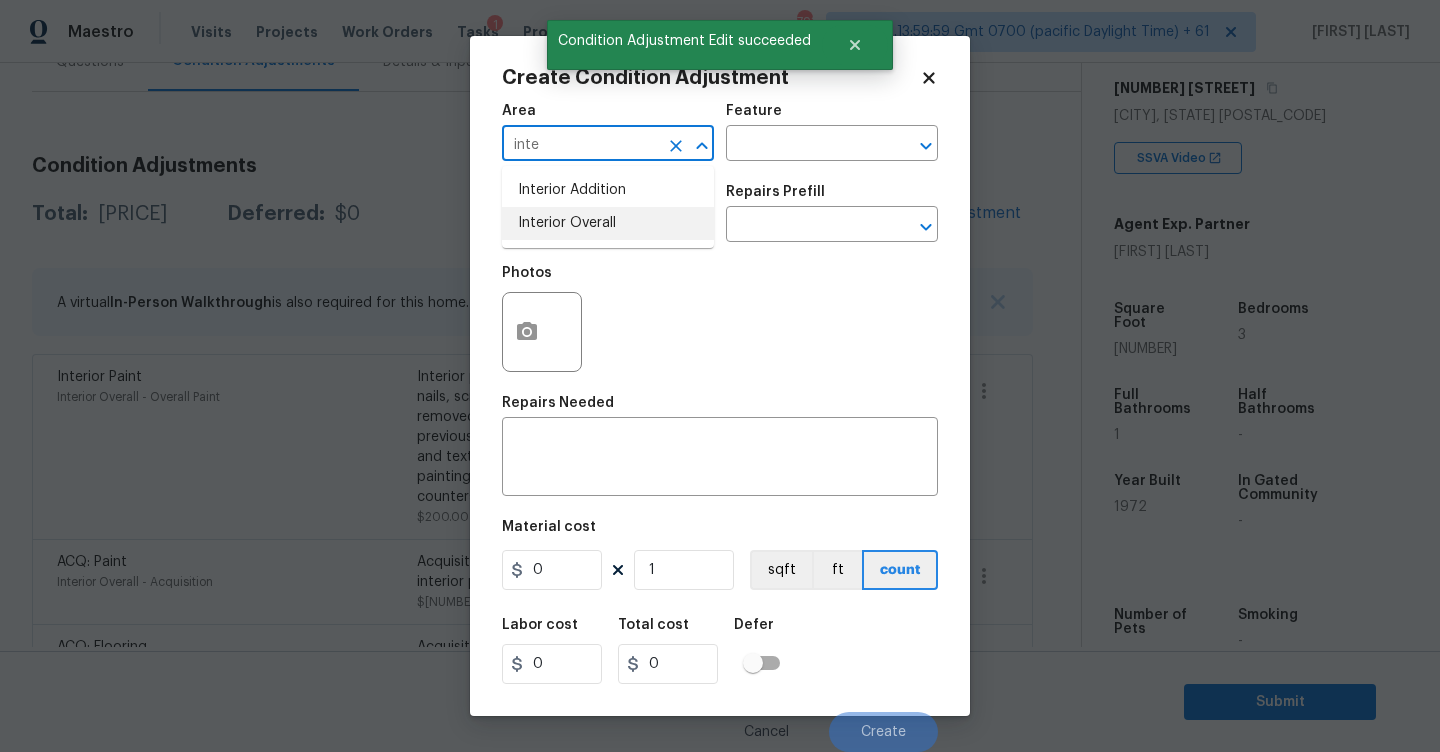 click on "Interior Overall" at bounding box center (608, 223) 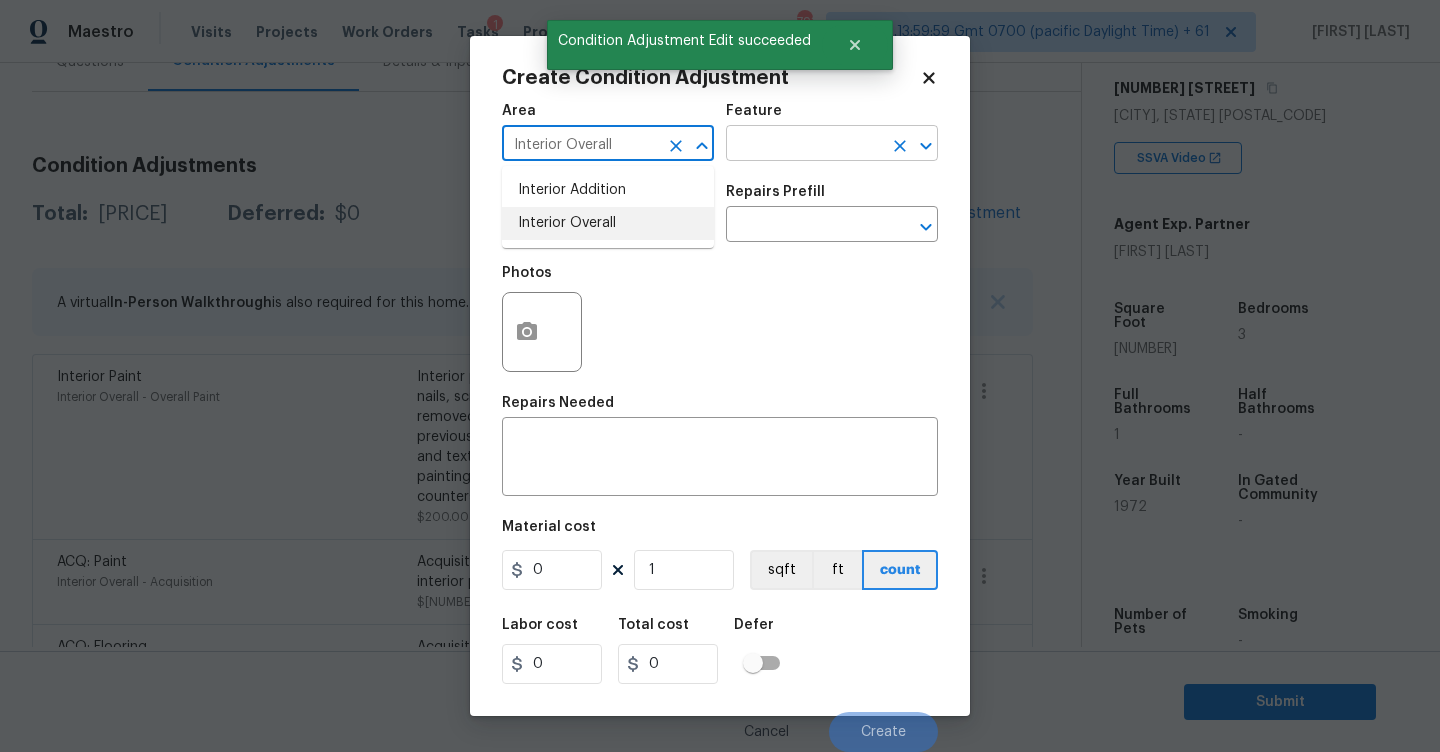 type on "Interior Overall" 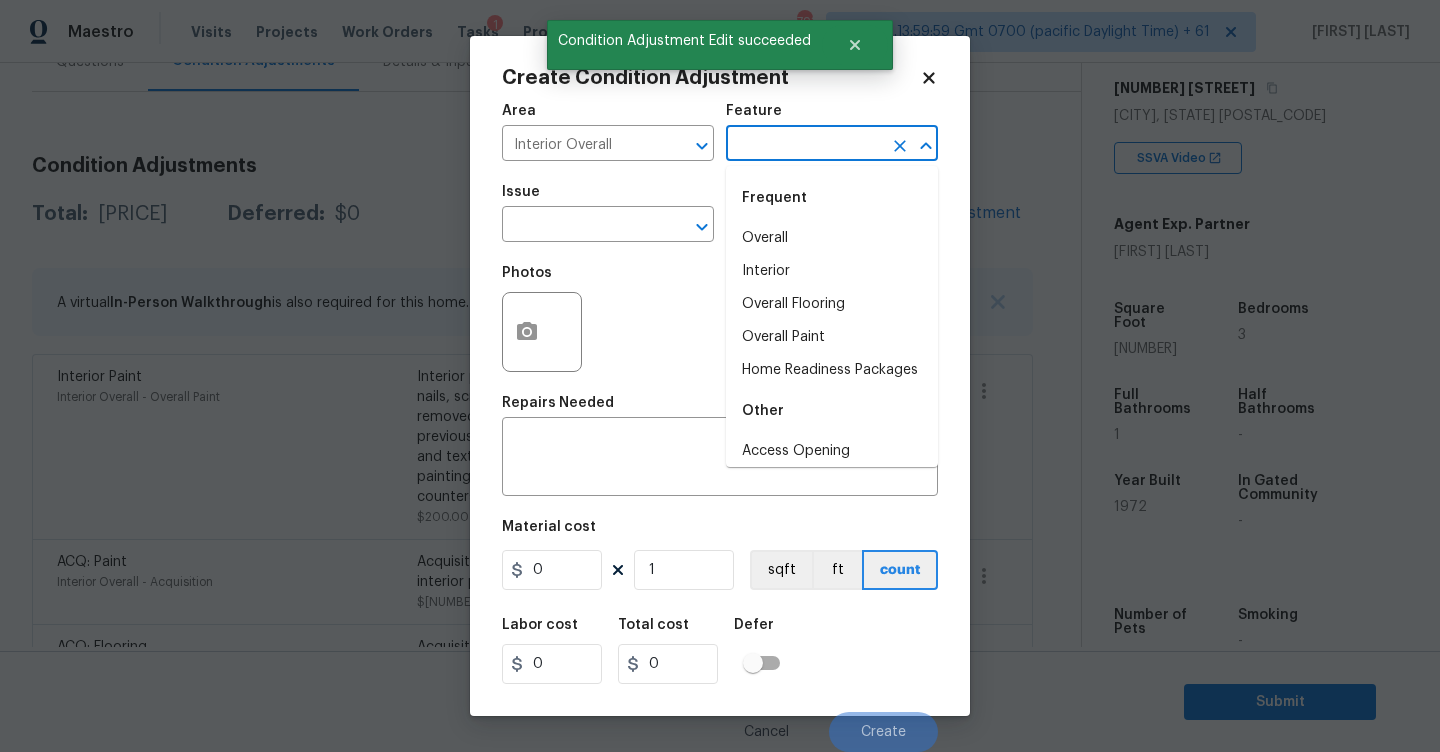 click at bounding box center (804, 145) 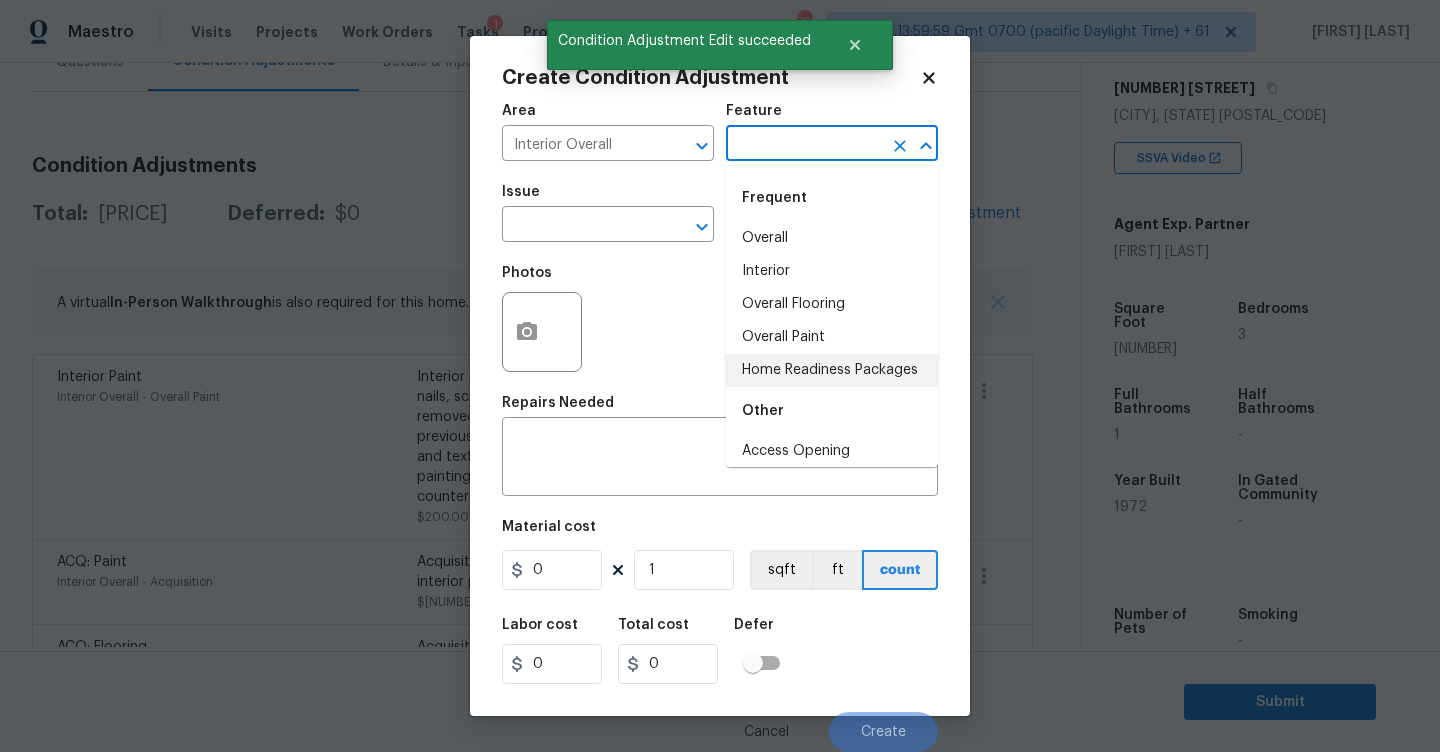 click on "Home Readiness Packages" at bounding box center [832, 370] 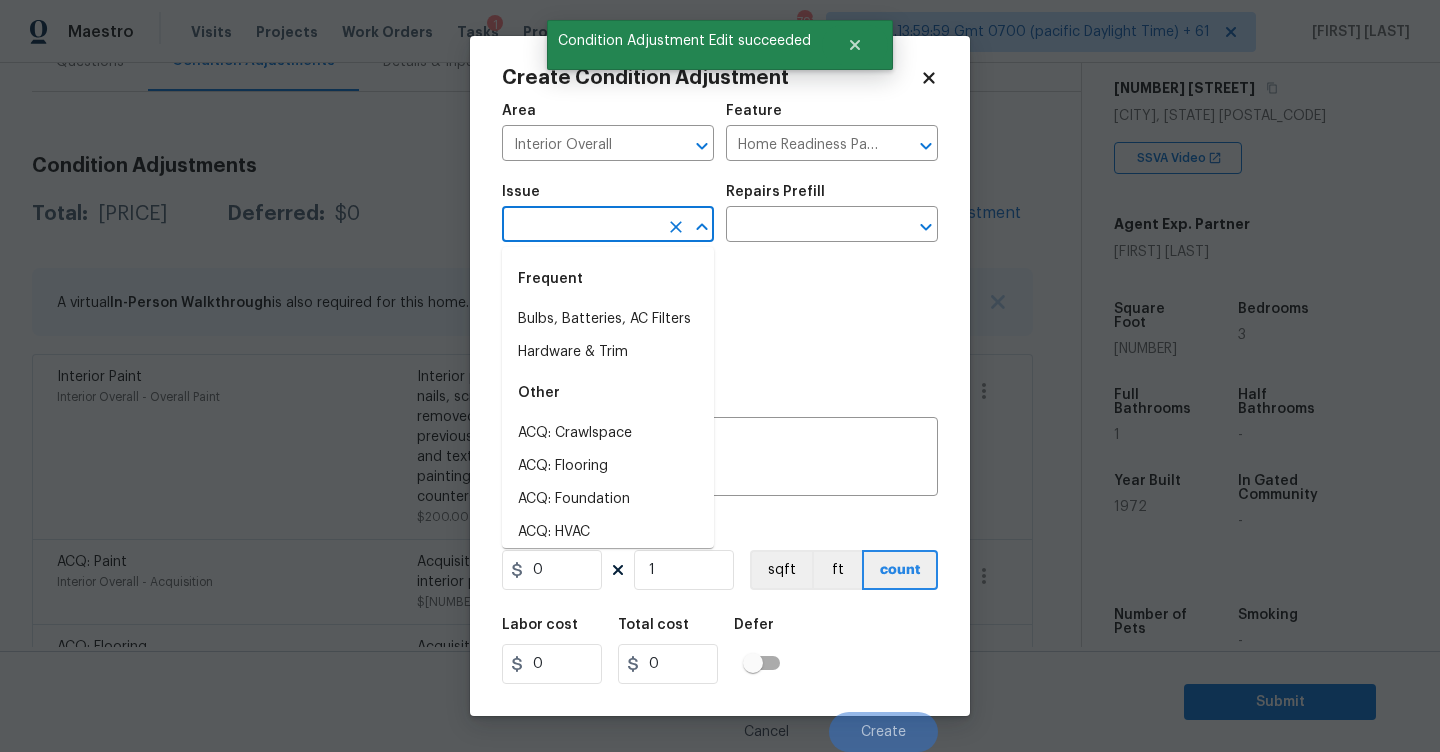 click at bounding box center [580, 226] 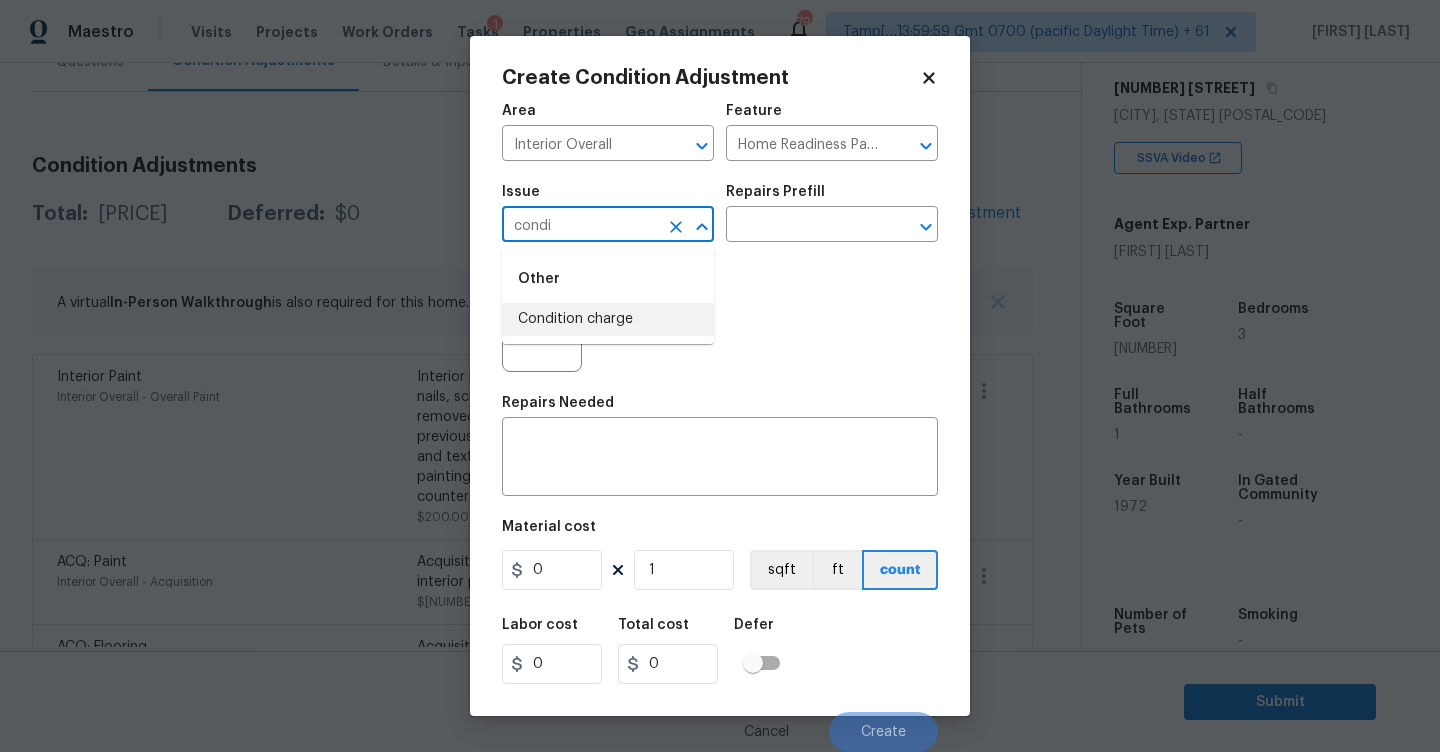 click on "Condition charge" at bounding box center (608, 319) 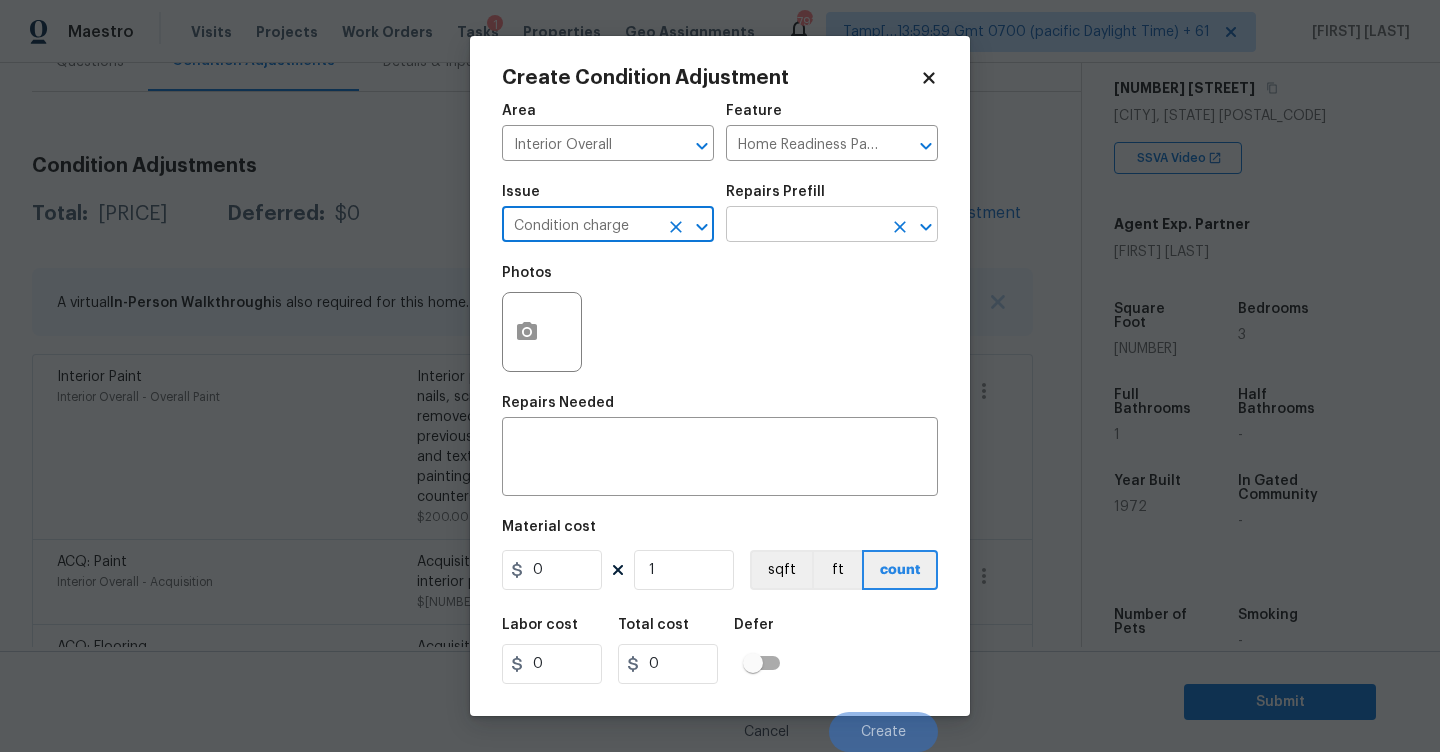 type on "Condition charge" 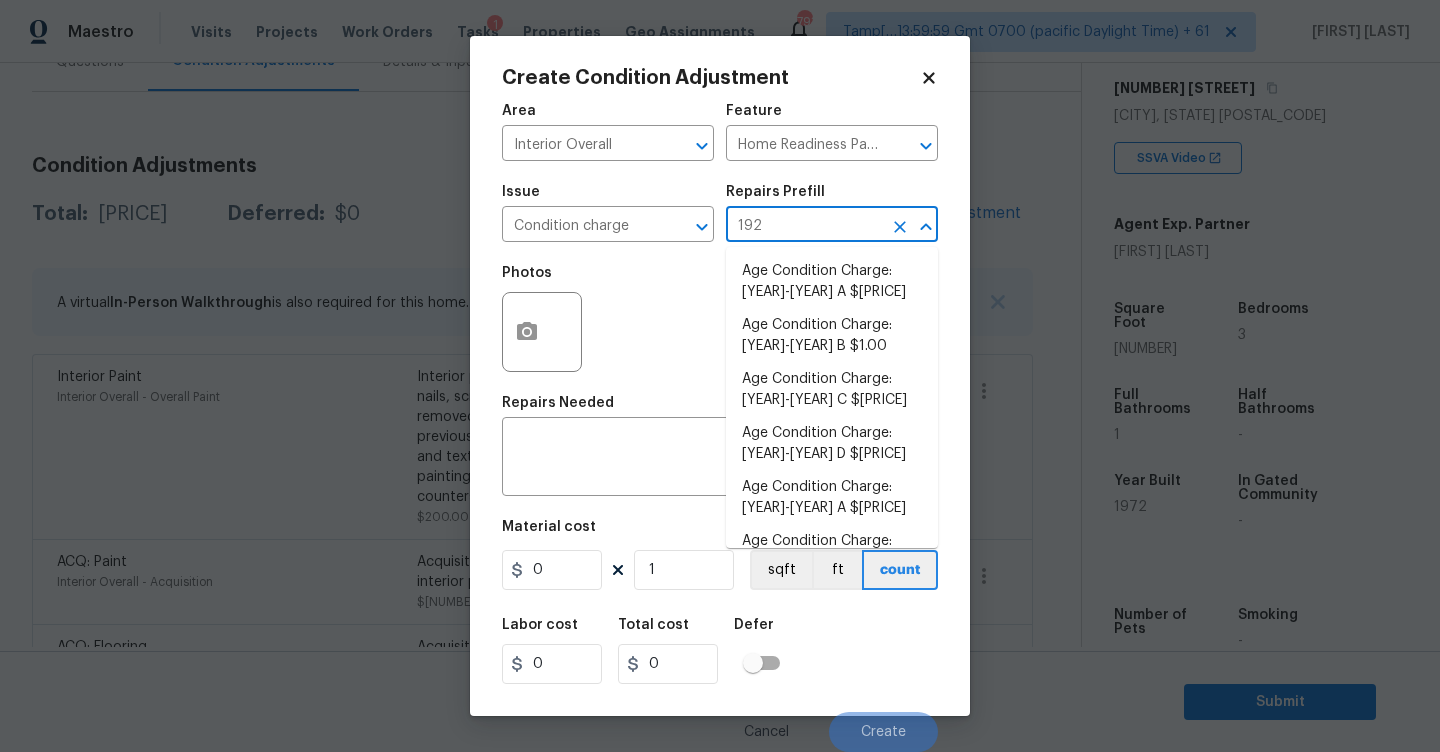 type on "1922" 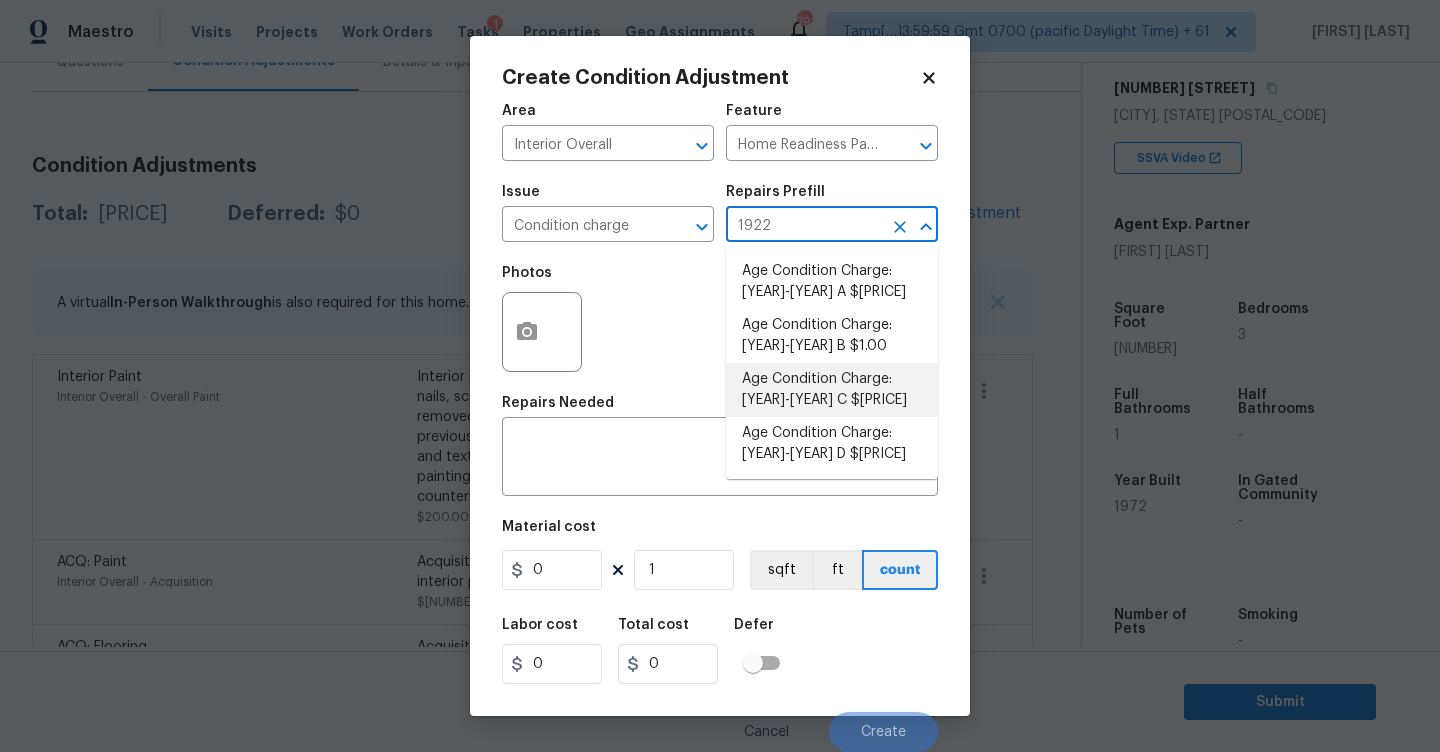 click on "Age Condition Charge: 1922-1978 C	 $1.00" at bounding box center (832, 390) 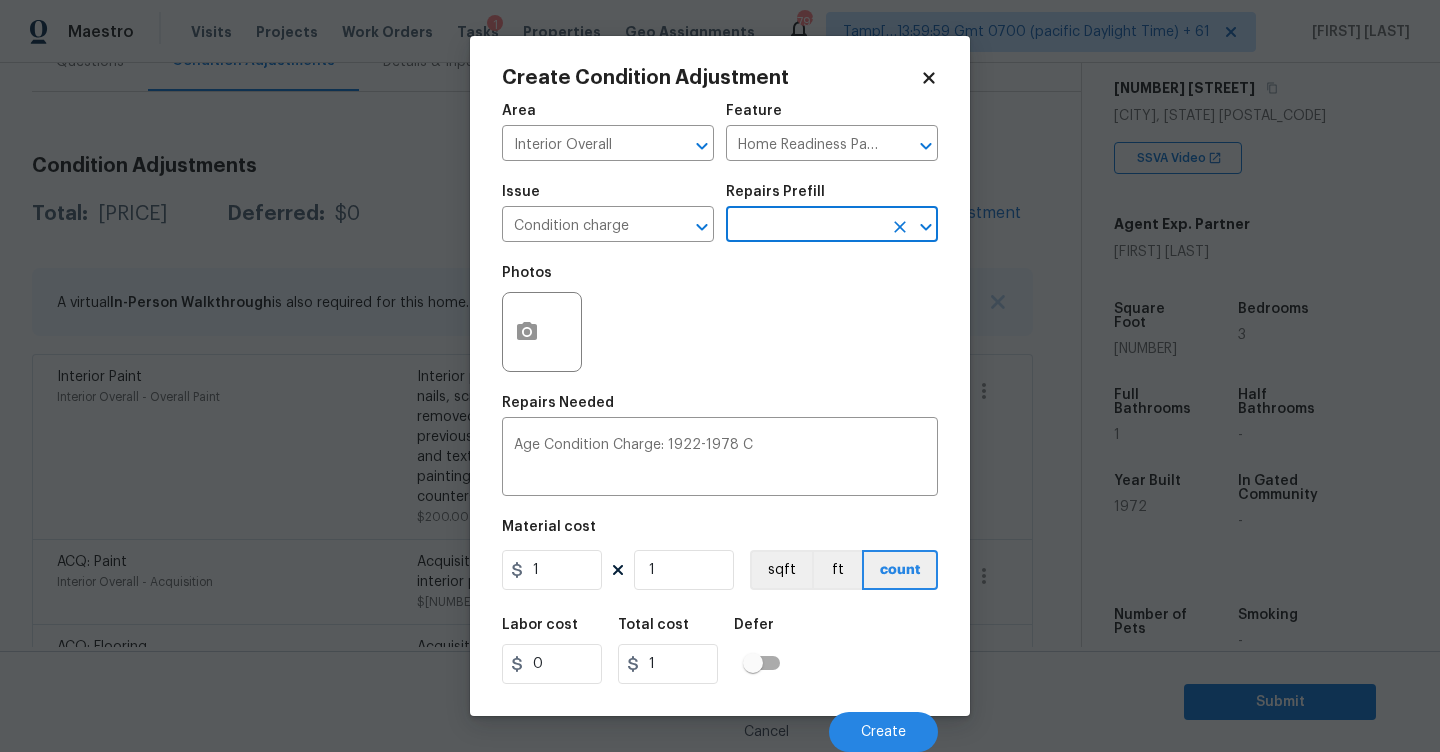 click on "Material cost 1 1 sqft ft count" at bounding box center (720, 557) 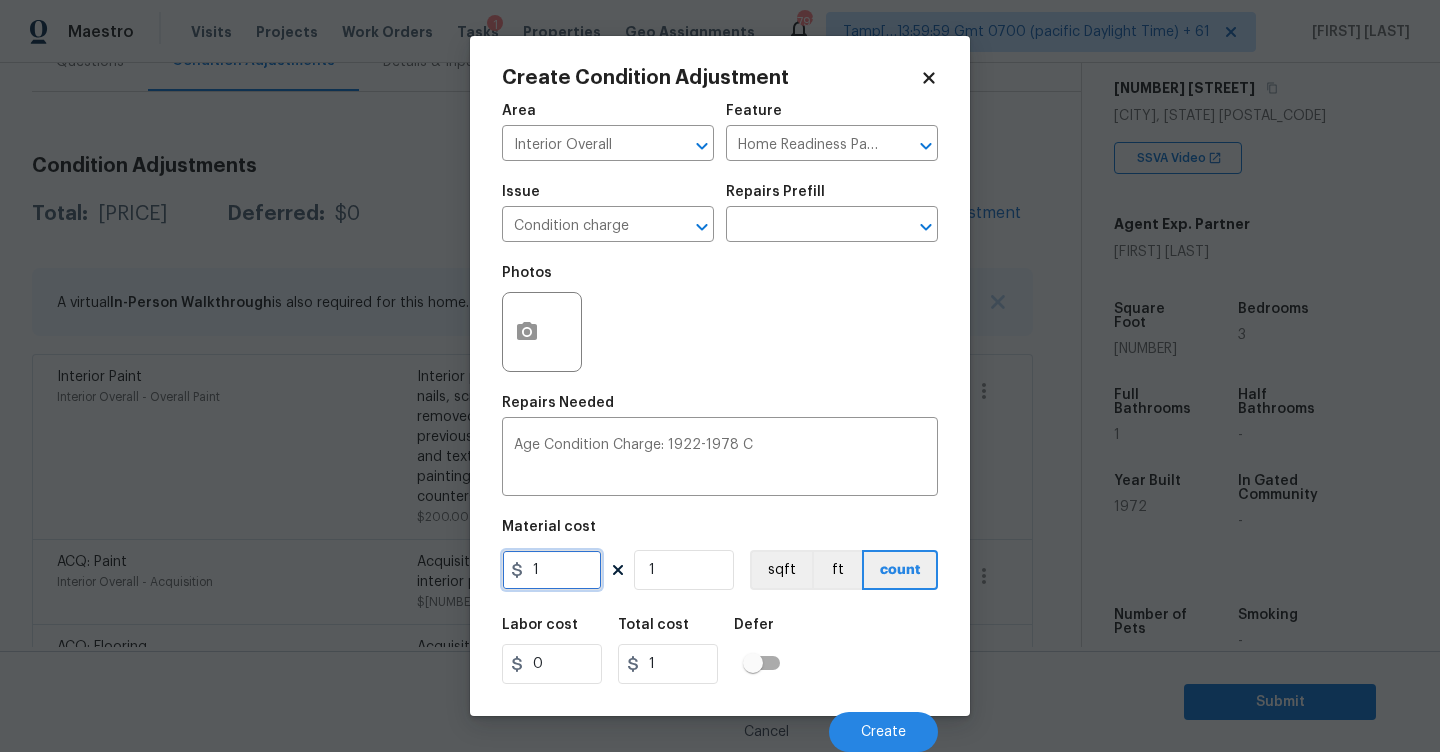 click on "1" at bounding box center (552, 570) 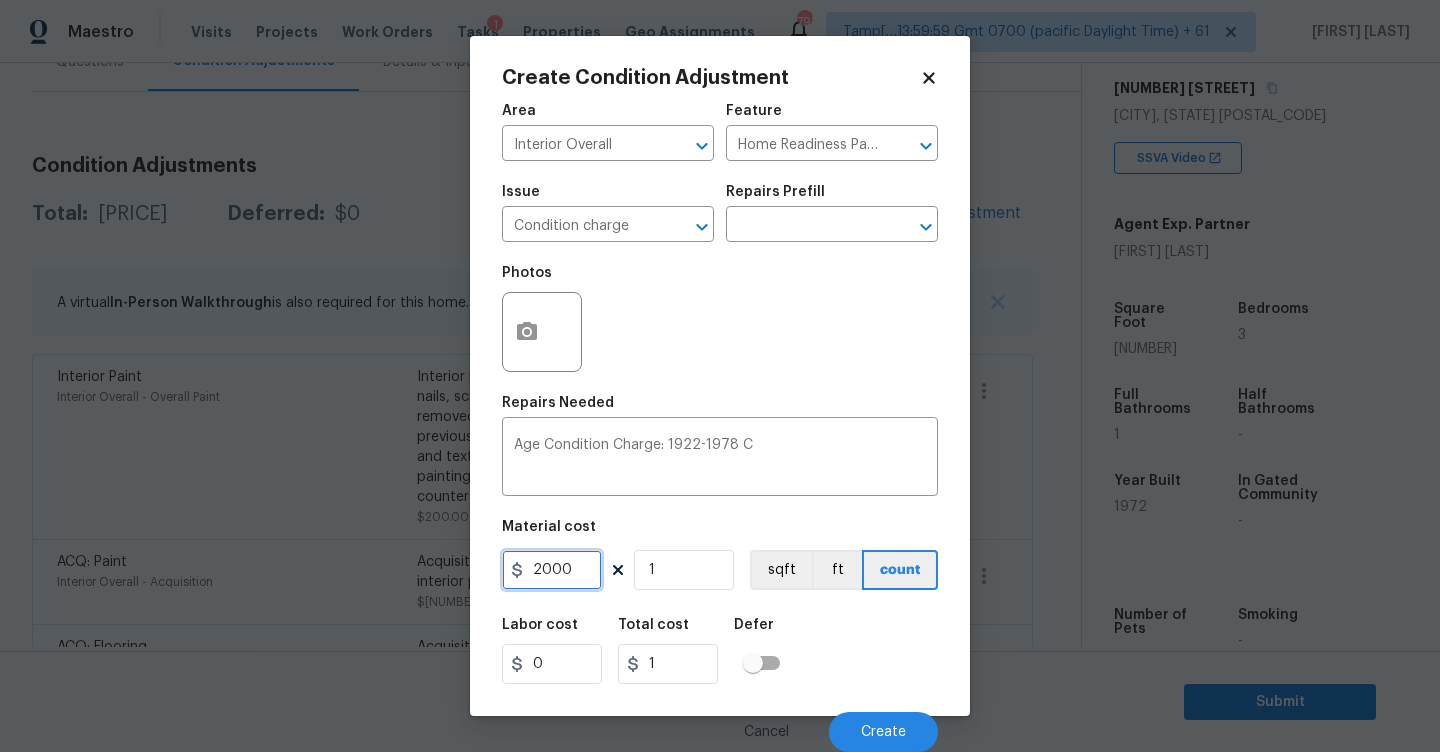 type on "2000" 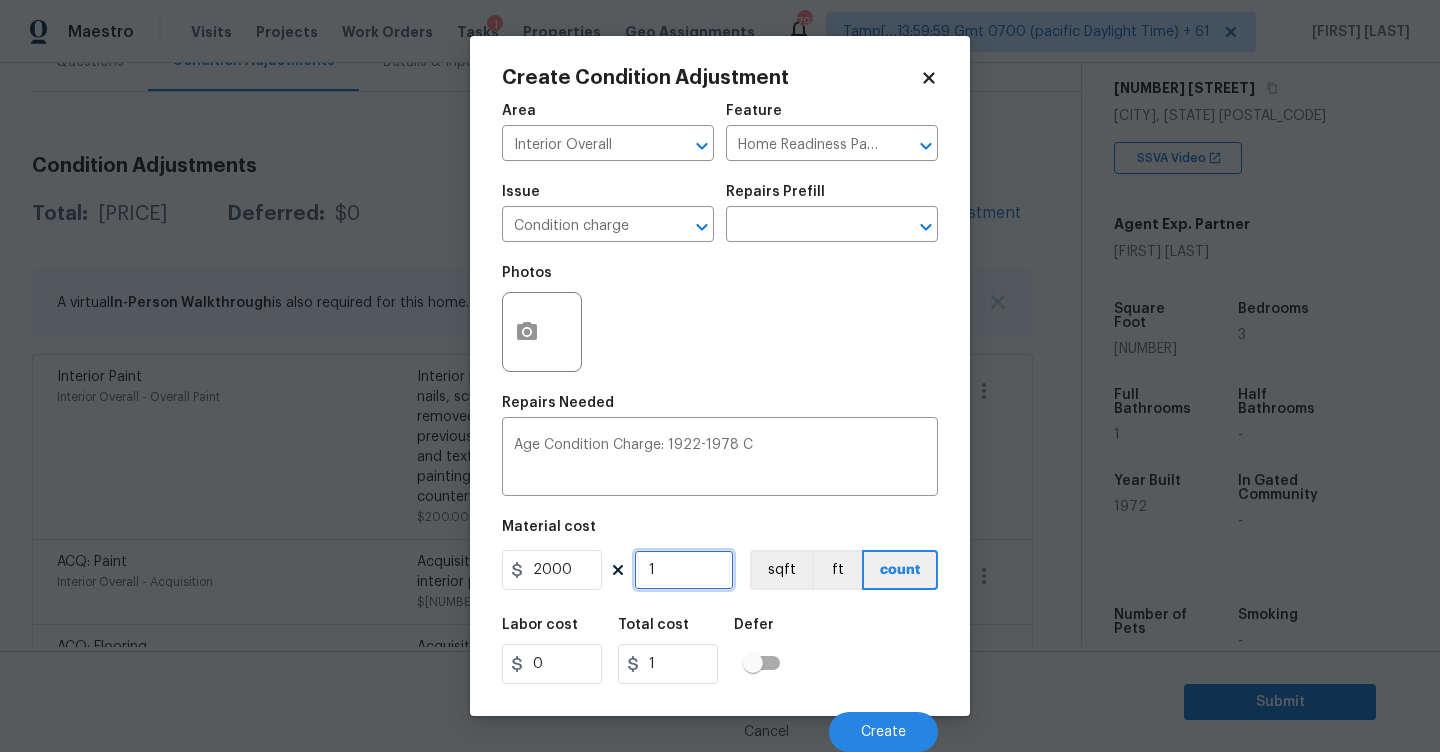 type on "2000" 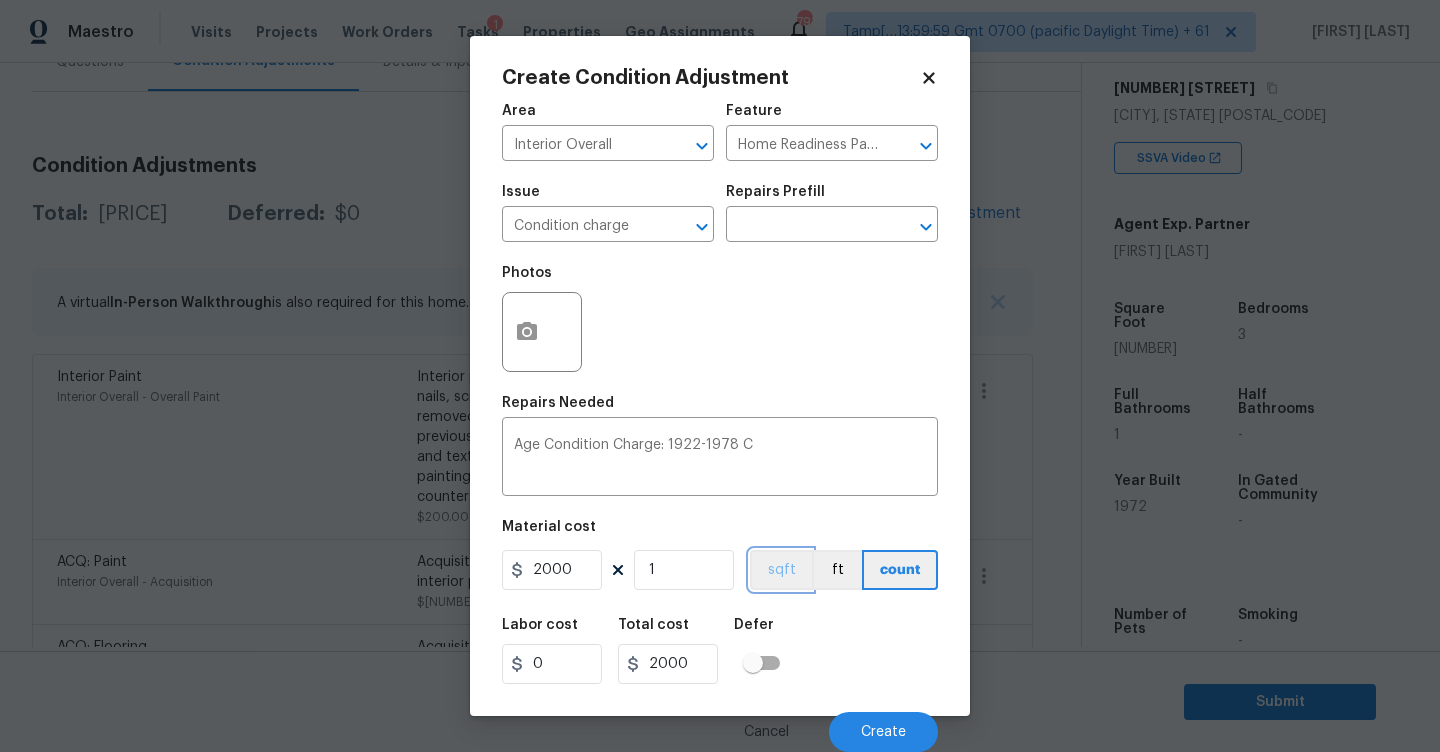 type 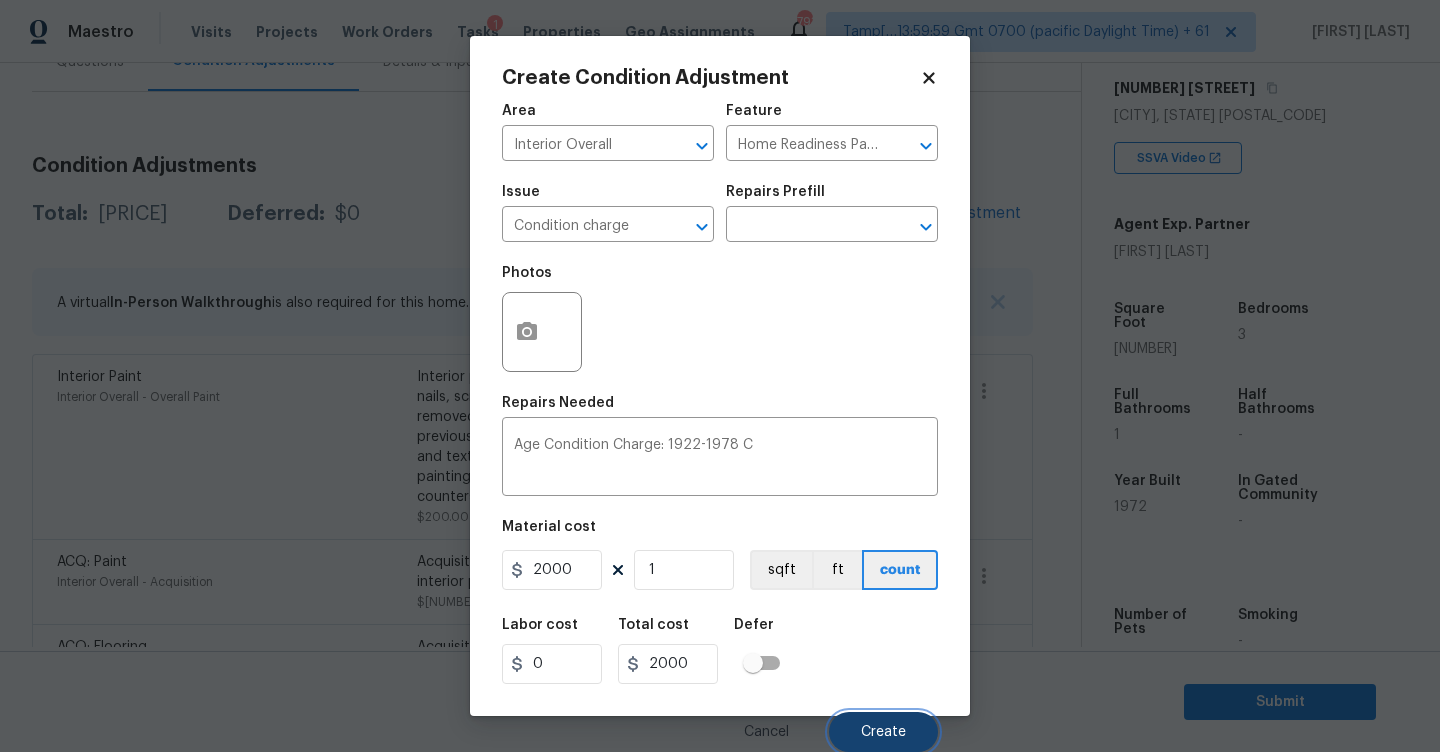 click on "Create" at bounding box center (883, 732) 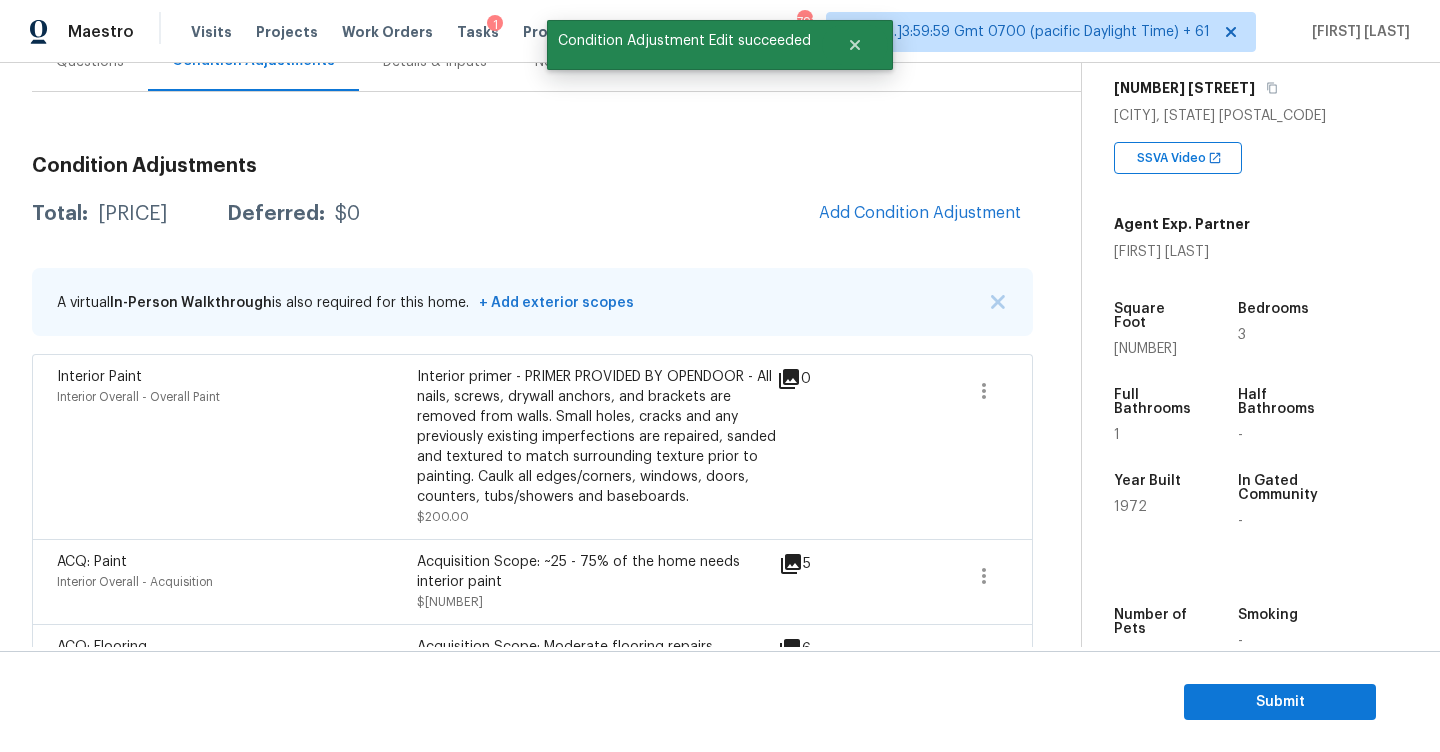 scroll, scrollTop: 0, scrollLeft: 0, axis: both 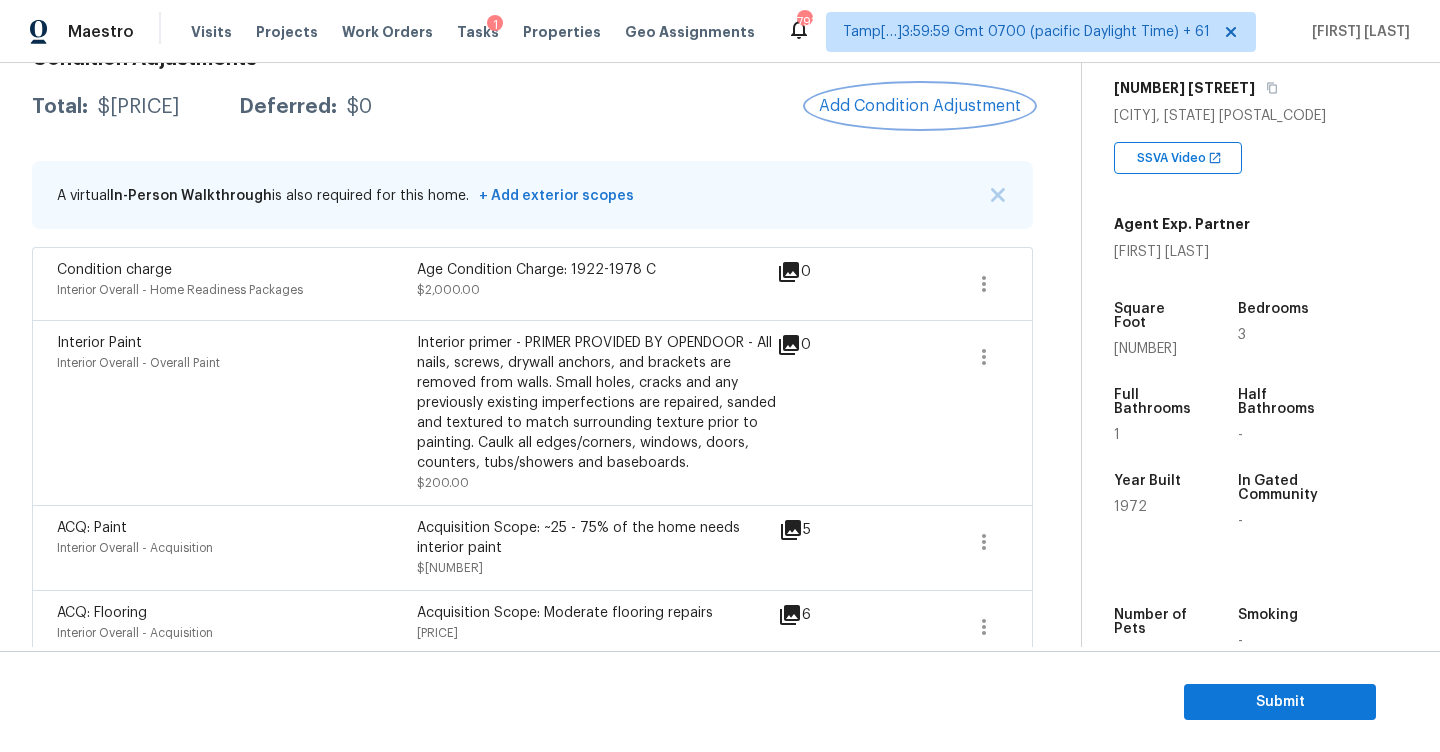 click on "Add Condition Adjustment" at bounding box center [920, 106] 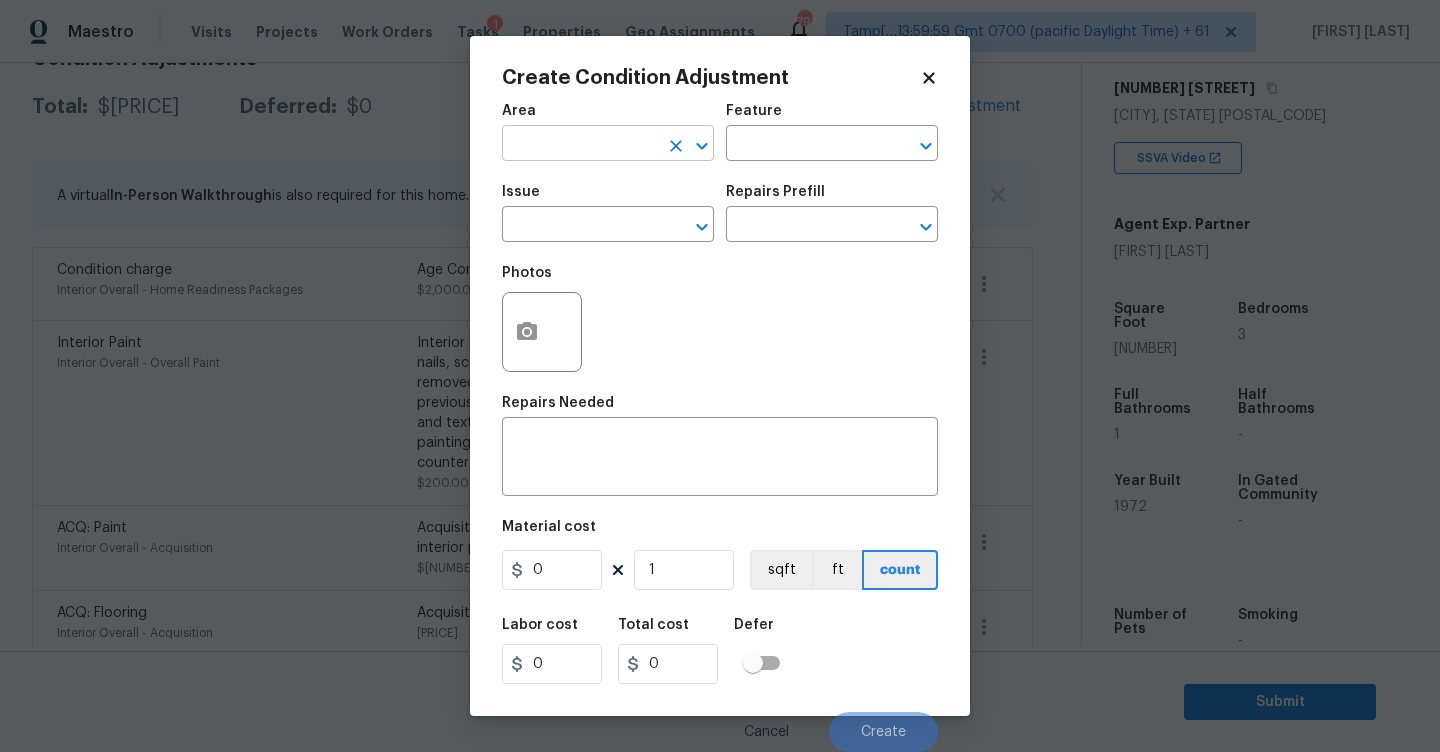 click at bounding box center (580, 145) 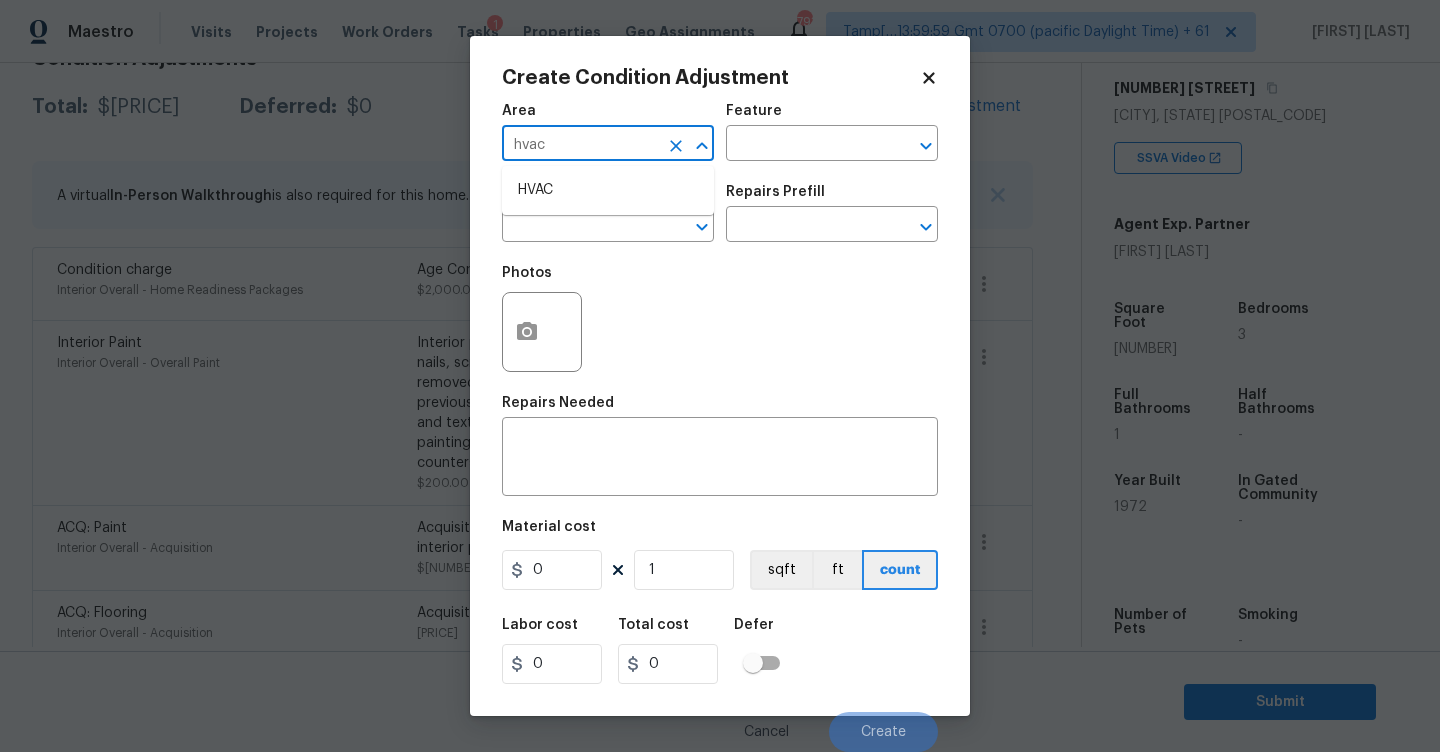 click on "HVAC" at bounding box center (608, 190) 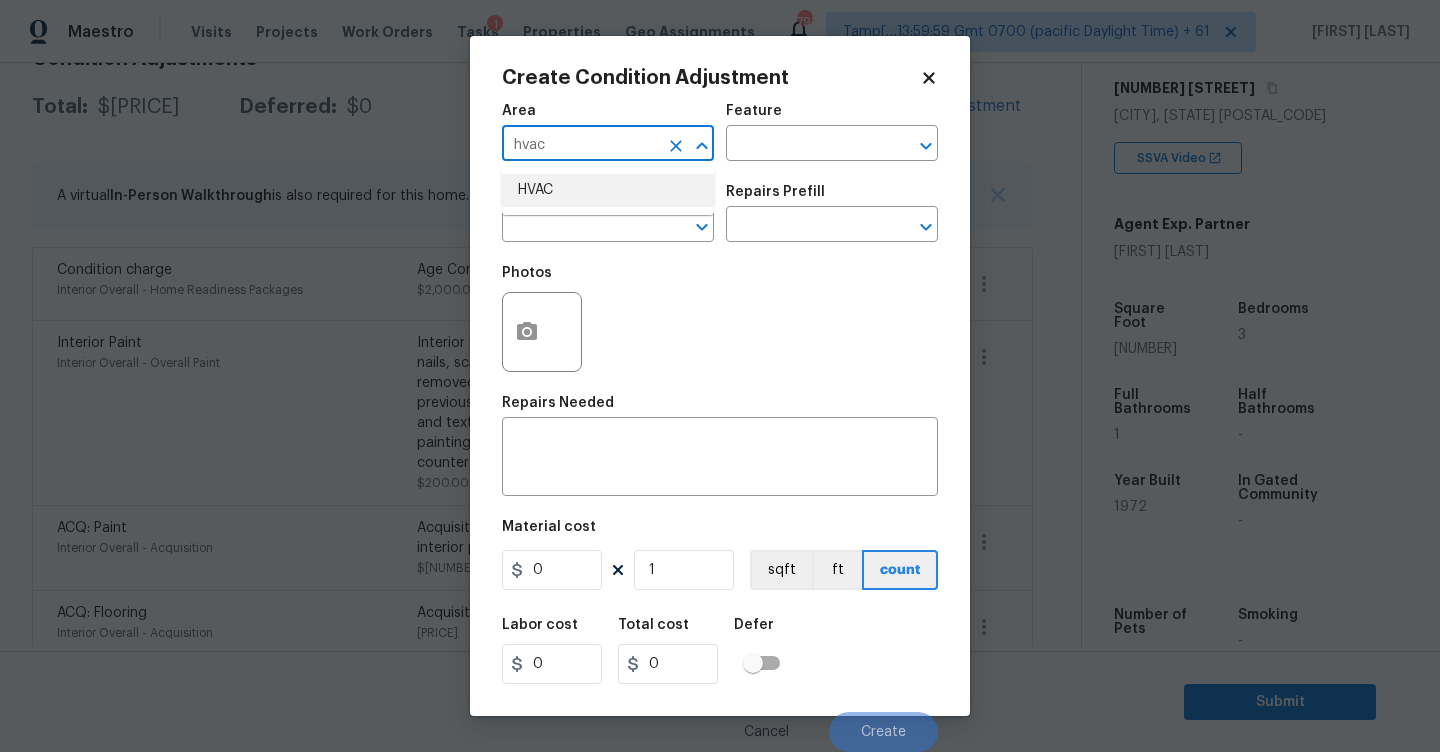 click on "HVAC" at bounding box center [608, 190] 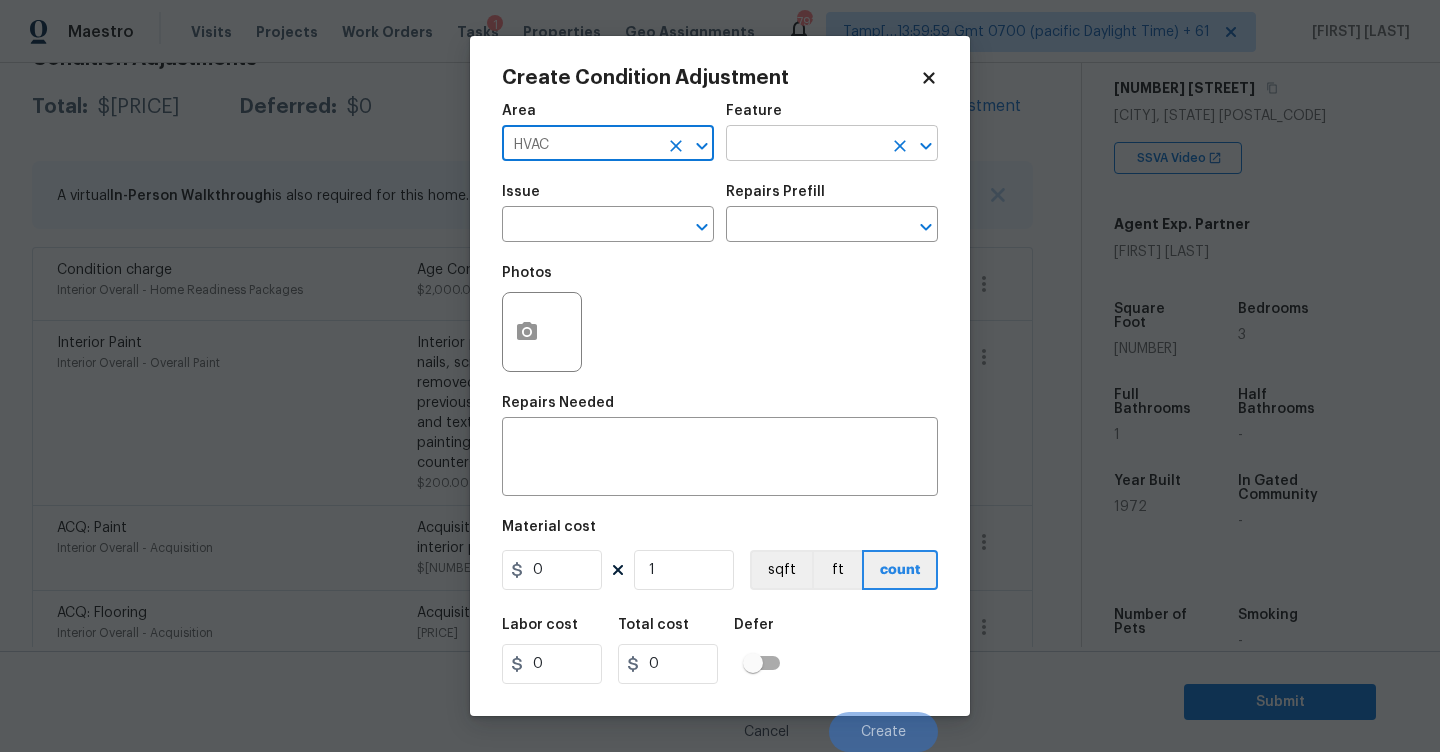 type on "HVAC" 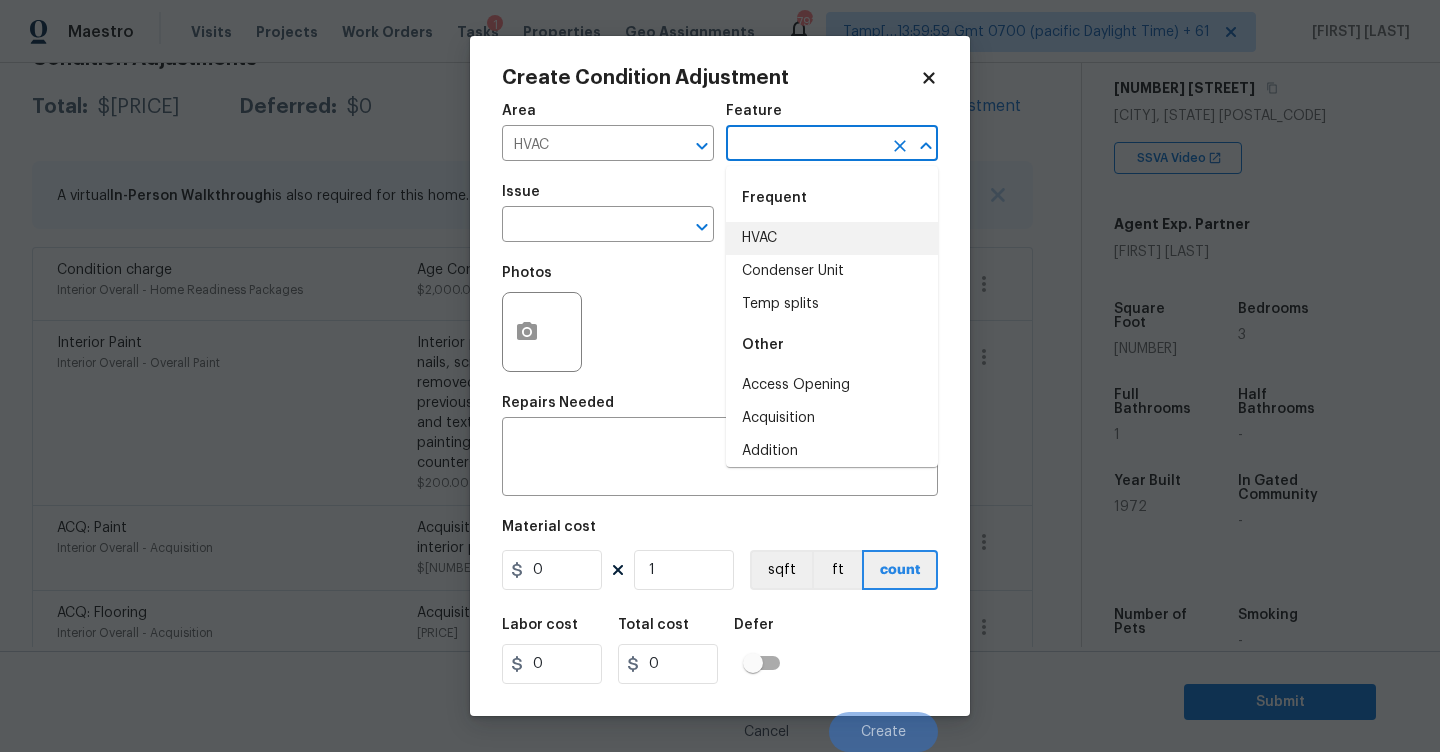click on "HVAC" at bounding box center [832, 238] 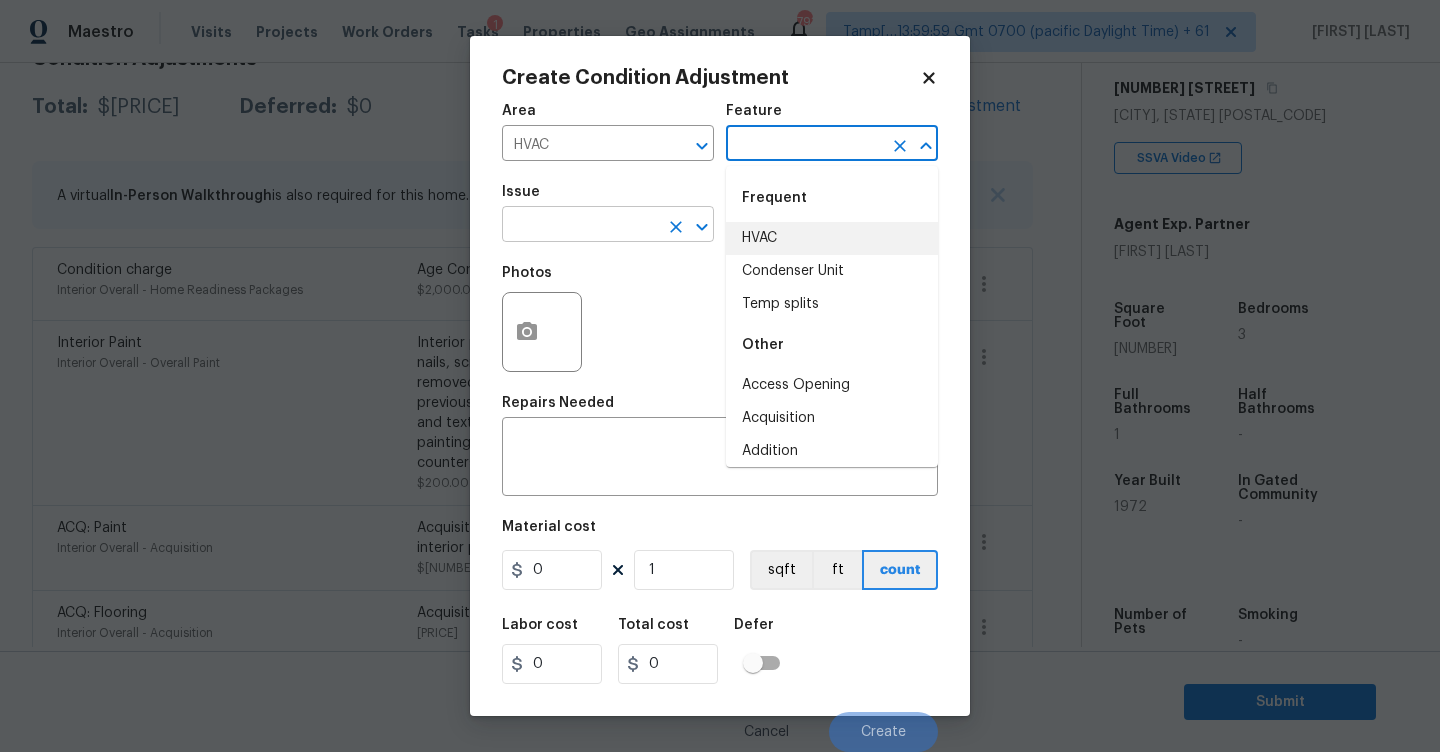 type on "HVAC" 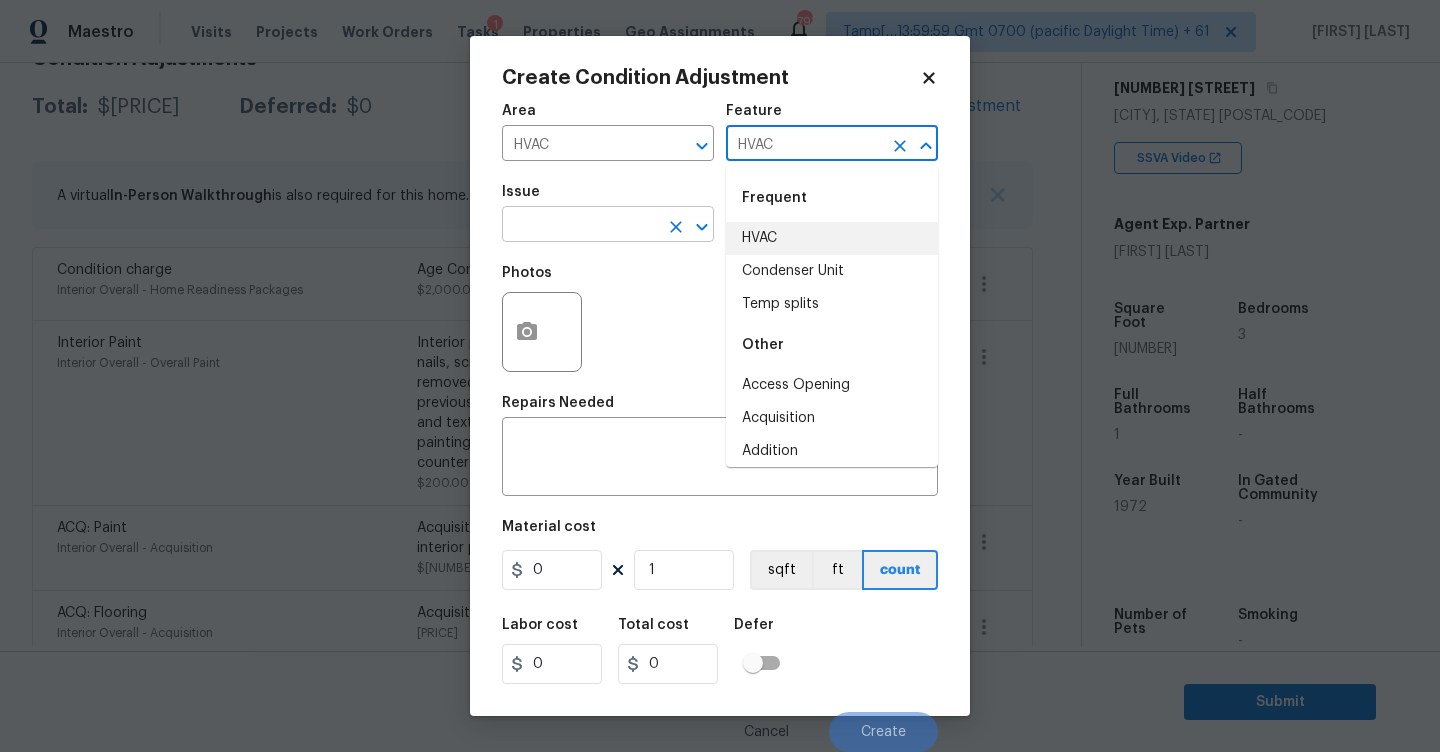 click at bounding box center [580, 226] 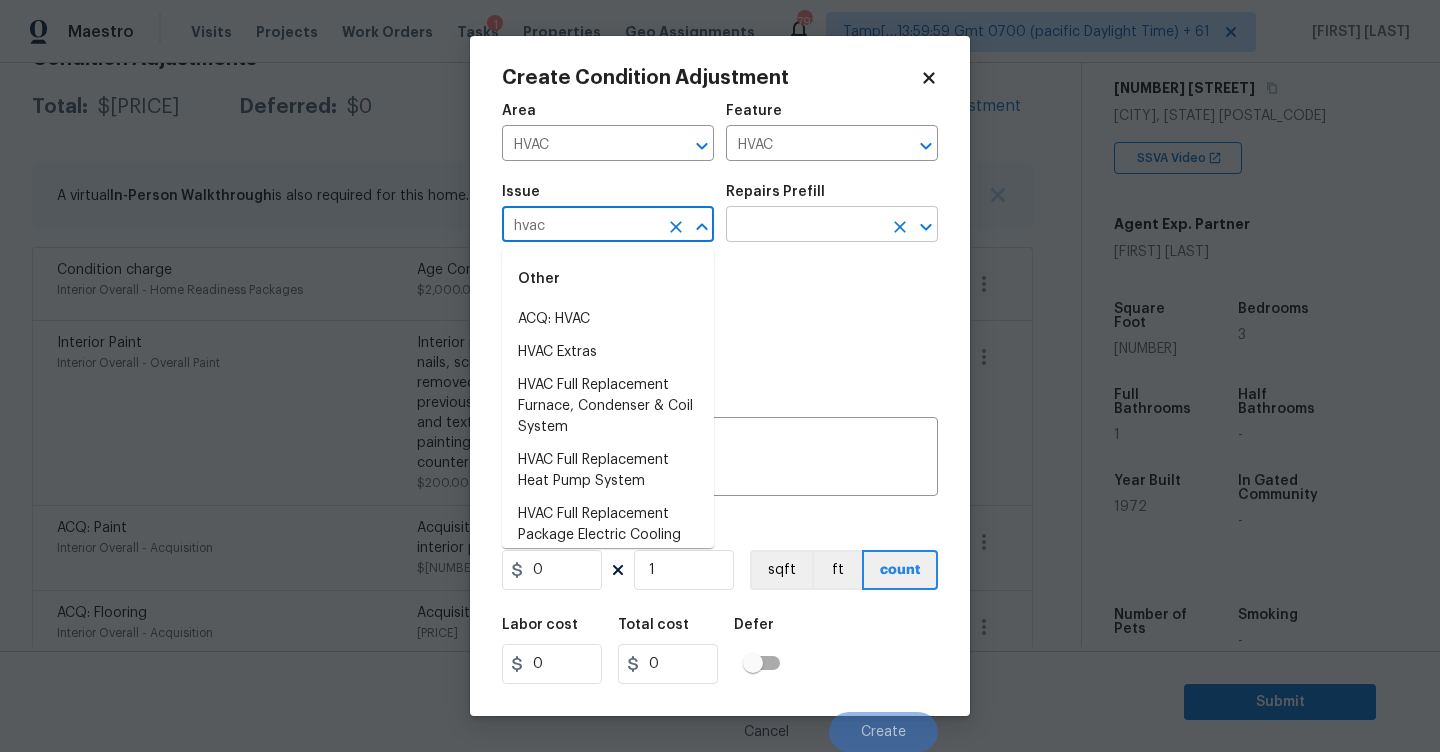 click on "ACQ: HVAC" at bounding box center [608, 319] 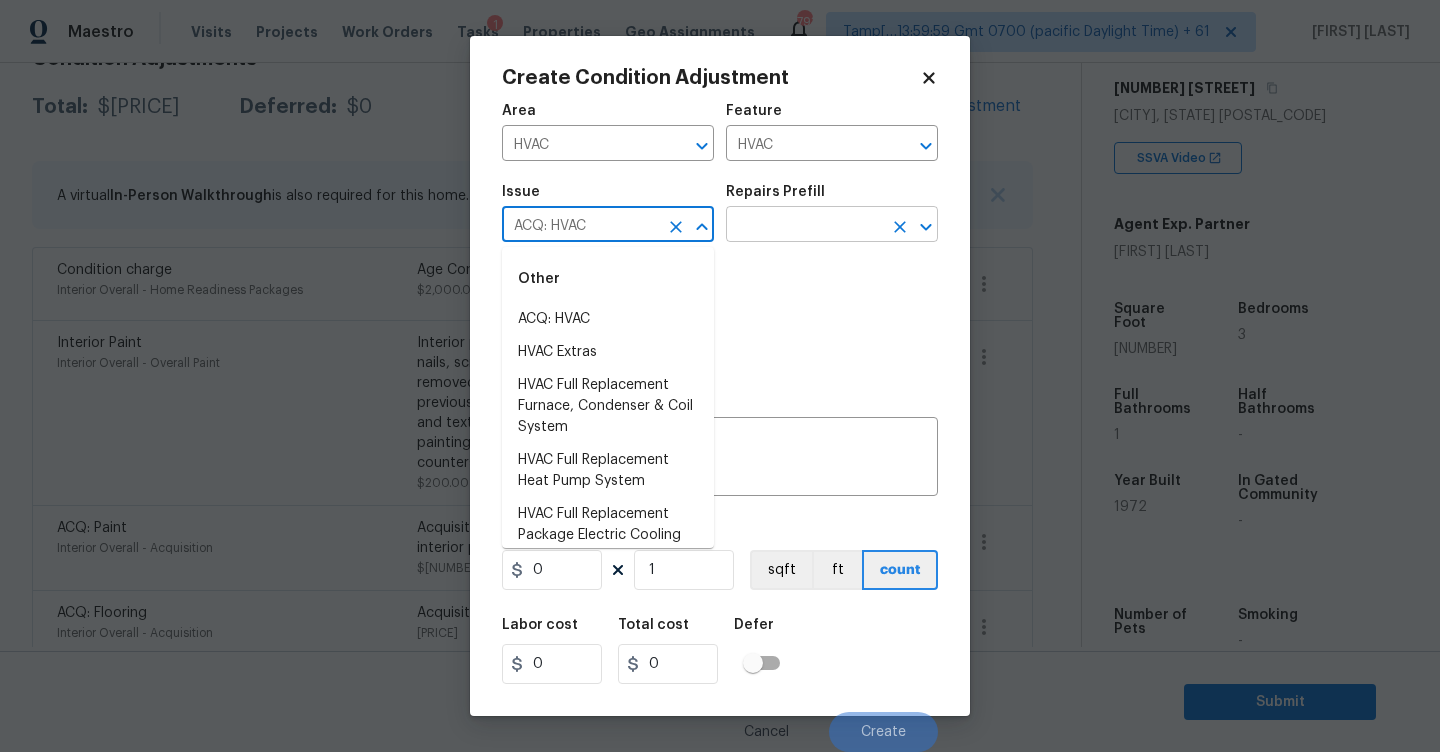 type on "ACQ: HVAC" 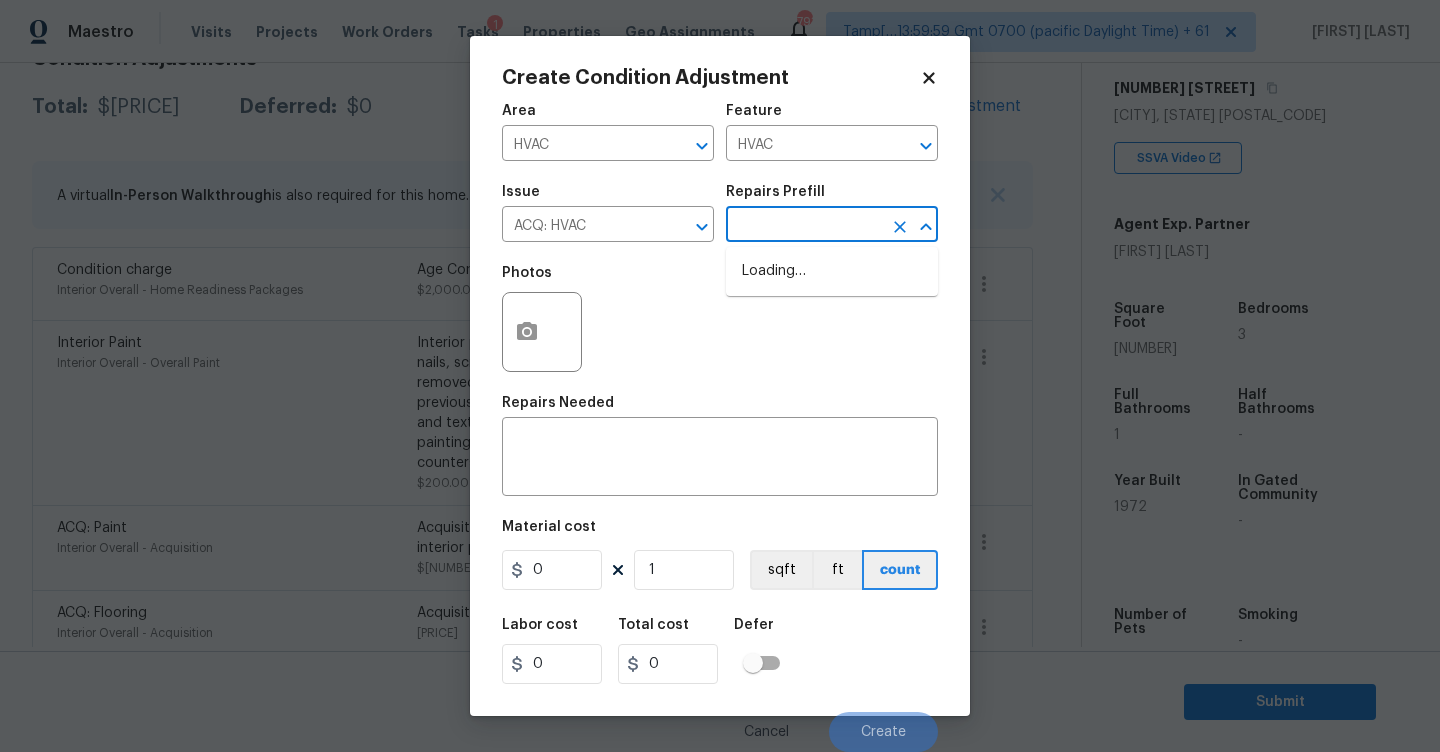 click at bounding box center (804, 226) 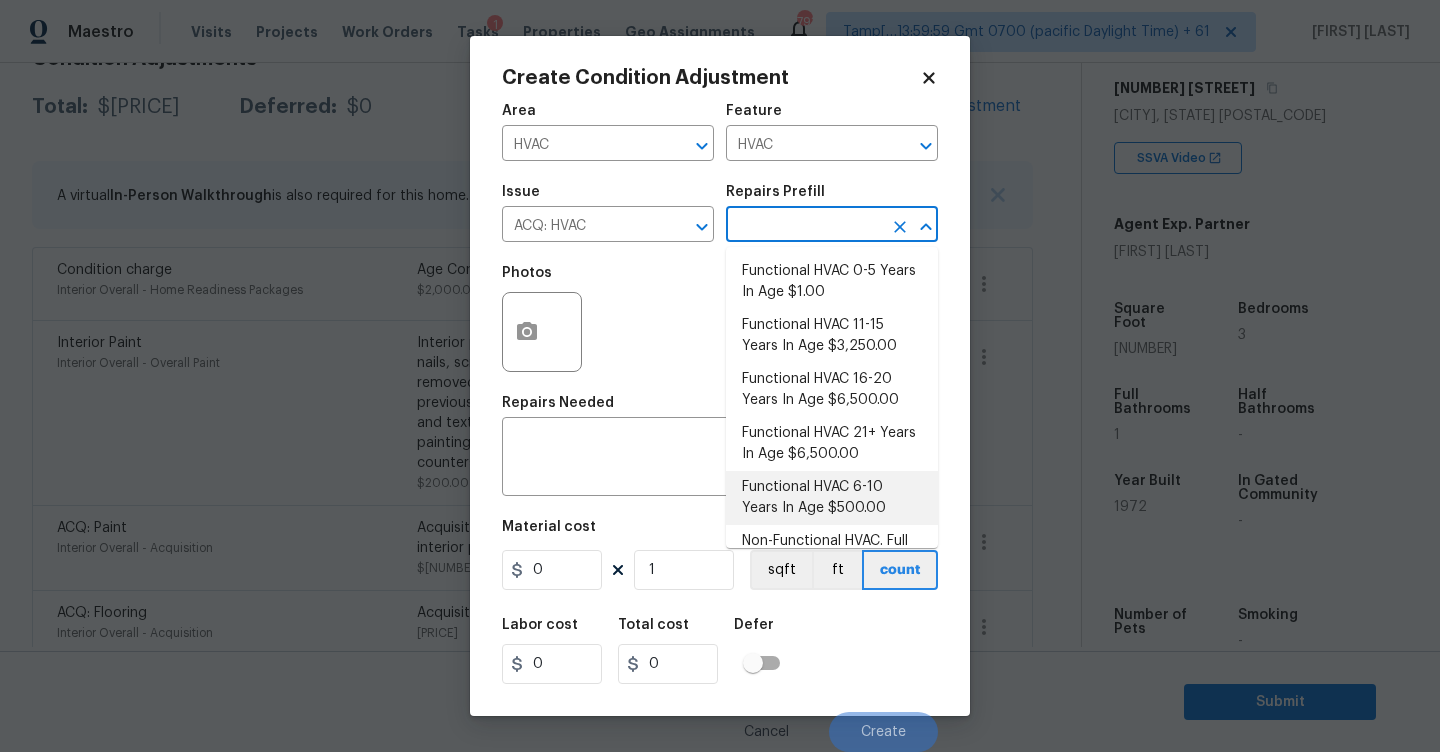 click on "Functional HVAC 6-10 Years In Age $500.00" at bounding box center [832, 498] 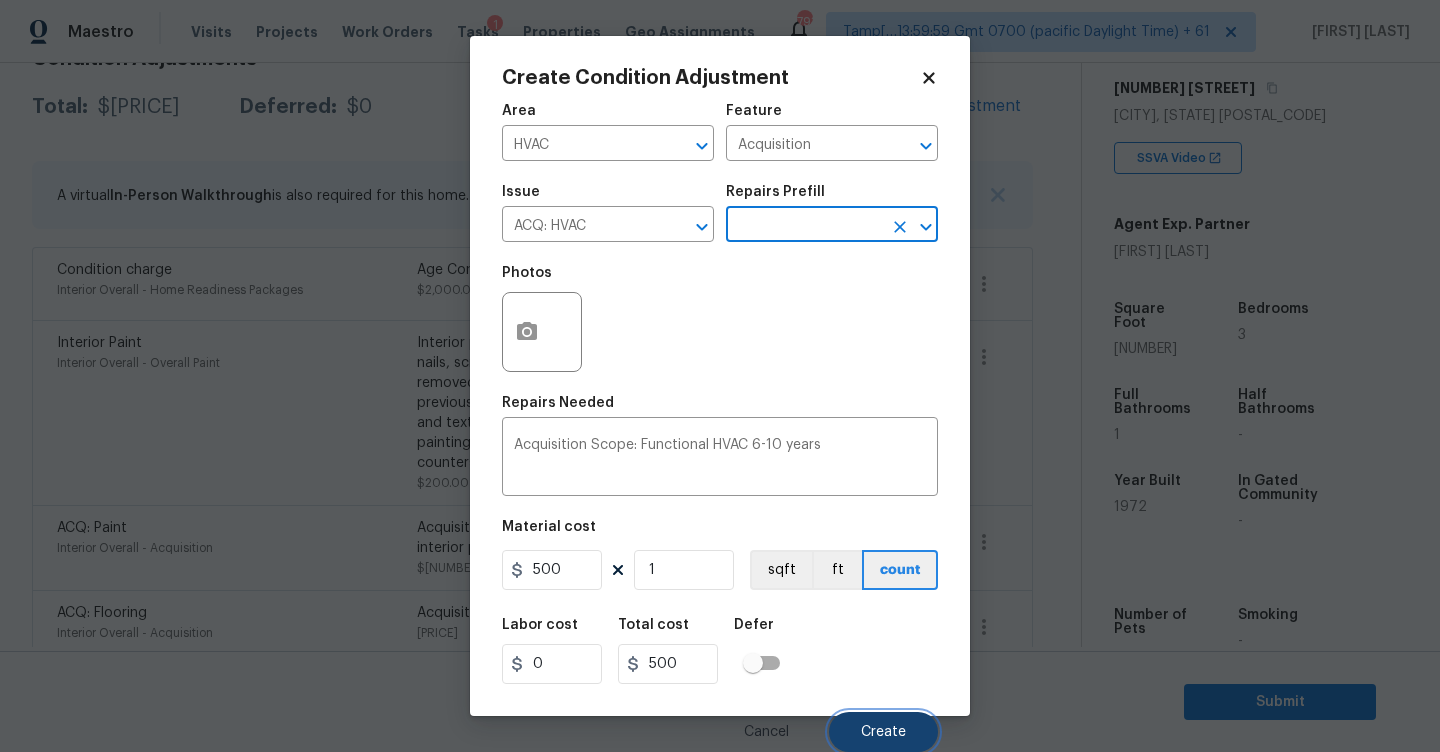 click on "Create" at bounding box center (883, 732) 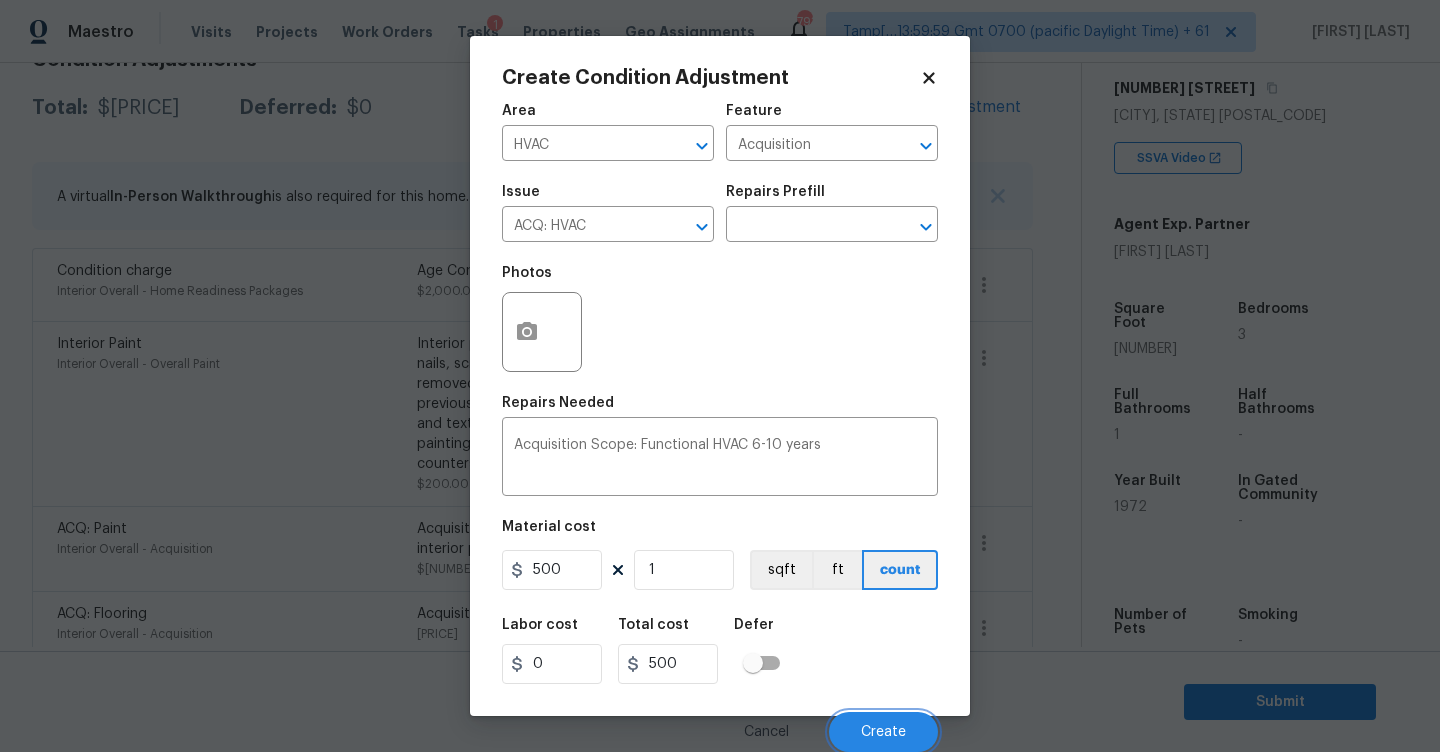 scroll, scrollTop: 318, scrollLeft: 0, axis: vertical 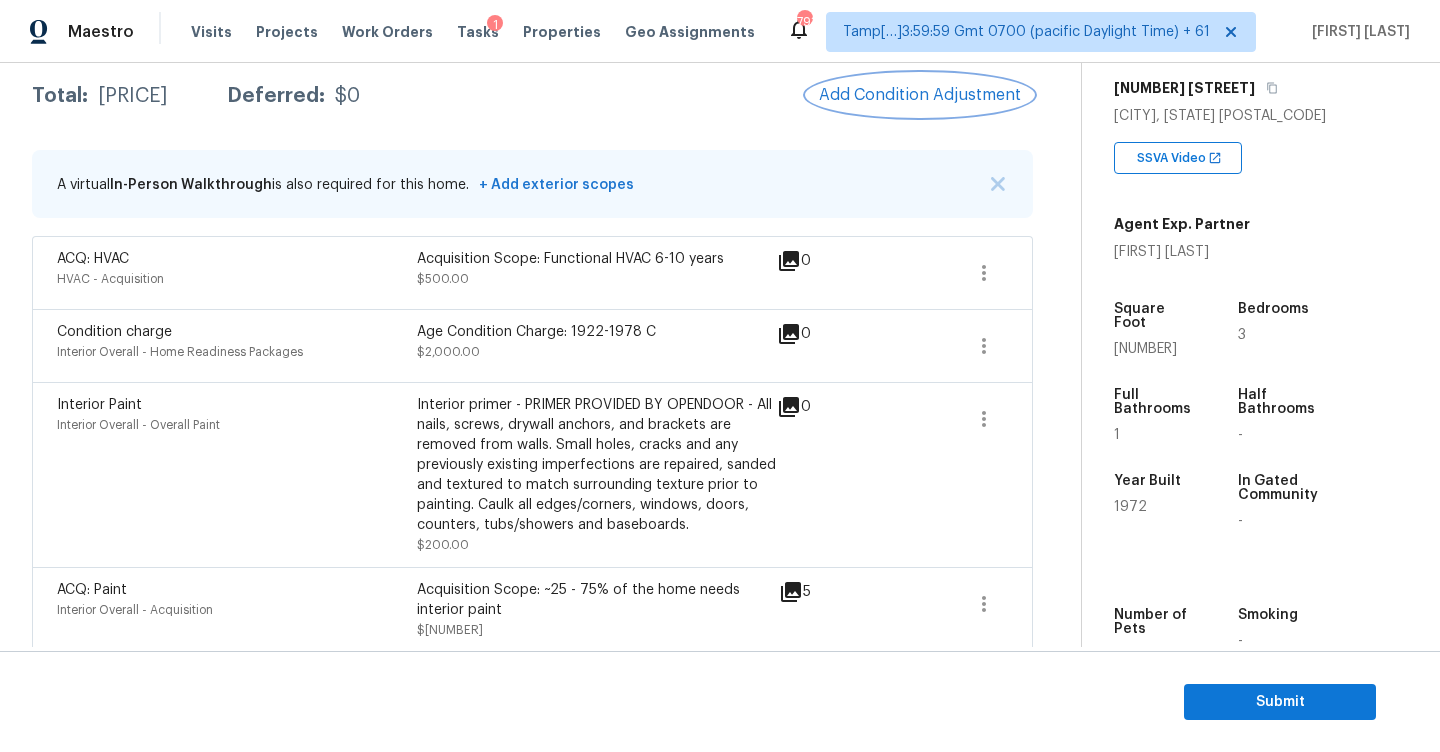 click on "Add Condition Adjustment" at bounding box center [920, 95] 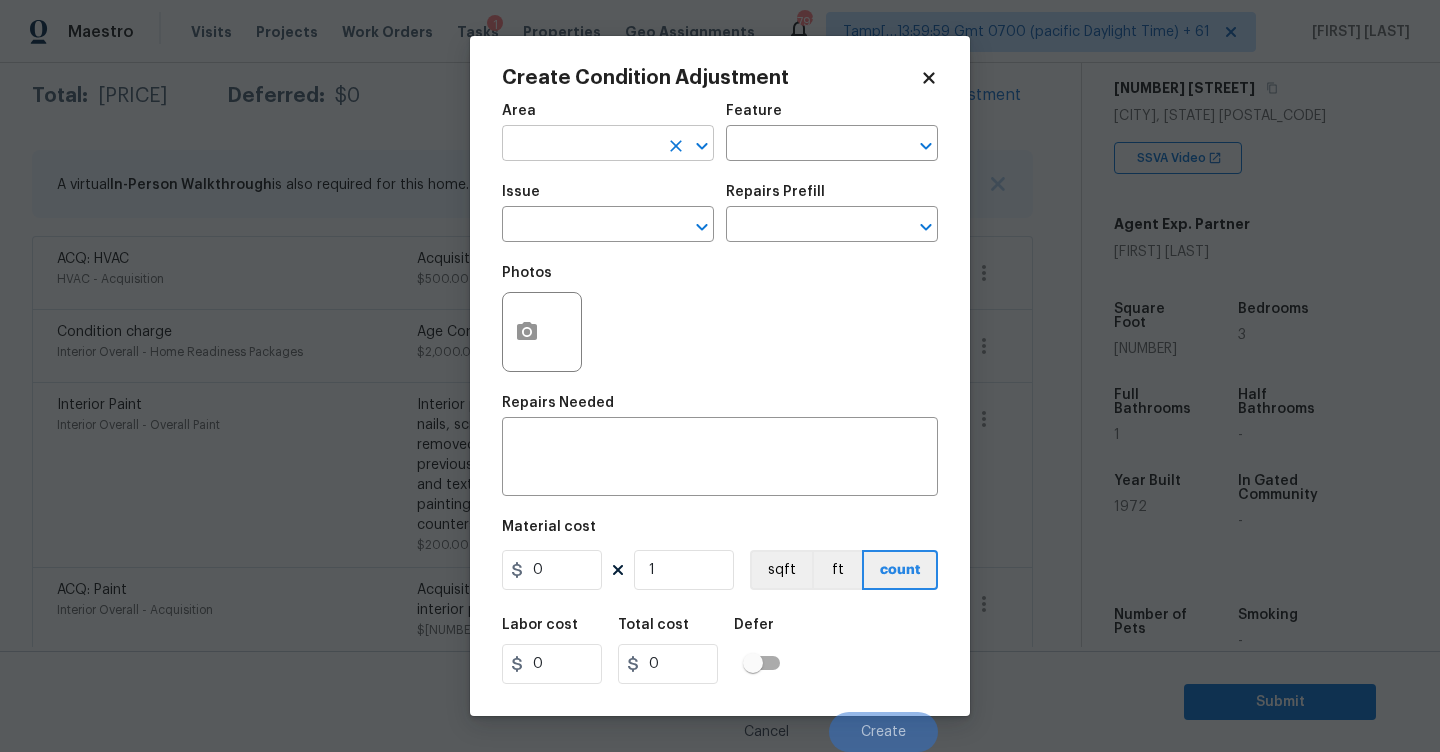 click at bounding box center [580, 145] 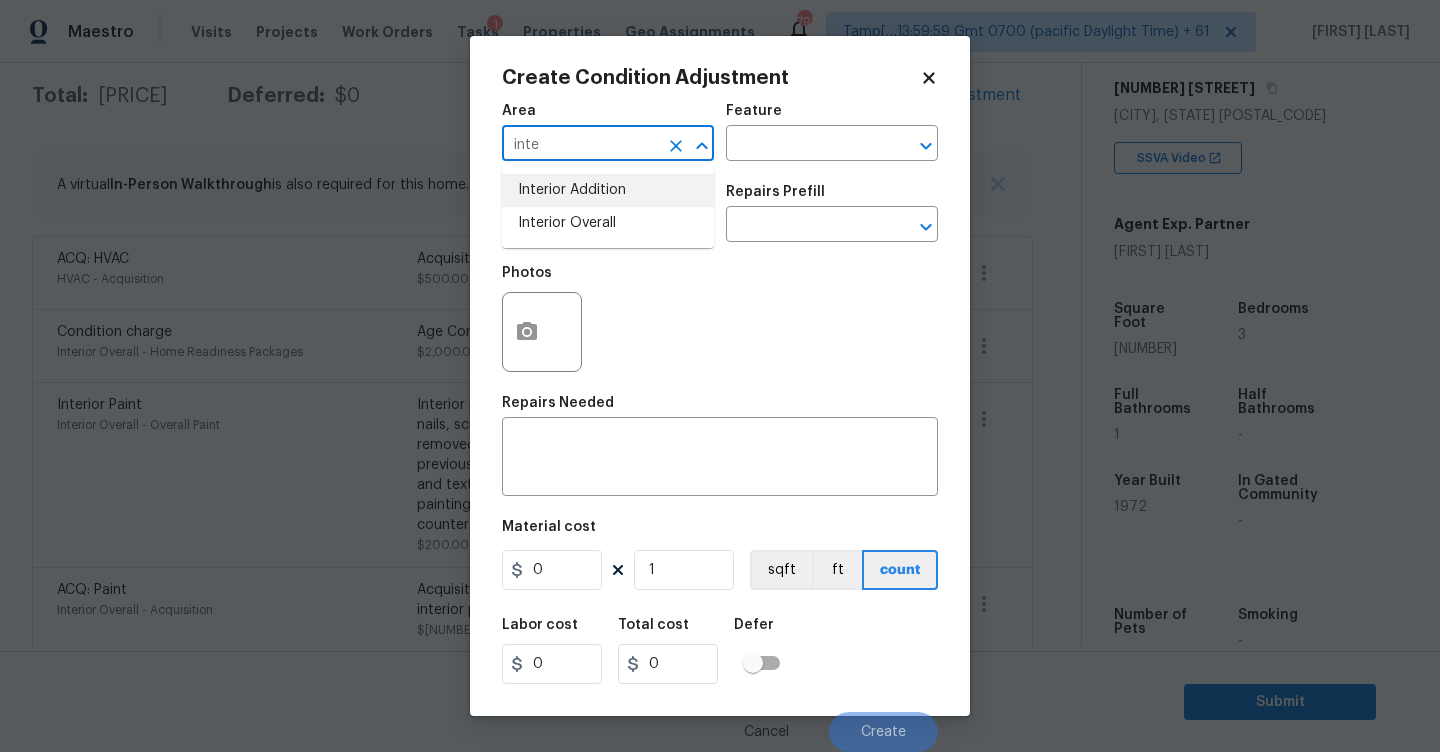 click on "Interior Overall" at bounding box center [608, 223] 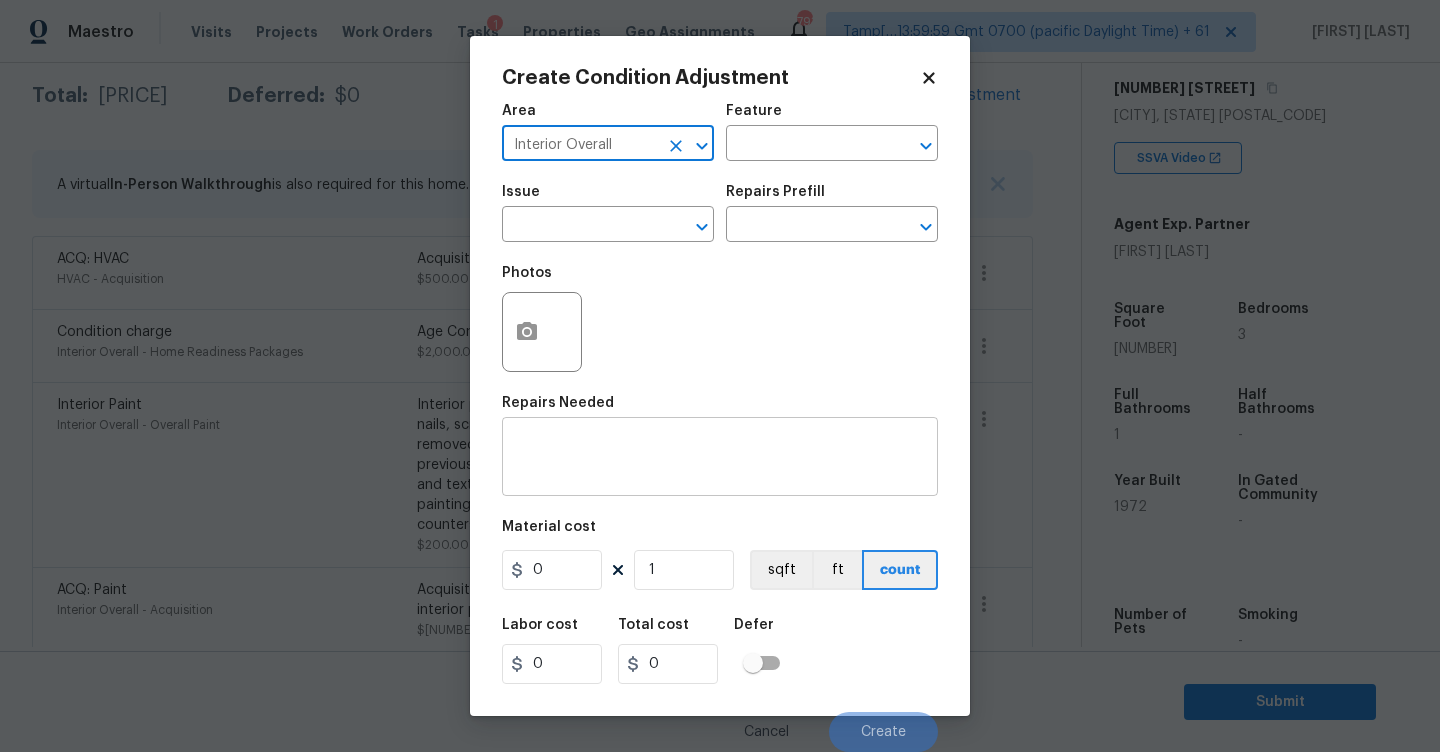 type on "Interior Overall" 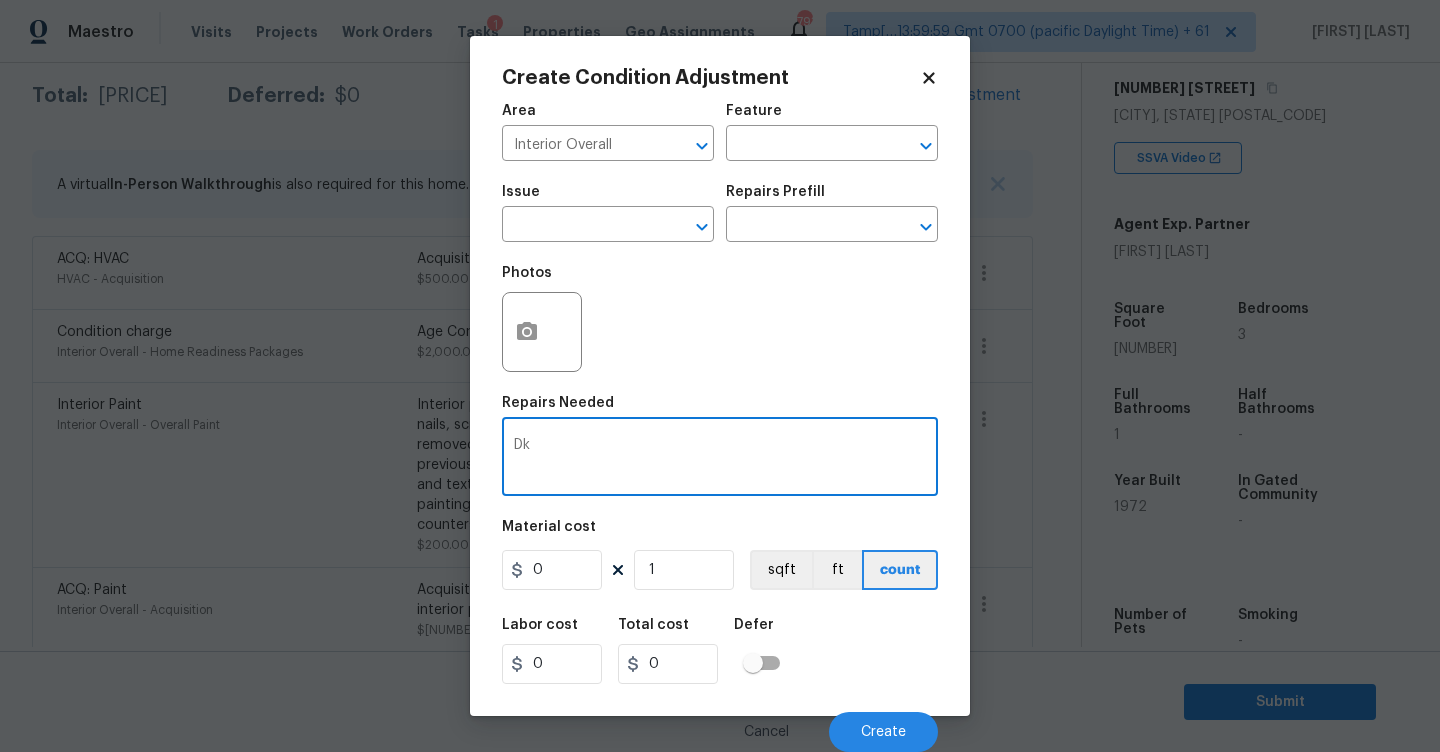 type on "D" 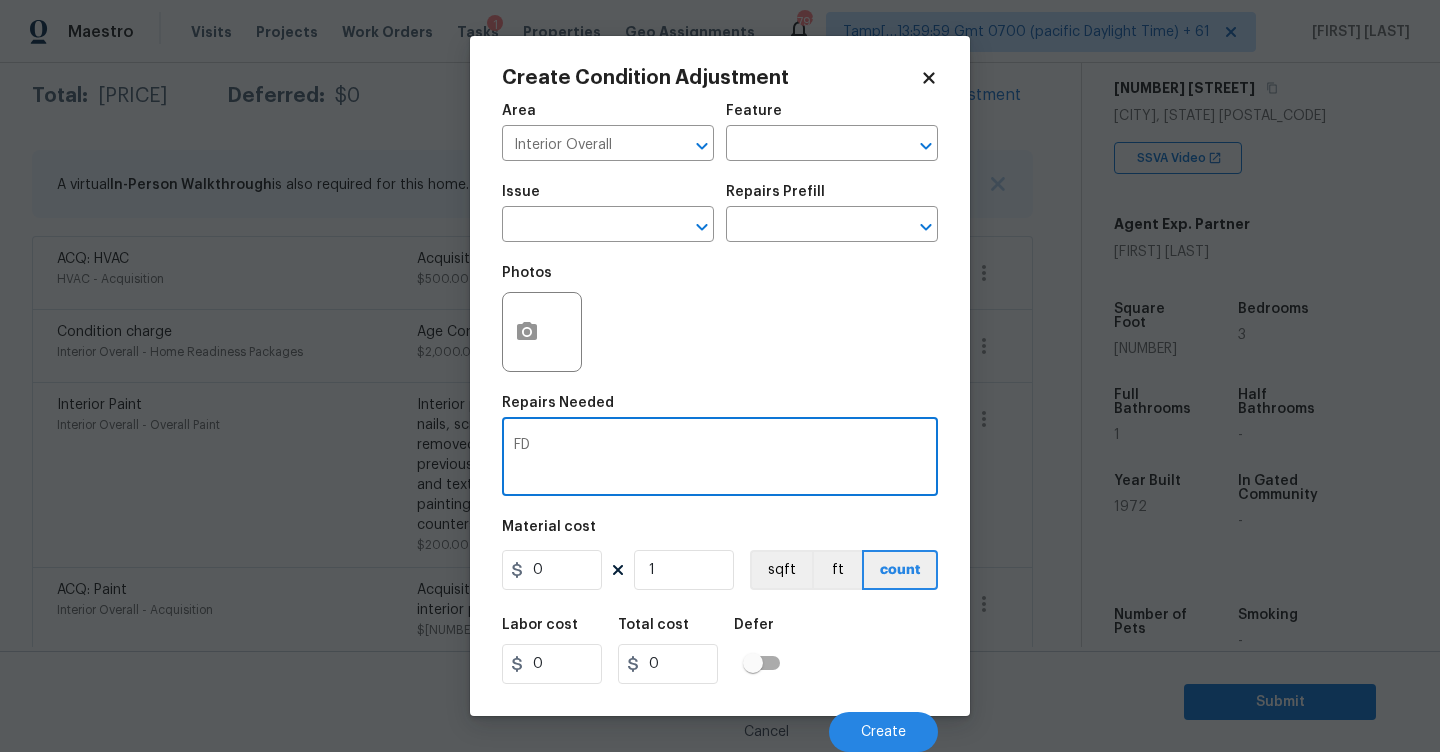 type on "F" 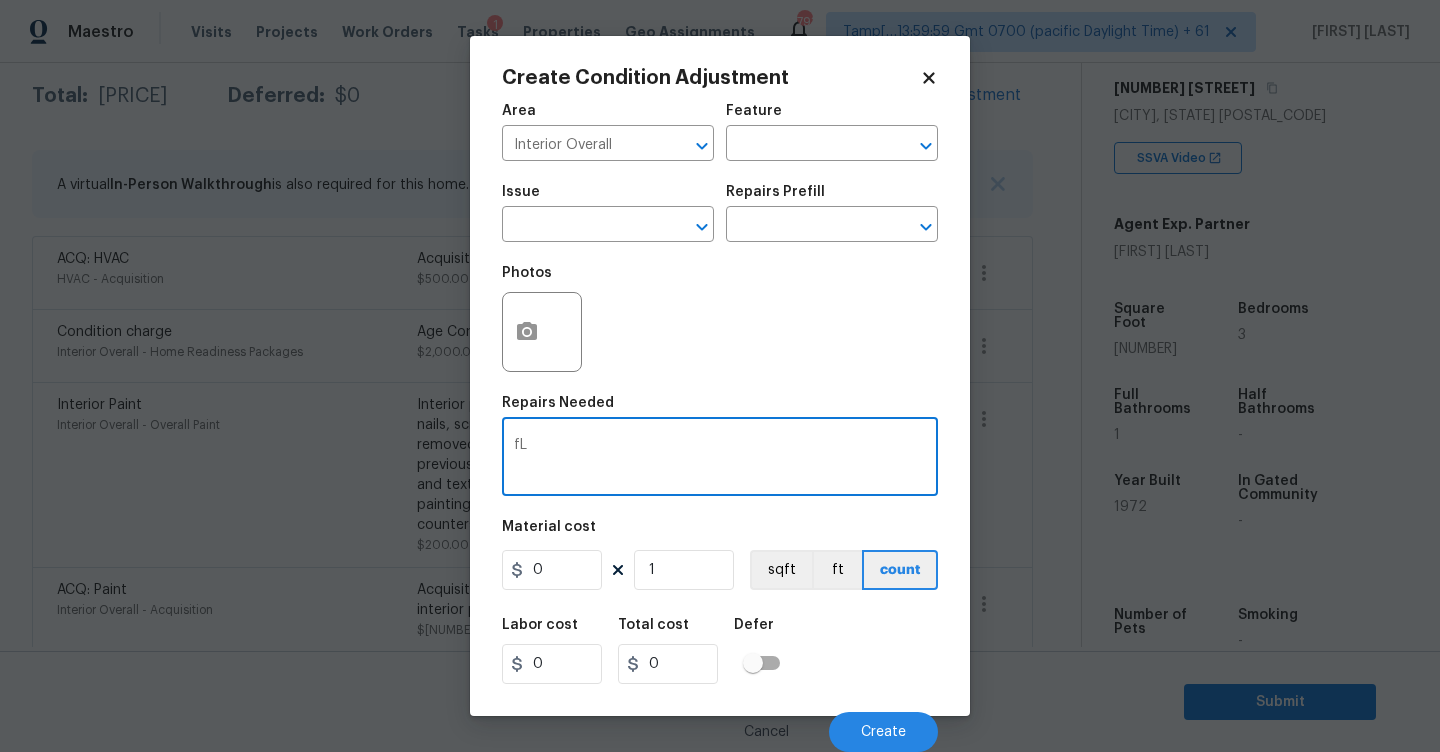 type on "f" 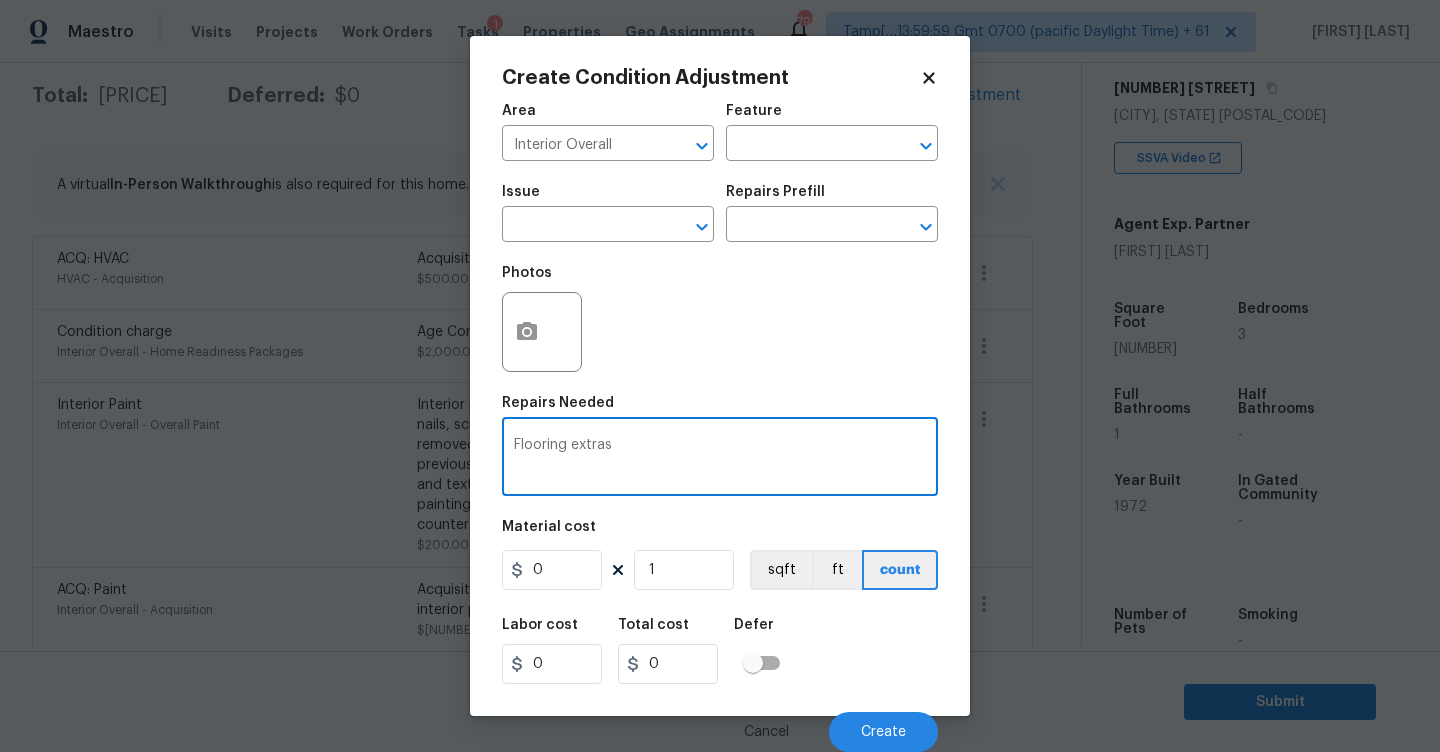 type on "Flooring extras" 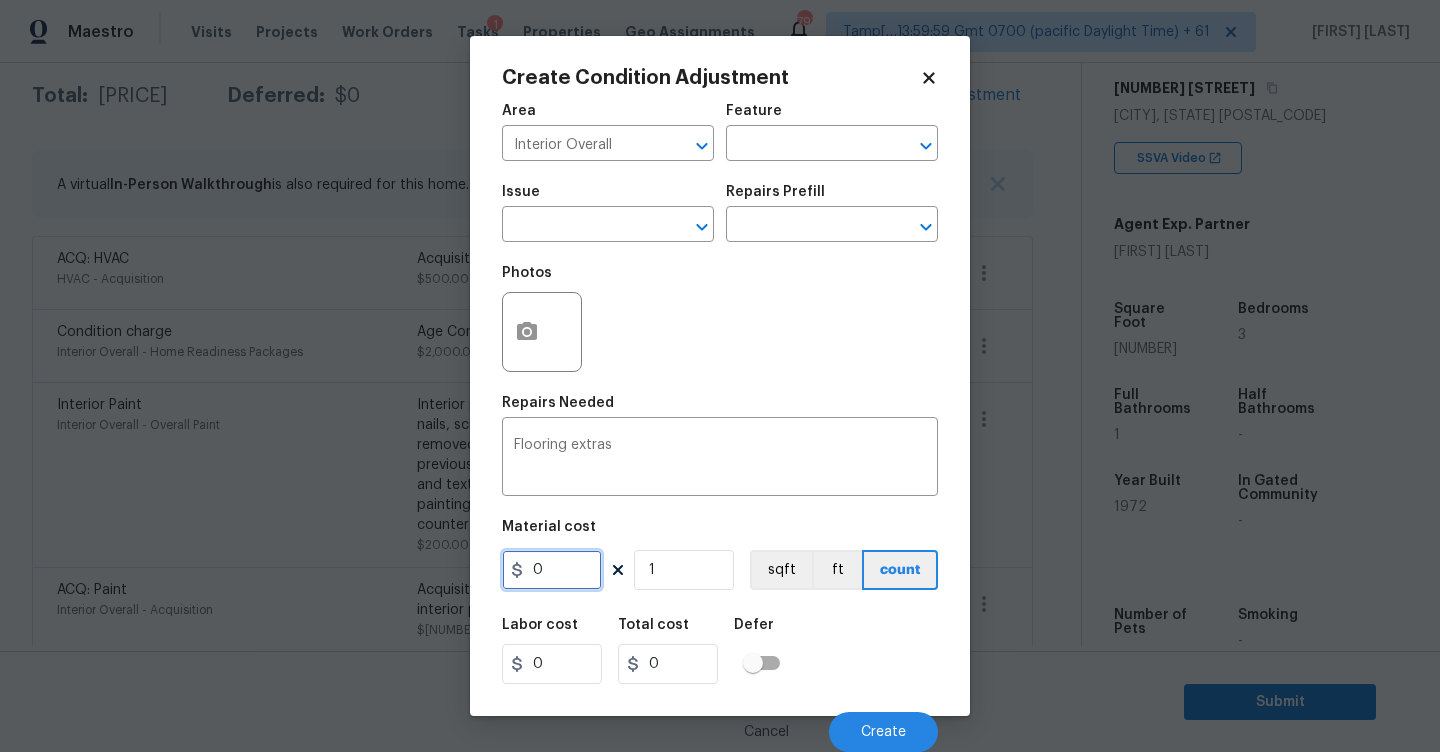 click on "0" at bounding box center [552, 570] 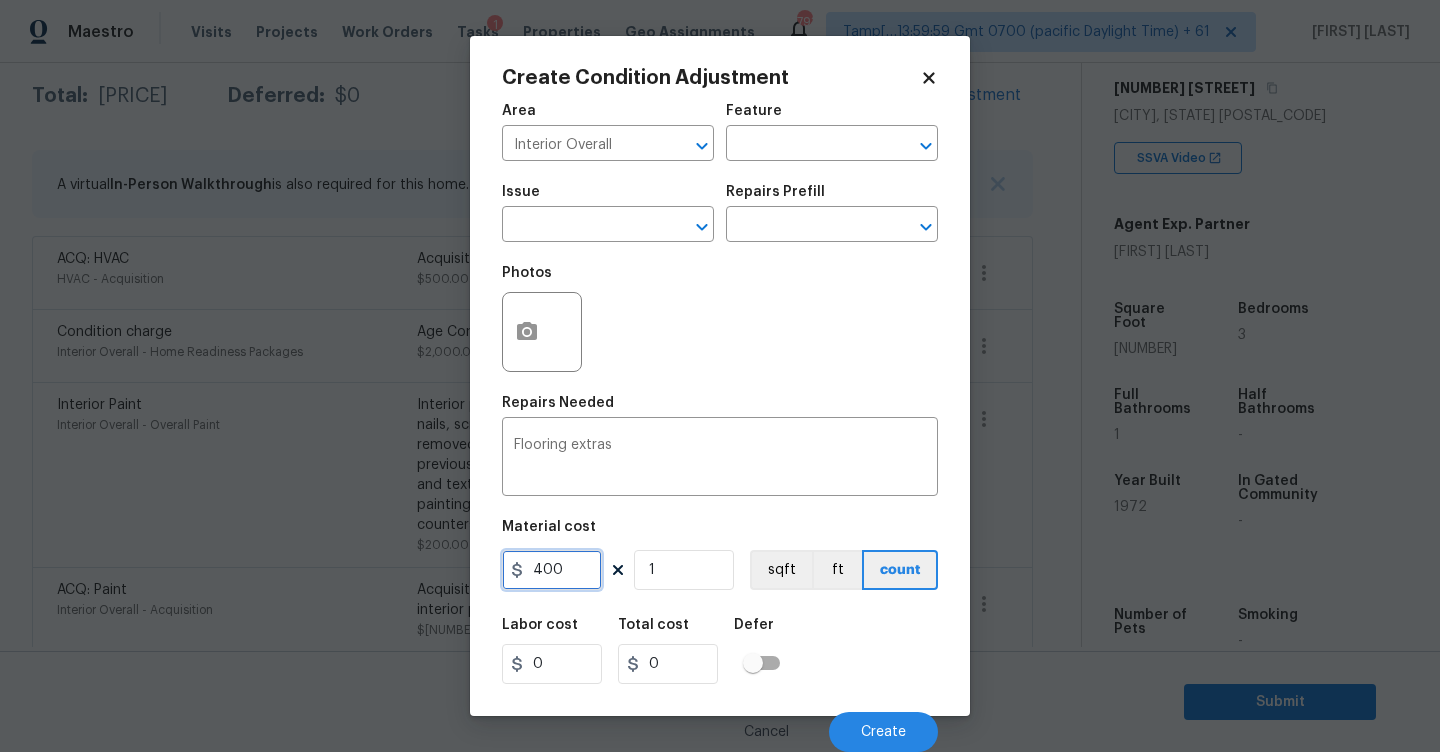 type on "400" 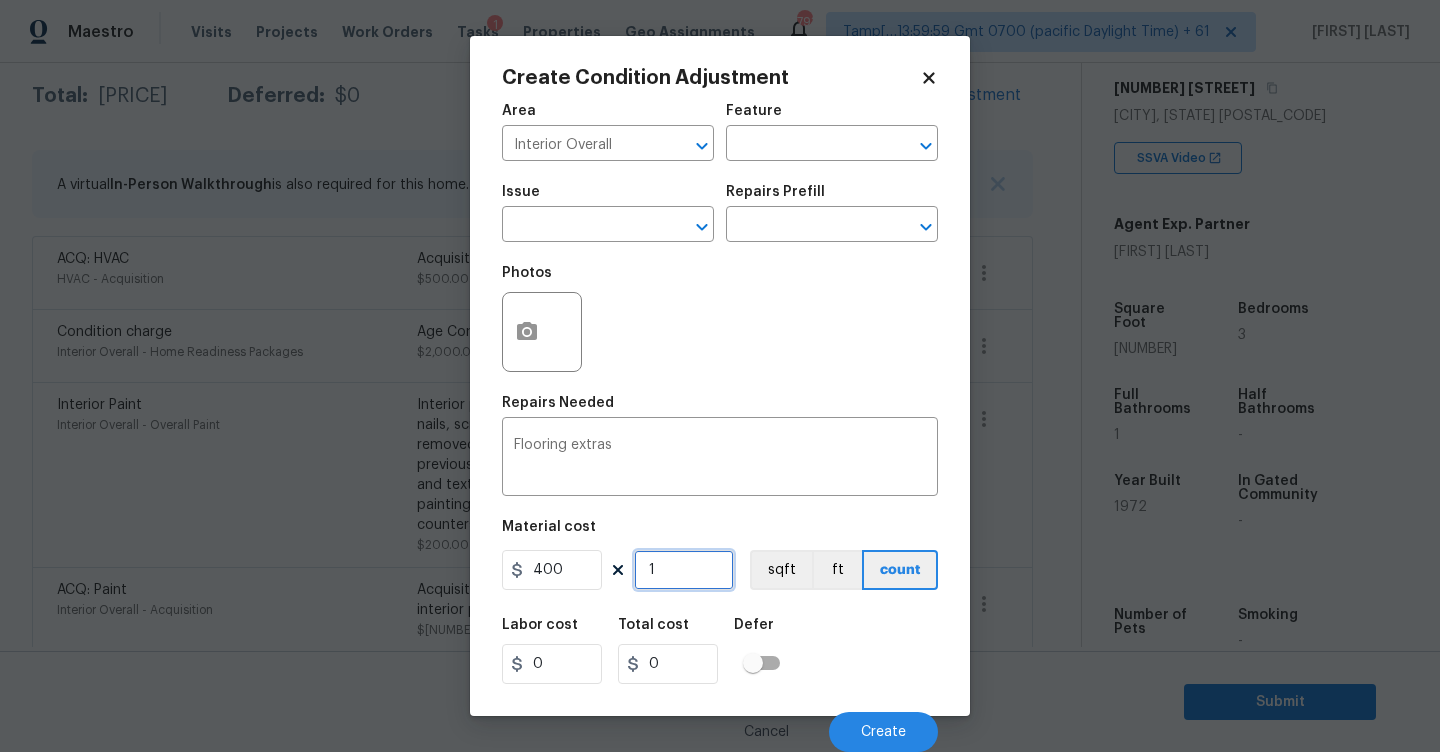 type on "400" 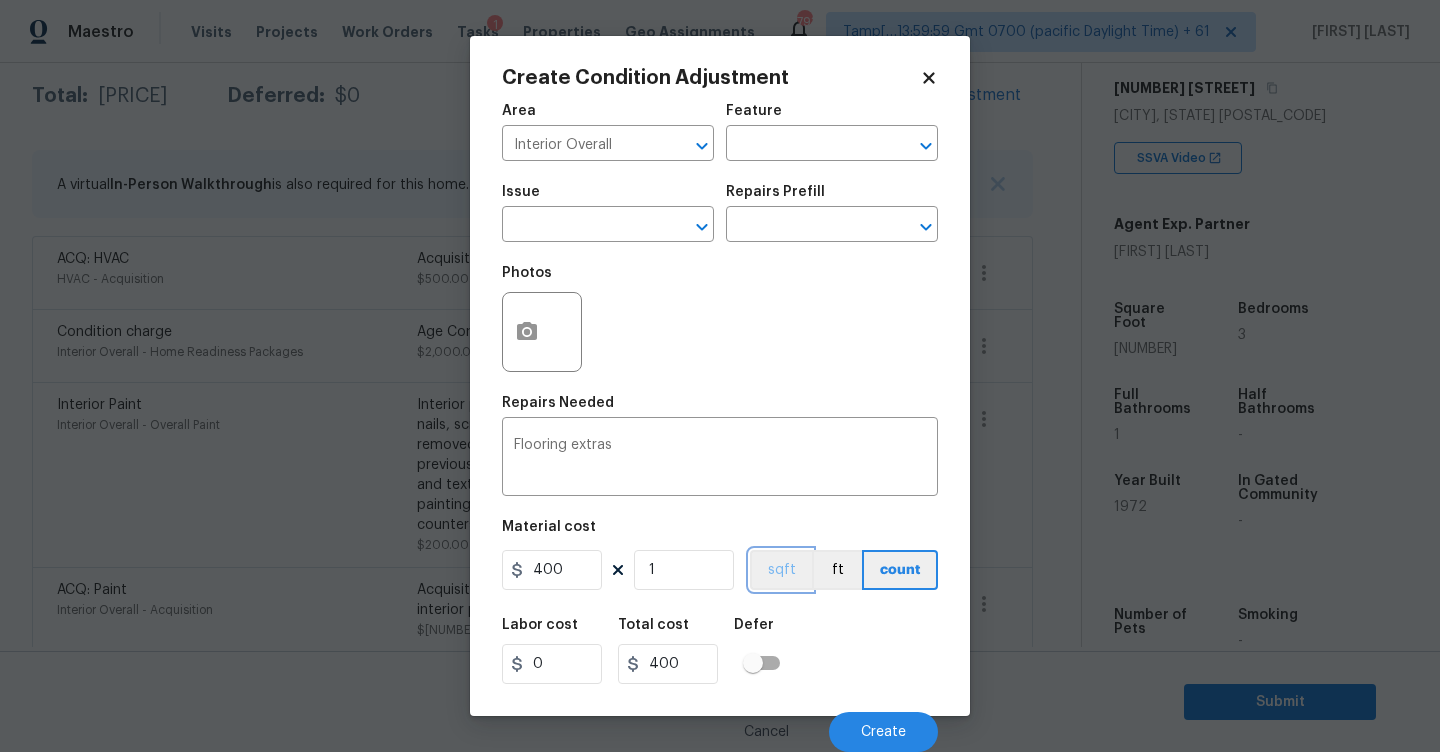 type 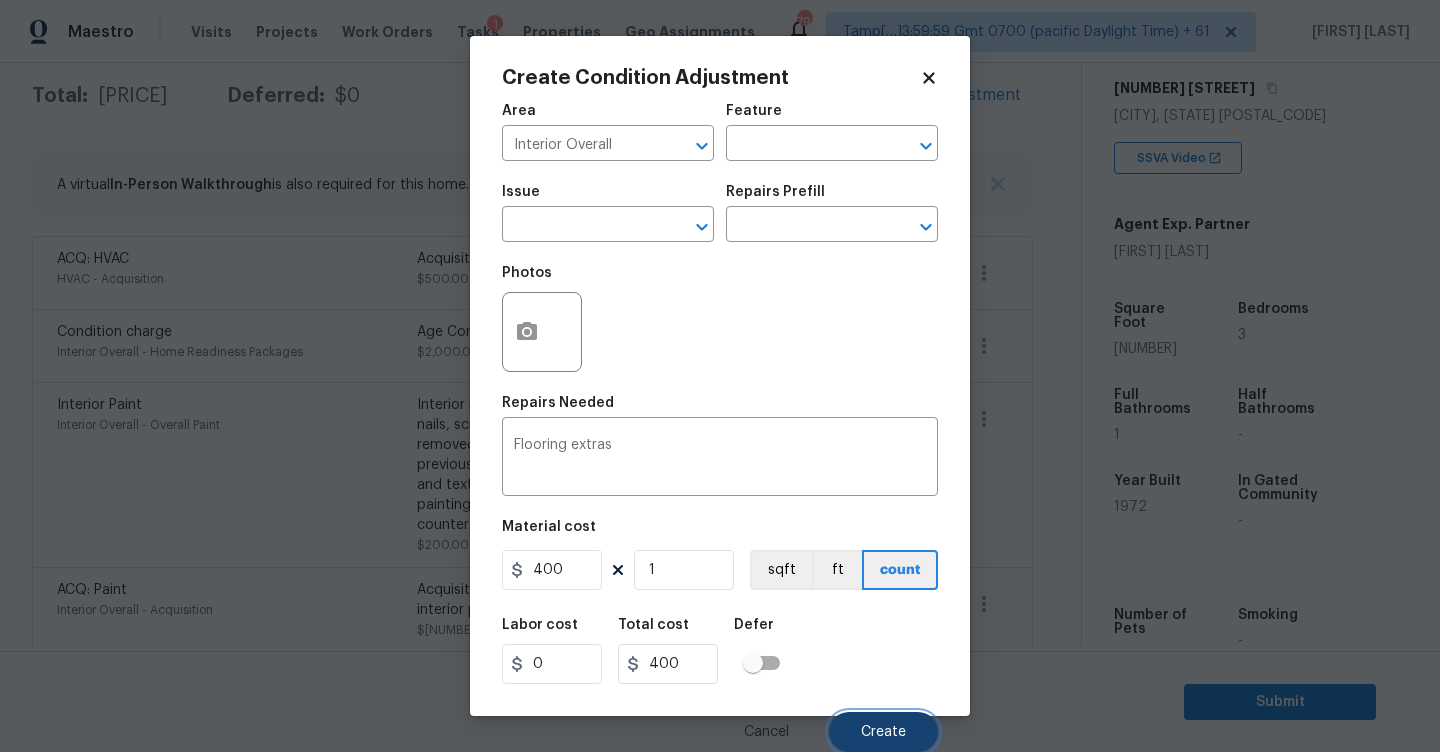 click on "Create" at bounding box center (883, 732) 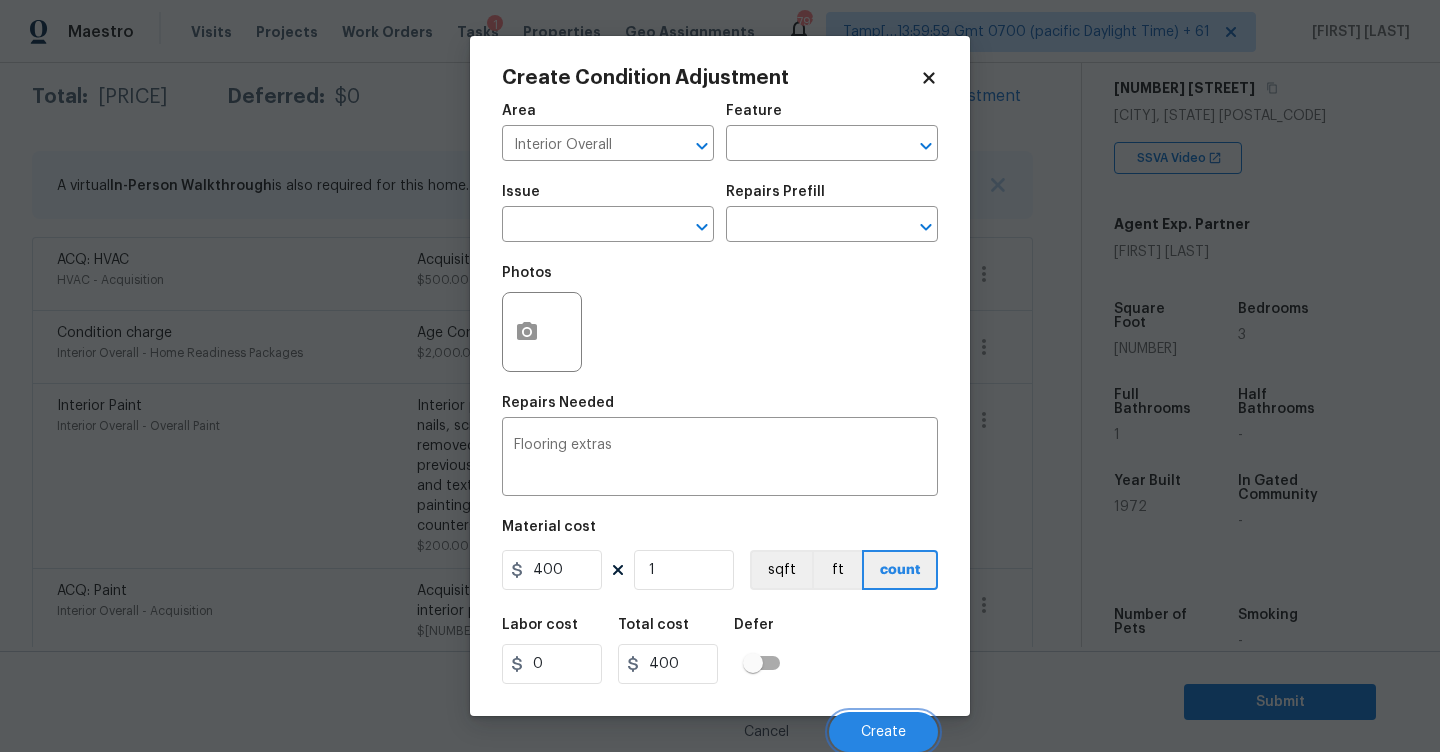 scroll, scrollTop: 329, scrollLeft: 0, axis: vertical 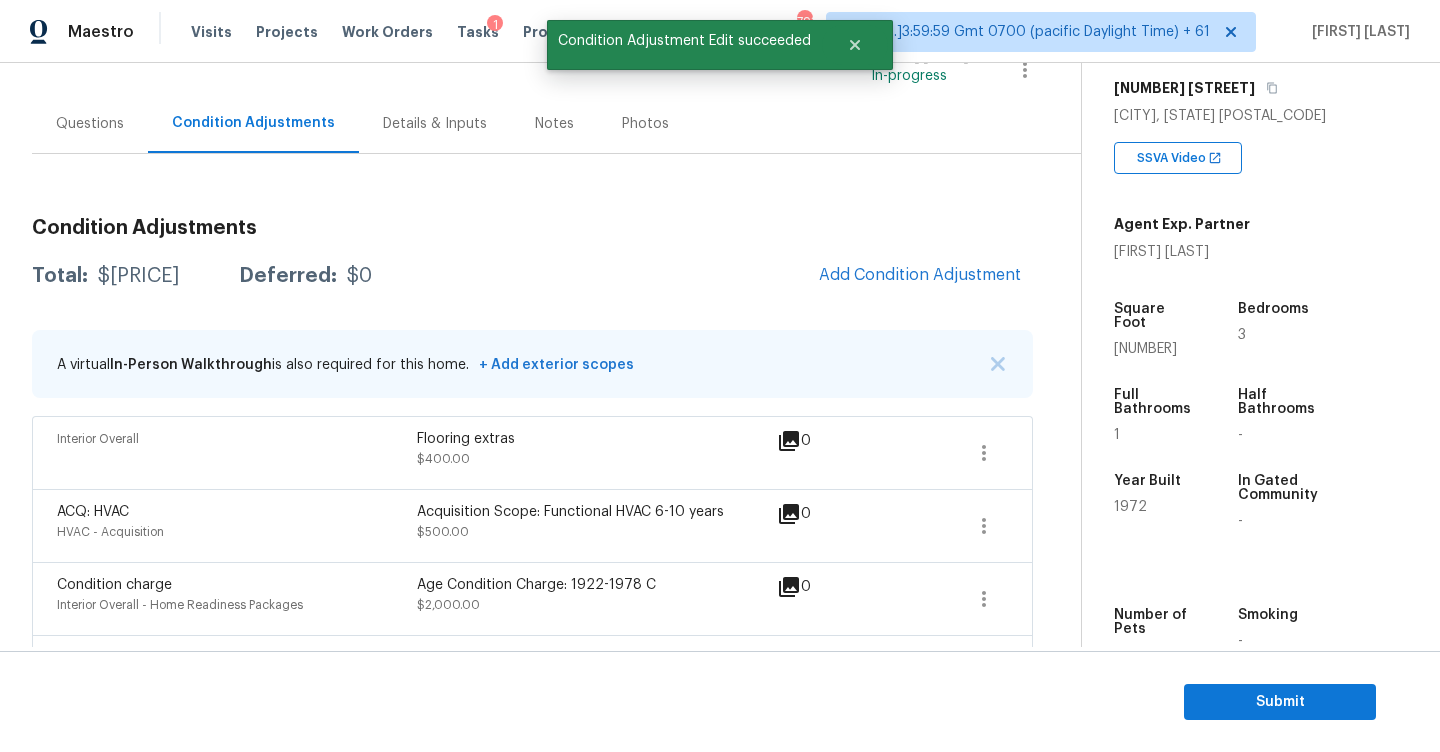 click on "Questions" at bounding box center (90, 124) 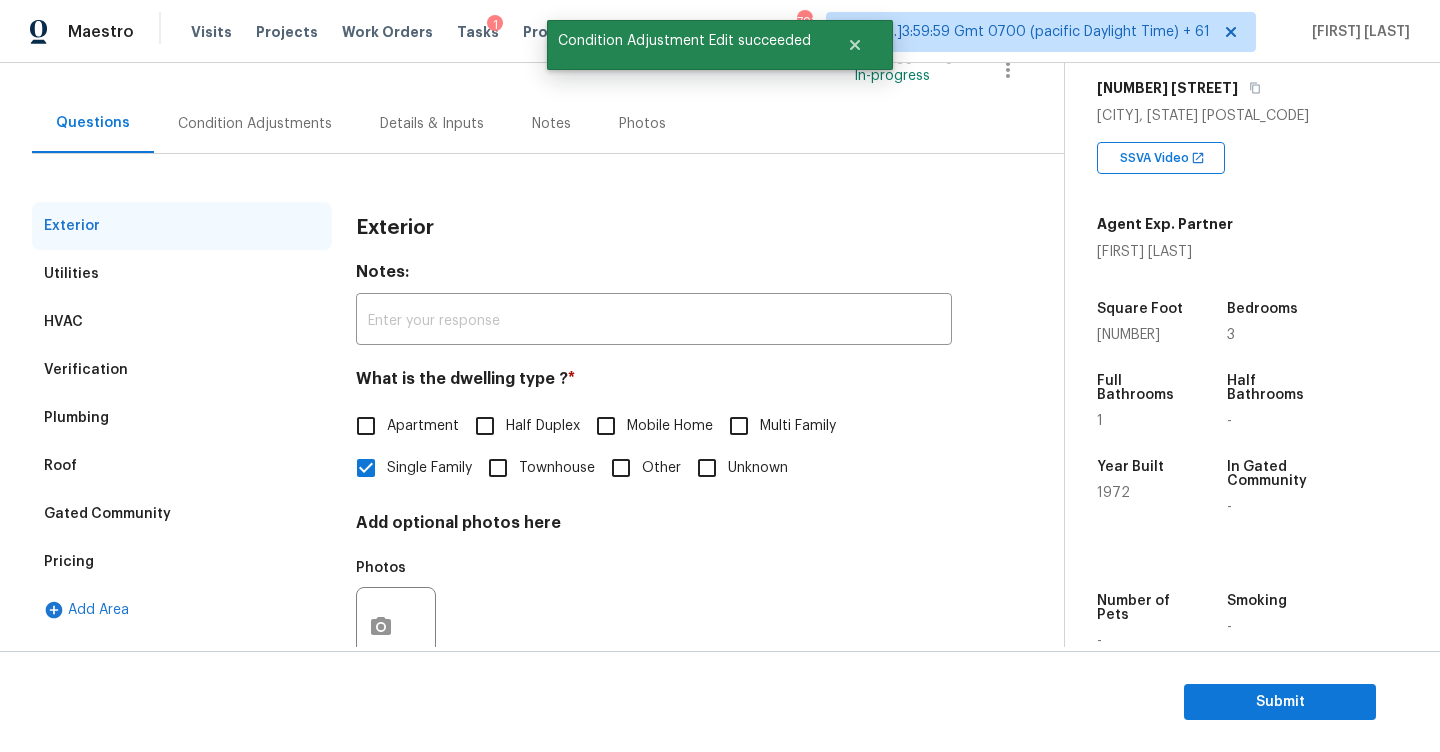 scroll, scrollTop: 149, scrollLeft: 0, axis: vertical 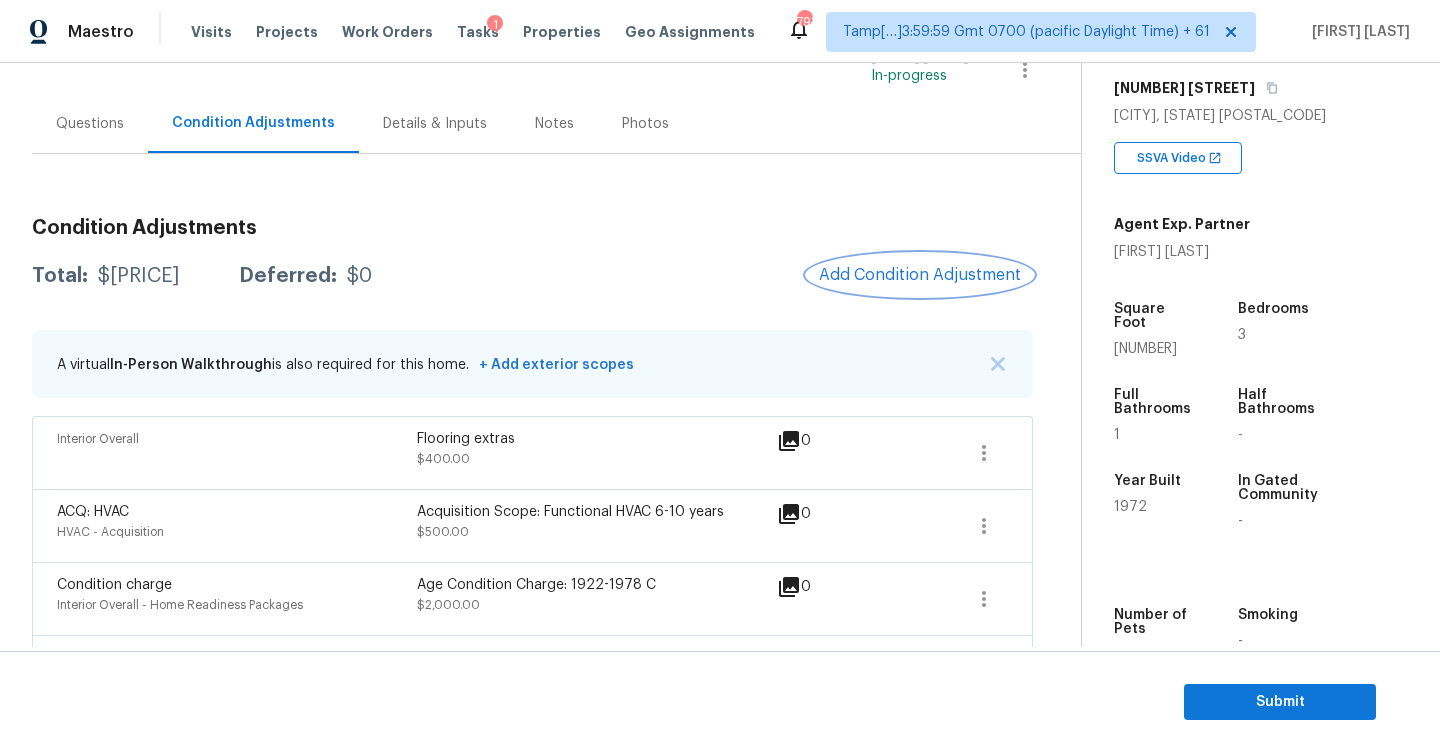 click on "Add Condition Adjustment" at bounding box center [920, 275] 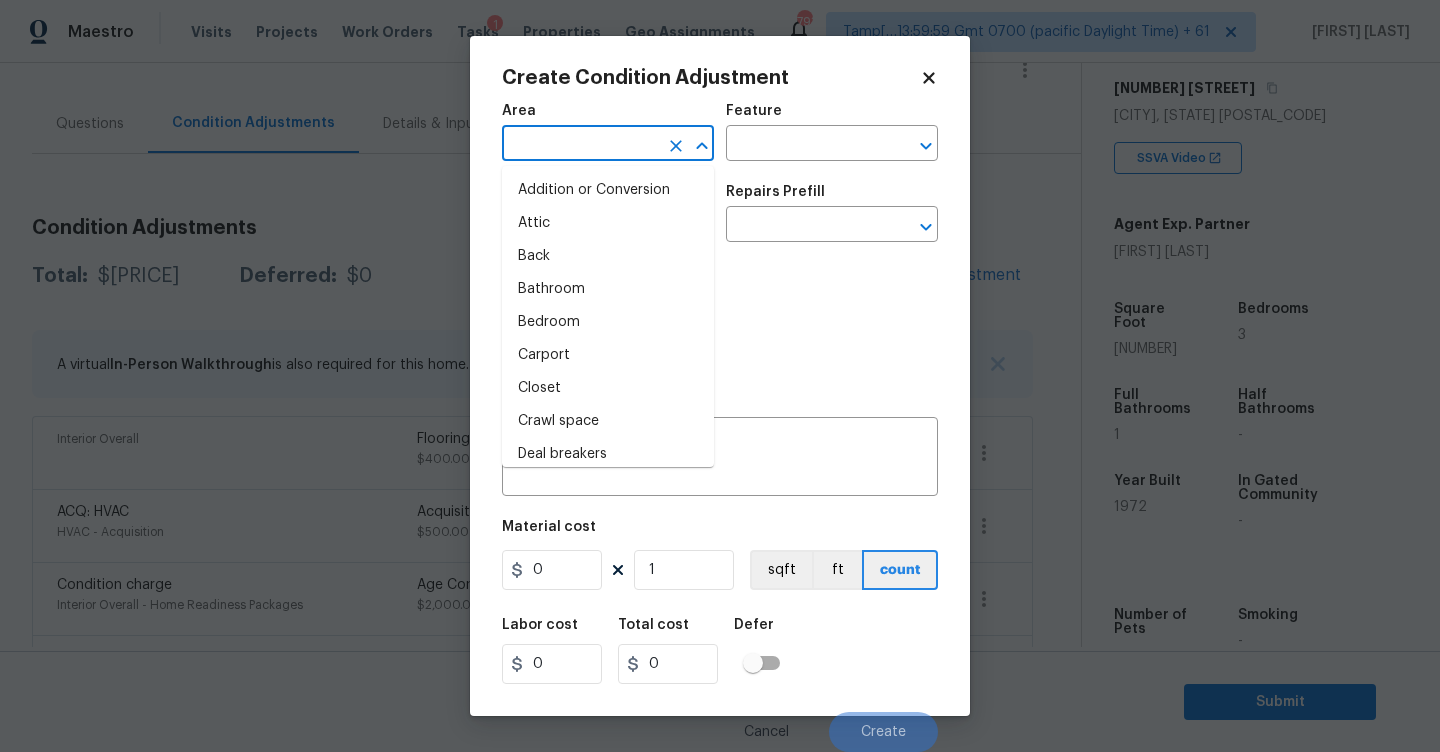 click at bounding box center (580, 145) 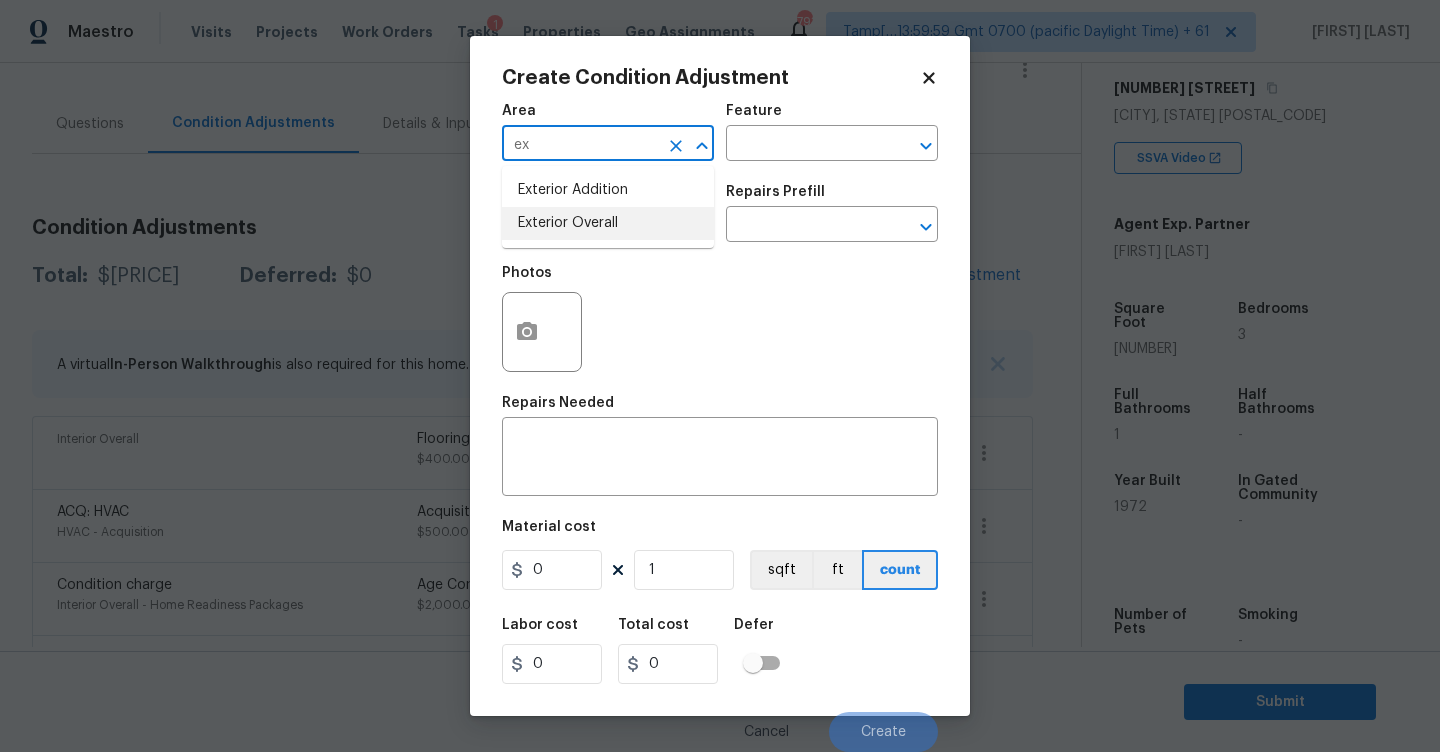 click on "Exterior Overall" at bounding box center [608, 223] 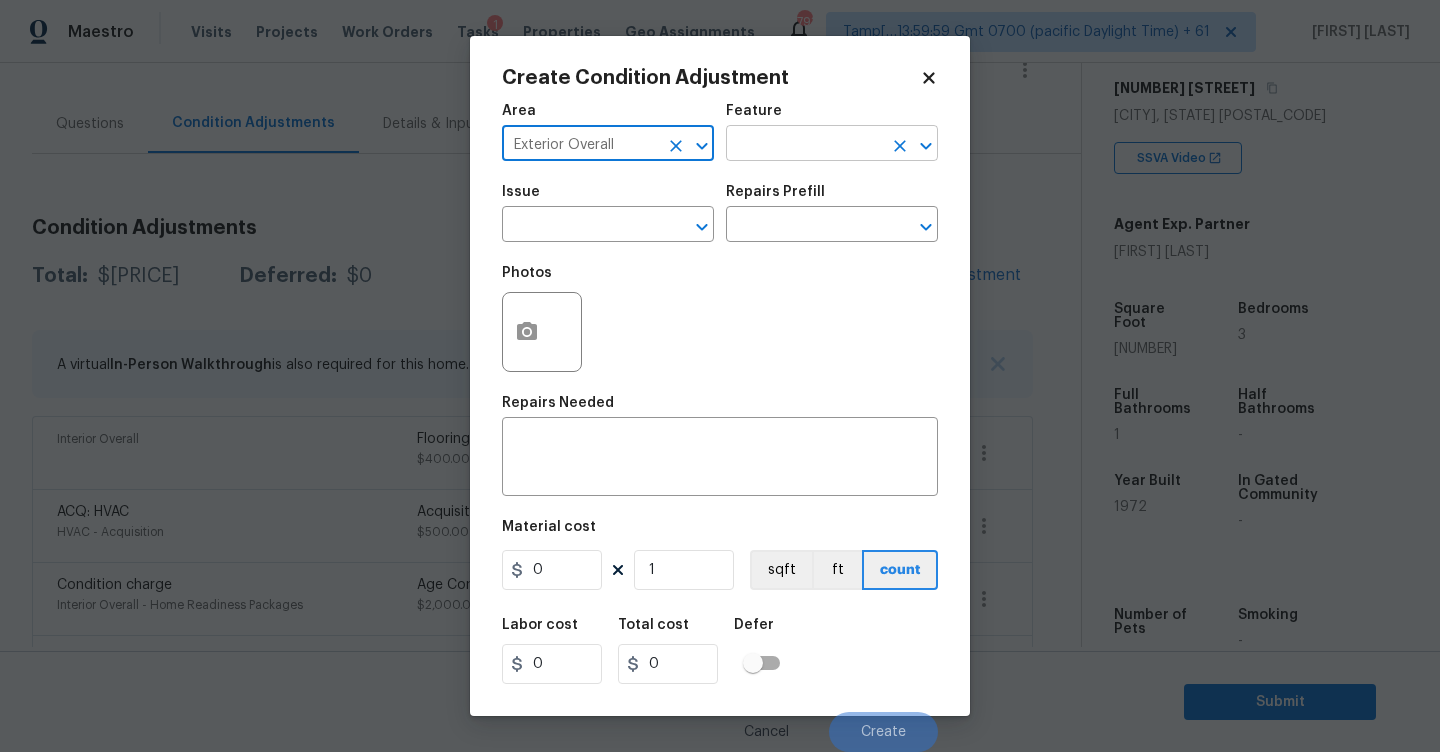 type on "Exterior Overall" 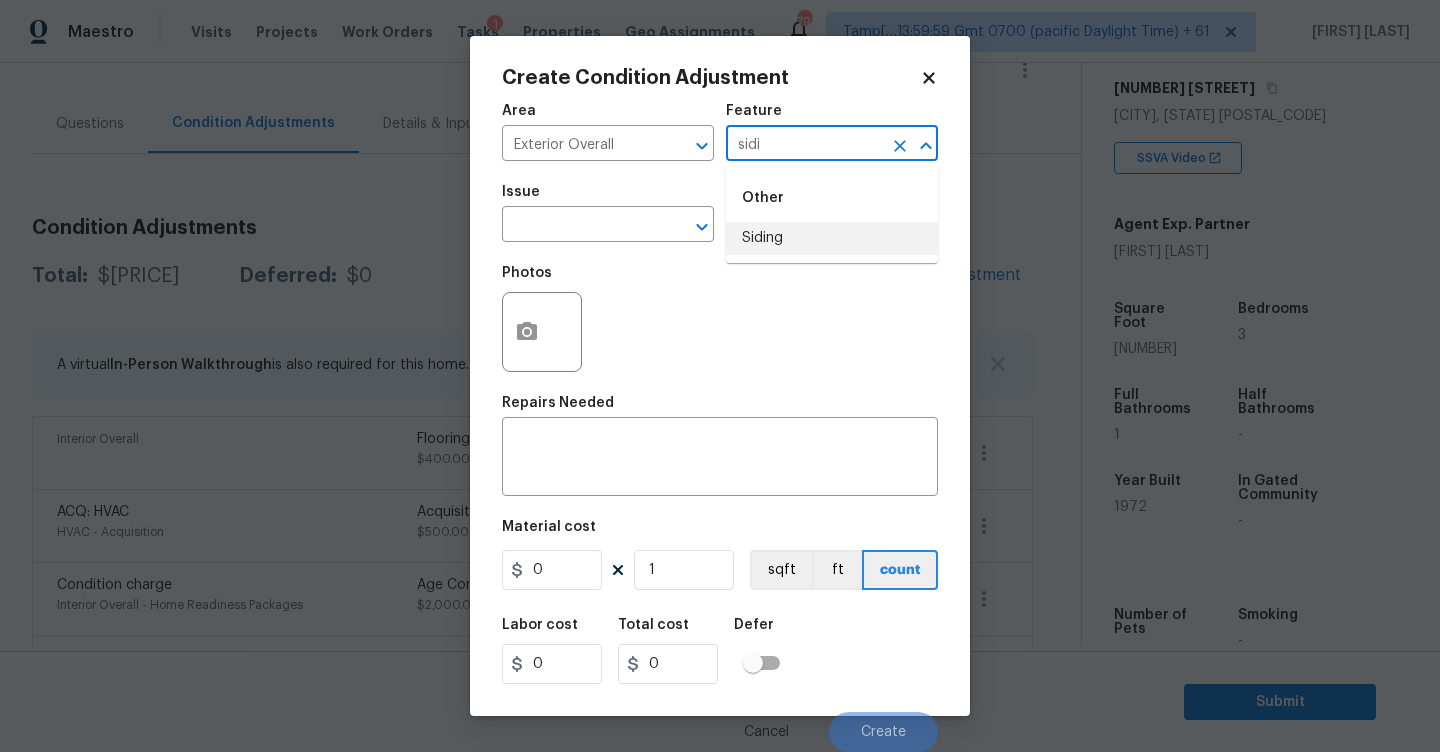 click on "Siding" at bounding box center [832, 238] 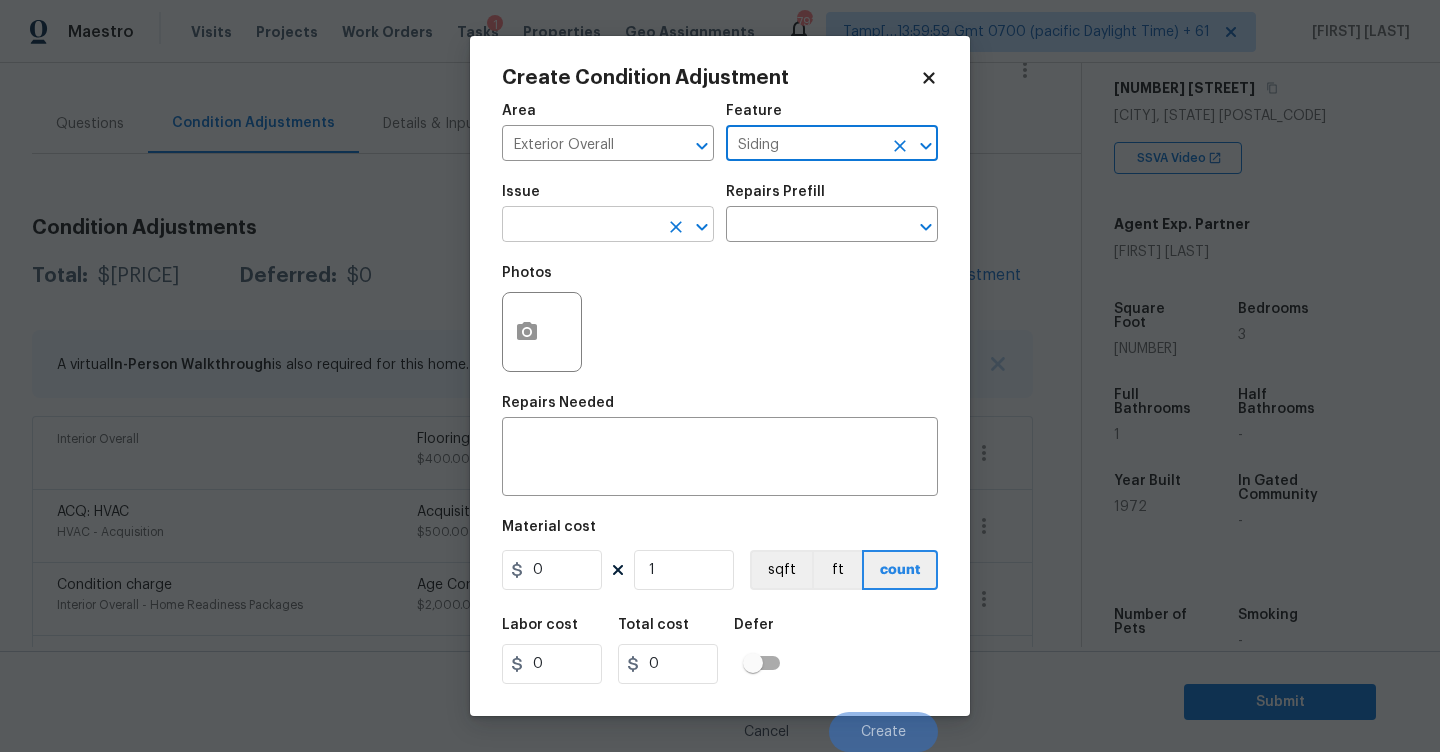type on "Siding" 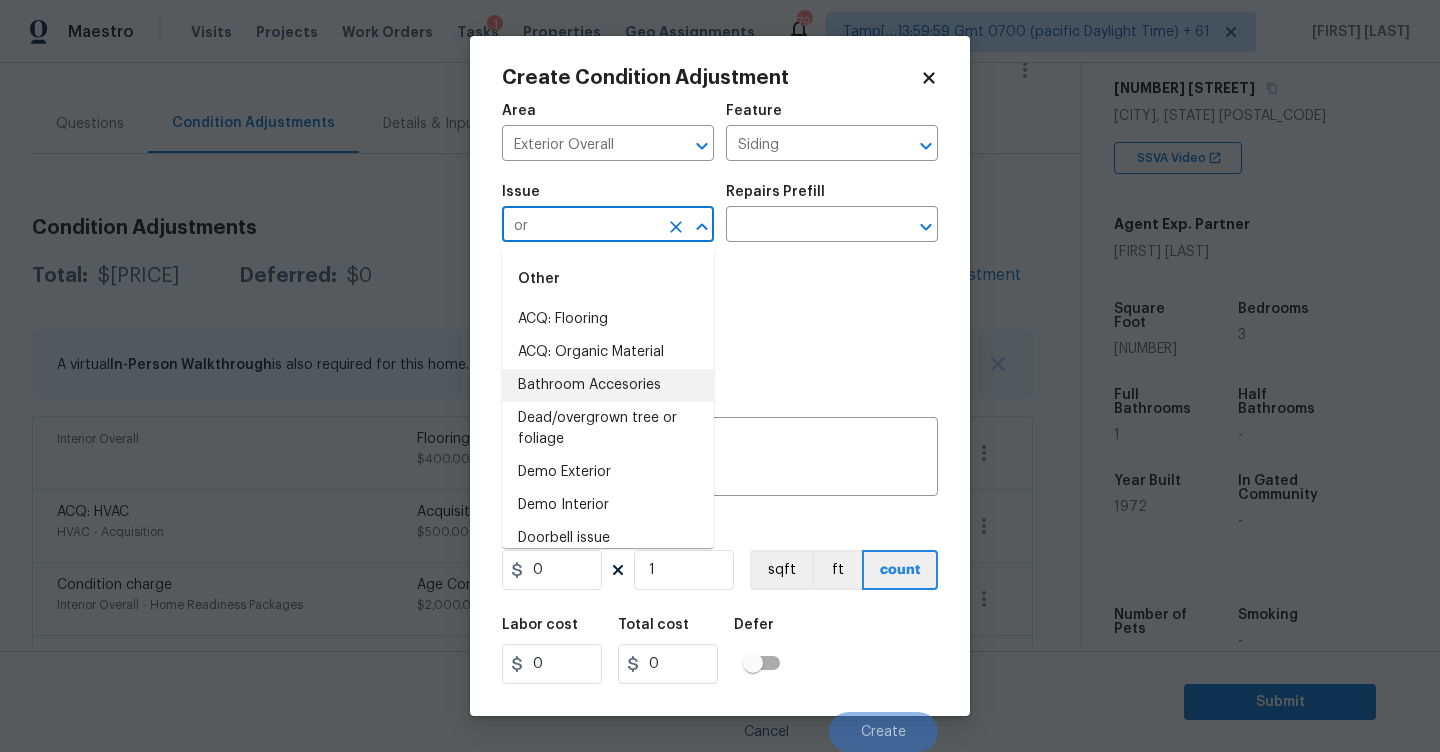 click on "ACQ: Organic Material" at bounding box center (608, 352) 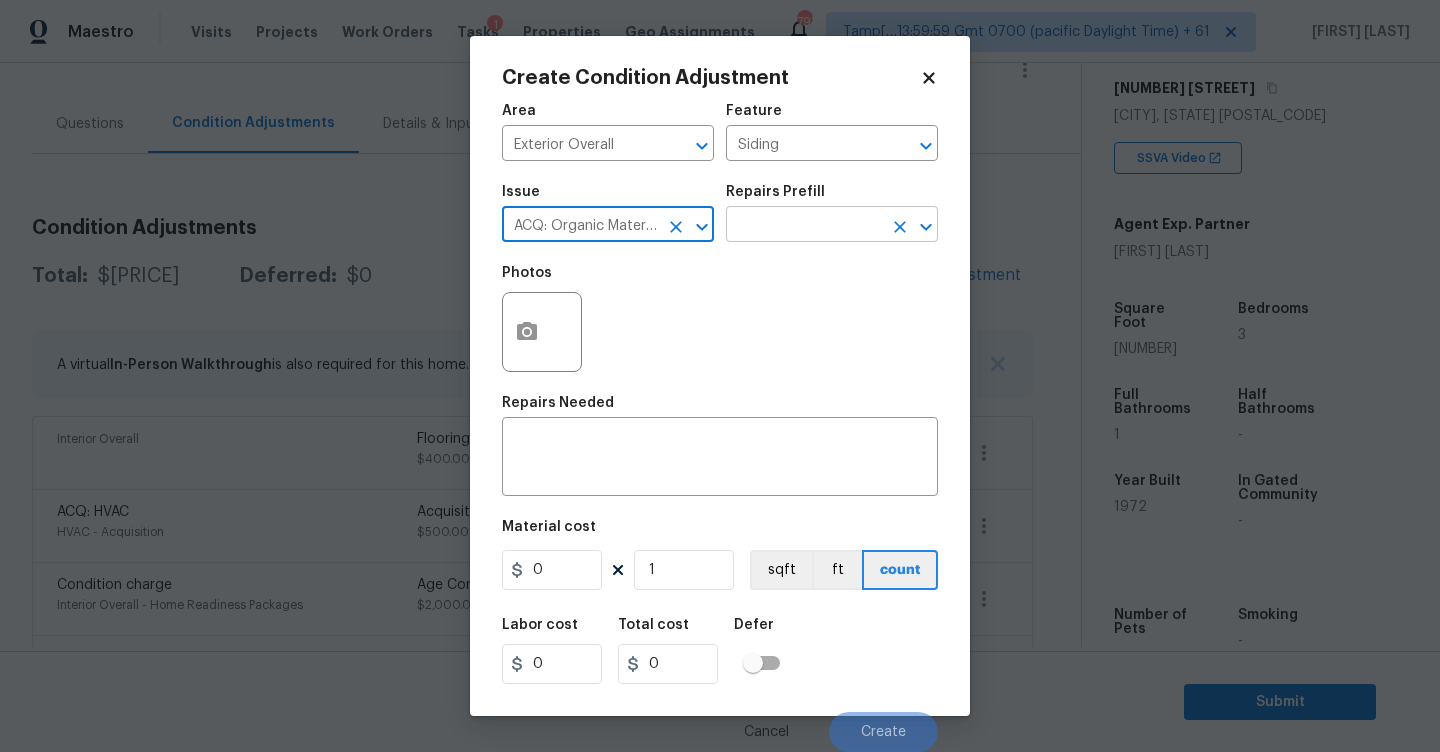 type on "ACQ: Organic Material" 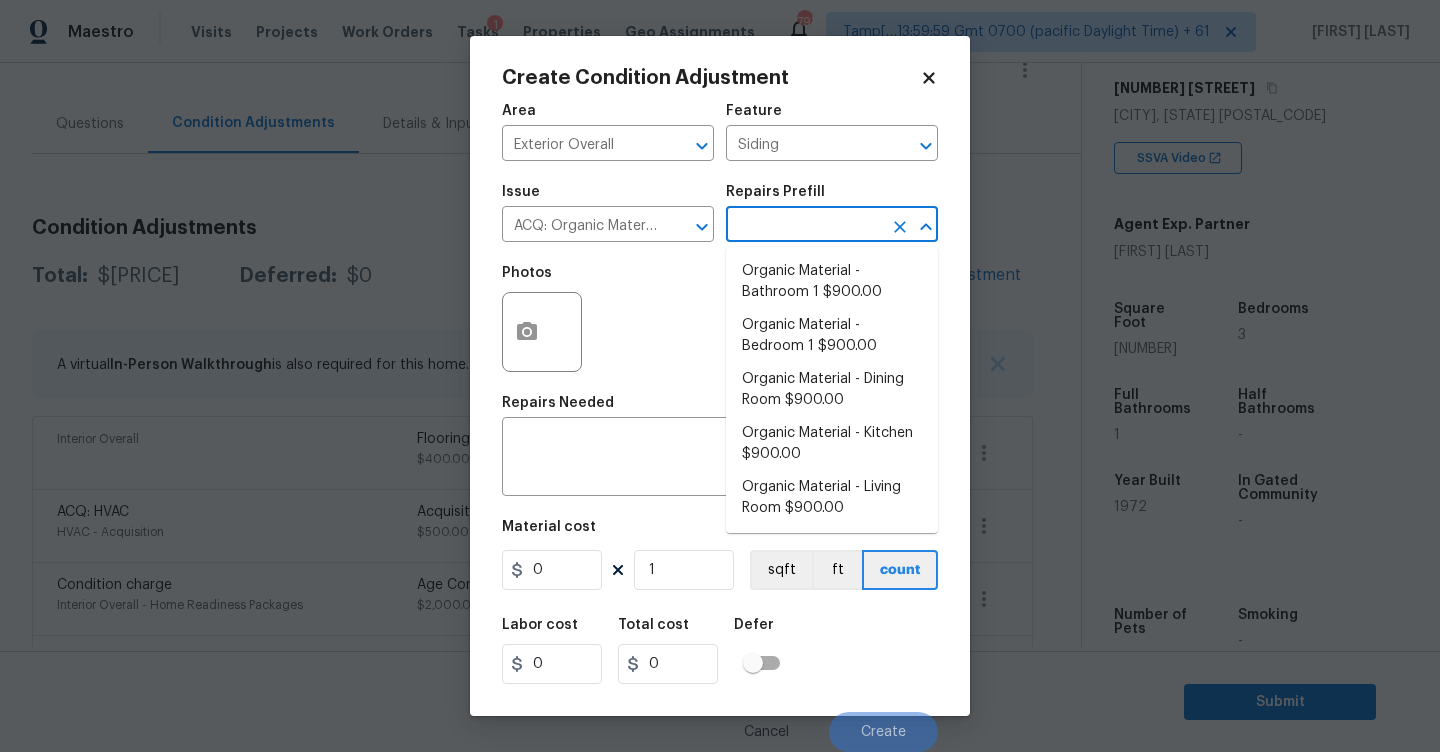 click at bounding box center (804, 226) 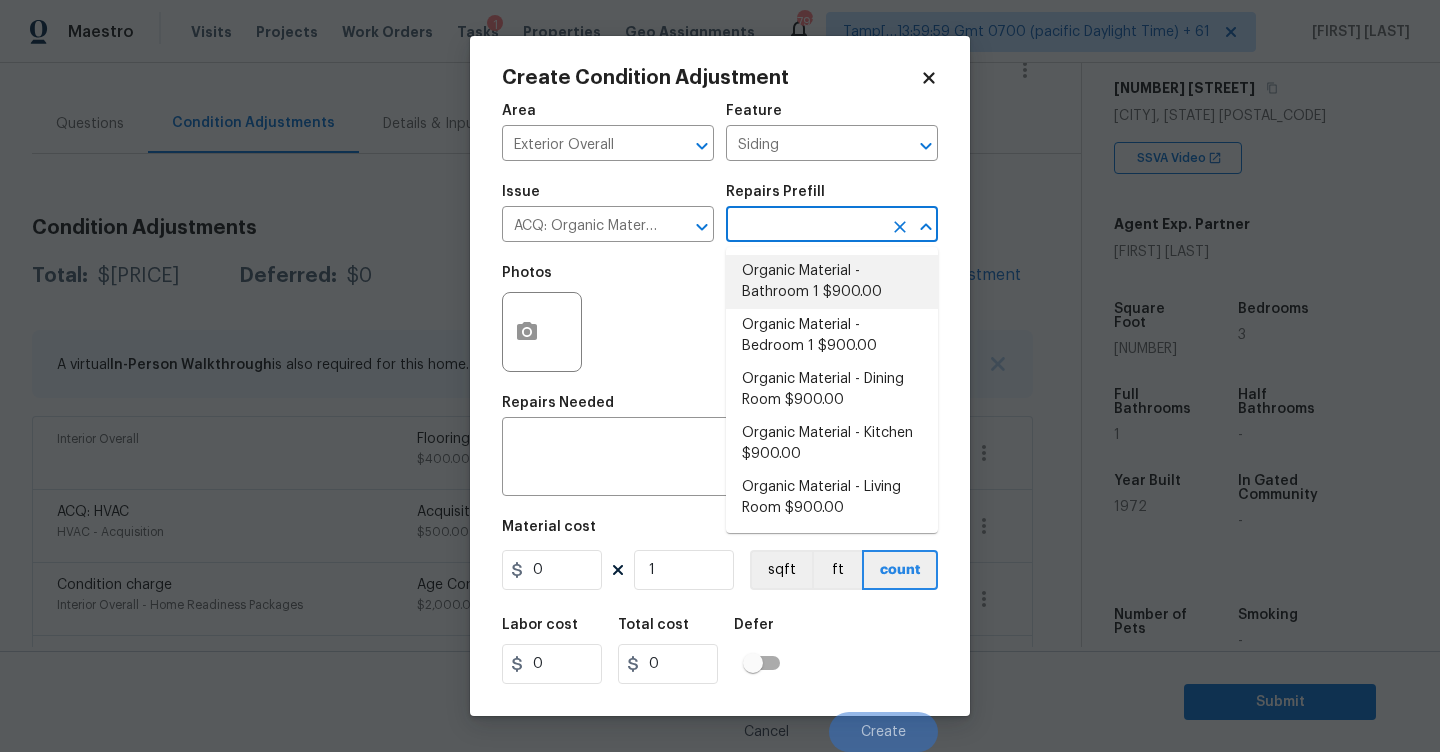 click on "Organic Material - Bathroom 1 $900.00" at bounding box center (832, 282) 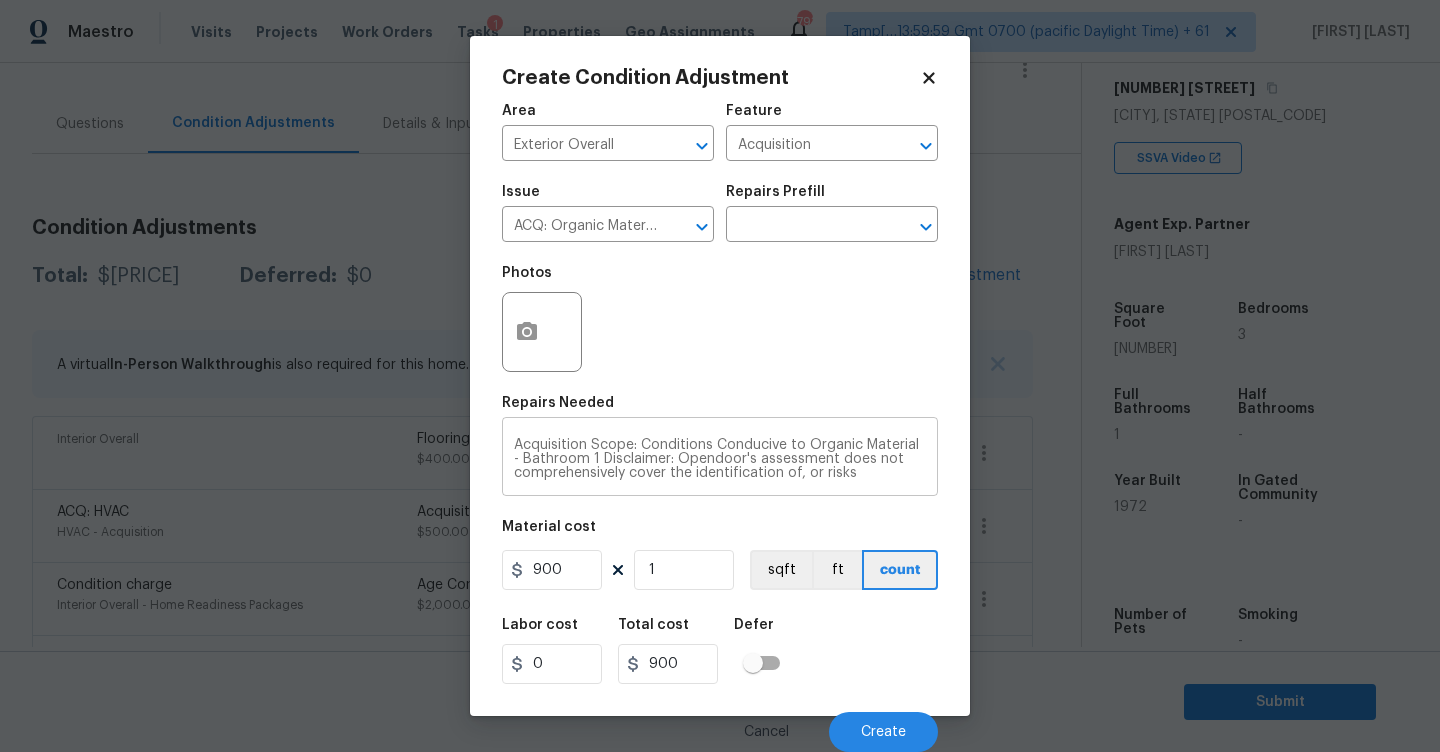 click on "Acquisition Scope: Conditions Conducive to Organic Material - Bathroom 1 Disclaimer: Opendoor's assessment does not comprehensively cover the identification of, or risks associated with, environmental hazards such as mold or other potentially harmful organic growth. x ​" at bounding box center (720, 459) 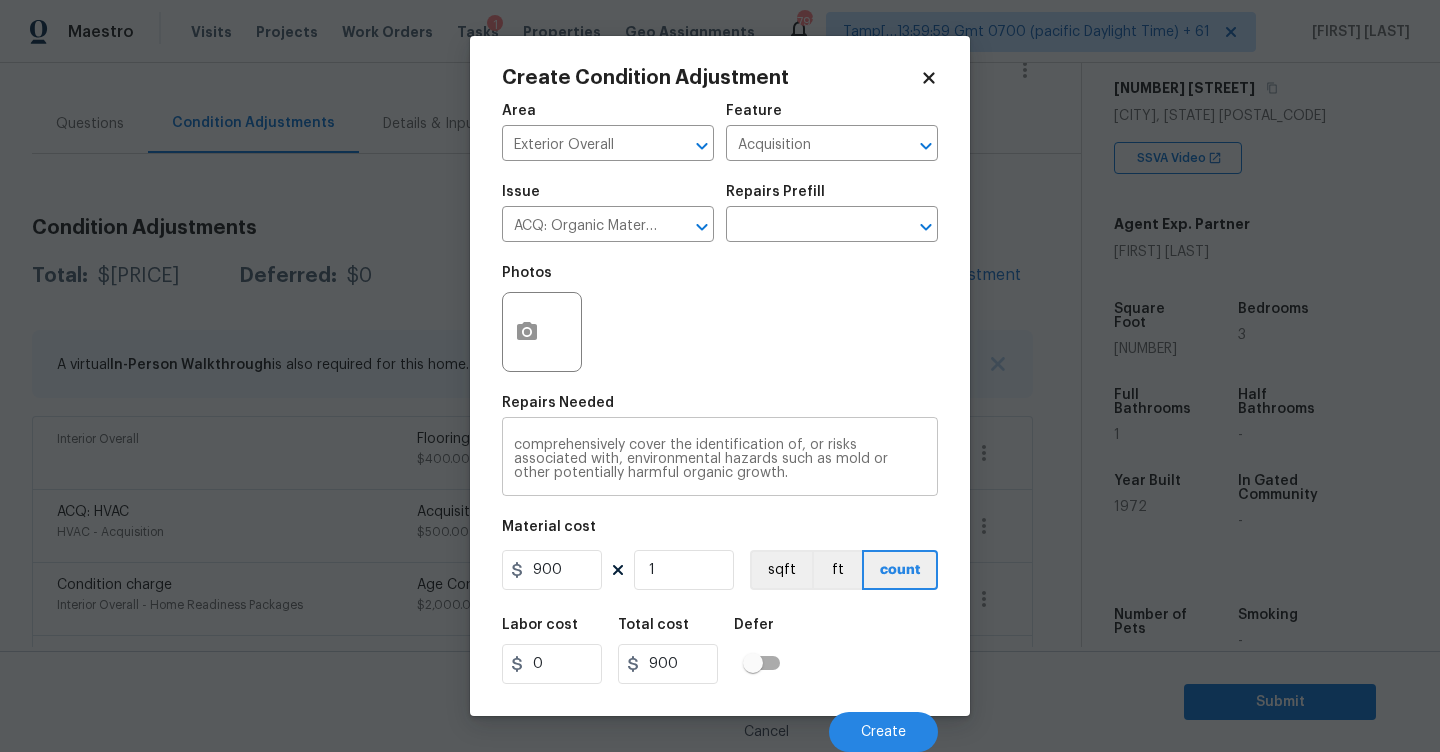 scroll, scrollTop: 0, scrollLeft: 0, axis: both 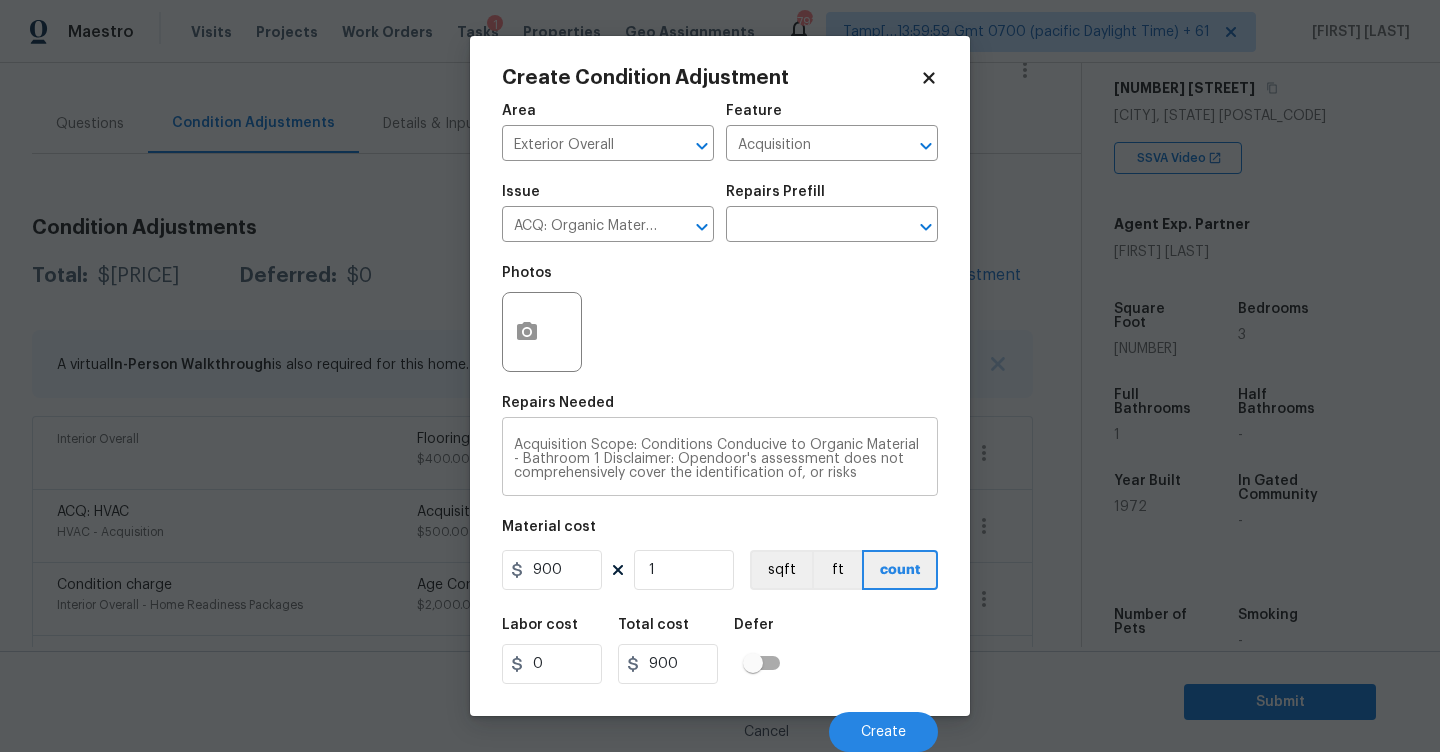 drag, startPoint x: 660, startPoint y: 438, endPoint x: 660, endPoint y: 451, distance: 13 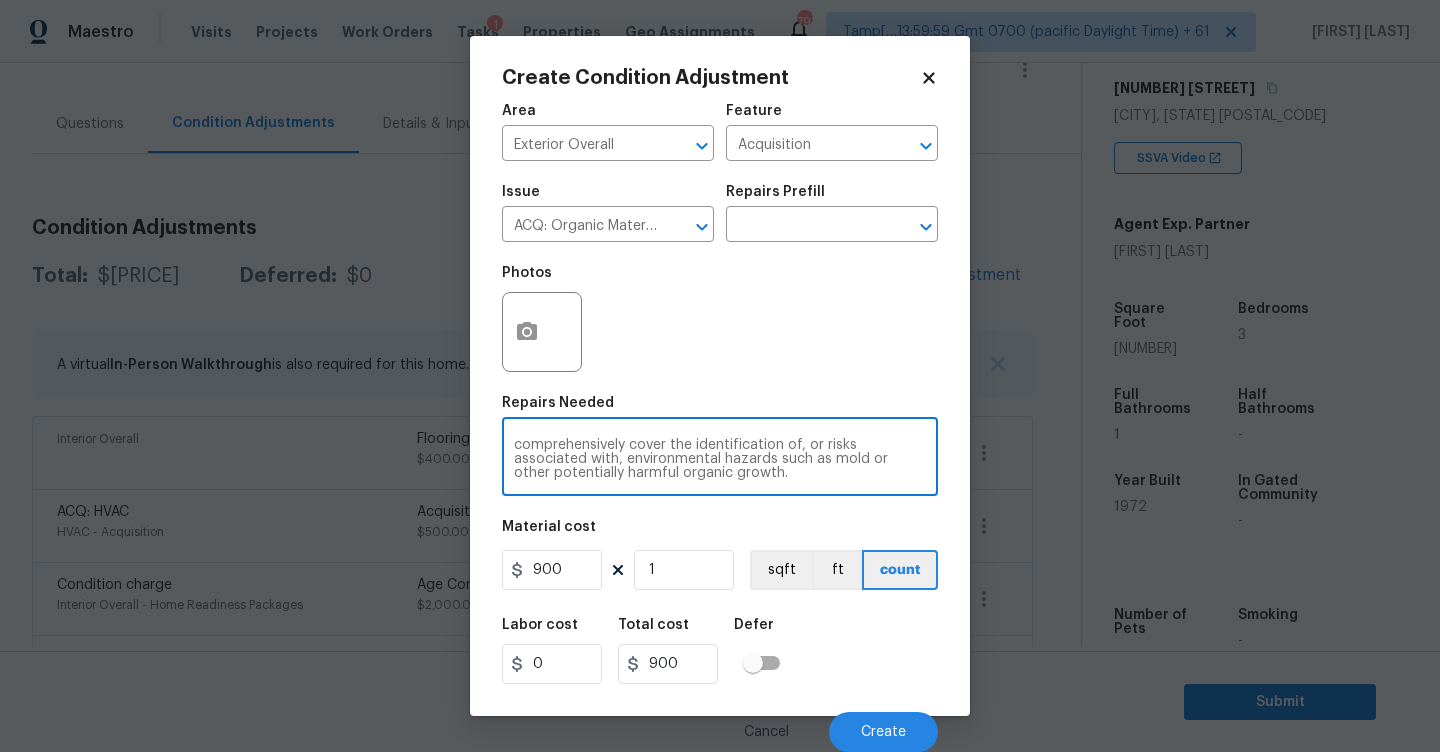 scroll, scrollTop: 0, scrollLeft: 0, axis: both 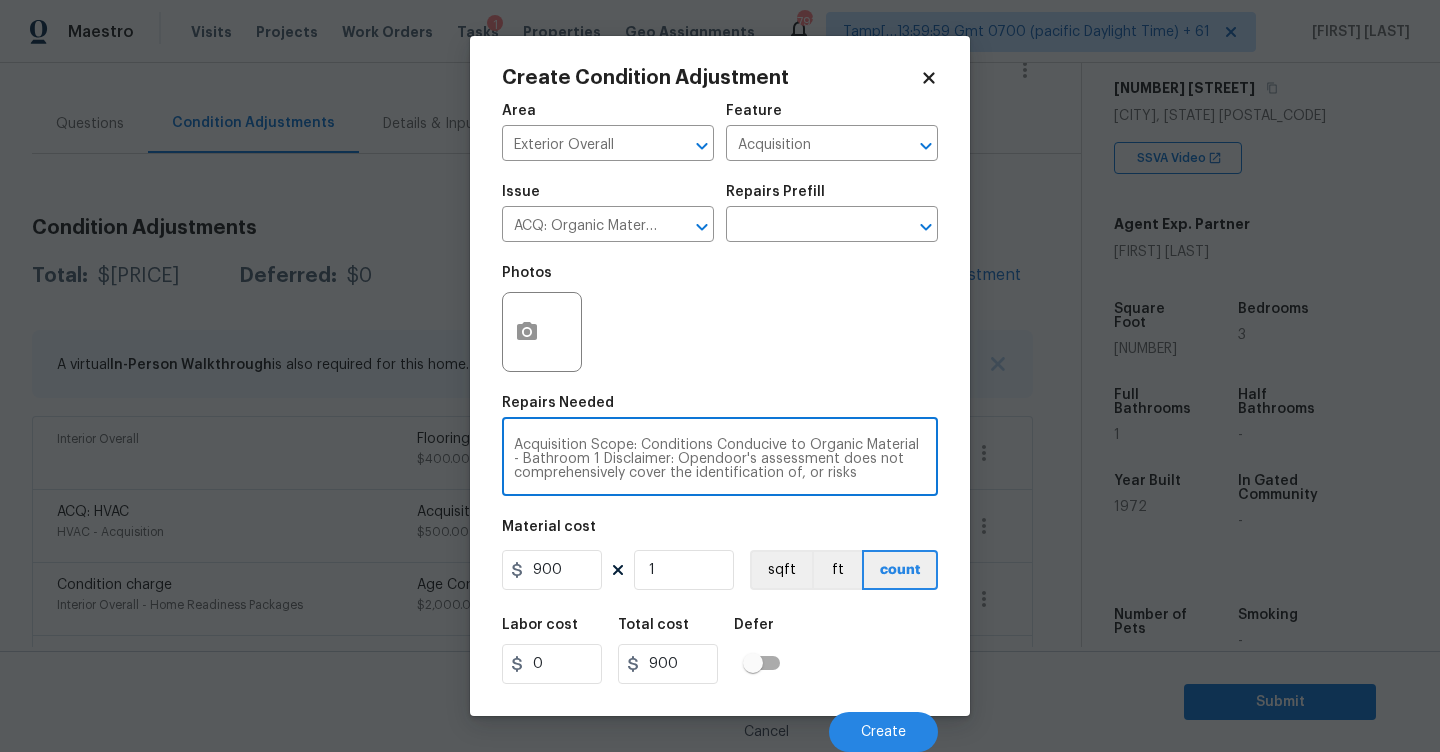 click on "Acquisition Scope: Conditions Conducive to Organic Material - Bathroom 1 Disclaimer: Opendoor's assessment does not comprehensively cover the identification of, or risks associated with, environmental hazards such as mold or other potentially harmful organic growth." at bounding box center [720, 459] 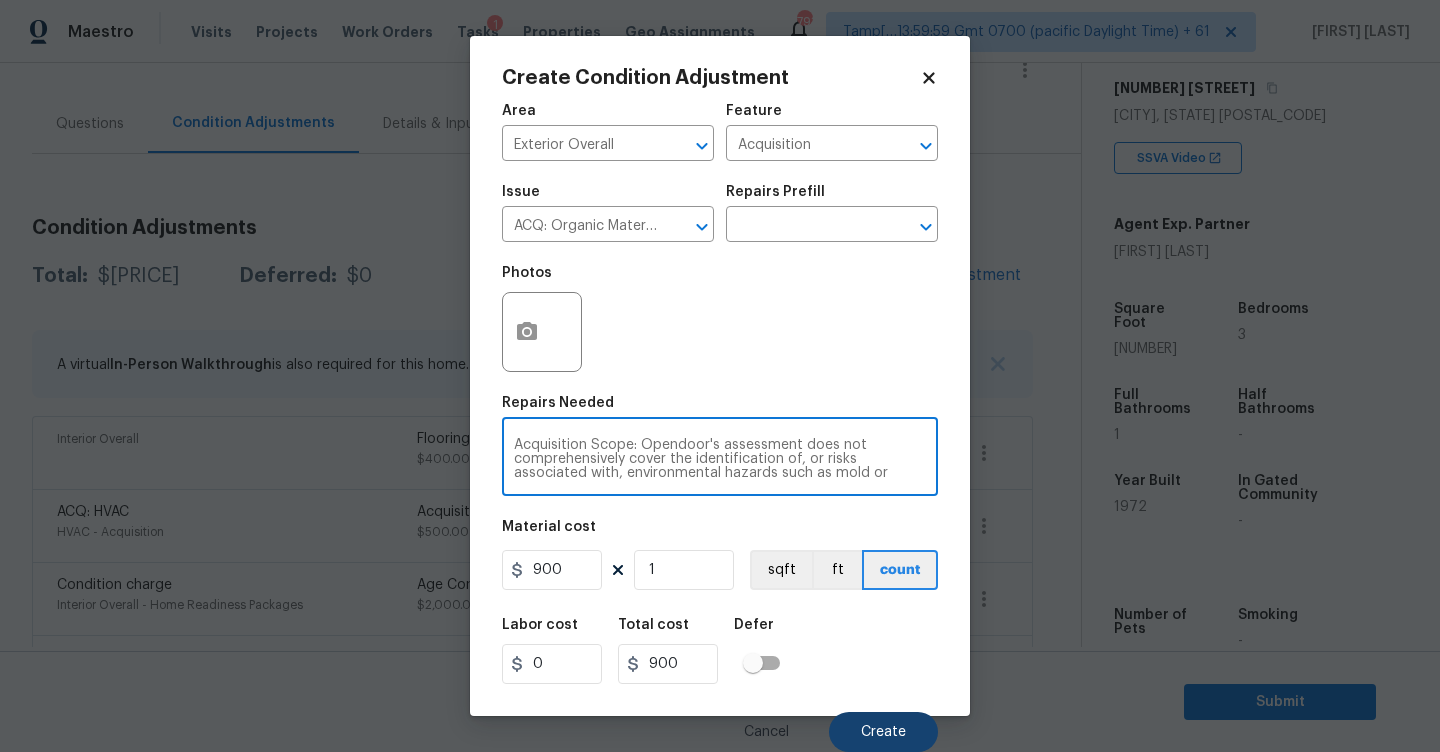 type on "Acquisition Scope: Opendoor's assessment does not comprehensively cover the identification of, or risks associated with, environmental hazards such as mold or other potentially harmful organic growth." 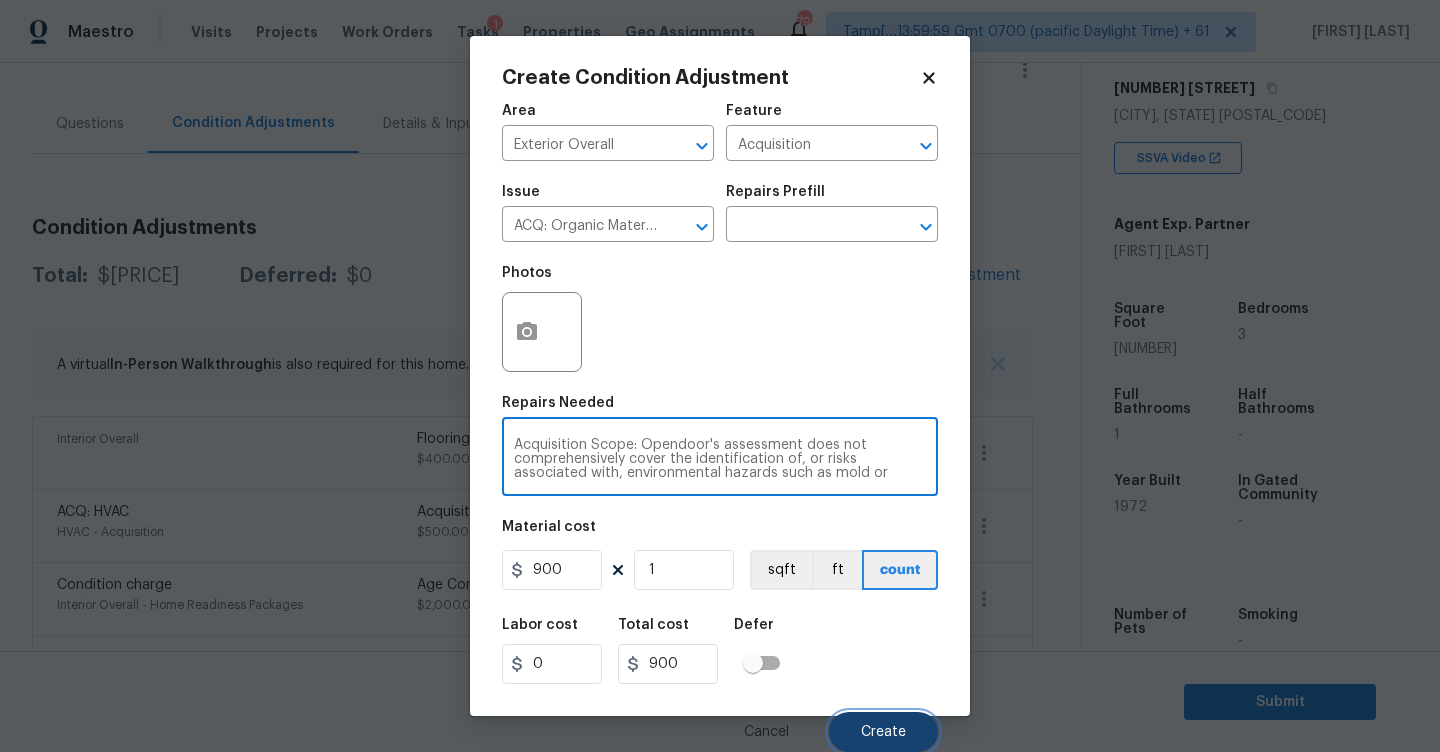 click on "Create" at bounding box center (883, 732) 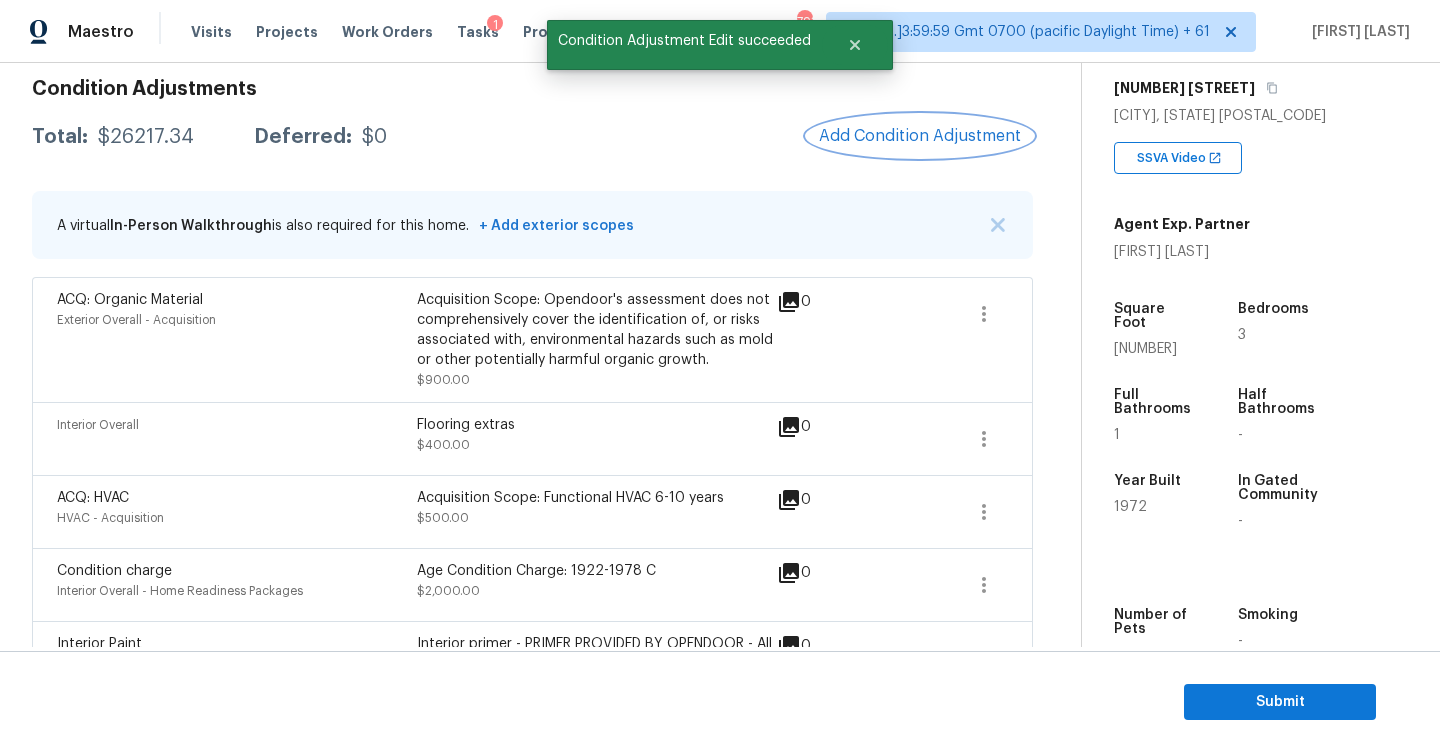 scroll, scrollTop: 0, scrollLeft: 0, axis: both 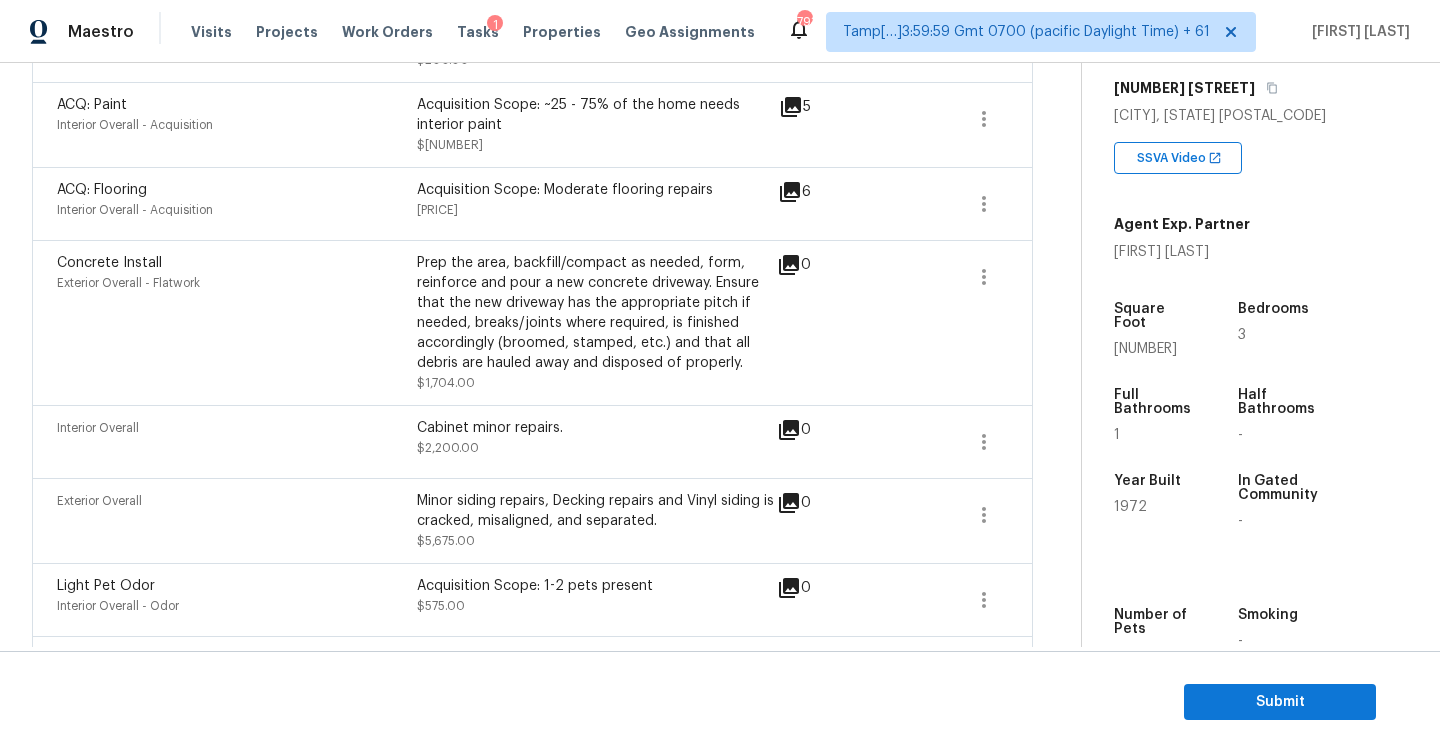 click on "Interior primer - PRIMER PROVIDED BY OPENDOOR - All nails, screws, drywall anchors, and brackets are removed from walls. Small holes, cracks and any previously existing imperfections are repaired, sanded and textured to match surrounding texture prior to painting. Caulk all edges/corners, windows, doors, counters, tubs/showers and baseboards. $200.00" at bounding box center [597, -10] 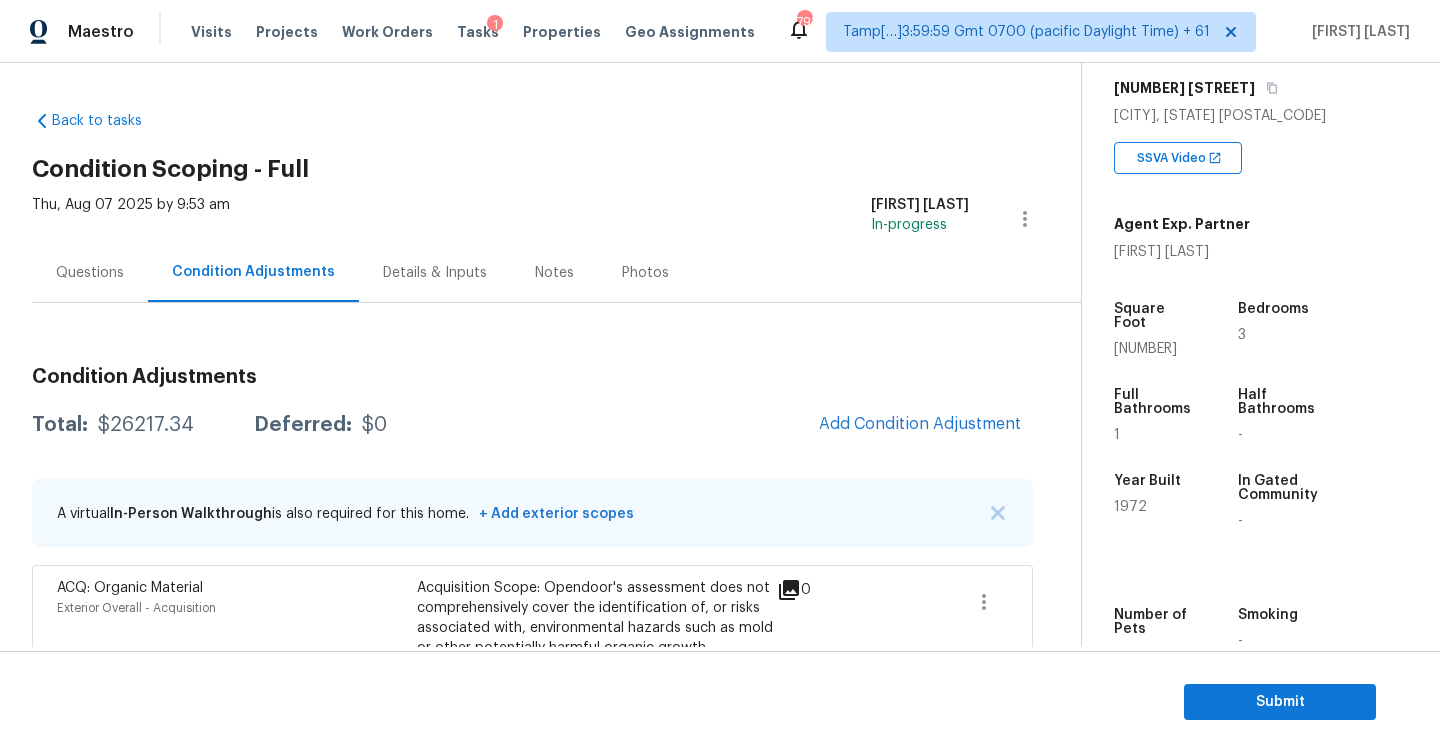 scroll, scrollTop: 209, scrollLeft: 0, axis: vertical 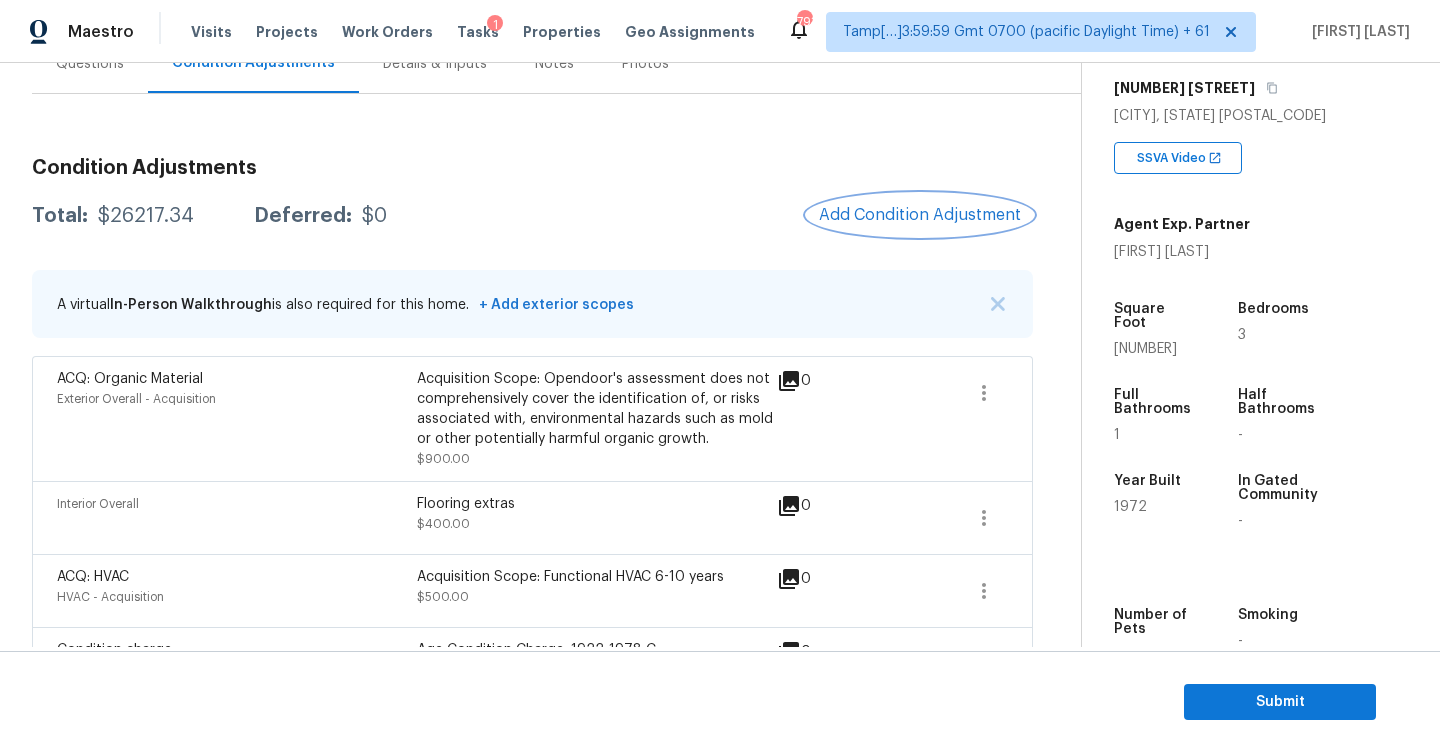 click on "Add Condition Adjustment" at bounding box center (920, 215) 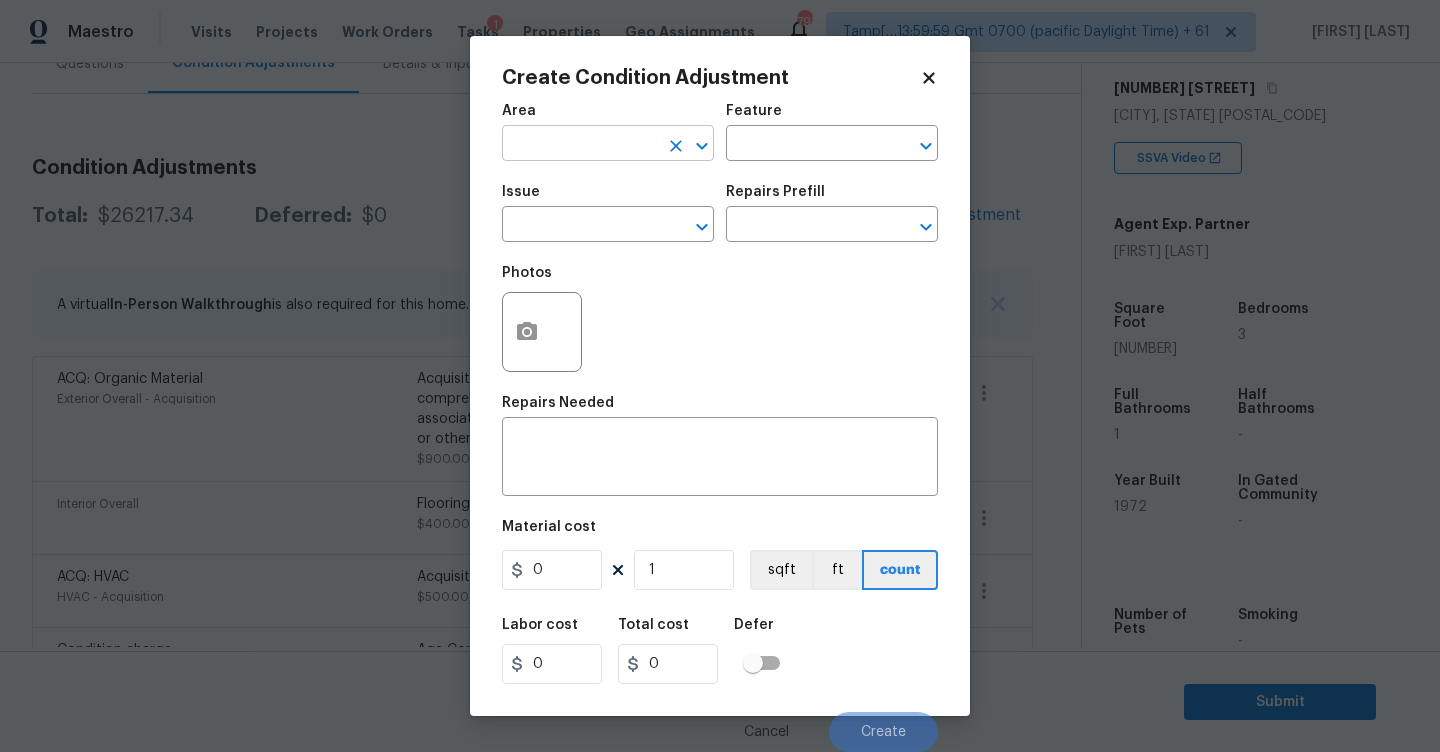 click at bounding box center [580, 145] 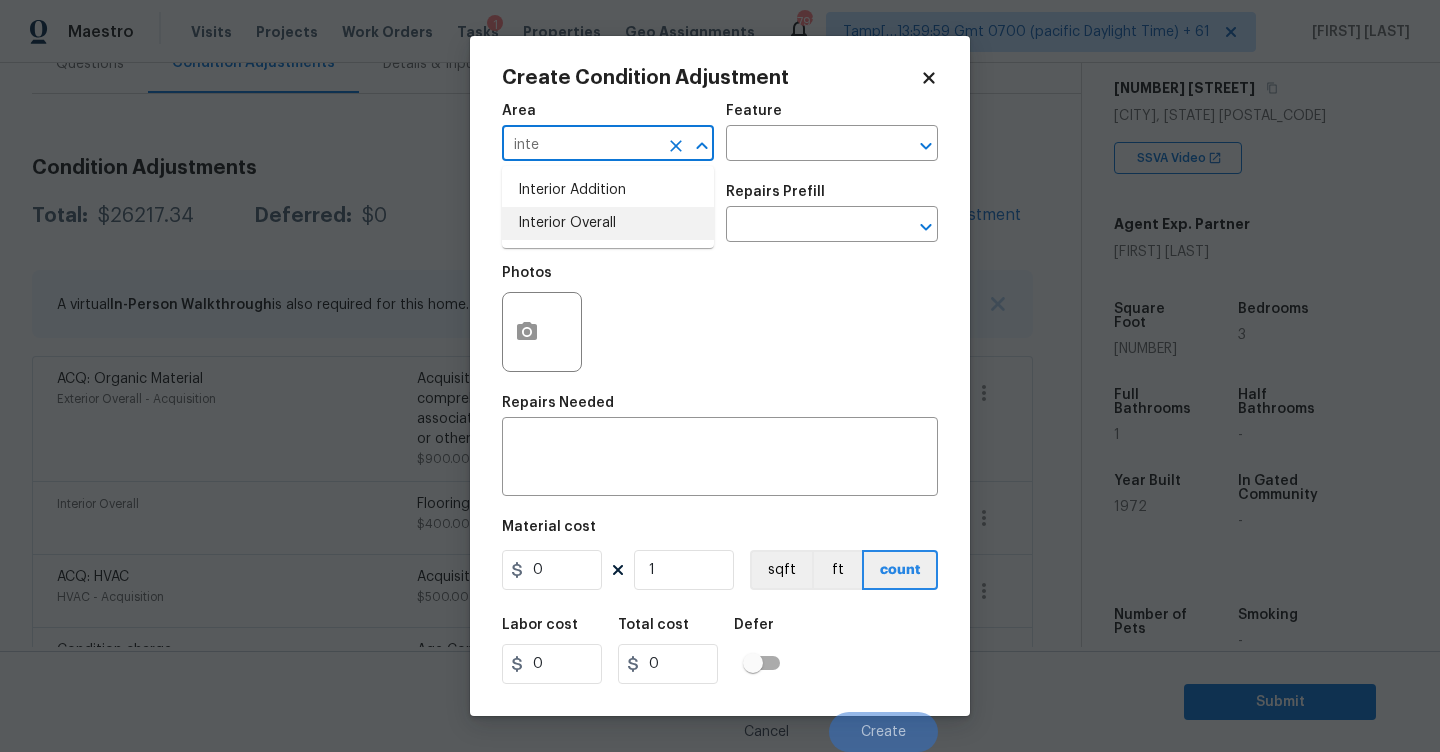 click on "Interior Overall" at bounding box center [608, 223] 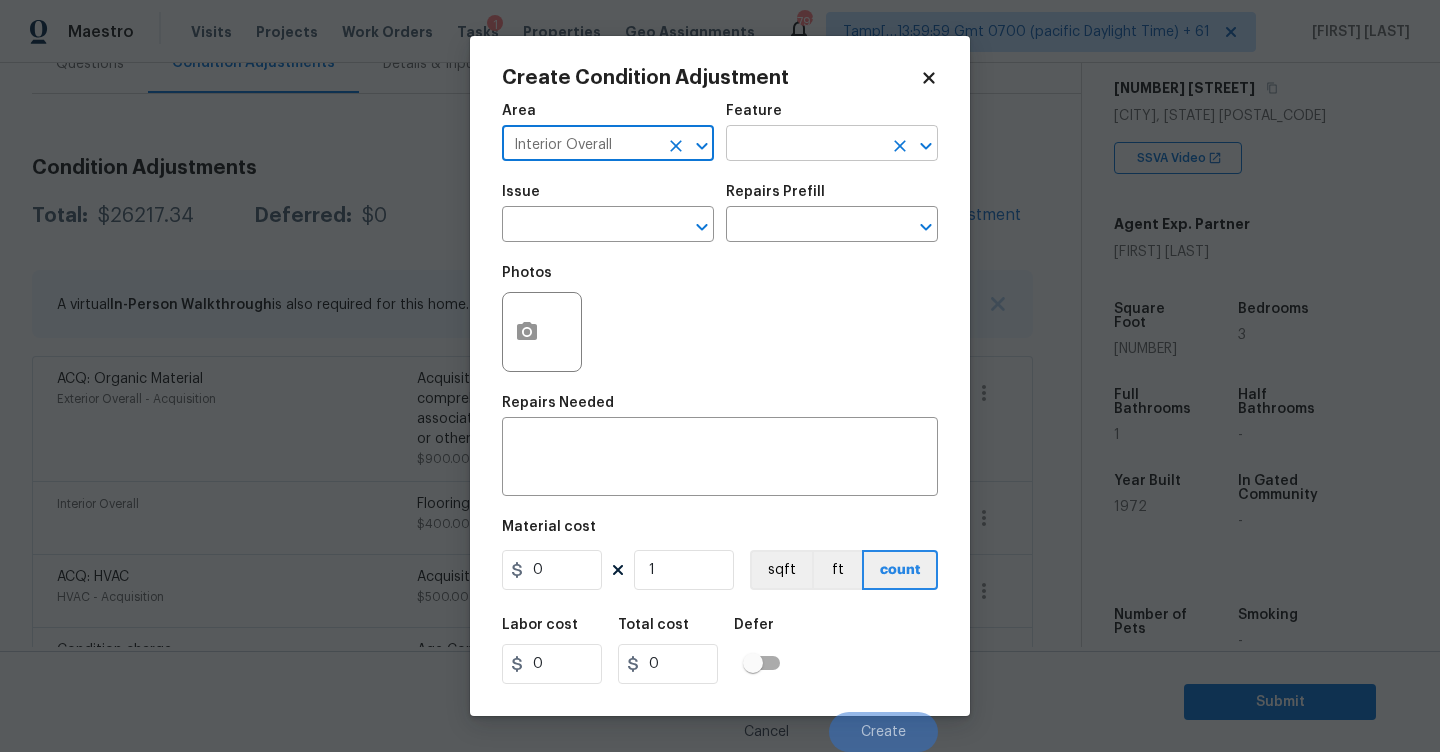 type on "Interior Overall" 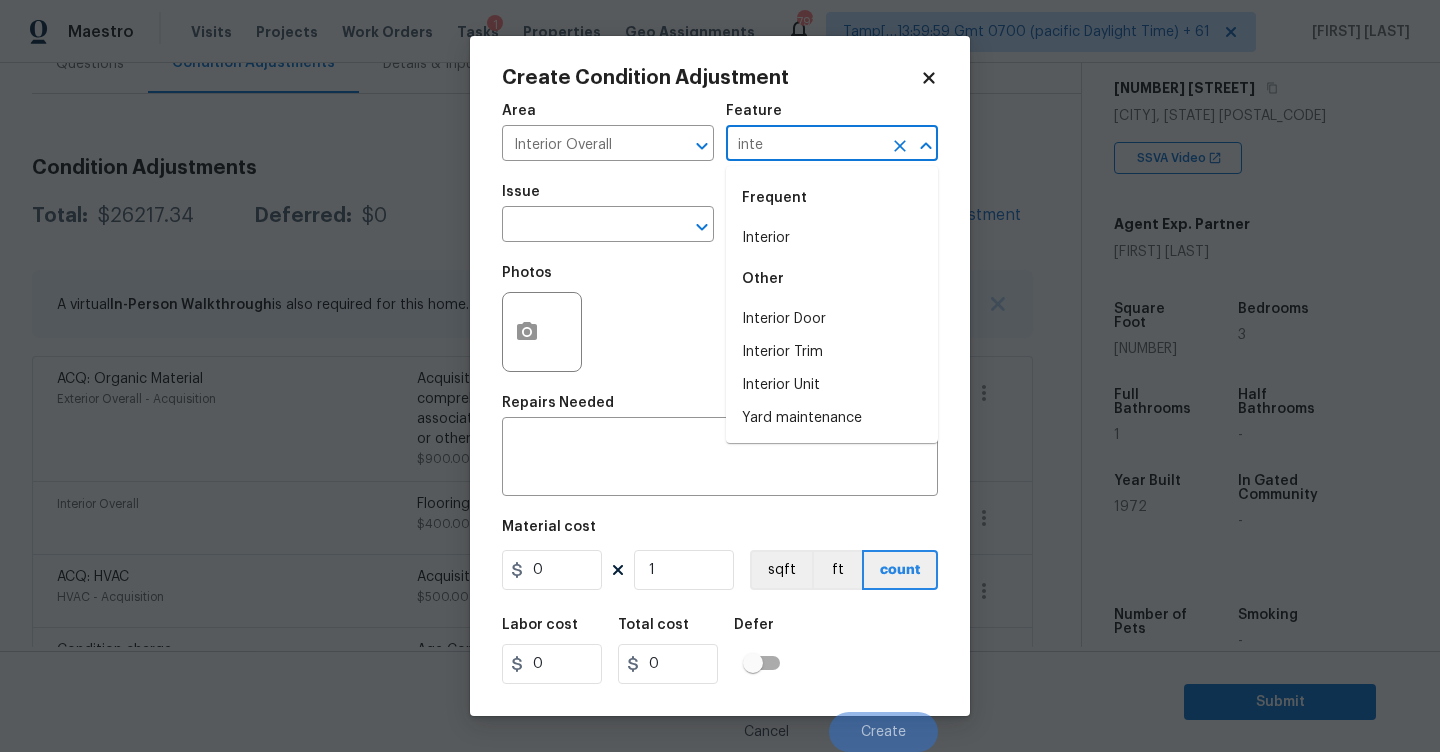 click on "Interior" at bounding box center [832, 238] 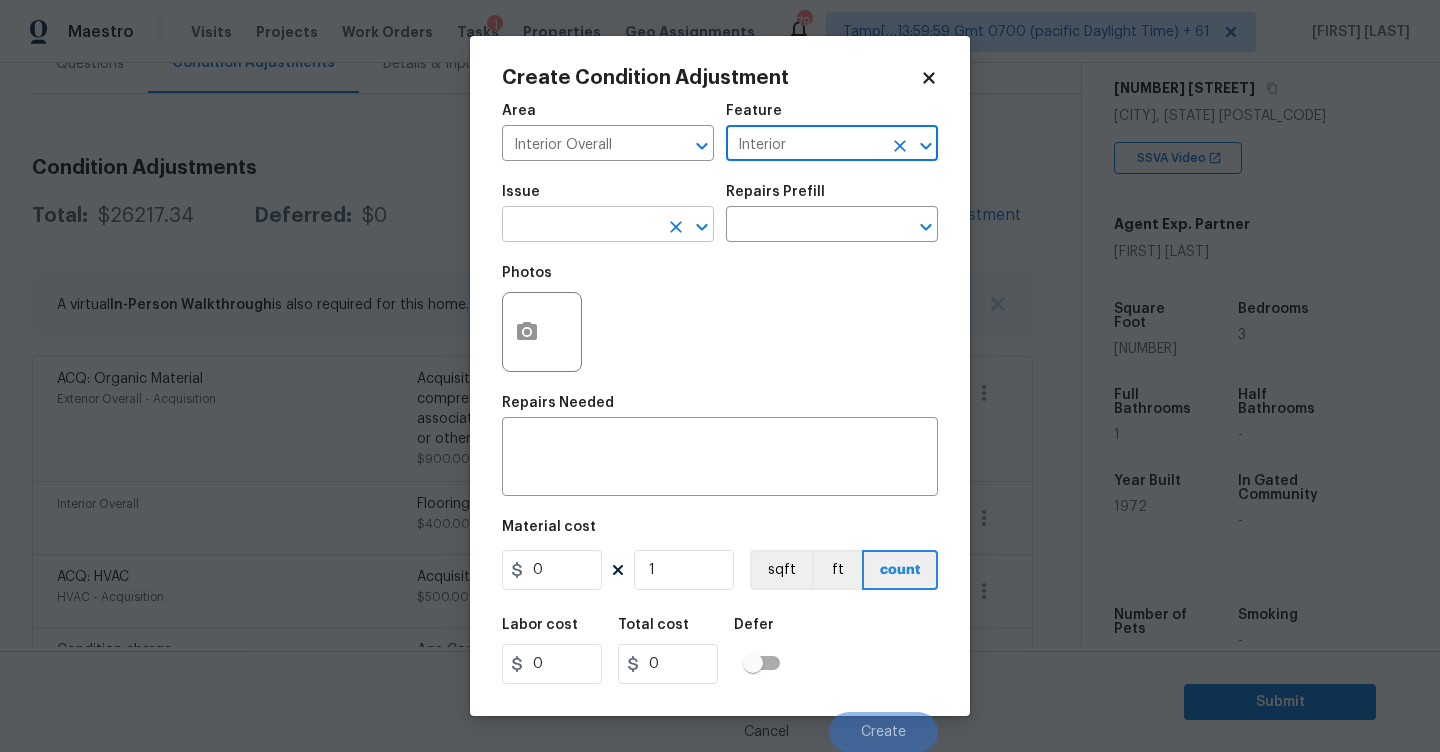 type on "Interior" 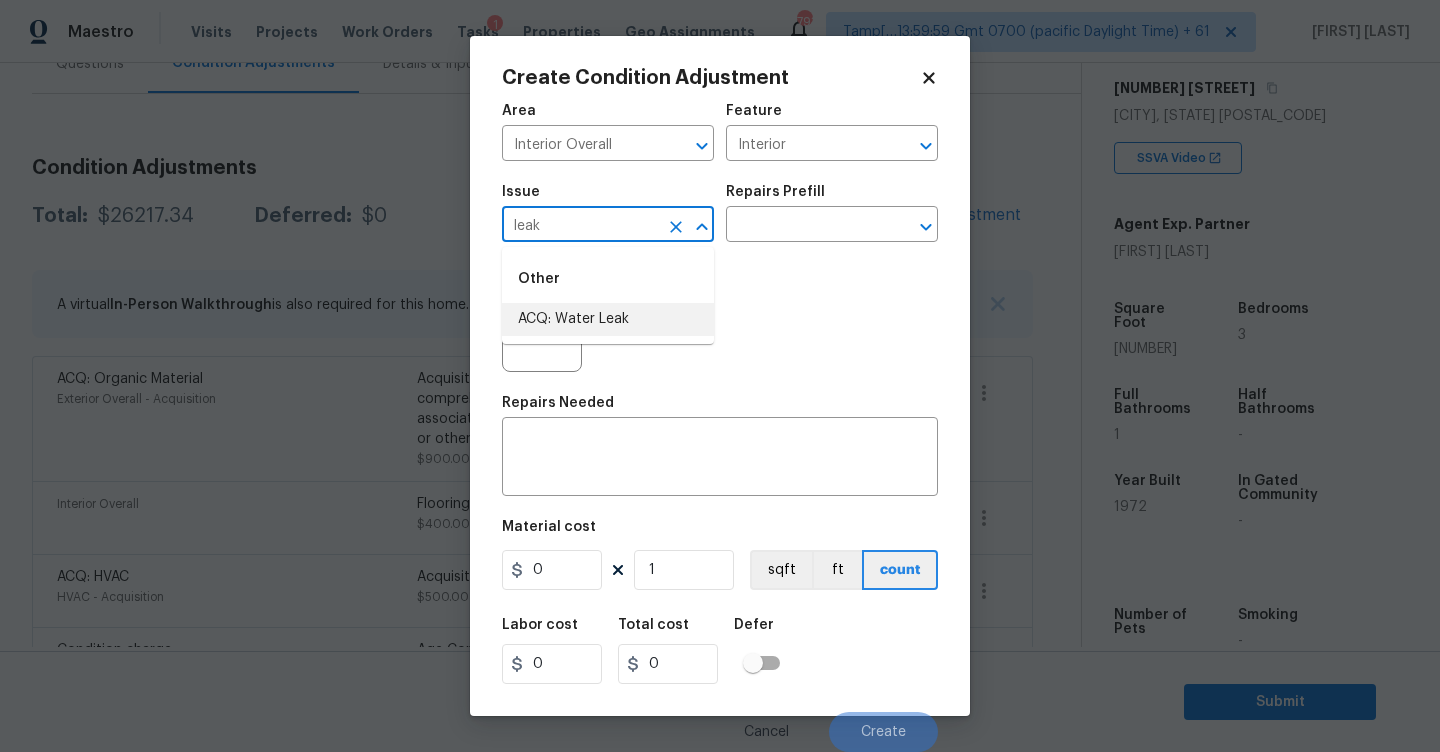 click on "ACQ: Water Leak" at bounding box center (608, 319) 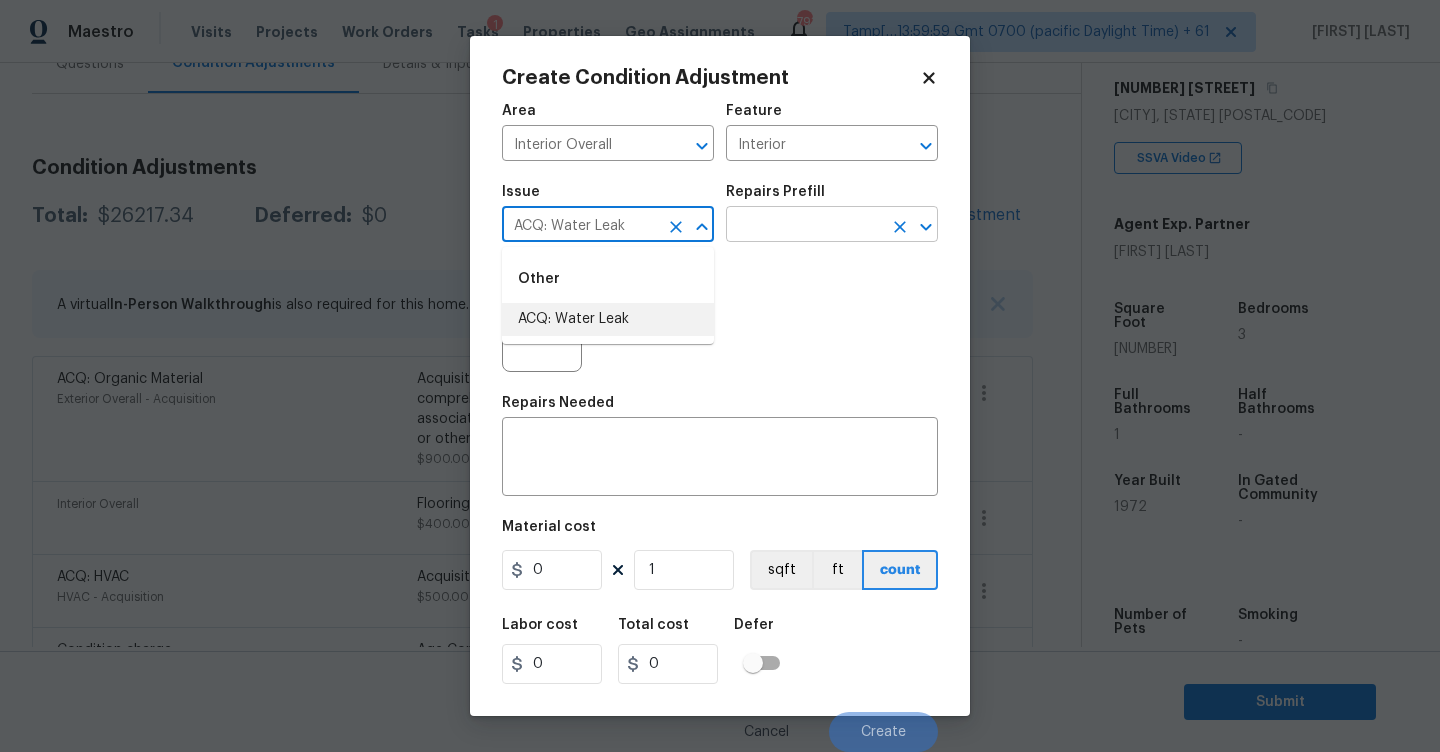 type on "ACQ: Water Leak" 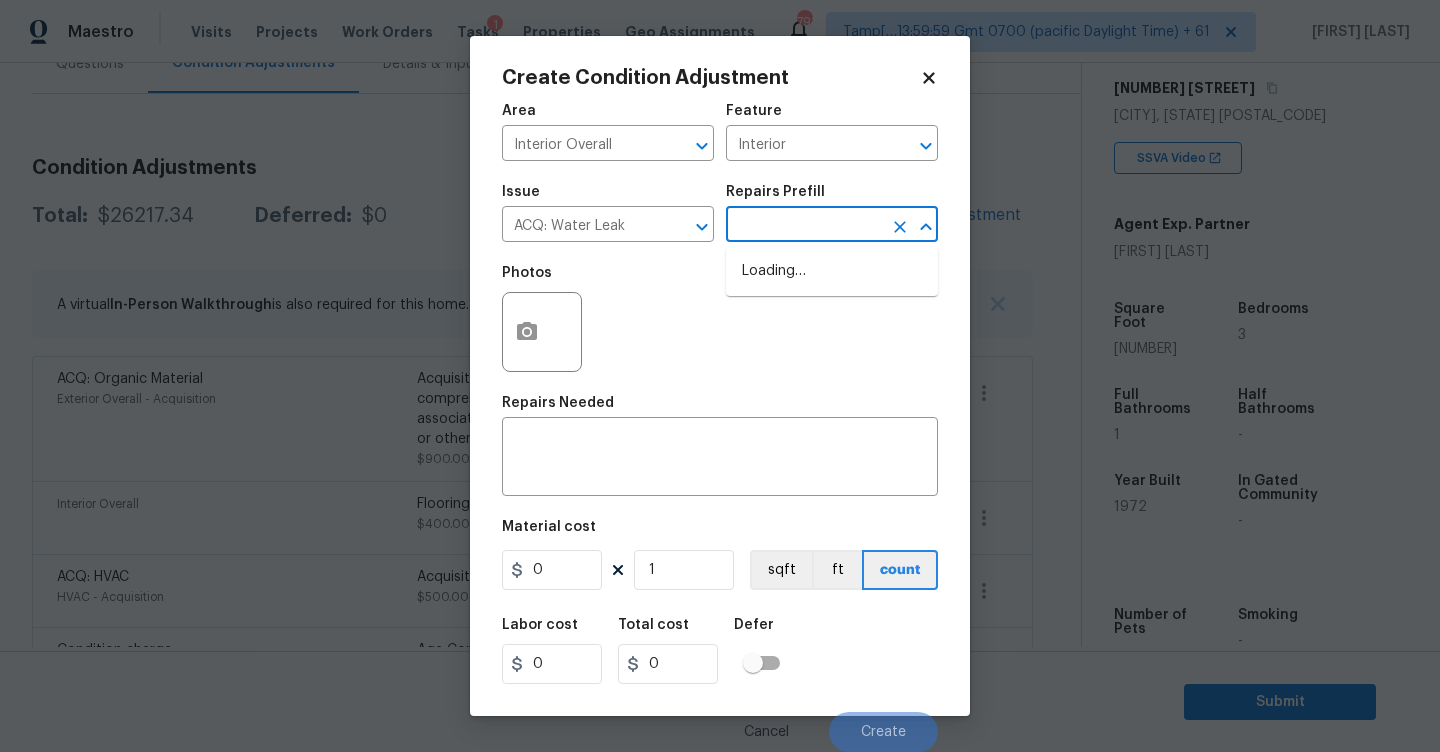 click at bounding box center (804, 226) 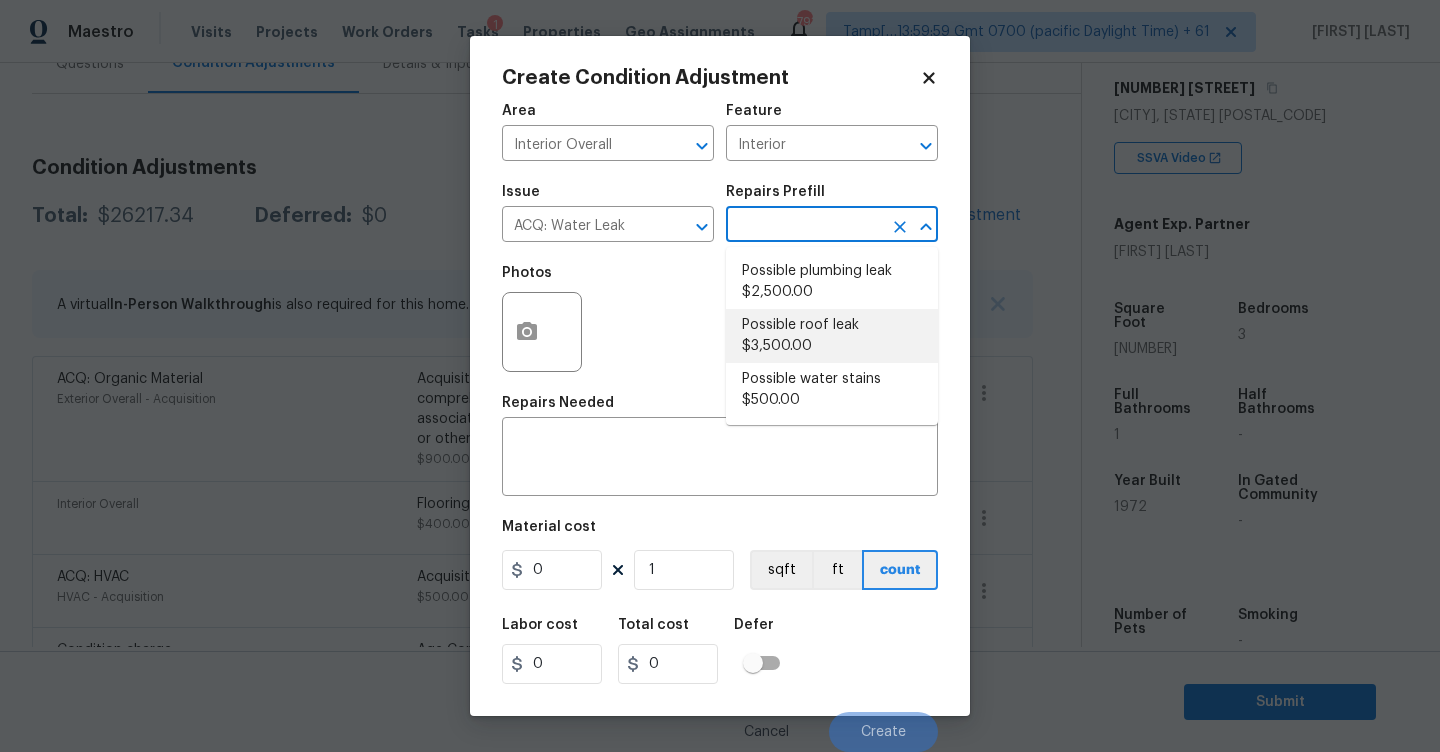 click on "Possible roof leak $3,500.00" at bounding box center (832, 336) 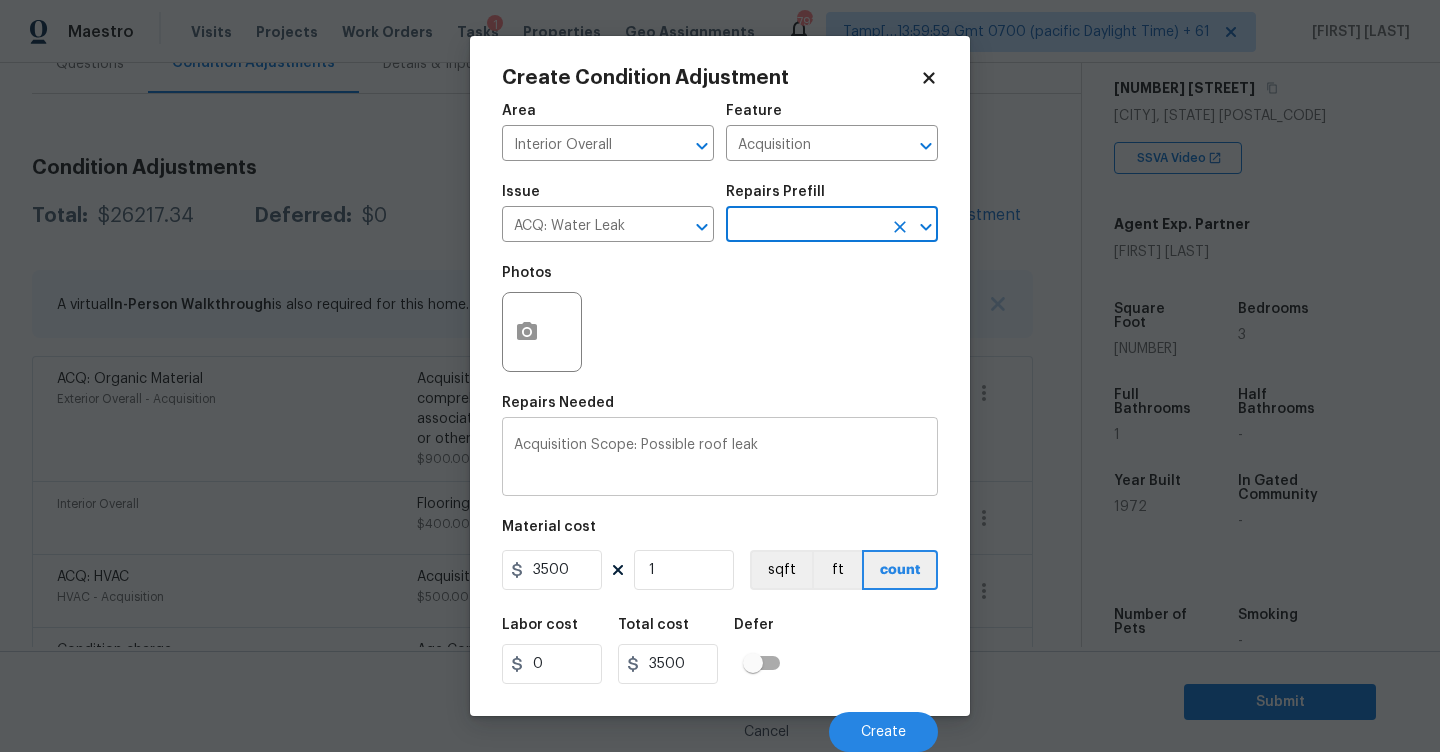 click on "Acquisition Scope: Possible roof leak" at bounding box center (720, 459) 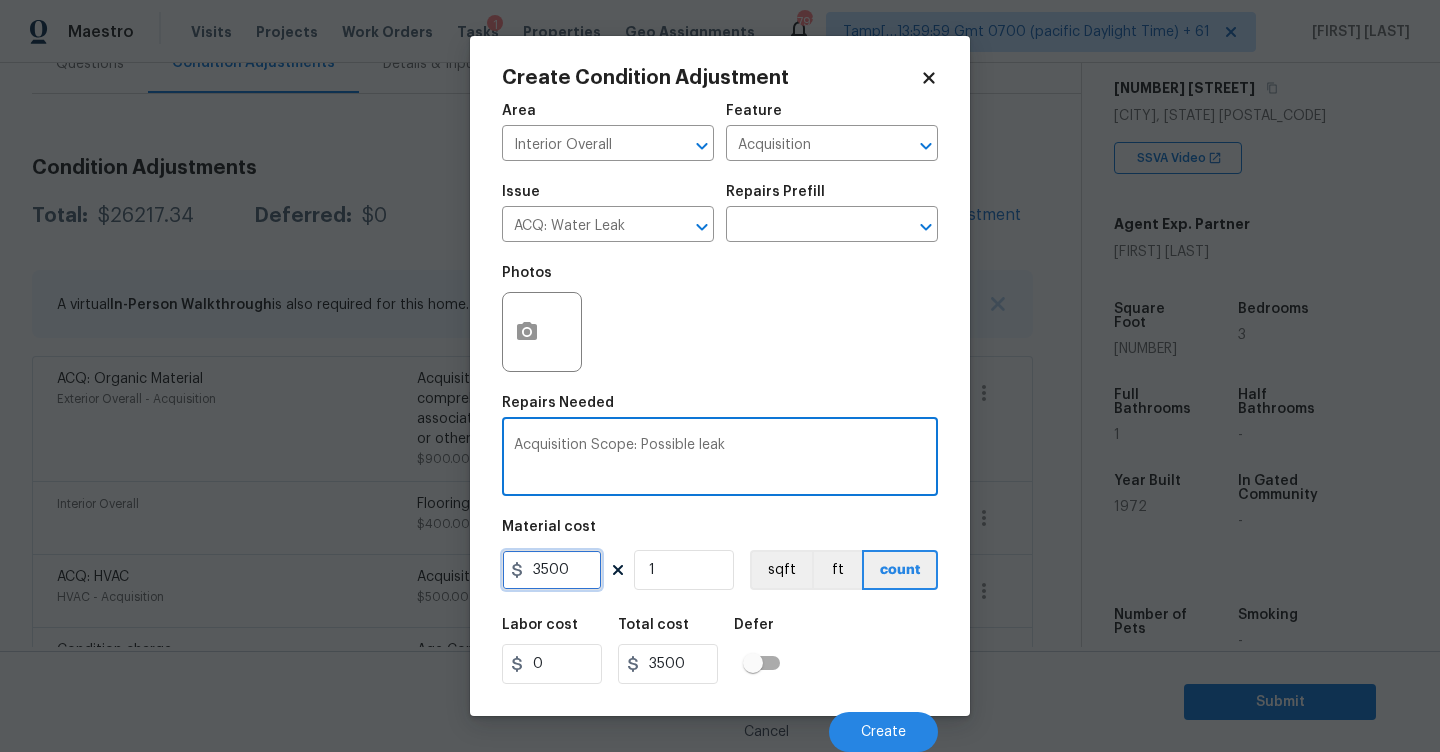 click on "3500" at bounding box center (552, 570) 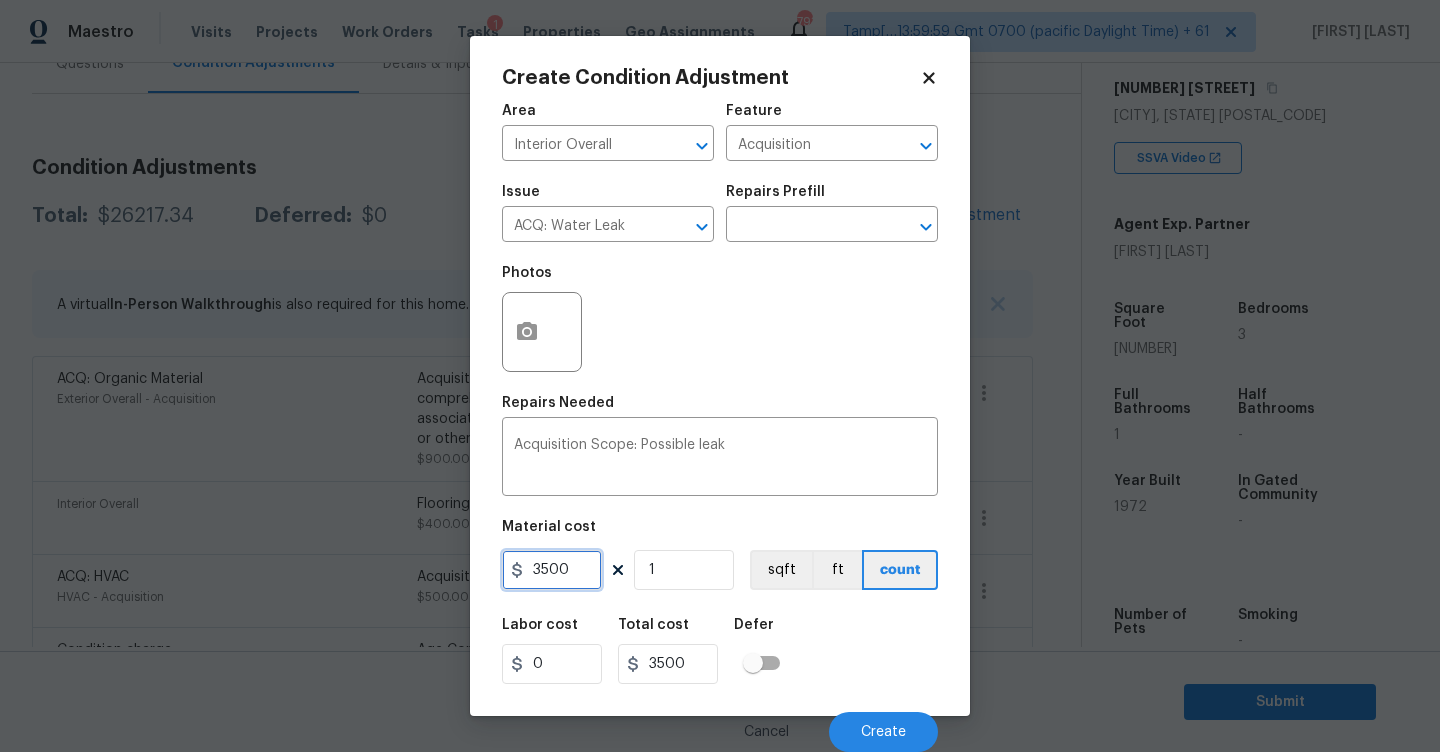 click on "3500" at bounding box center [552, 570] 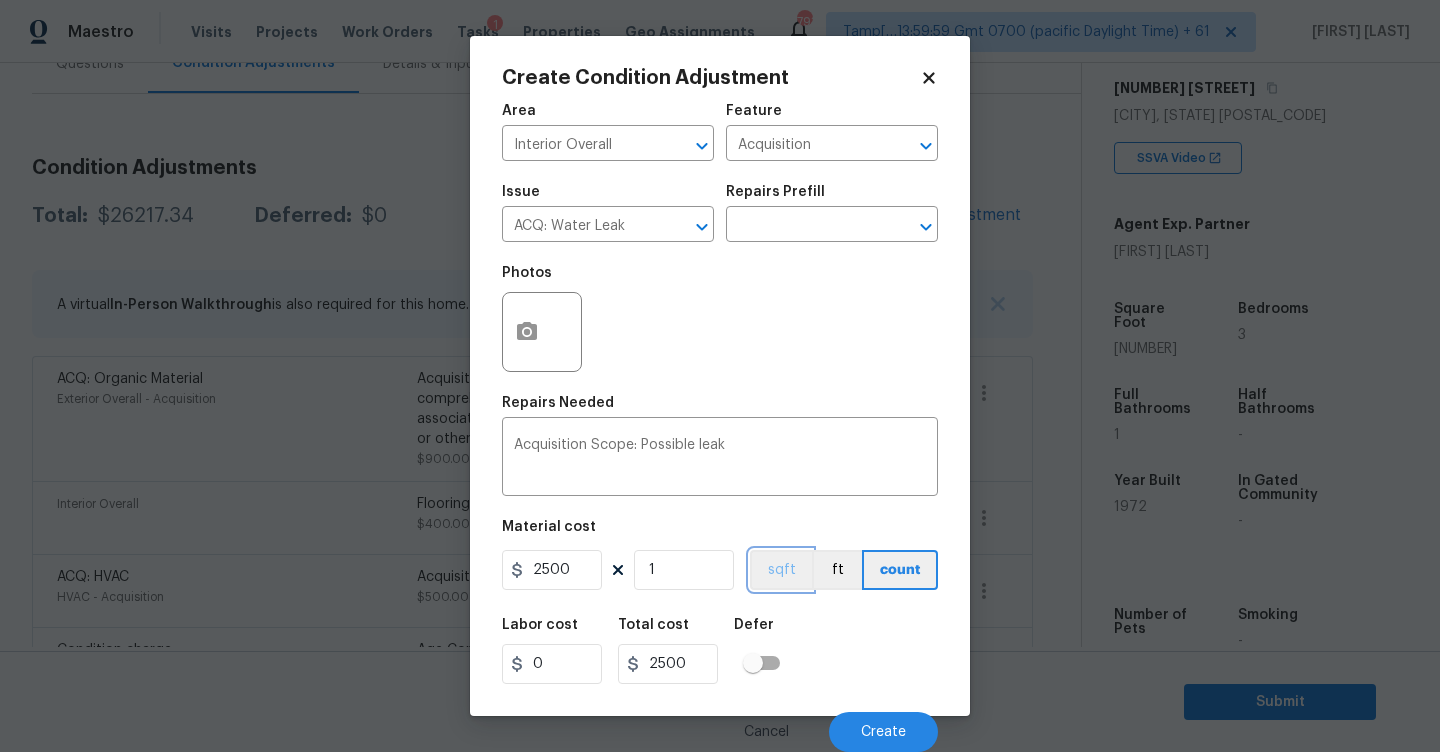 scroll, scrollTop: 1, scrollLeft: 0, axis: vertical 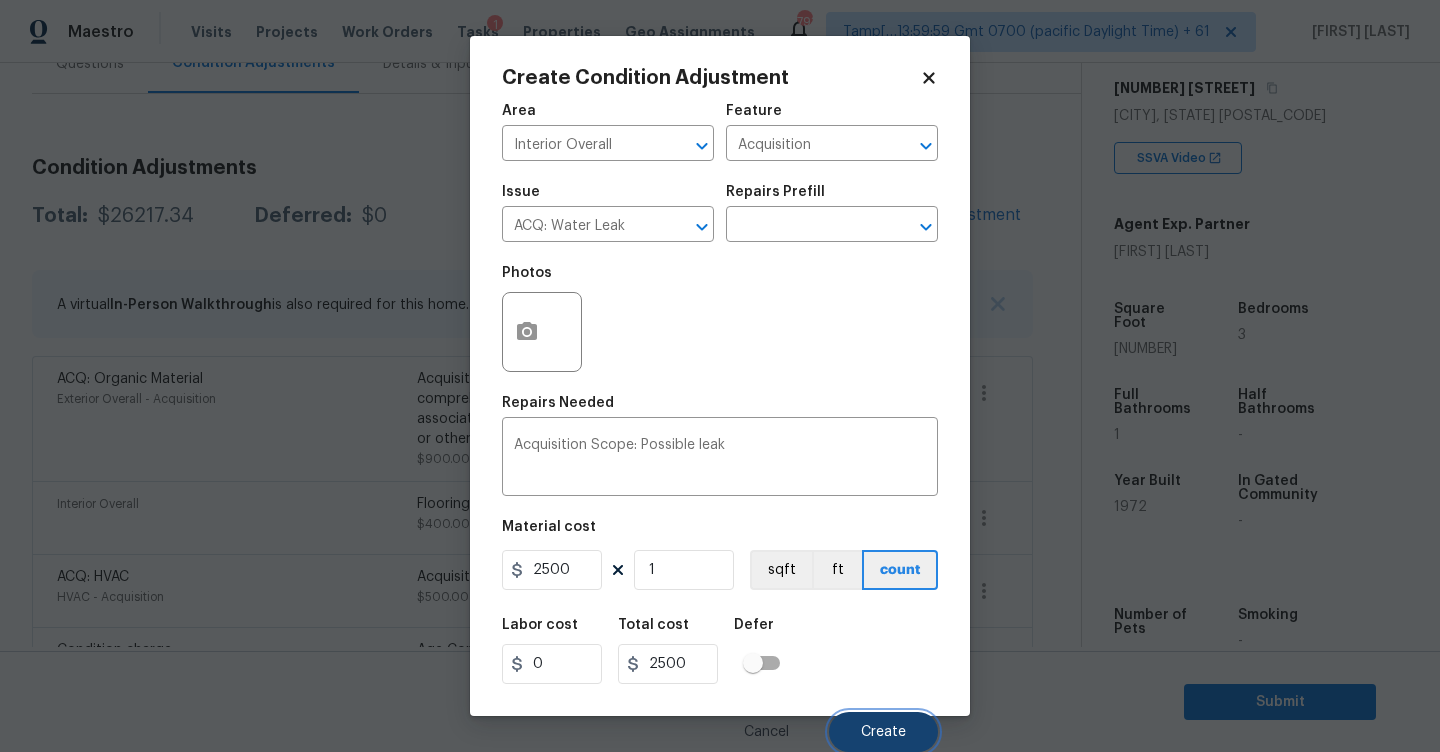 click on "Create" at bounding box center [883, 732] 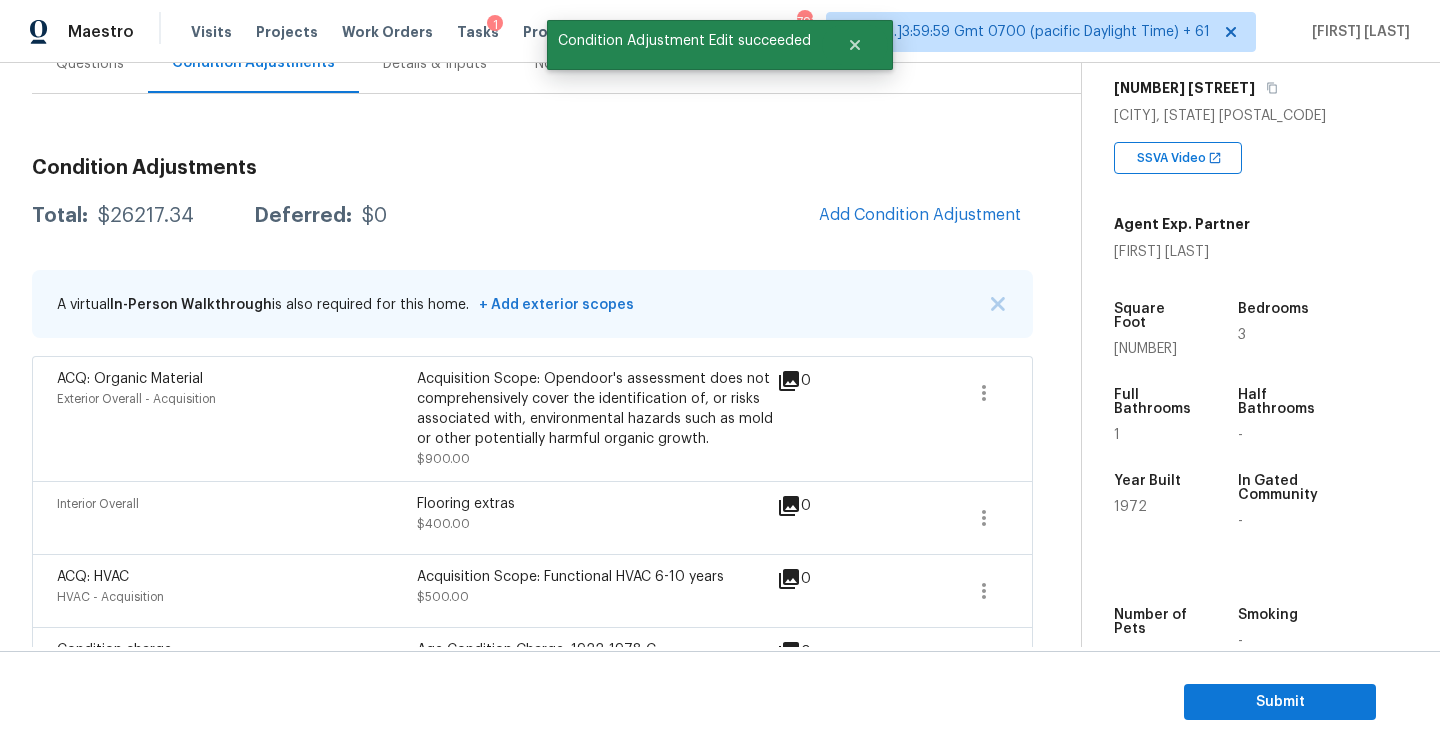 scroll, scrollTop: 0, scrollLeft: 0, axis: both 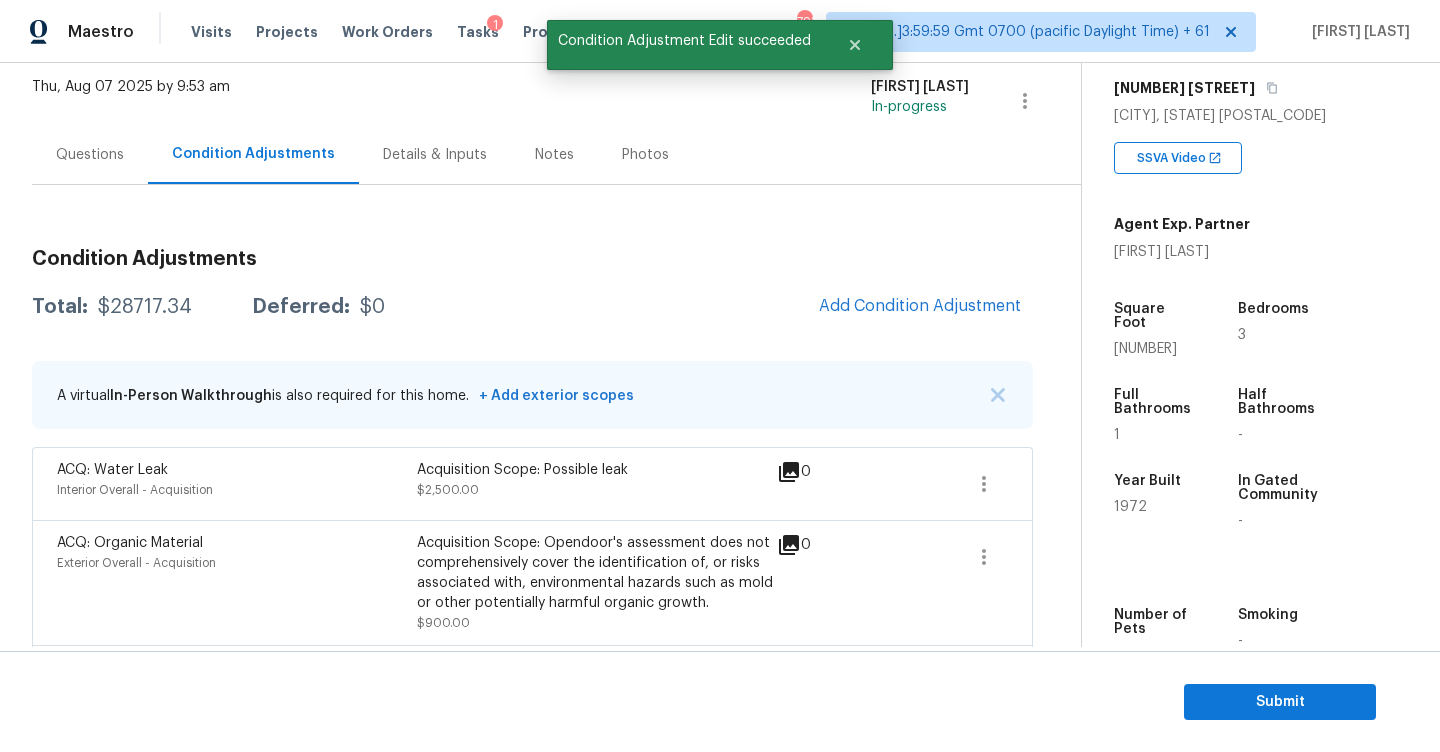 click on "Questions" at bounding box center [90, 155] 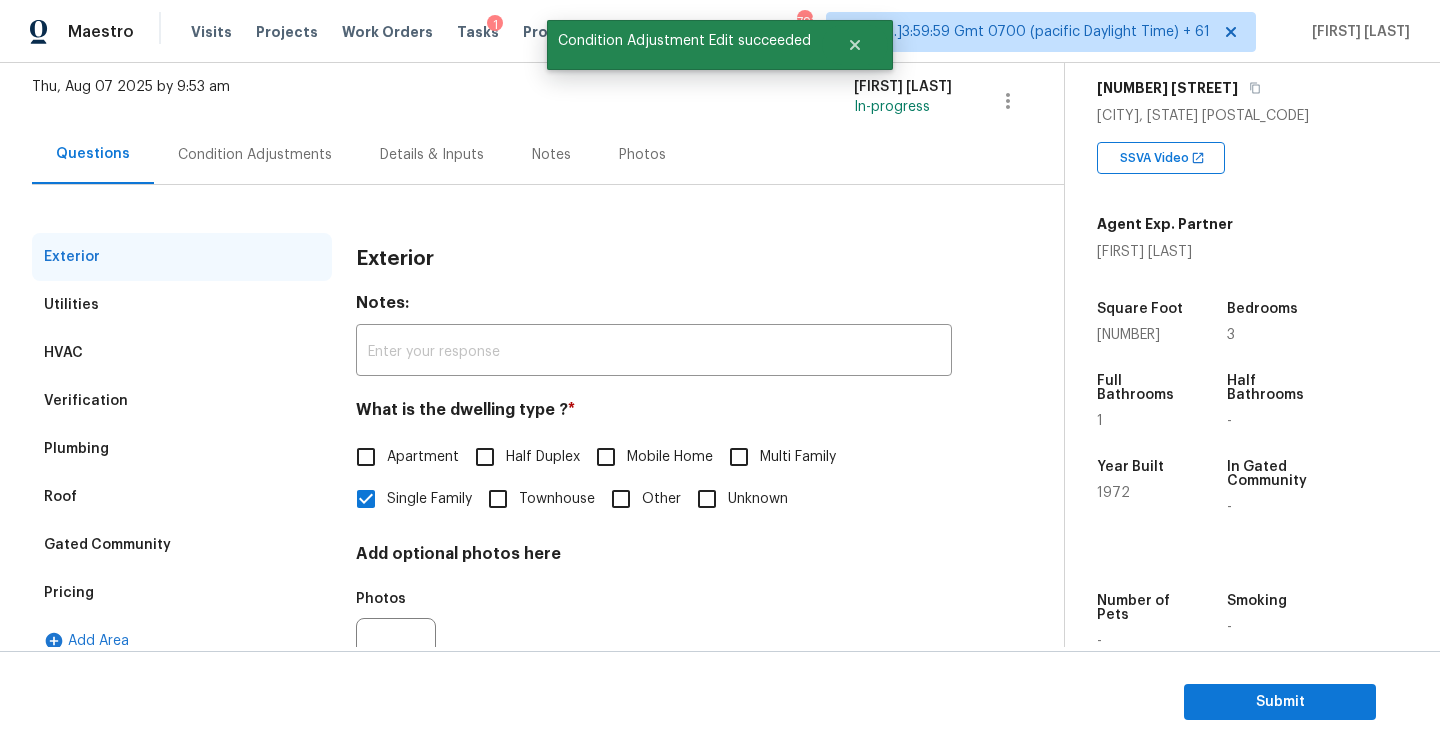 scroll, scrollTop: 211, scrollLeft: 0, axis: vertical 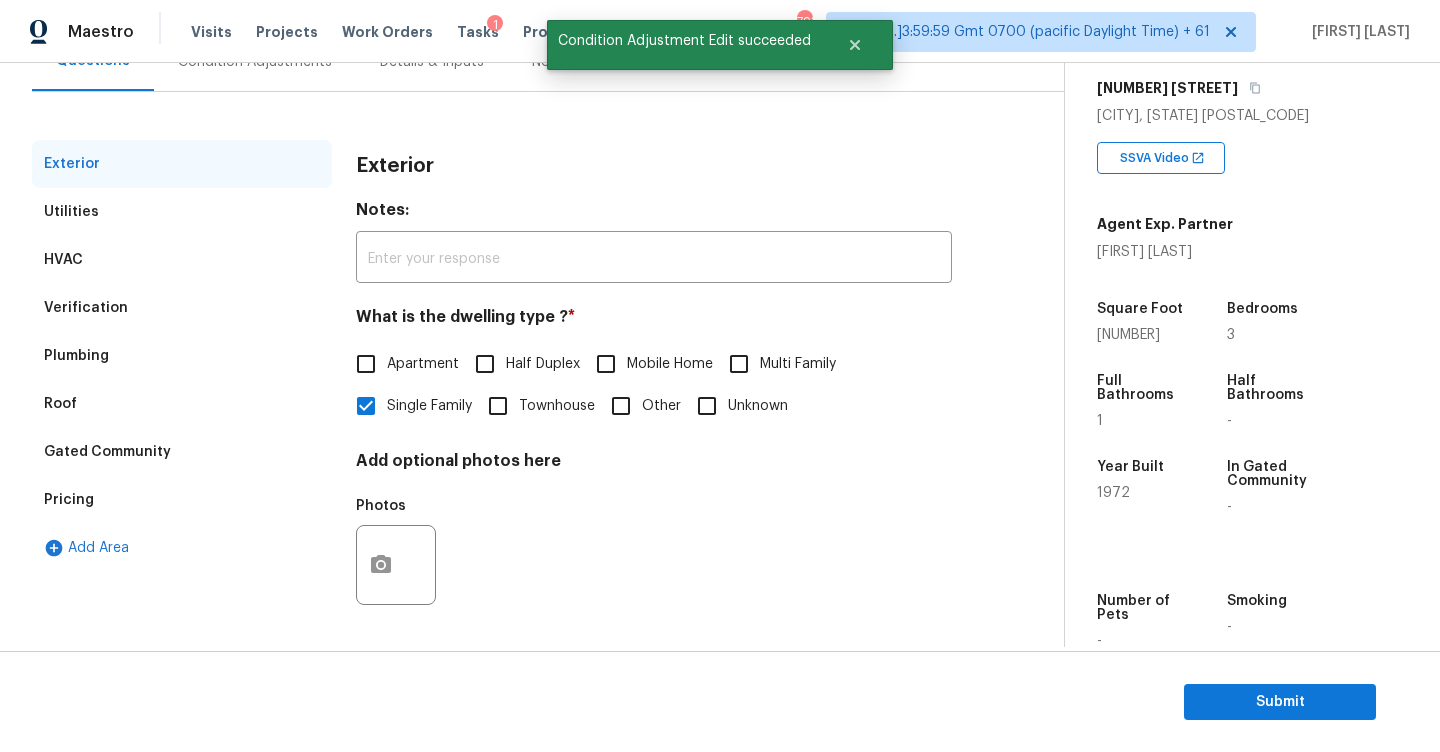 drag, startPoint x: 154, startPoint y: 318, endPoint x: 354, endPoint y: 318, distance: 200 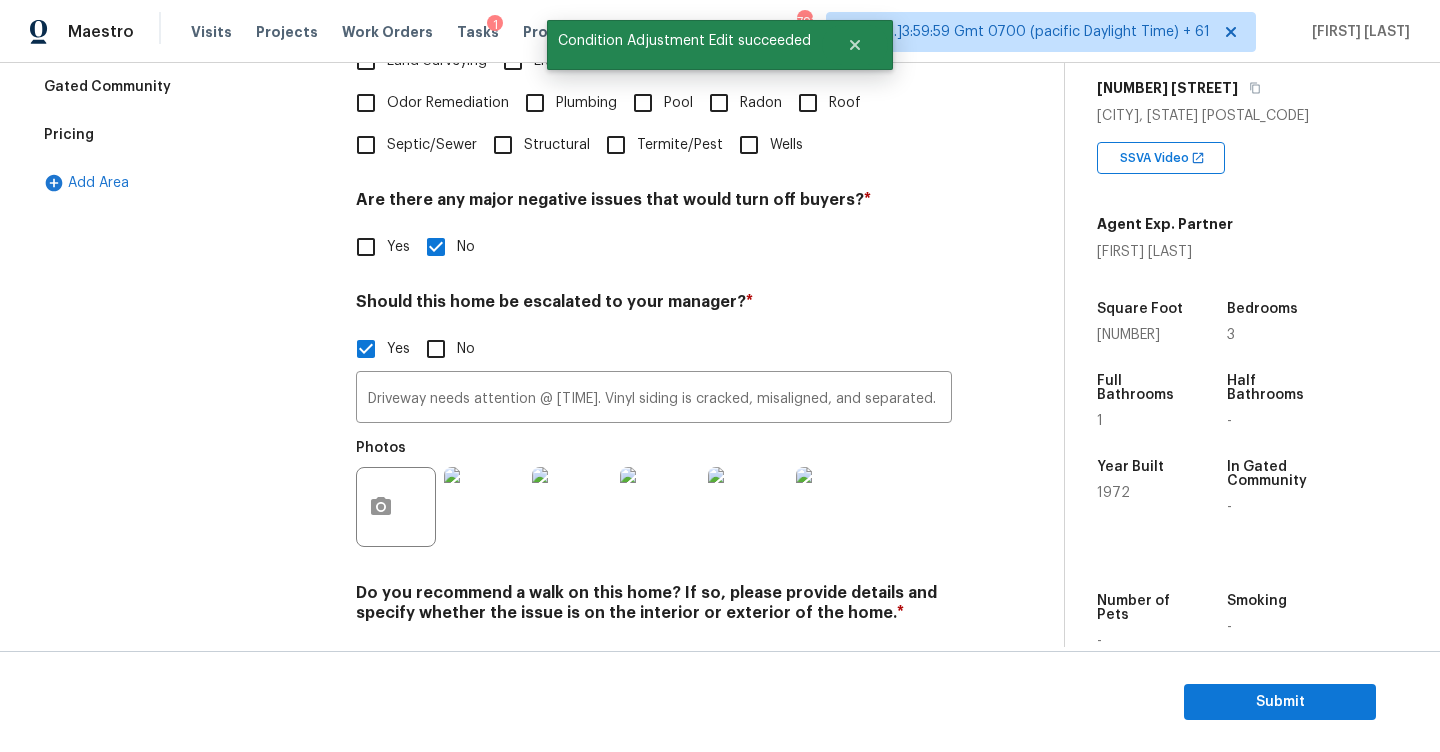 scroll, scrollTop: 641, scrollLeft: 0, axis: vertical 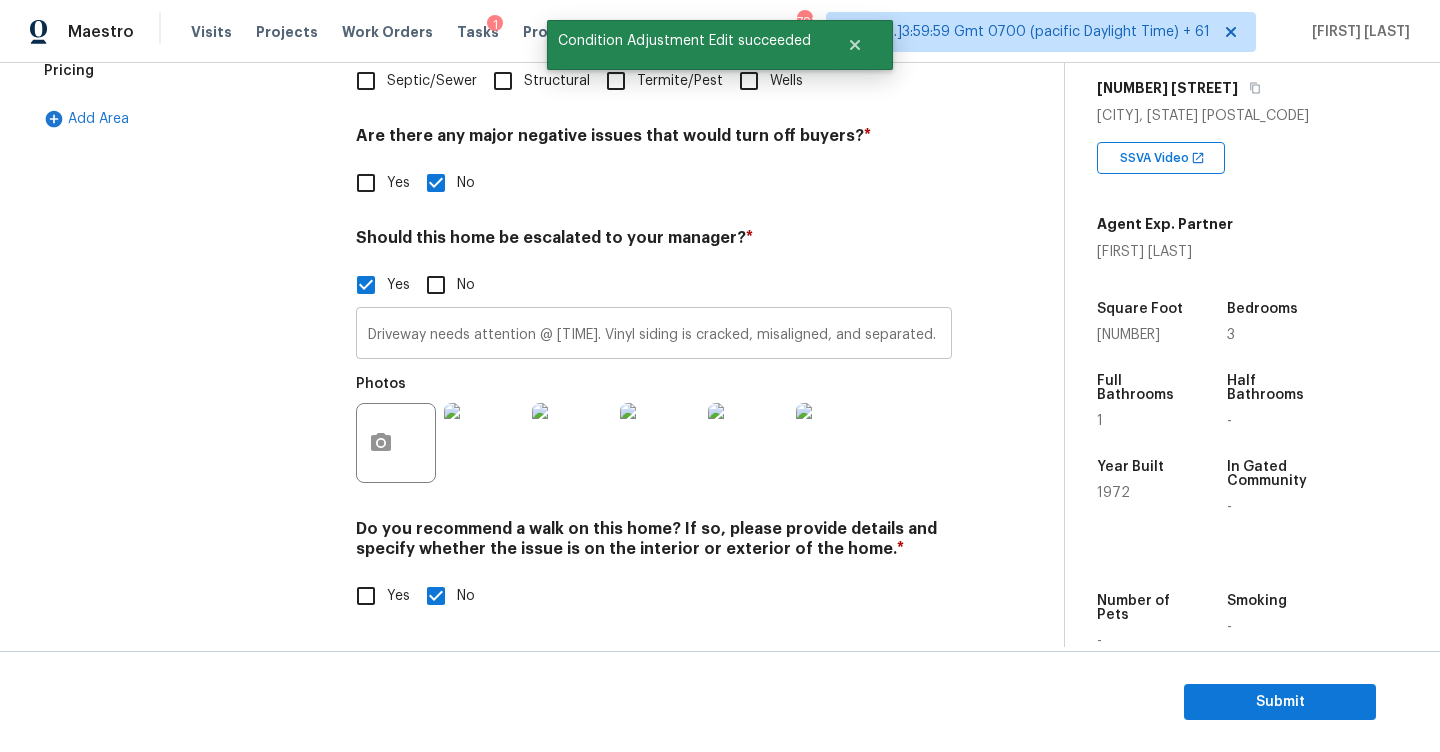 click on "Driveway needs attention @ 1:06. Vinyl siding is cracked, misaligned, and separated. Visible algae/mold growth at the bottom, indicating excess moisture or shade @ 2:09. Evidence of poor drainage; standing water and muddy soil visible @ 2:11. Overgrown vegetation around drainage lines/pipes. Also there is a tree grown near the foundation @ 2:13." at bounding box center [654, 335] 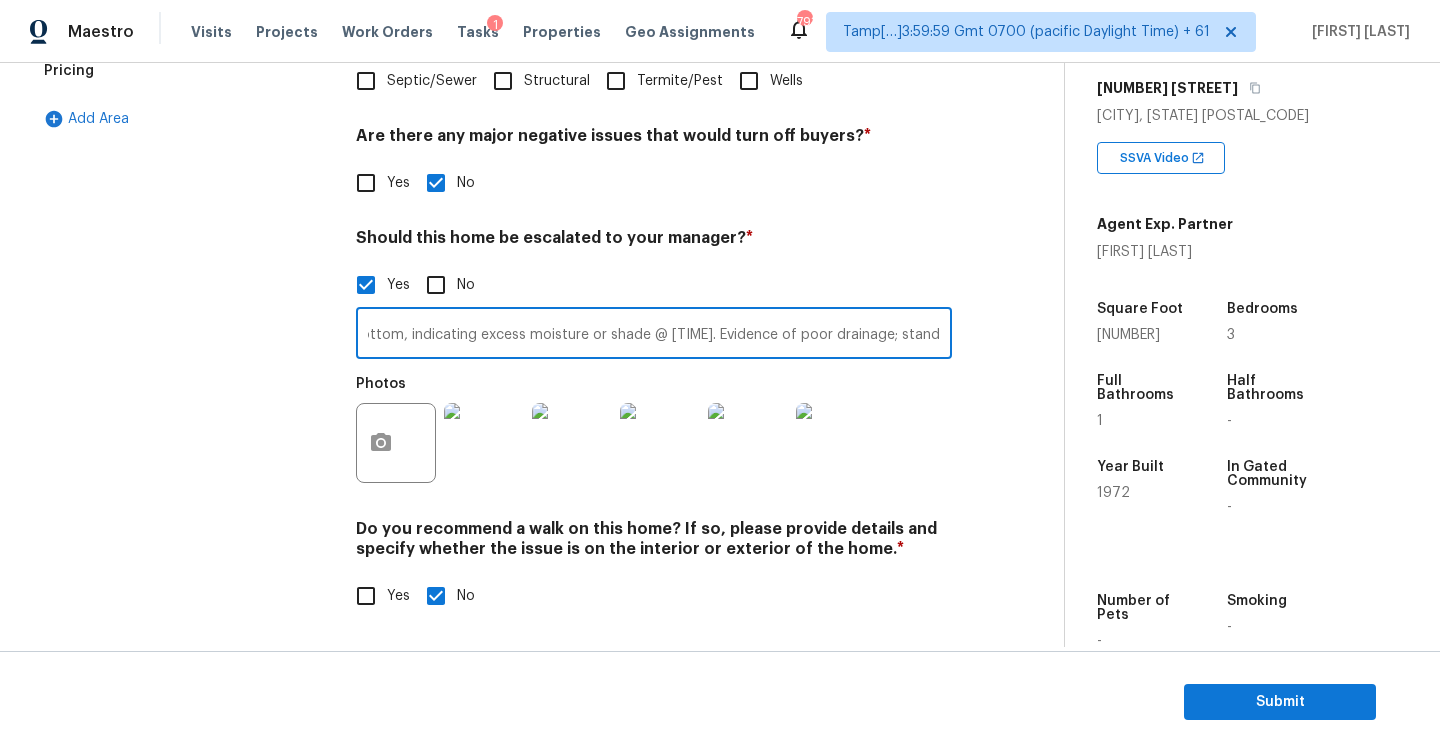 scroll, scrollTop: 0, scrollLeft: 1715, axis: horizontal 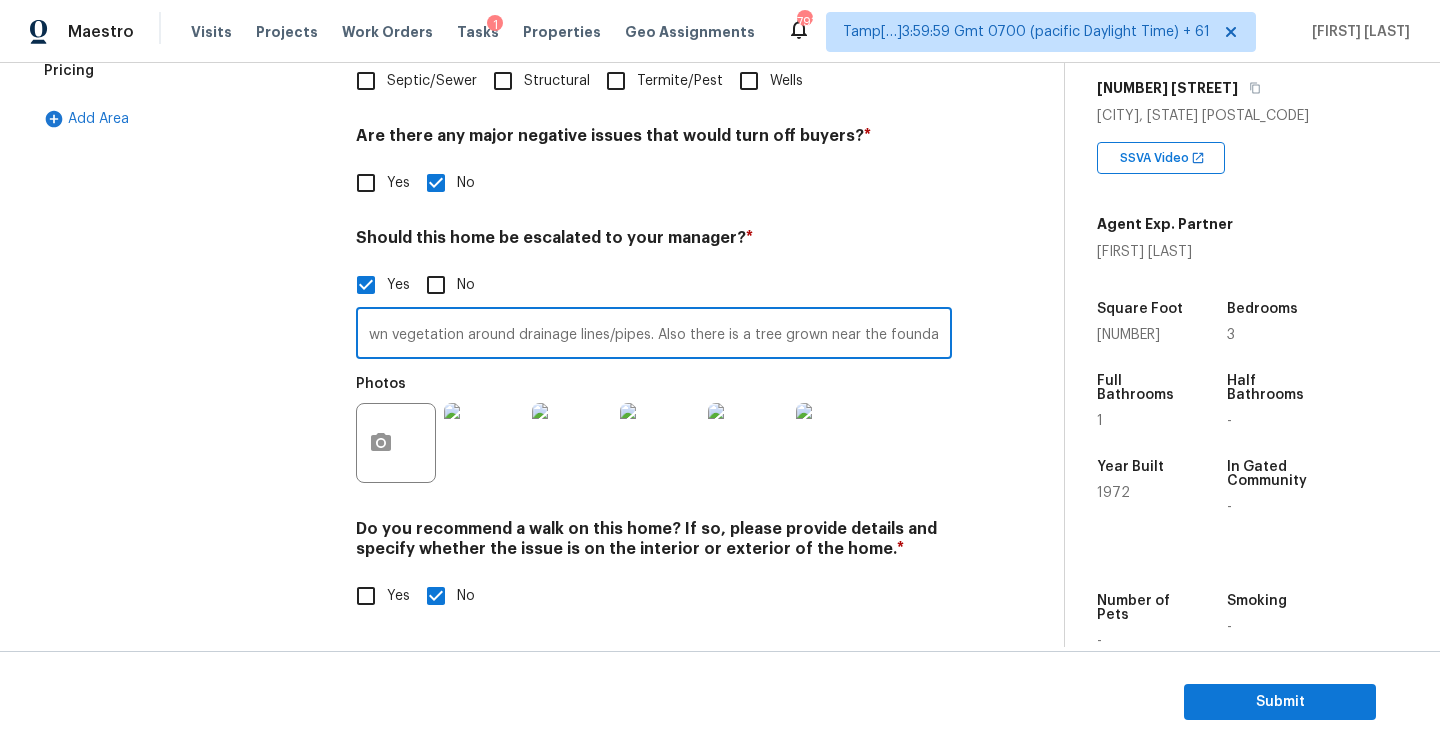 click on "Driveway needs attention @ 1:06. Vinyl siding is cracked, misaligned, and separated. Visible algae/mold growth at the bottom, indicating excess moisture or shade @ 2:09. Evidence of poor drainage; standing water and muddy soil visible @ 2:11. Overgrown vegetation around drainage lines/pipes. Also there is a tree grown near the foundation @ 2:13." at bounding box center [654, 335] 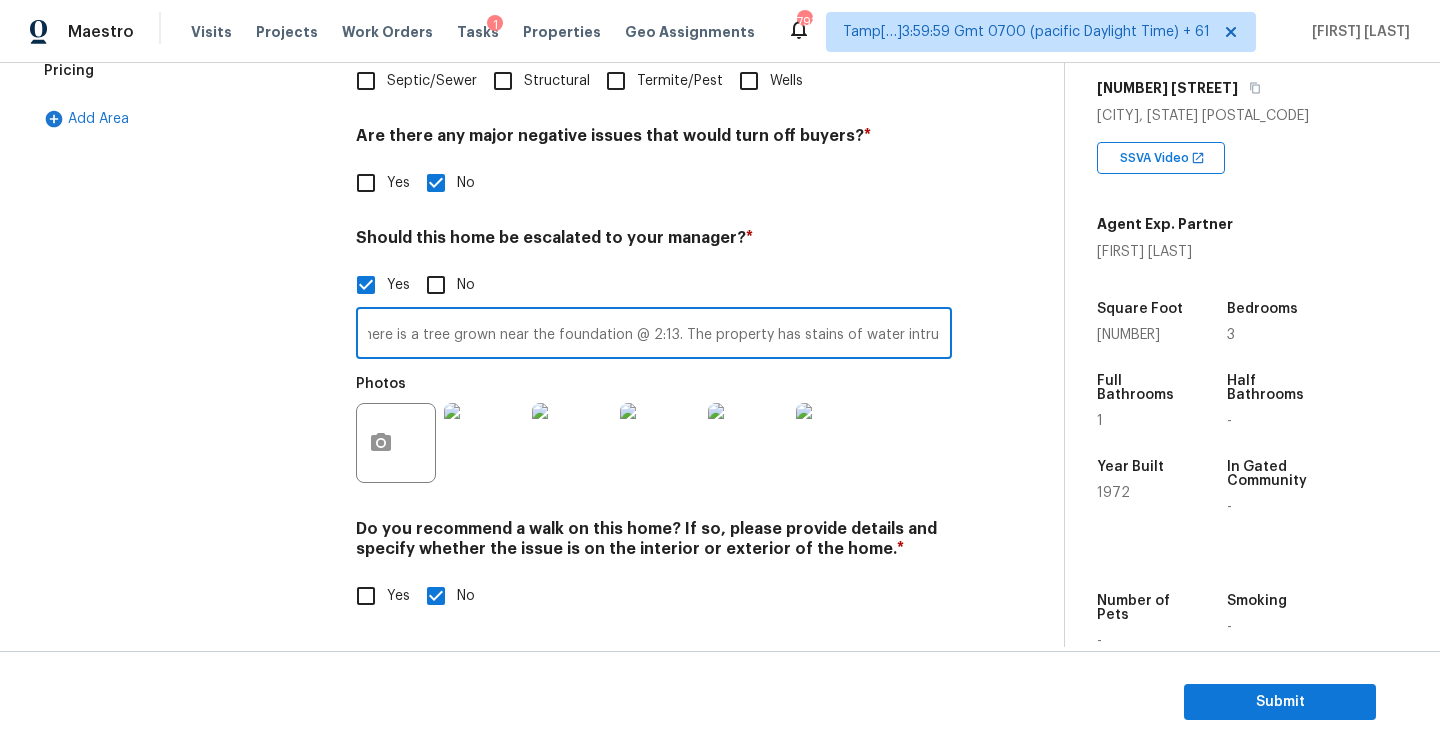 scroll, scrollTop: 0, scrollLeft: 2010, axis: horizontal 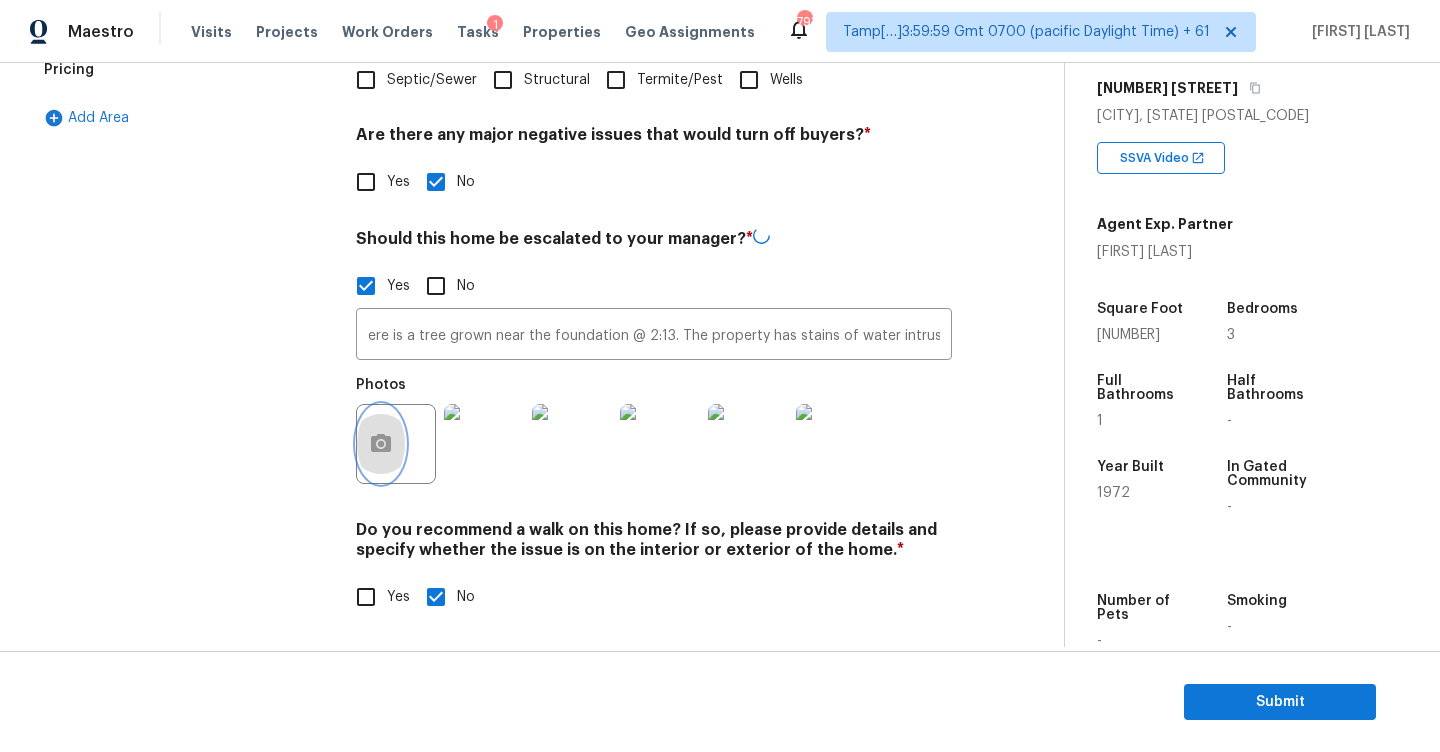 click at bounding box center [381, 444] 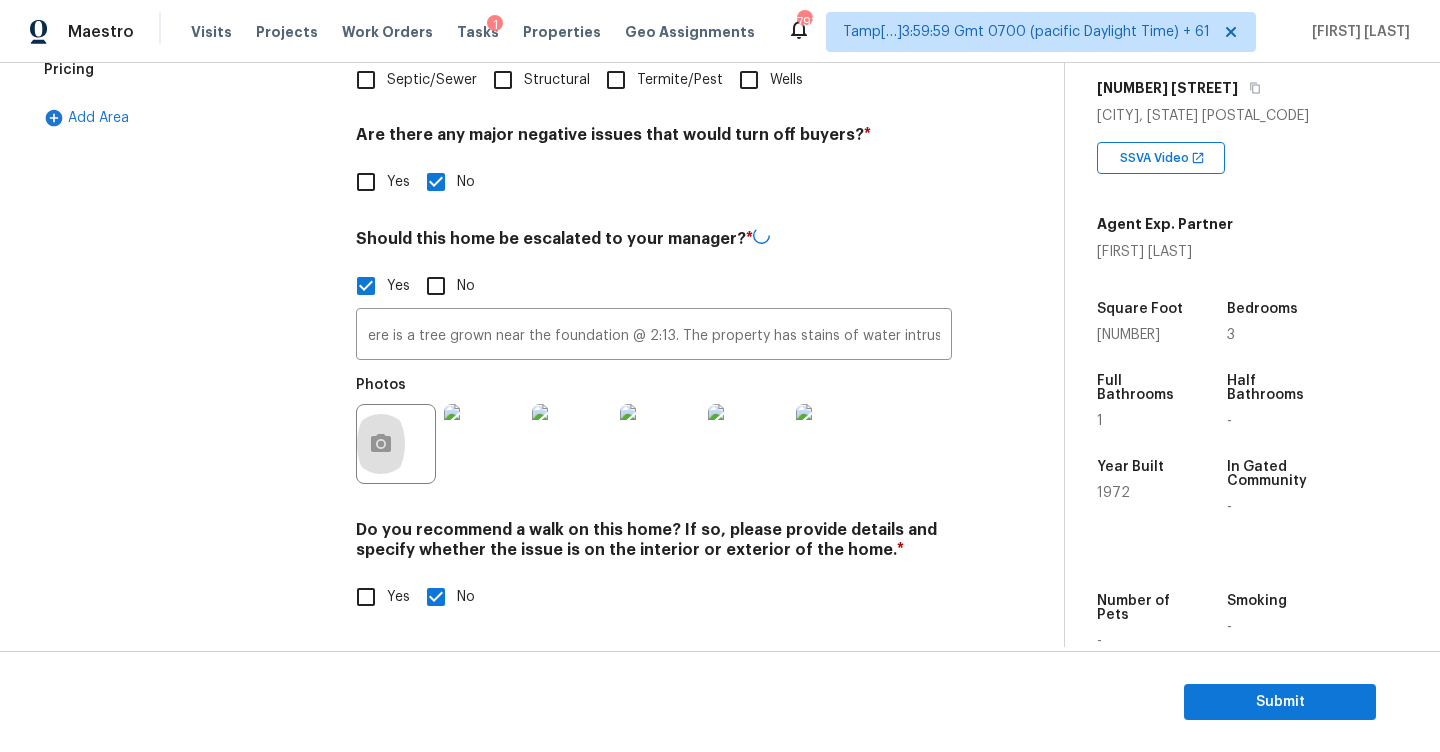 scroll, scrollTop: 0, scrollLeft: 0, axis: both 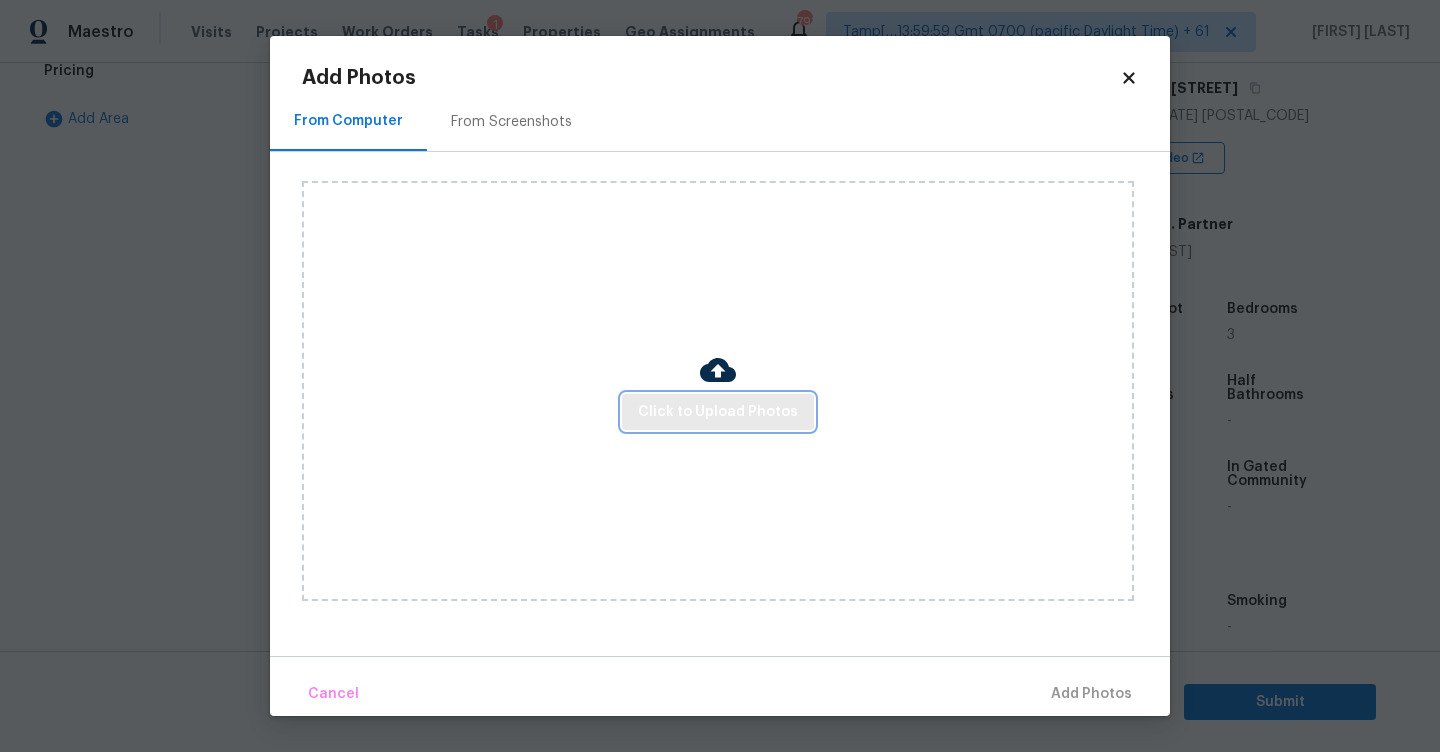 click on "Click to Upload Photos" at bounding box center [718, 412] 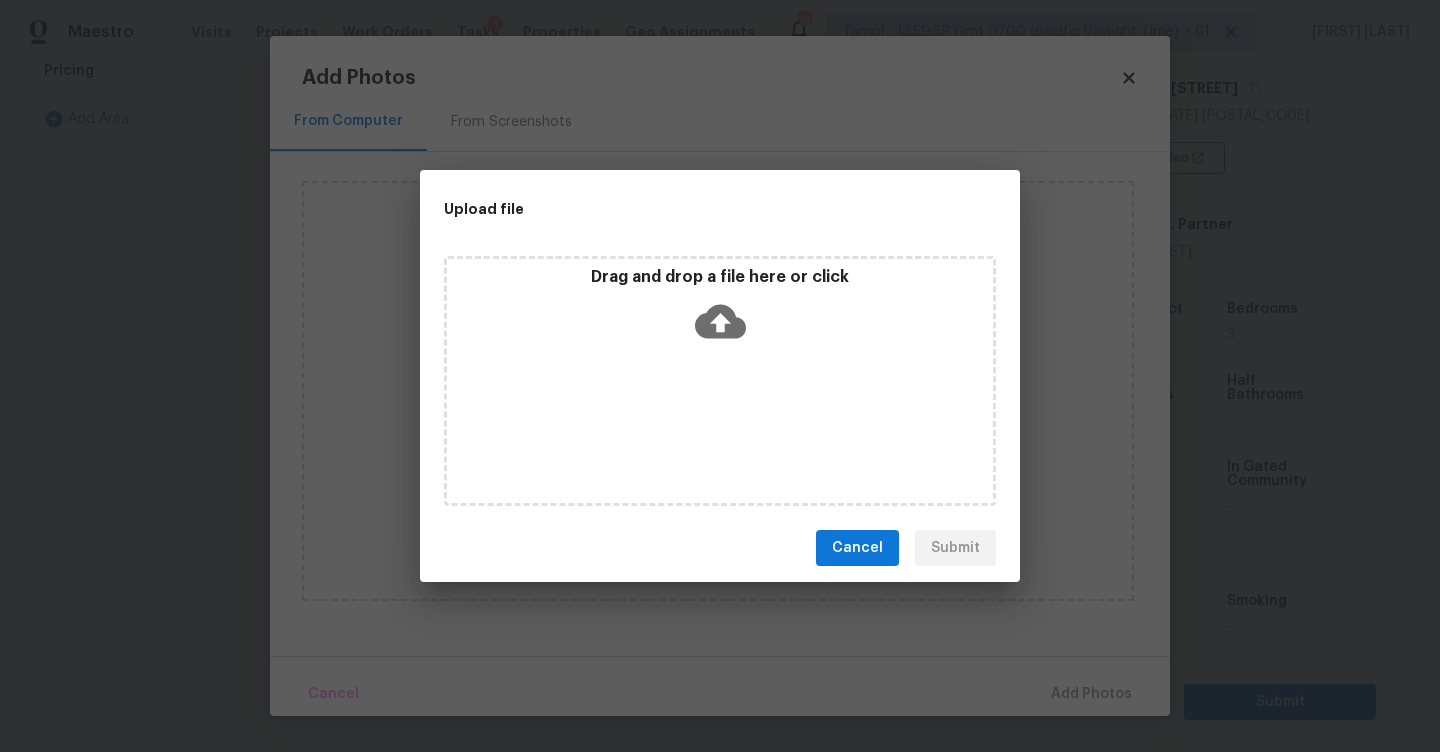 click 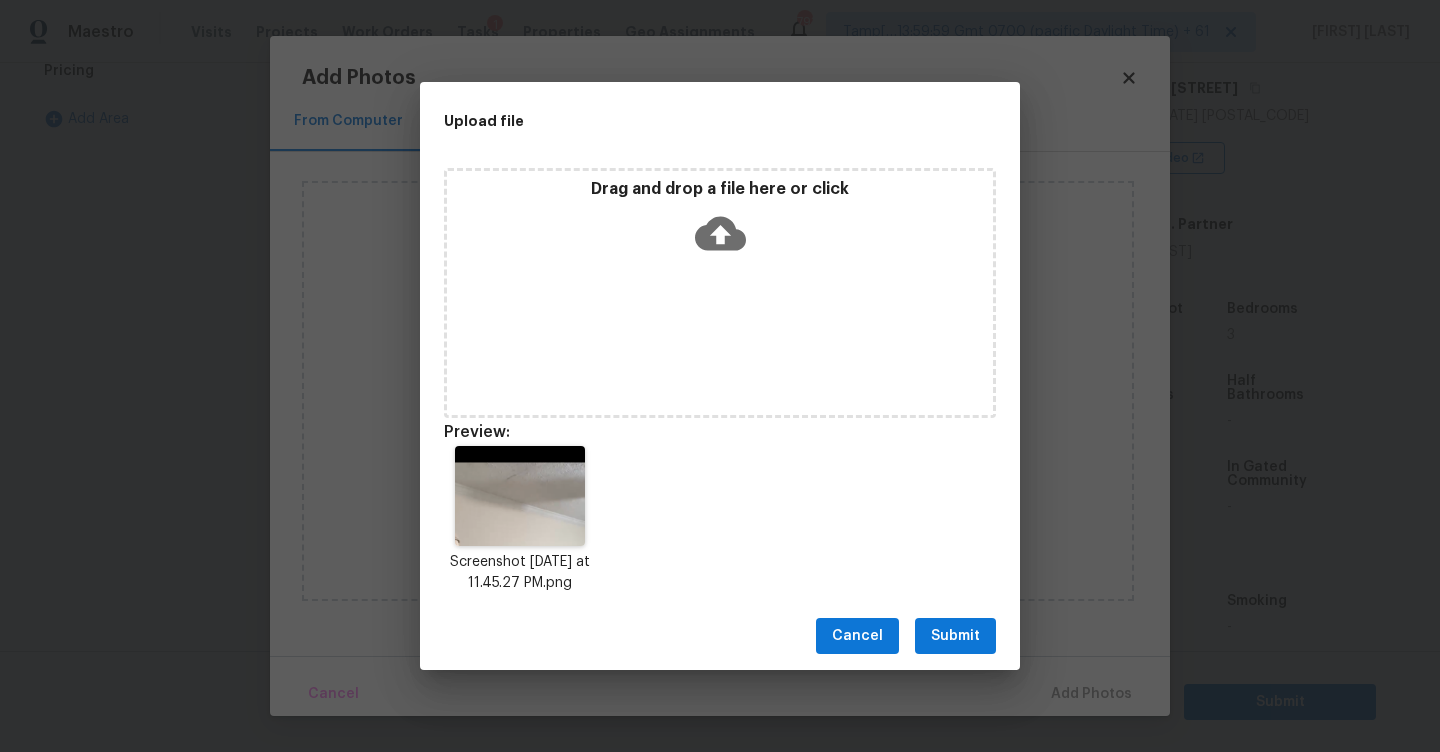 click on "Submit" at bounding box center (955, 636) 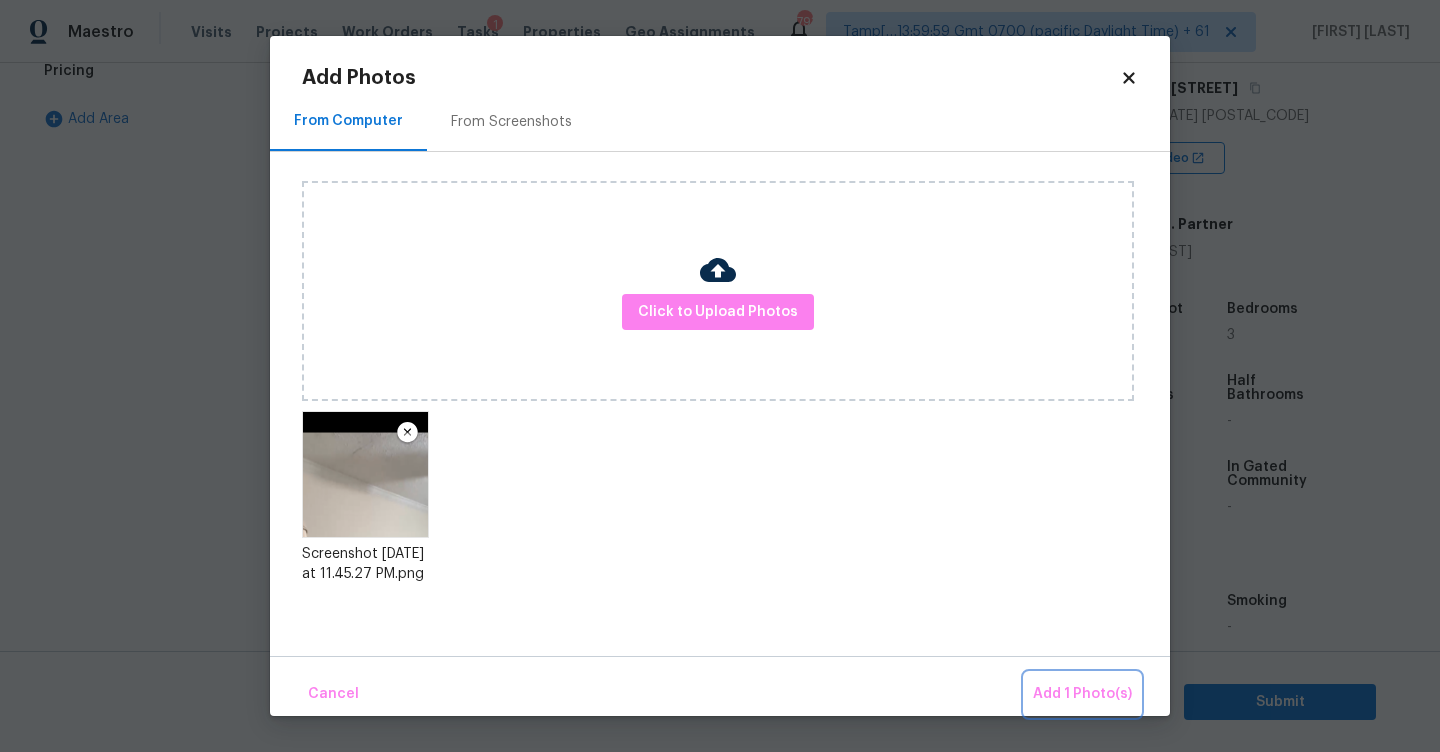 click on "Add 1 Photo(s)" at bounding box center [1082, 694] 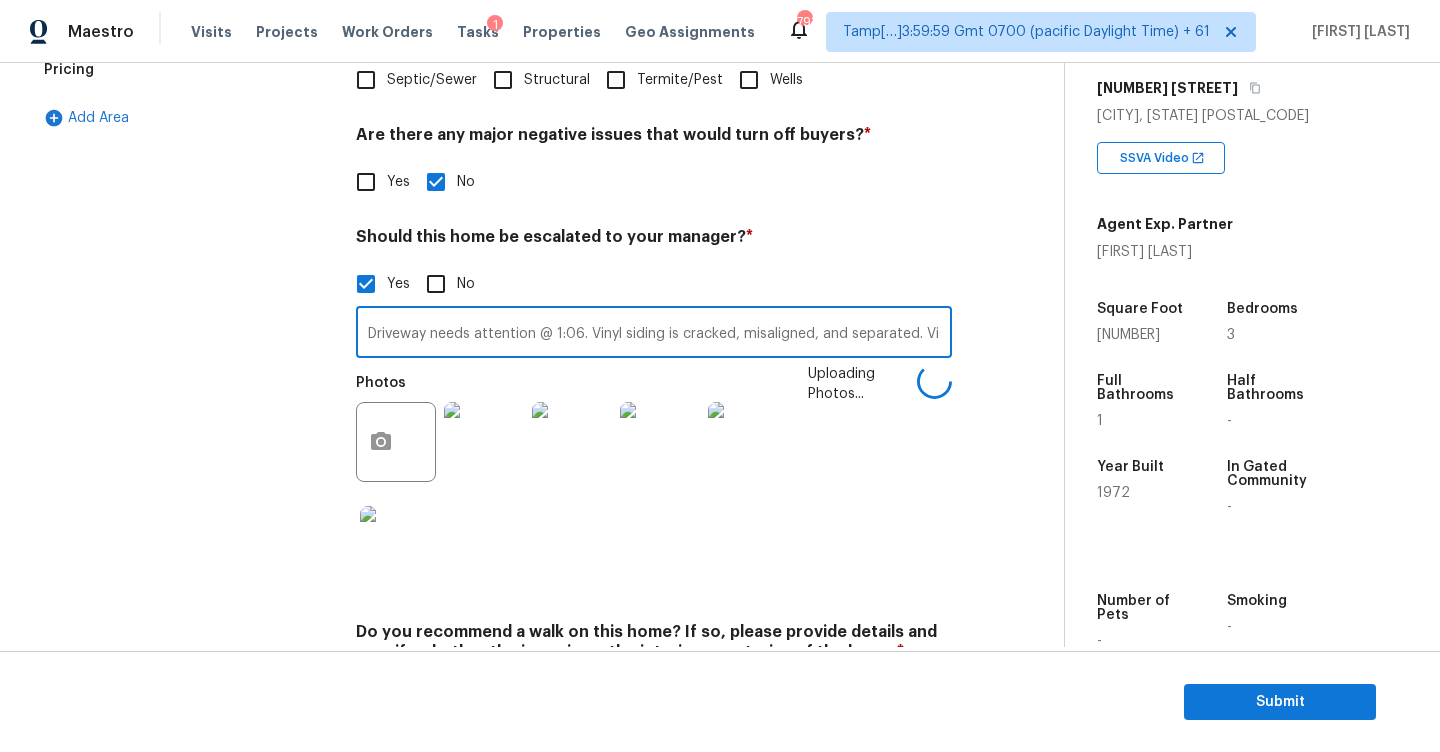 click on "Driveway needs attention @ 1:06. Vinyl siding is cracked, misaligned, and separated. Visible algae/mold growth at the bottom, indicating excess moisture or shade @ 2:09. Evidence of poor drainage; standing water and muddy soil visible @ 2:11. Overgrown vegetation around drainage lines/pipes. Also there is a tree grown near the foundation @ 2:13. The property has stains of water intrusion @" at bounding box center (654, 334) 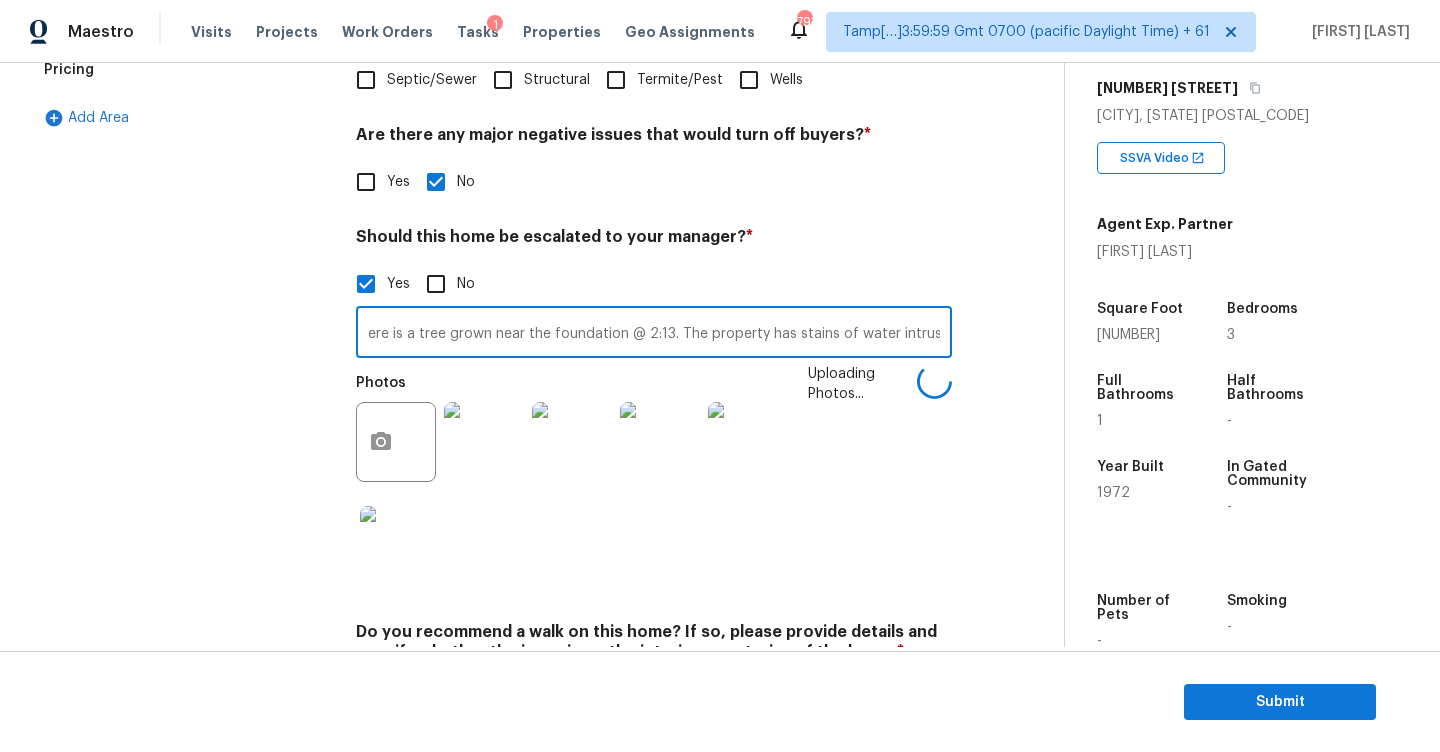 click on "Driveway needs attention @ 1:06. Vinyl siding is cracked, misaligned, and separated. Visible algae/mold growth at the bottom, indicating excess moisture or shade @ 2:09. Evidence of poor drainage; standing water and muddy soil visible @ 2:11. Overgrown vegetation around drainage lines/pipes. Also there is a tree grown near the foundation @ 2:13. The property has stains of water intrusion @" at bounding box center (654, 334) 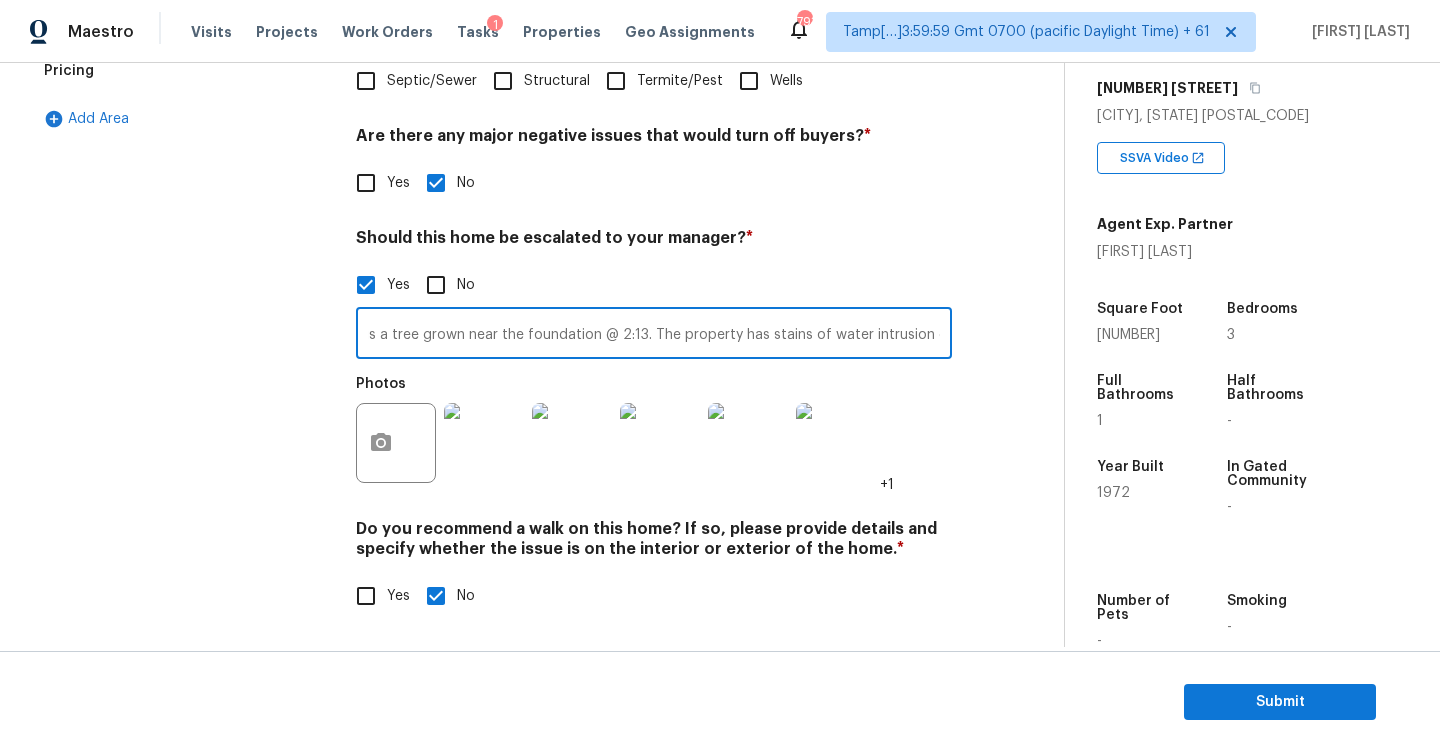 scroll, scrollTop: 0, scrollLeft: 2041, axis: horizontal 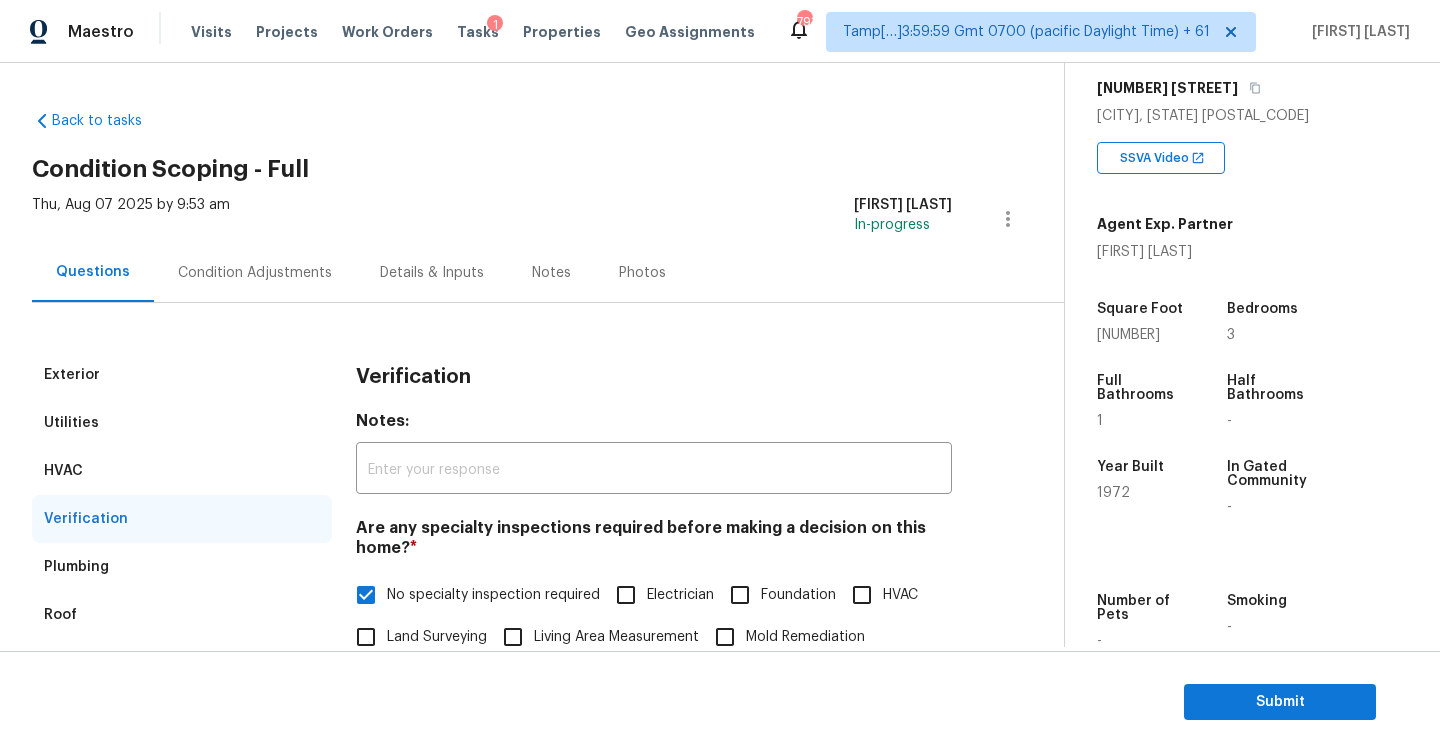 click on "Condition Adjustments" at bounding box center [255, 272] 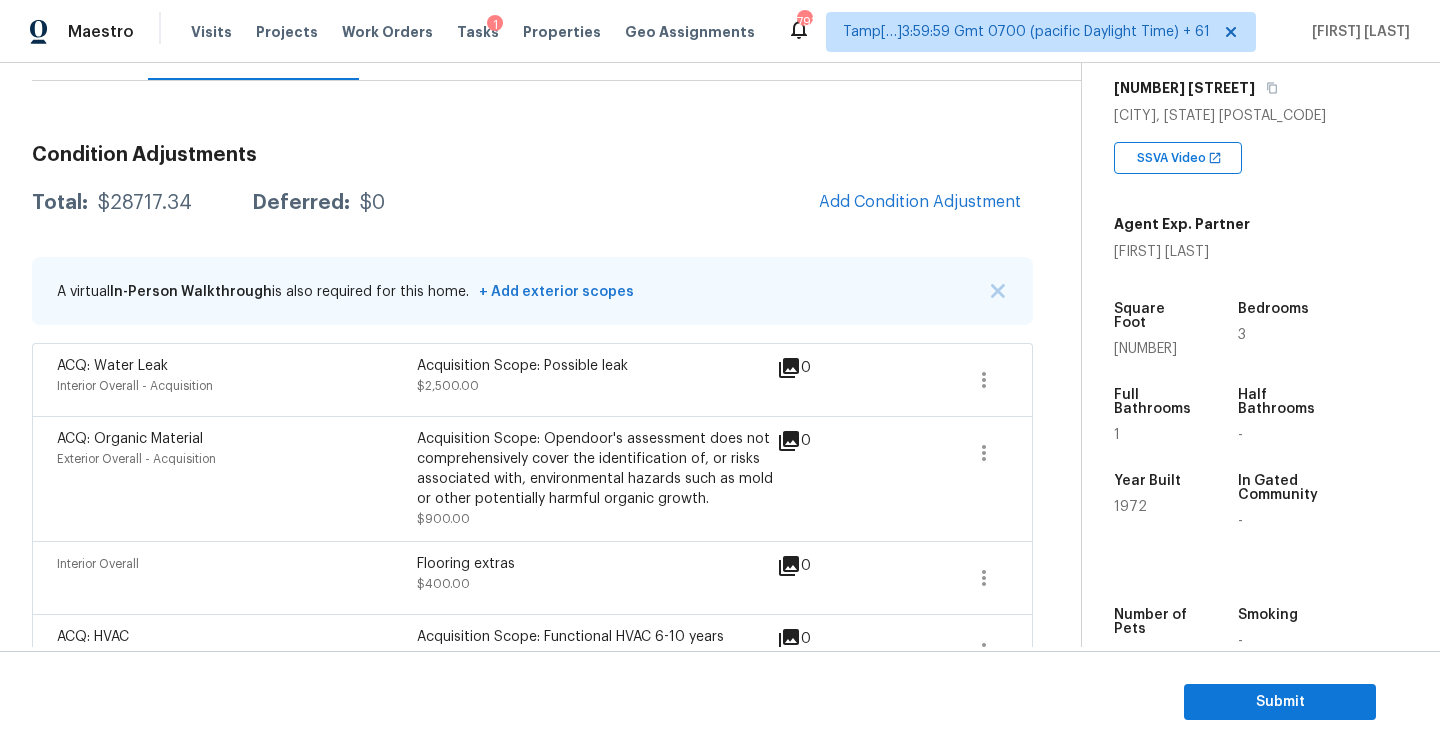 scroll, scrollTop: 203, scrollLeft: 0, axis: vertical 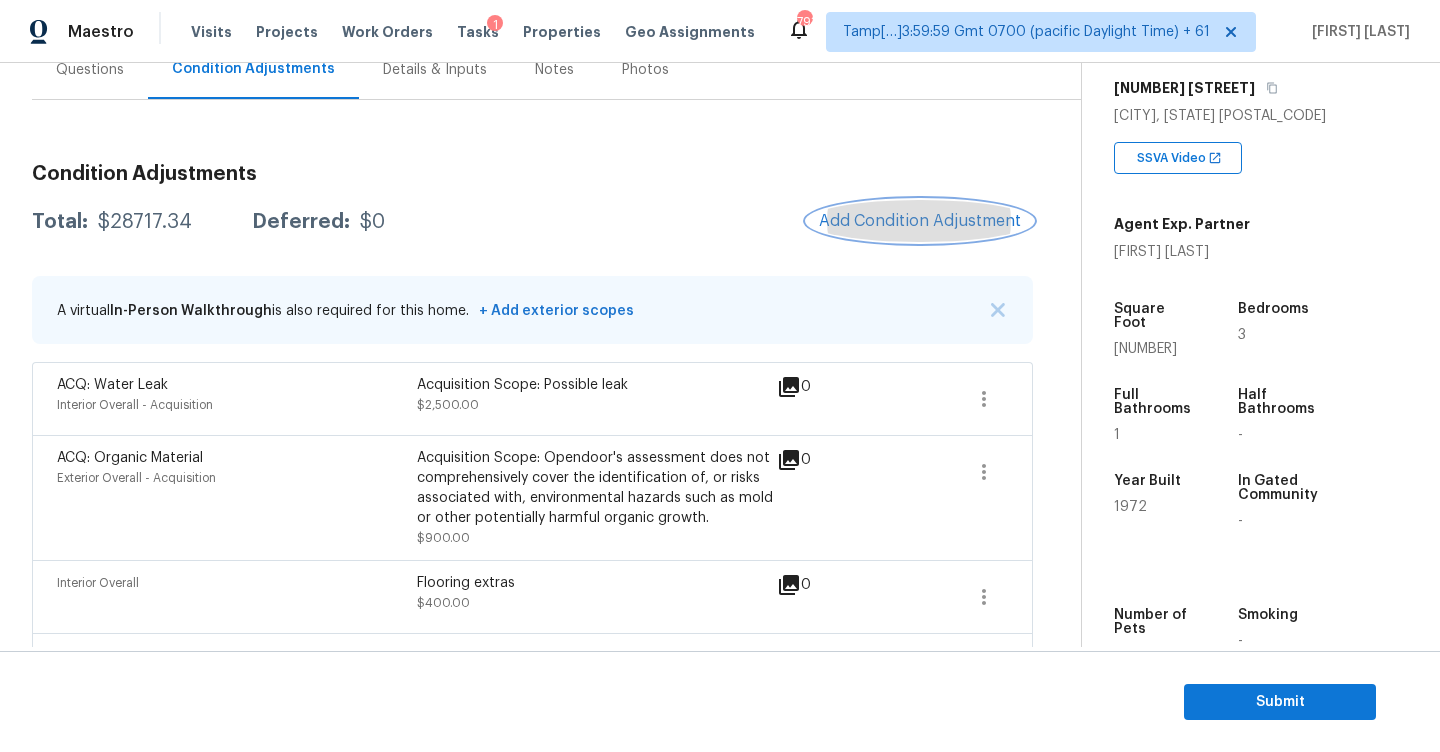 click on "Add Condition Adjustment" at bounding box center (920, 221) 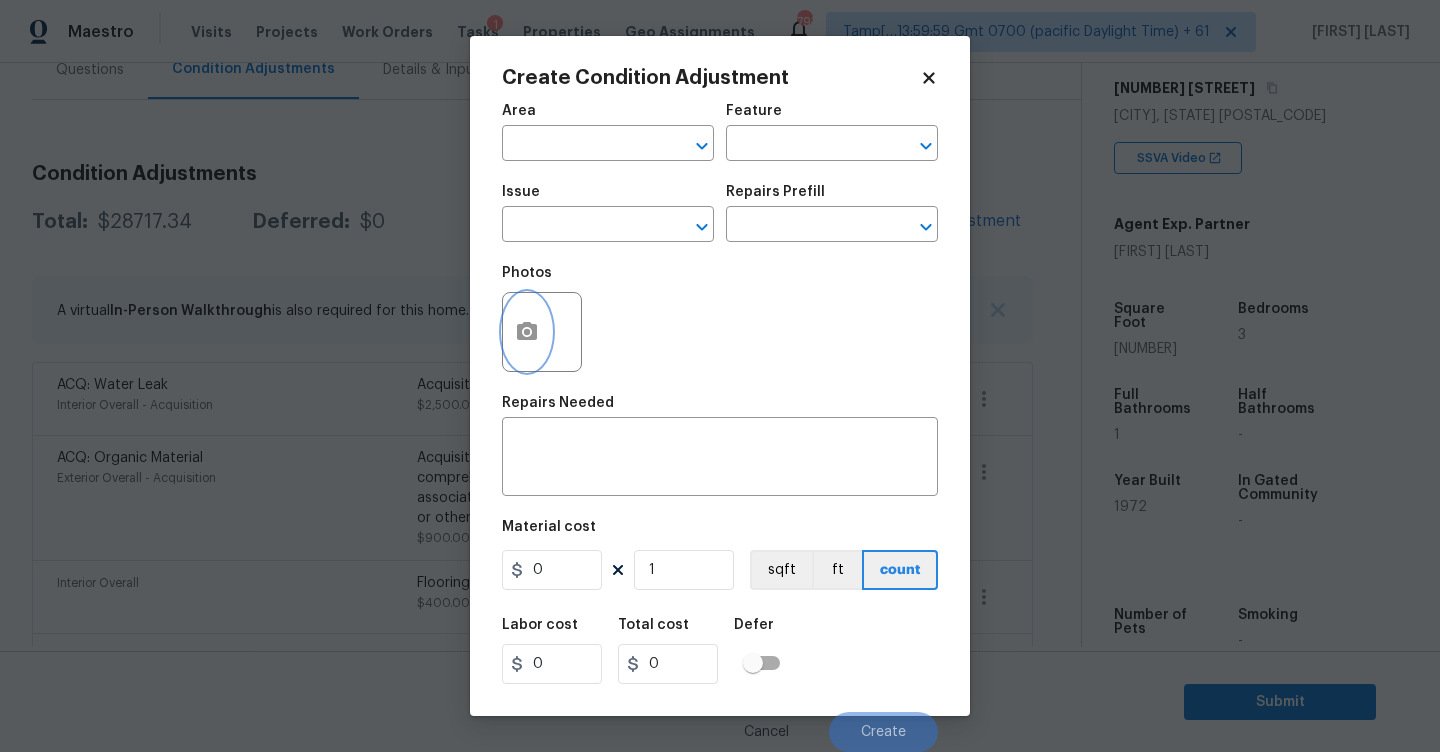 click at bounding box center [527, 332] 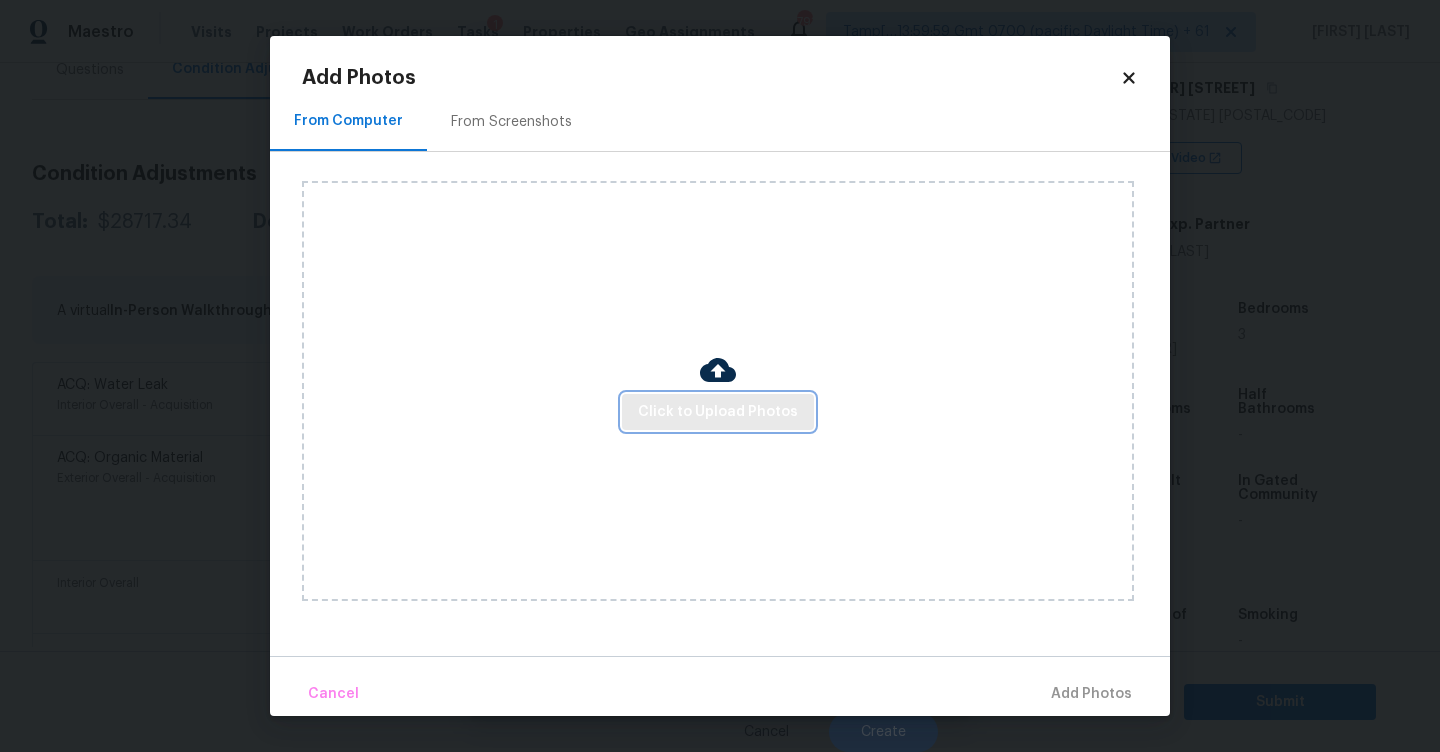 click on "Click to Upload Photos" at bounding box center (718, 412) 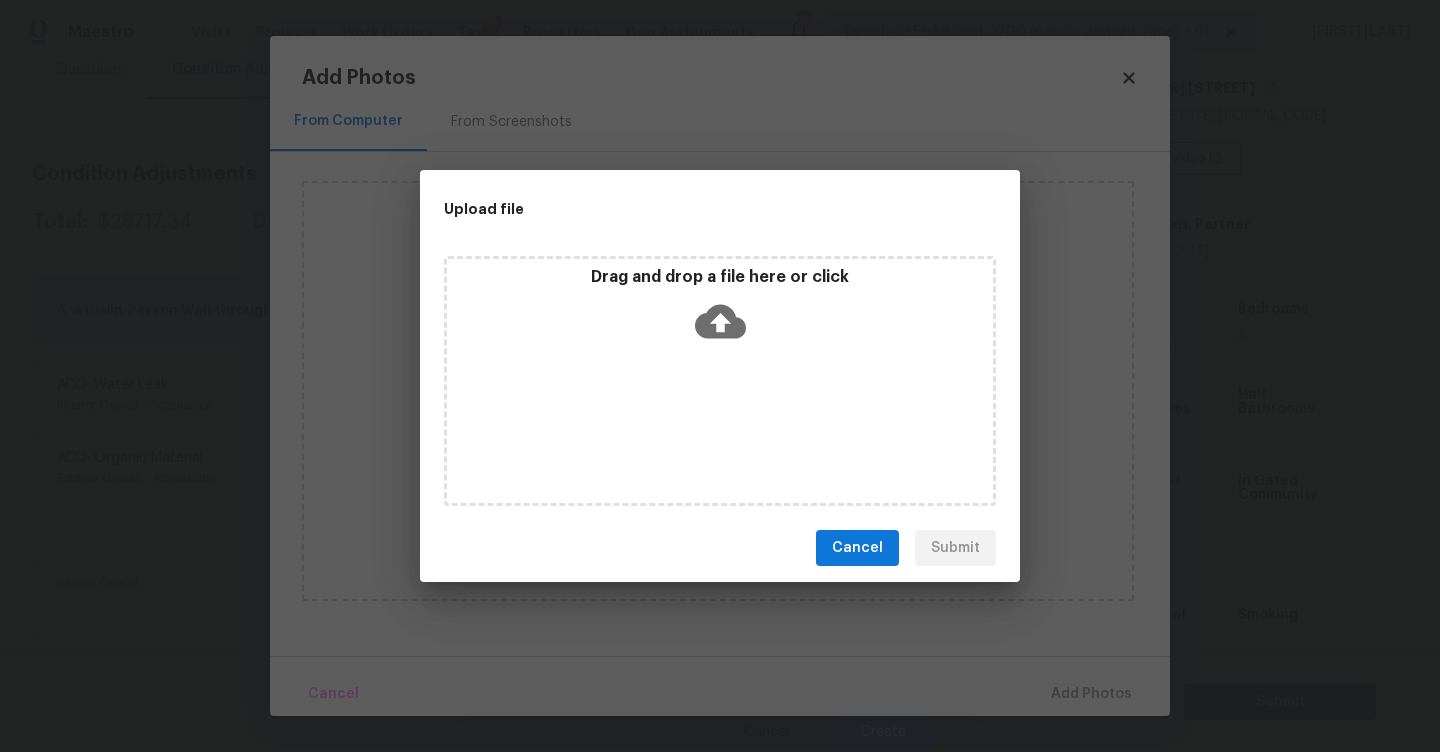 click on "Drag and drop a file here or click" at bounding box center (720, 310) 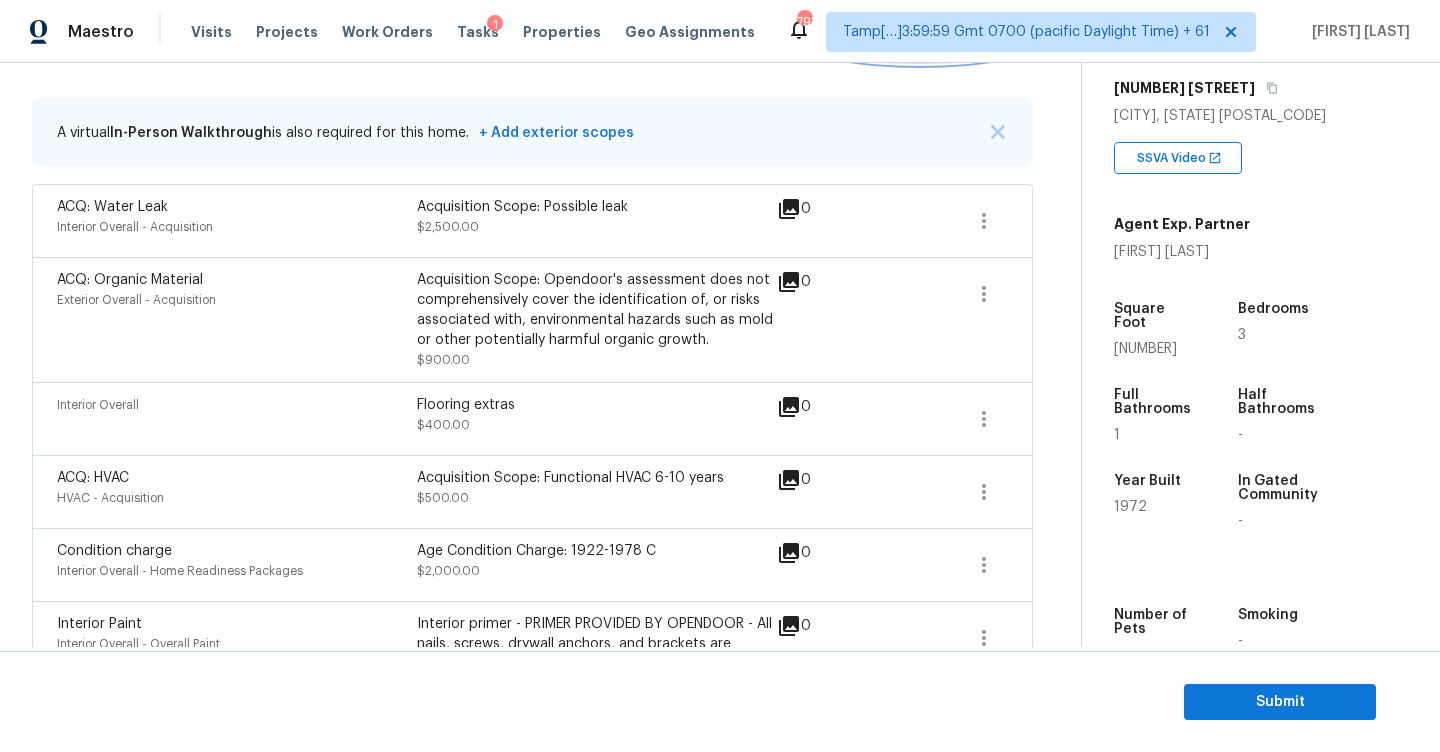 scroll, scrollTop: 312, scrollLeft: 0, axis: vertical 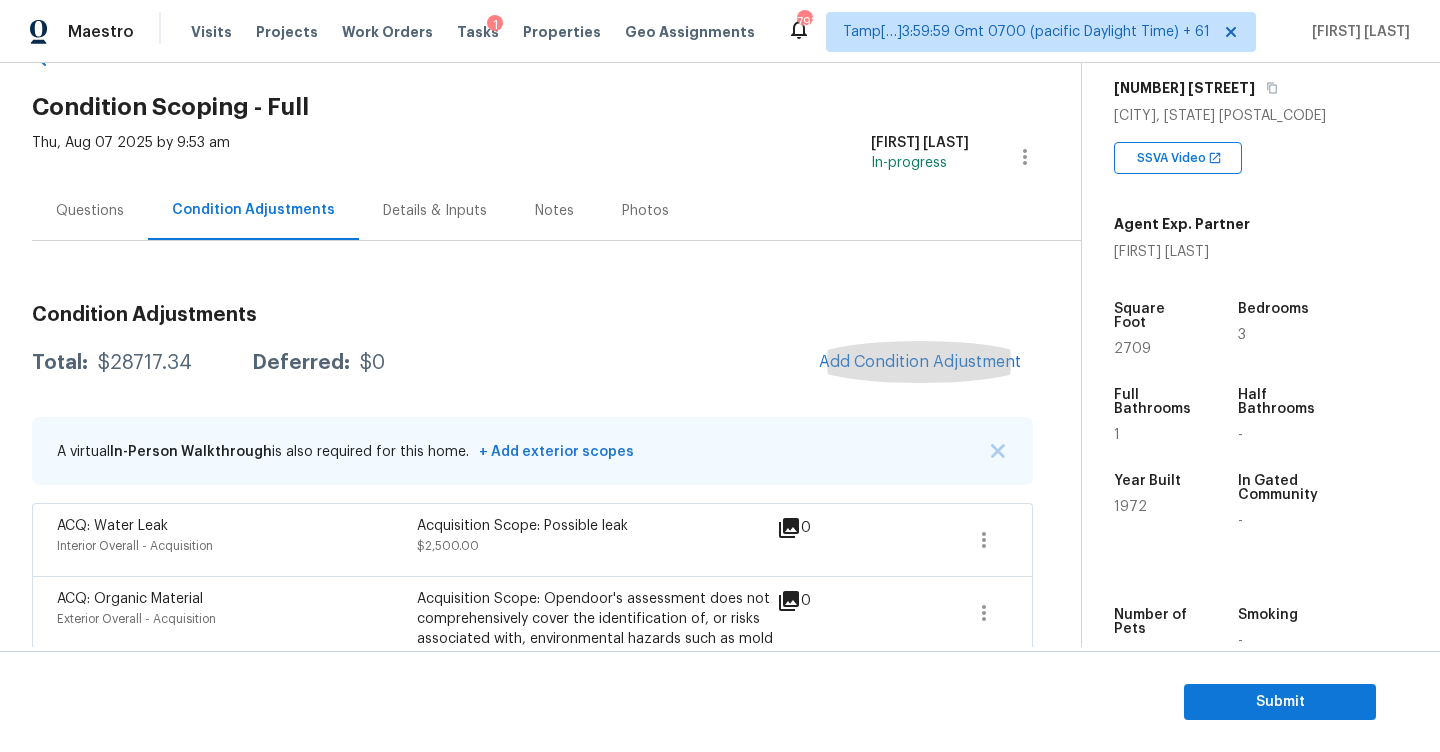 click on "$28717.34" at bounding box center (145, 363) 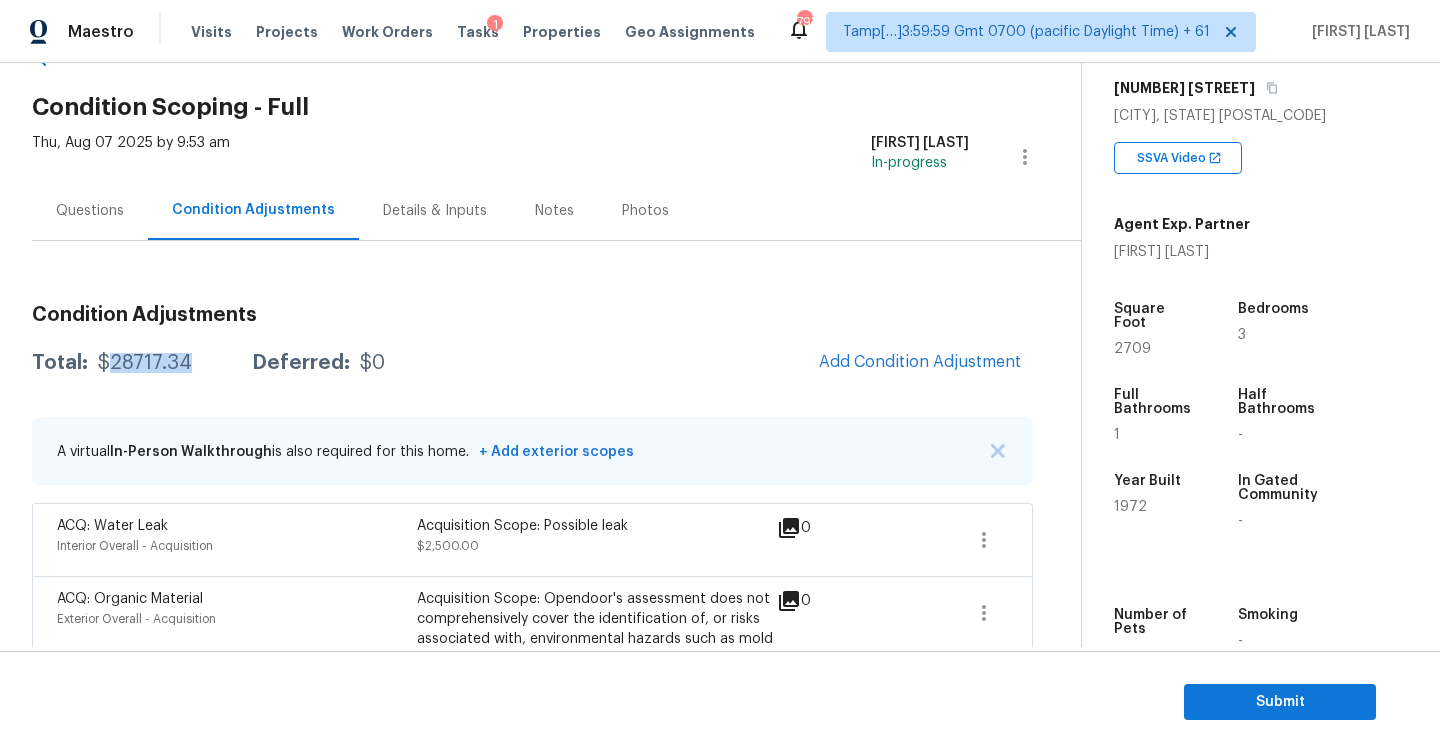 click on "$28717.34" at bounding box center [145, 363] 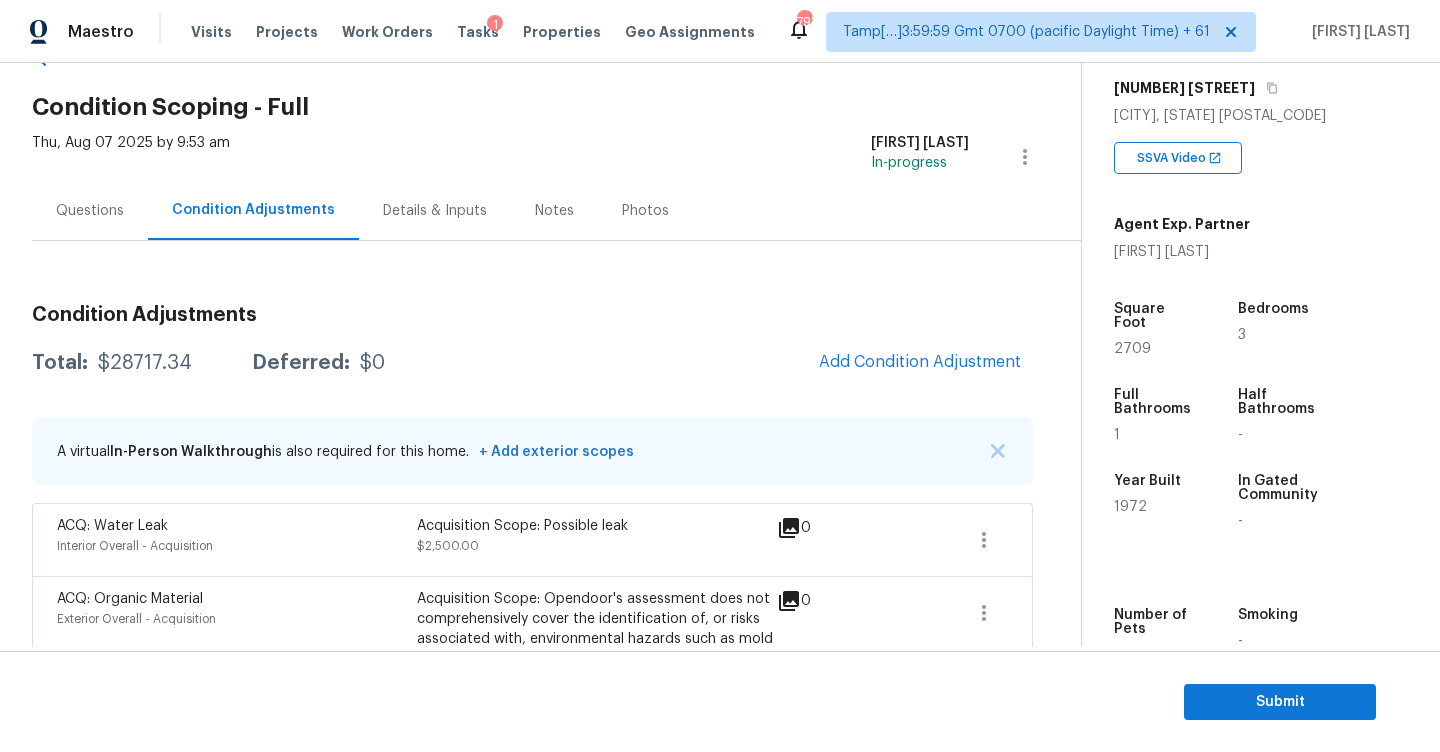 click on "Condition Adjustments Total:  $28717.34 Deferred:  $0 Add Condition Adjustment A virtual  In-Person Walkthrough  is also required for this home.   + Add exterior scopes ACQ: Water Leak Interior Overall - Acquisition Acquisition Scope: Possible leak $2,500.00   0 ACQ: Organic Material Exterior Overall - Acquisition Acquisition Scope: Opendoor's assessment does not comprehensively cover the identification of, or risks associated with, environmental hazards such as mold or other potentially harmful organic growth. $900.00   0 Interior Overall Flooring extras $400.00   0 ACQ: HVAC HVAC - Acquisition Acquisition Scope: Functional HVAC 6-10 years $500.00   0 Condition charge Interior Overall - Home Readiness Packages Age Condition Charge: 1922-1978 C	 $2,000.00   0 Interior Paint Interior Overall - Overall Paint $200.00   0 ACQ: Paint Interior Overall - Acquisition Acquisition Scope: ~25 - 75% of the home needs interior paint $2,004.66   5 ACQ: Flooring Interior Overall - Acquisition $1,408.68   6 Concrete Install" at bounding box center [532, 1311] 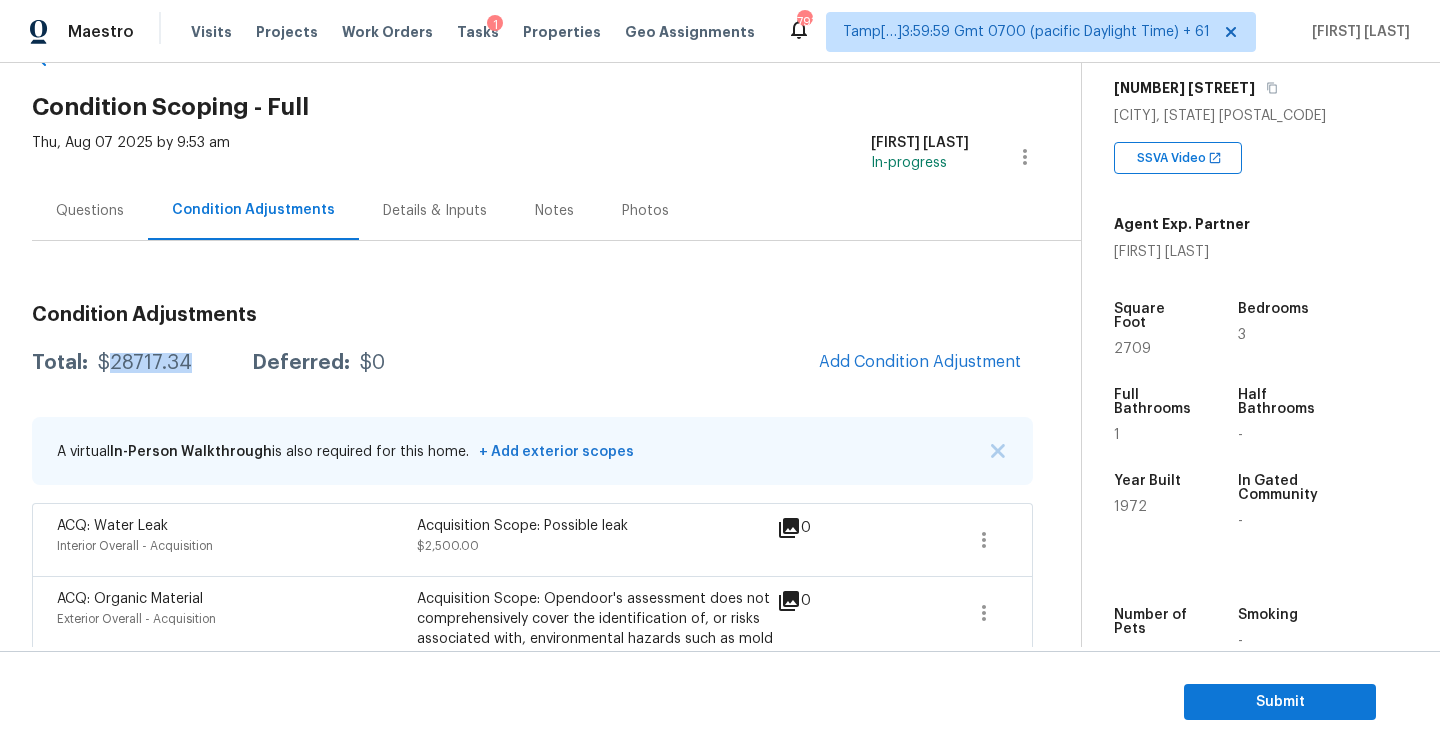click on "$28717.34" at bounding box center (145, 363) 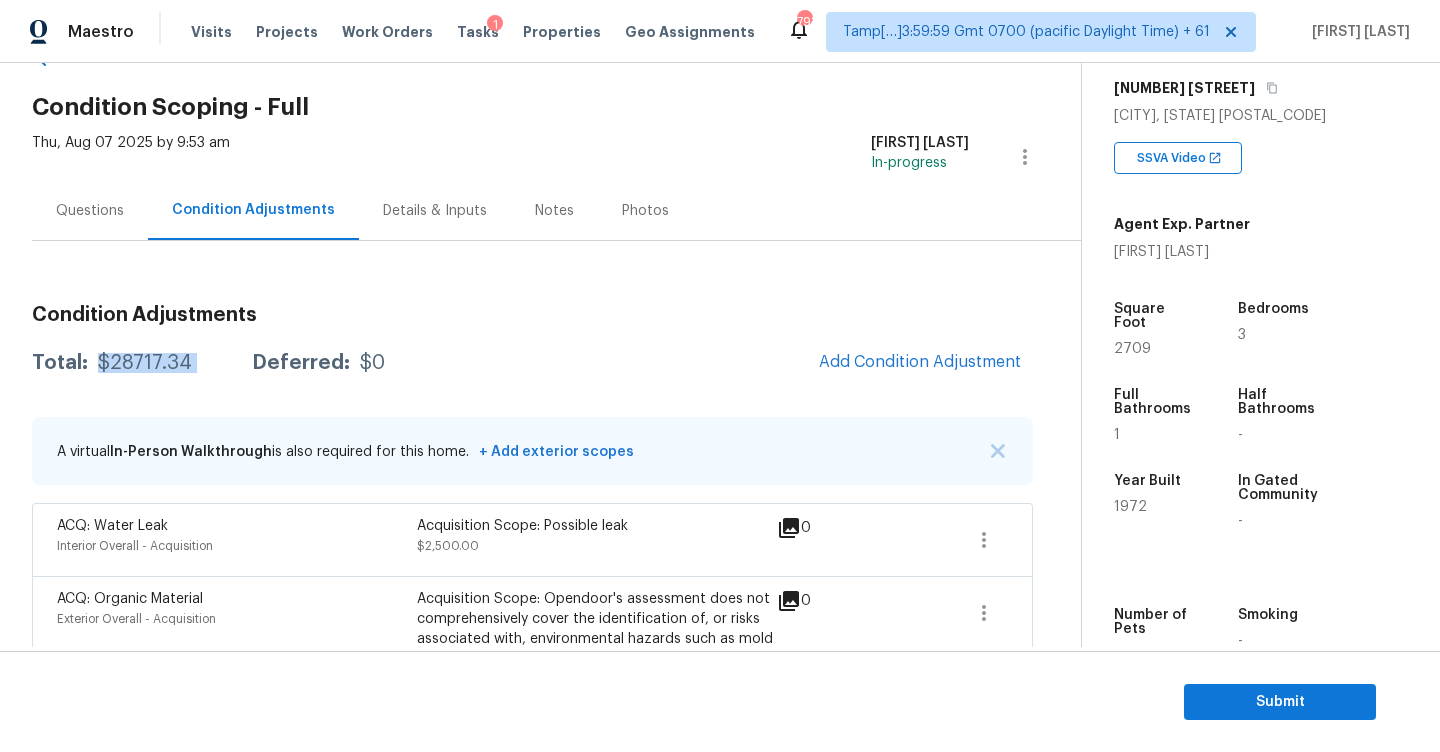 click on "$28717.34" at bounding box center (145, 363) 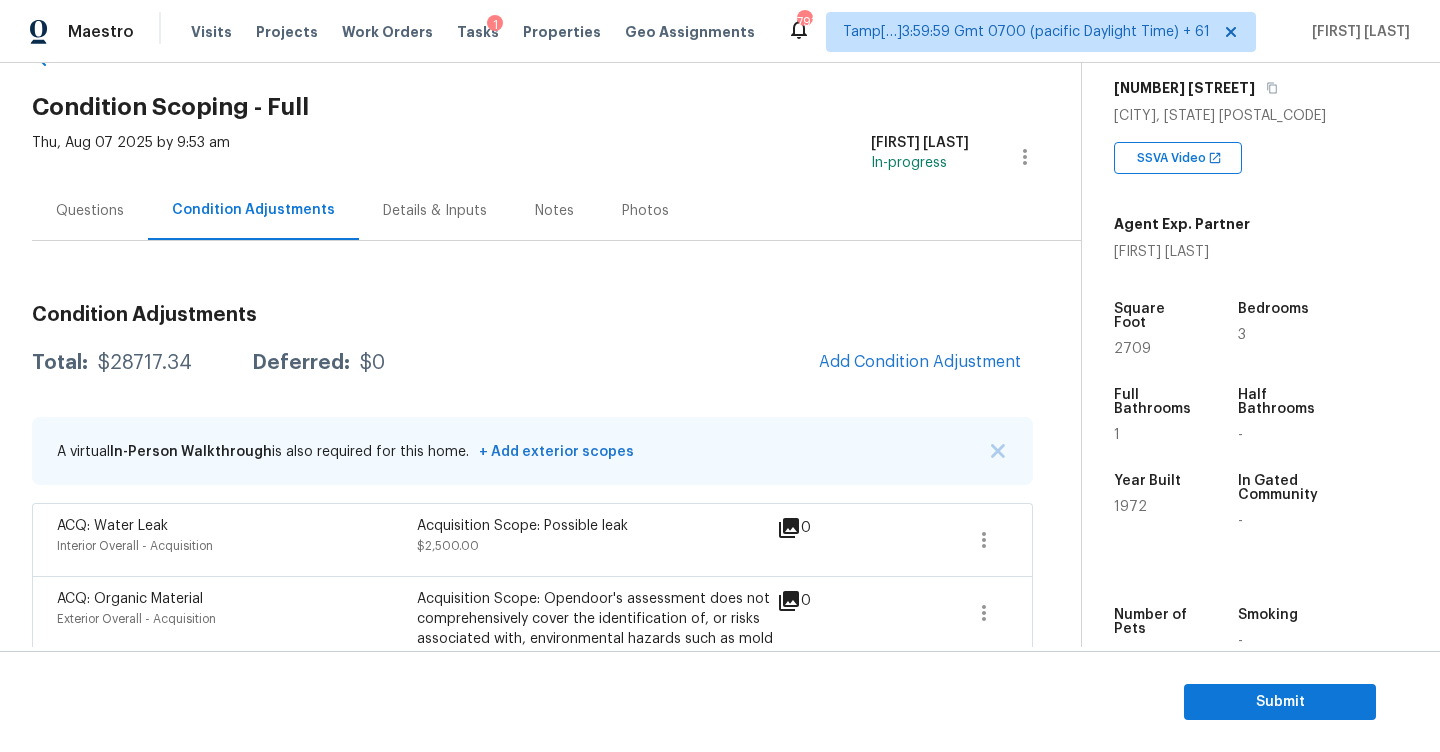 click on "Questions" at bounding box center (90, 211) 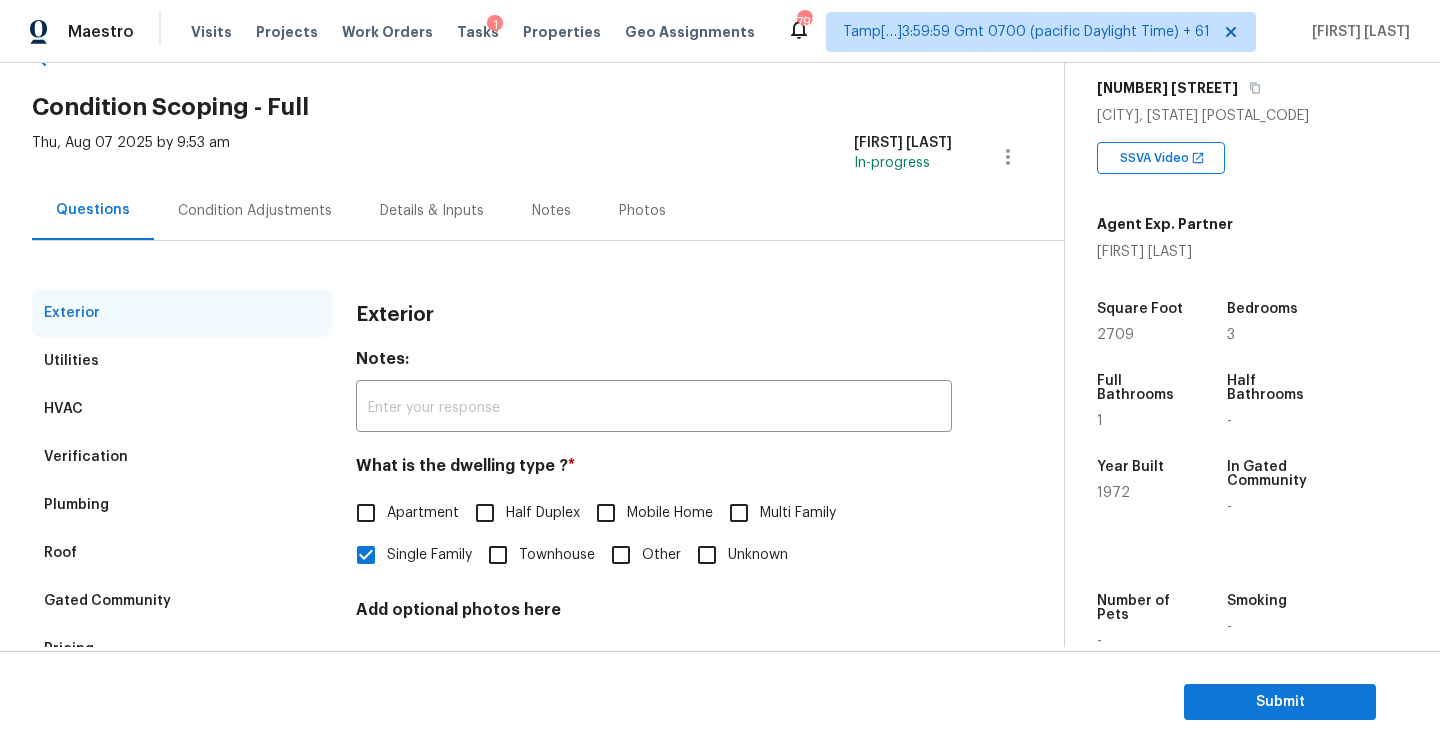 scroll, scrollTop: 211, scrollLeft: 0, axis: vertical 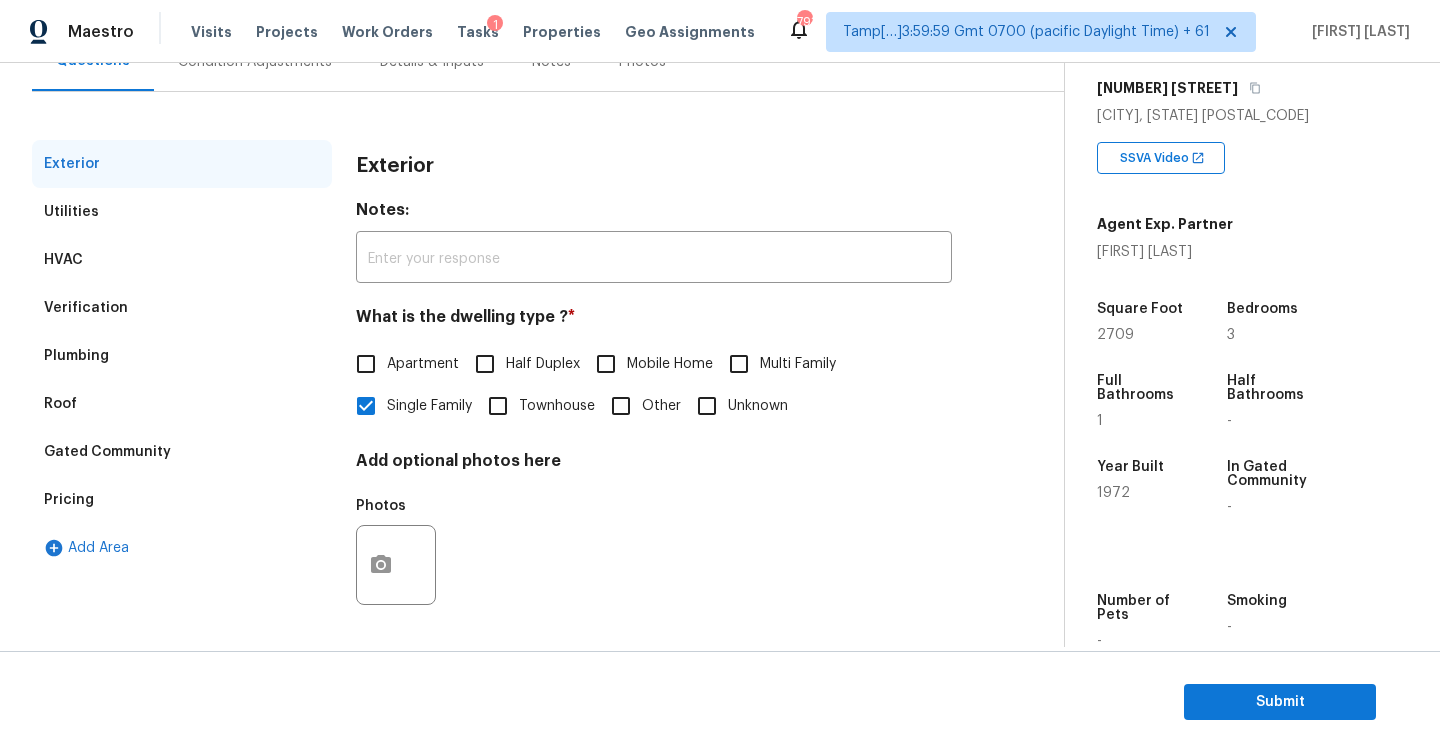 click on "Verification" at bounding box center (86, 308) 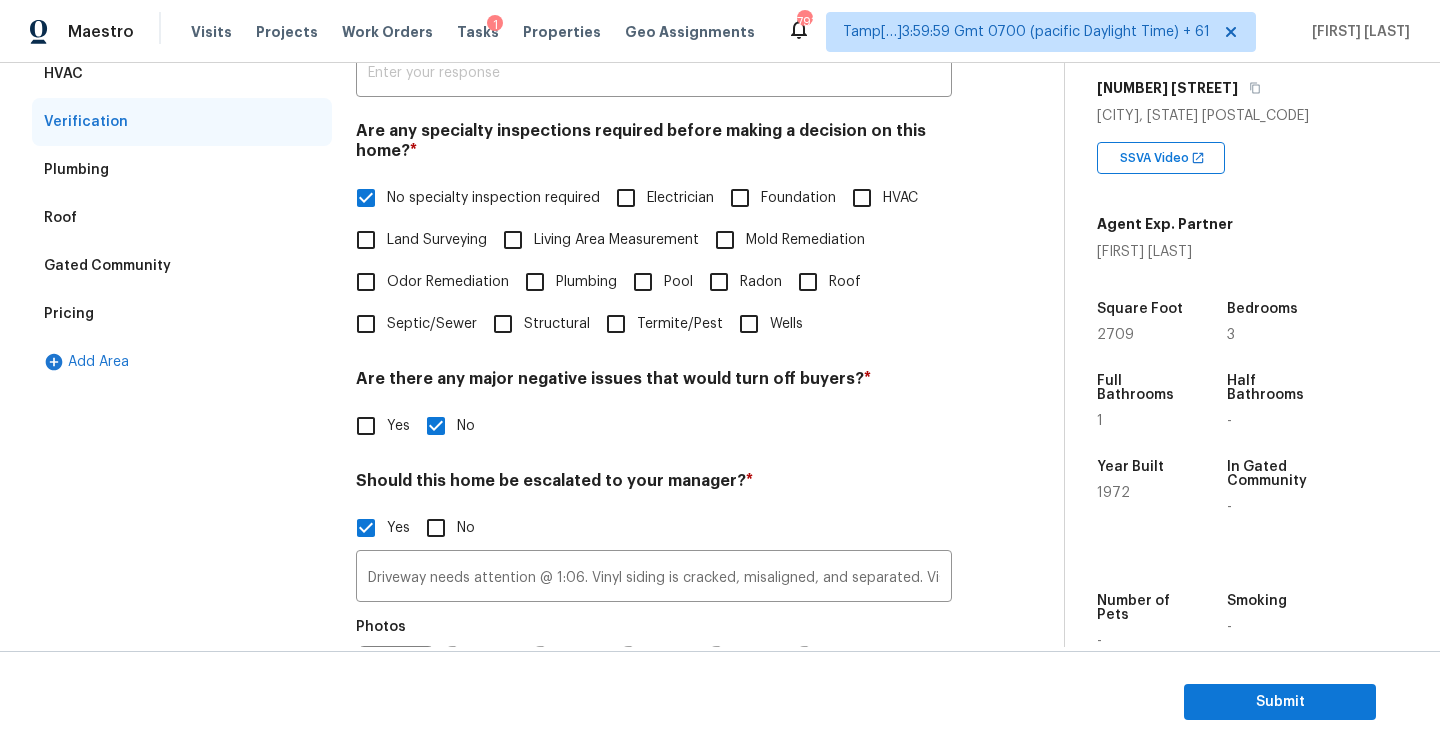 scroll, scrollTop: 641, scrollLeft: 0, axis: vertical 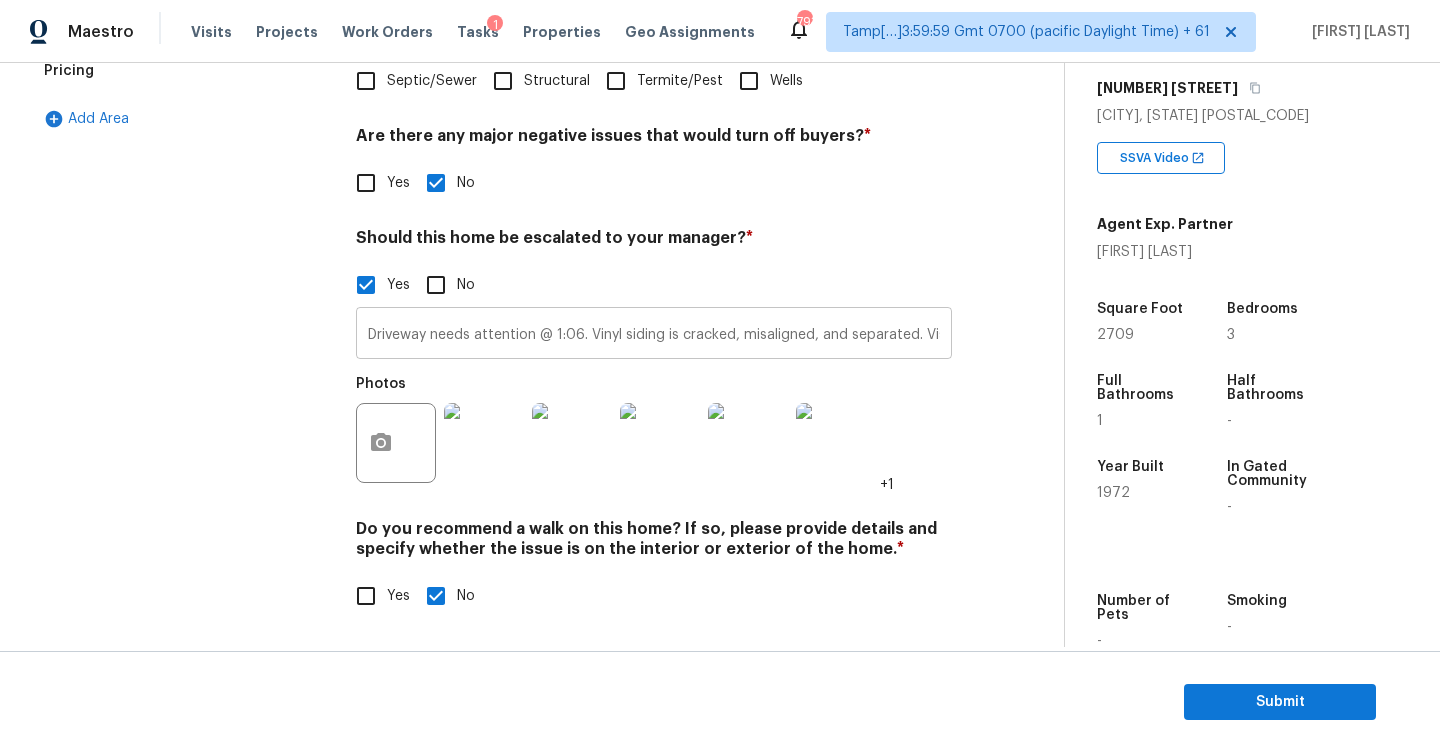 click on "Driveway needs attention @ 1:06. Vinyl siding is cracked, misaligned, and separated. Visible algae/mold growth at the bottom, indicating excess moisture or shade @ 2:09. Evidence of poor drainage; standing water and muddy soil visible @ 2:11. Overgrown vegetation around drainage lines/pipes. Also there is a tree grown near the foundation @ 2:13. The property has stains of water intrusion @ 6:11." at bounding box center (654, 335) 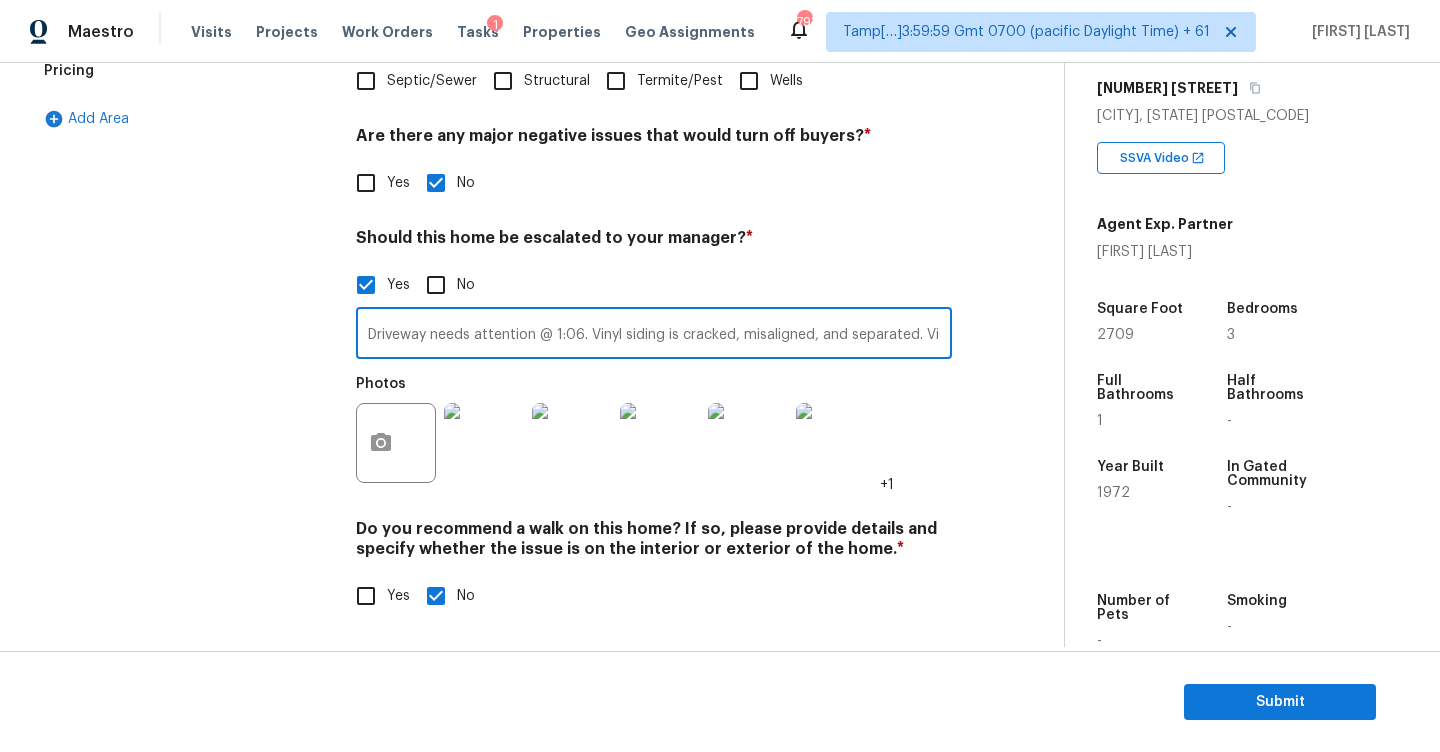 click on "Driveway needs attention @ 1:06. Vinyl siding is cracked, misaligned, and separated. Visible algae/mold growth at the bottom, indicating excess moisture or shade @ 2:09. Evidence of poor drainage; standing water and muddy soil visible @ 2:11. Overgrown vegetation around drainage lines/pipes. Also there is a tree grown near the foundation @ 2:13. The property has stains of water intrusion @ 6:11." at bounding box center (654, 335) 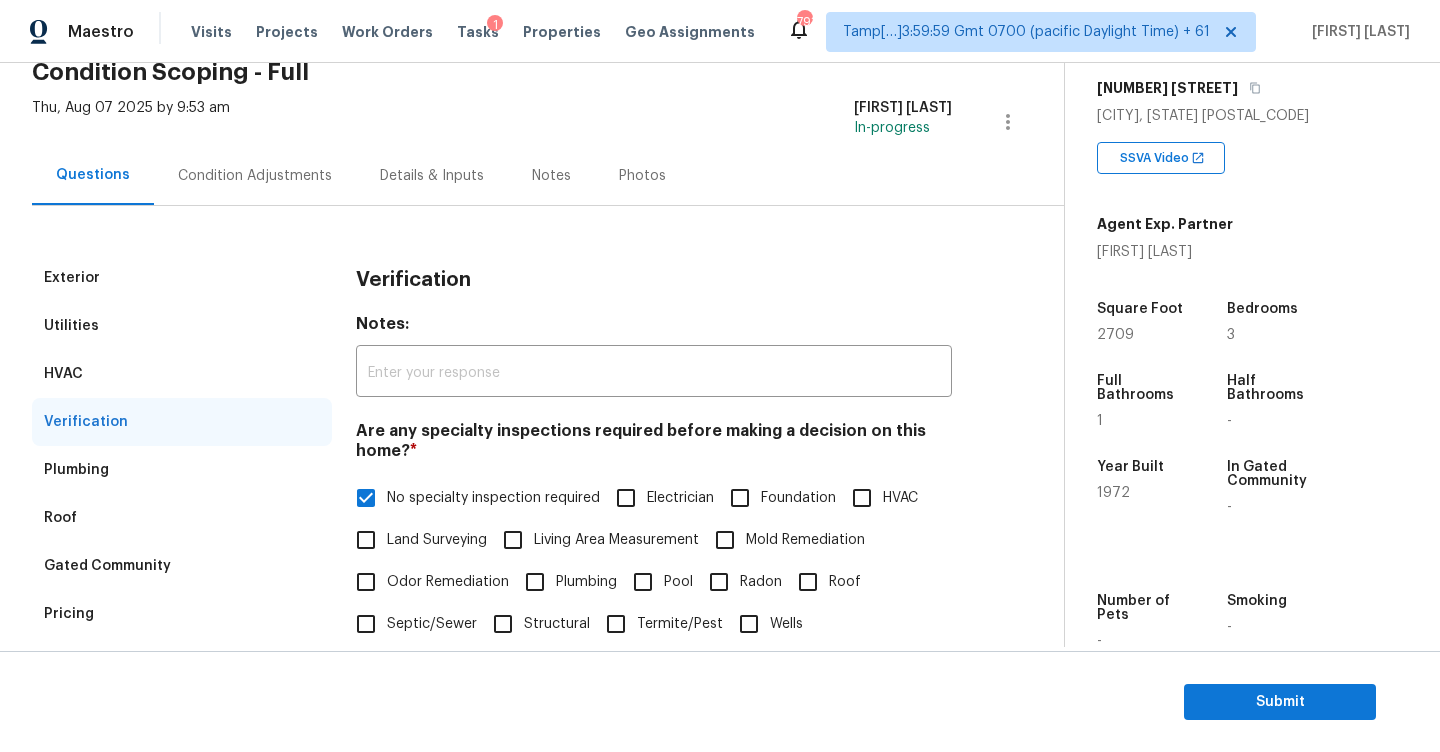 scroll, scrollTop: 0, scrollLeft: 0, axis: both 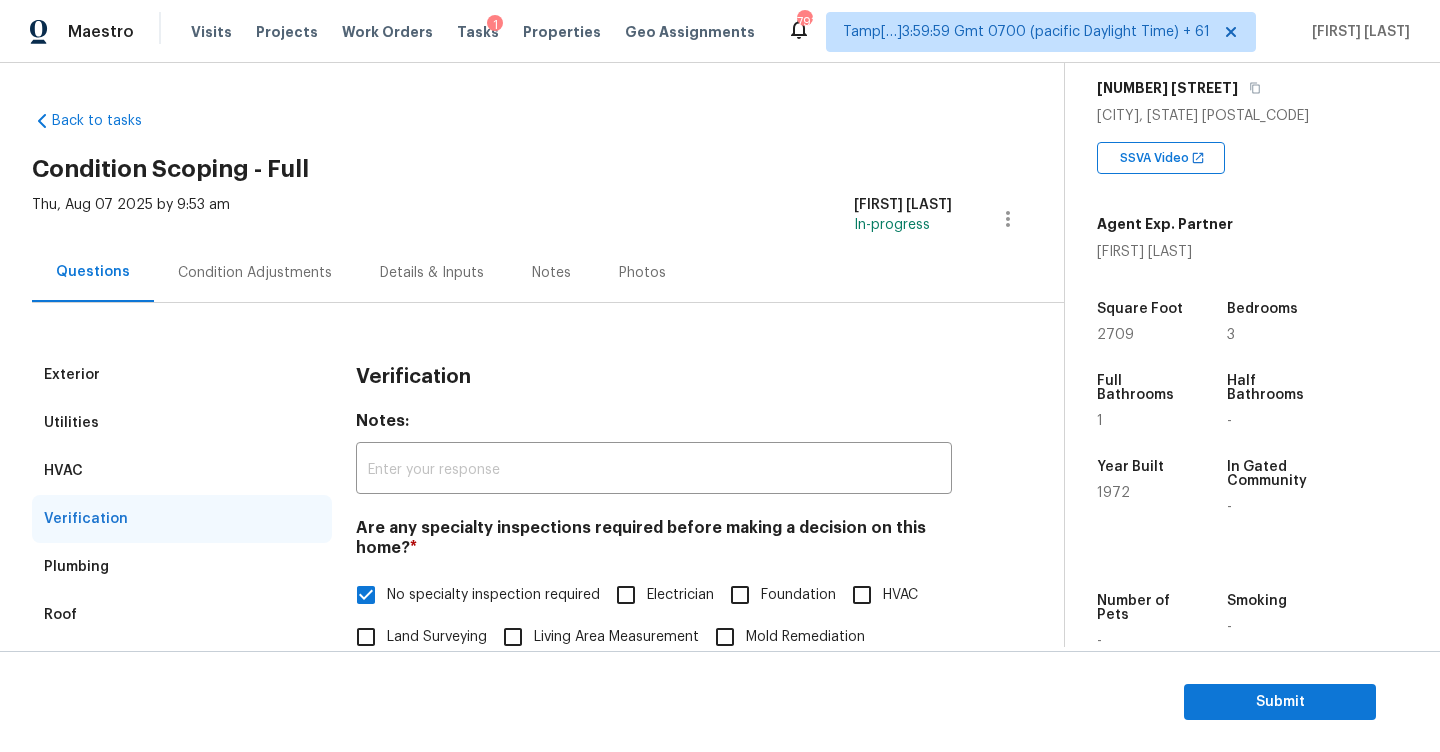 click on "Condition Adjustments" at bounding box center [255, 273] 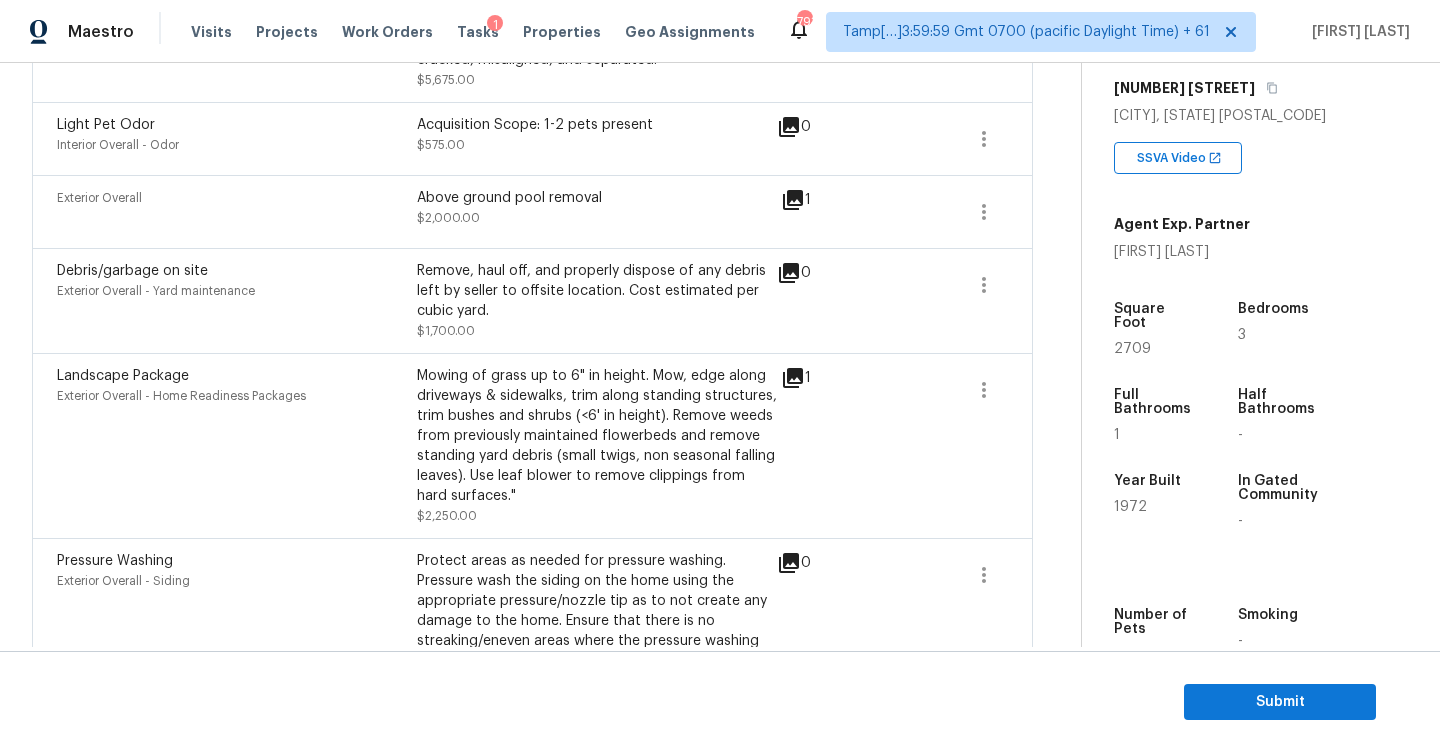 scroll, scrollTop: 1406, scrollLeft: 0, axis: vertical 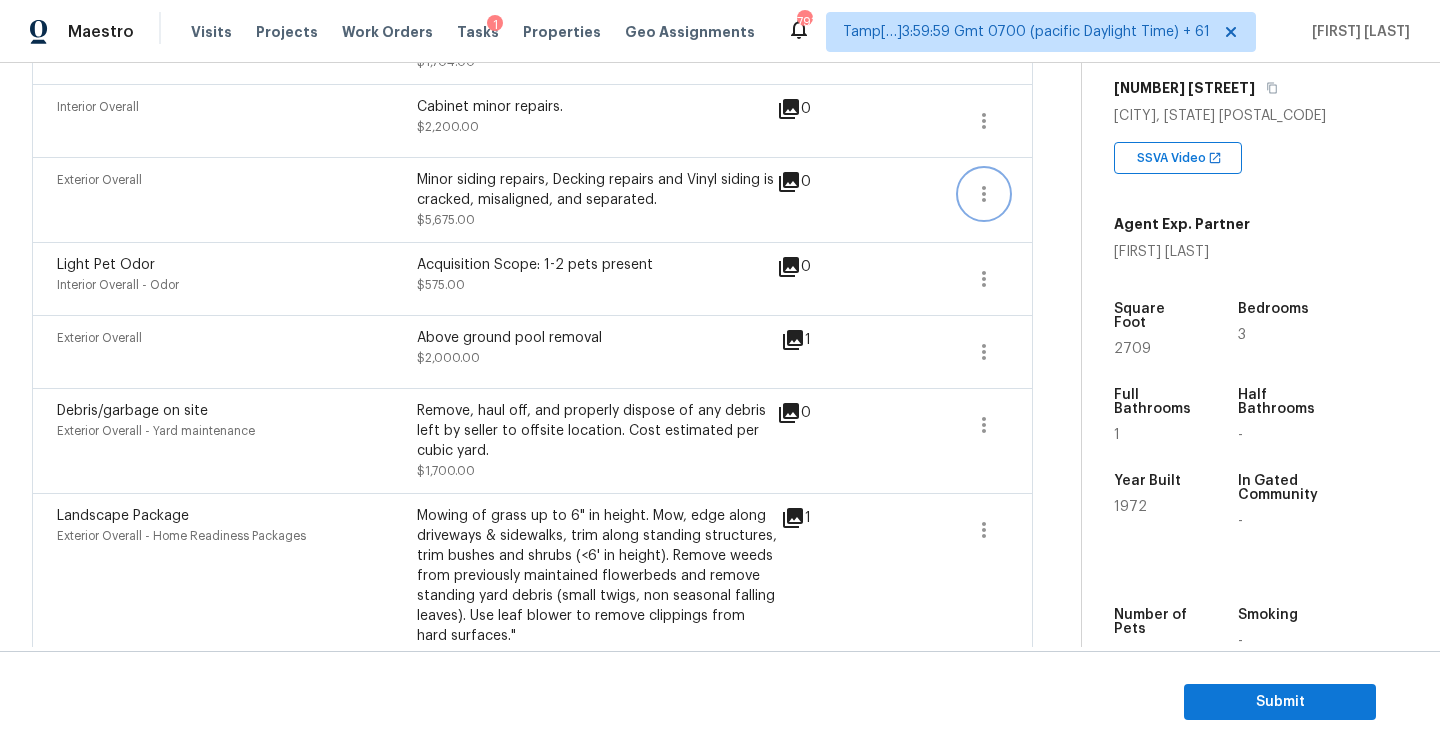 click 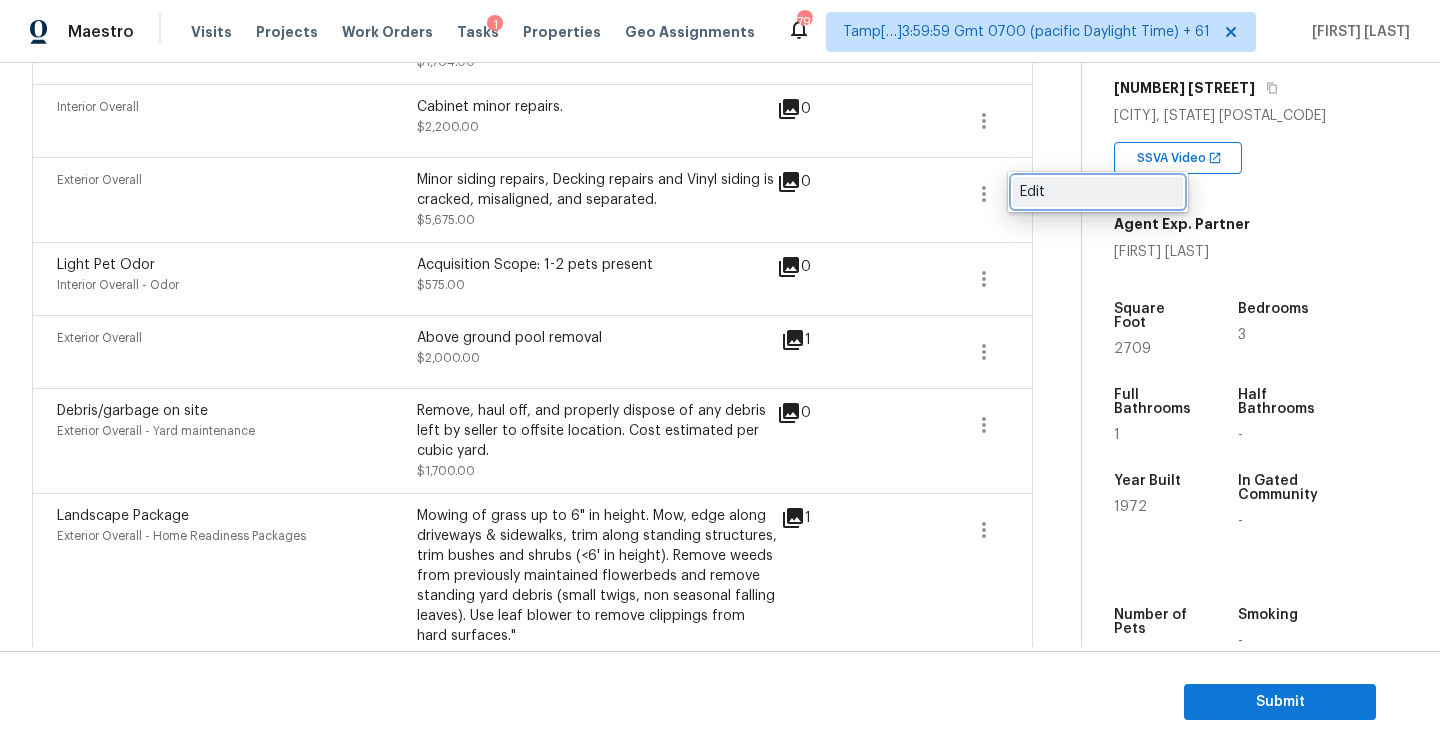 click on "Edit" at bounding box center (1098, 192) 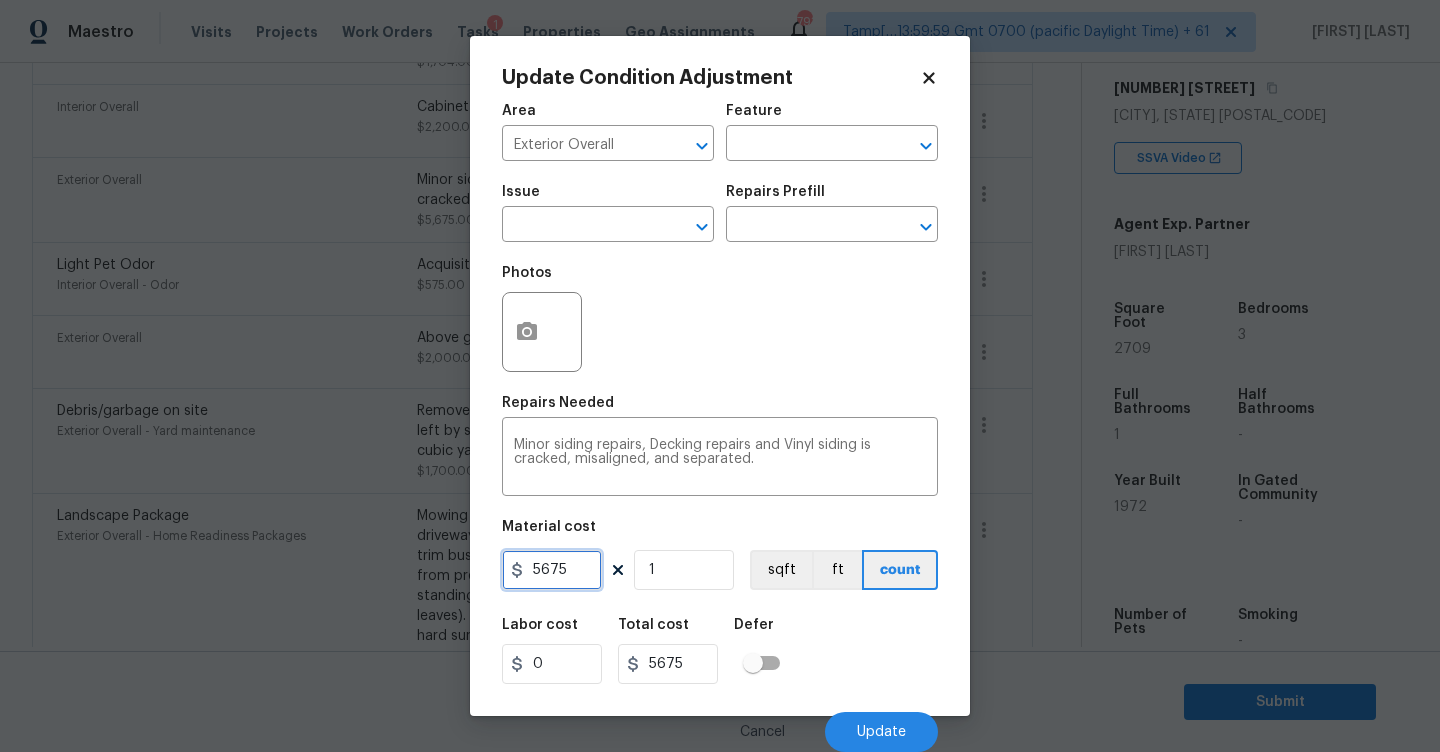 click on "5675" at bounding box center (552, 570) 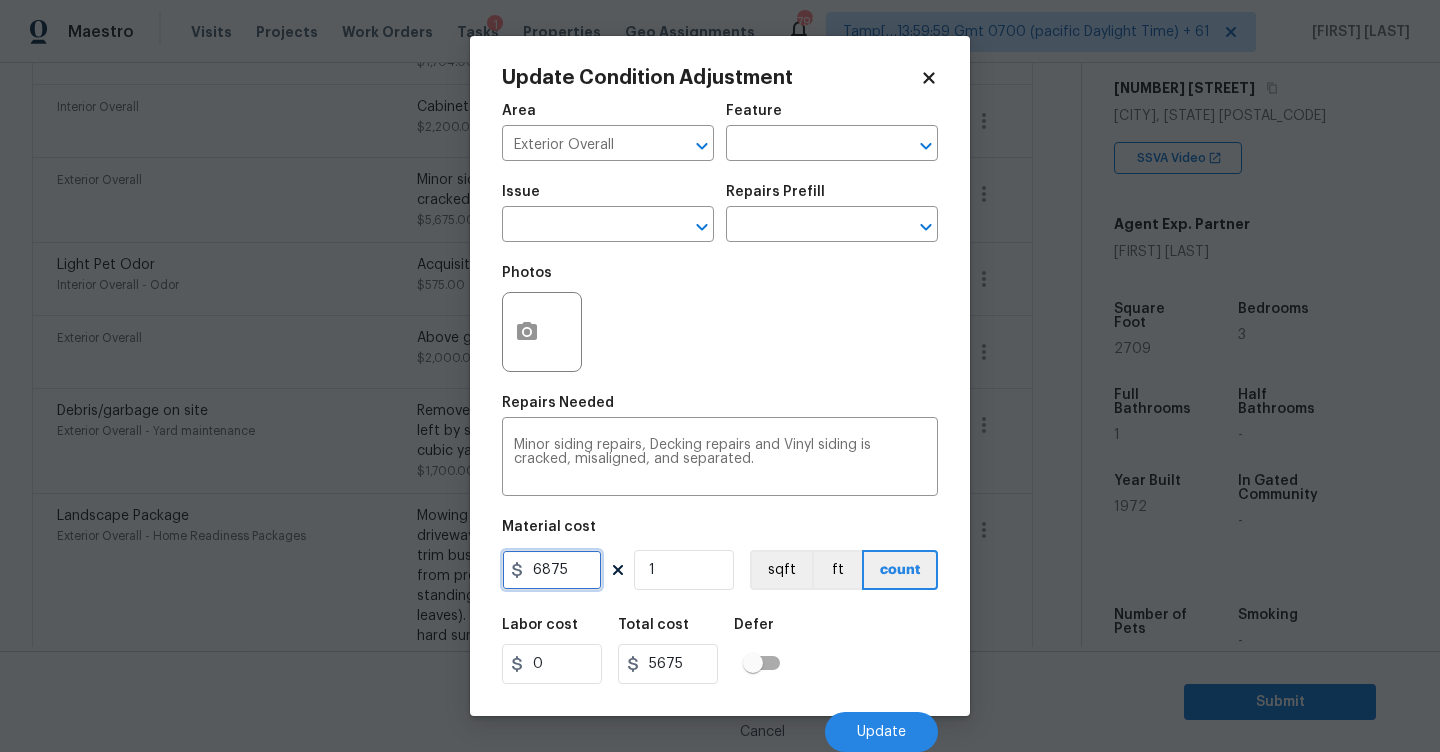 type on "6875" 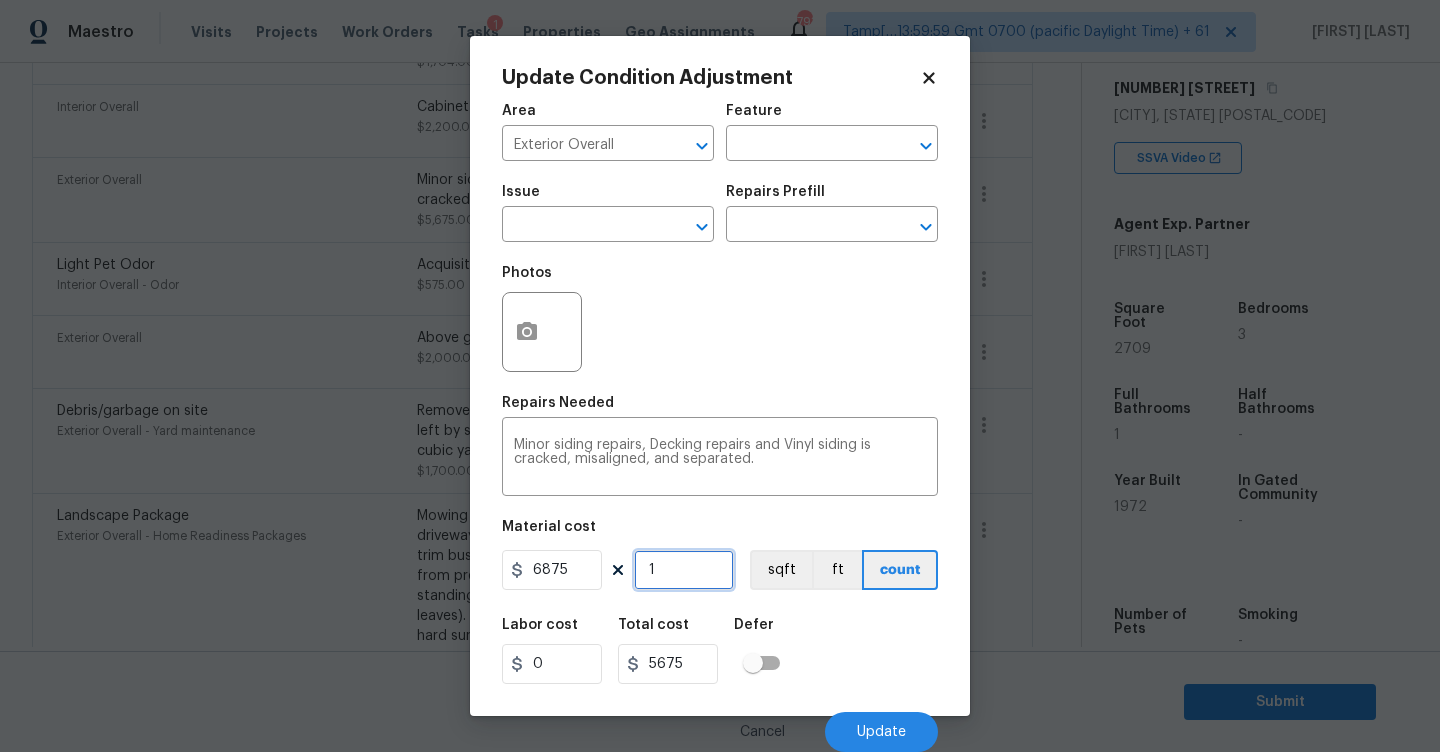type on "6875" 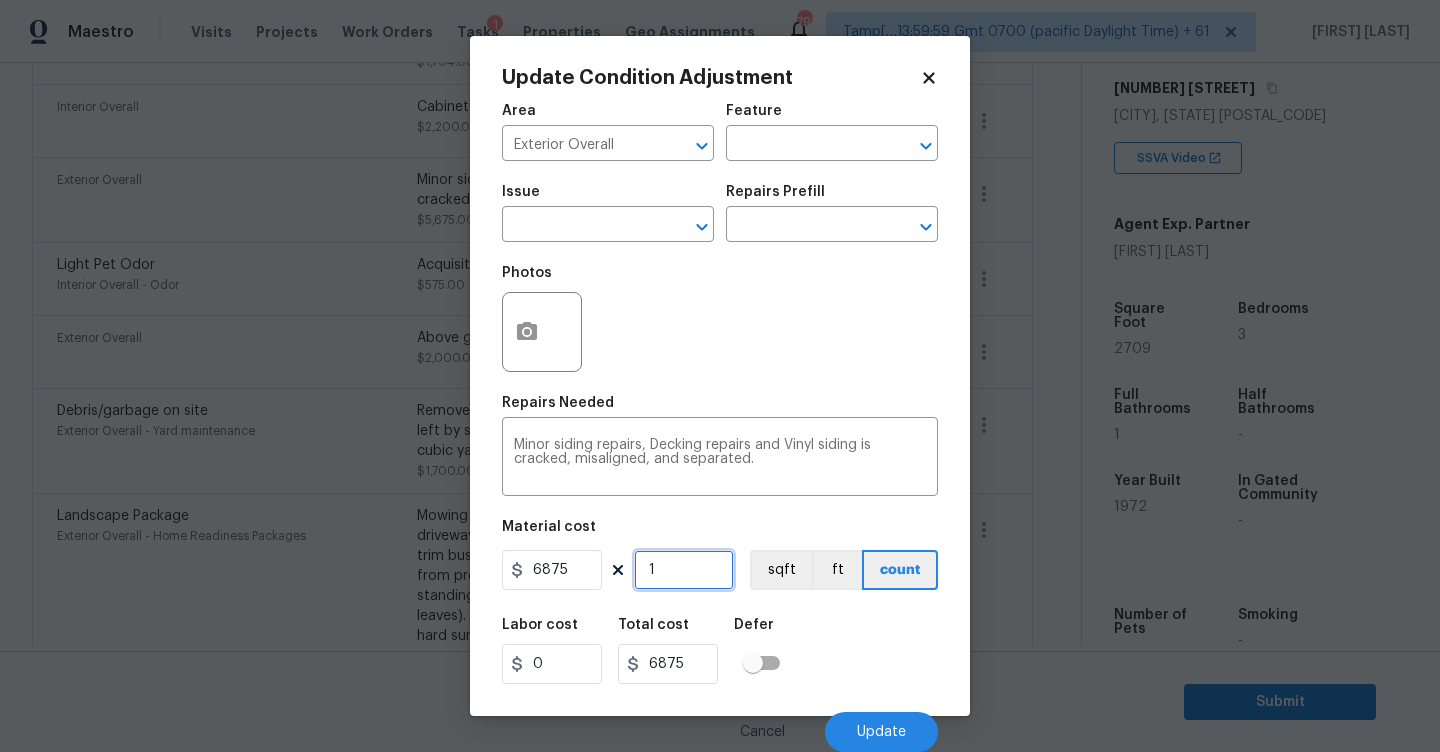 scroll, scrollTop: 1, scrollLeft: 0, axis: vertical 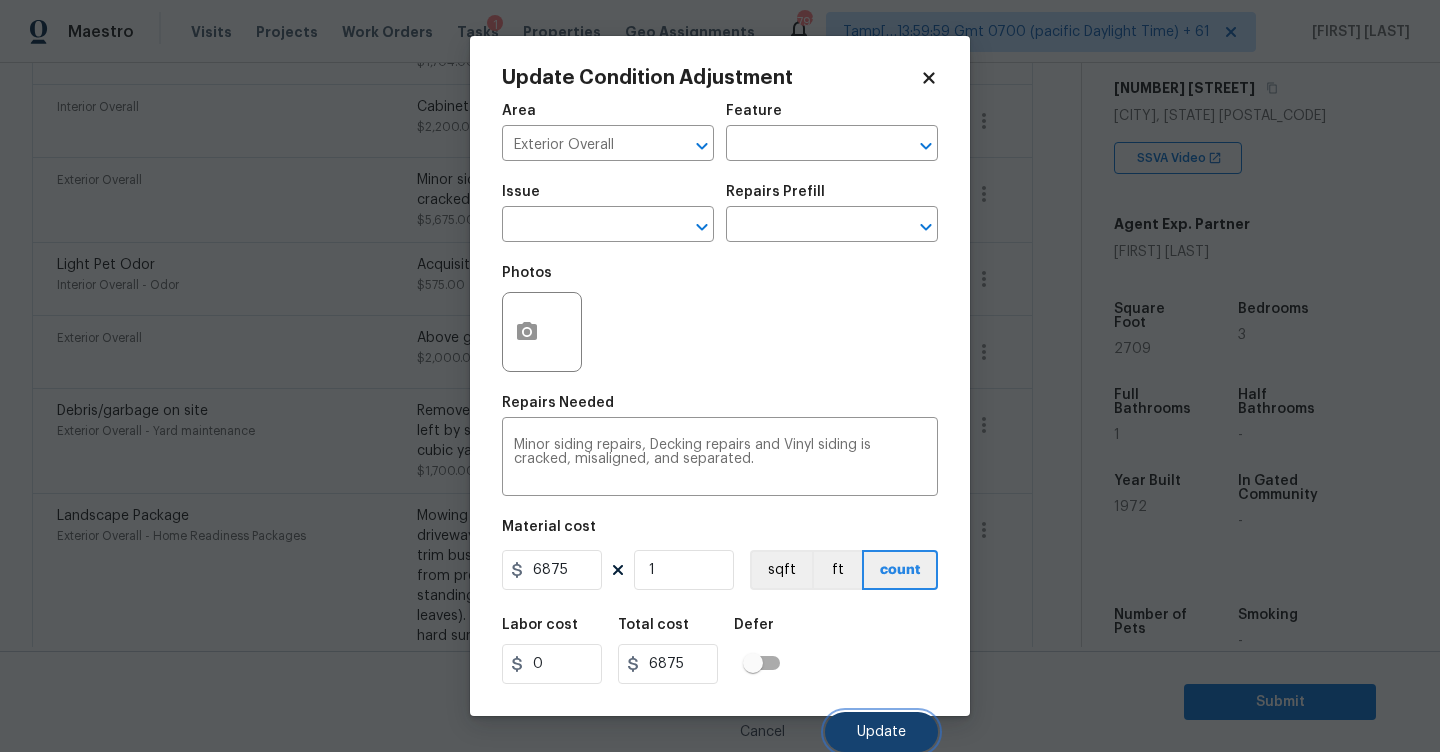 click on "Update" at bounding box center (881, 732) 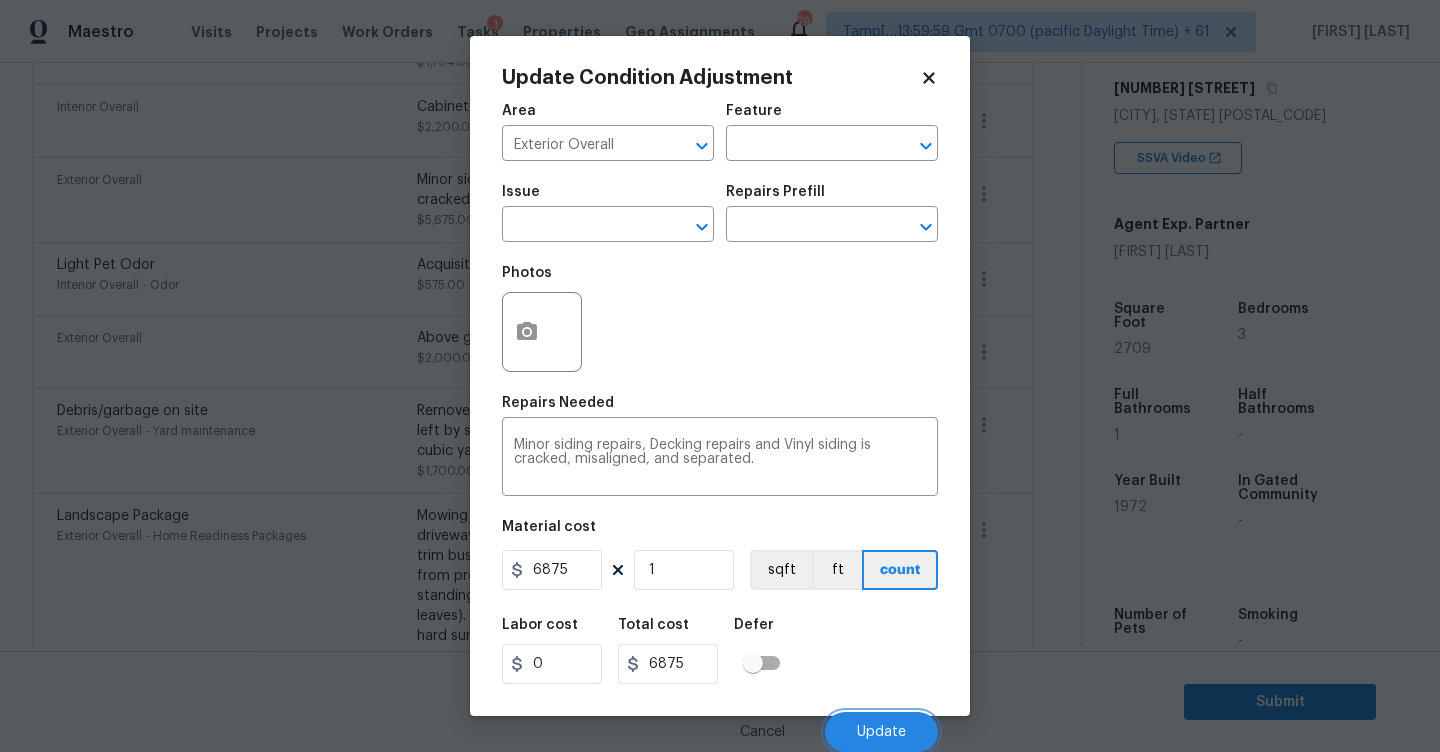 scroll, scrollTop: 1406, scrollLeft: 0, axis: vertical 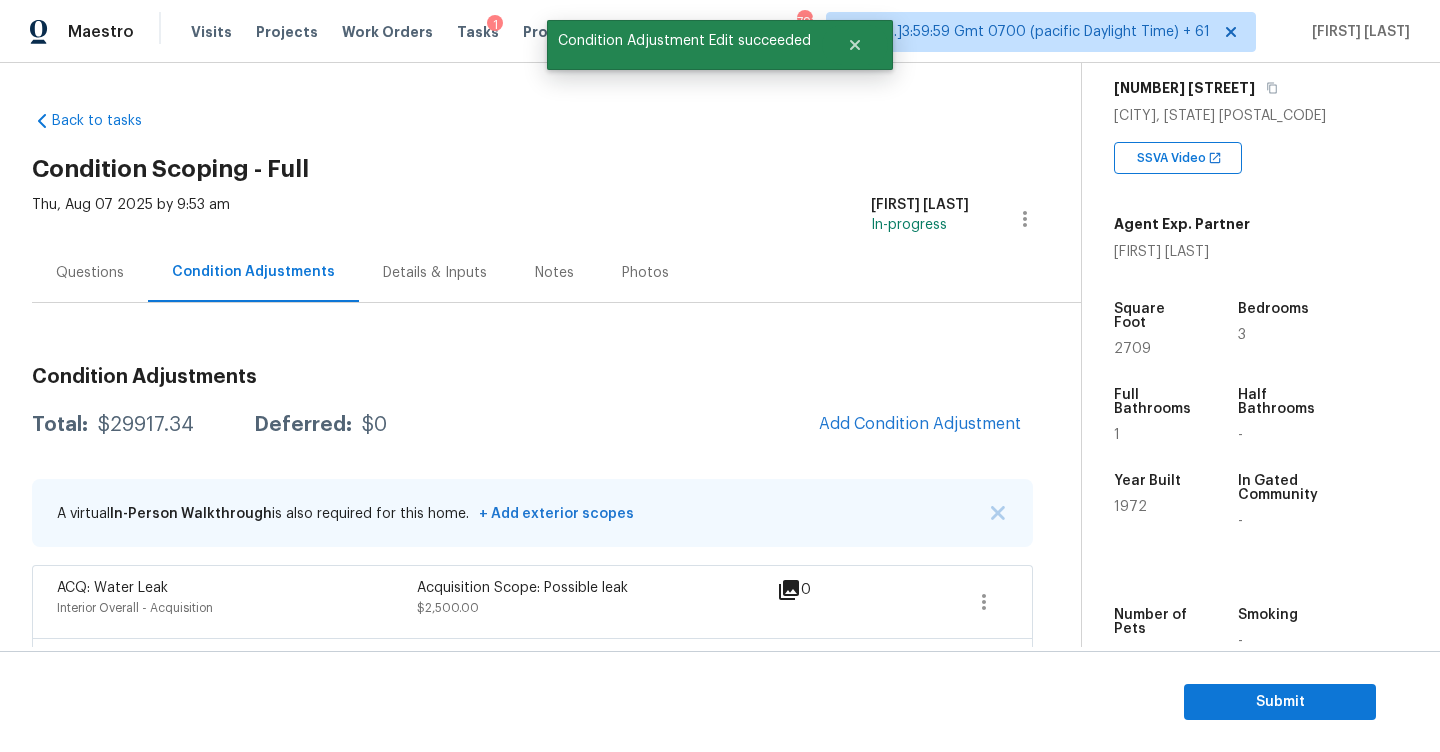 click on "Total:  $29917.34 Deferred:  $0 Add Condition Adjustment" at bounding box center (532, 425) 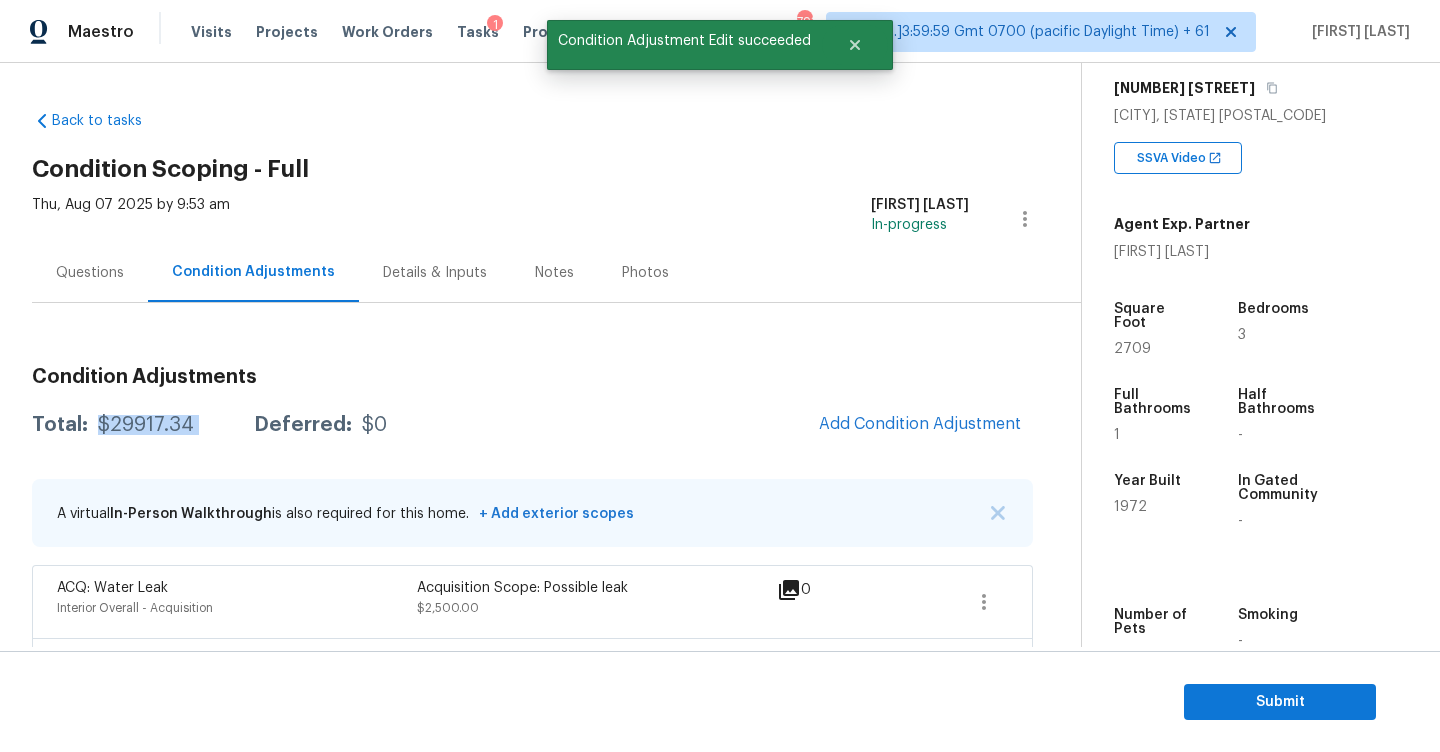 click on "Total:  $29917.34 Deferred:  $0 Add Condition Adjustment" at bounding box center (532, 425) 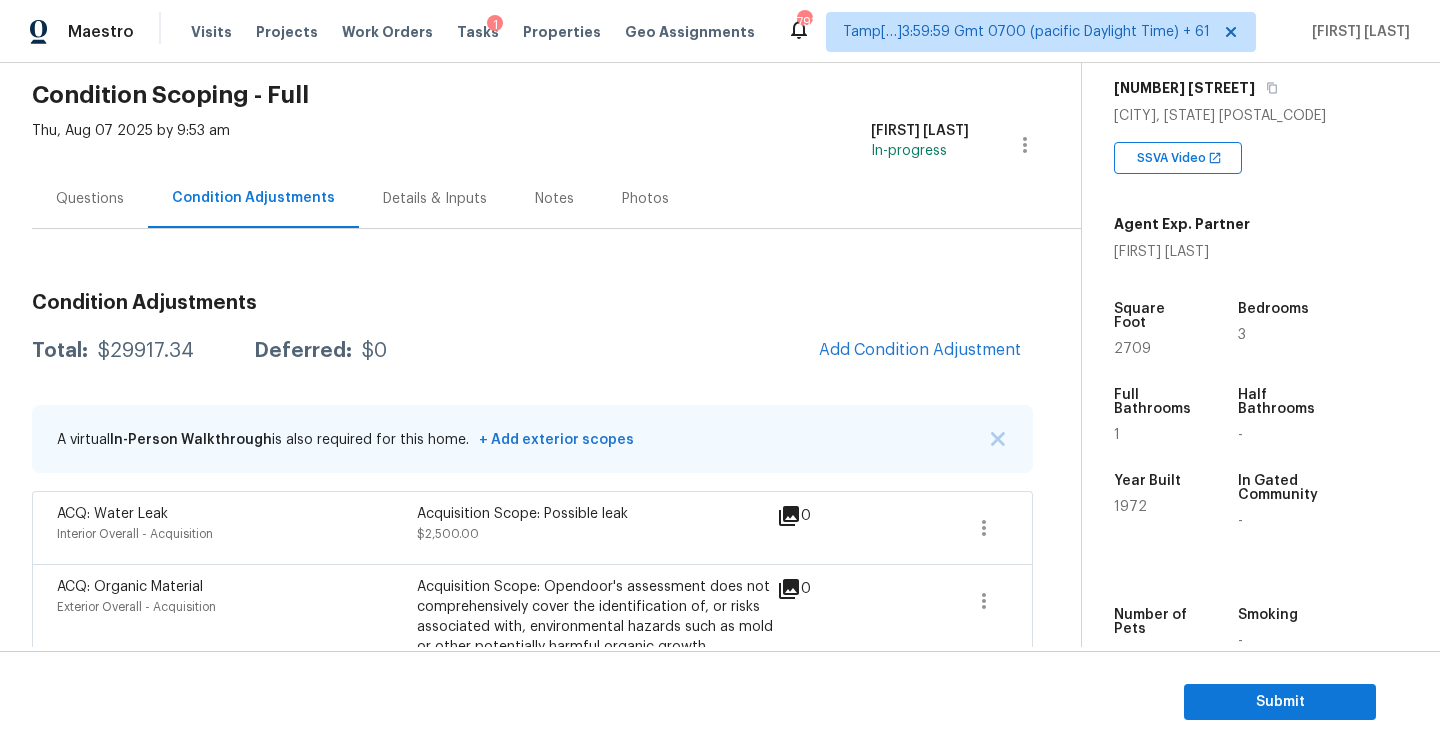 click on "Questions" at bounding box center (90, 199) 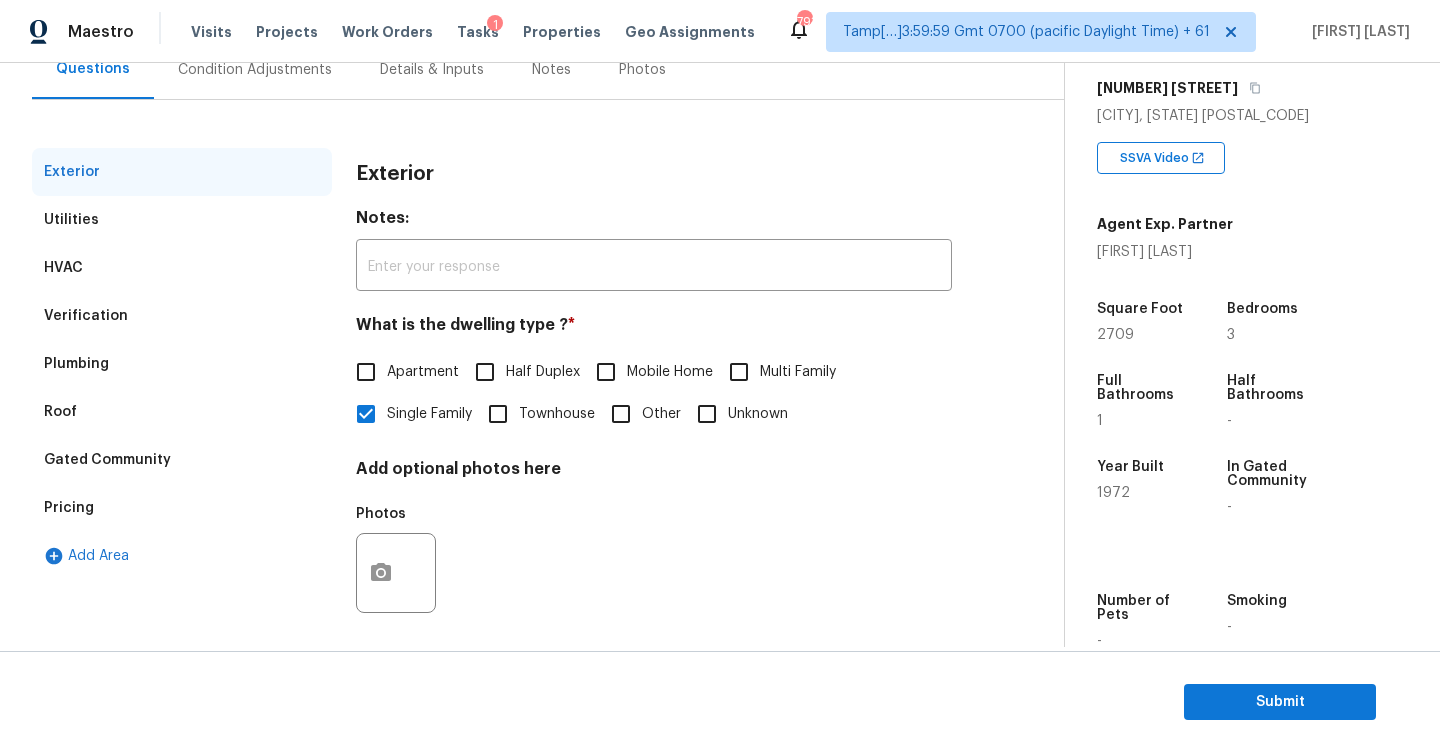 click on "Condition Adjustments" at bounding box center (255, 70) 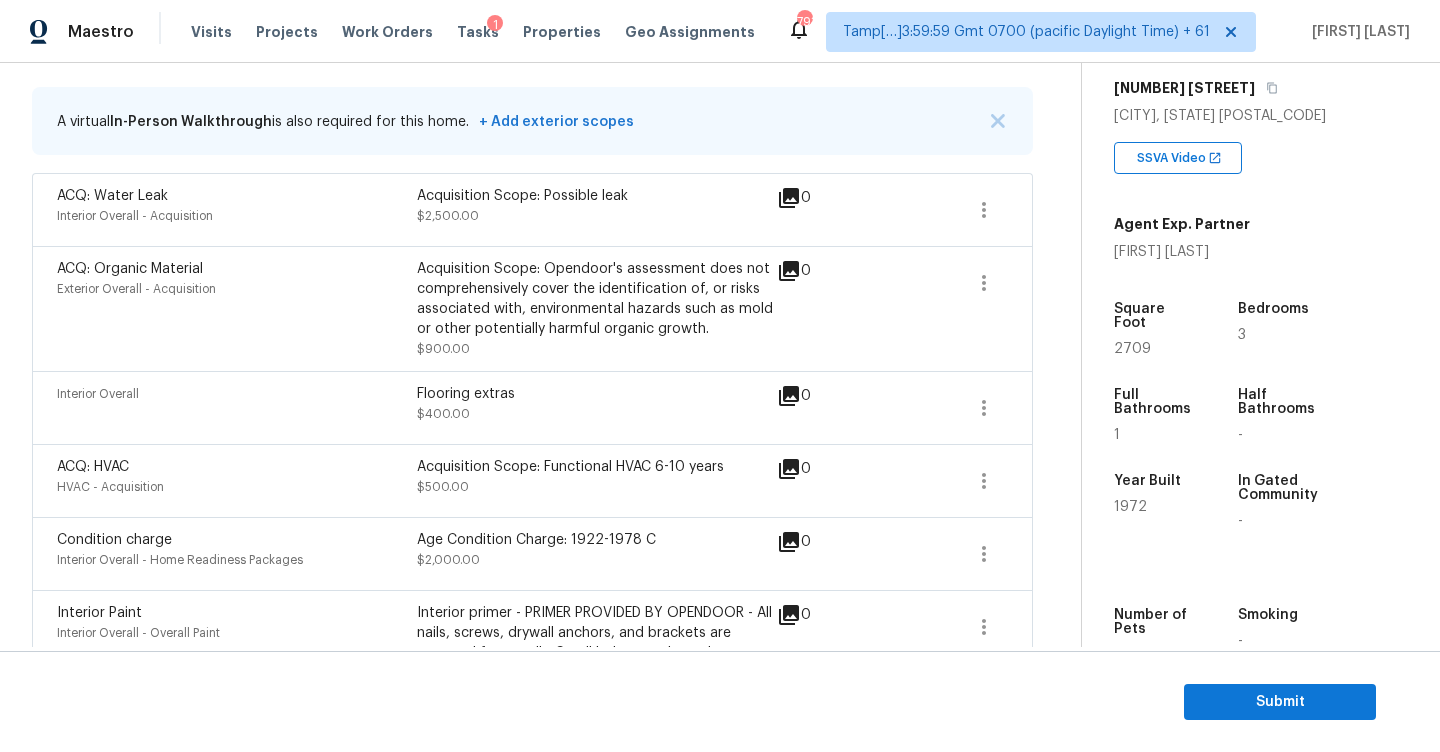 scroll, scrollTop: 308, scrollLeft: 0, axis: vertical 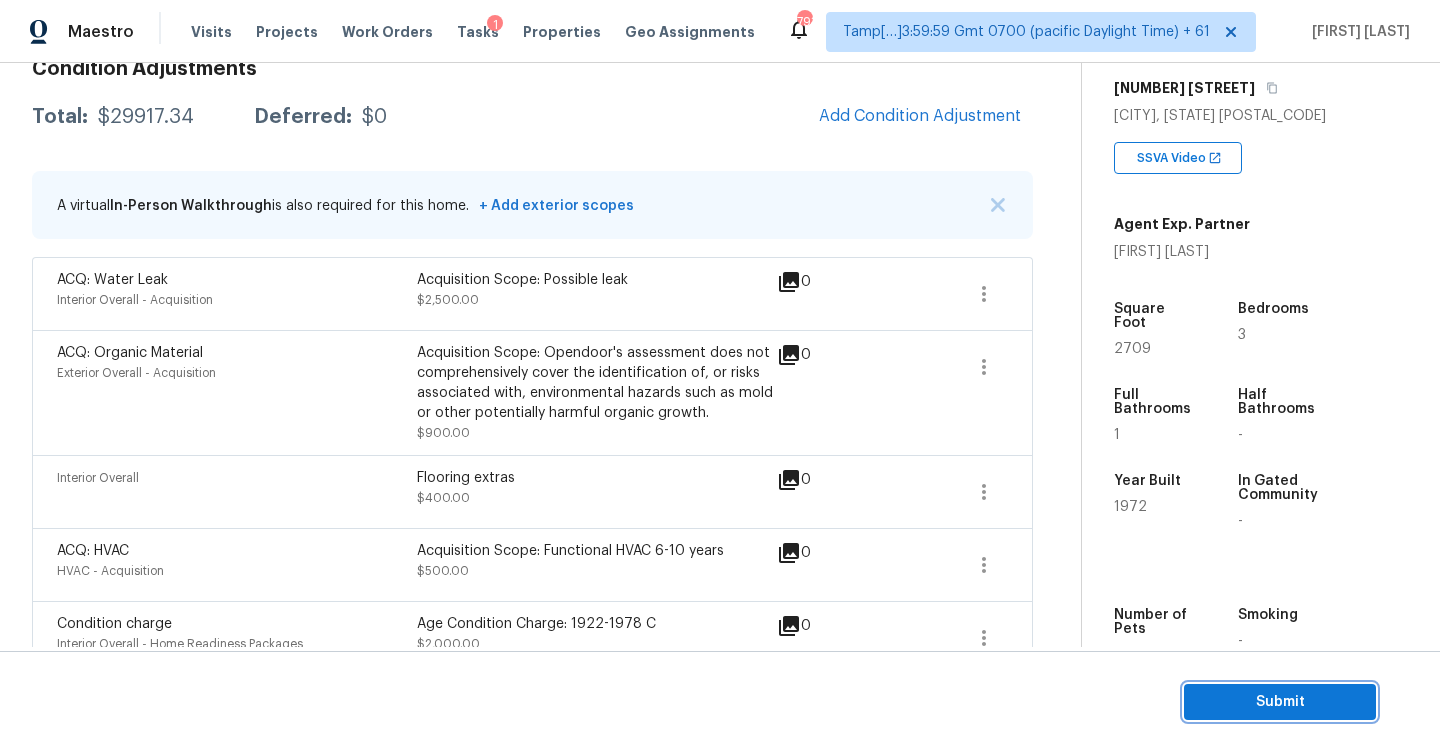 click on "Submit" at bounding box center [1280, 702] 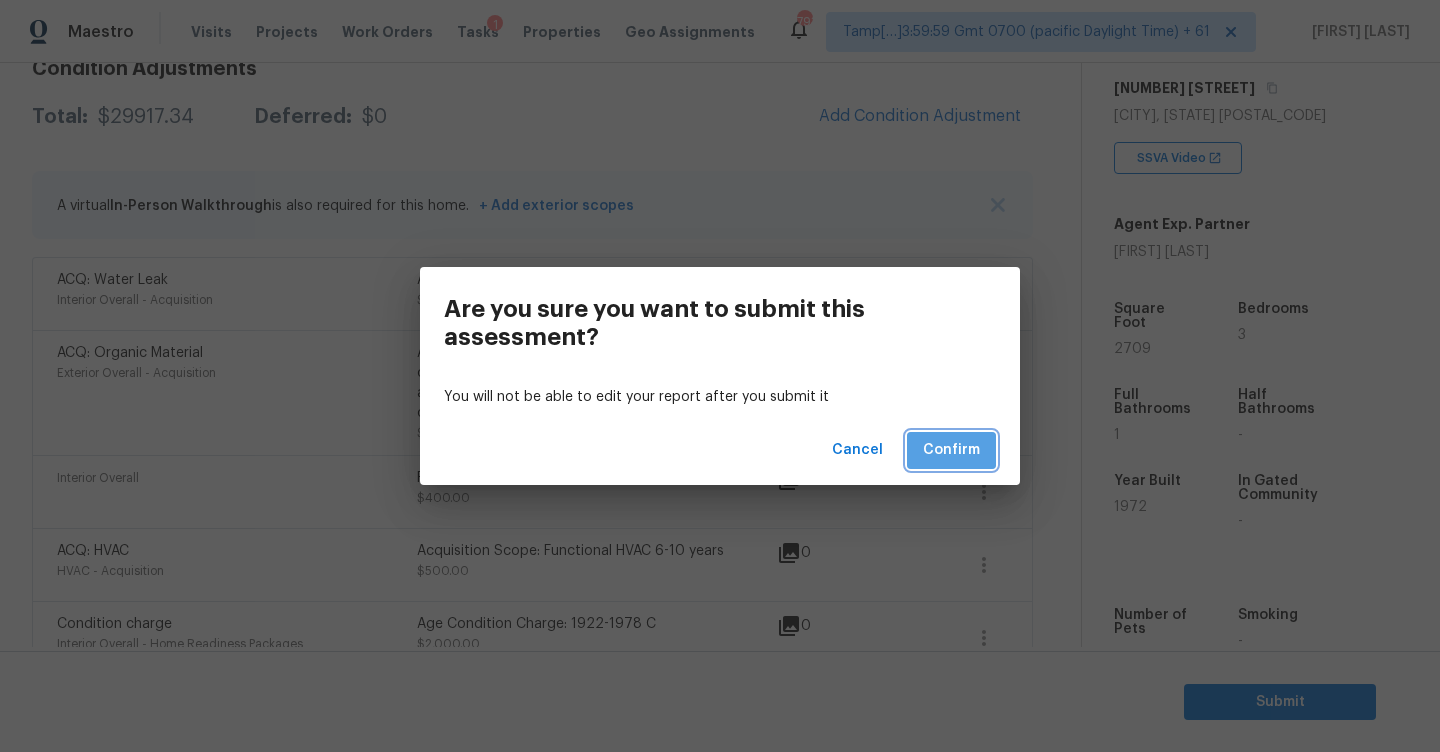 click on "Confirm" at bounding box center (951, 450) 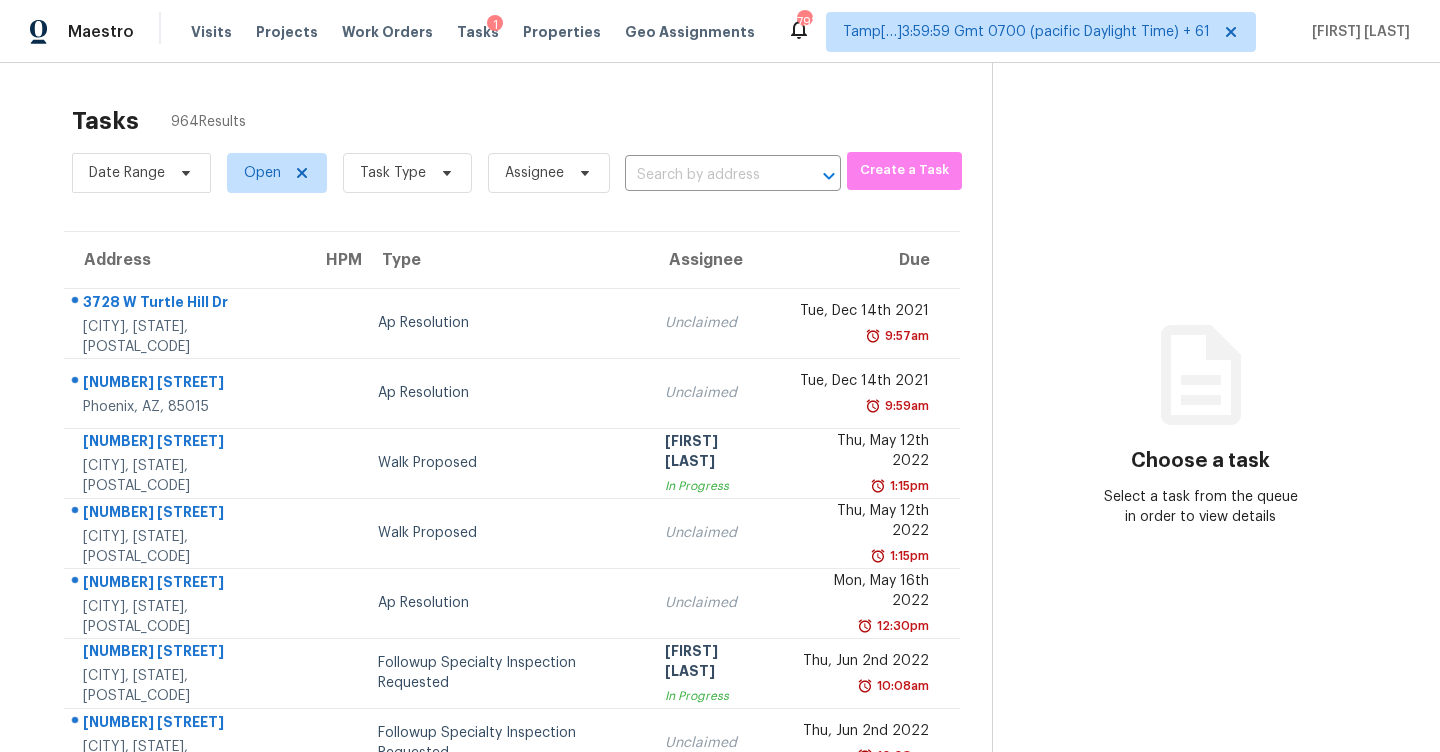 click on "Date Range Open Task Type Assignee ​" at bounding box center (456, 173) 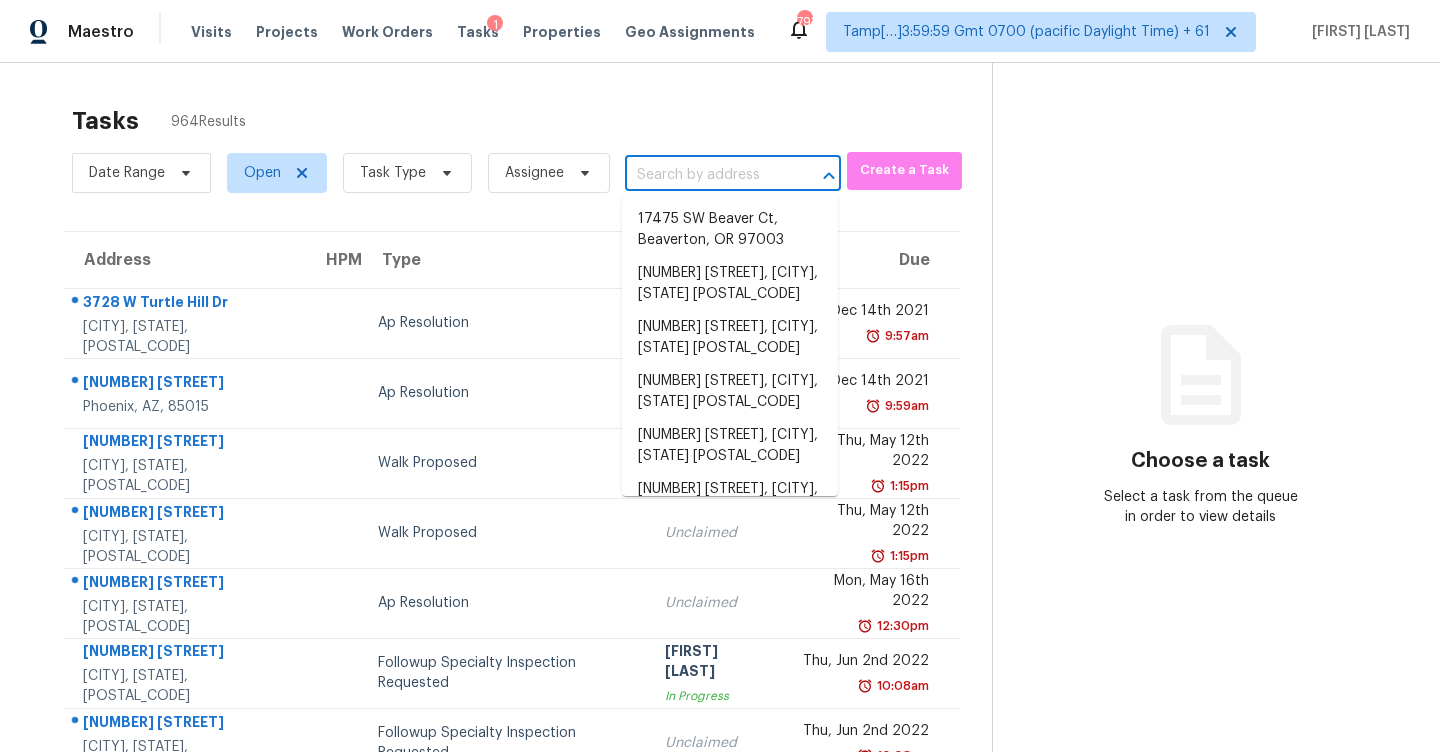 click at bounding box center (705, 175) 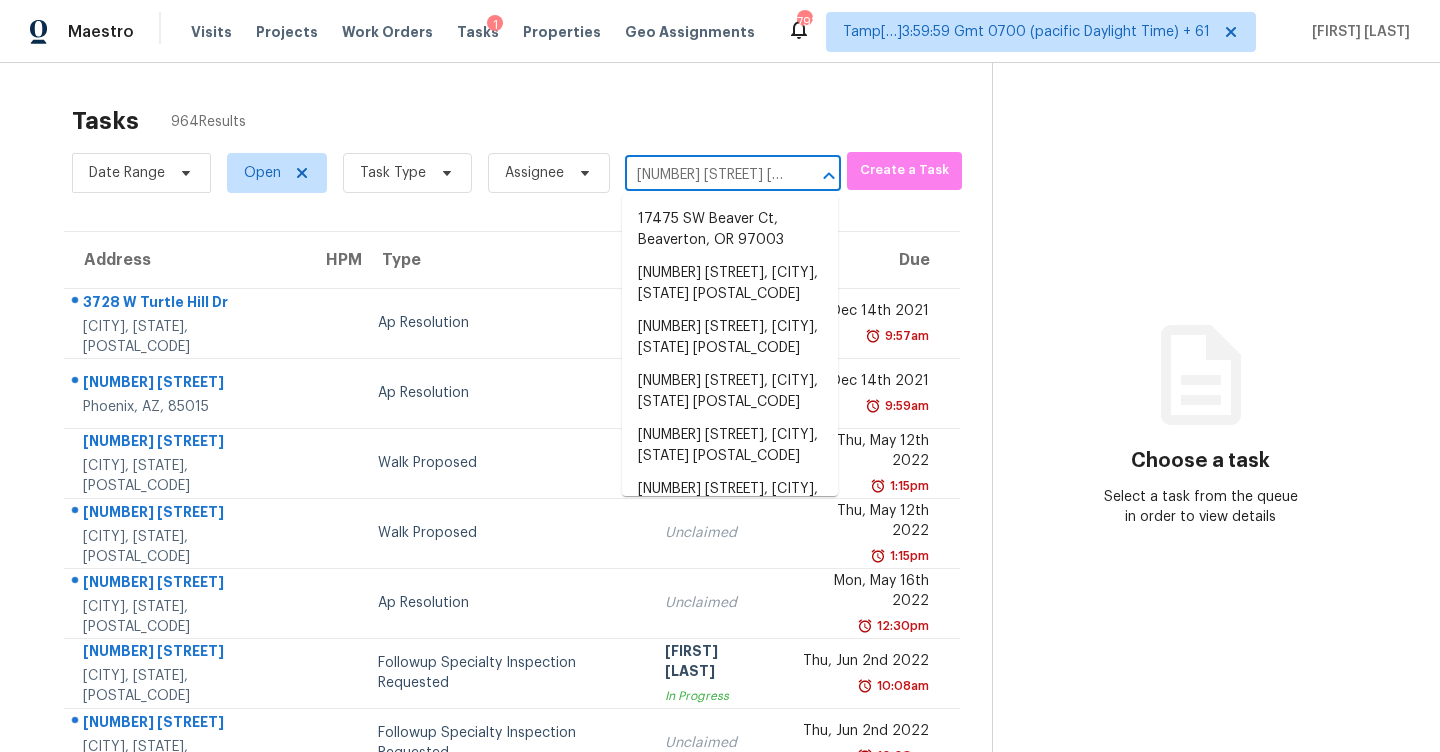 type on "[NUMBER] [STREET] [CITY], [STATE], [POSTAL_CODE]" 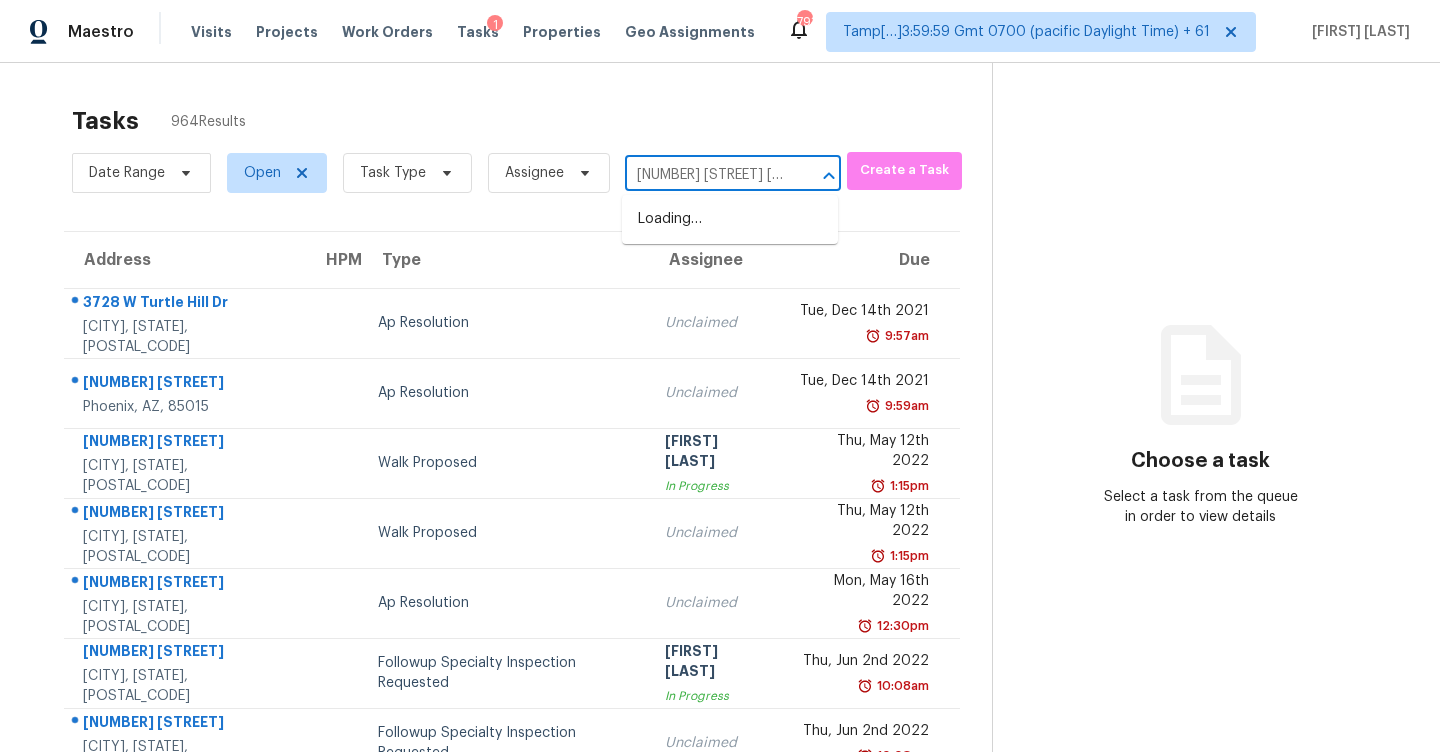 scroll, scrollTop: 0, scrollLeft: 107, axis: horizontal 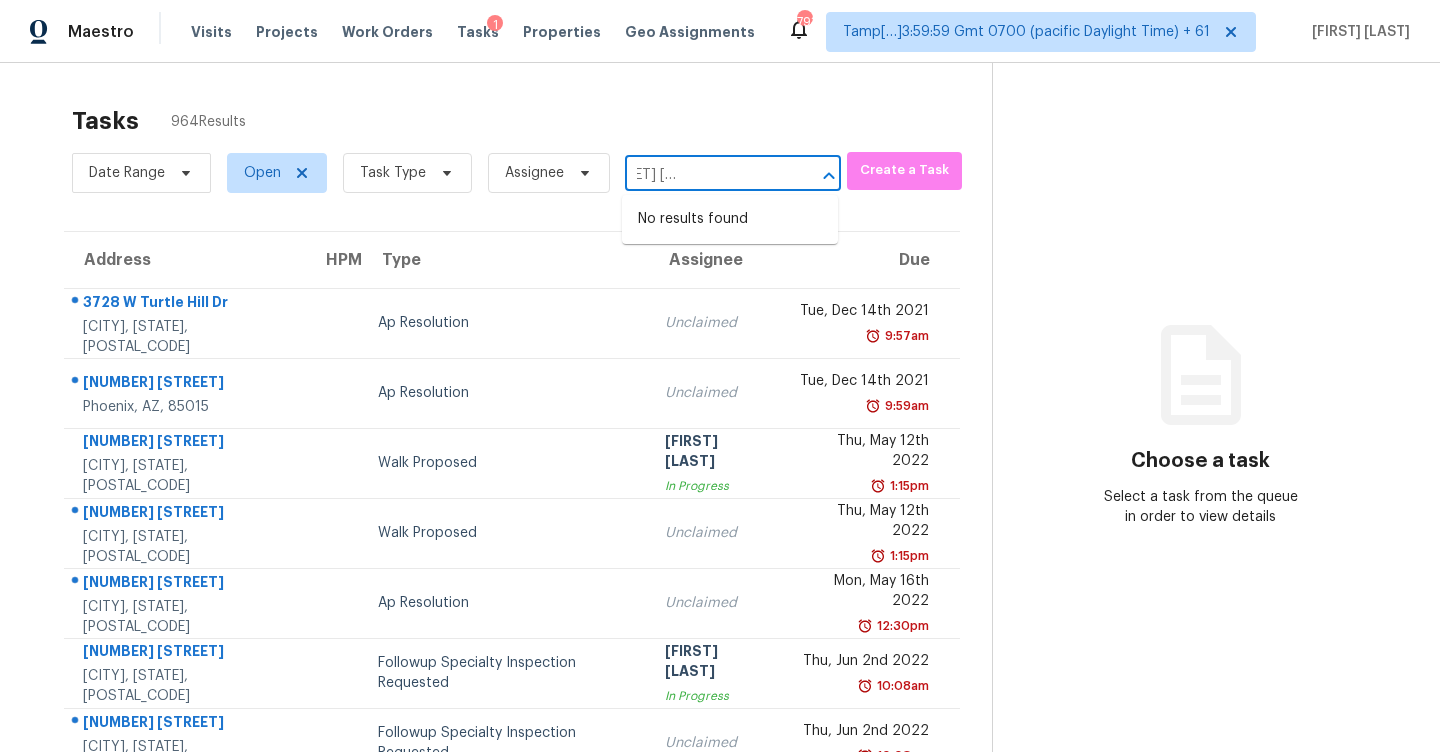 type 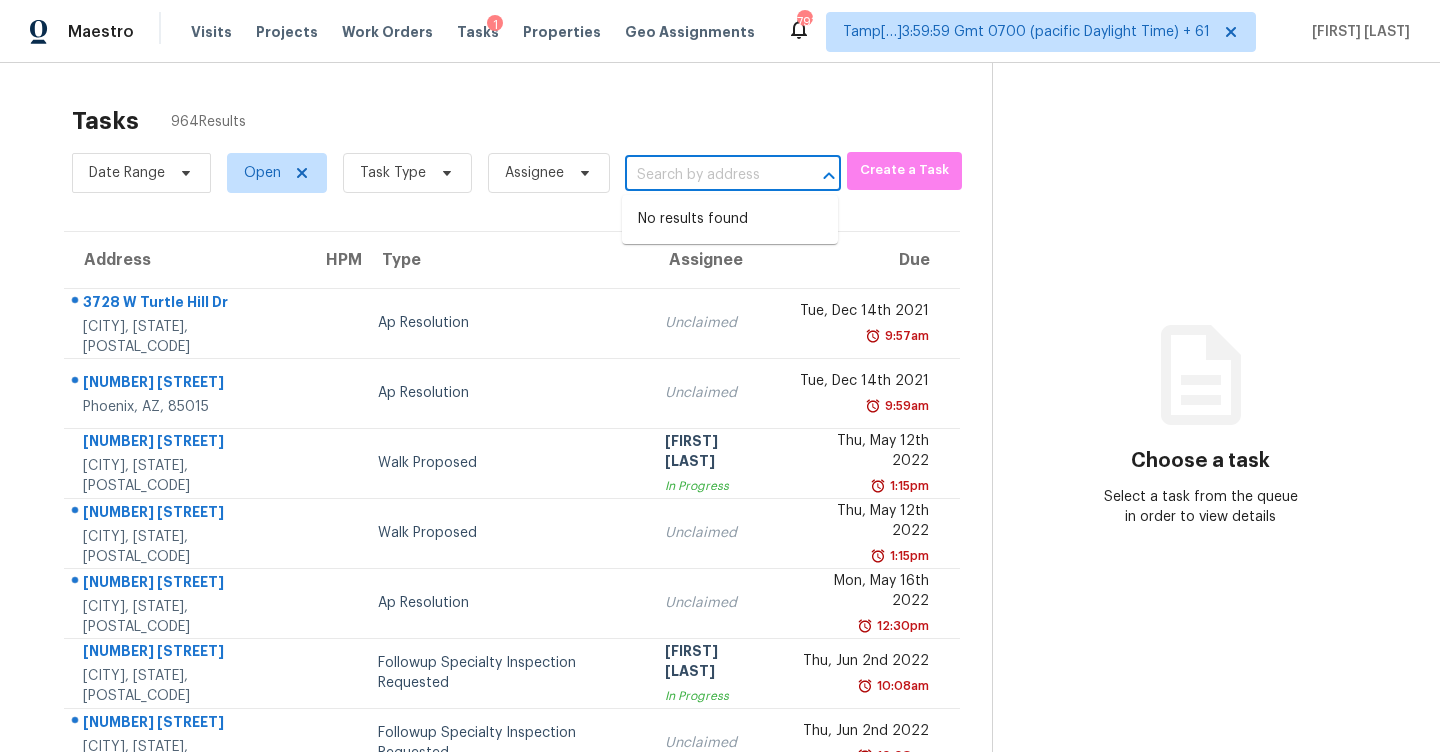scroll, scrollTop: 0, scrollLeft: 0, axis: both 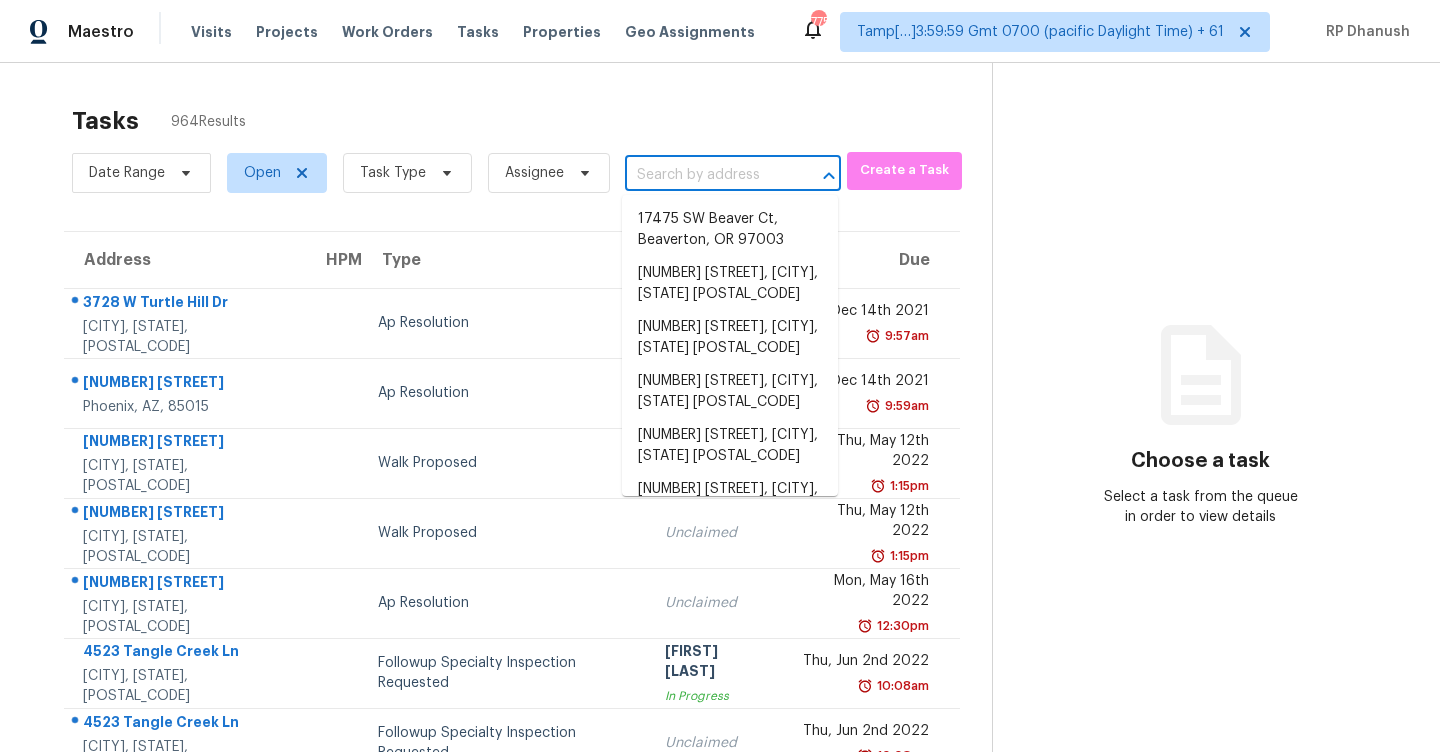 click at bounding box center (705, 175) 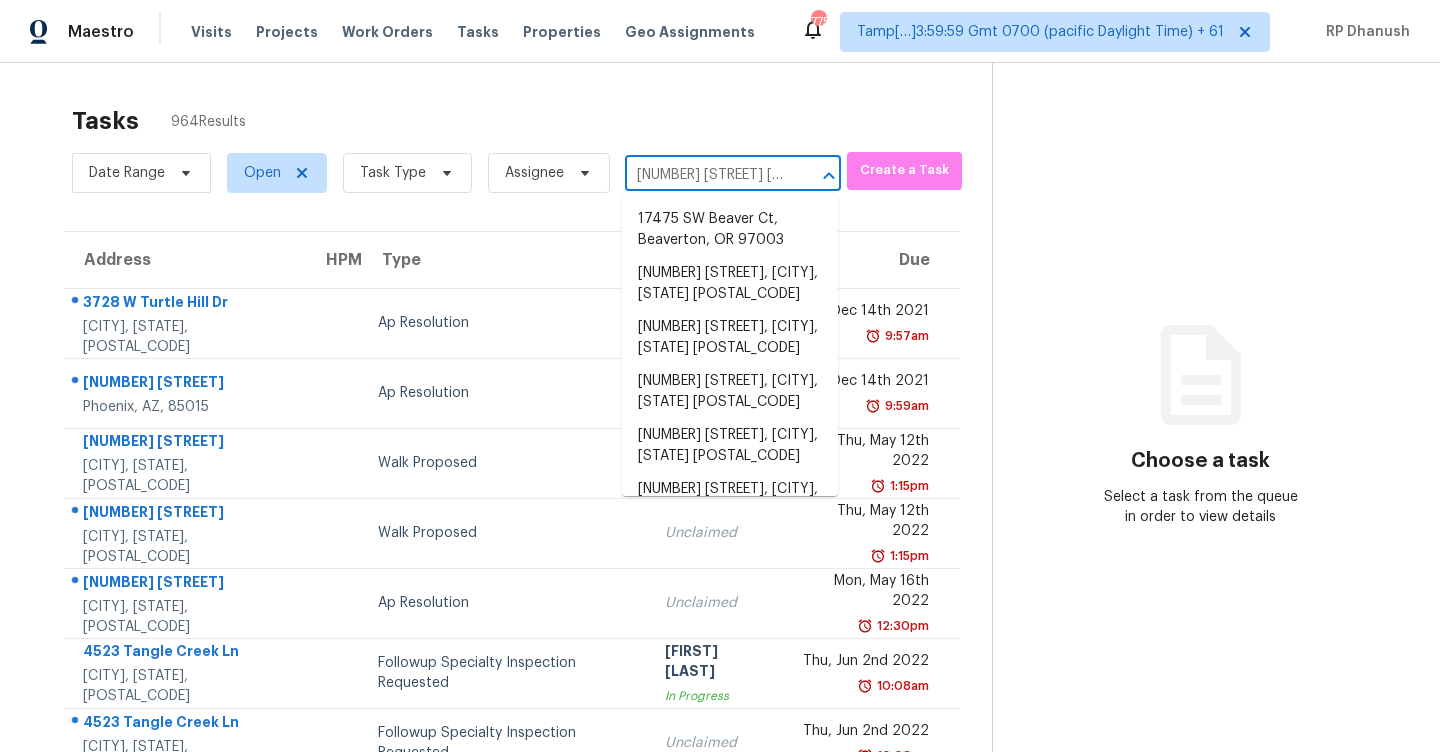 scroll, scrollTop: 0, scrollLeft: 107, axis: horizontal 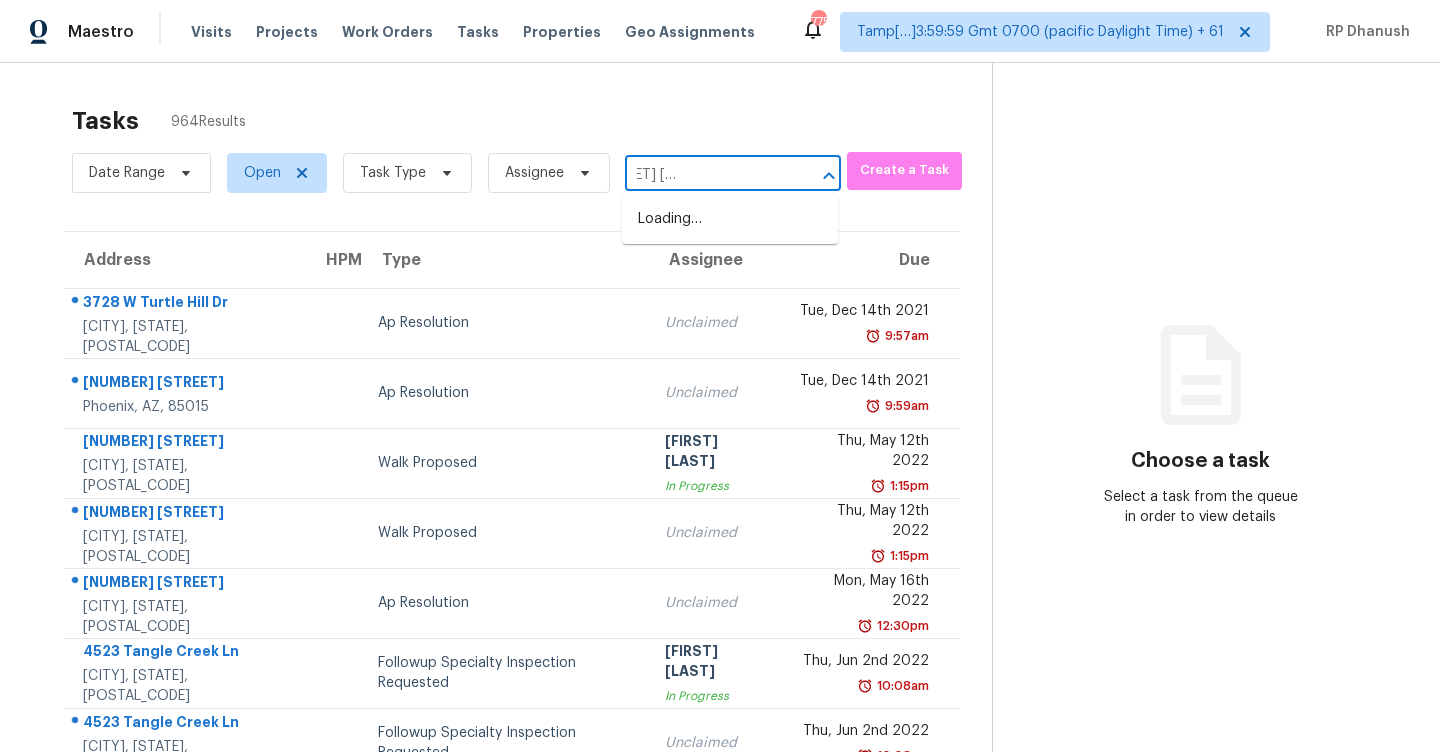 type on "[NUMBER] [STREET] [CITY], [STATE], [POSTAL_CODE]" 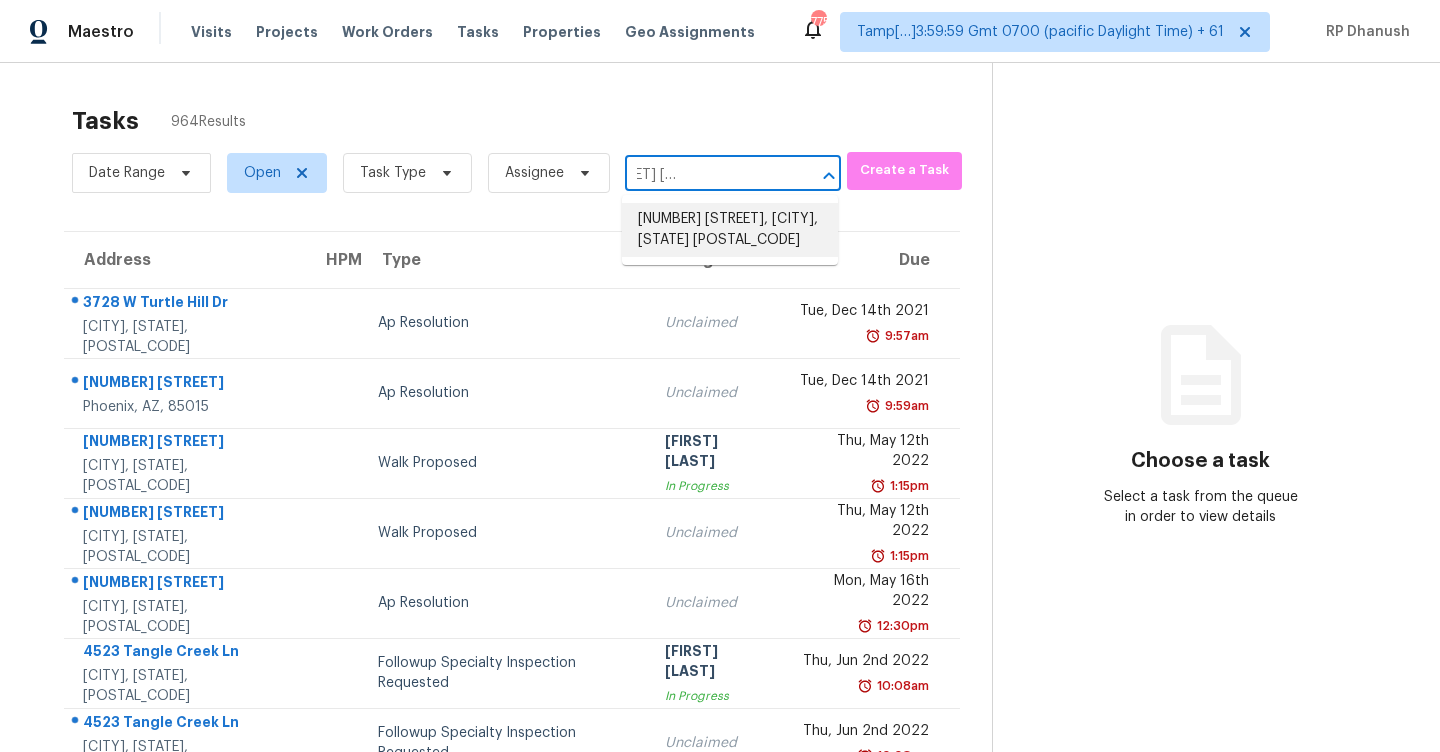 click on "[NUMBER] [STREET], [CITY], [STATE] [POSTAL_CODE]" at bounding box center [730, 230] 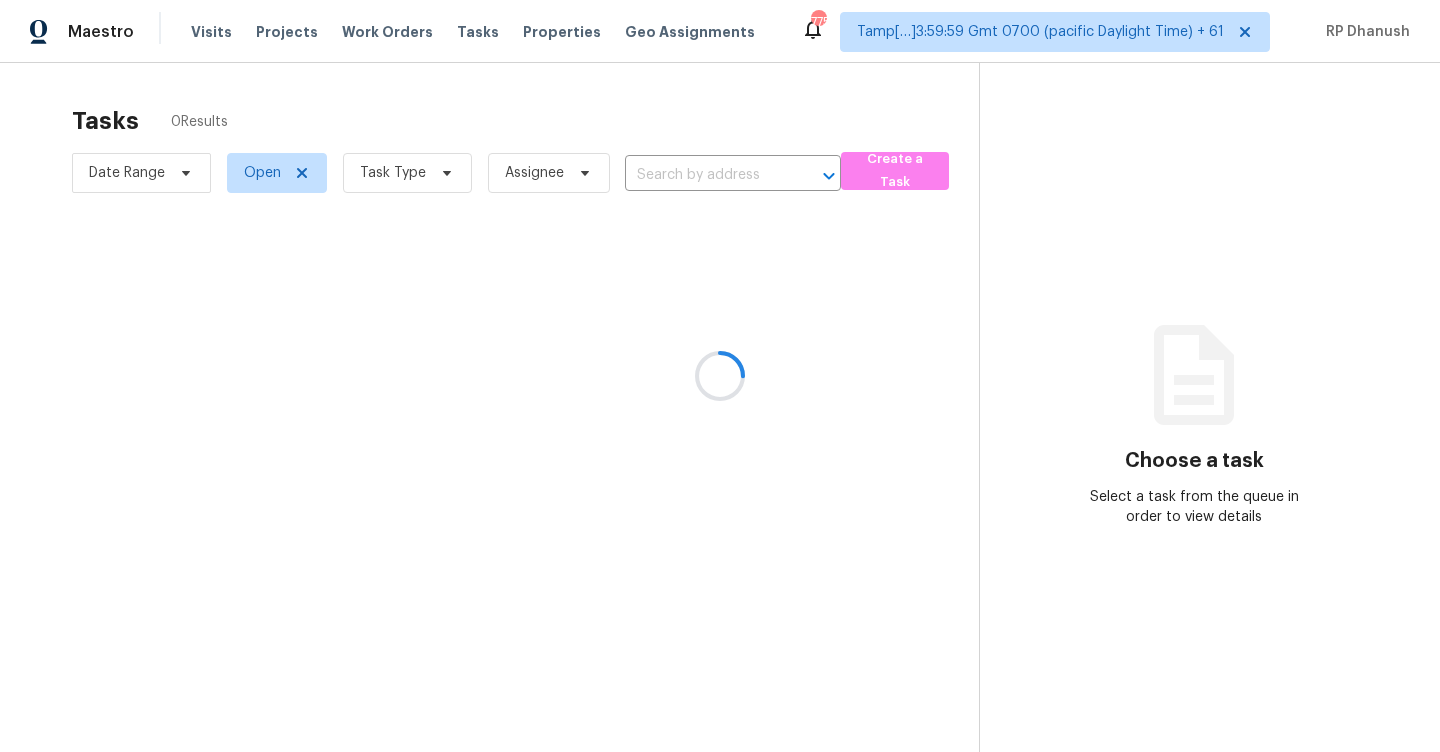 type on "[NUMBER] [STREET], [CITY], [STATE] [POSTAL_CODE]" 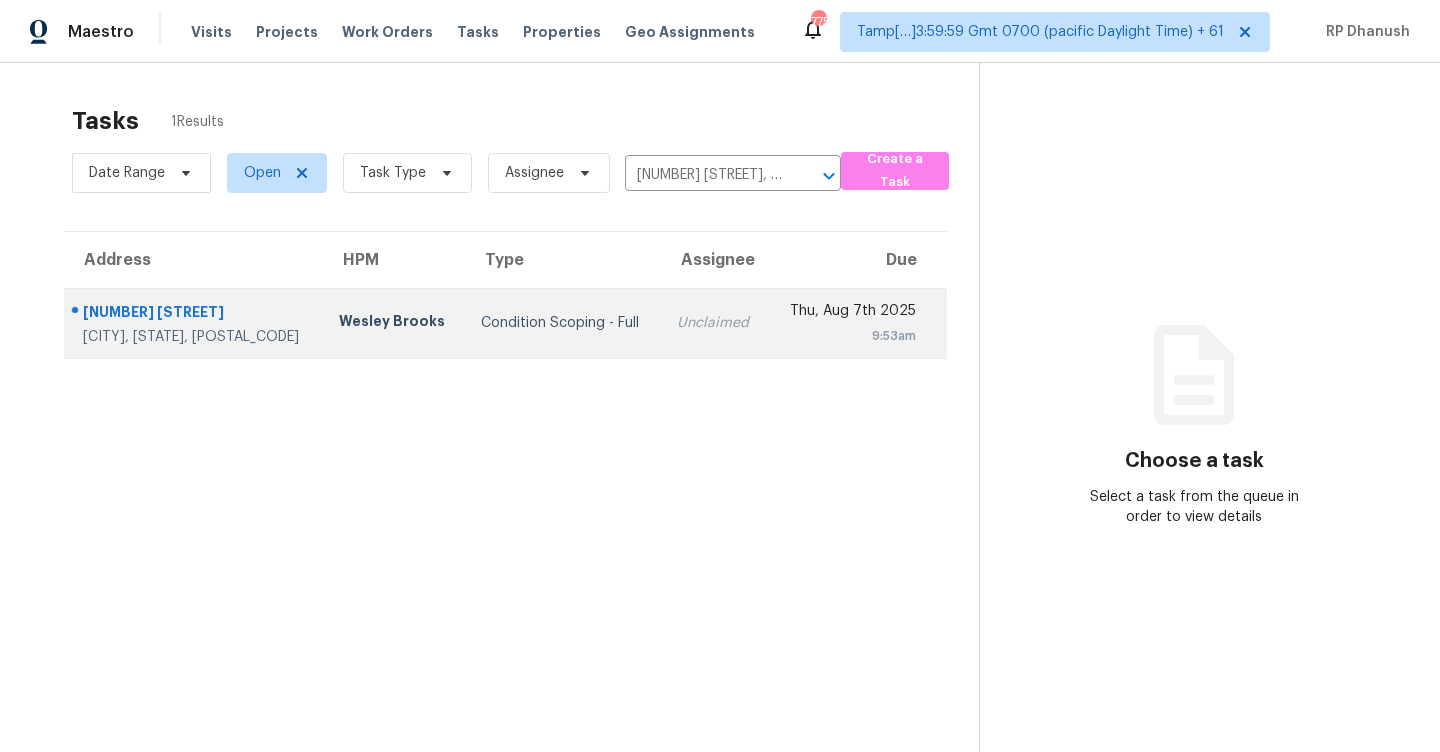 click on "Unclaimed" at bounding box center [714, 323] 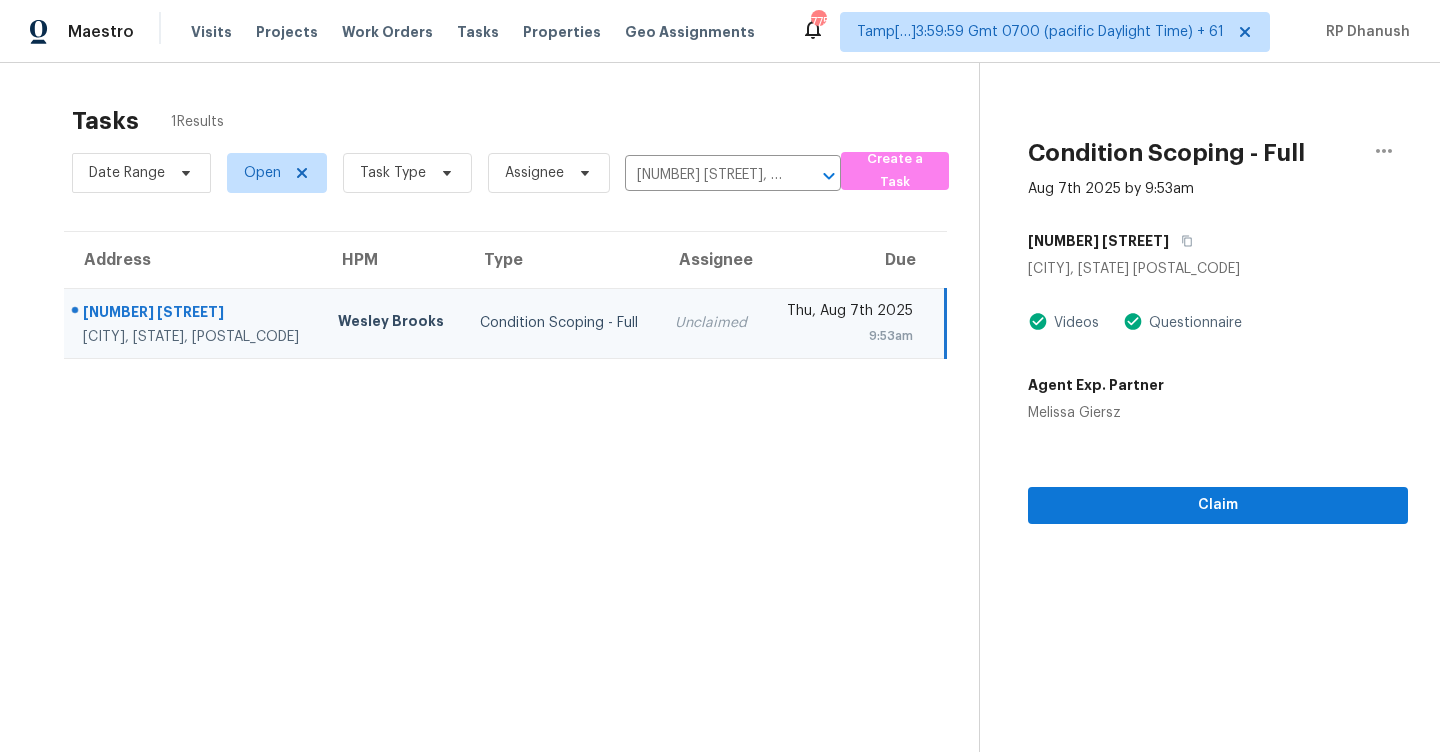 click on "Unclaimed" at bounding box center (712, 323) 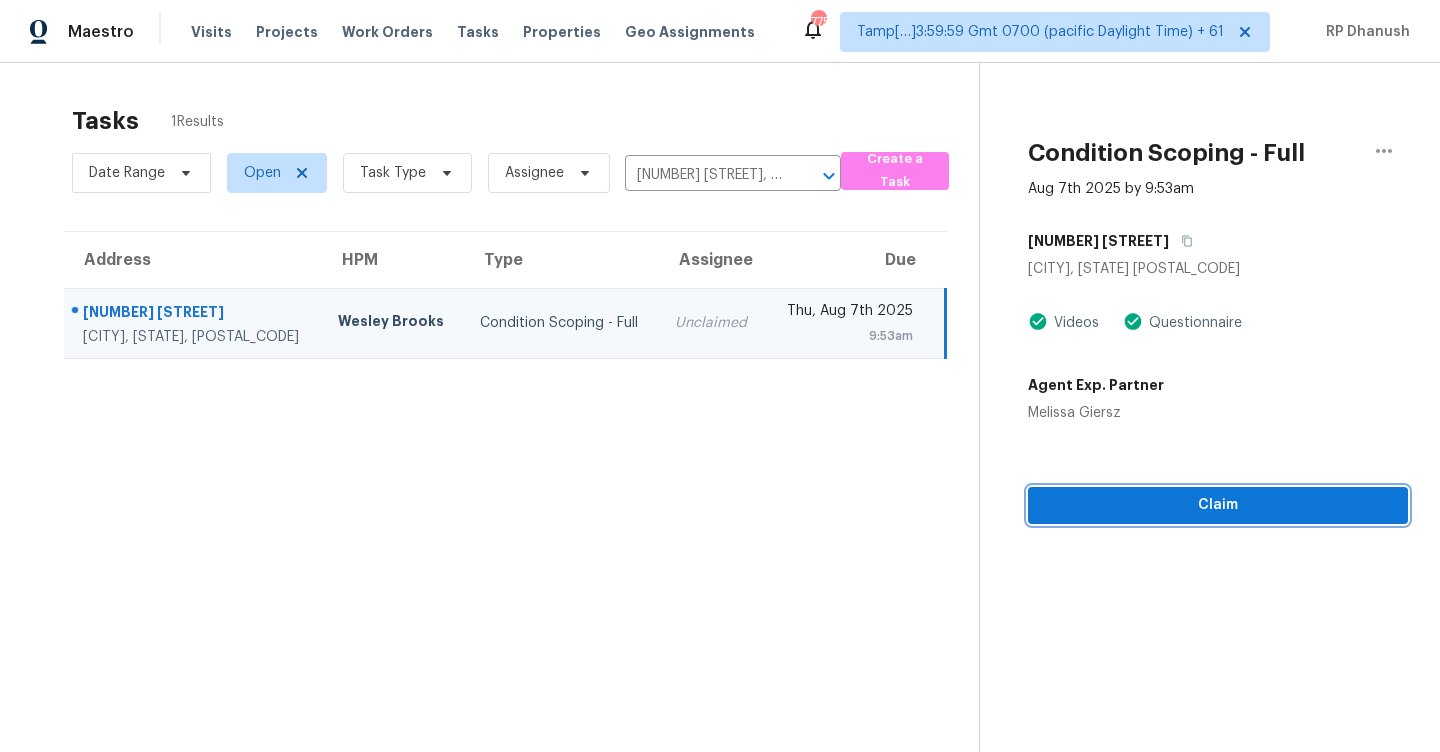 click on "Claim" at bounding box center [1218, 505] 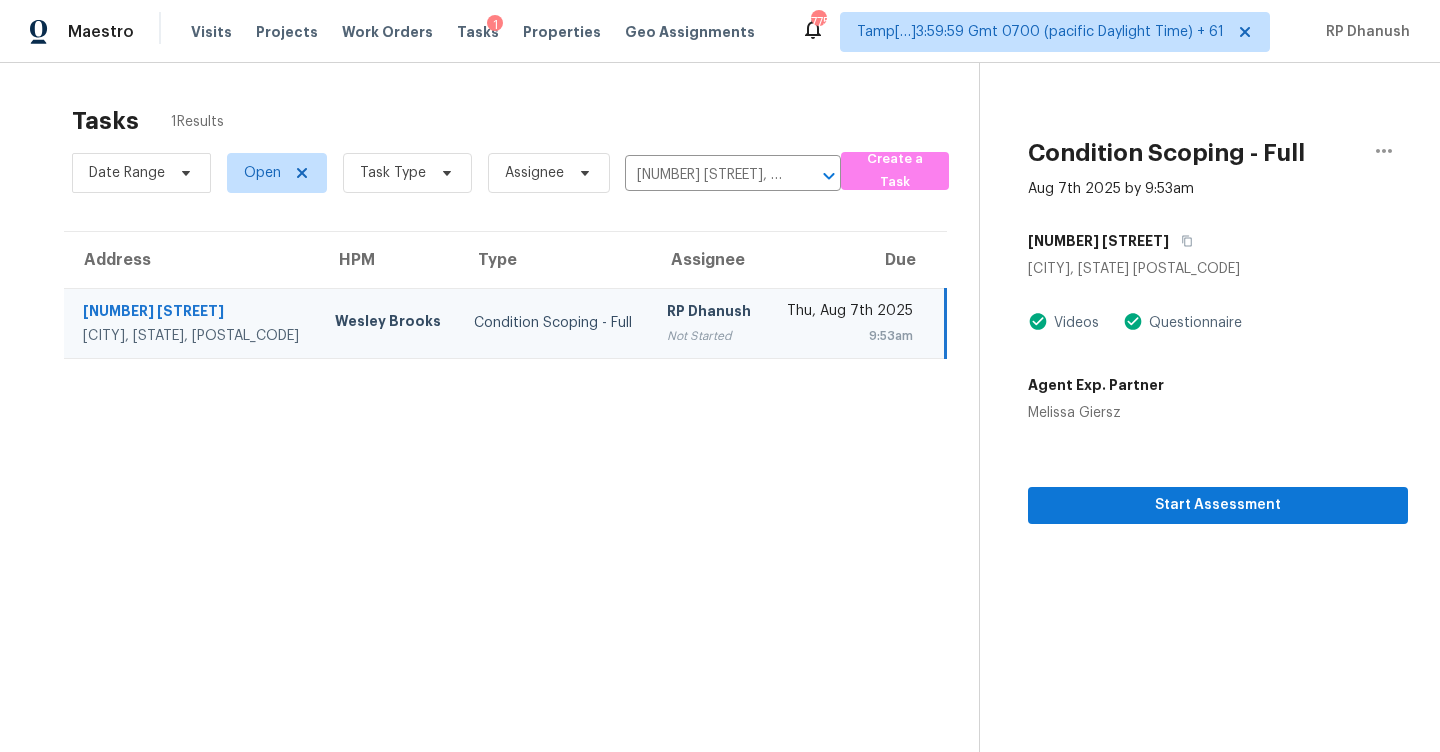 click on "Condition Scoping - Full Aug 7th [YEAR] by 9:53am [NUMBER] [STREET] [CITY], [STATE] [POSTAL_CODE] Videos Questionnaire Agent Exp. Partner [NAME] Start Assessment" at bounding box center [1193, 439] 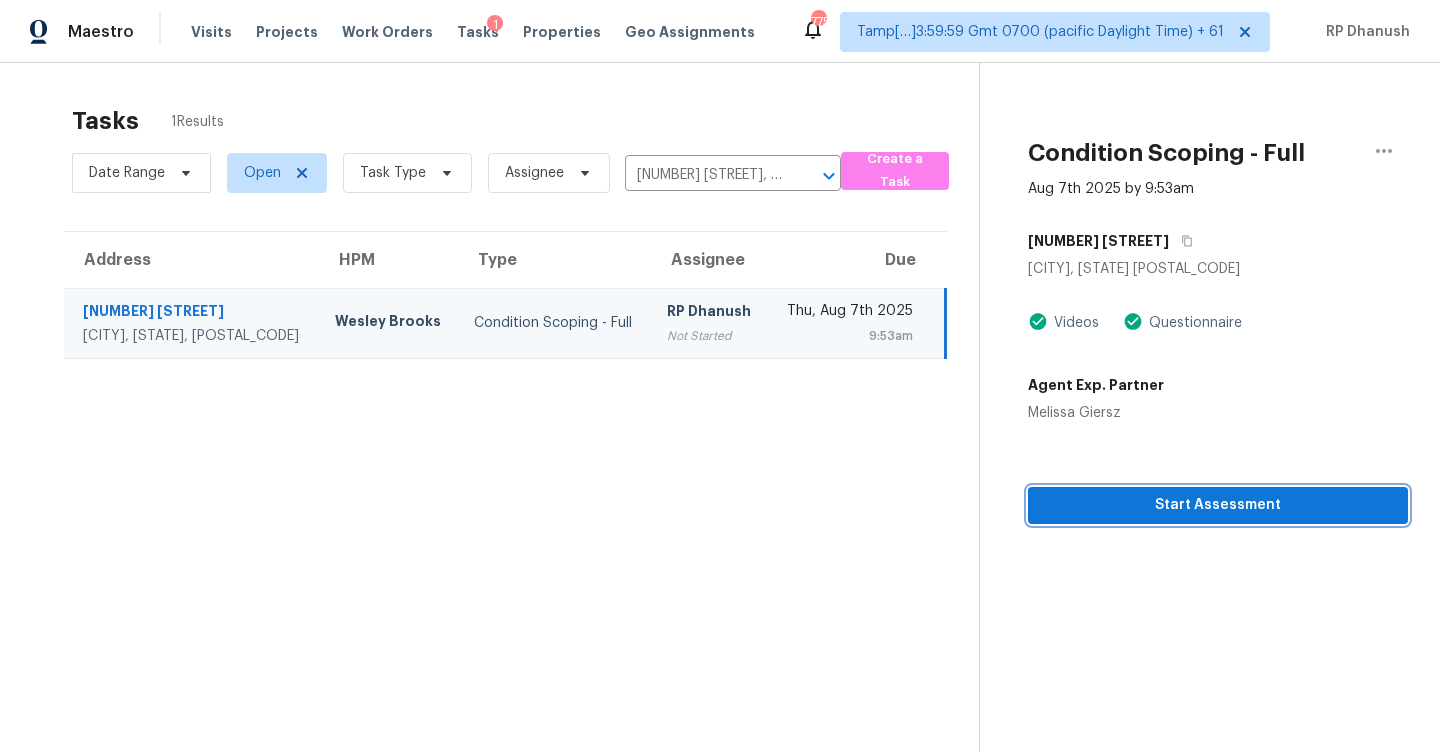 click on "Start Assessment" at bounding box center [1218, 505] 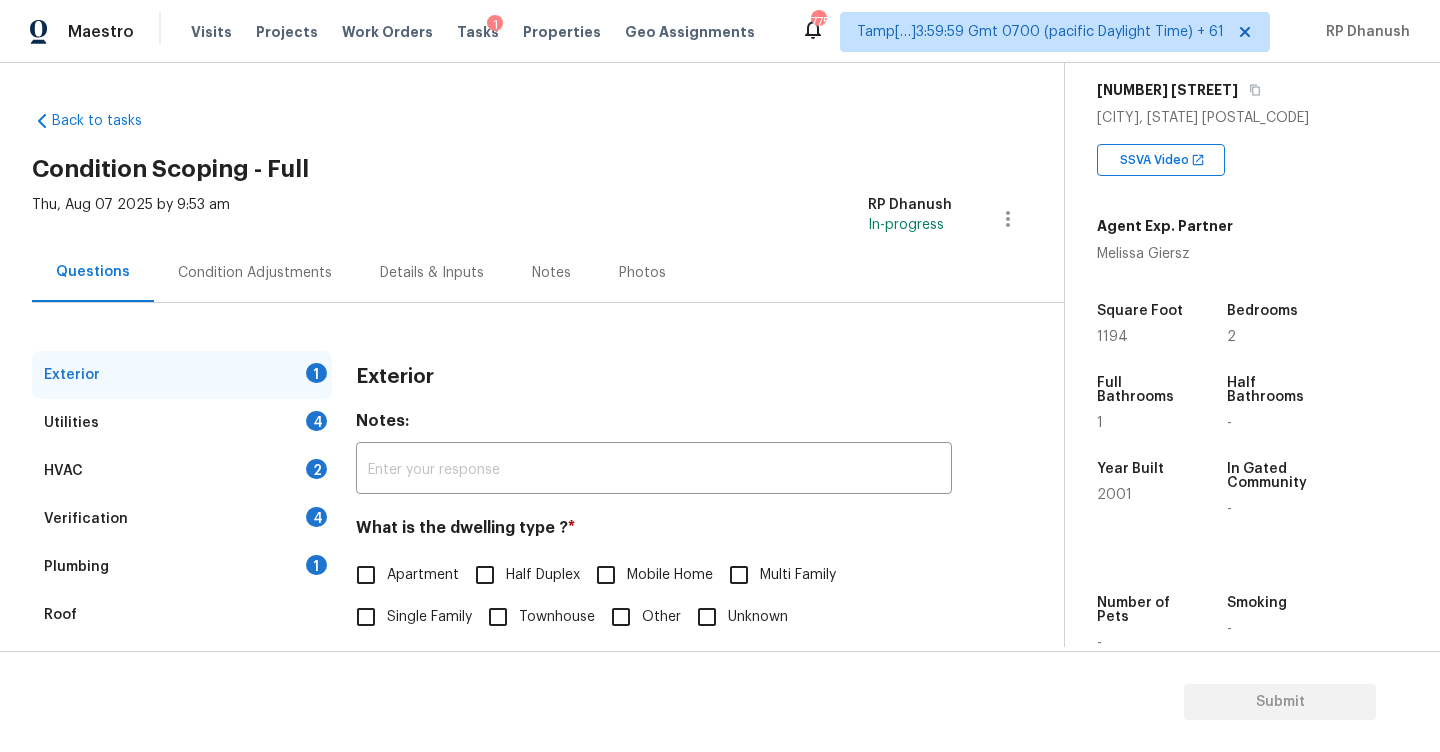 scroll, scrollTop: 353, scrollLeft: 0, axis: vertical 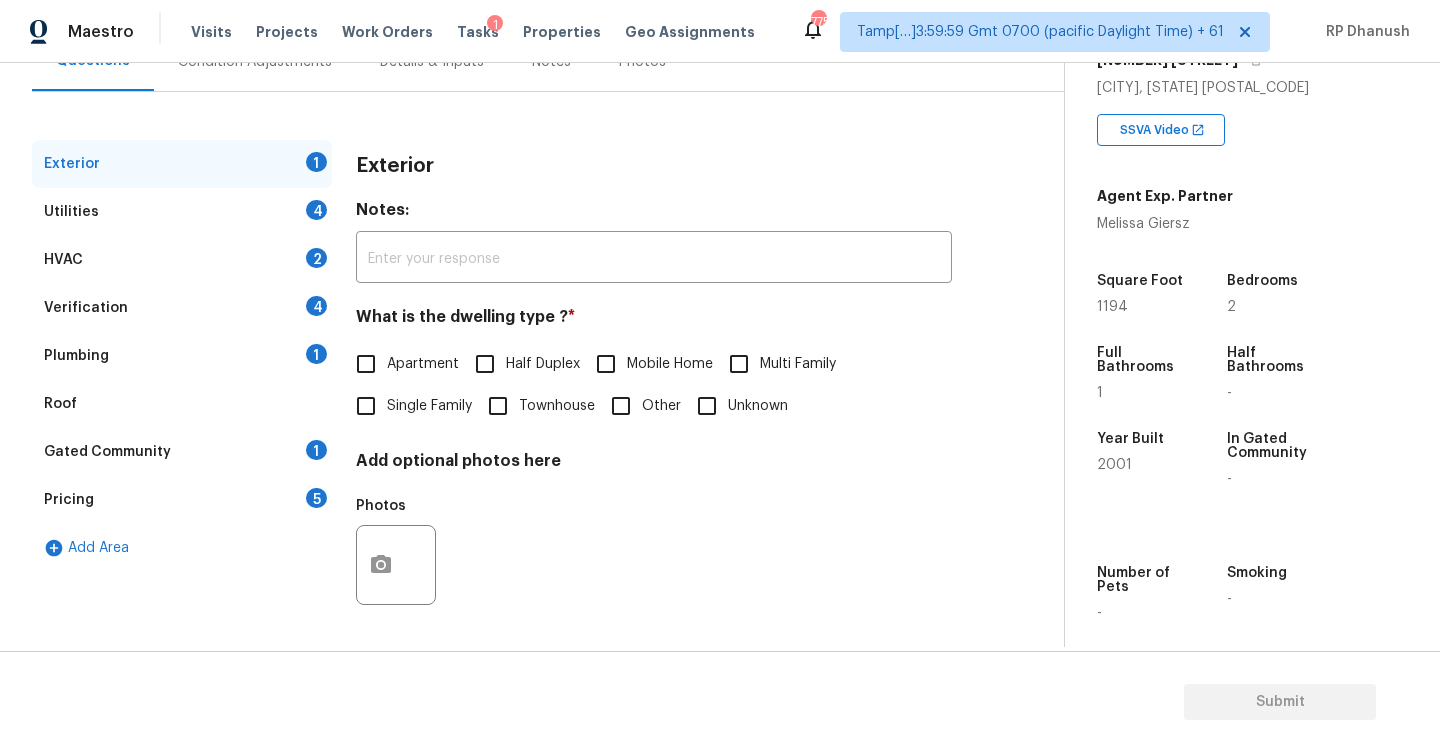 click on "Exterior Notes: ​ What is the dwelling type ?  * Apartment Half Duplex Mobile Home Multi Family Single Family Townhouse Other Unknown Add optional photos here Photos" at bounding box center (654, 390) 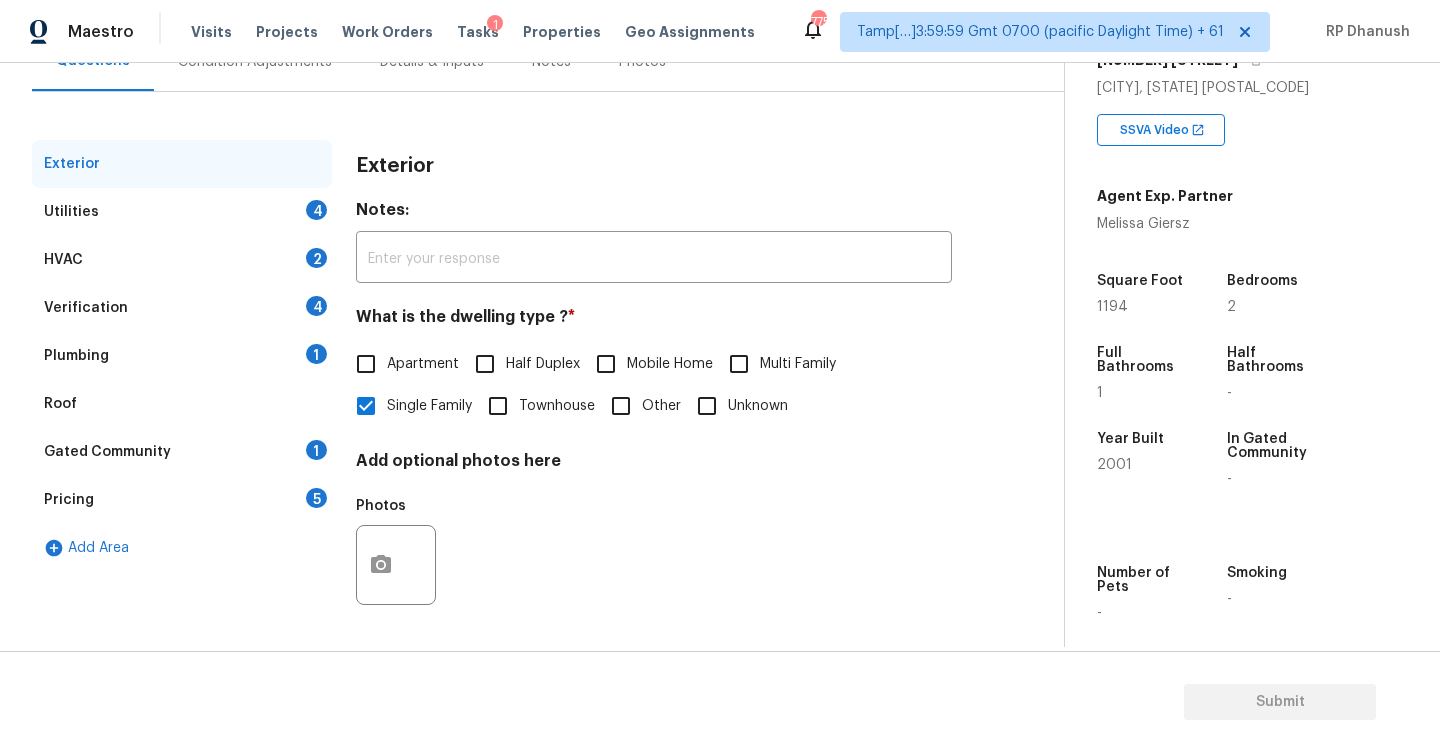 click on "Pricing 5" at bounding box center (182, 500) 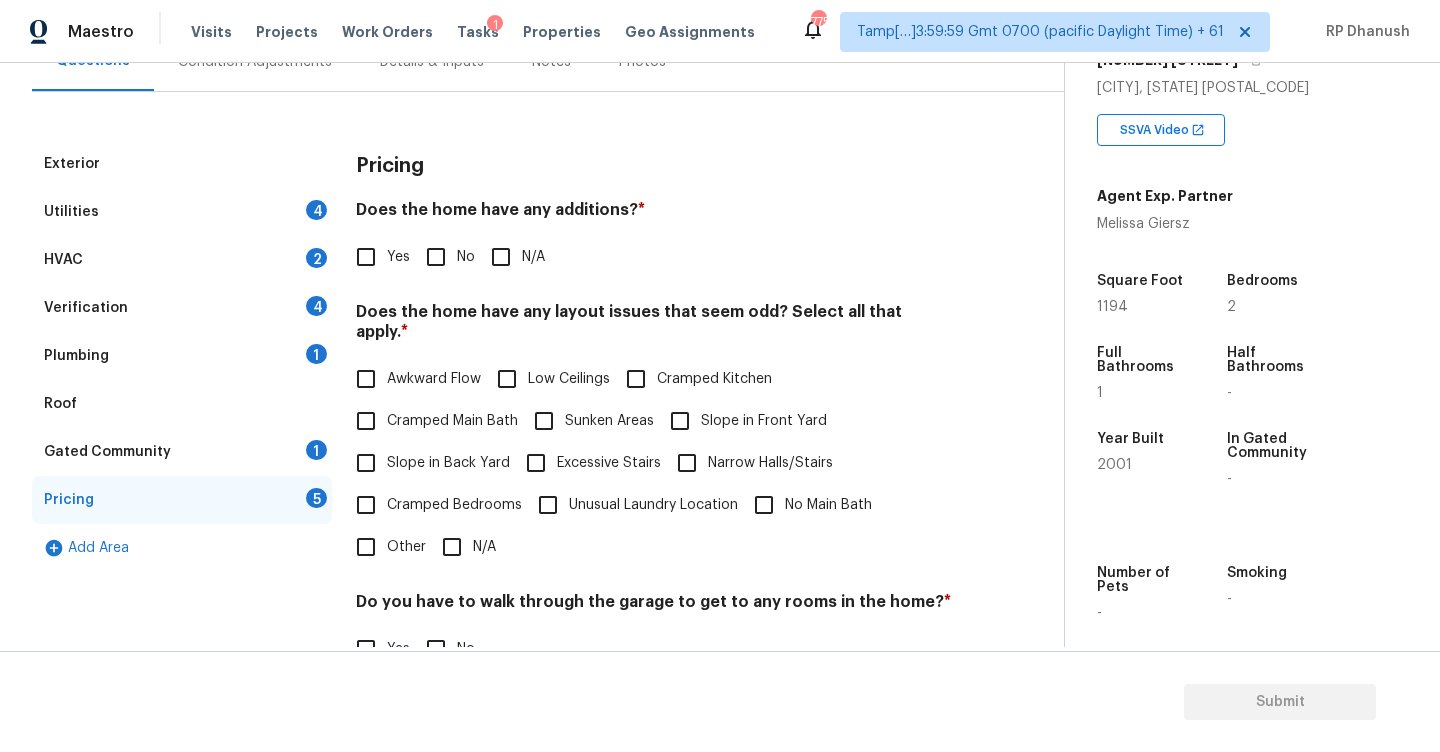 click on "No" at bounding box center [466, 257] 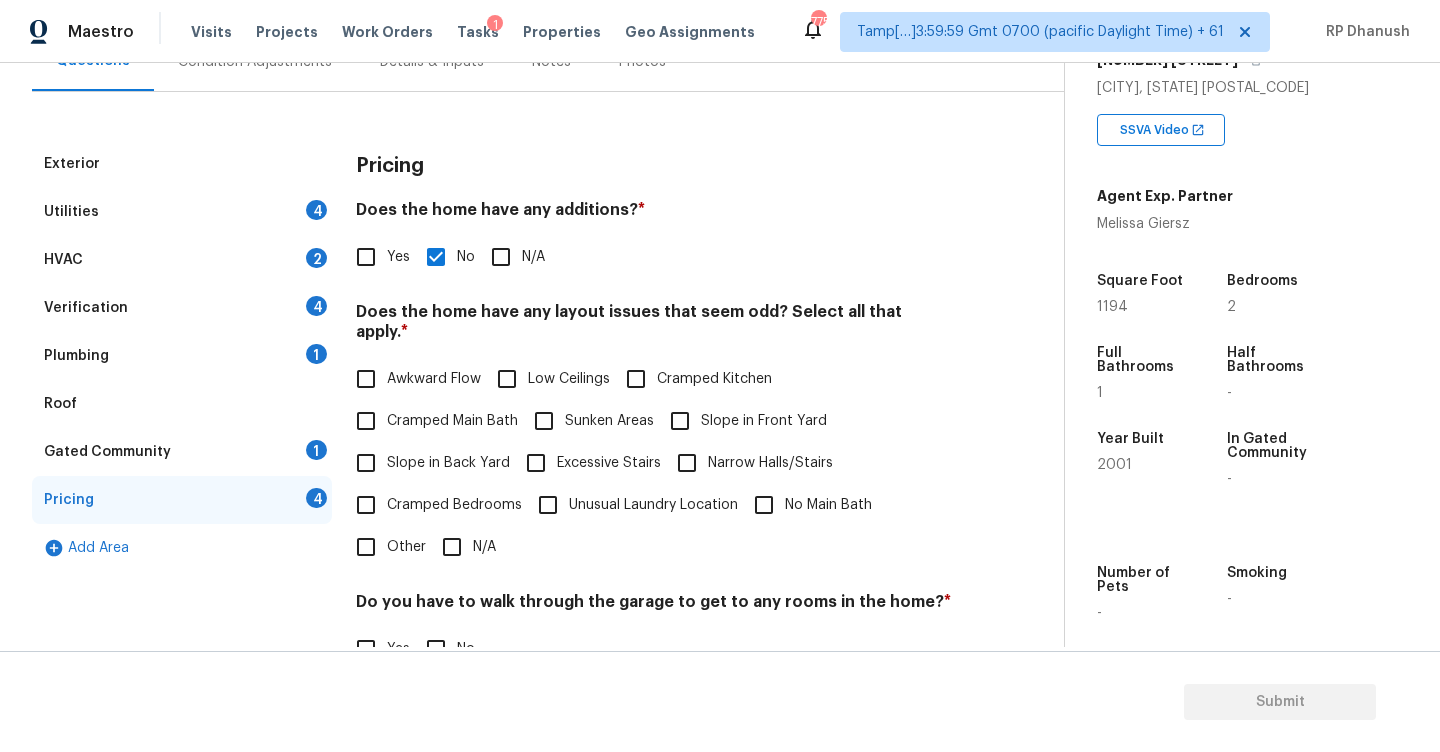 click on "Slope in Back Yard" at bounding box center (448, 463) 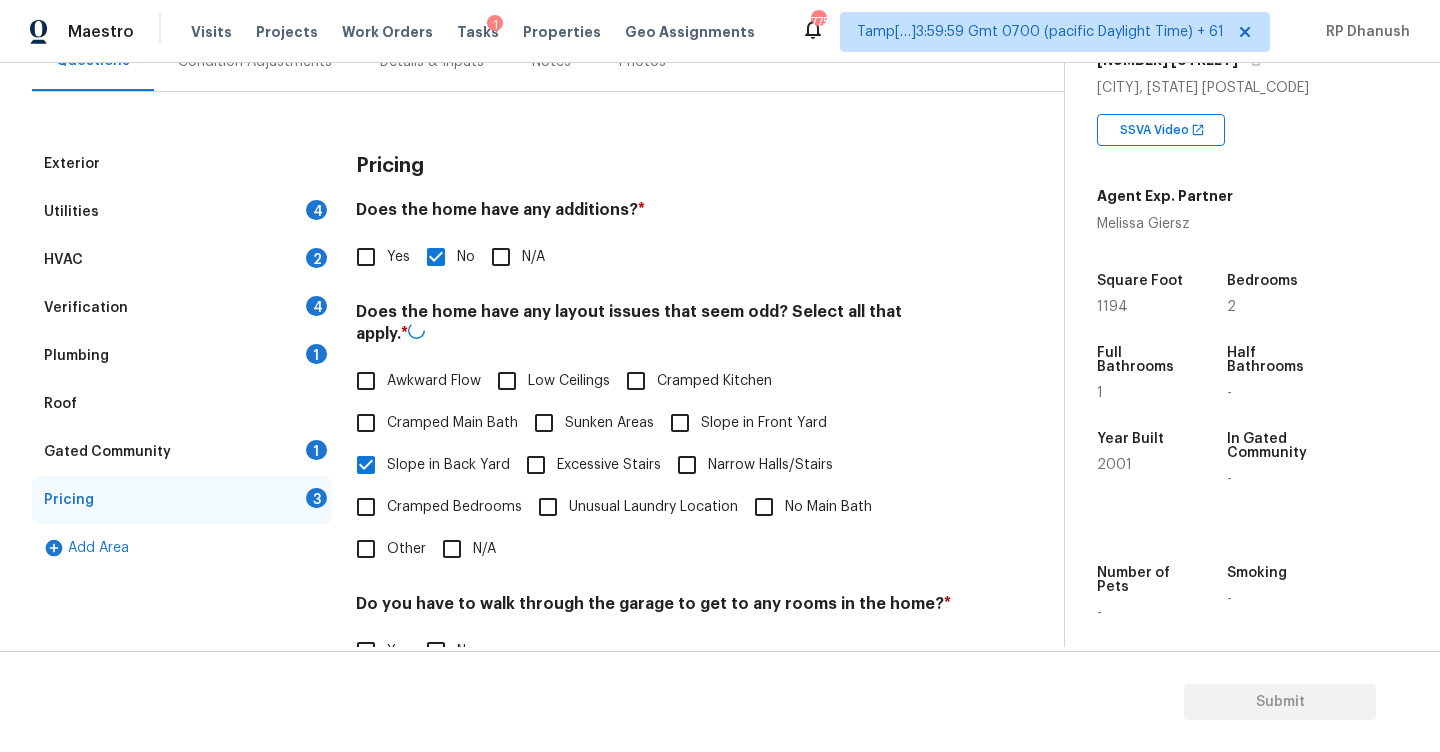 click on "Slope in Front Yard" at bounding box center (743, 423) 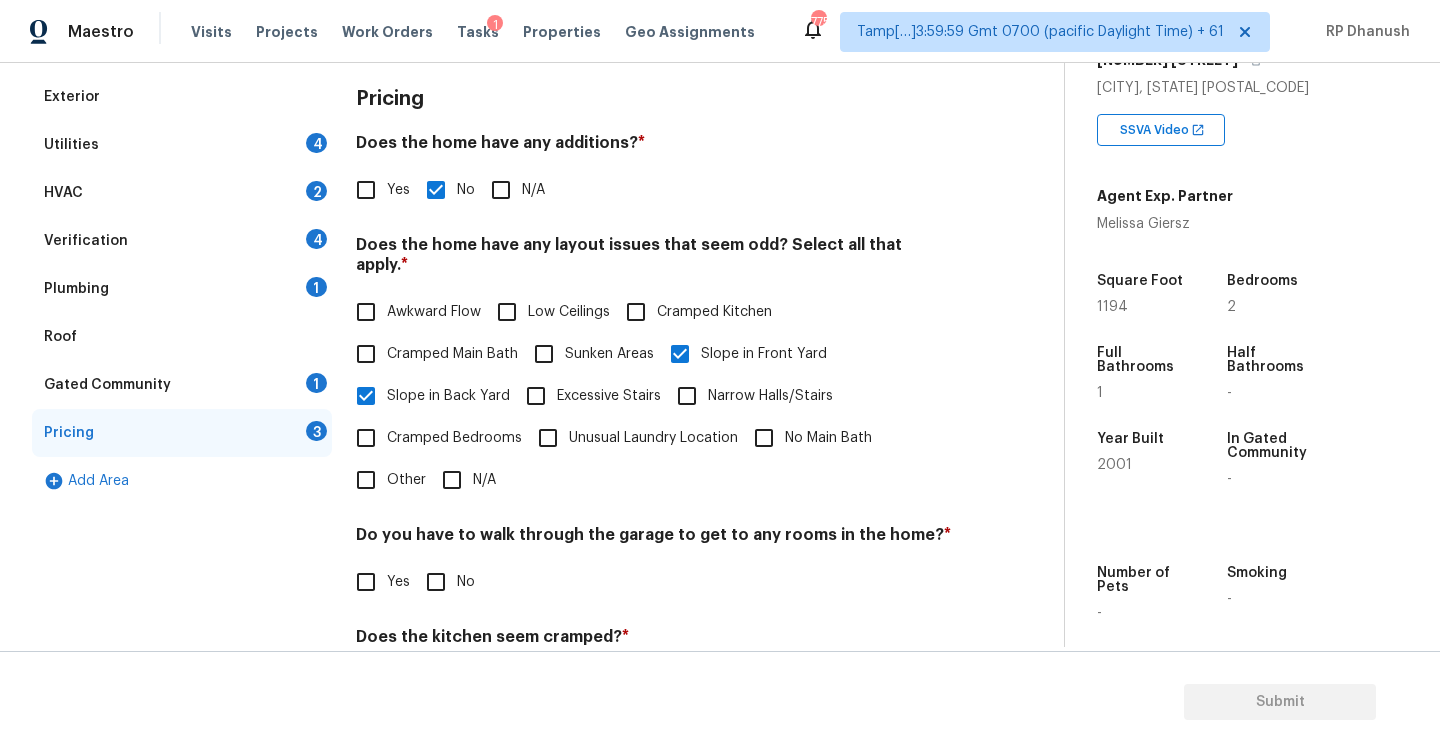 scroll, scrollTop: 313, scrollLeft: 0, axis: vertical 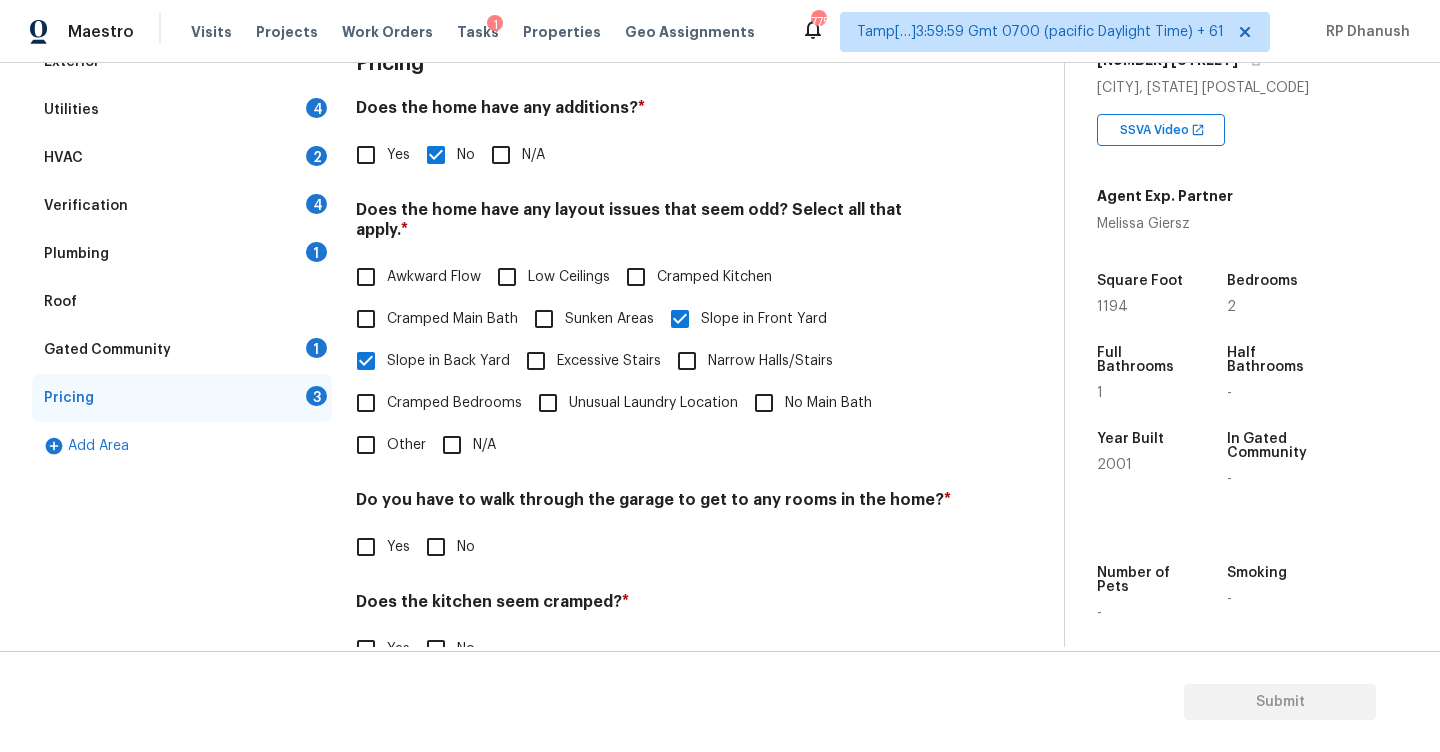 click on "No" at bounding box center (436, 547) 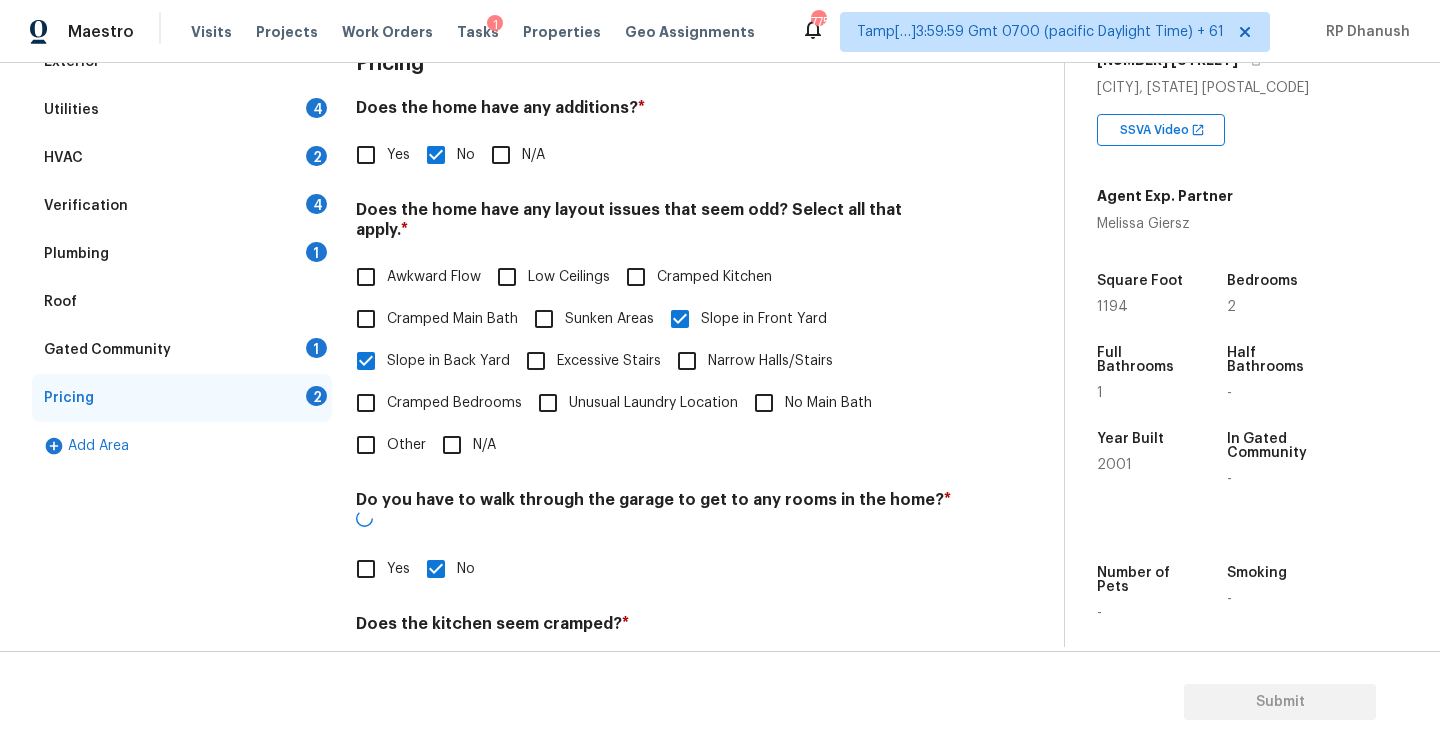click on "Submit" at bounding box center [720, 702] 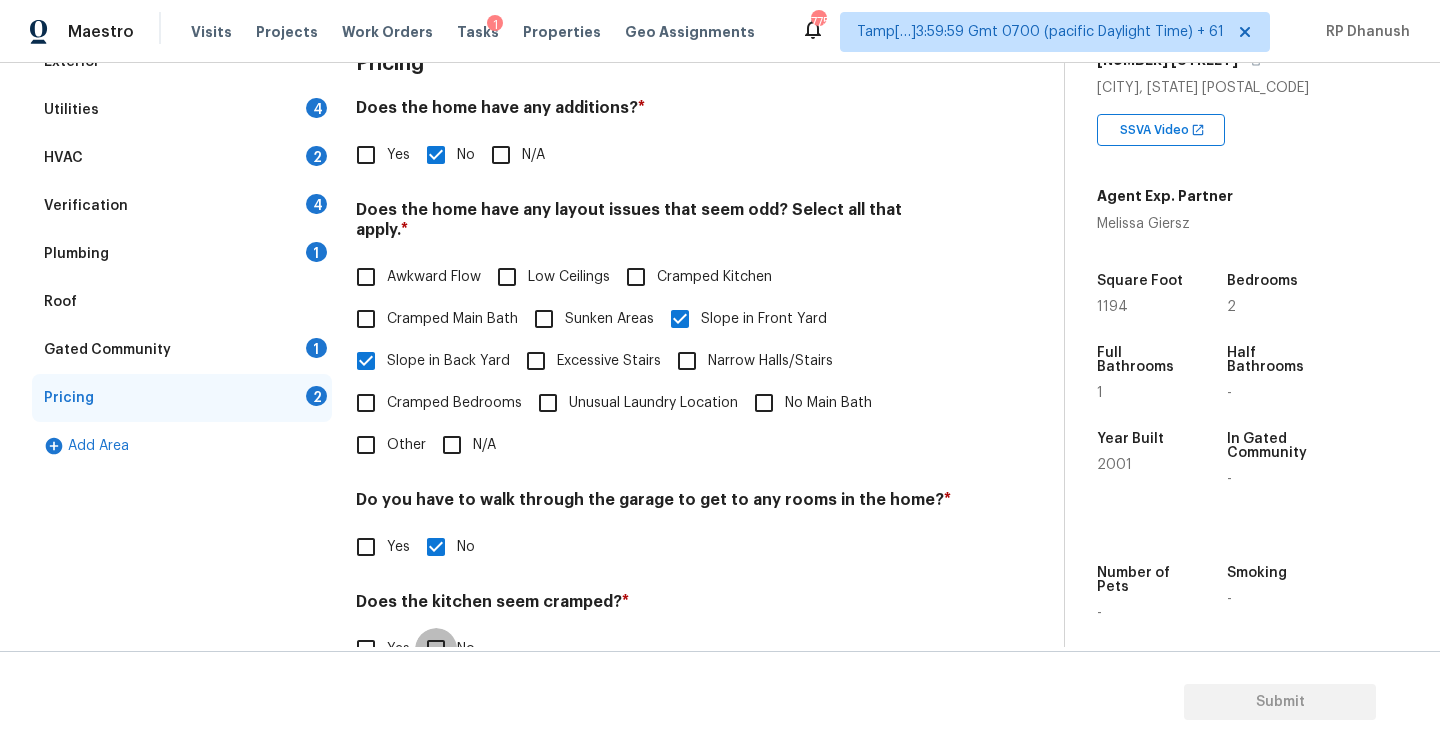click on "No" at bounding box center (436, 649) 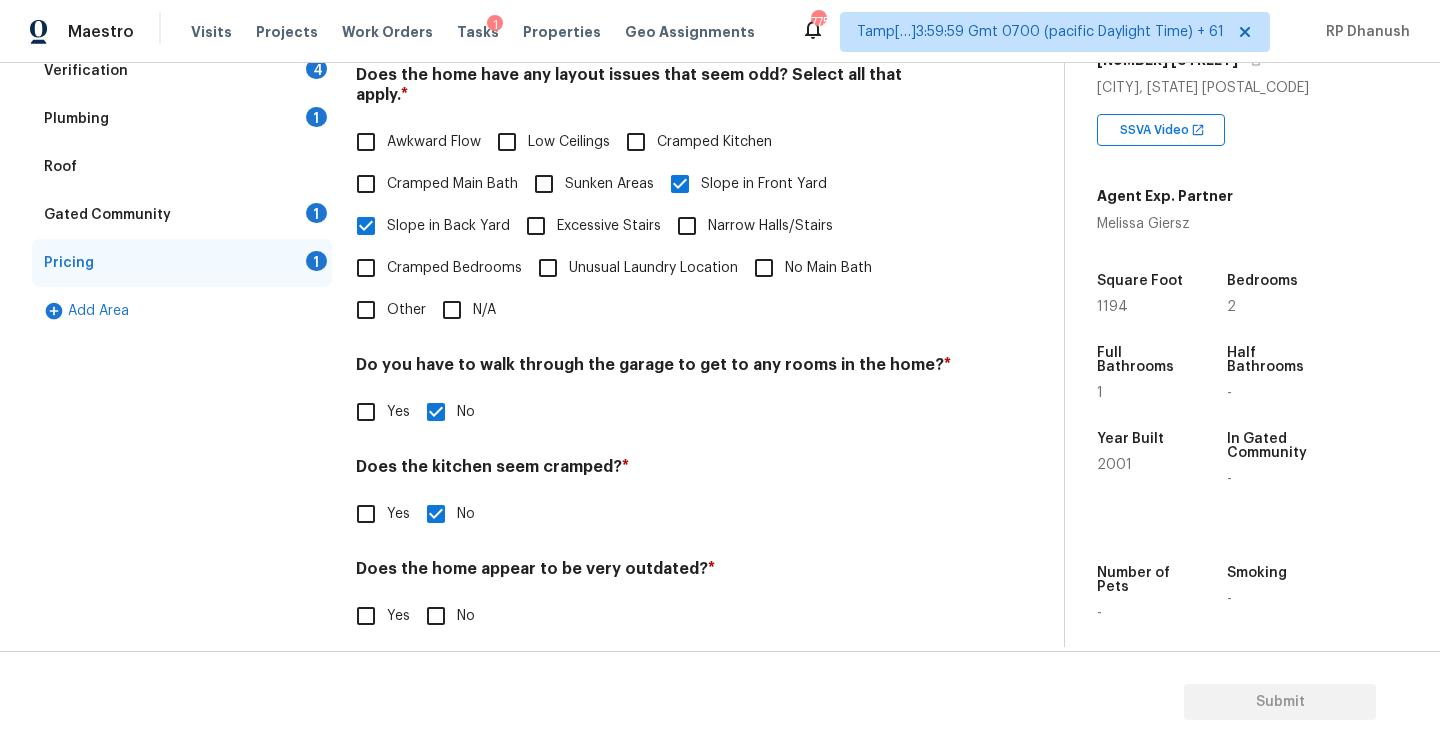 click on "No" at bounding box center (436, 616) 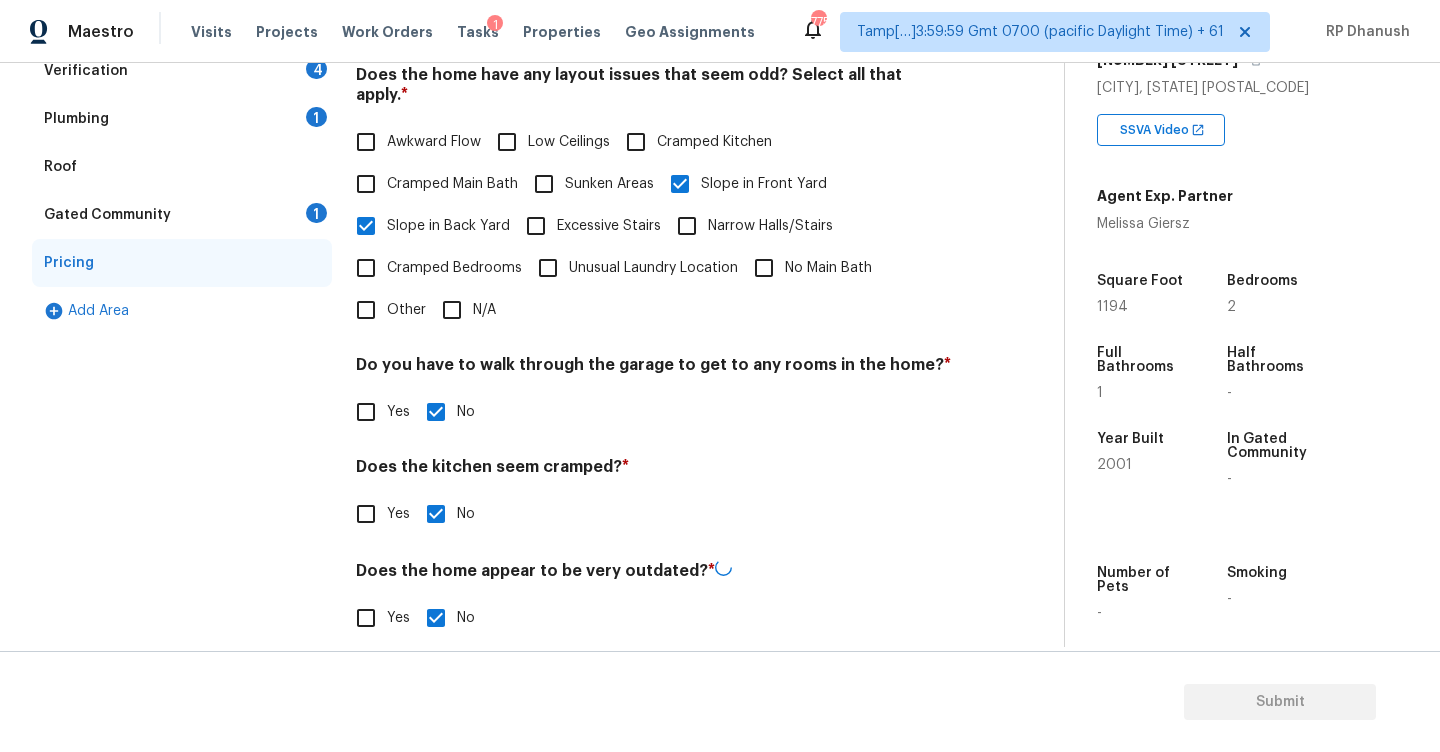 scroll, scrollTop: 154, scrollLeft: 0, axis: vertical 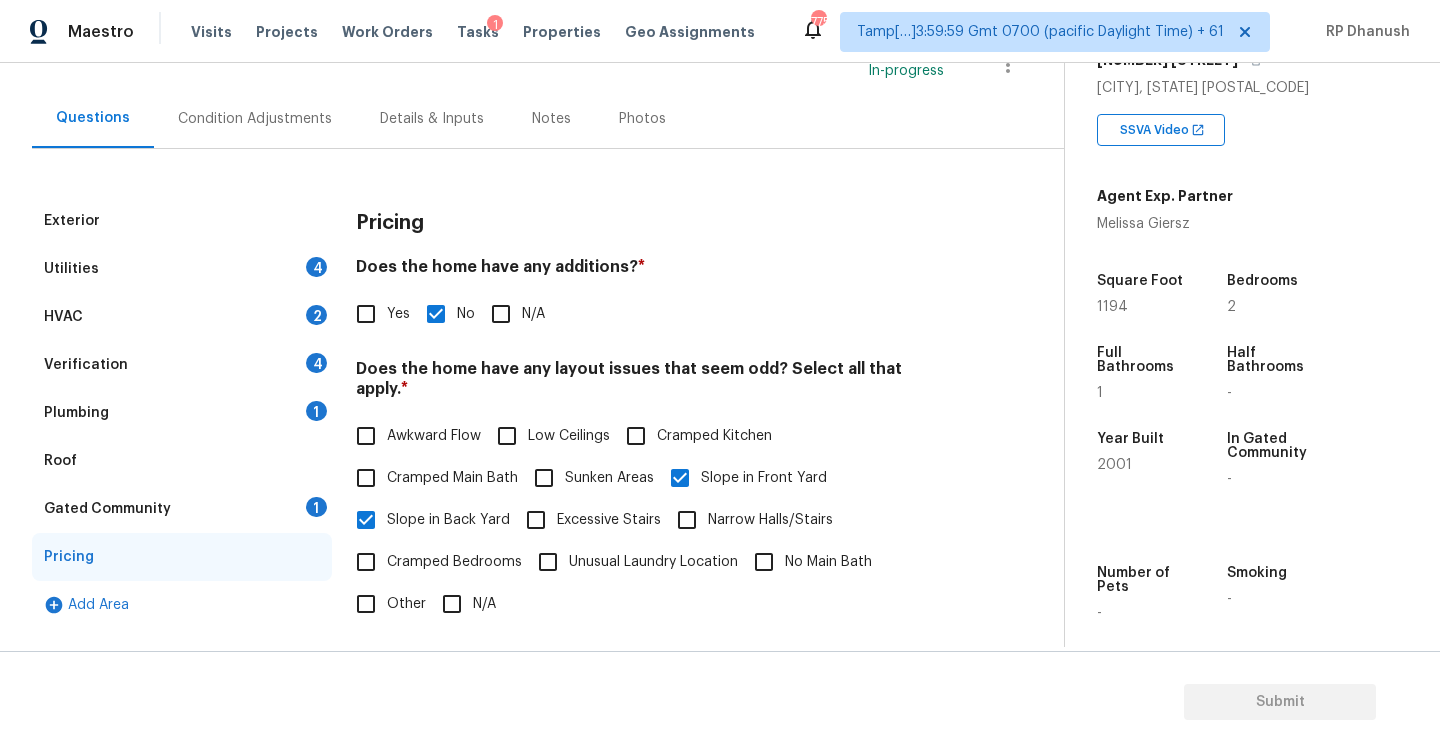 click on "Plumbing 1" at bounding box center [182, 413] 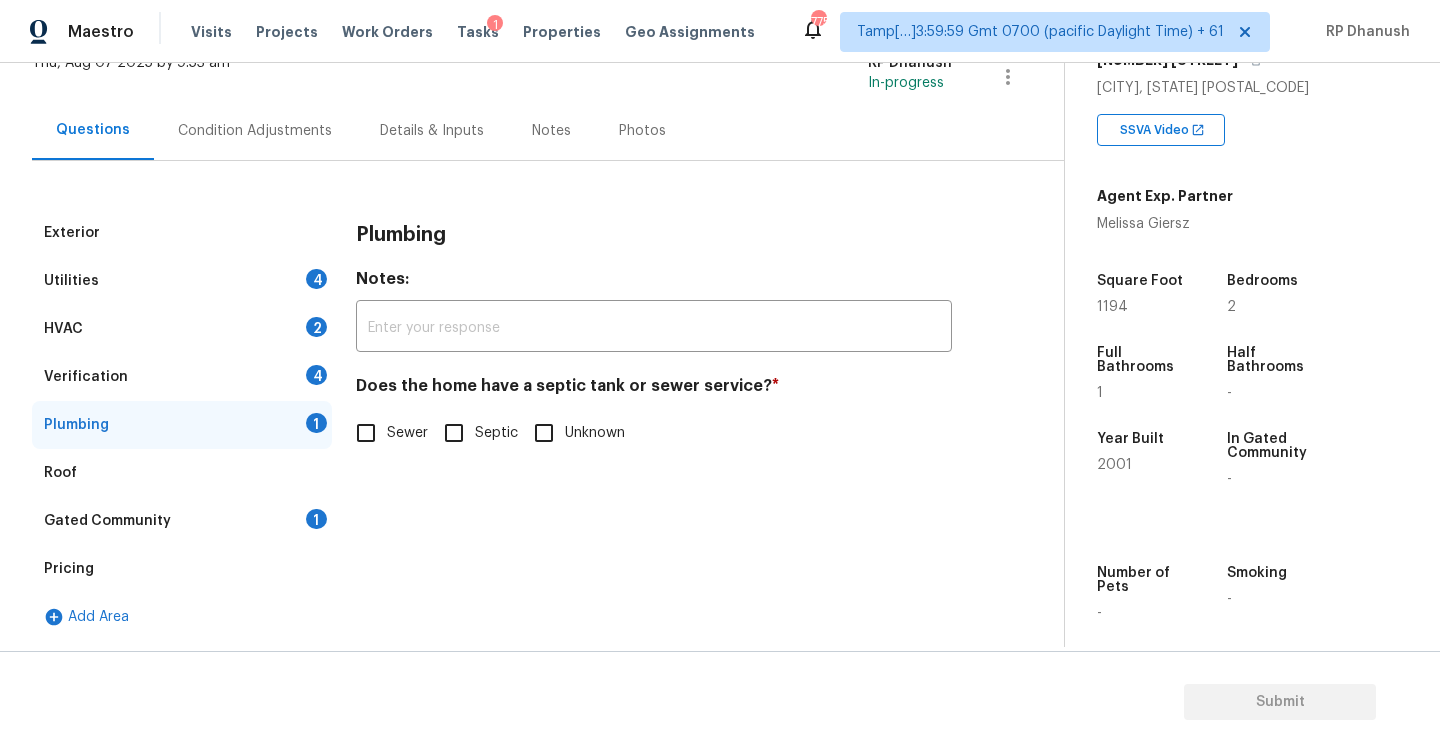 click on "Sewer" at bounding box center [407, 433] 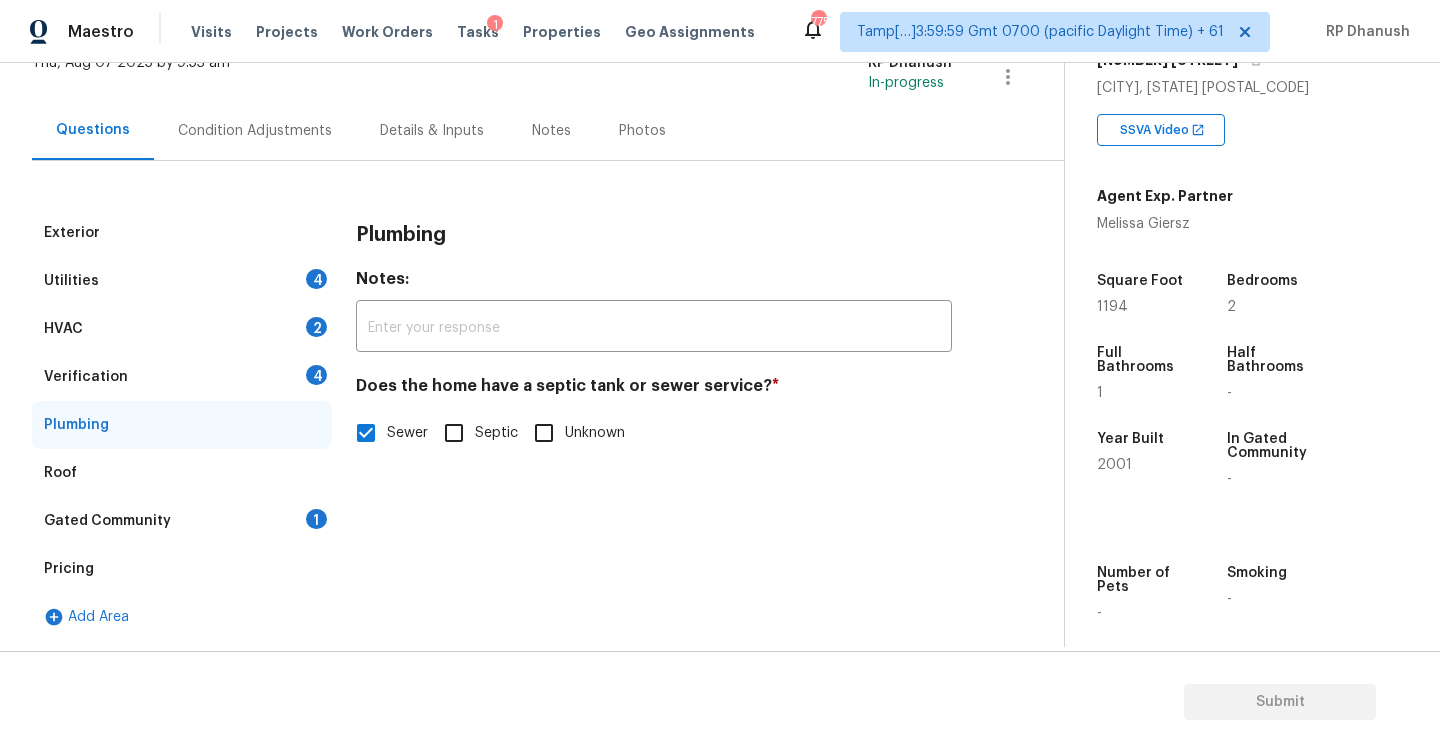 click on "4" at bounding box center (316, 375) 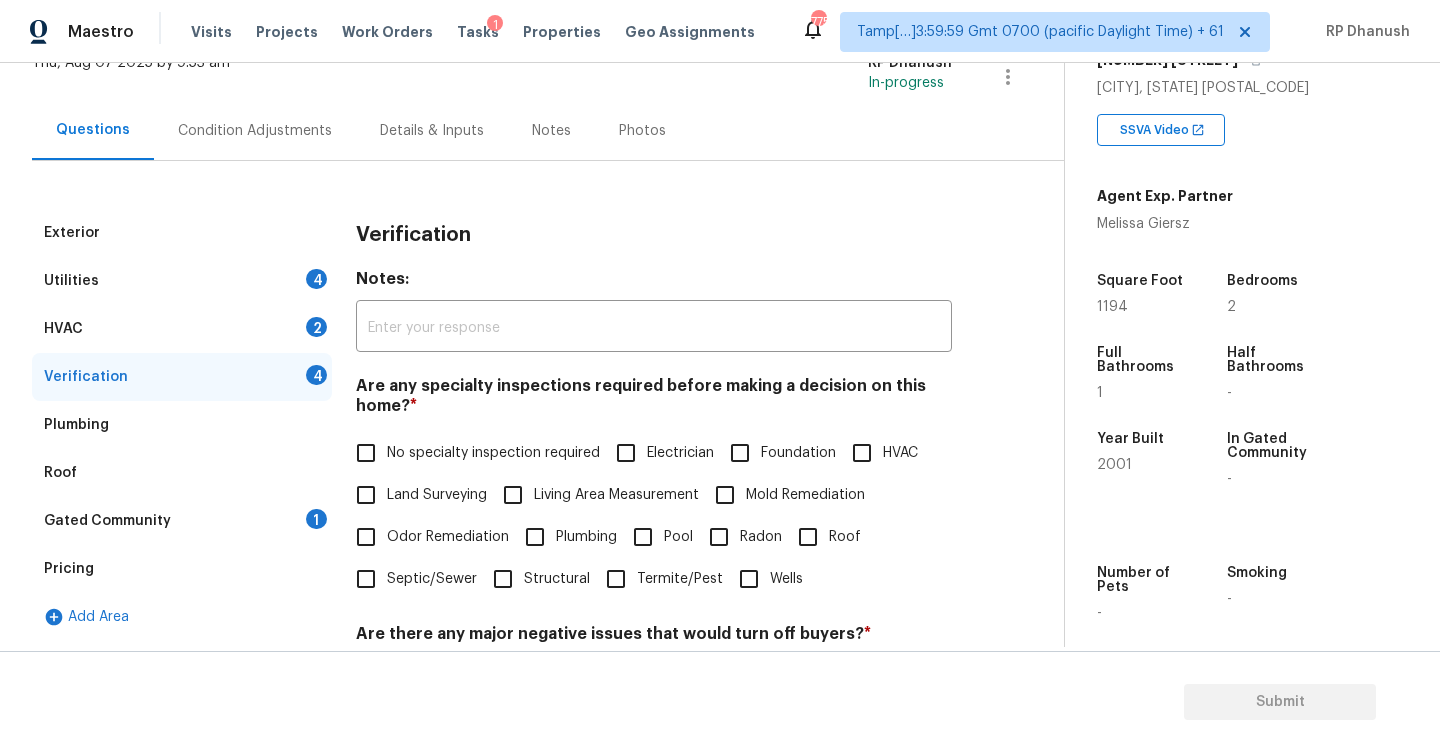 click on "No specialty inspection required" at bounding box center [472, 453] 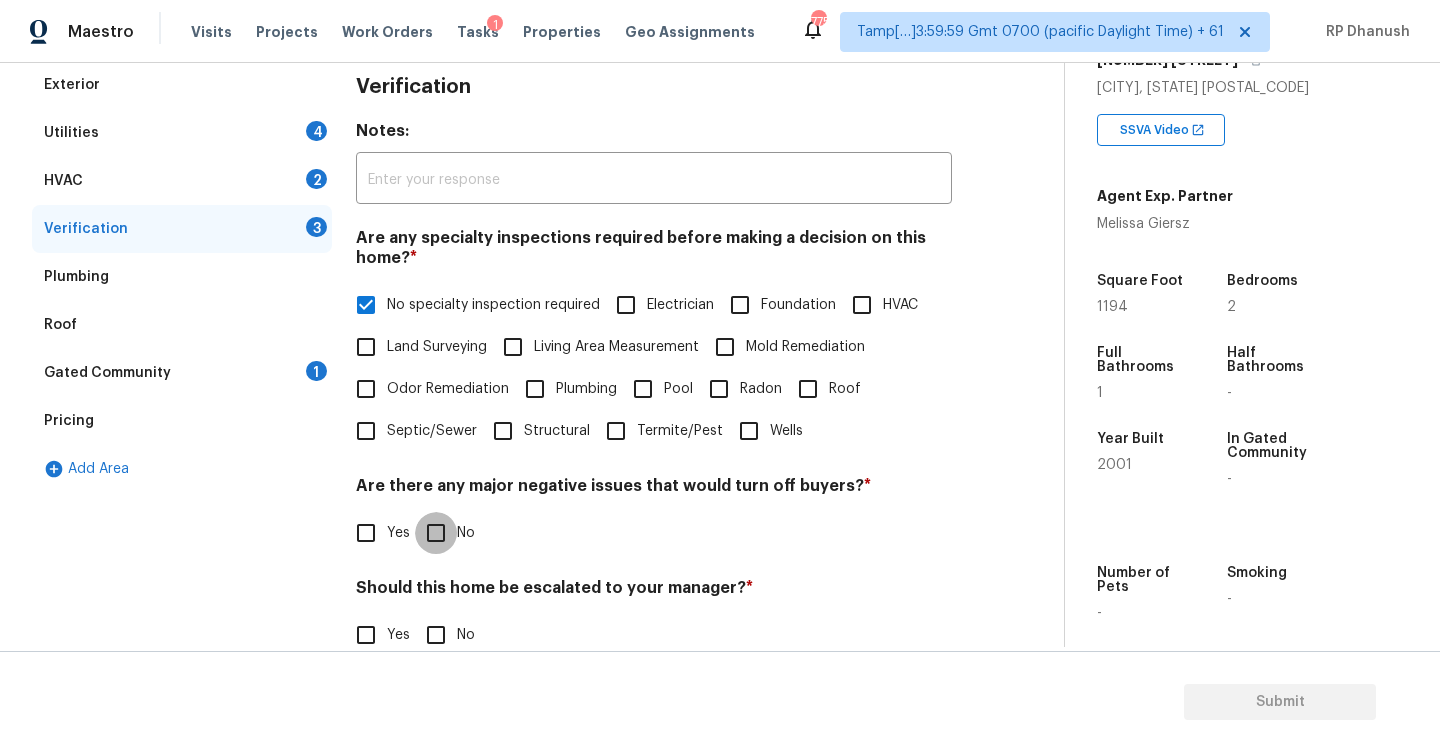 click on "No" at bounding box center [436, 533] 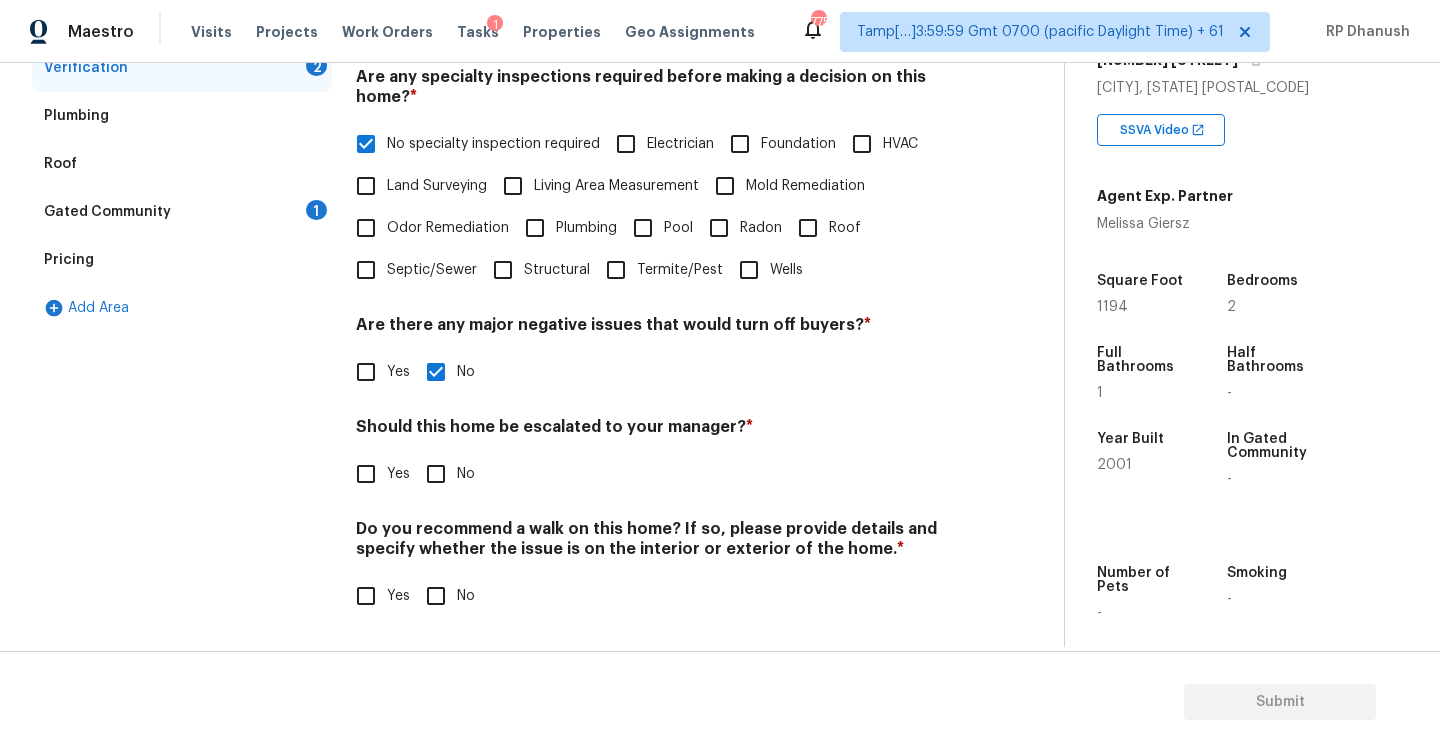 scroll, scrollTop: 451, scrollLeft: 0, axis: vertical 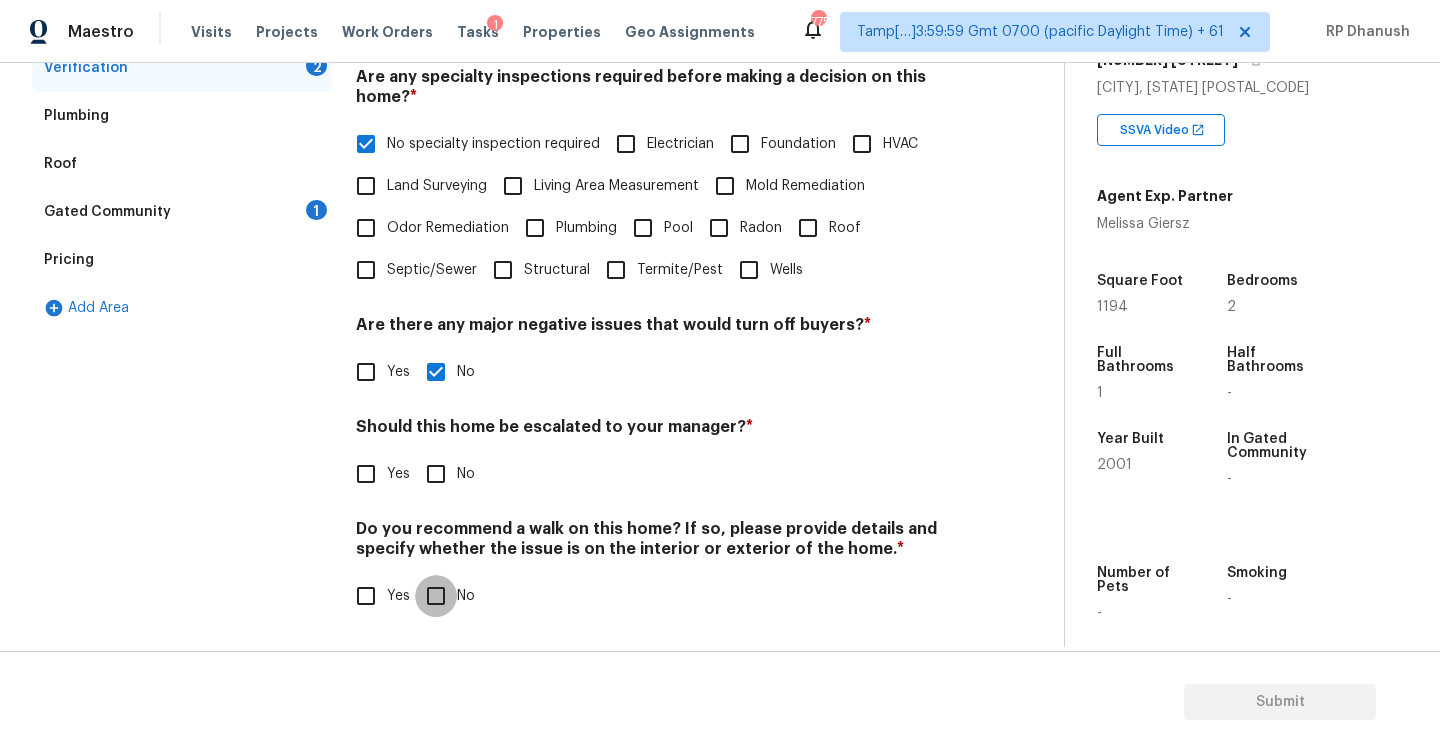 click on "No" at bounding box center [436, 596] 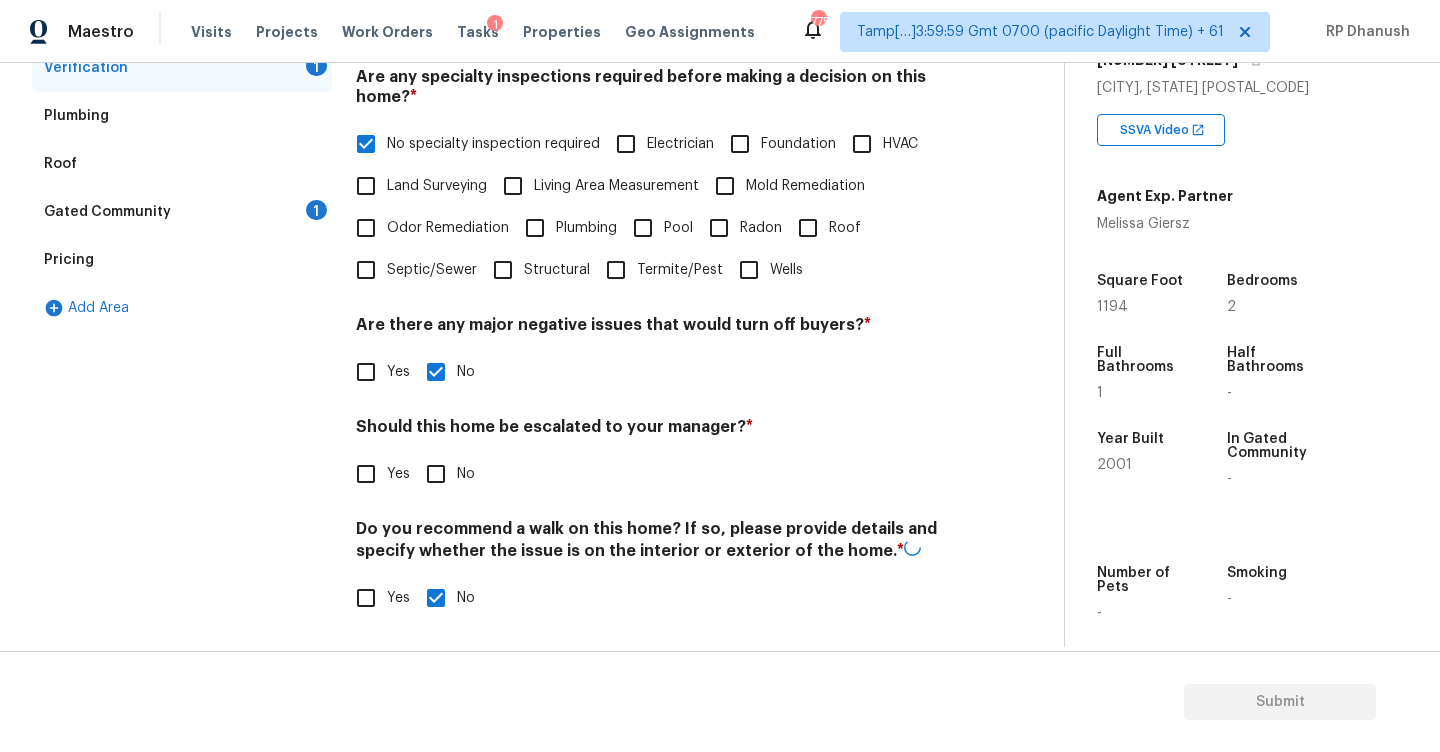 click on "Verification Notes: ​ Are any specialty inspections required before making a decision on this home?  * No specialty inspection required Electrician Foundation HVAC Land Surveying Living Area Measurement Mold Remediation Odor Remediation Plumbing Pool Radon Roof Septic/Sewer Structural Termite/Pest Wells Are there any major negative issues that would turn off buyers?  * Yes No Should this home be escalated to your manager?  * Yes No Do you recommend a walk on this home? If so, please provide details and specify whether the issue is on the interior or exterior of the home.  * Yes No" at bounding box center (654, 271) 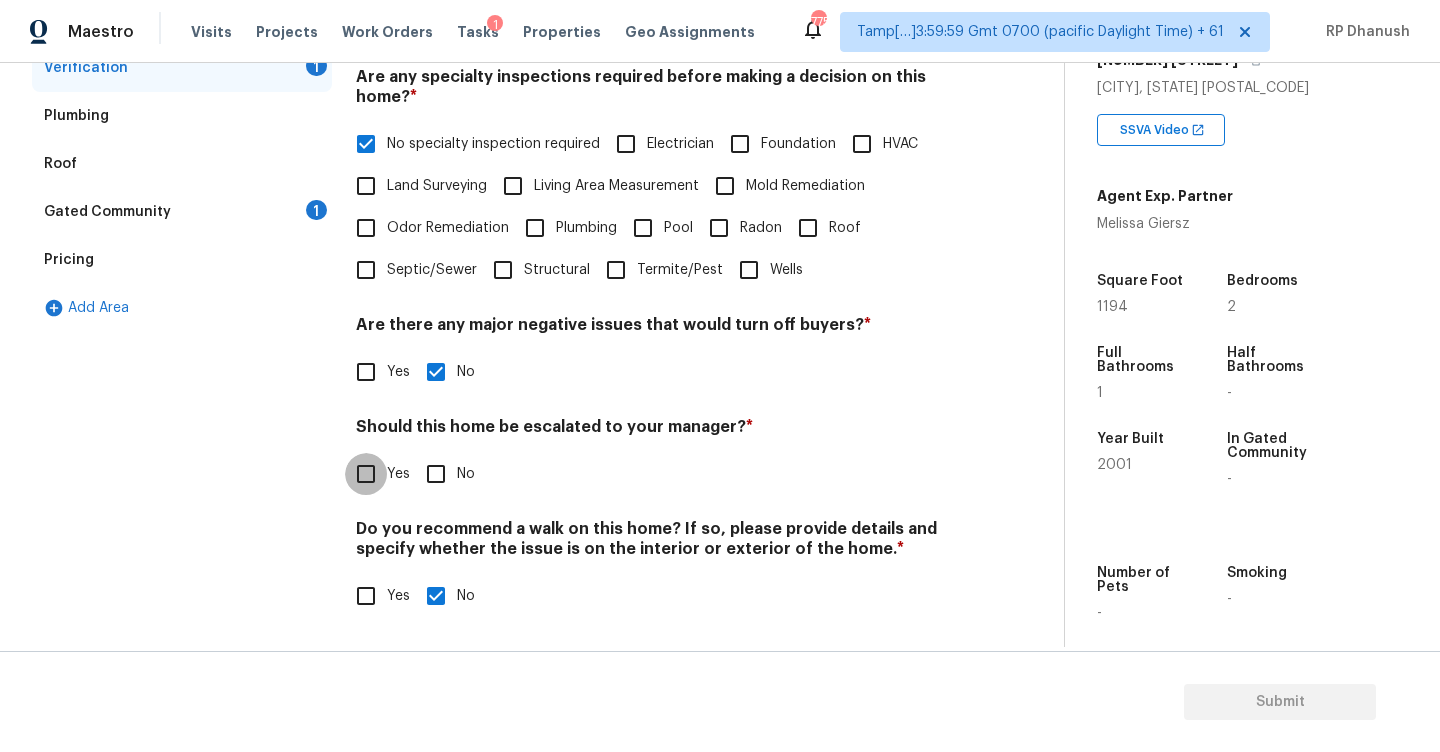 click on "Yes" at bounding box center (366, 474) 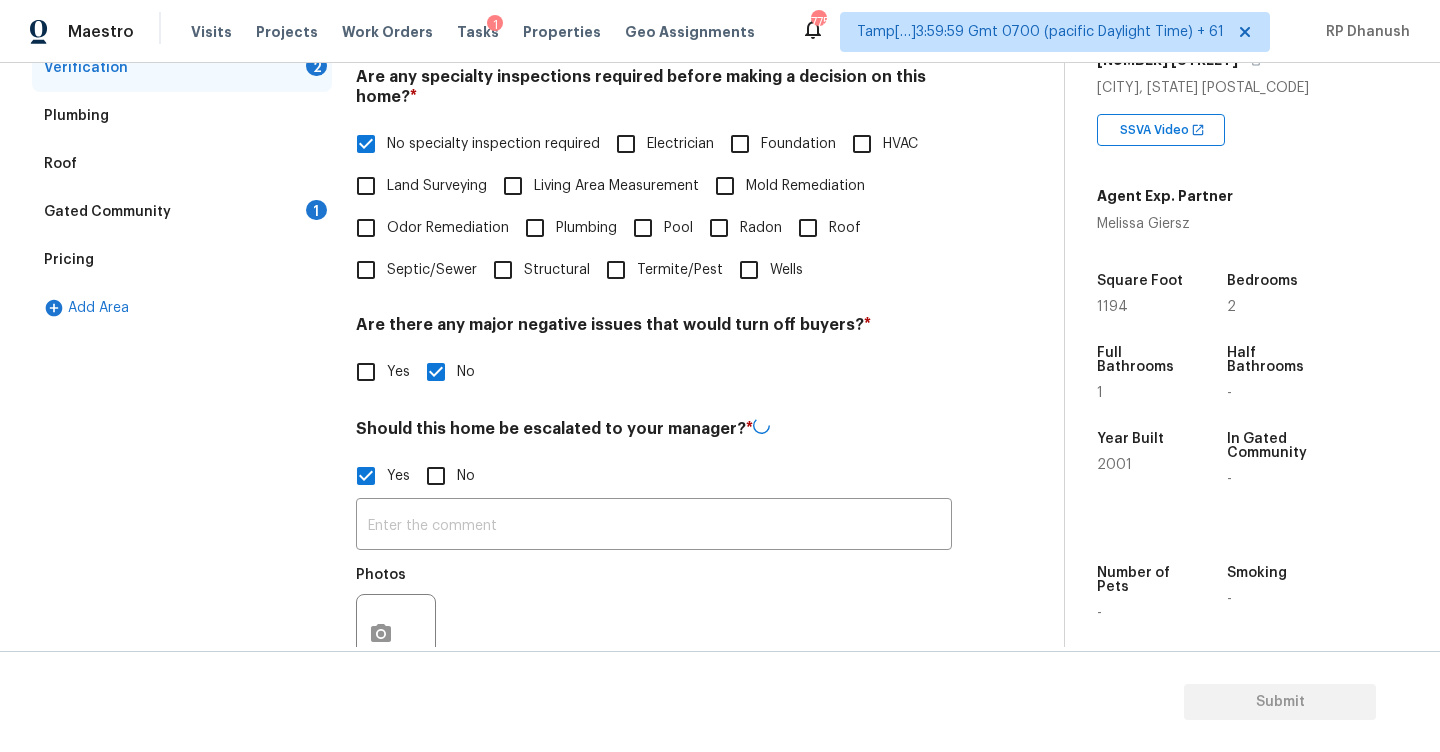 click at bounding box center (654, 526) 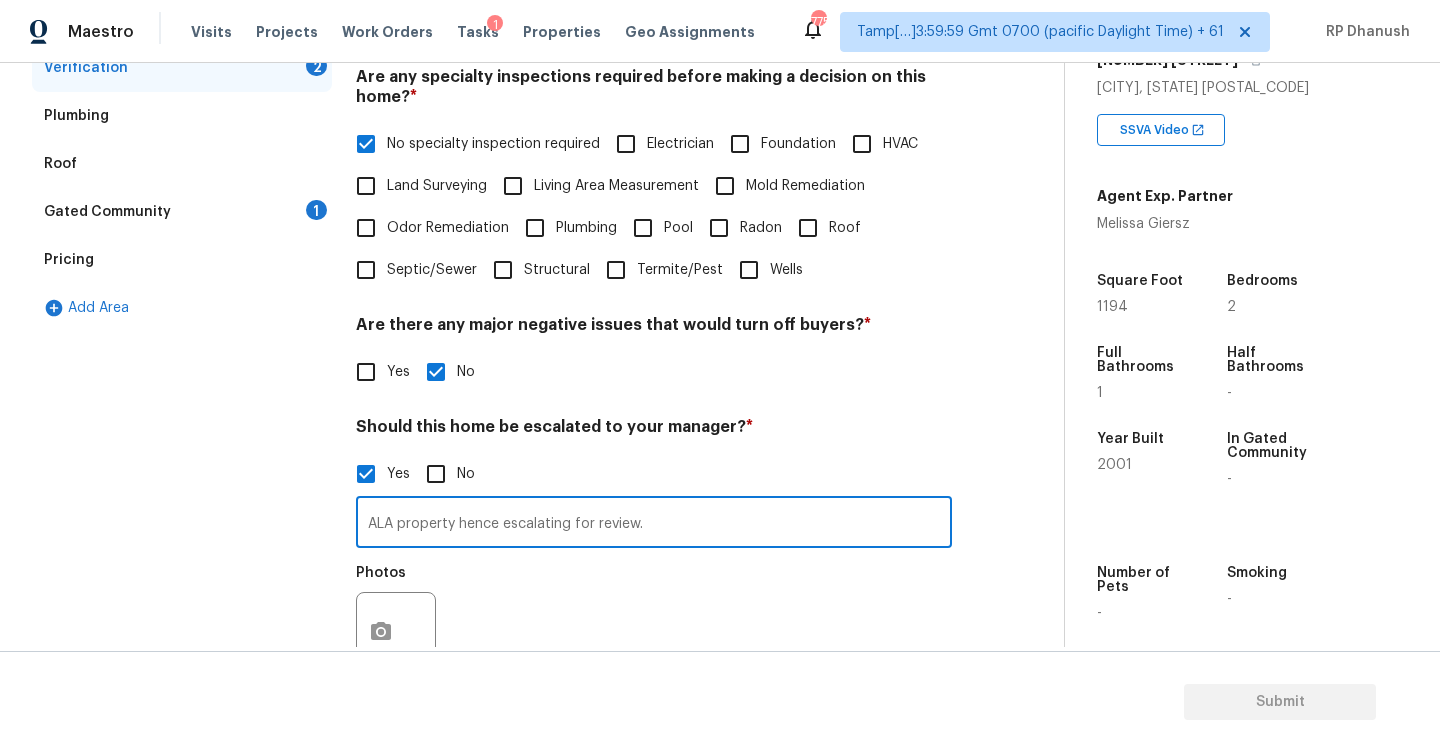 type on "ALA property hence escalating for review." 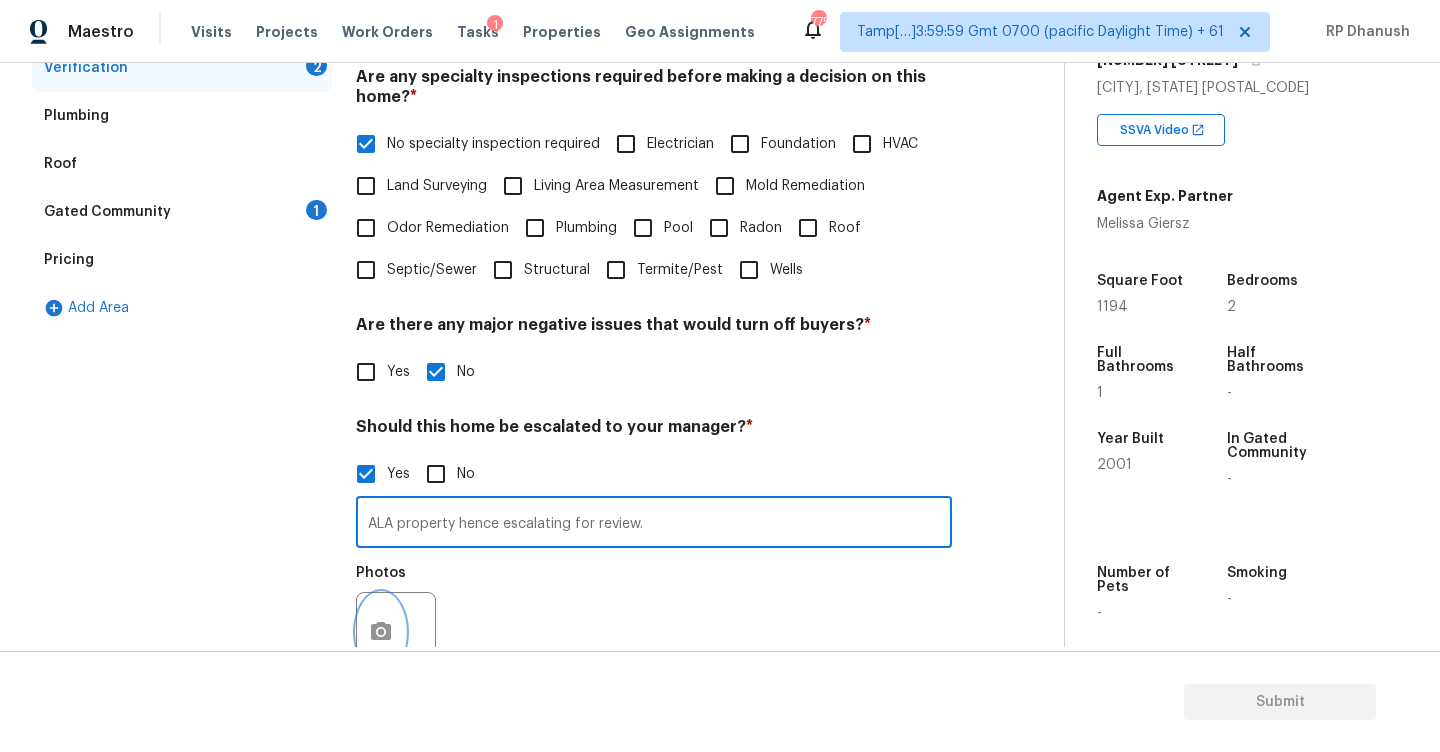 click at bounding box center (381, 632) 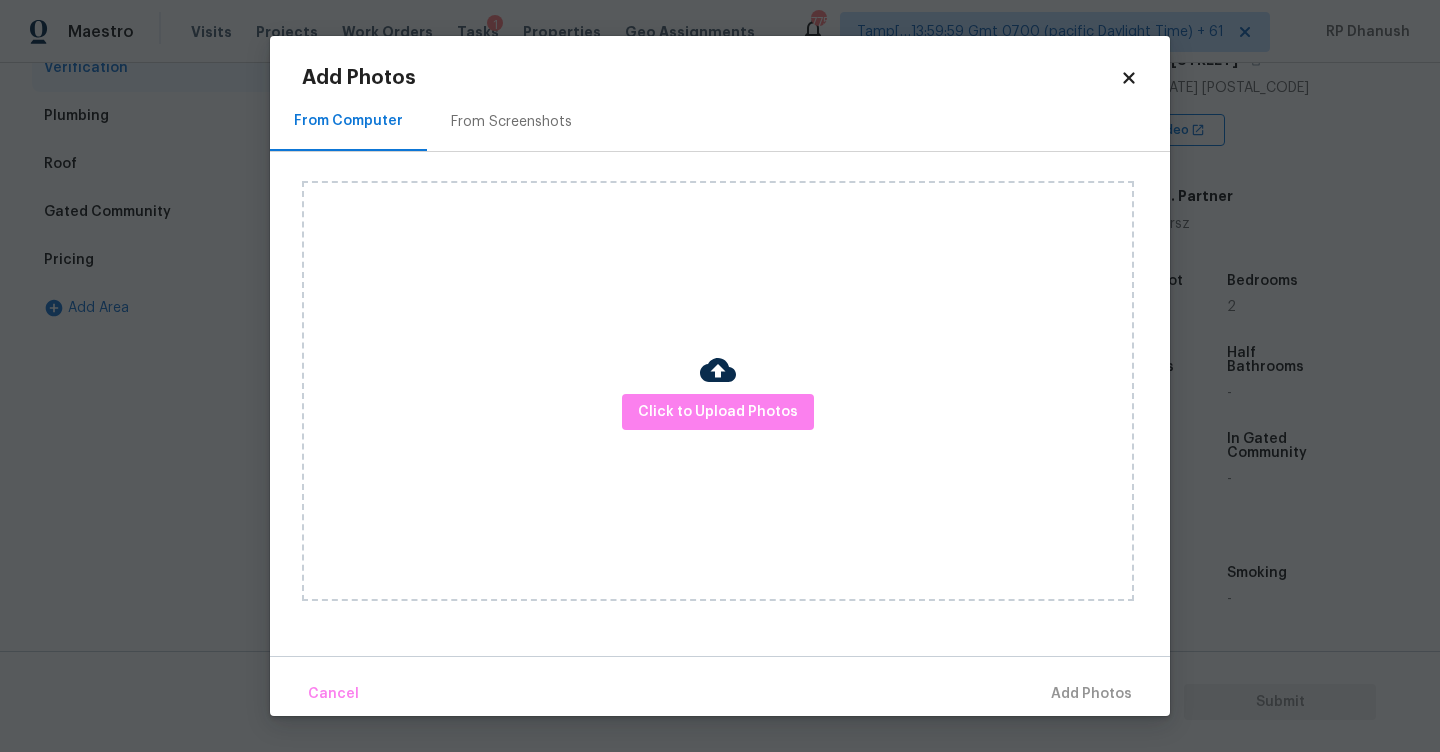 click on "From Screenshots" at bounding box center (511, 121) 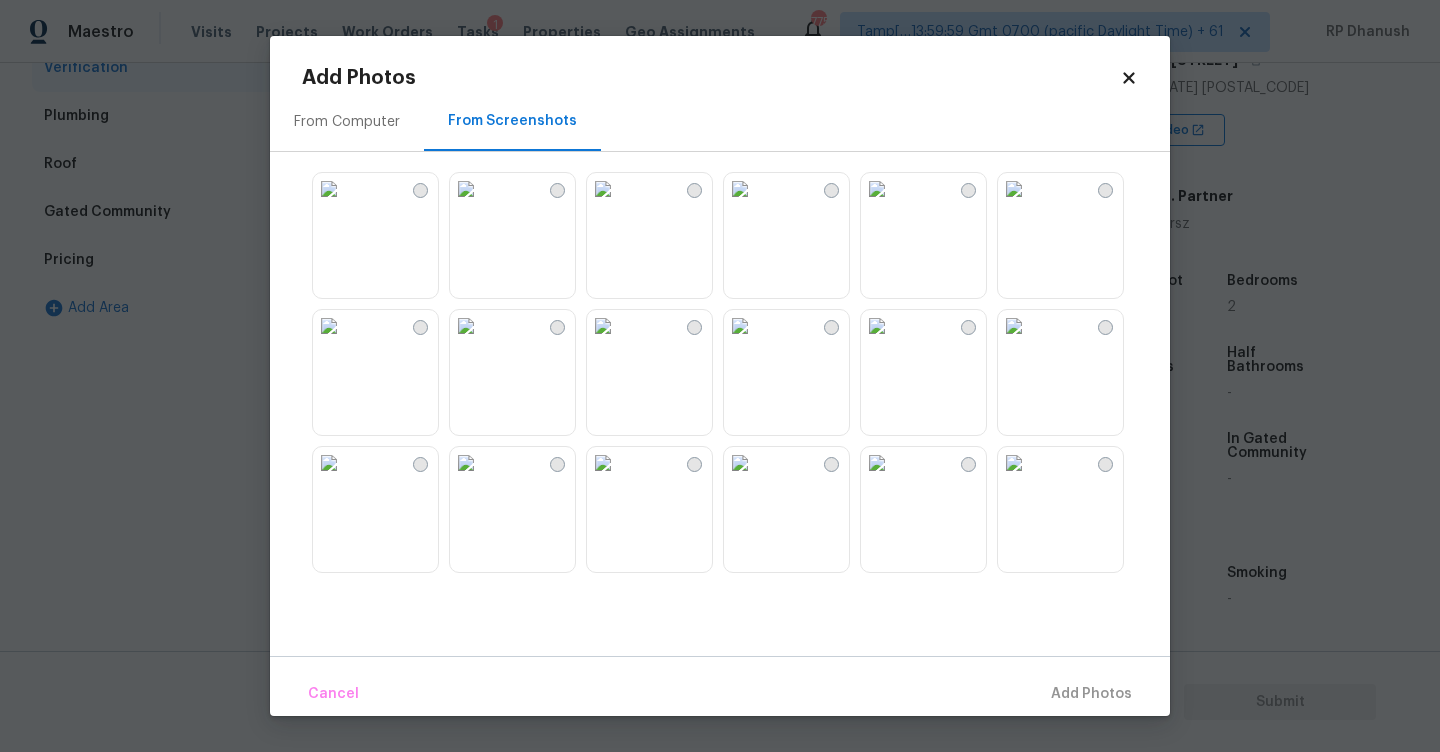 click at bounding box center [694, 190] 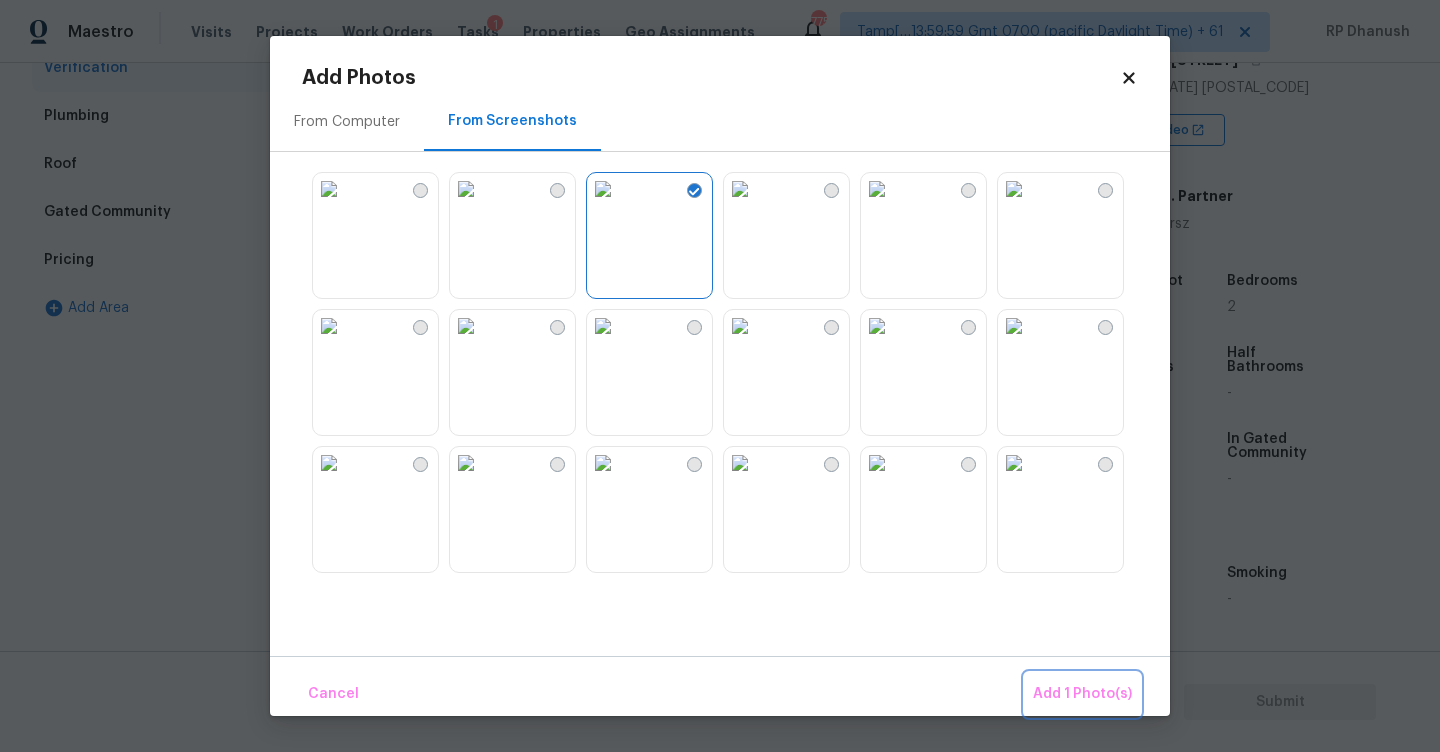 click on "Add 1 Photo(s)" at bounding box center [1082, 694] 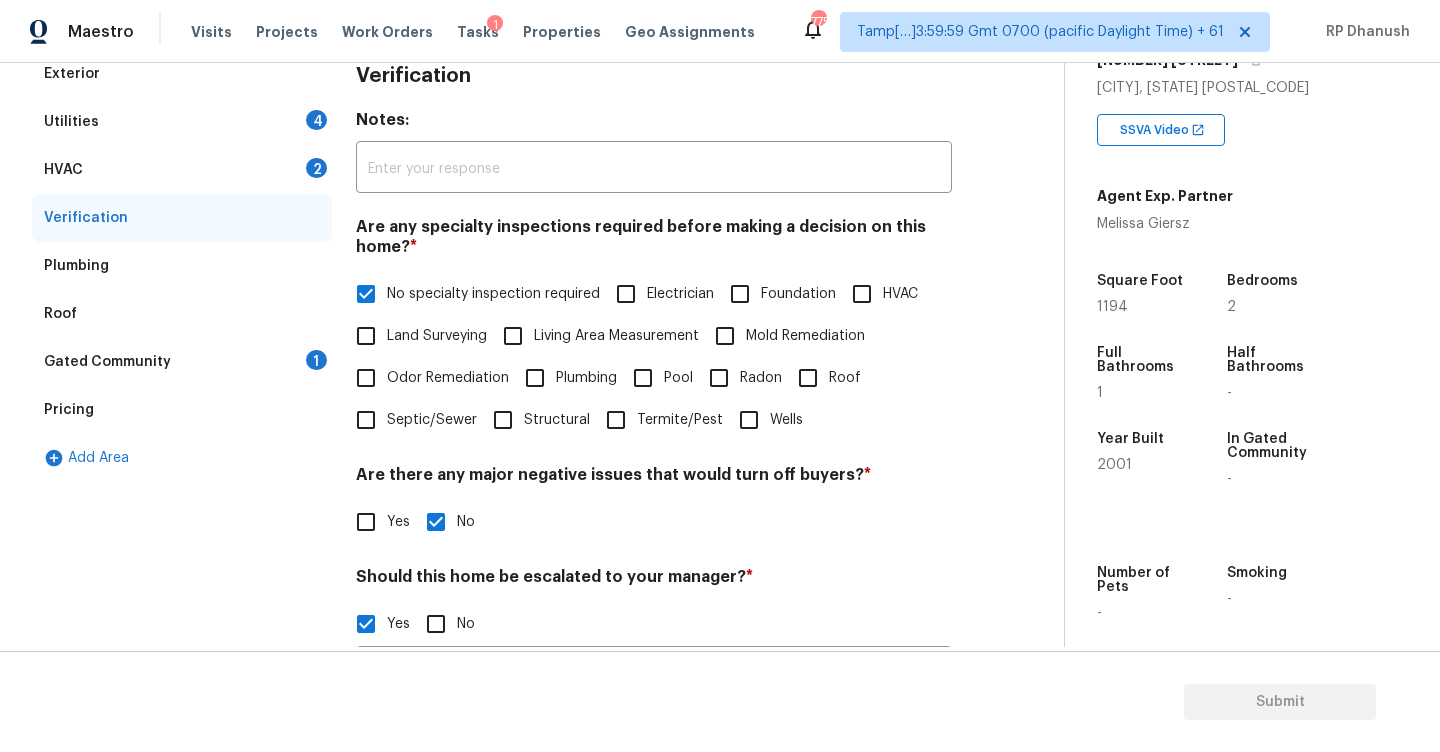 click on "1" at bounding box center (316, 360) 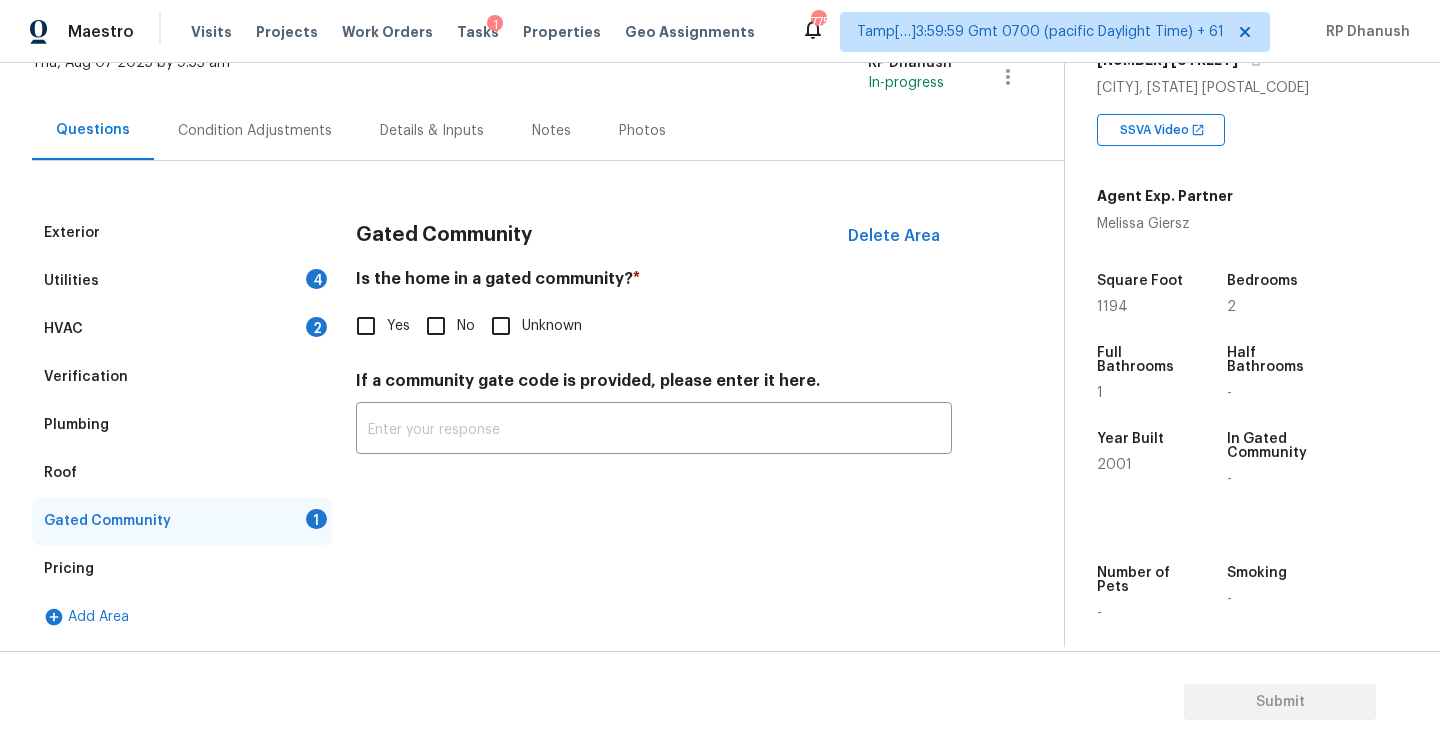 scroll, scrollTop: 142, scrollLeft: 0, axis: vertical 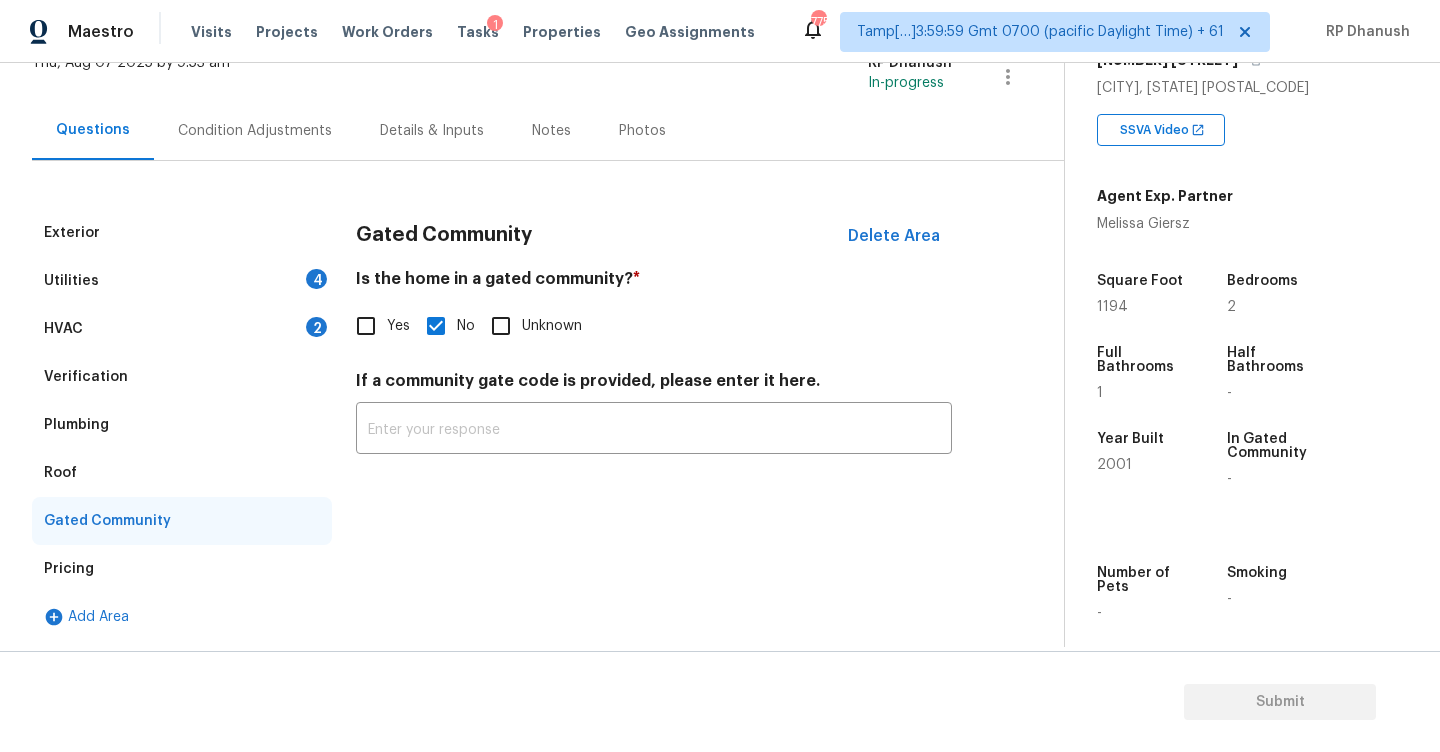 click on "Utilities 4" at bounding box center [182, 281] 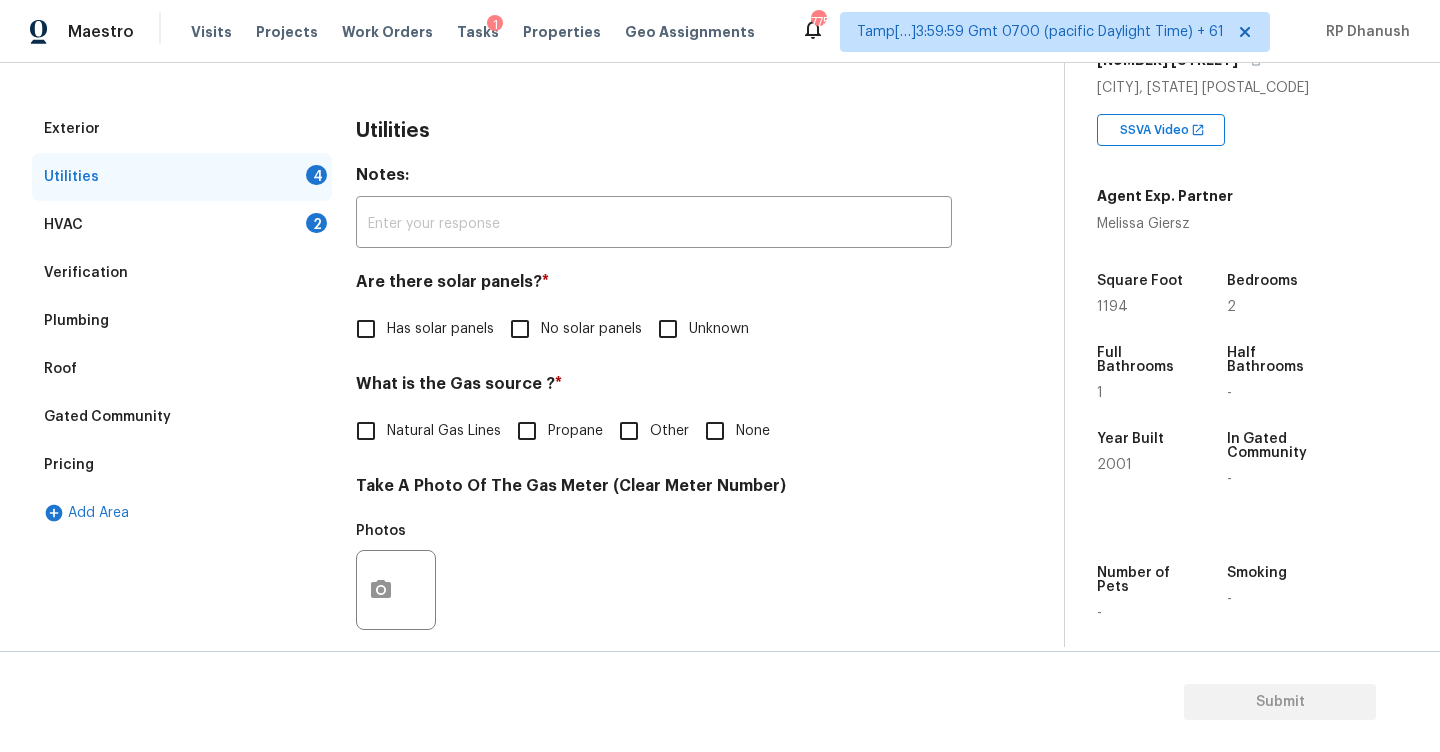 scroll, scrollTop: 297, scrollLeft: 0, axis: vertical 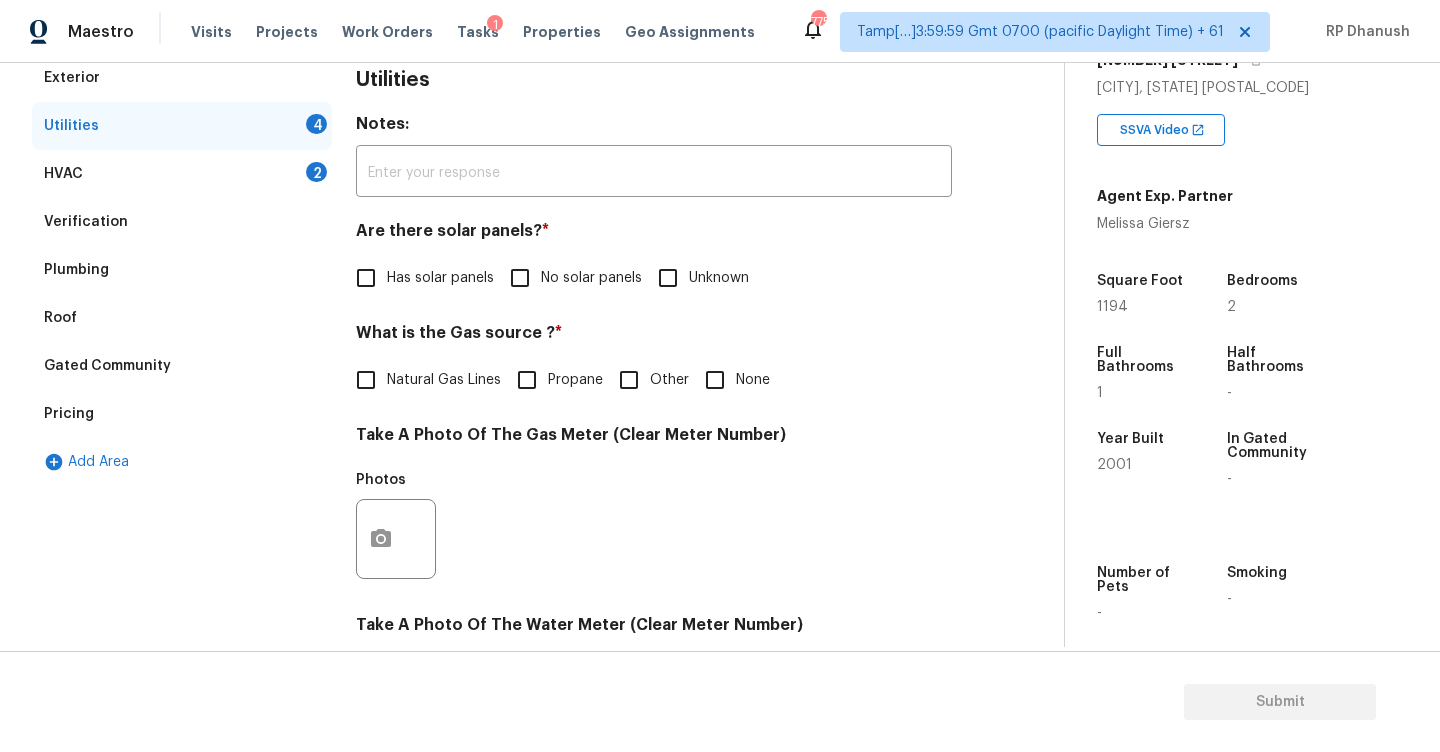 click on "No solar panels" at bounding box center (520, 278) 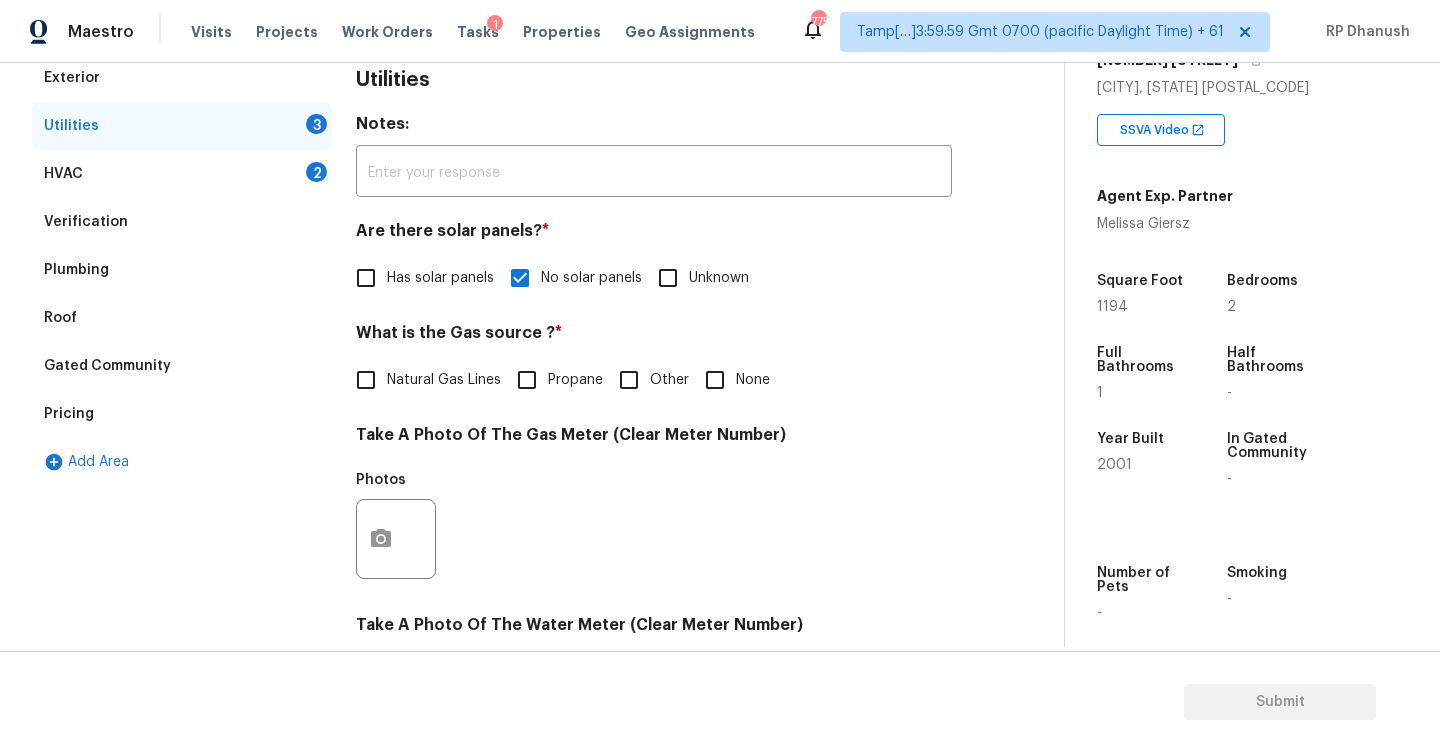 scroll, scrollTop: 753, scrollLeft: 0, axis: vertical 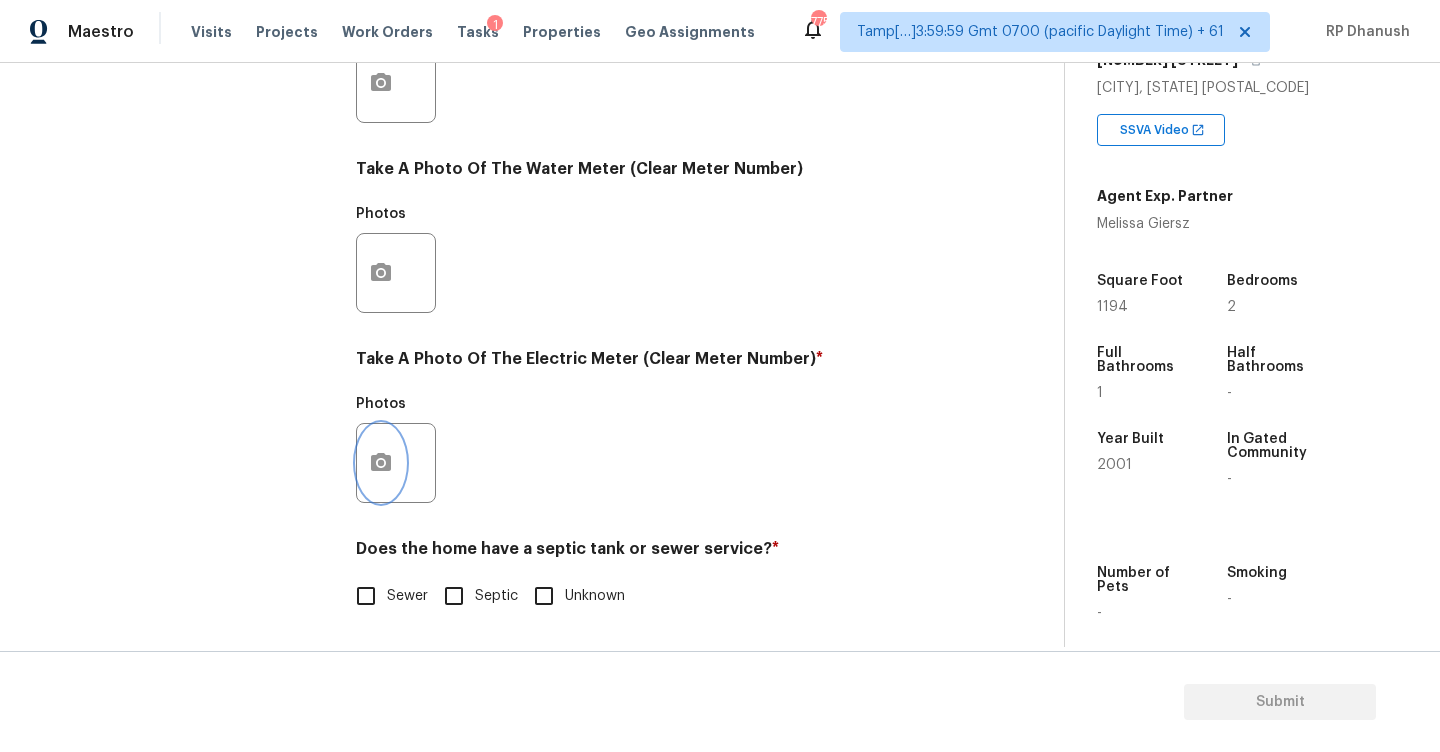 click at bounding box center (381, 463) 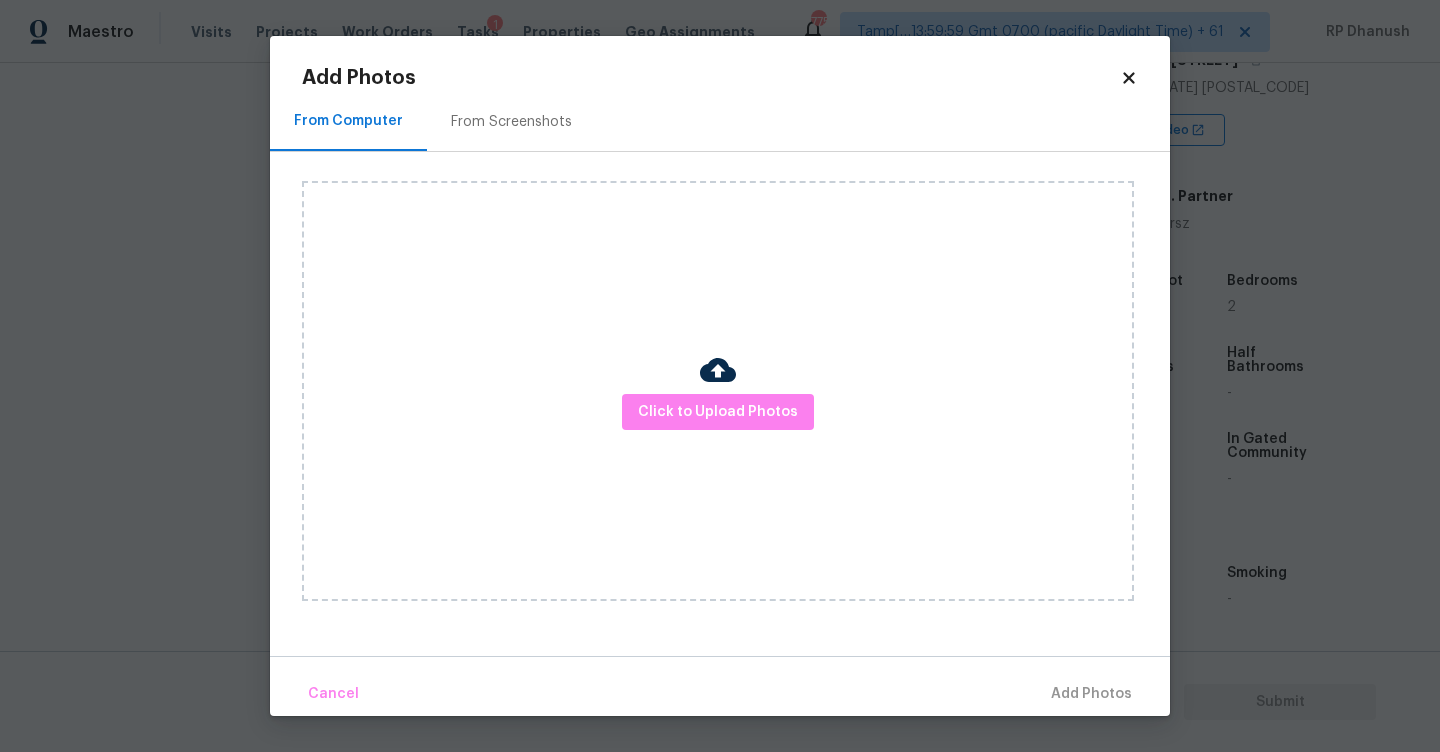 click on "From Screenshots" at bounding box center [511, 122] 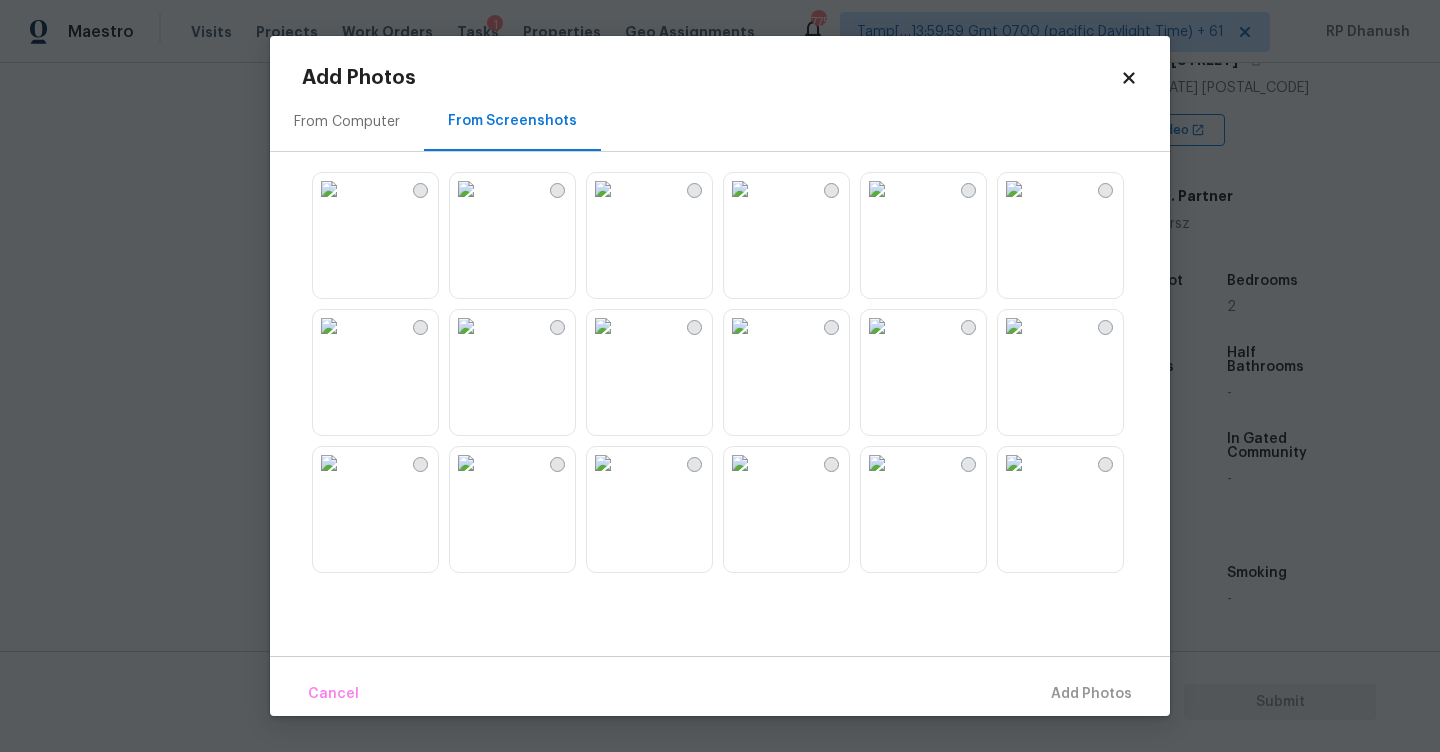 click at bounding box center (603, 189) 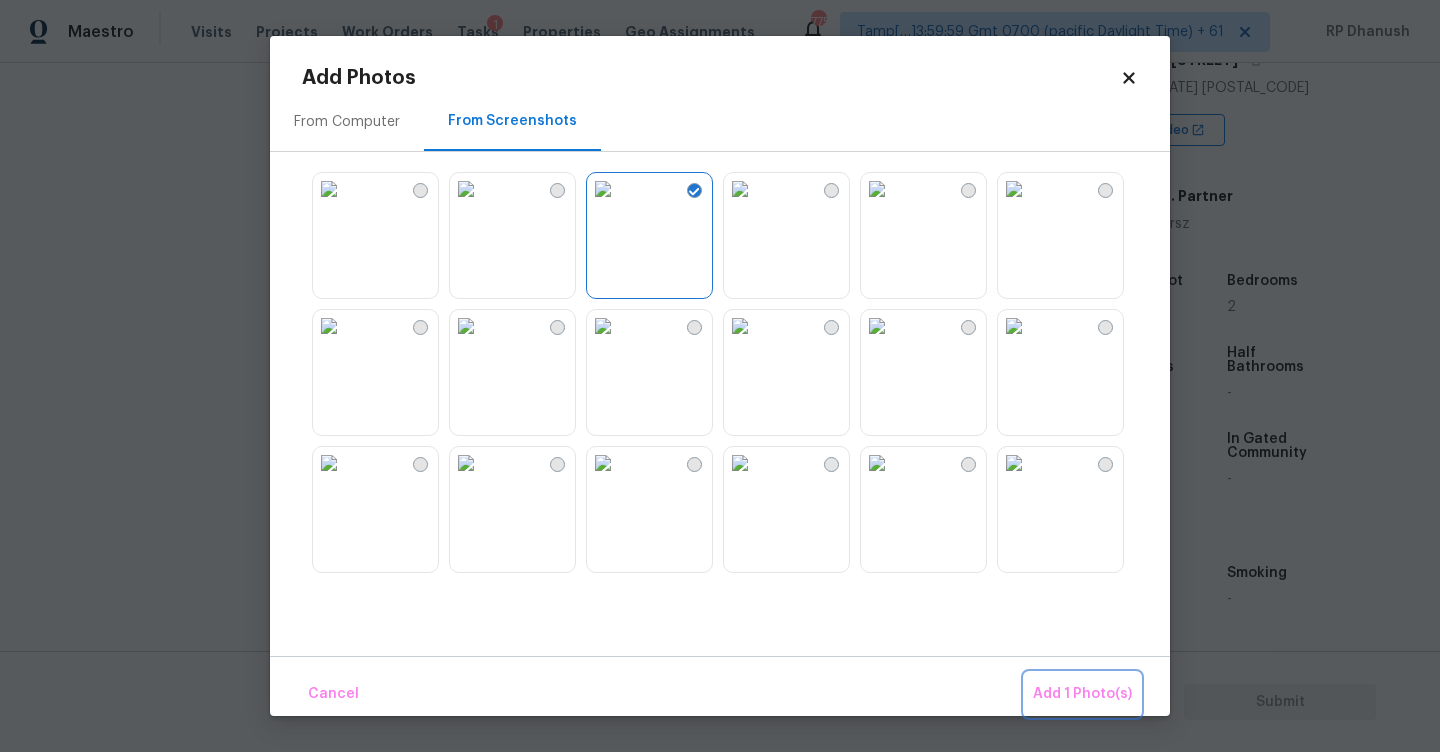 click on "Add 1 Photo(s)" at bounding box center (1082, 694) 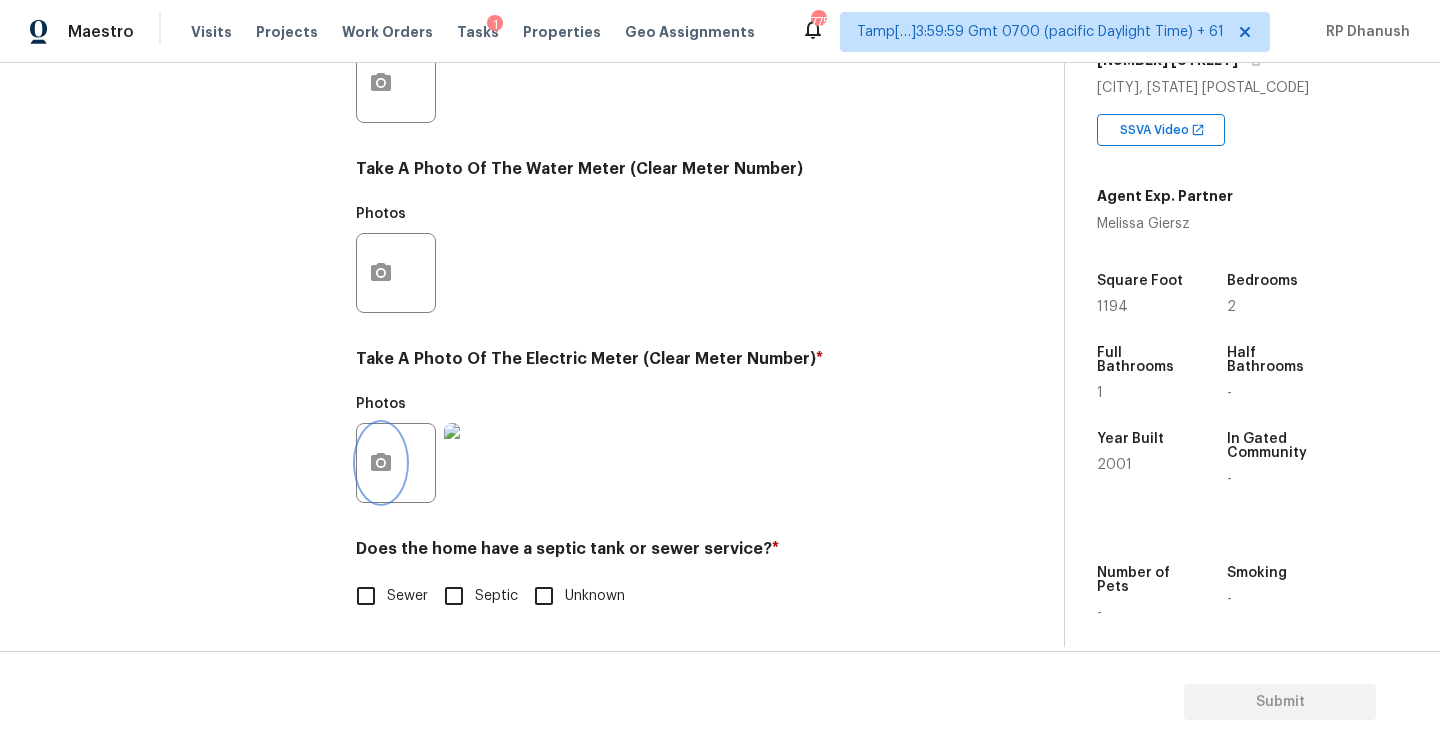 scroll, scrollTop: 753, scrollLeft: 0, axis: vertical 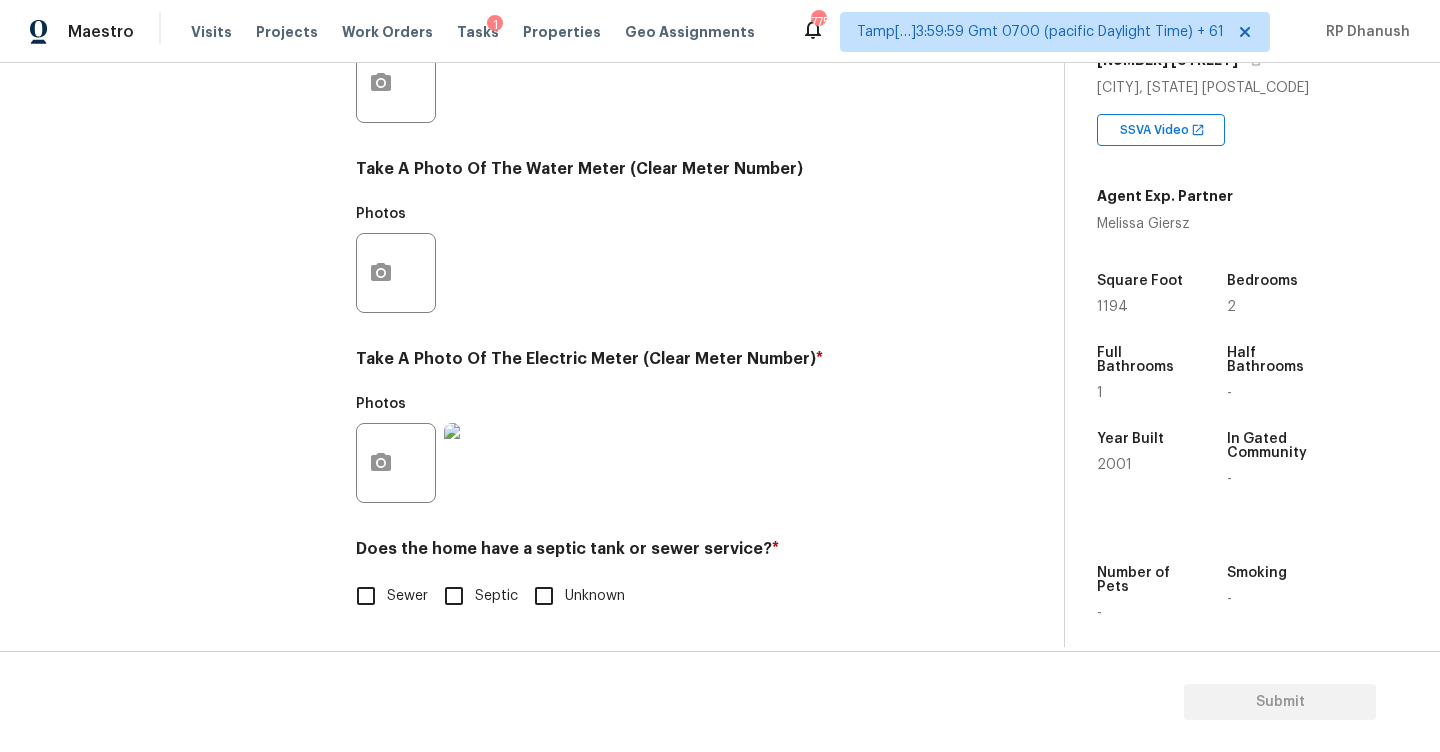 click on "Sewer" at bounding box center [407, 596] 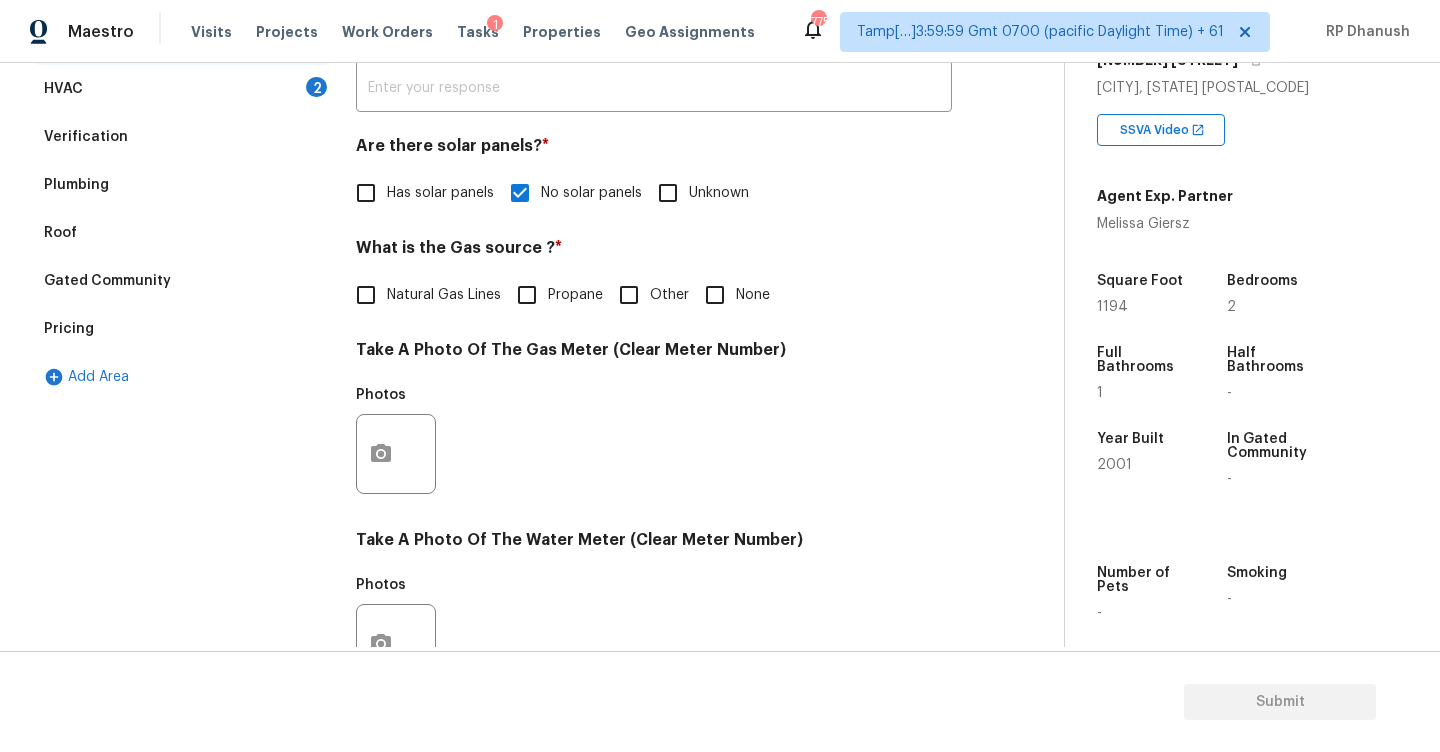 scroll, scrollTop: 342, scrollLeft: 0, axis: vertical 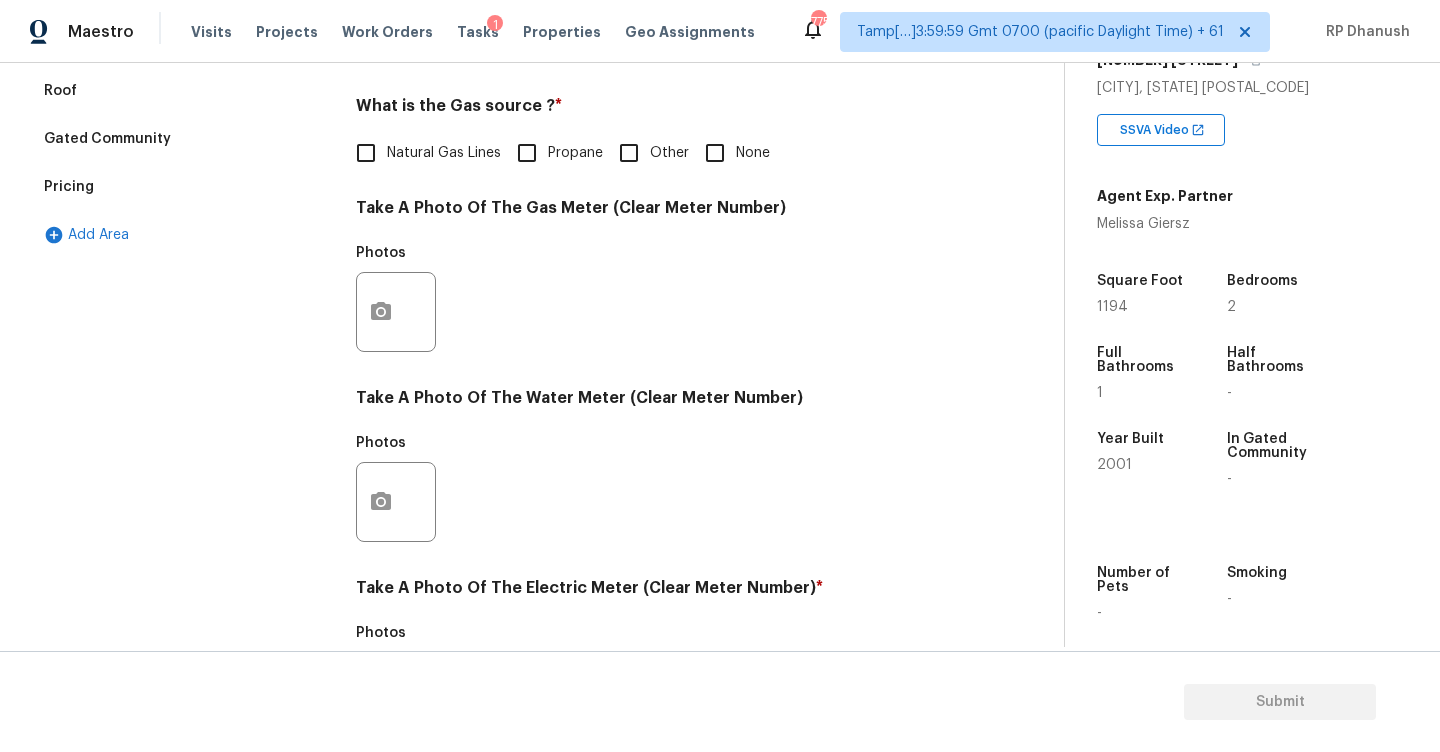 click on "Natural Gas Lines" at bounding box center (366, 153) 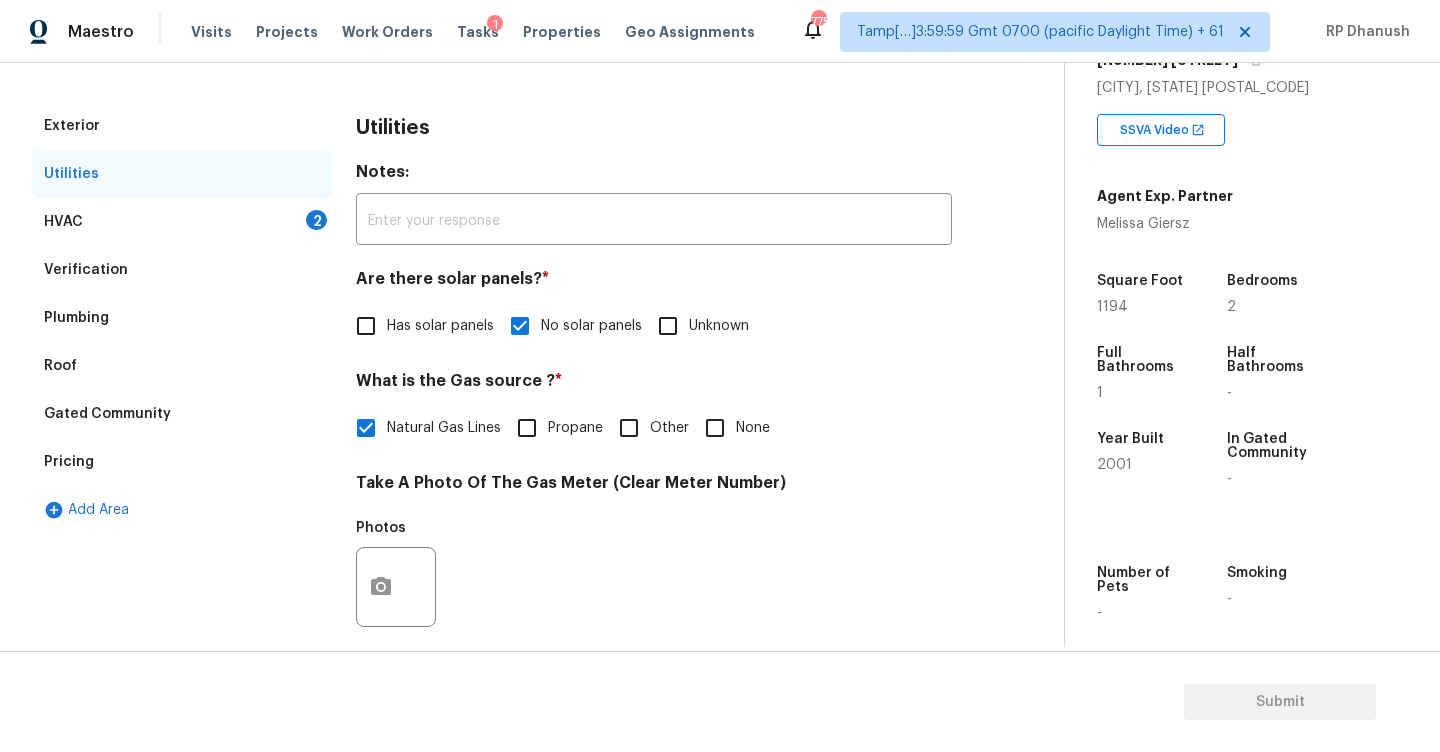 scroll, scrollTop: 245, scrollLeft: 0, axis: vertical 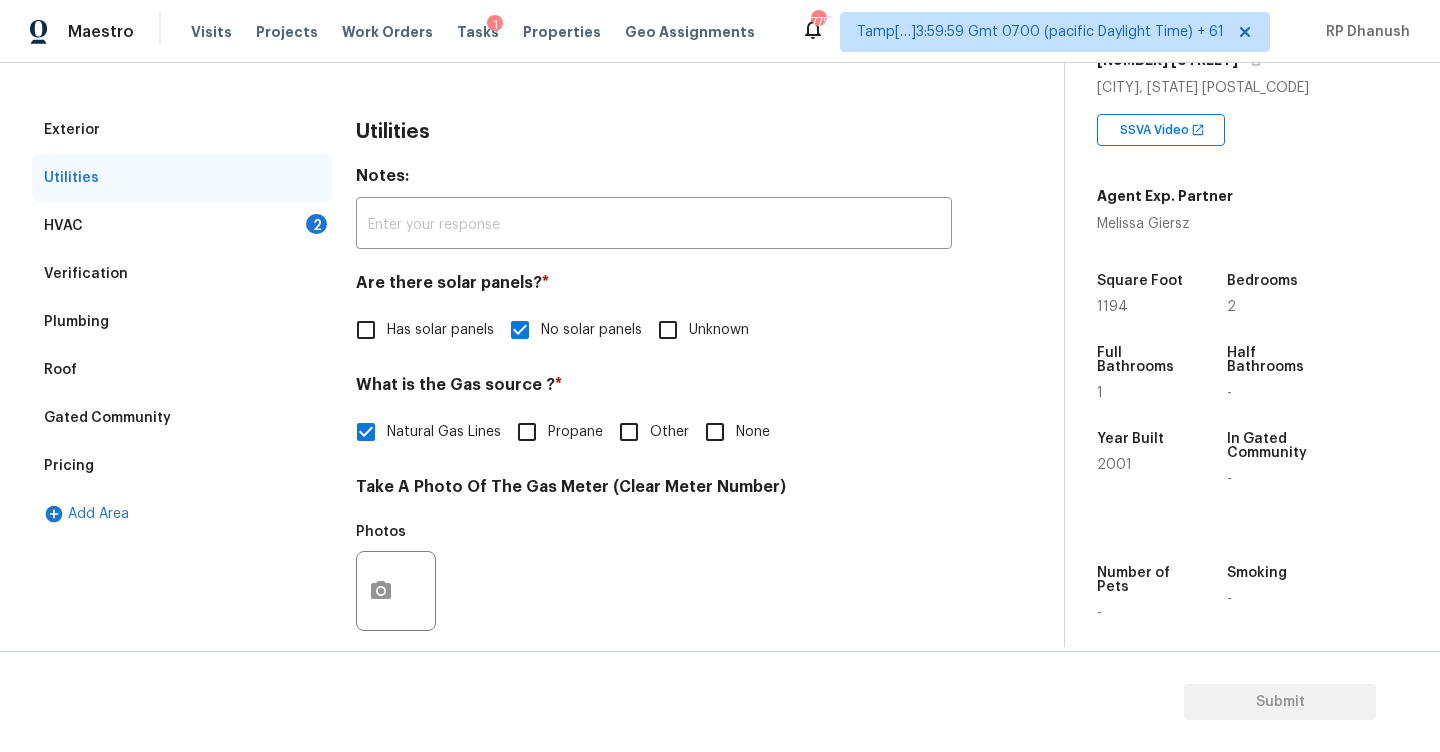 click on "2" at bounding box center [316, 224] 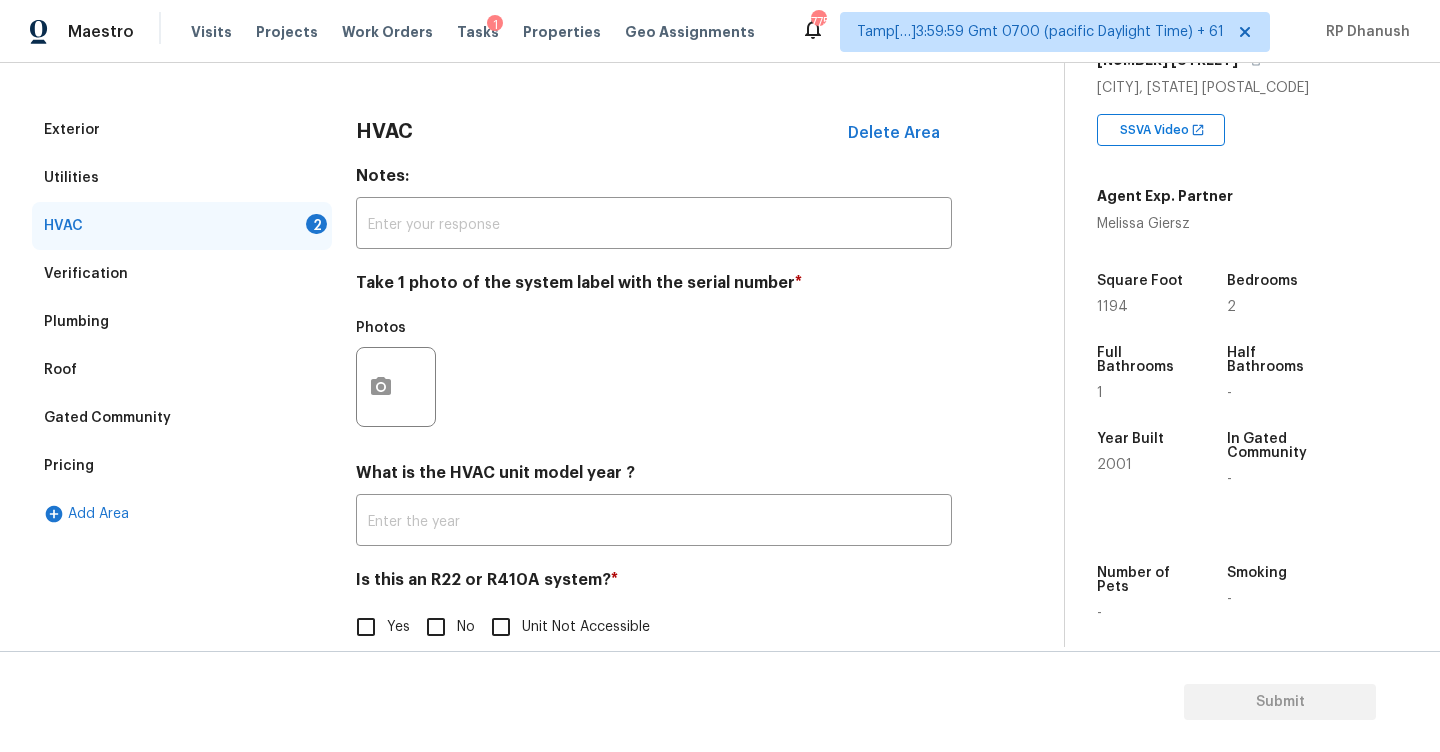 scroll, scrollTop: 277, scrollLeft: 0, axis: vertical 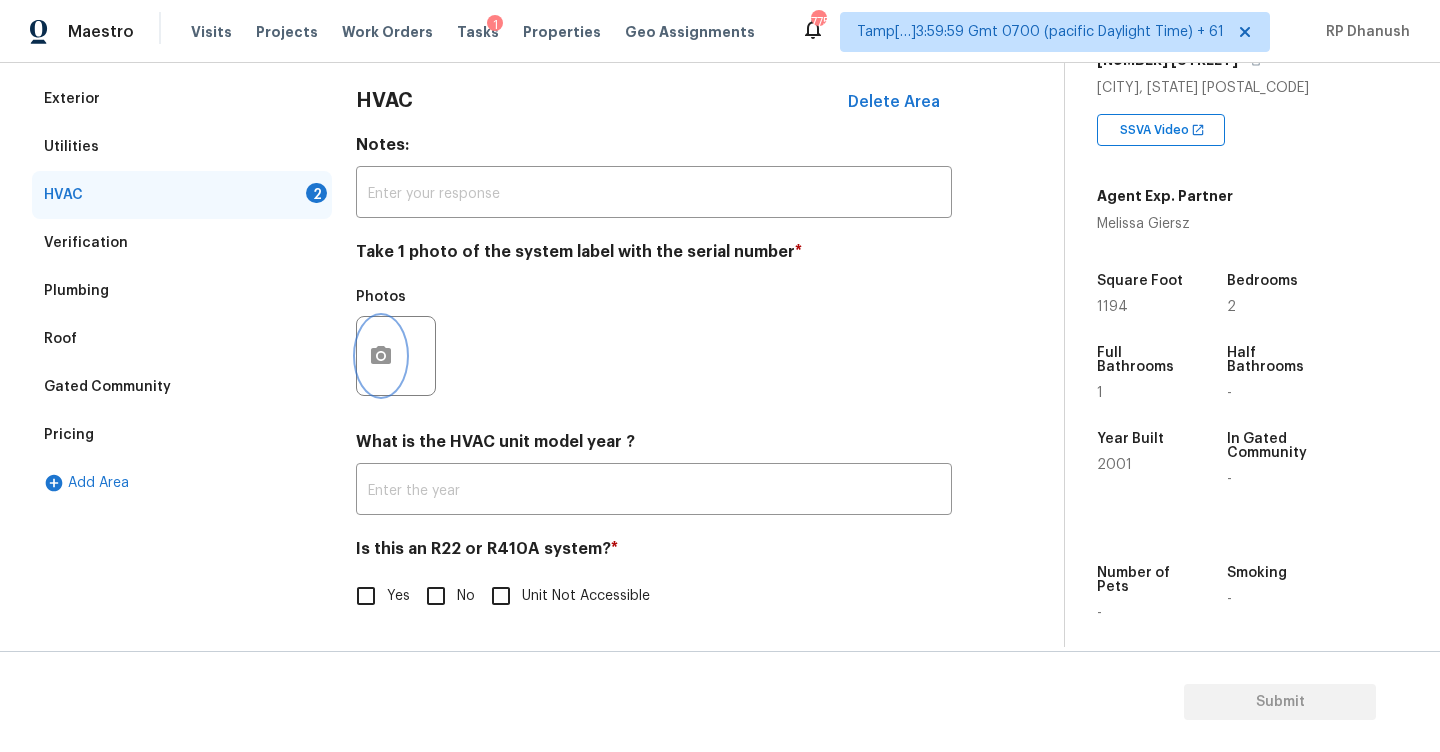 click 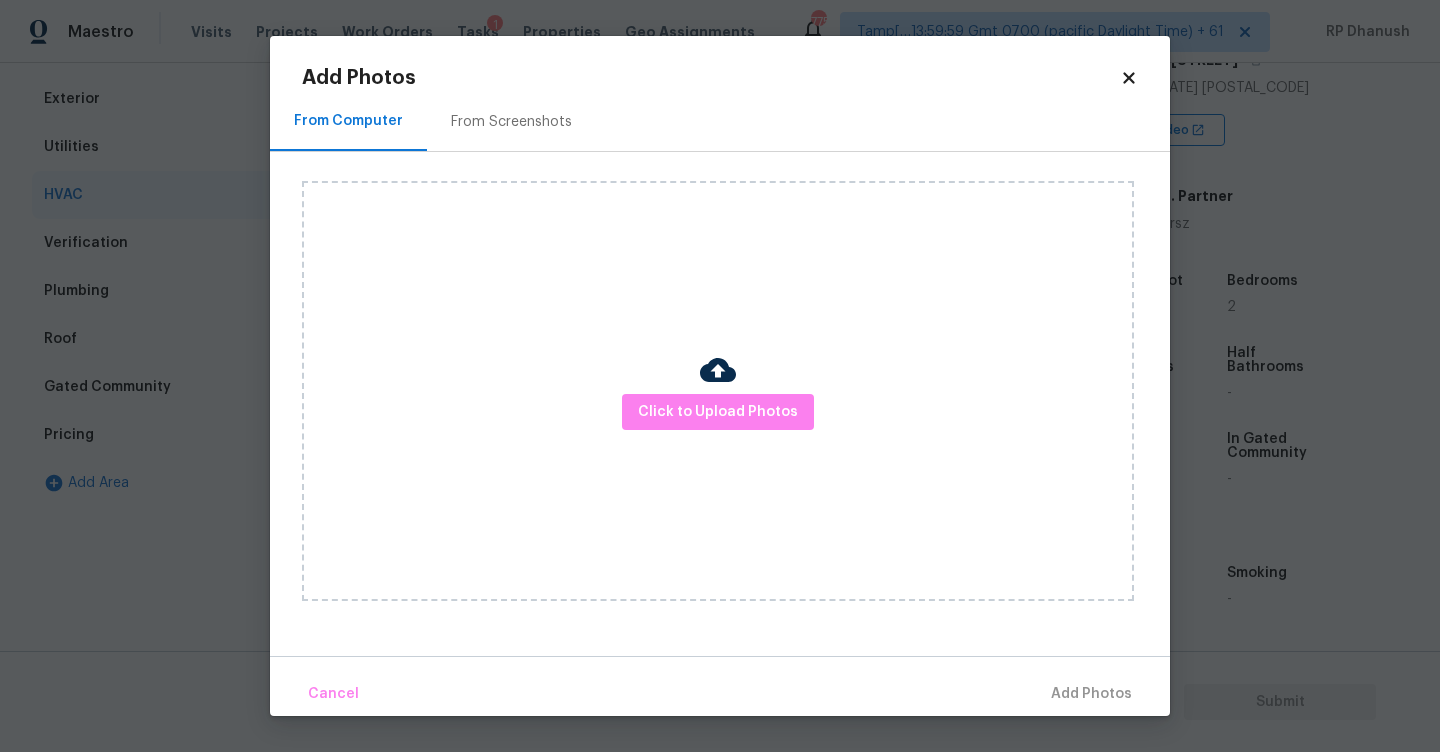 click on "From Screenshots" at bounding box center [511, 122] 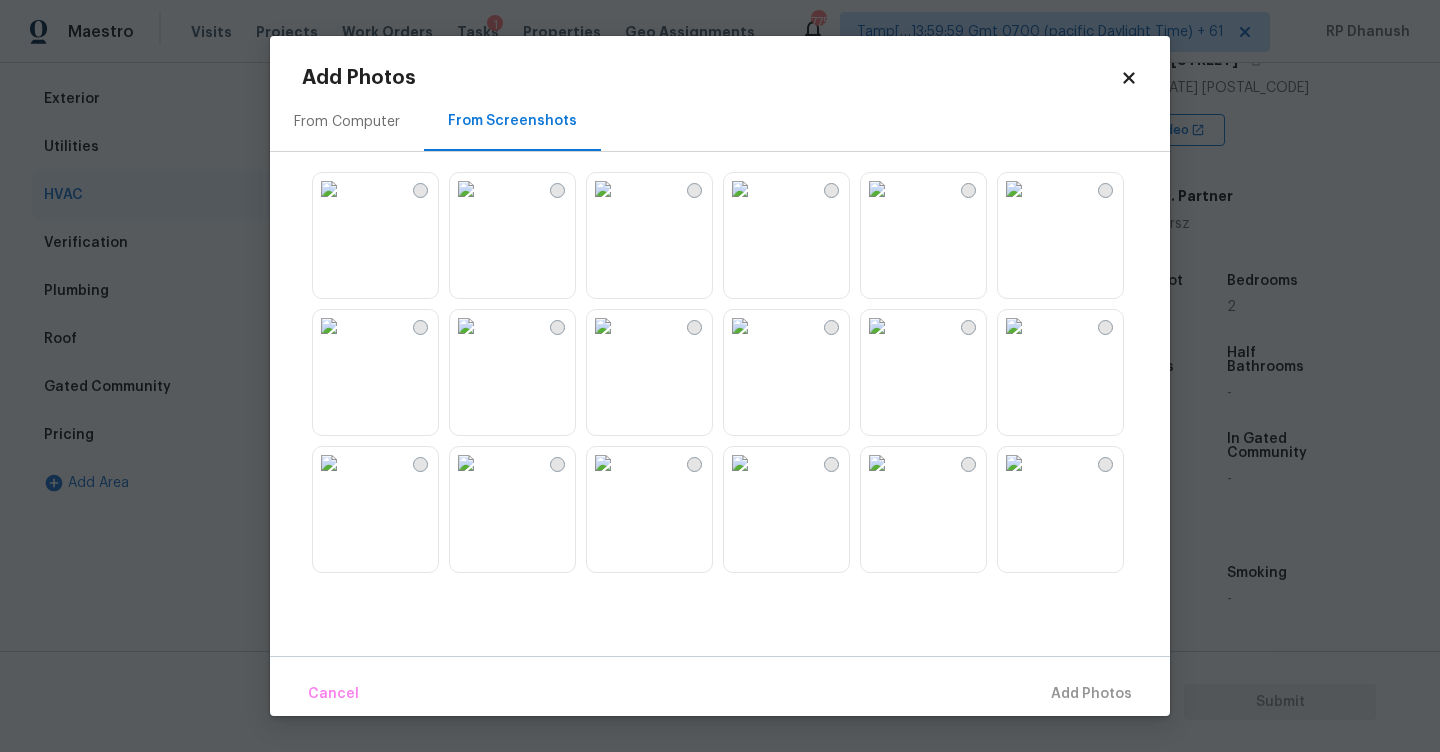 click at bounding box center (603, 189) 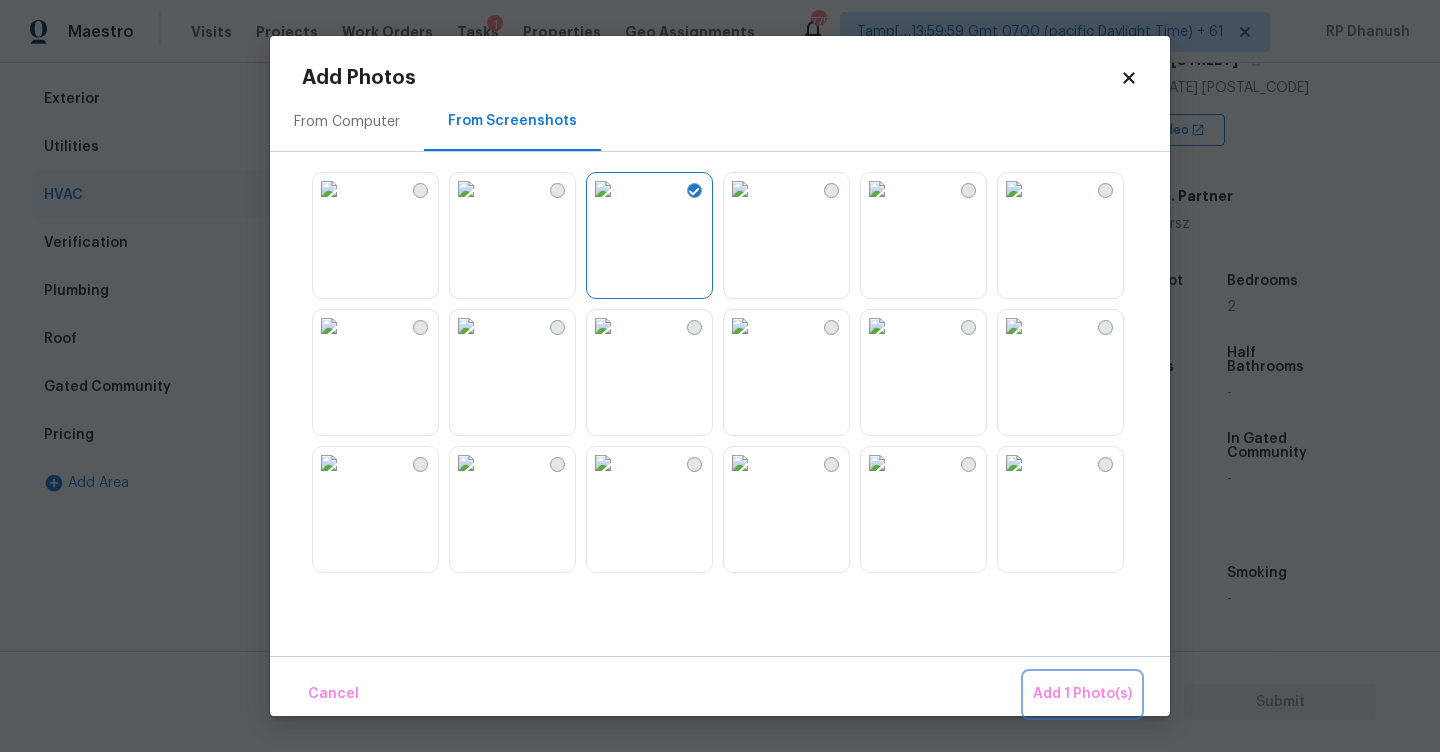 click on "Add 1 Photo(s)" at bounding box center [1082, 694] 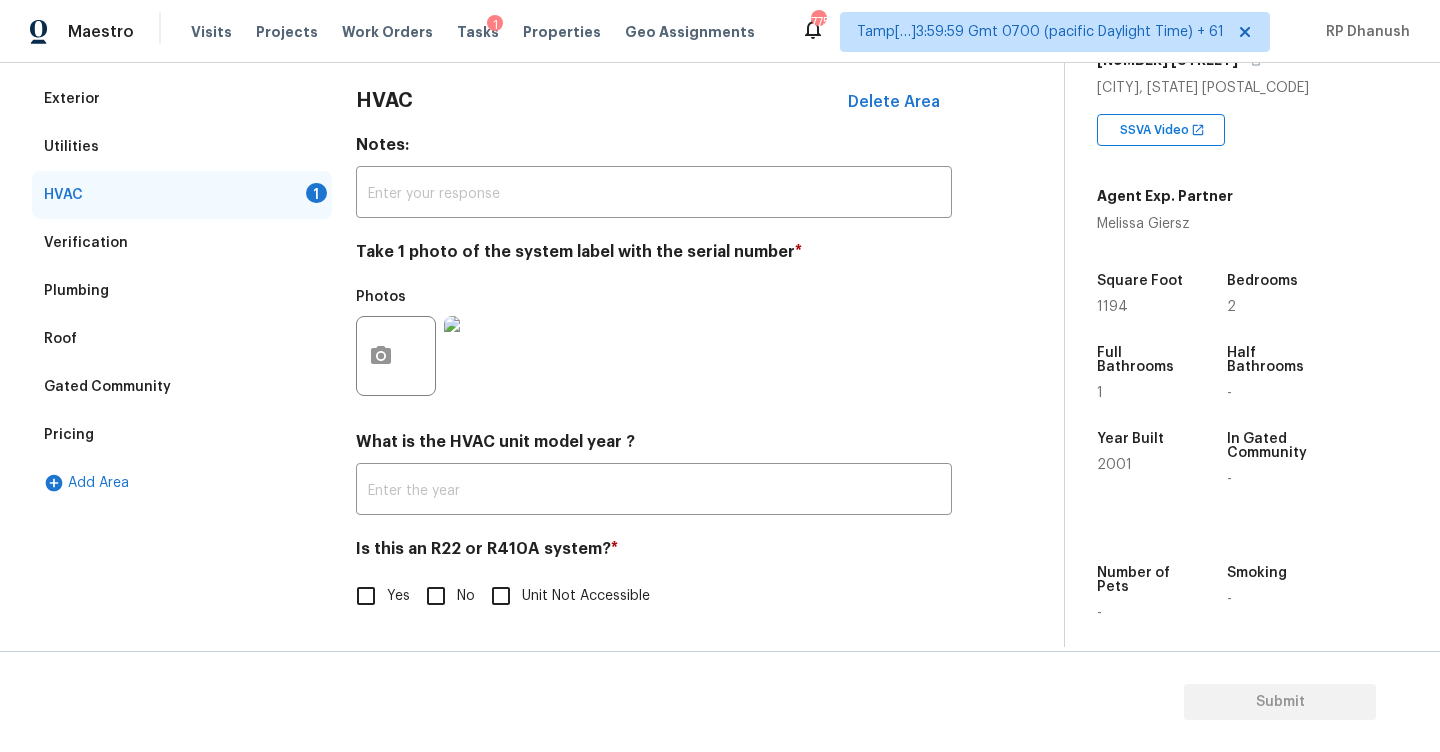 click on "No" at bounding box center [436, 596] 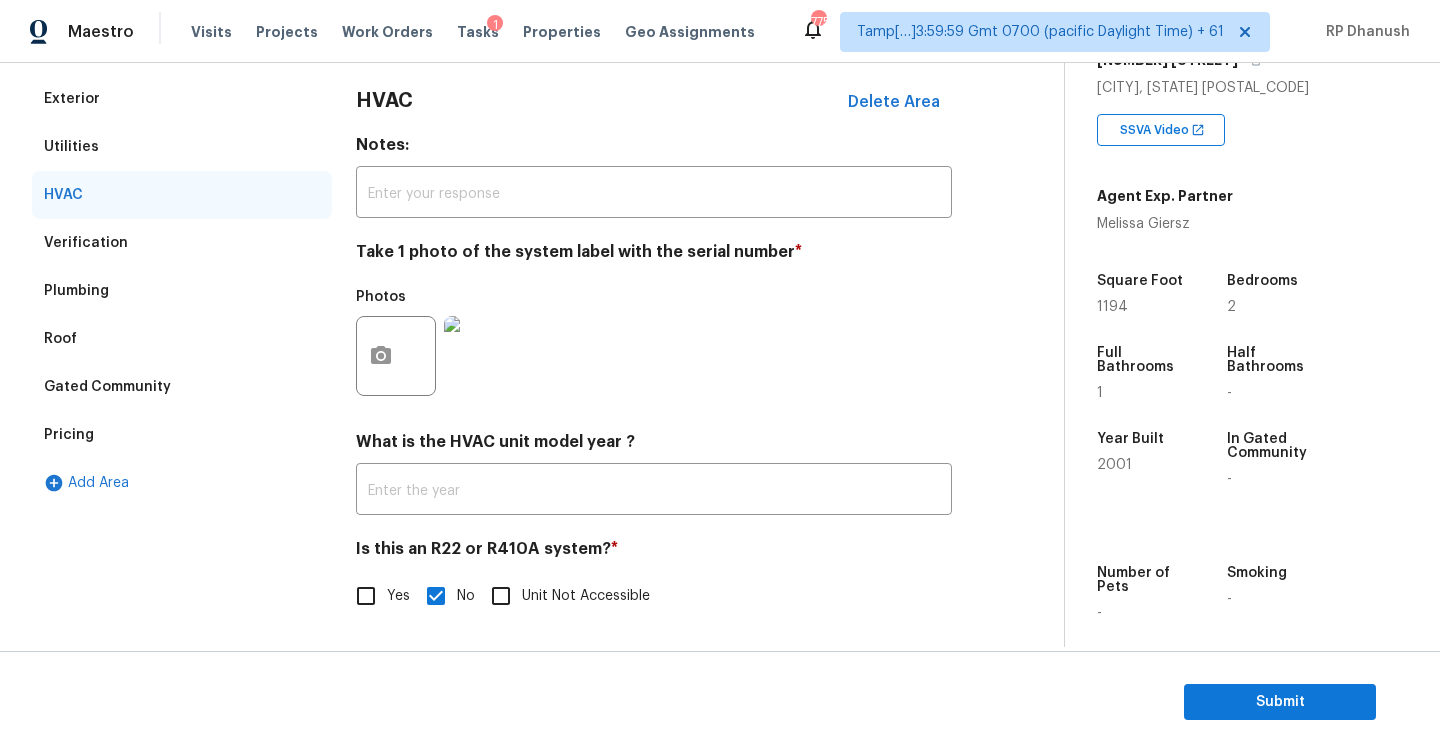 scroll, scrollTop: 67, scrollLeft: 0, axis: vertical 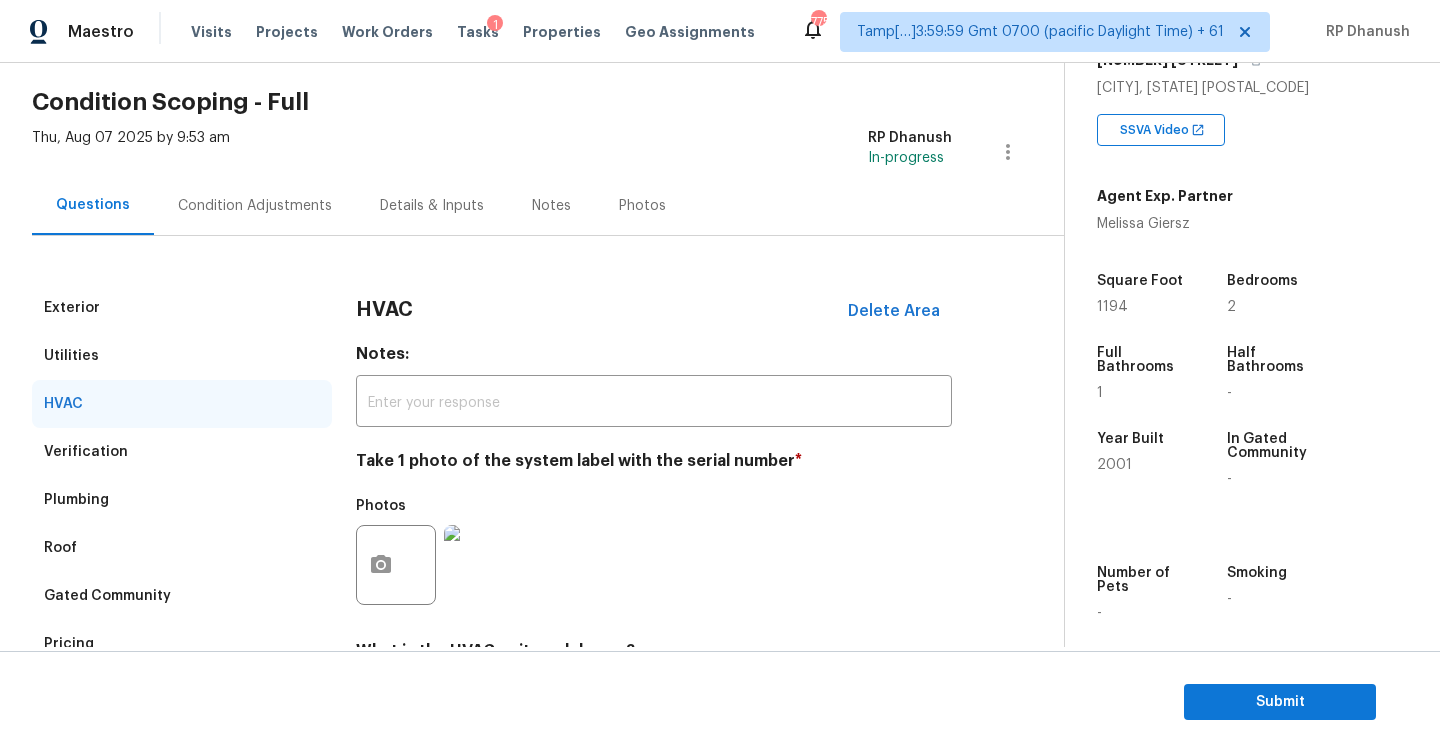 click on "Condition Adjustments" at bounding box center (255, 206) 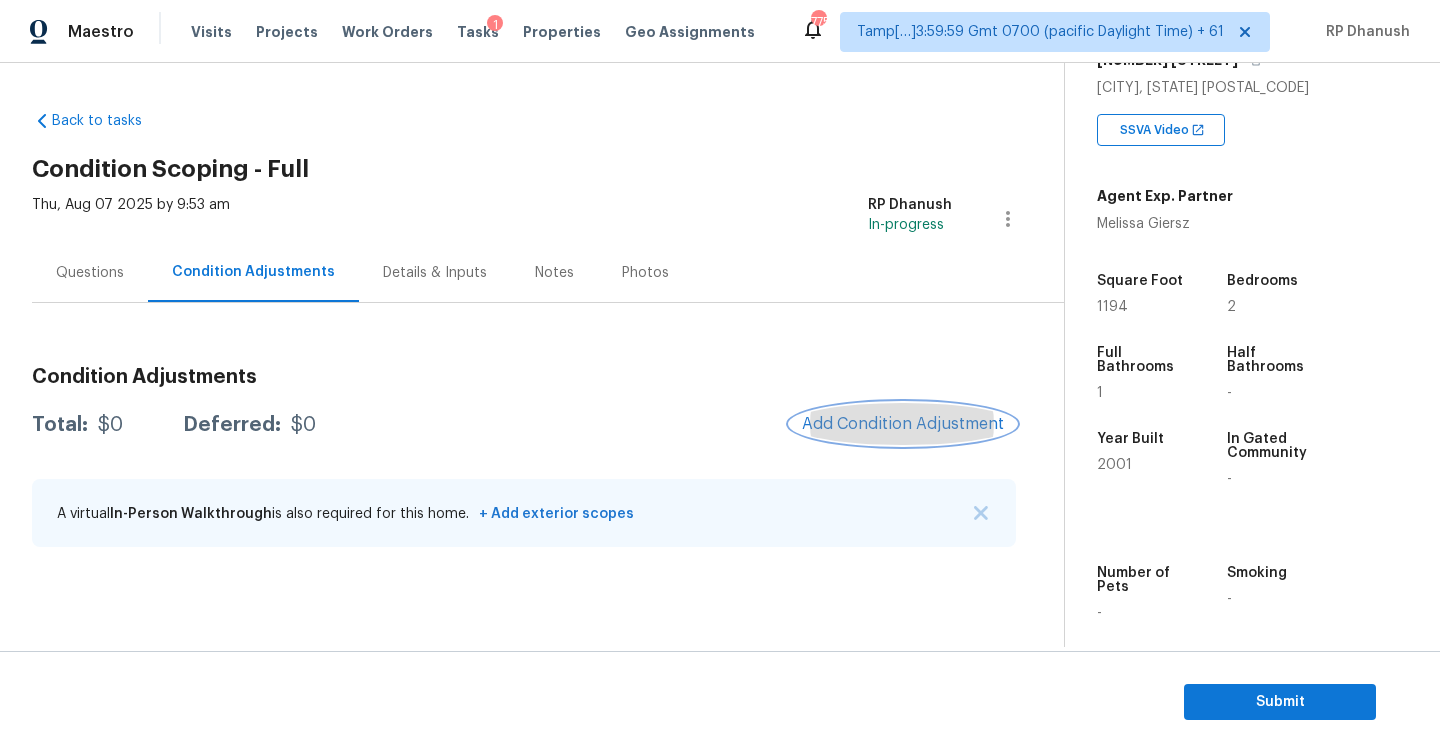 click on "Add Condition Adjustment" at bounding box center (903, 424) 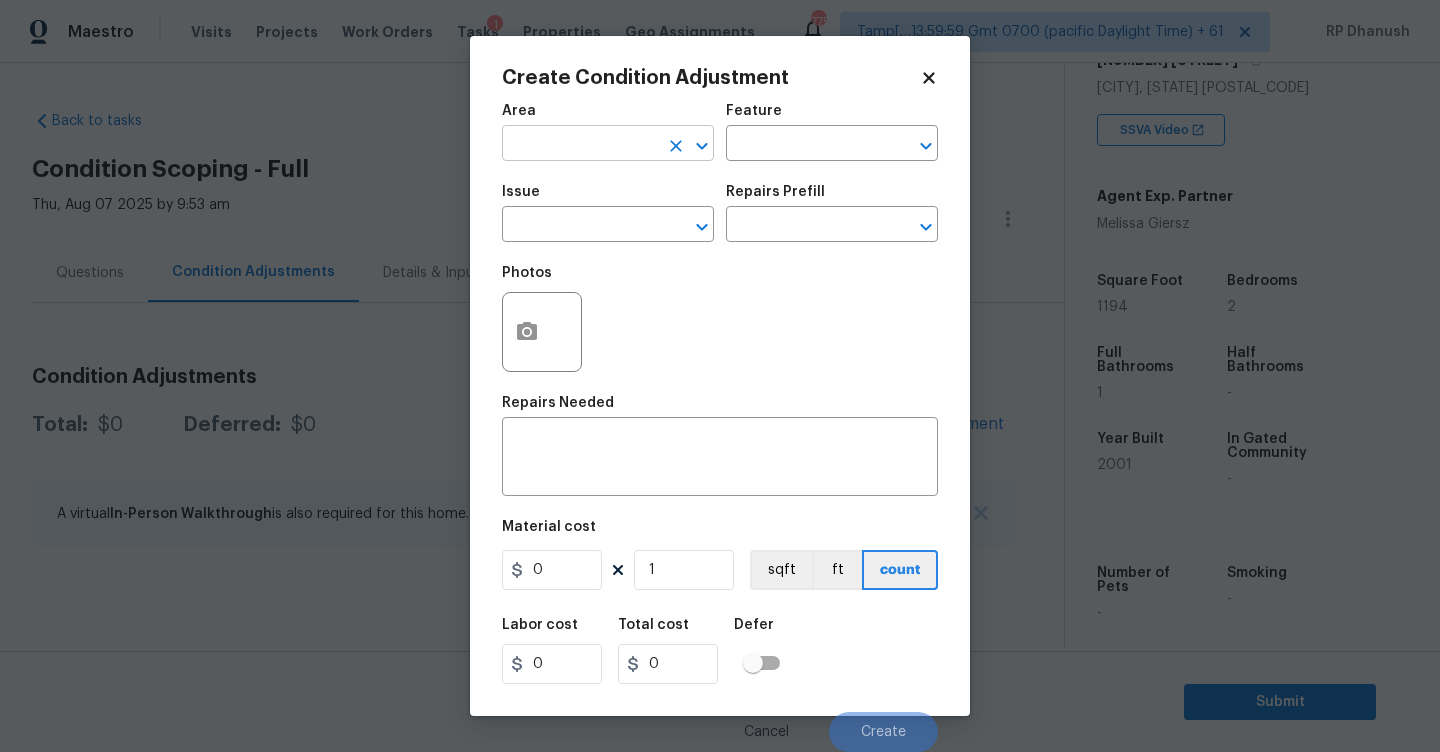 click at bounding box center (580, 145) 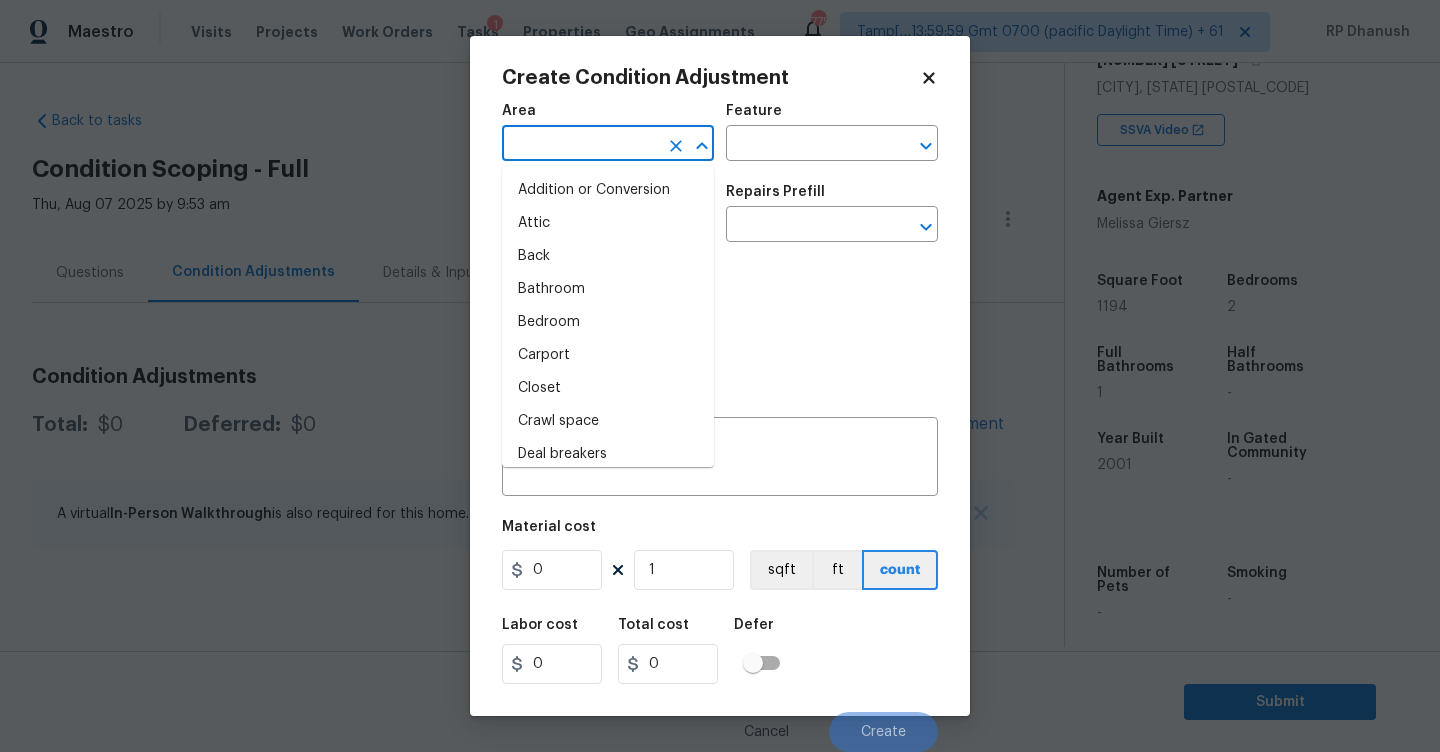 type on "e" 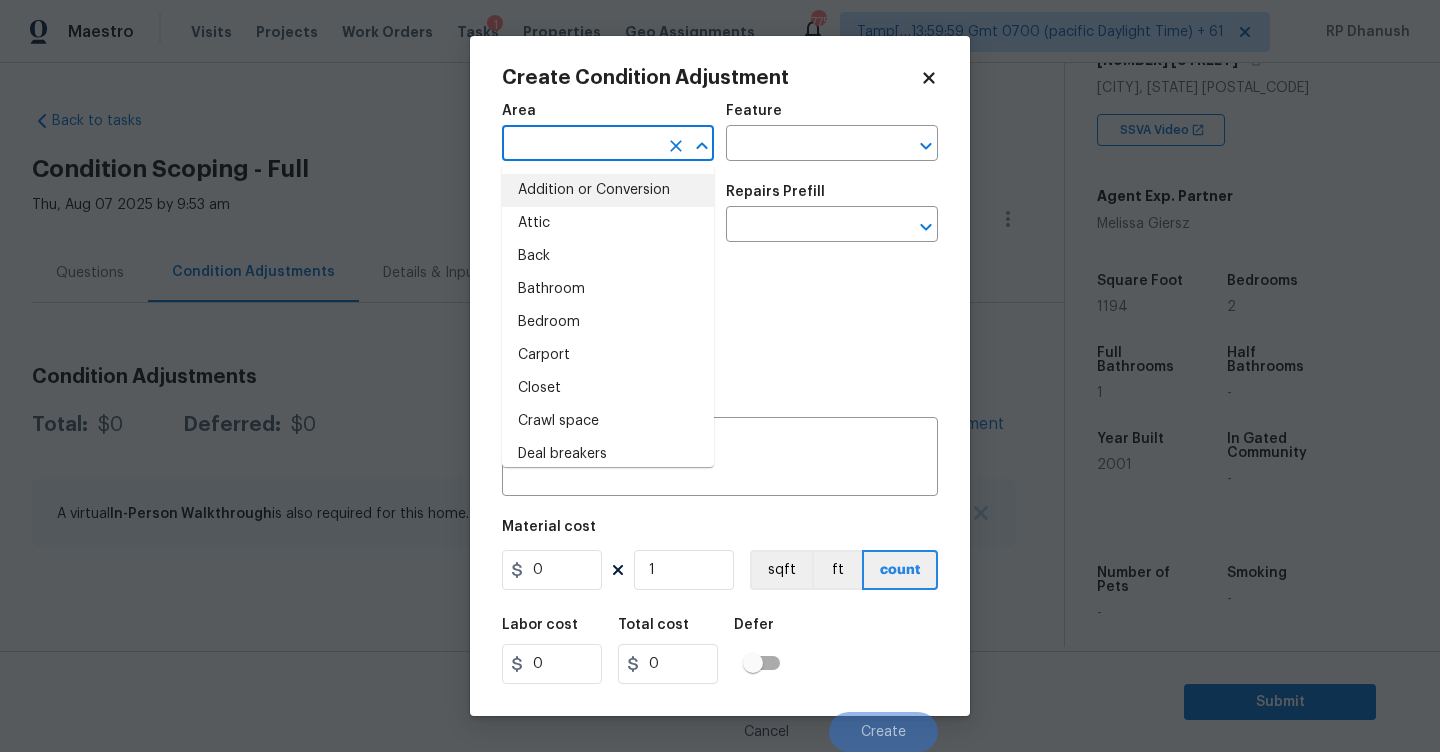 type on "x" 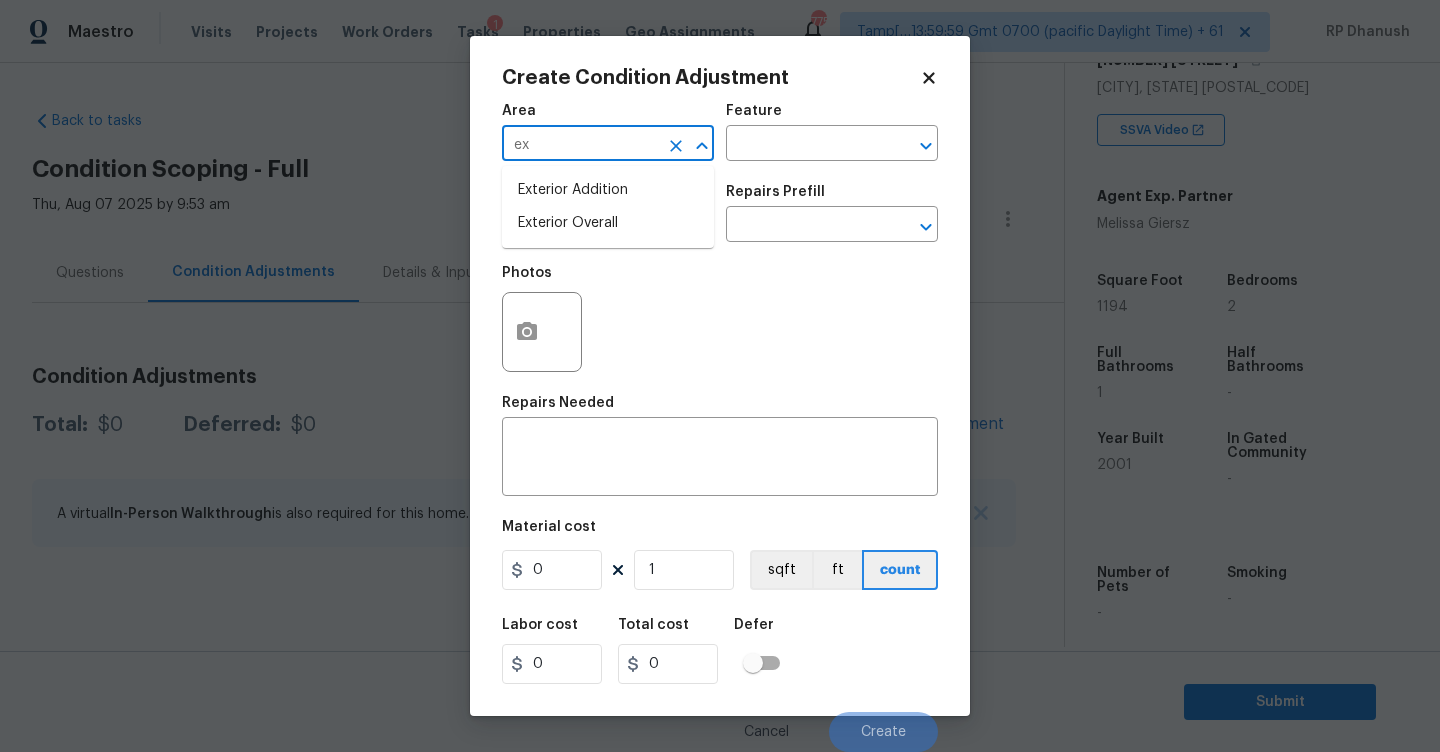 click on "Exterior Overall" at bounding box center [608, 223] 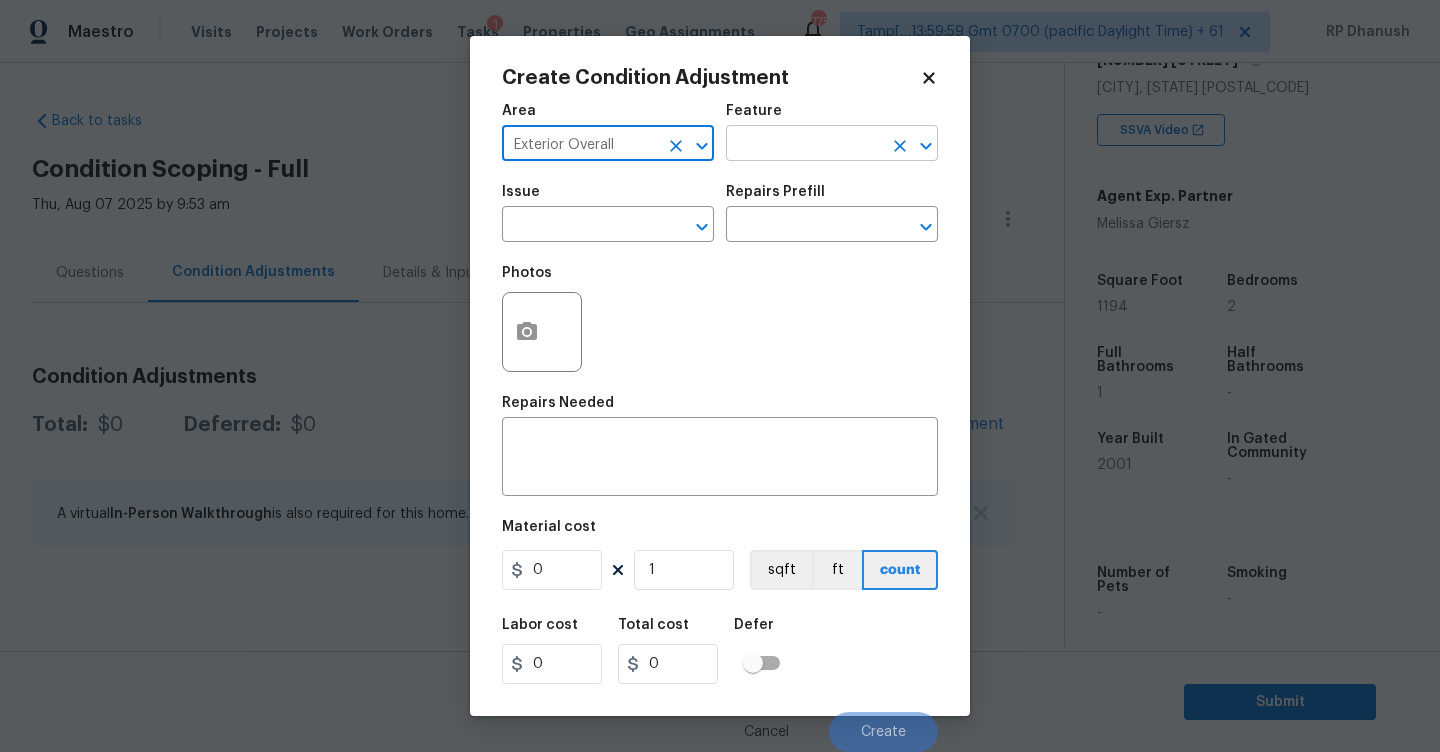 type on "Exterior Overall" 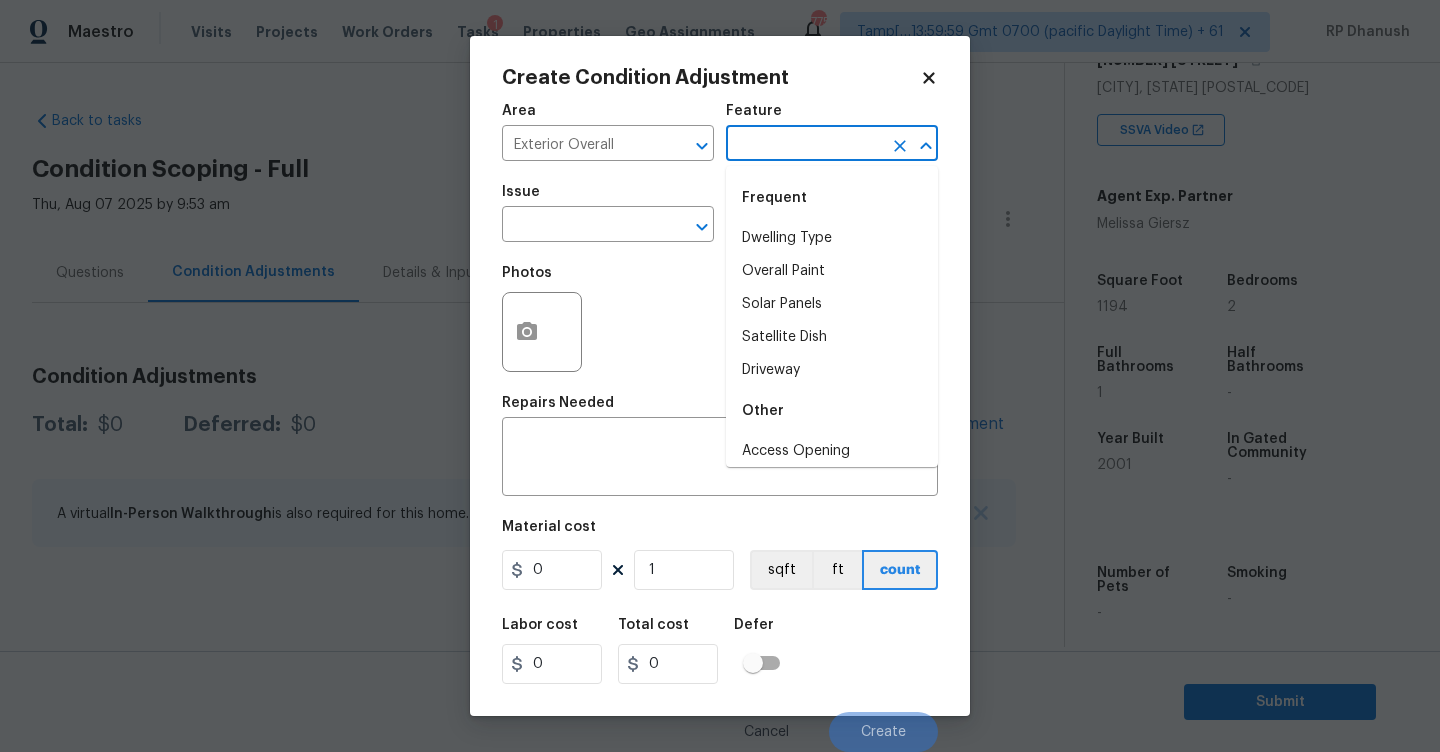 click at bounding box center (804, 145) 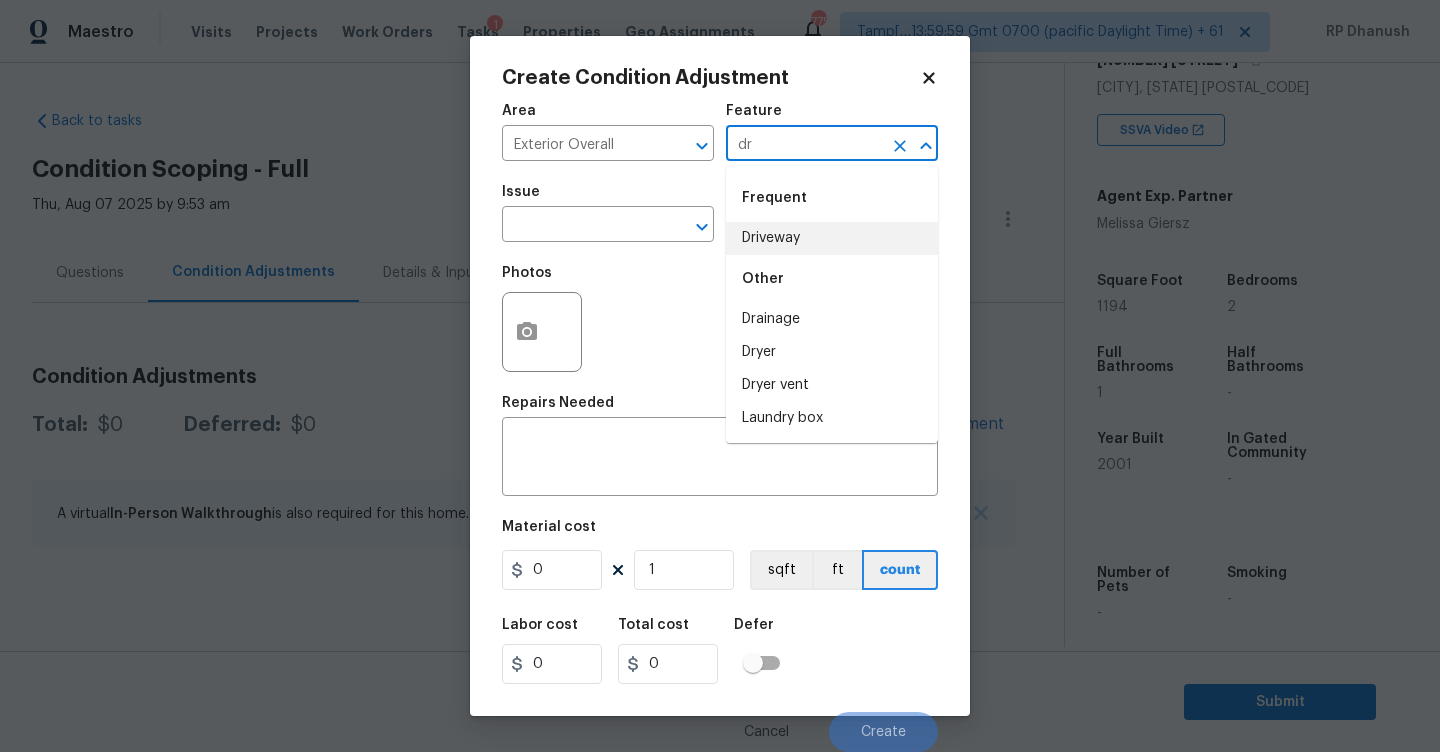click on "Driveway" at bounding box center [832, 238] 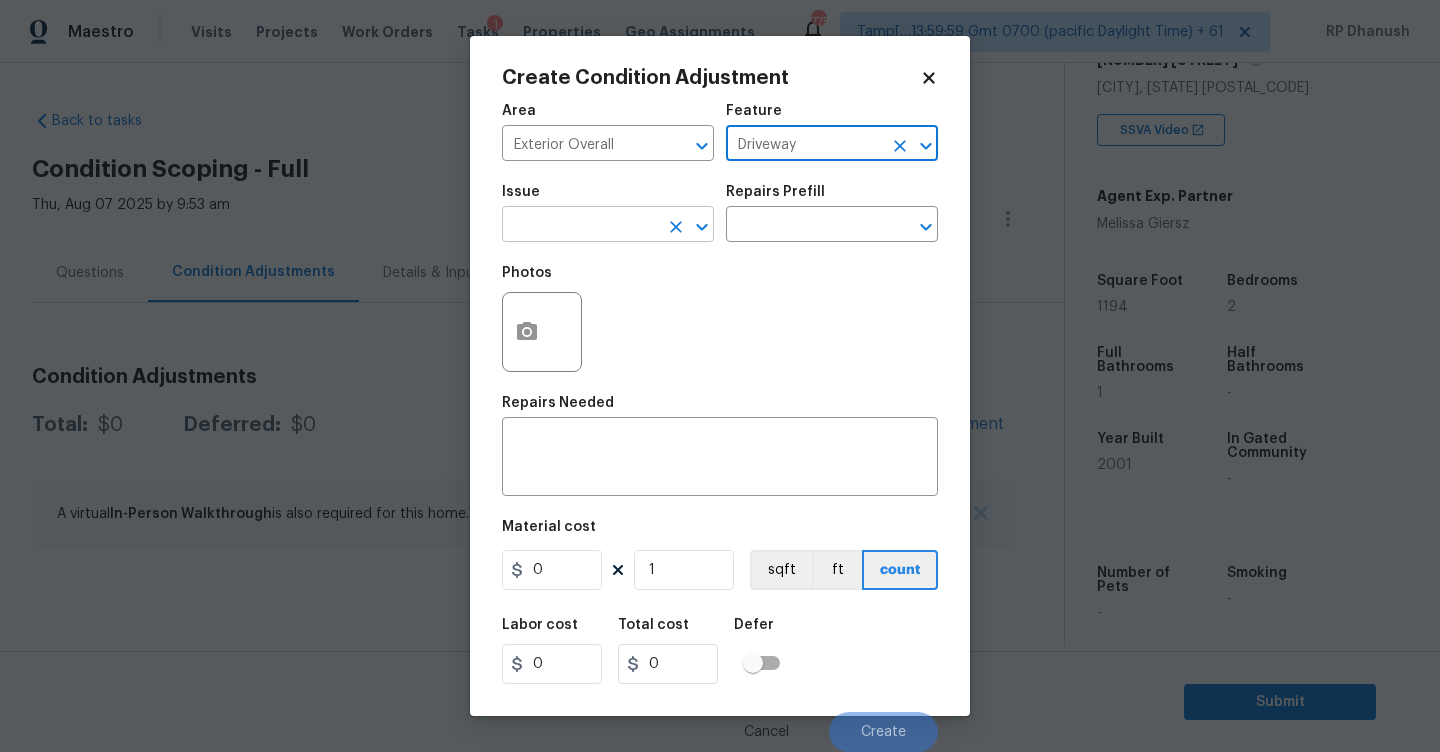 type on "Driveway" 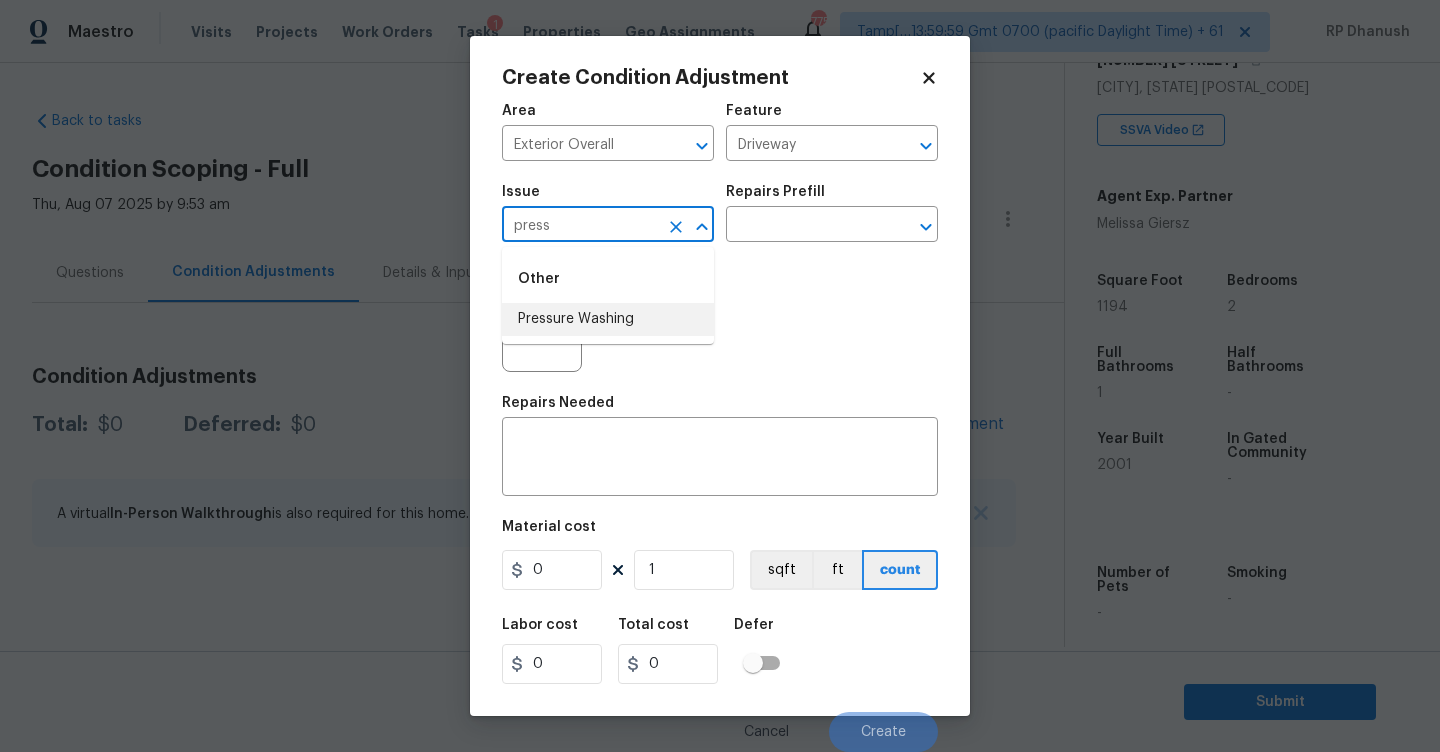 click on "Pressure Washing" at bounding box center (608, 319) 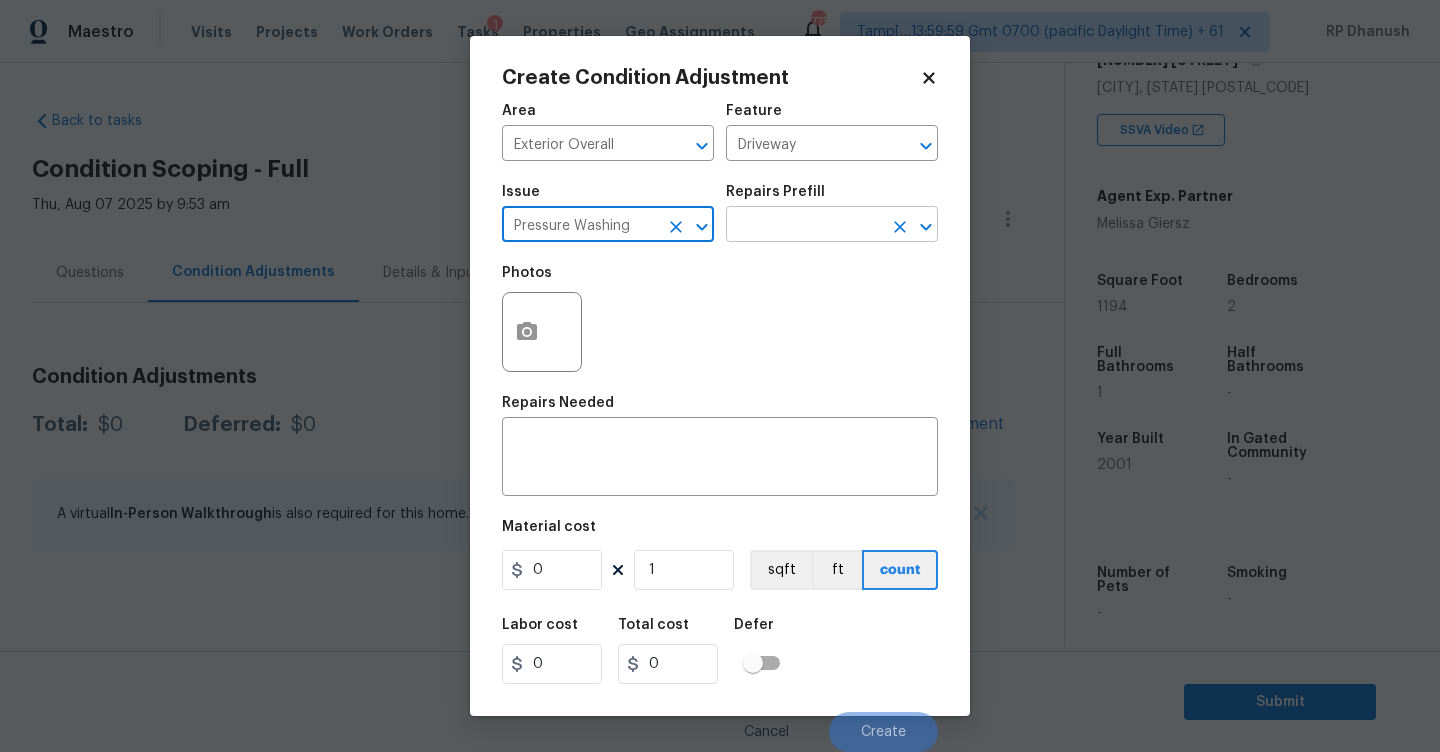 type on "Pressure Washing" 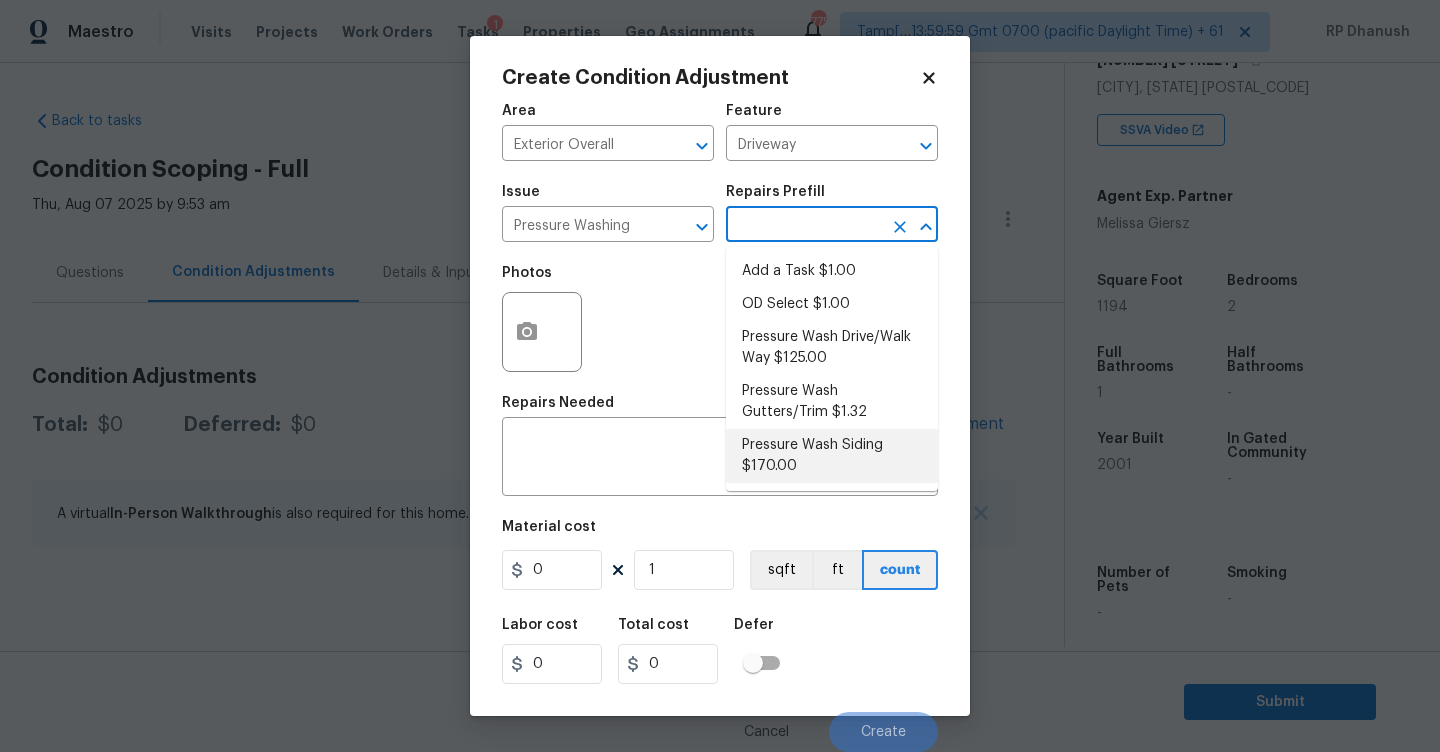 click on "Pressure Wash Siding $170.00" at bounding box center (832, 456) 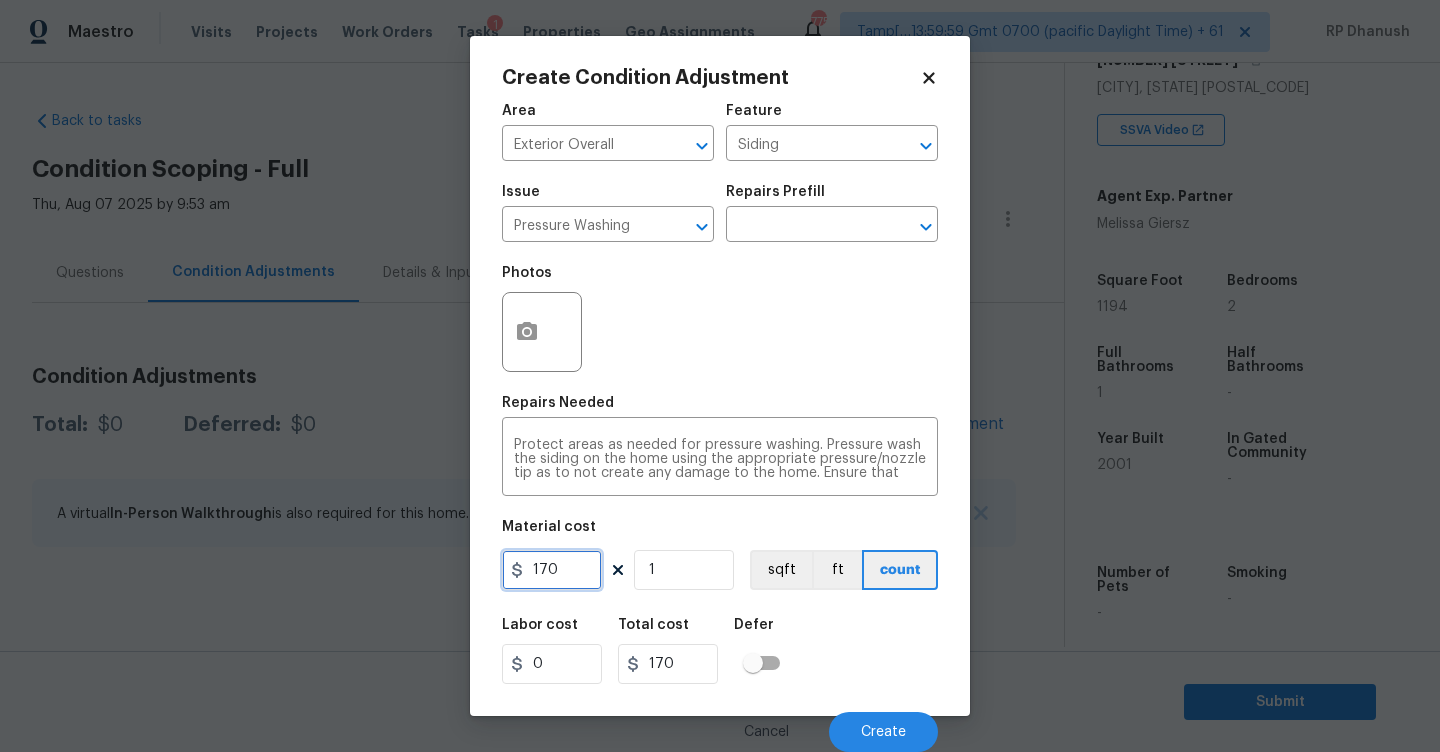 click on "170" at bounding box center [552, 570] 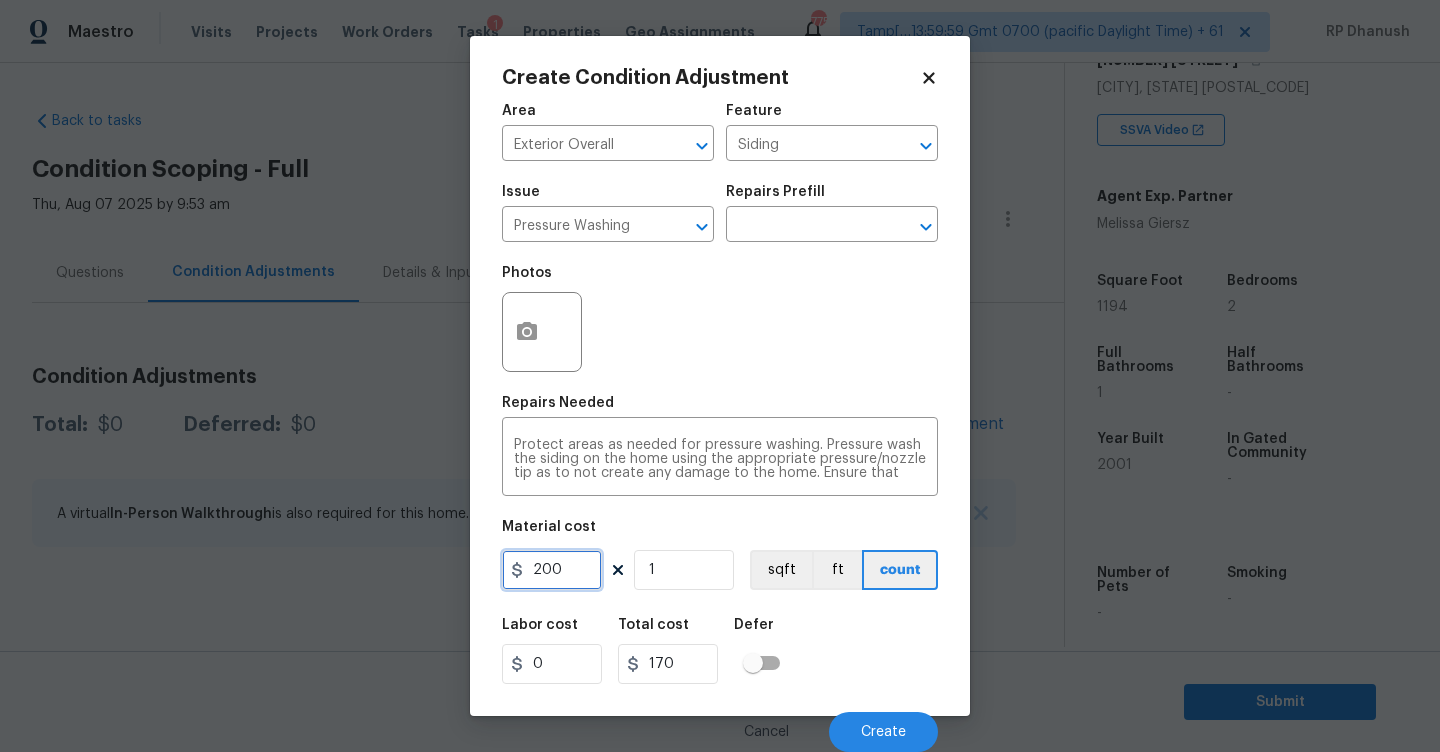 type on "200" 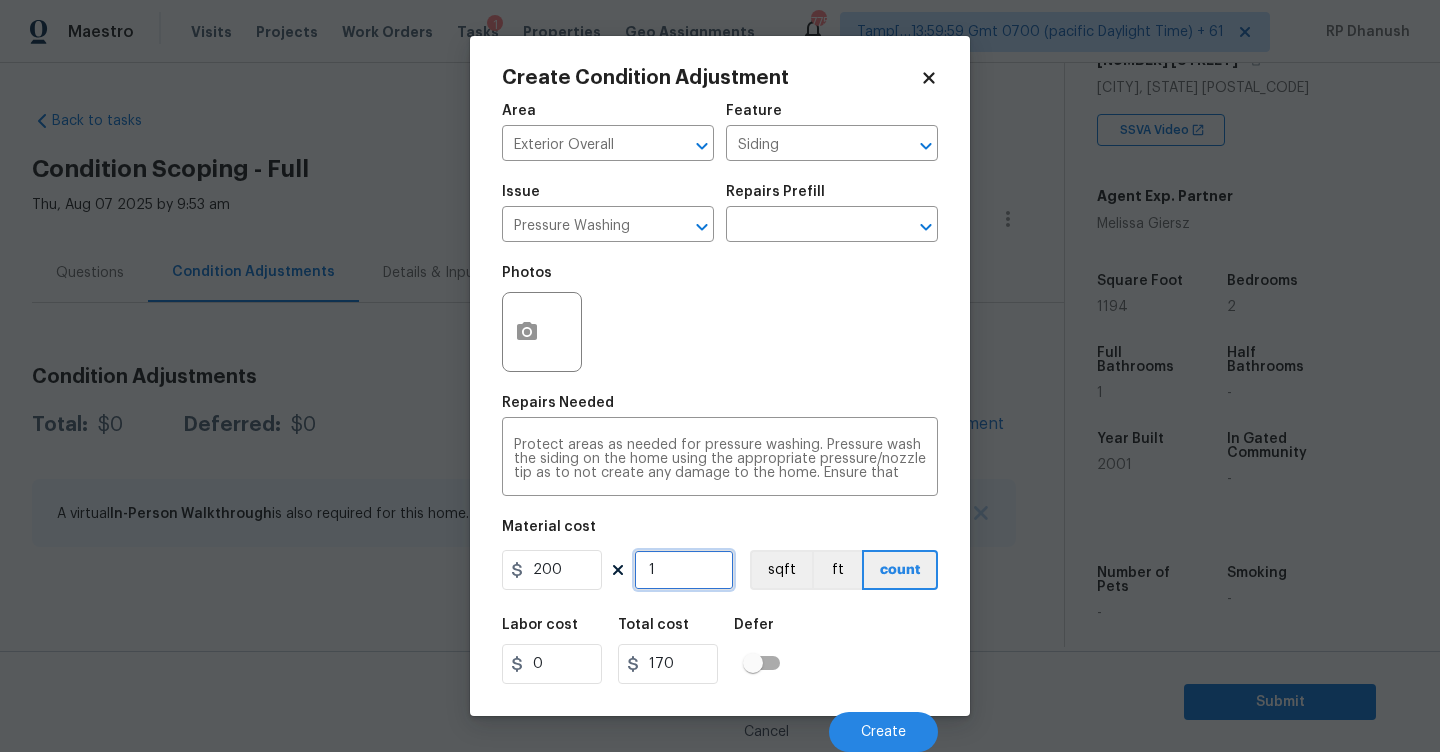type on "200" 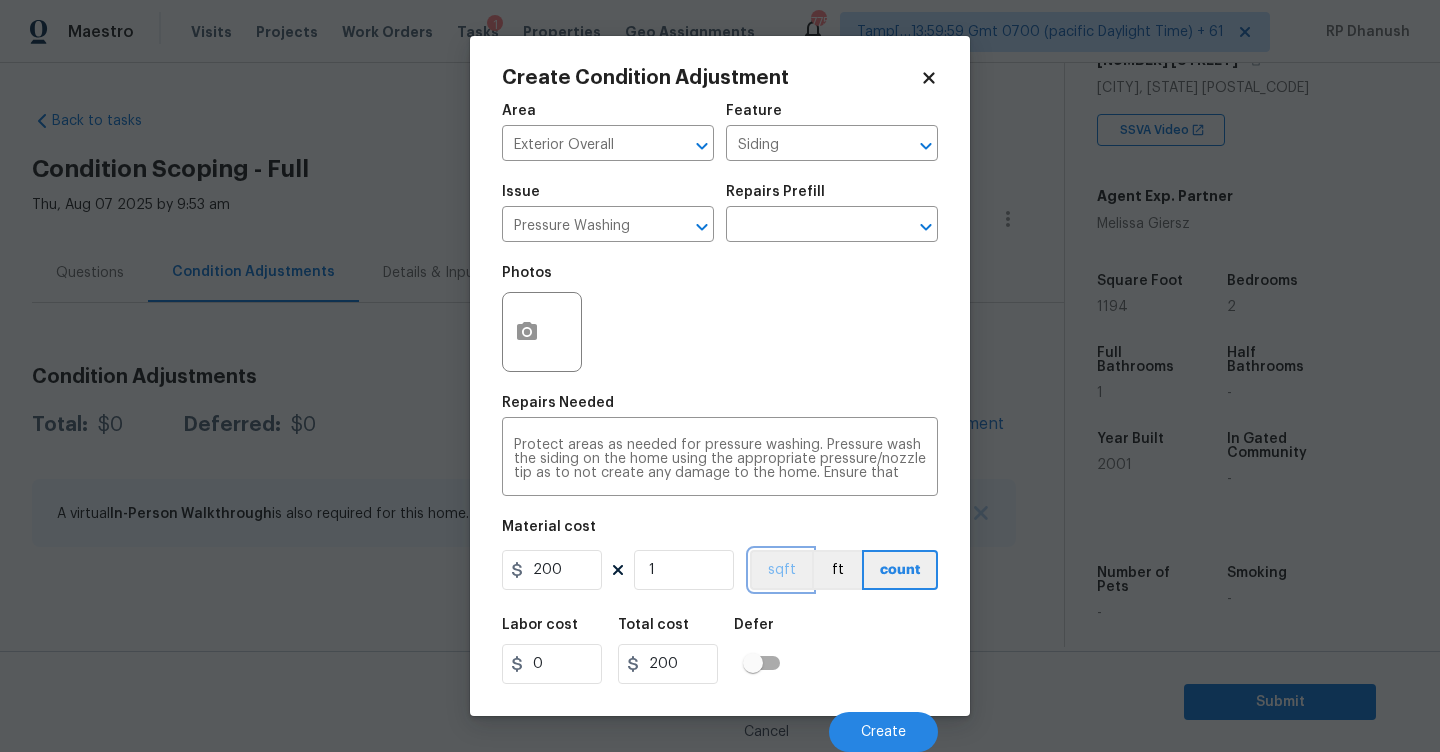 type 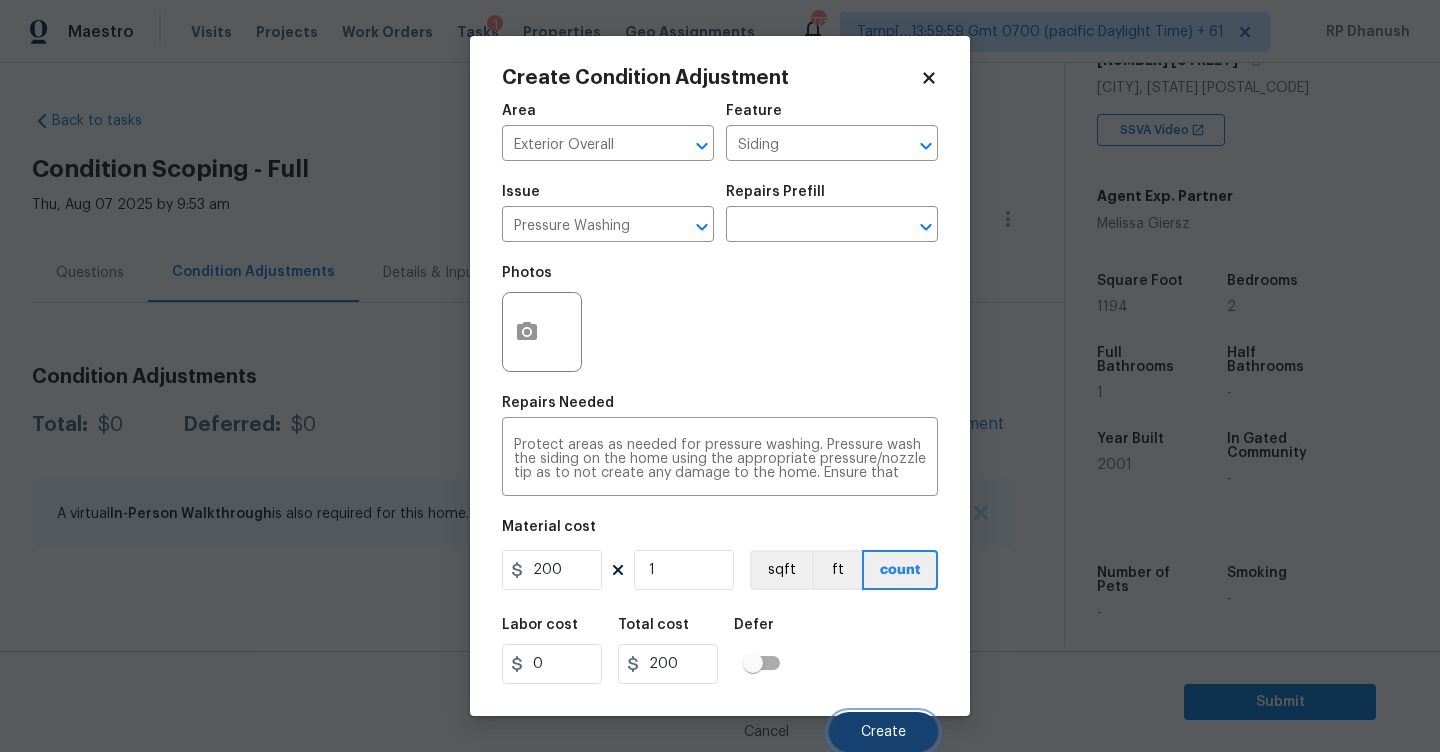 click on "Create" at bounding box center (883, 732) 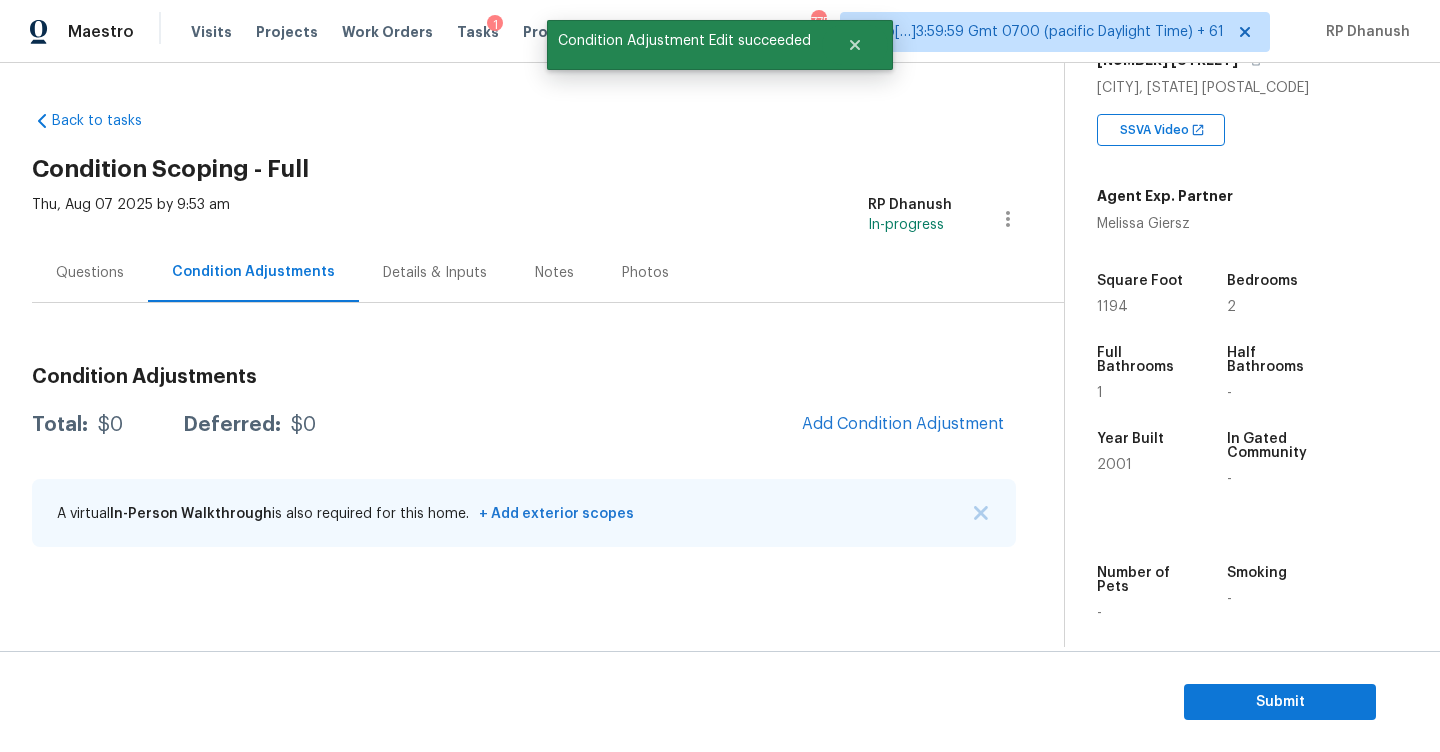 scroll, scrollTop: 0, scrollLeft: 0, axis: both 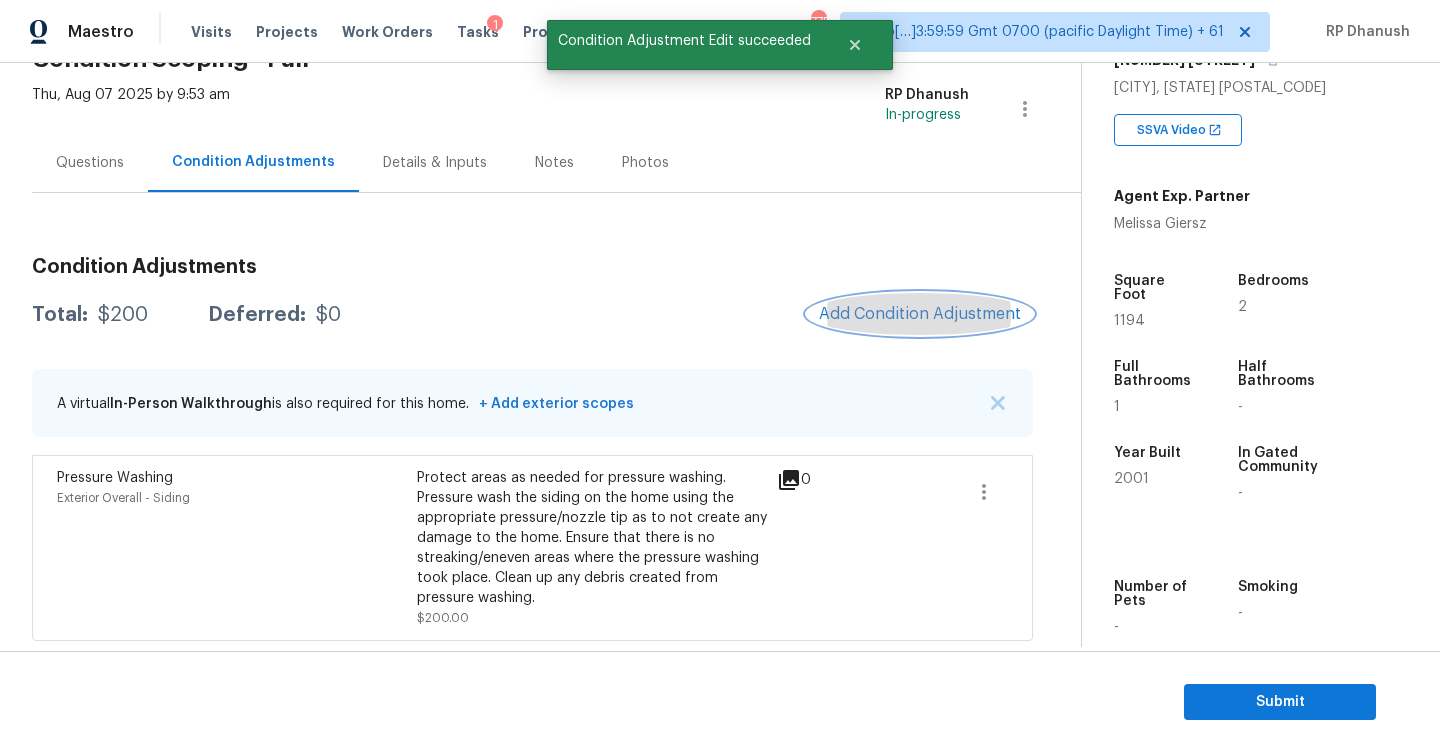 click on "Add Condition Adjustment" at bounding box center [920, 314] 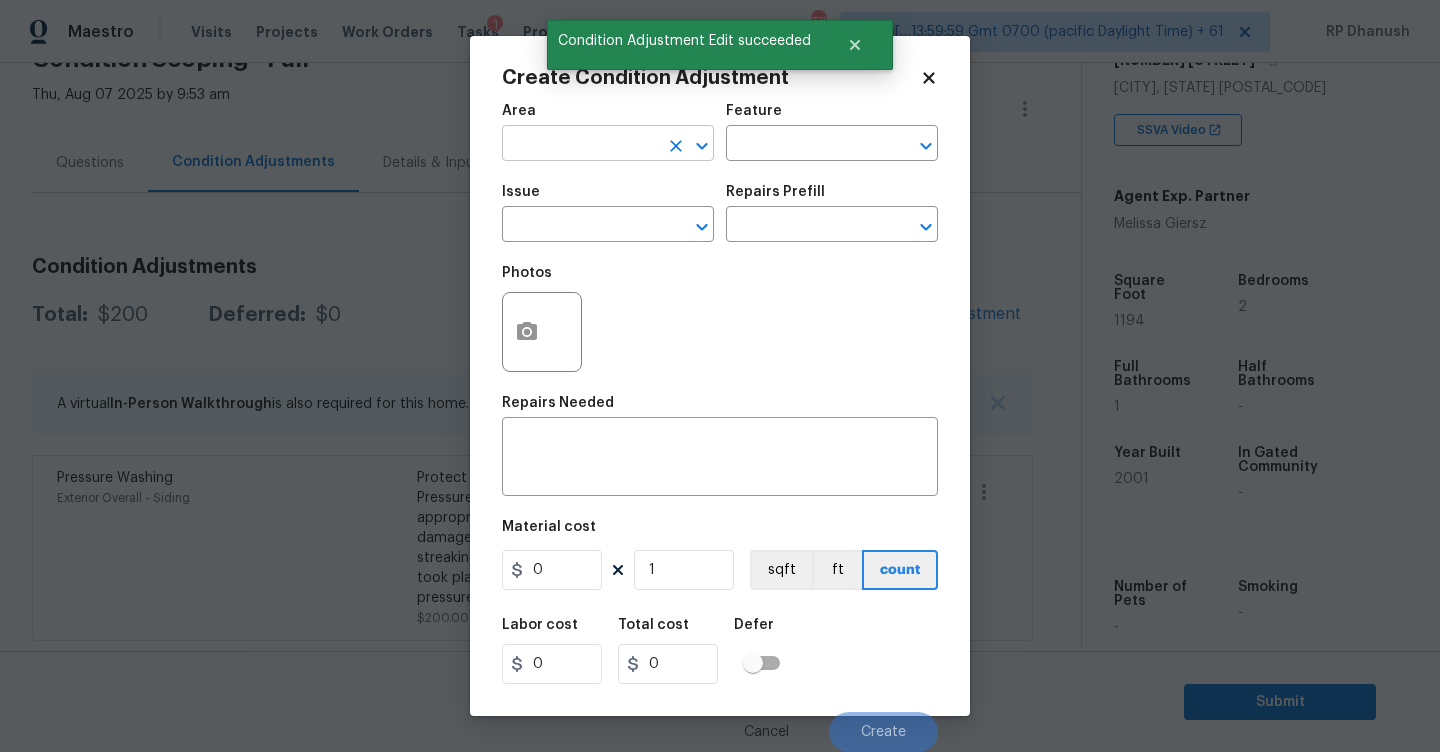 click at bounding box center [580, 145] 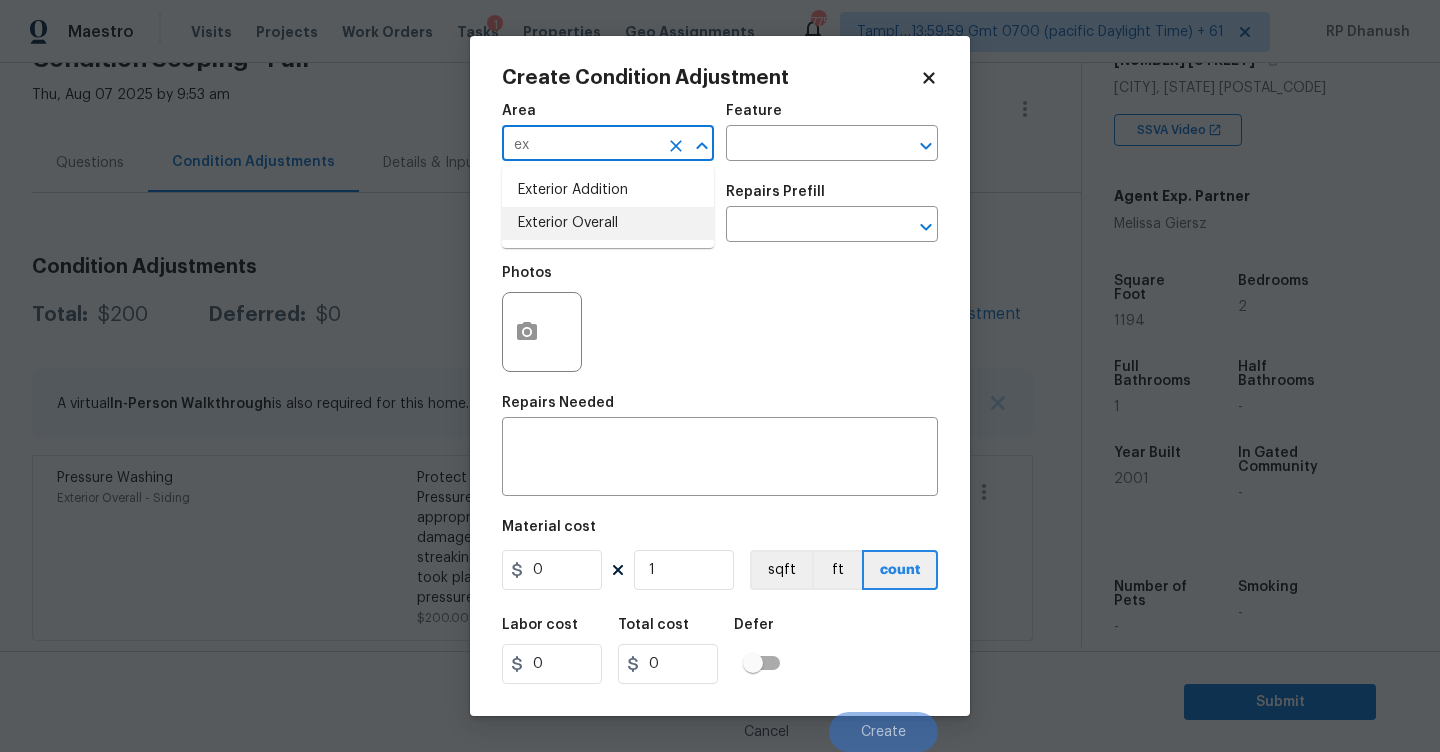 click on "Exterior Overall" at bounding box center [608, 223] 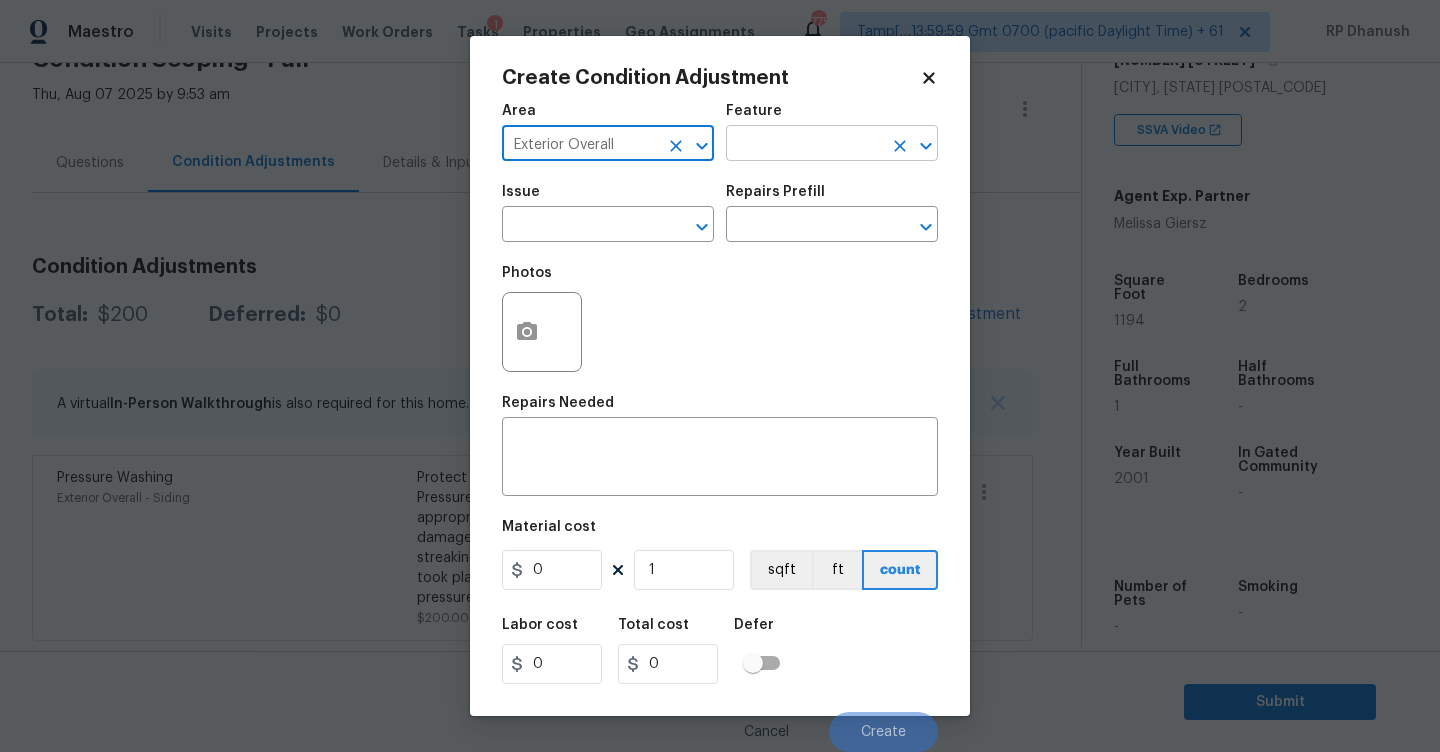 type on "Exterior Overall" 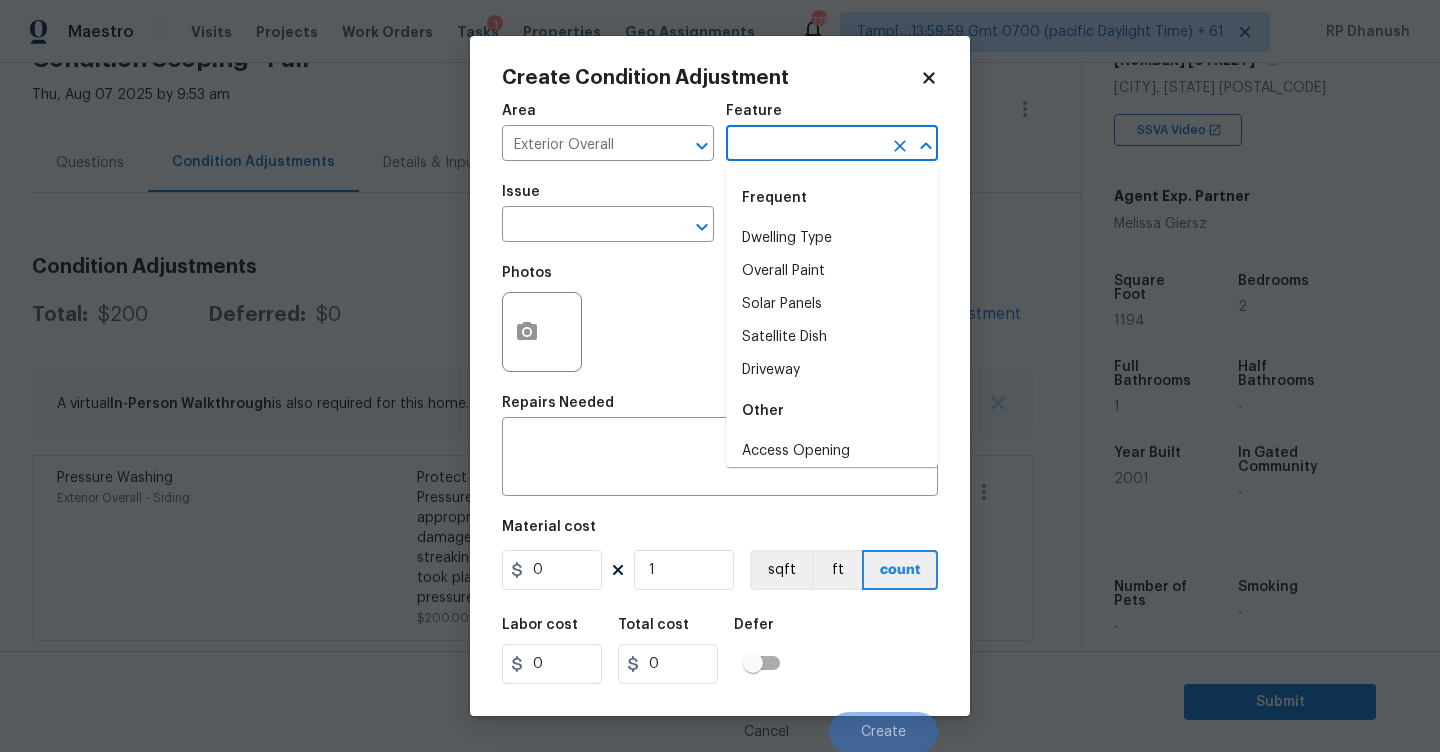 click at bounding box center (804, 145) 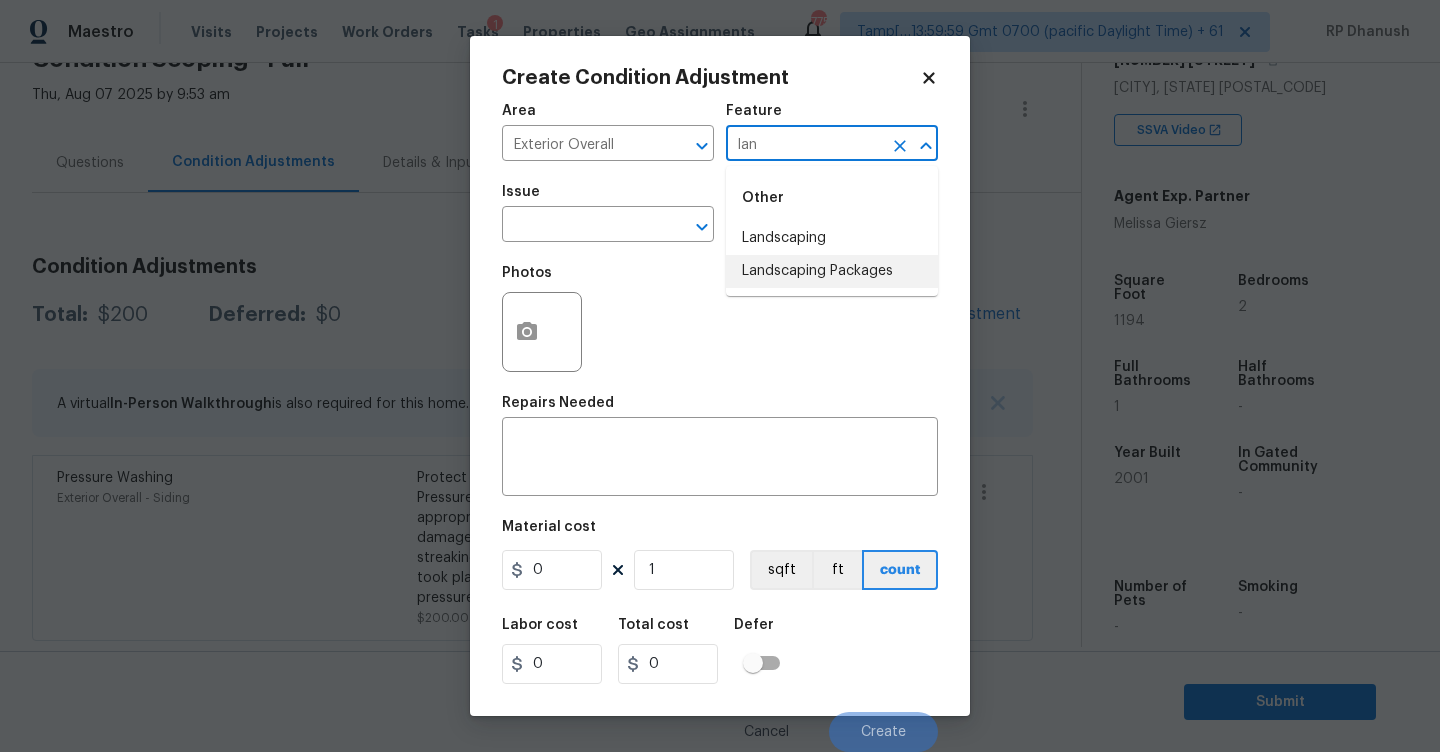 click on "Landscaping Packages" at bounding box center (832, 271) 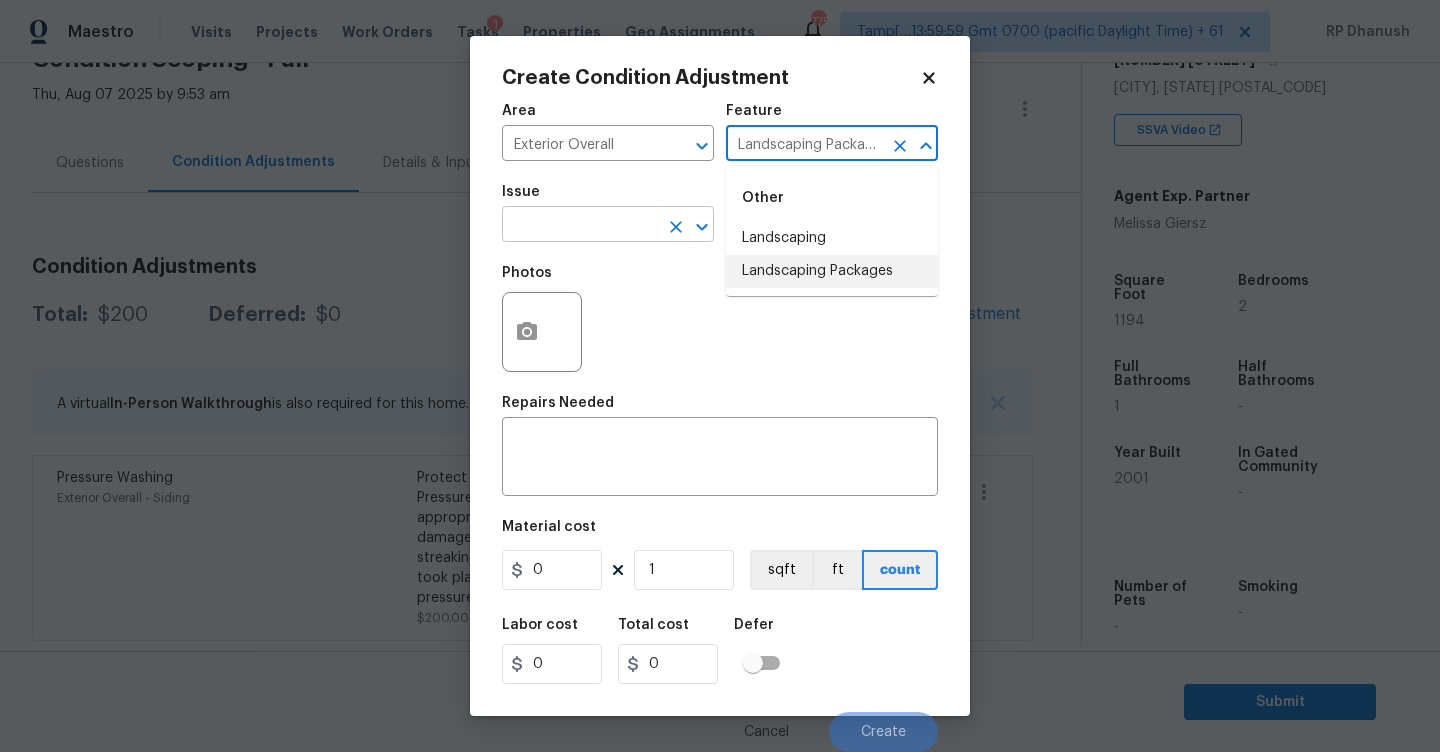type on "Landscaping Packages" 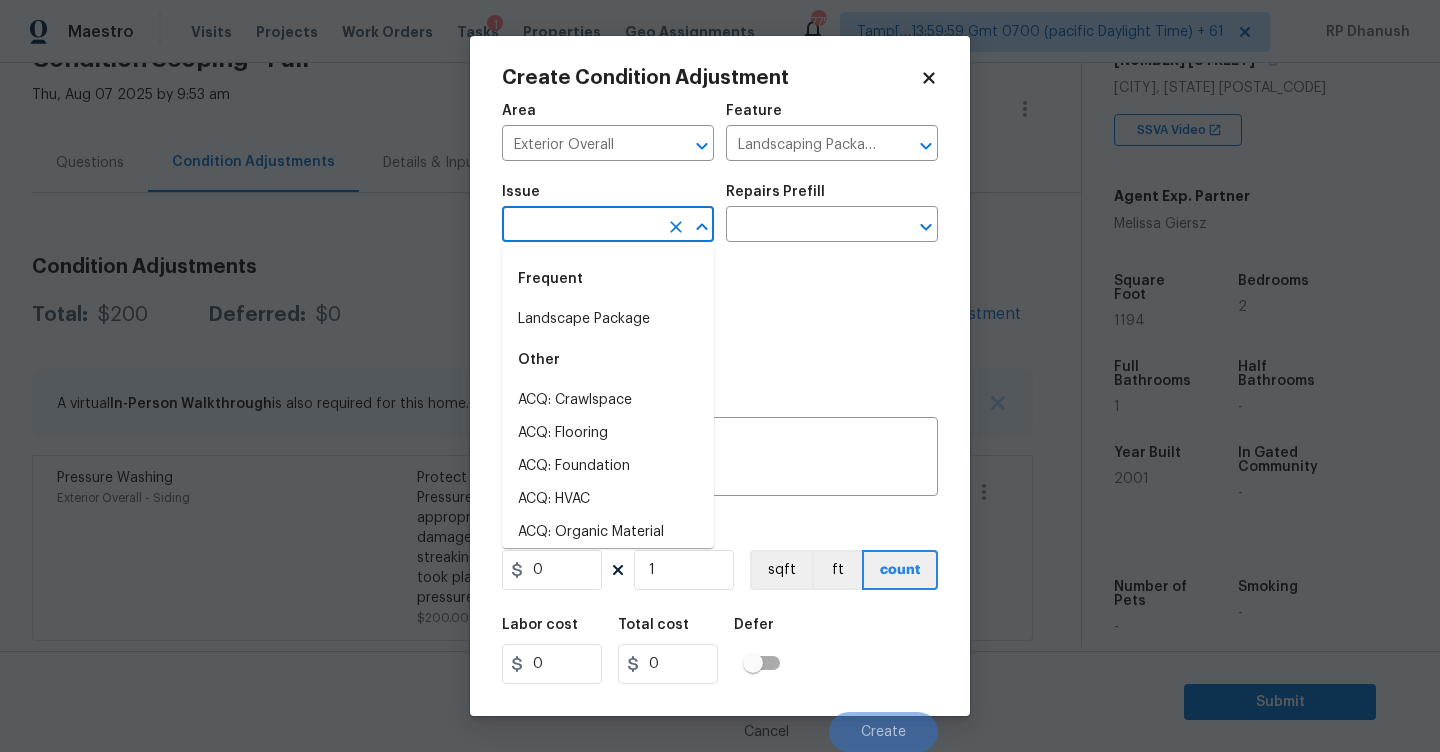 click at bounding box center (580, 226) 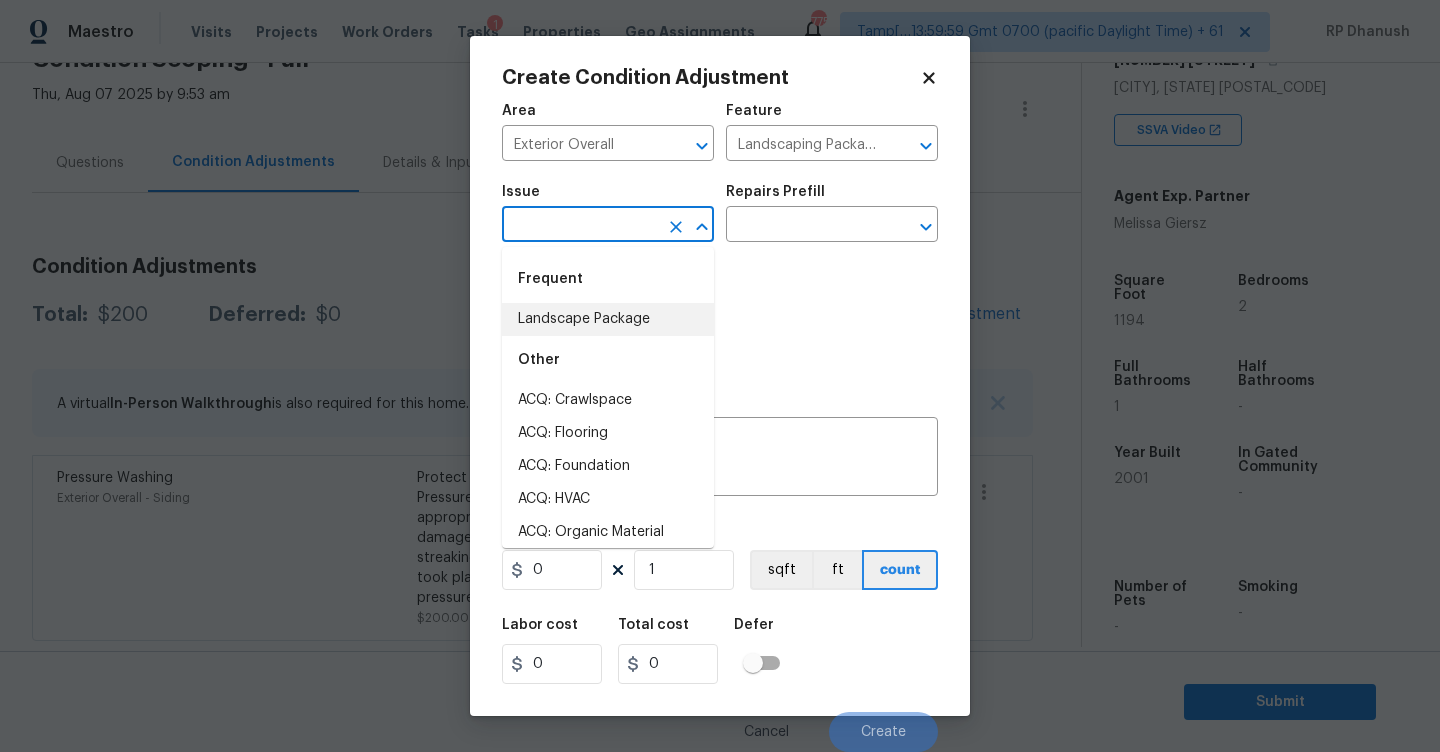 click on "Landscape Package" at bounding box center [608, 319] 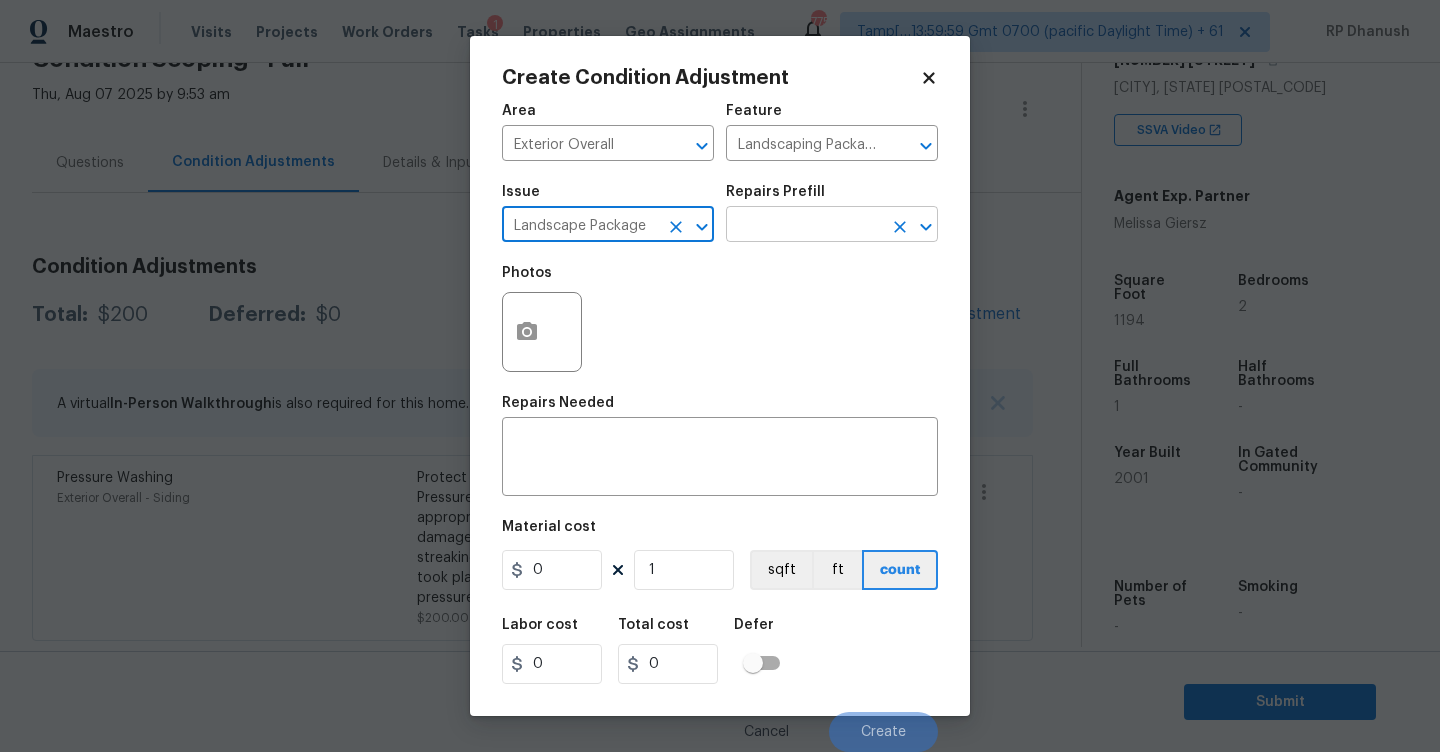 click at bounding box center [804, 226] 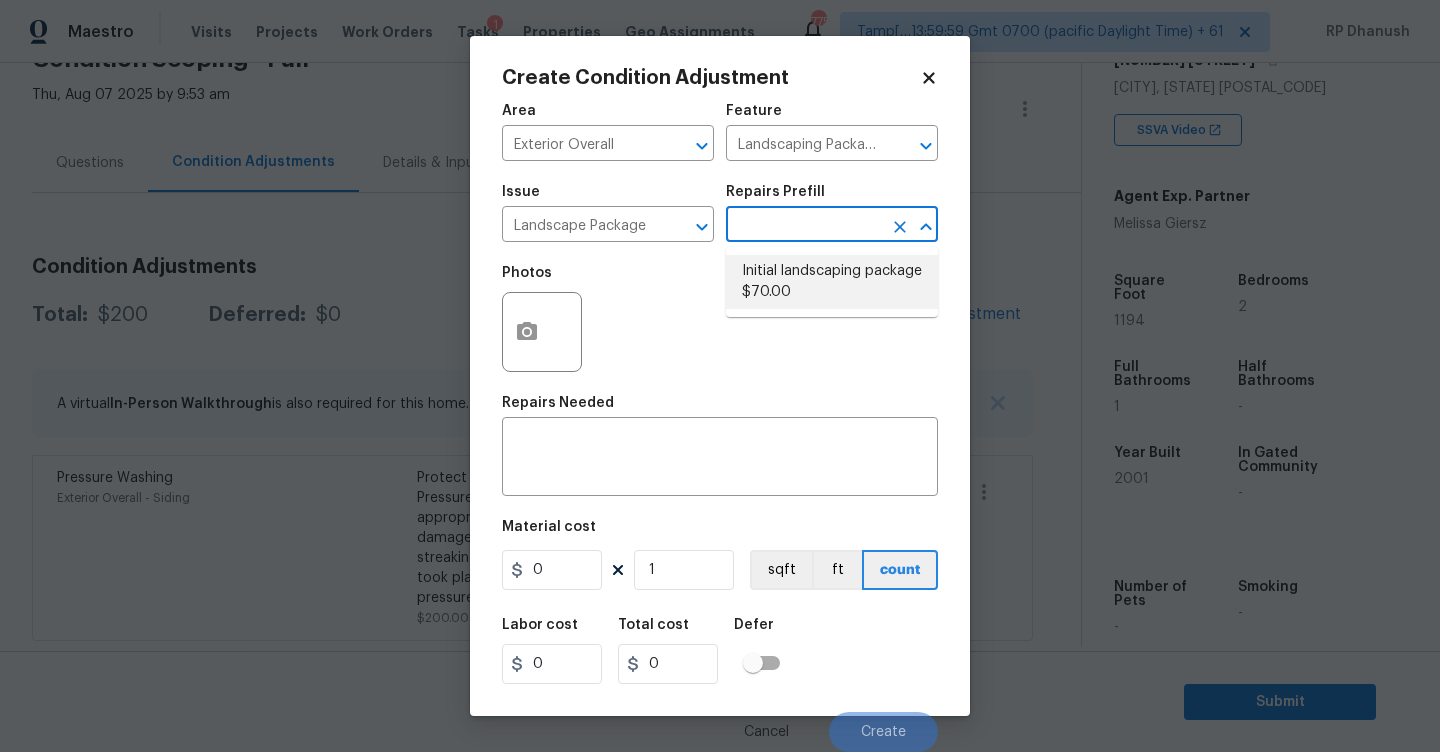 click on "Initial landscaping package $70.00" at bounding box center (832, 282) 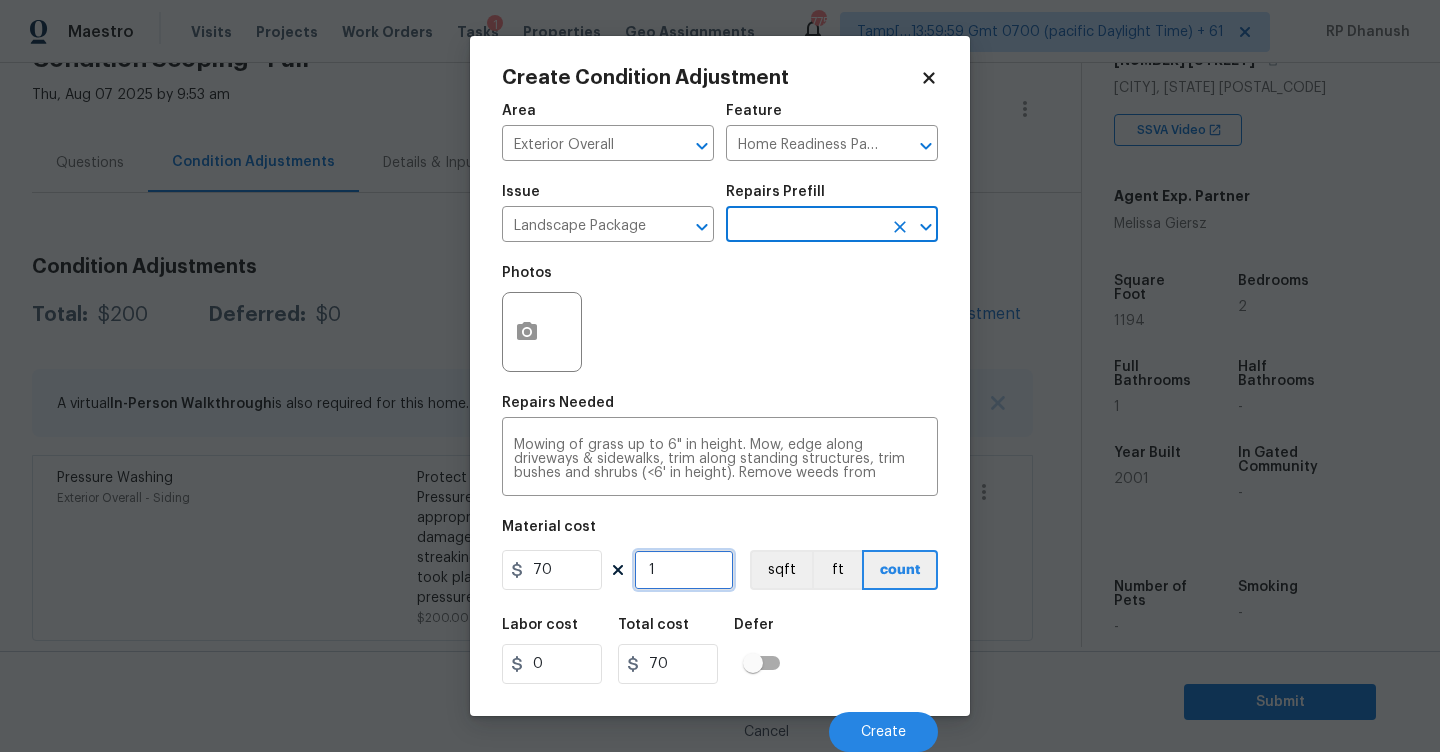 click on "1" at bounding box center (684, 570) 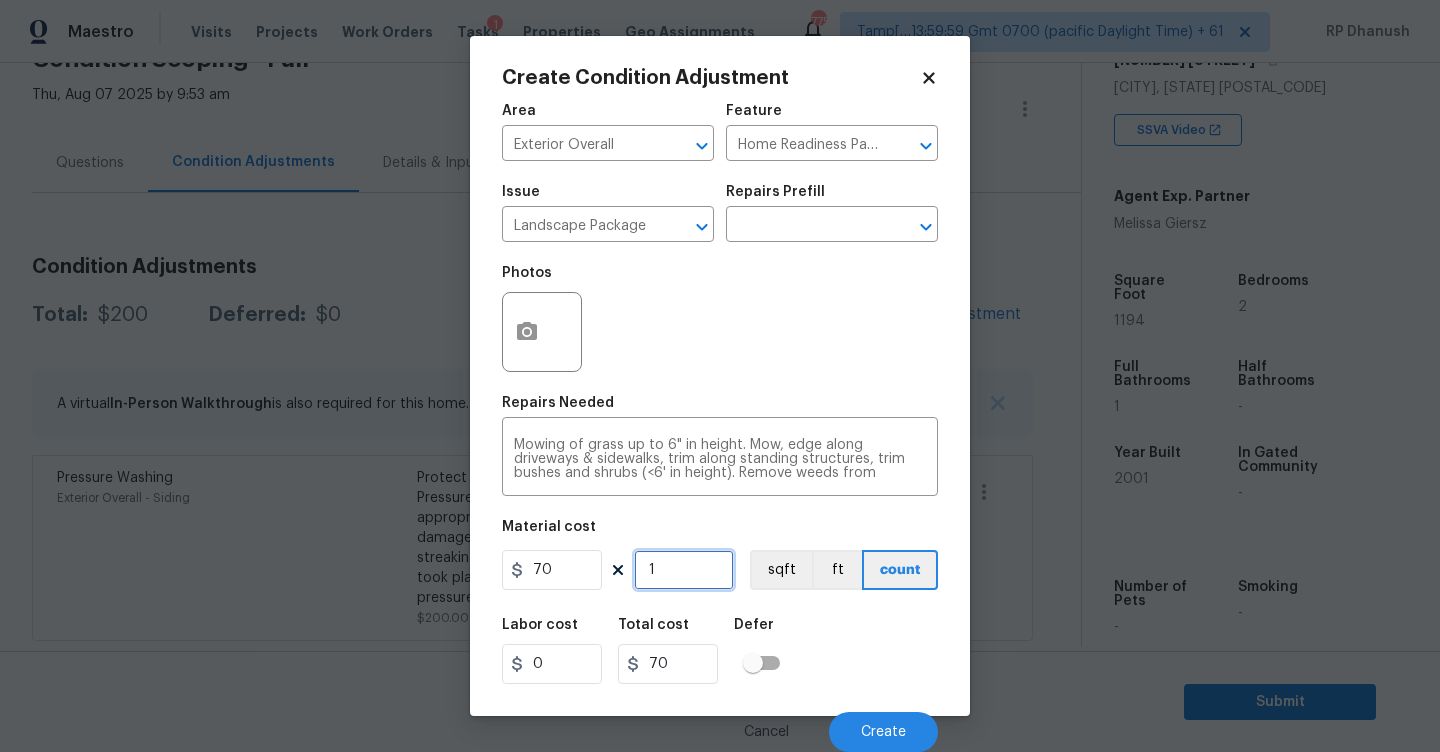 type on "0" 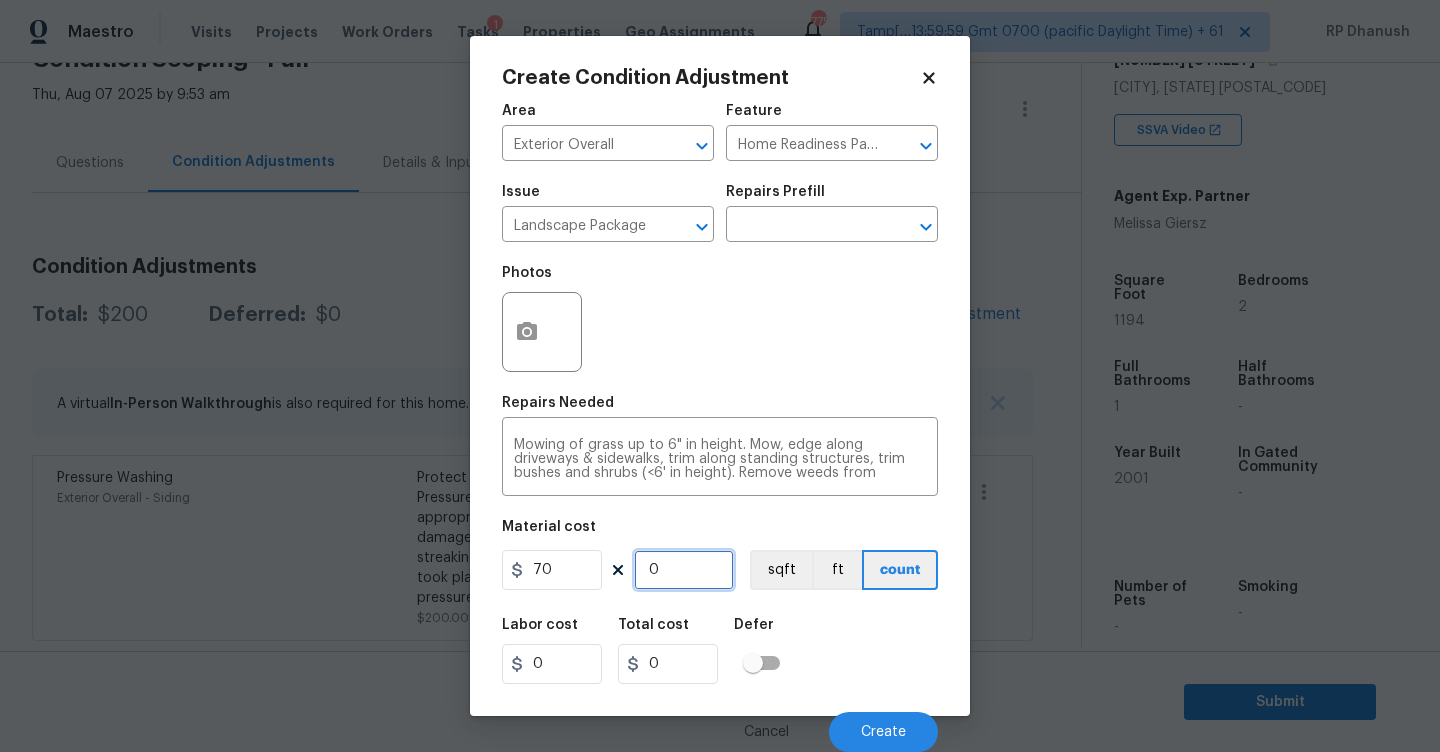 type on "2" 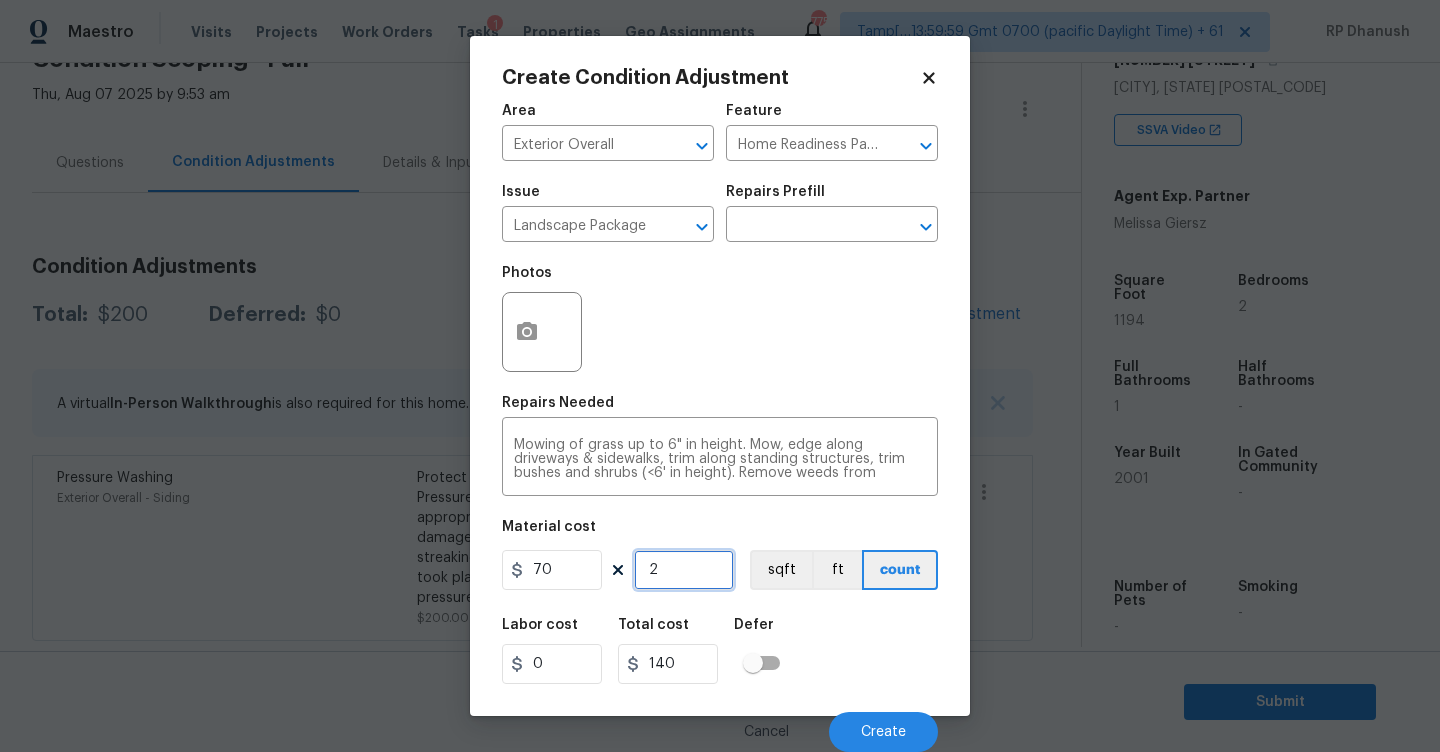 type on "2" 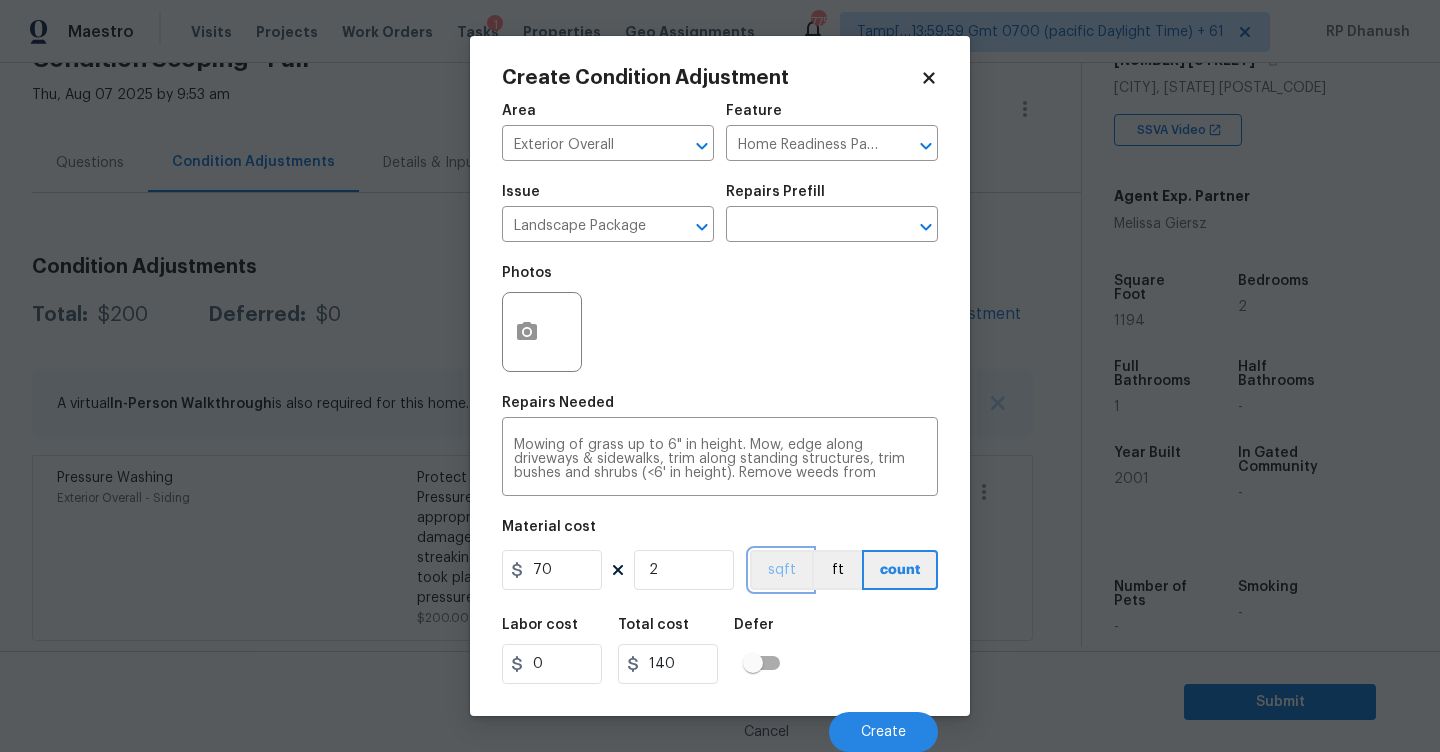 type 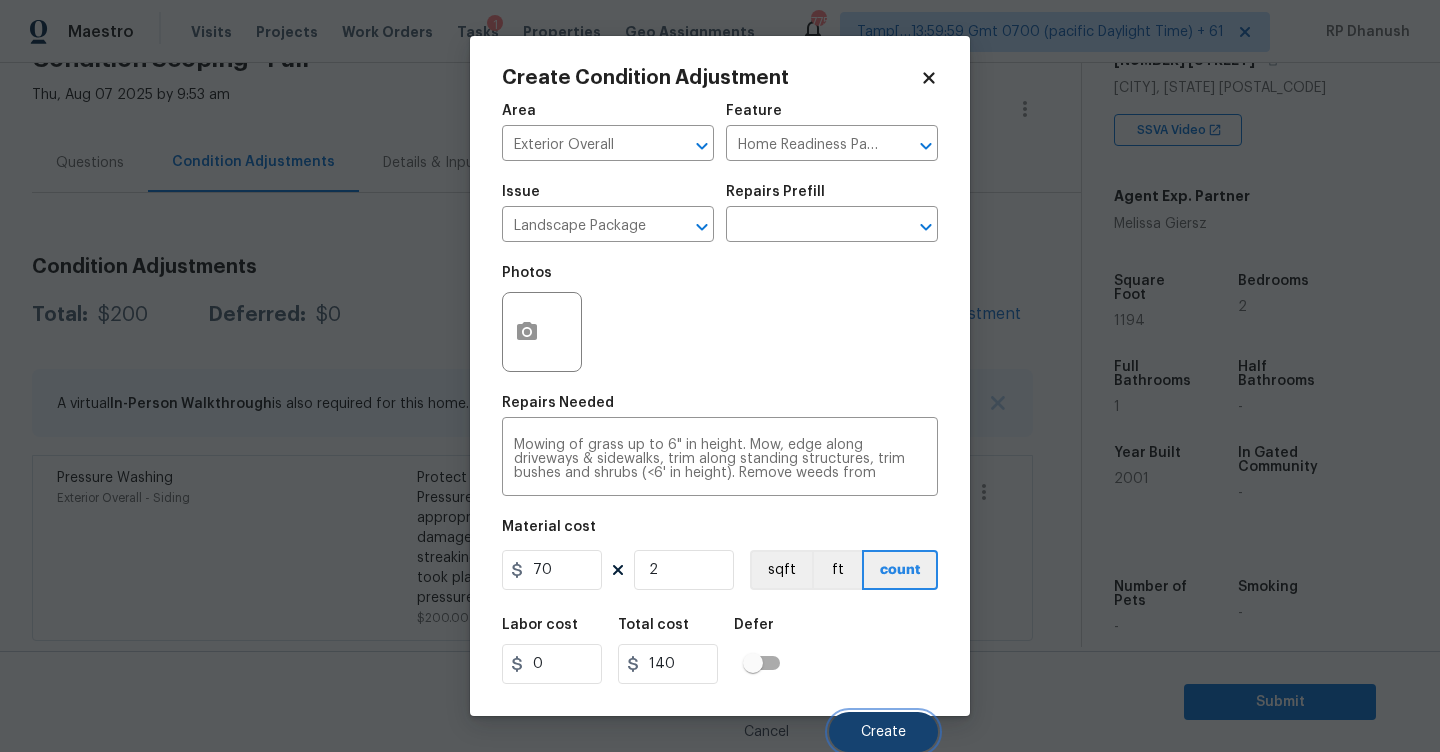 click on "Create" at bounding box center (883, 732) 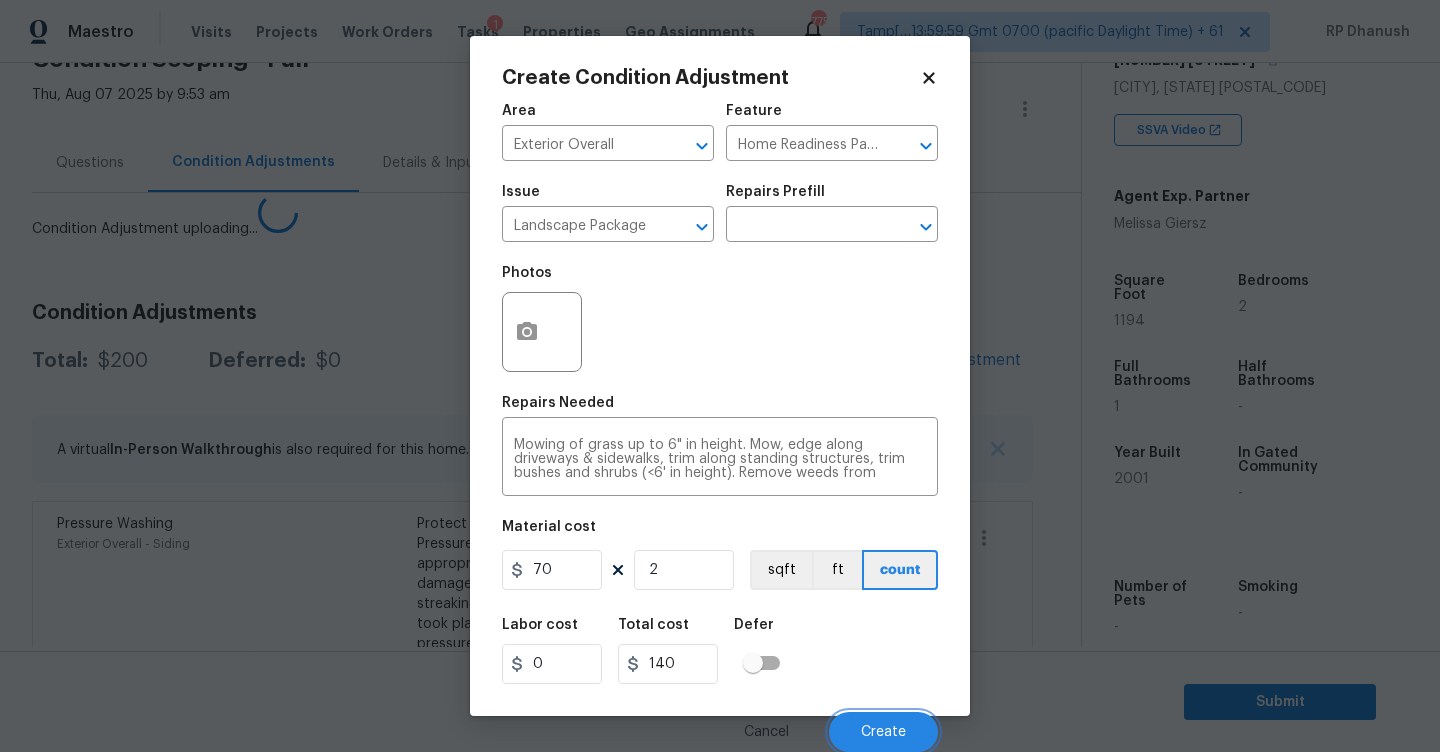 scroll, scrollTop: 0, scrollLeft: 0, axis: both 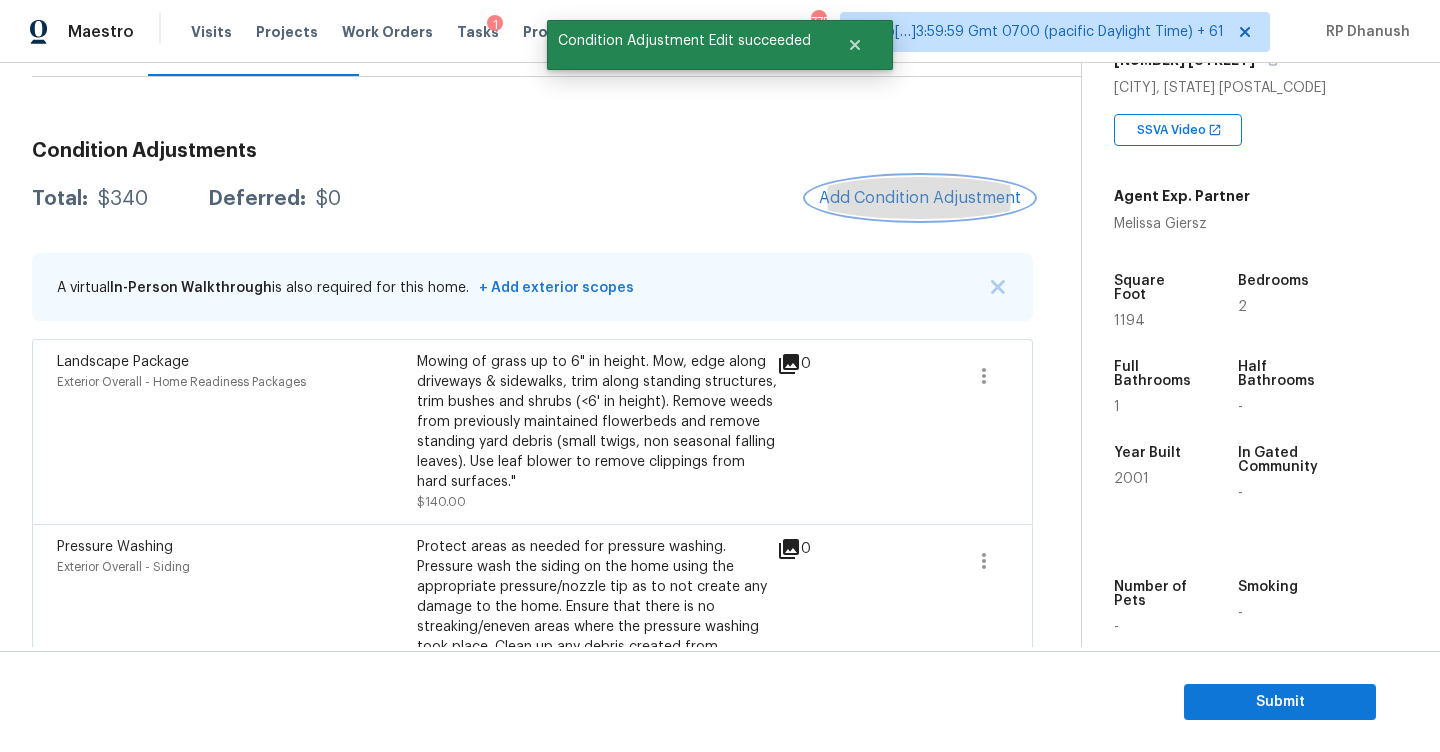 click on "Add Condition Adjustment" at bounding box center (920, 198) 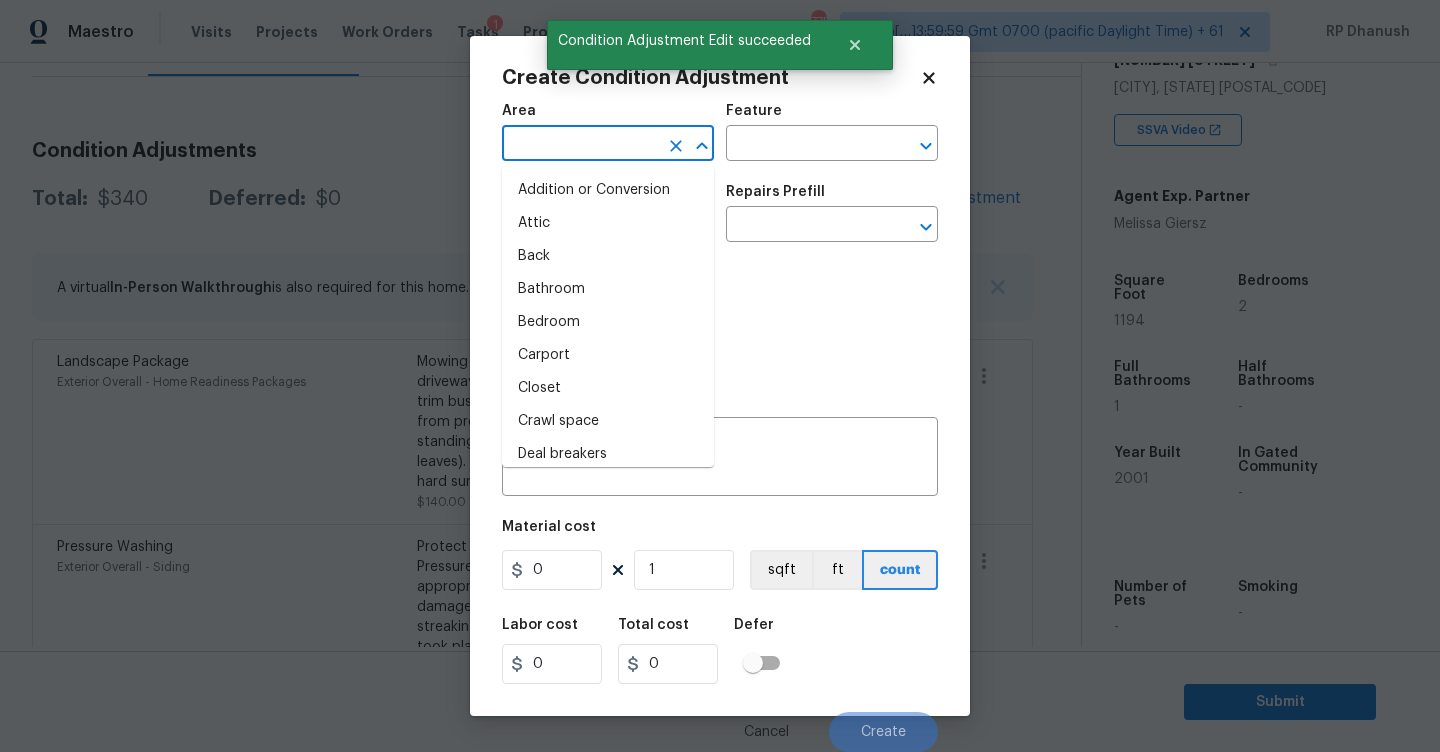 click at bounding box center [580, 145] 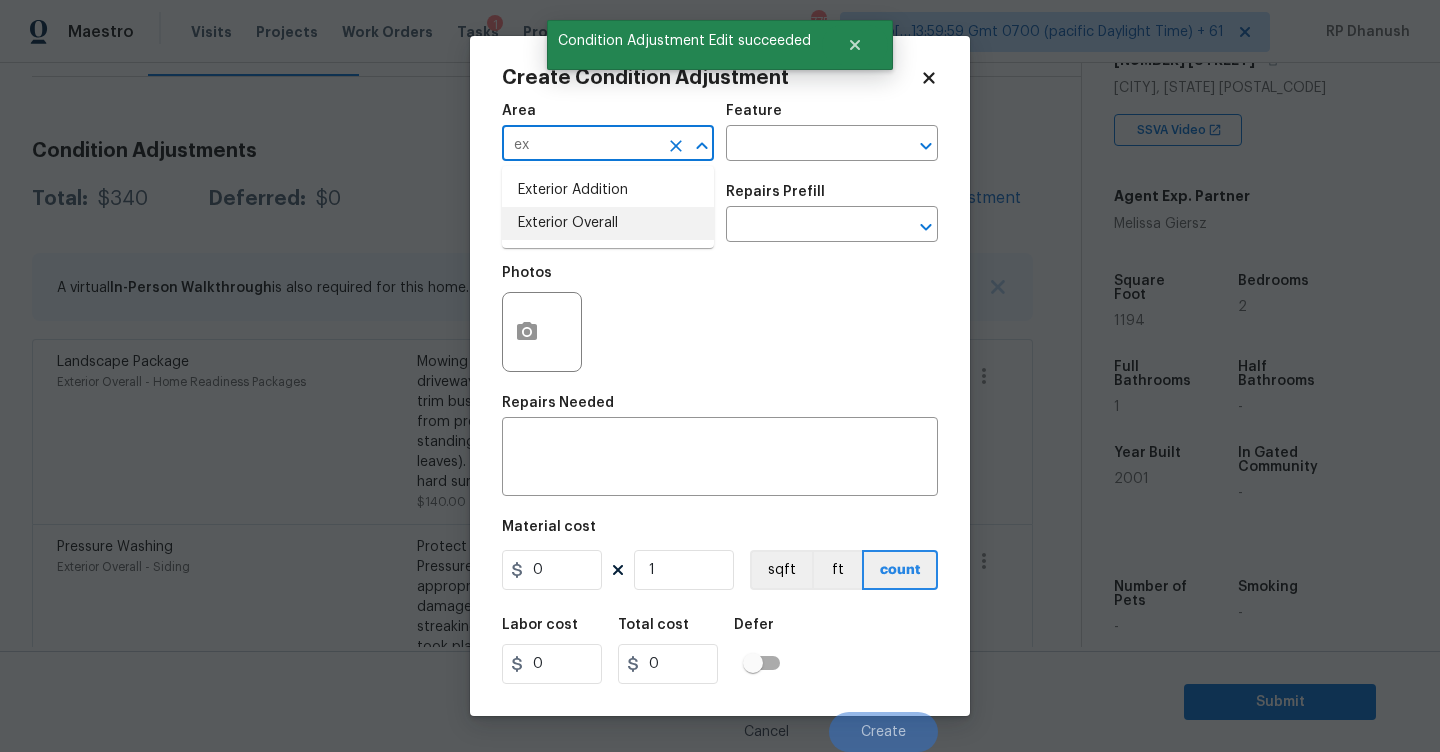 click on "Exterior Overall" at bounding box center [608, 223] 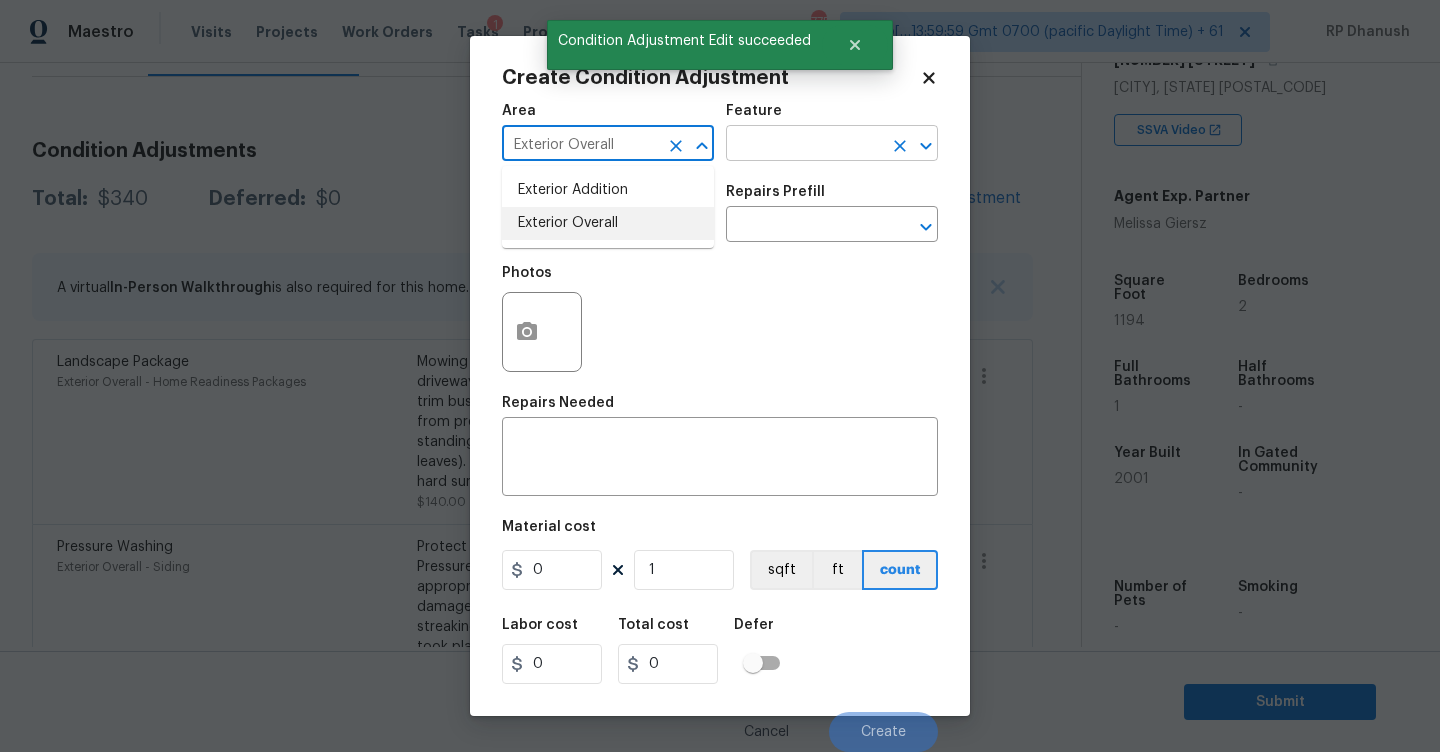 type on "Exterior Overall" 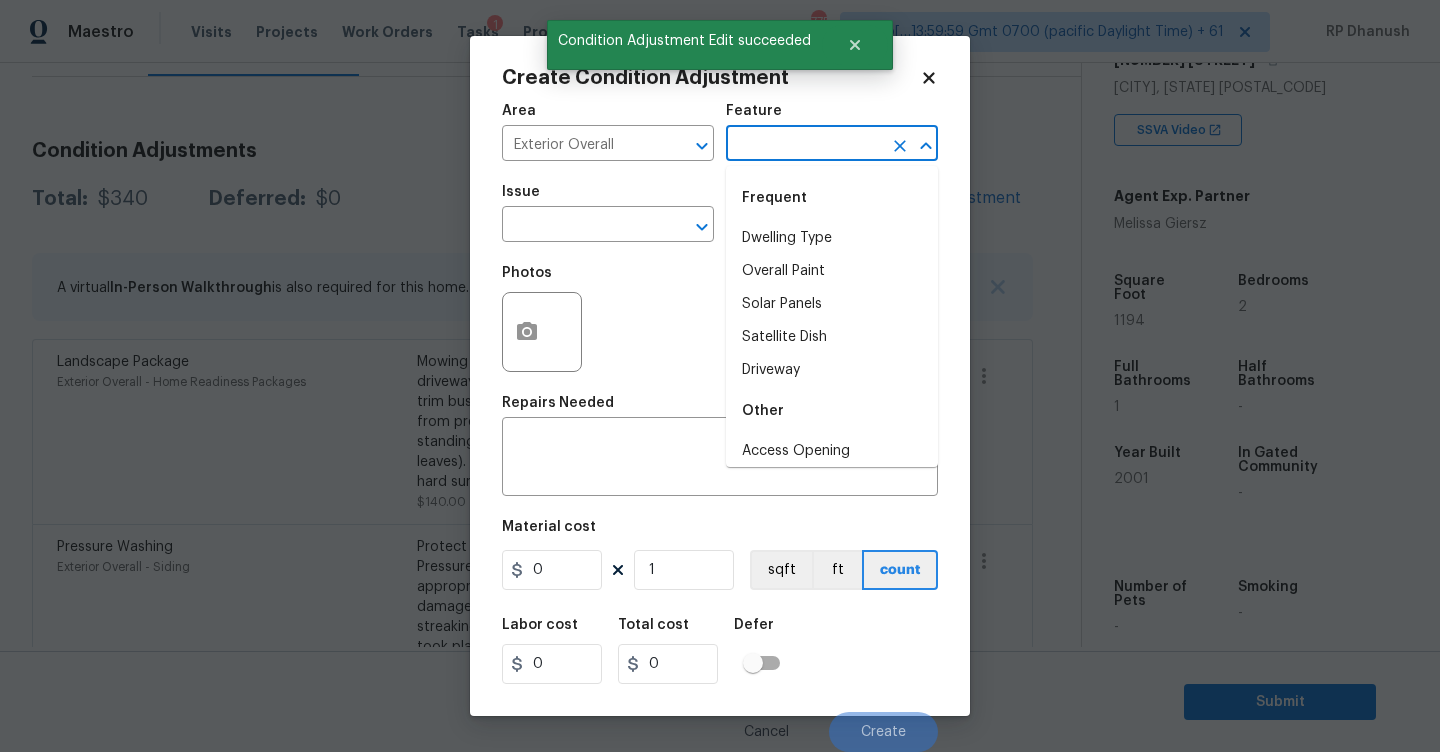 click at bounding box center [804, 145] 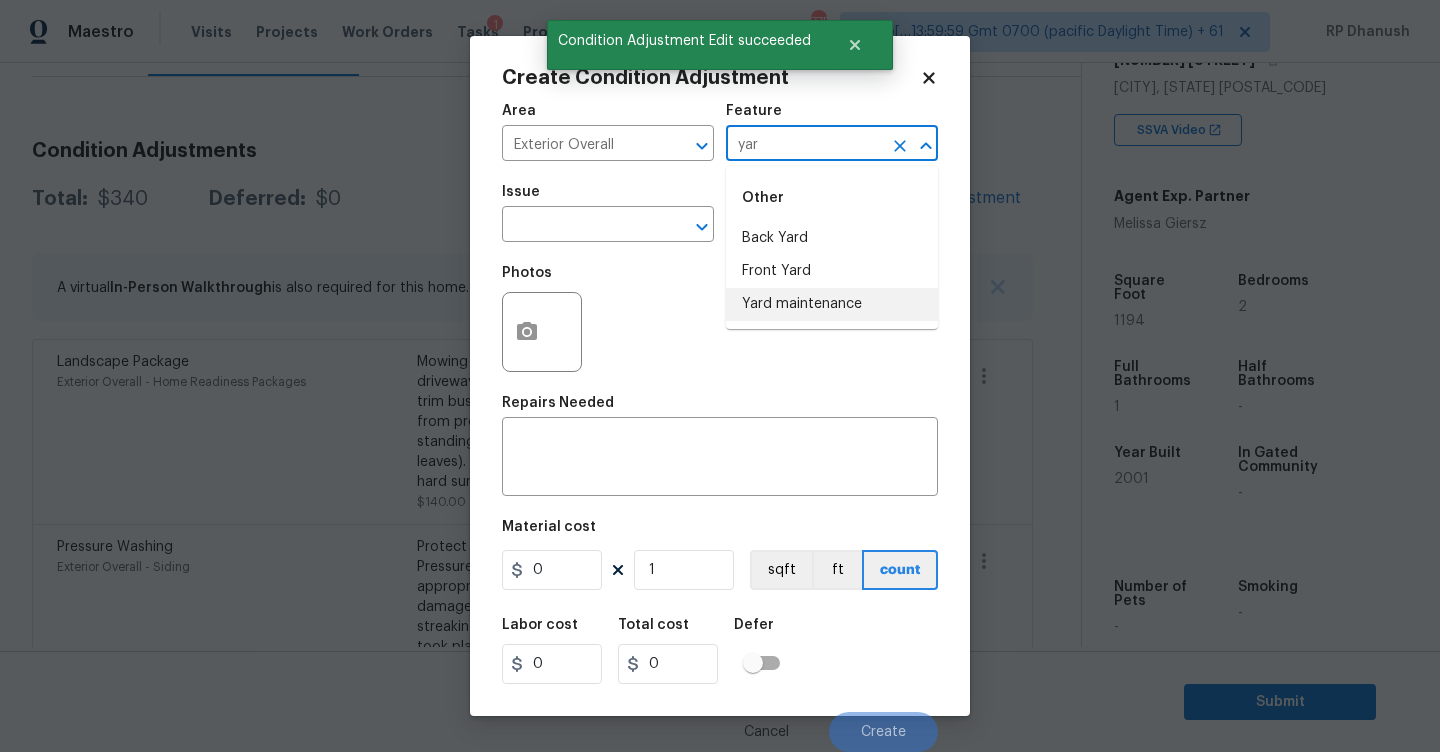 click on "Yard maintenance" at bounding box center (832, 304) 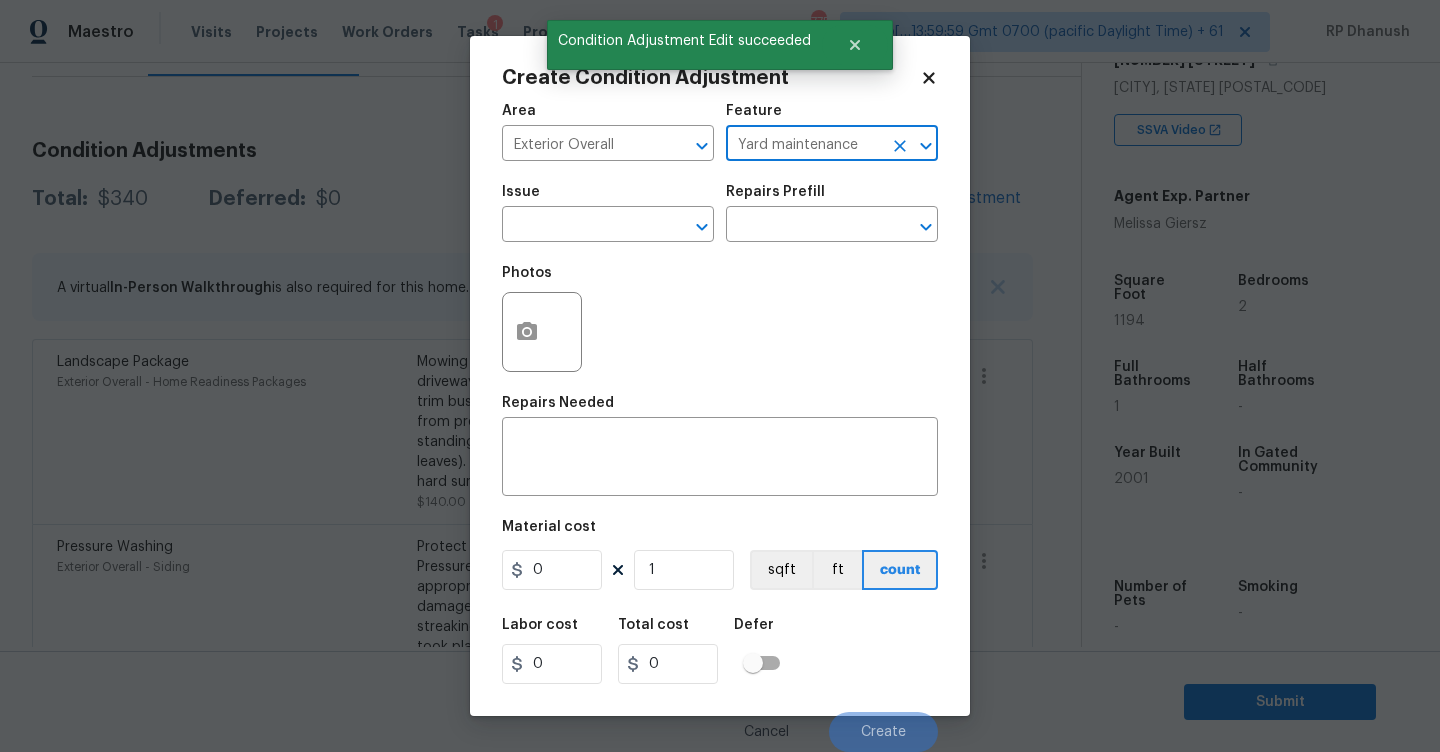 type on "Yard maintenance" 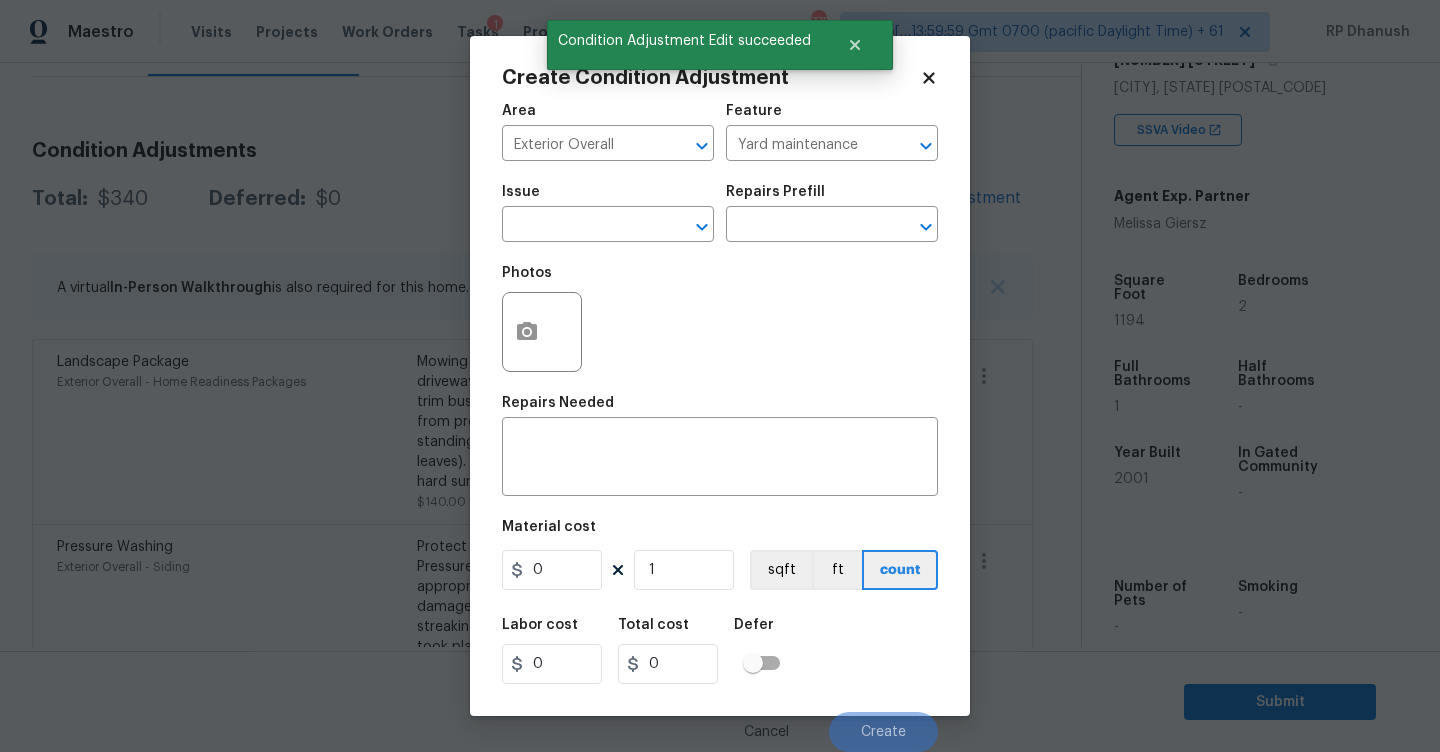 click on "Issue ​" at bounding box center (608, 213) 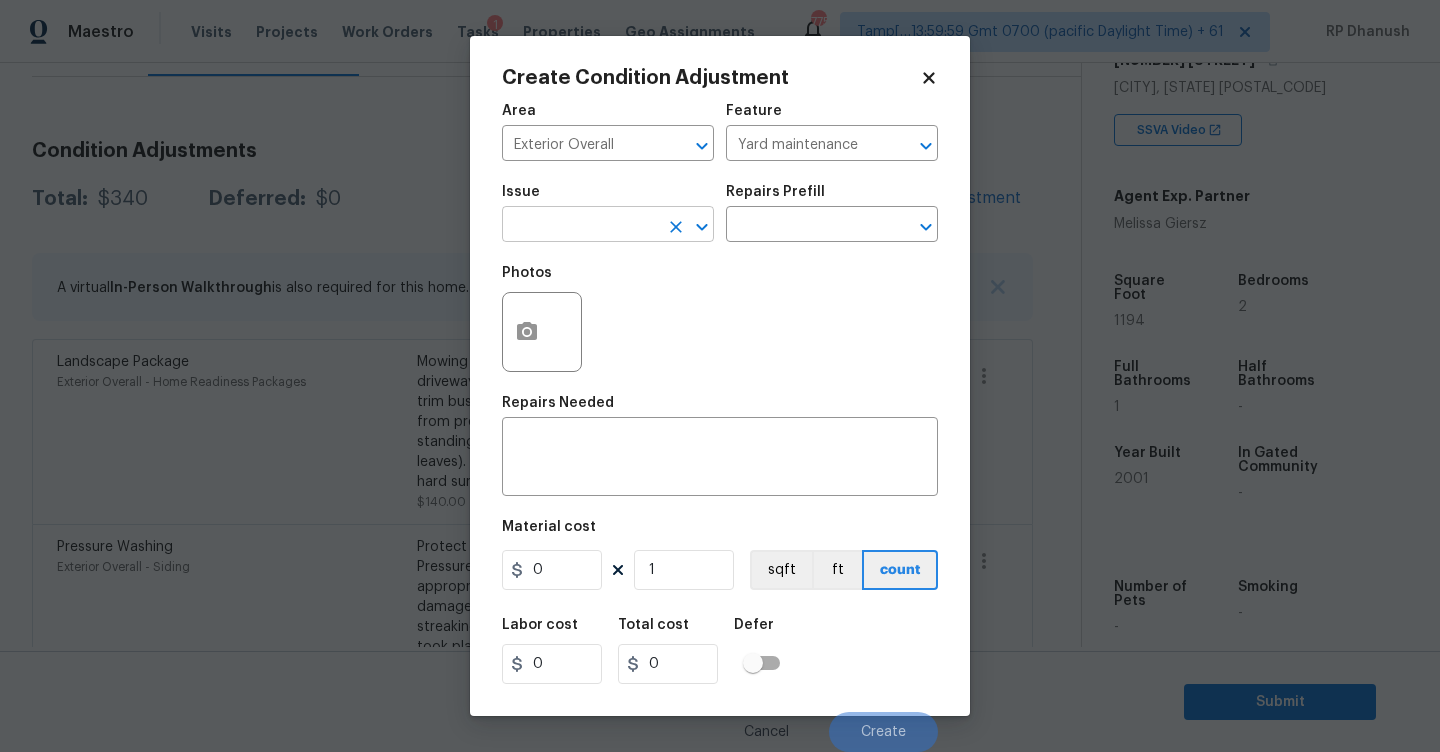 click at bounding box center [580, 226] 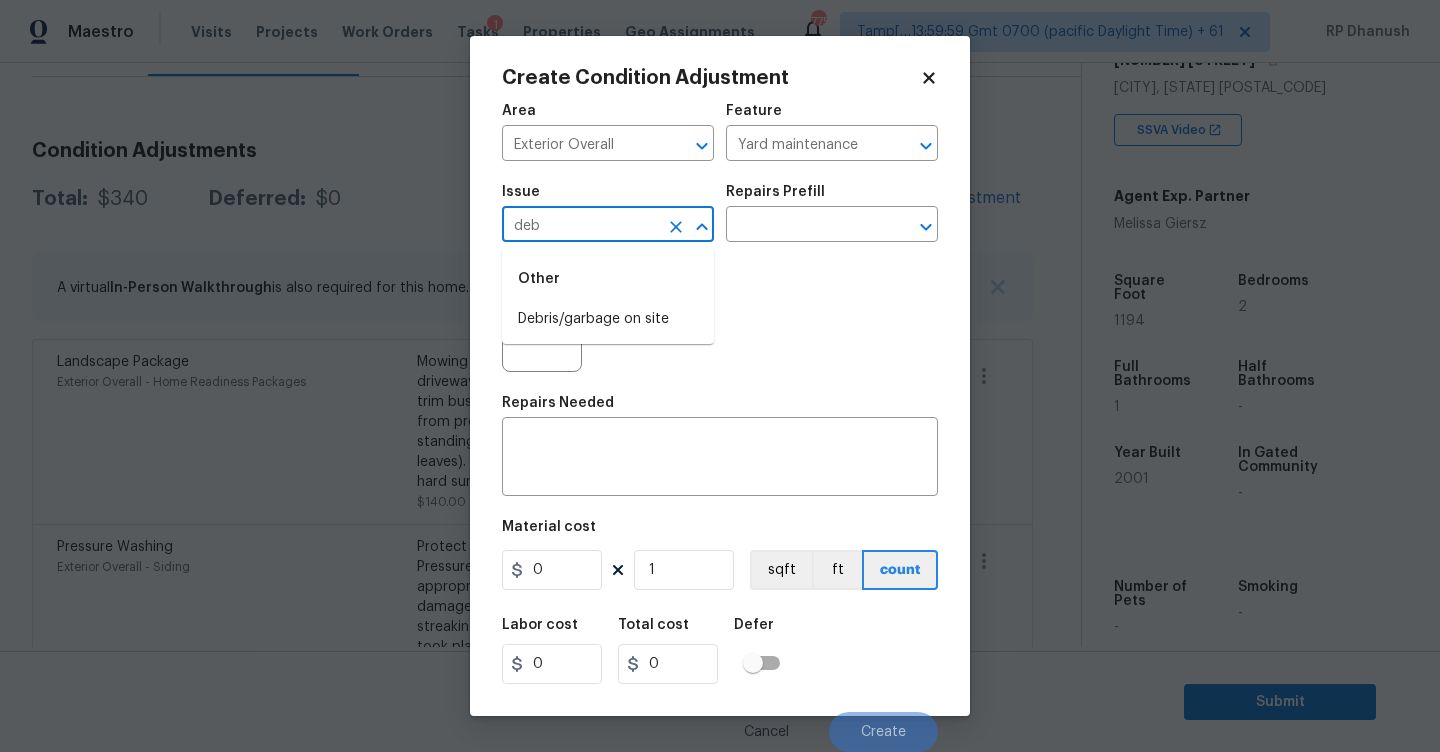 click on "Other" at bounding box center [608, 279] 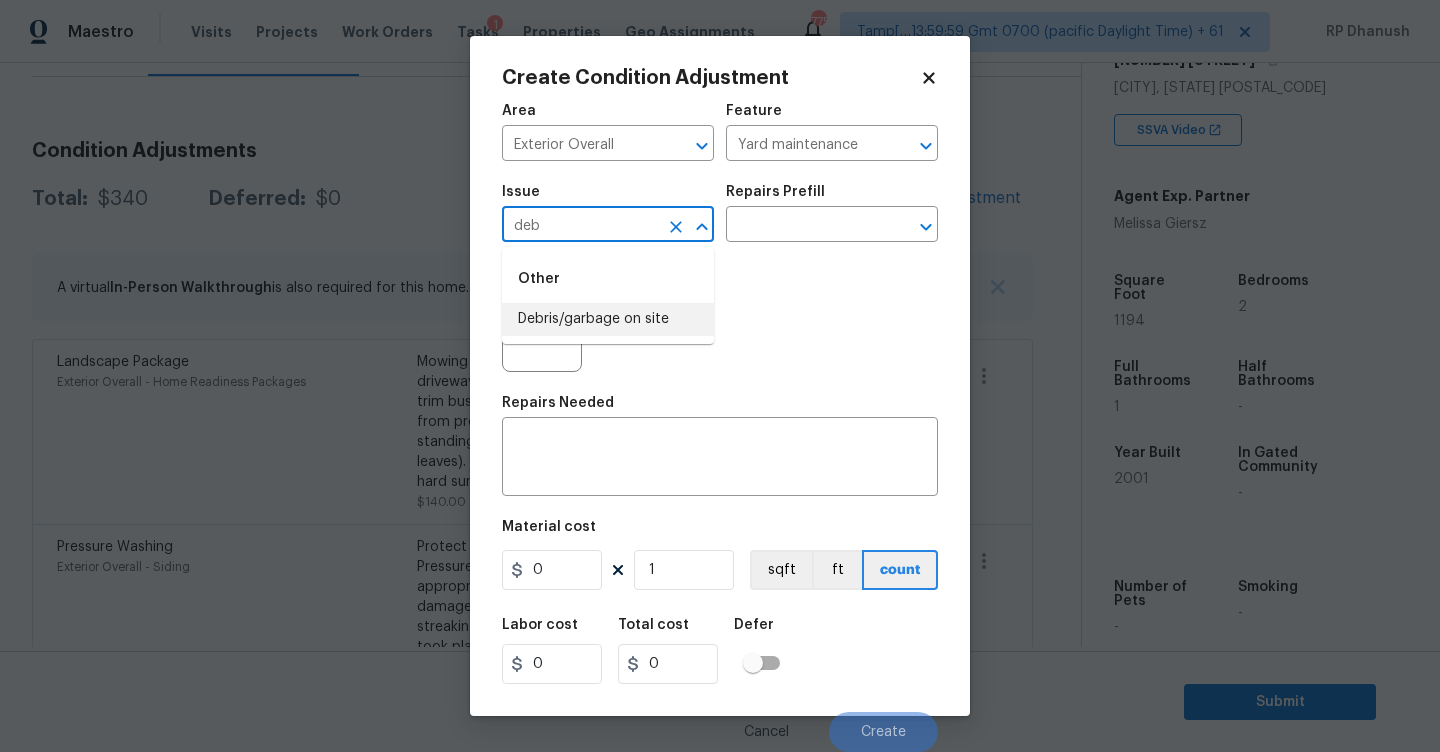 click on "Debris/garbage on site" at bounding box center (608, 319) 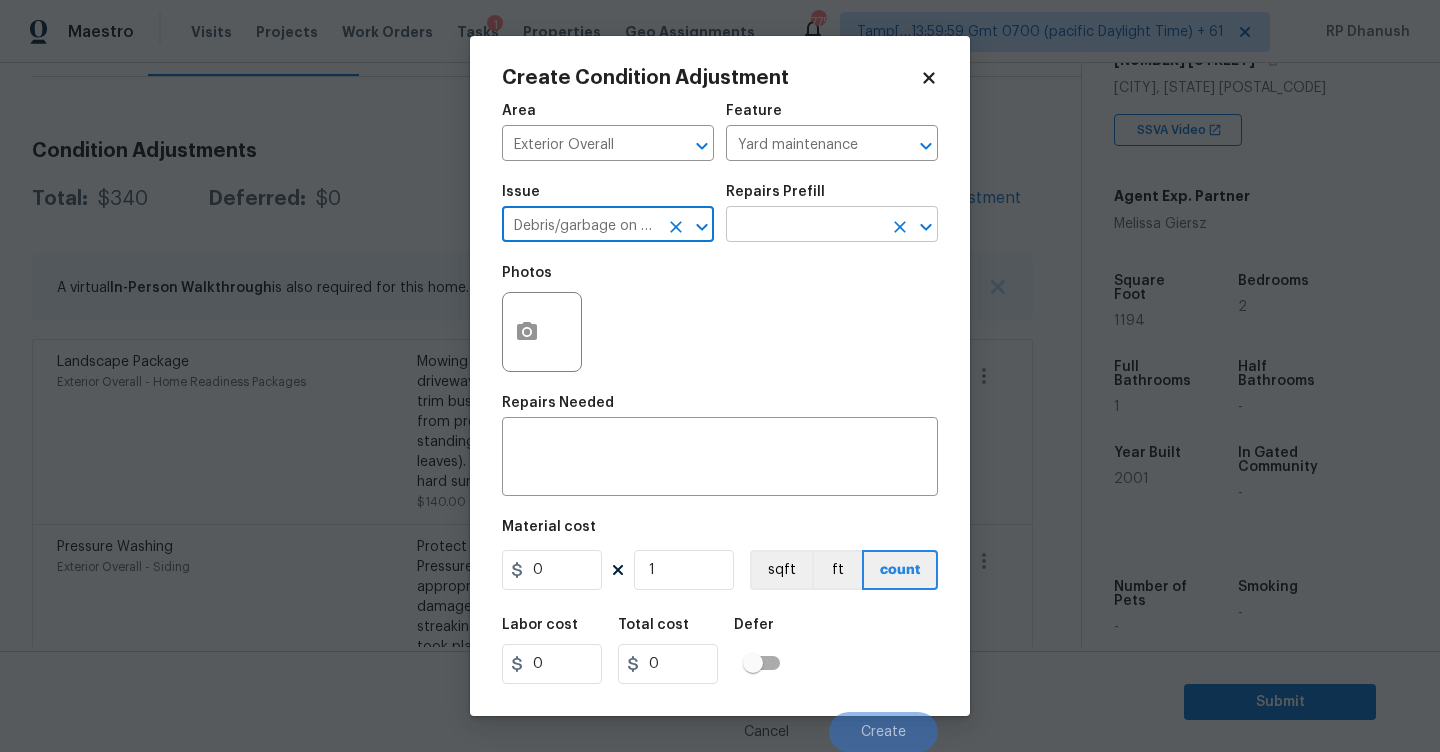 type on "Debris/garbage on site" 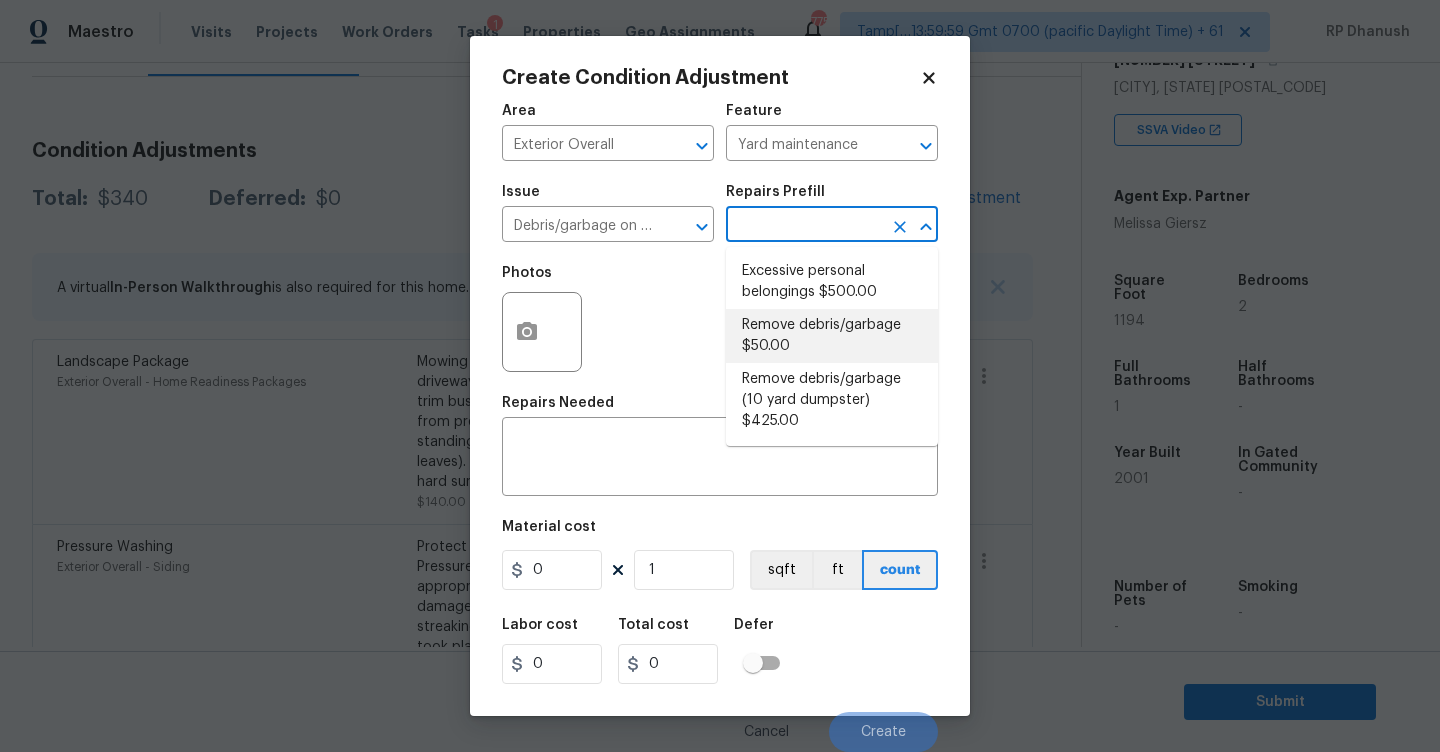 click on "Remove debris/garbage $50.00" at bounding box center (832, 336) 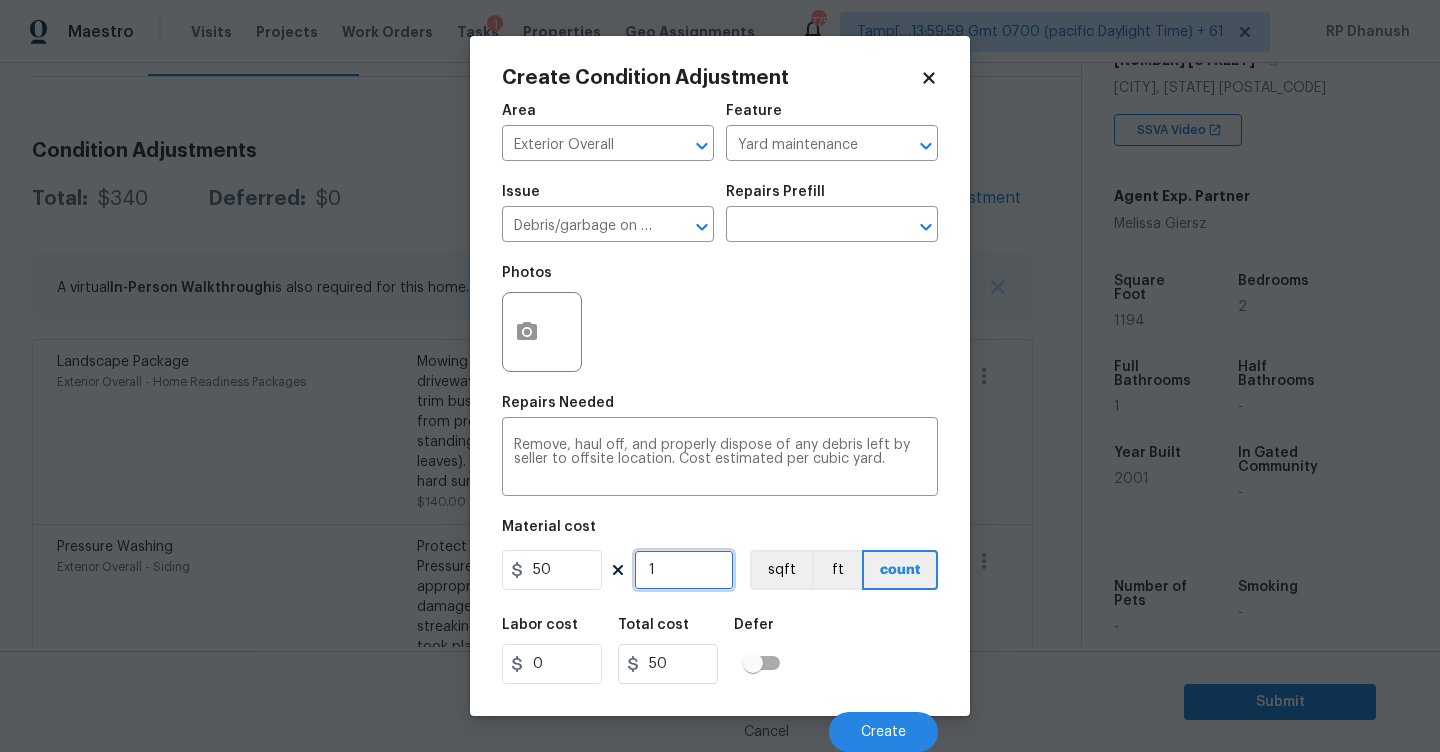 click on "1" at bounding box center (684, 570) 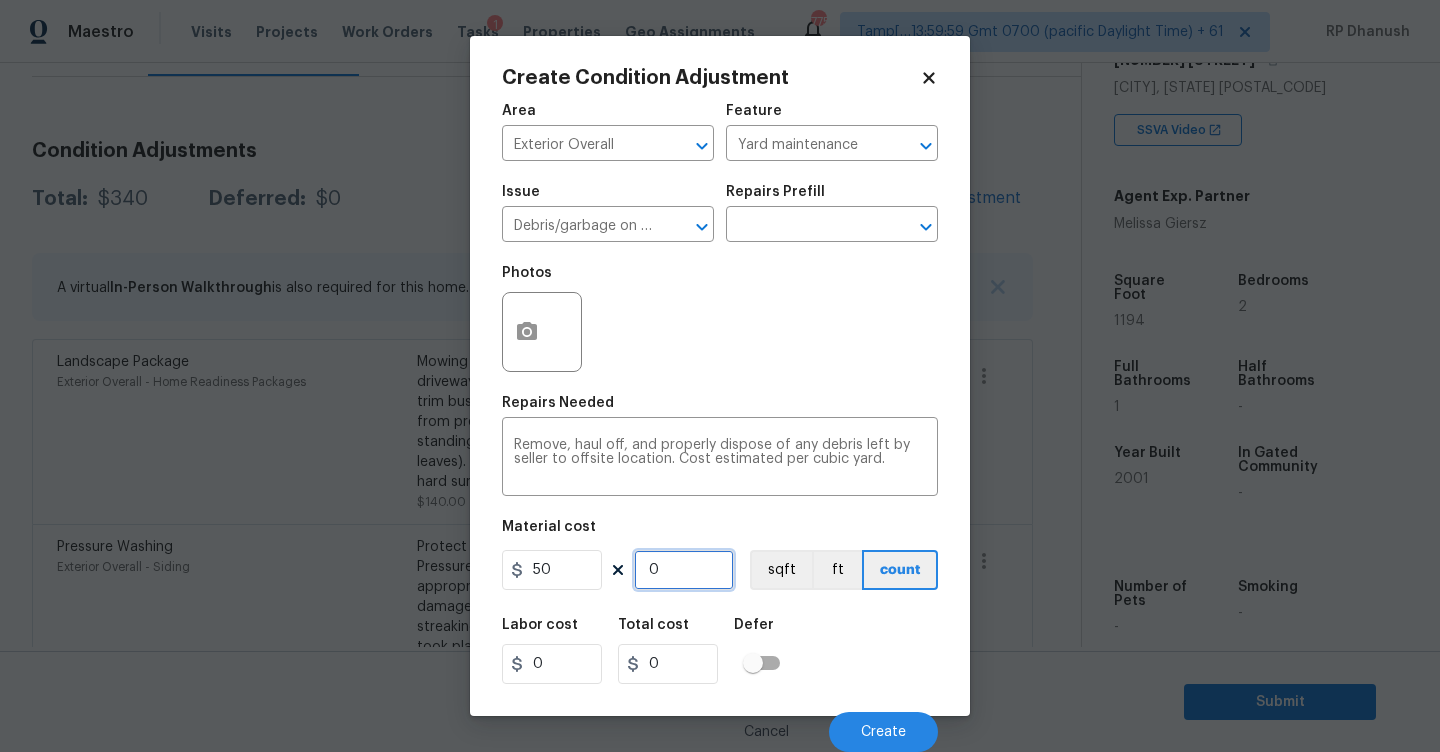 type on "5" 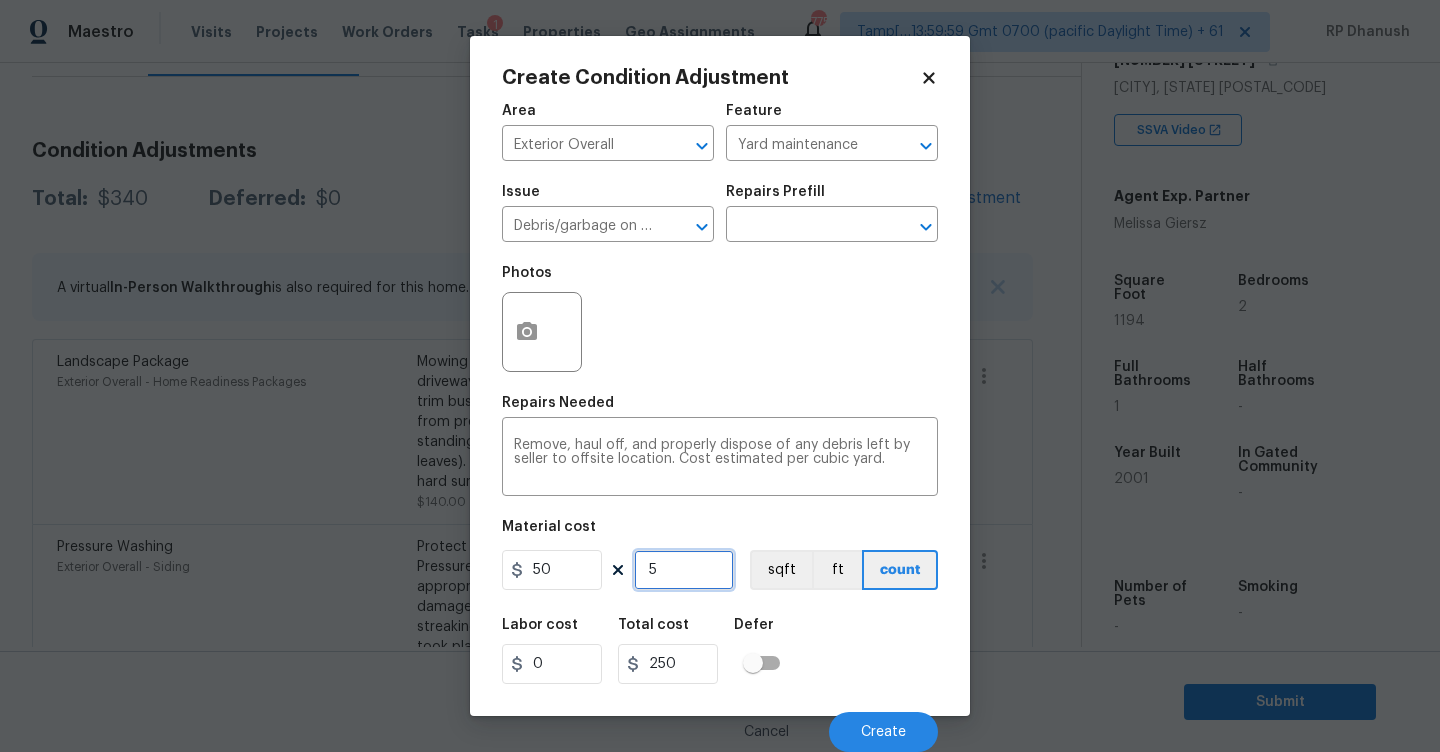 type on "5" 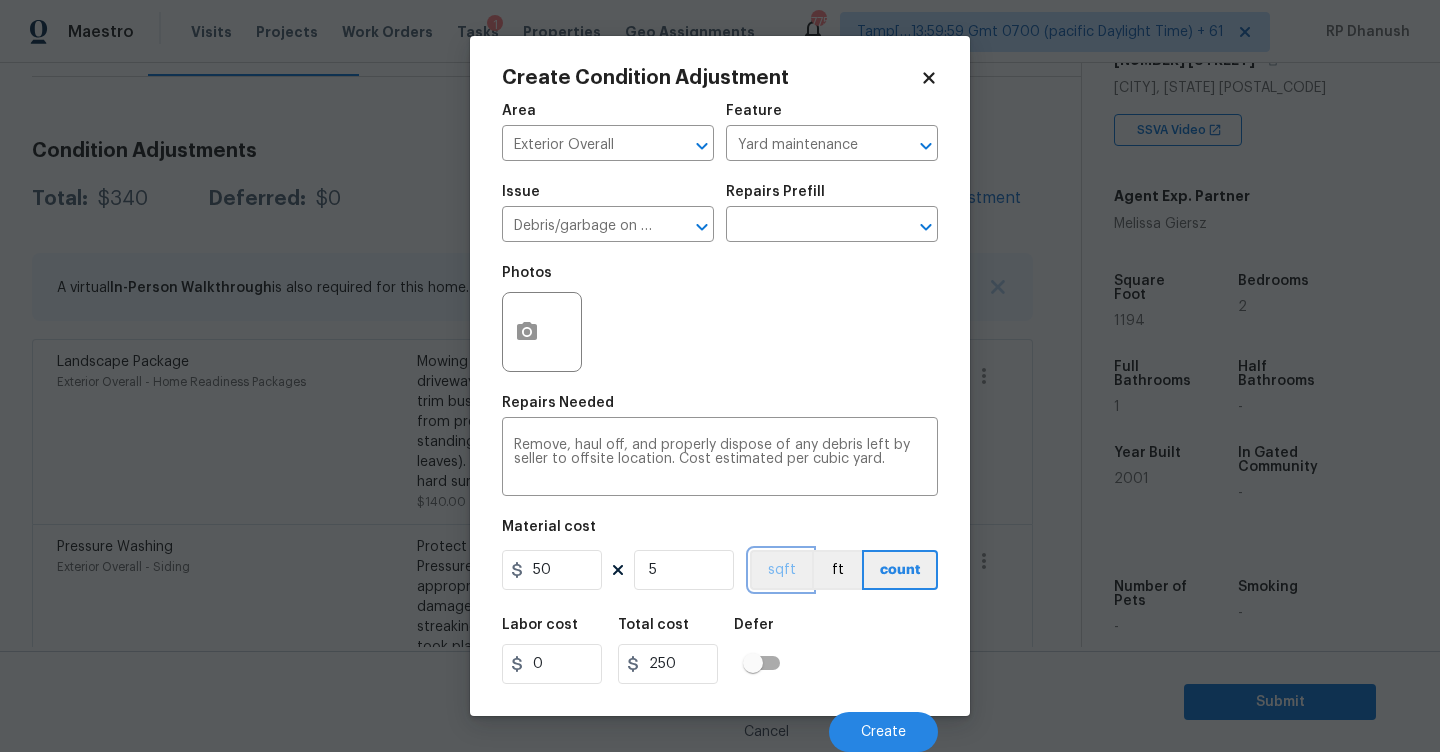 type 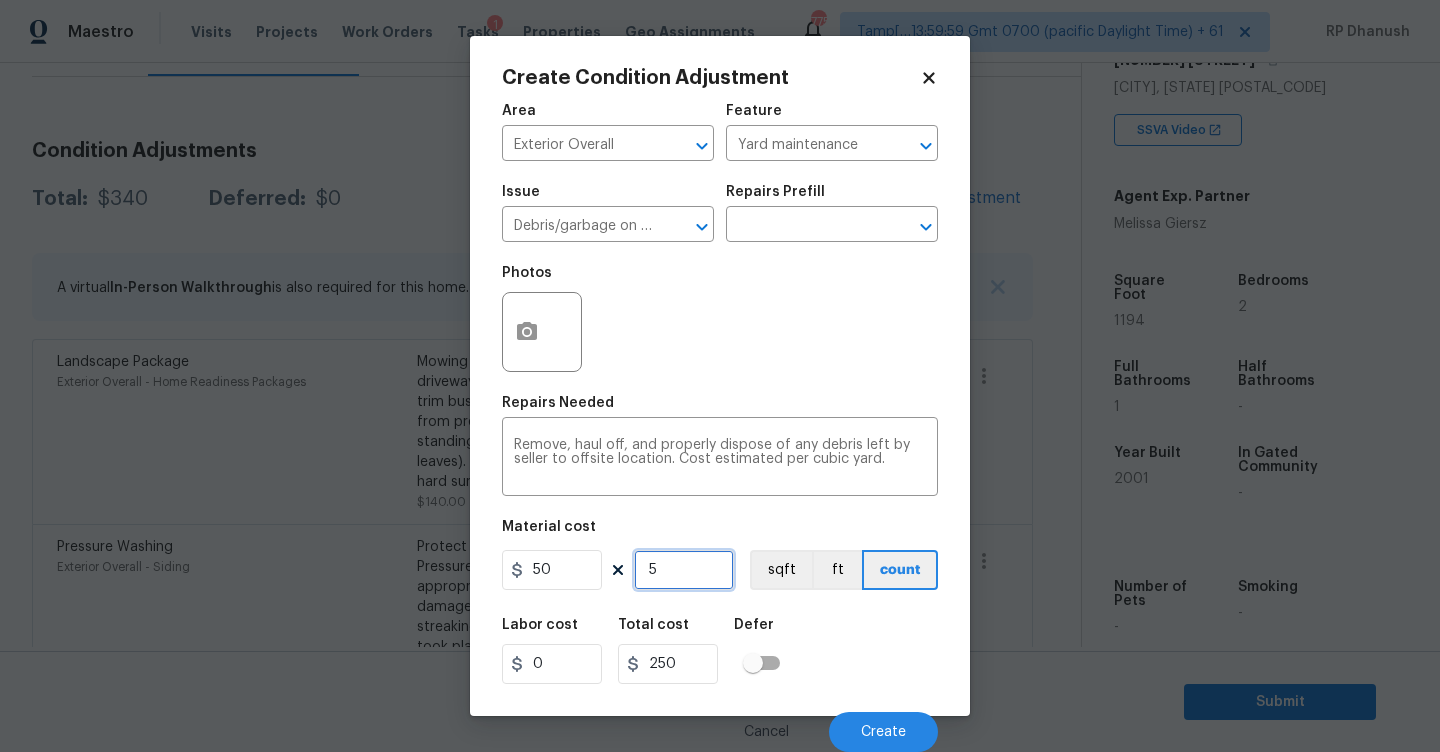 click on "5" at bounding box center [684, 570] 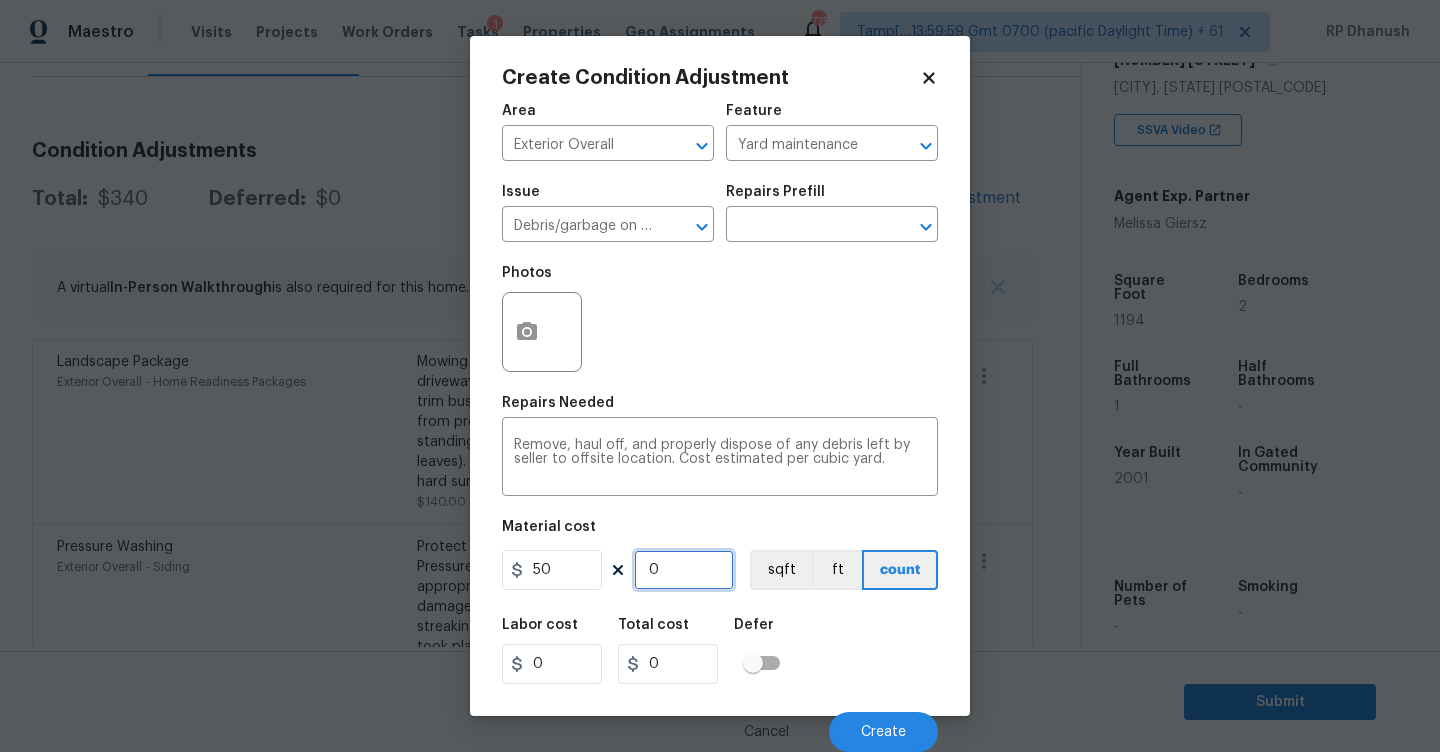 type on "4" 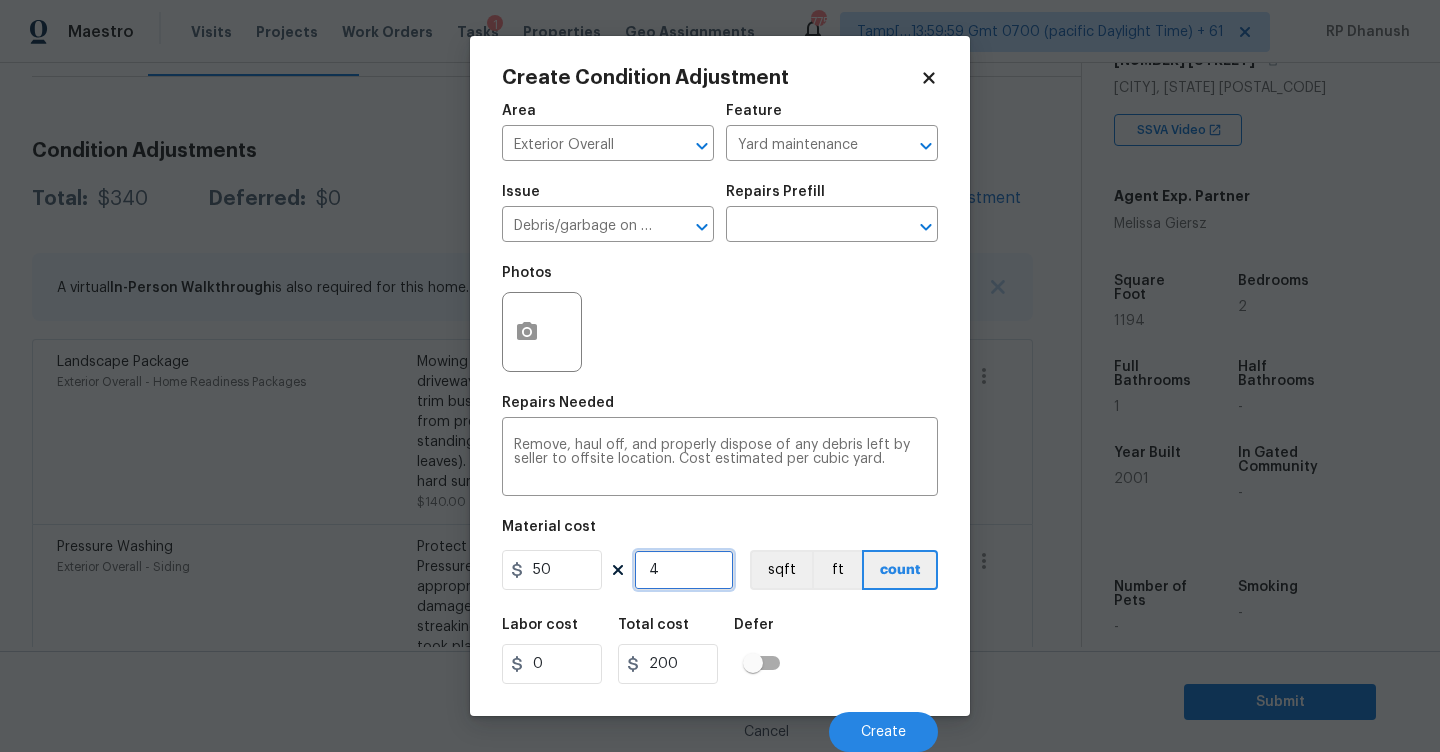type on "4" 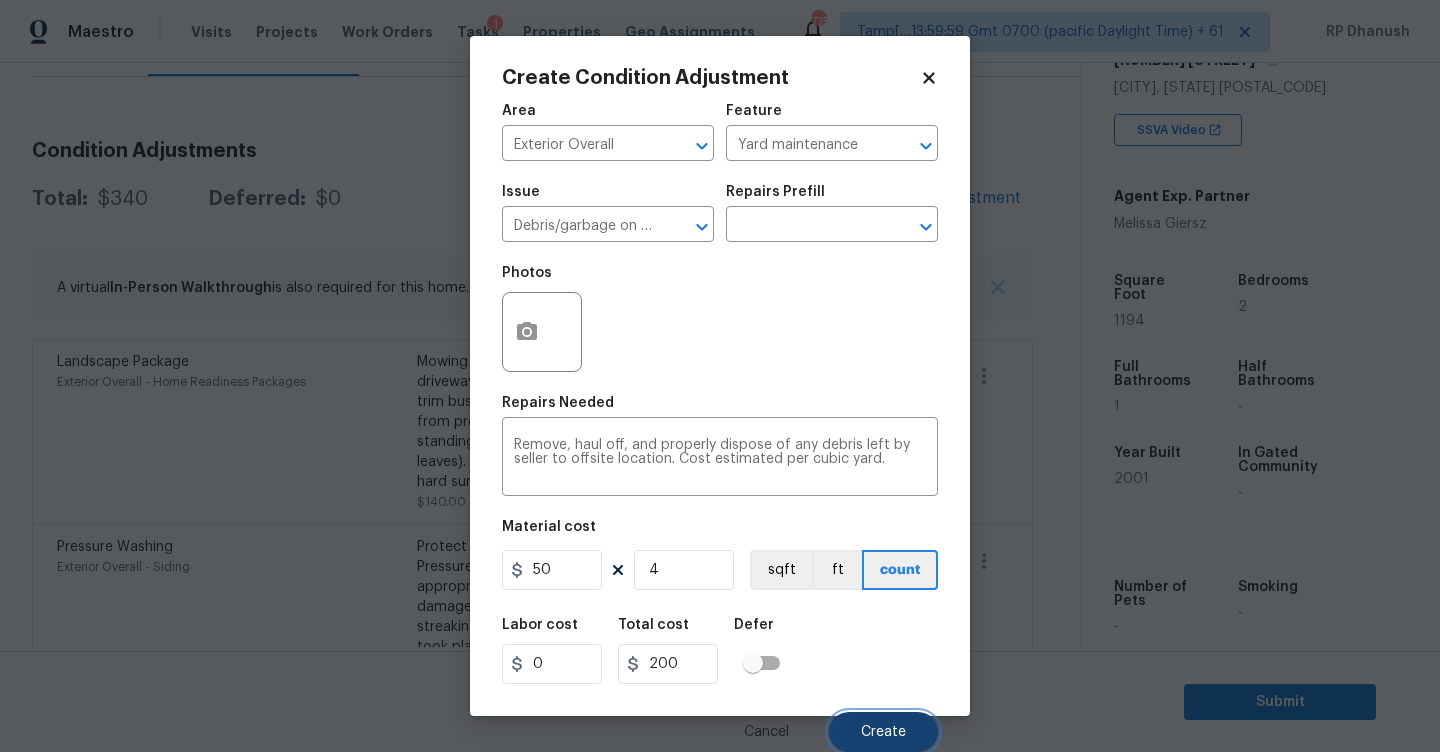 click on "Create" at bounding box center [883, 732] 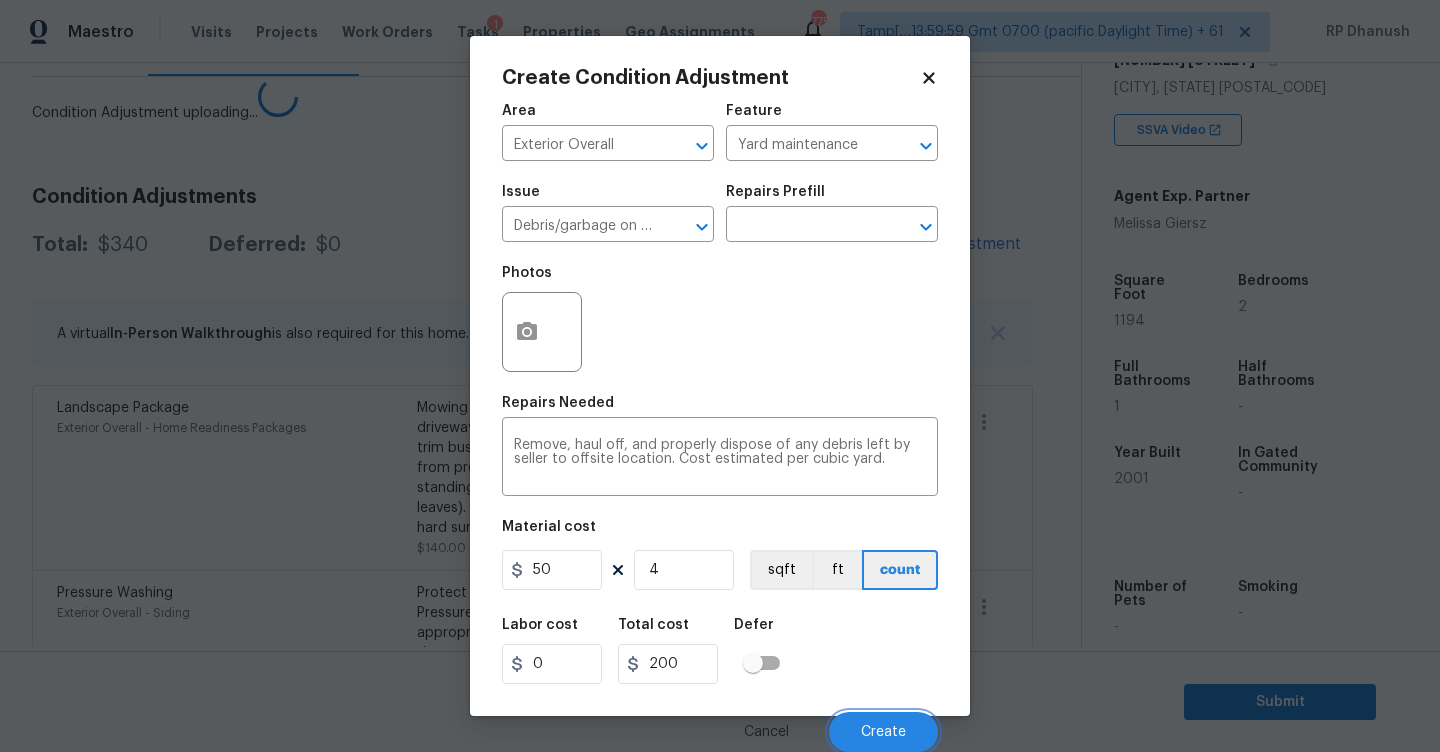 scroll, scrollTop: 0, scrollLeft: 0, axis: both 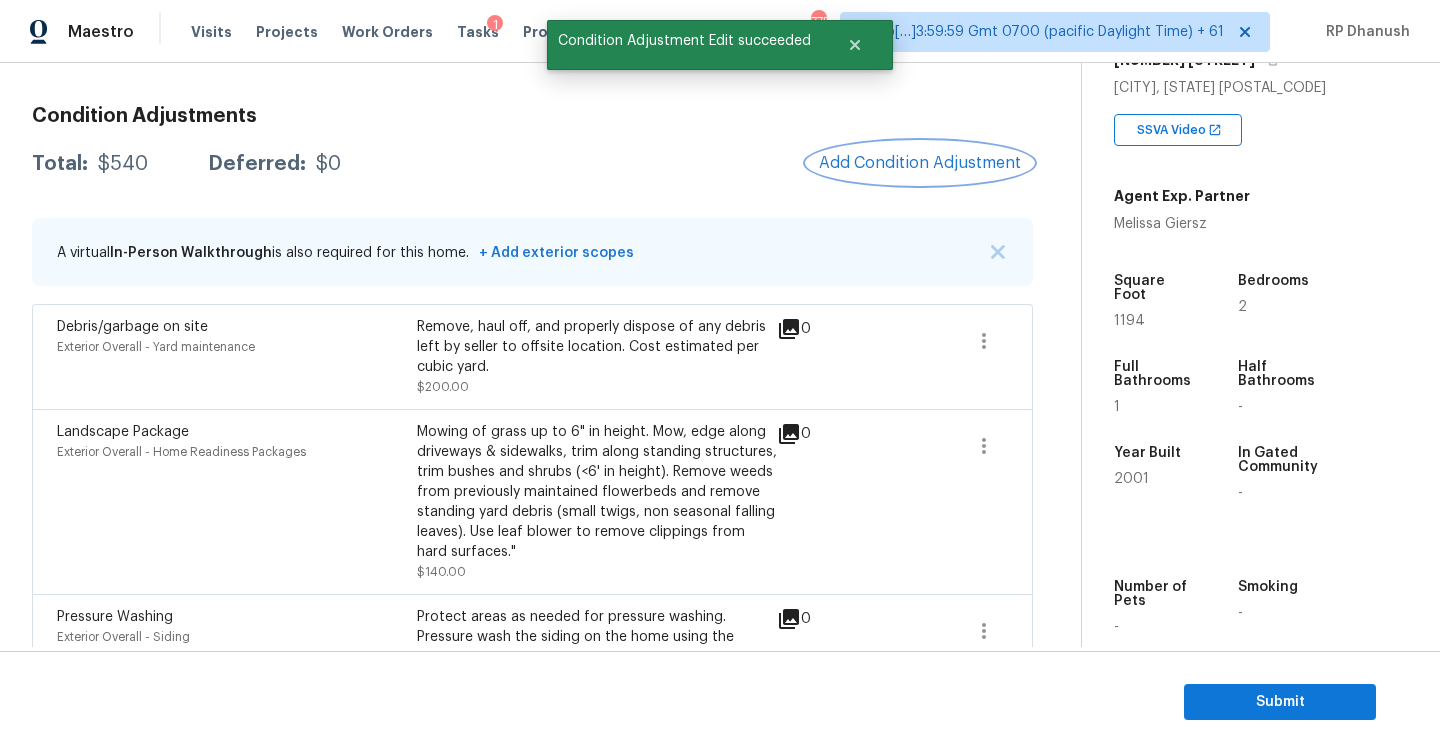 click on "Add Condition Adjustment" at bounding box center (920, 163) 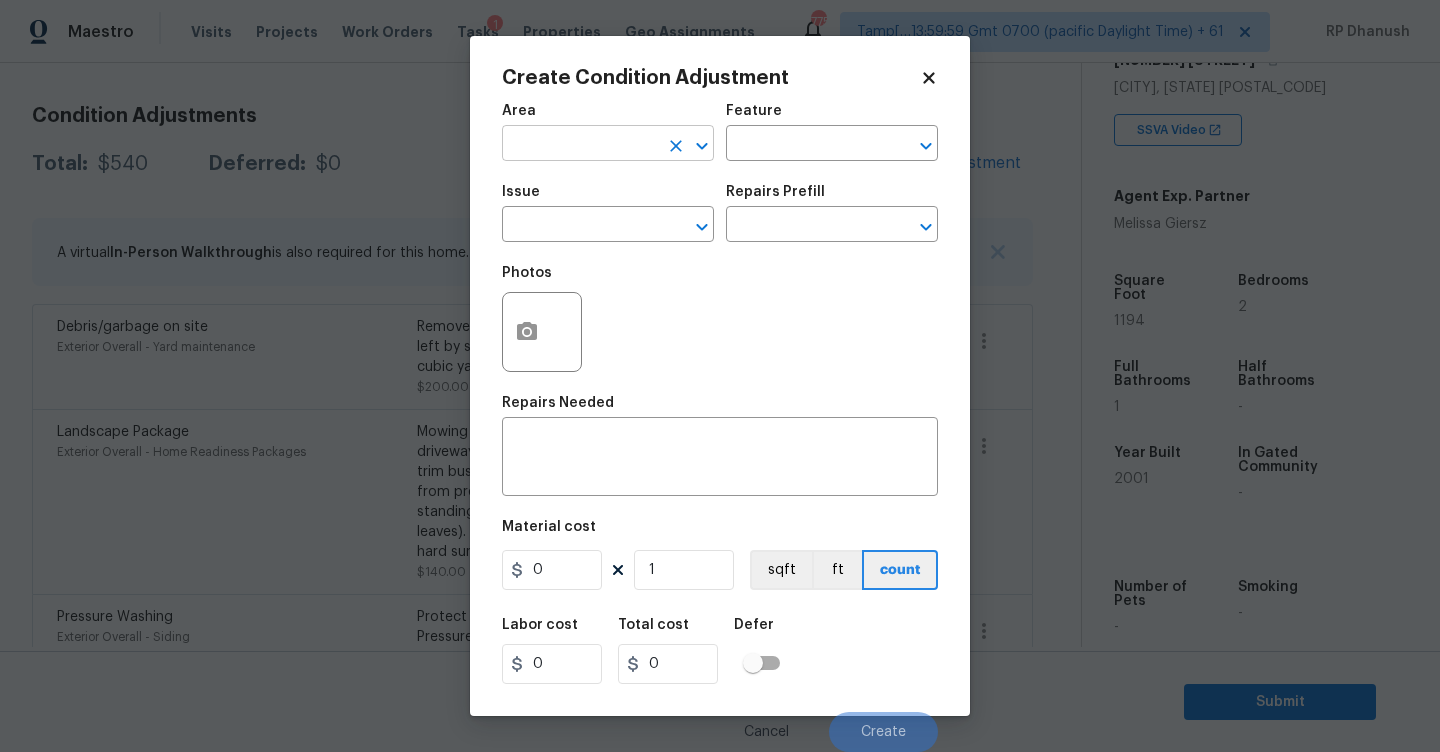 click at bounding box center (580, 145) 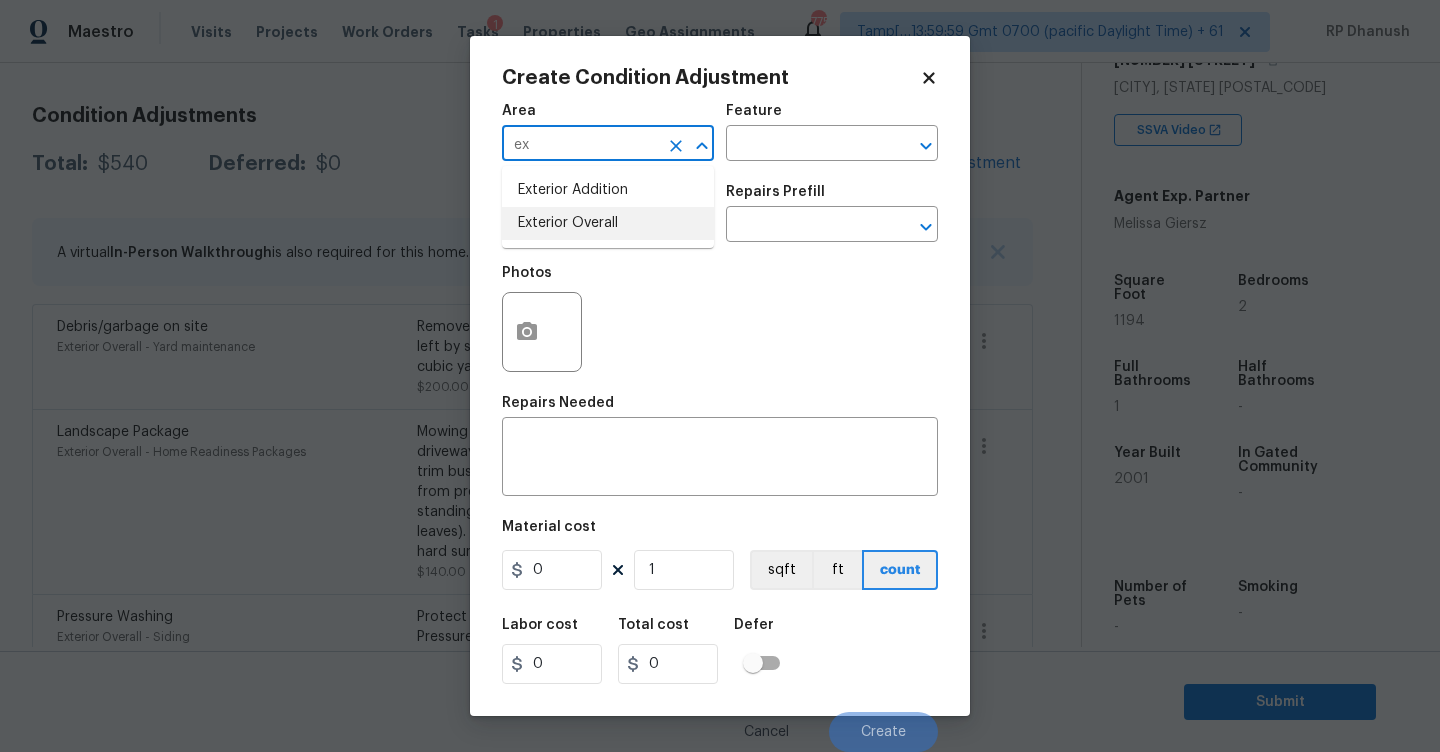 click on "Exterior Overall" at bounding box center (608, 223) 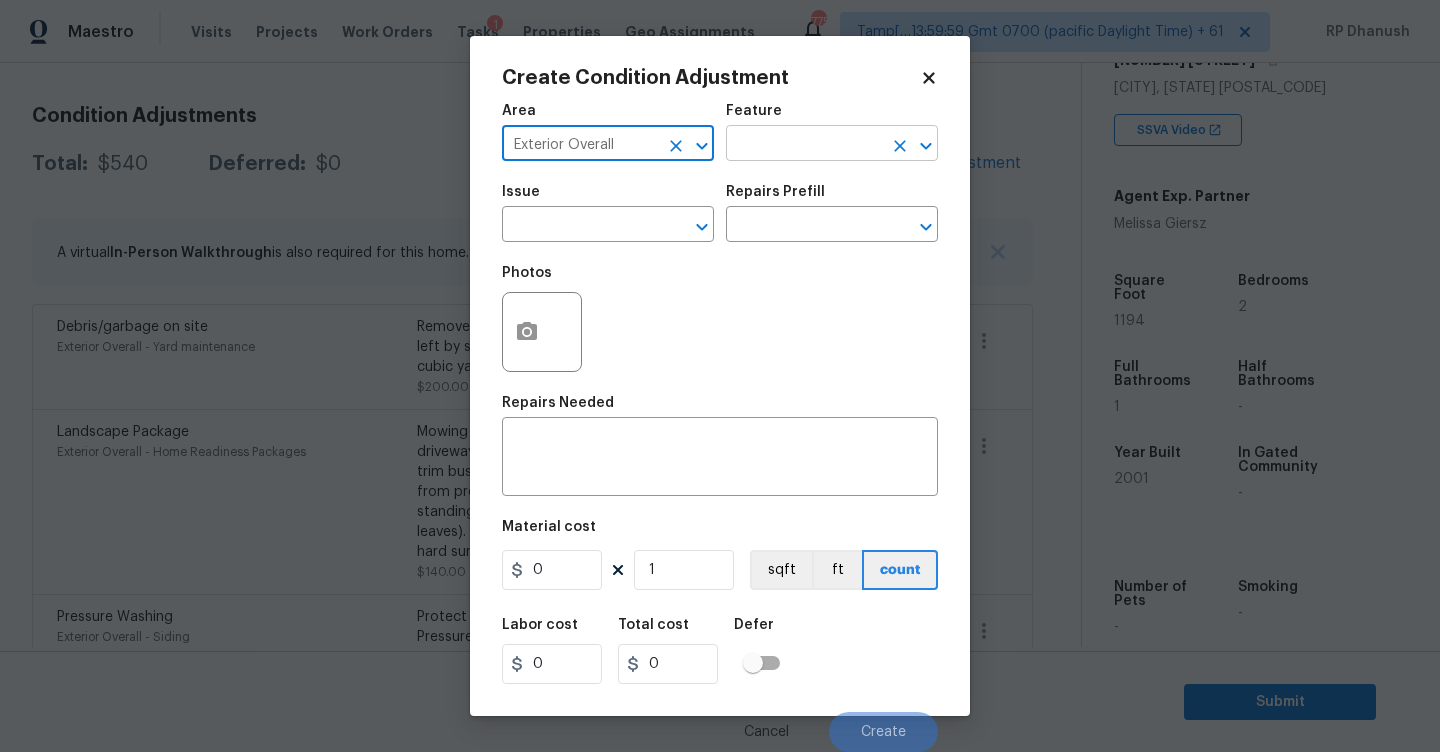 type on "Exterior Overall" 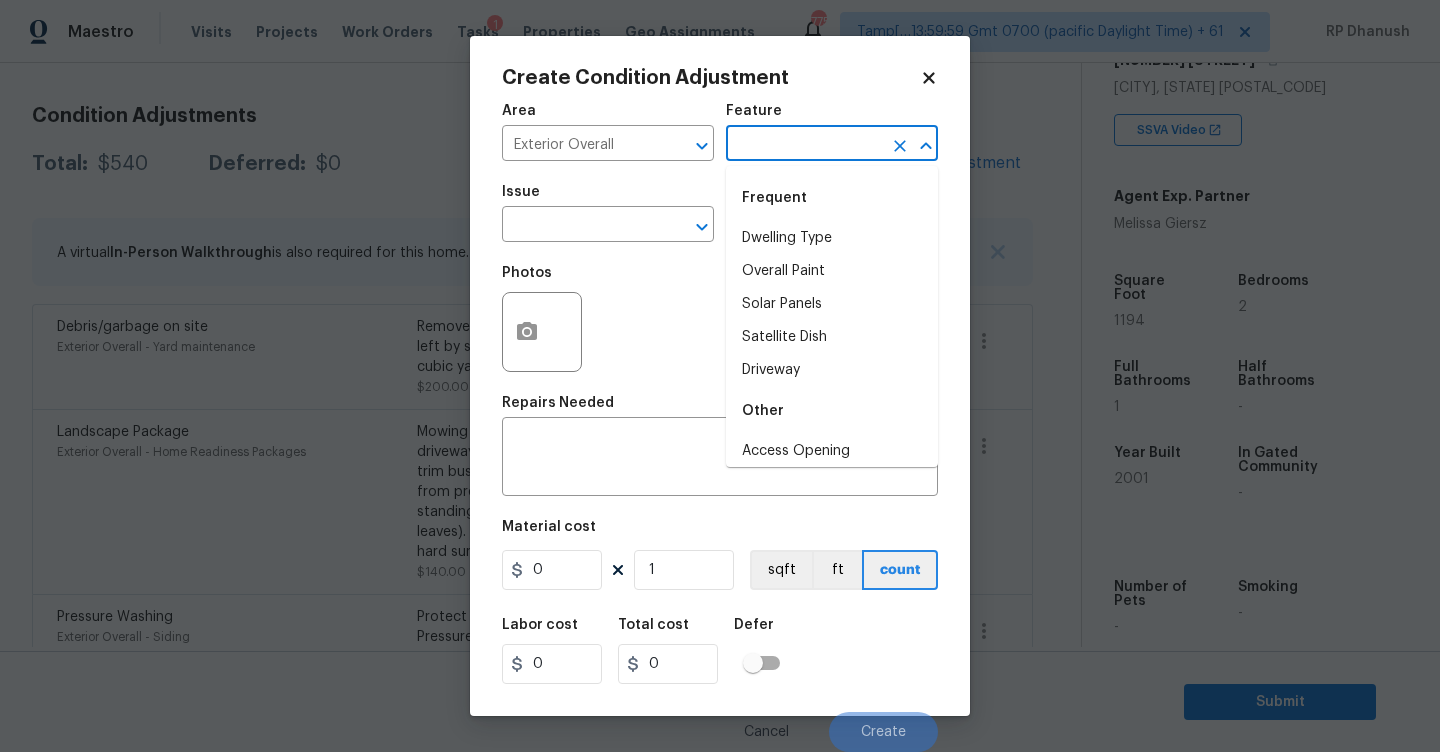 click at bounding box center [804, 145] 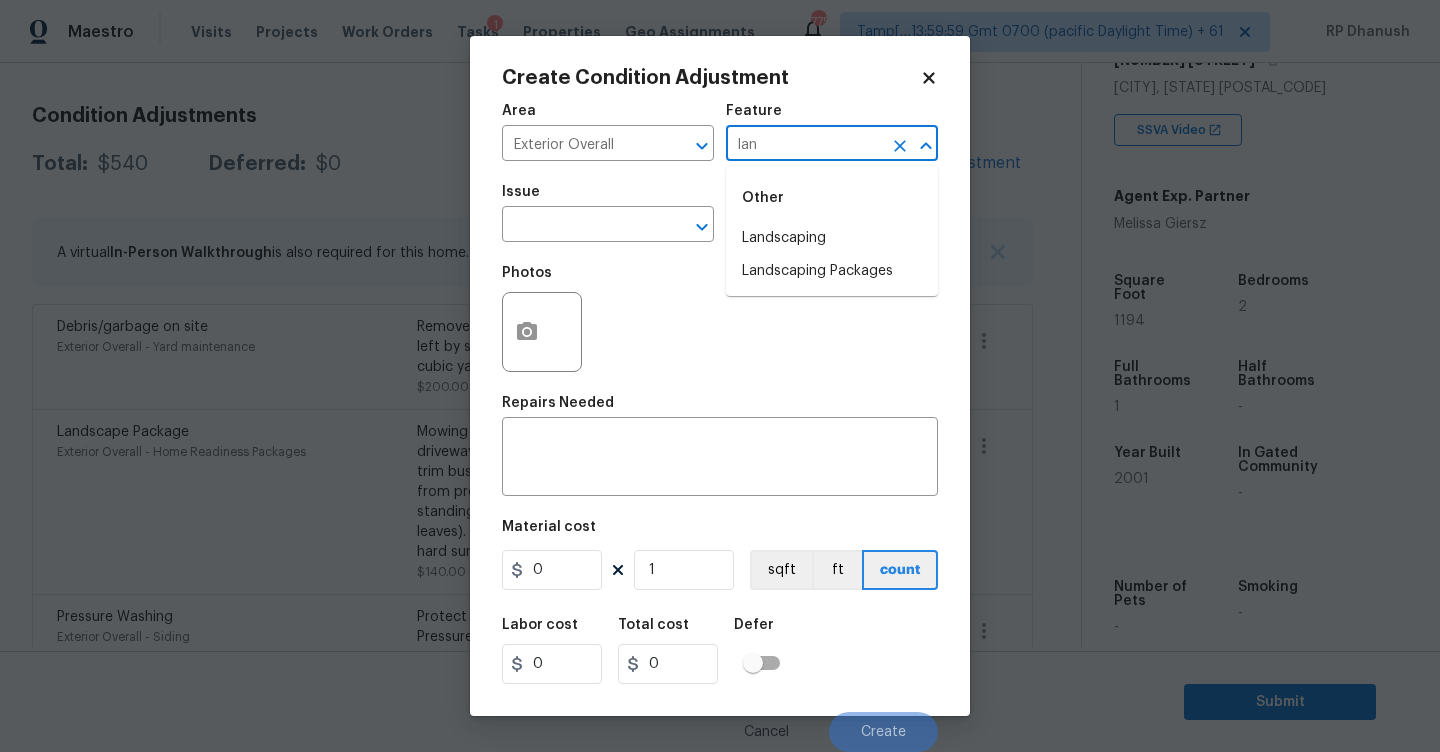 type on "land" 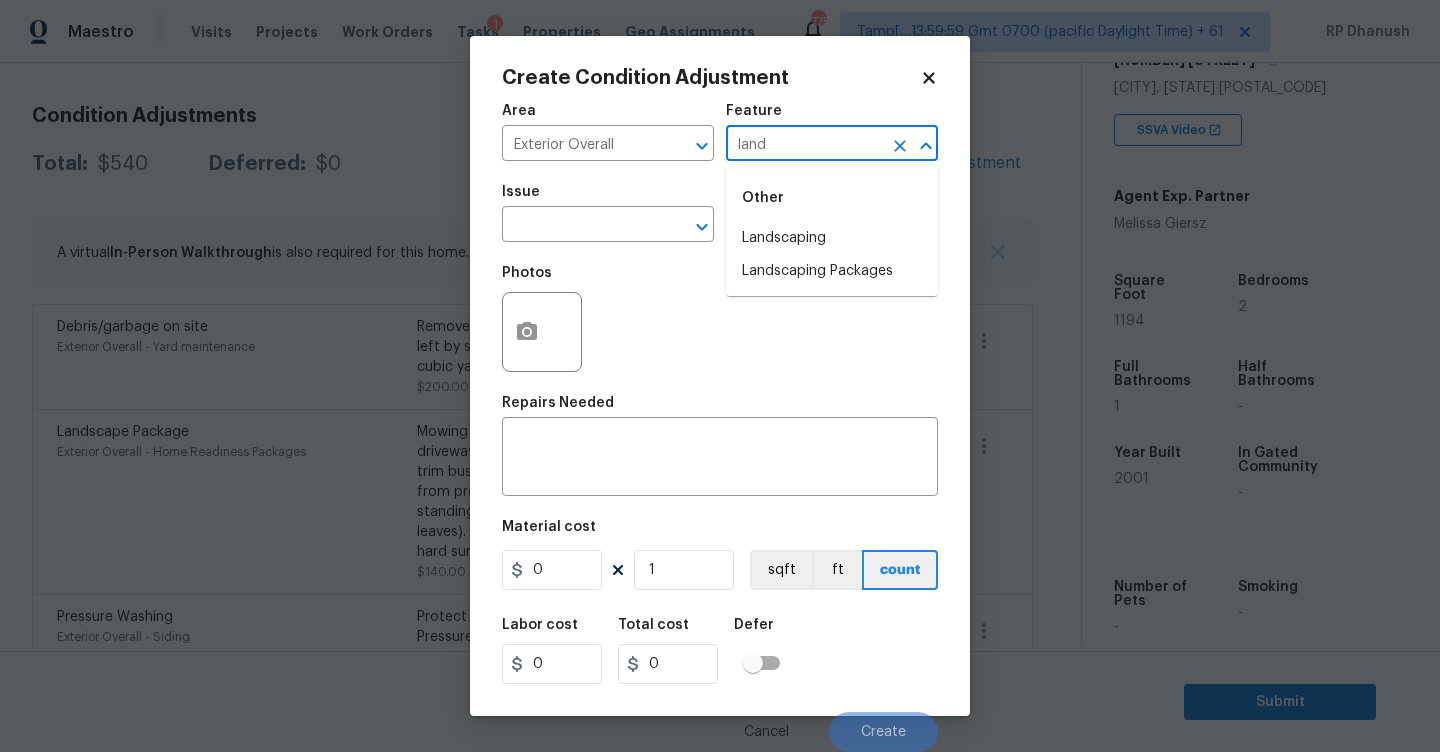 type 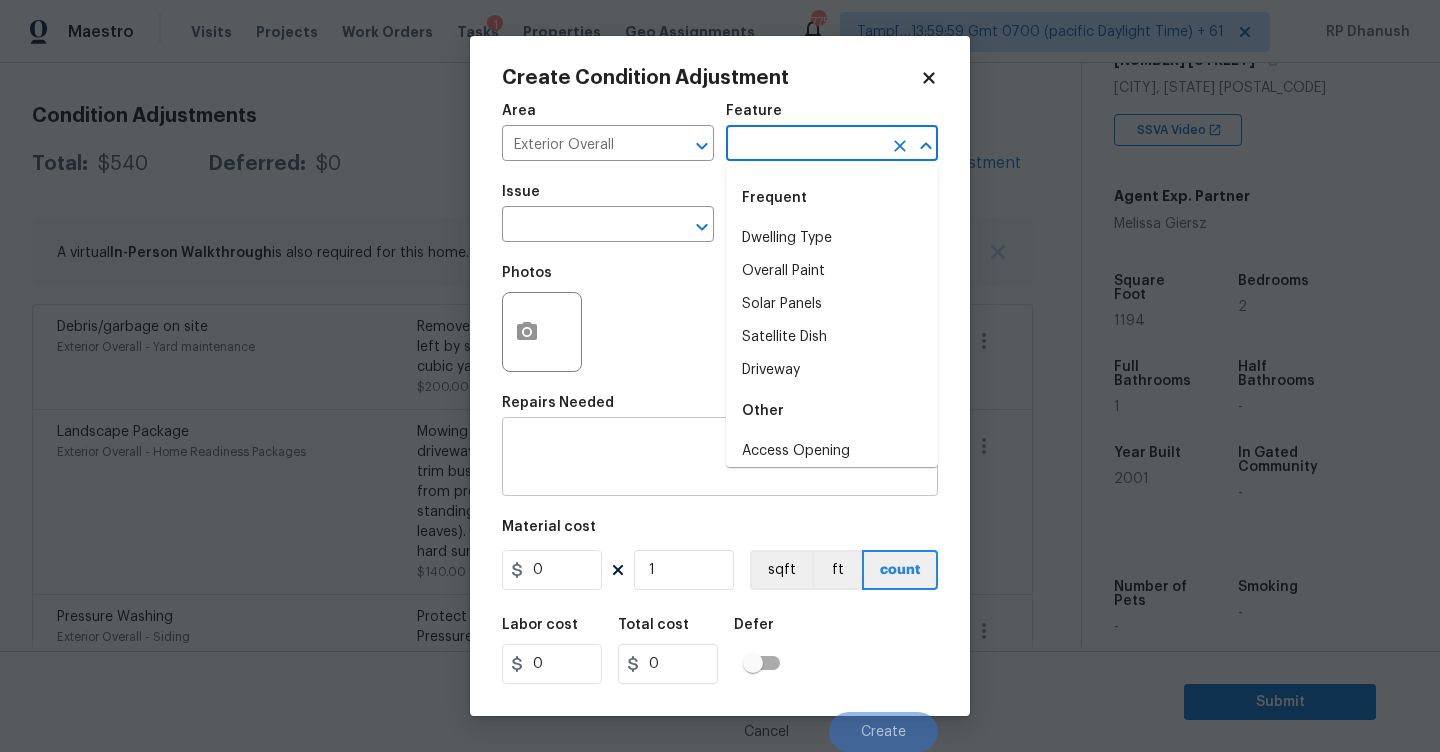 click at bounding box center [720, 459] 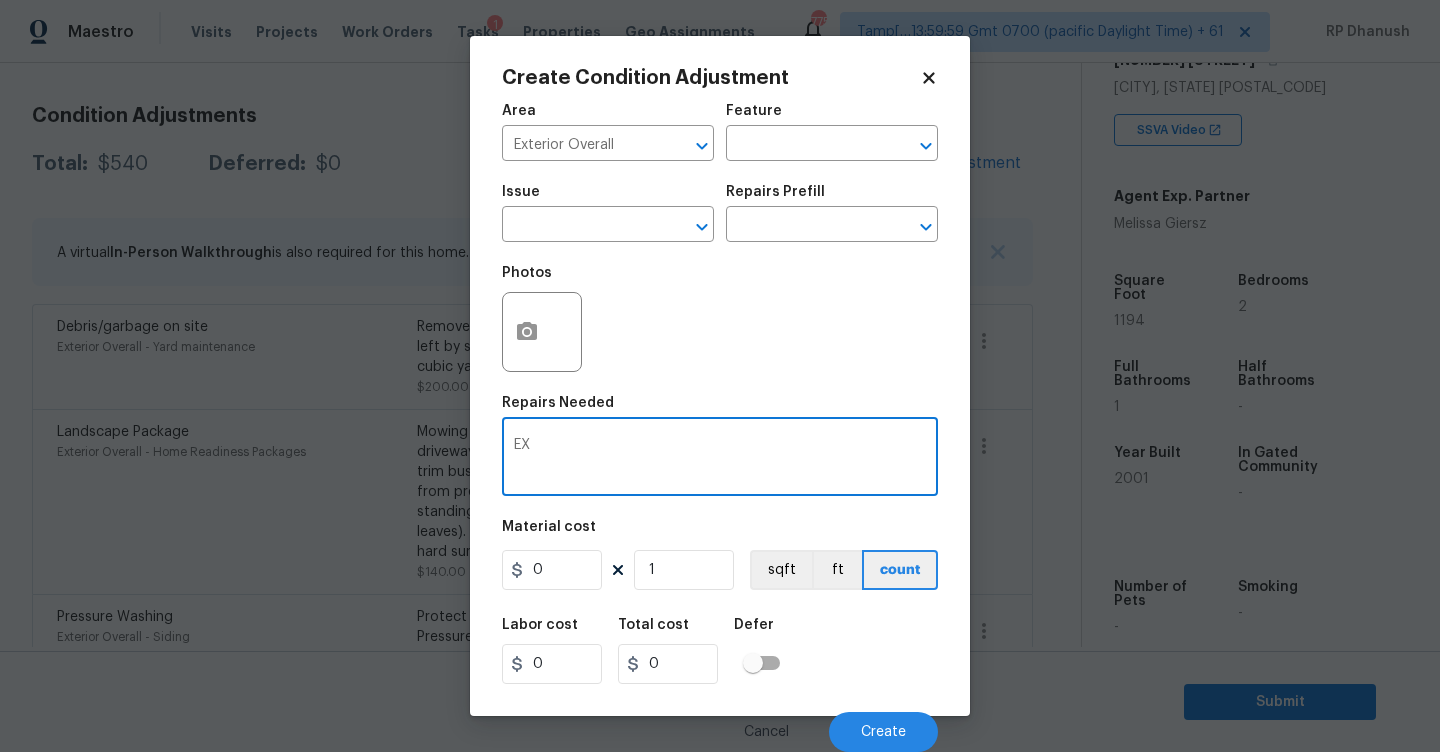 type on "E" 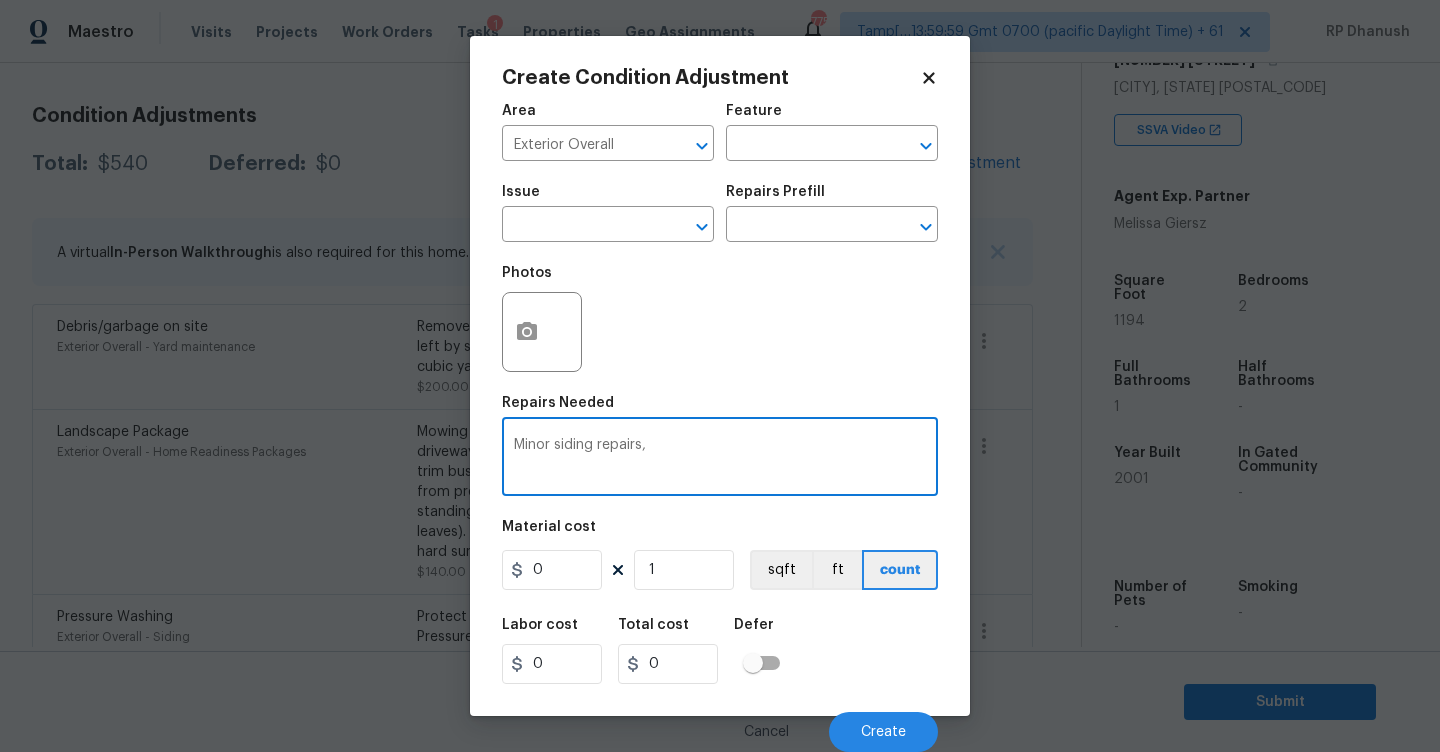 scroll, scrollTop: 1, scrollLeft: 0, axis: vertical 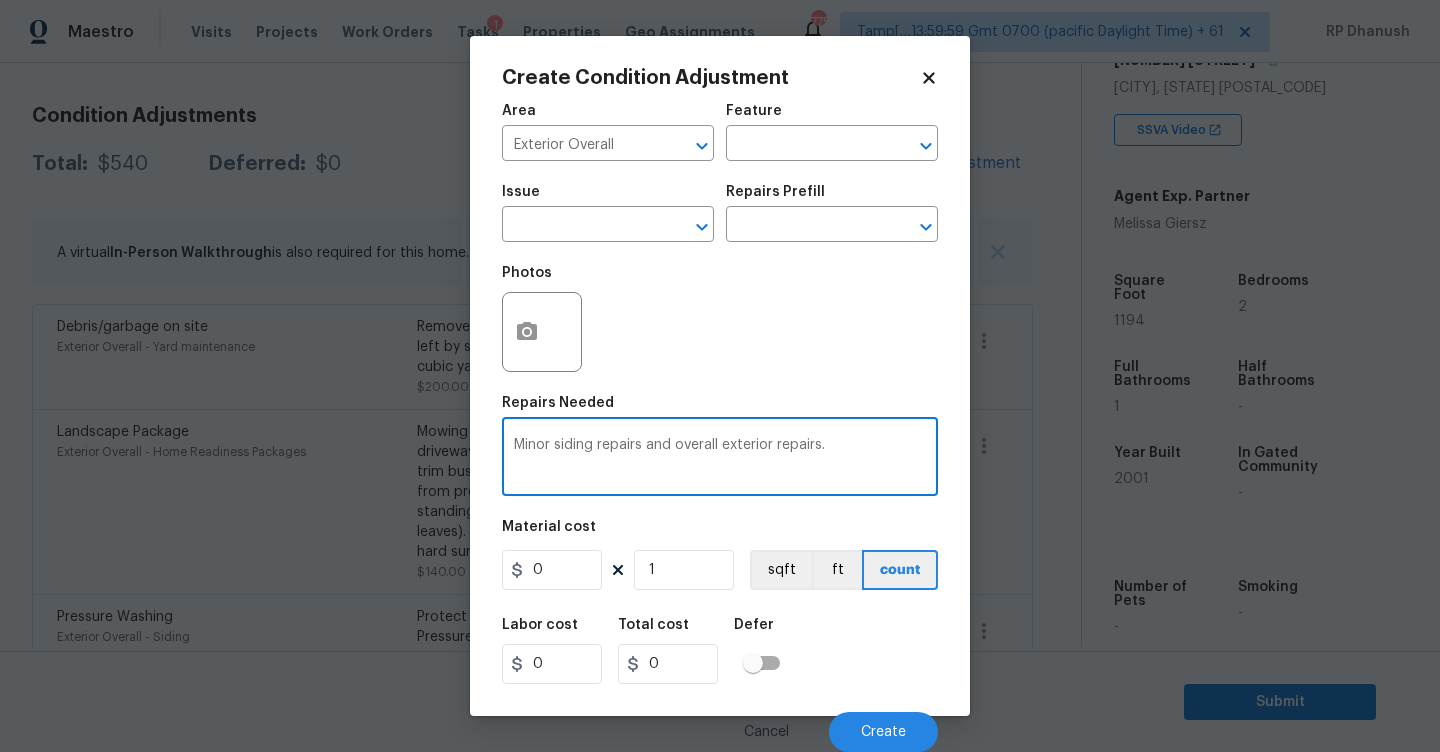 type on "Minor siding repairs and overall exterior repairs." 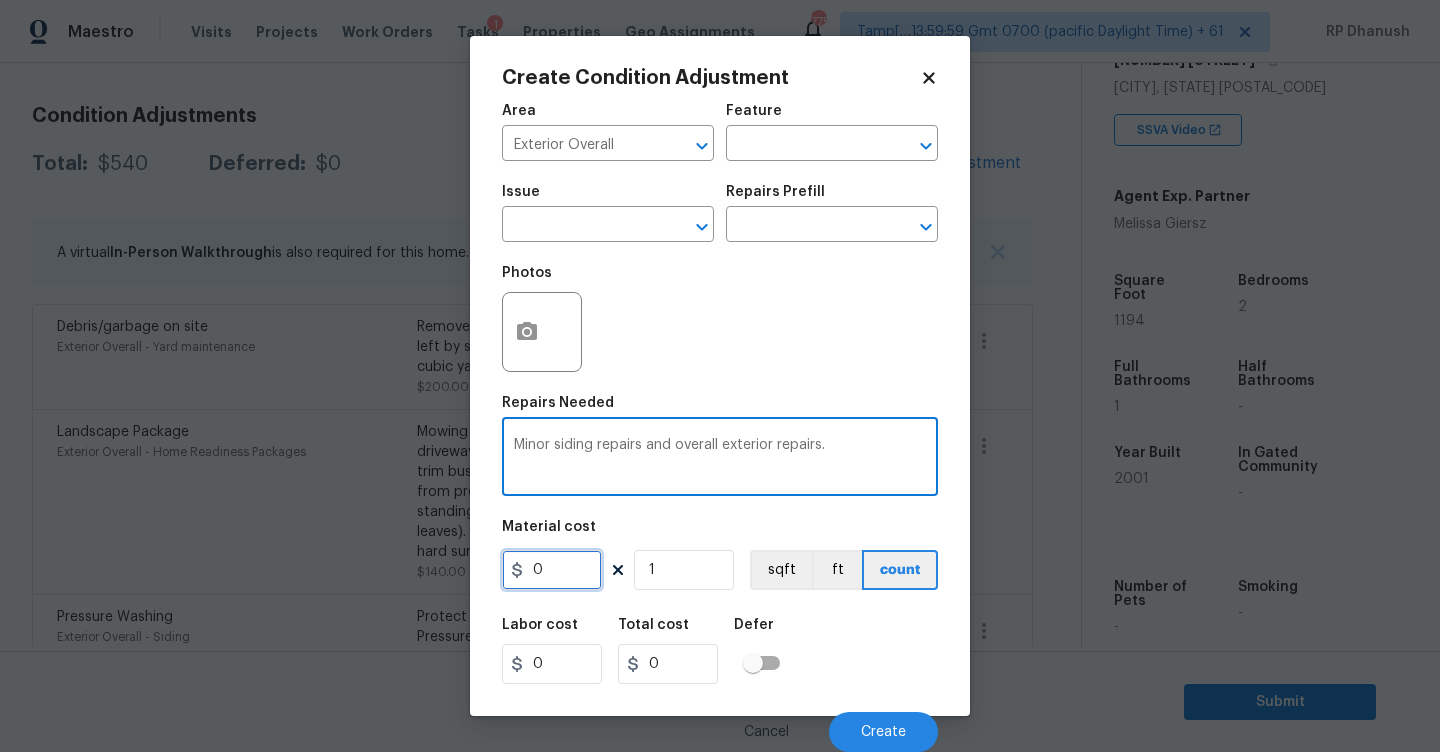click on "0" at bounding box center [552, 570] 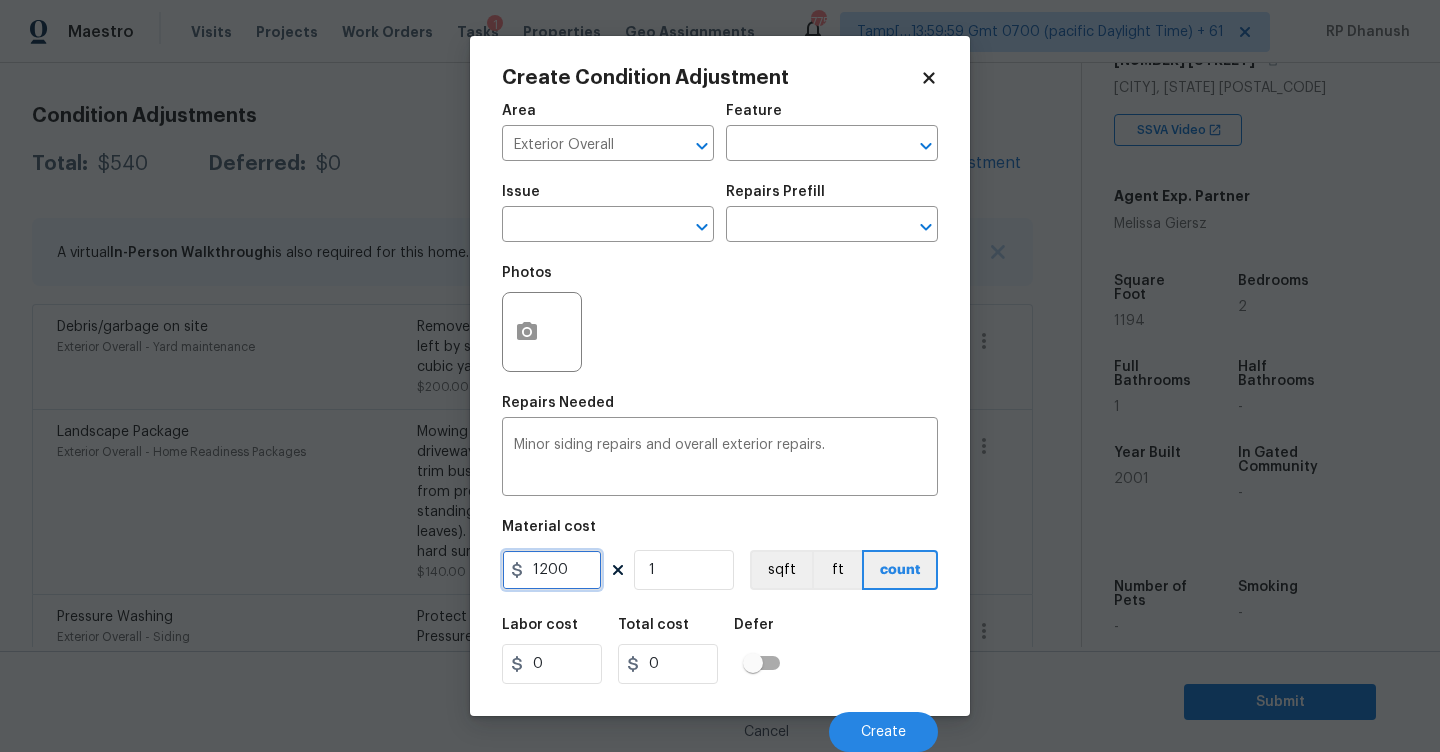 type on "1200" 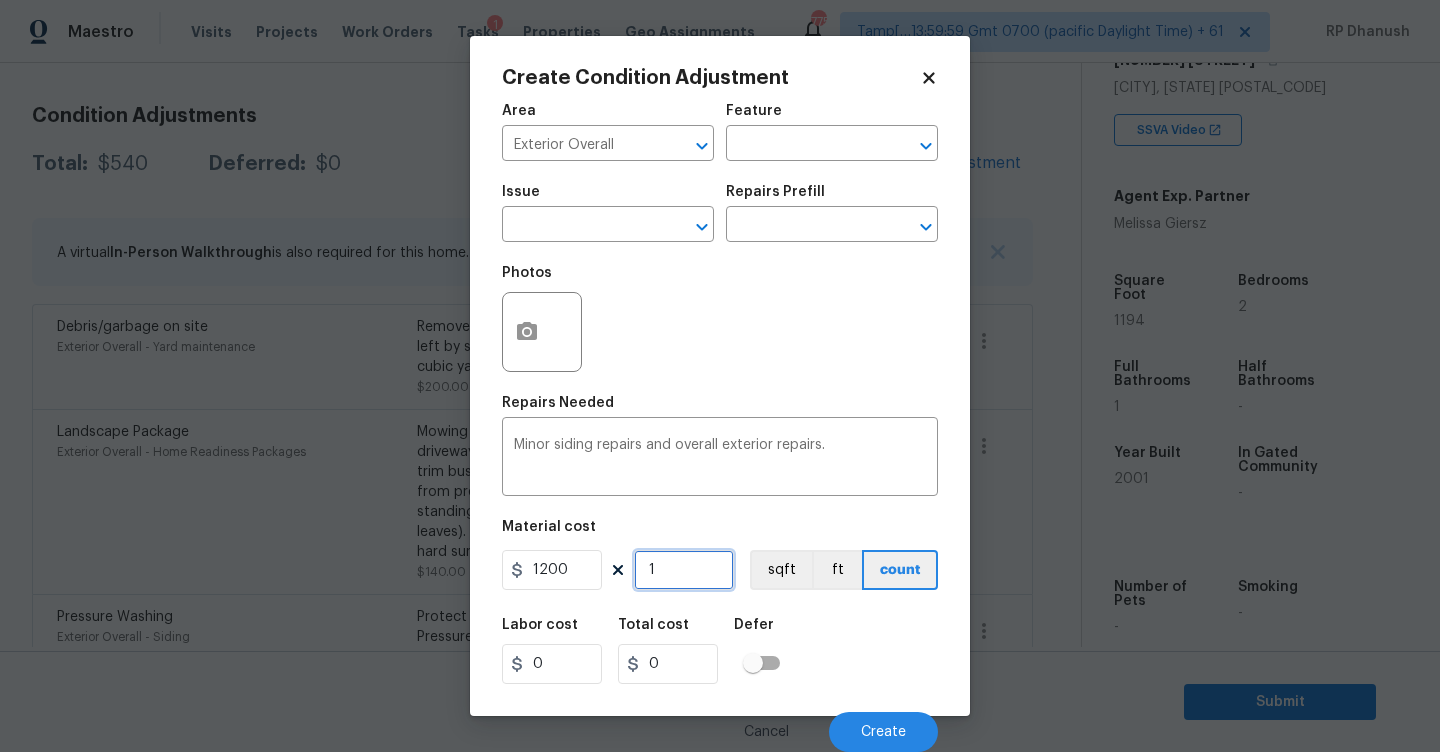 type on "1200" 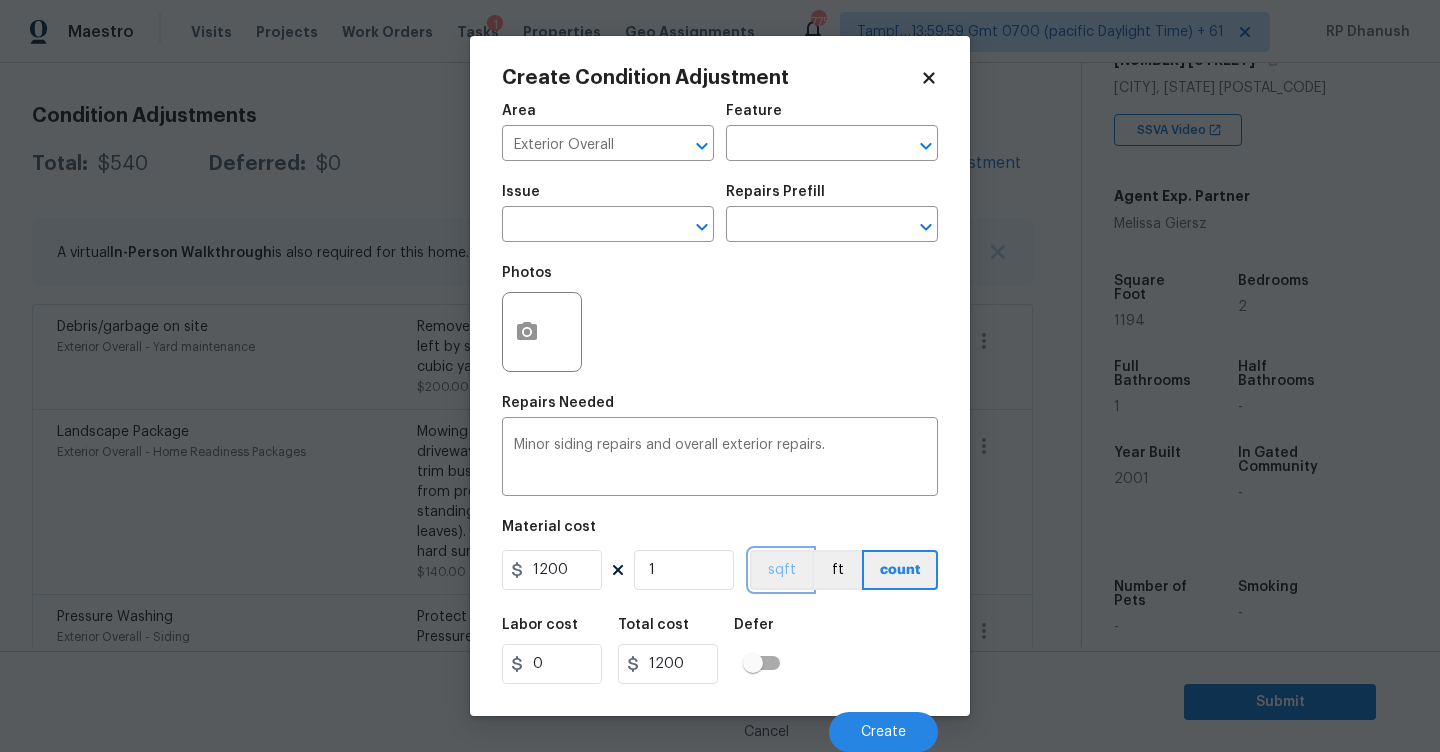 type 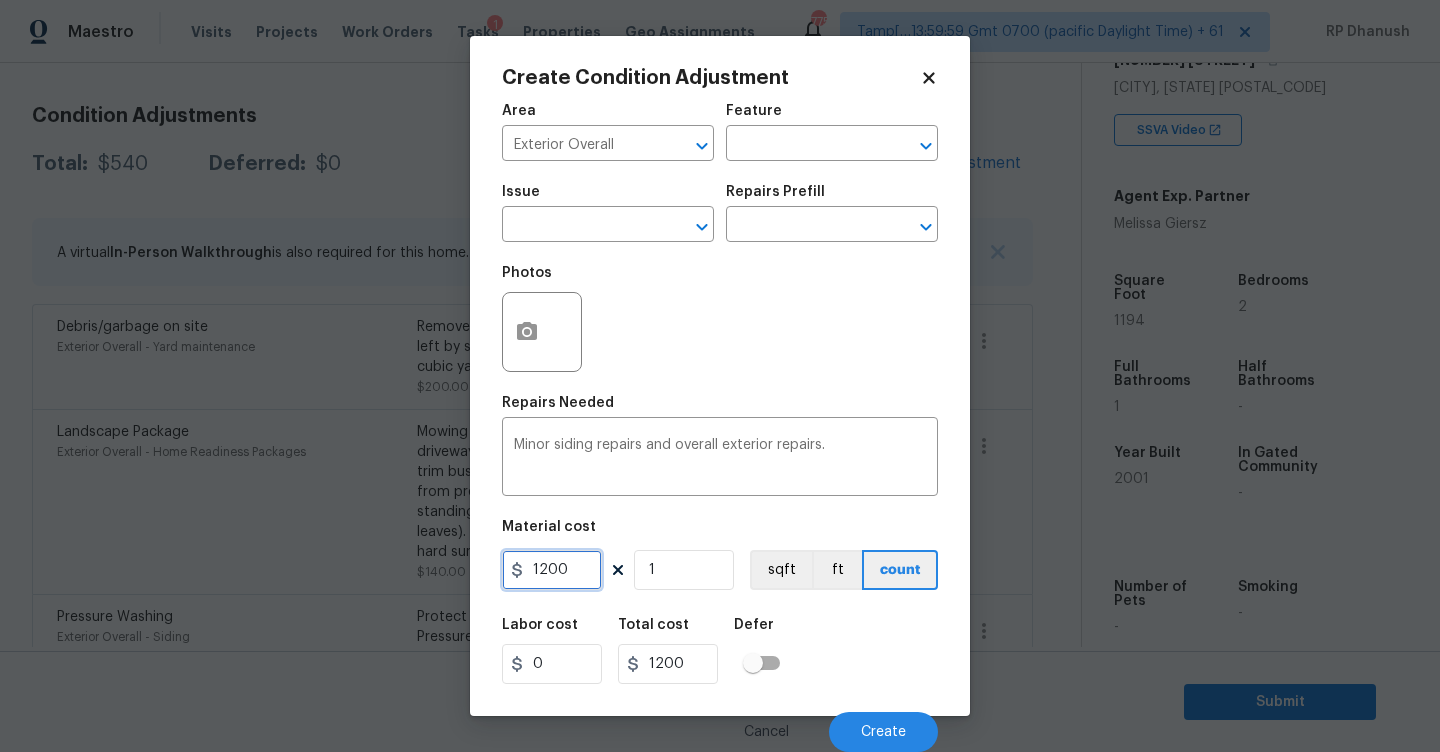 click on "1200" at bounding box center (552, 570) 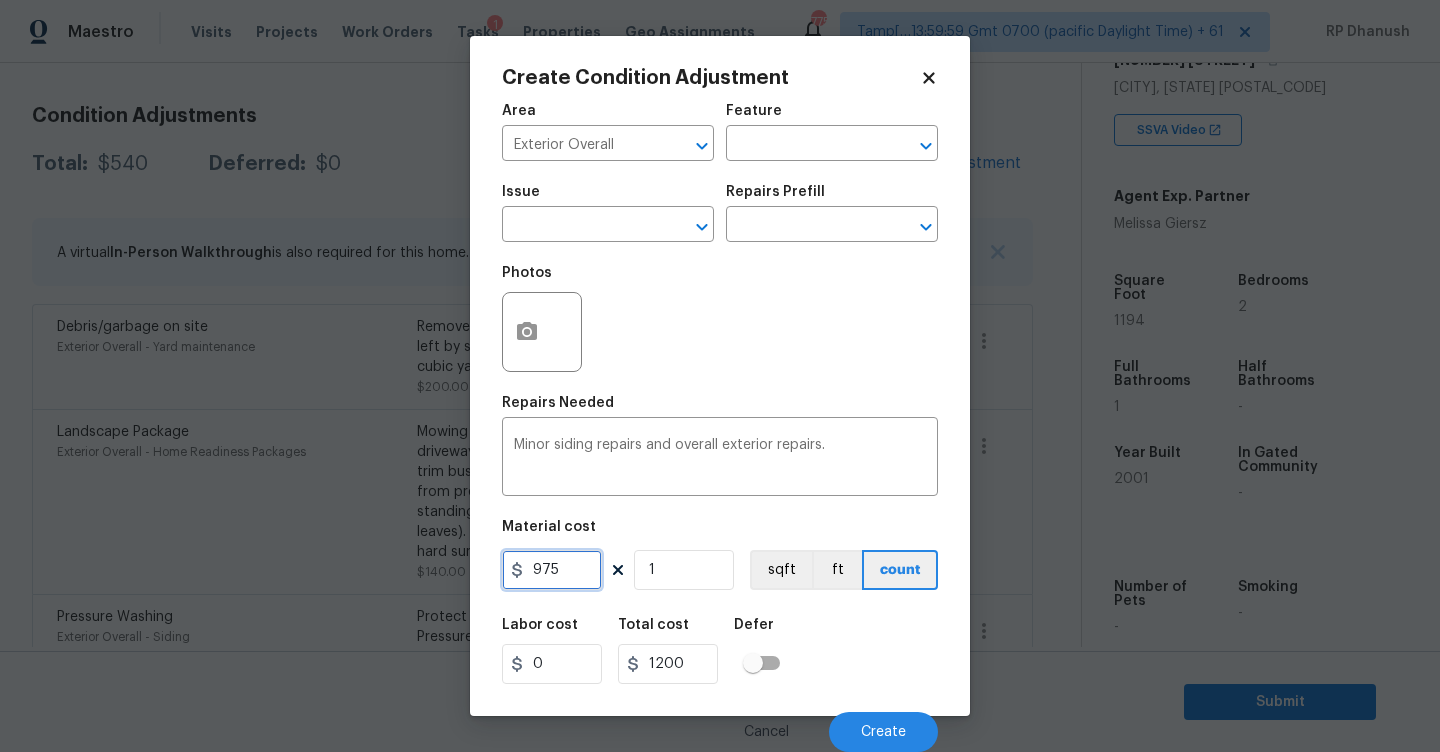 type on "975" 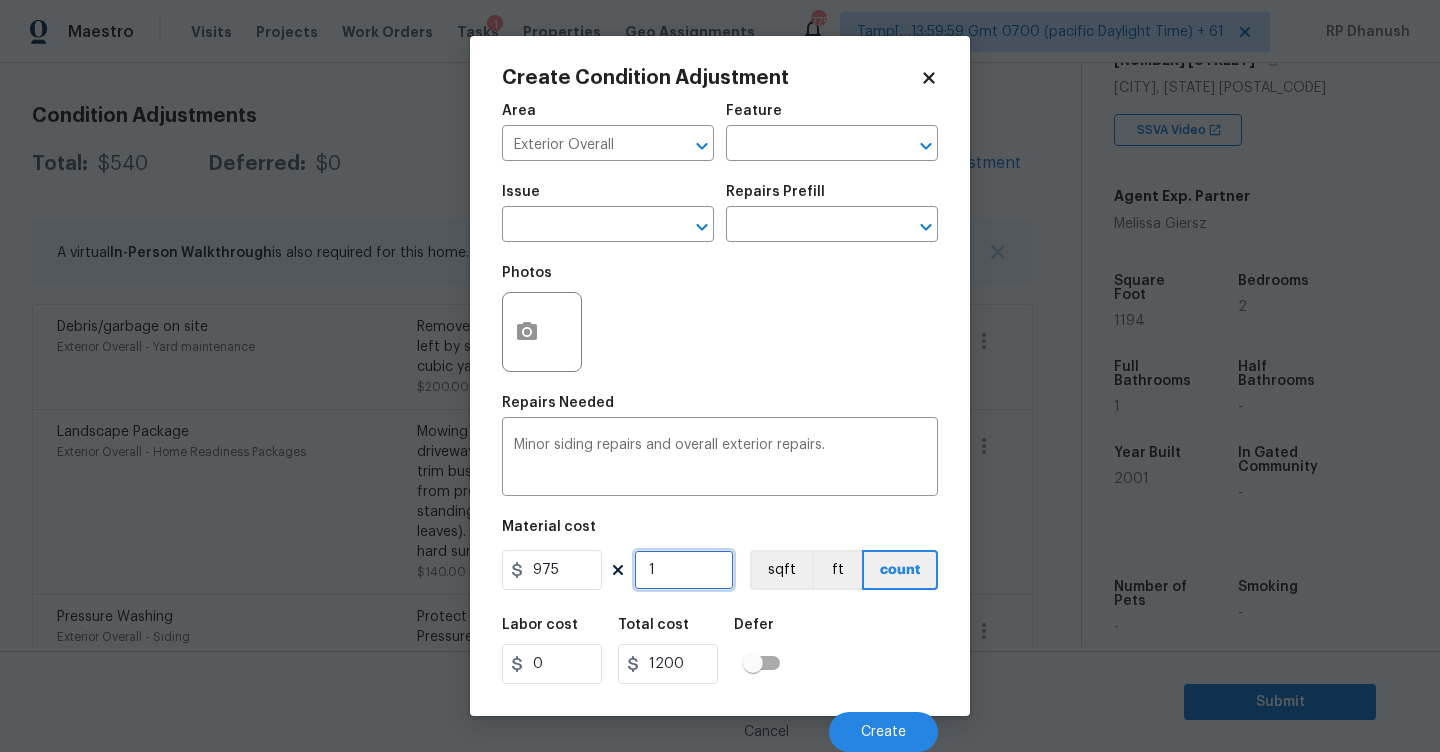 type on "975" 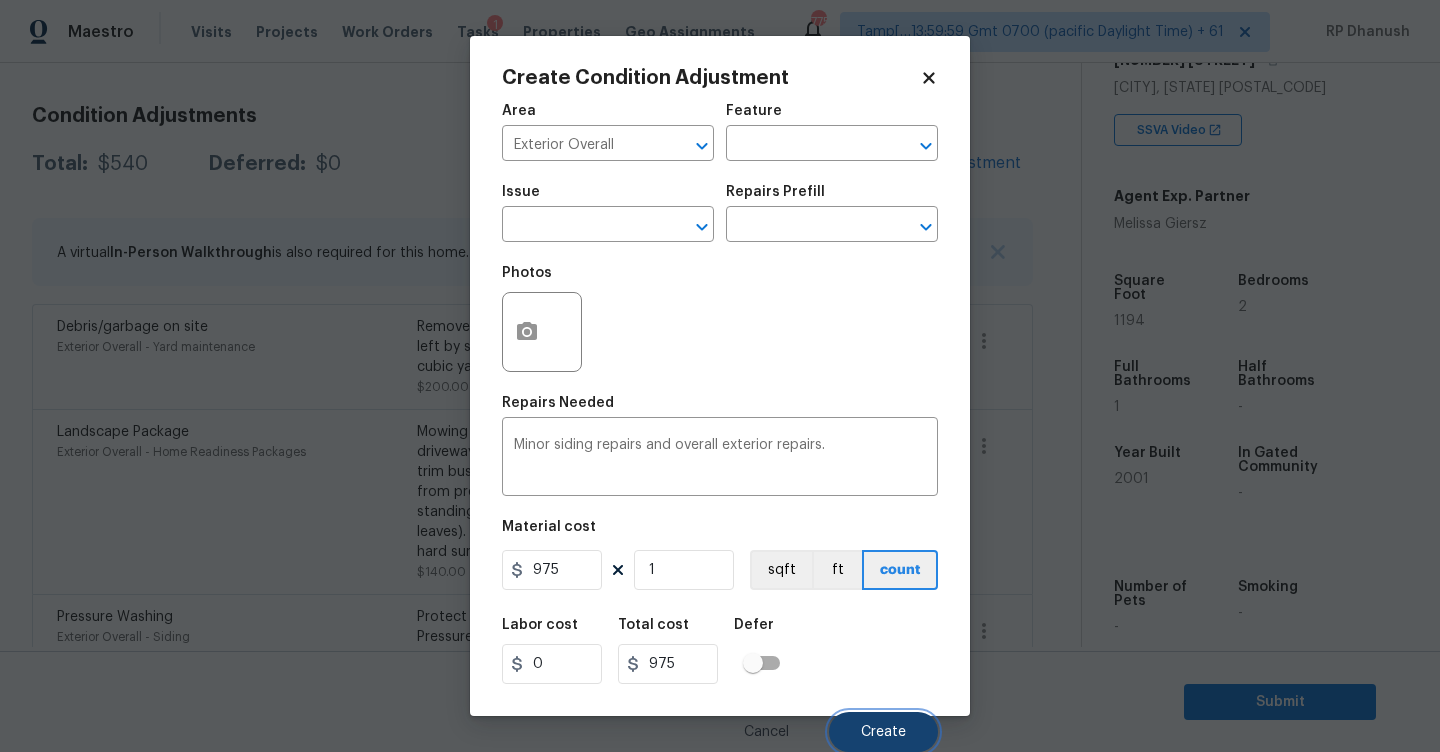 click on "Create" at bounding box center (883, 732) 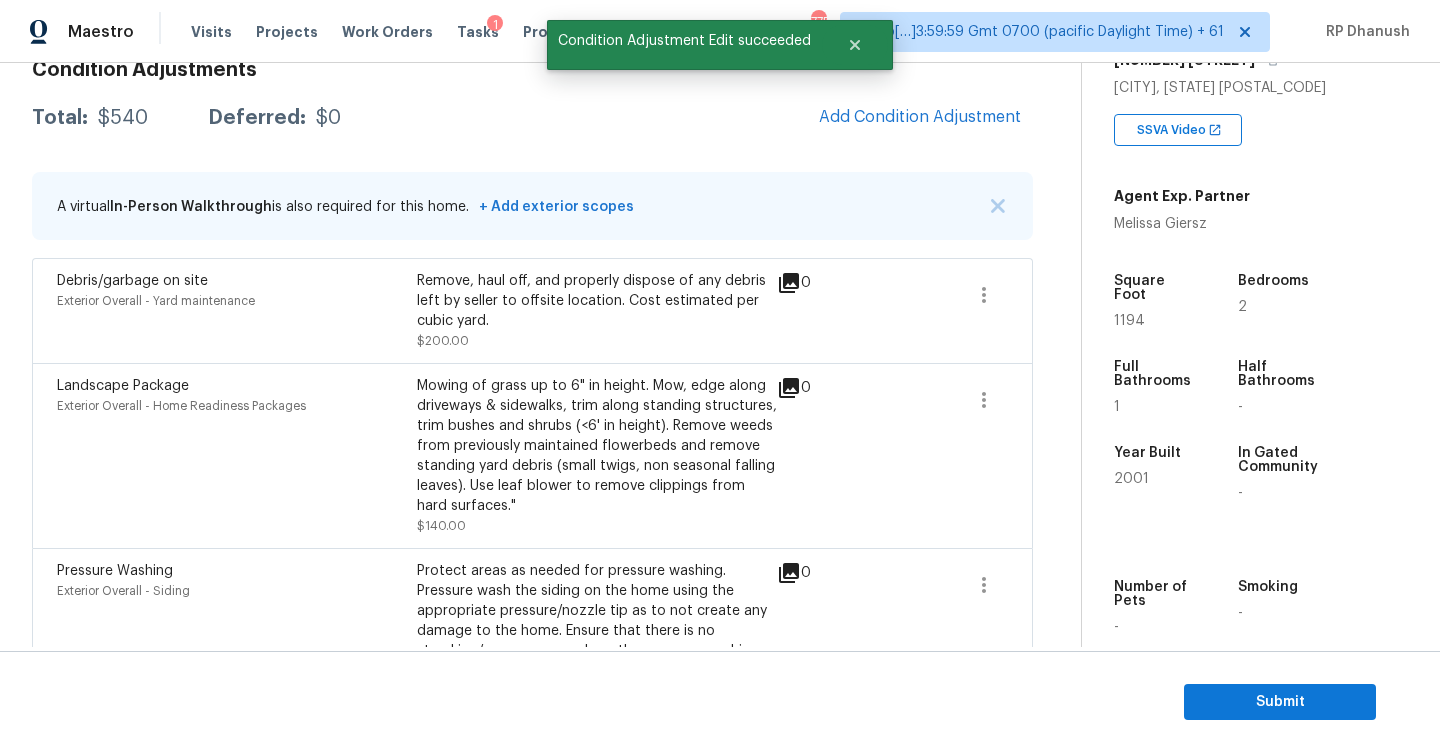 scroll, scrollTop: 261, scrollLeft: 0, axis: vertical 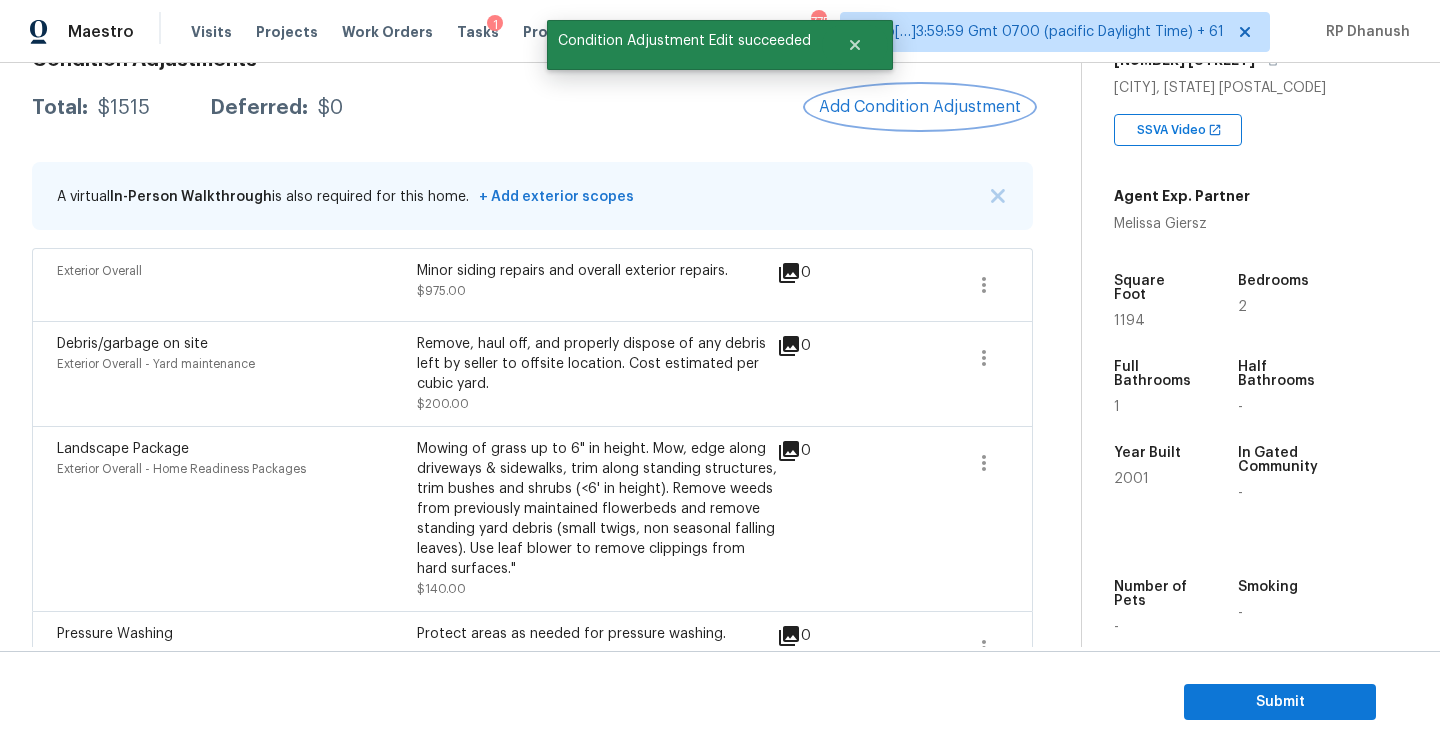 click on "Add Condition Adjustment" at bounding box center (920, 107) 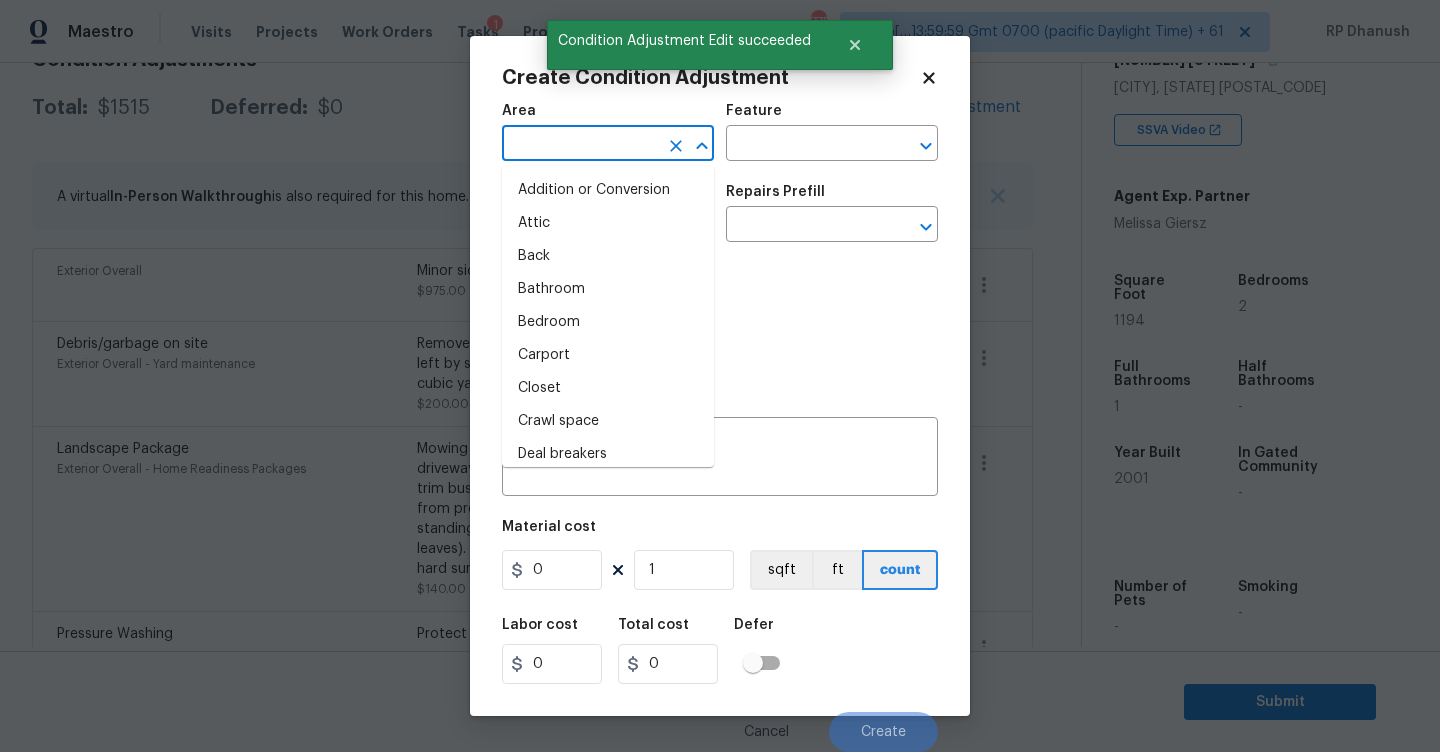 click at bounding box center (580, 145) 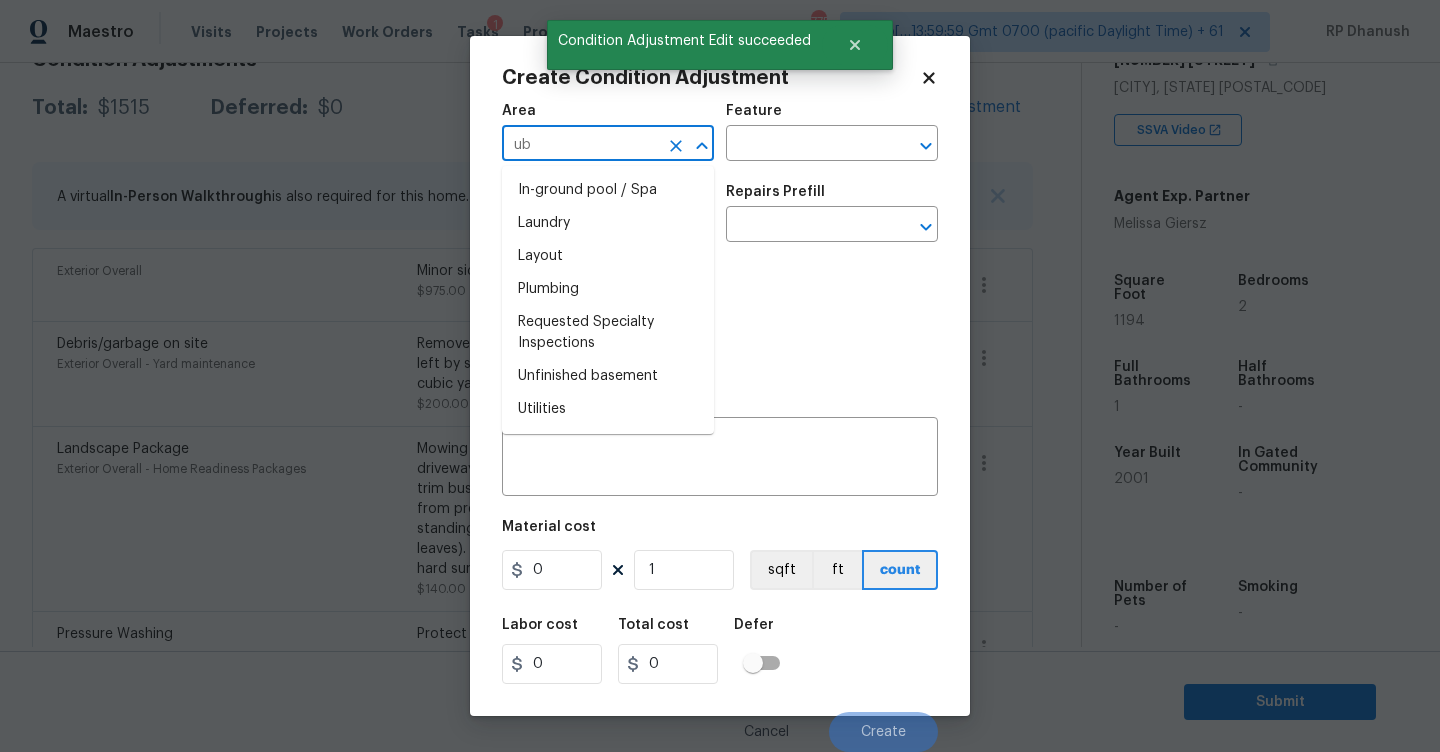 type on "ubt" 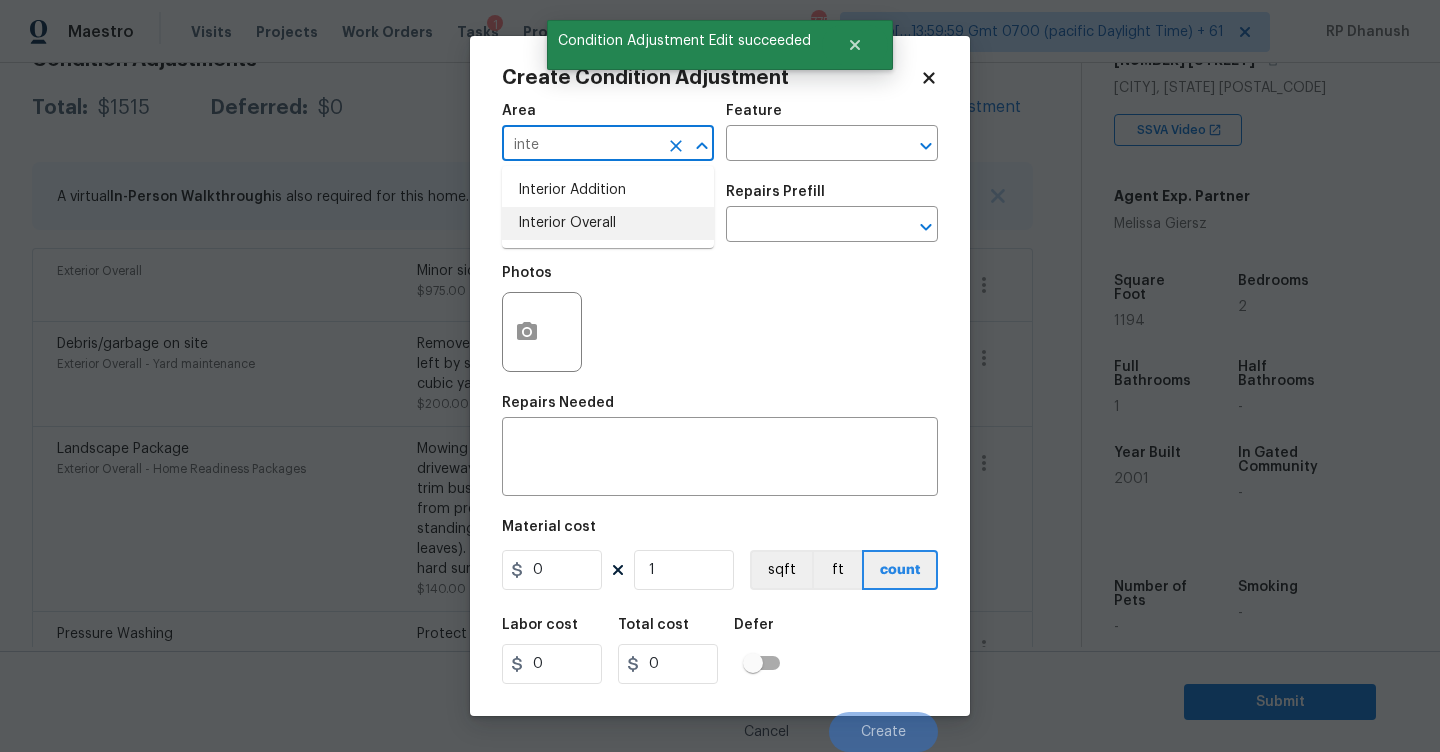 drag, startPoint x: 564, startPoint y: 230, endPoint x: 665, endPoint y: 173, distance: 115.97414 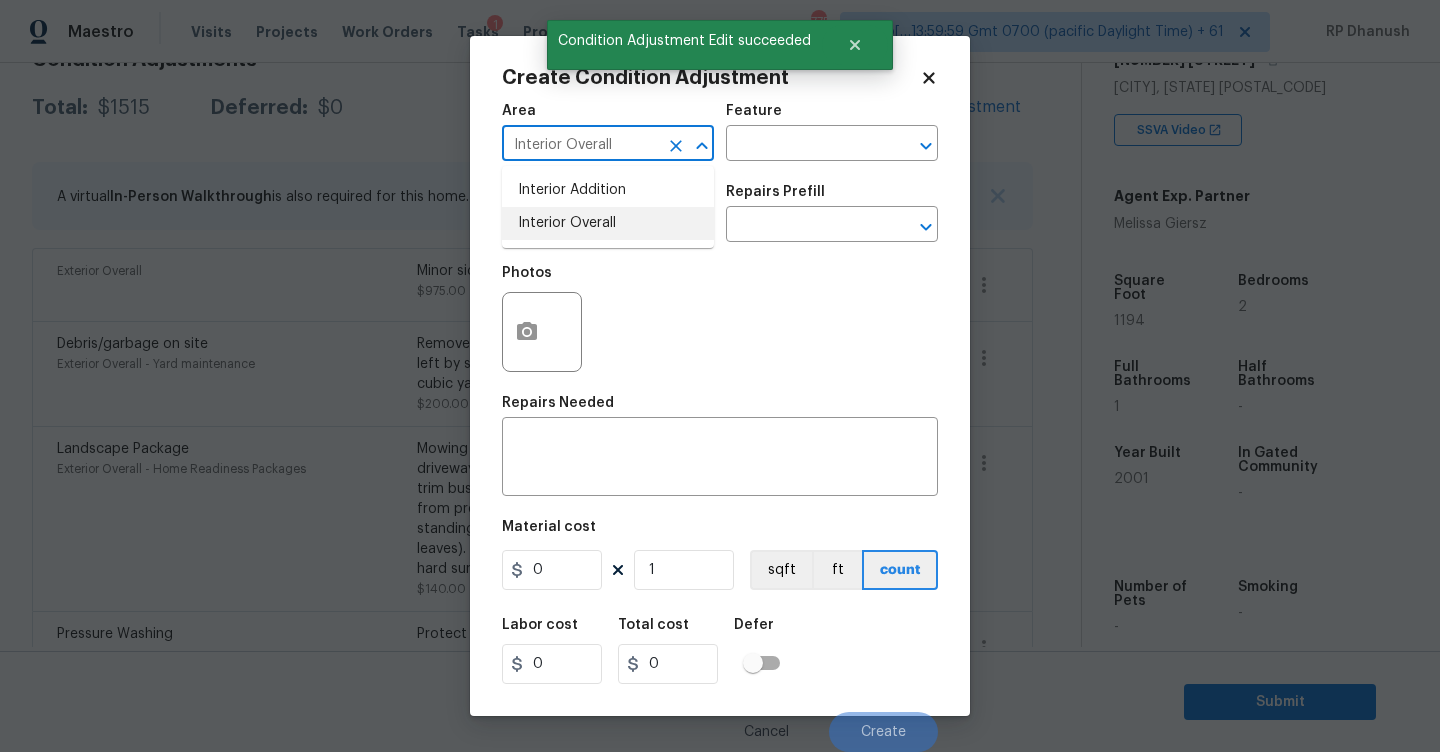 type on "Interior Overall" 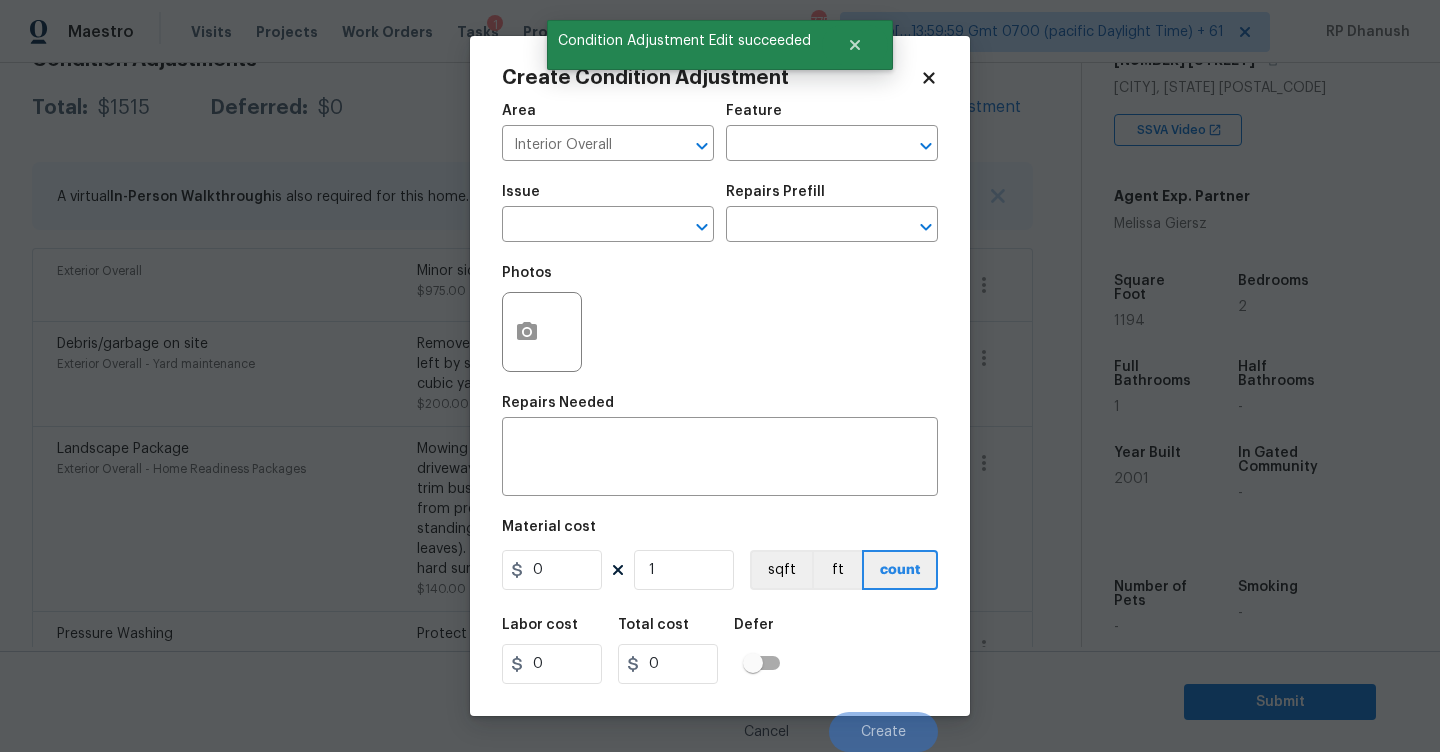 click on "Feature" at bounding box center (832, 117) 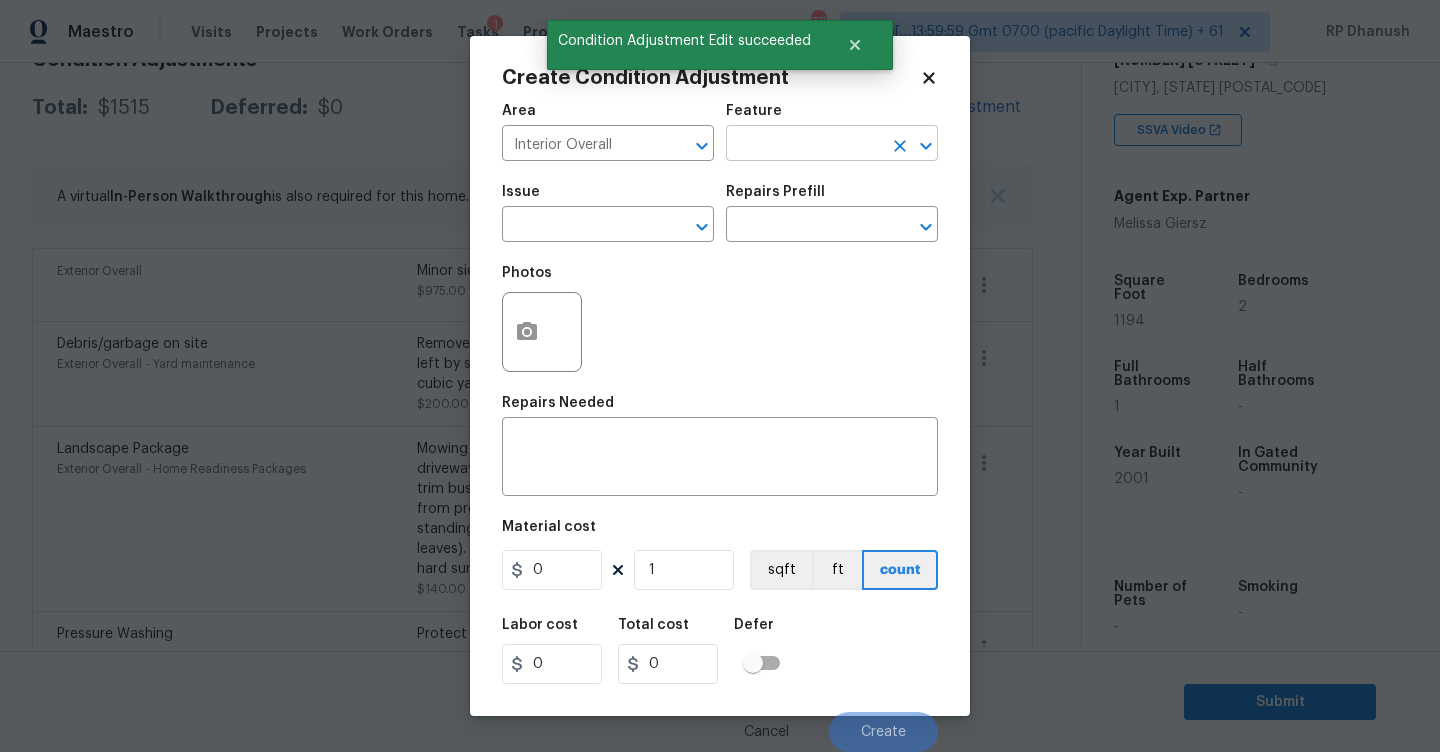 click at bounding box center (804, 145) 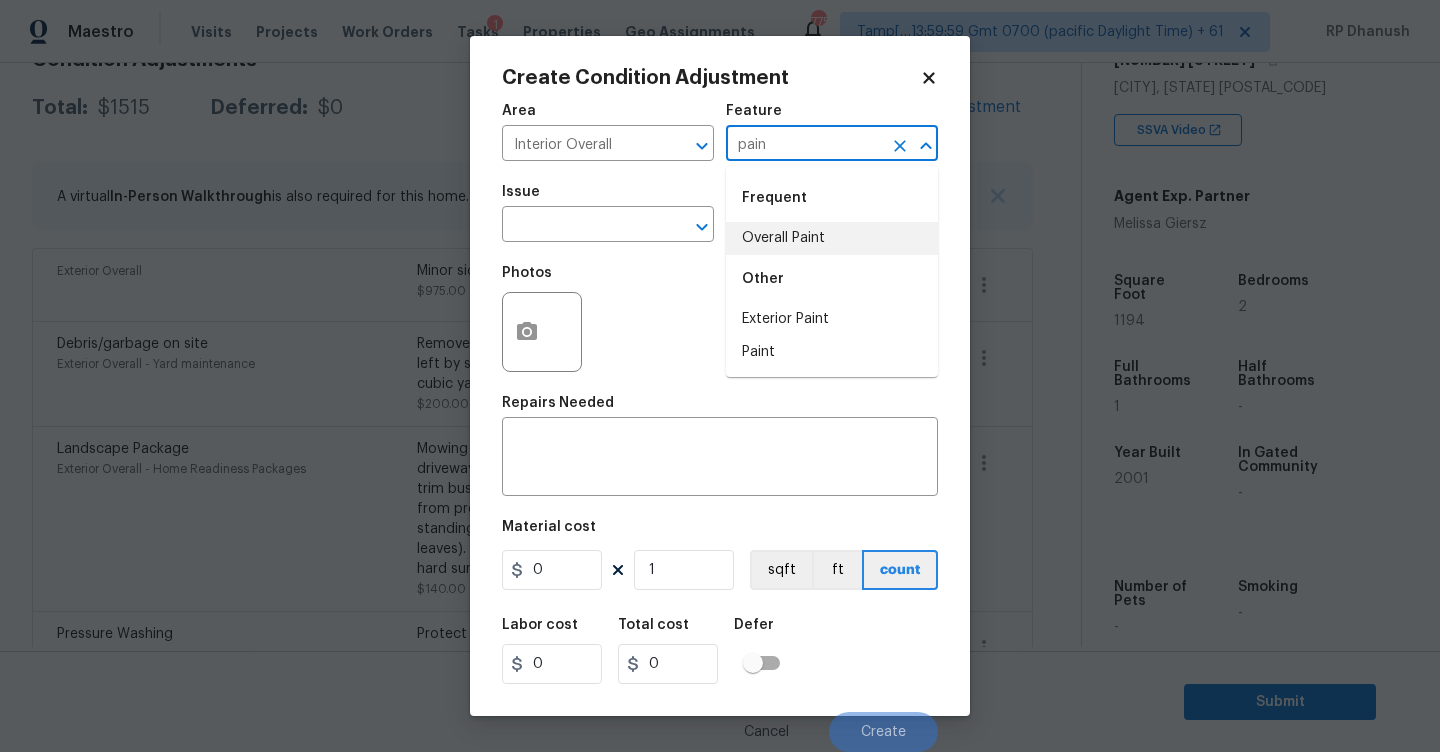 click on "Overall Paint" at bounding box center (832, 238) 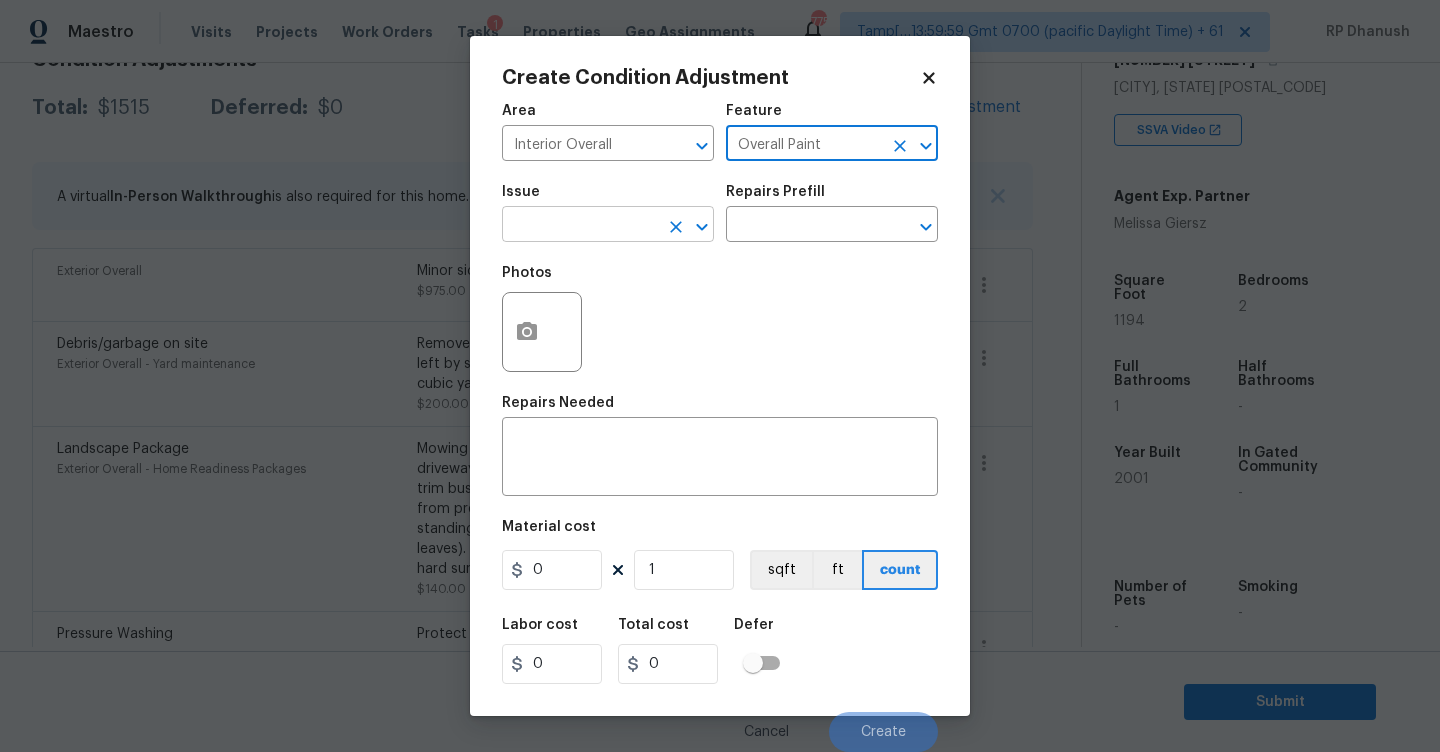 type on "Overall Paint" 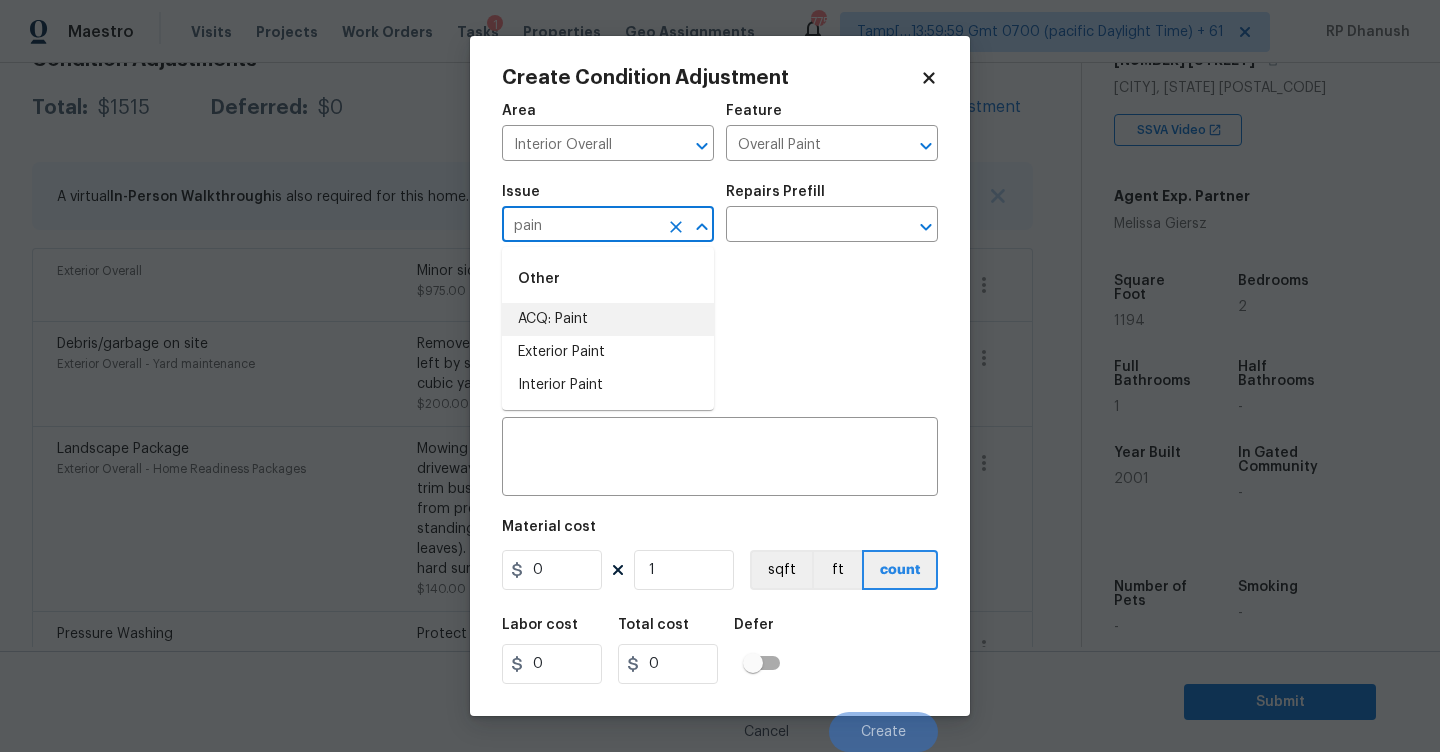 click on "ACQ: Paint" at bounding box center [608, 319] 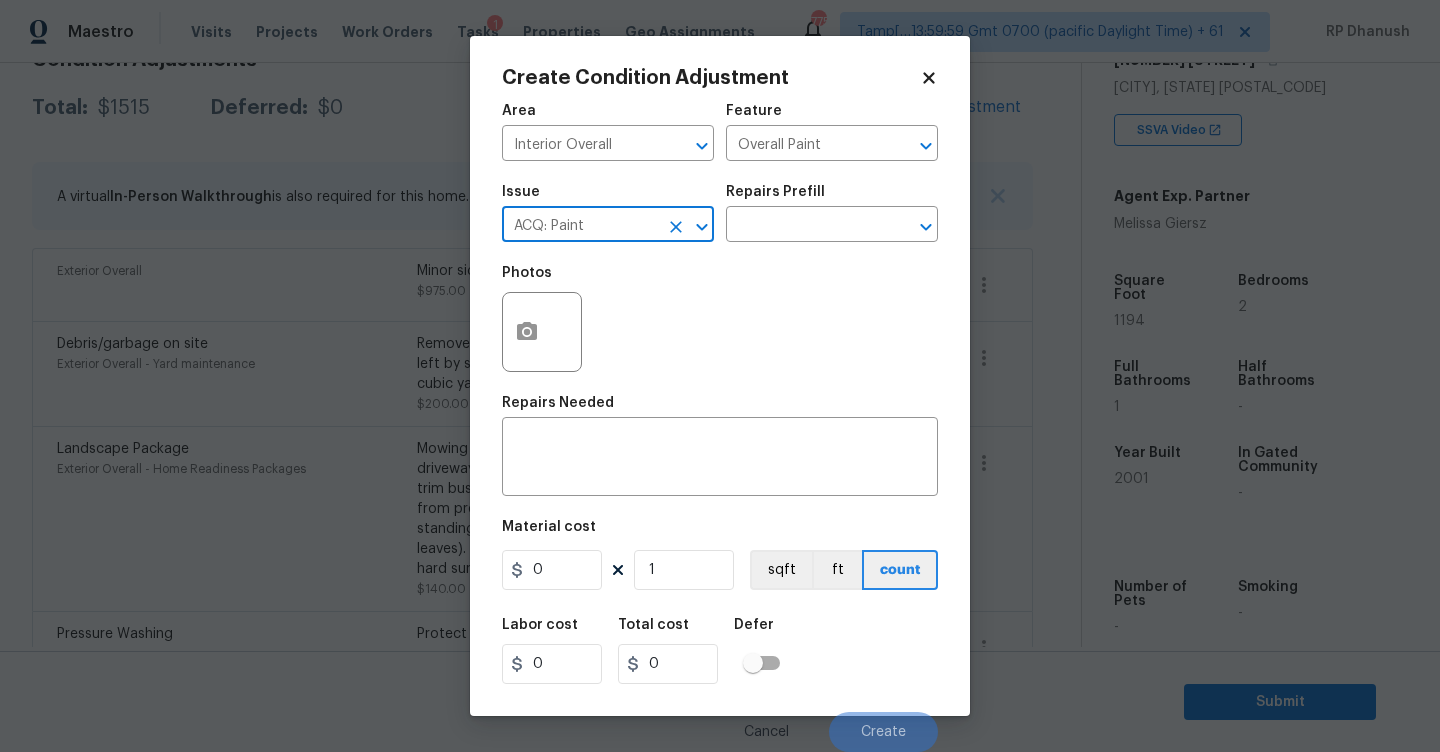 type on "ACQ: Paint" 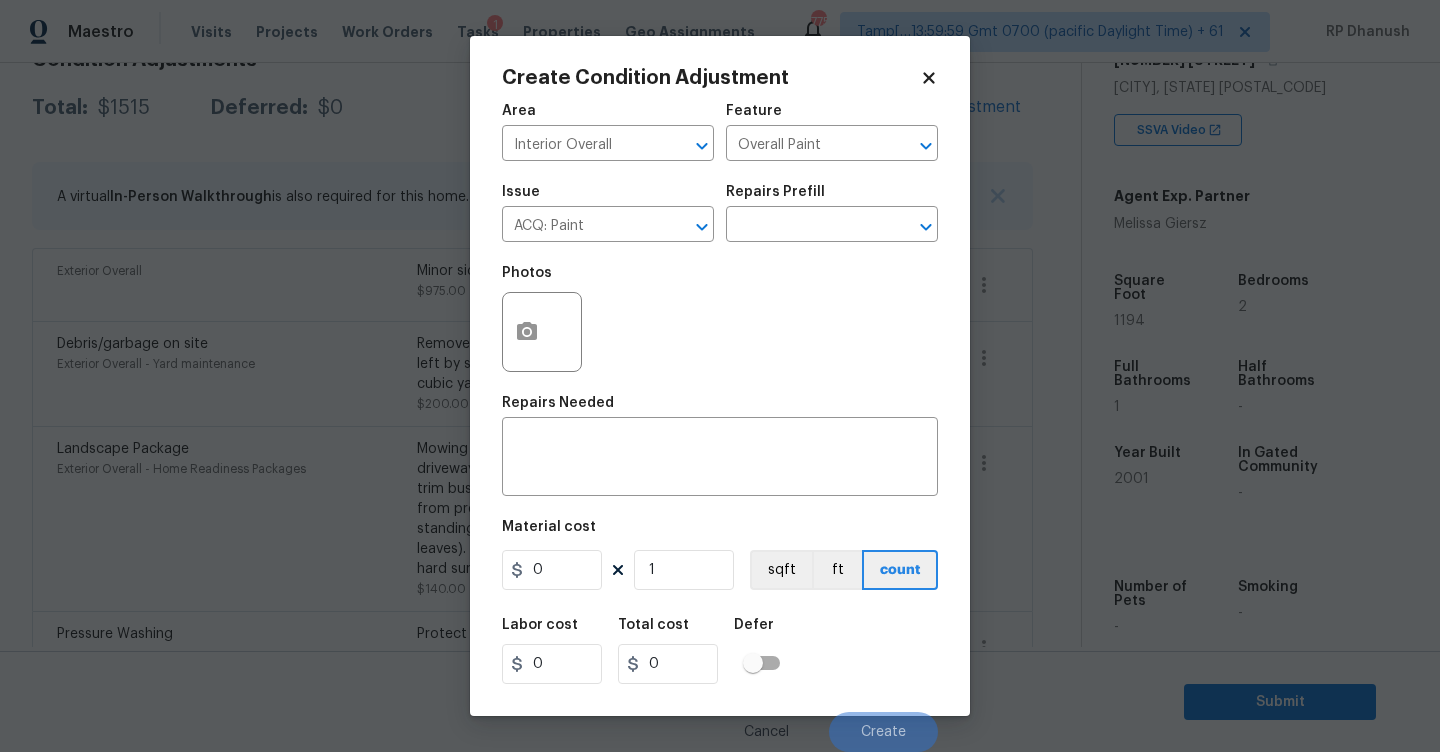 click on "Issue ACQ: Paint ​ Repairs Prefill ​" at bounding box center (720, 213) 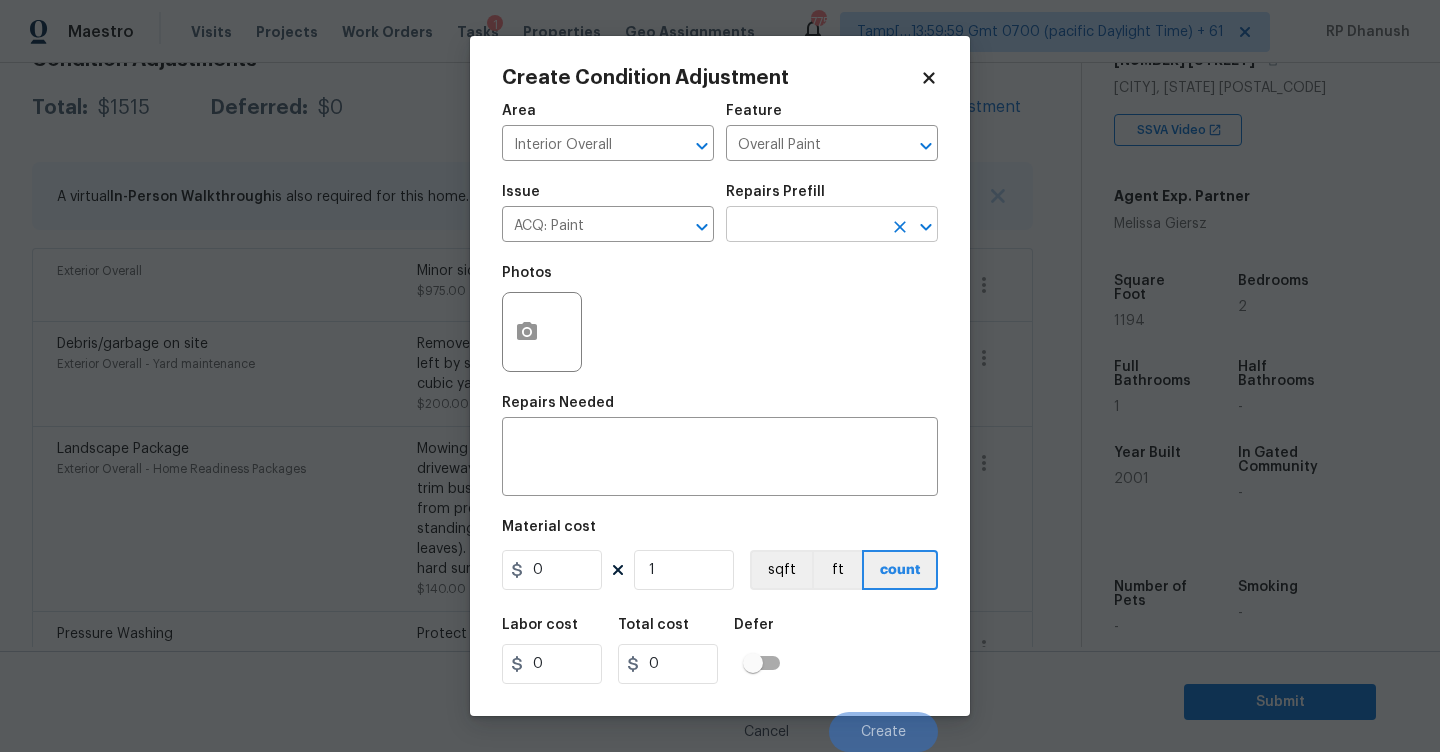 click at bounding box center (804, 226) 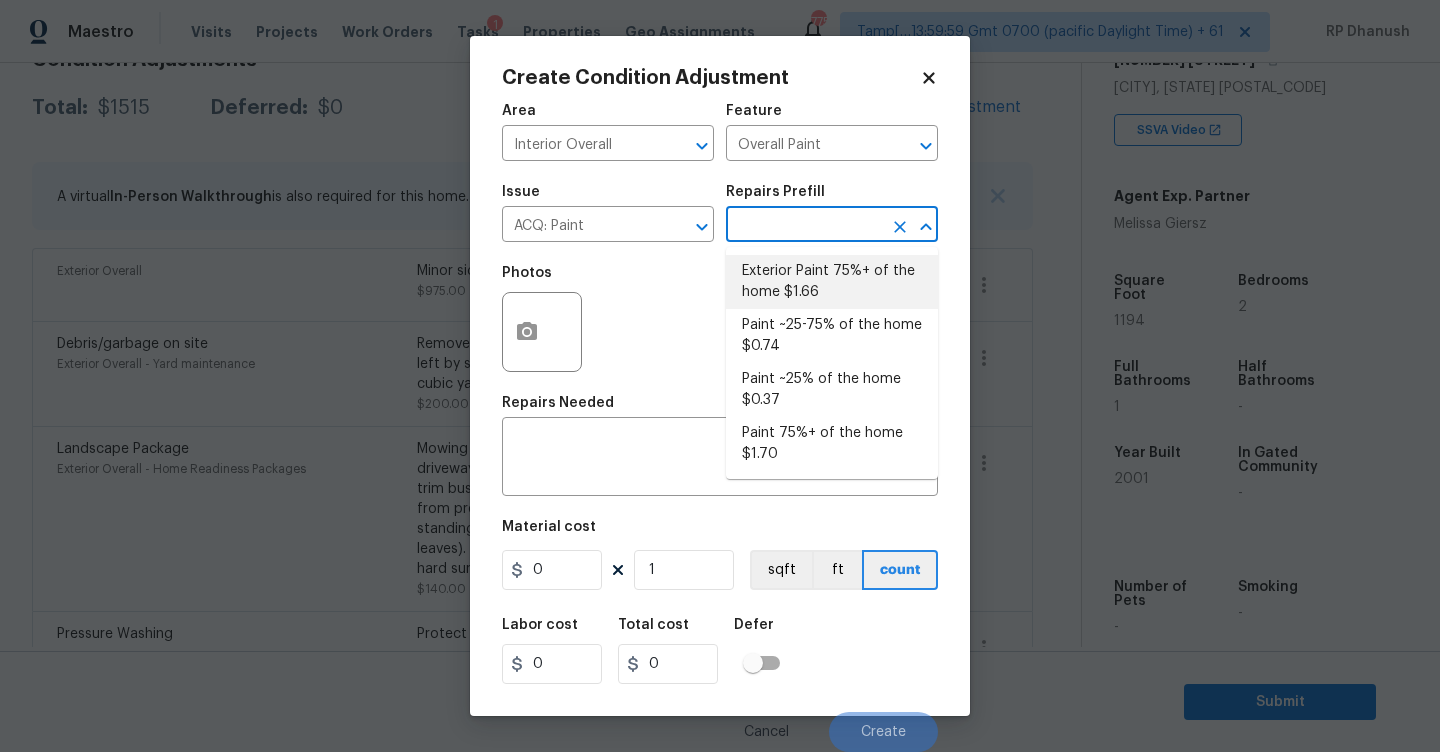 click on "Exterior Paint 75%+ of the home $1.66" at bounding box center (832, 282) 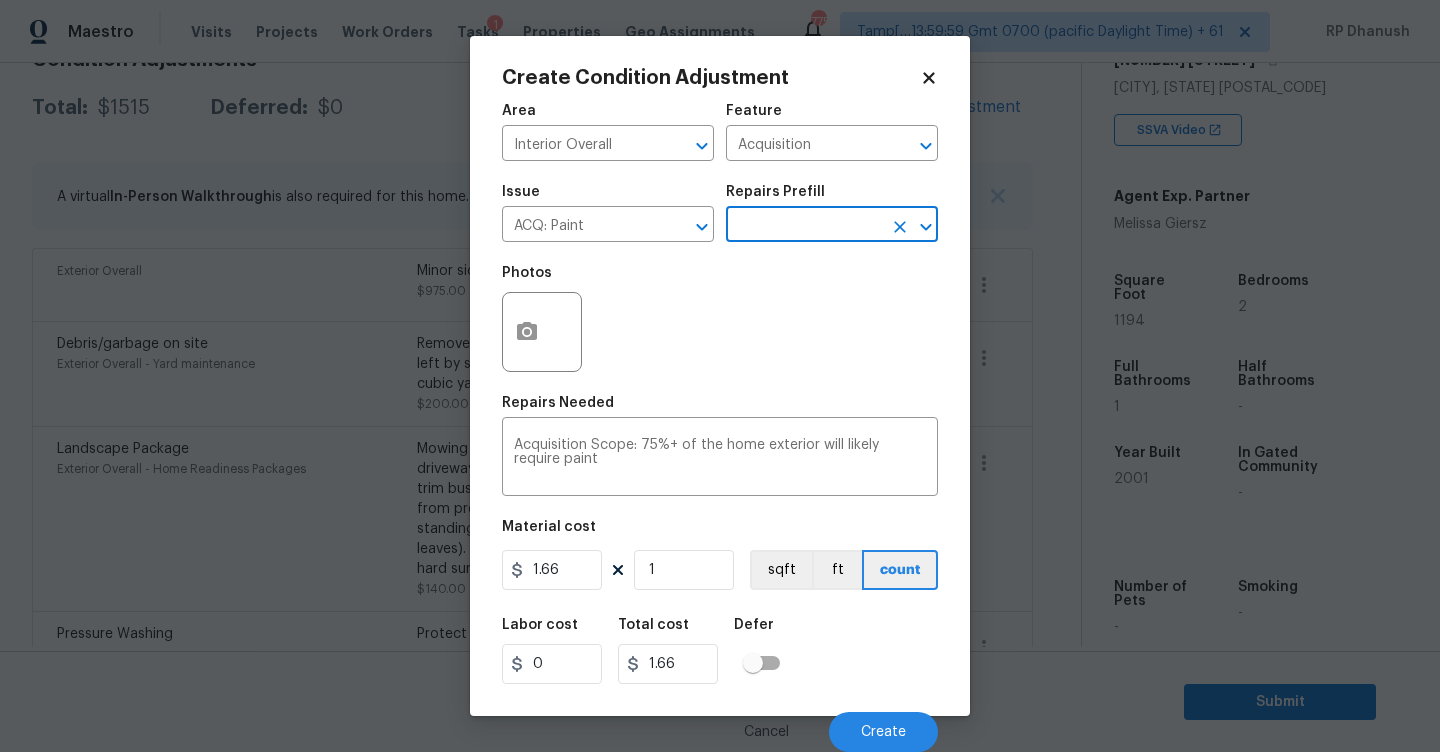click on "Repairs Prefill" at bounding box center [832, 198] 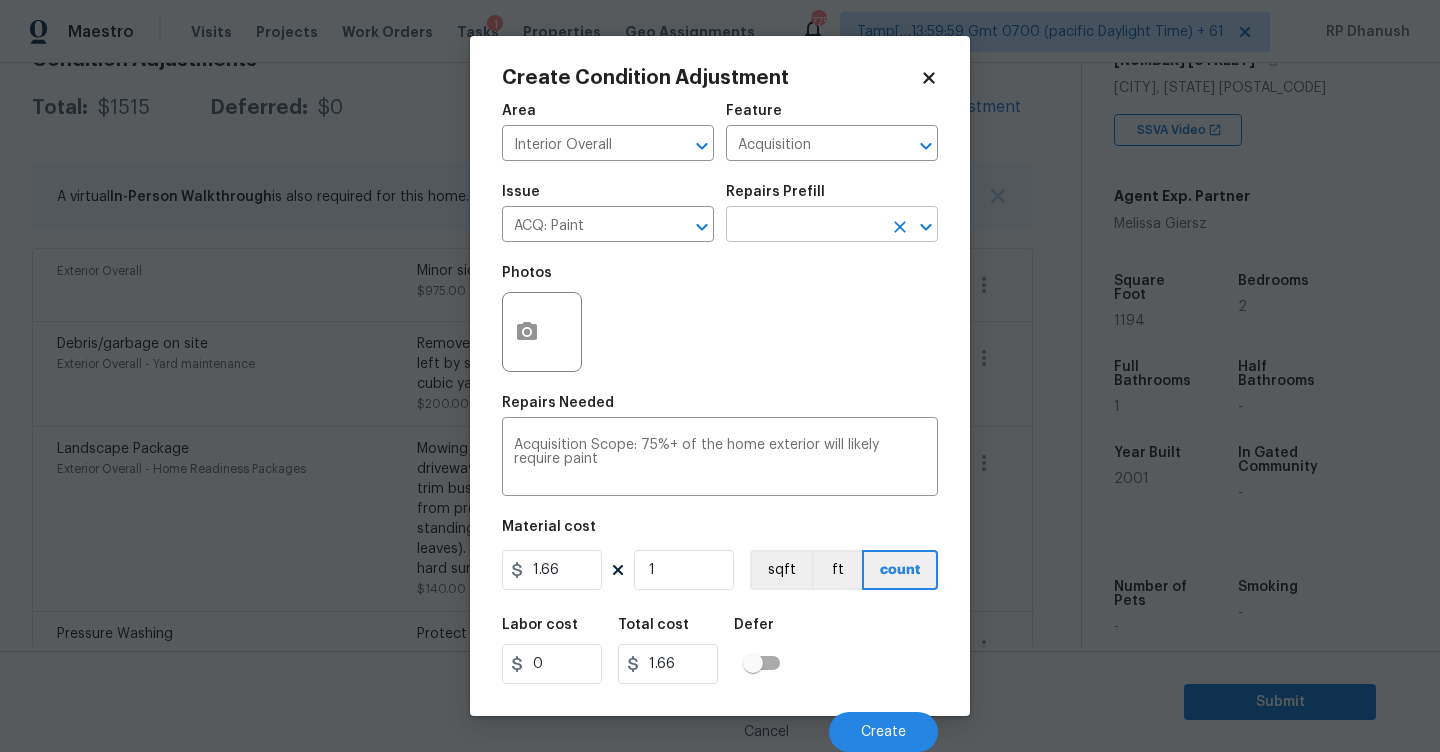click at bounding box center [804, 226] 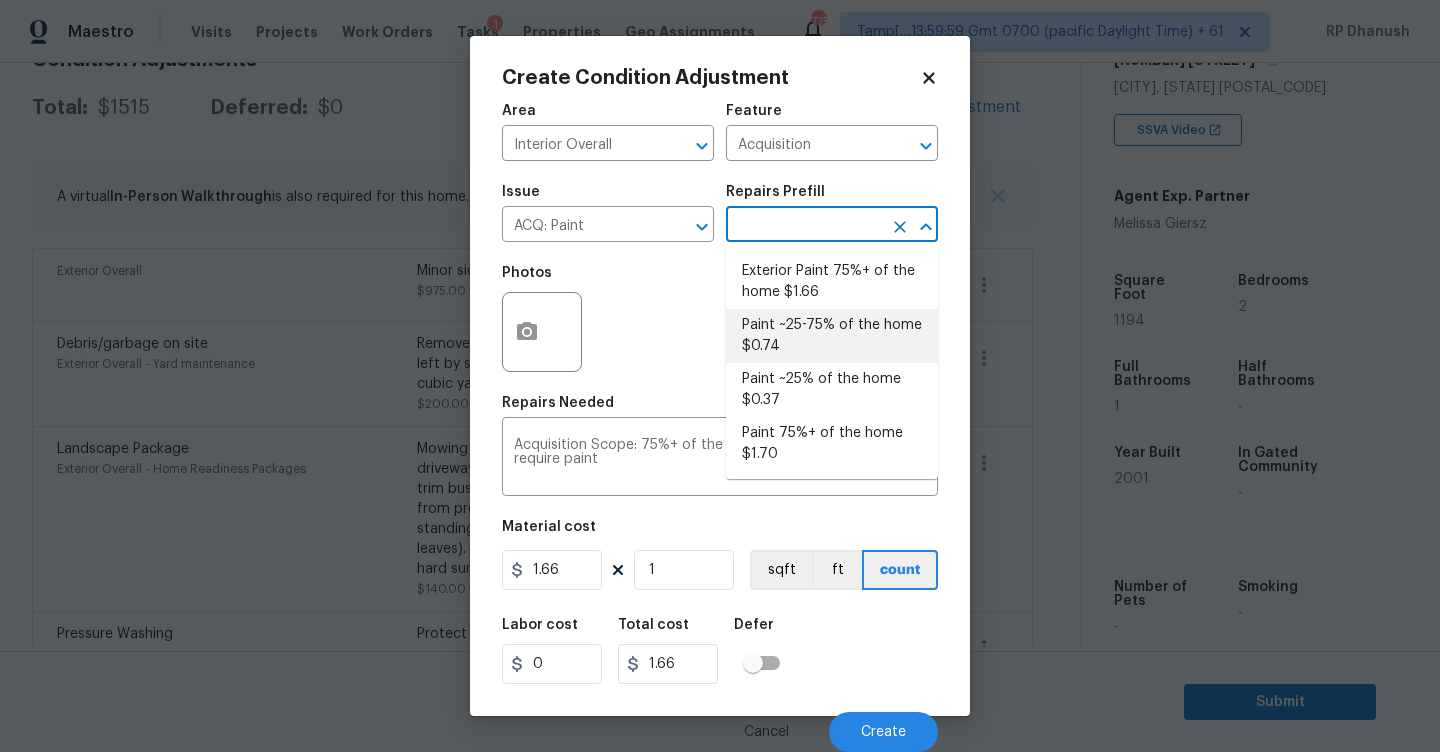 click on "Paint ~25-75% of the home $0.74" at bounding box center (832, 336) 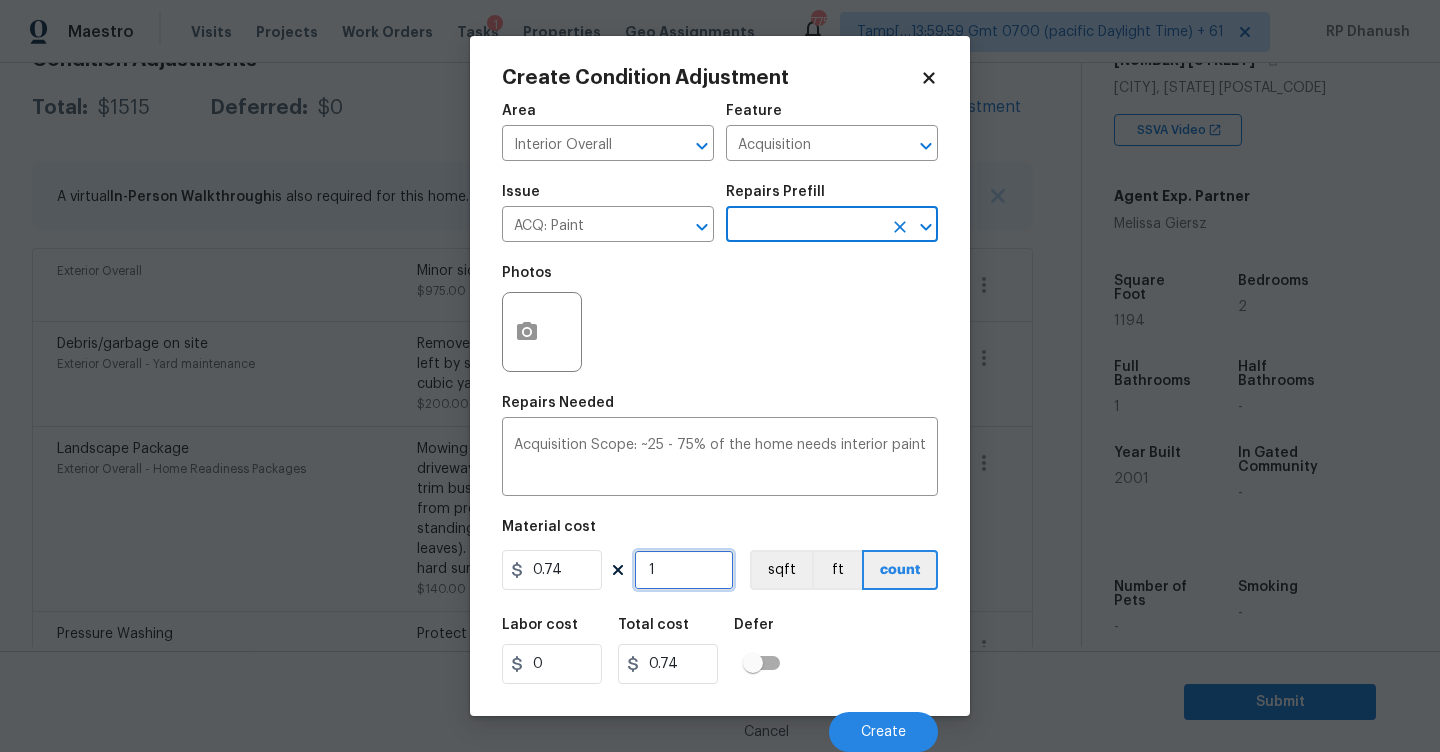 click on "1" at bounding box center (684, 570) 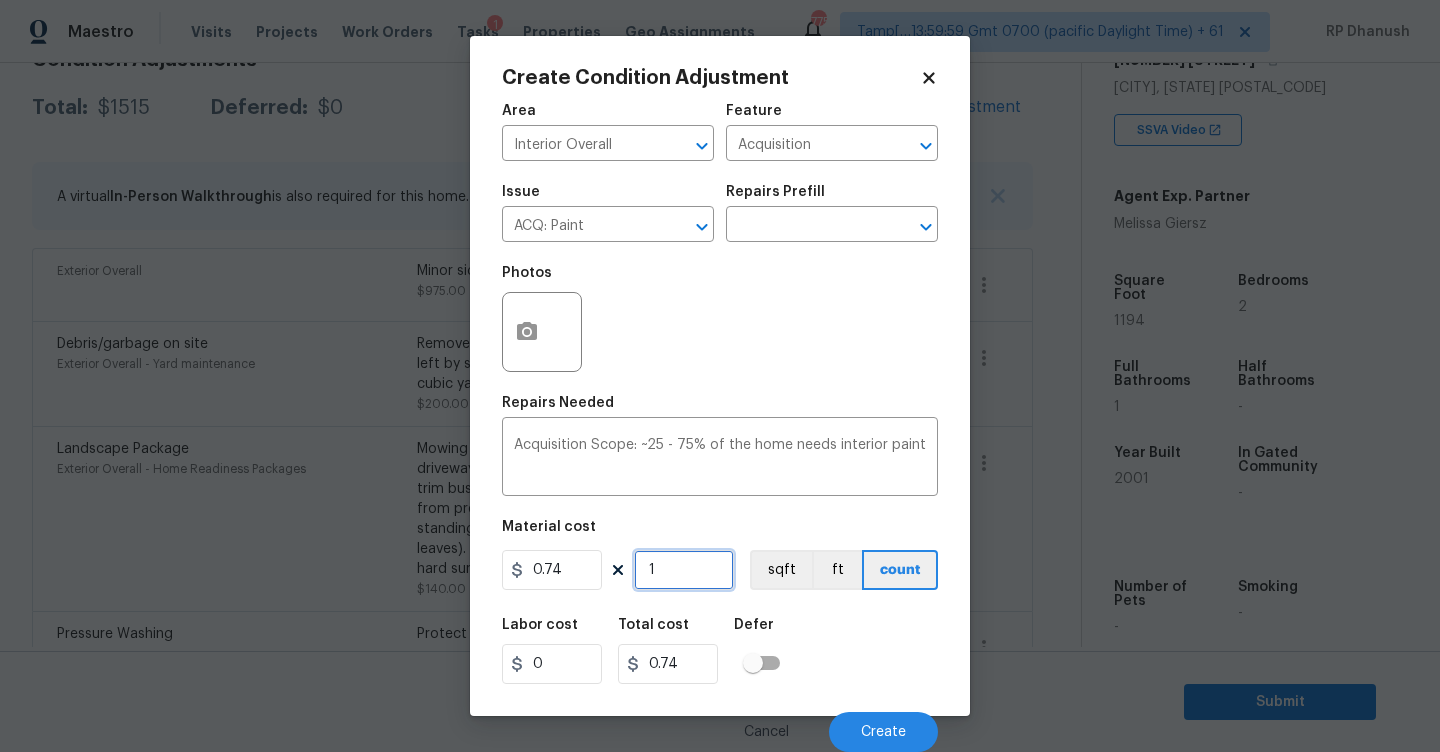 type on "0" 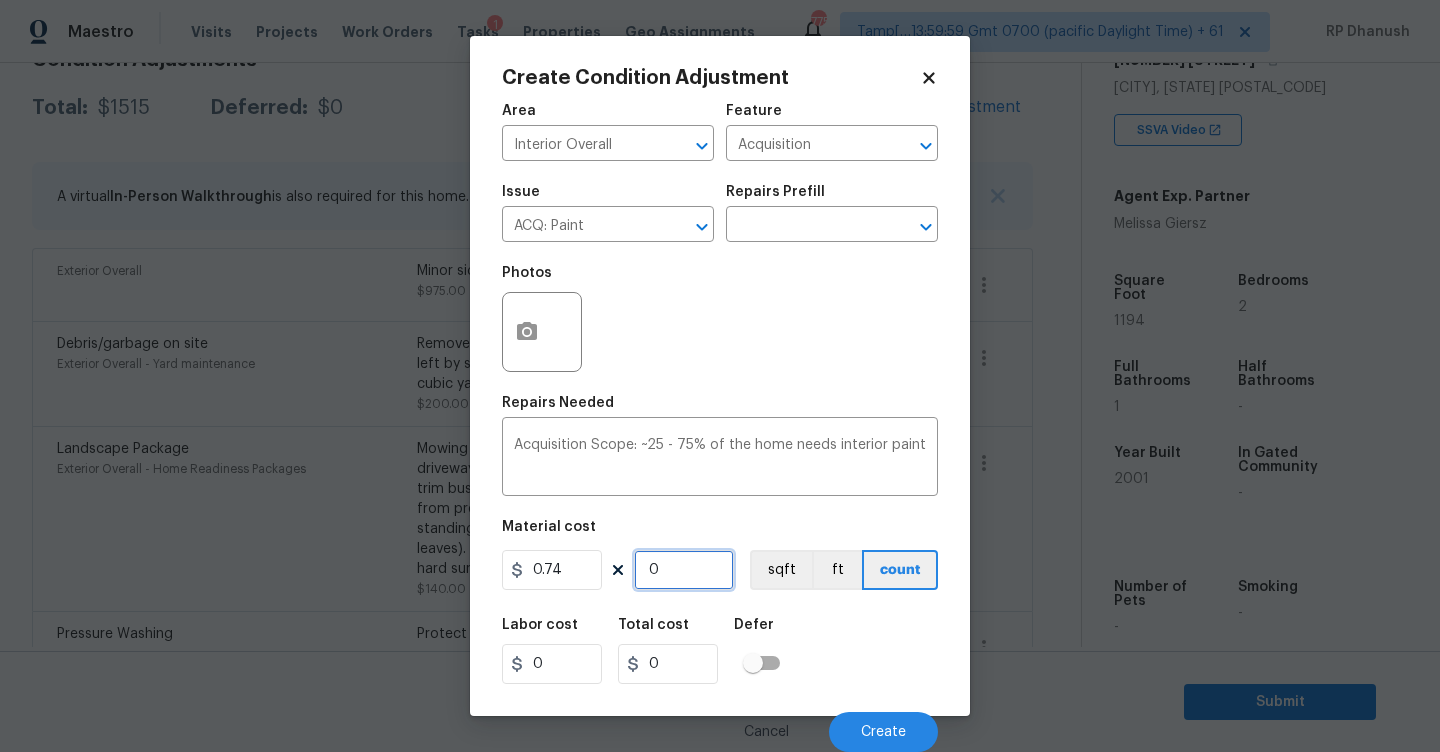 type on "1" 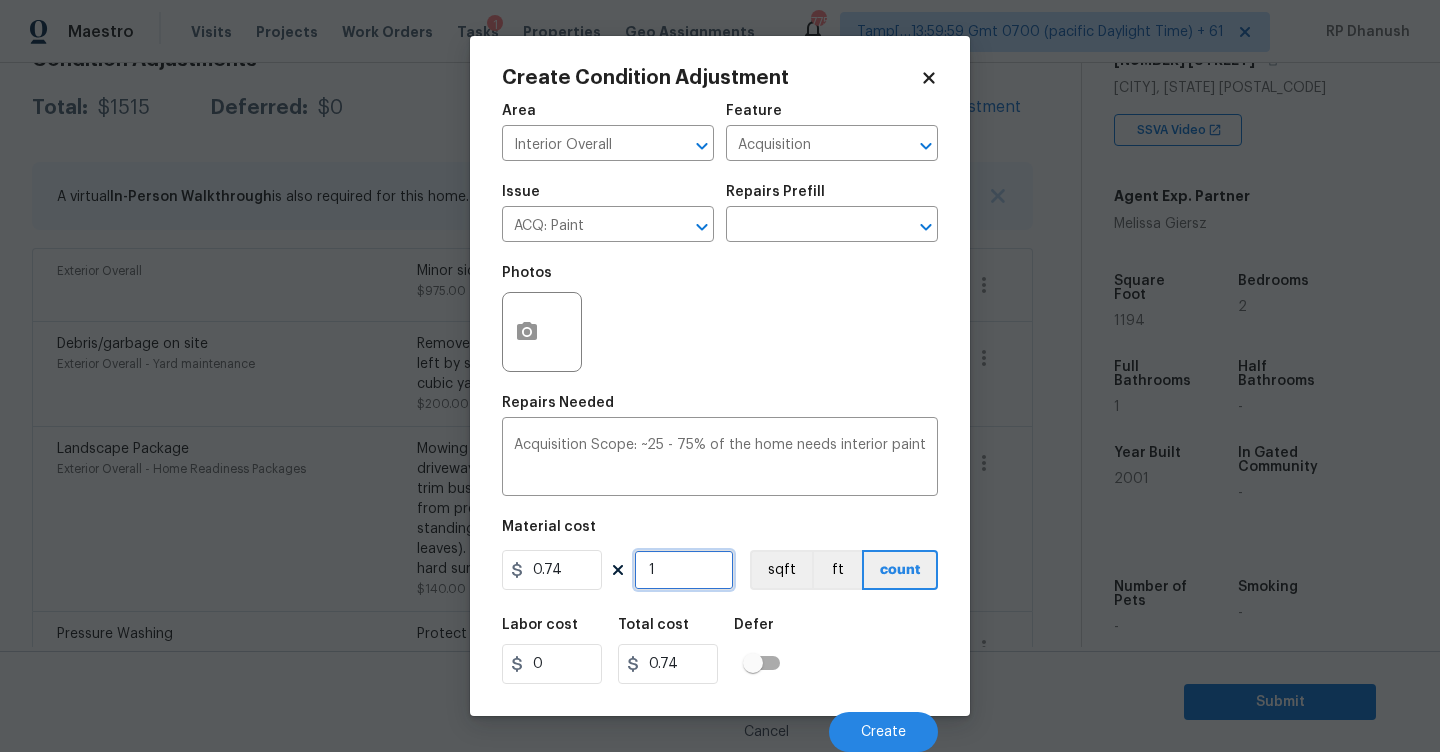type on "11" 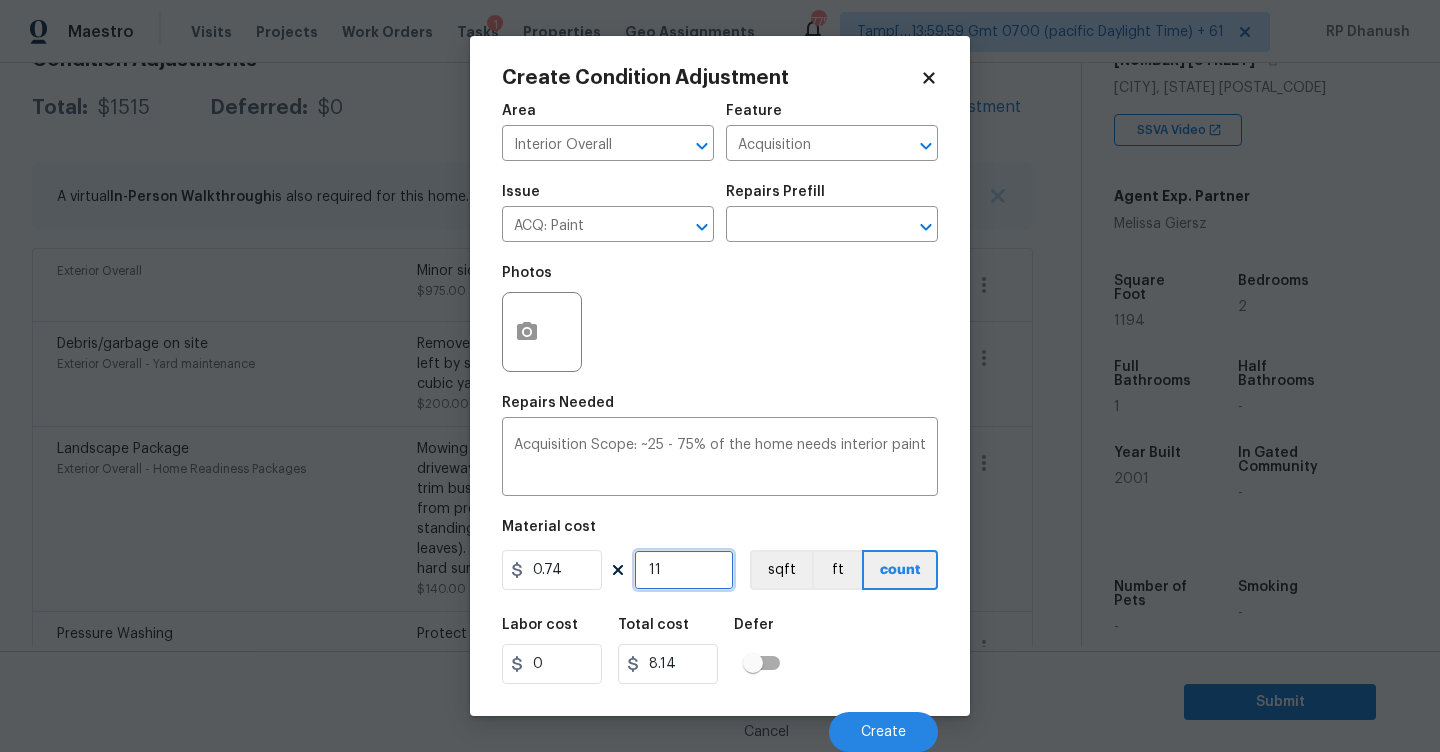 type on "119" 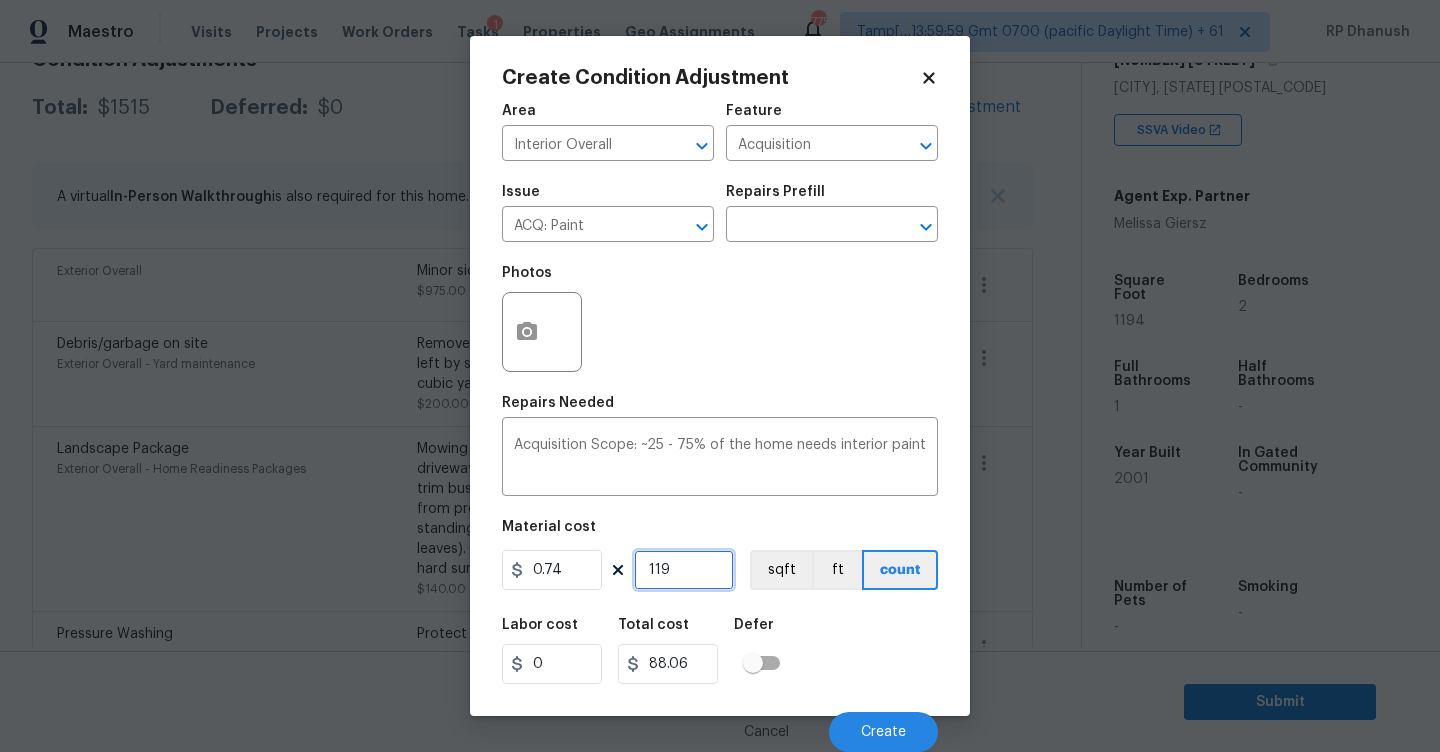 type on "1194" 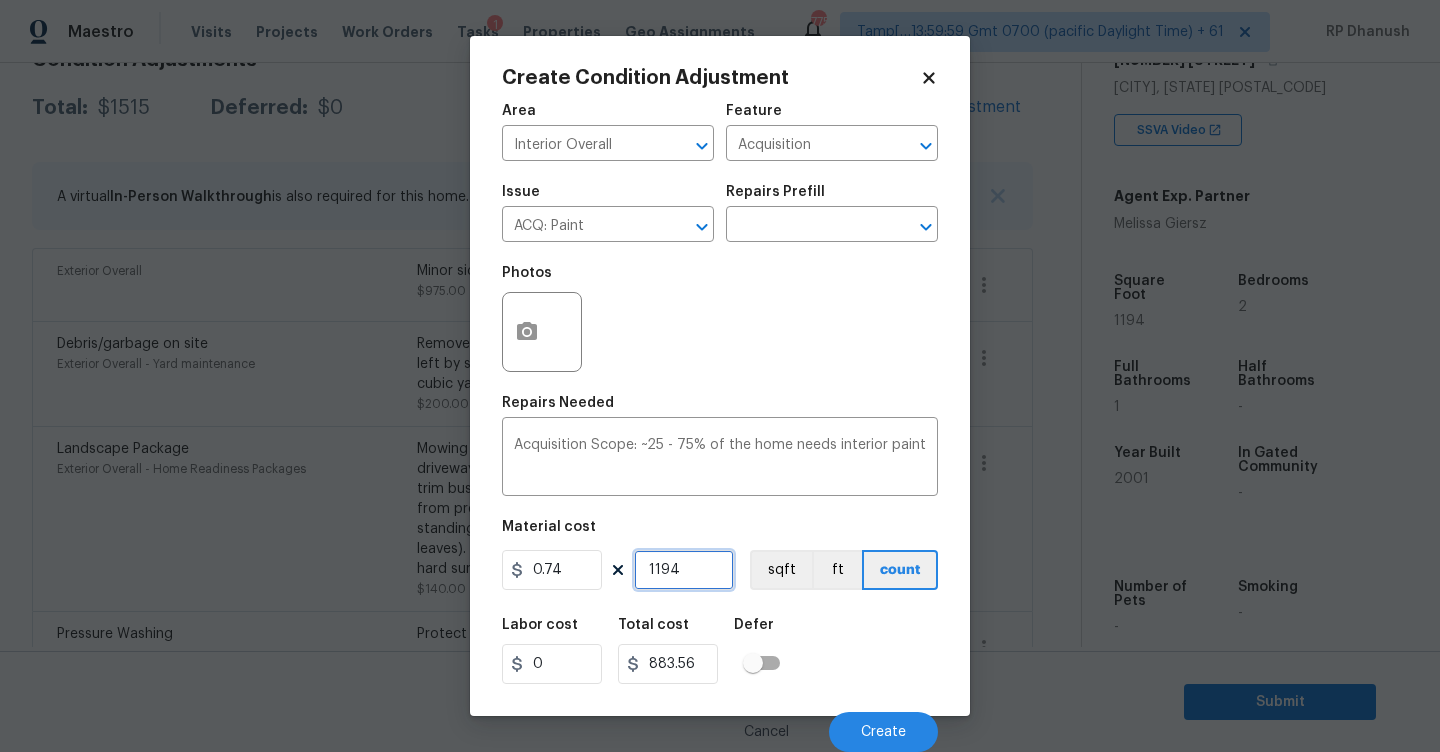 type on "1194" 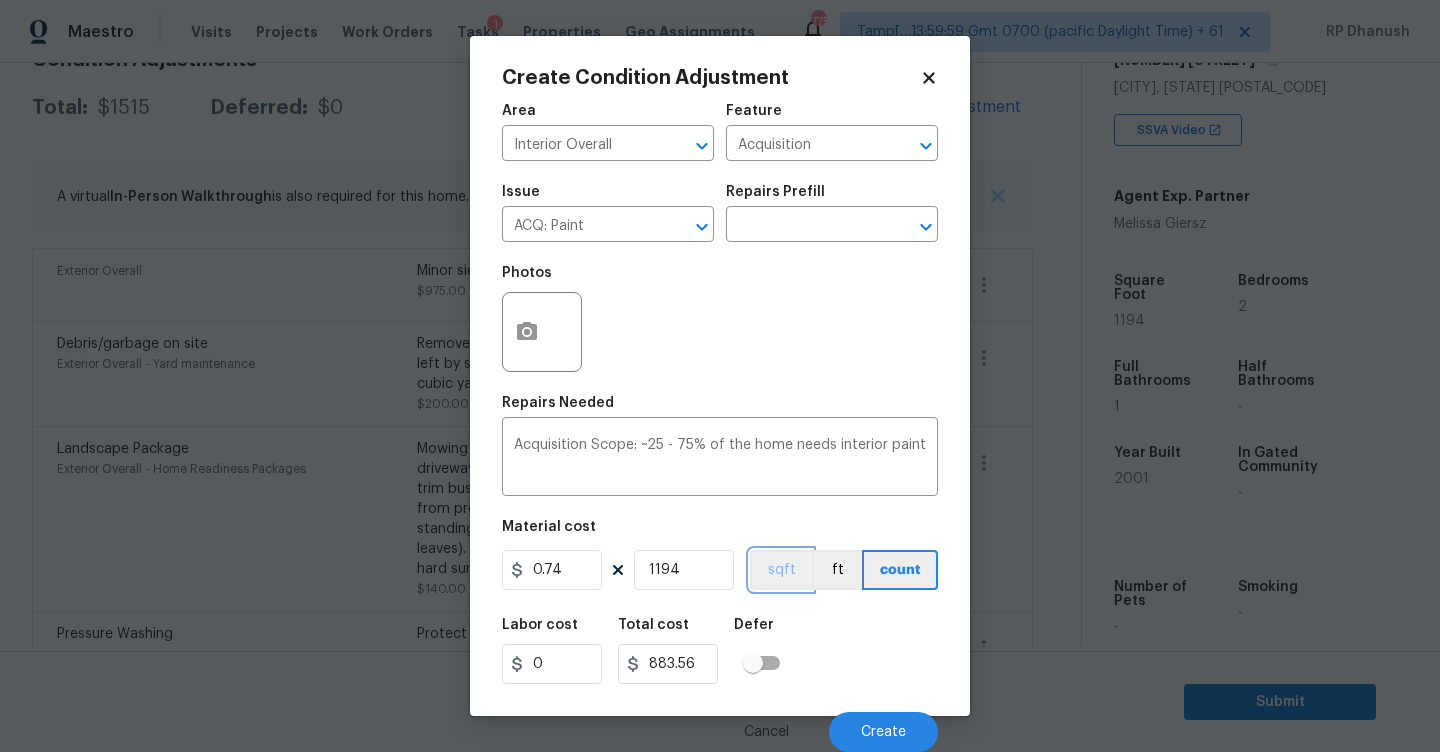 type 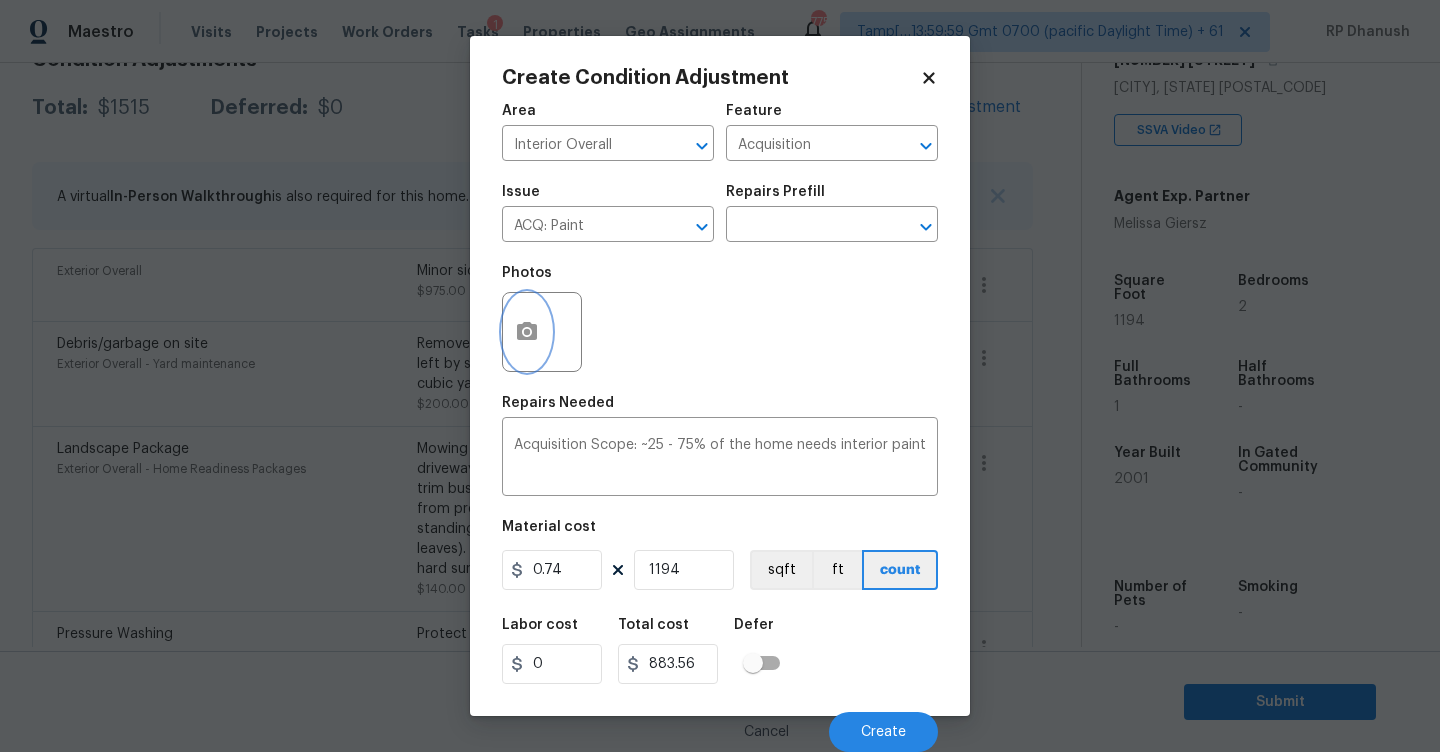 click 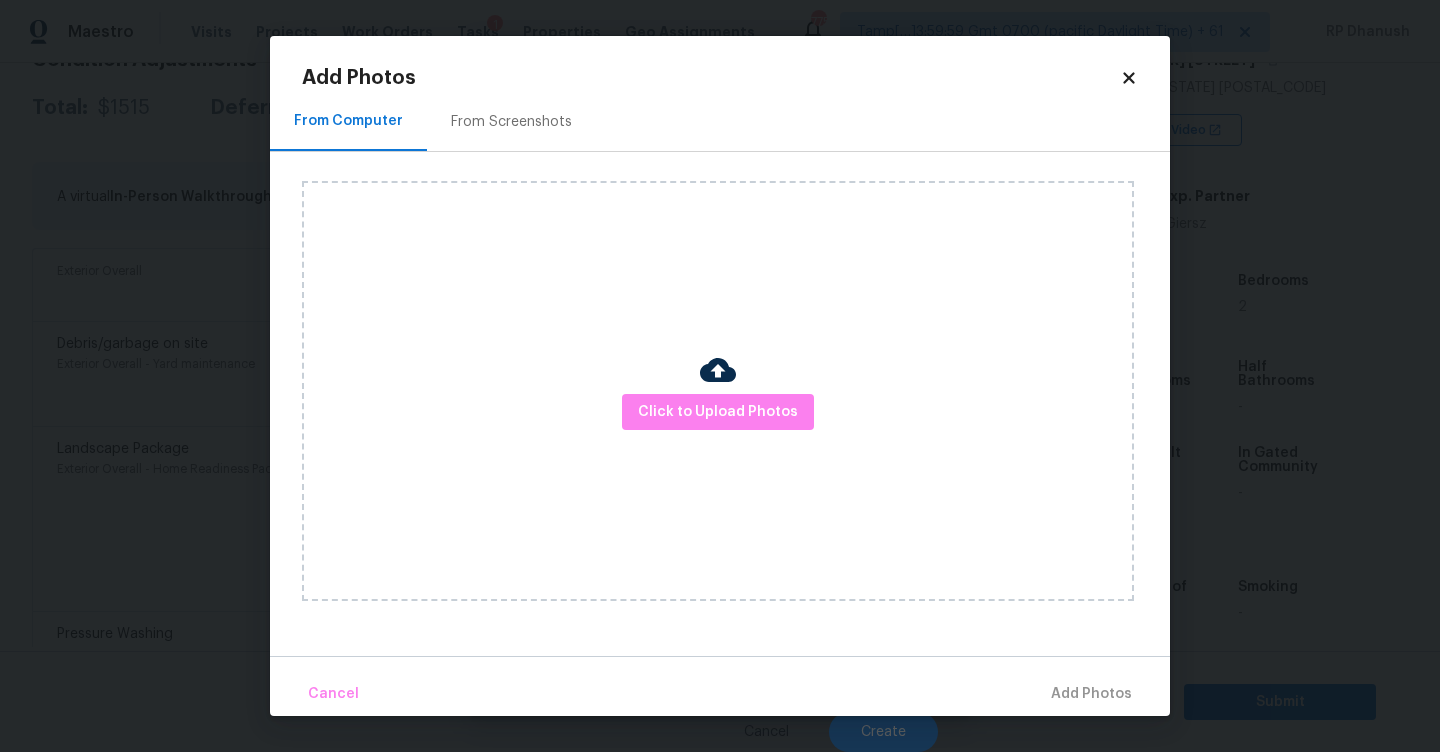 click on "From Screenshots" at bounding box center (511, 122) 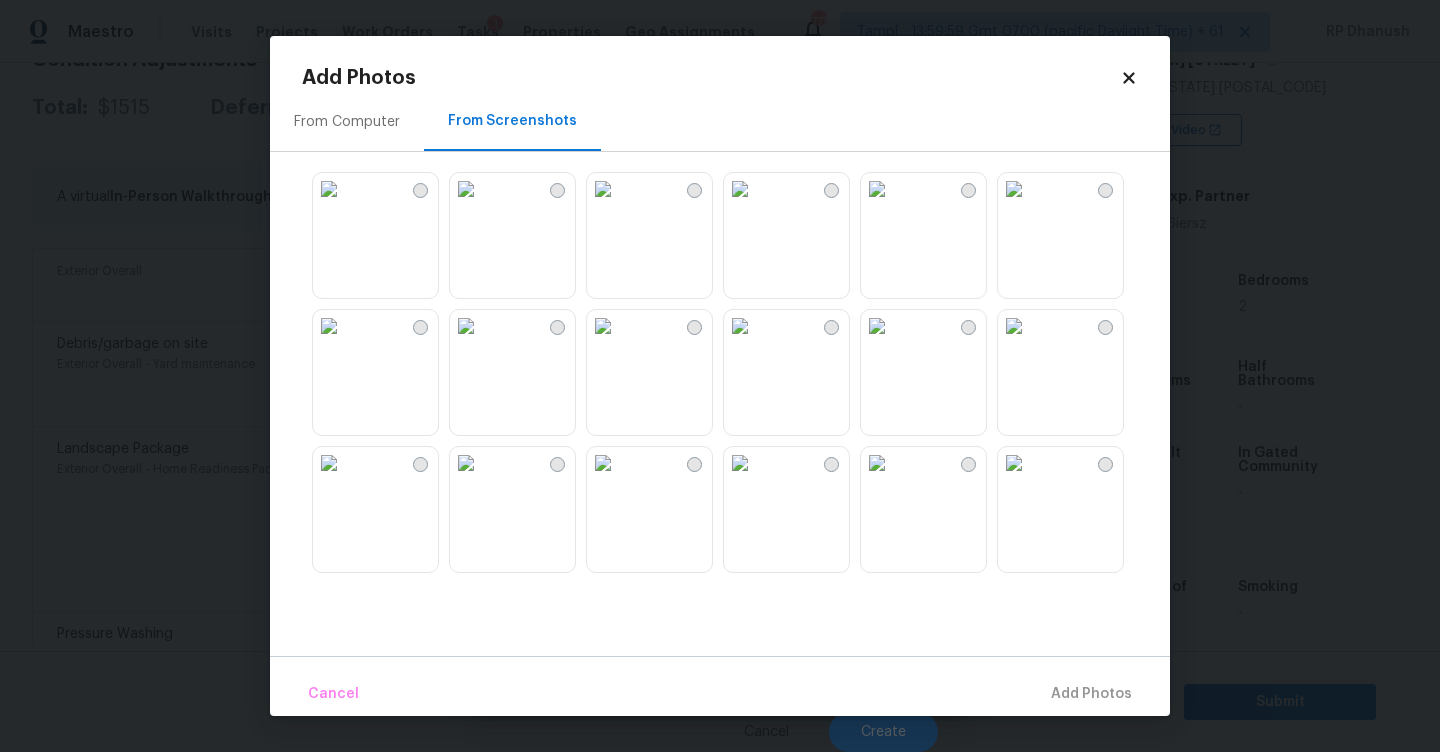 click at bounding box center [466, 326] 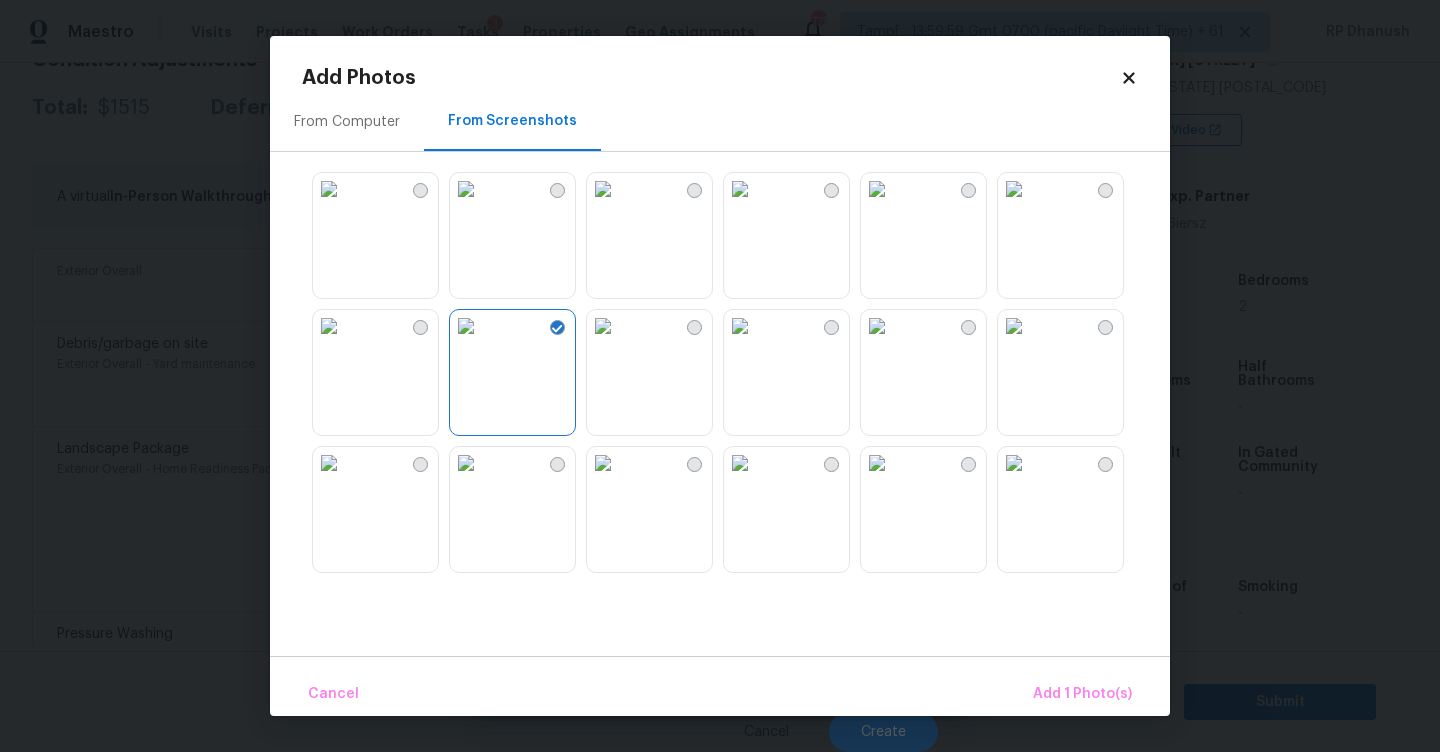click at bounding box center (329, 326) 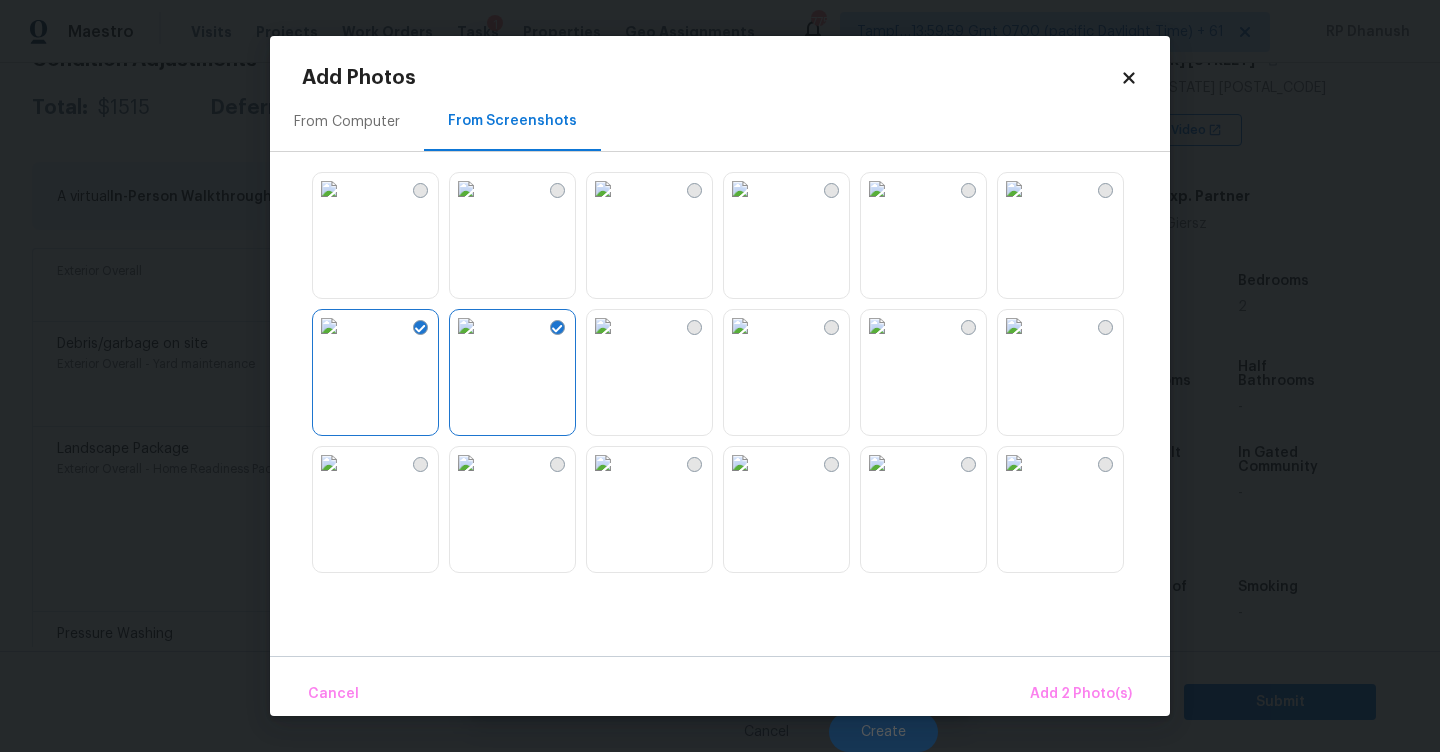 click at bounding box center [603, 463] 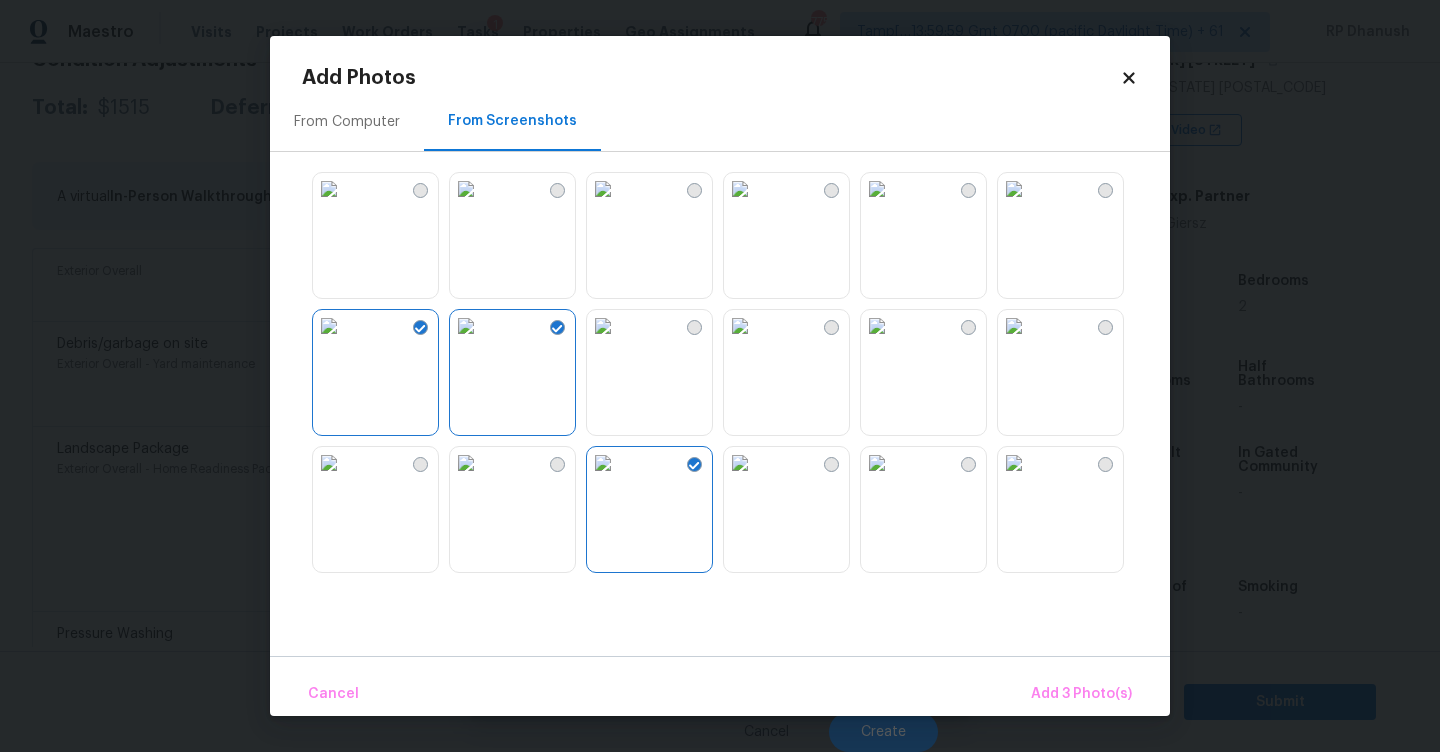 click at bounding box center [1014, 326] 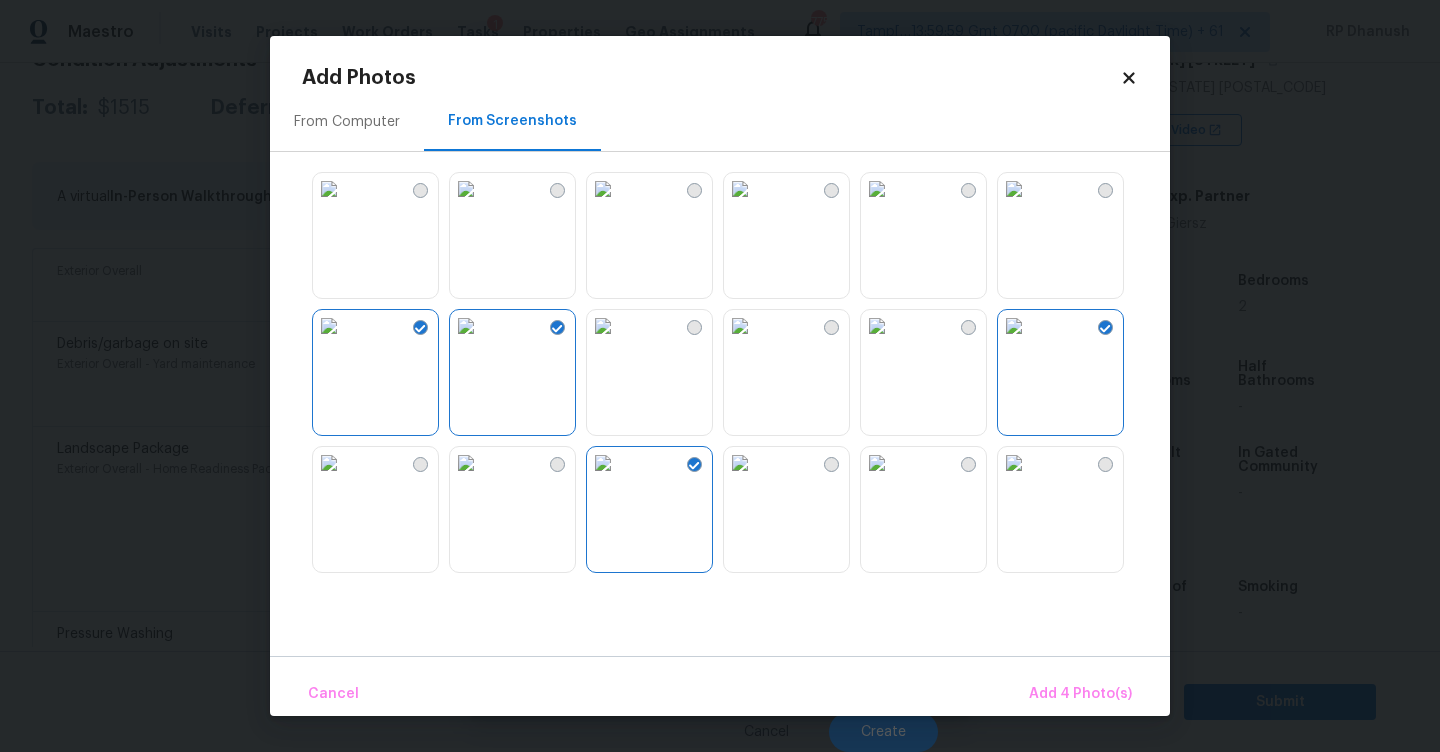 click at bounding box center [1014, 326] 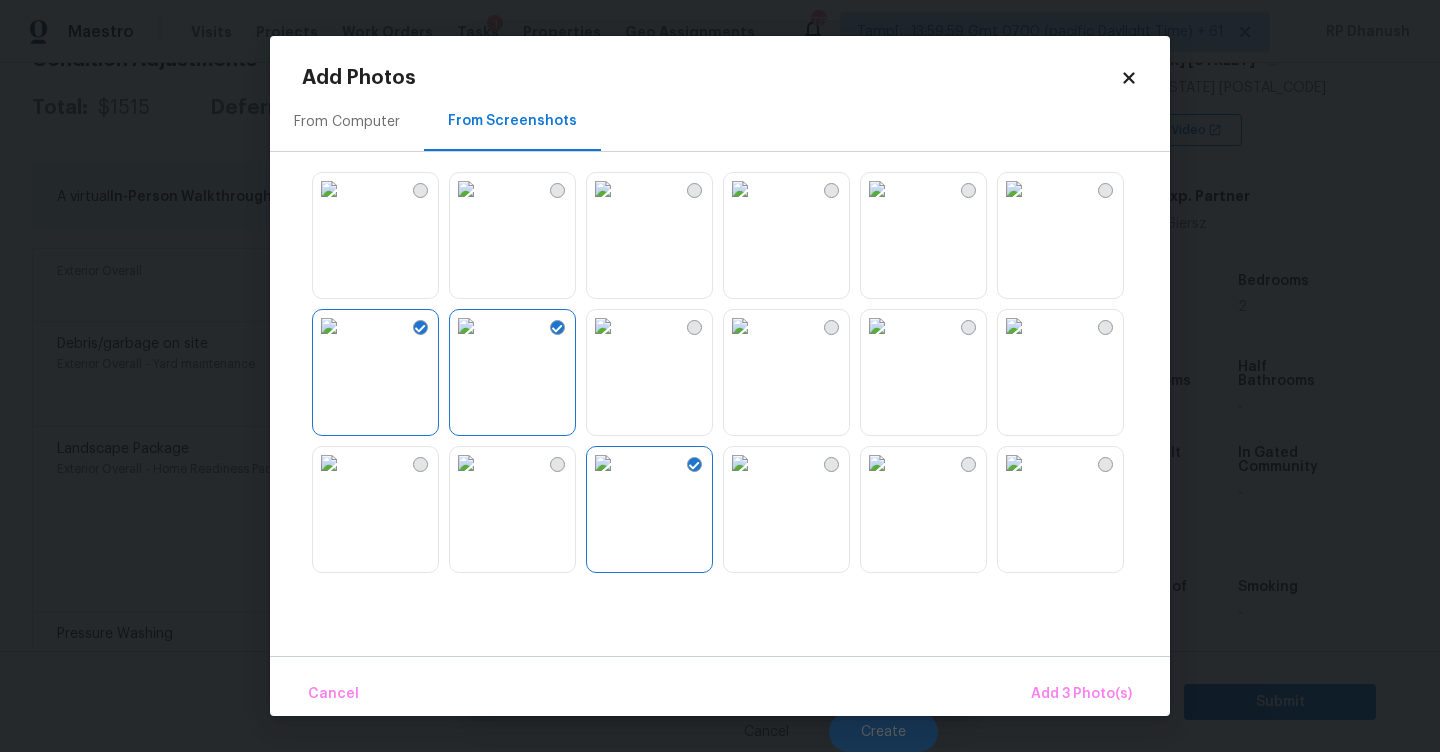 click at bounding box center [1014, 463] 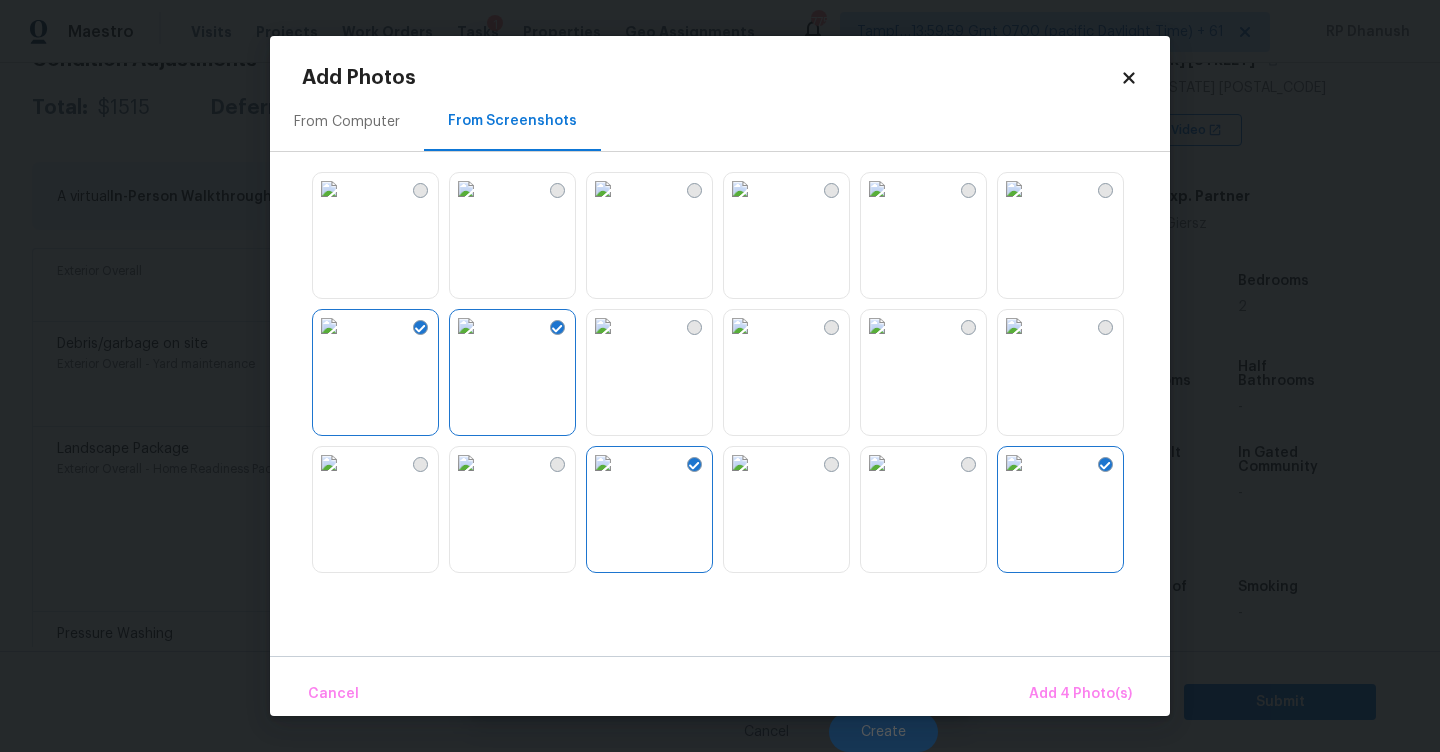 click on "From Computer From Screenshots" at bounding box center (720, 374) 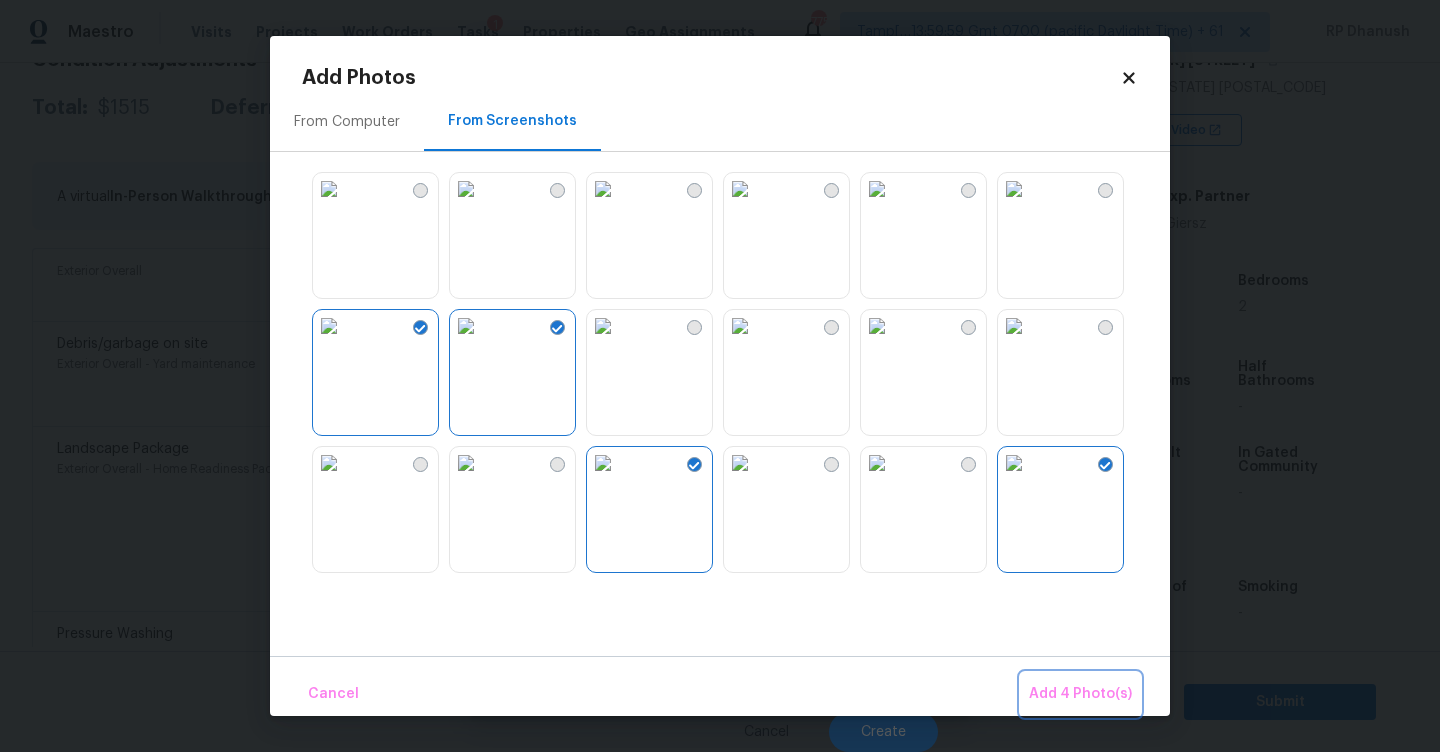 click on "Add 4 Photo(s)" at bounding box center (1080, 694) 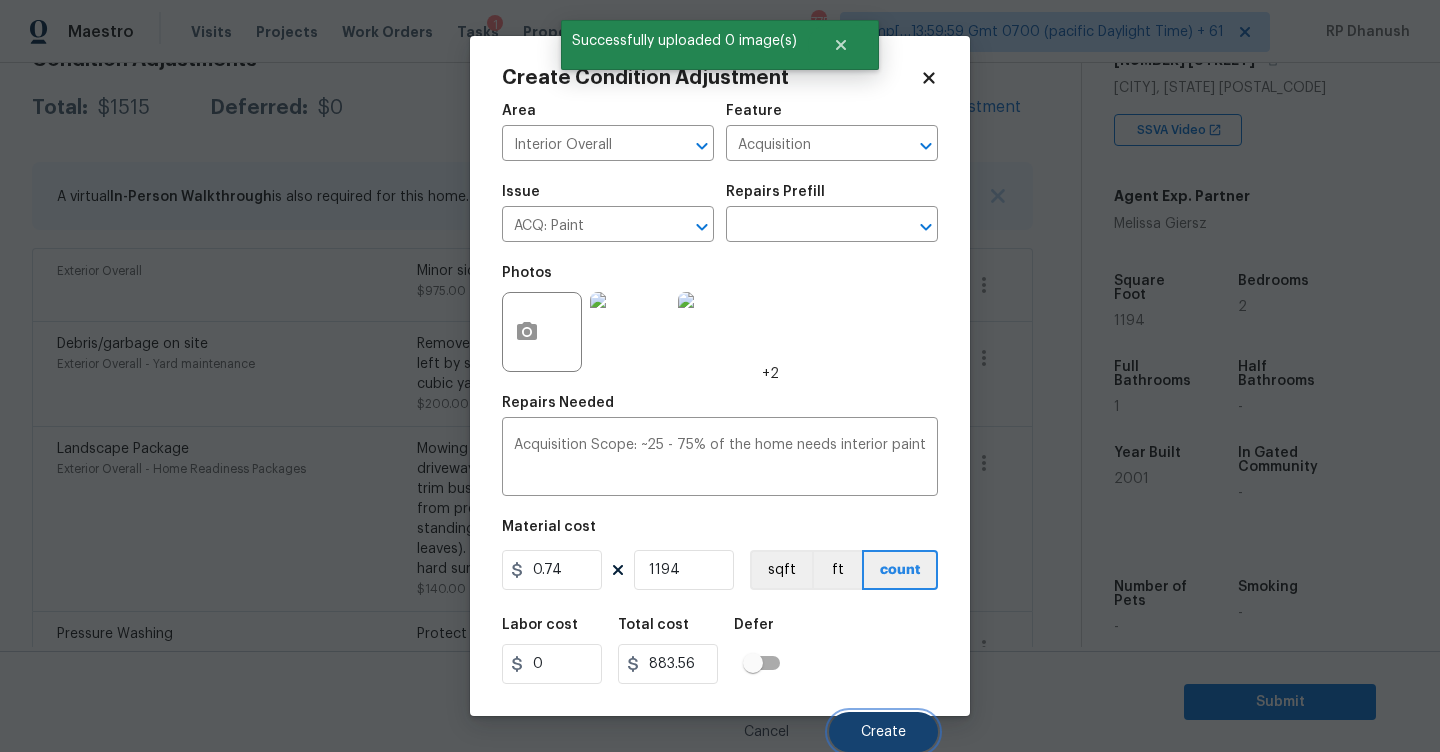 click on "Create" at bounding box center (883, 732) 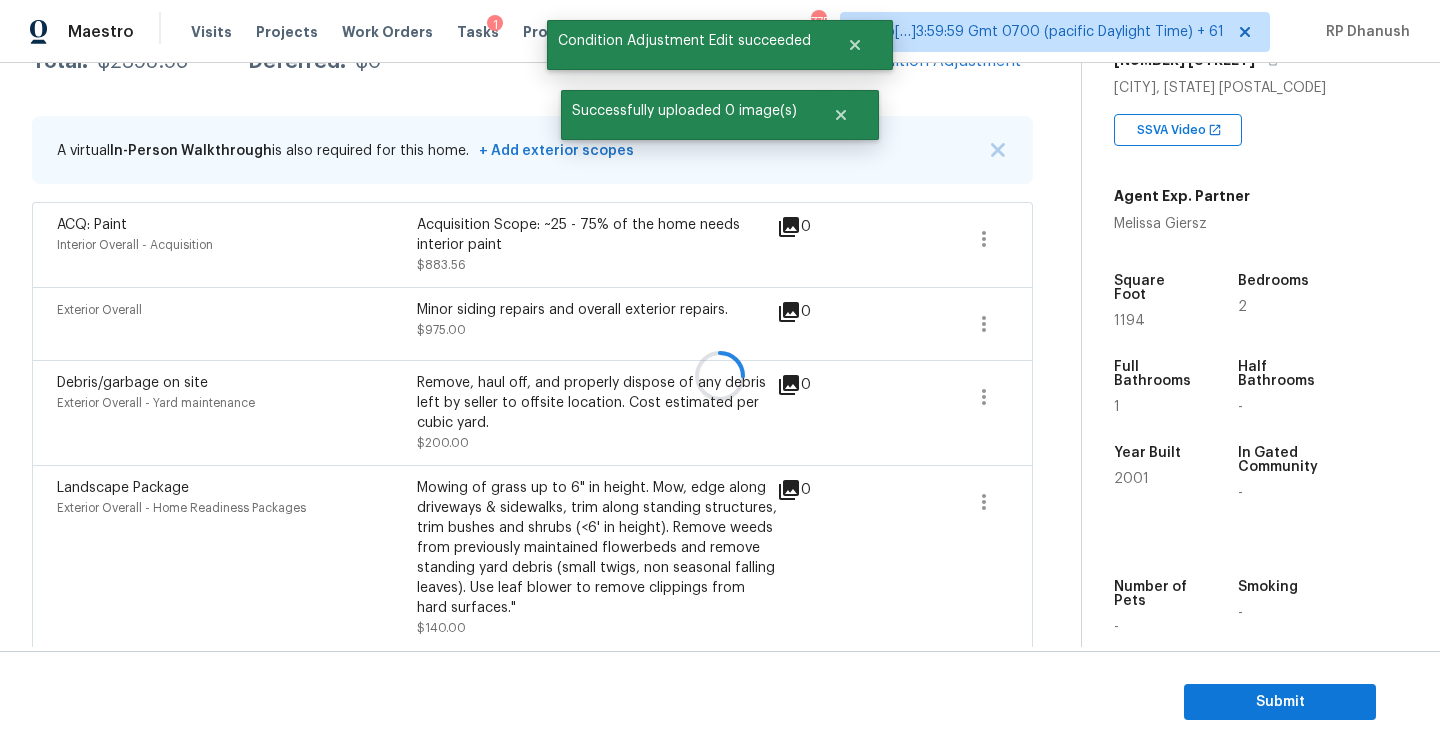 scroll, scrollTop: 317, scrollLeft: 0, axis: vertical 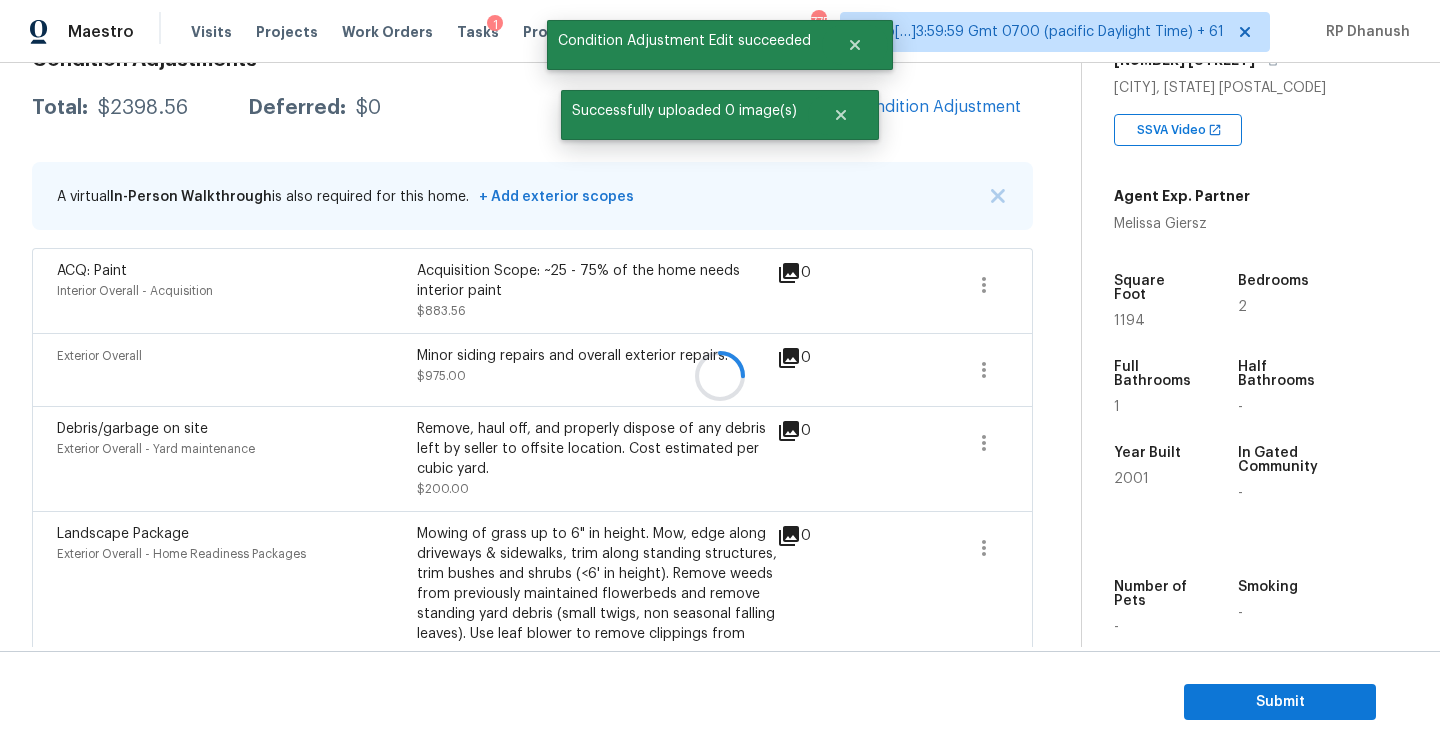 click at bounding box center [720, 376] 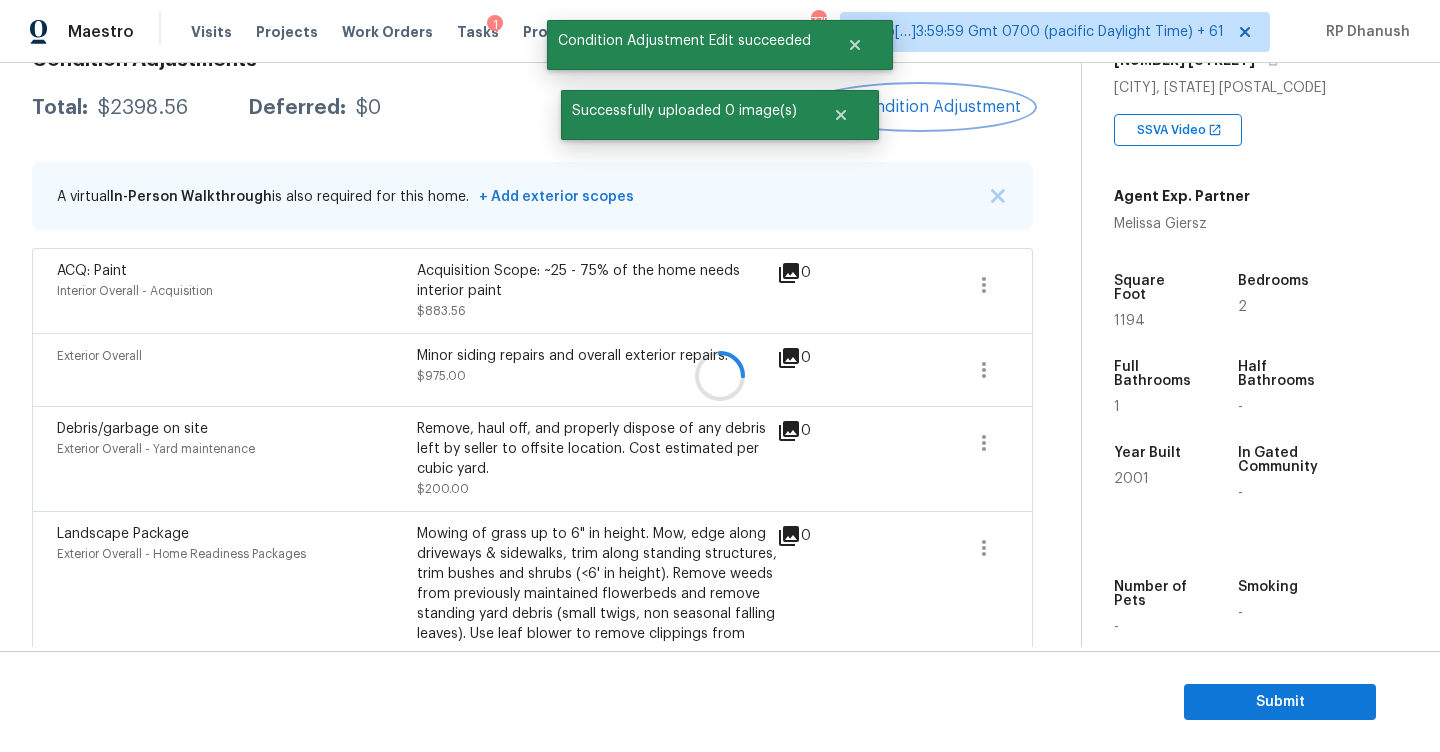 click on "Add Condition Adjustment" at bounding box center (920, 107) 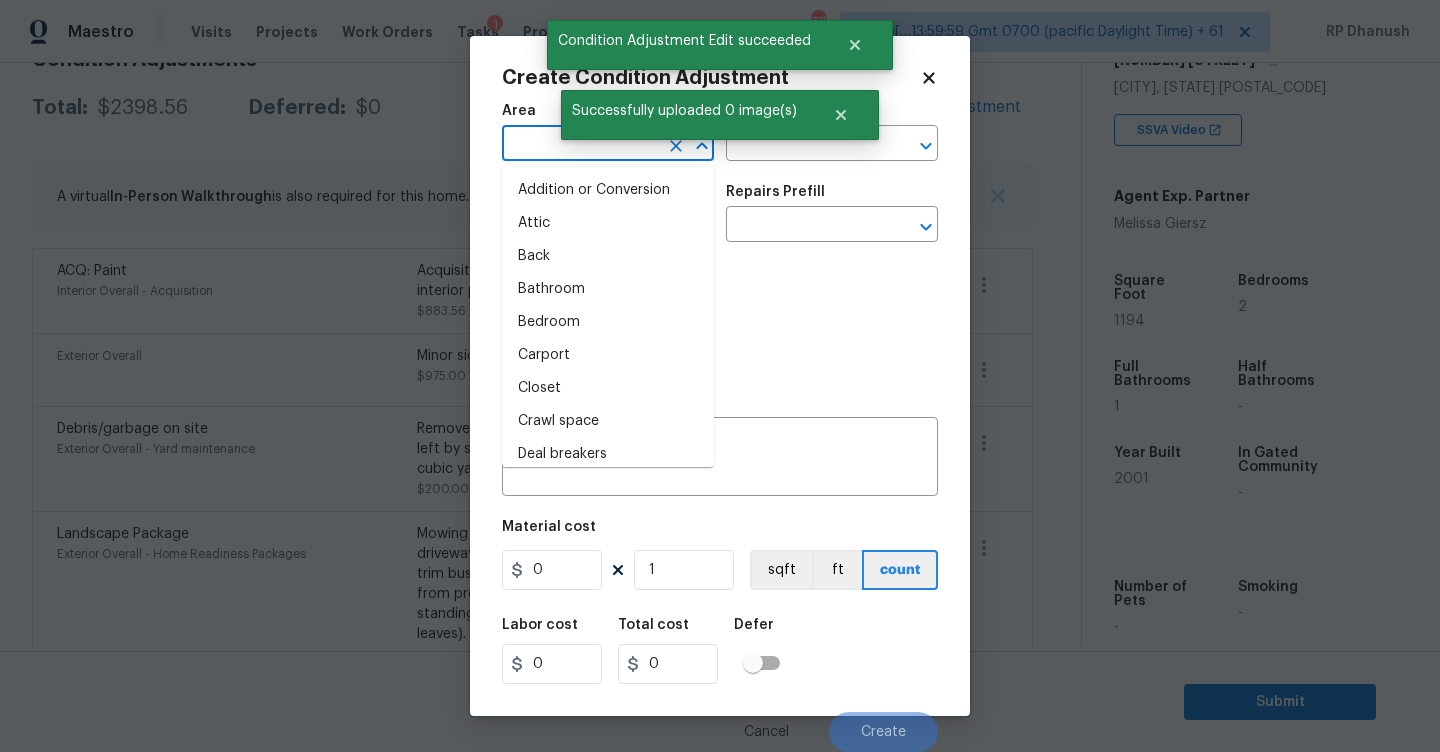 click at bounding box center (580, 145) 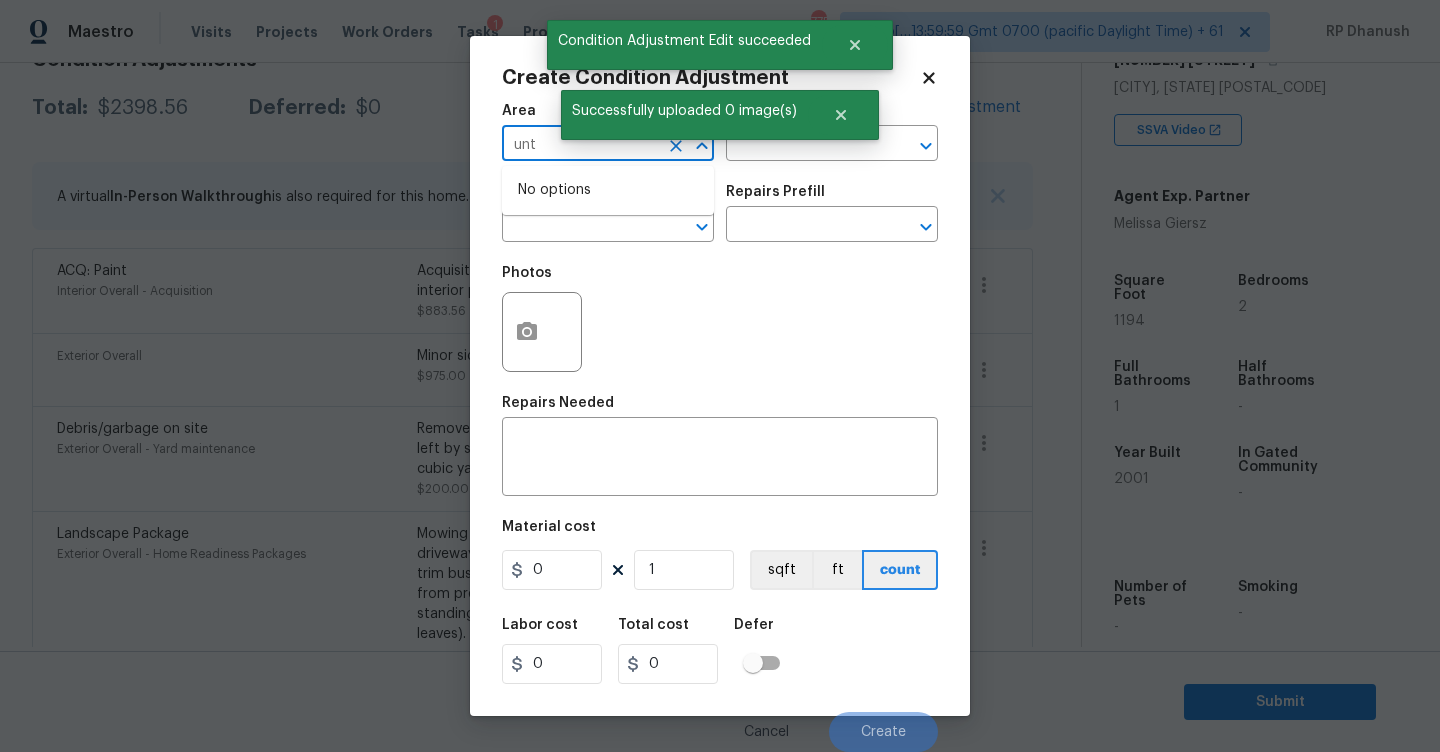 type on "unte" 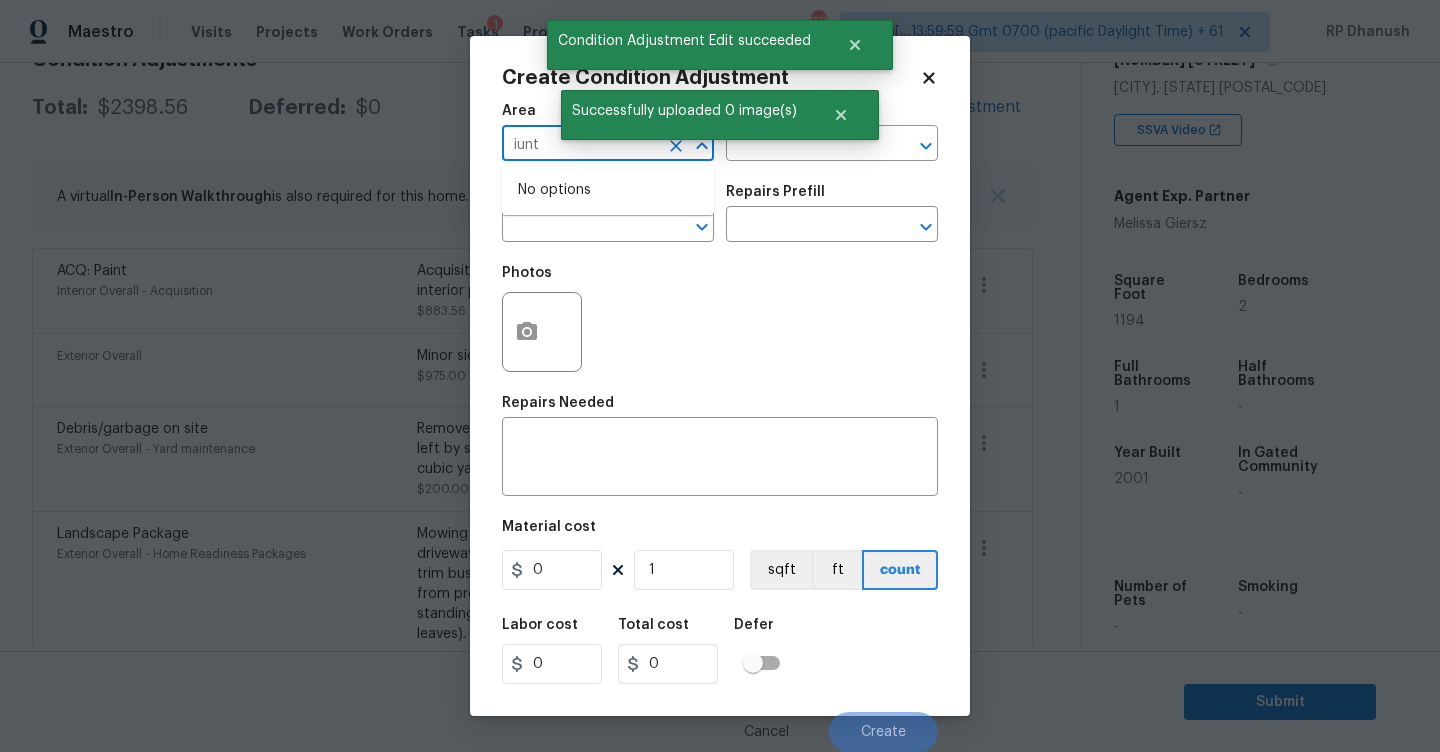 type on "iunte" 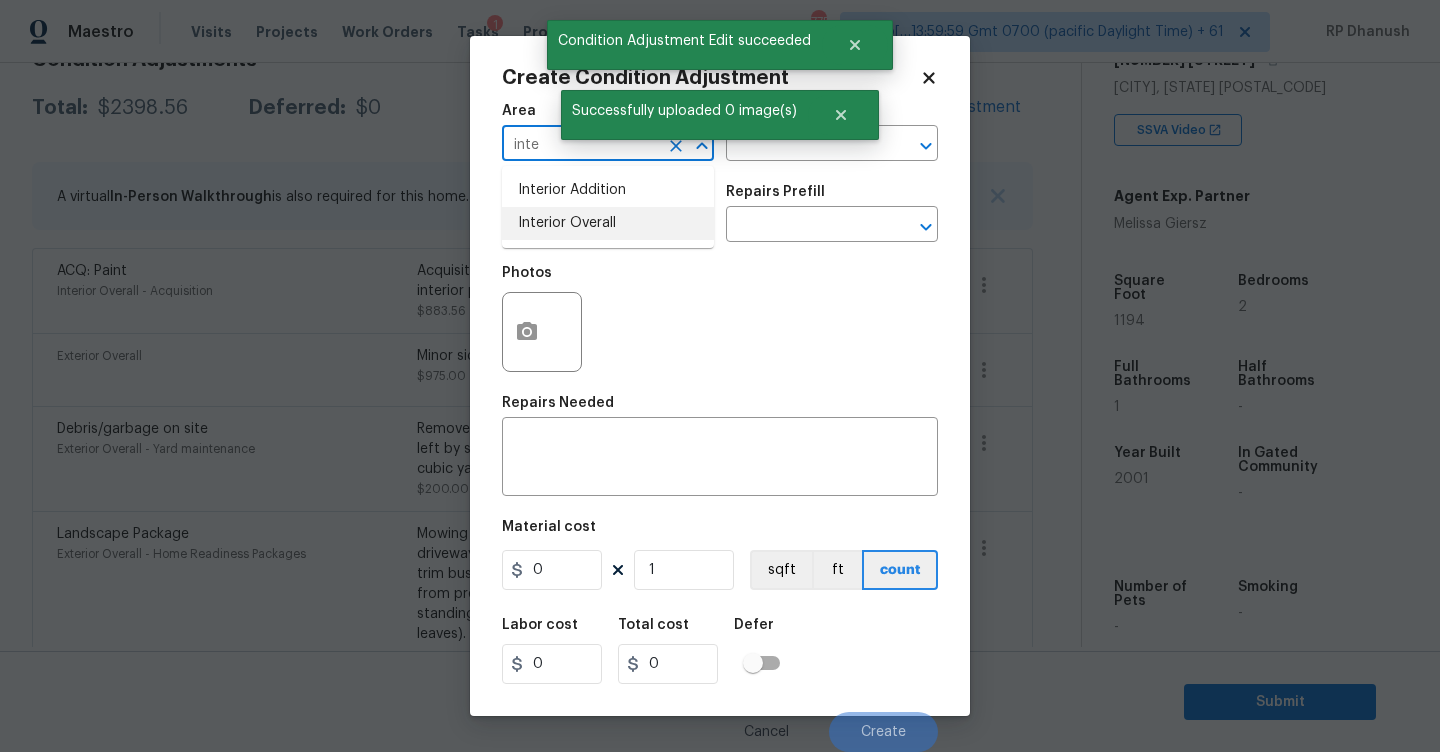 click on "Interior Overall" at bounding box center (608, 223) 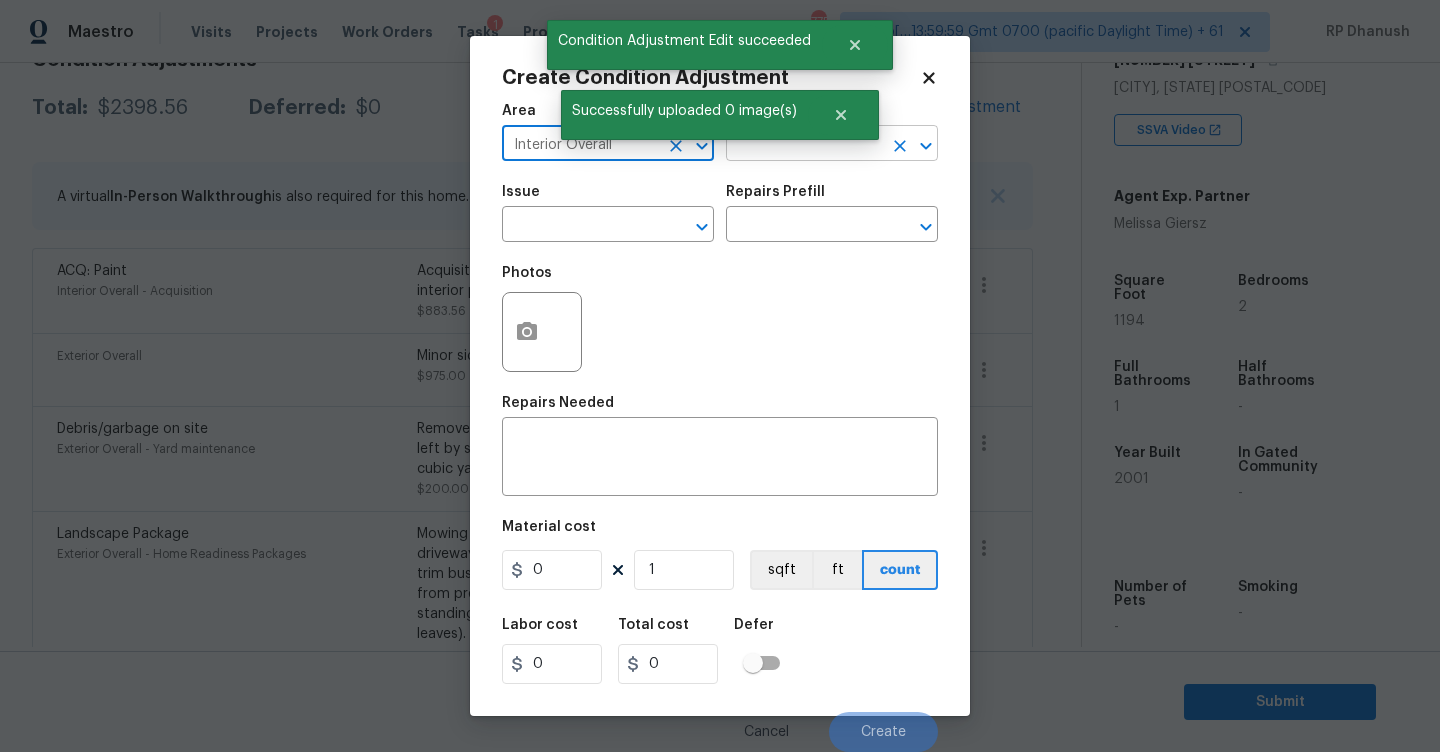 type on "Interior Overall" 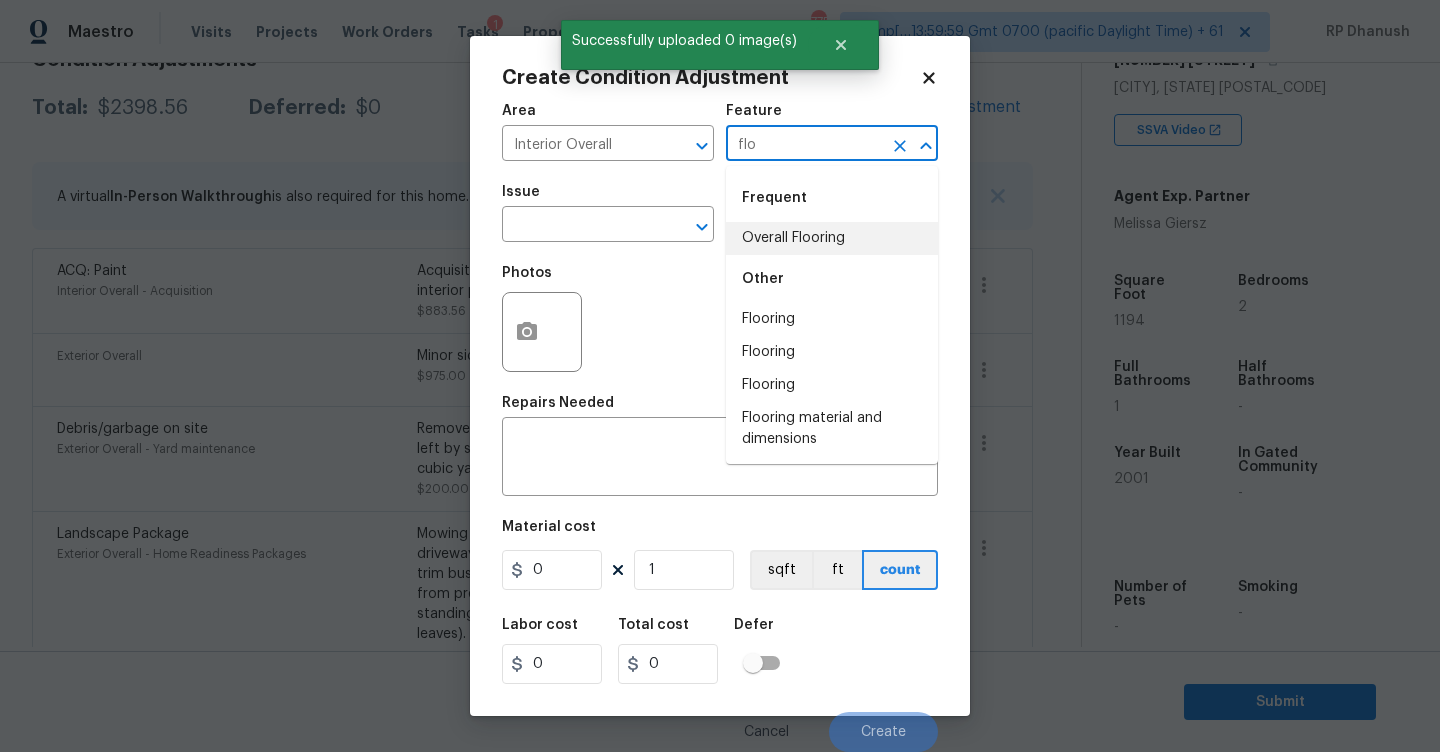 click on "Overall Flooring" at bounding box center (832, 238) 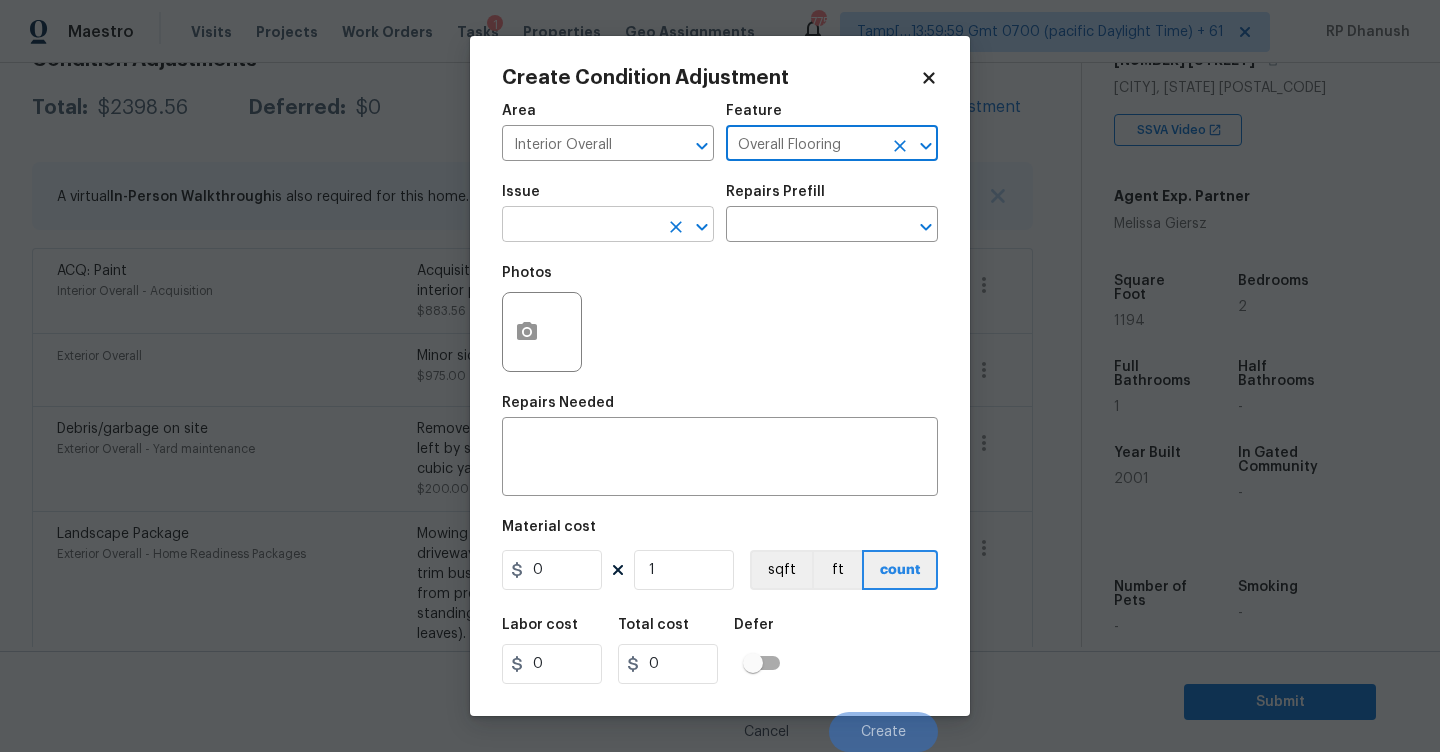 type on "Overall Flooring" 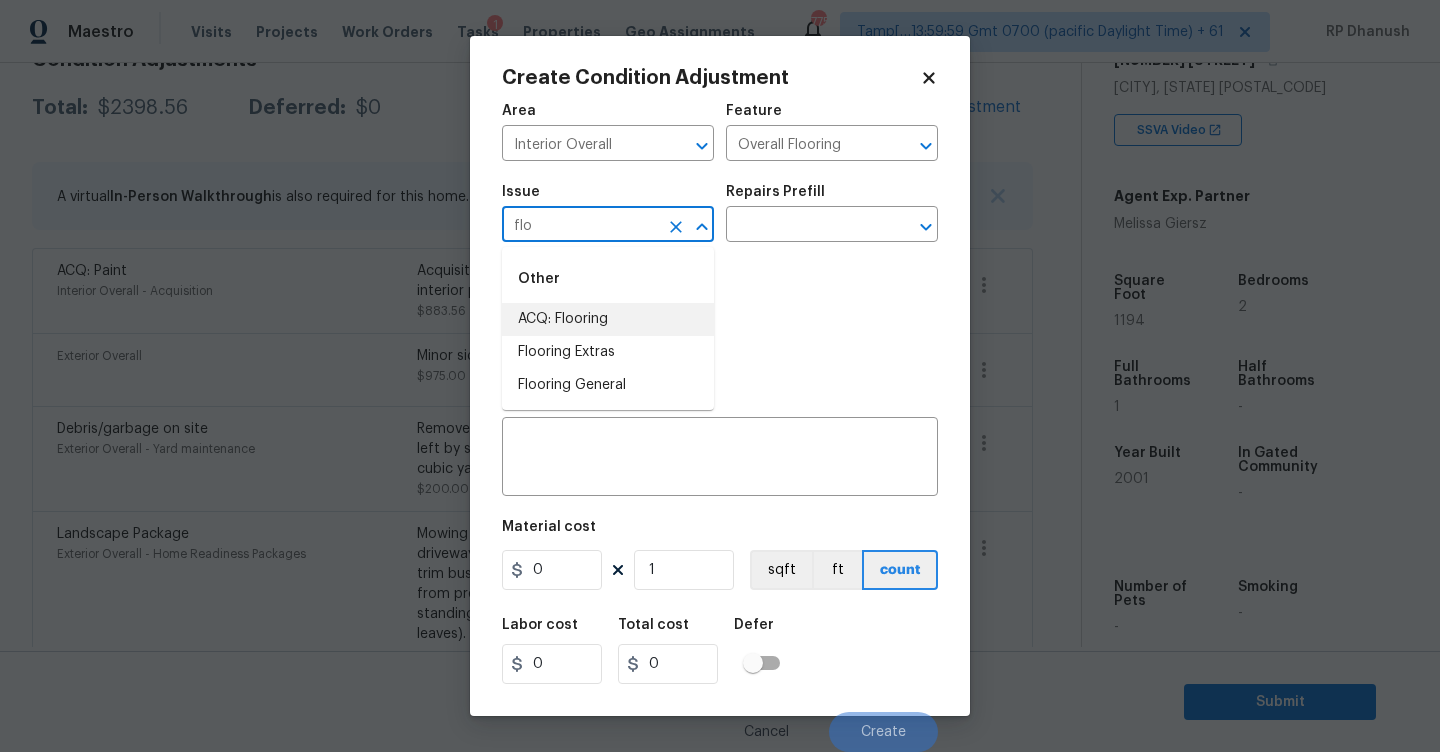 click on "ACQ: Flooring" at bounding box center (608, 319) 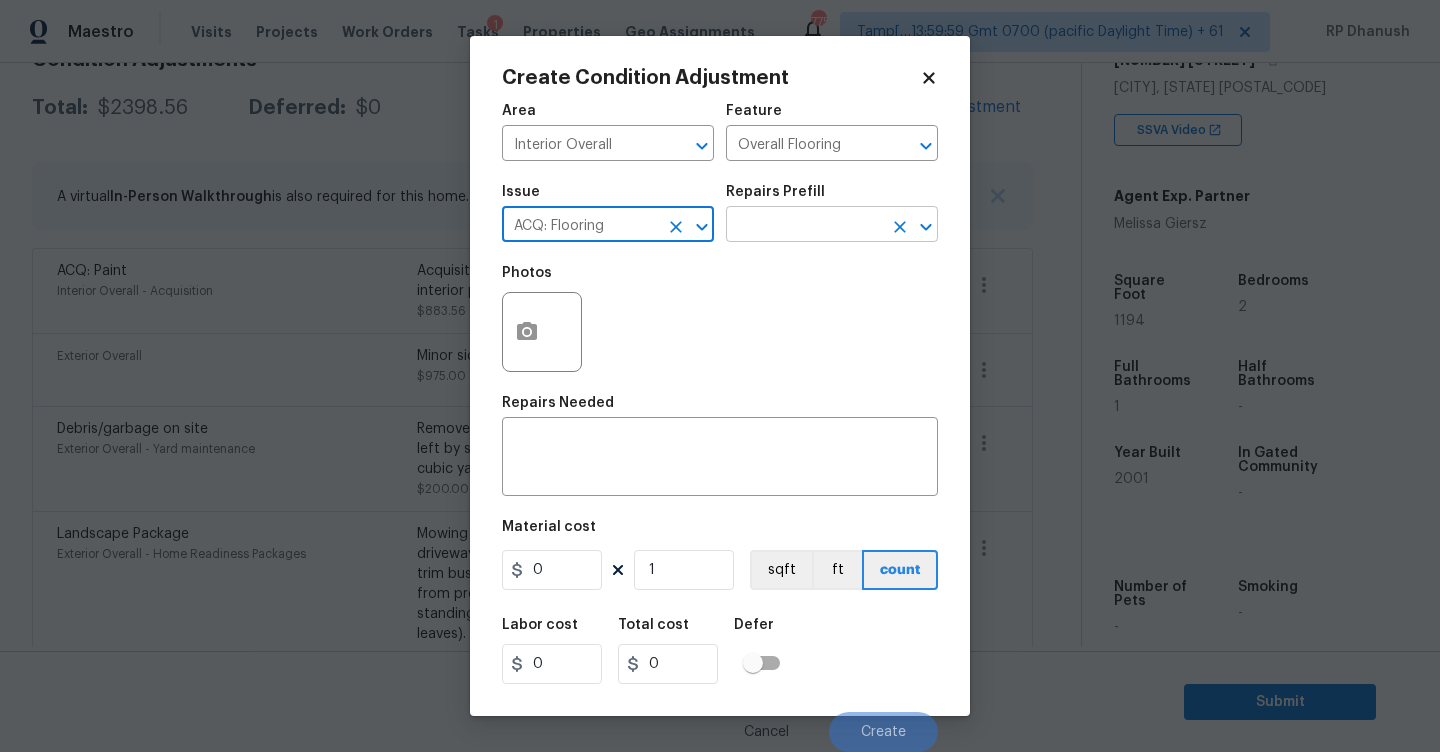 type on "ACQ: Flooring" 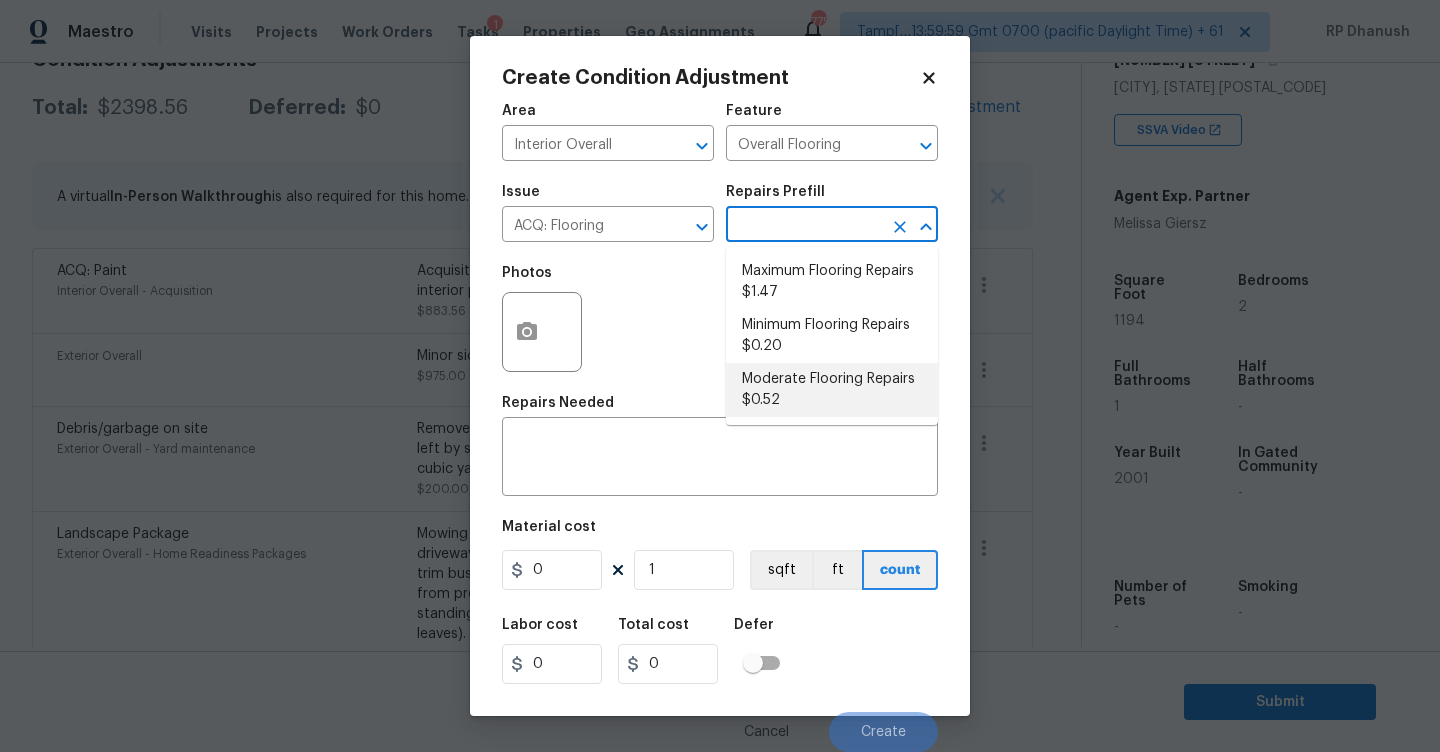 drag, startPoint x: 802, startPoint y: 383, endPoint x: 699, endPoint y: 499, distance: 155.12898 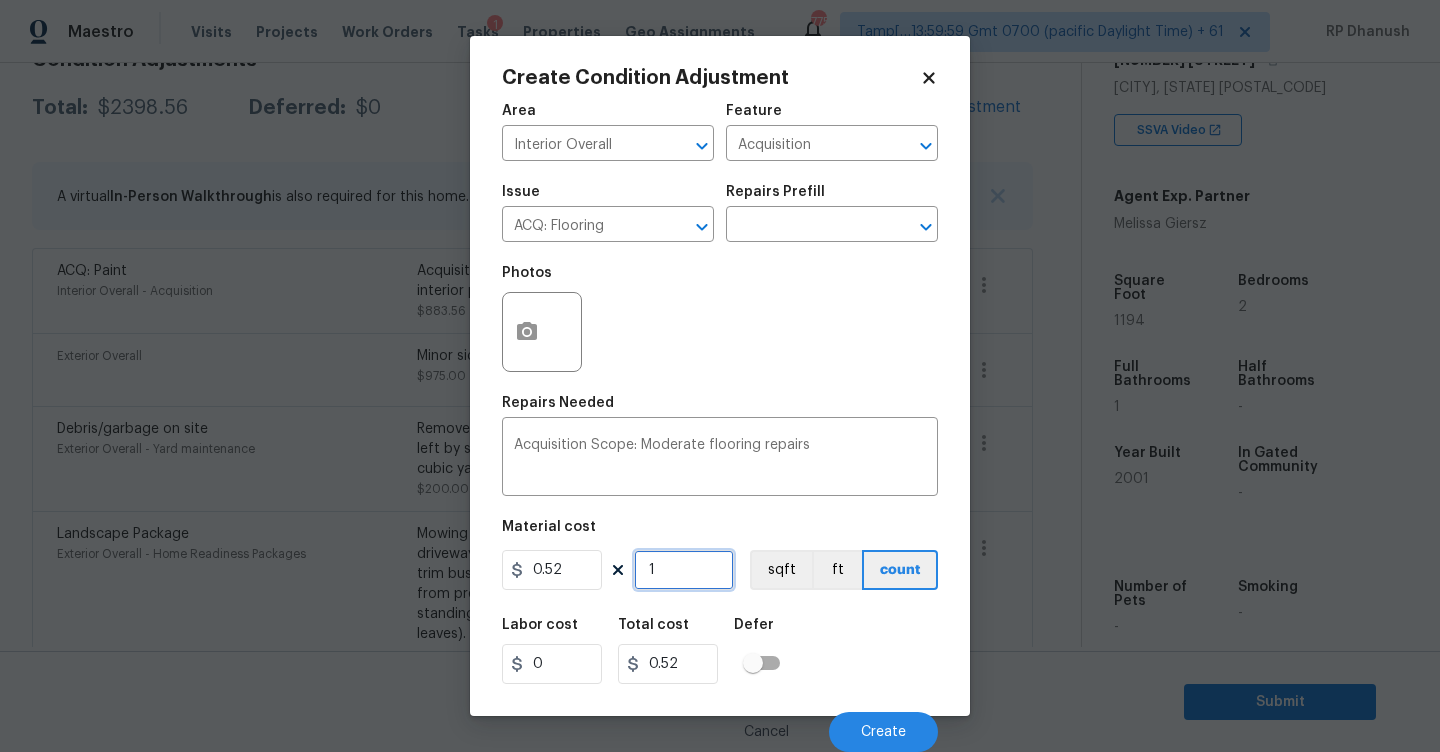 click on "1" at bounding box center [684, 570] 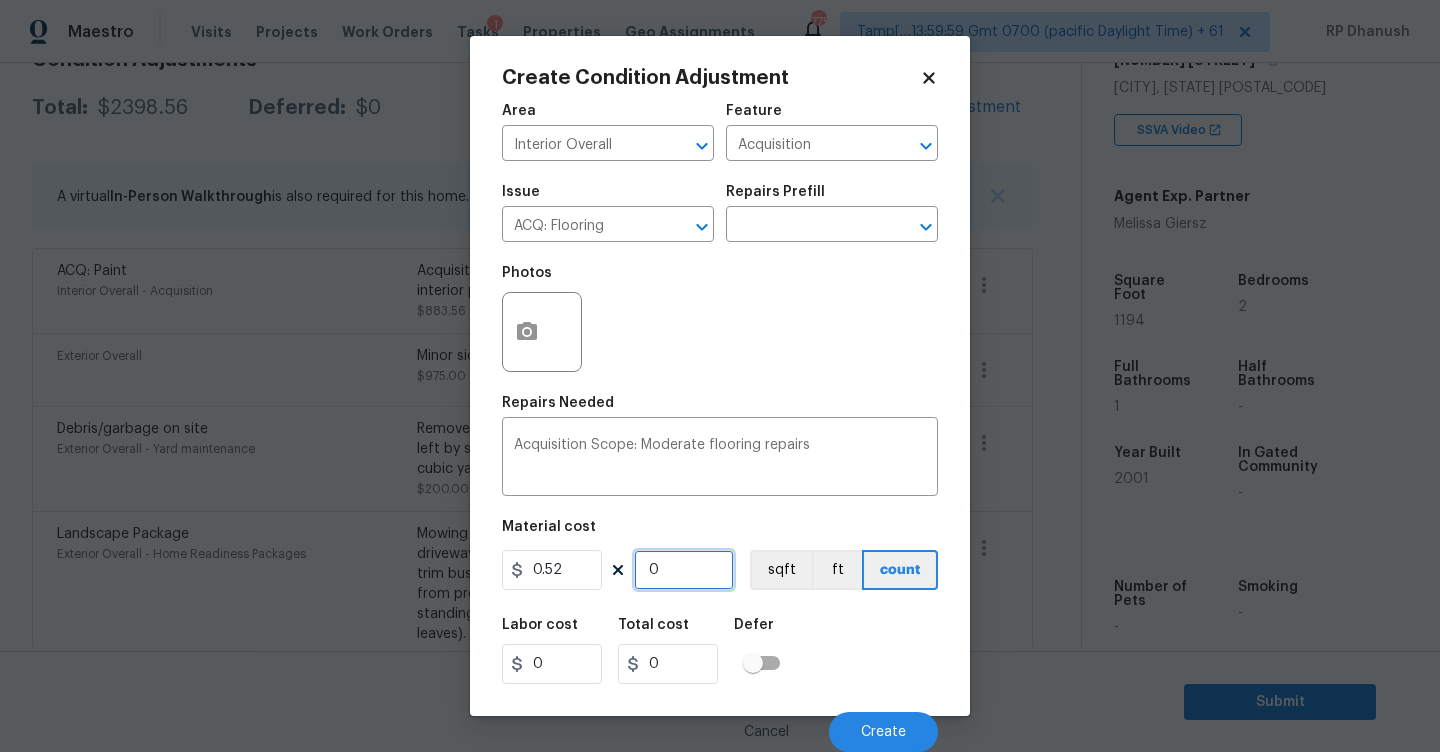 type on "1" 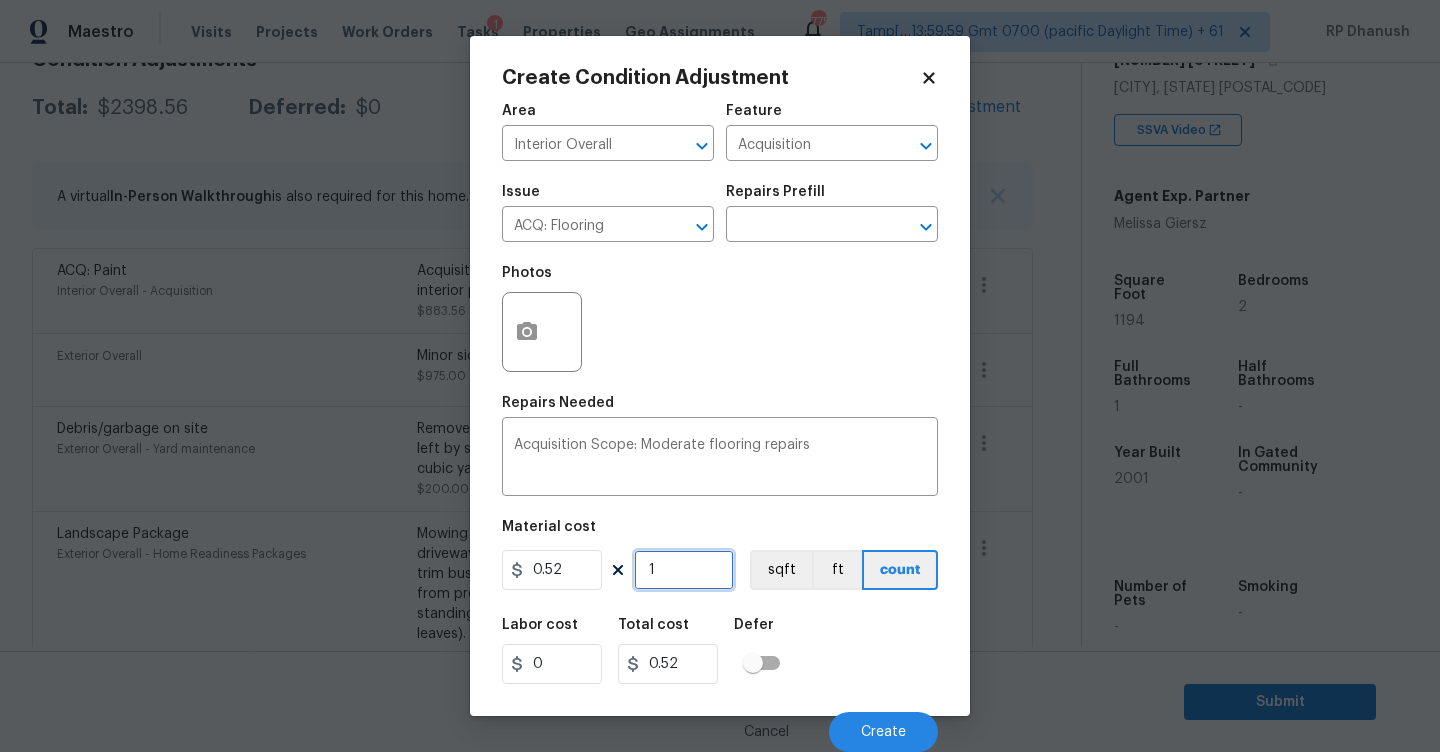 type on "11" 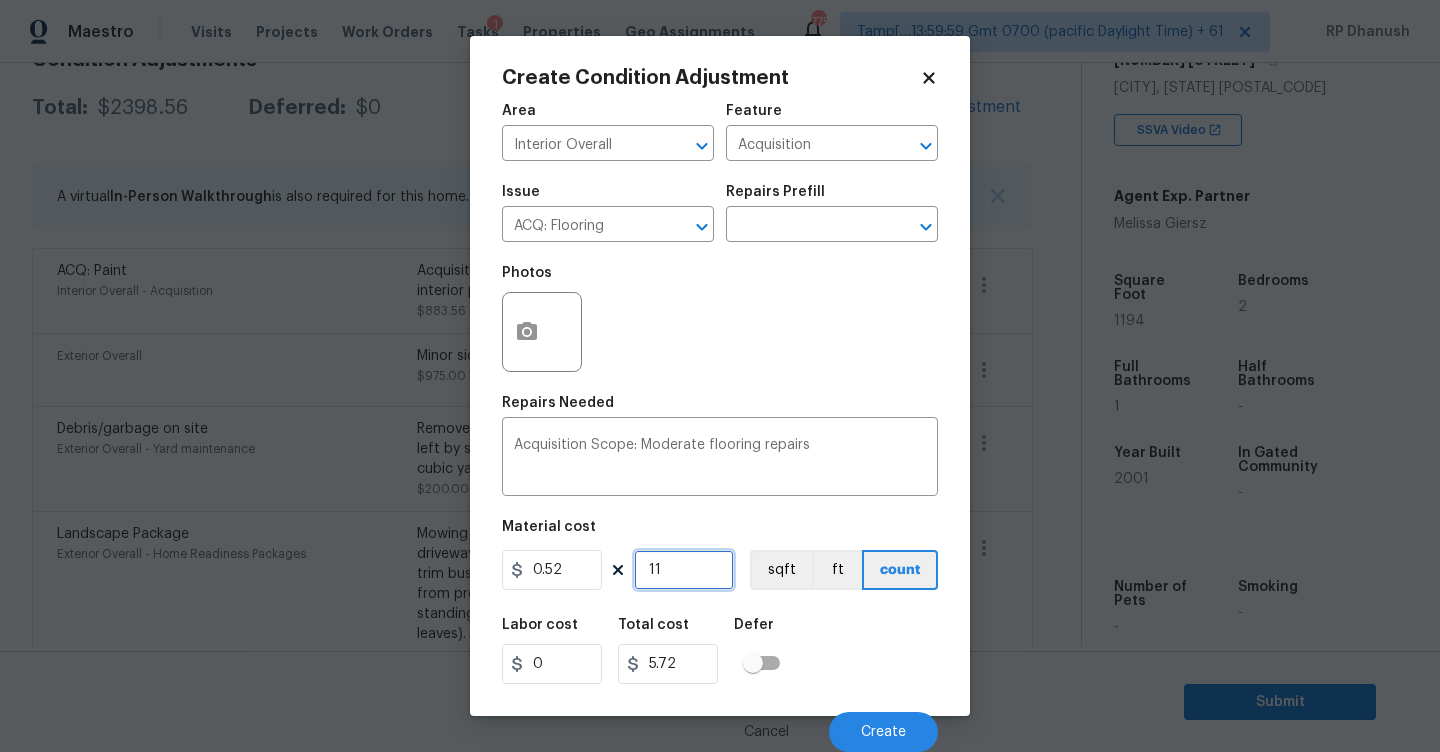 type on "119" 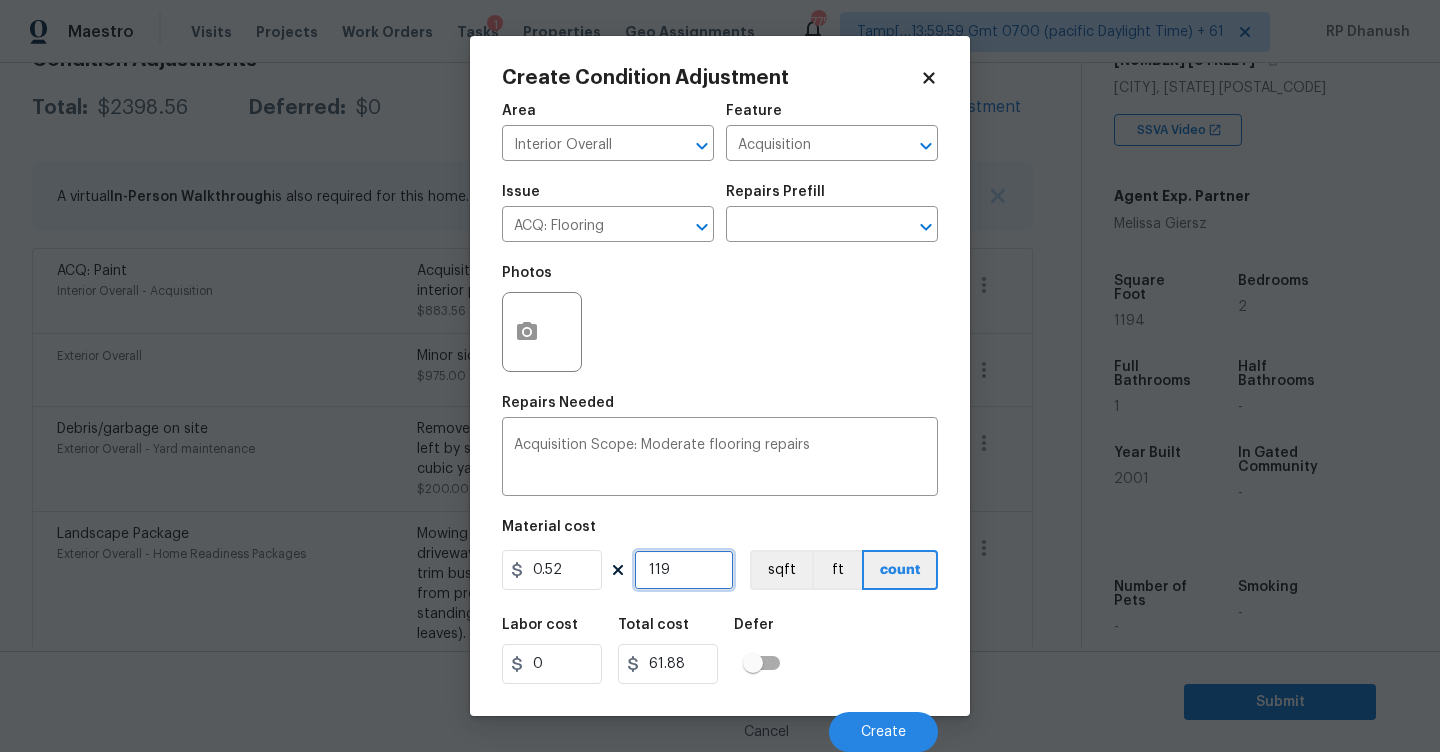 type on "1194" 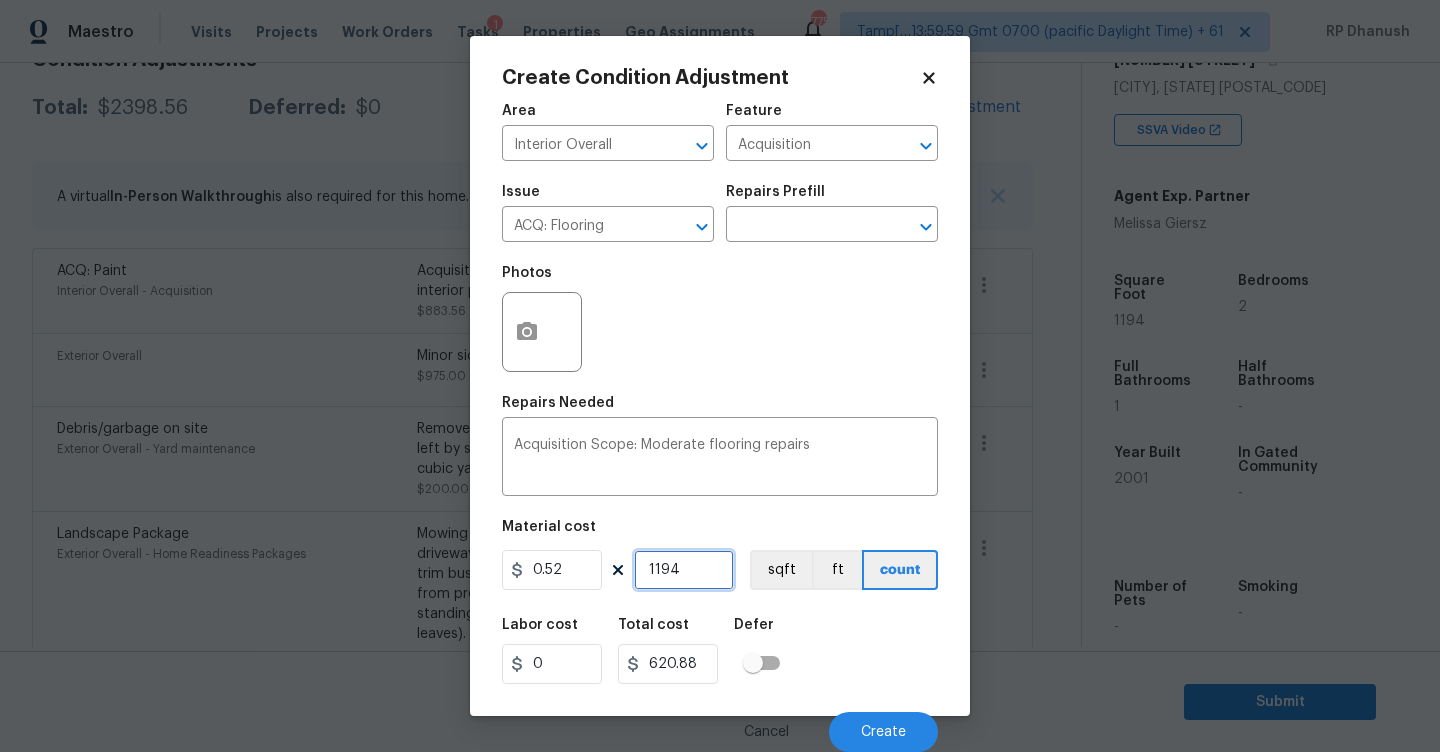 type on "1194" 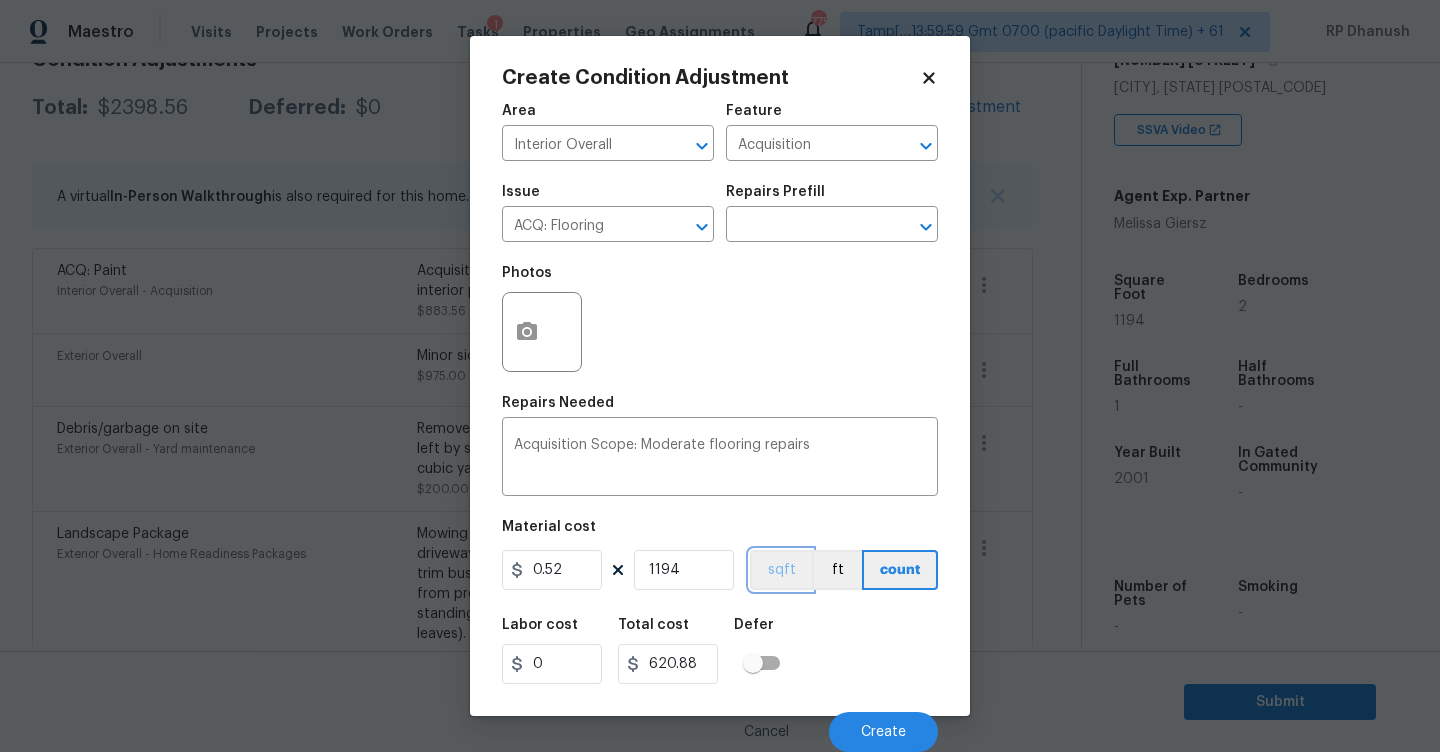 type 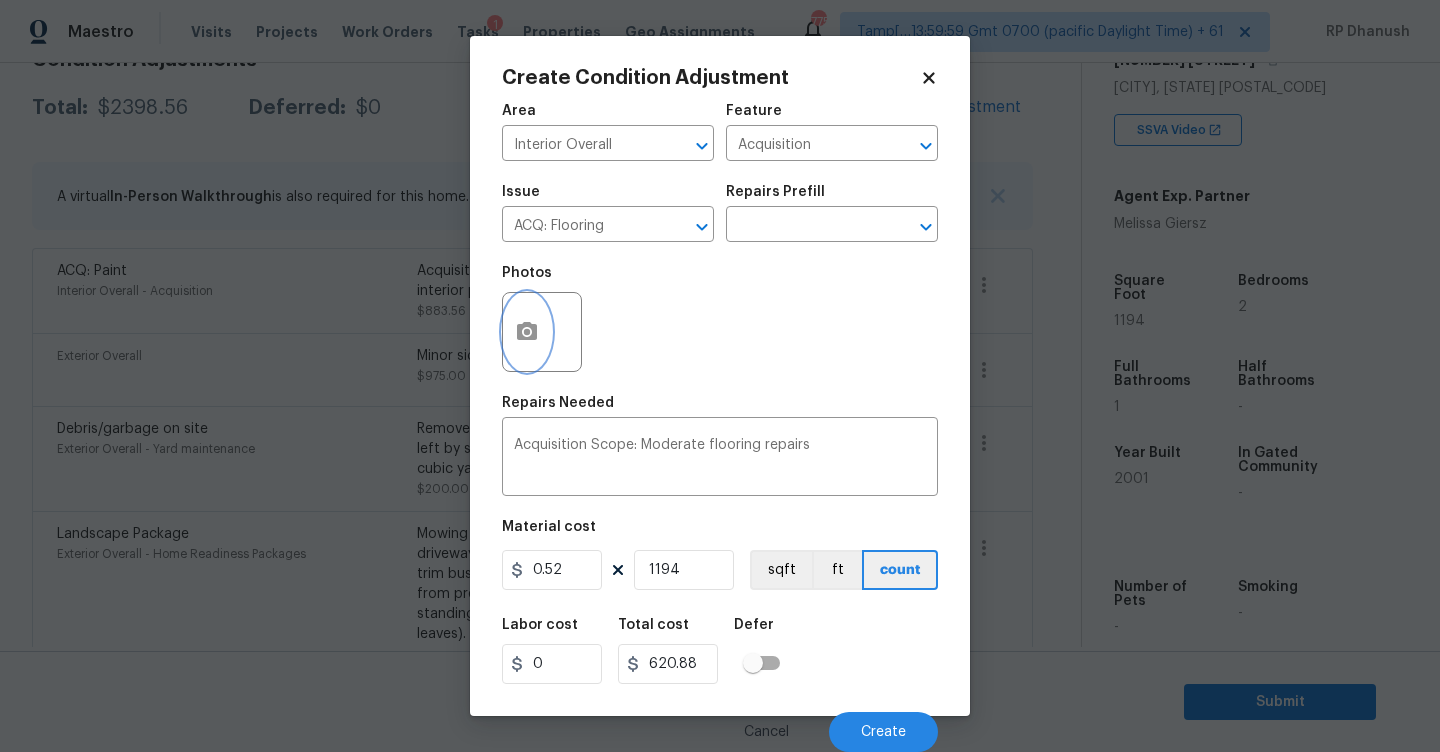 click 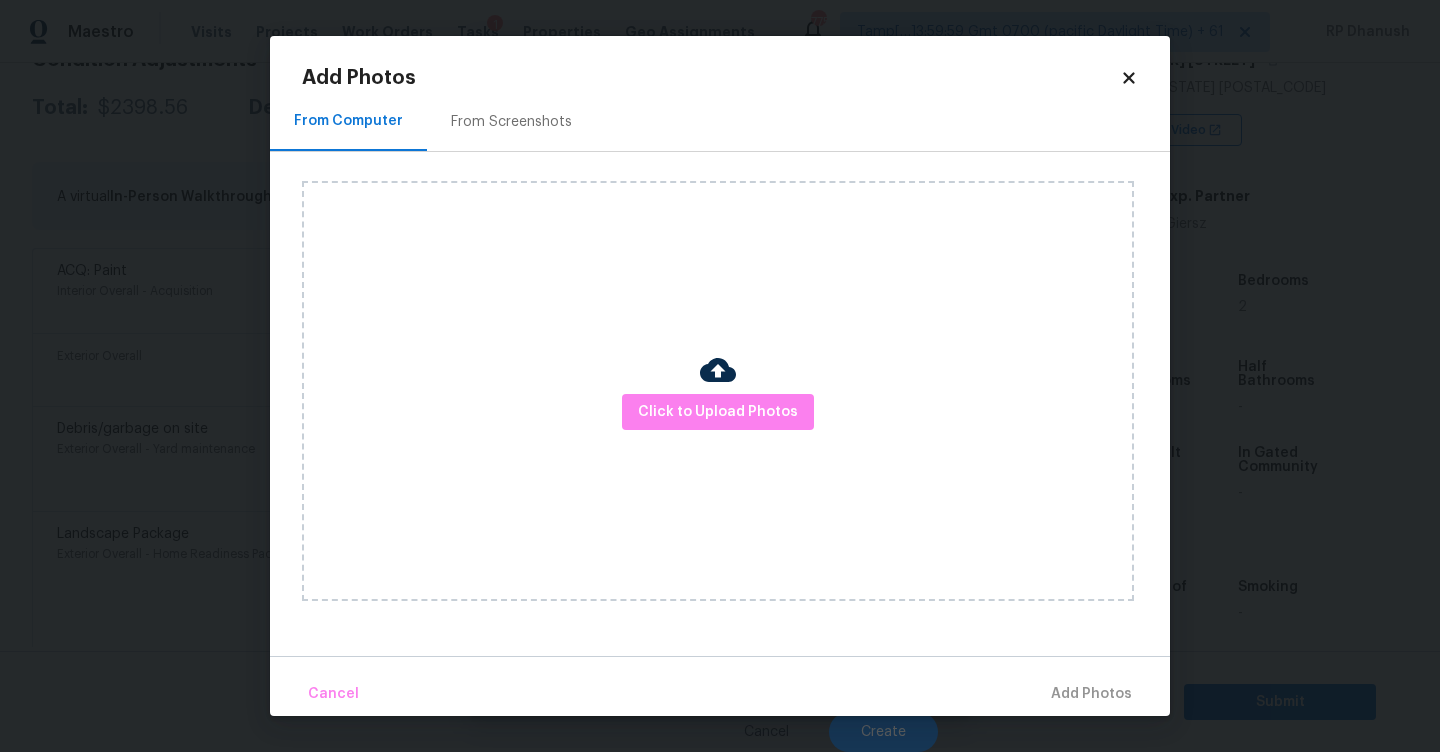 click on "From Screenshots" at bounding box center [511, 122] 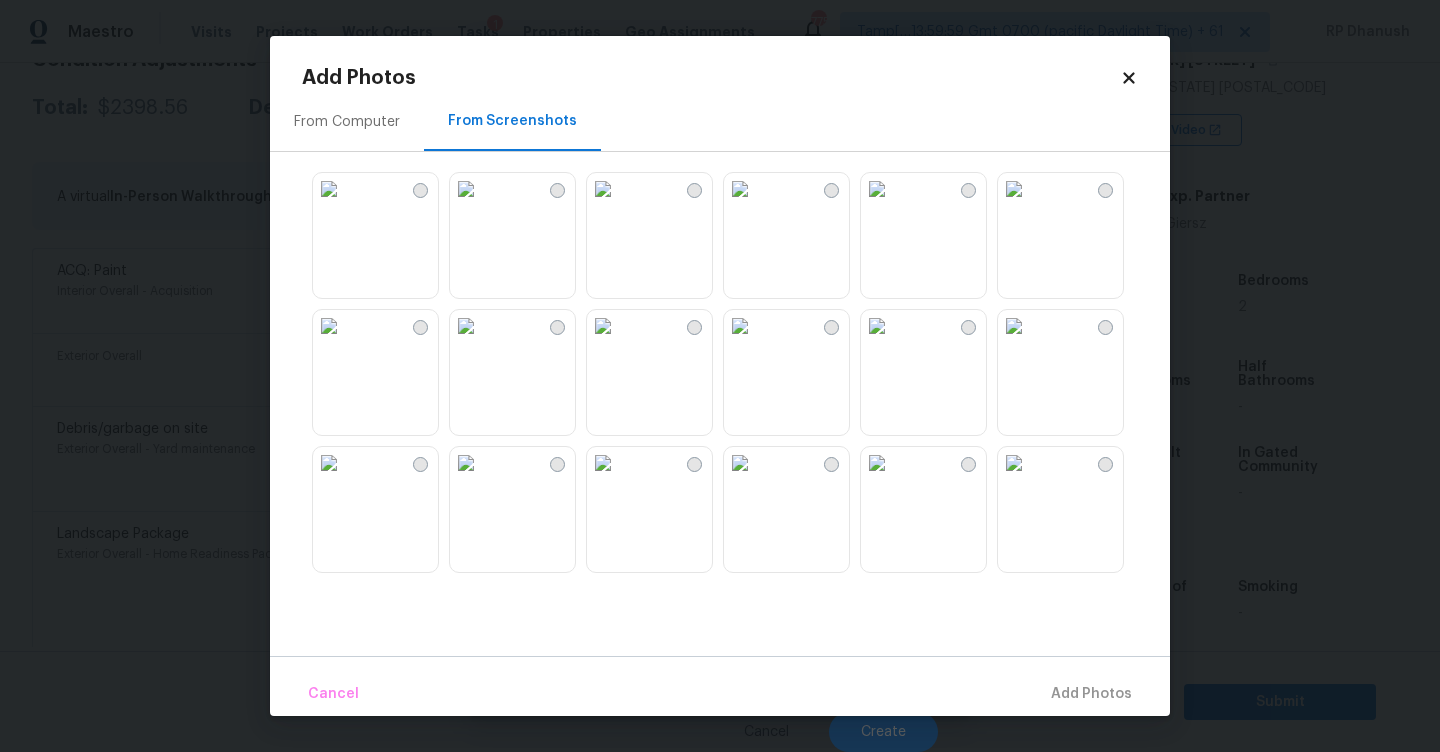 click at bounding box center (466, 326) 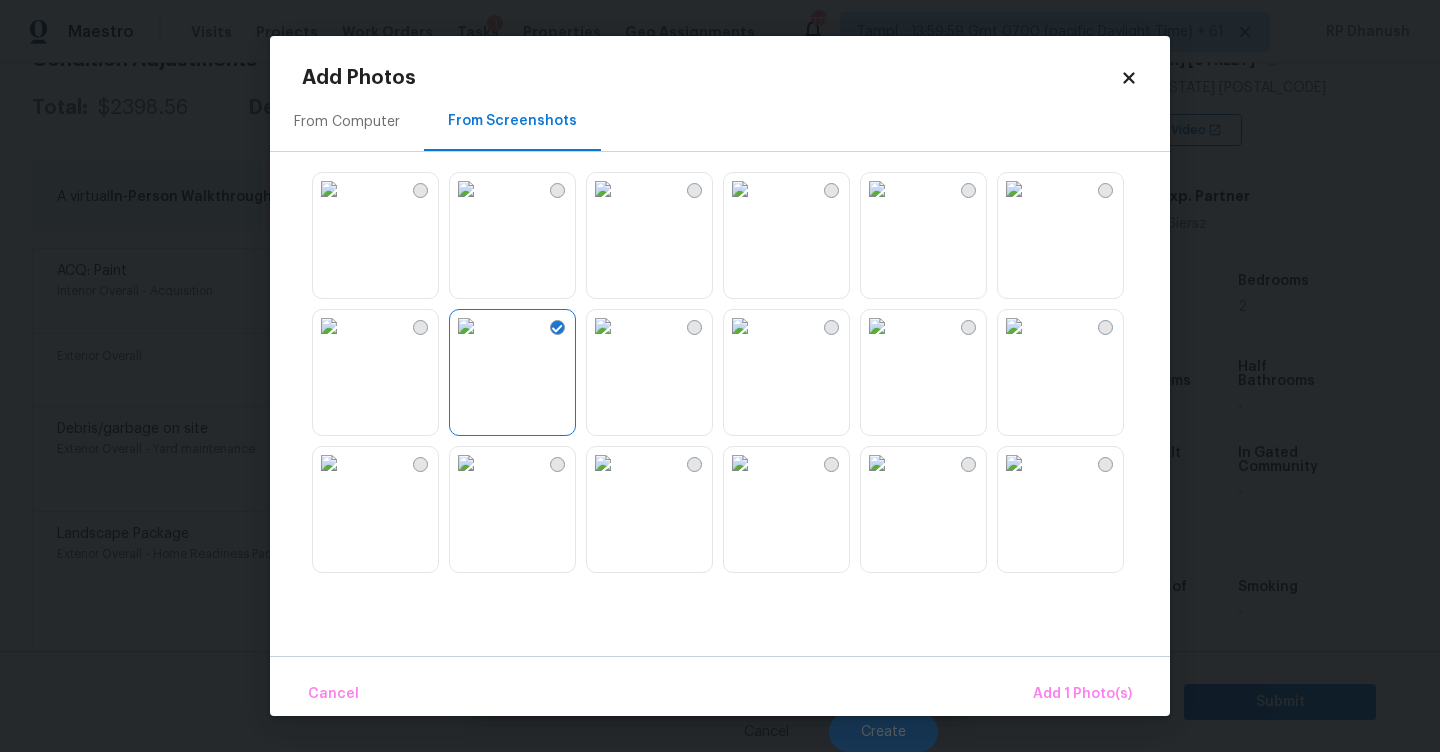 click at bounding box center [329, 326] 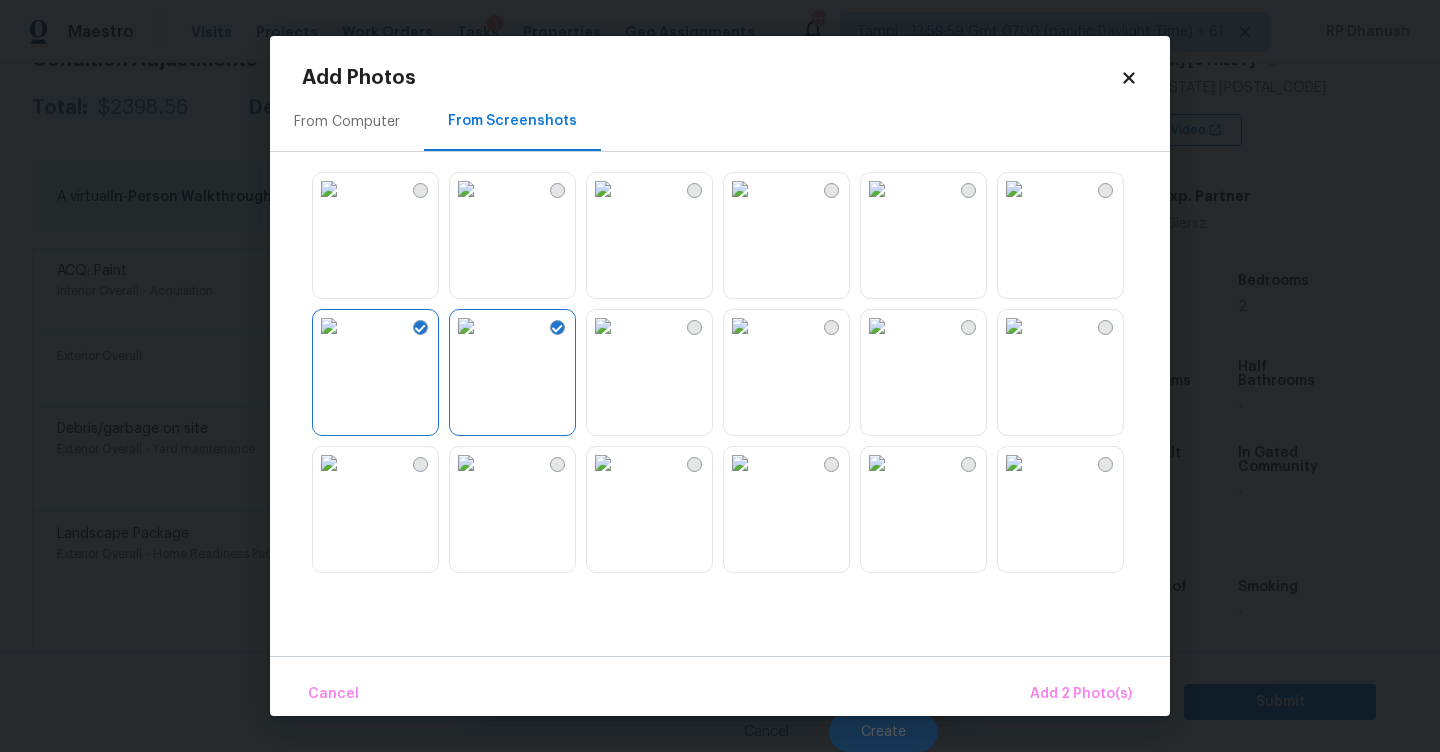 click at bounding box center [603, 463] 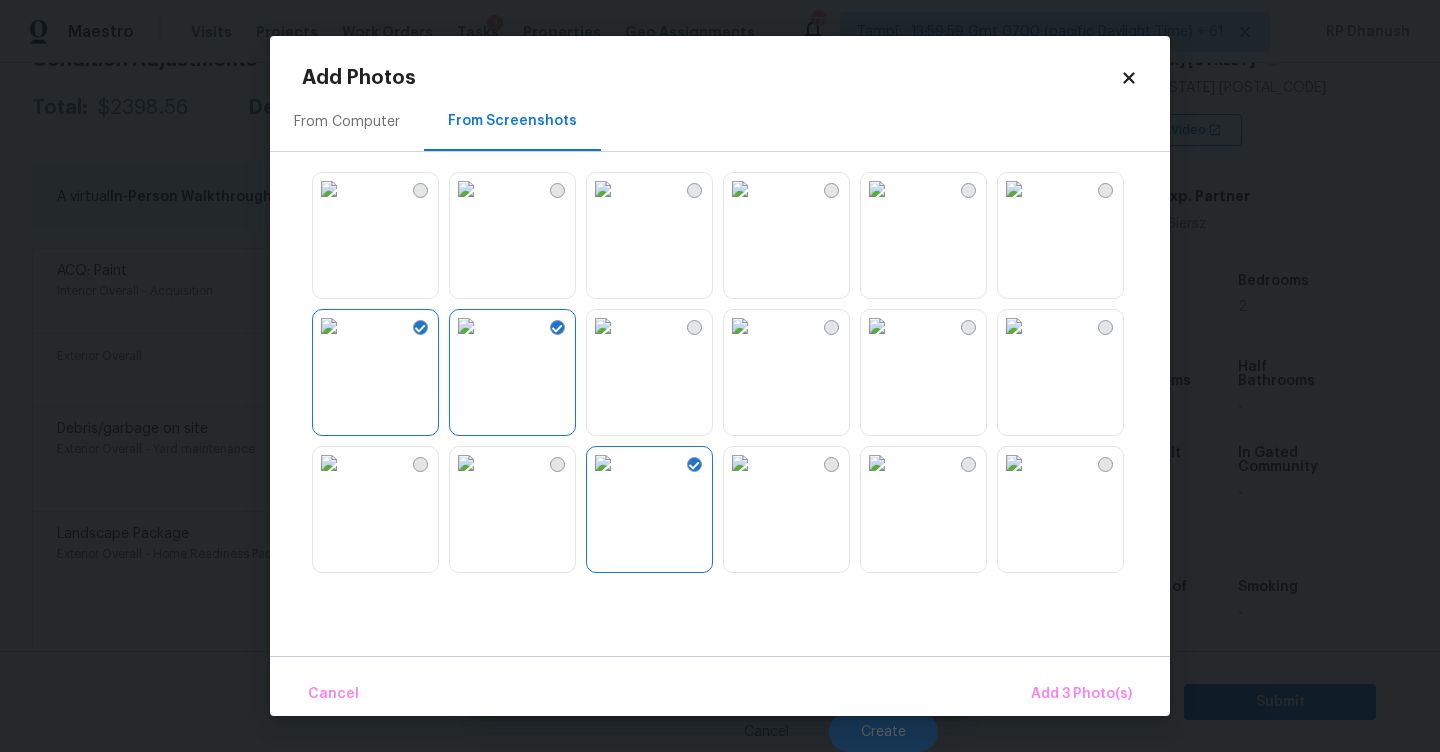 click at bounding box center [740, 463] 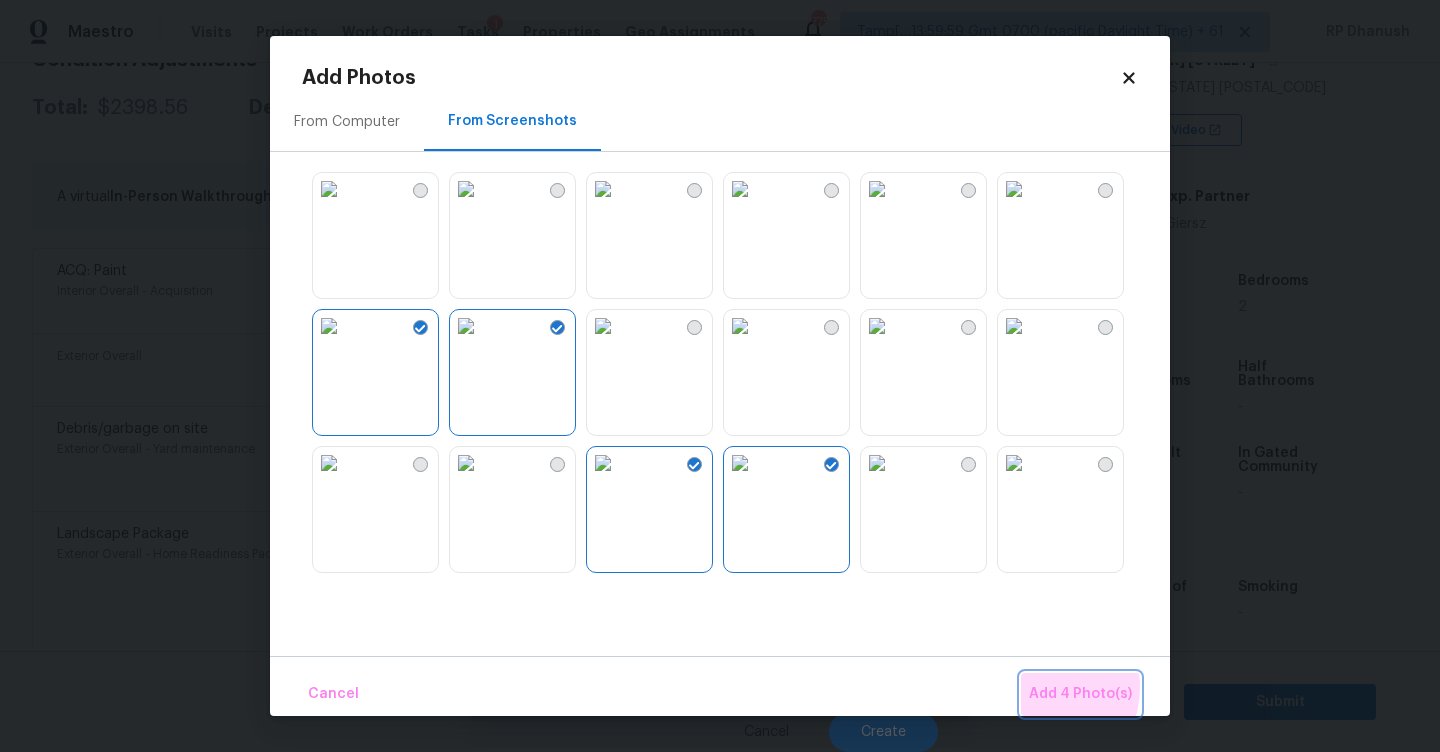 click on "Add 4 Photo(s)" at bounding box center (1080, 694) 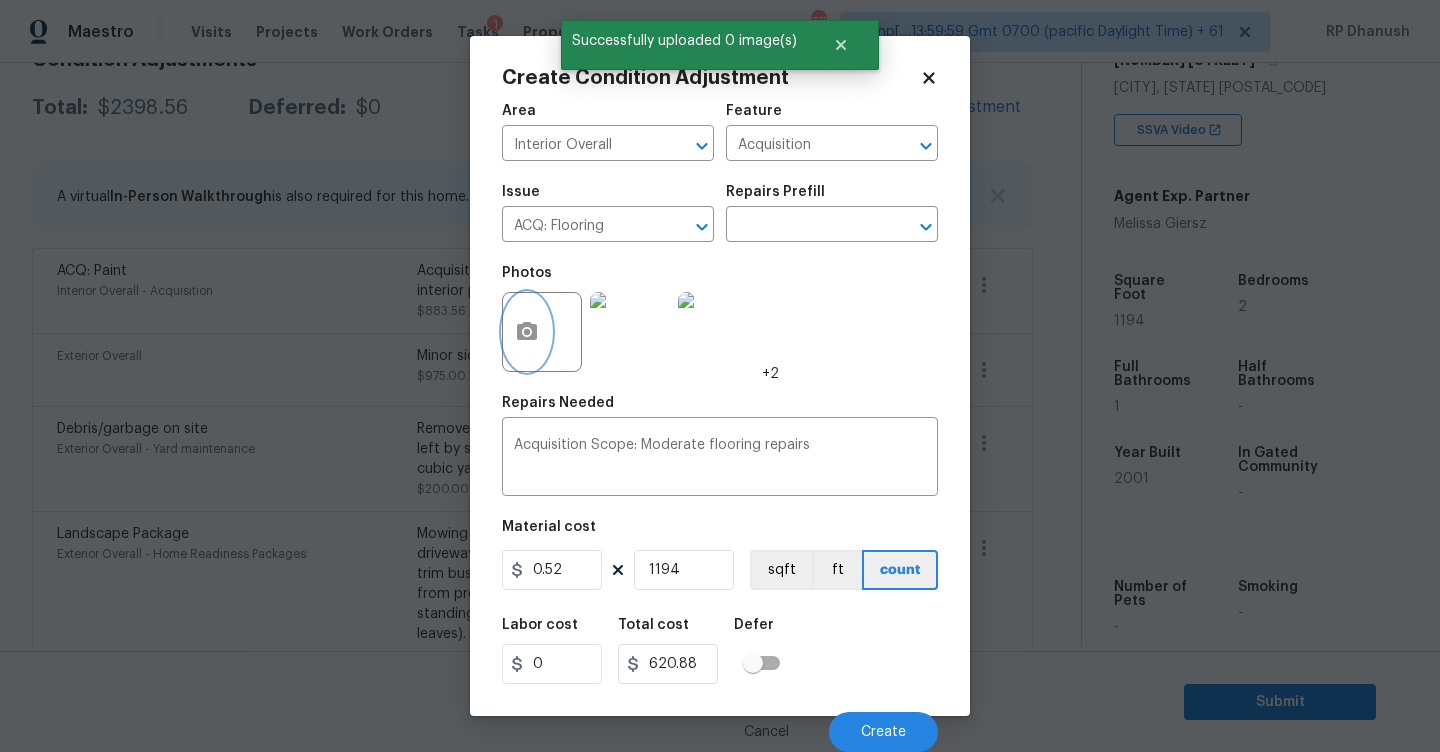 scroll, scrollTop: 1, scrollLeft: 0, axis: vertical 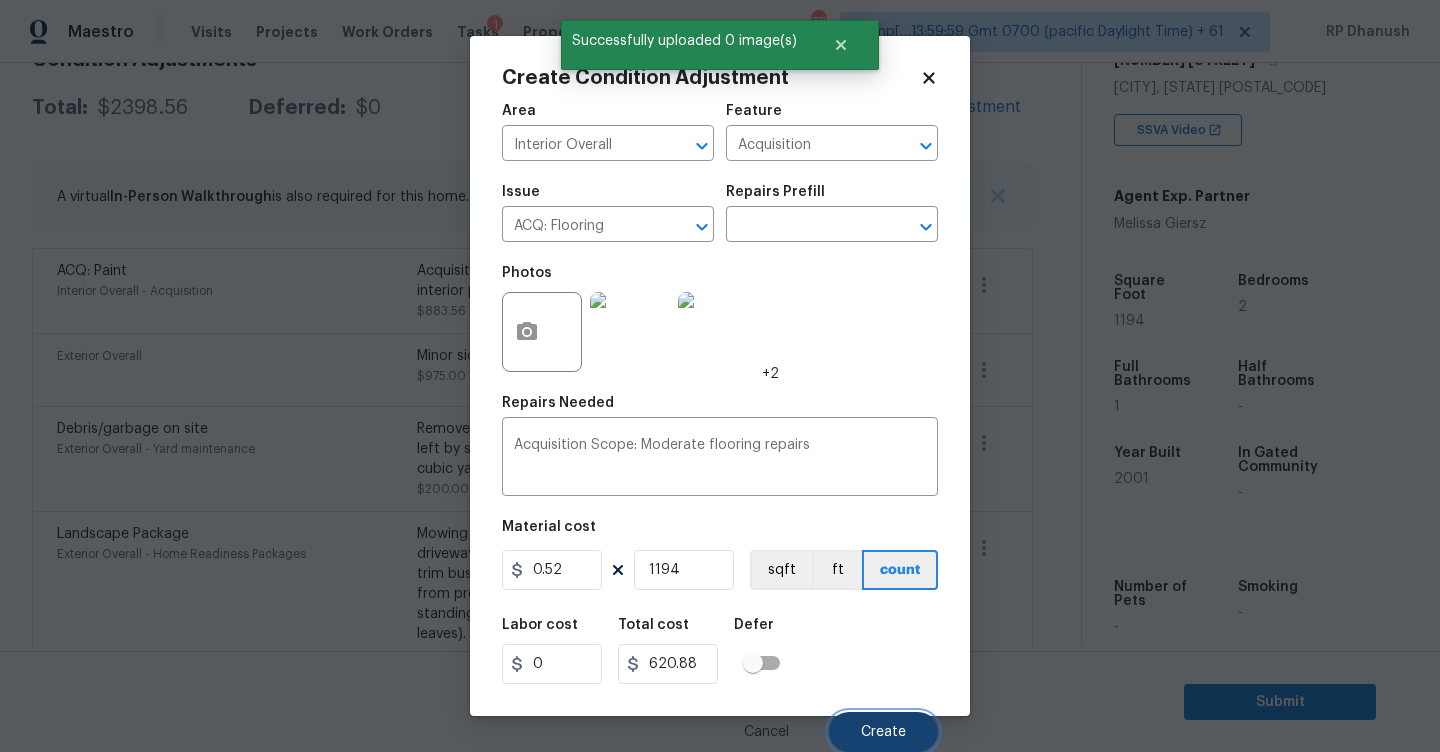 click on "Create" at bounding box center (883, 732) 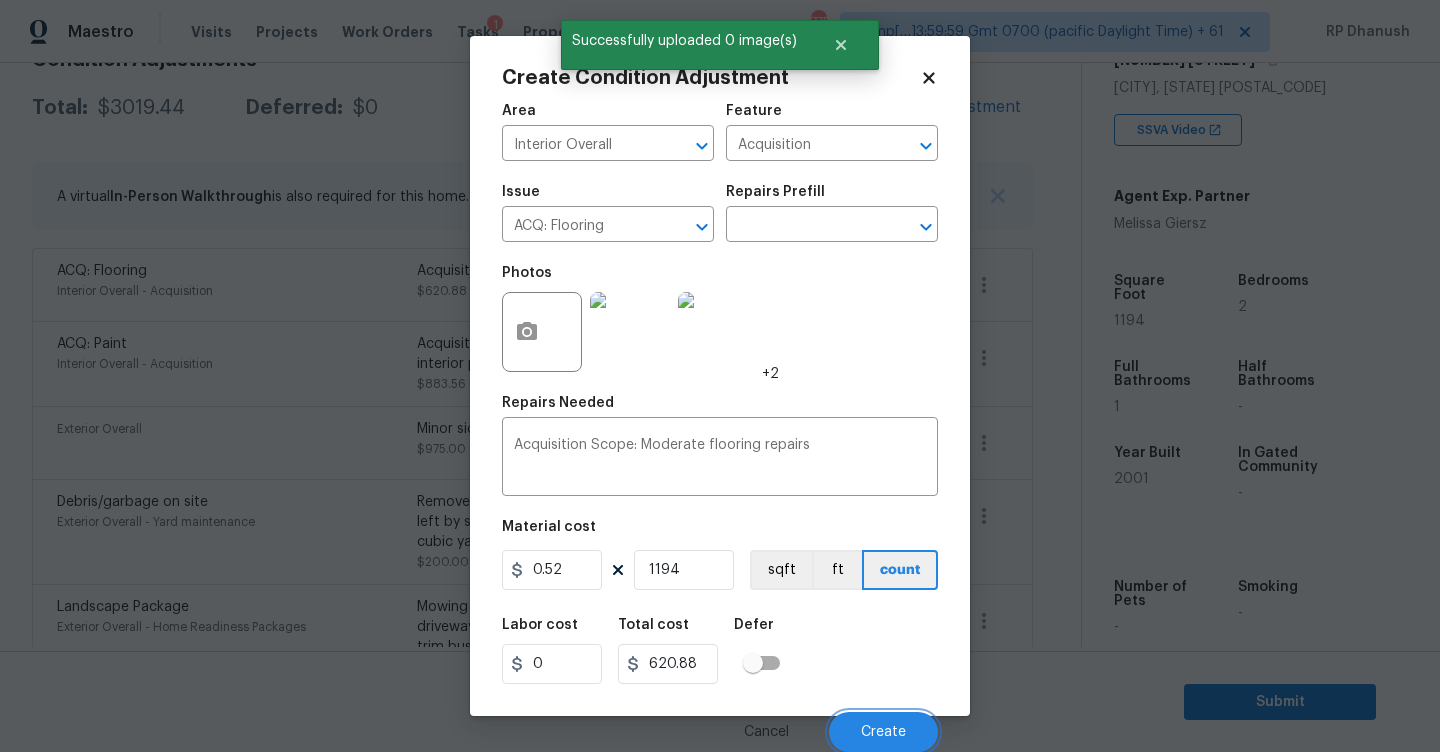 scroll, scrollTop: 317, scrollLeft: 0, axis: vertical 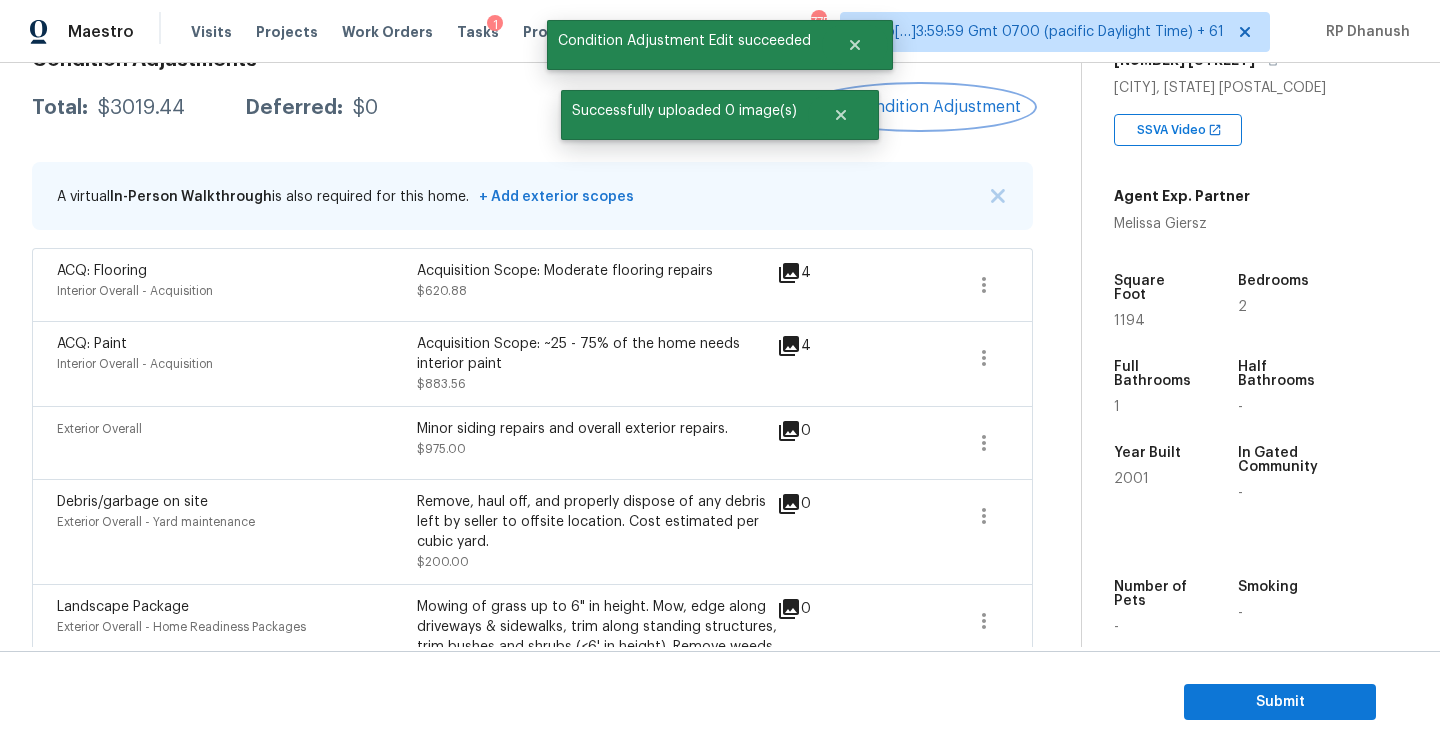 click on "Add Condition Adjustment" at bounding box center [920, 107] 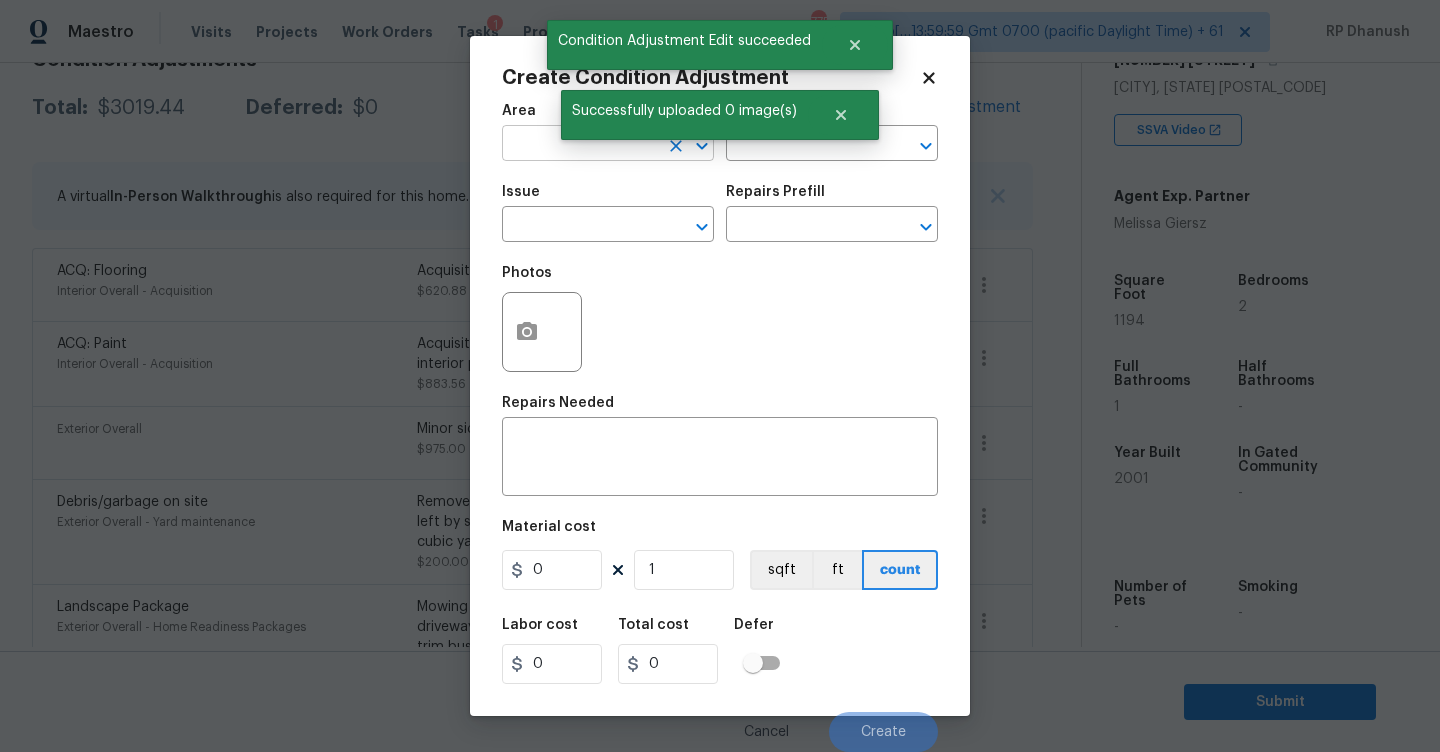 click at bounding box center (580, 145) 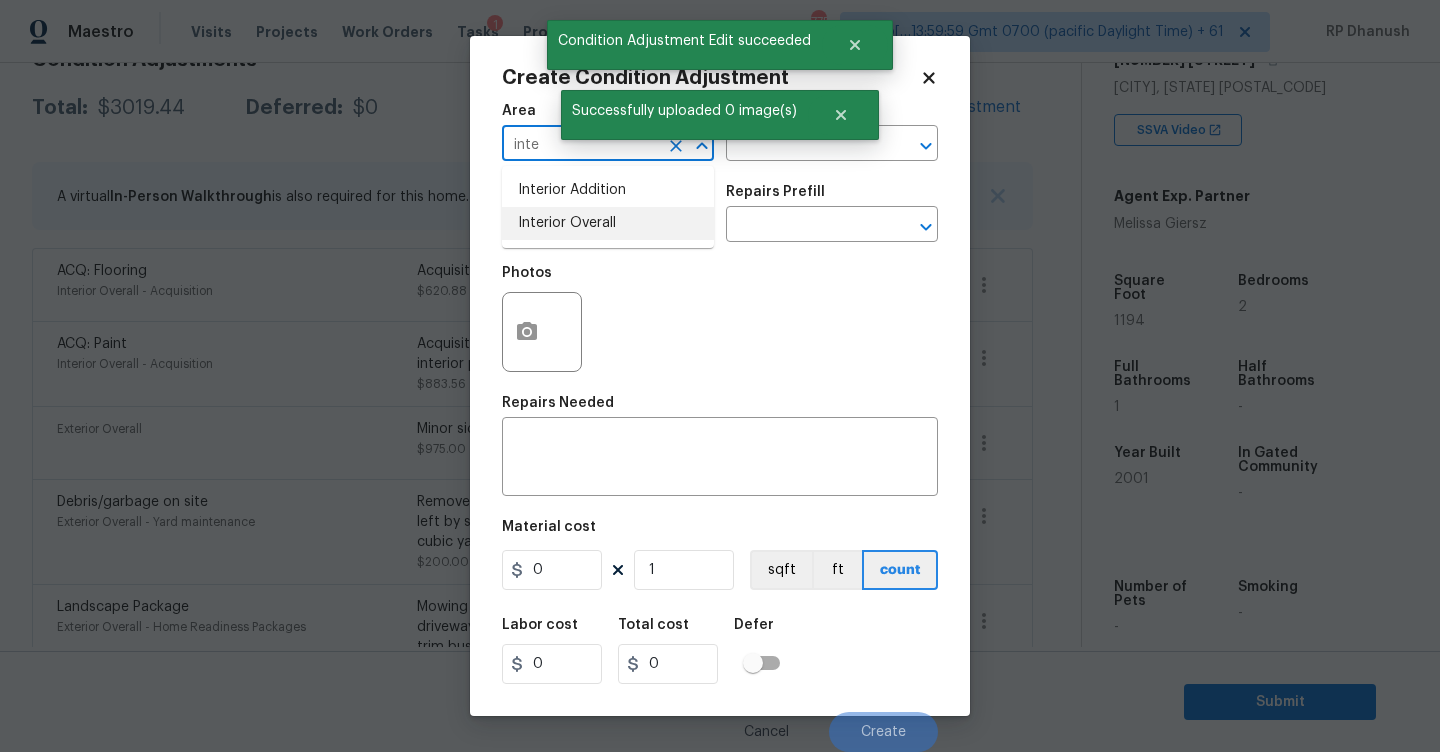 click on "Interior Overall" at bounding box center (608, 223) 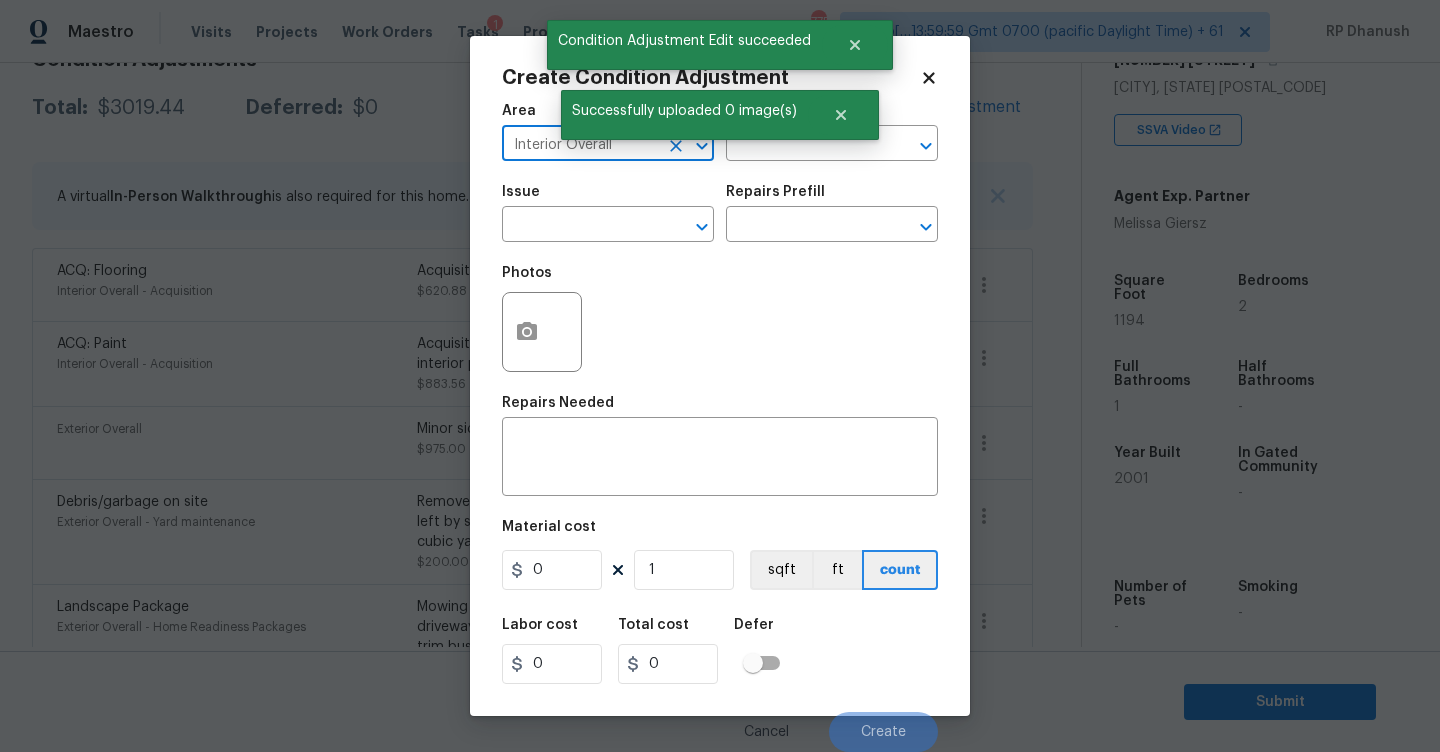 type on "Interior Overall" 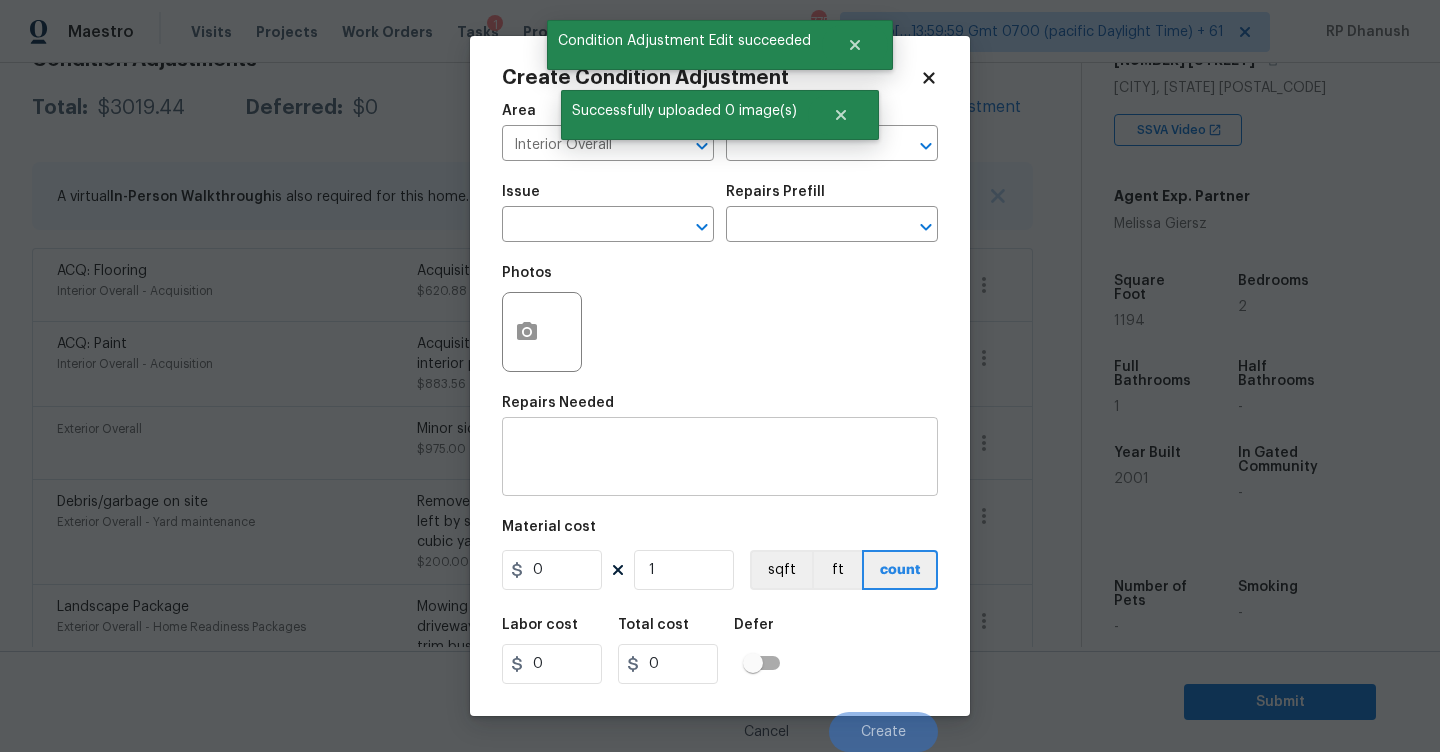 click at bounding box center (720, 459) 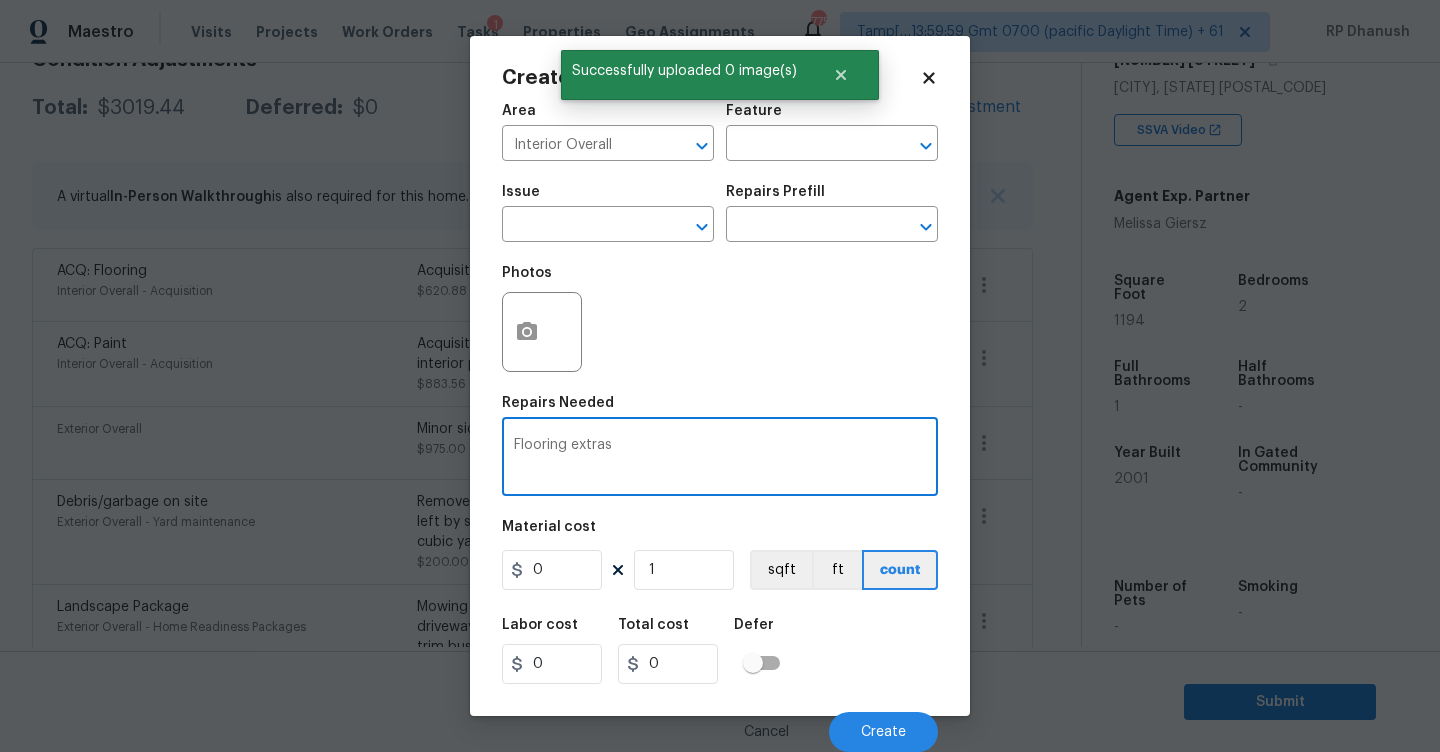 type on "Flooring extras" 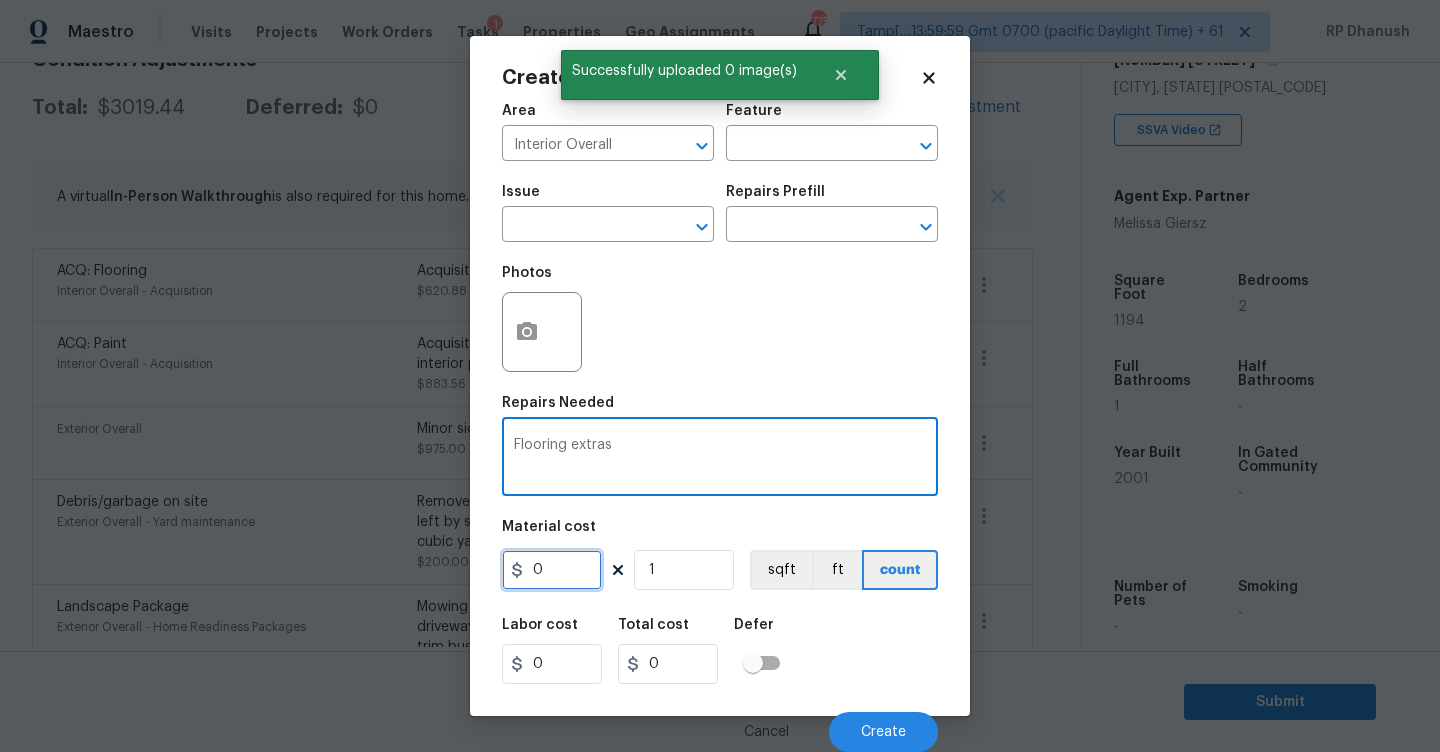 click on "0" at bounding box center (552, 570) 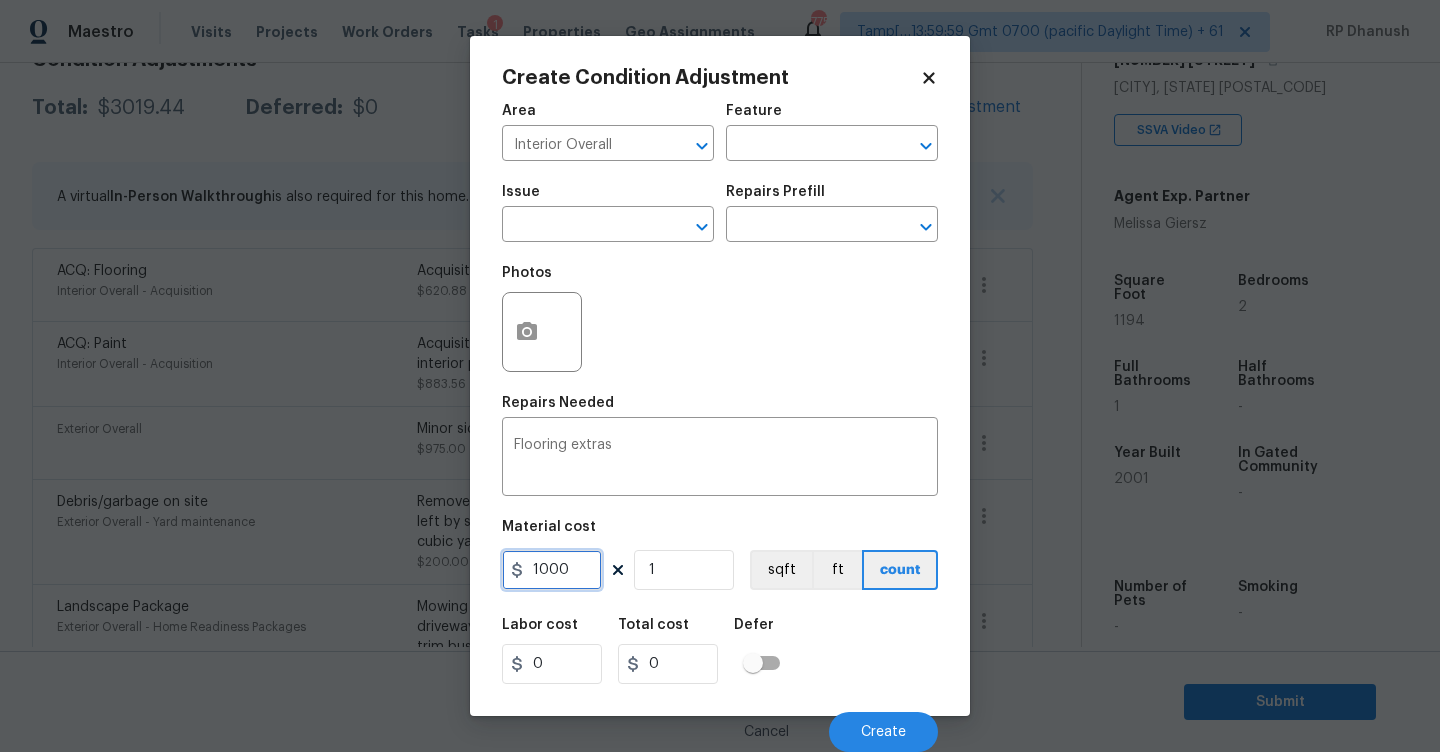 type on "1000" 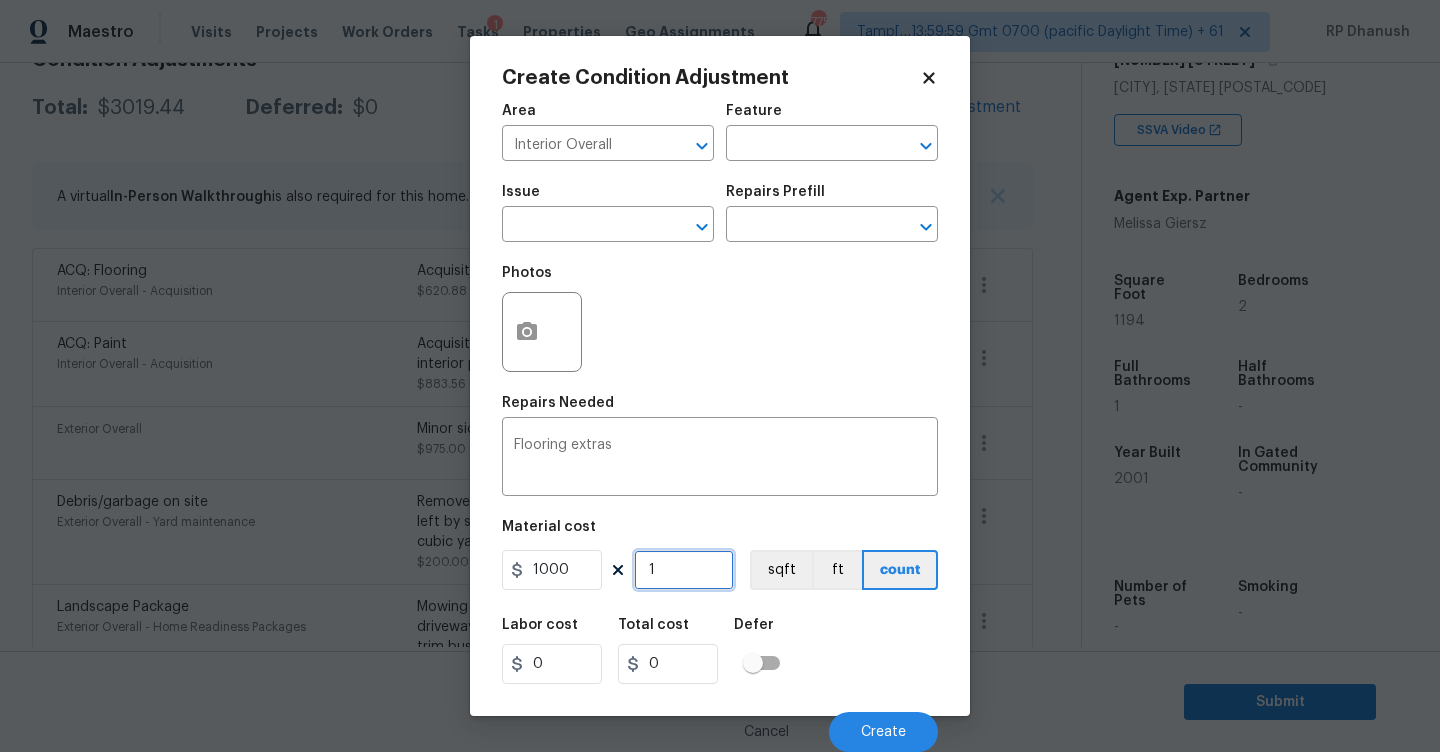 type on "1000" 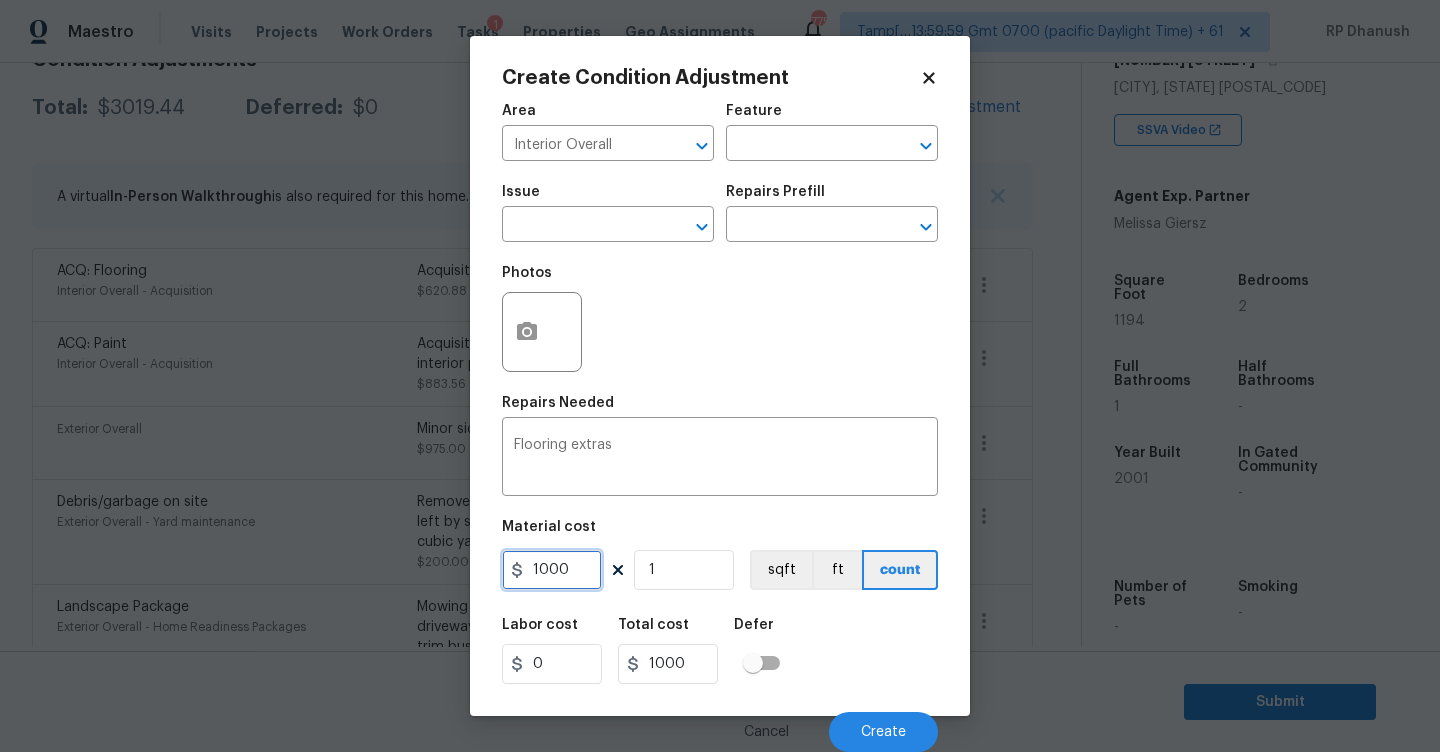 click on "1000" at bounding box center (552, 570) 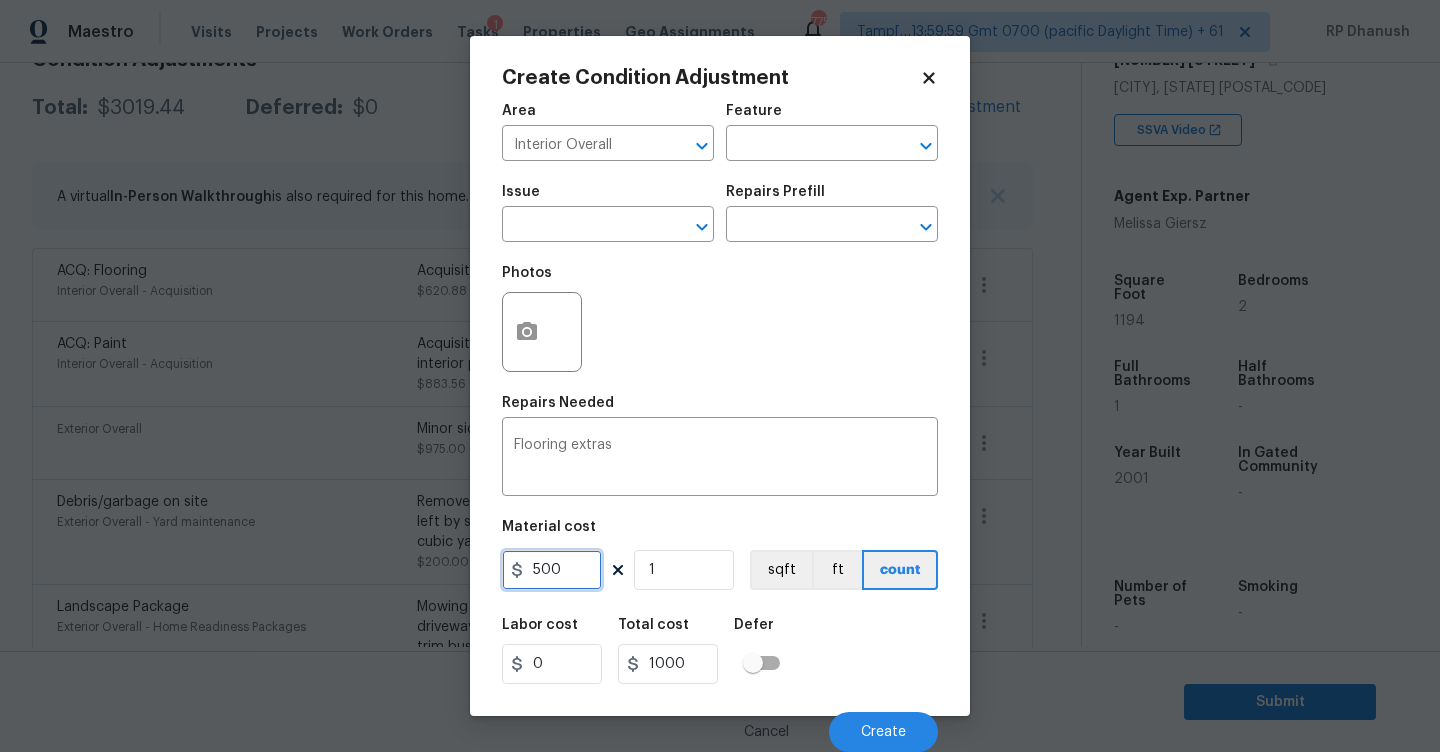 type on "500" 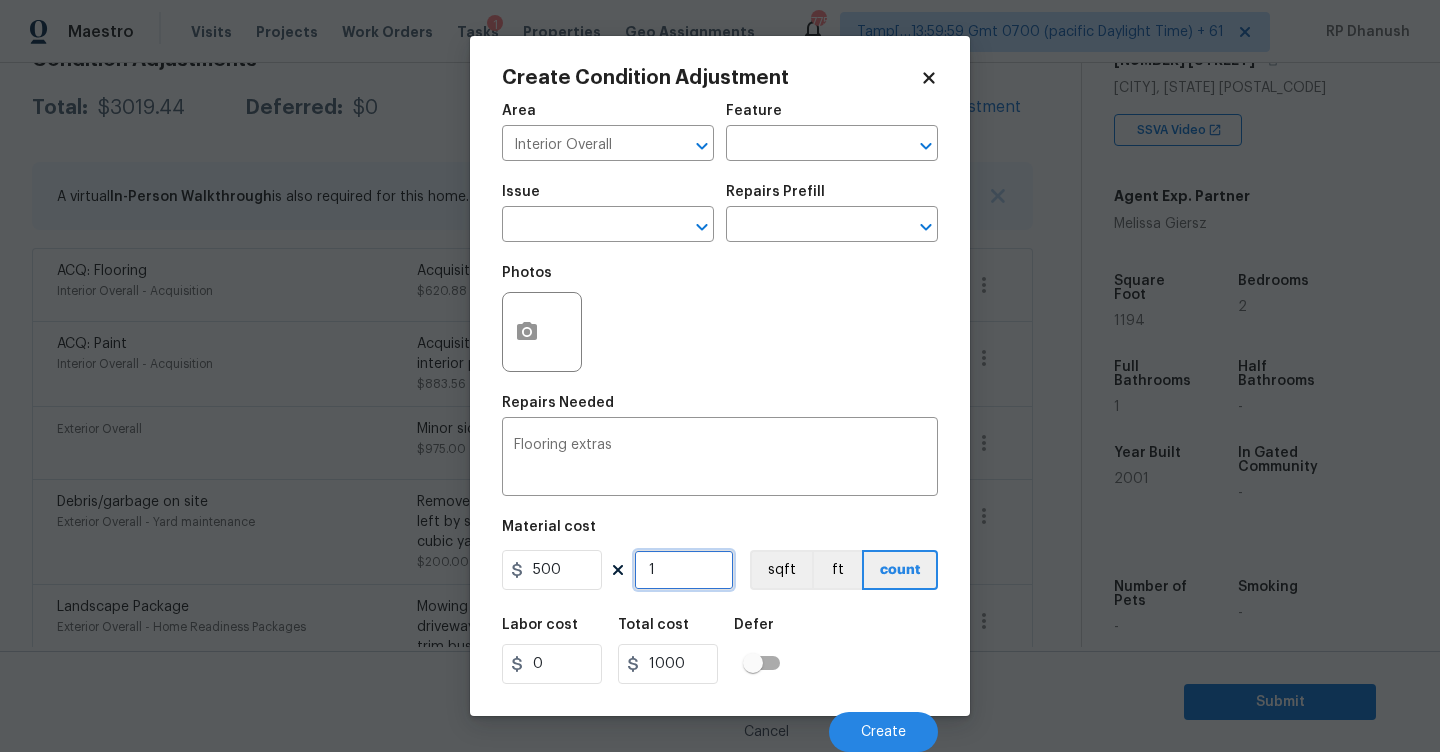 type on "500" 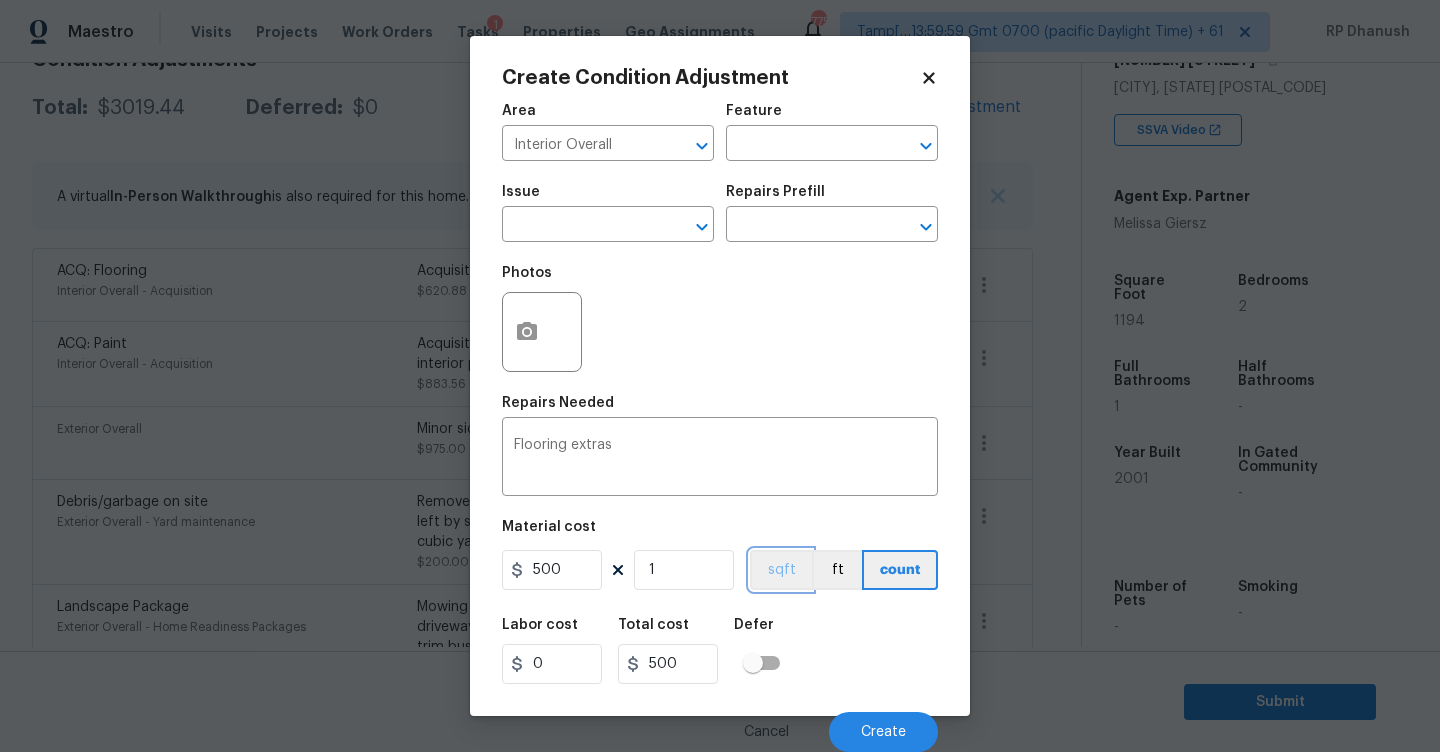 type 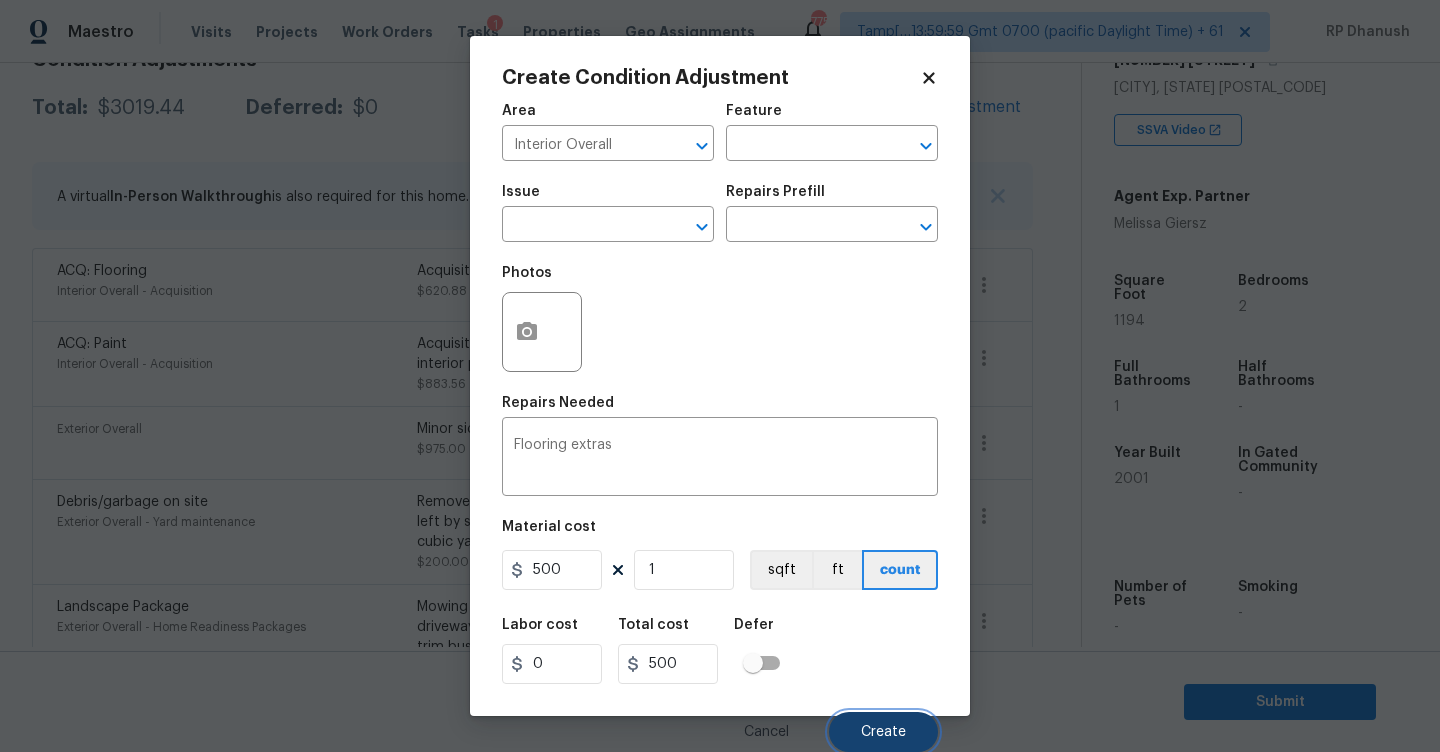 click on "Create" at bounding box center [883, 732] 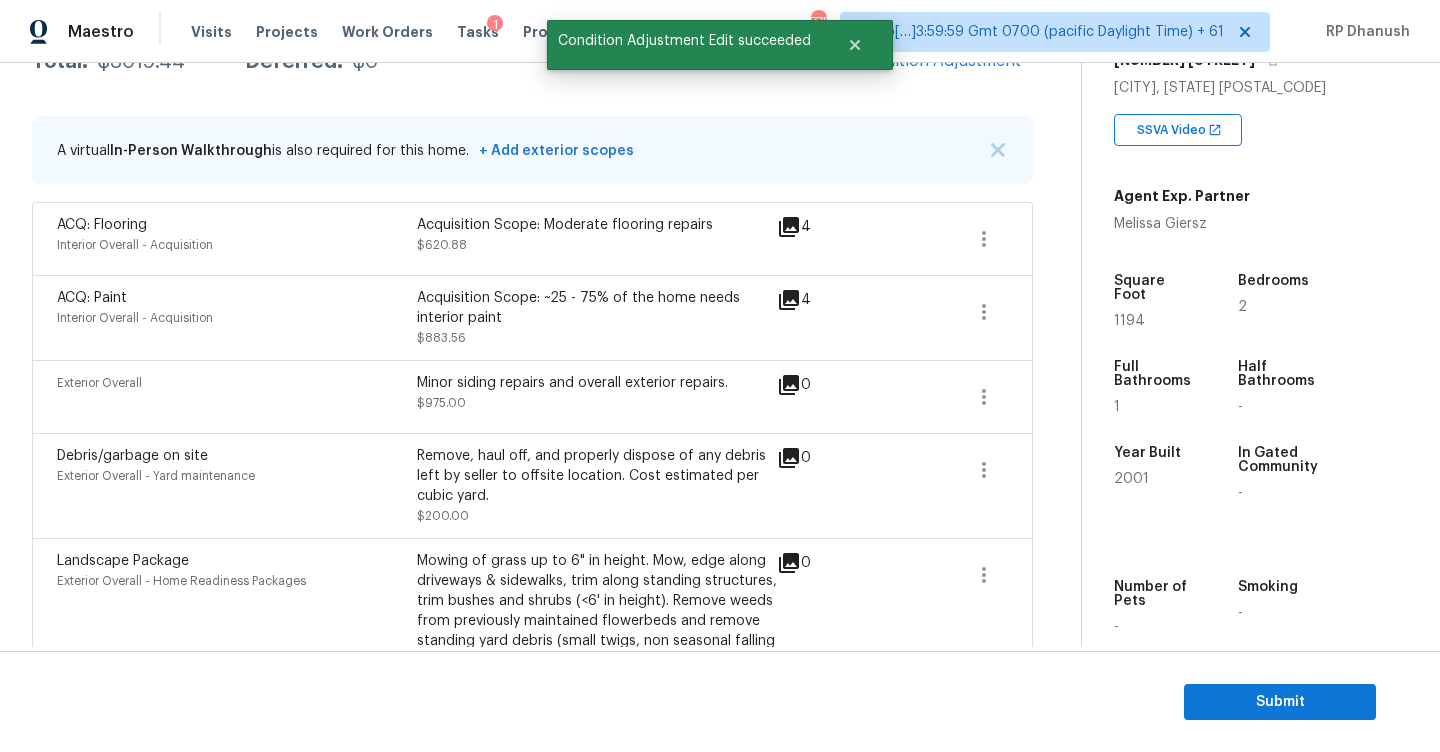 scroll, scrollTop: 317, scrollLeft: 0, axis: vertical 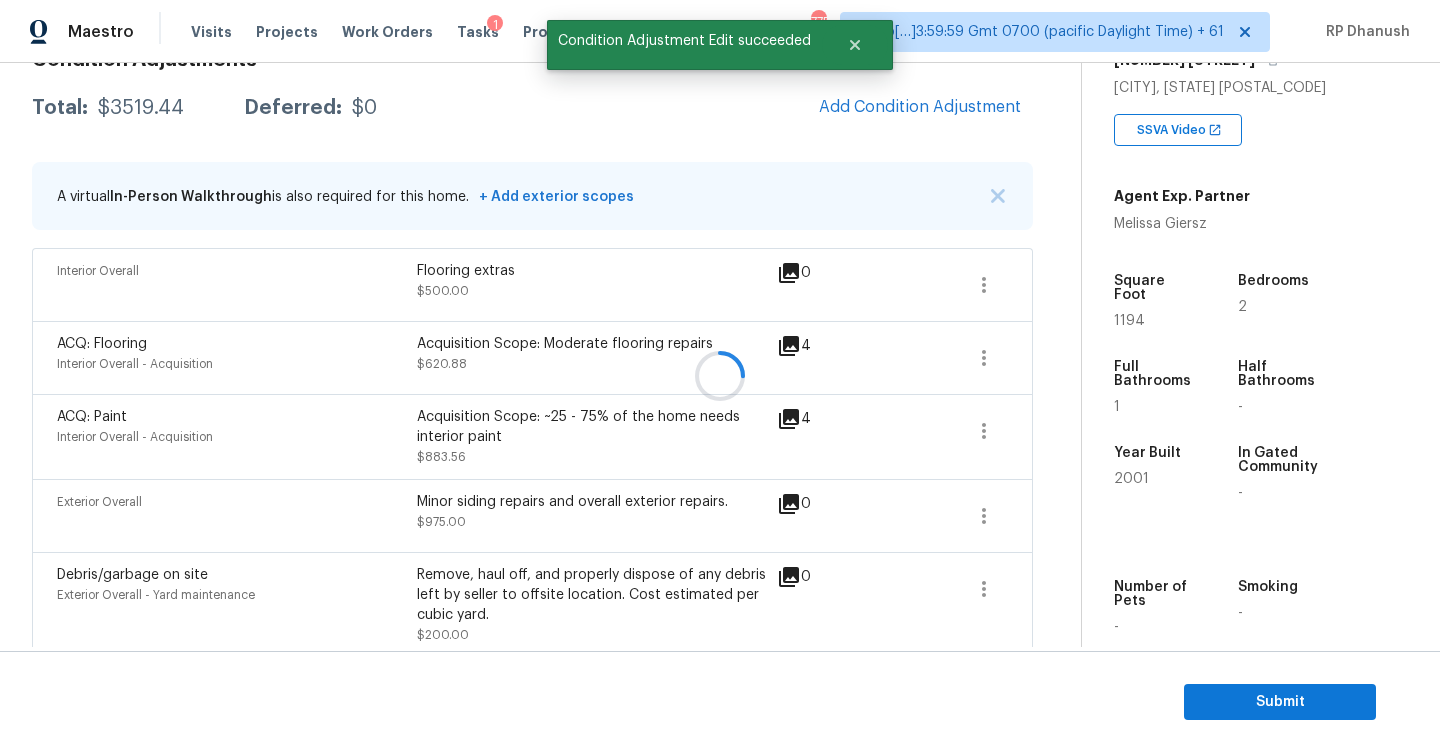 click at bounding box center [720, 376] 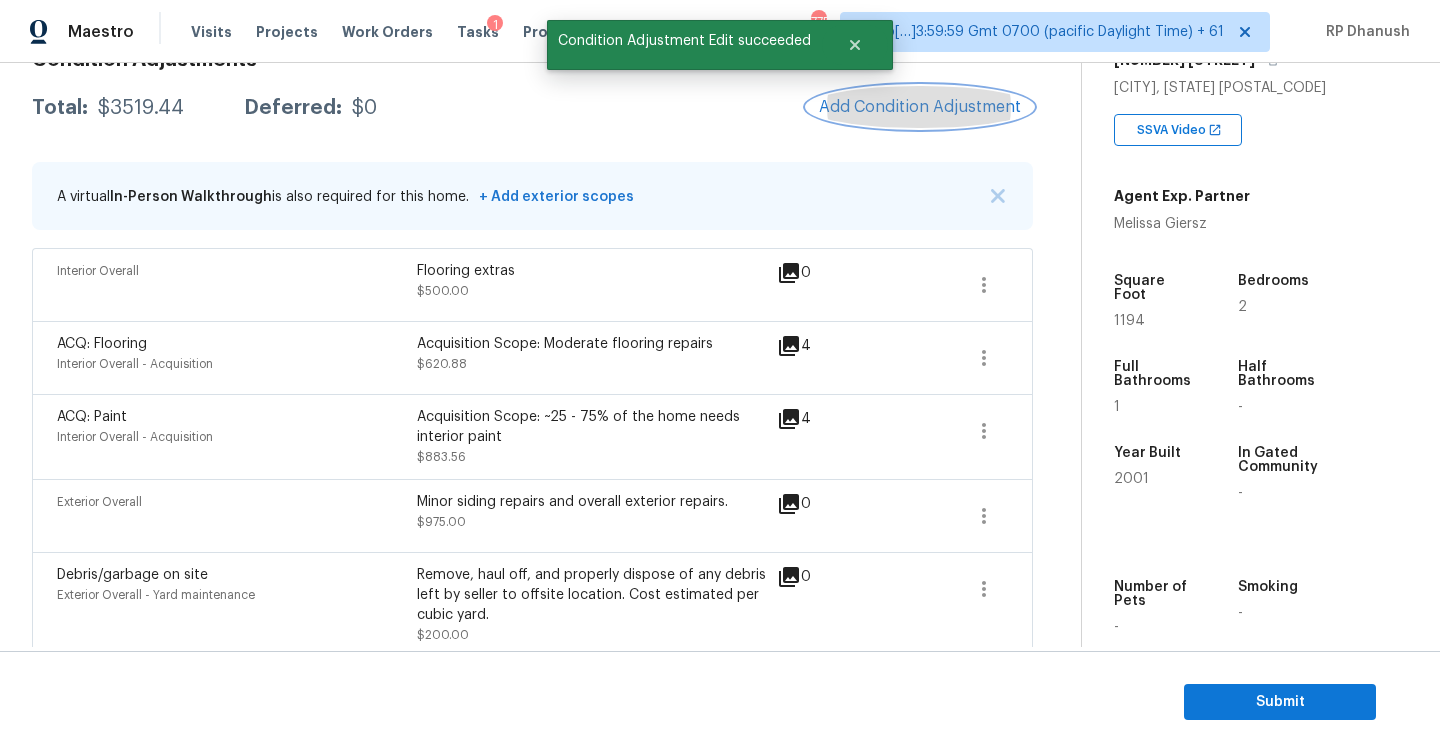 click on "Add Condition Adjustment" at bounding box center (920, 107) 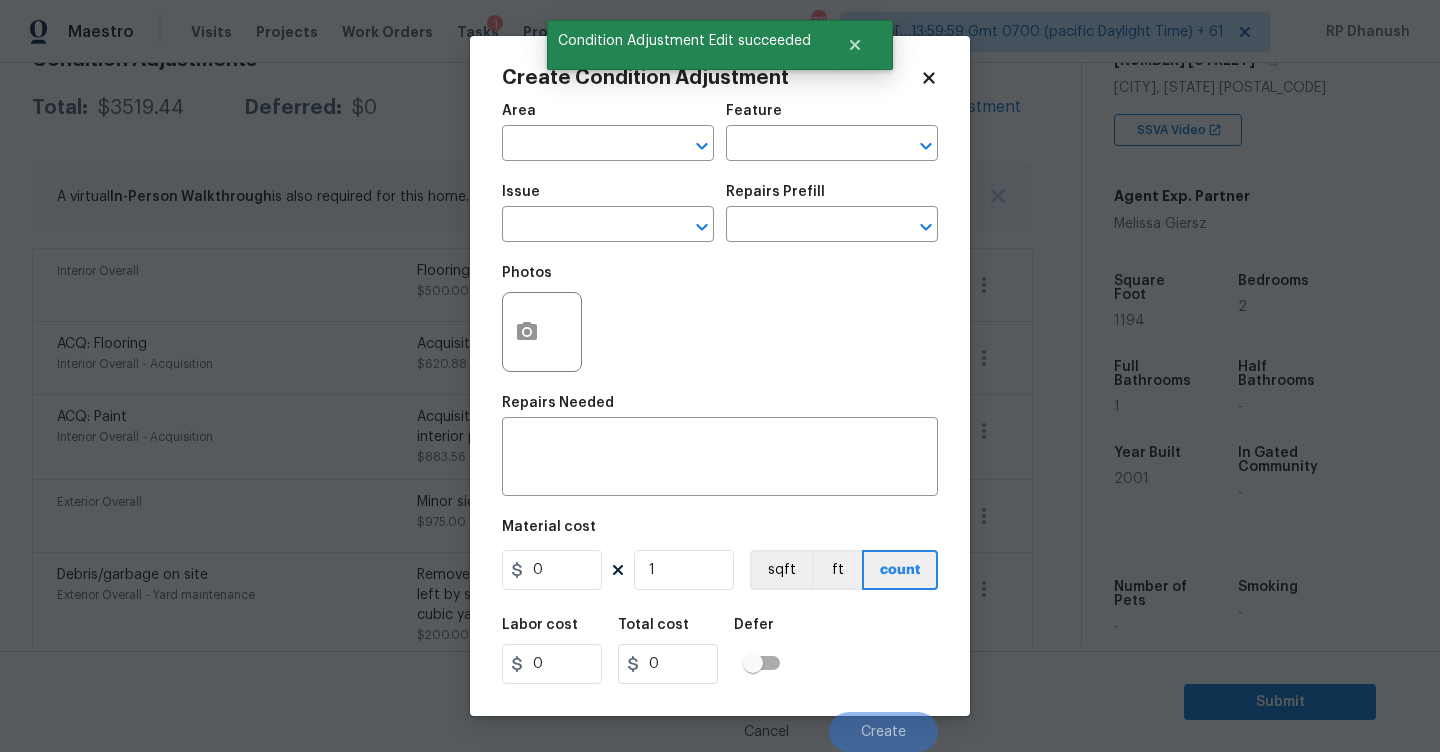 click on "Create Condition Adjustment Area ​ Feature ​ Issue ​ Repairs Prefill ​ Photos Repairs Needed x ​ Material cost 0 1 sqft ft count Labor cost 0 Total cost 0 Defer Cancel Create" at bounding box center (720, 376) 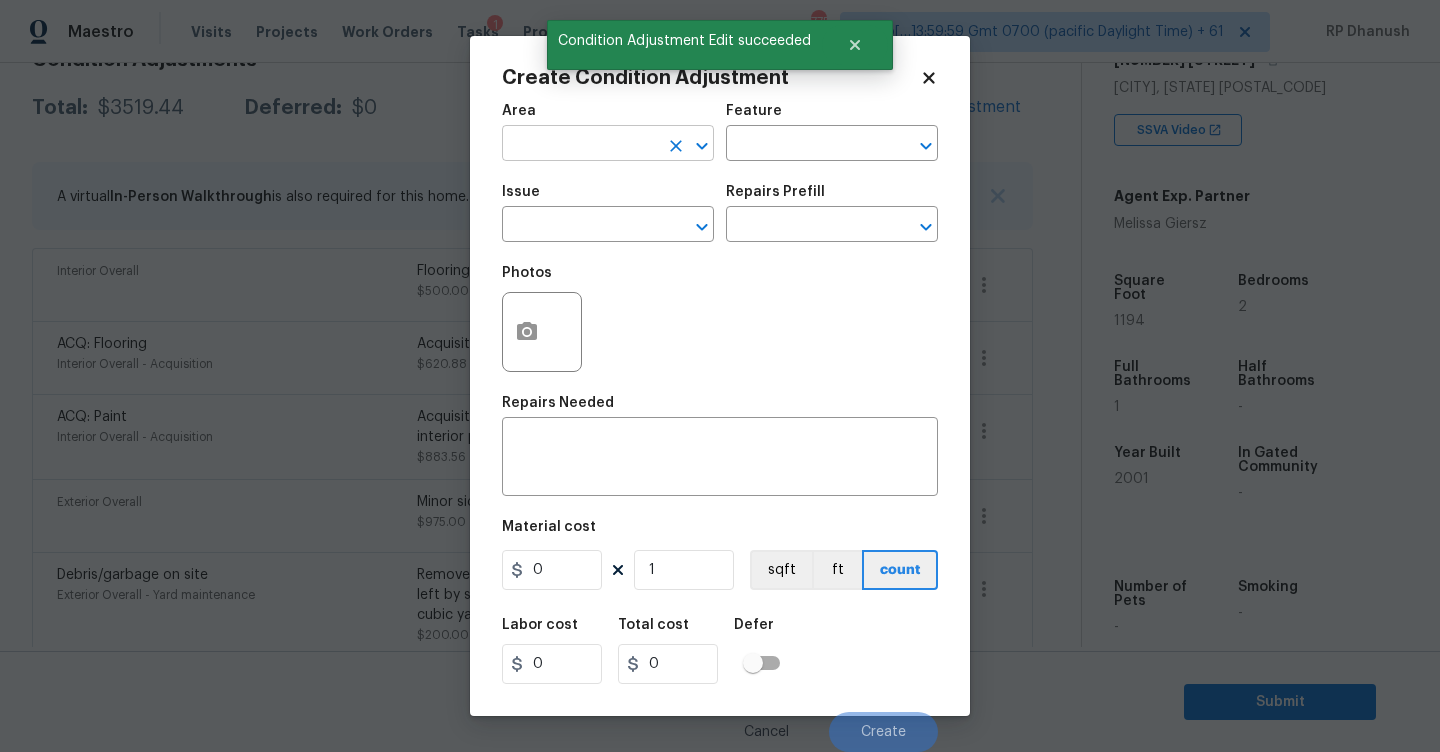 click at bounding box center [580, 145] 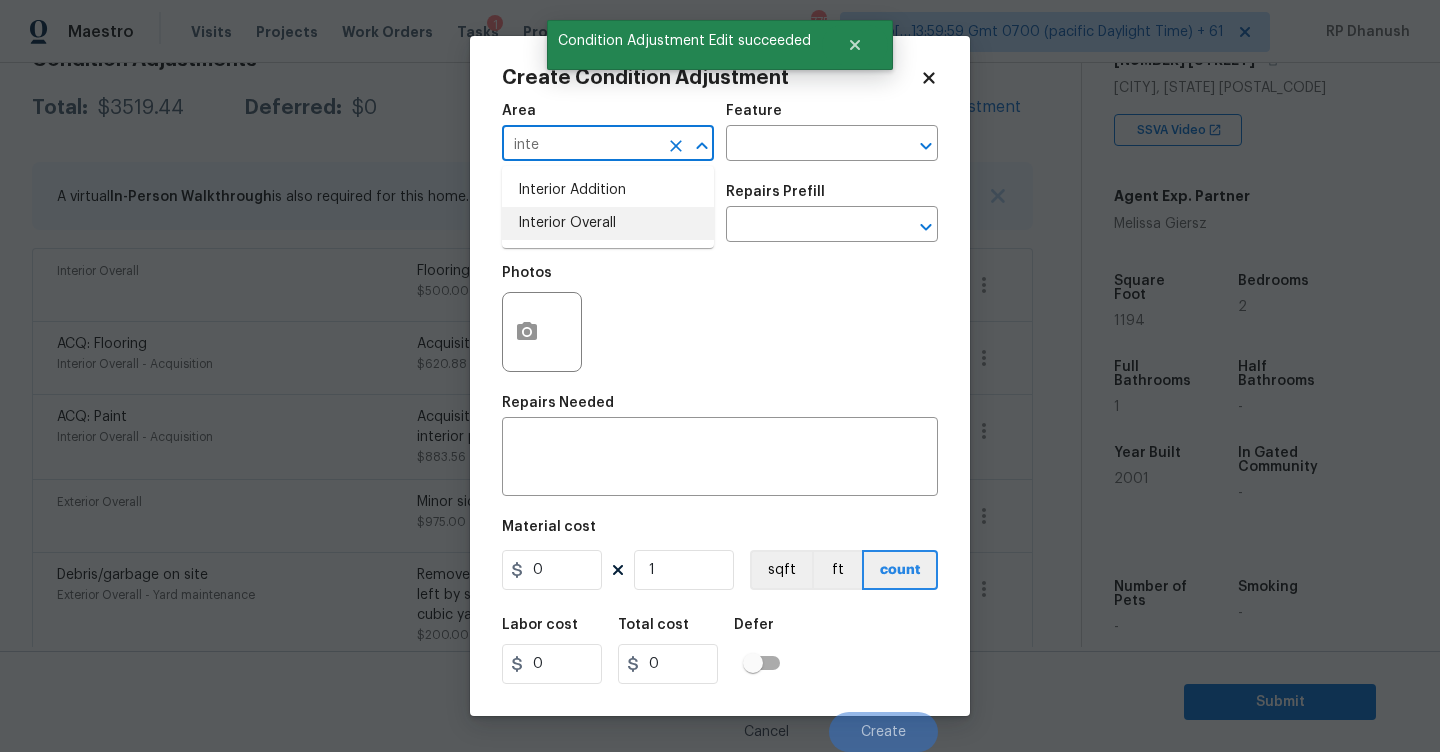 click on "Interior Overall" at bounding box center [608, 223] 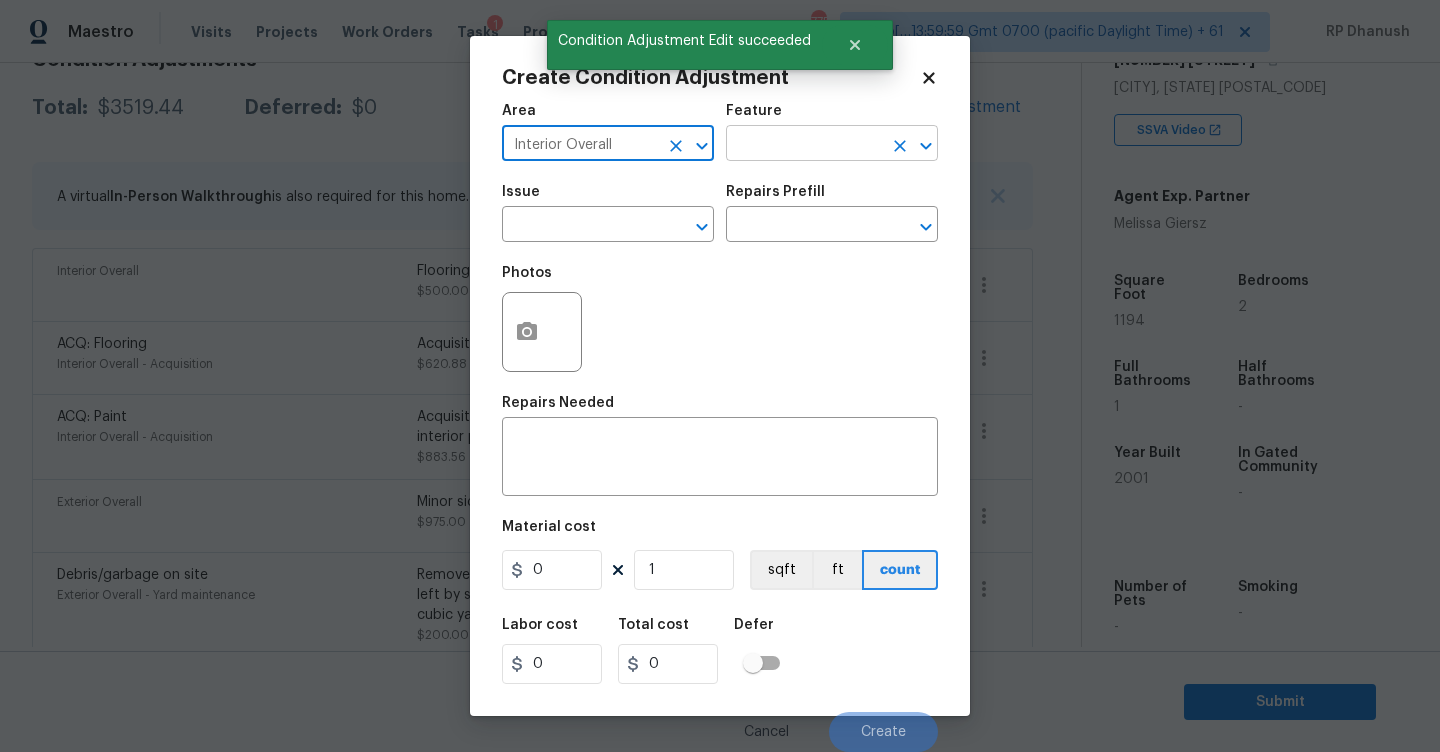 type on "Interior Overall" 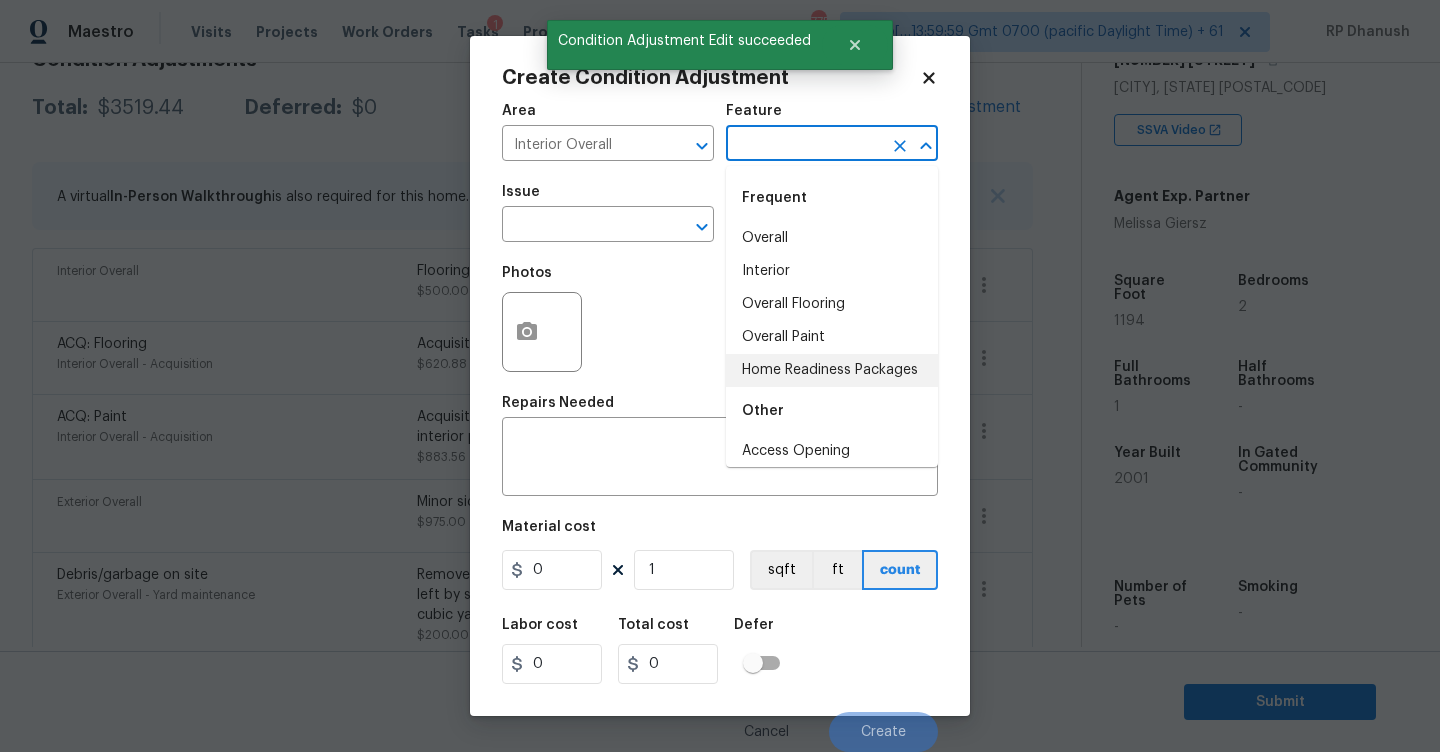 click on "Home Readiness Packages" at bounding box center (832, 370) 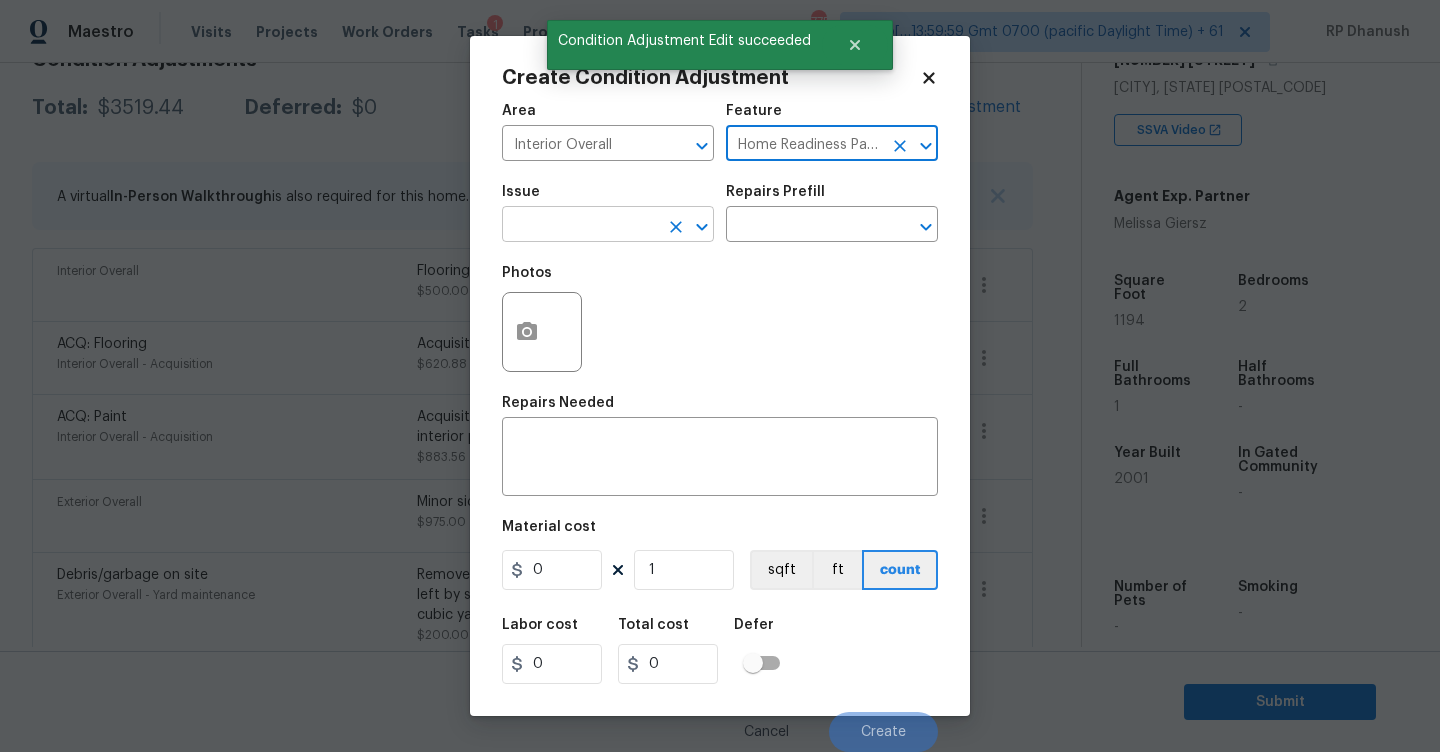click at bounding box center (580, 226) 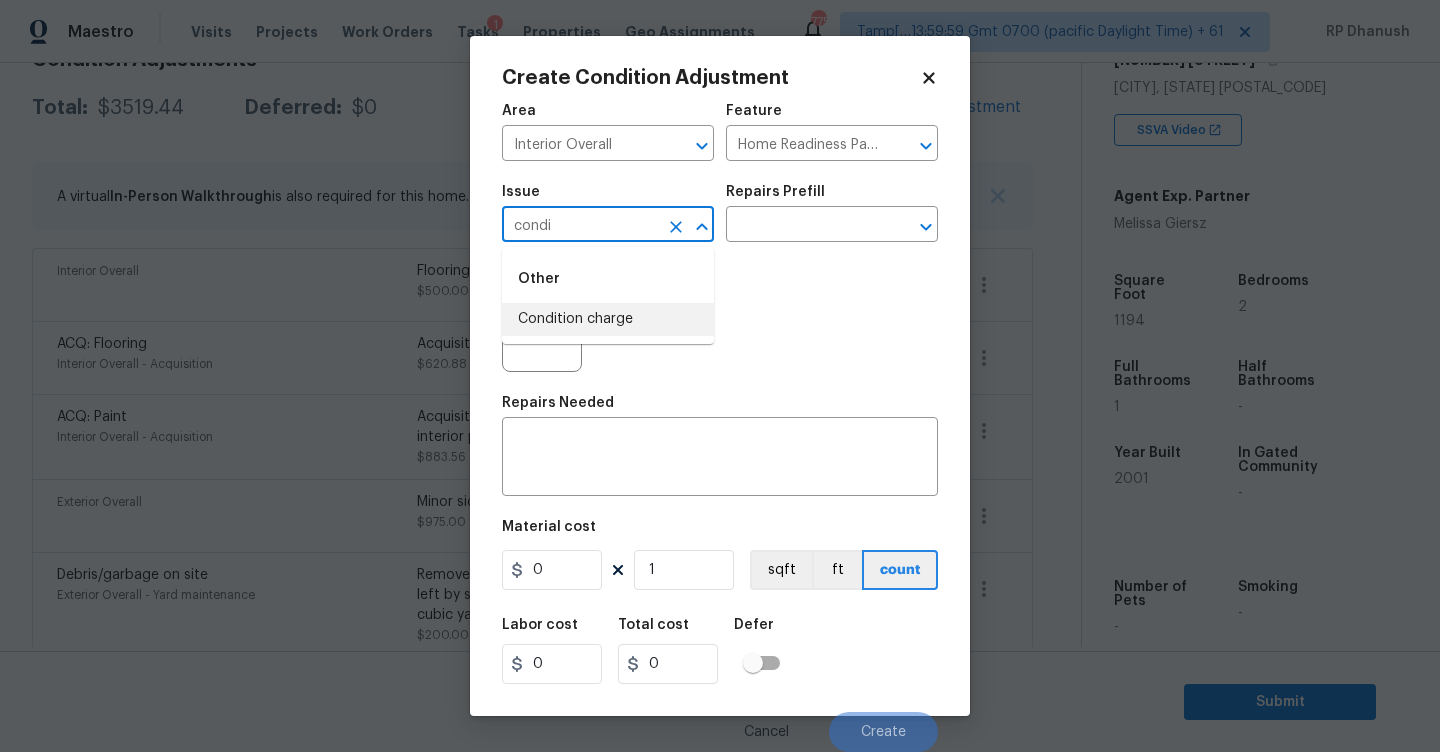 click on "Condition charge" at bounding box center [608, 319] 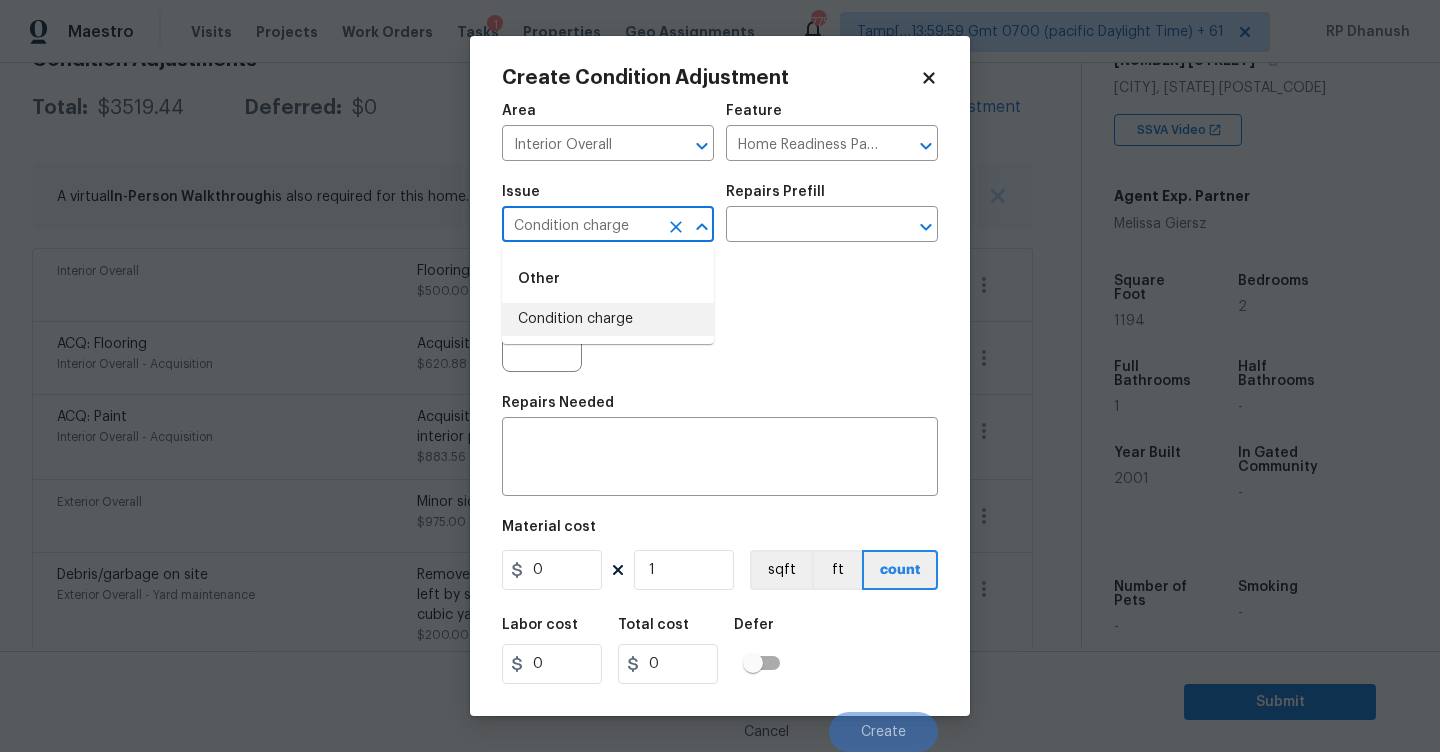 type on "Condition charge" 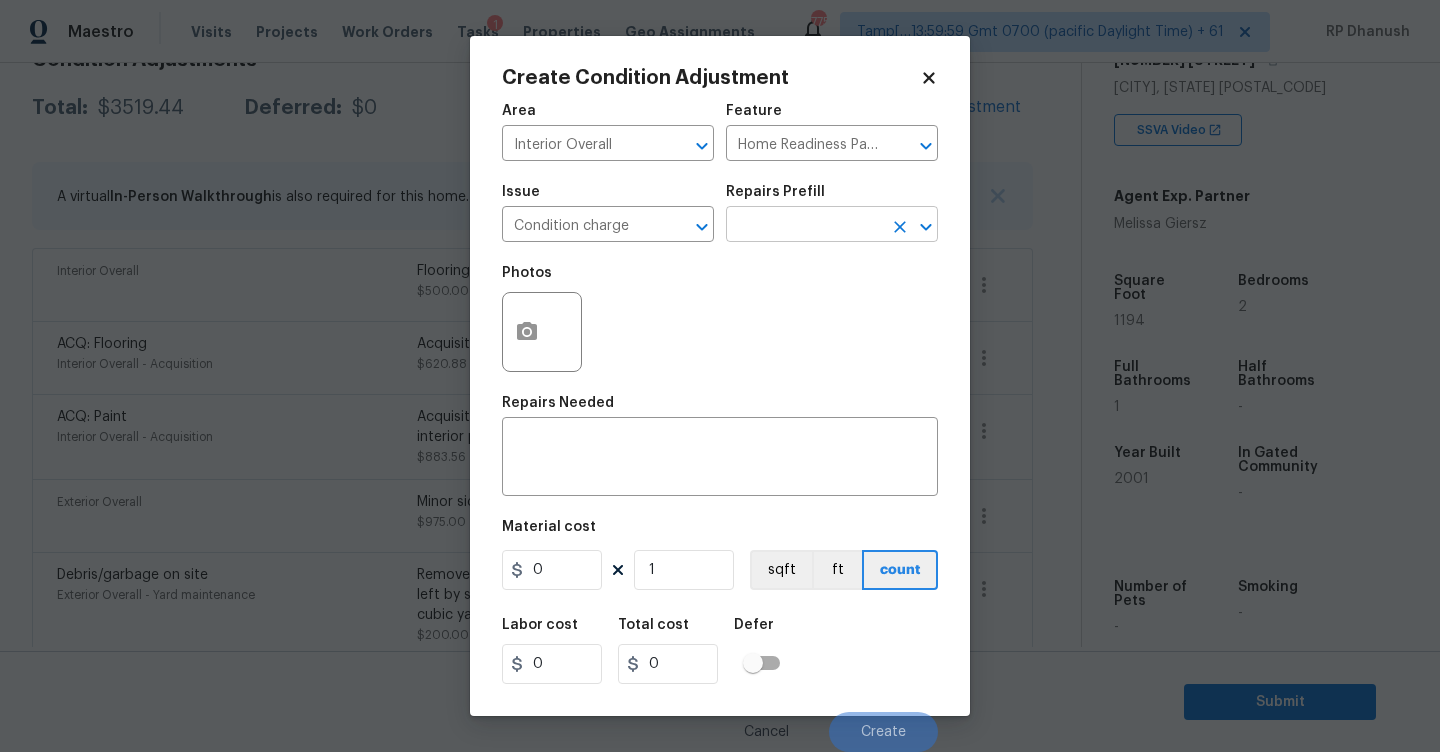 click at bounding box center [804, 226] 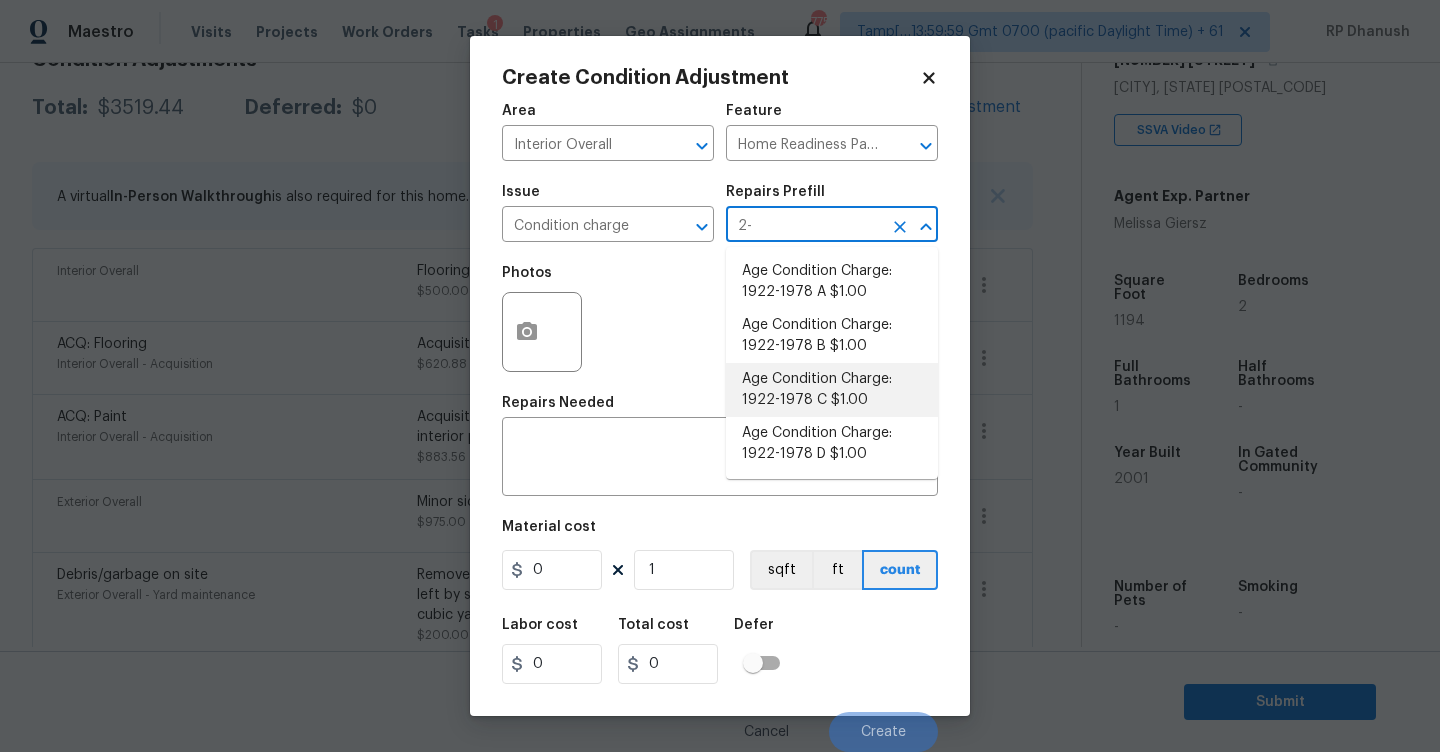 type on "2" 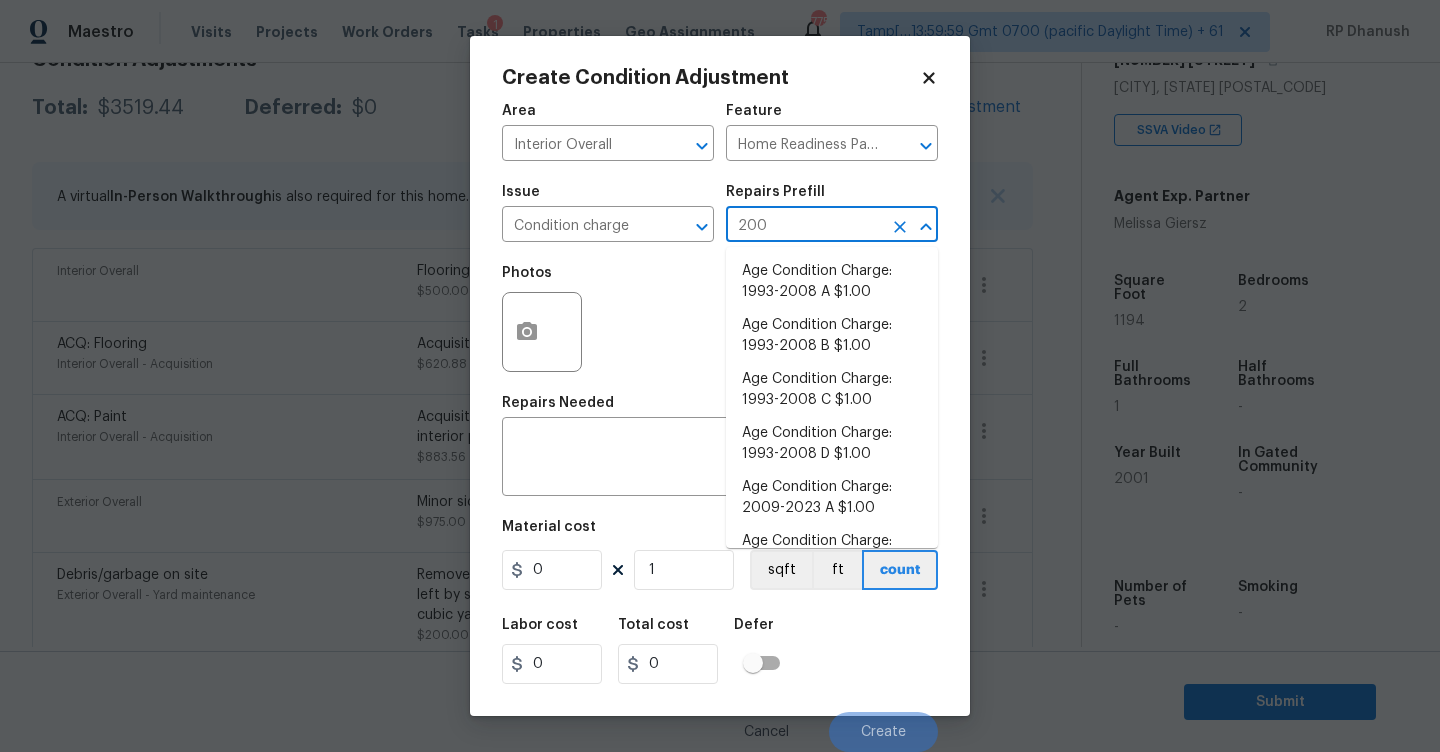 type on "2008" 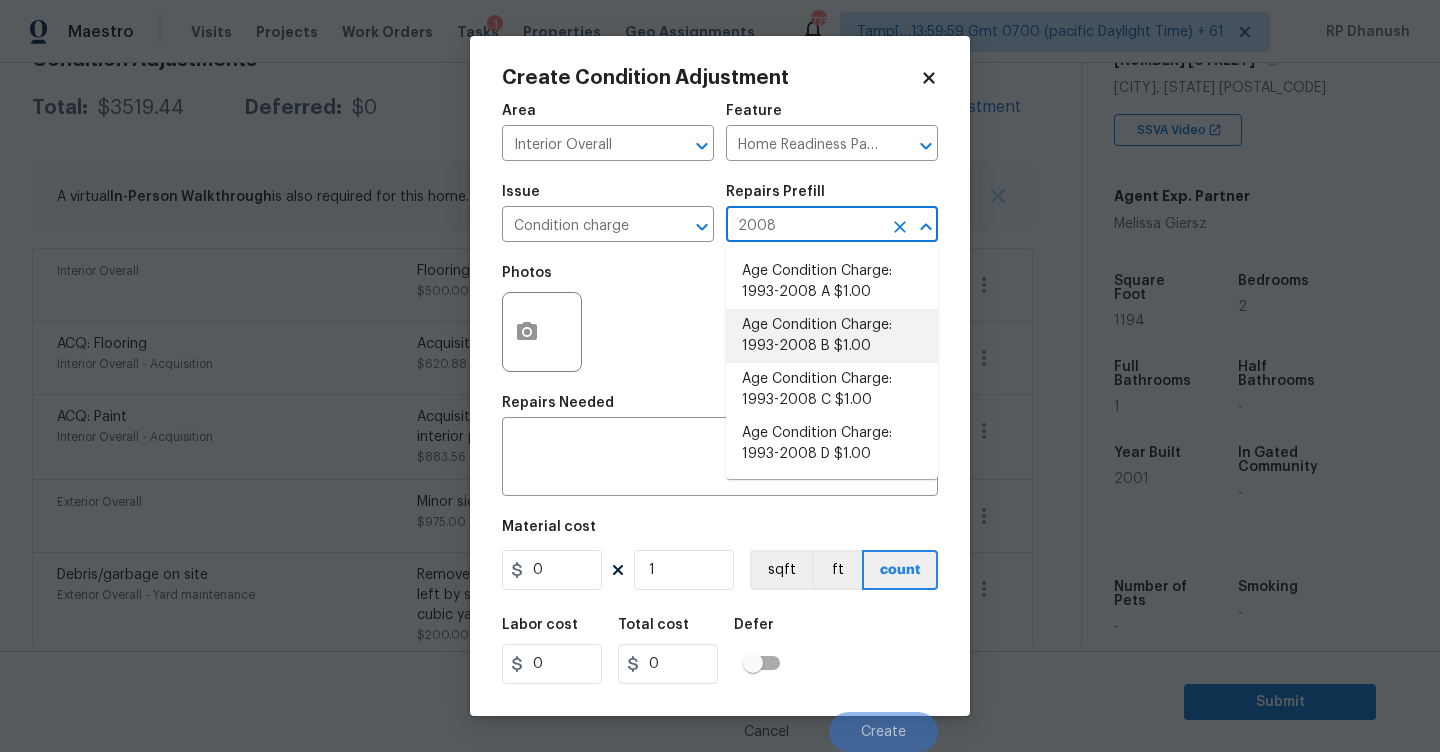 click on "Age Condition Charge: 1993-2008 B	 $1.00" at bounding box center [832, 336] 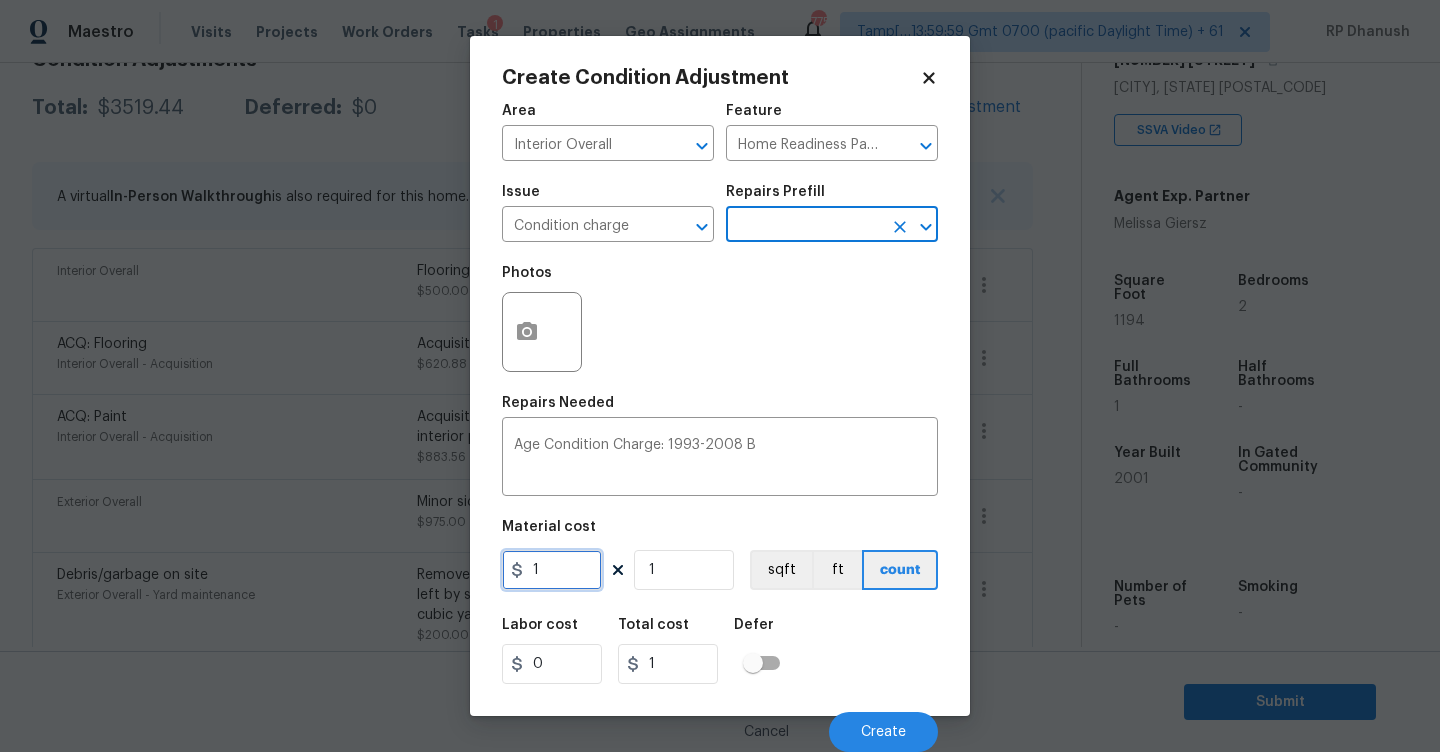 click on "1" at bounding box center (552, 570) 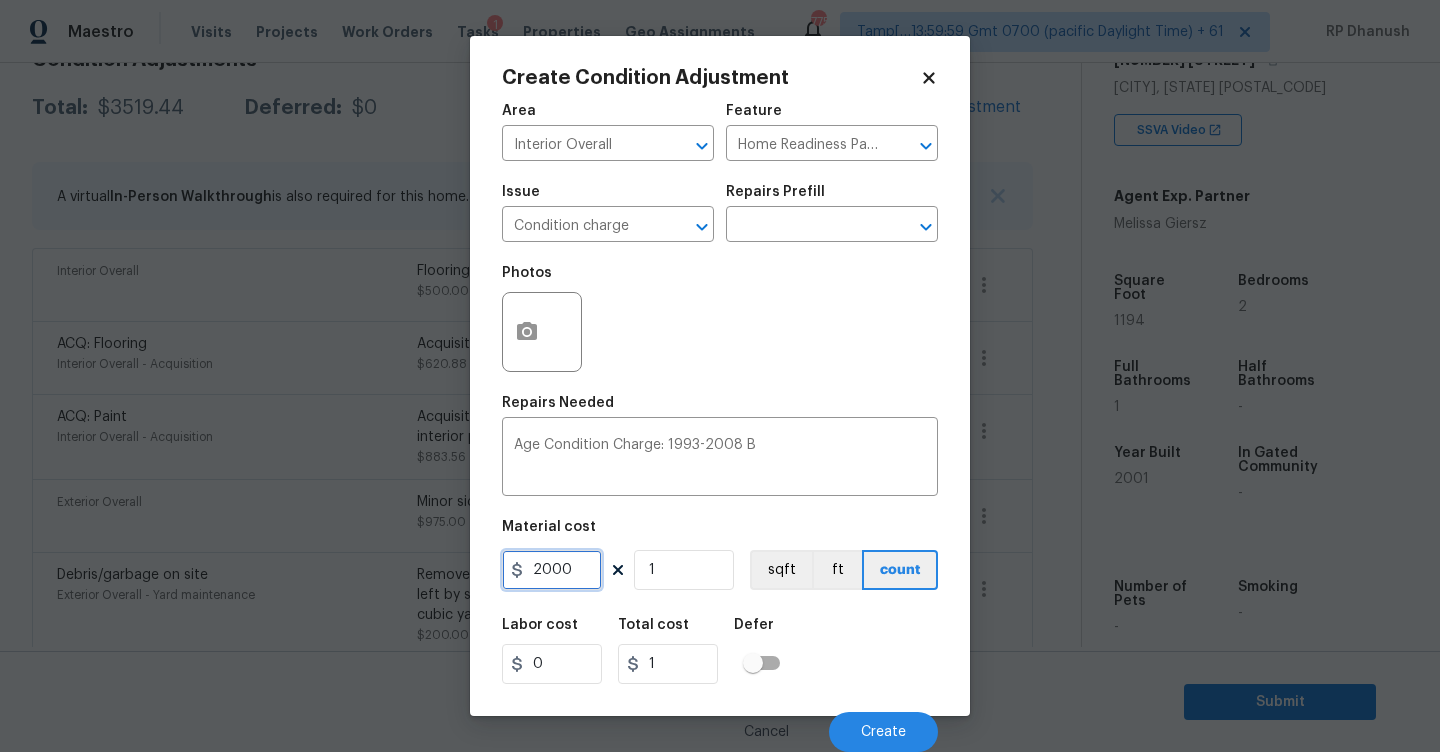 type on "2000" 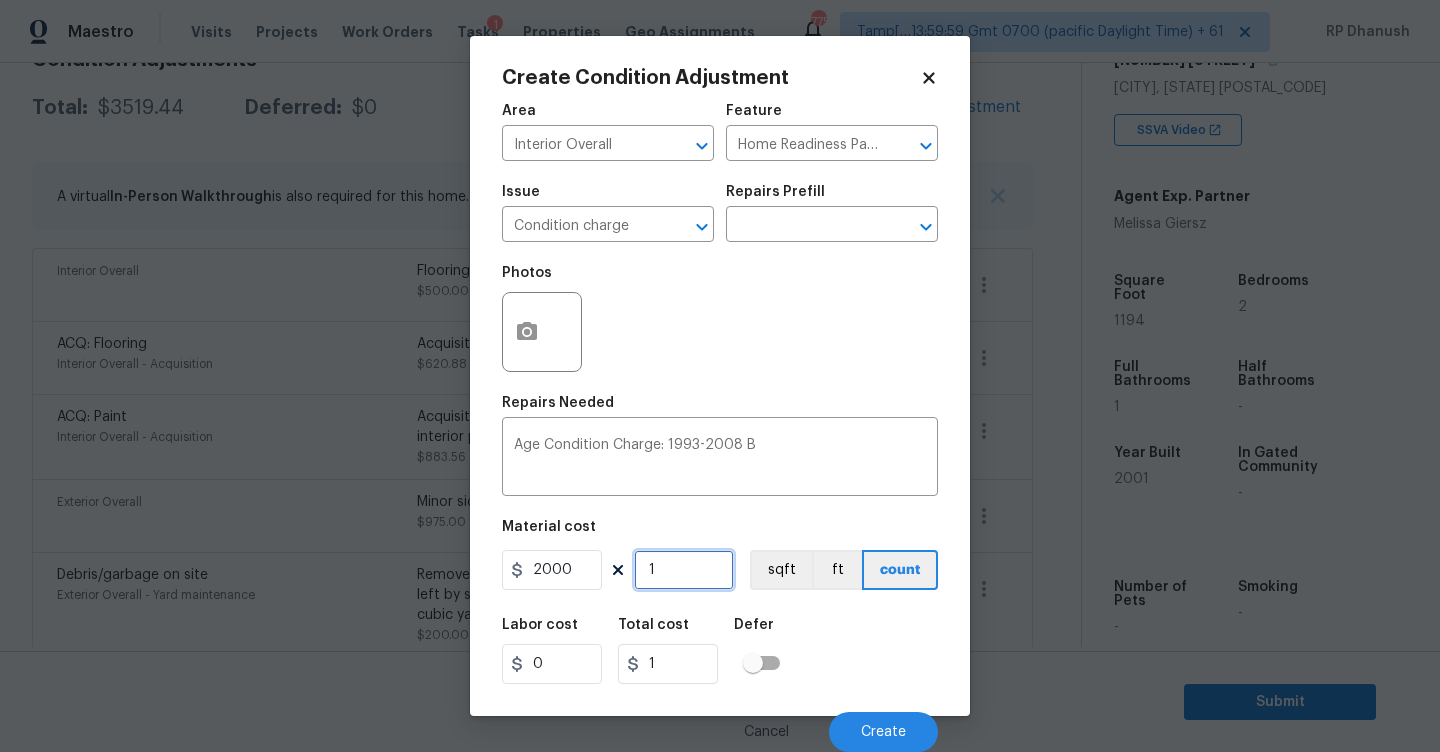 type on "2000" 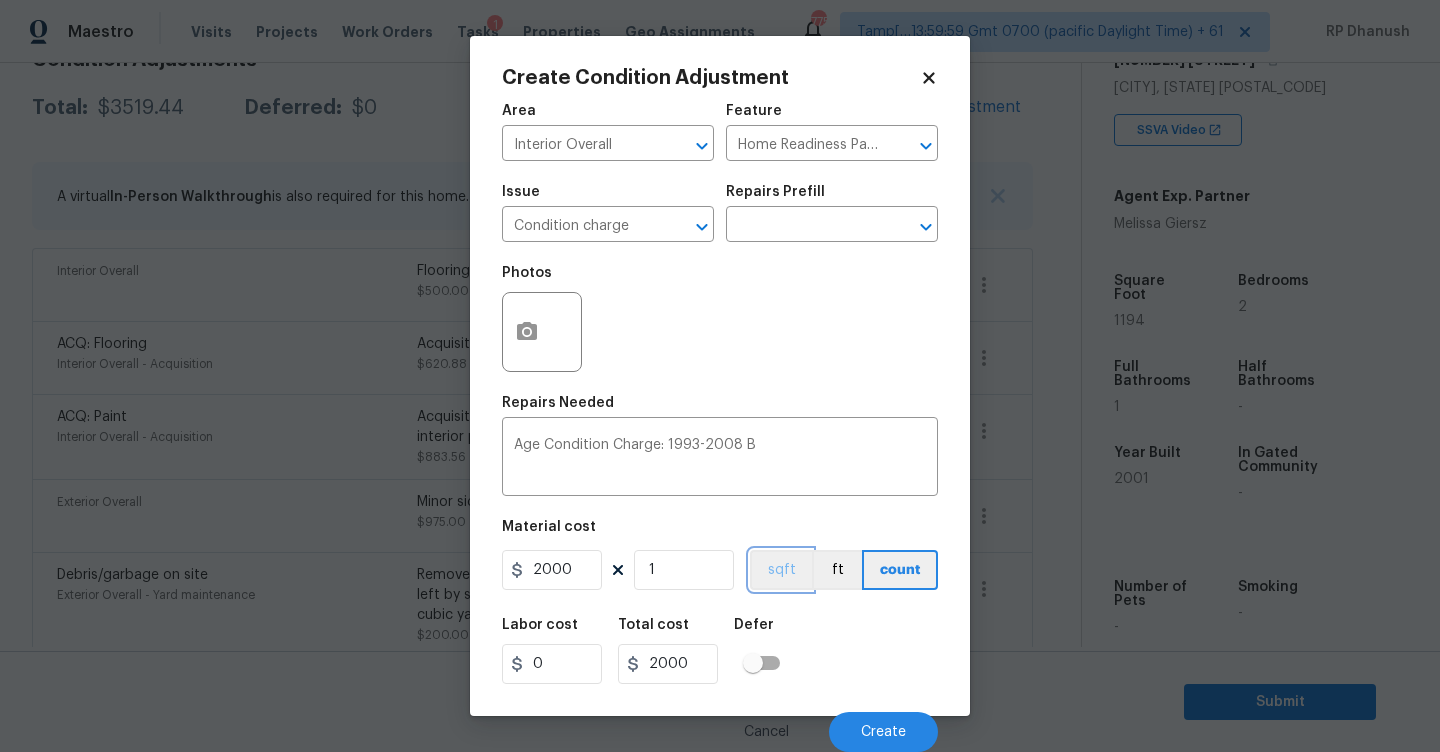 type 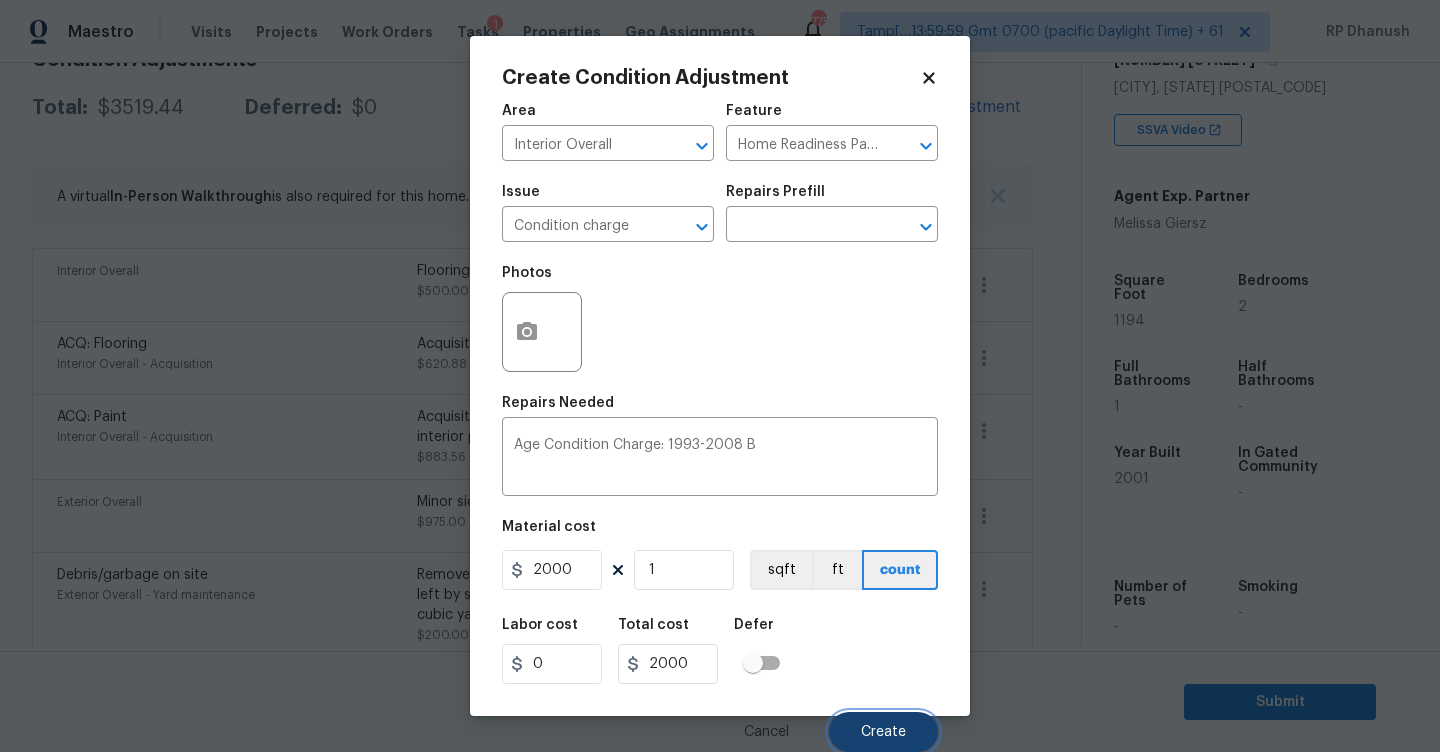 click on "Create" at bounding box center (883, 732) 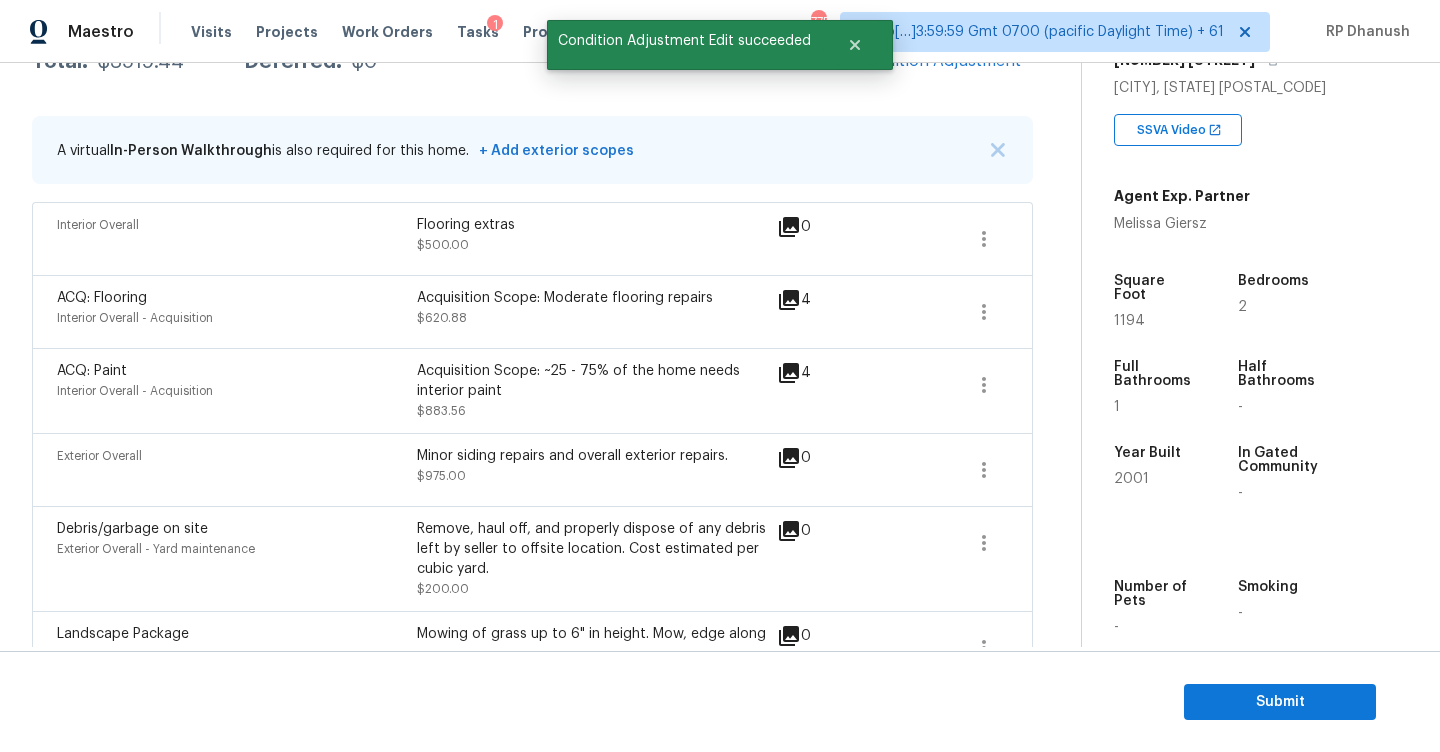 scroll, scrollTop: 317, scrollLeft: 0, axis: vertical 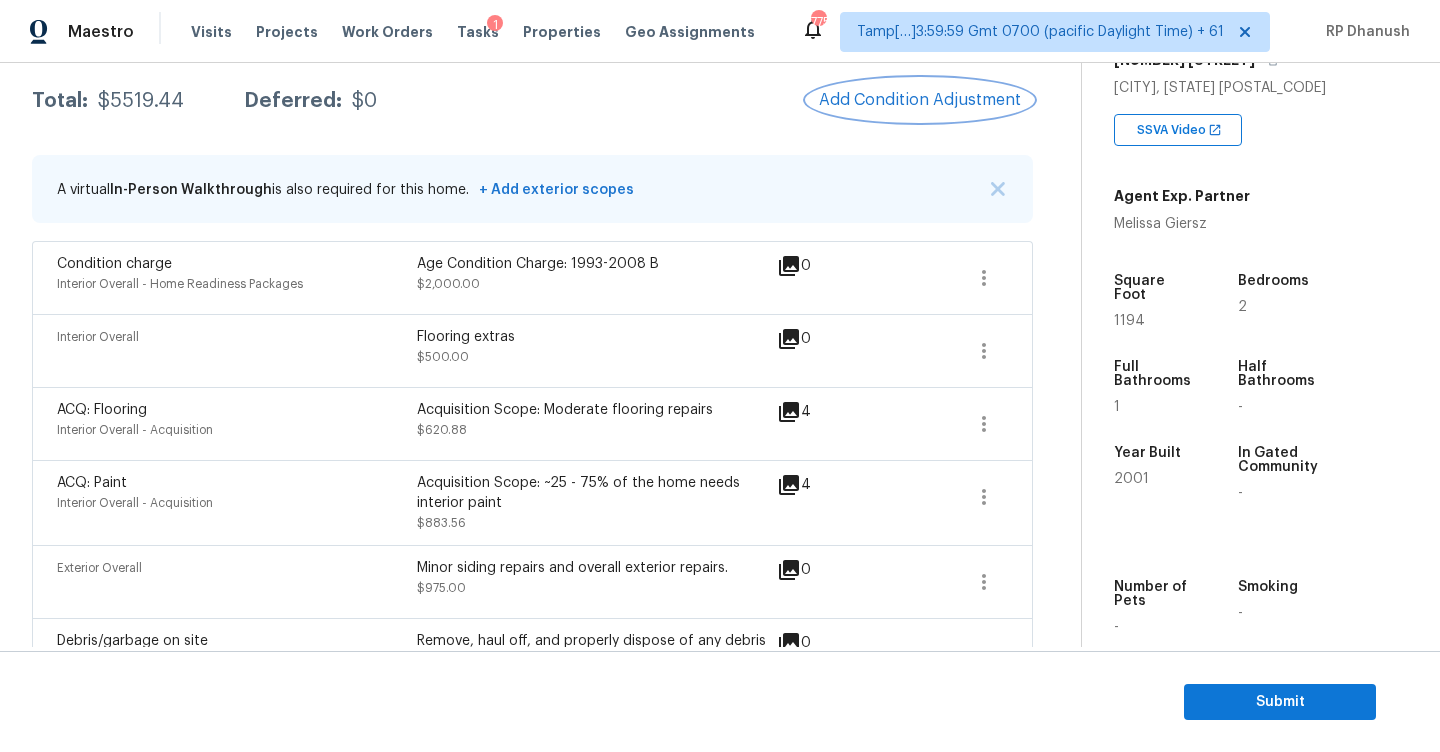 click on "Add Condition Adjustment" at bounding box center [920, 100] 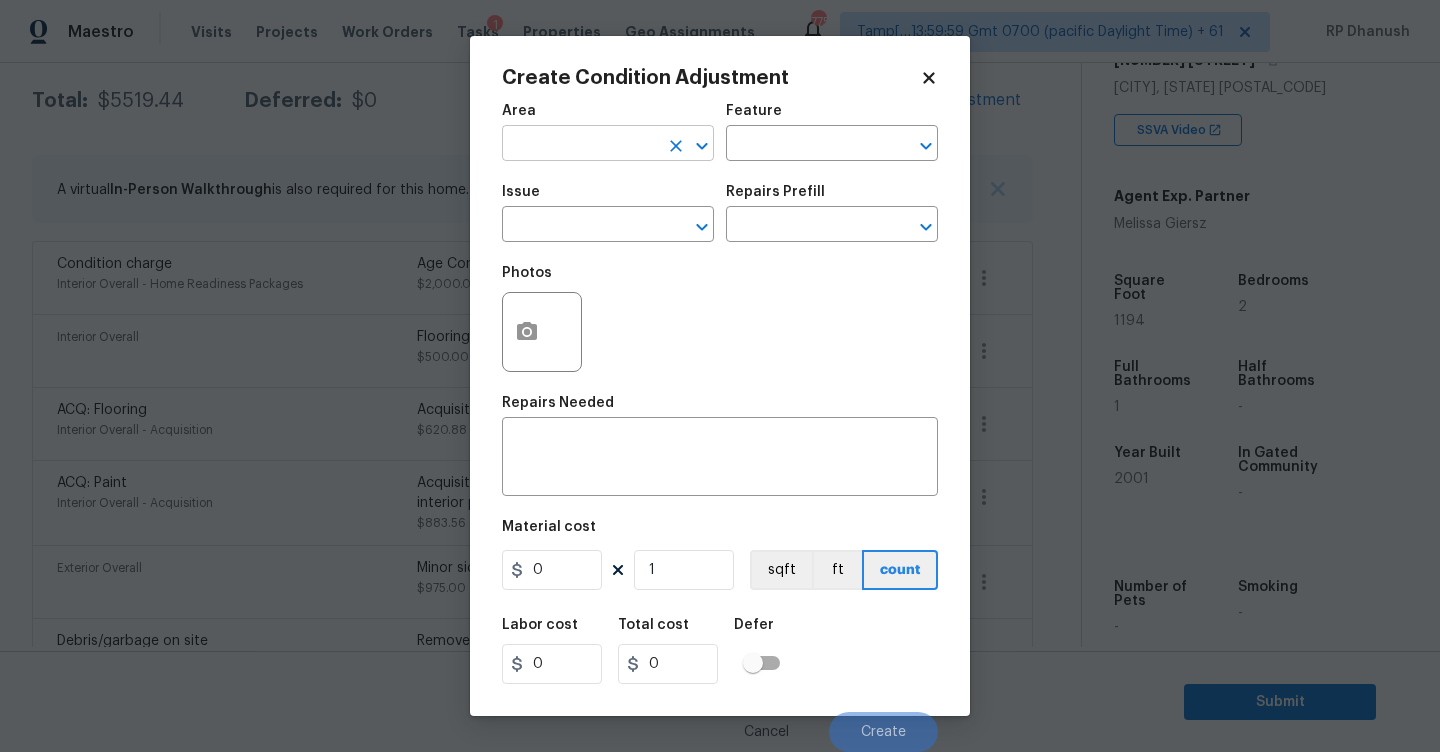 click at bounding box center [580, 145] 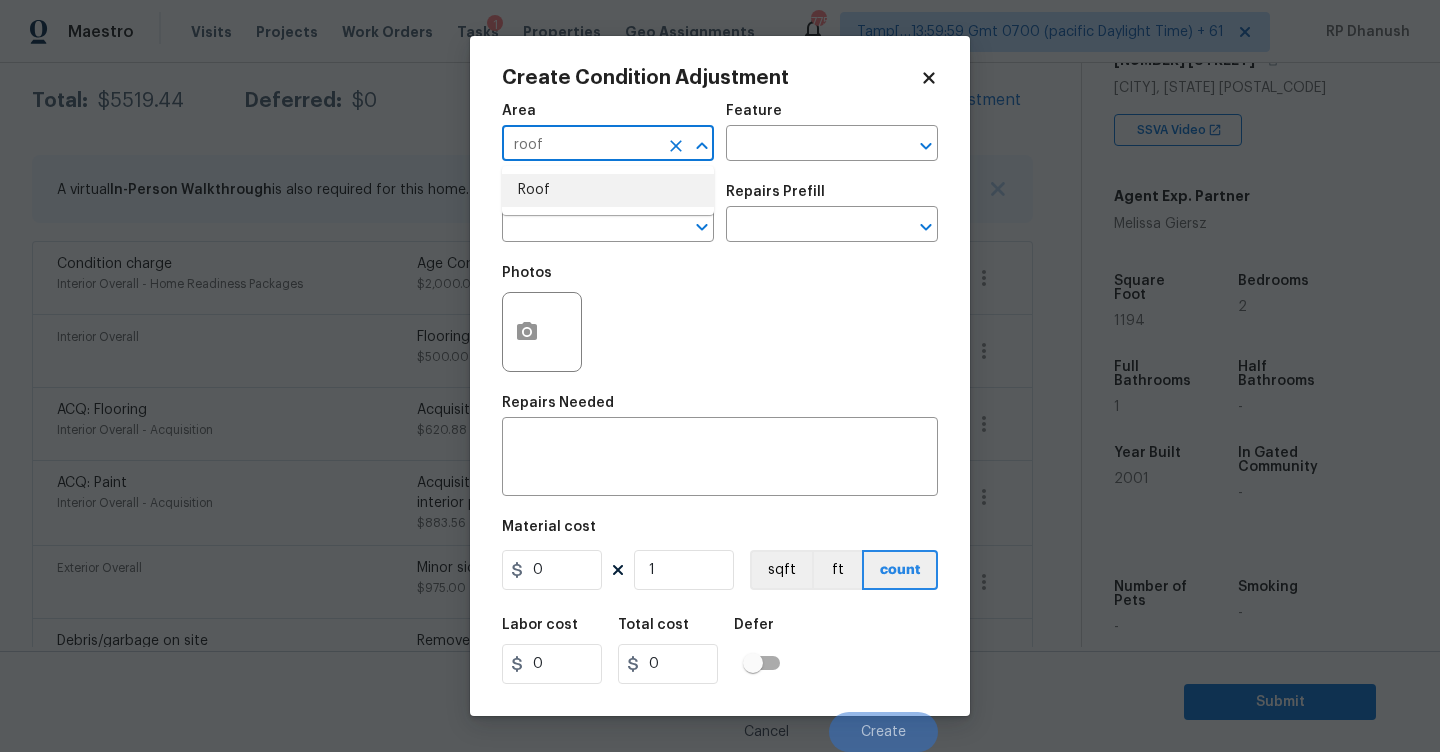 click on "Roof" at bounding box center (608, 190) 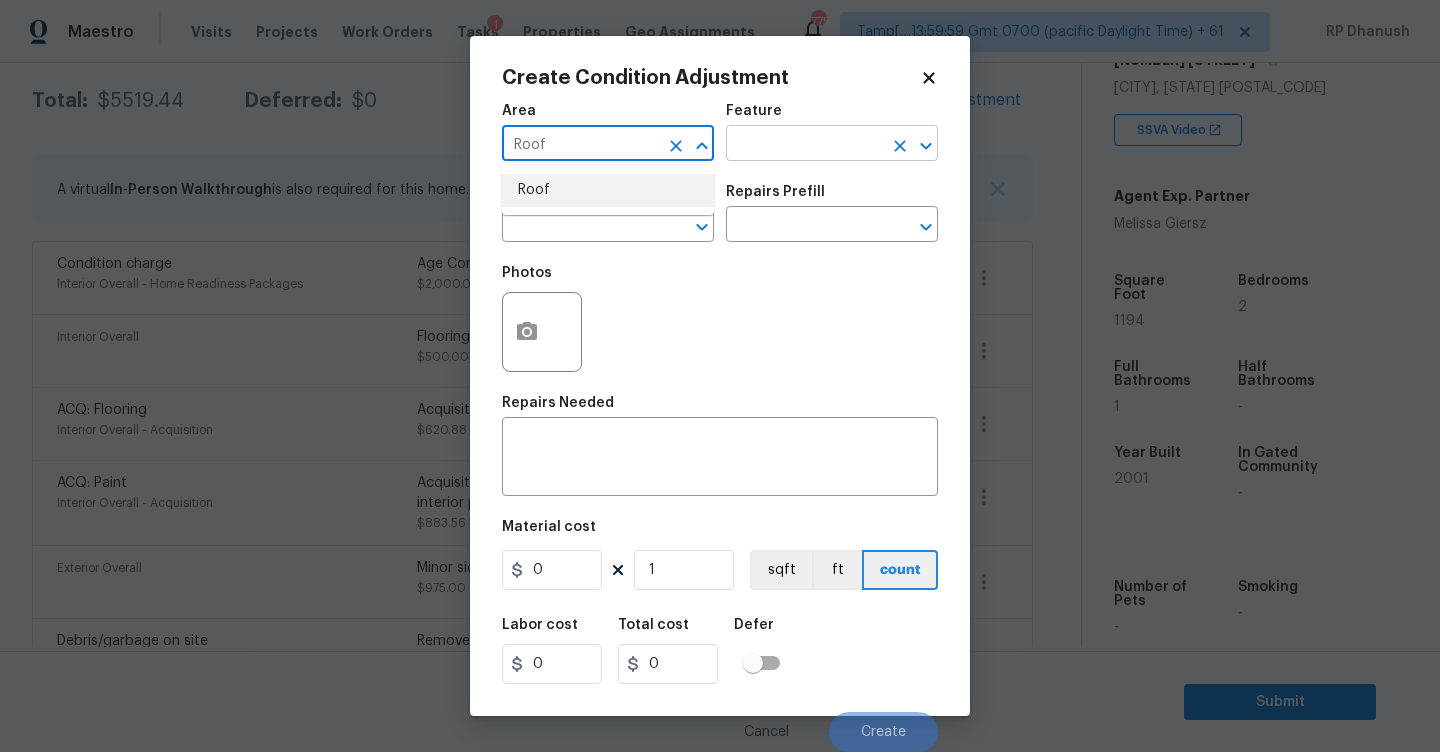 type on "Roof" 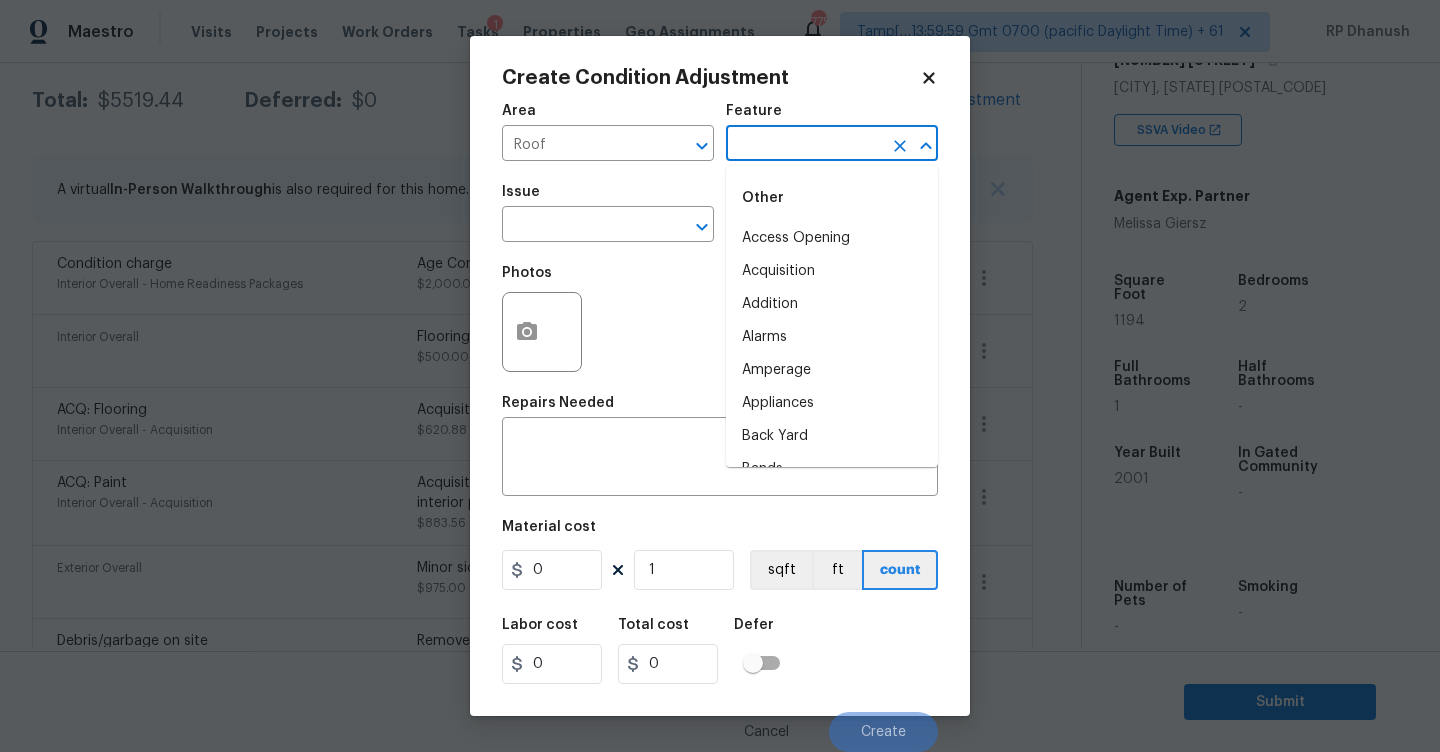 click at bounding box center (804, 145) 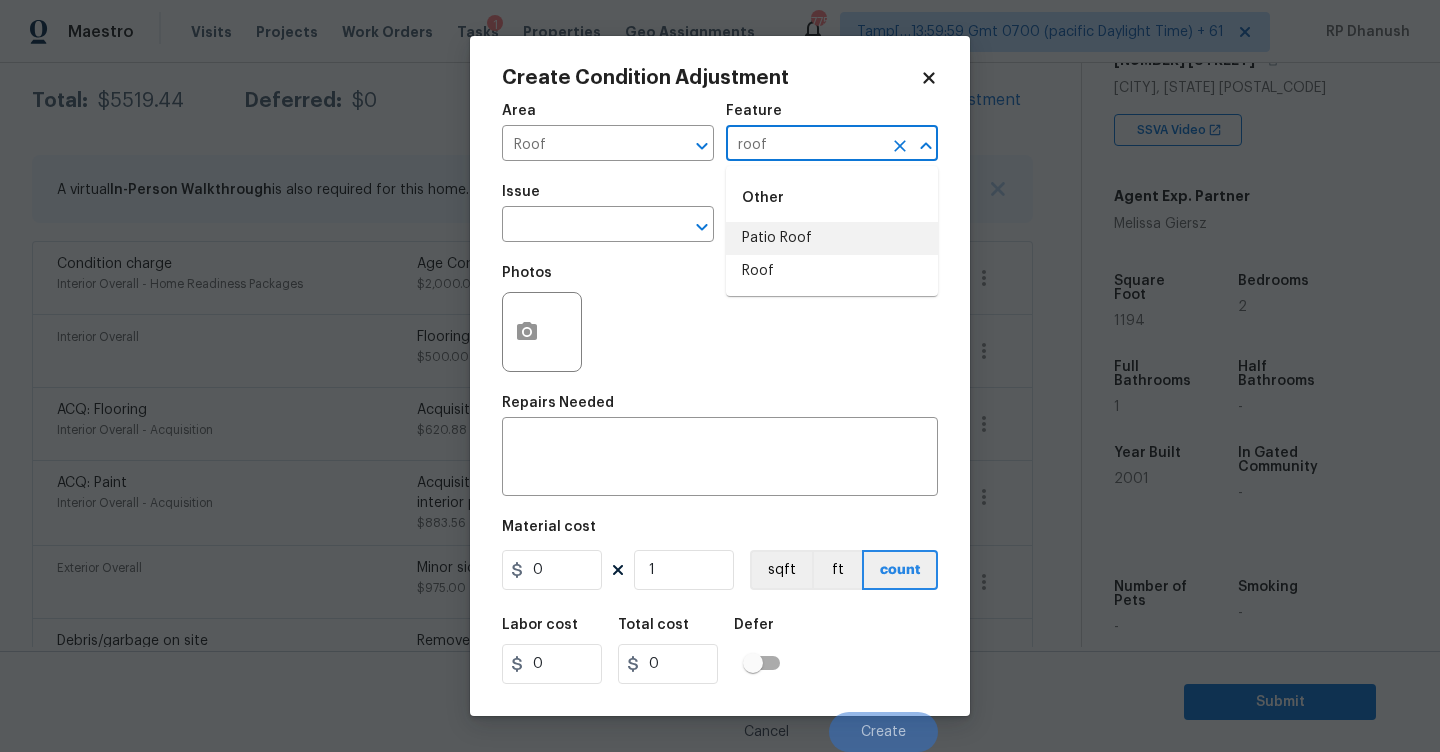 click on "Roof" at bounding box center (832, 271) 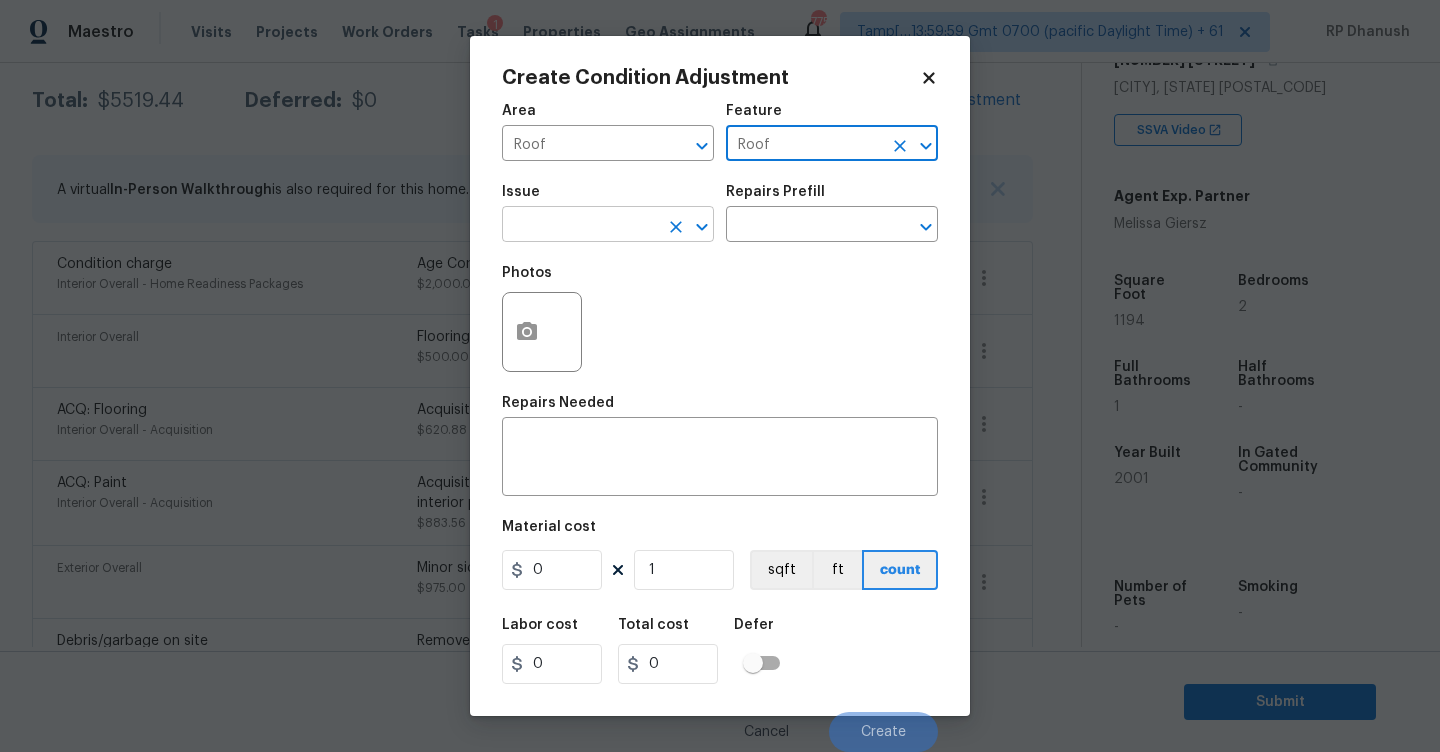 type on "Roof" 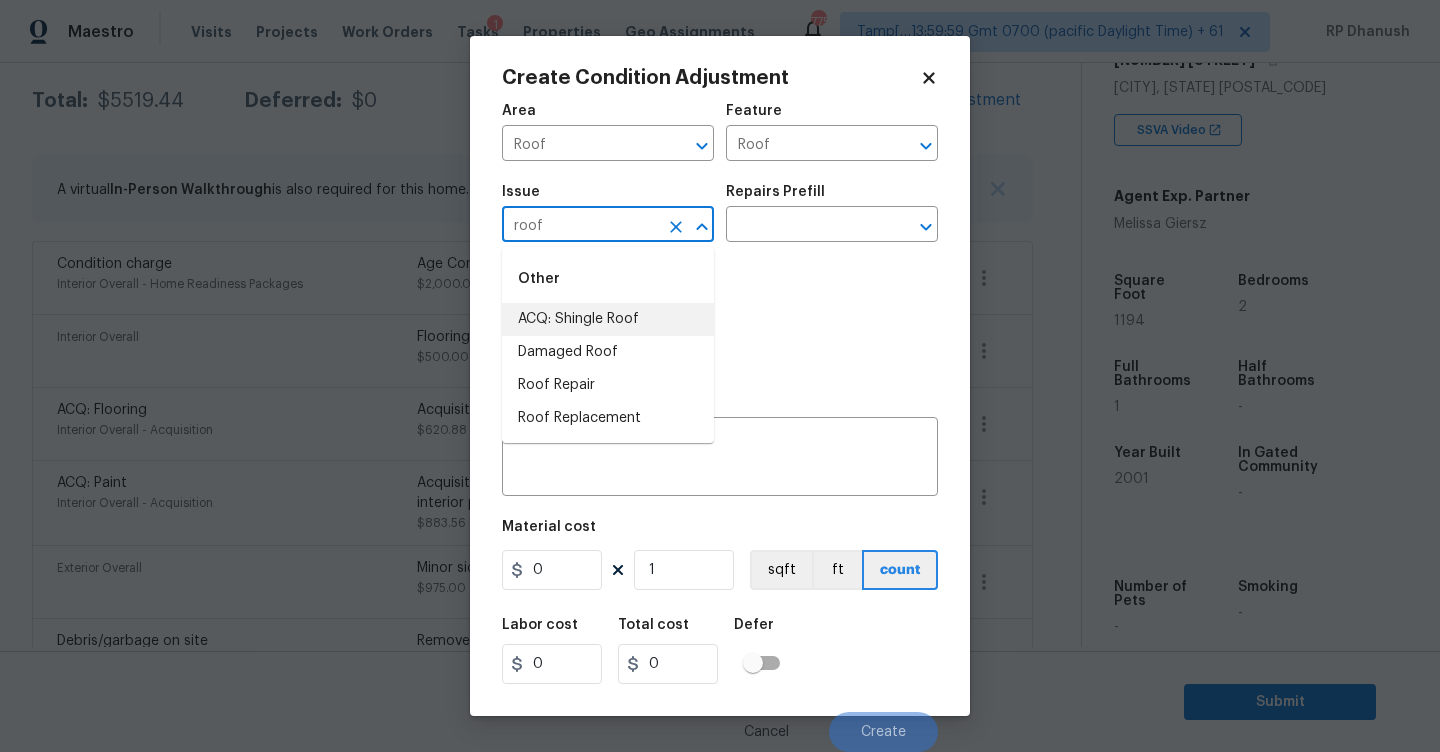 click on "ACQ: Shingle Roof" at bounding box center [608, 319] 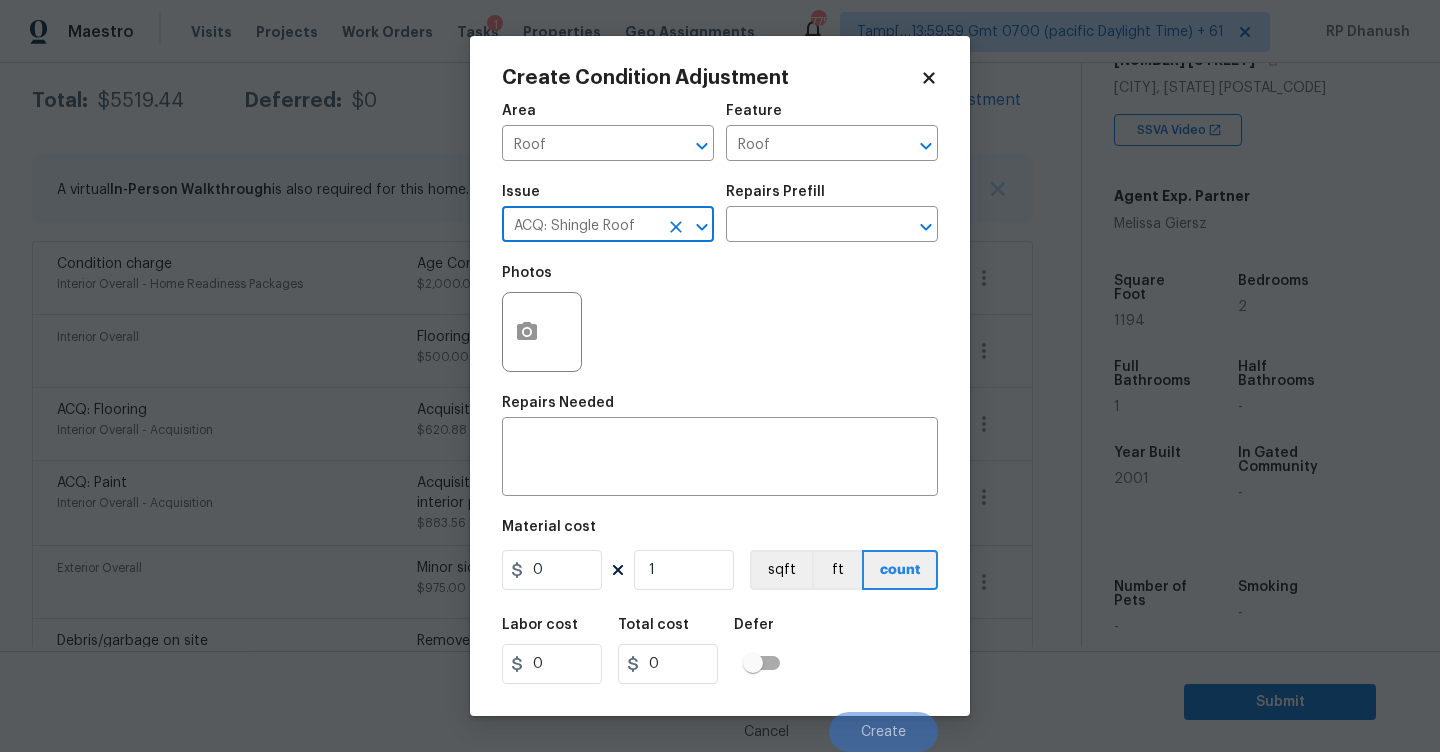 type on "ACQ: Shingle Roof" 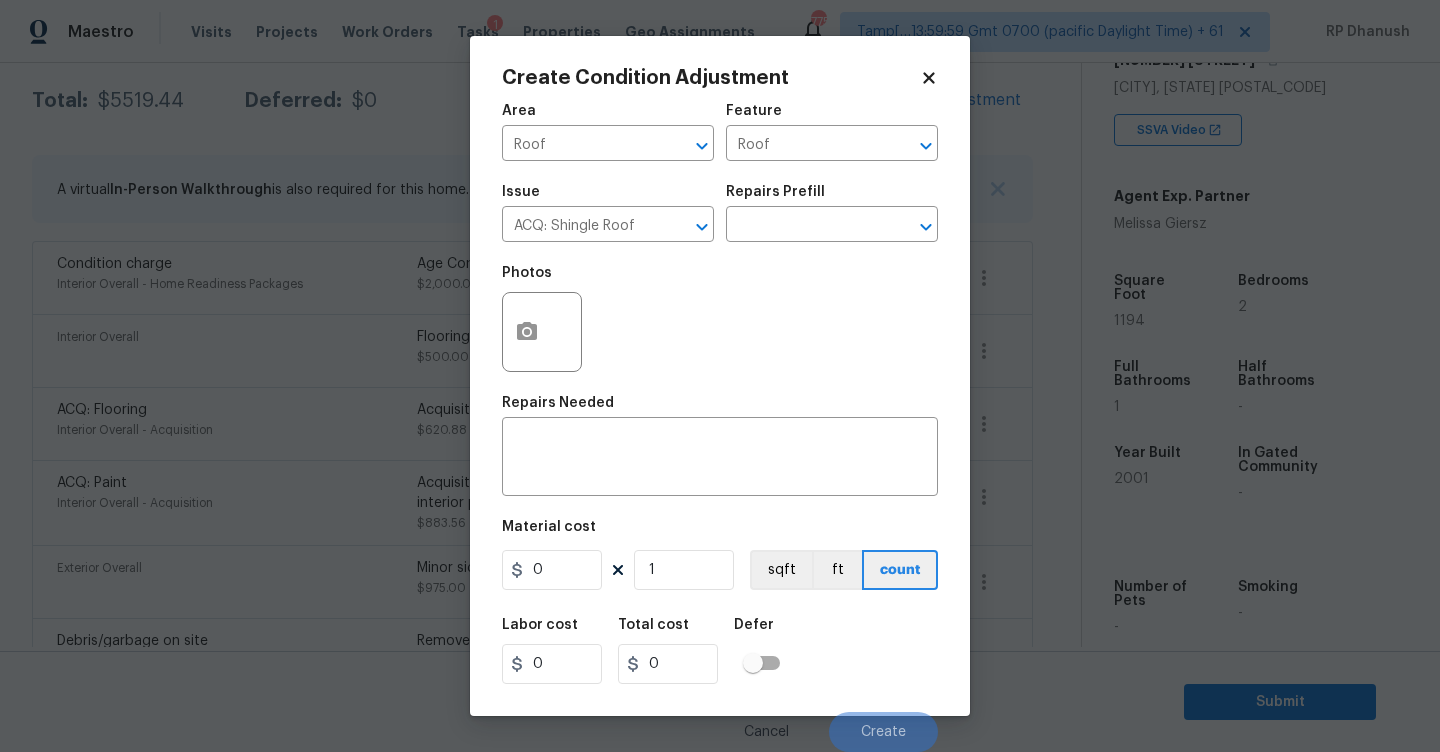 click on "Issue ACQ: Shingle Roof ​ Repairs Prefill ​" at bounding box center [720, 213] 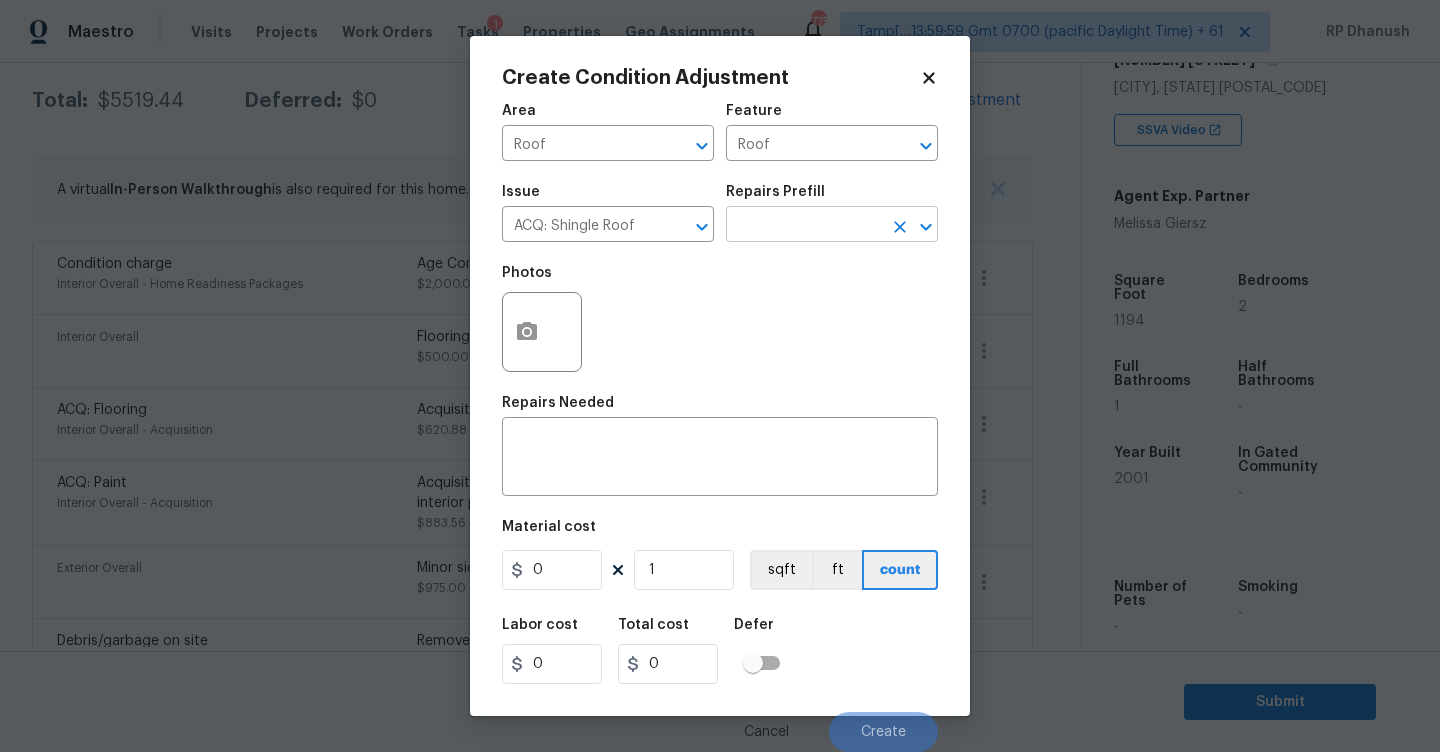 click at bounding box center (804, 226) 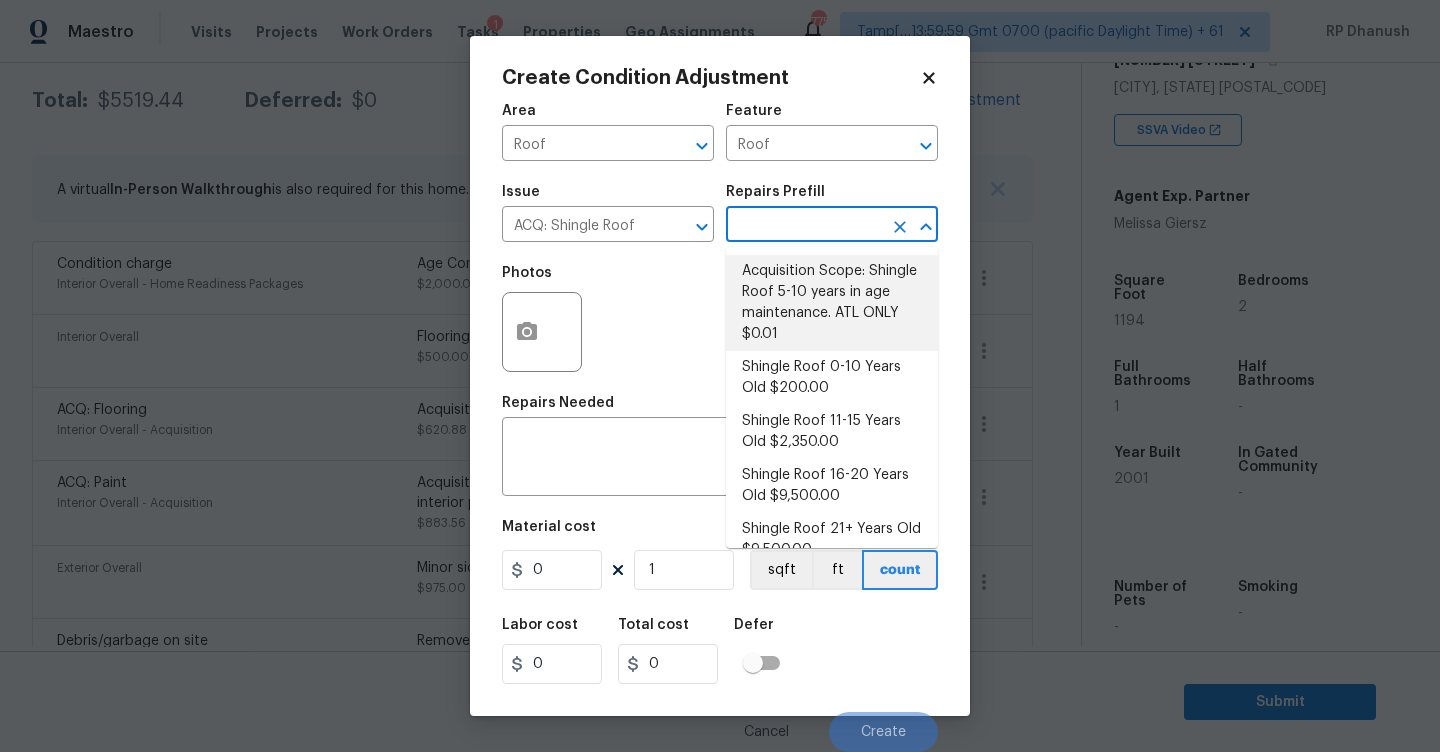 click on "Acquisition Scope: Shingle Roof 5-10 years in age maintenance. ATL ONLY $0.01" at bounding box center [832, 303] 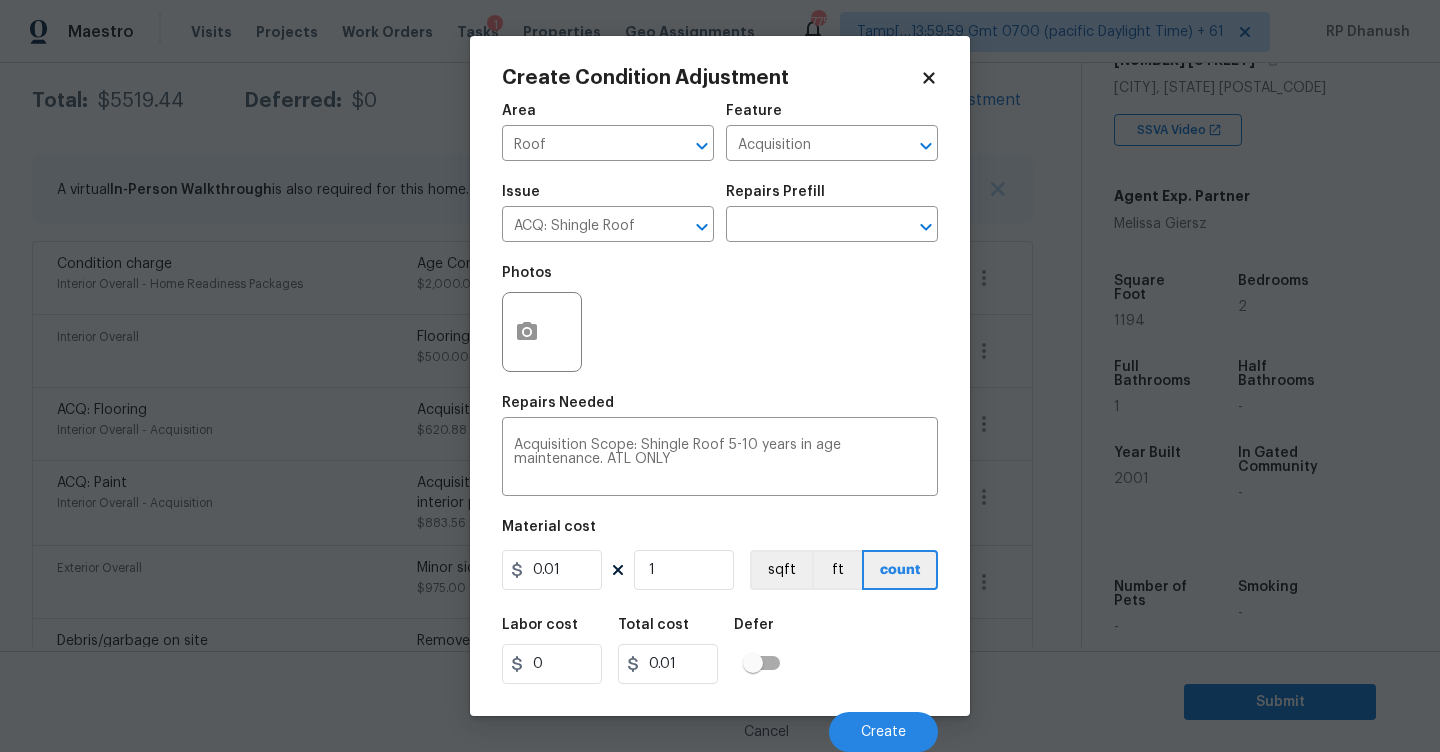 click on "Issue ACQ: Shingle Roof ​ Repairs Prefill ​" at bounding box center (720, 213) 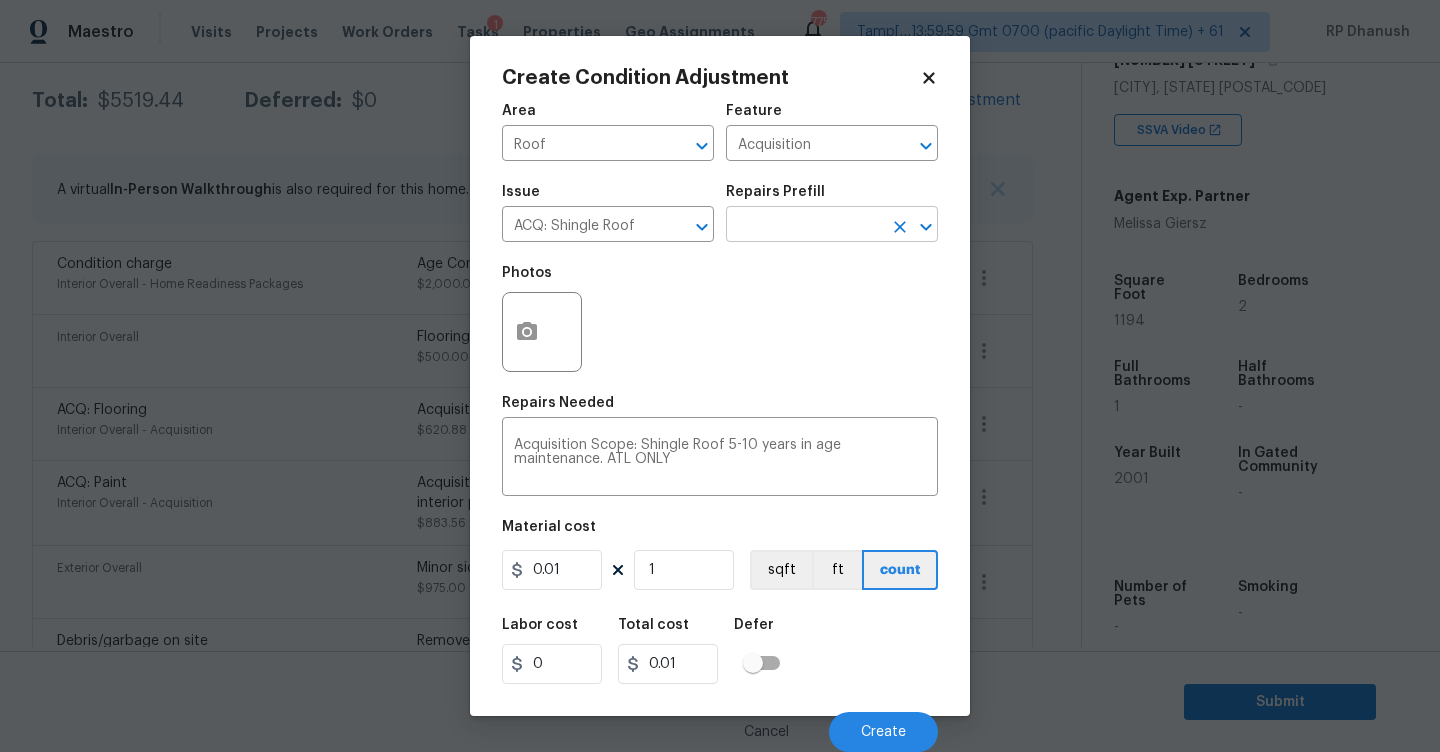 click at bounding box center [804, 226] 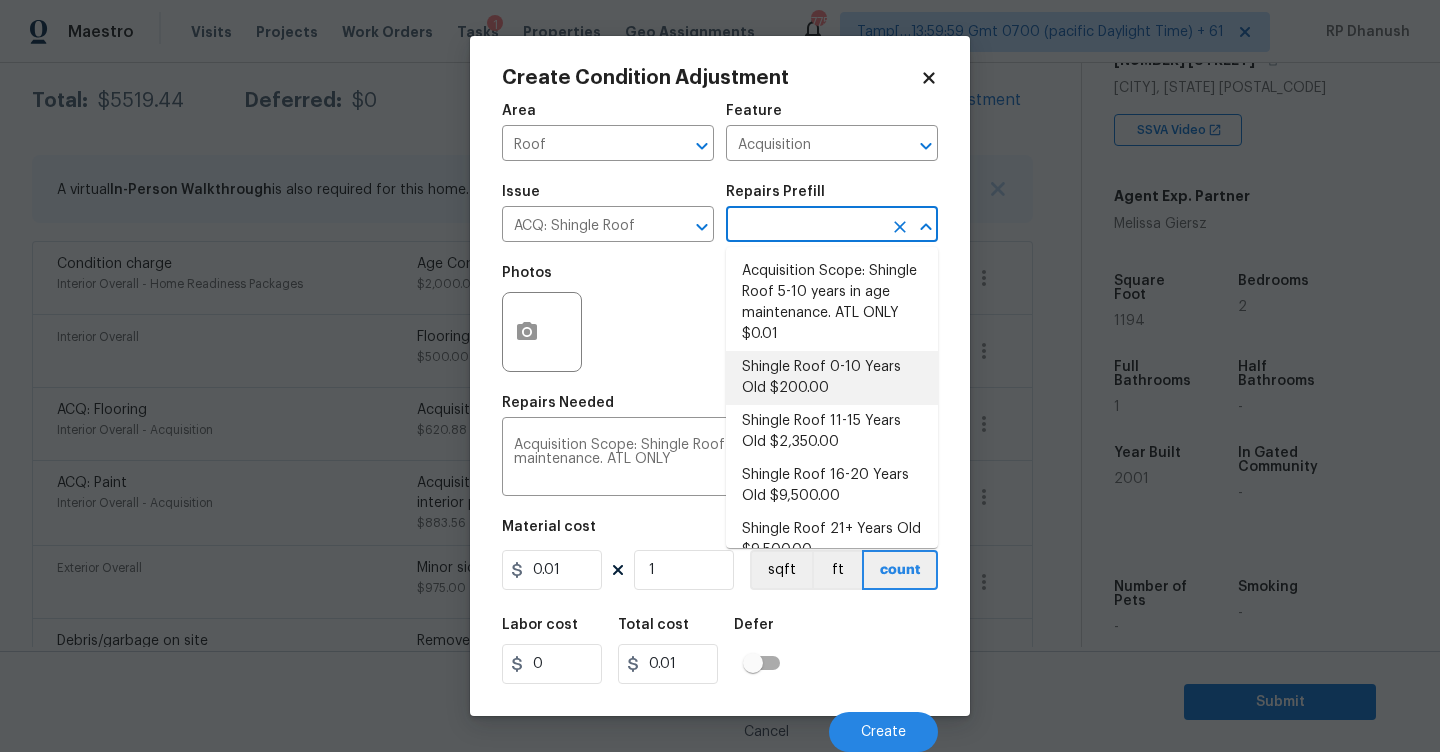 drag, startPoint x: 781, startPoint y: 371, endPoint x: 761, endPoint y: 407, distance: 41.18252 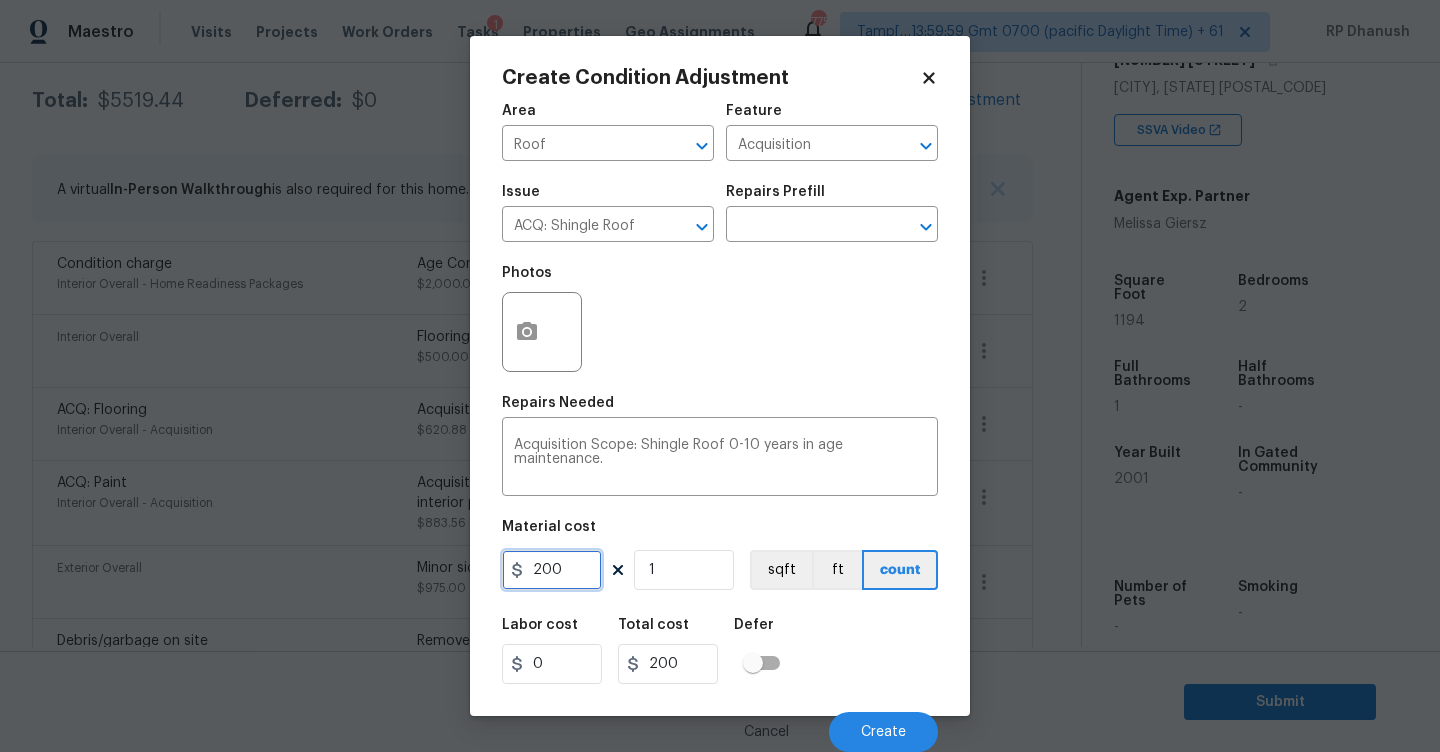 click on "200" at bounding box center (552, 570) 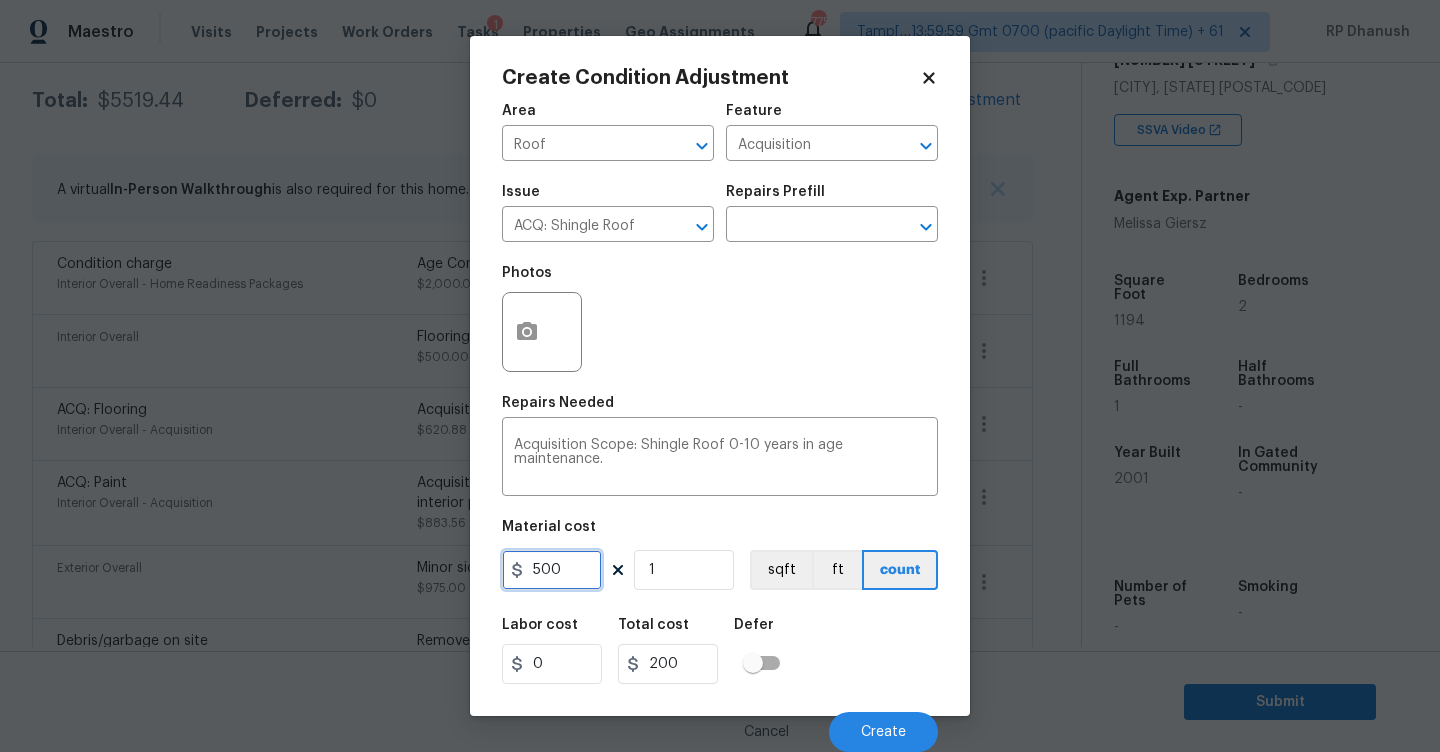type on "500" 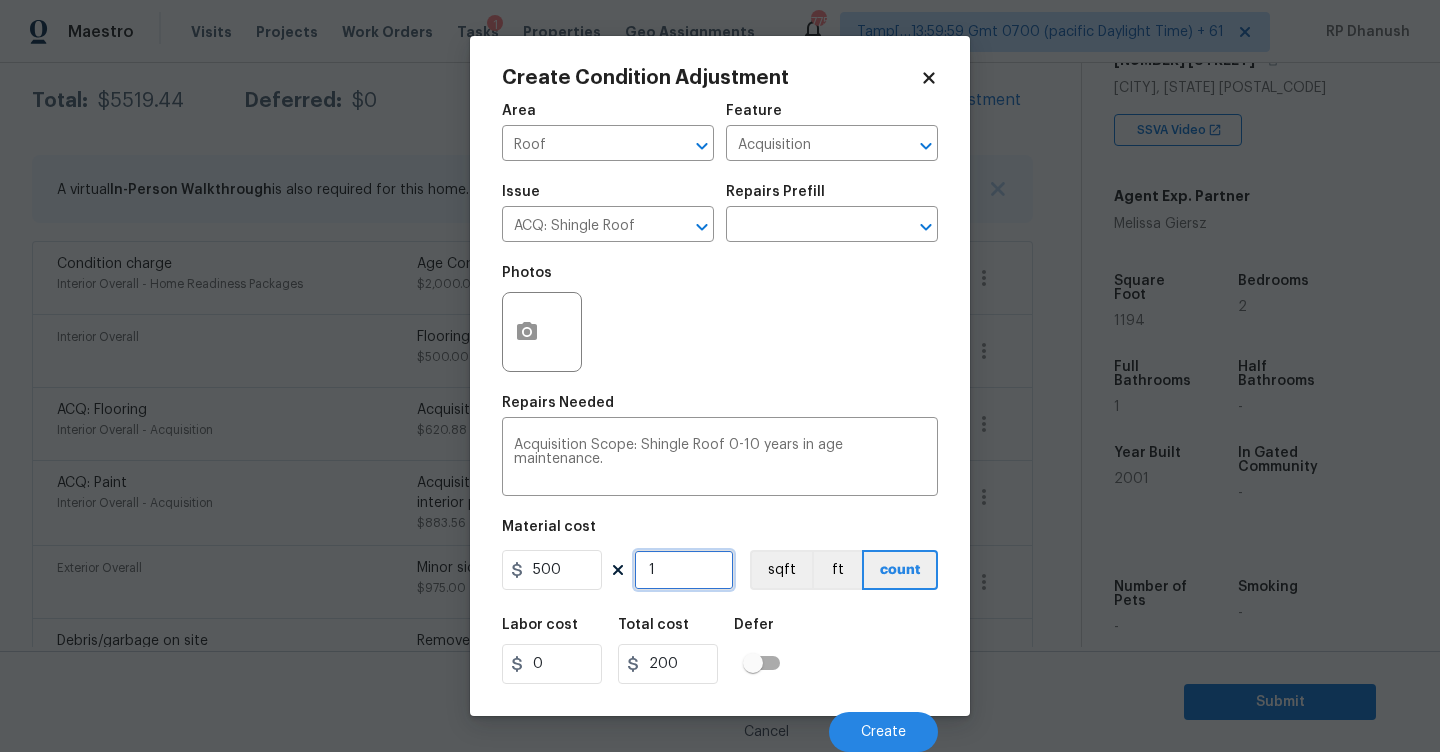 type on "500" 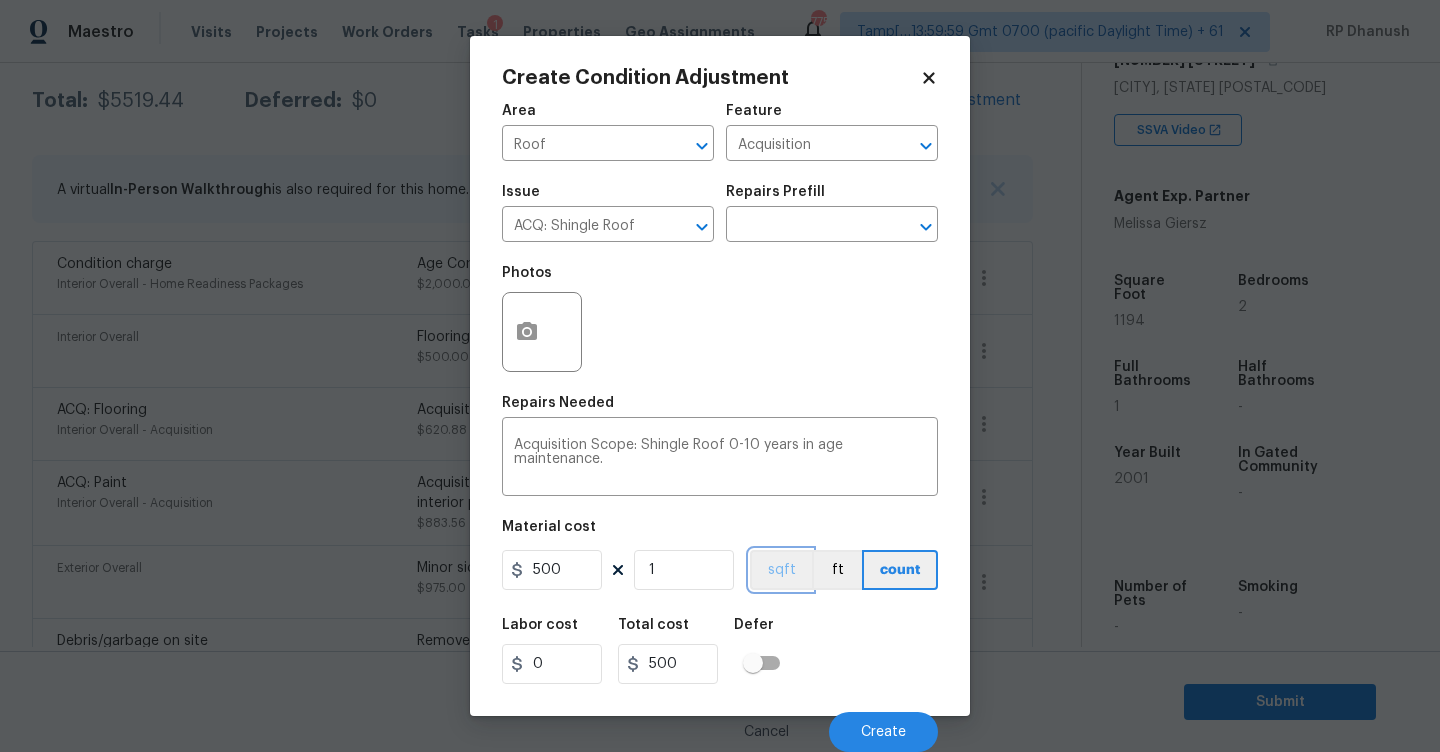 type 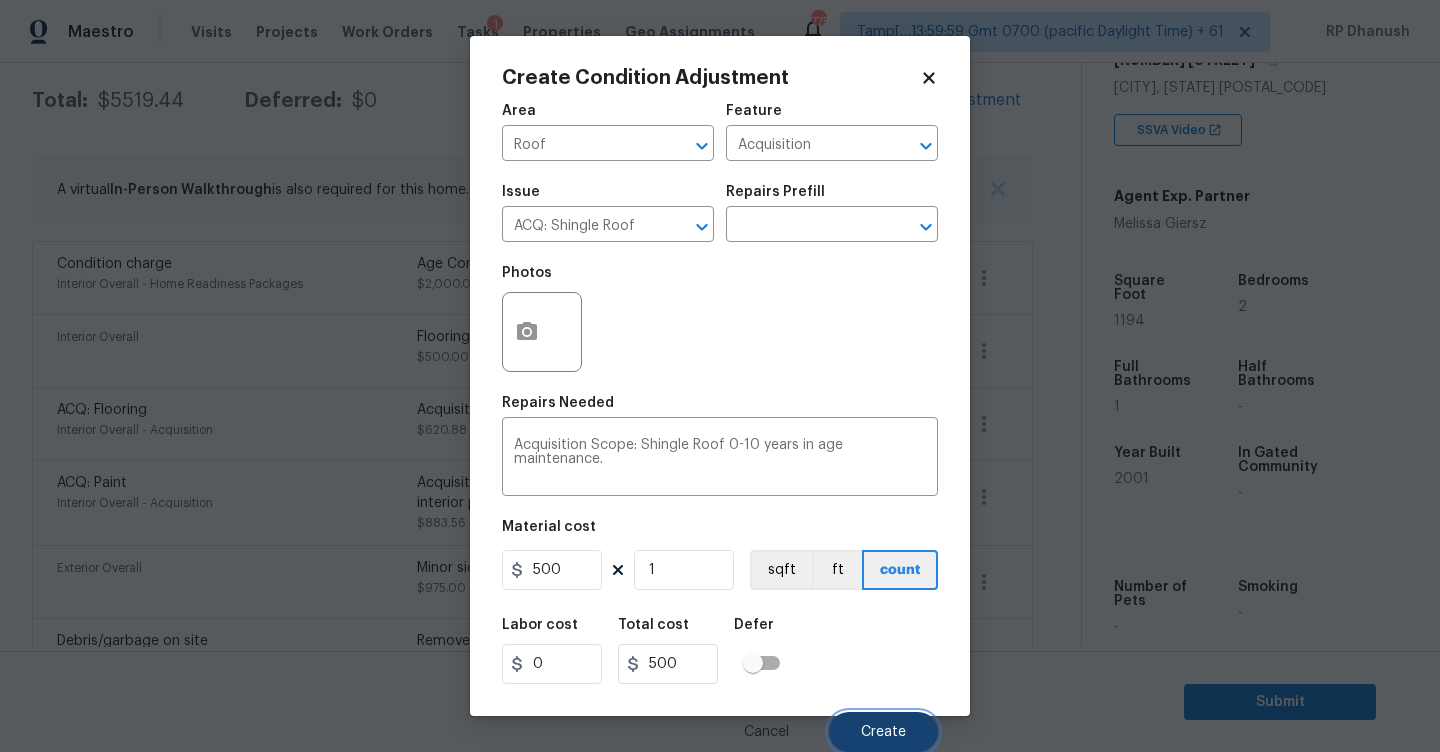 click on "Create" at bounding box center (883, 732) 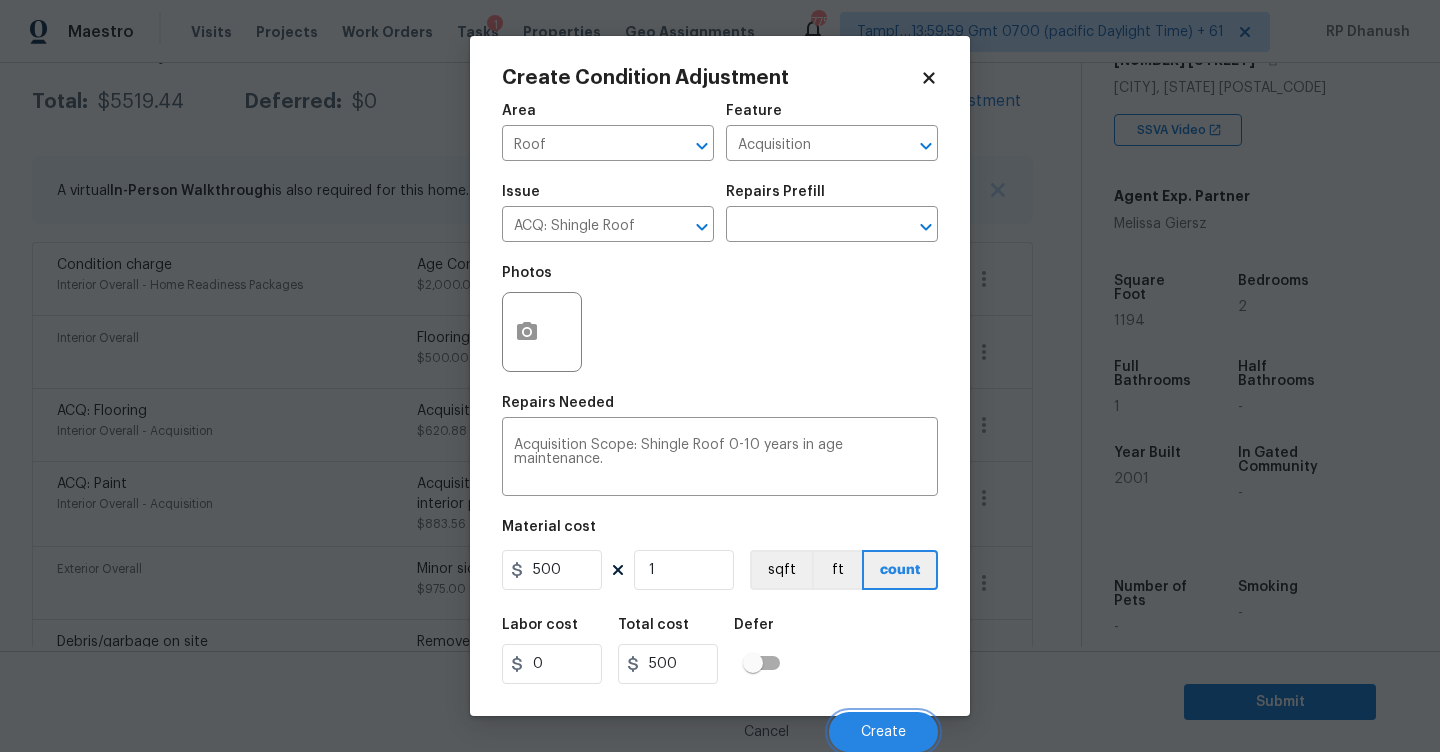 scroll, scrollTop: 324, scrollLeft: 0, axis: vertical 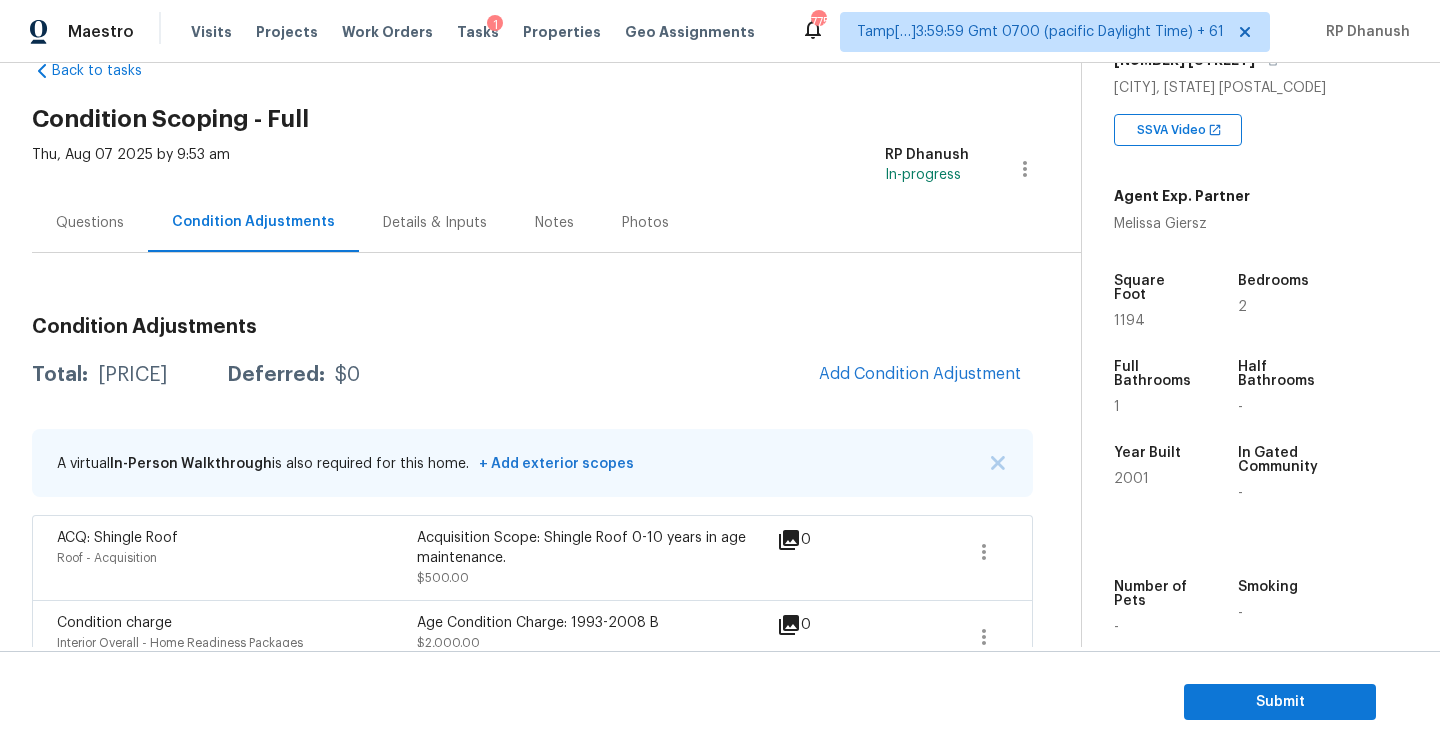 click on "Questions" at bounding box center (90, 223) 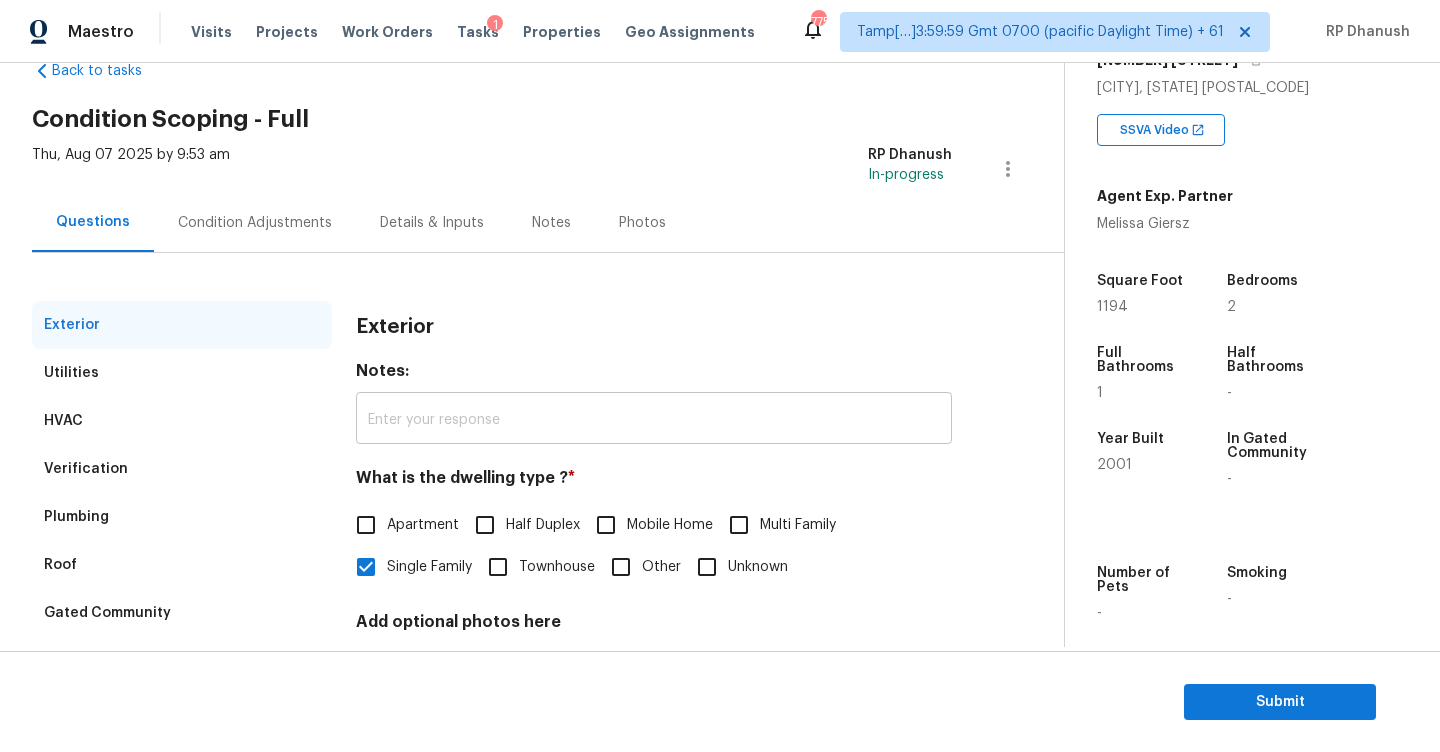 scroll, scrollTop: 211, scrollLeft: 0, axis: vertical 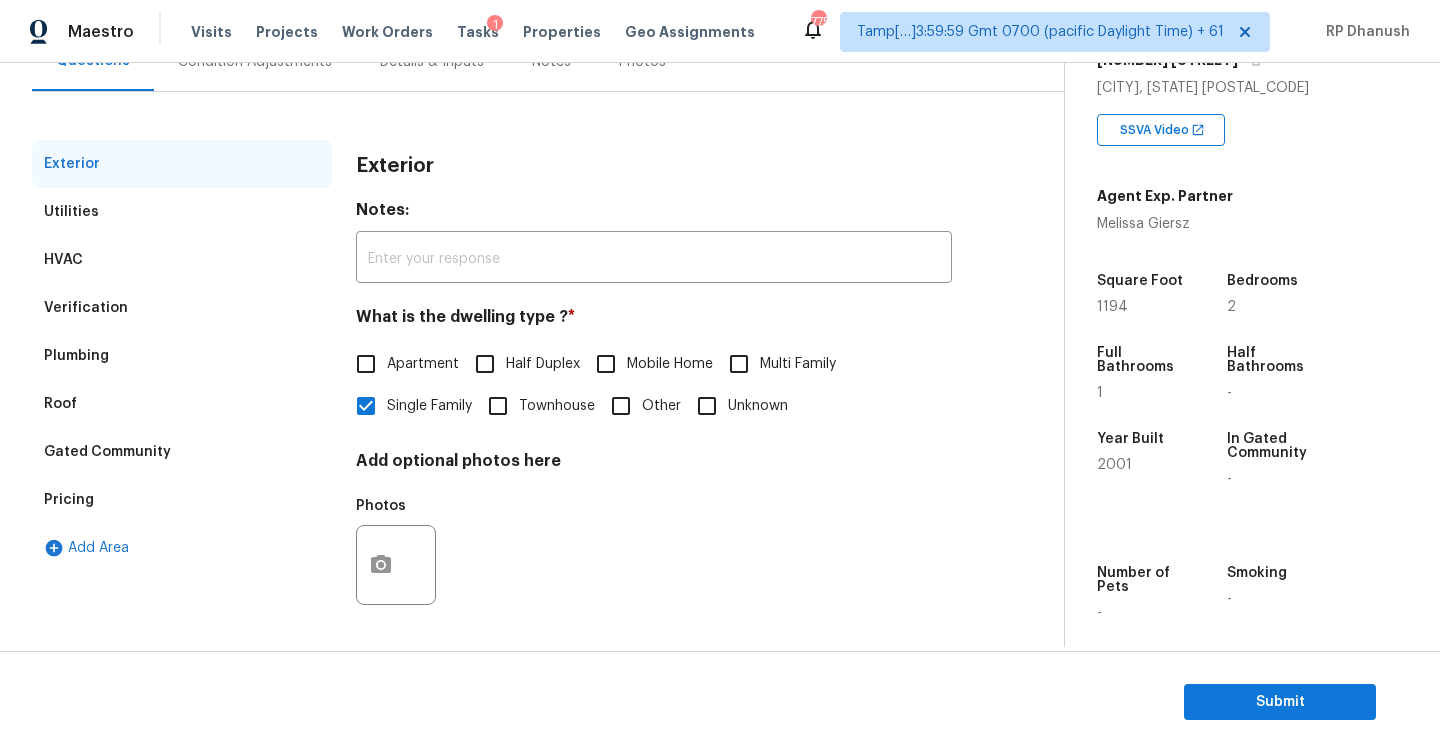 click on "Verification" at bounding box center [182, 308] 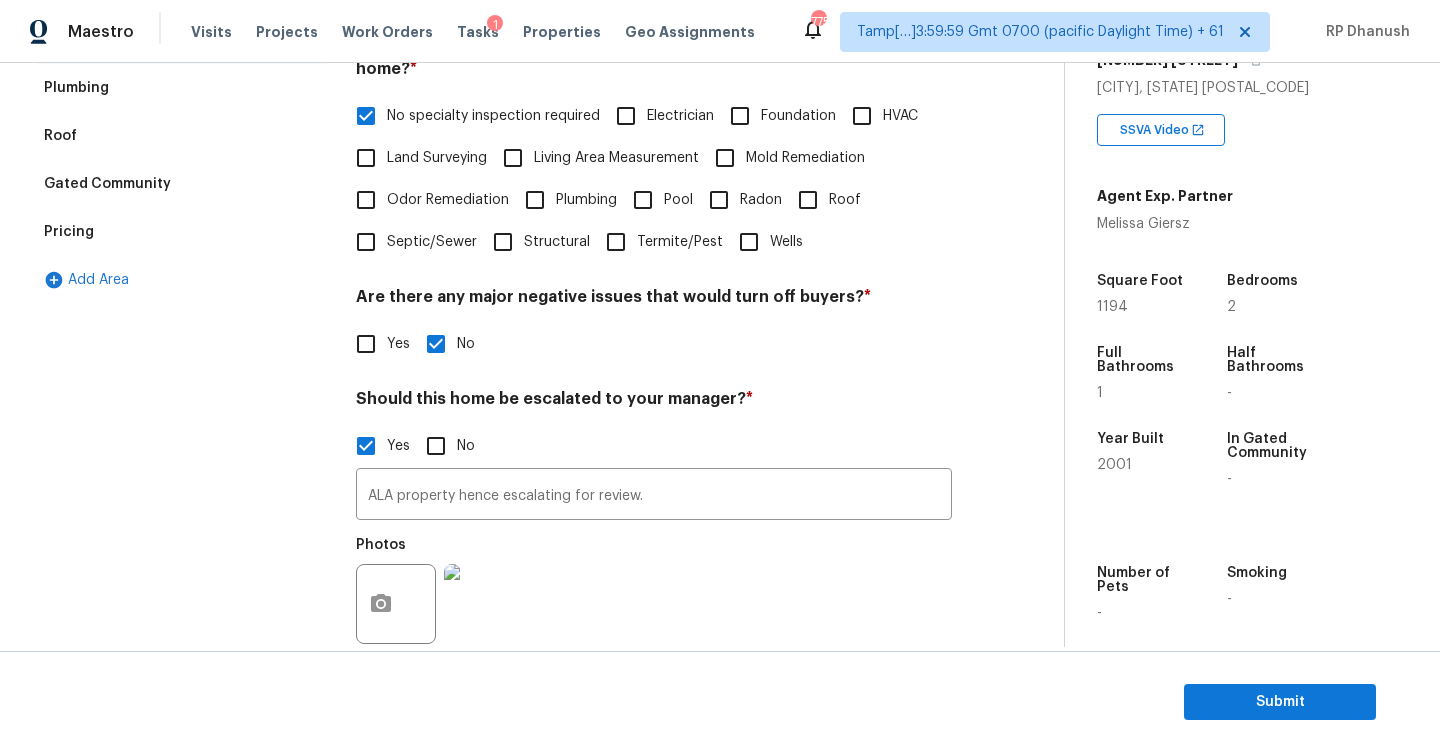 scroll, scrollTop: 641, scrollLeft: 0, axis: vertical 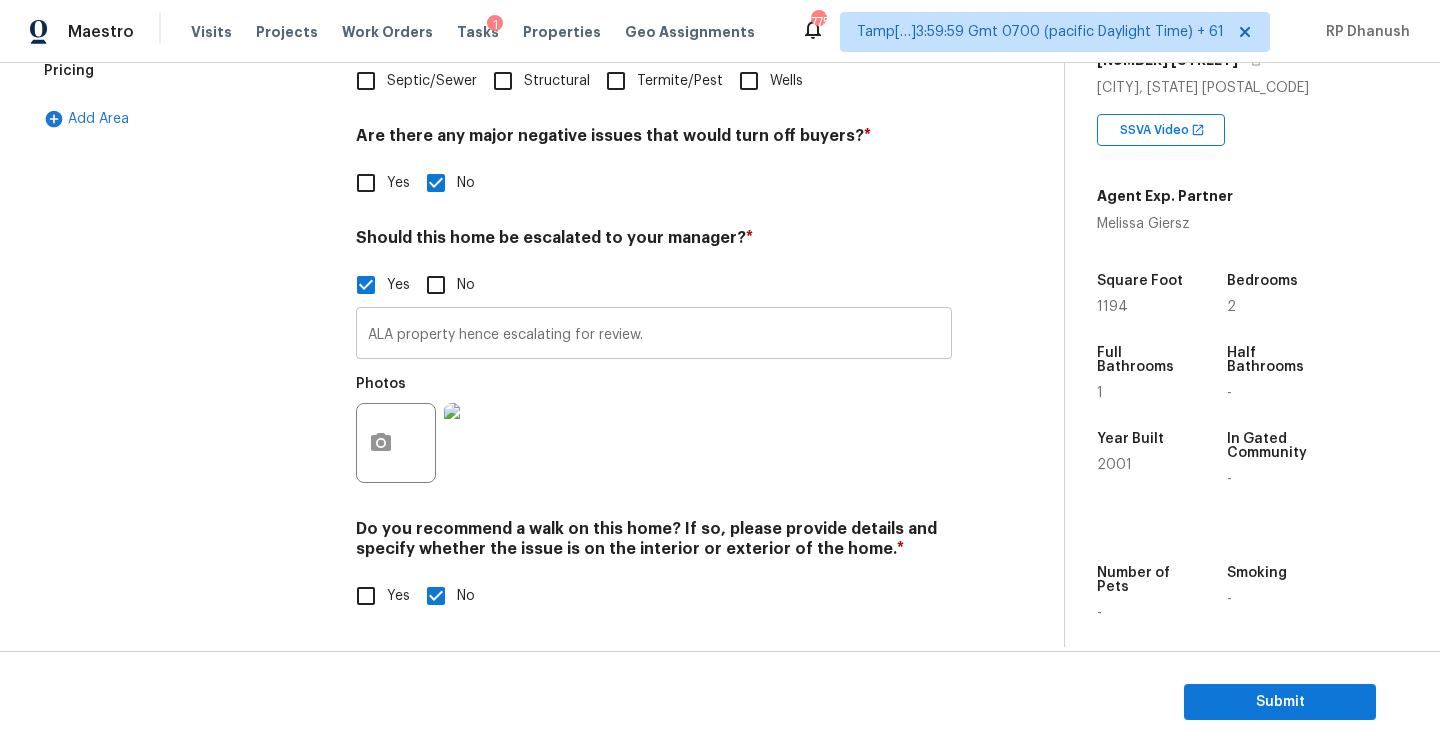 click on "ALA property hence escalating for review." at bounding box center [654, 335] 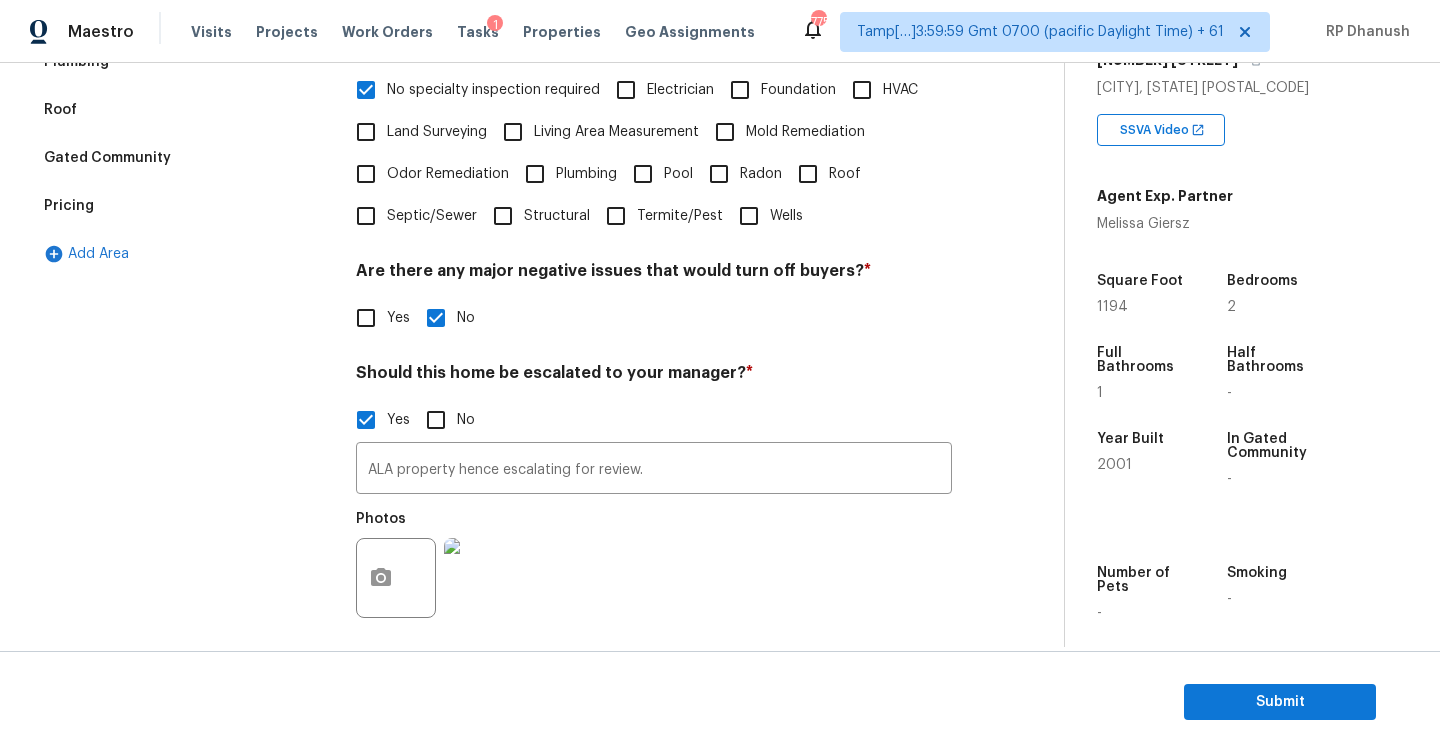 scroll, scrollTop: 595, scrollLeft: 0, axis: vertical 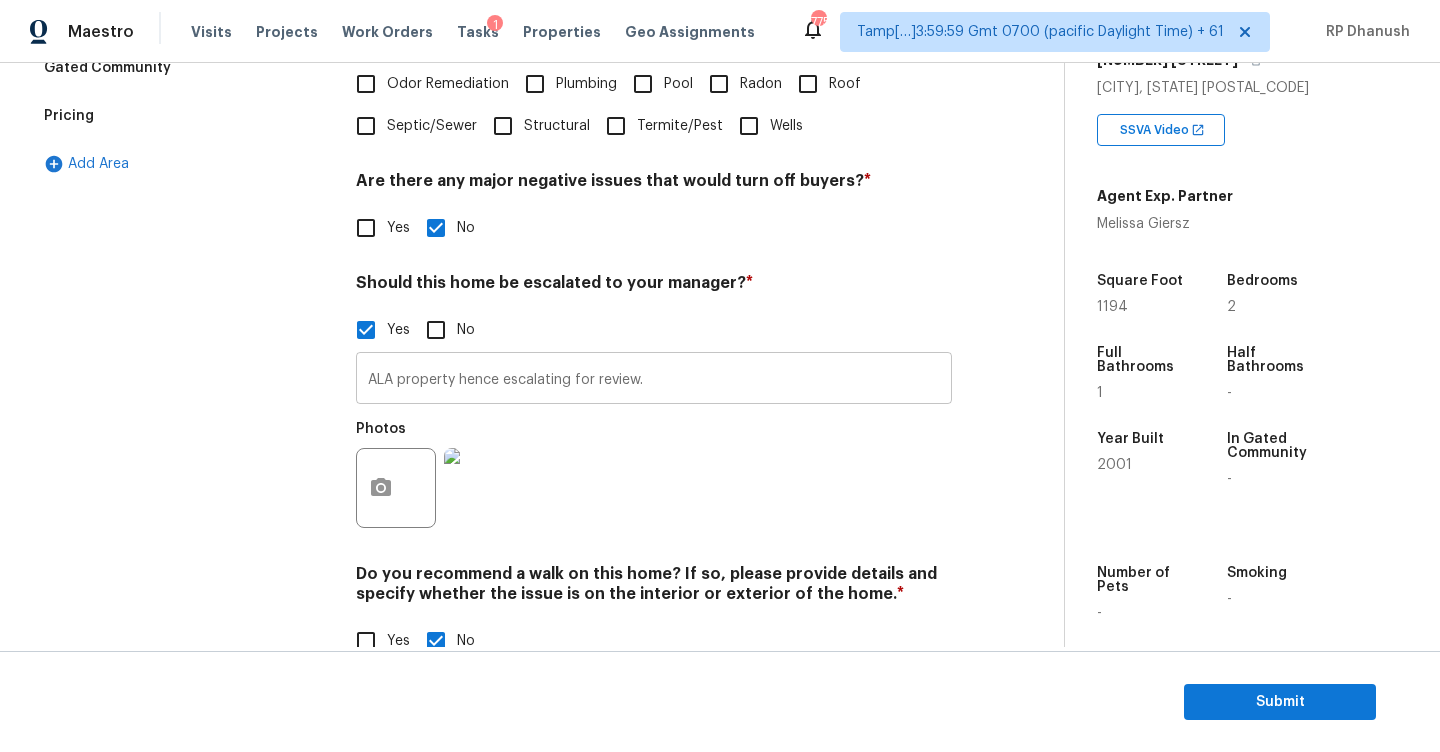 click on "ALA property hence escalating for review." at bounding box center [654, 380] 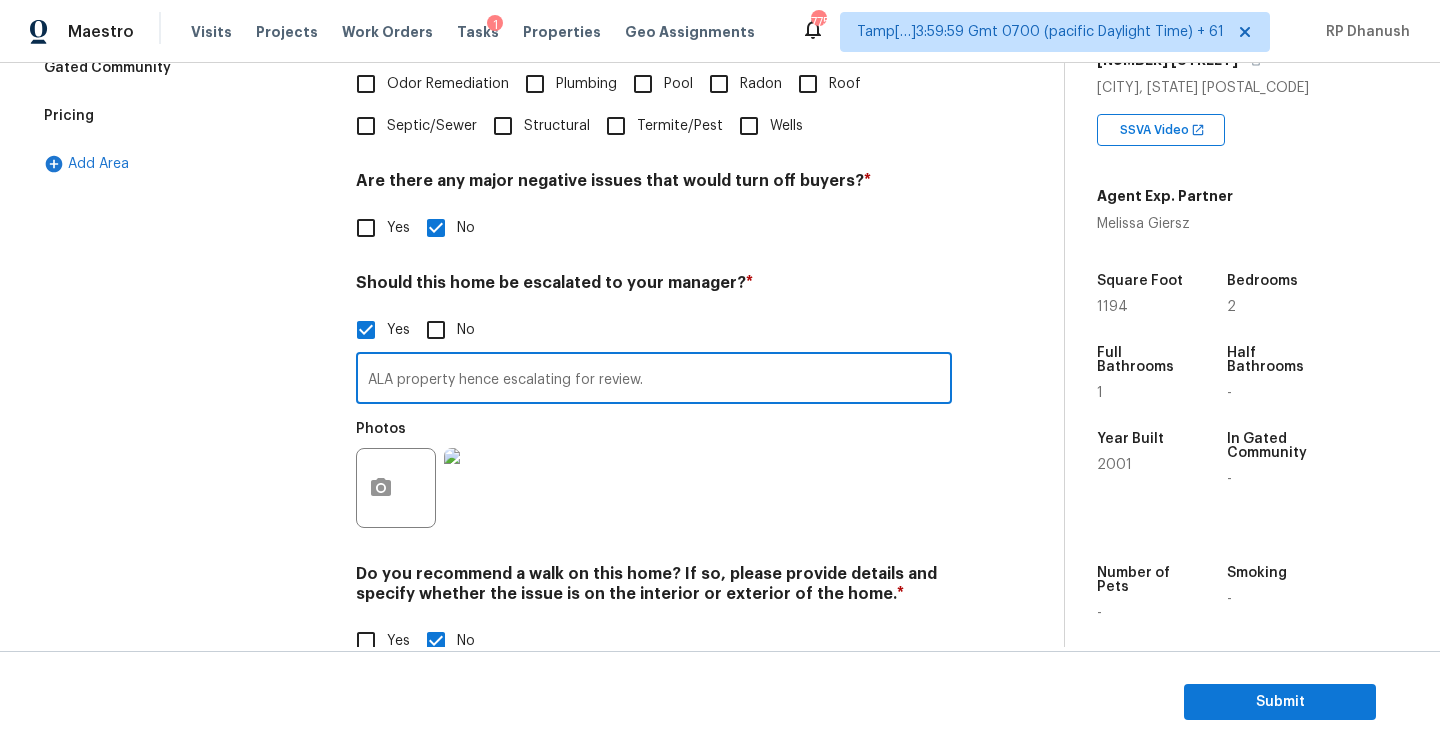 click on "ALA property hence escalating for review." at bounding box center (654, 380) 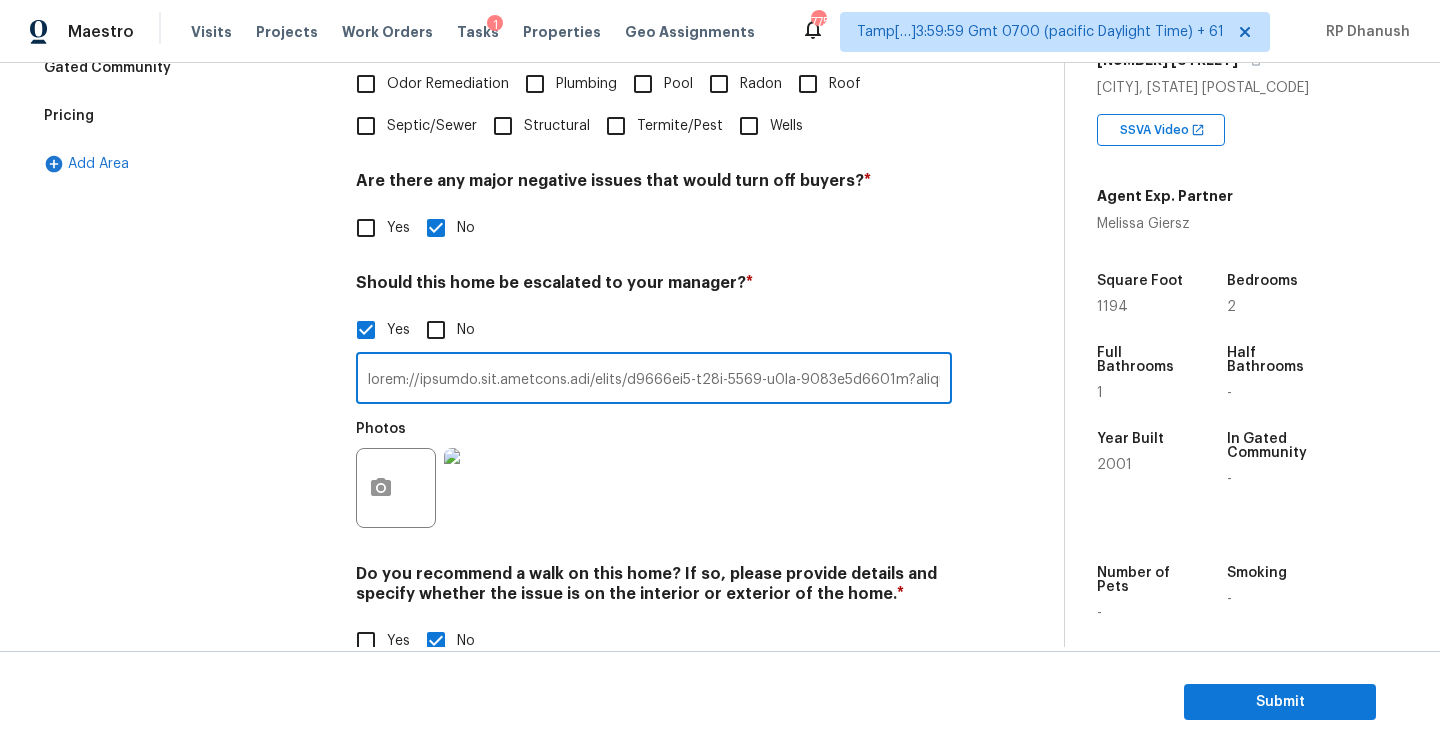 scroll, scrollTop: 0, scrollLeft: 9546, axis: horizontal 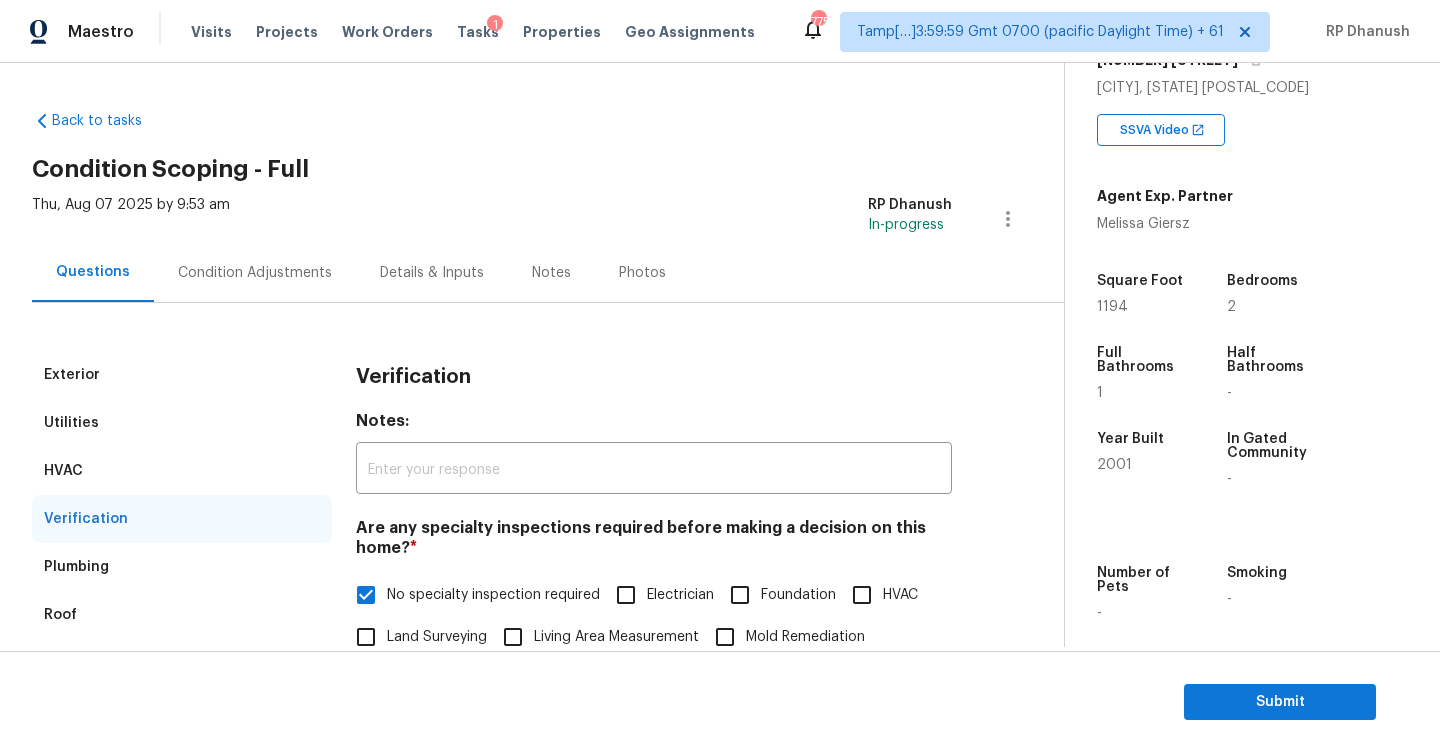 type on "**** ACM escalation - The HVAC label visible in the video indicates a manufacture year of 2020. However, admin records list the HVAC unit is being manufactured in 2023. This inconsistency should be verified ****" 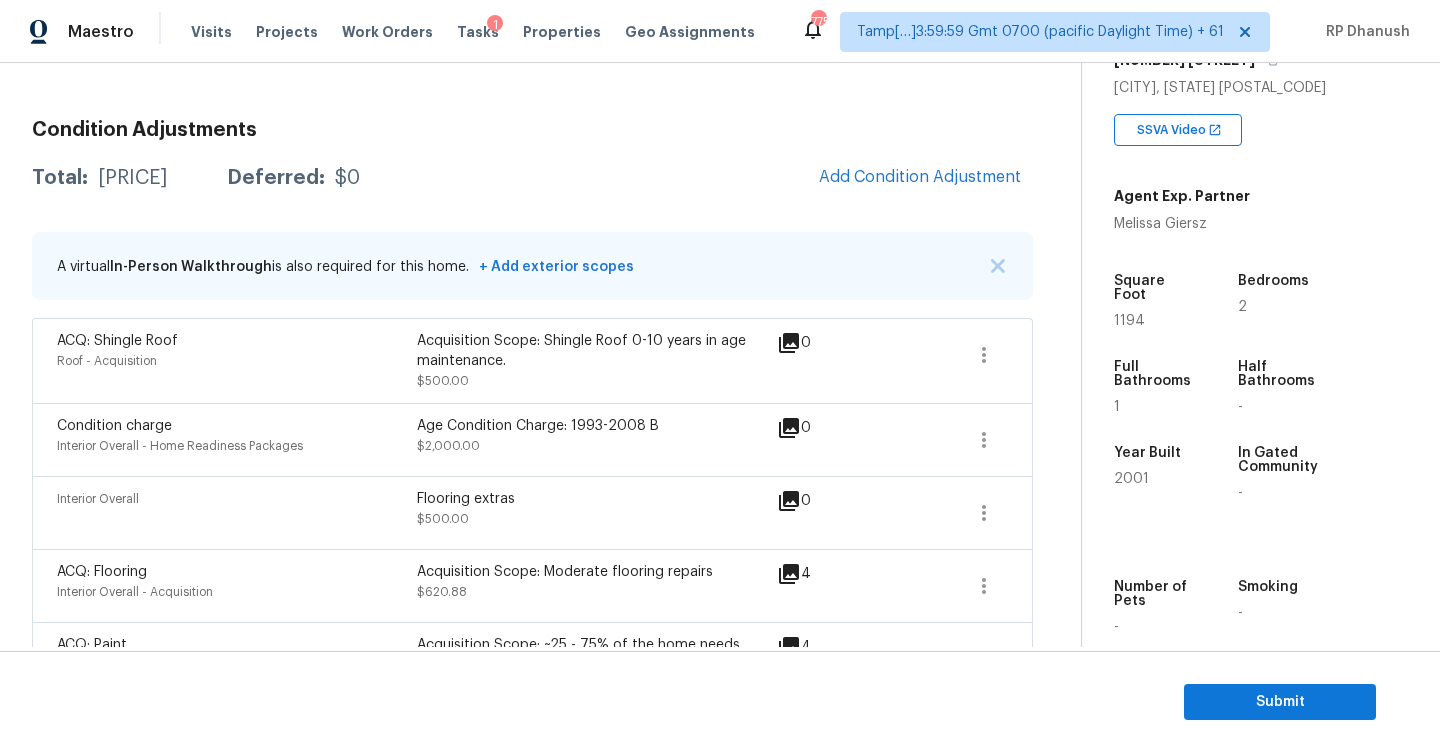 scroll, scrollTop: 81, scrollLeft: 0, axis: vertical 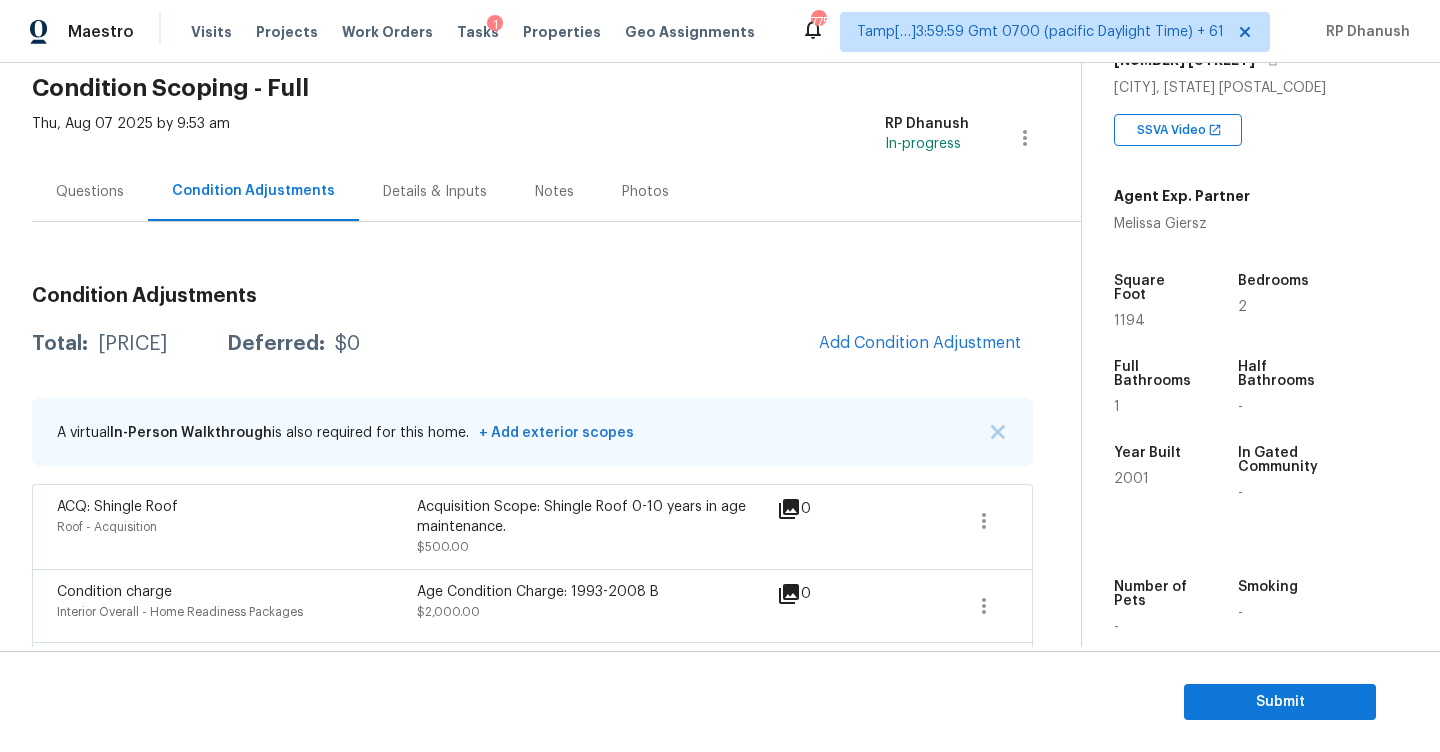click on "Questions" at bounding box center [90, 191] 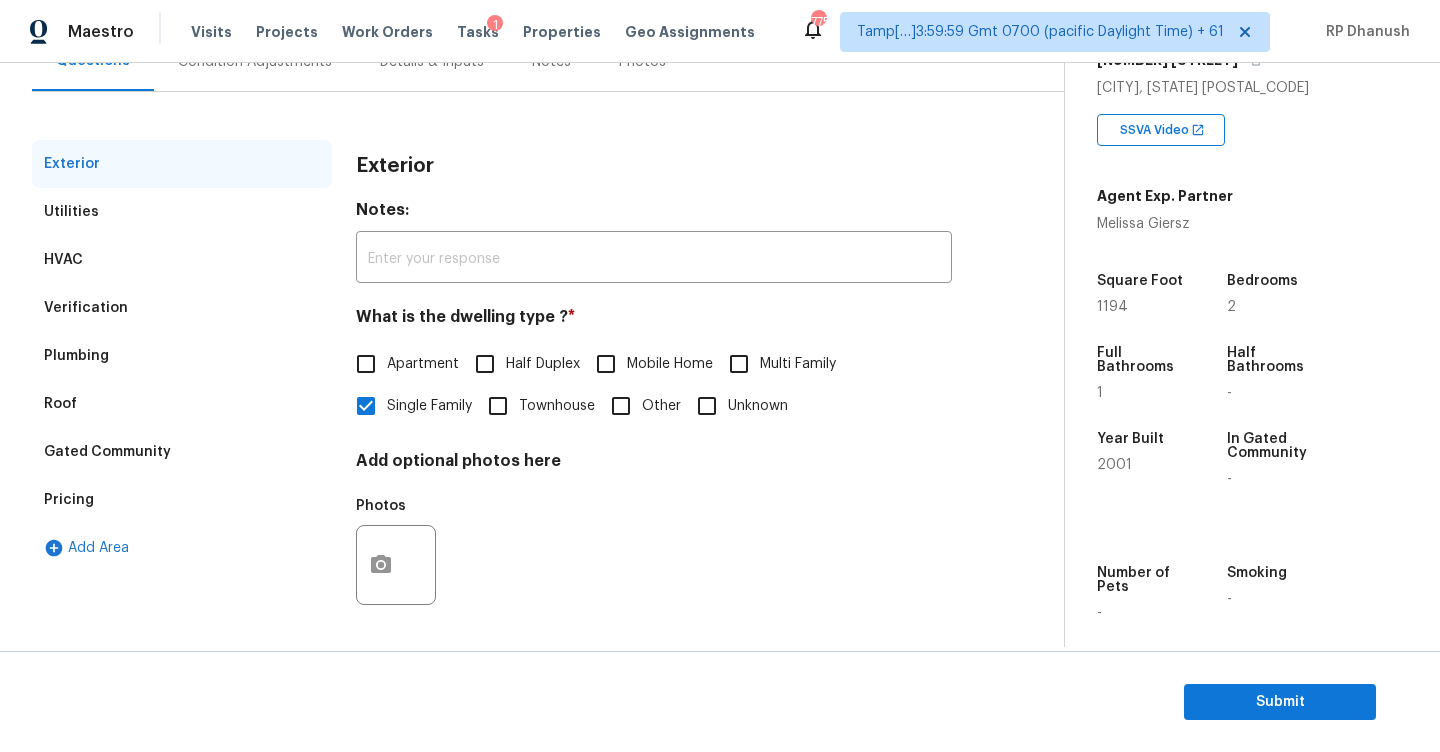 scroll, scrollTop: 0, scrollLeft: 0, axis: both 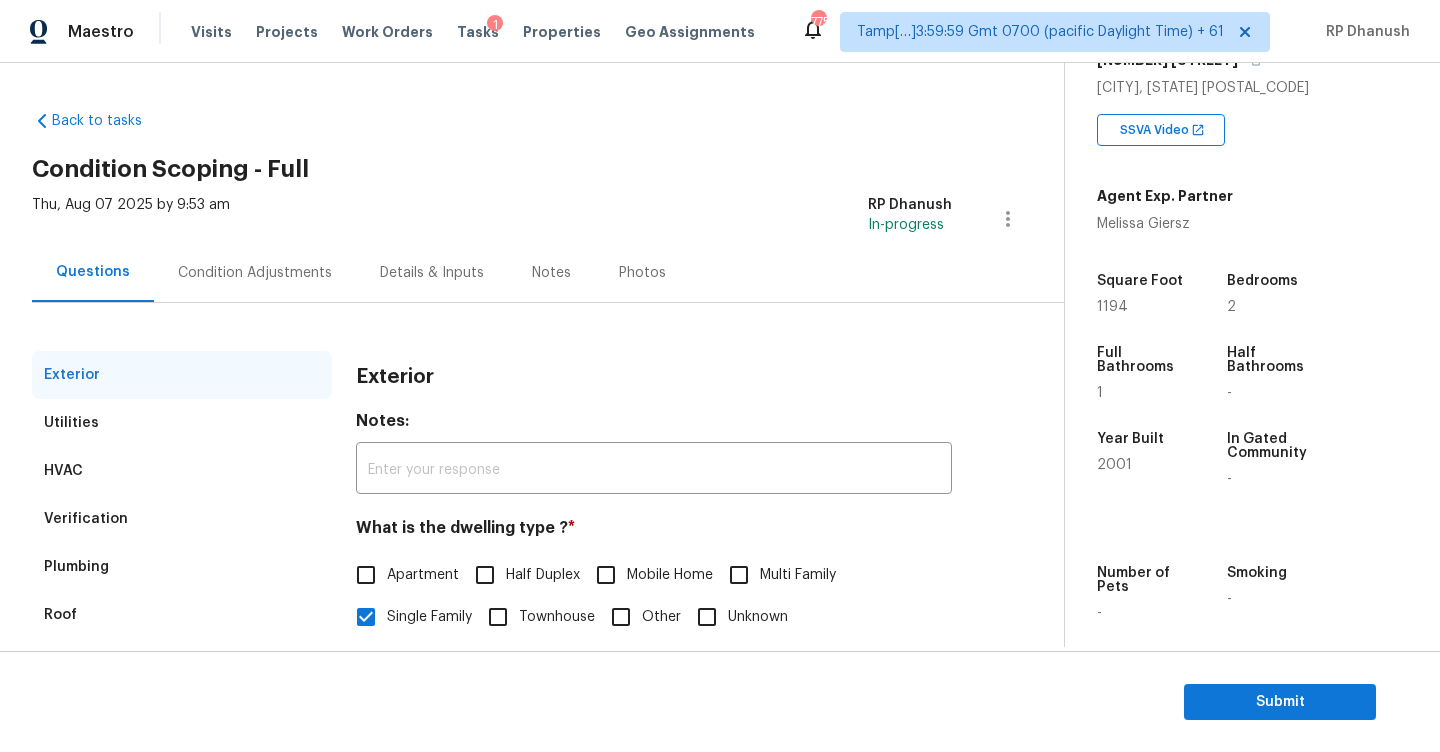 click on "Condition Adjustments" at bounding box center [255, 272] 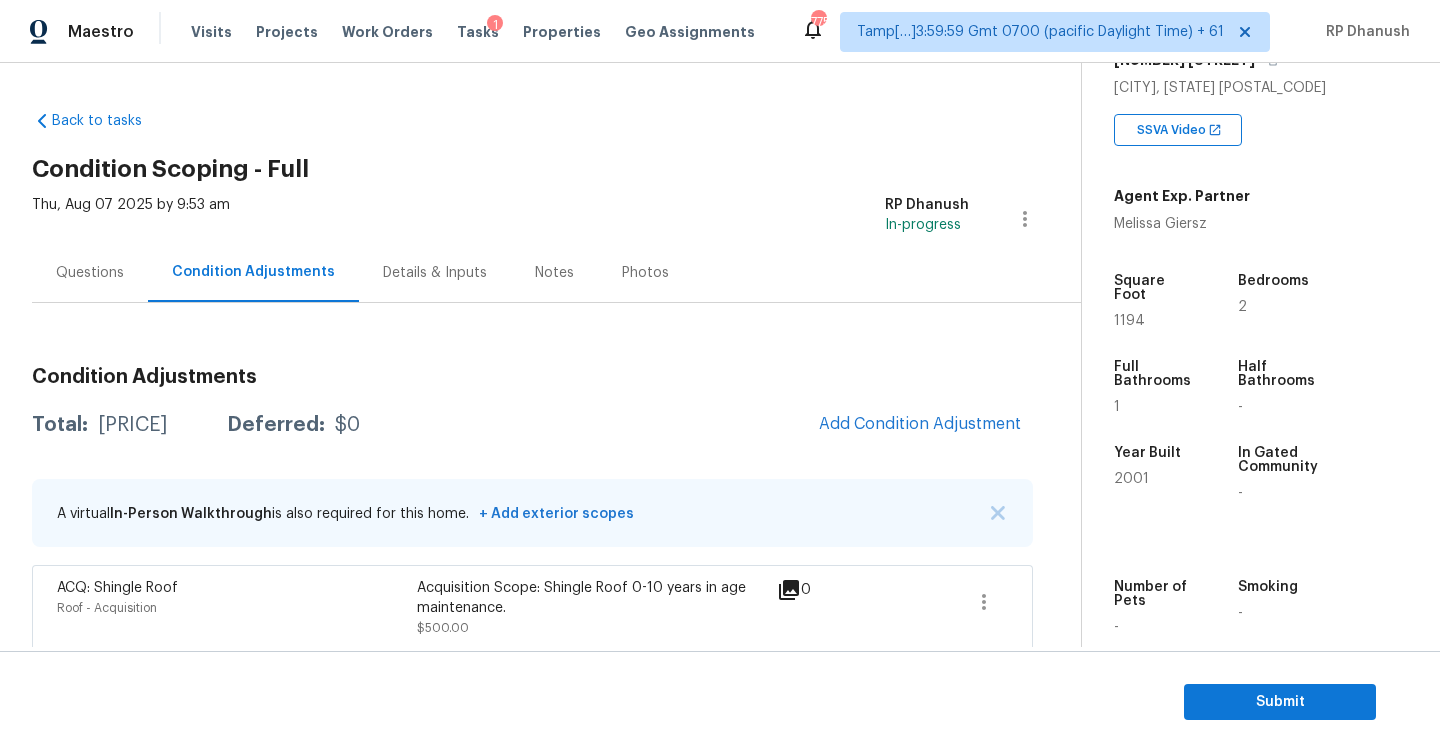 click on "[PRICE]" at bounding box center (132, 425) 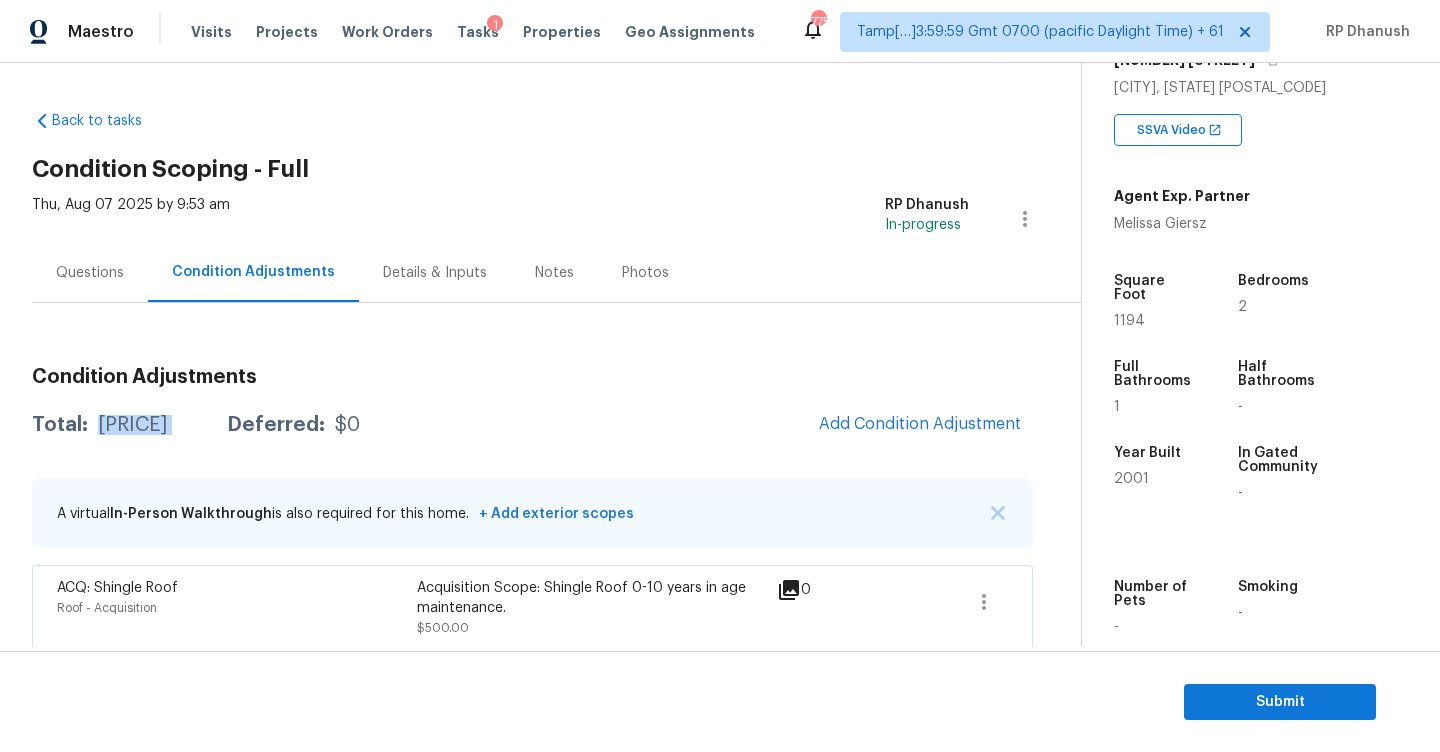 click on "[PRICE]" at bounding box center (132, 425) 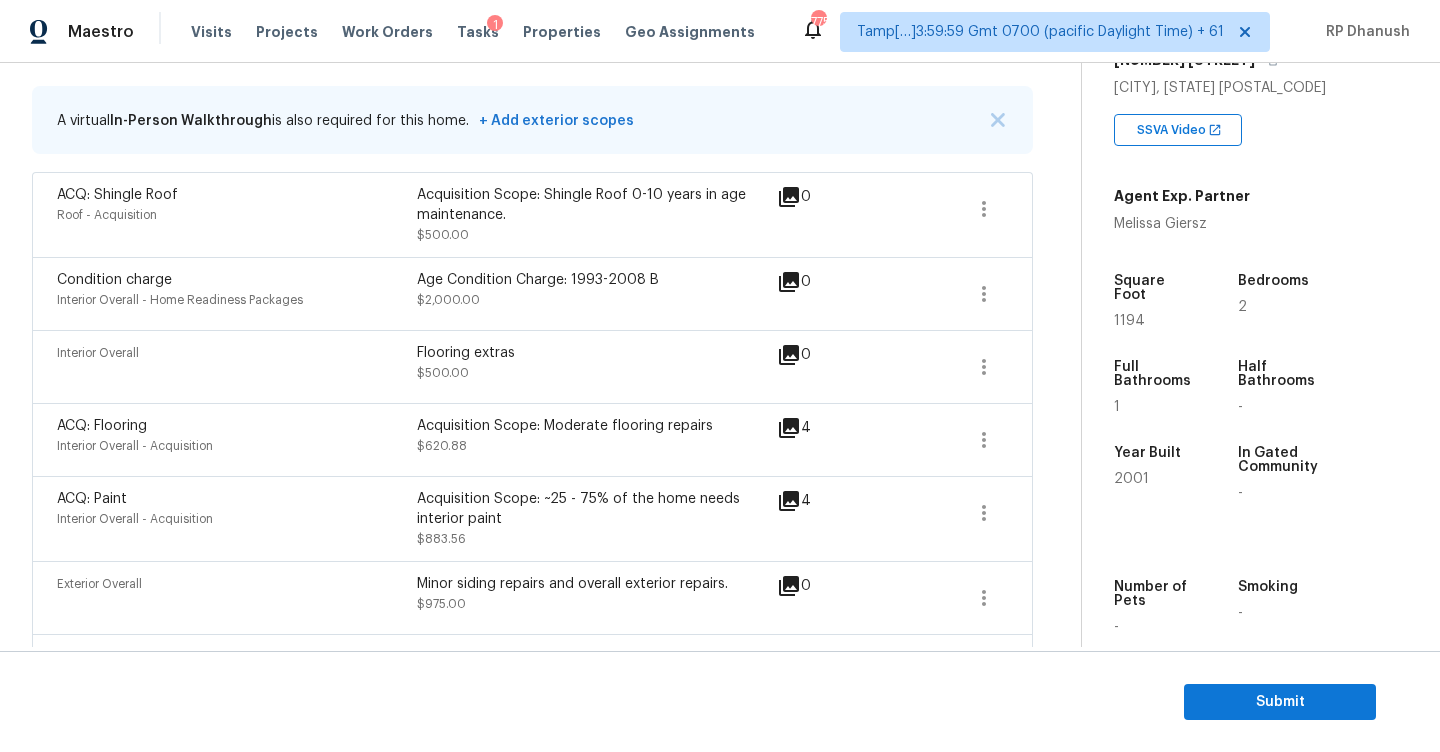 scroll, scrollTop: 364, scrollLeft: 0, axis: vertical 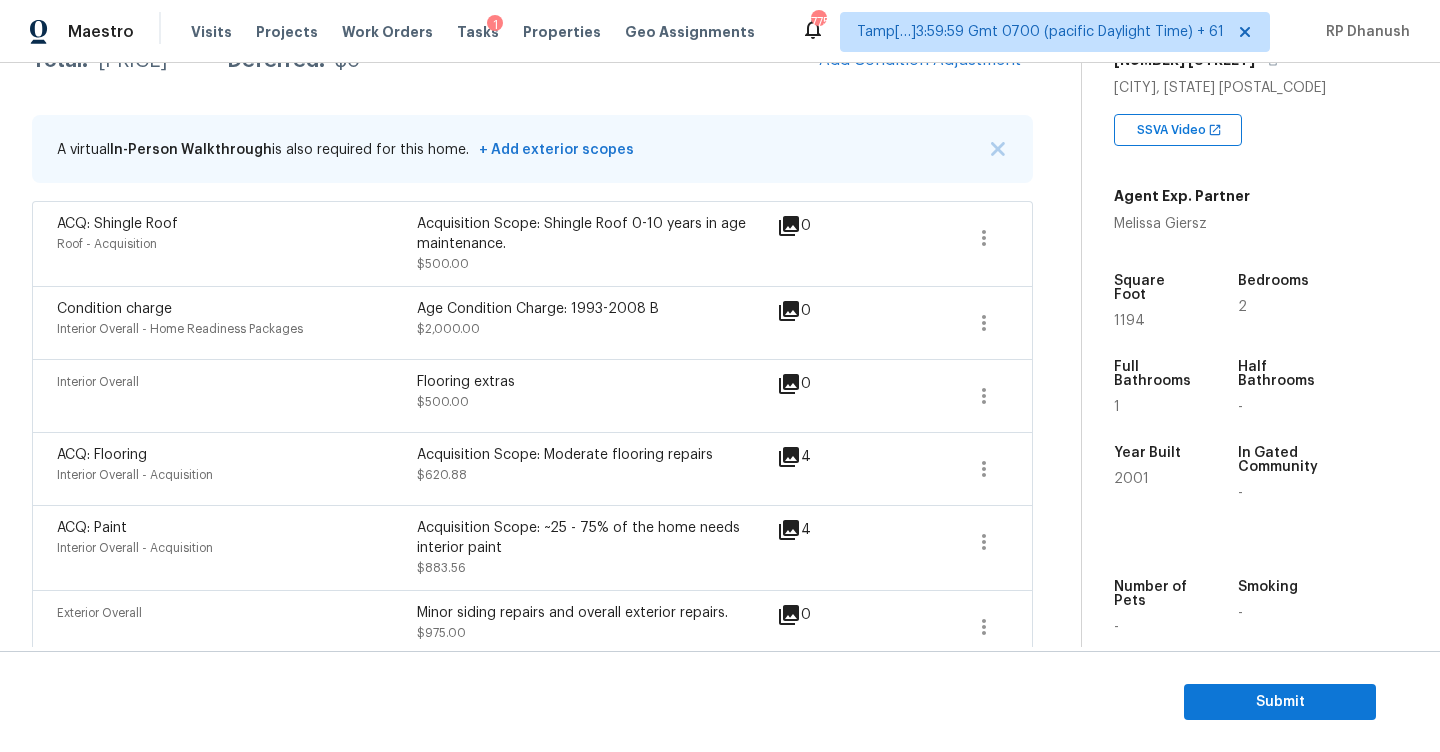click on "Submit" at bounding box center (720, 702) 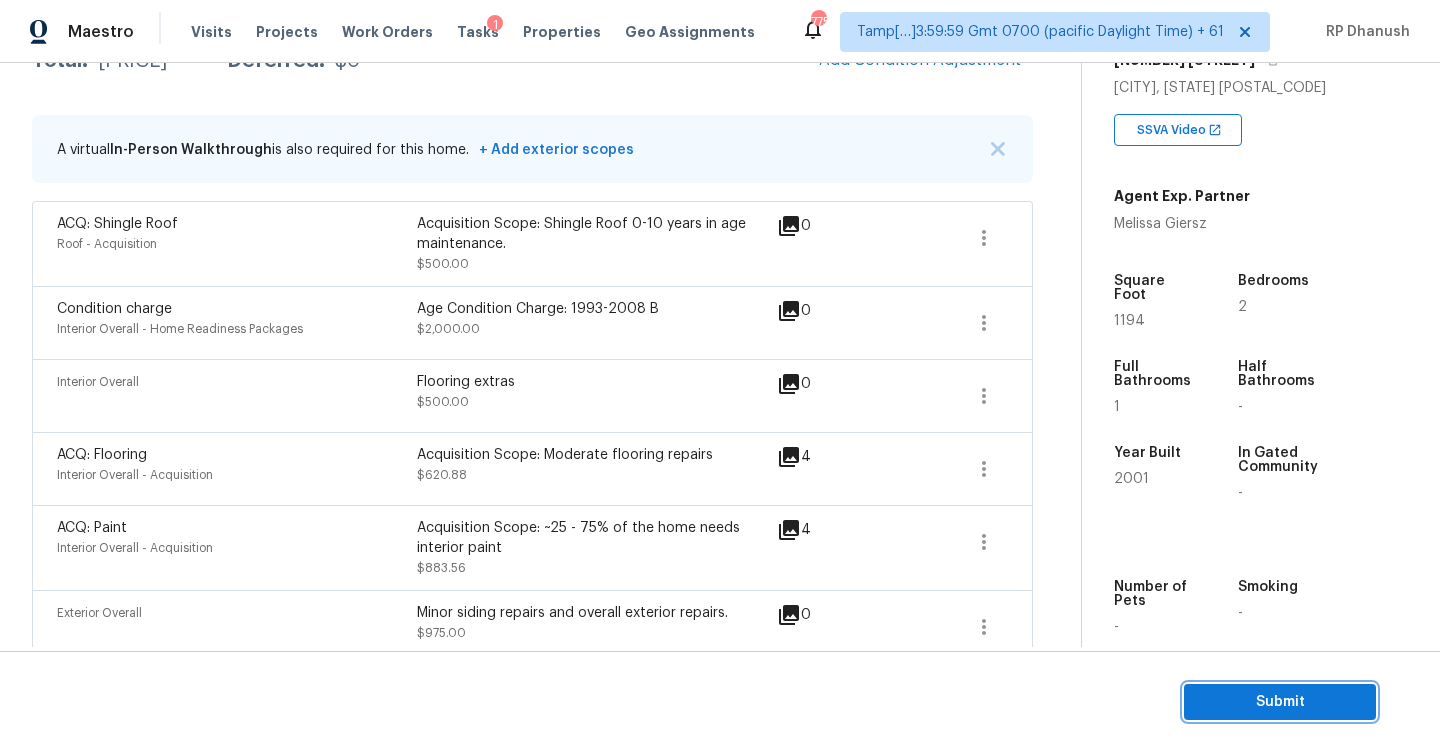 click on "Submit" at bounding box center [1280, 702] 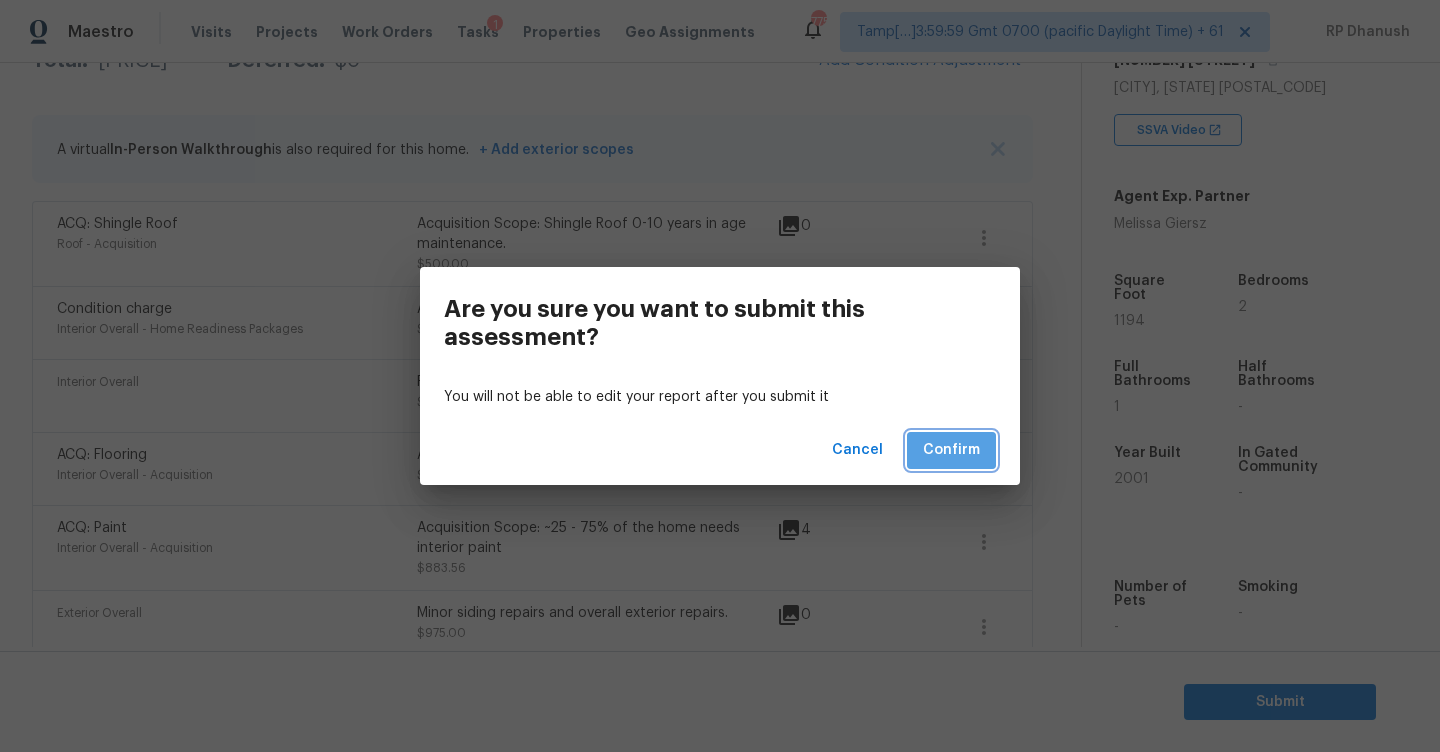 click on "Confirm" at bounding box center (951, 450) 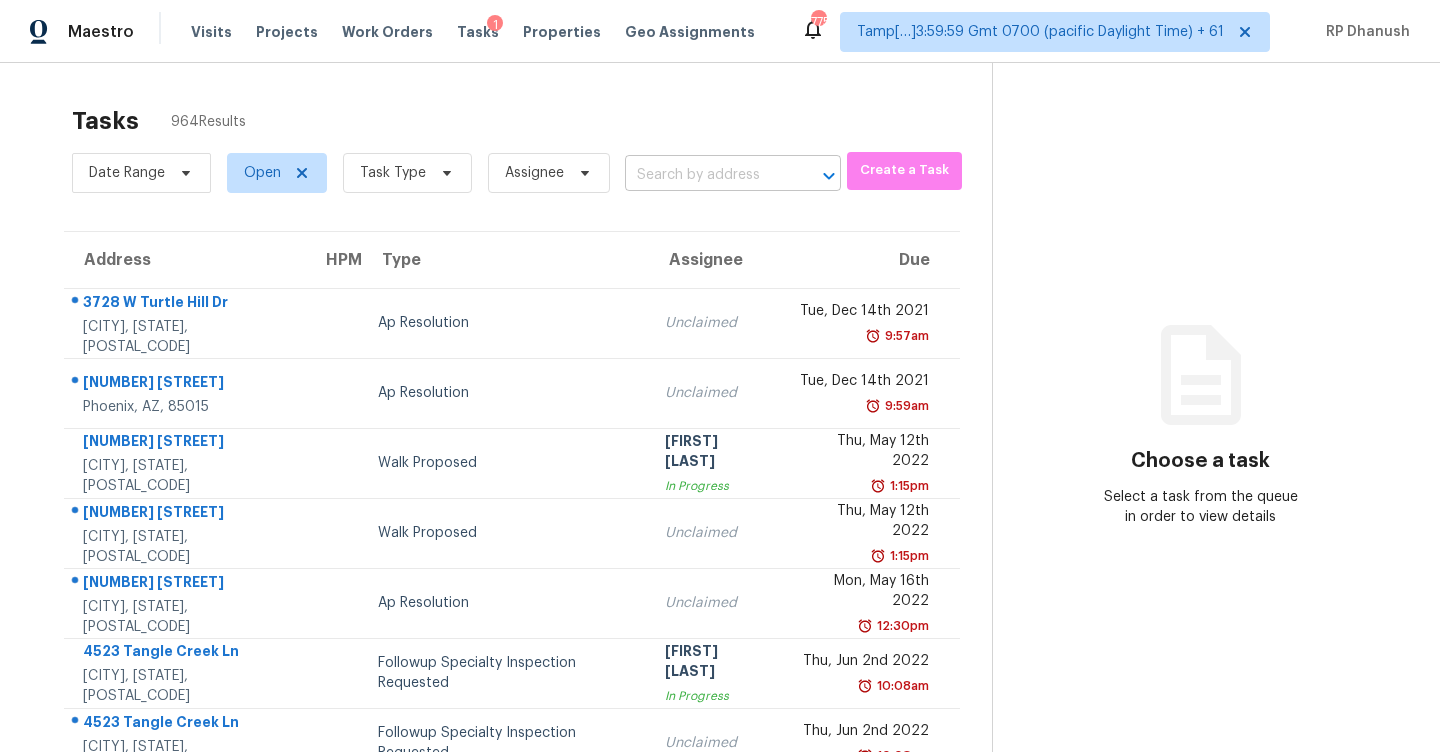 click at bounding box center [705, 175] 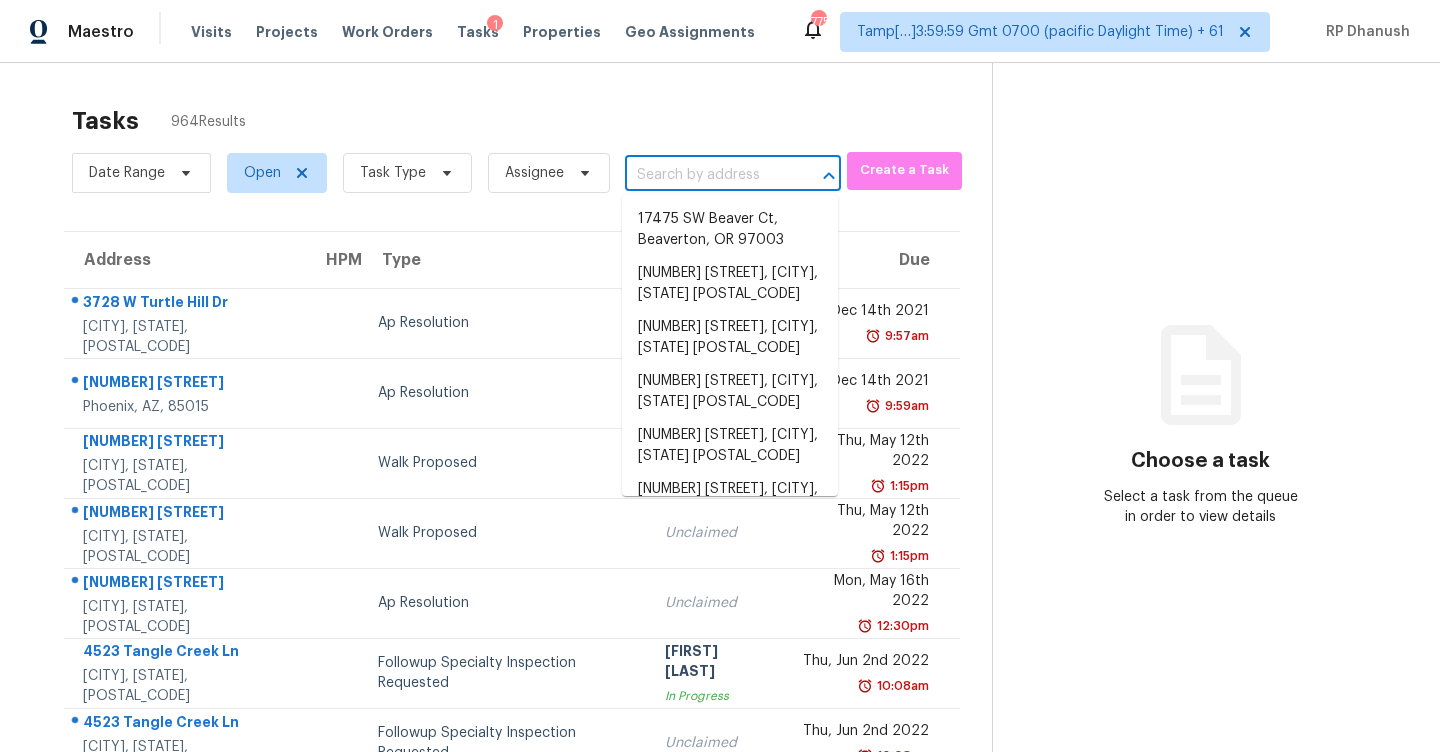 paste on "[NUMBER] [STREET] [CITY], [STATE], [POSTAL_CODE]" 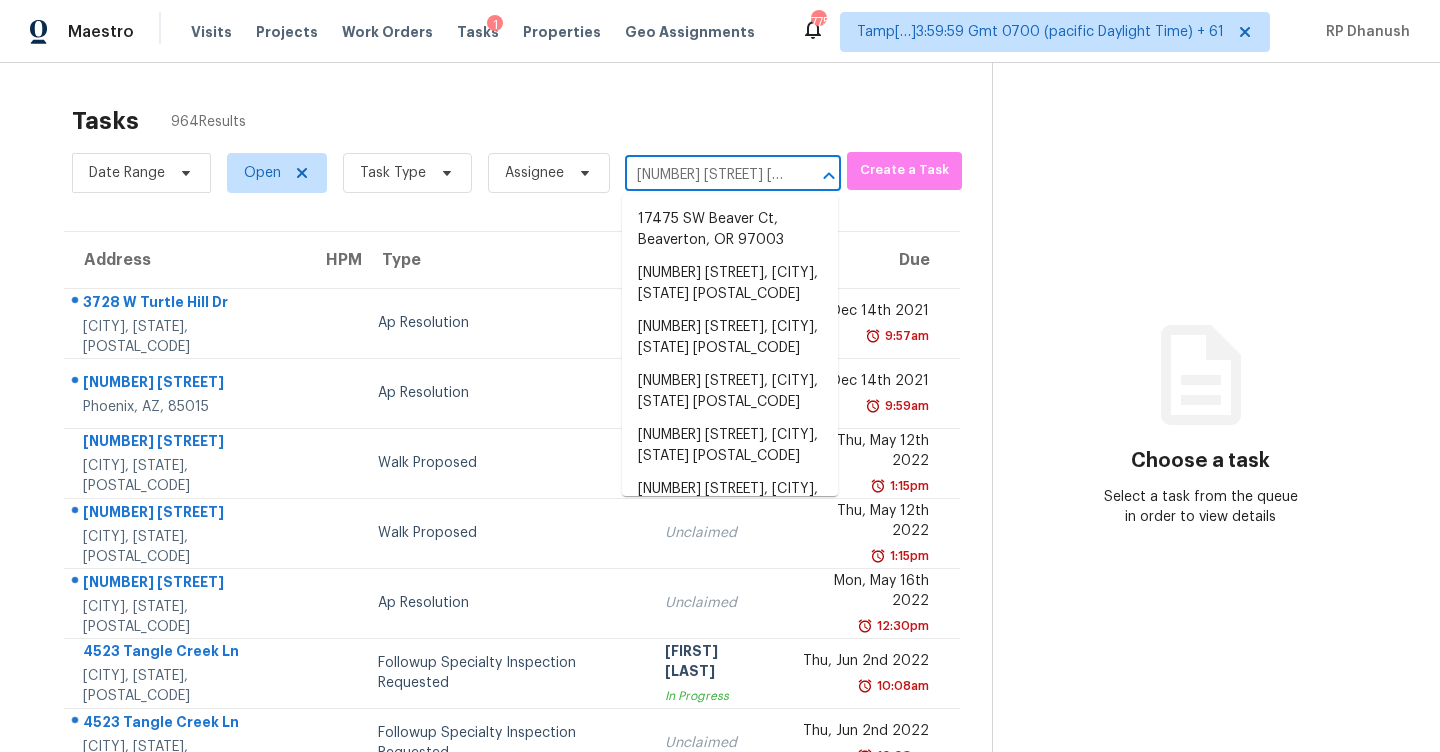 type on "[NUMBER] [STREET] [CITY], [STATE], [POSTAL_CODE]" 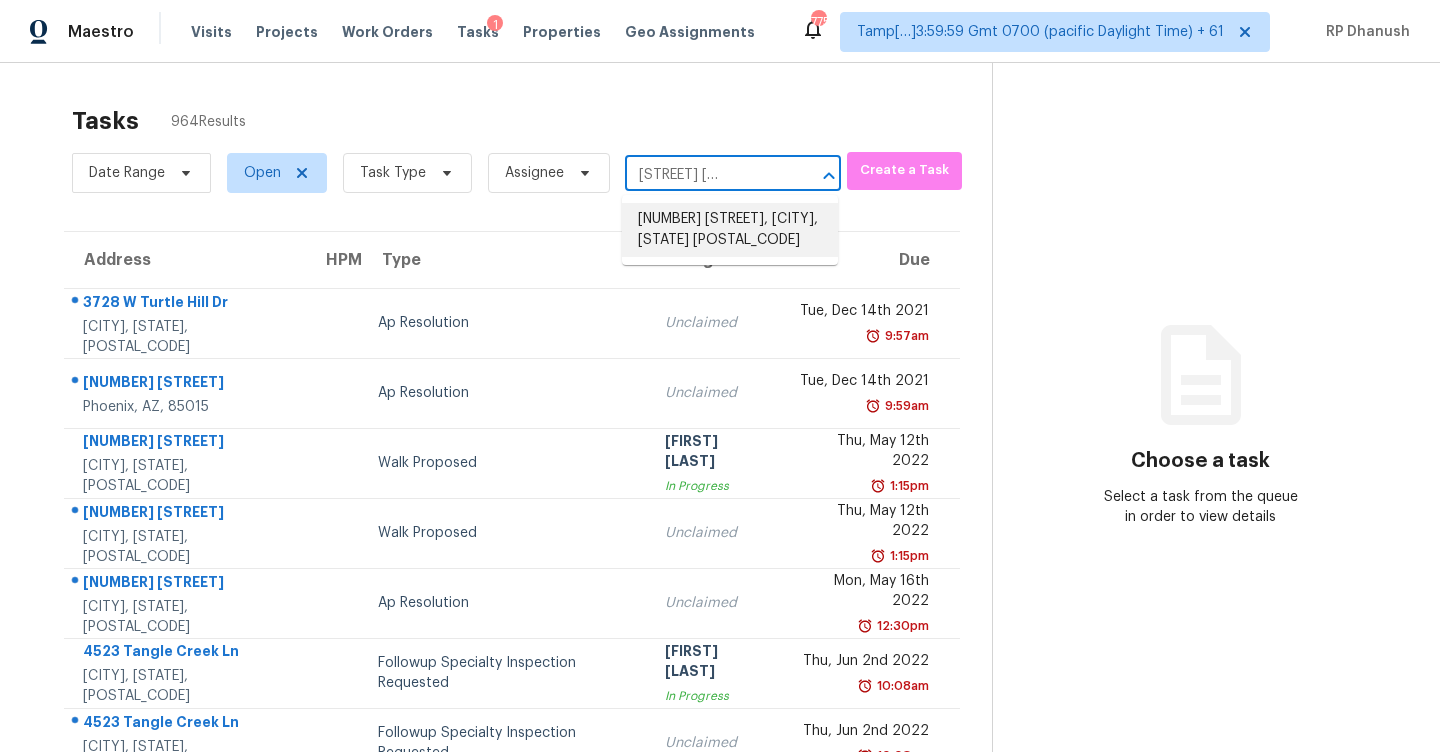 click on "[NUMBER] [STREET], [CITY], [STATE] [POSTAL_CODE]" at bounding box center (730, 230) 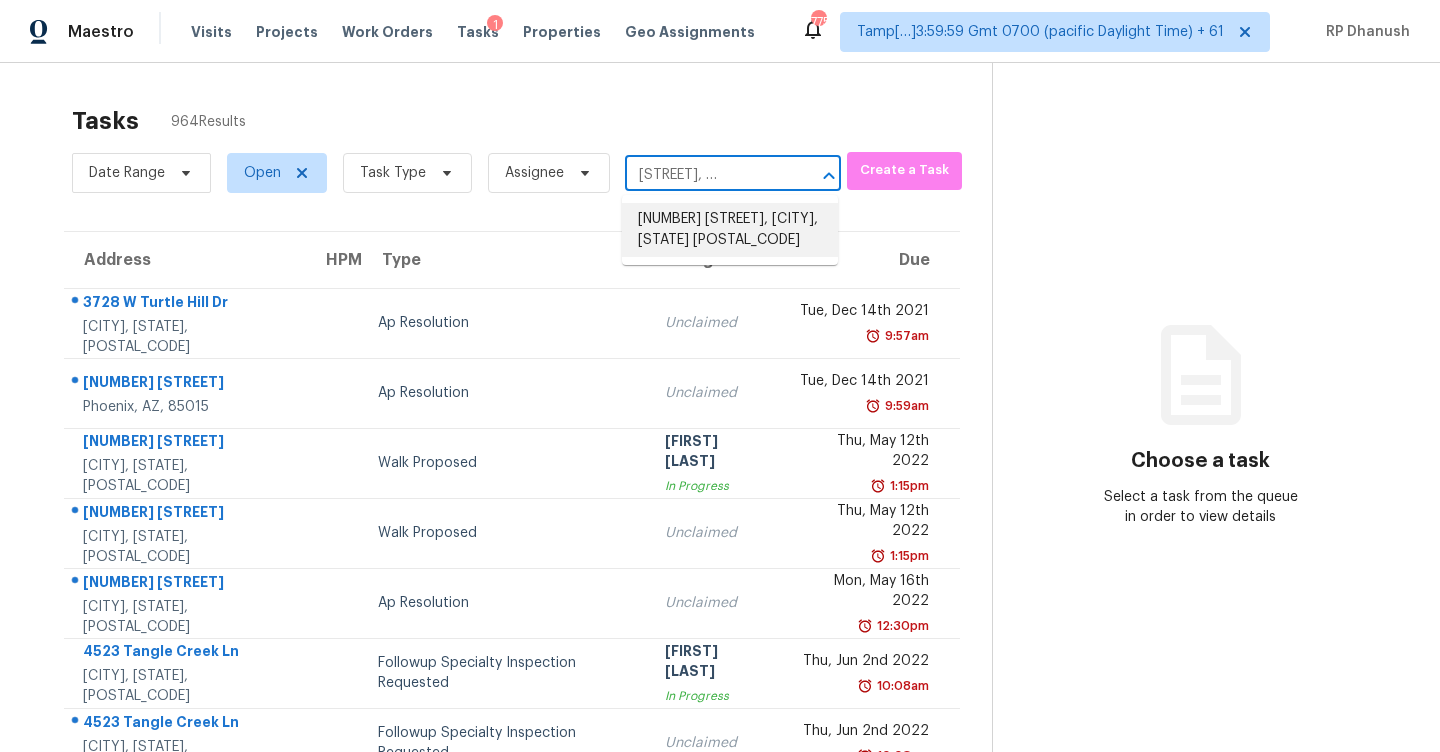 scroll, scrollTop: 0, scrollLeft: 0, axis: both 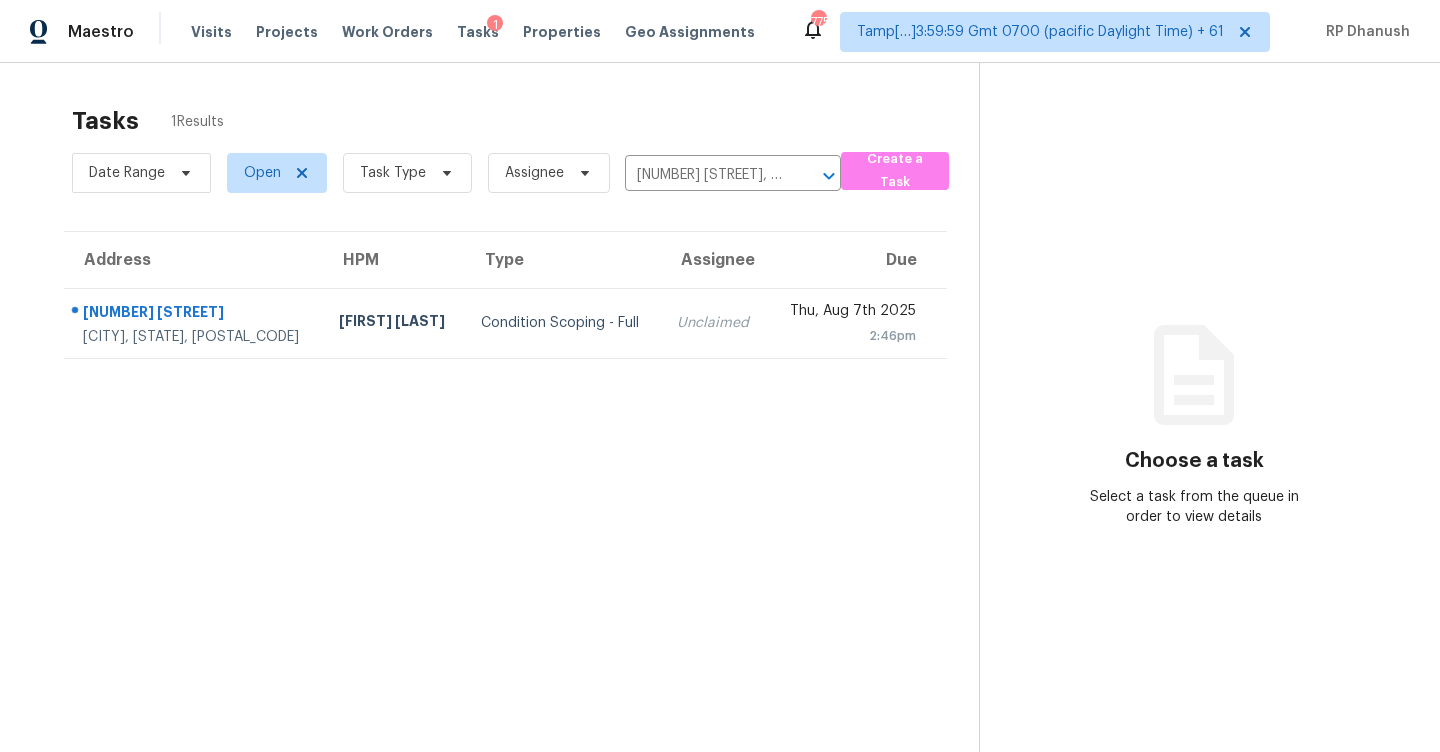 click on "Assignee" at bounding box center (714, 260) 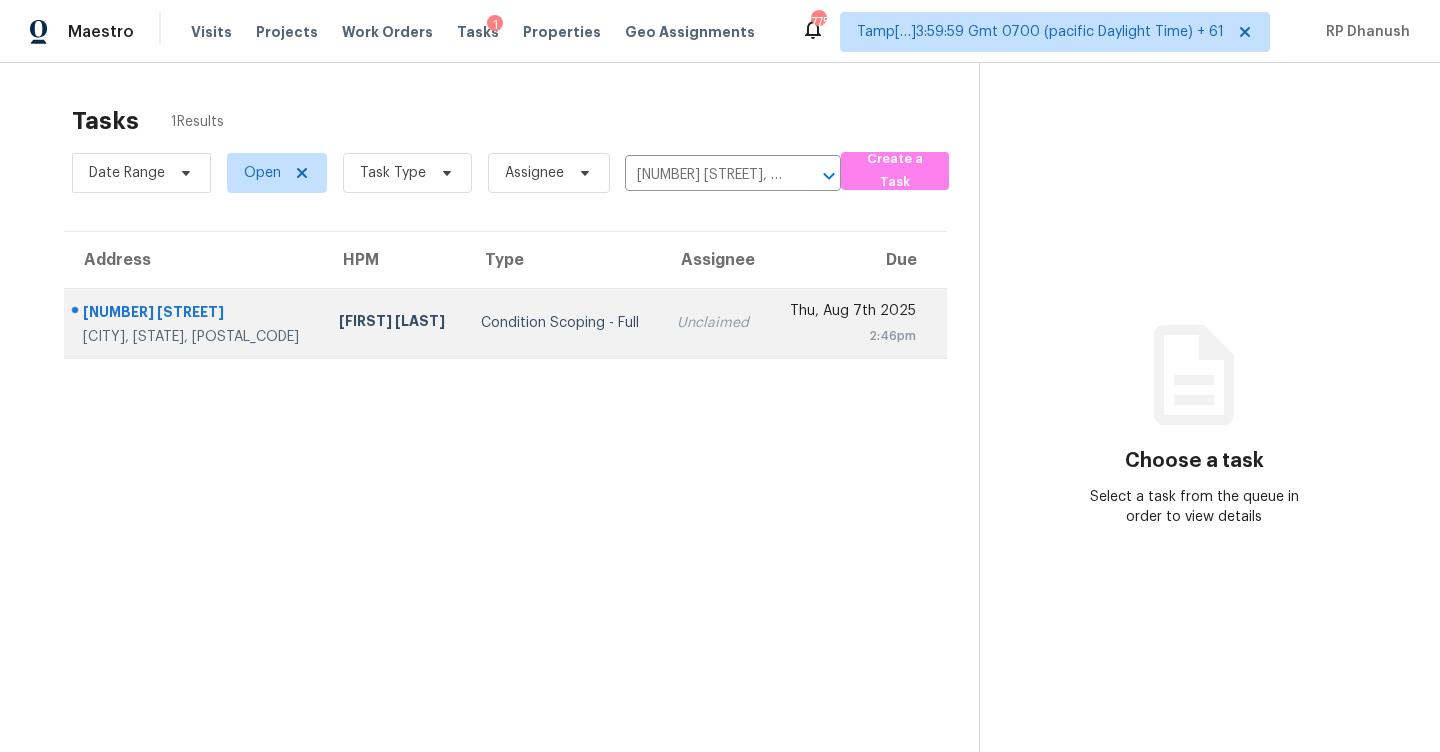 click on "Unclaimed" at bounding box center (714, 323) 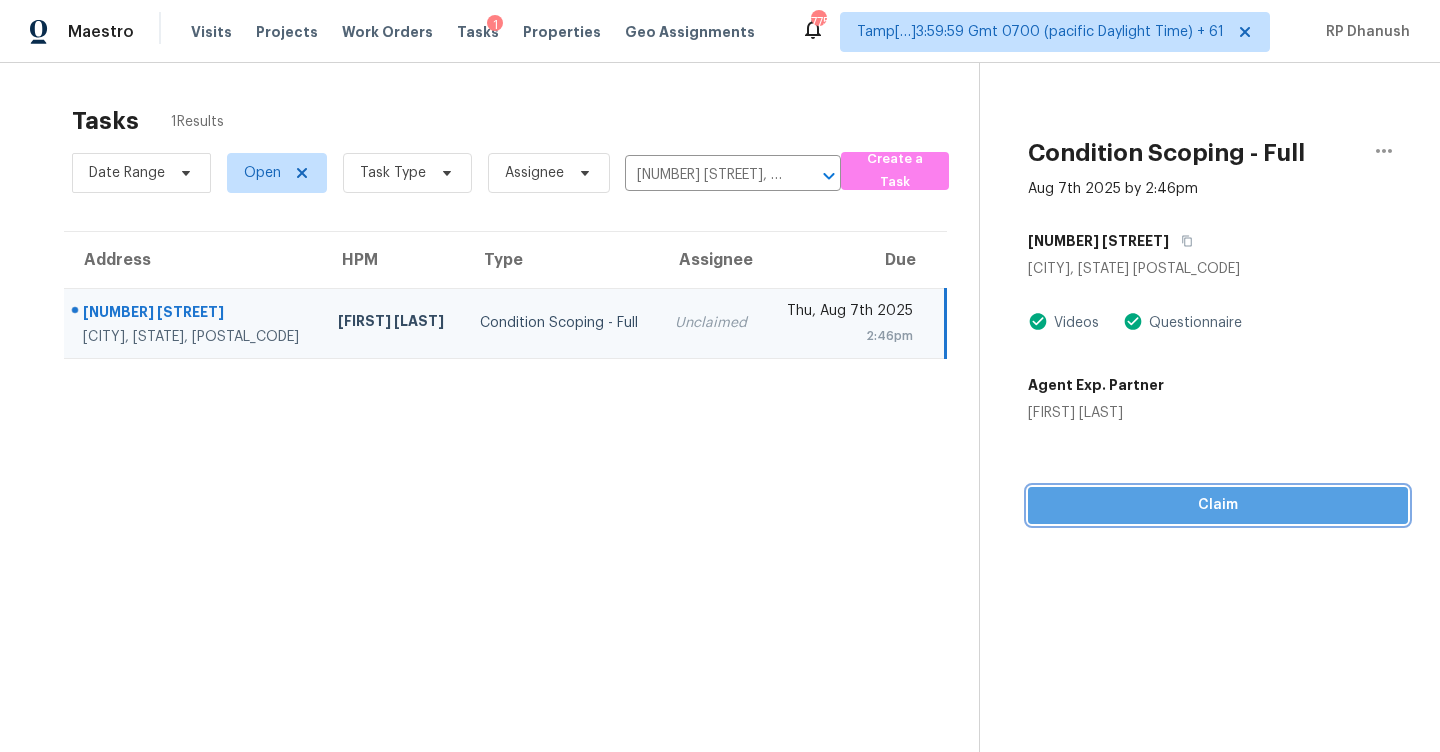 click on "Claim" at bounding box center [1218, 505] 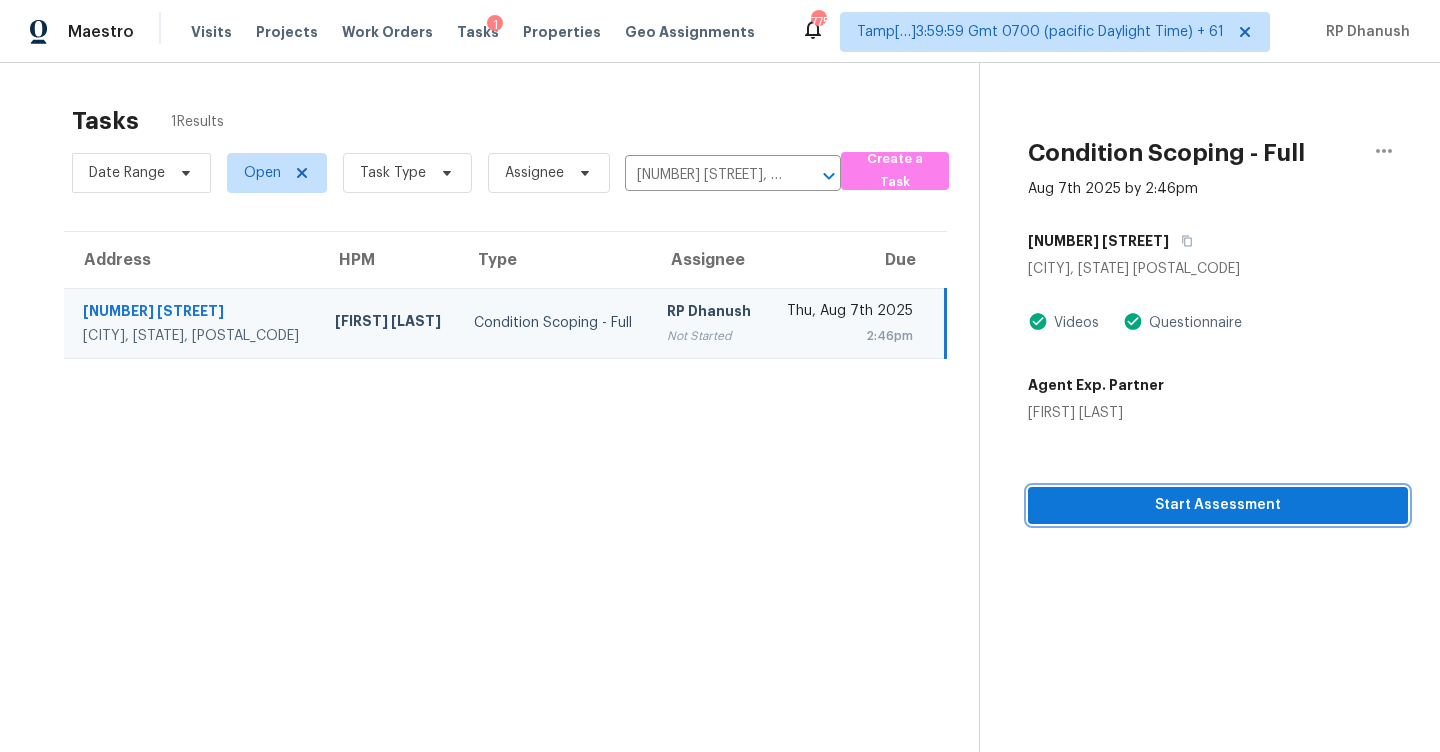 click on "Start Assessment" at bounding box center (1218, 505) 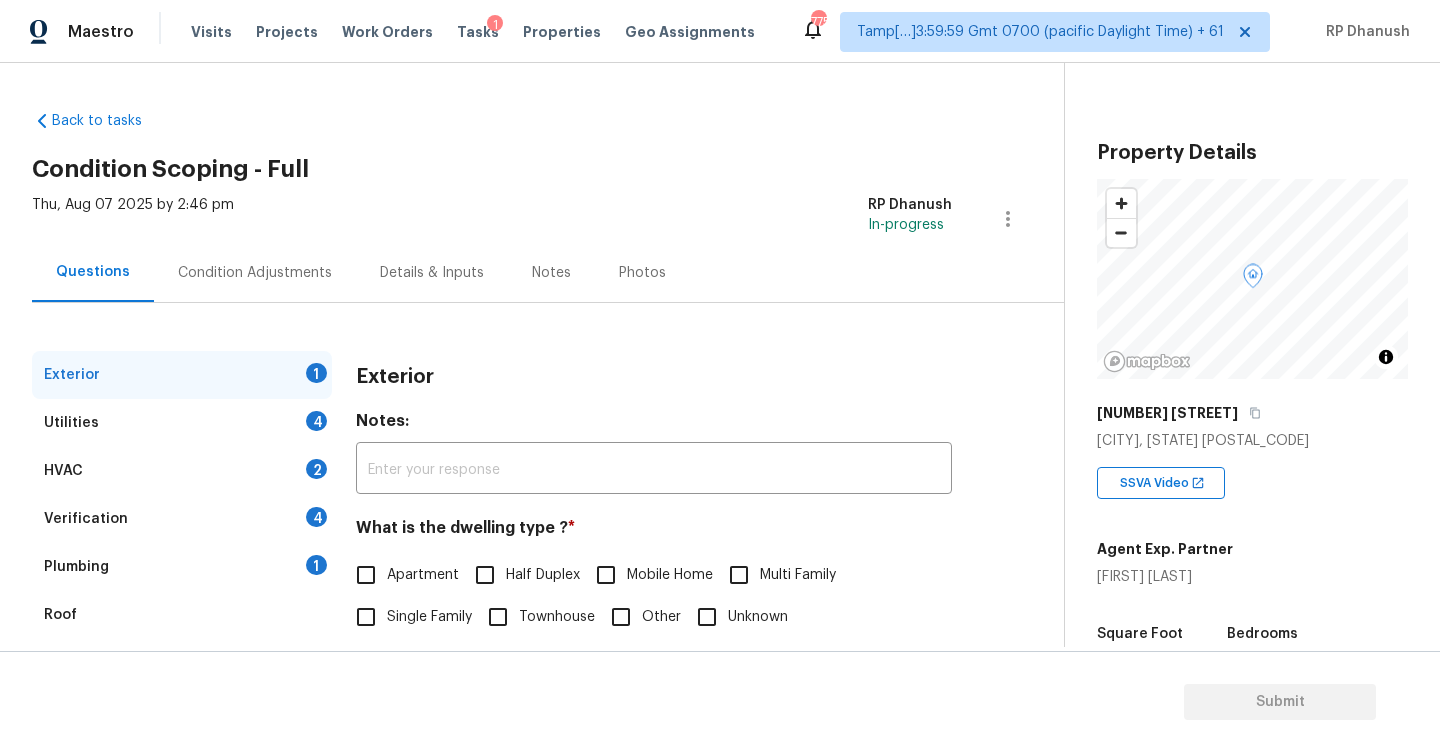 scroll, scrollTop: 49, scrollLeft: 0, axis: vertical 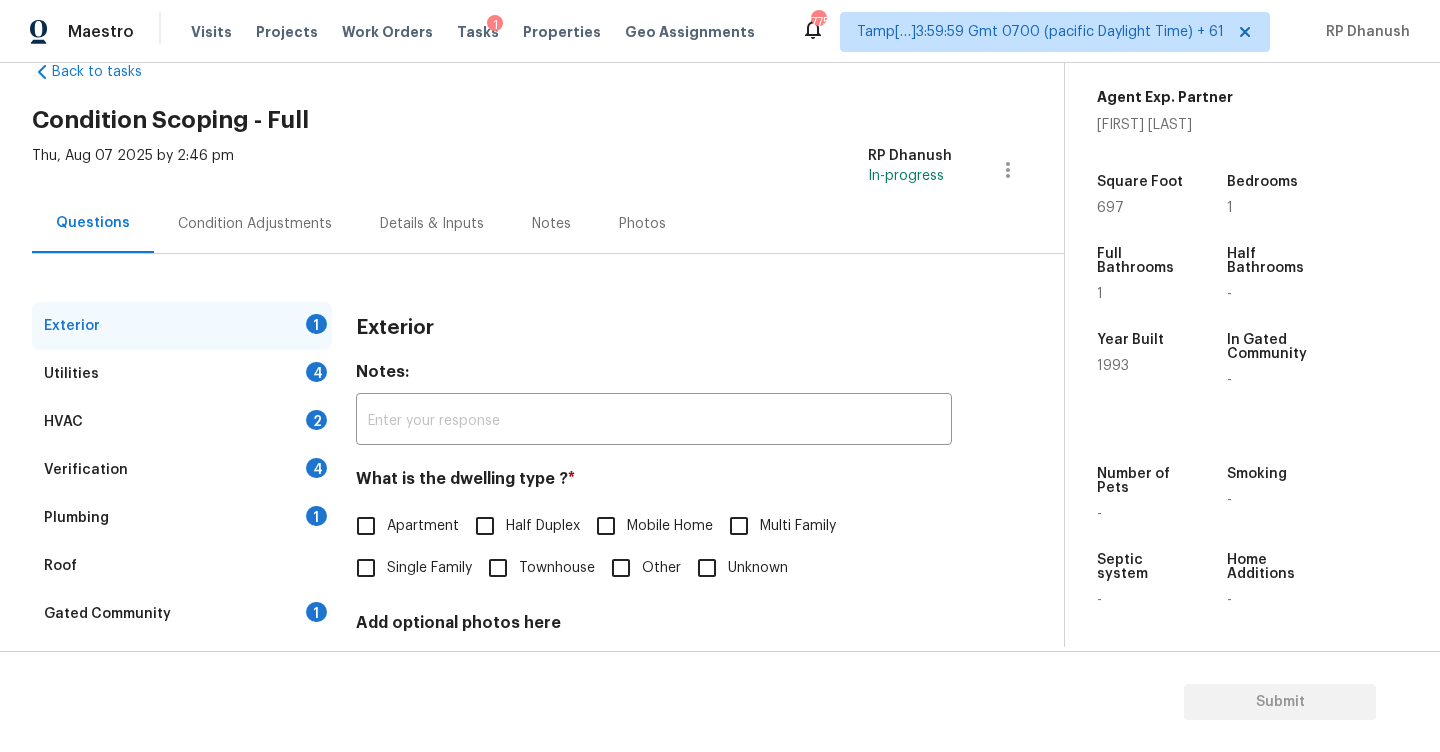 click on "Apartment" at bounding box center (423, 526) 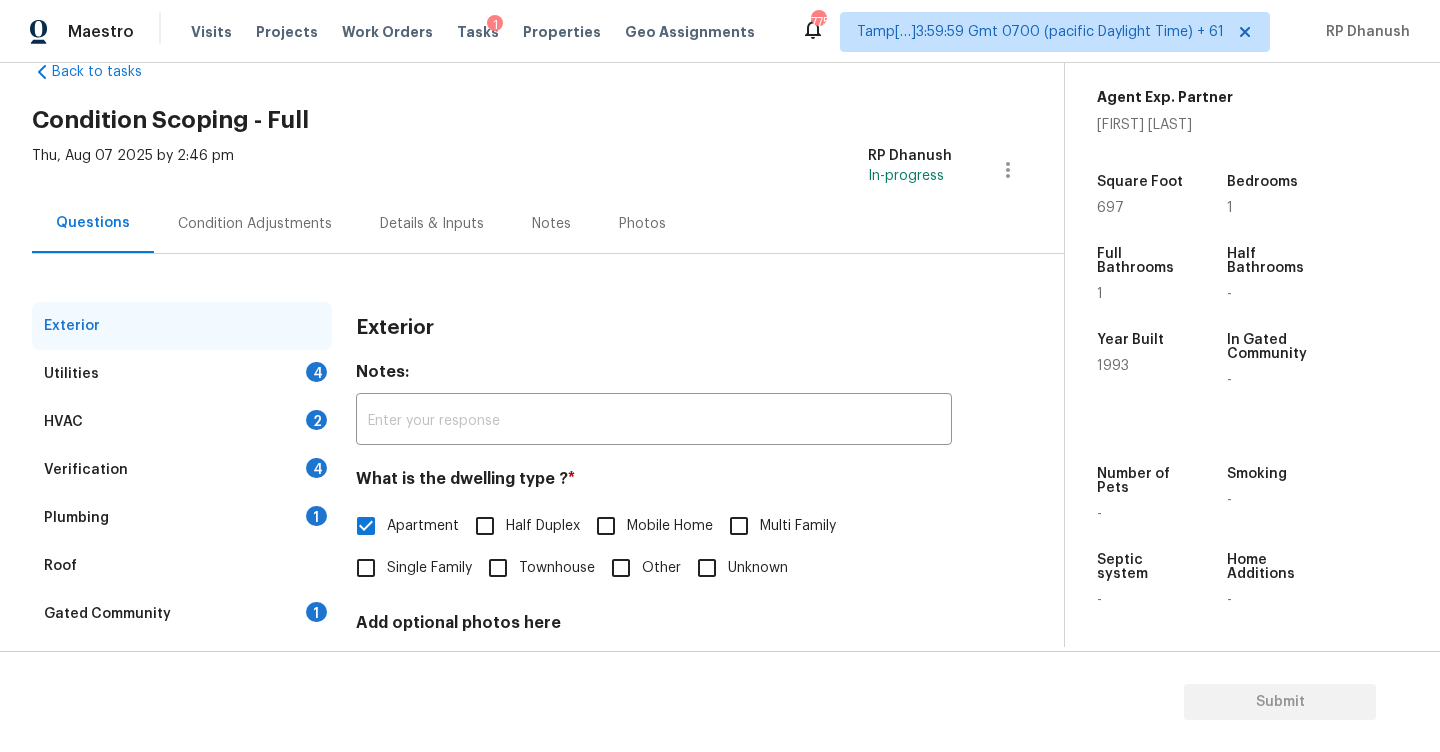 click on "Utilities 4" at bounding box center (182, 374) 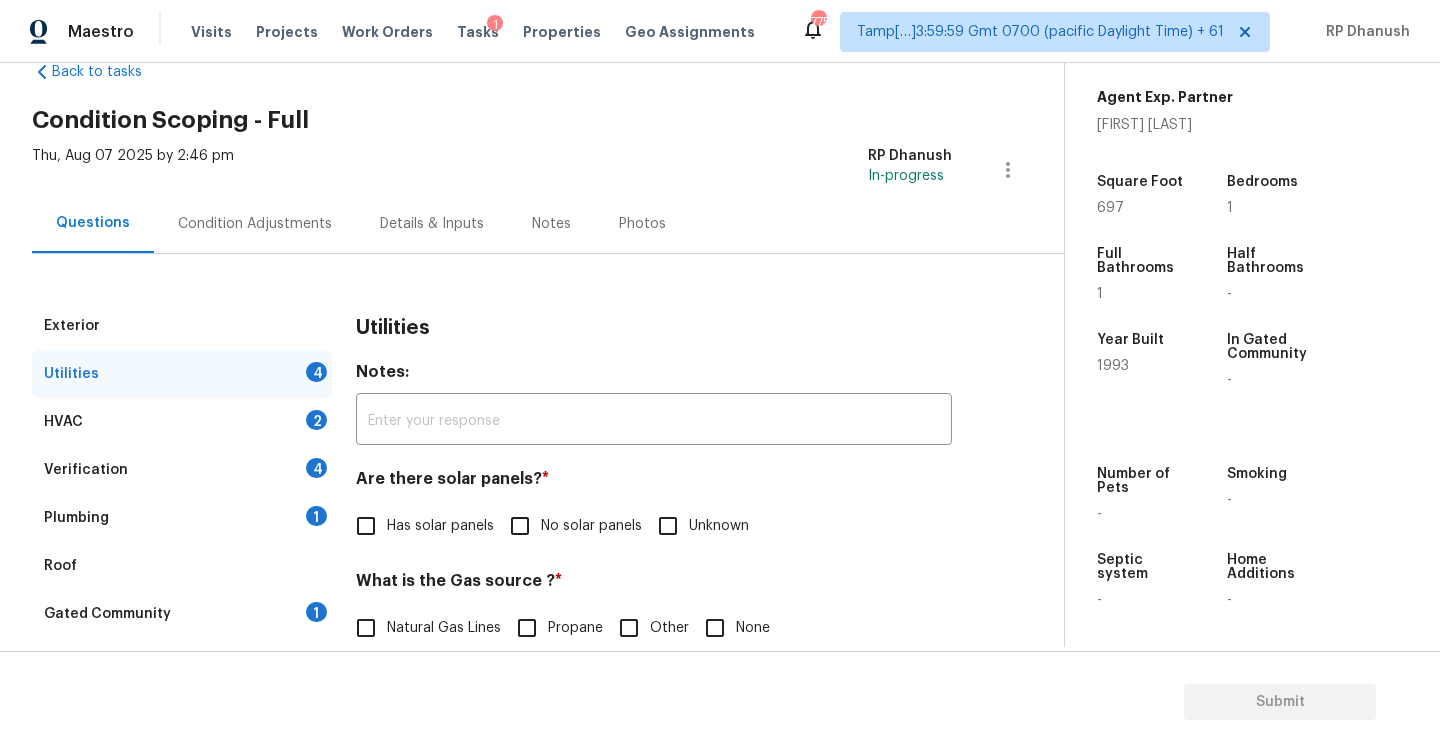scroll, scrollTop: 194, scrollLeft: 0, axis: vertical 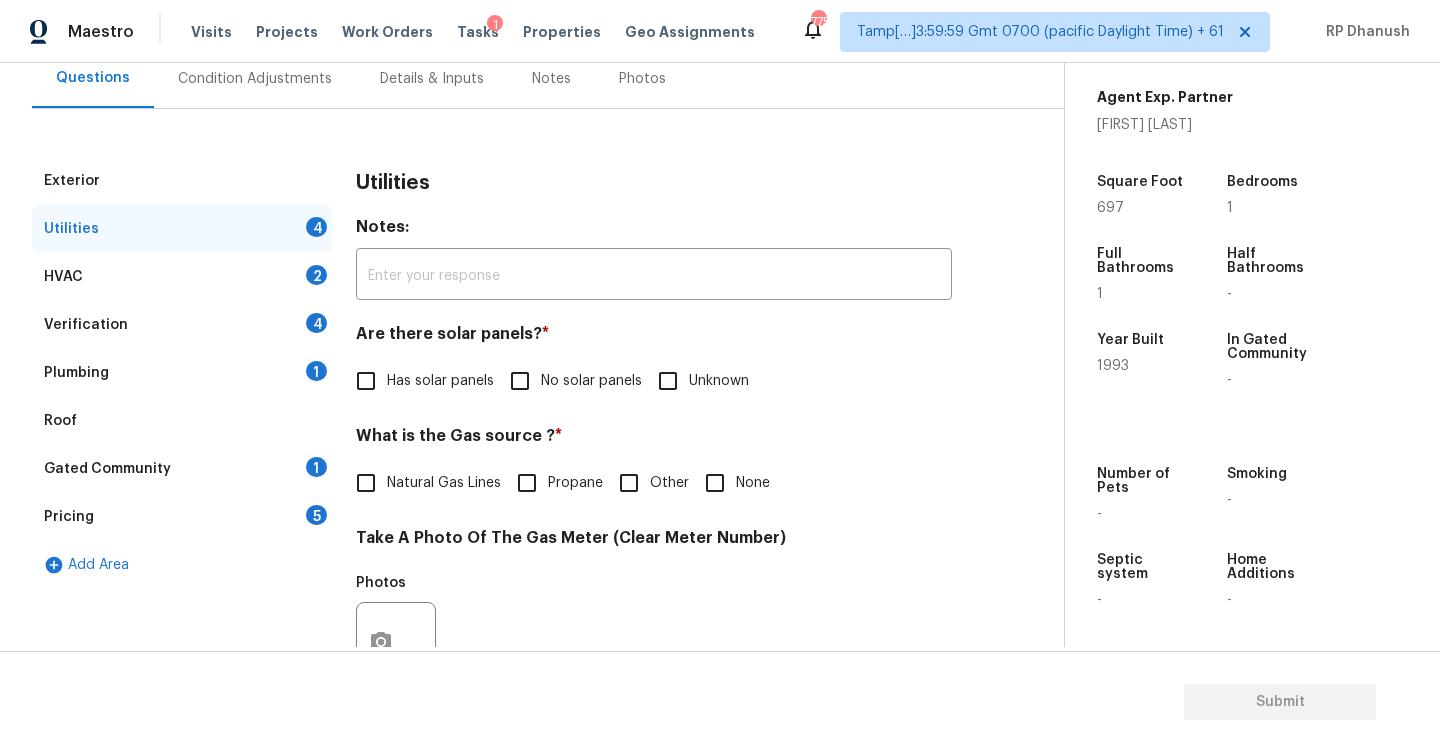 click on "Utilities Notes: ​ Are there solar panels?  * Has solar panels No solar panels Unknown What is the Gas source ?  * Natural Gas Lines Propane Other None Take A Photo Of The Gas Meter (Clear Meter Number) Photos Take A Photo Of The Water Meter (Clear Meter Number) Photos Take A Photo Of The Electric Meter (Clear Meter Number)  * Photos Does the home have a septic tank or sewer service?  * Sewer Septic Unknown" at bounding box center [654, 678] 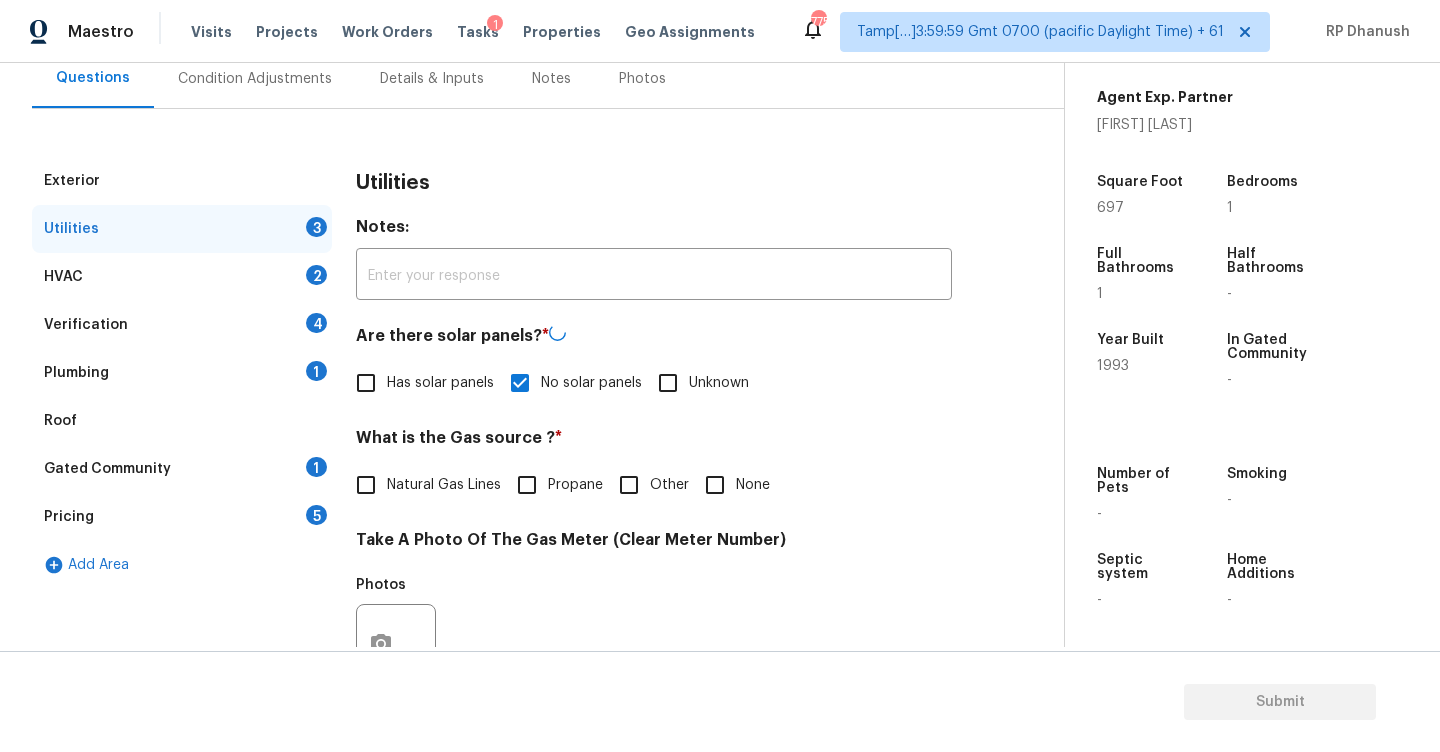 click on "Verification 4" at bounding box center [182, 325] 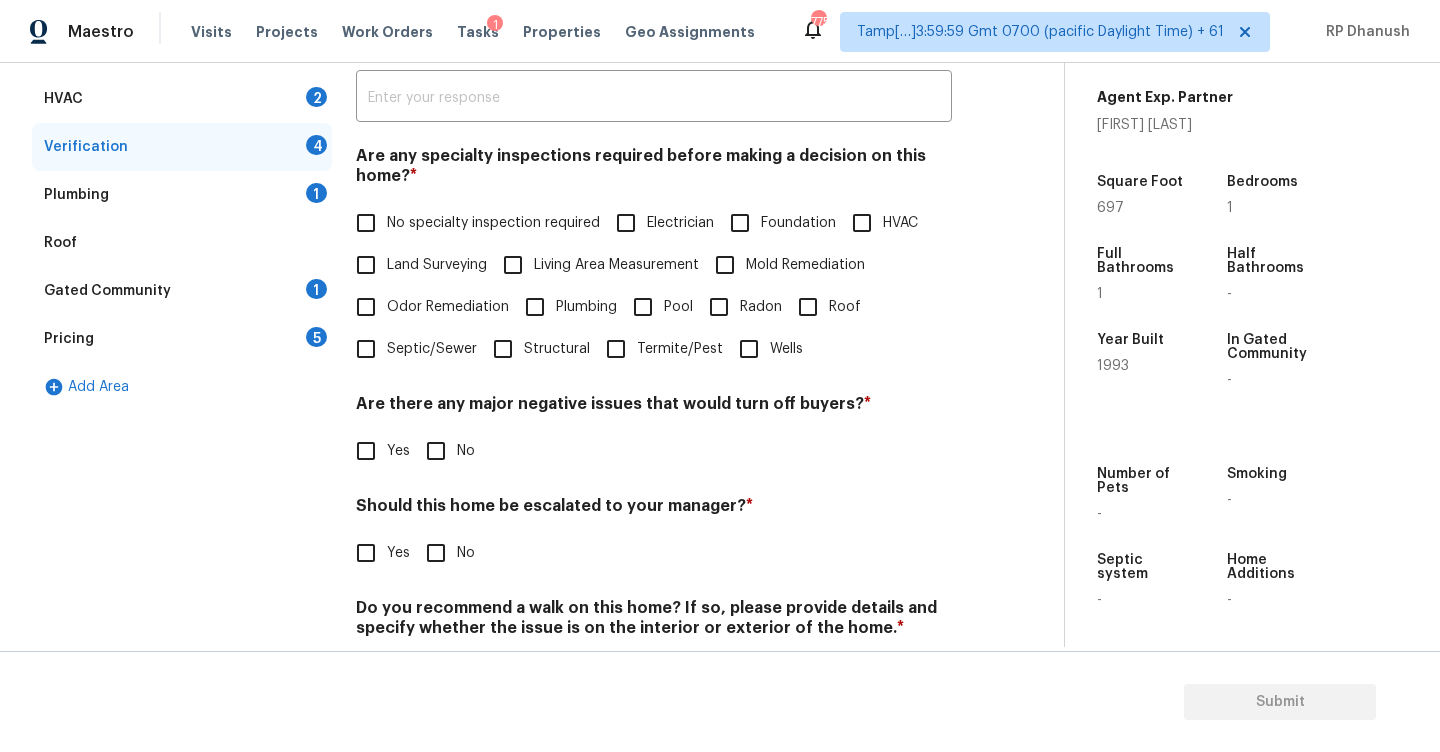 scroll, scrollTop: 411, scrollLeft: 0, axis: vertical 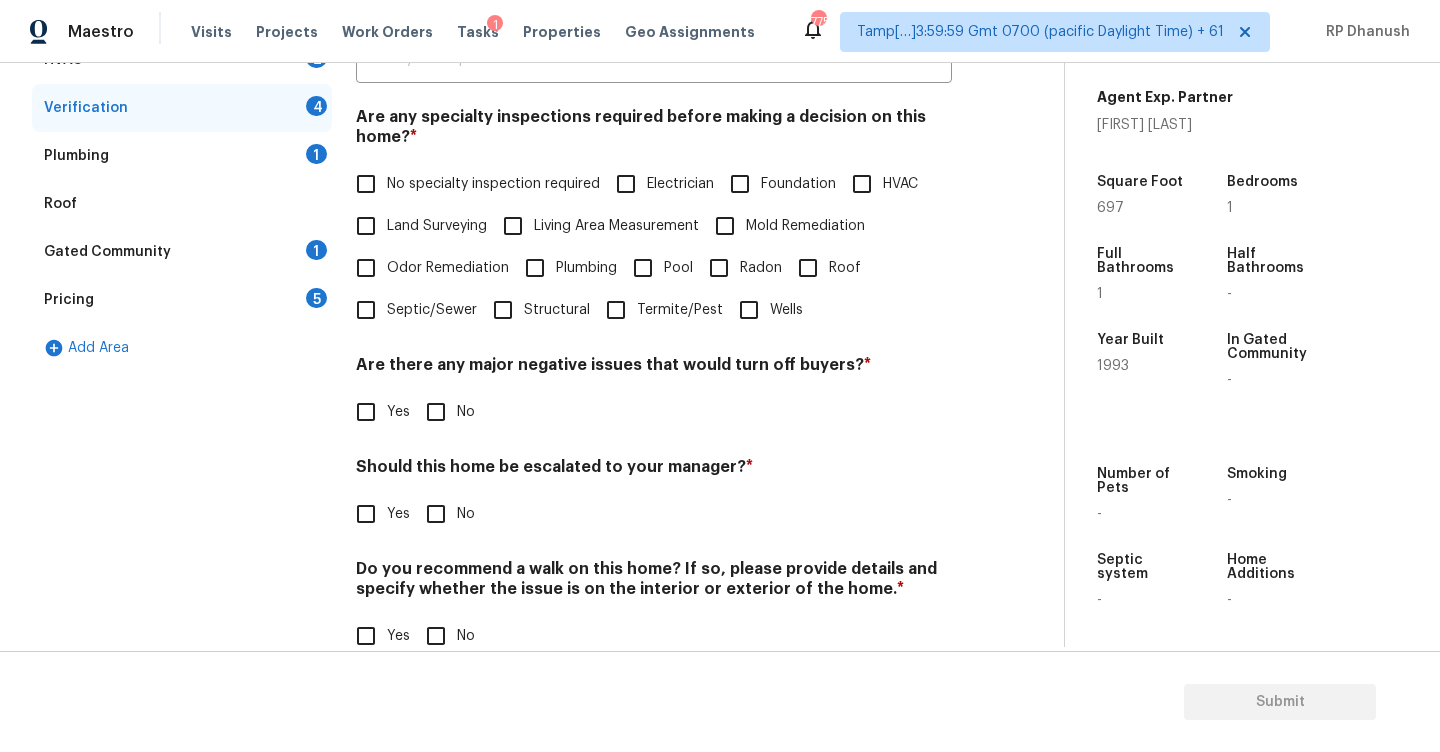 click on "Yes" at bounding box center [366, 514] 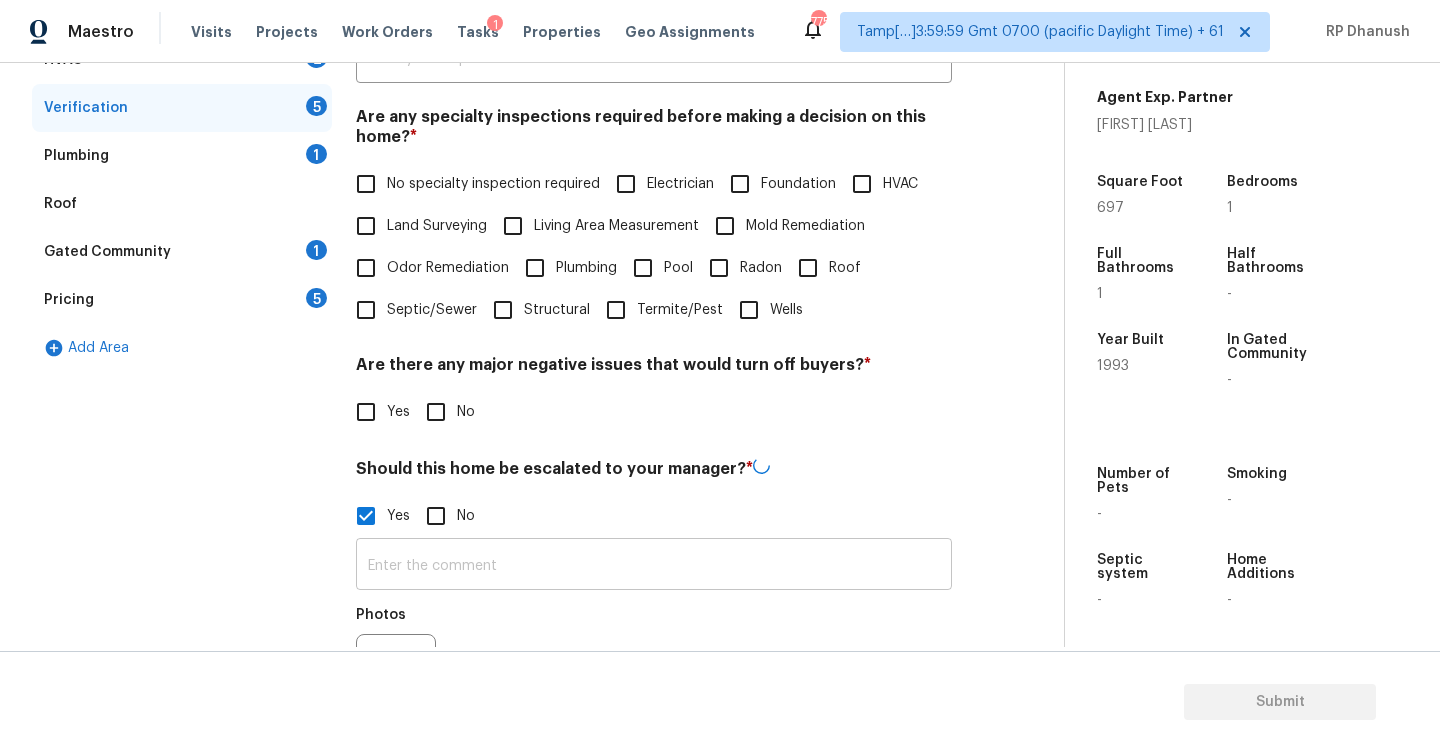click at bounding box center [654, 566] 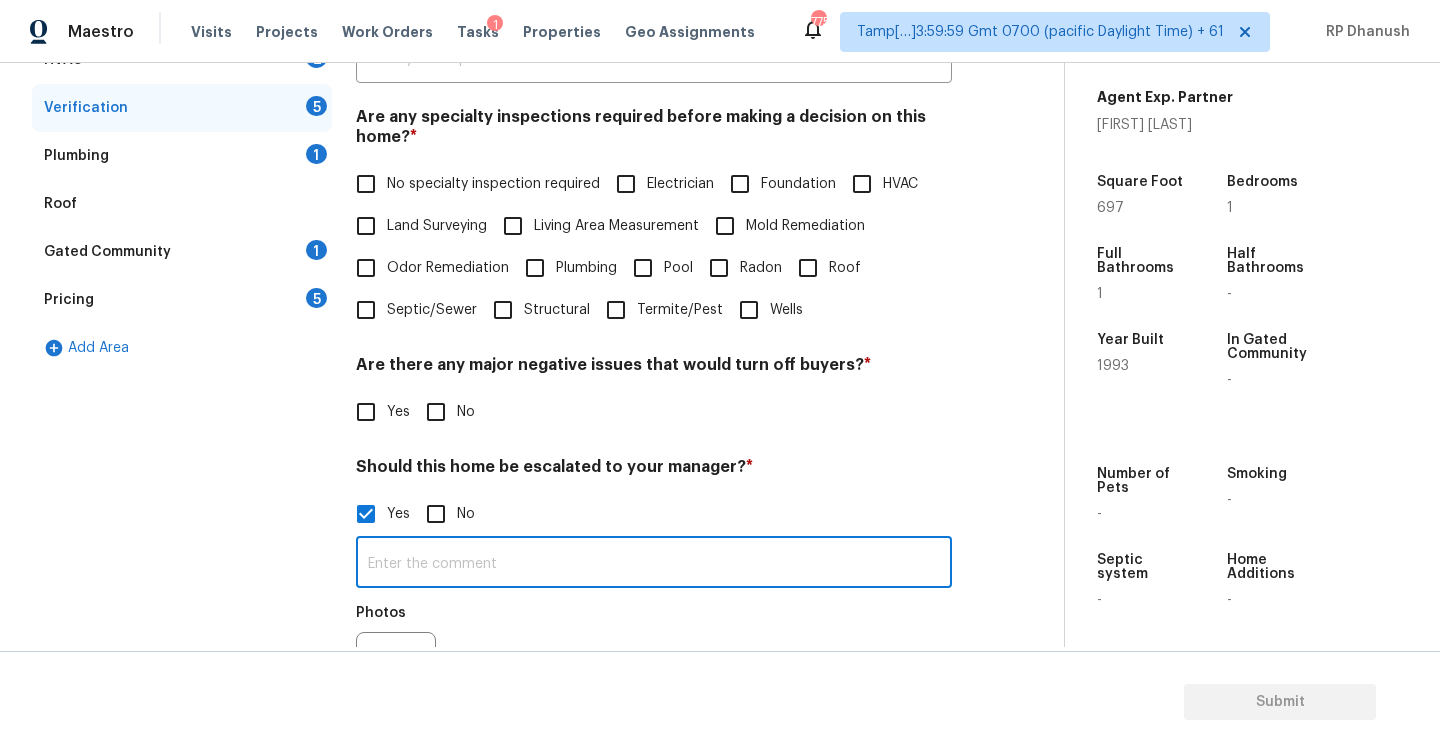 paste on "Agent has marked all appliance-related checkboxes as not working, including the one indicating ‘There are no appliance issues,’ which is inconsistent" 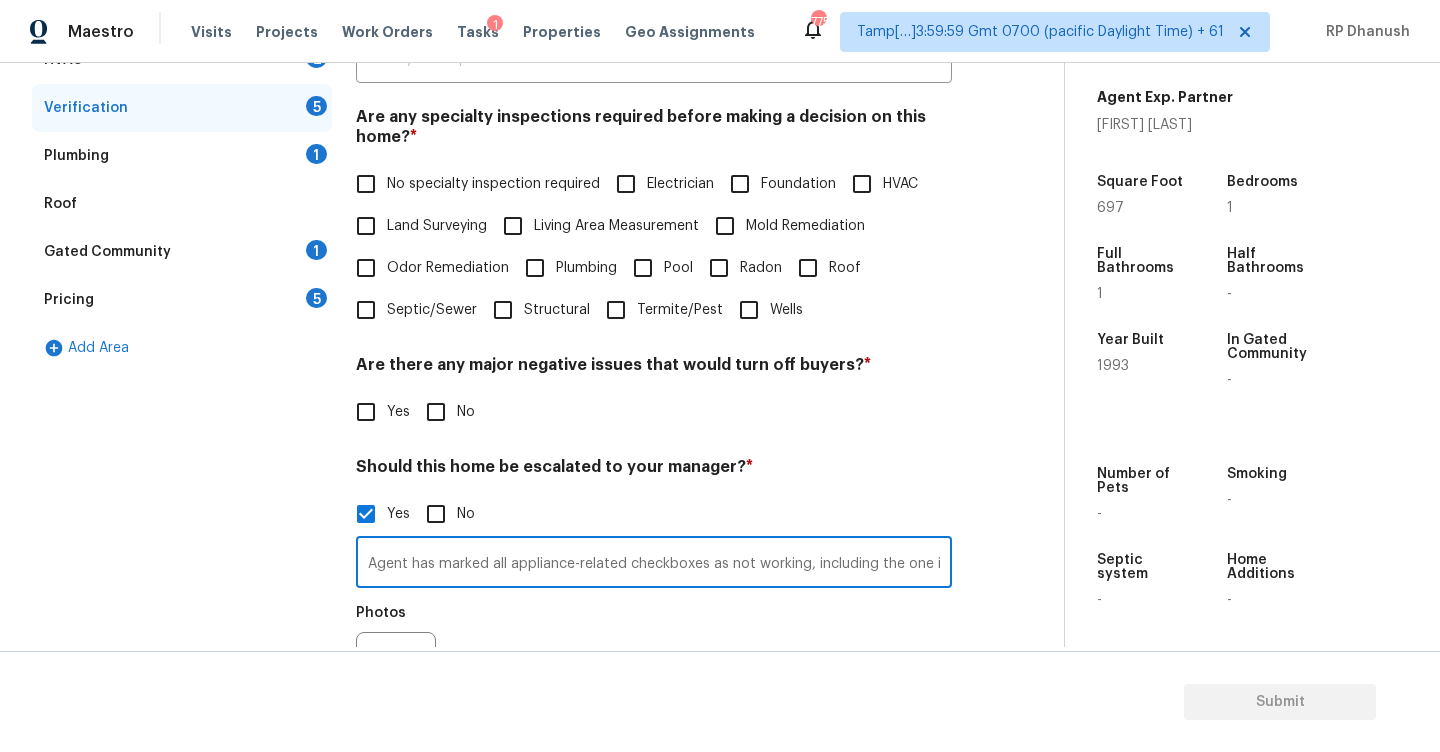 scroll, scrollTop: 0, scrollLeft: 404, axis: horizontal 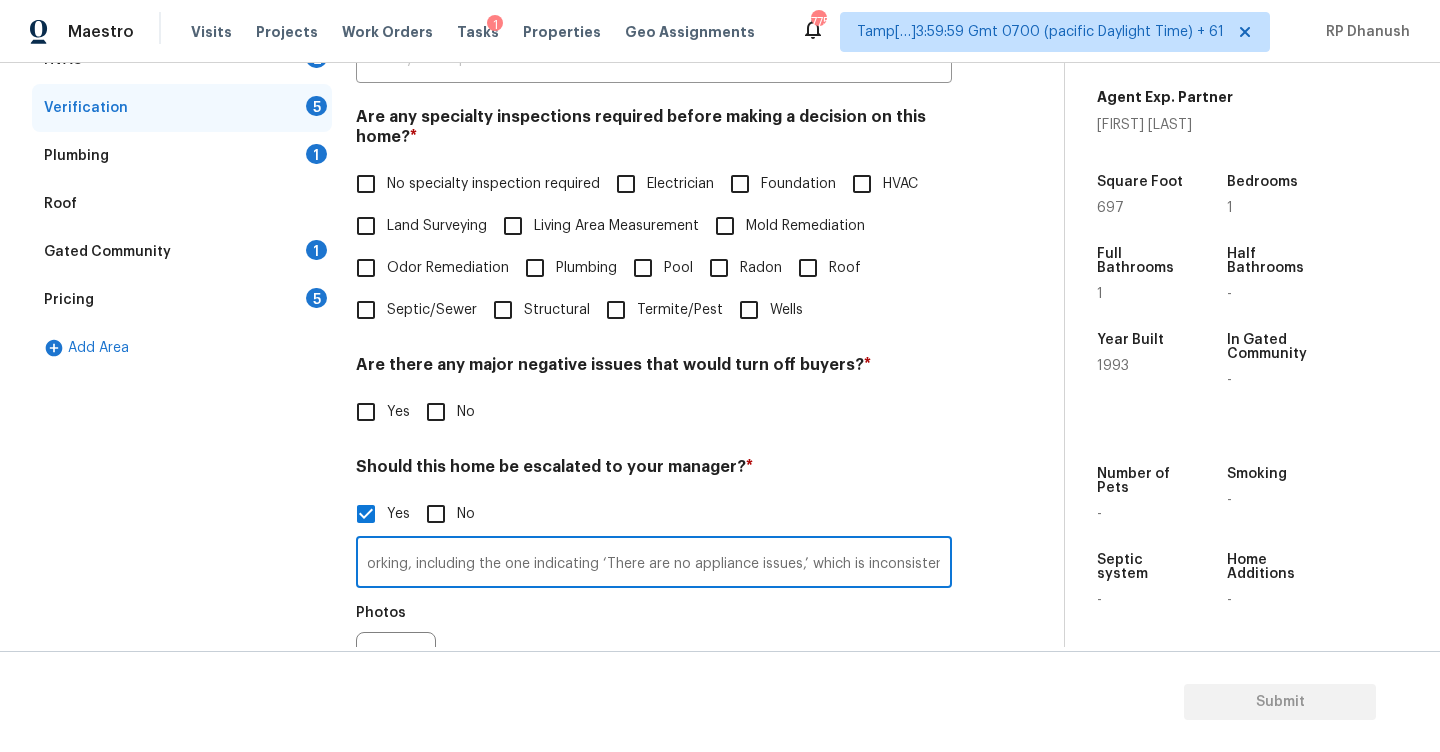 click on "Agent has marked all appliance-related checkboxes as not working, including the one indicating ‘There are no appliance issues,’ which is inconsistent" at bounding box center [654, 564] 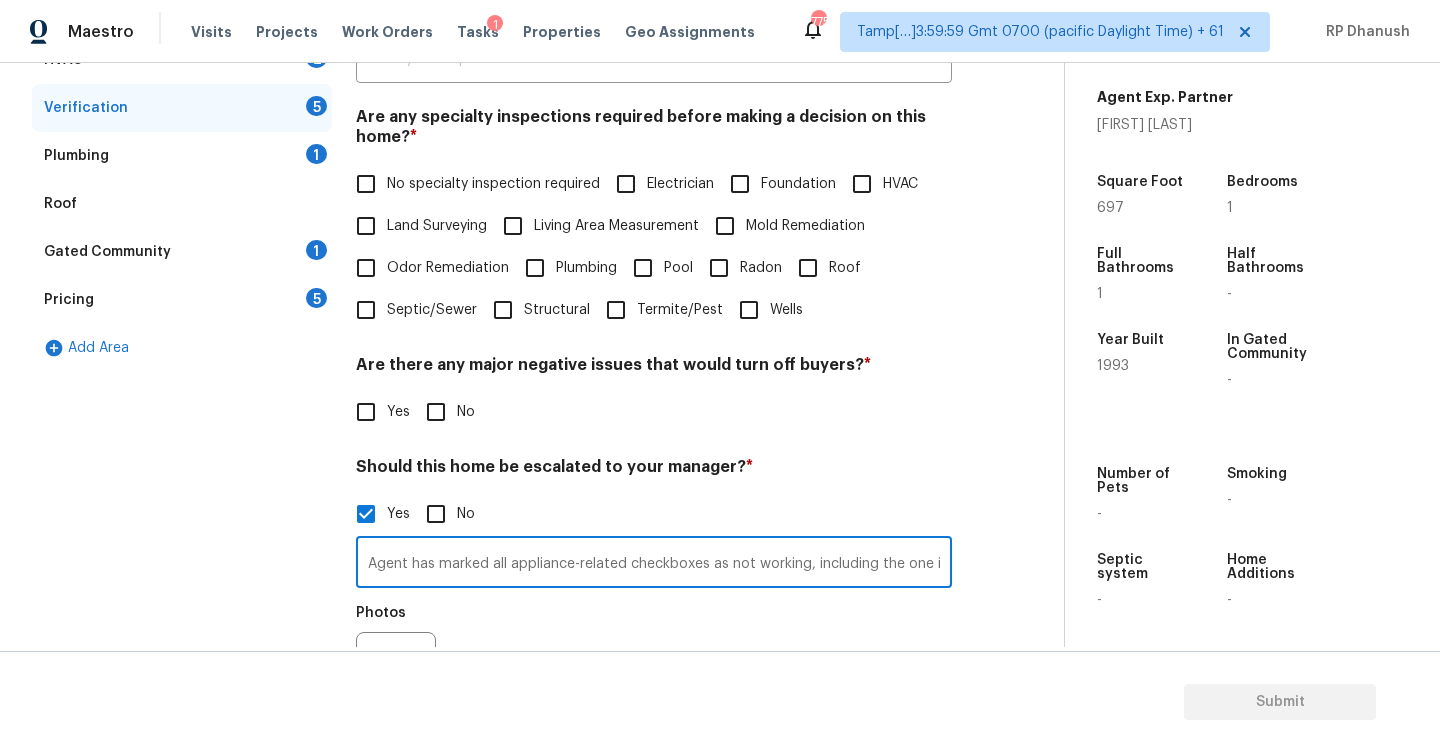 click on "Agent has marked all appliance-related checkboxes as not working, including the one indicating ‘There are no appliance issues,’ which is inconsistent" at bounding box center (654, 564) 